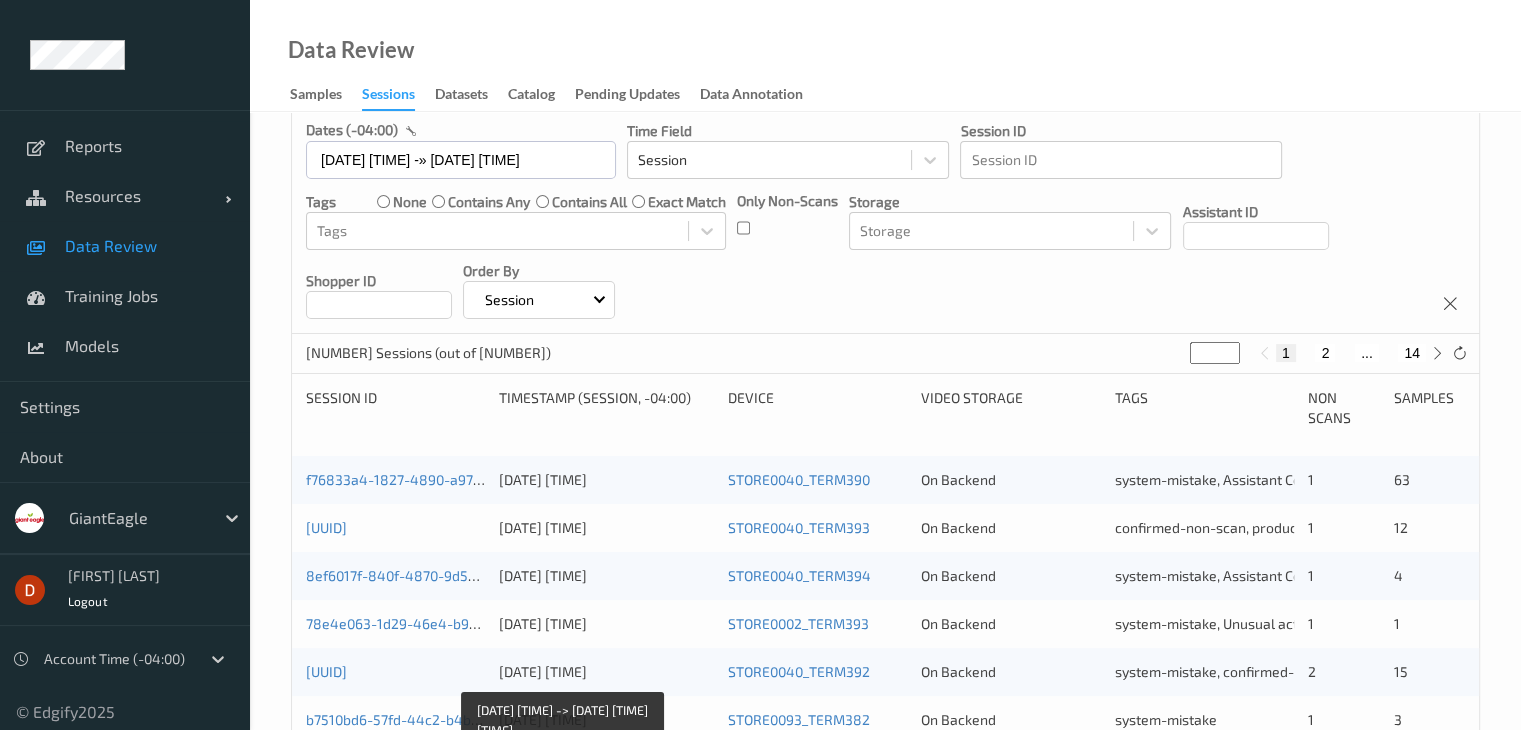 scroll, scrollTop: 0, scrollLeft: 0, axis: both 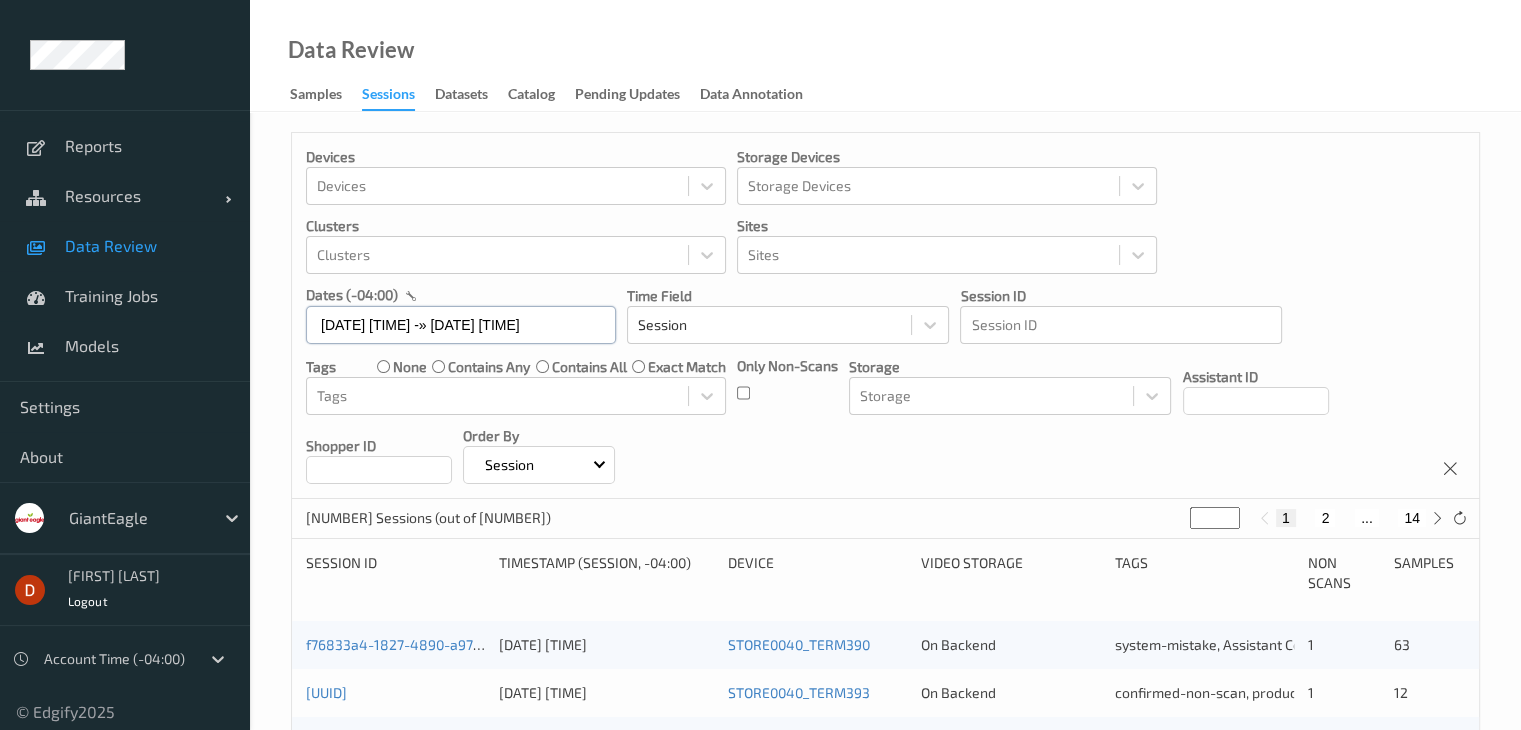 click on "[DATE] [TIME] -» [DATE] [TIME]" at bounding box center [461, 325] 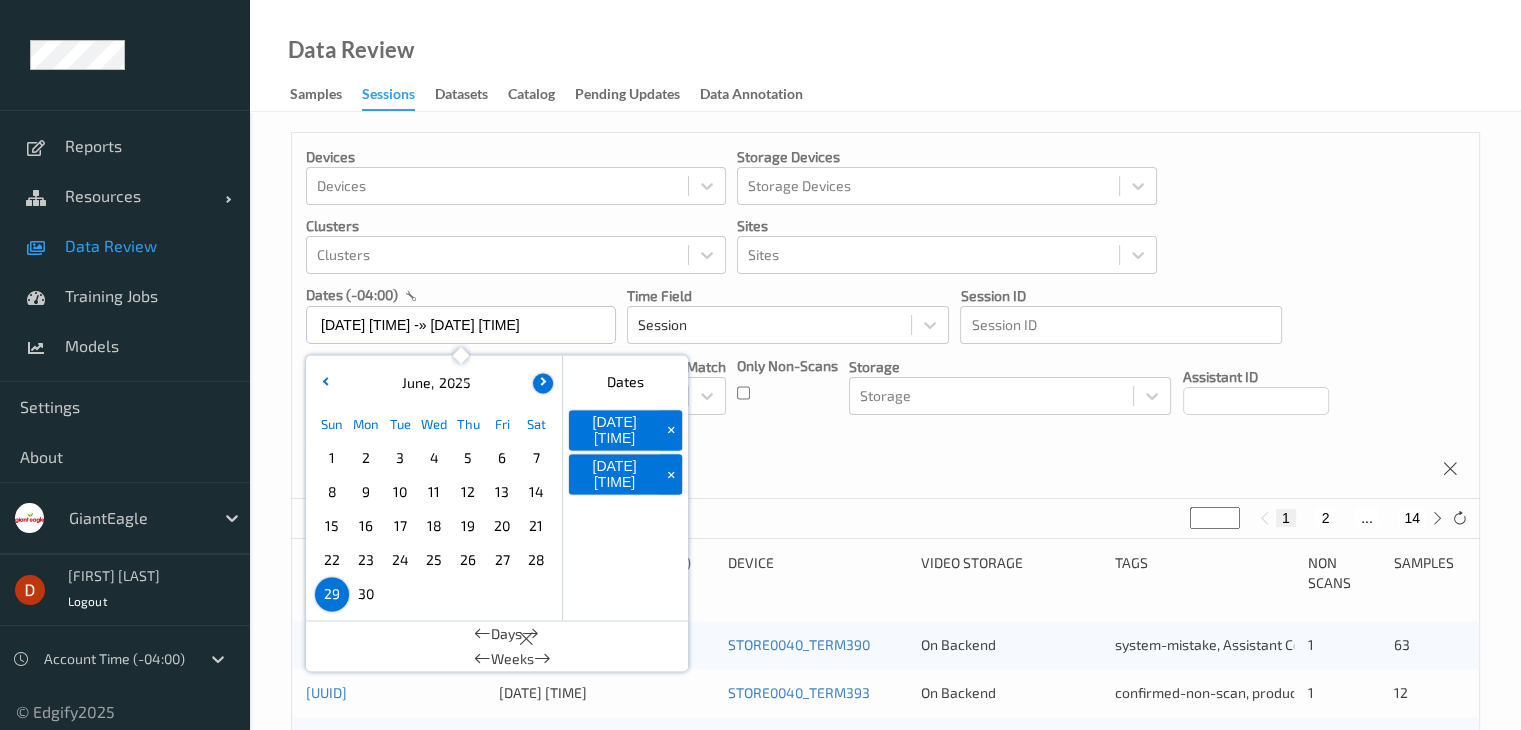 click at bounding box center [543, 383] 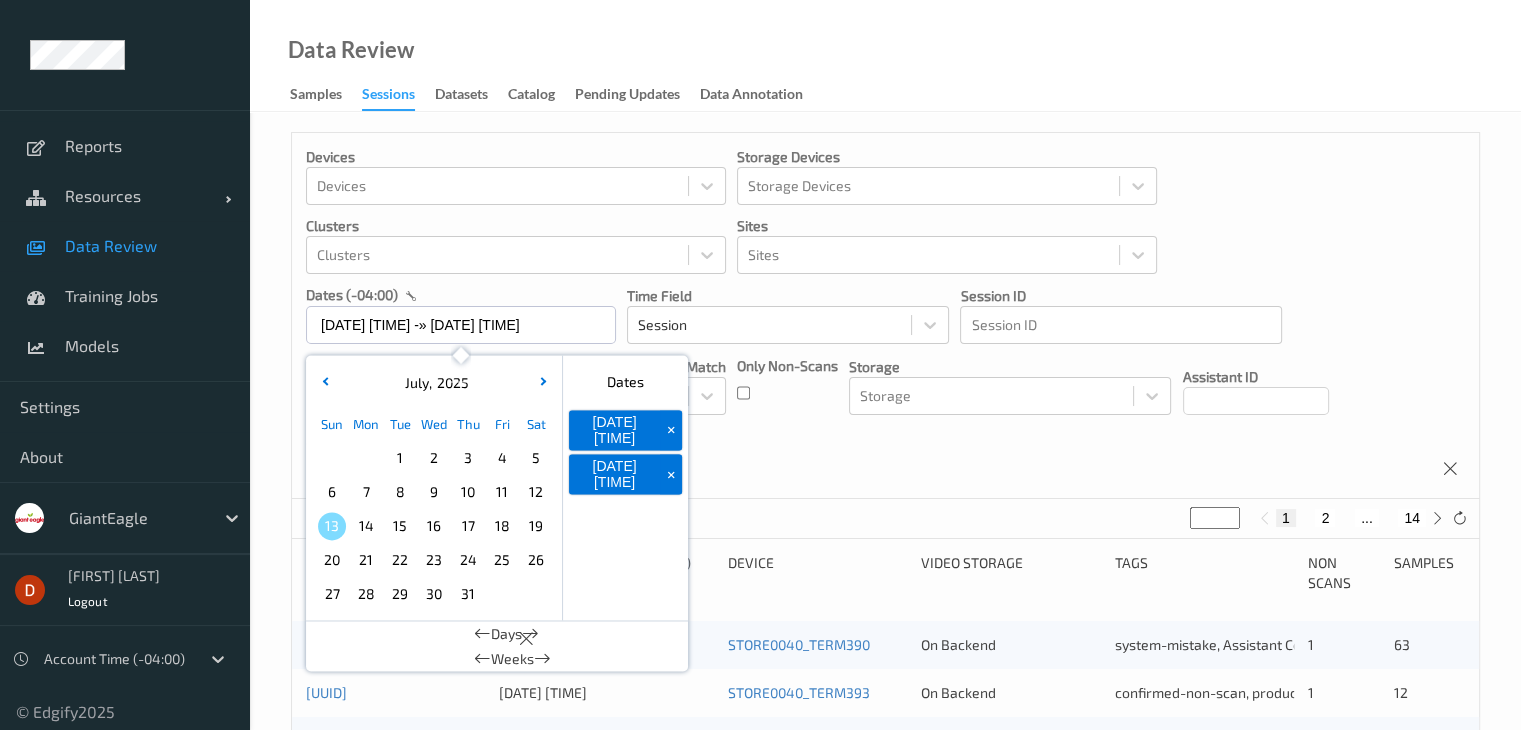 click on "+" at bounding box center (671, 430) 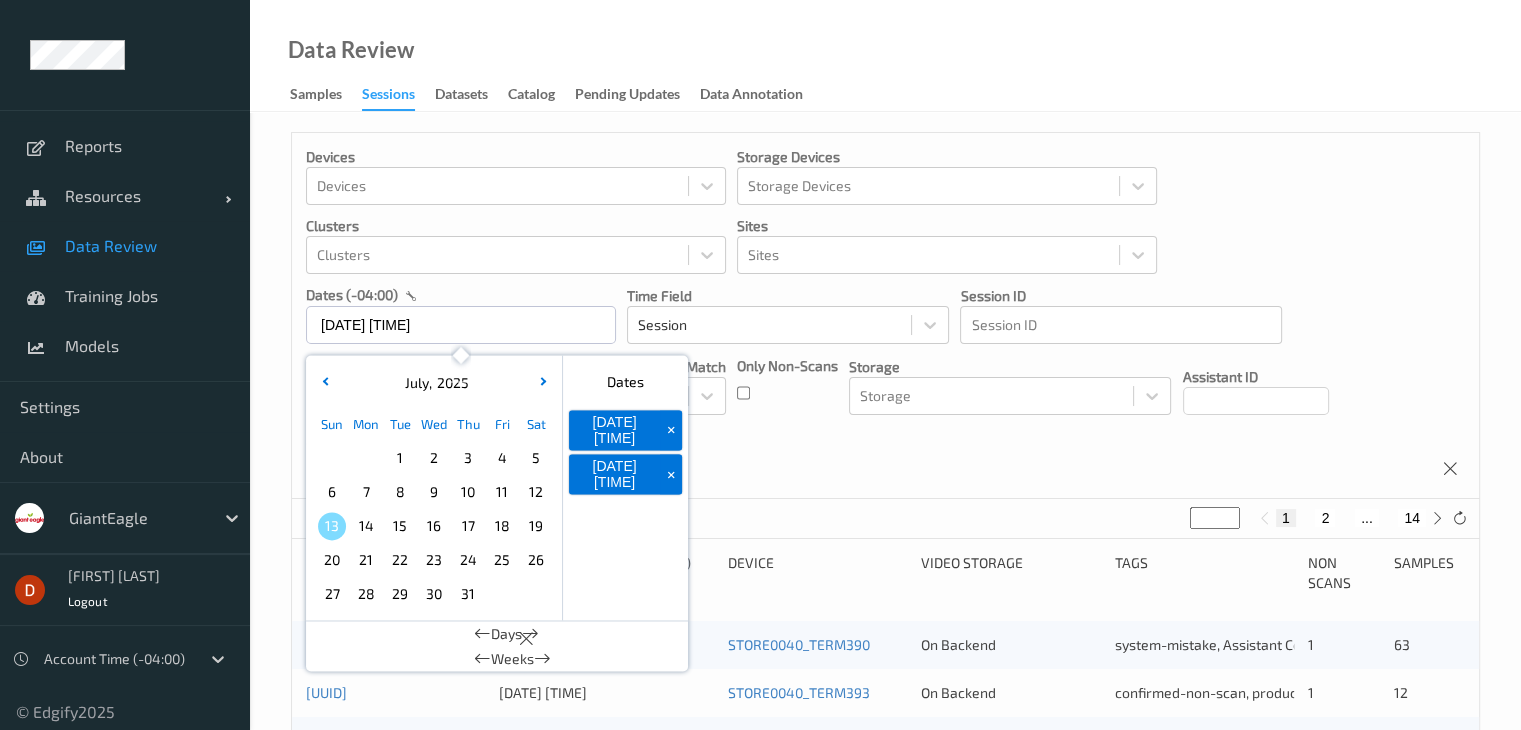 click on "+" at bounding box center (671, 430) 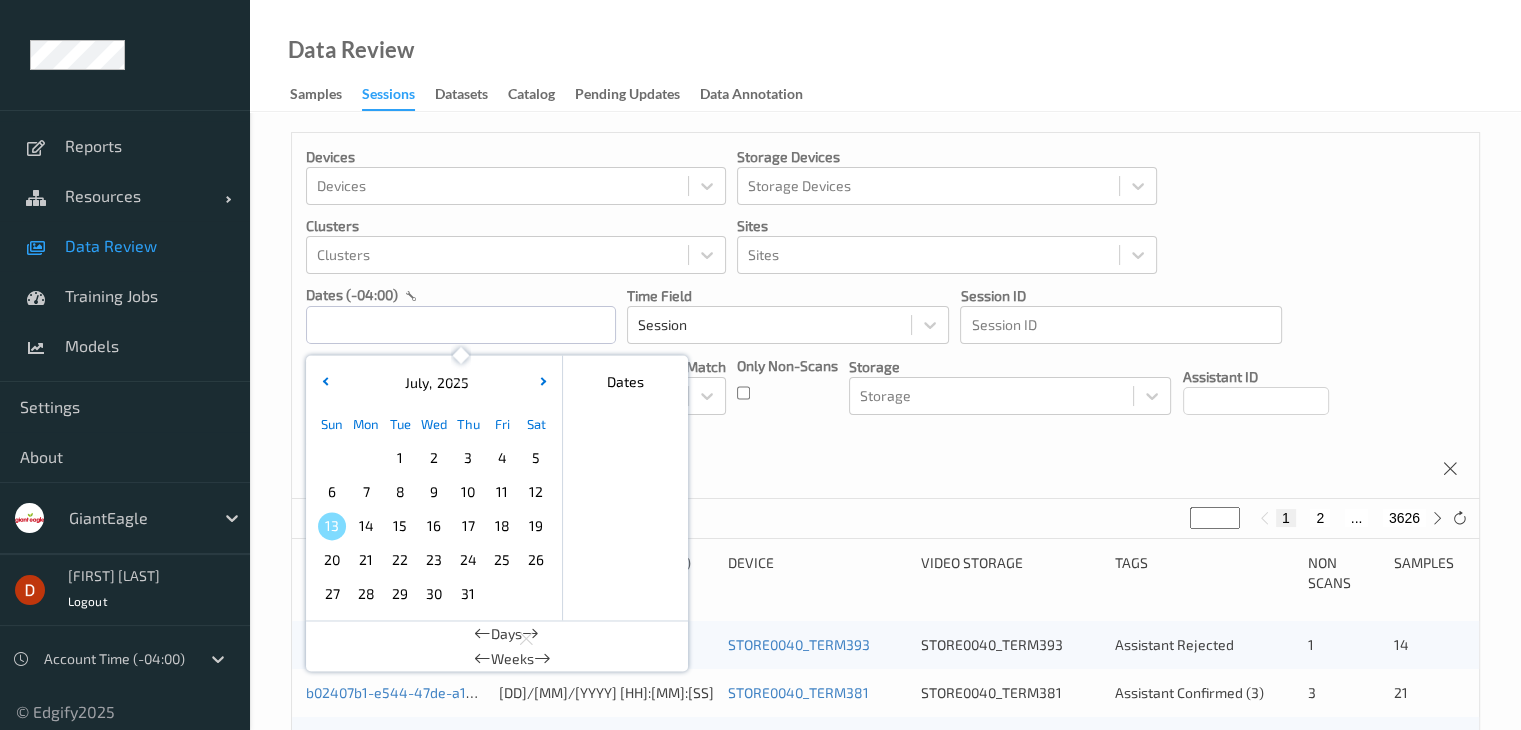 click on "10" at bounding box center (468, 492) 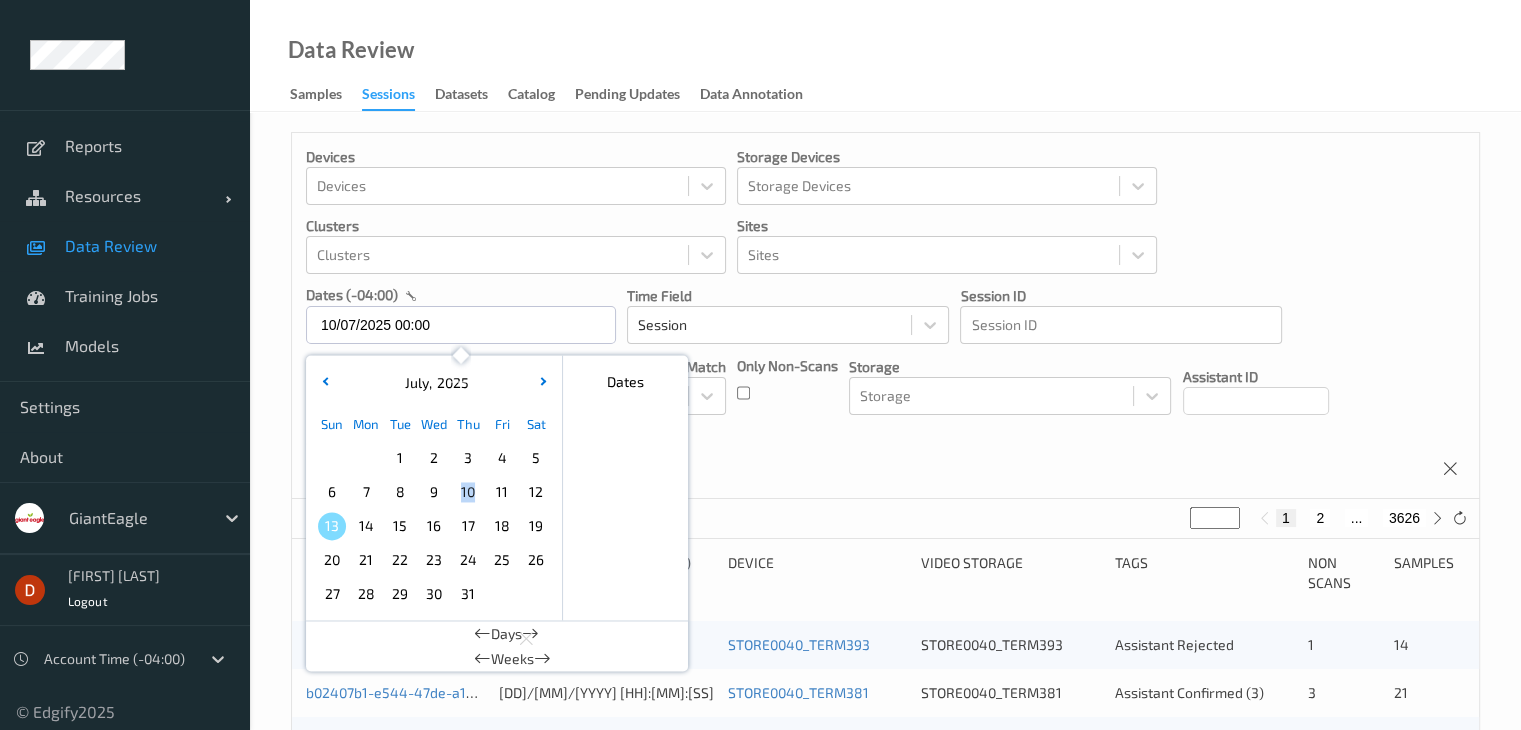 click on "10" at bounding box center (468, 492) 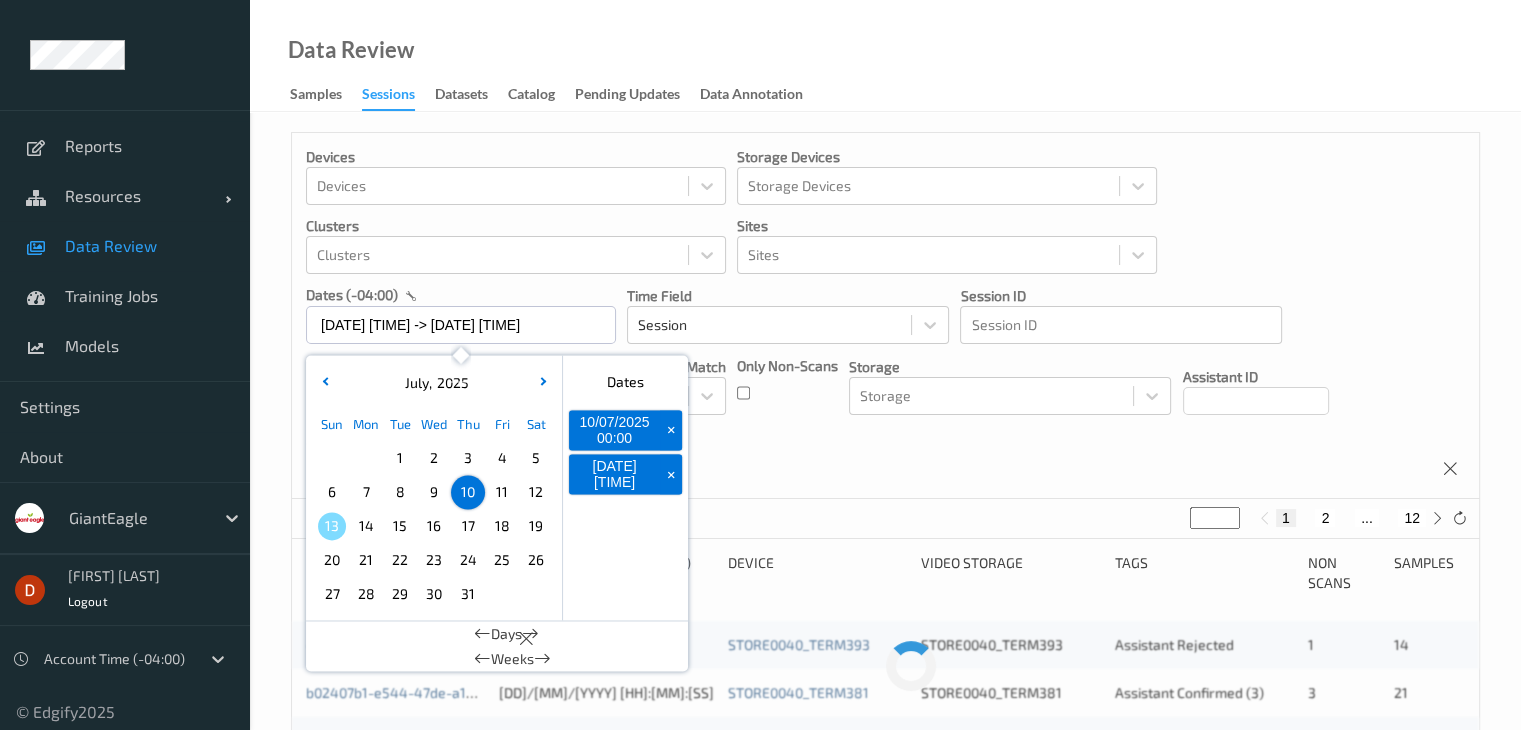 click on "6" at bounding box center [332, 492] 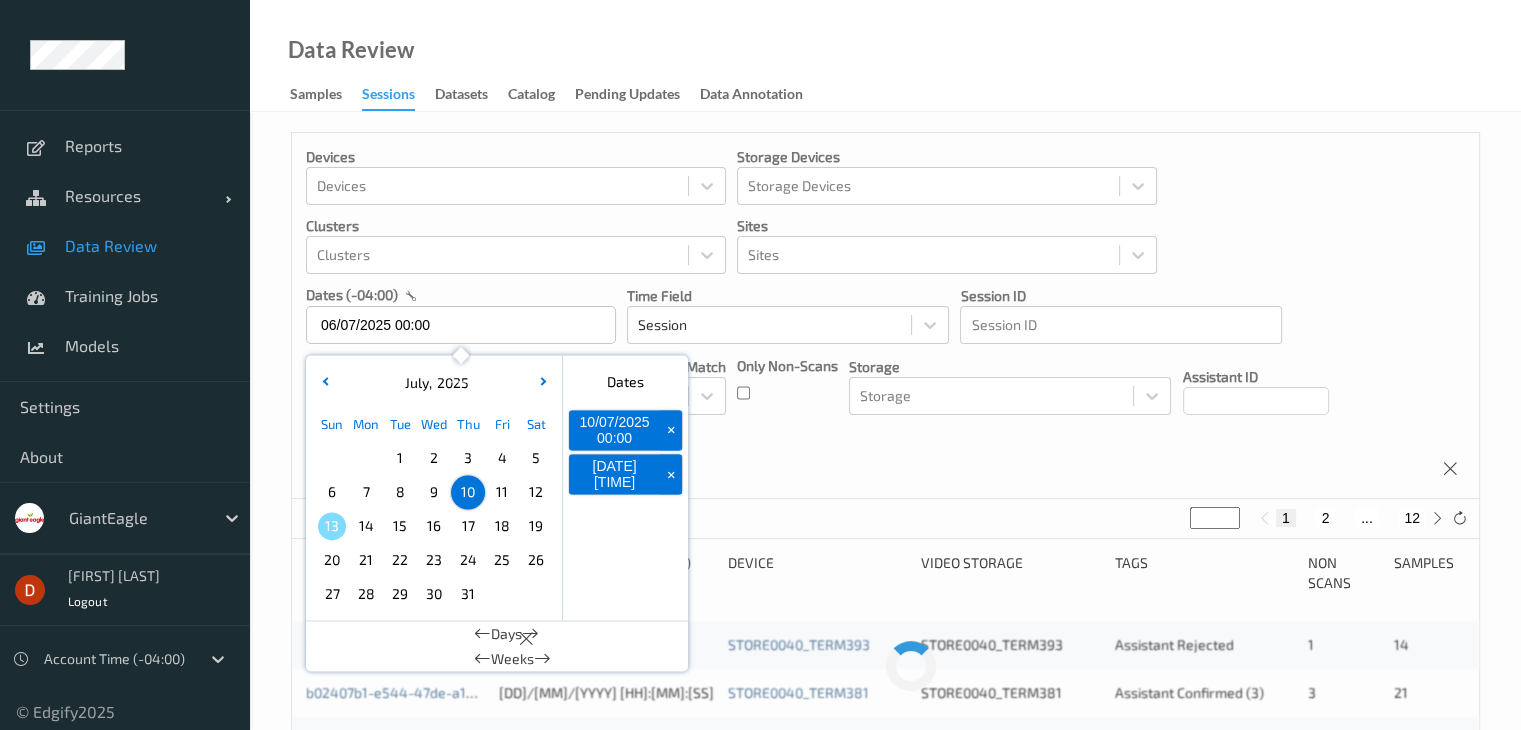 click on "6" at bounding box center [332, 492] 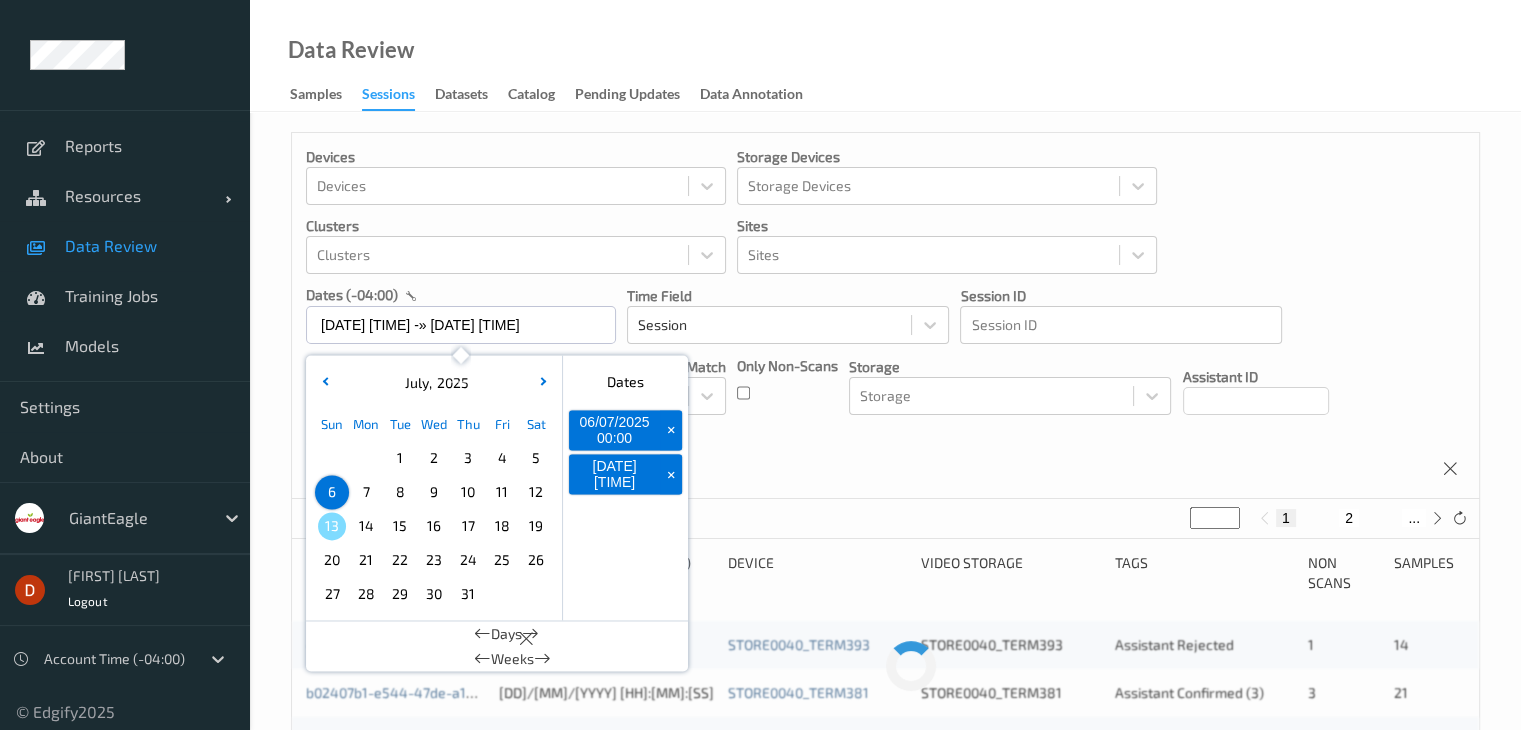 click on "Devices Devices Storage Devices Storage Devices Clusters Clusters Sites Sites dates (-04:00) [DATE] 00:00 -> [DATE] 23:59 July , 2025 Sun Mon Tue Wed Thu Fri Sat 1 2 3 4 5 6 7 8 9 10 11 12 13 14 15 16 17 18 19 20 21 22 23 24 25 26 27 28 29 30 31 January February March April May June July August September October November December 2021 2022 2023 2024 2025 2026 2027 2028 2029 2030 2031 2032 Dates [DATE] 00:00 + [DATE] 23:59 + Days Weeks Time Field Session Session ID Session ID Tags none contains any contains all exact match Tags Only Non-Scans Storage Storage Assistant ID Shopper ID Order By Session" at bounding box center (885, 316) 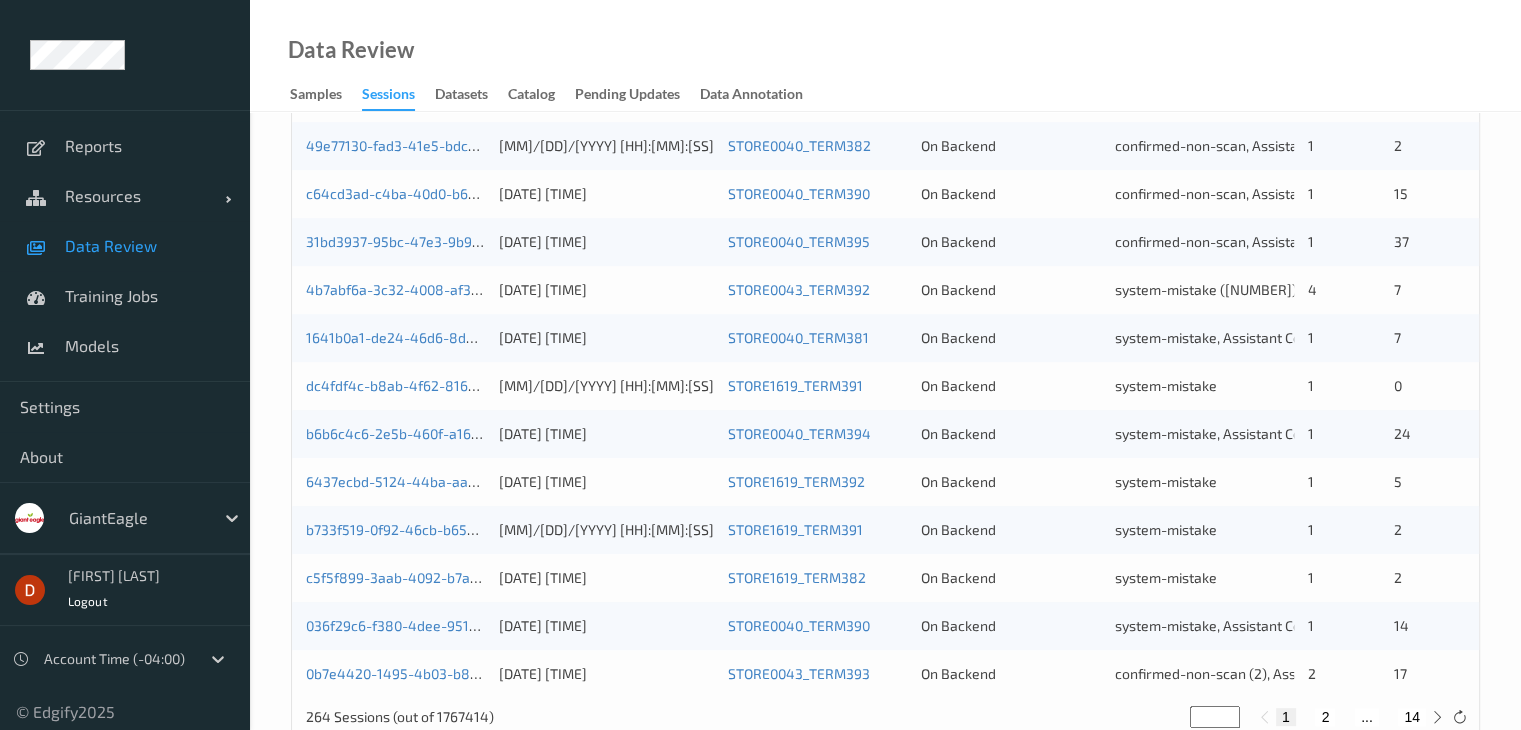 scroll, scrollTop: 932, scrollLeft: 0, axis: vertical 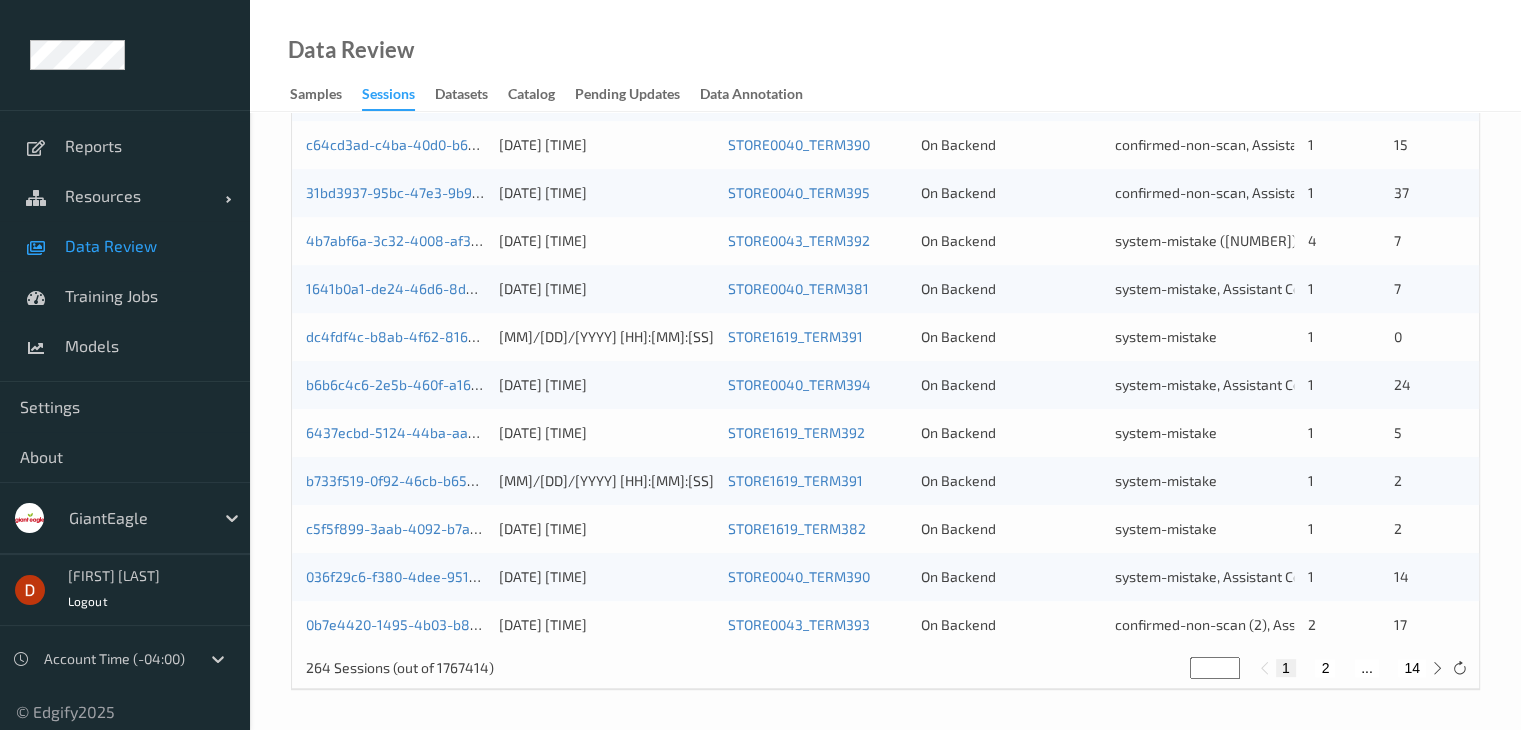 click on "2" at bounding box center [1325, 668] 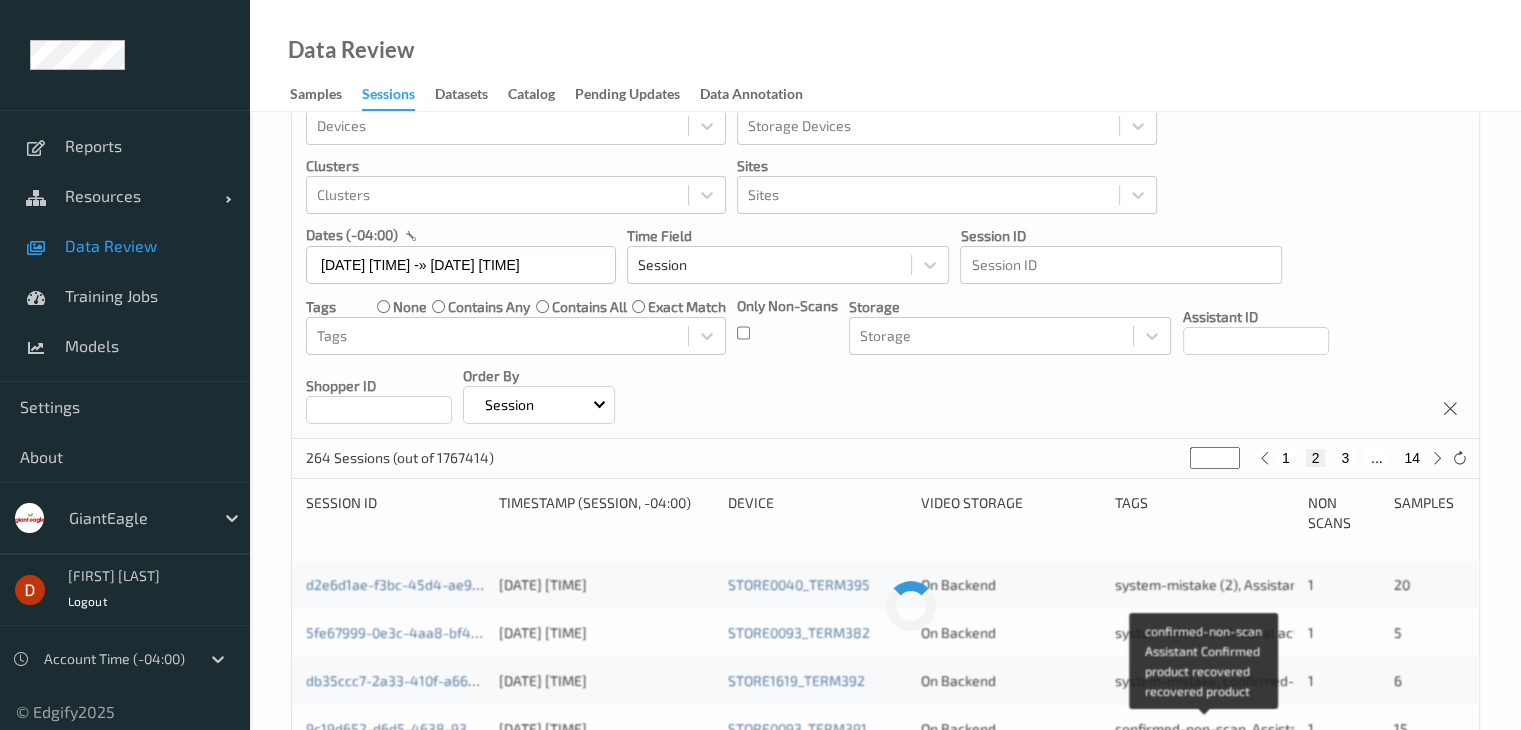scroll, scrollTop: 0, scrollLeft: 0, axis: both 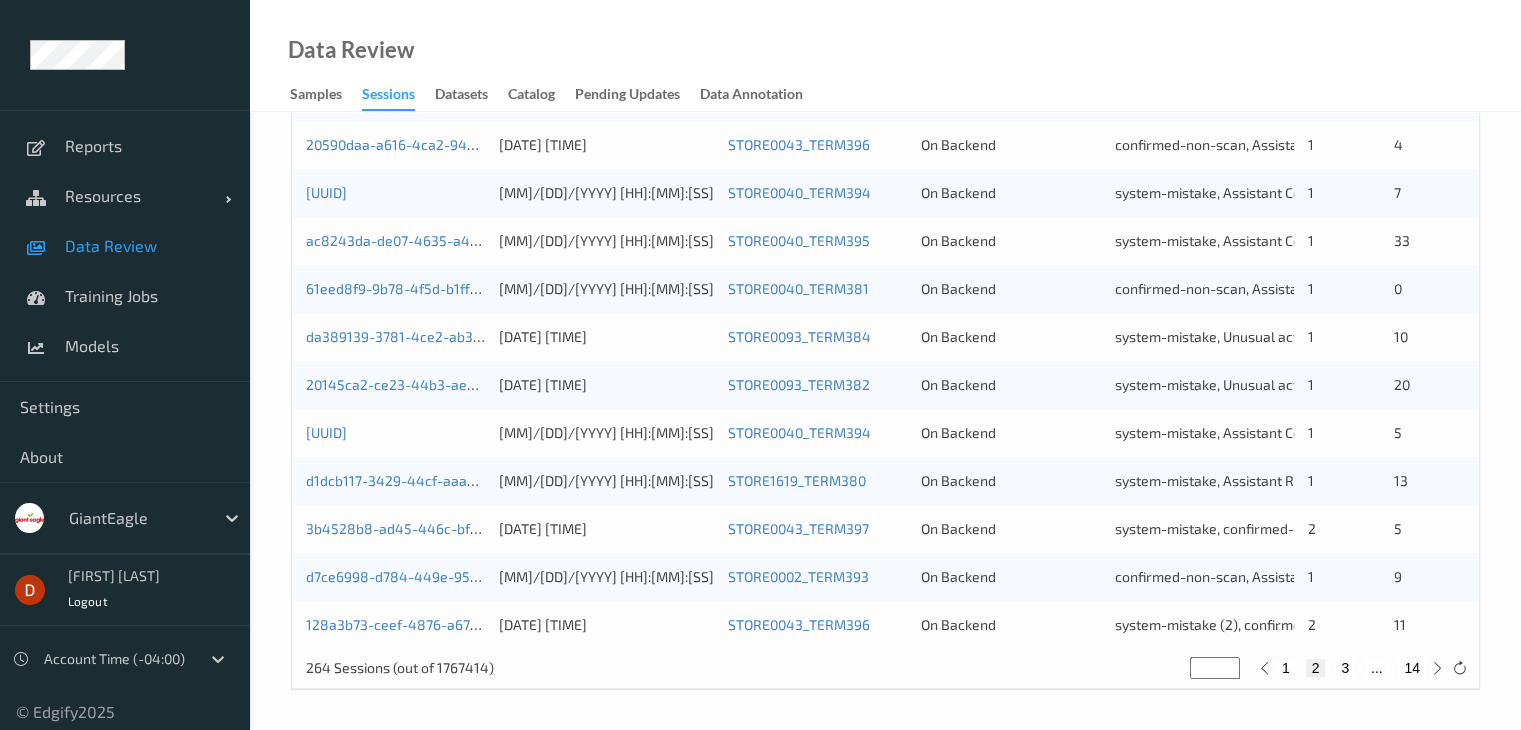 click on "3" at bounding box center [1345, 668] 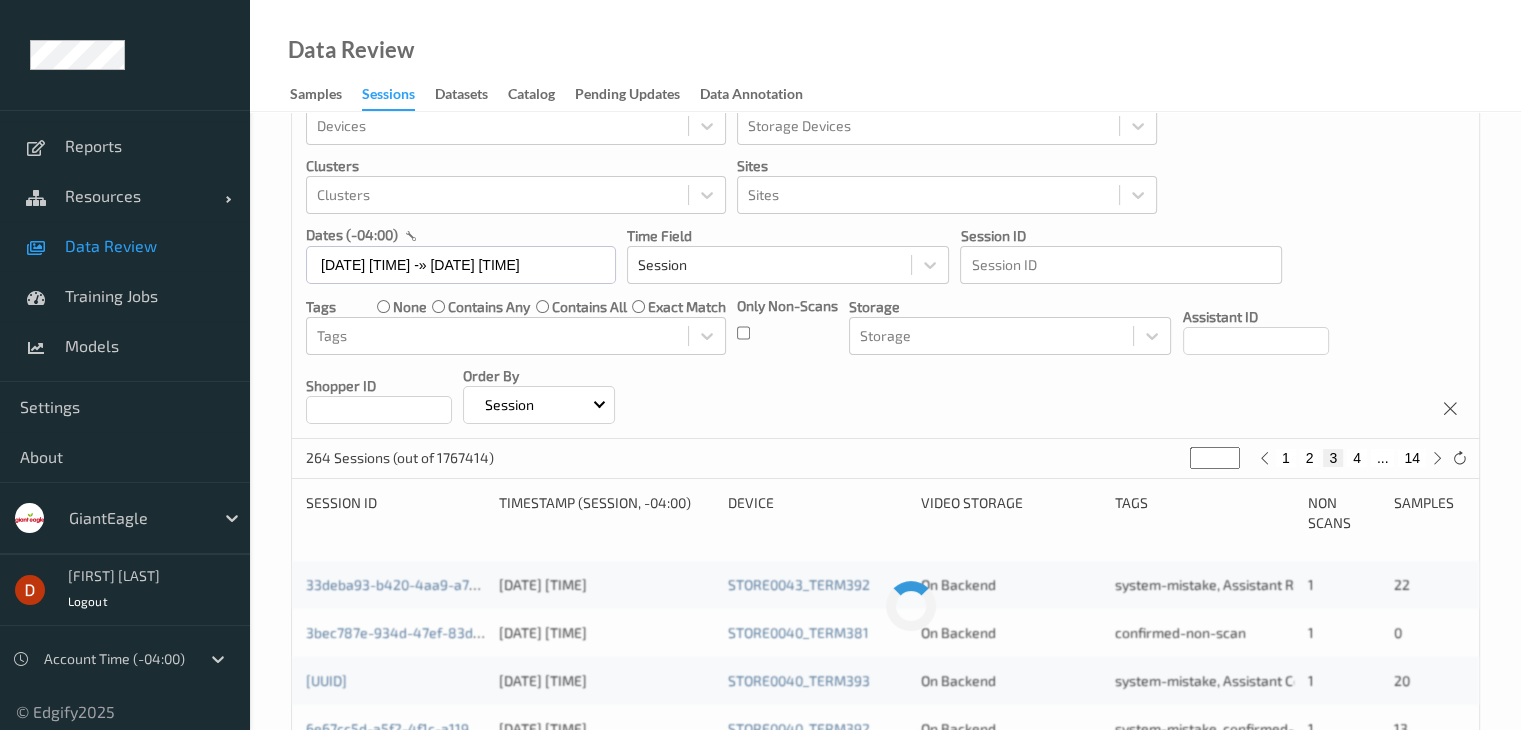 scroll, scrollTop: 0, scrollLeft: 0, axis: both 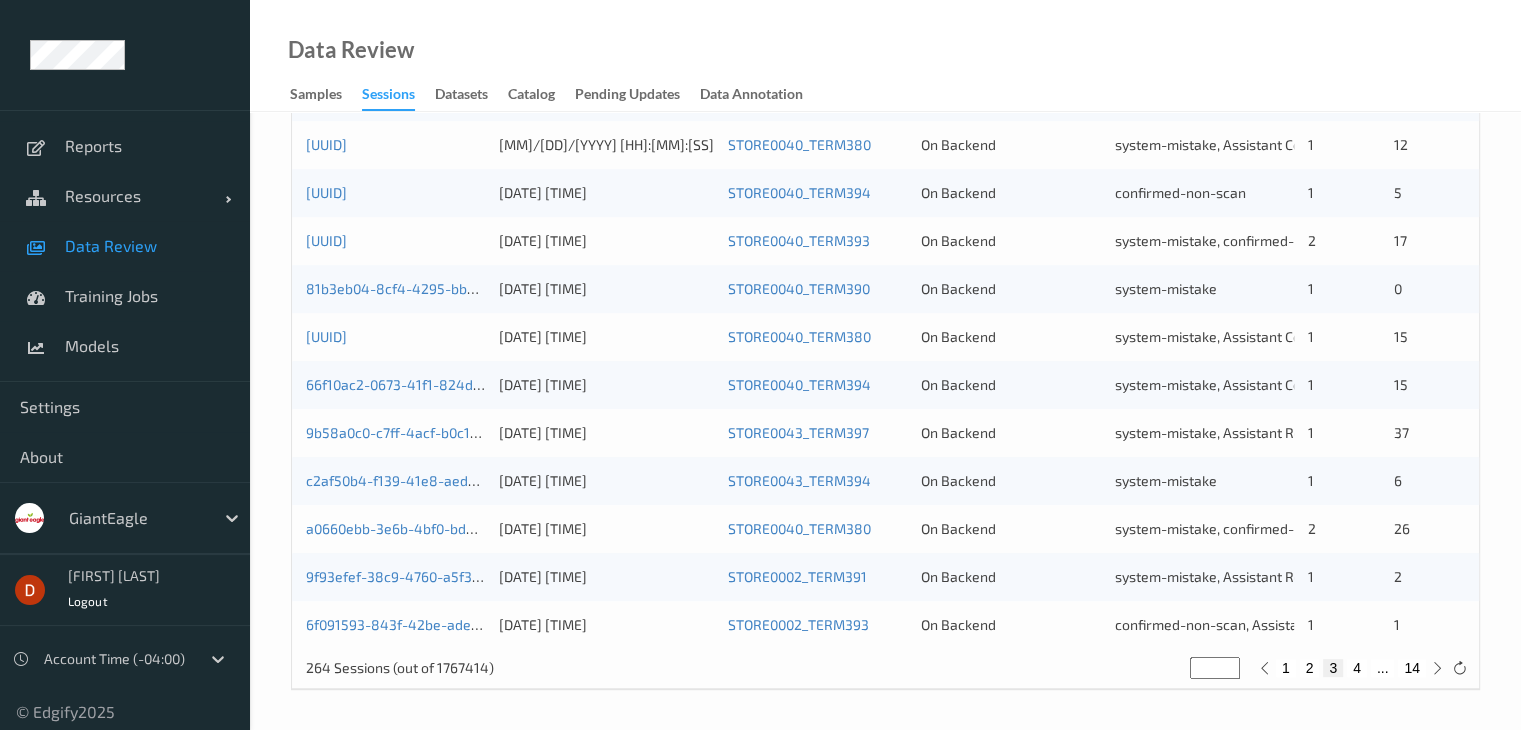 click on "4" at bounding box center [1357, 668] 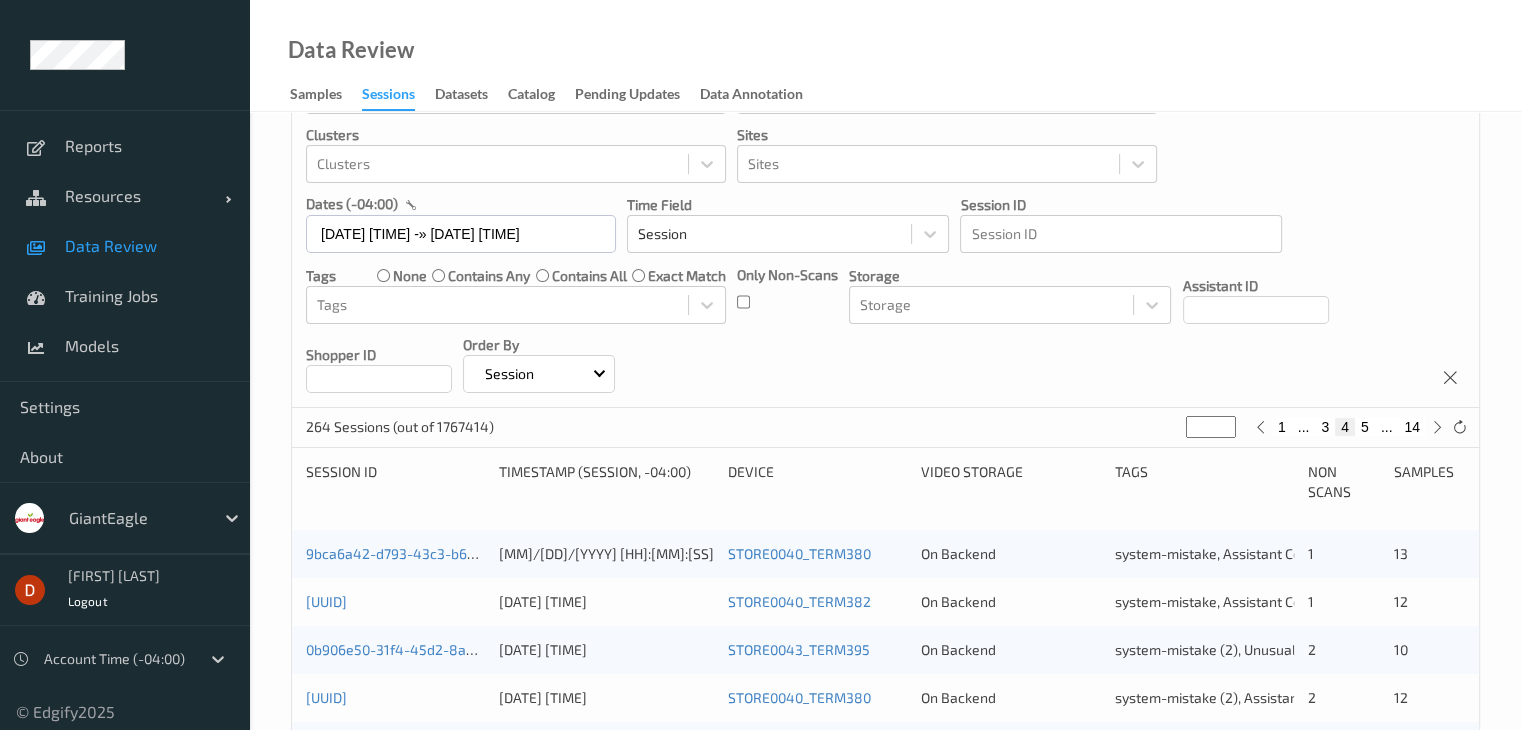 scroll, scrollTop: 0, scrollLeft: 0, axis: both 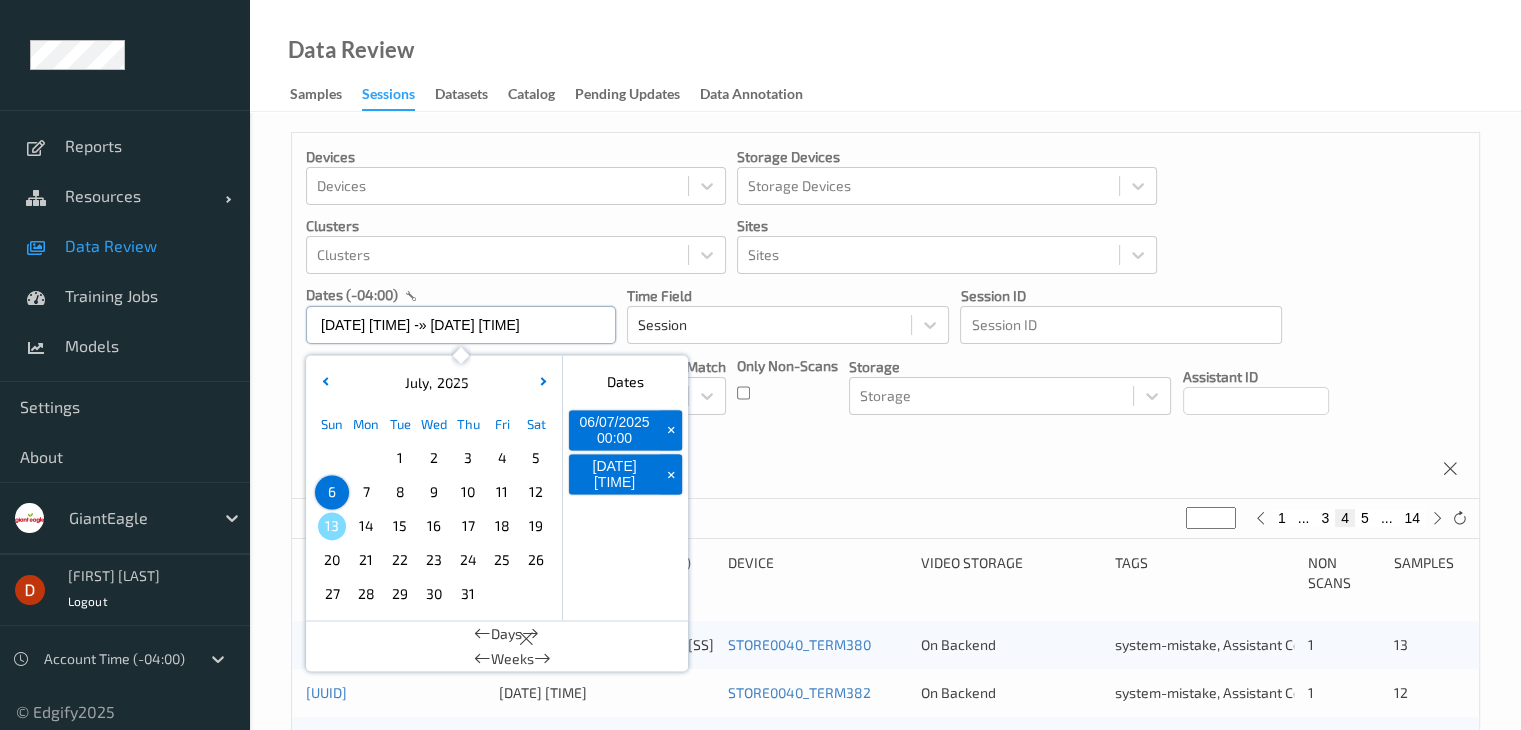 click on "[DATE] [TIME] -» [DATE] [TIME]" at bounding box center (461, 325) 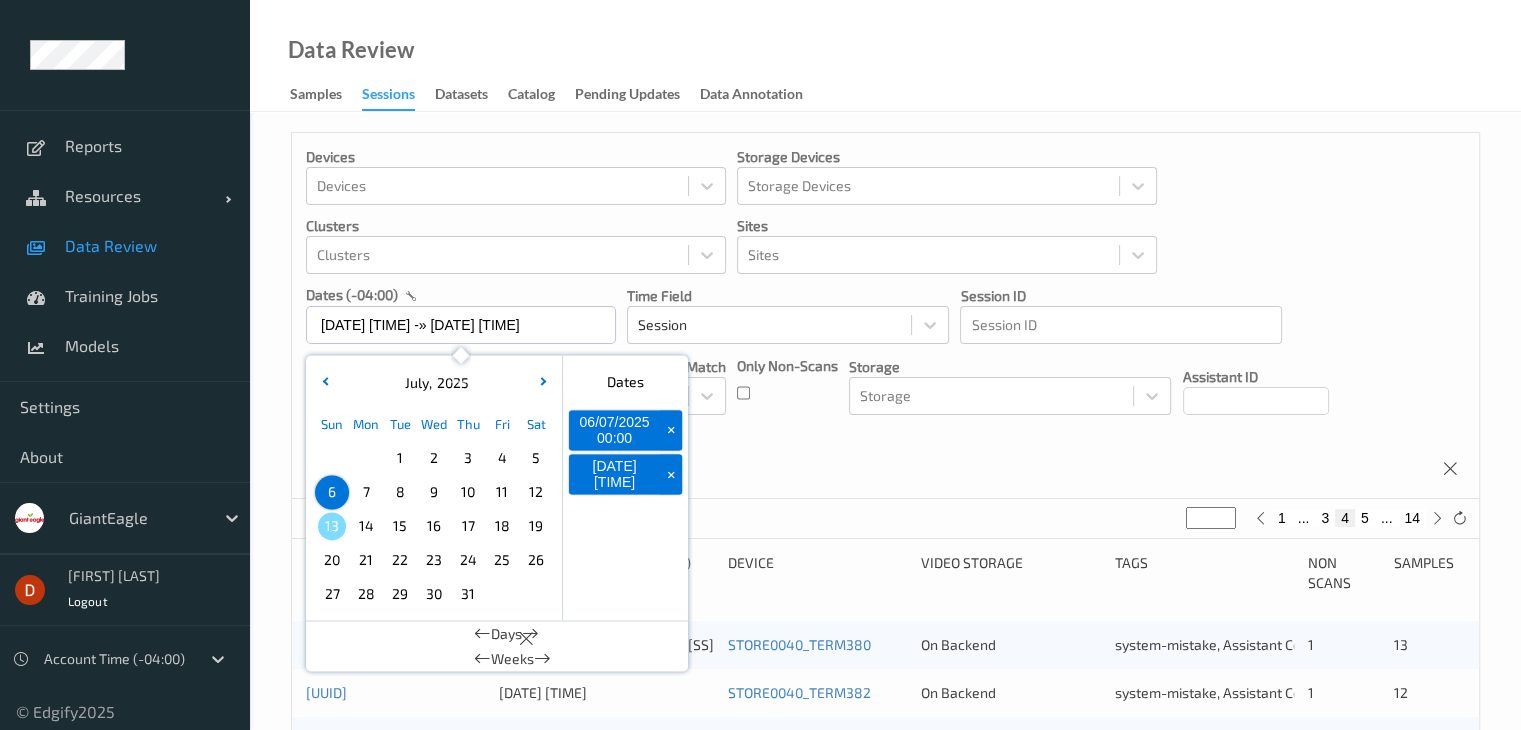 click on "7" at bounding box center [366, 492] 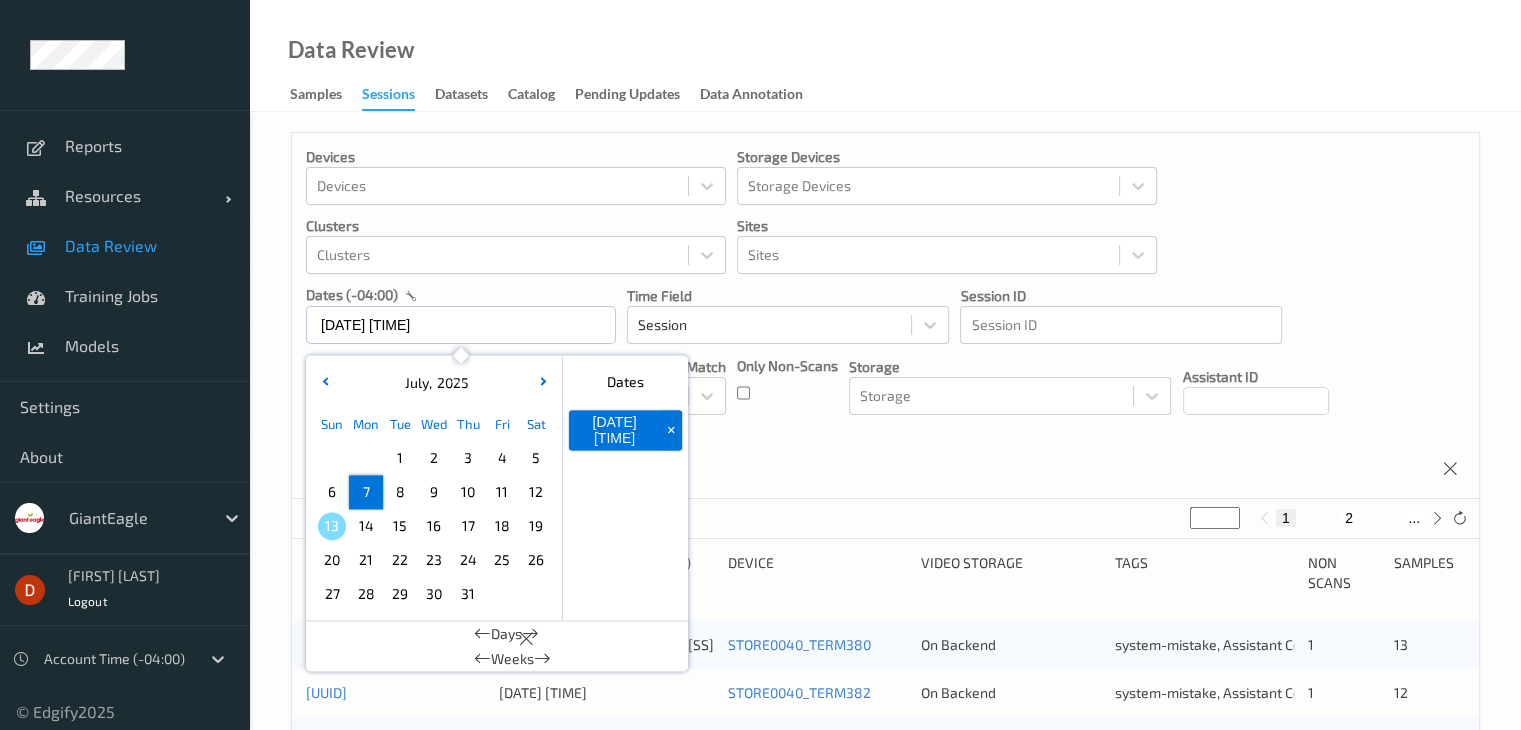 click on "7" at bounding box center (366, 492) 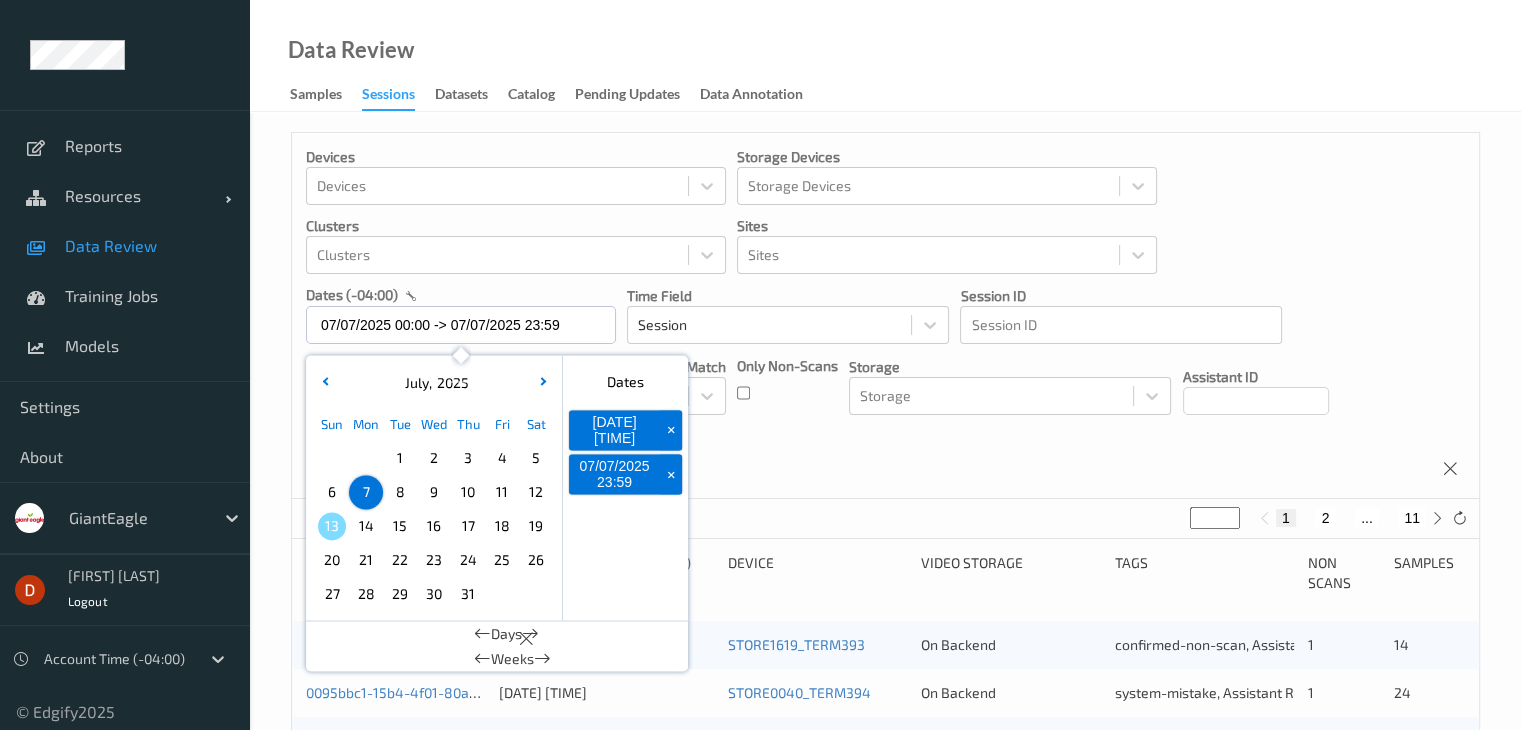click on "Devices Devices Storage Devices Storage Devices Clusters Clusters Sites Sites dates (-04:00) [MM]/[DD]/[YYYY] [HH]:[MM] -> [MM]/[DD]/[YYYY] [HH]:[MM] July , [YYYY] Sun Mon Tue Wed Thu Fri Sat 1 2 3 4 5 6 7 8 9 10 11 12 13 14 15 16 17 18 19 20 21 22 23 24 25 26 27 28 29 30 31 January February March April May June July August September October November December 2021 2022 2023 2024 2025 2026 2027 2028 2029 2030 2031 2032 Dates [MM]/[DD]/[YYYY] [HH]:[MM] + [MM]/[DD]/[YYYY] [HH]:[MM] + Days Weeks Time Field Session Session ID Session ID Tags none contains any contains all exact match Tags Only Non-Scans Storage Storage Assistant ID Shopper ID Order By Session" at bounding box center [885, 316] 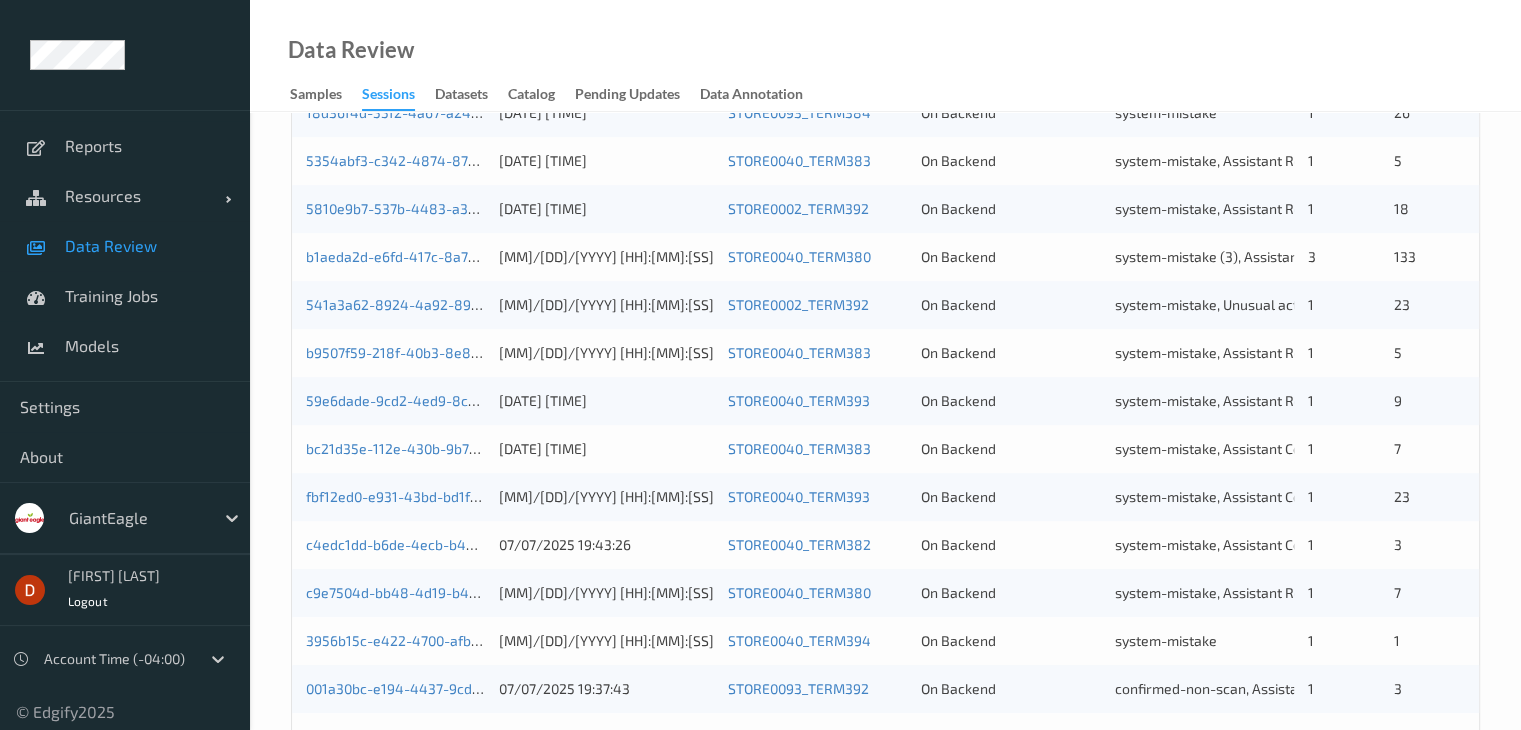 scroll, scrollTop: 932, scrollLeft: 0, axis: vertical 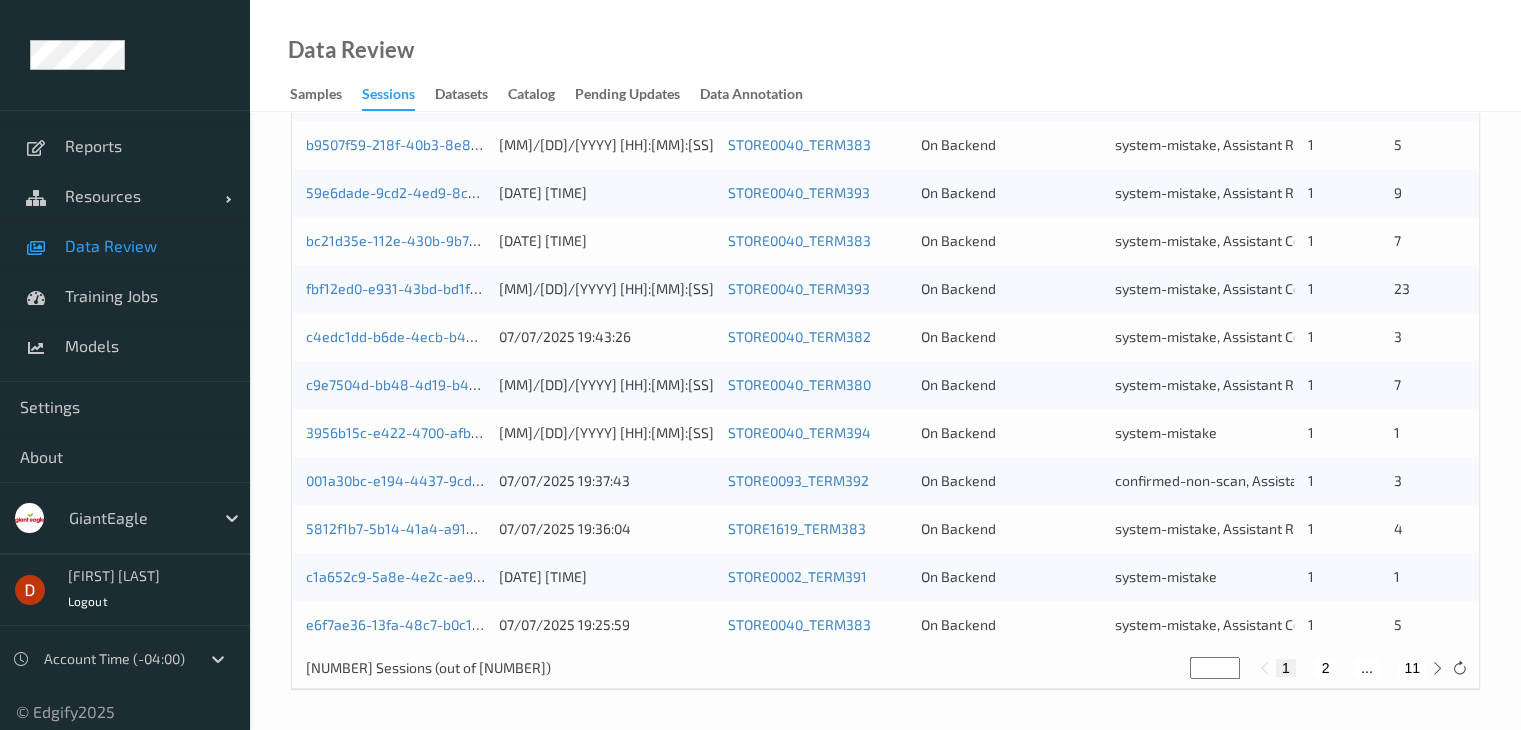 click on "2" at bounding box center (1325, 668) 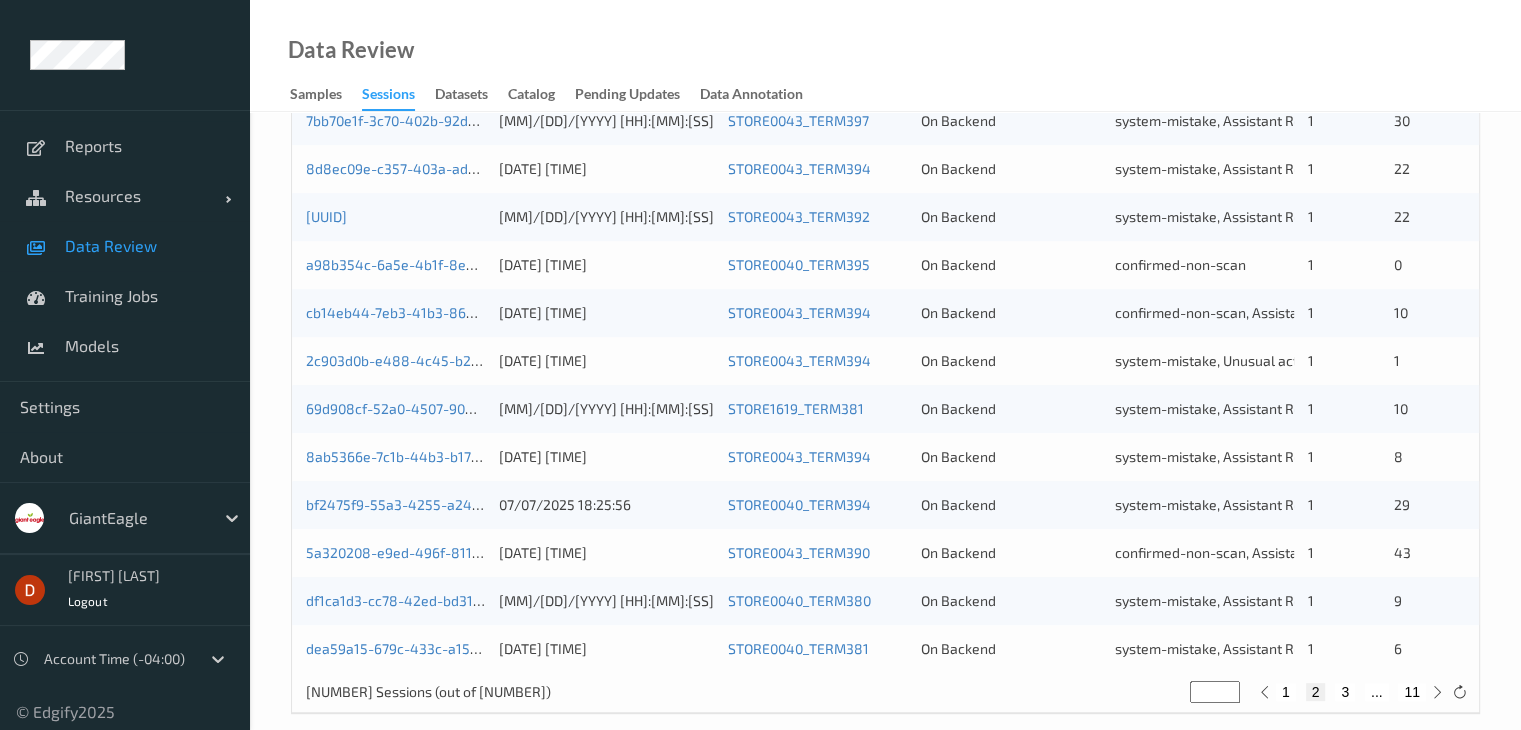 scroll, scrollTop: 932, scrollLeft: 0, axis: vertical 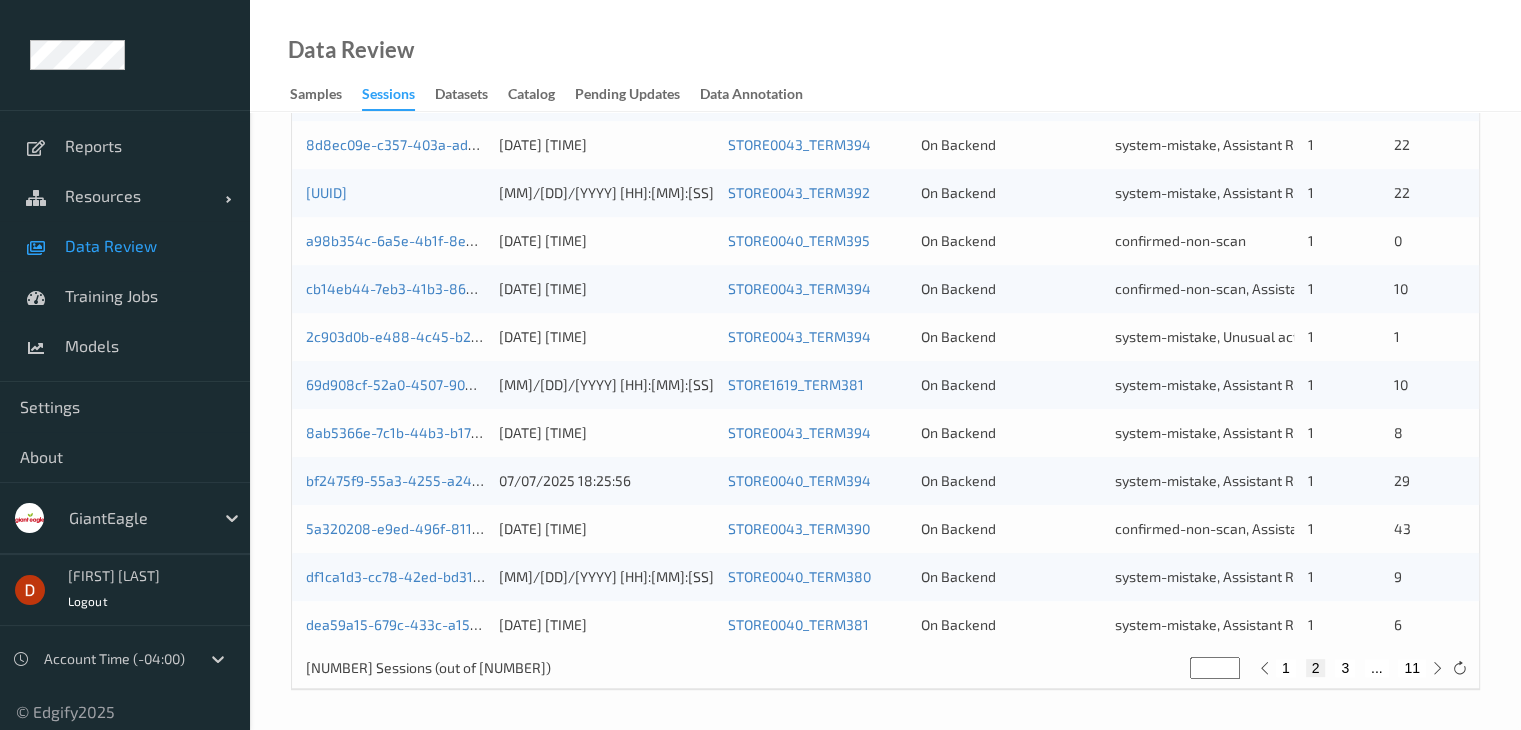 click on "3" at bounding box center (1345, 668) 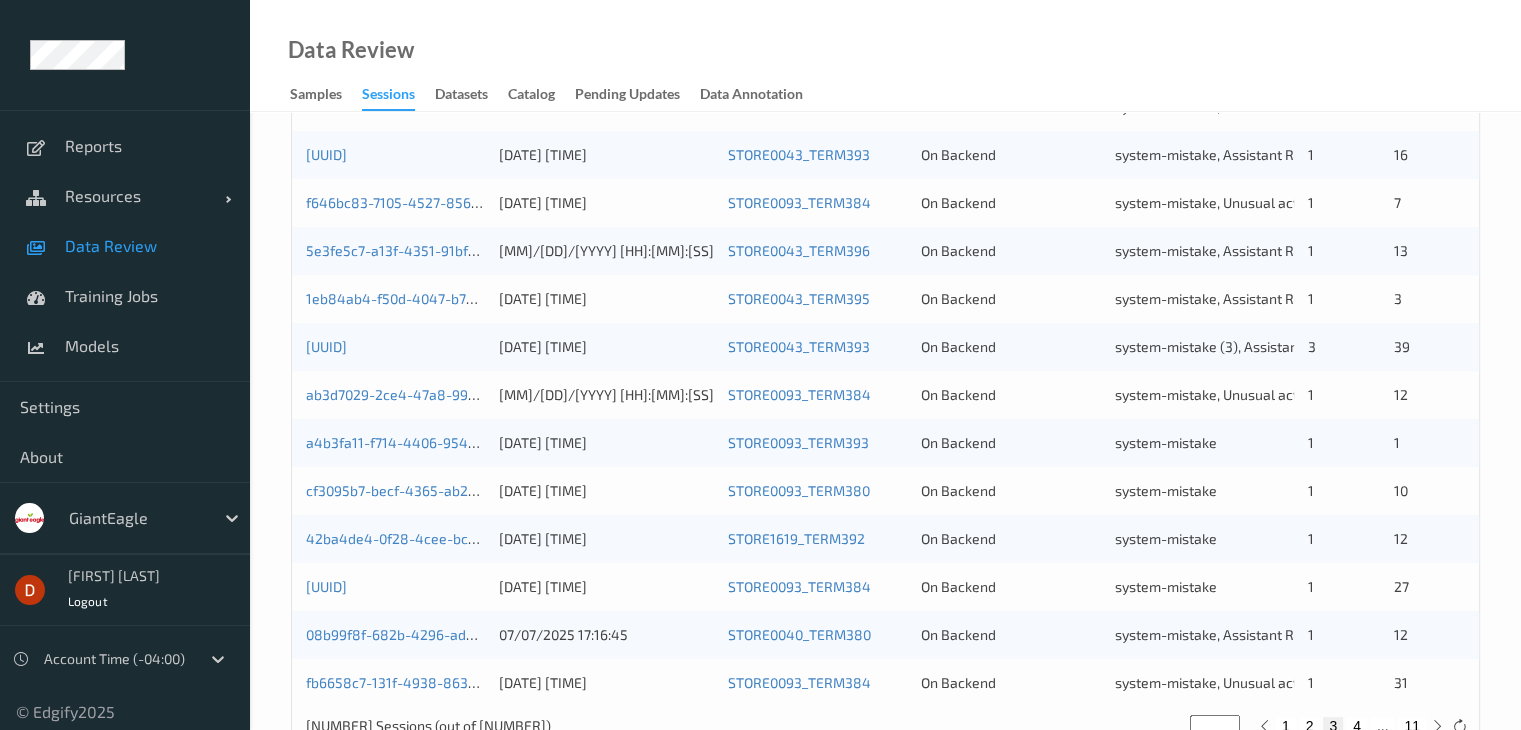 scroll, scrollTop: 932, scrollLeft: 0, axis: vertical 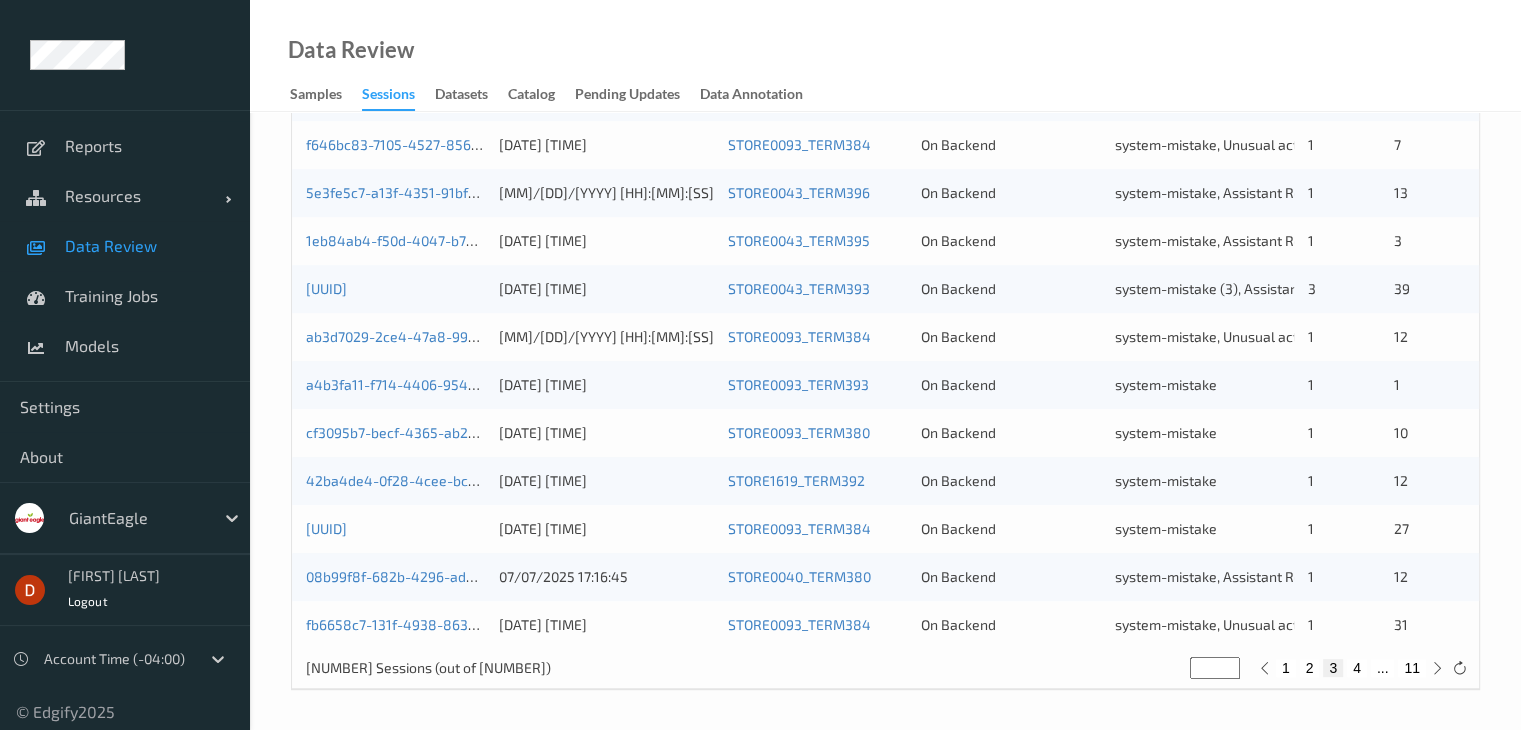 click on "11" at bounding box center [1412, 668] 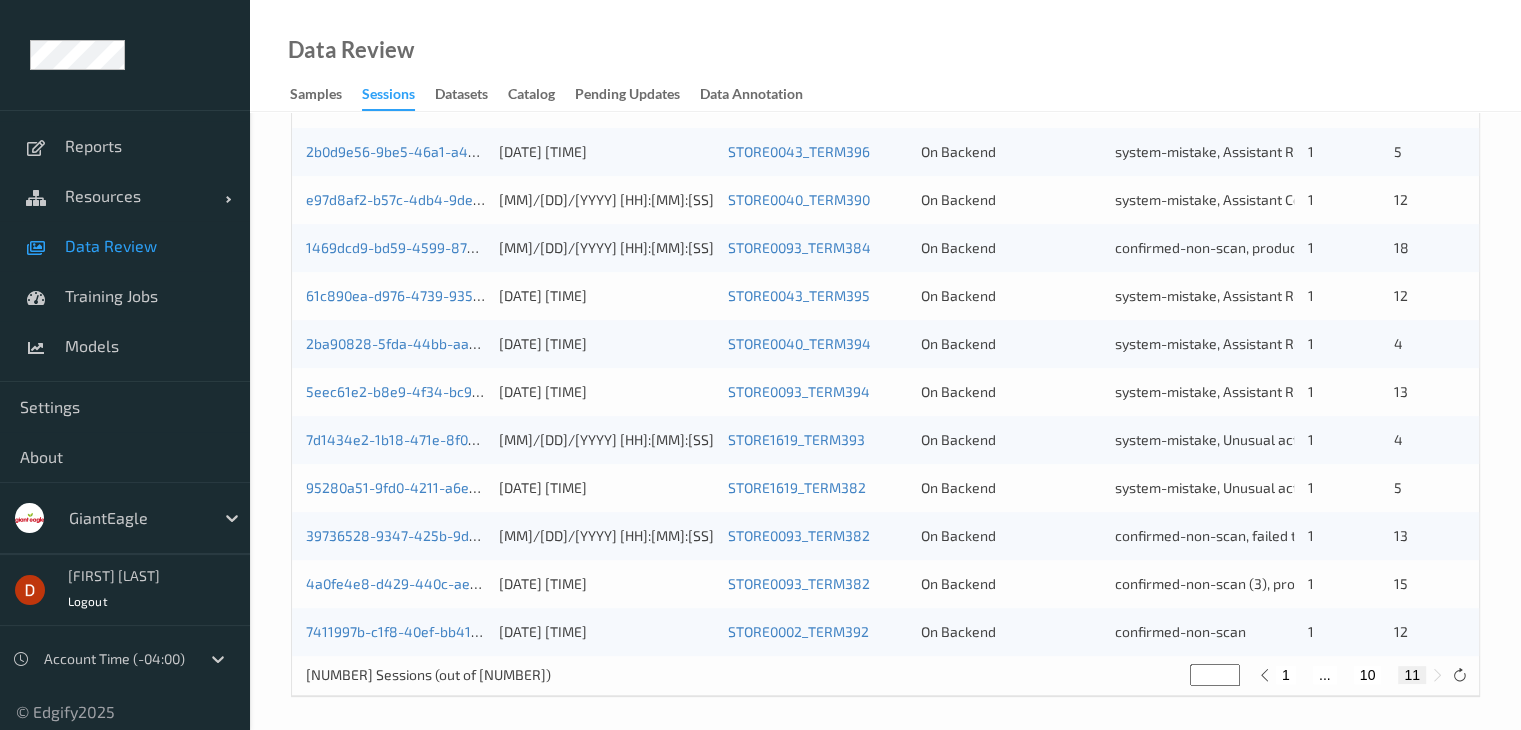 scroll, scrollTop: 0, scrollLeft: 0, axis: both 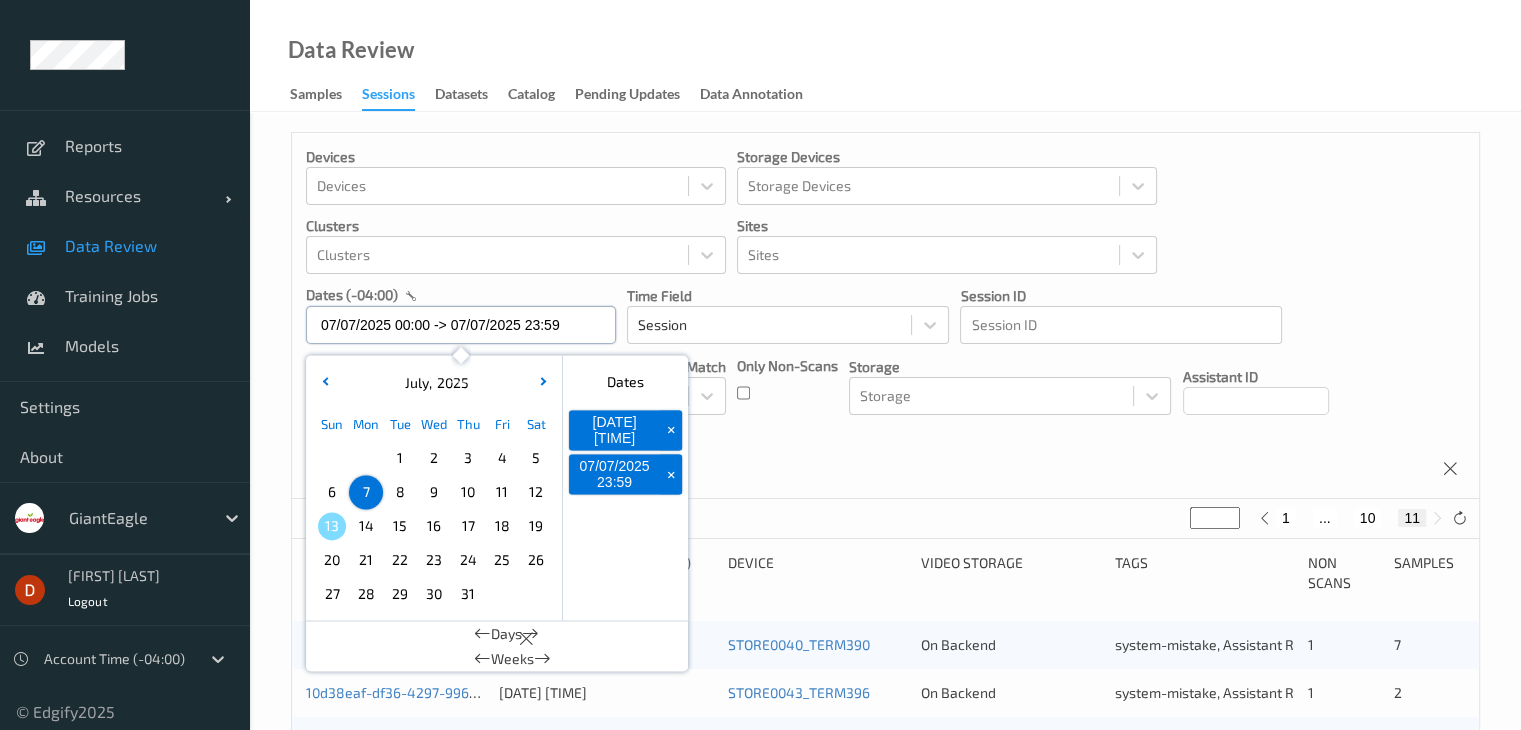 click on "07/07/2025 00:00 -> 07/07/2025 23:59" at bounding box center [461, 325] 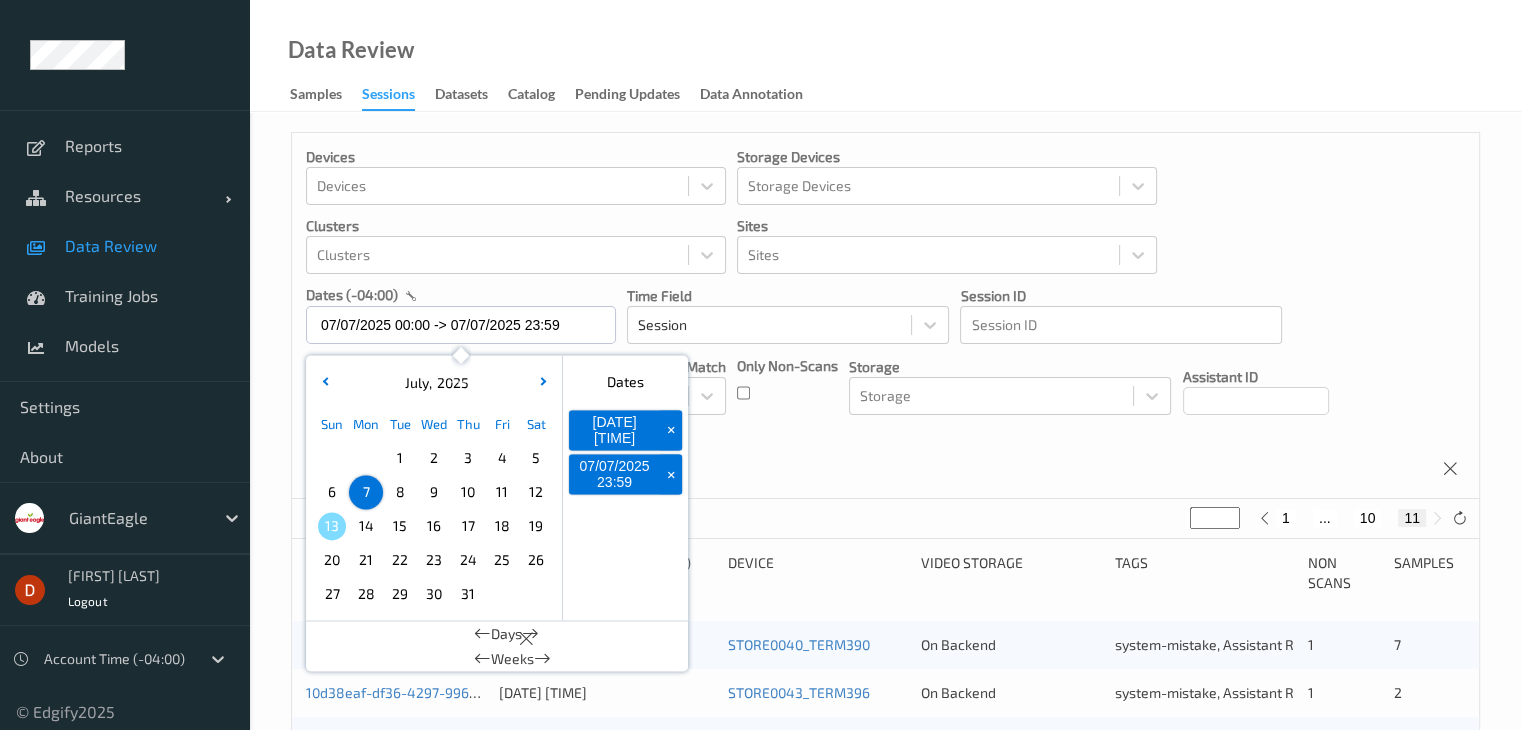 click on "10" at bounding box center (468, 492) 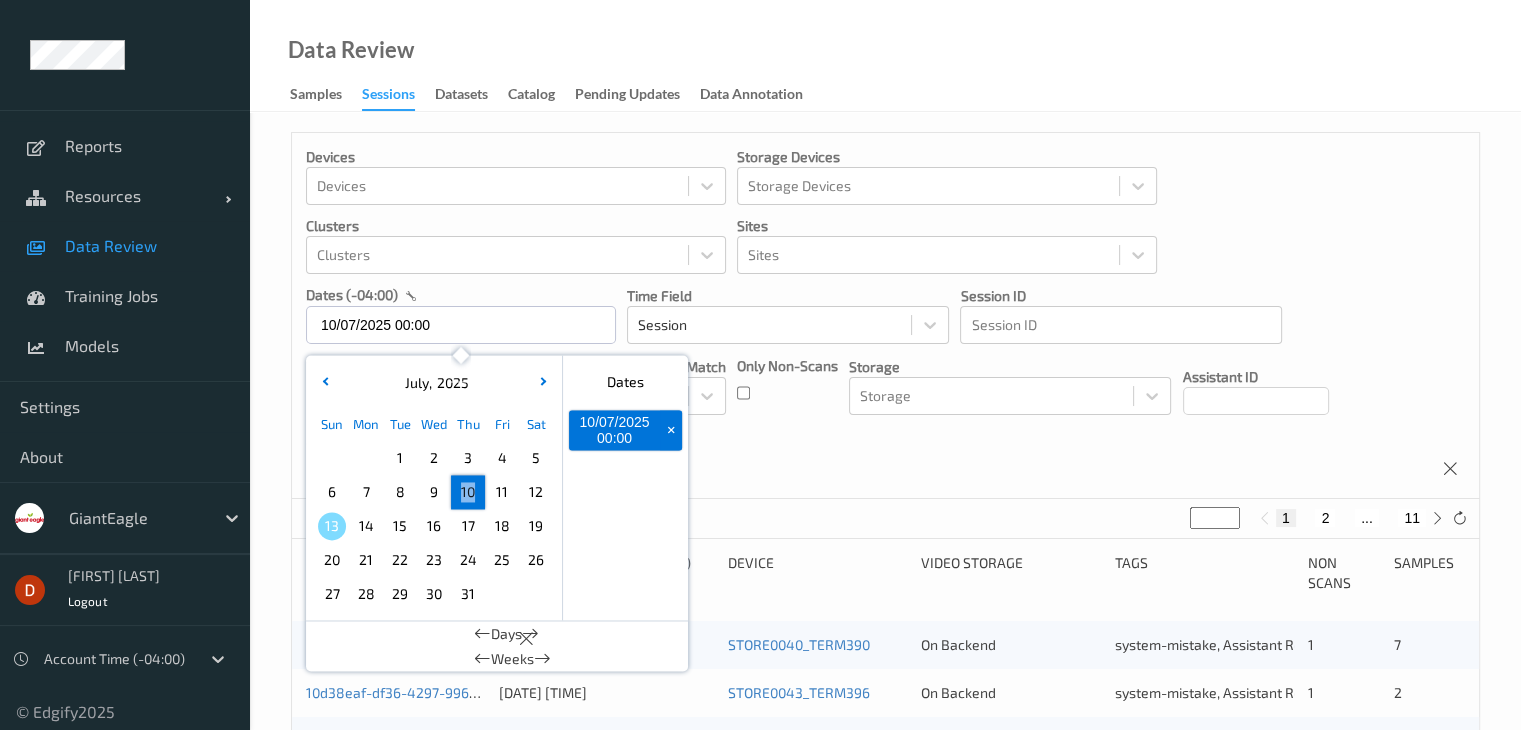 click on "10" at bounding box center [468, 492] 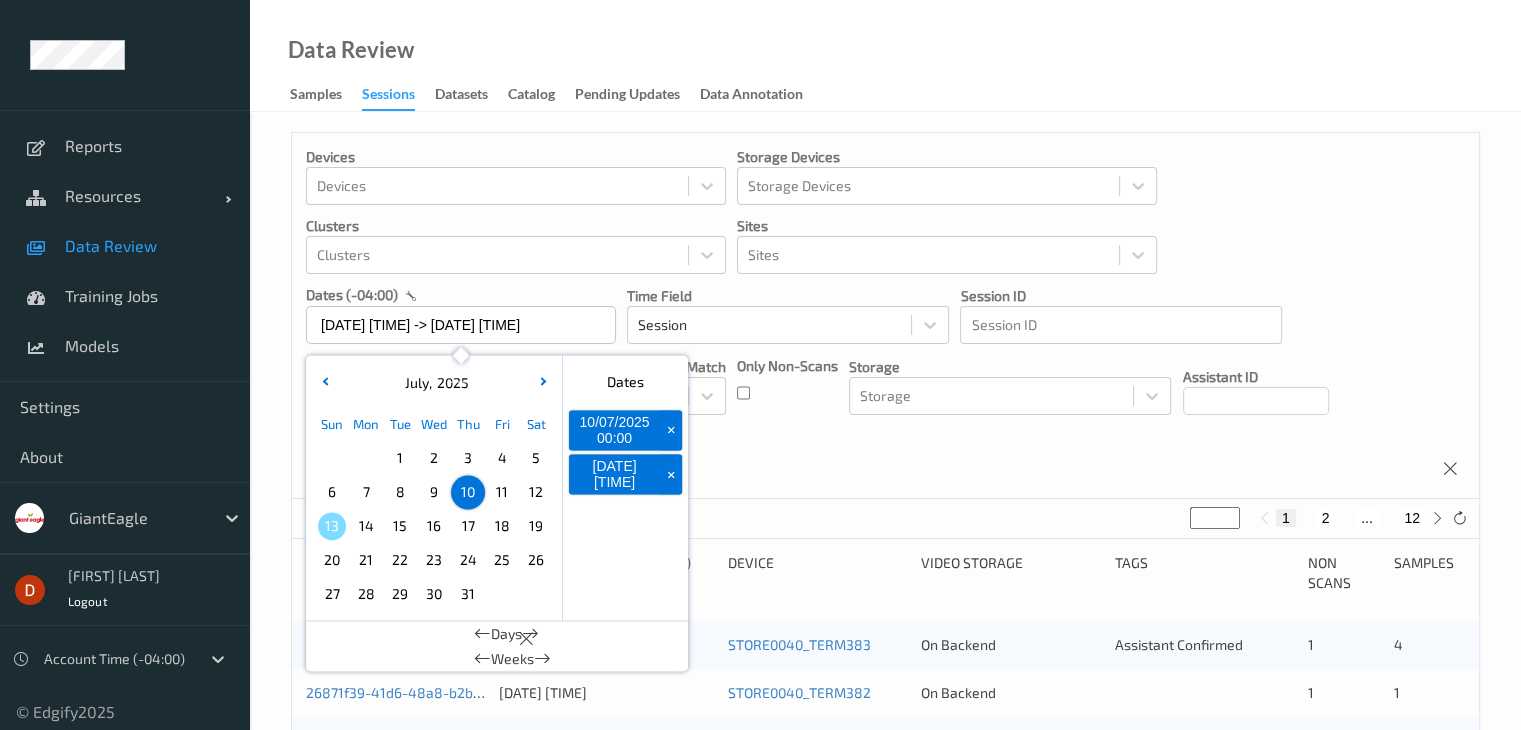 click on "Devices Devices Storage Devices Storage Devices Clusters Clusters Sites Sites dates (-04:00) [DATE] 00:00 -> [DATE] 23:59 July , 2025 Sun Mon Tue Wed Thu Fri Sat 1 2 3 4 5 6 7 8 9 10 11 12 13 14 15 16 17 18 19 20 21 22 23 24 25 26 27 28 29 30 31 January February March April May June July August September October November December 2021 2022 2023 2024 2025 2026 2027 2028 2029 2030 2031 2032 Dates [DATE] 00:00 + [DATE] 23:59 + Days Weeks Time Field Session Session ID Session ID Tags none contains any contains all exact match Tags Only Non-Scans Storage Storage Assistant ID Shopper ID Order By Session" at bounding box center (885, 316) 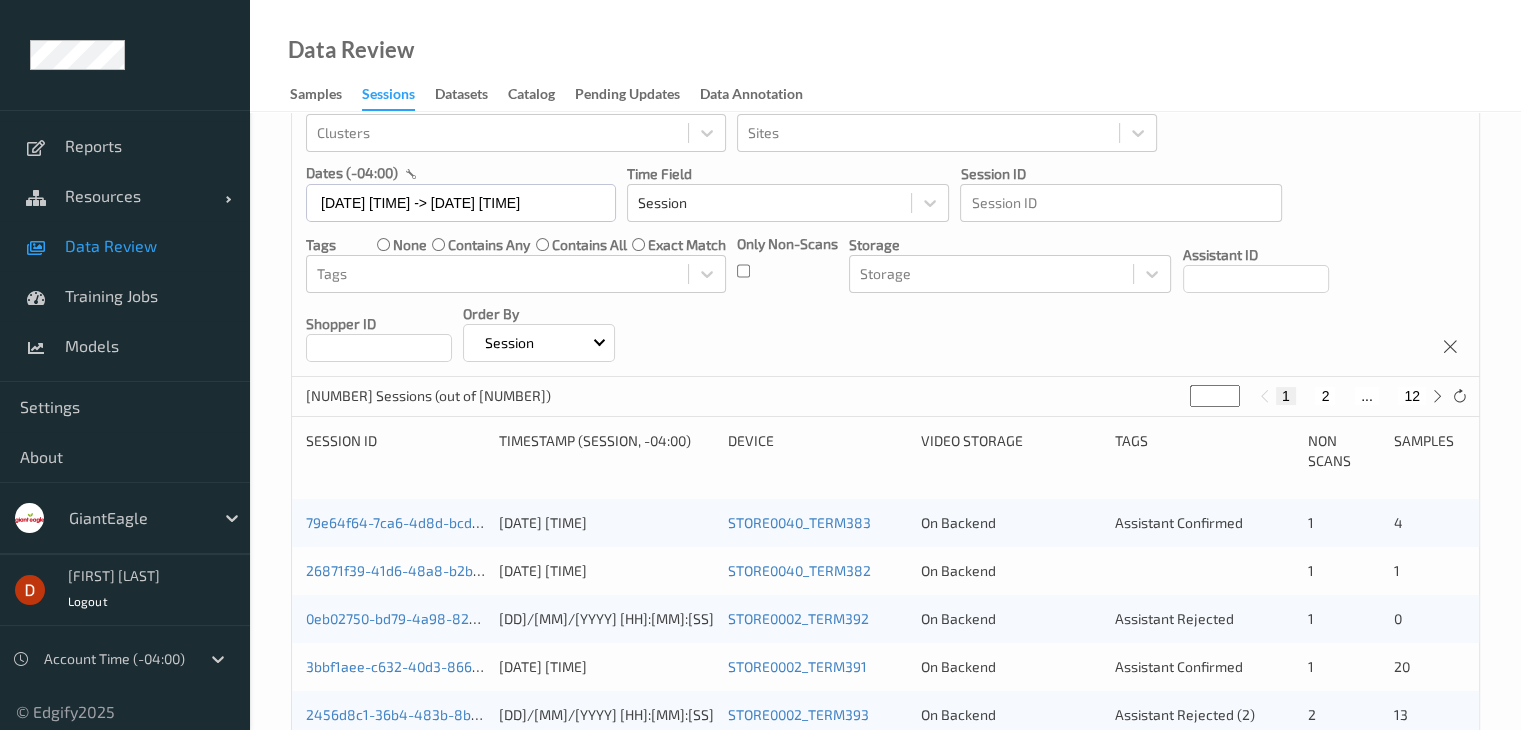 scroll, scrollTop: 0, scrollLeft: 0, axis: both 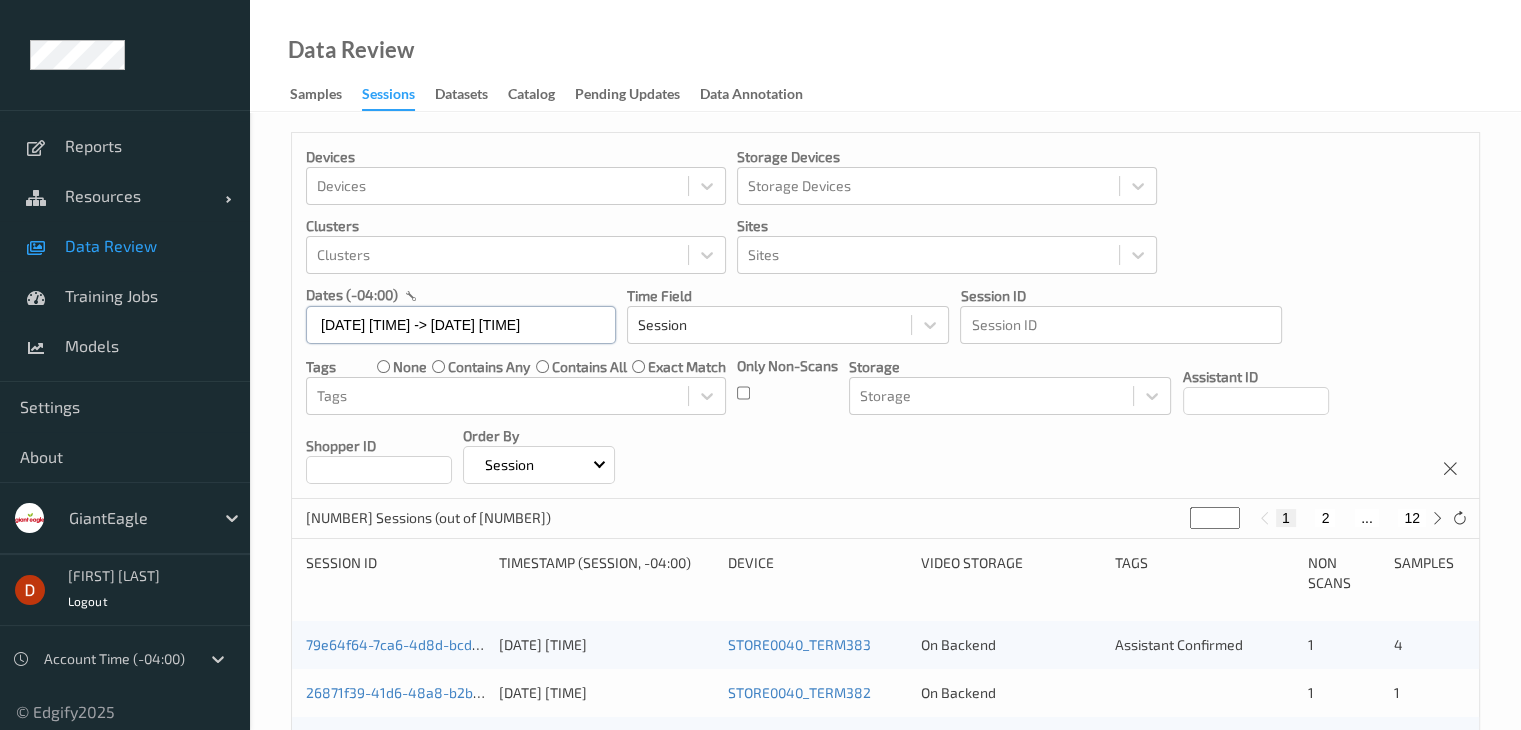 click on "[DATE] [TIME] -> [DATE] [TIME]" at bounding box center [461, 325] 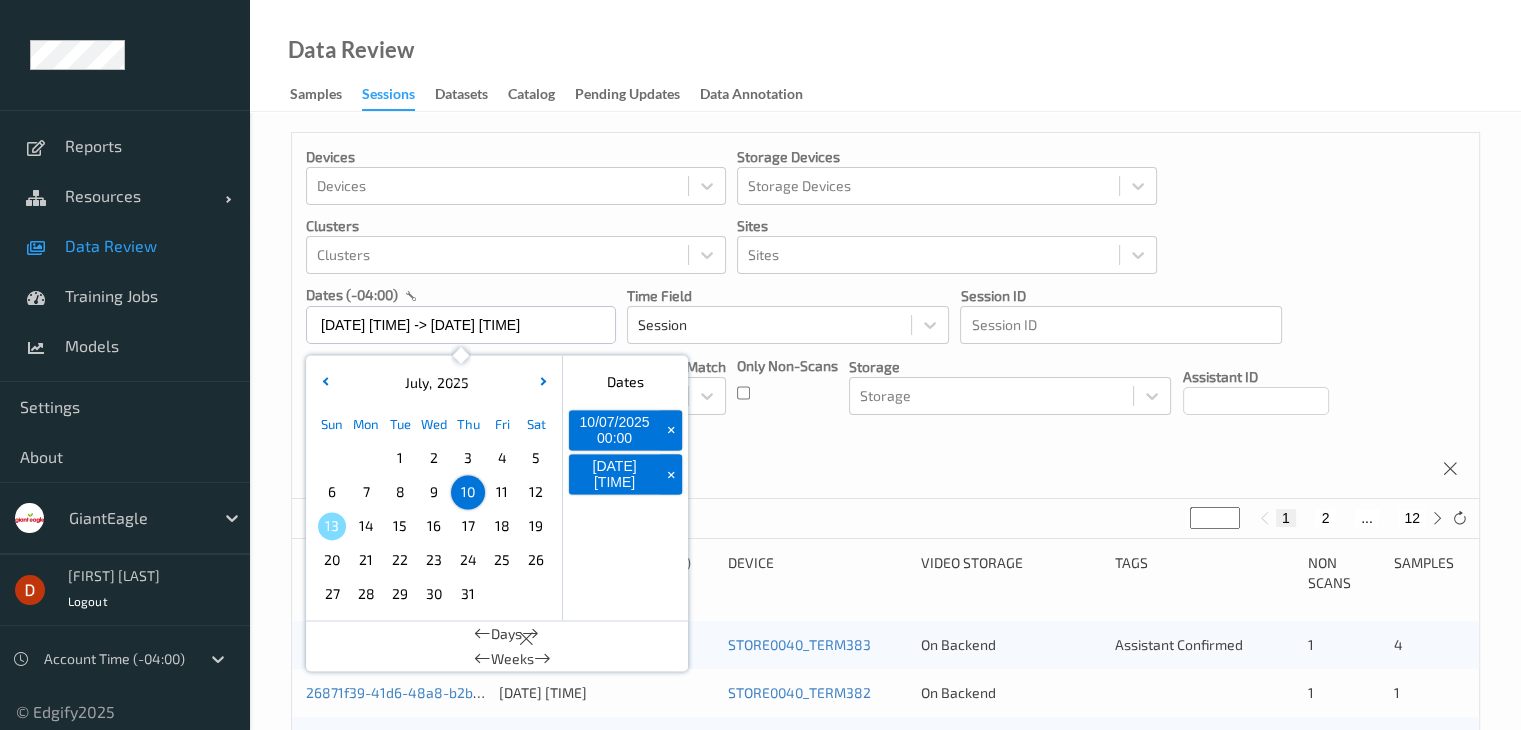 click on "9" at bounding box center [434, 492] 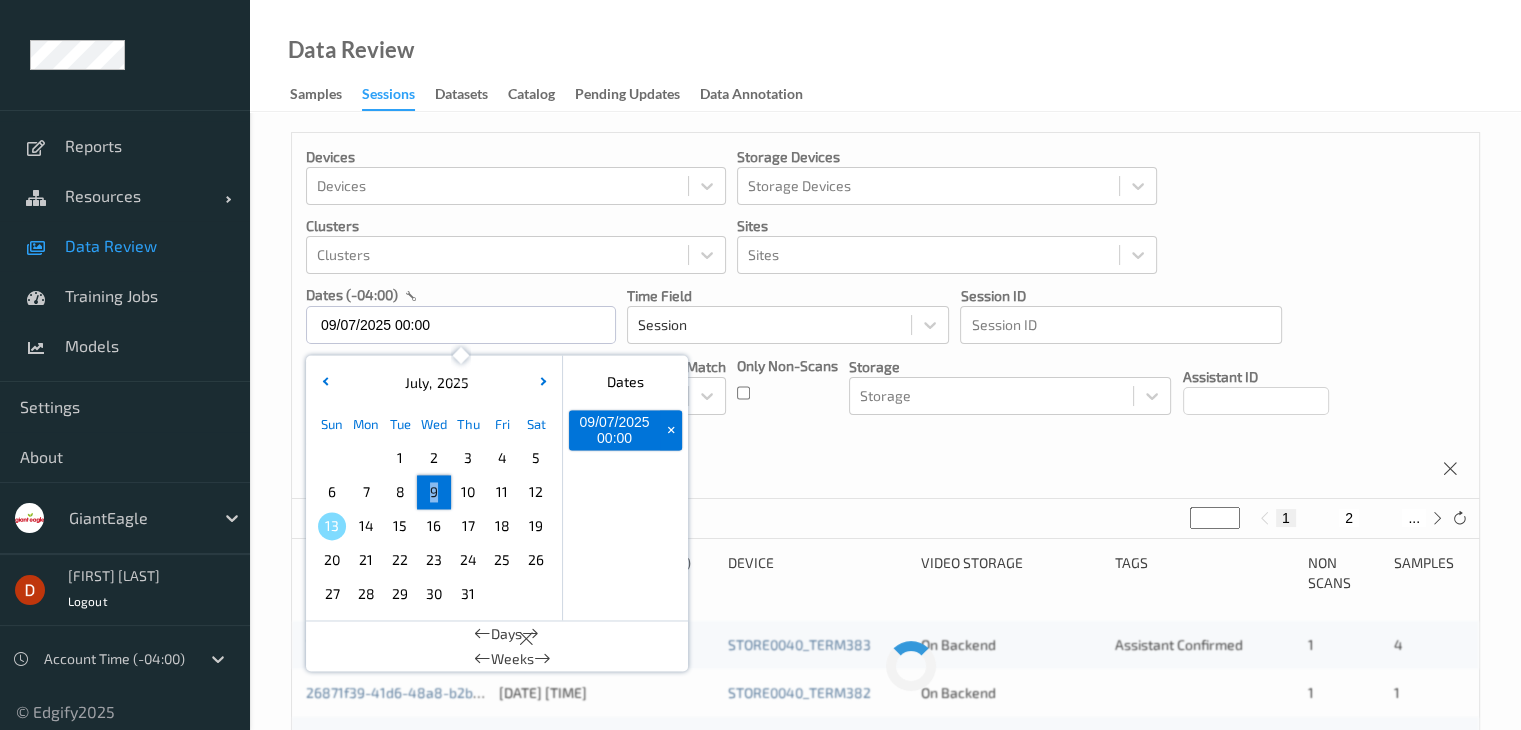 click on "9" at bounding box center (434, 492) 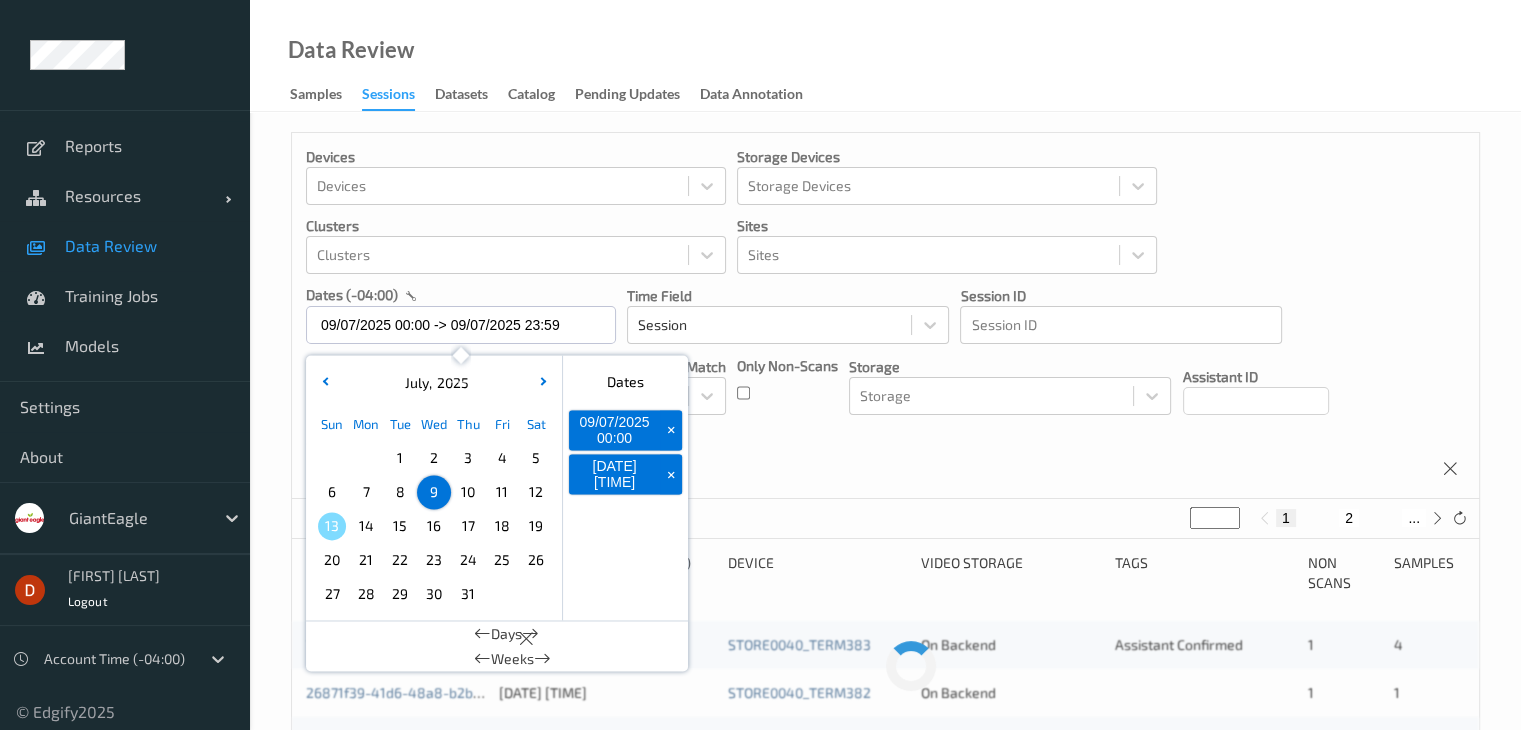 click on "Devices Devices Storage Devices Storage Devices Clusters Clusters Sites Sites dates (-04:00) [DATE] [TIME] -» [DATE] [TIME] July , 2025 Sun Mon Tue Wed Thu Fri Sat 1 2 3 4 5 6 7 8 9 10 11 12 13 14 15 16 17 18 19 20 21 22 23 24 25 26 27 28 29 30 31 January February March April May June July August September October November December 2021 2022 2023 2024 2025 2026 2027 2028 2029 2030 2031 2032 Dates [DATE] [TIME] + [DATE] [TIME] + Days Weeks Time Field Session Session ID Session ID Tags none contains any contains all exact match Tags Only Non-Scans Storage Storage Assistant ID Shopper ID Order By Session" at bounding box center [885, 316] 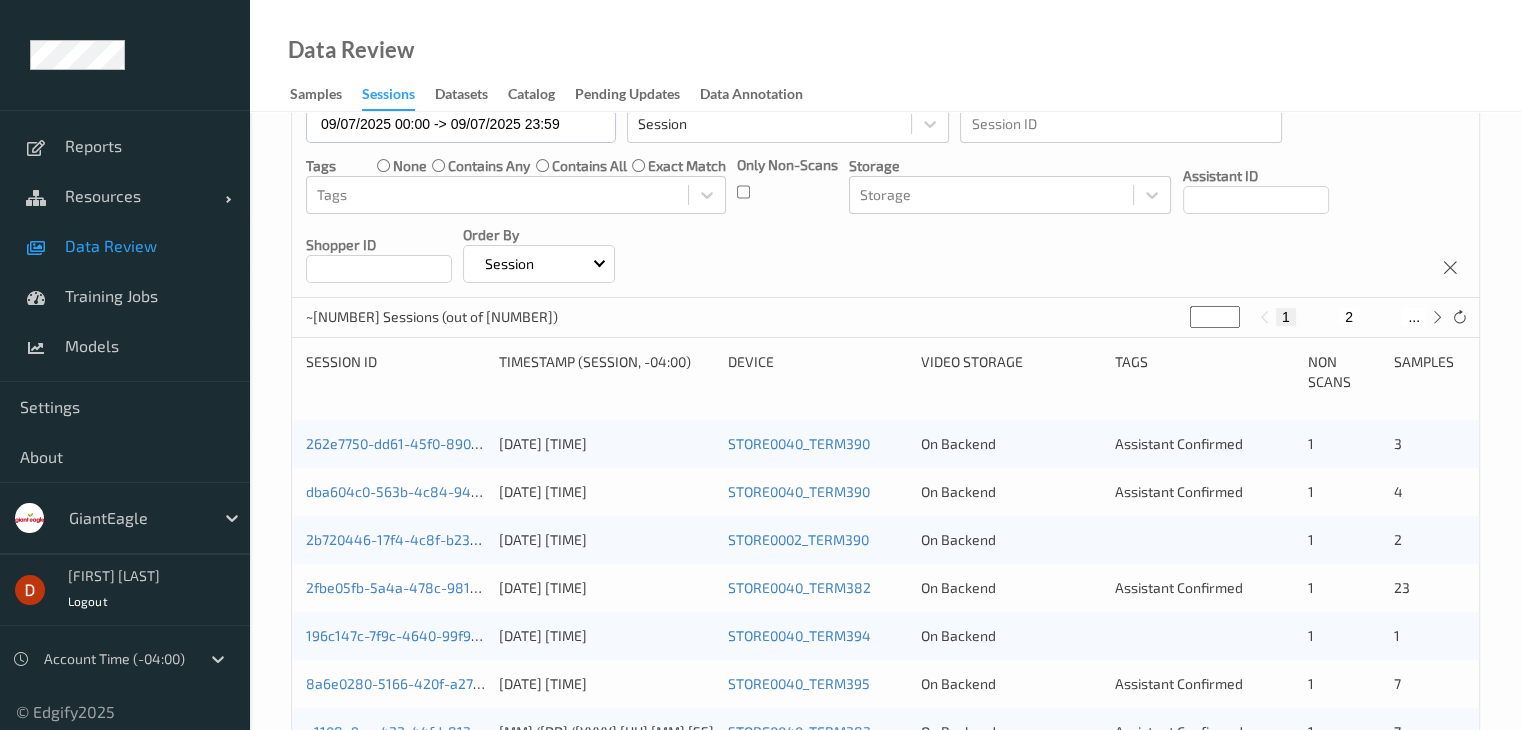 scroll, scrollTop: 0, scrollLeft: 0, axis: both 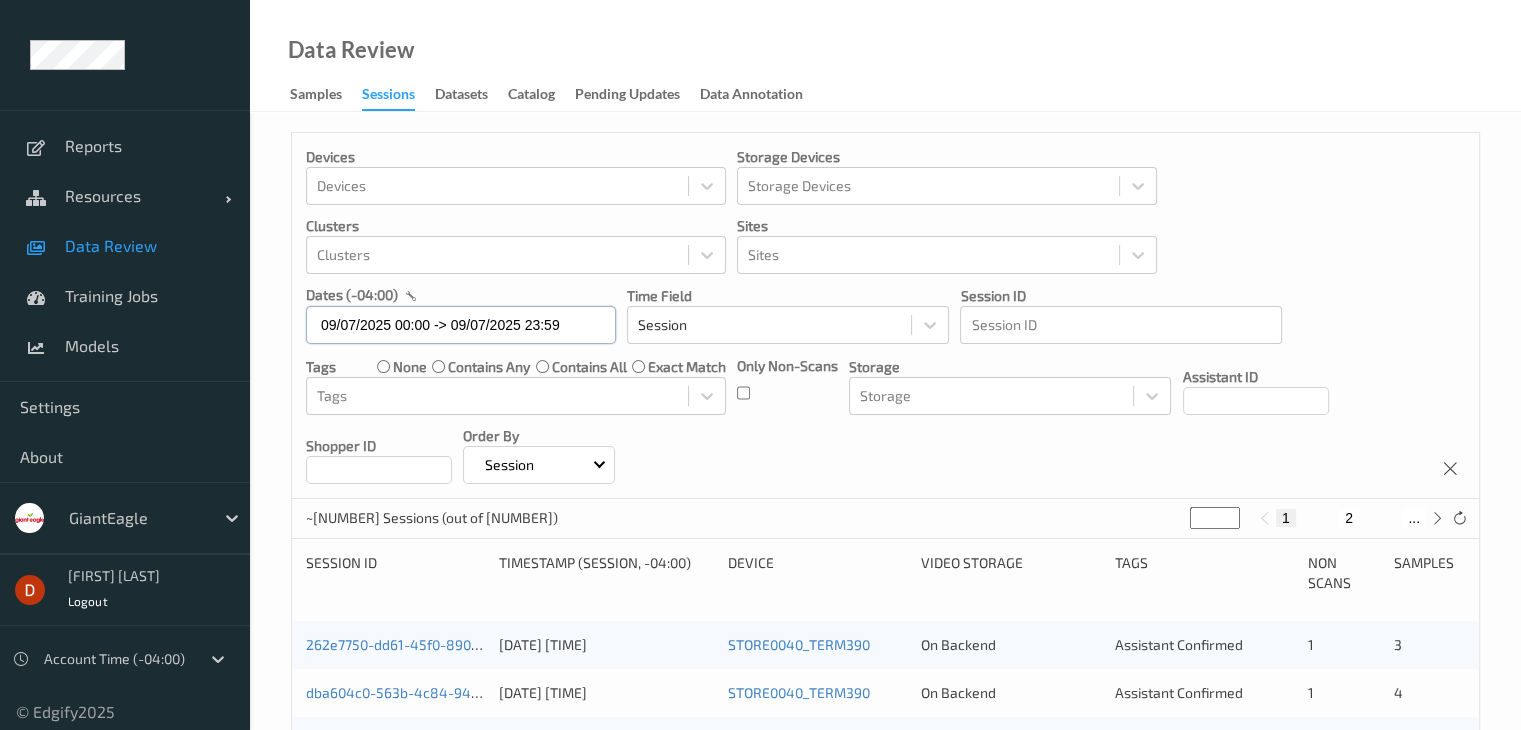 click on "09/07/2025 00:00 -> 09/07/2025 23:59" at bounding box center (461, 325) 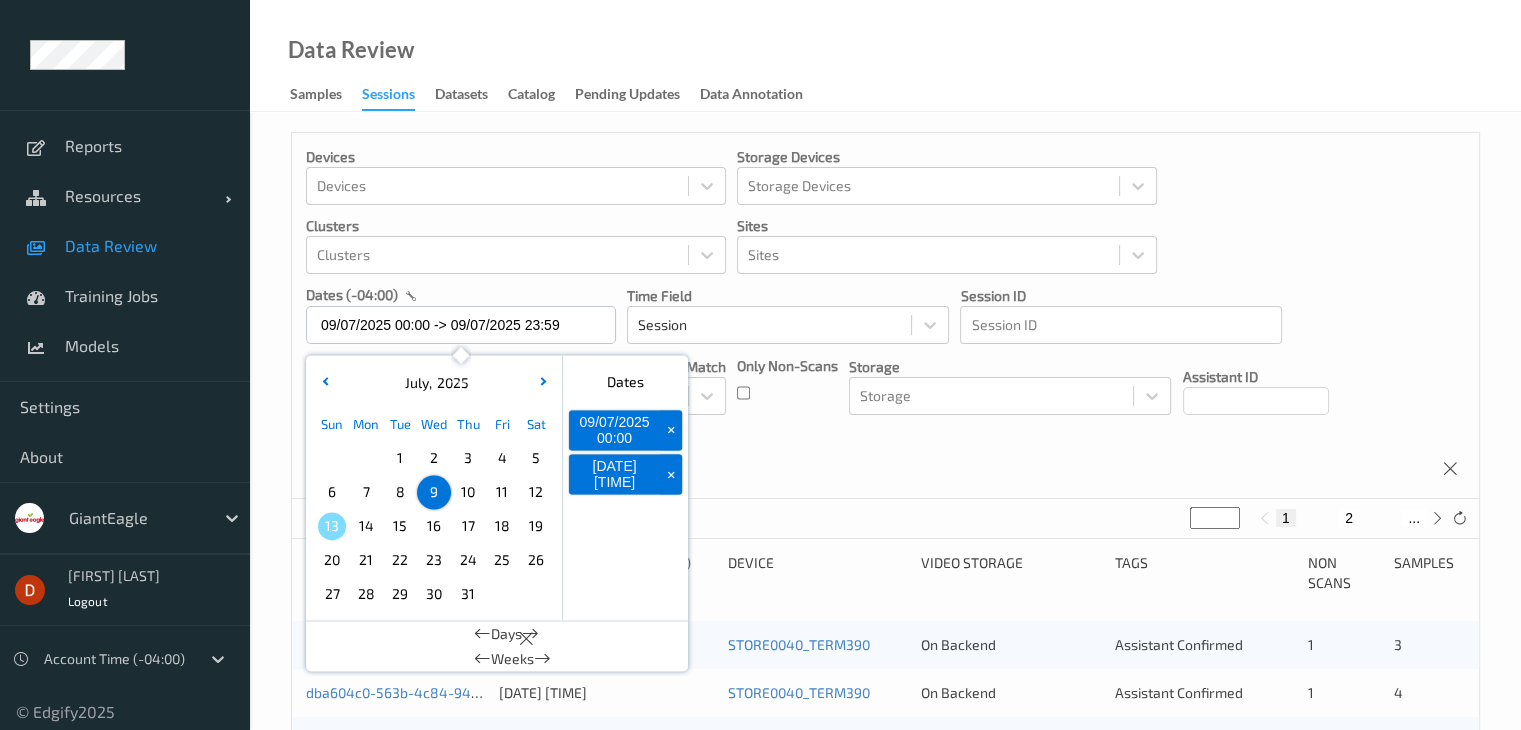 click on "8" at bounding box center (400, 492) 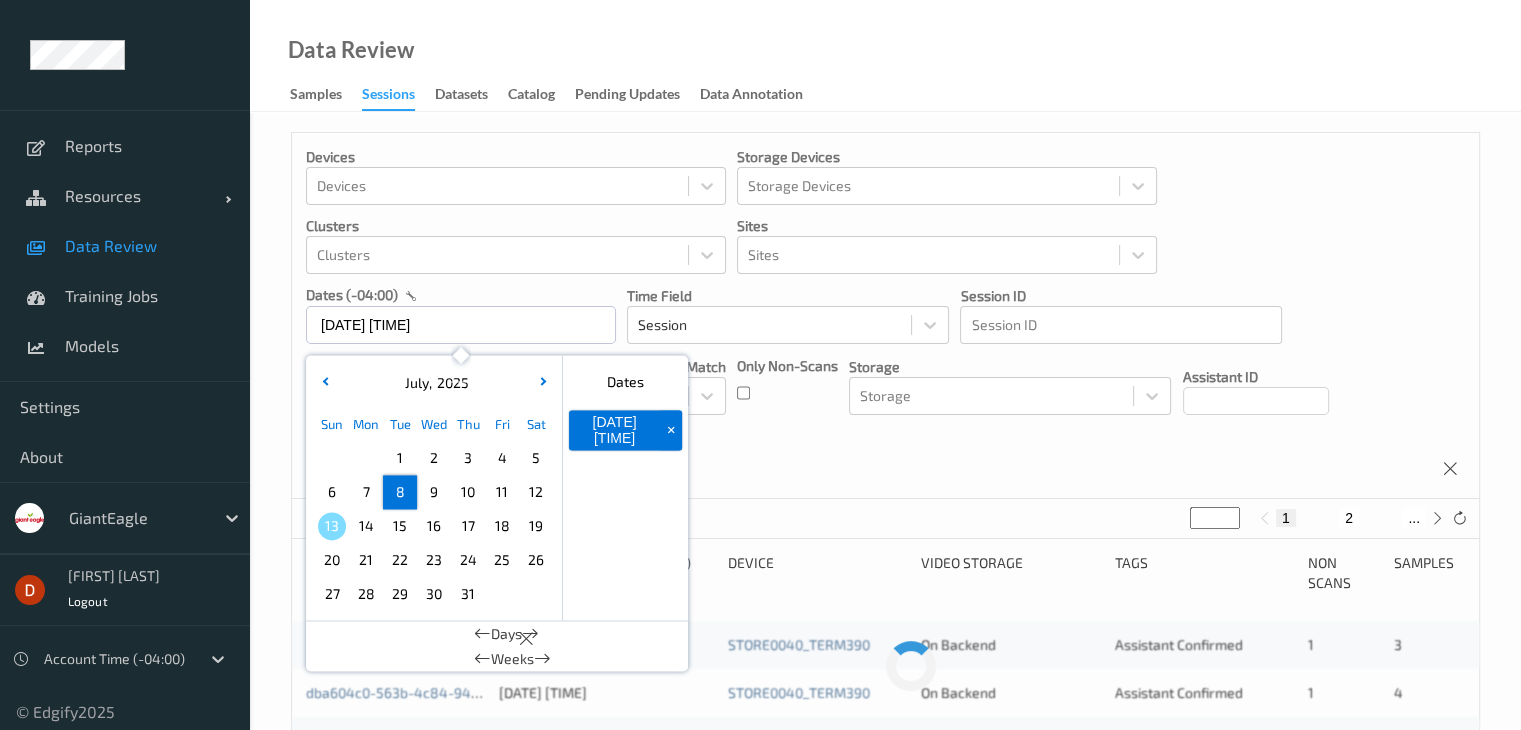 click on "8" at bounding box center (400, 492) 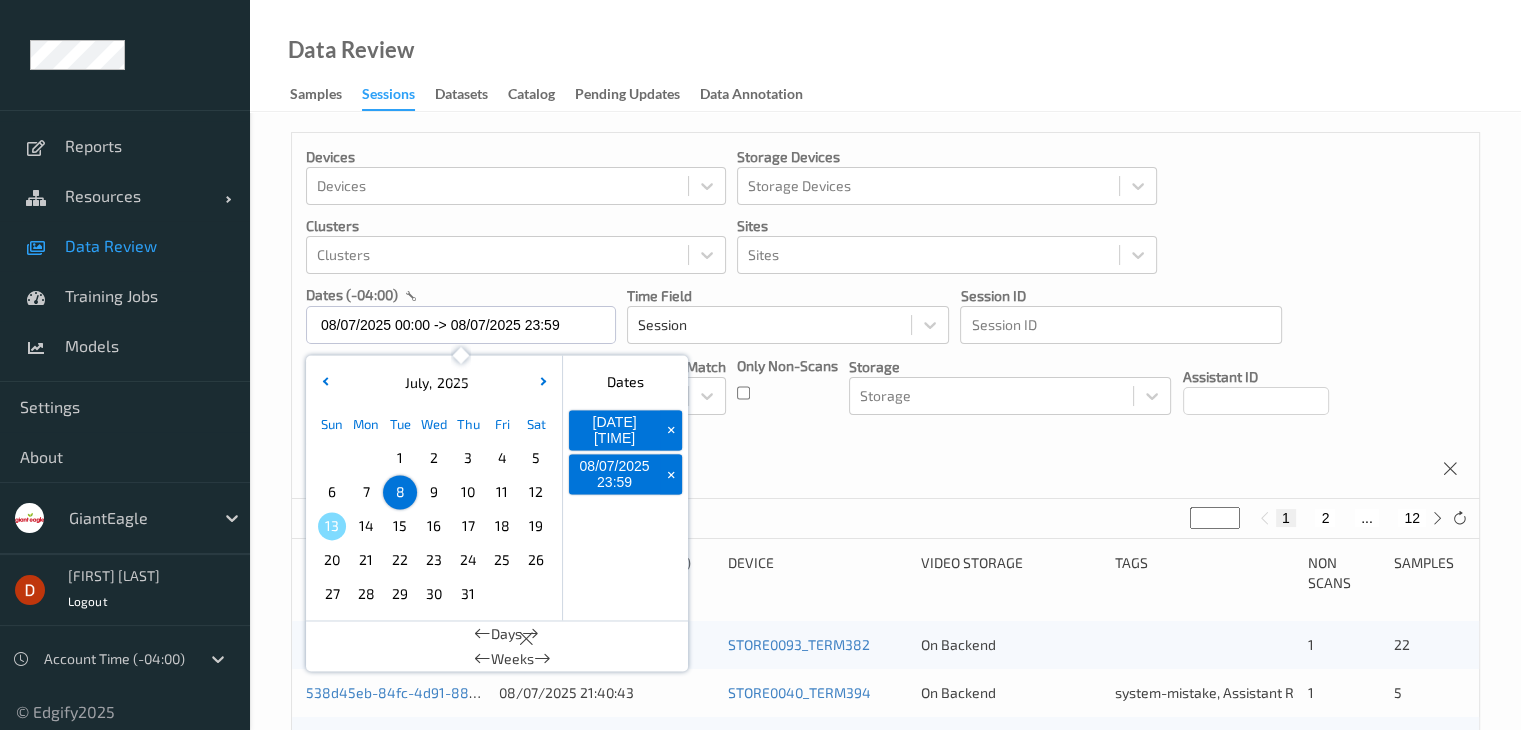 click on "+" at bounding box center [671, 430] 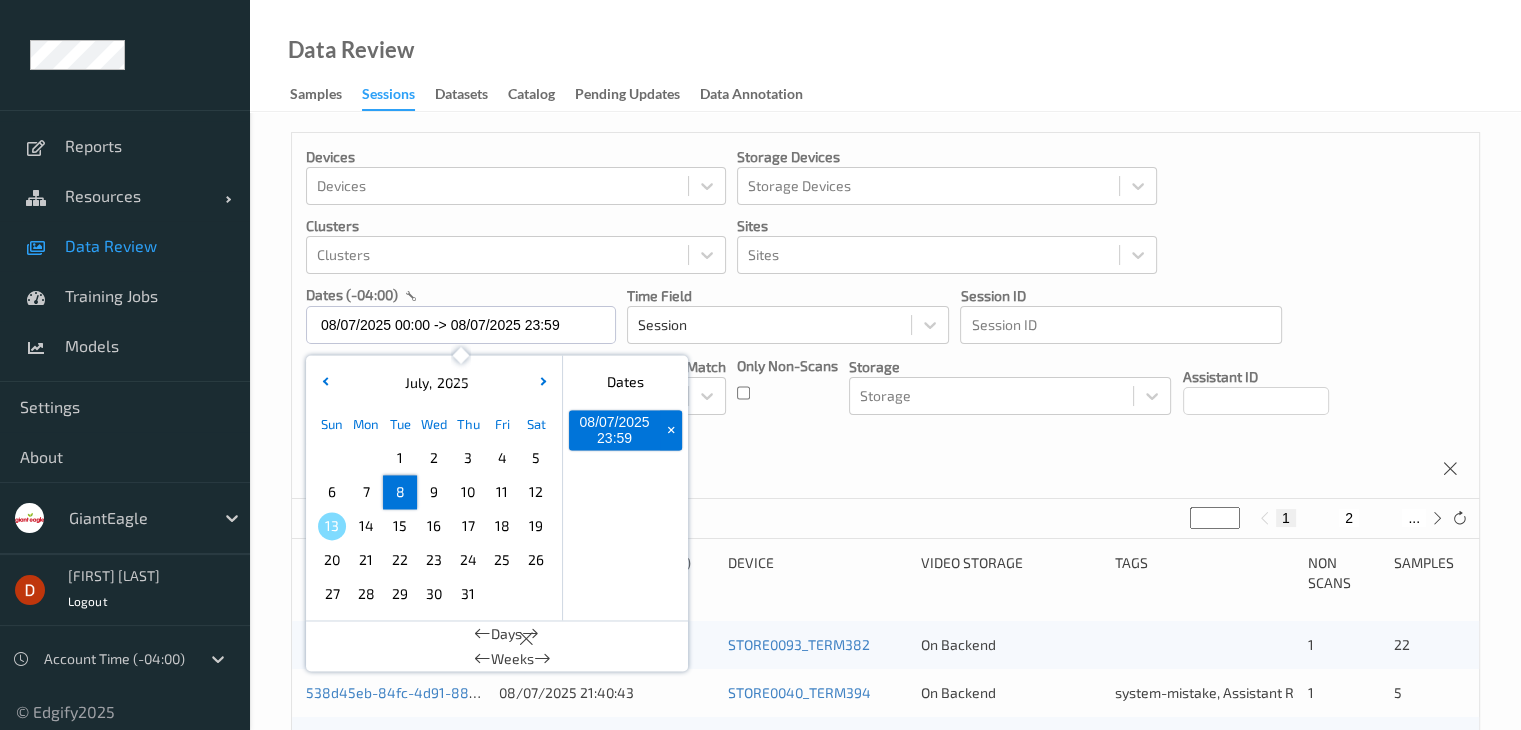 type on "[DATE] [TIME]" 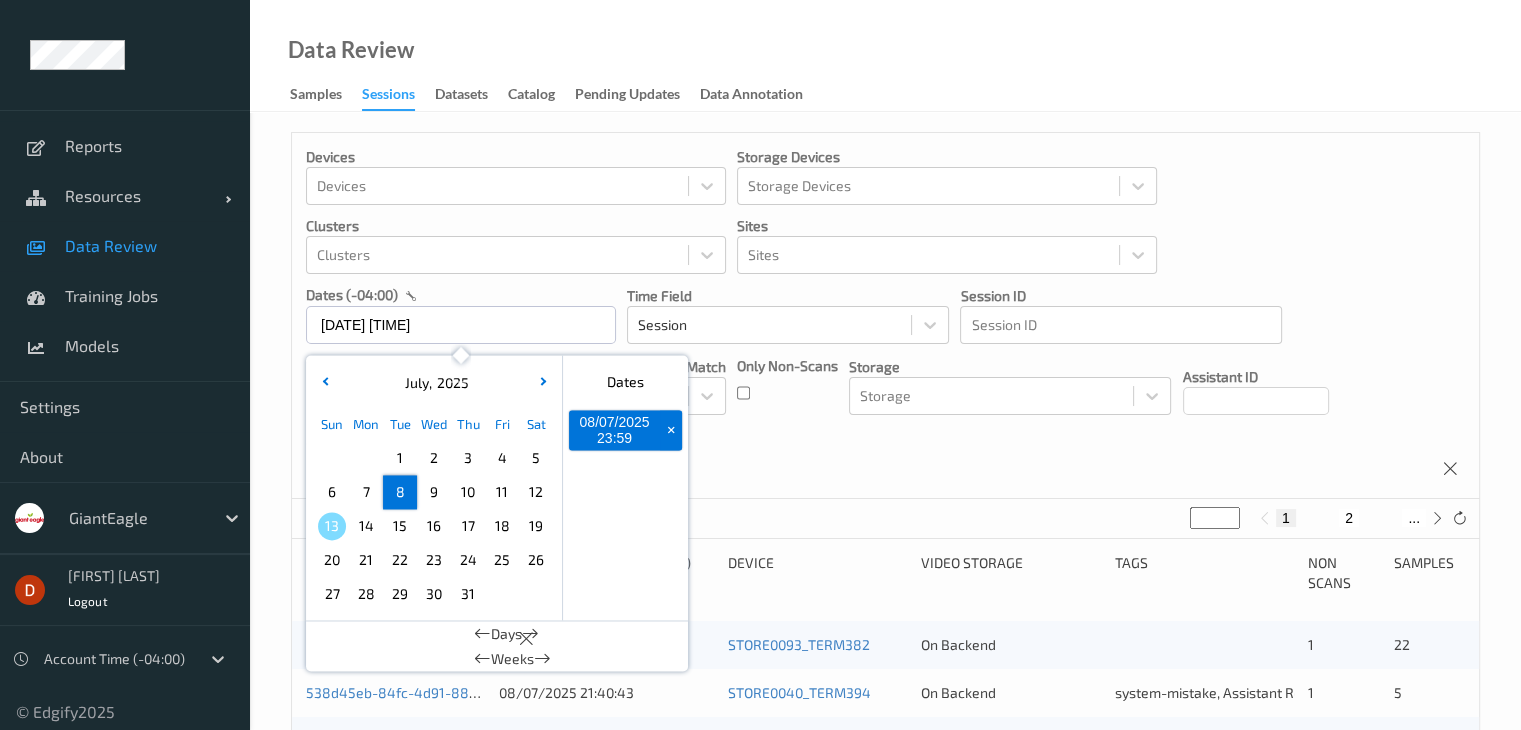 click on "+" at bounding box center [671, 430] 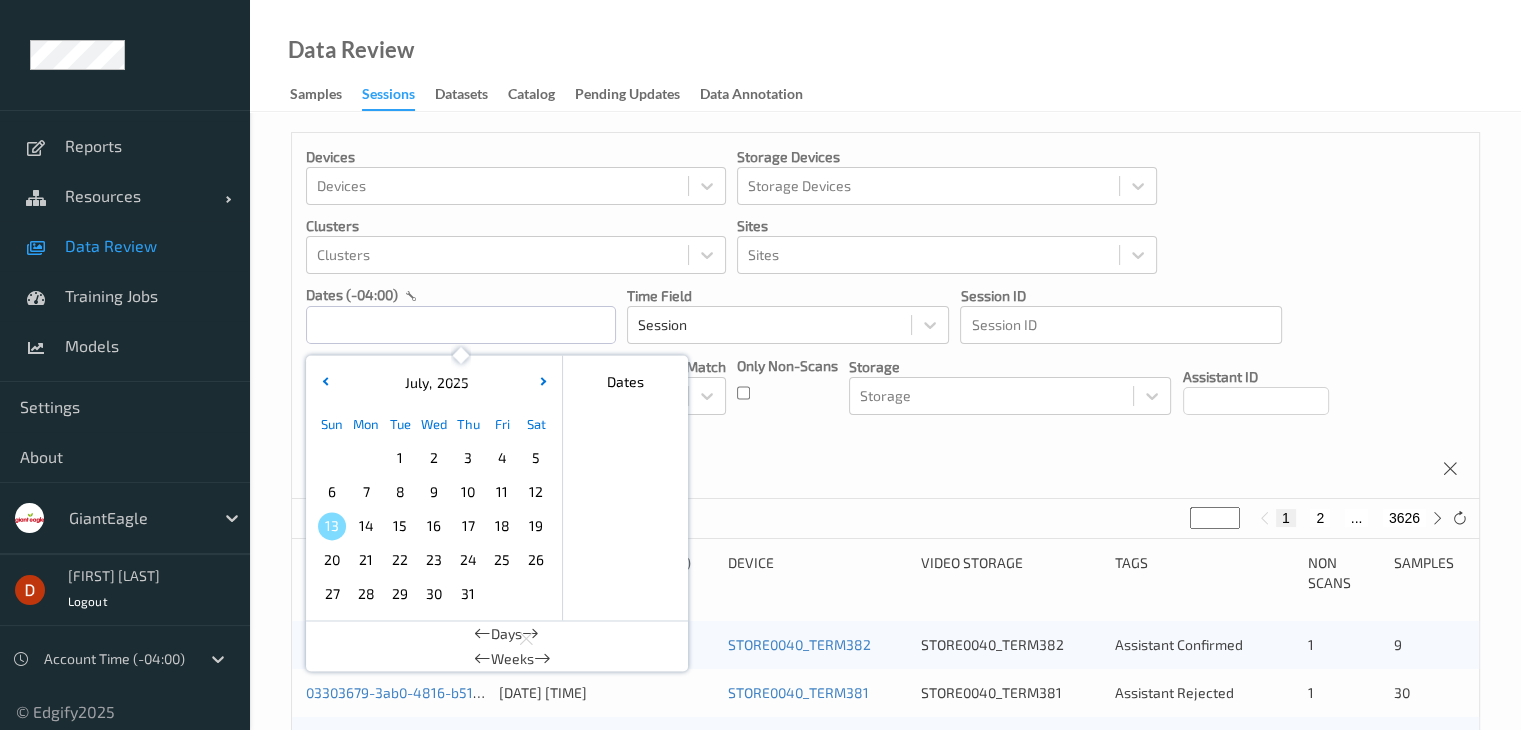 click on "6" at bounding box center [332, 492] 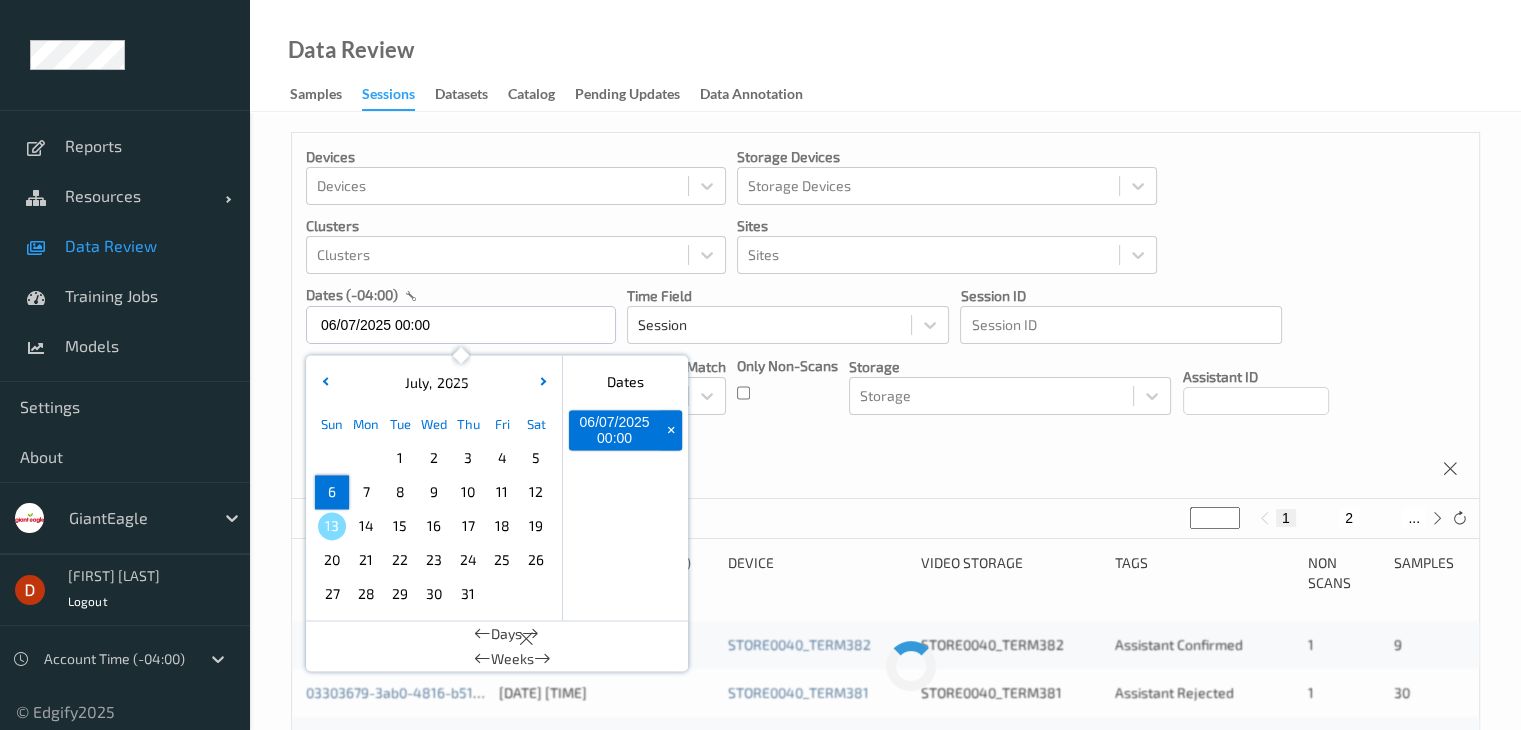 click on "6" at bounding box center (332, 492) 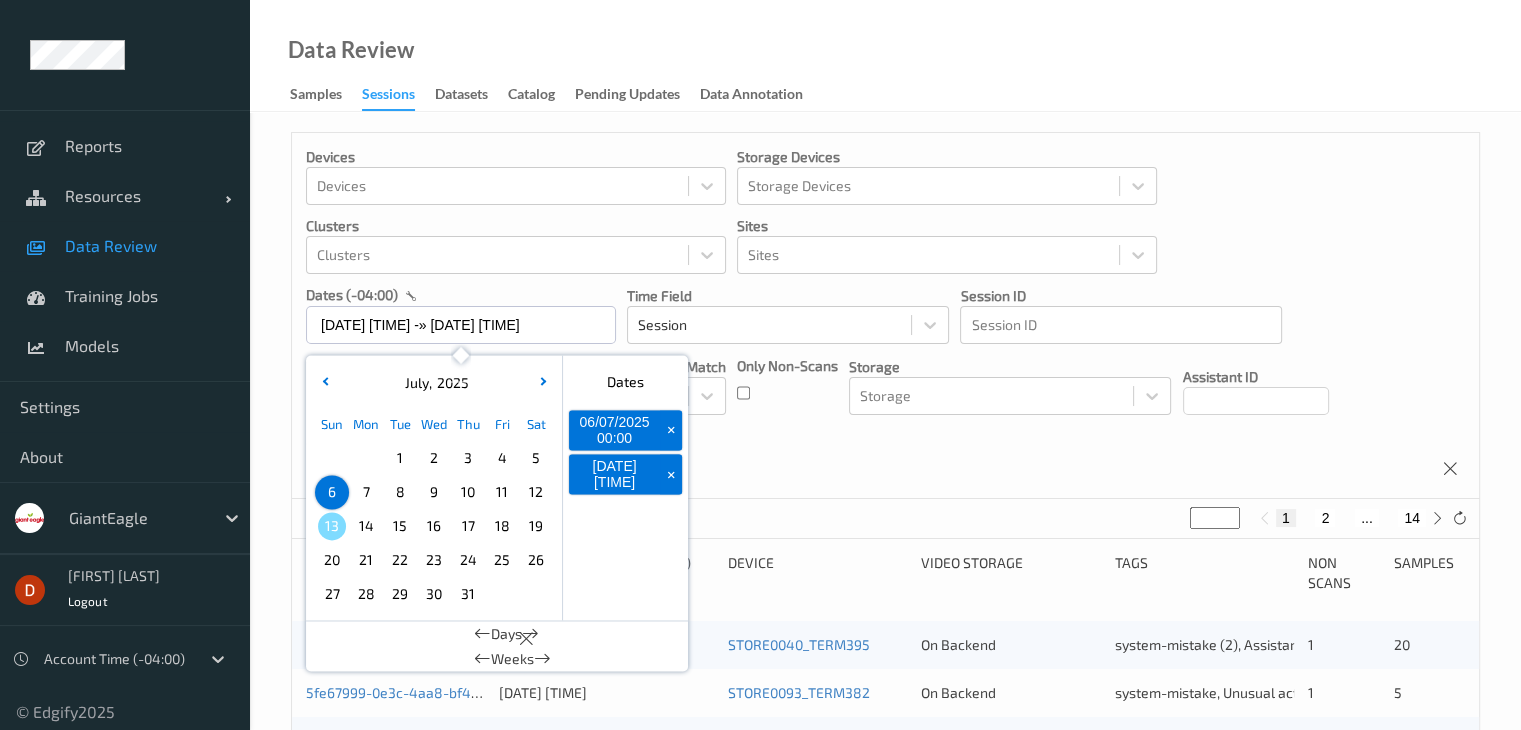 click on "Devices Devices Storage Devices Storage Devices Clusters Clusters Sites Sites dates (-04:00) [DATE] 00:00 -> [DATE] 23:59 July , 2025 Sun Mon Tue Wed Thu Fri Sat 1 2 3 4 5 6 7 8 9 10 11 12 13 14 15 16 17 18 19 20 21 22 23 24 25 26 27 28 29 30 31 January February March April May June July August September October November December 2021 2022 2023 2024 2025 2026 2027 2028 2029 2030 2031 2032 Dates [DATE] 00:00 + [DATE] 23:59 + Days Weeks Time Field Session Session ID Session ID Tags none contains any contains all exact match Tags Only Non-Scans Storage Storage Assistant ID Shopper ID Order By Session" at bounding box center [885, 316] 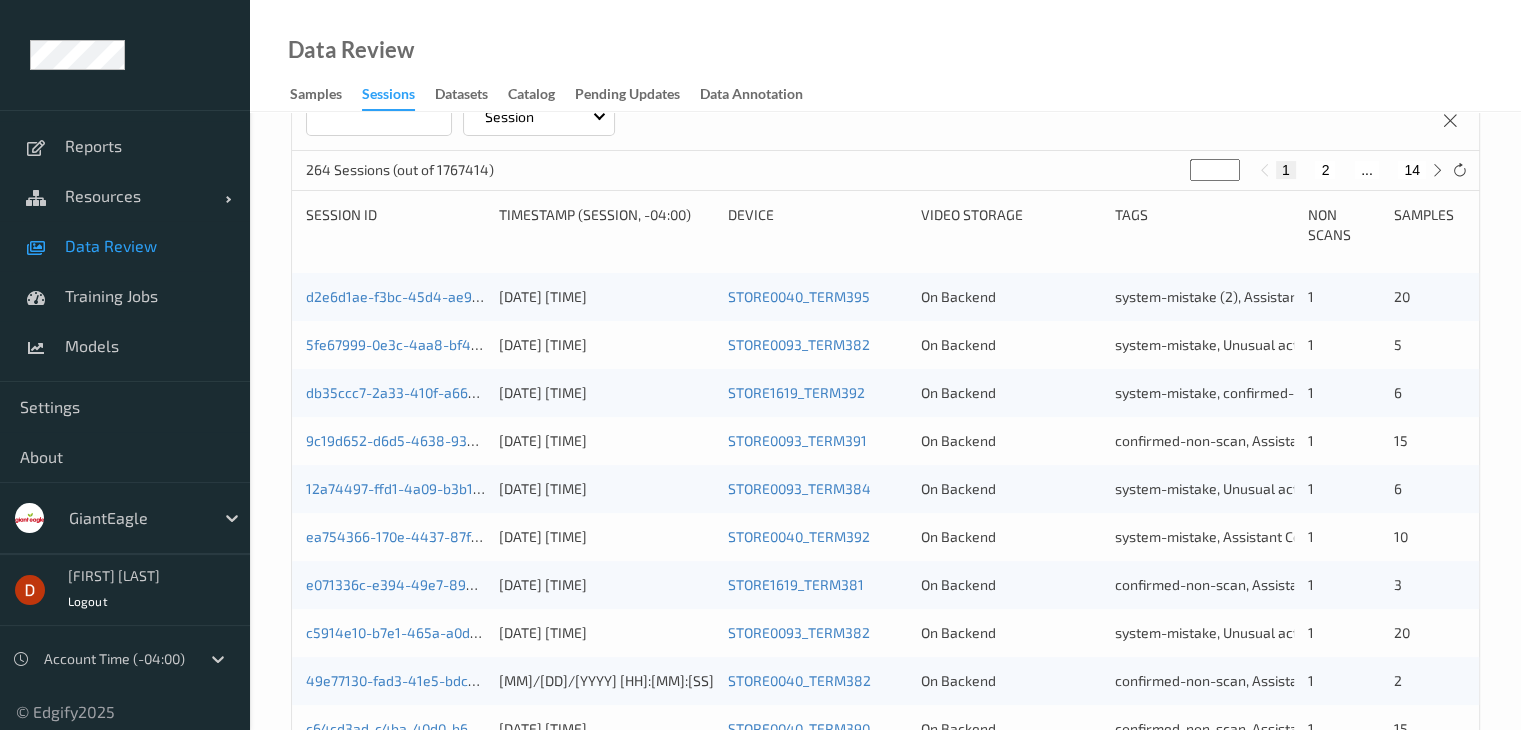 scroll, scrollTop: 132, scrollLeft: 0, axis: vertical 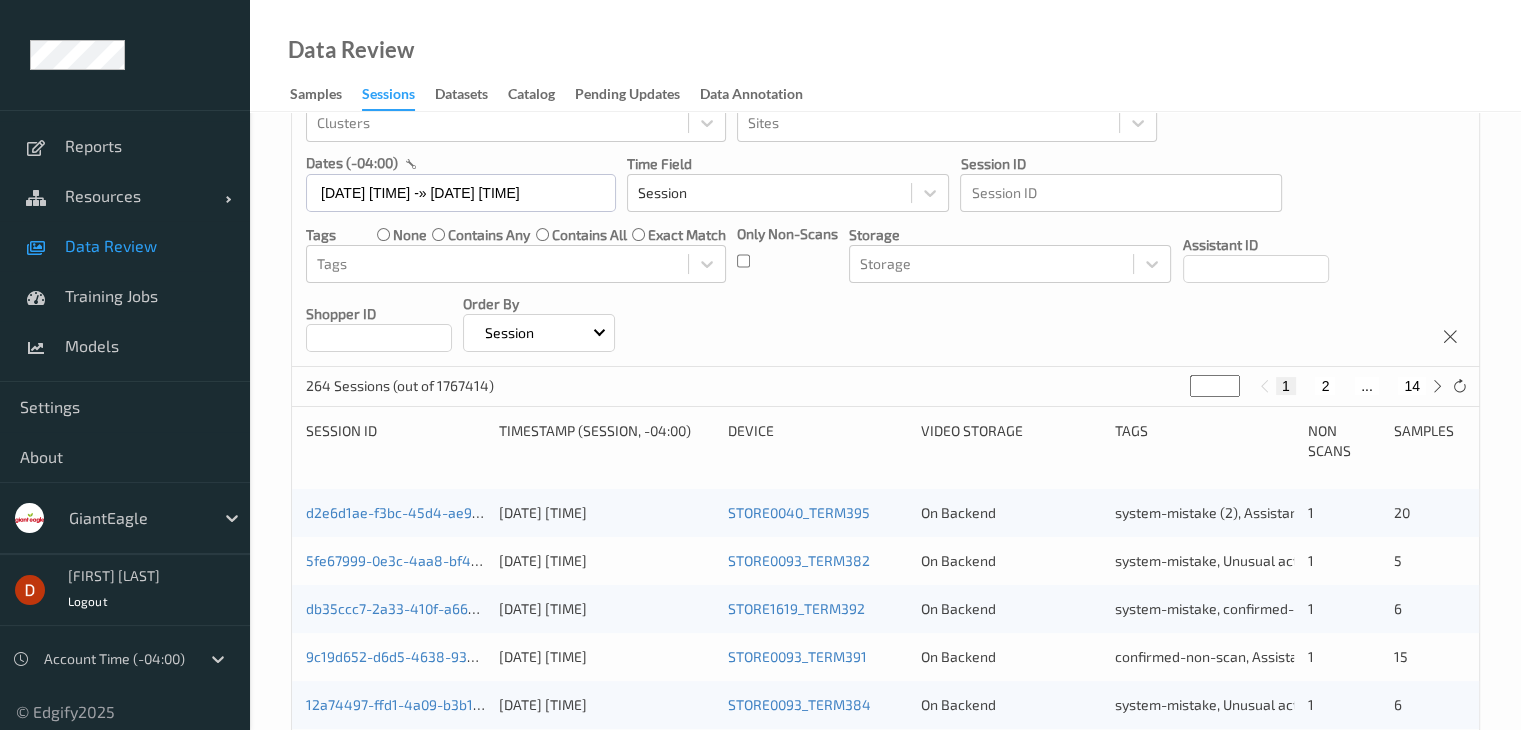 click on "14" at bounding box center [1412, 386] 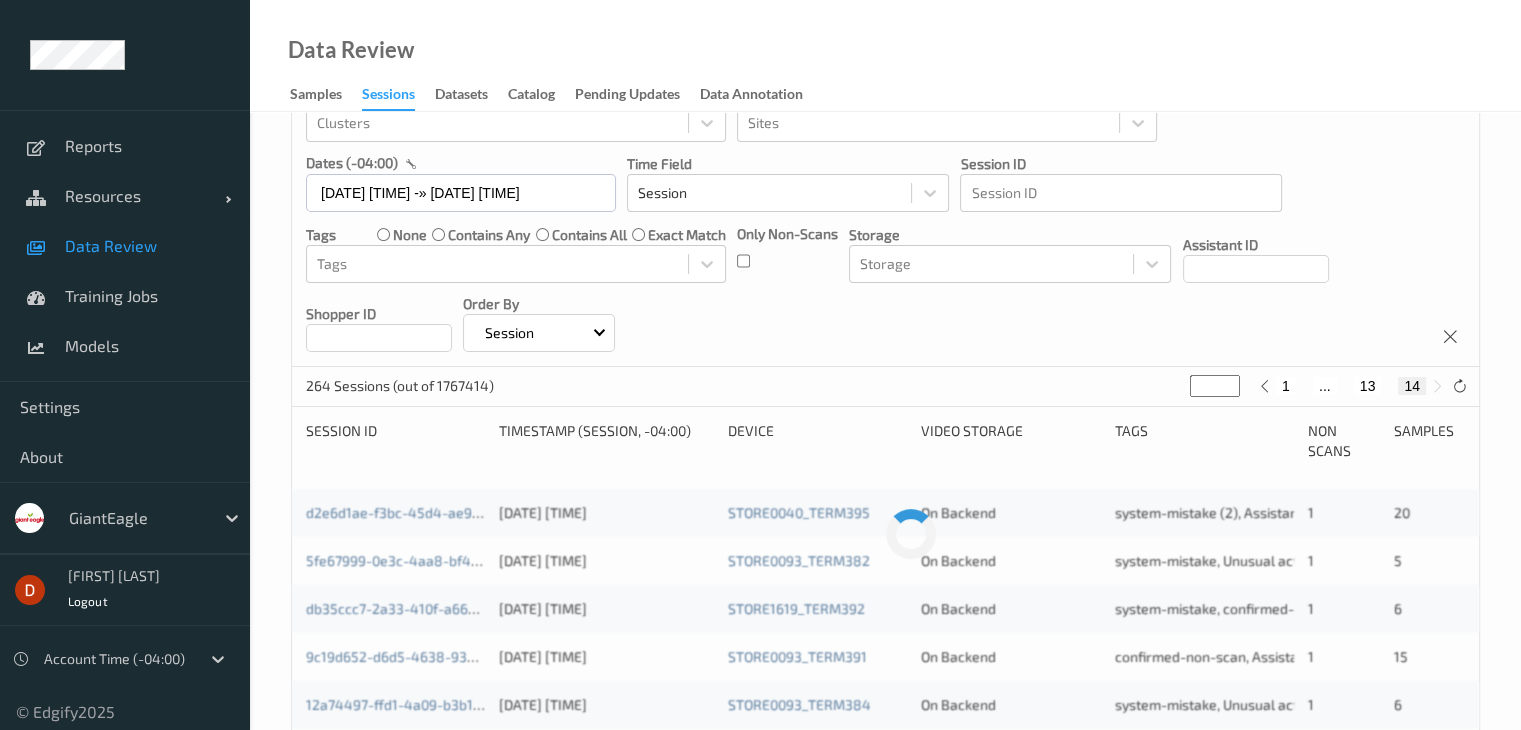 scroll, scrollTop: 0, scrollLeft: 0, axis: both 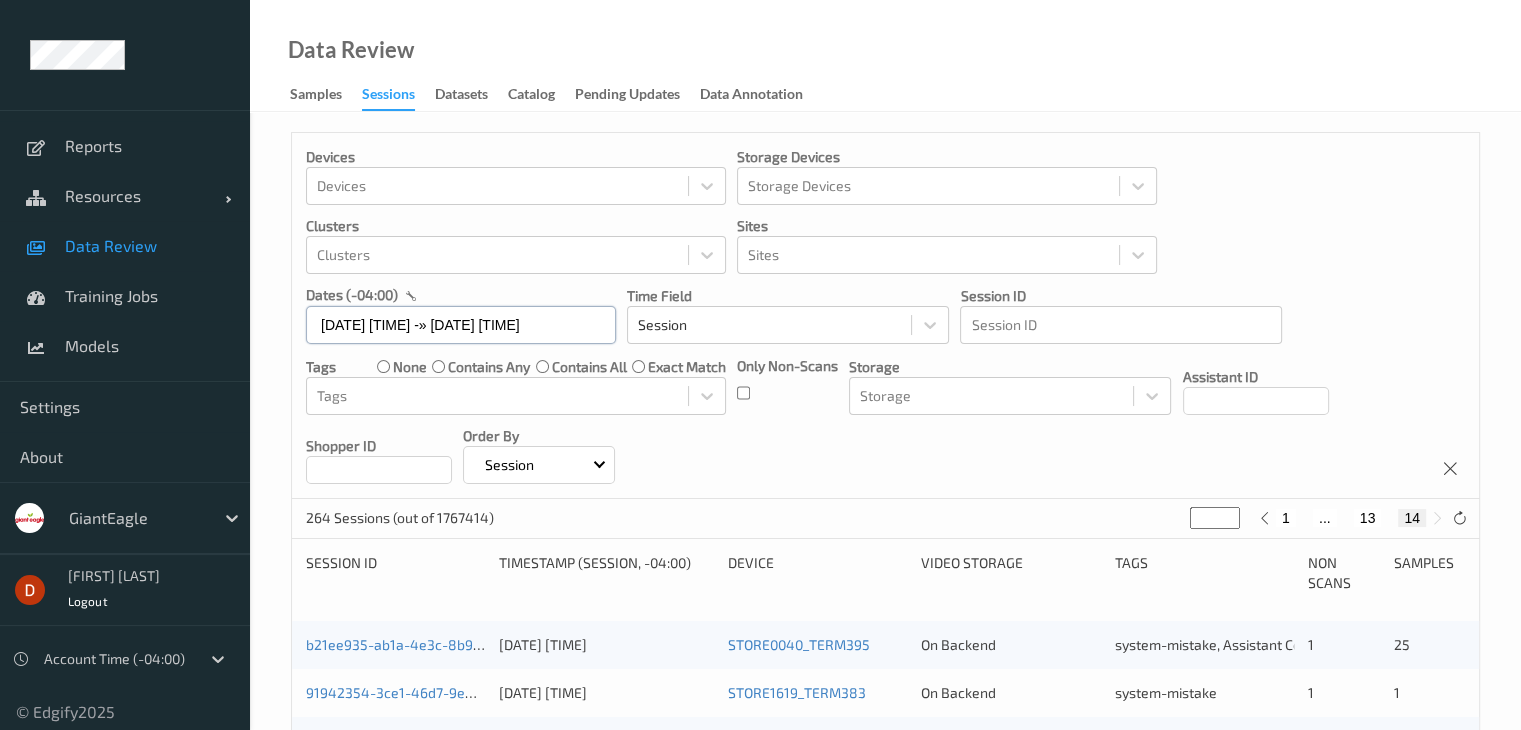 click on "[DATE] [TIME] -» [DATE] [TIME]" at bounding box center [461, 325] 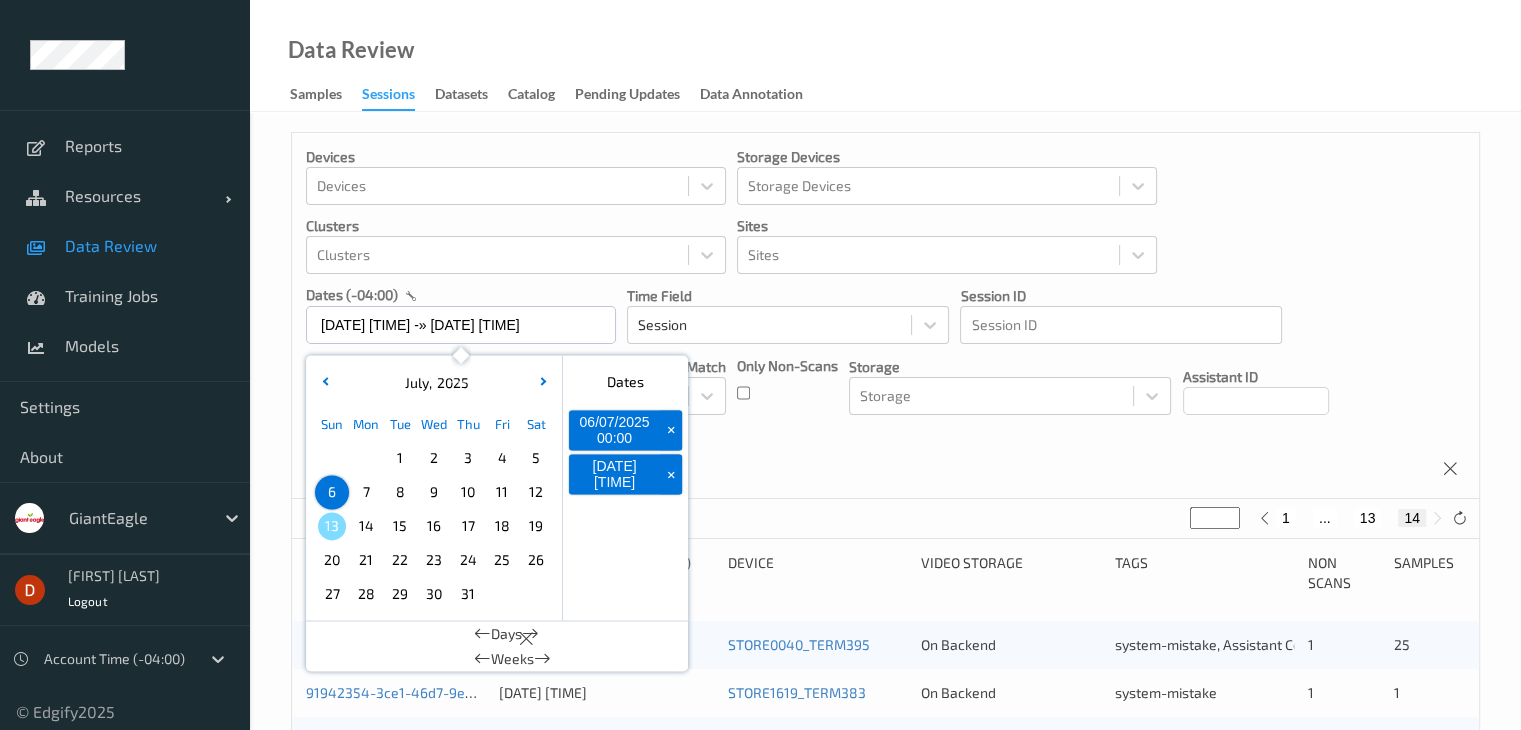 click on "Devices Devices Storage Devices Storage Devices Clusters Clusters Sites Sites dates (-04:00) [DATE] 00:00 -> [DATE] 23:59 July , 2025 Sun Mon Tue Wed Thu Fri Sat 1 2 3 4 5 6 7 8 9 10 11 12 13 14 15 16 17 18 19 20 21 22 23 24 25 26 27 28 29 30 31 January February March April May June July August September October November December 2021 2022 2023 2024 2025 2026 2027 2028 2029 2030 2031 2032 Dates [DATE] 00:00 + [DATE] 23:59 + Days Weeks Time Field Session Session ID Session ID Tags none contains any contains all exact match Tags Only Non-Scans Storage Storage Assistant ID Shopper ID Order By Session" at bounding box center (885, 316) 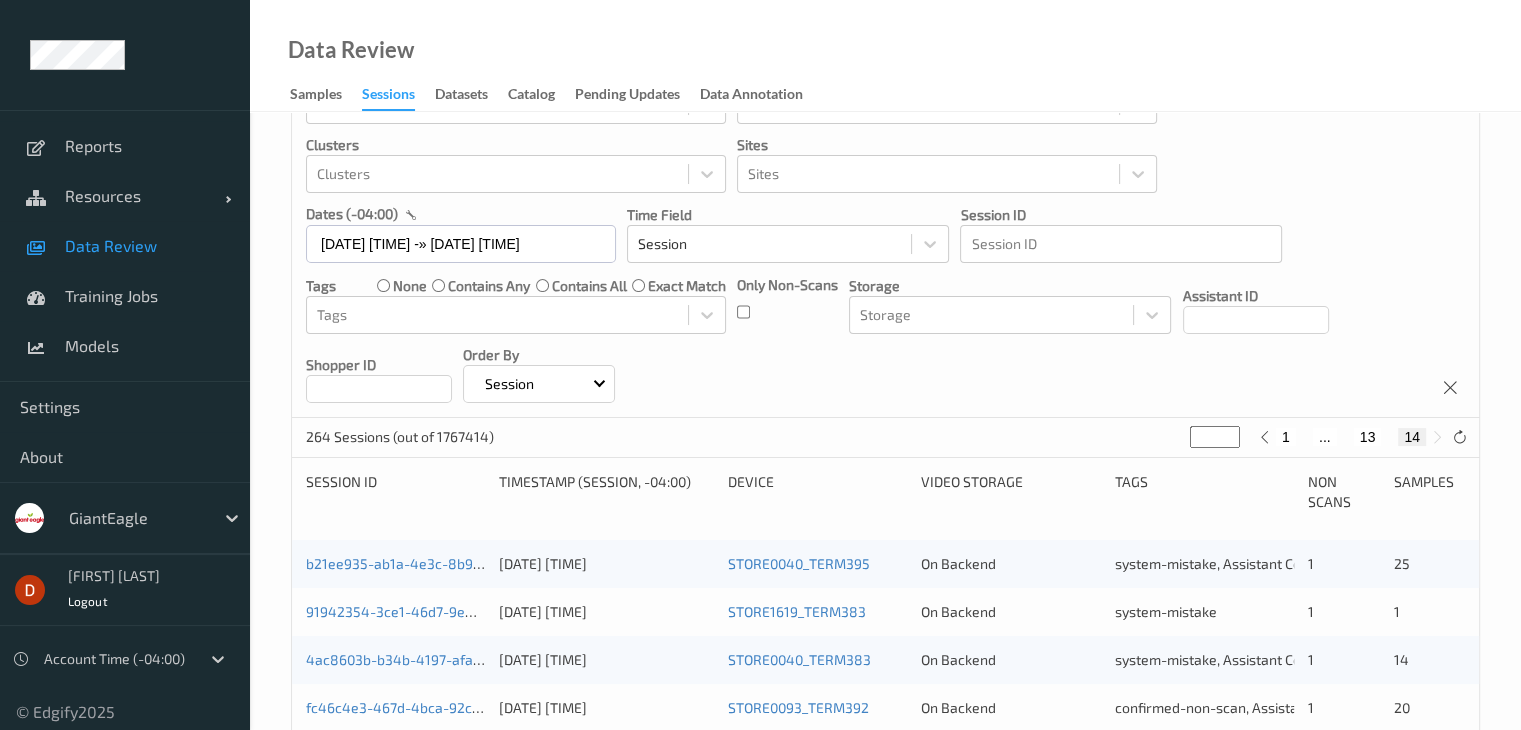 scroll, scrollTop: 164, scrollLeft: 0, axis: vertical 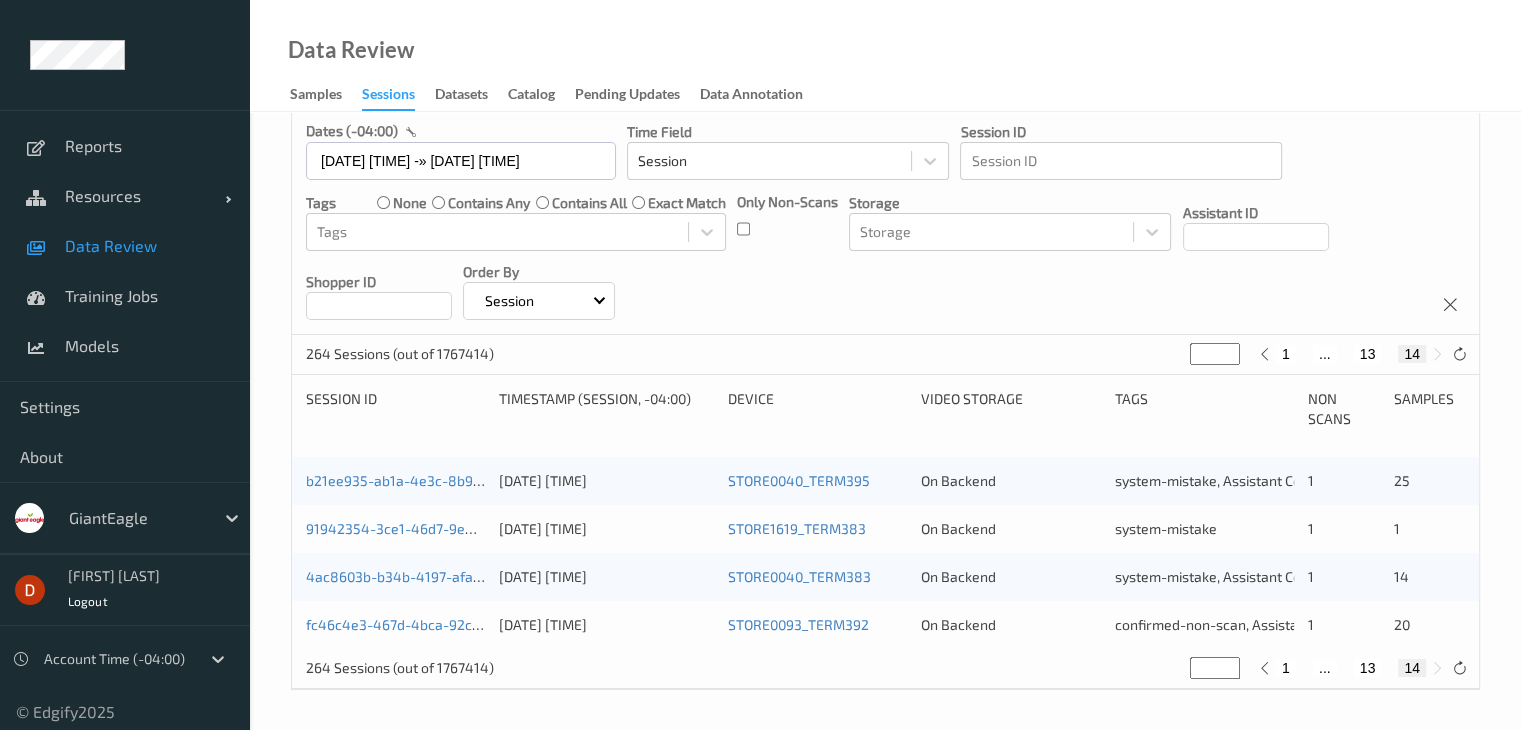 click on "13" at bounding box center (1368, 354) 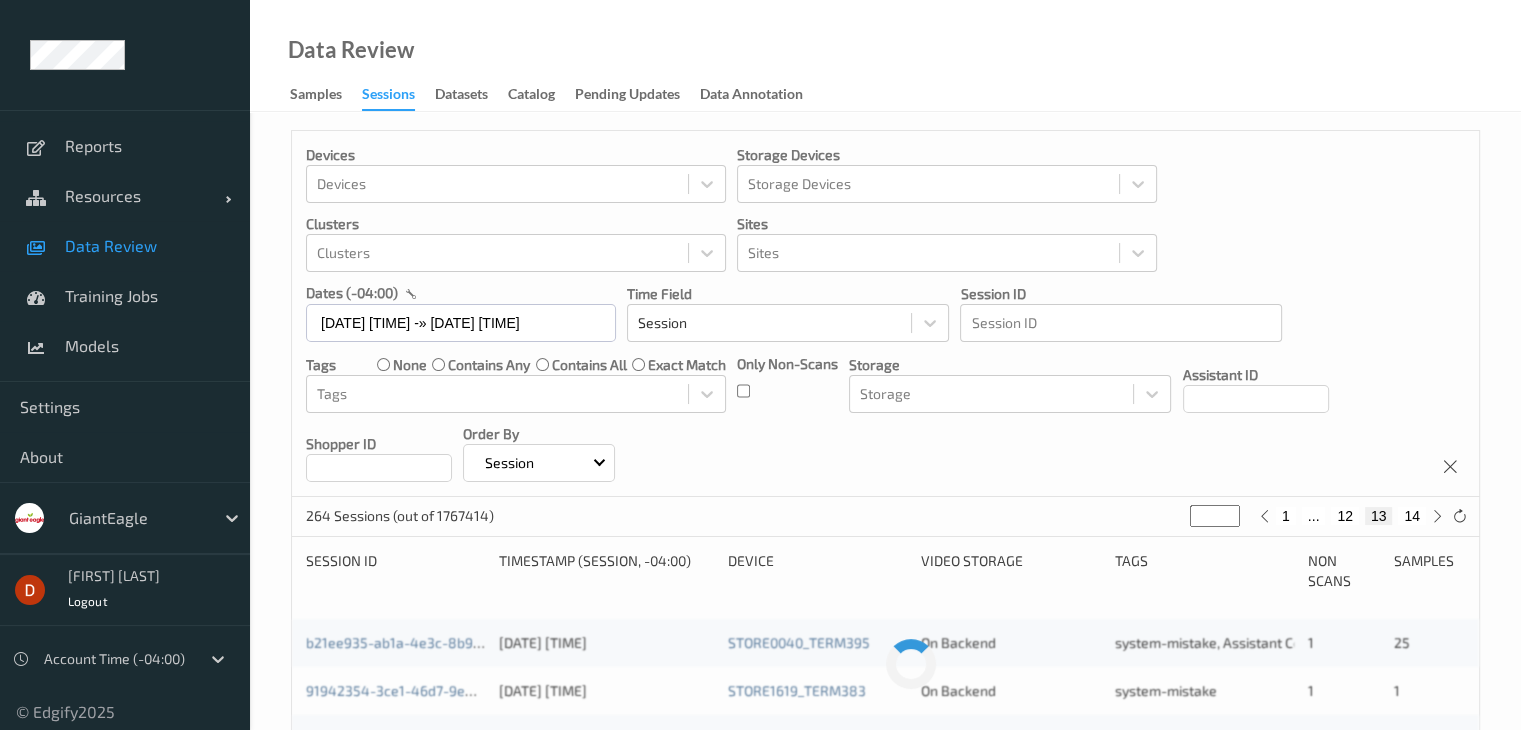 scroll, scrollTop: 0, scrollLeft: 0, axis: both 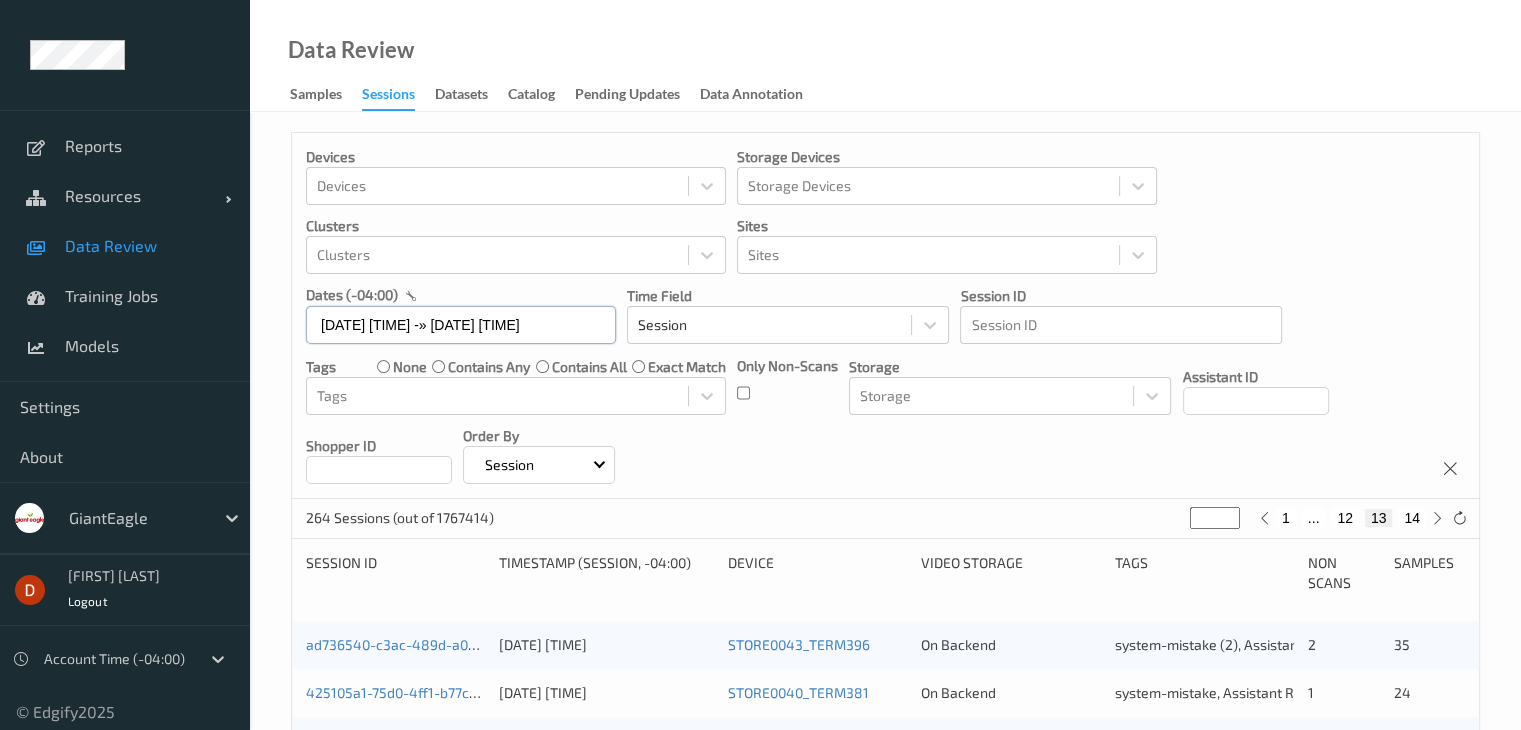 click on "[DATE] [TIME] -» [DATE] [TIME]" at bounding box center [461, 325] 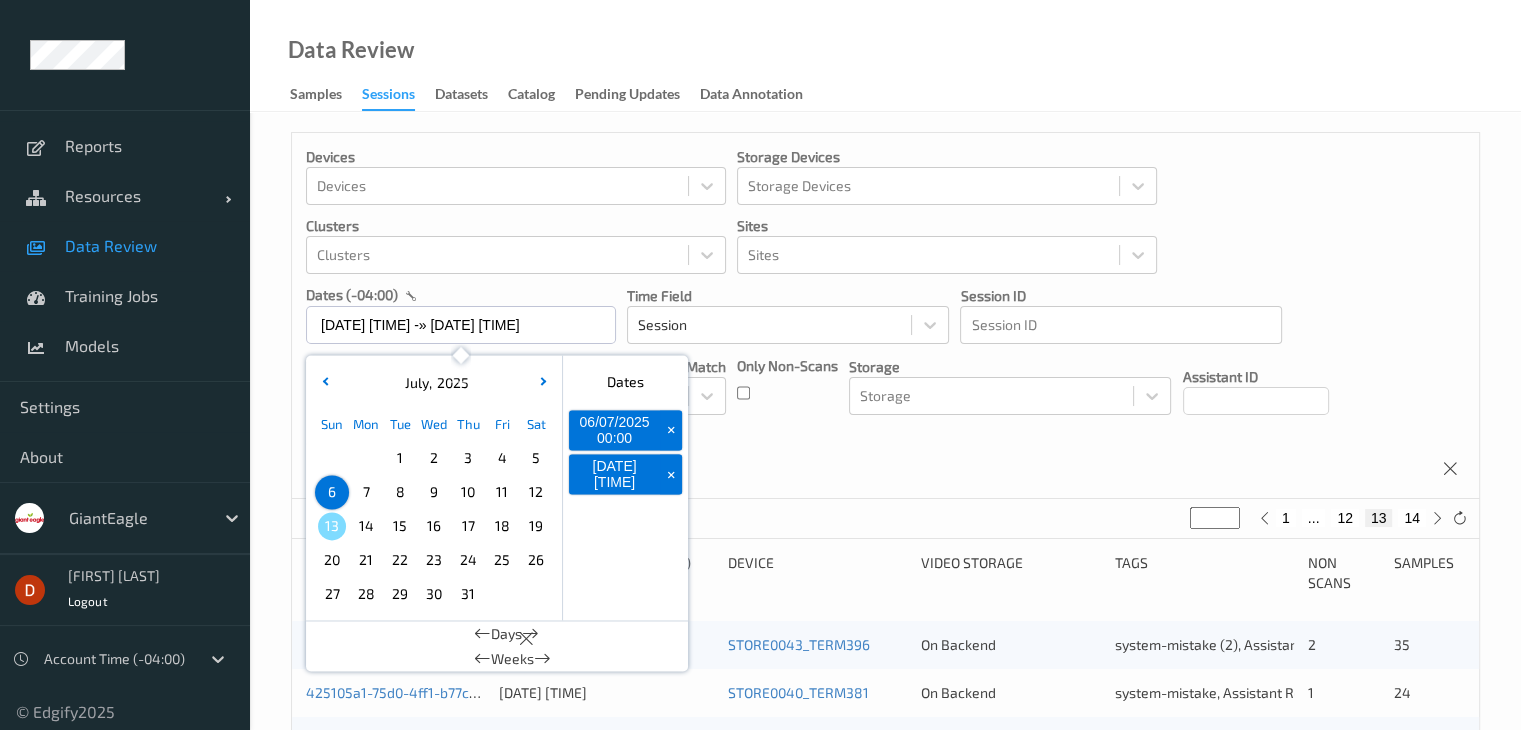 drag, startPoint x: 380, startPoint y: 487, endPoint x: 368, endPoint y: 489, distance: 12.165525 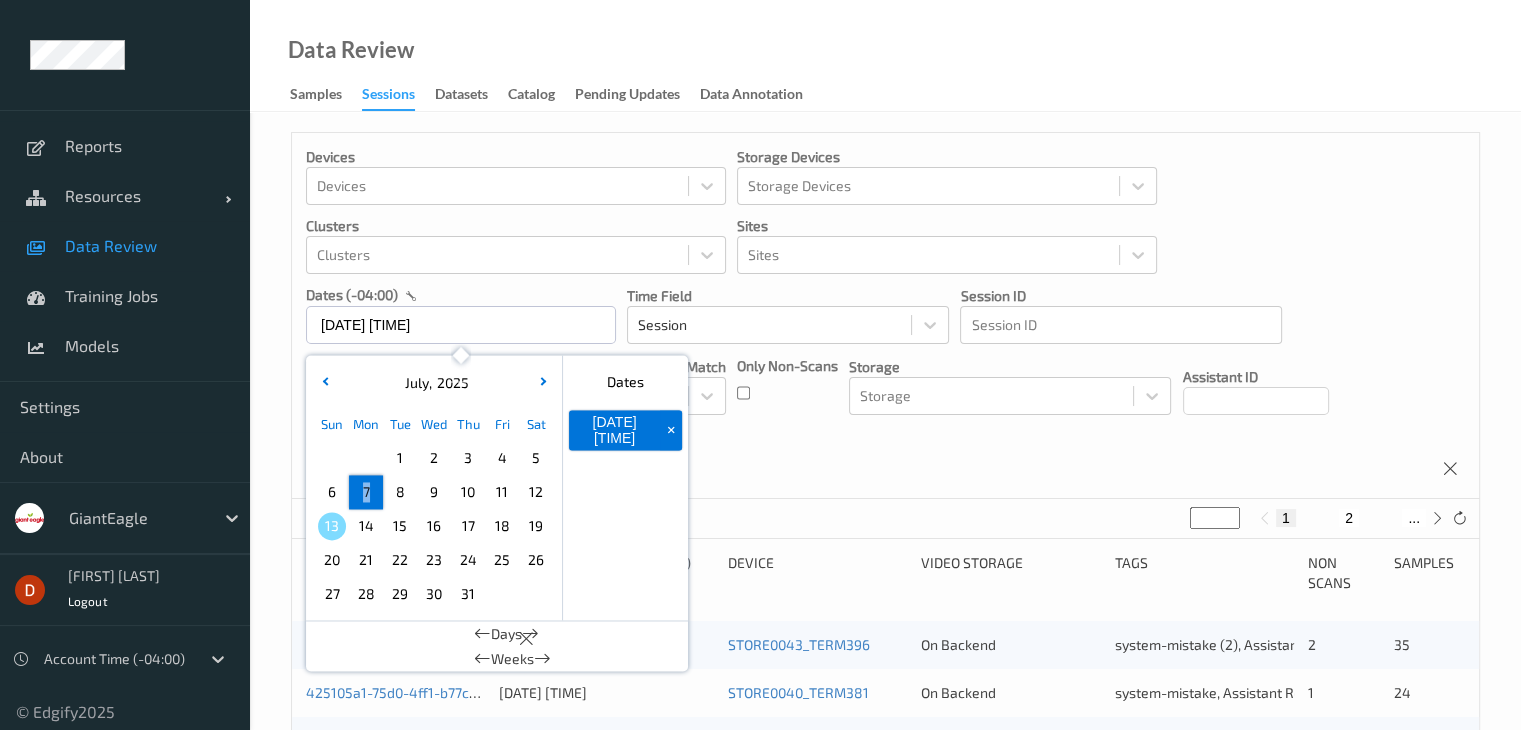 click on "7" at bounding box center [366, 492] 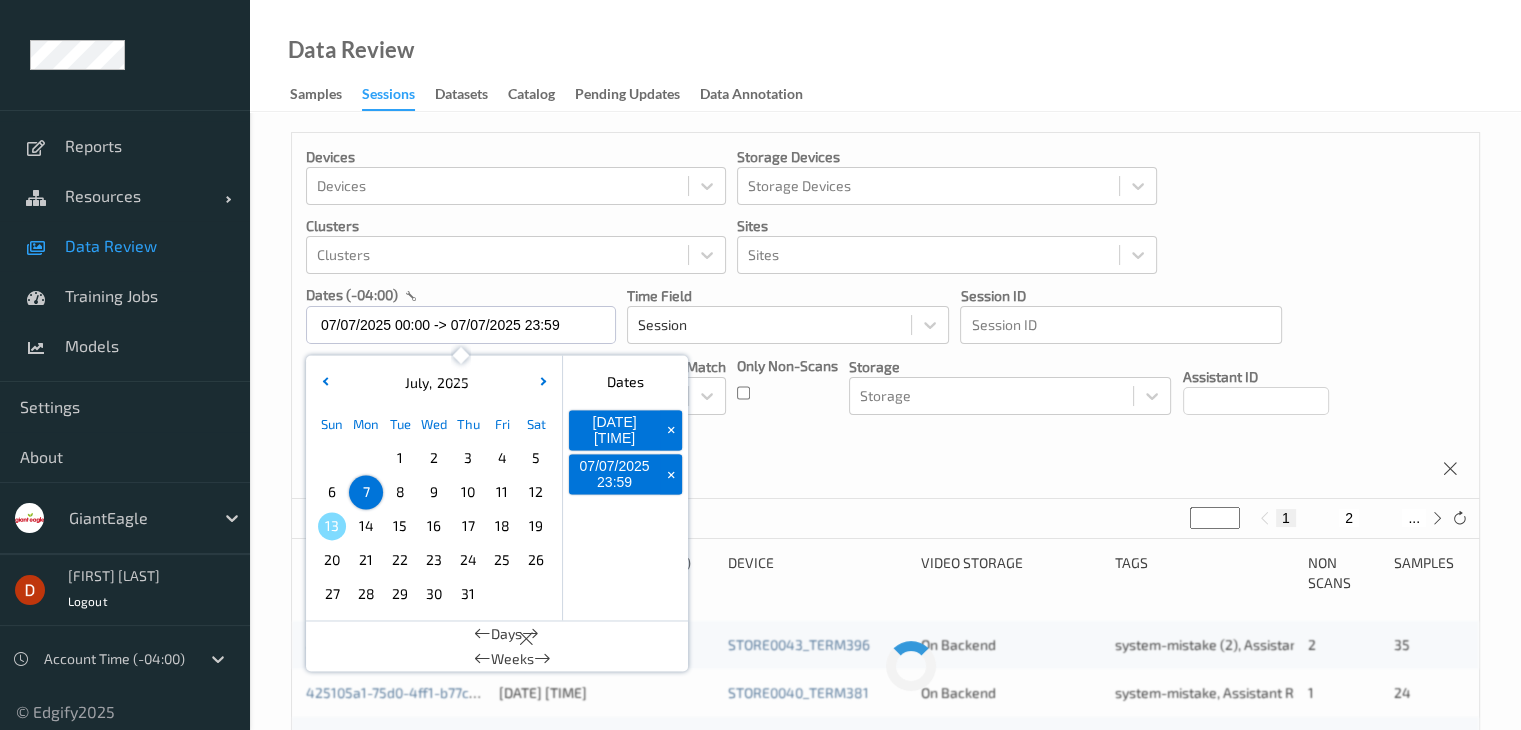 click on "7" at bounding box center [366, 492] 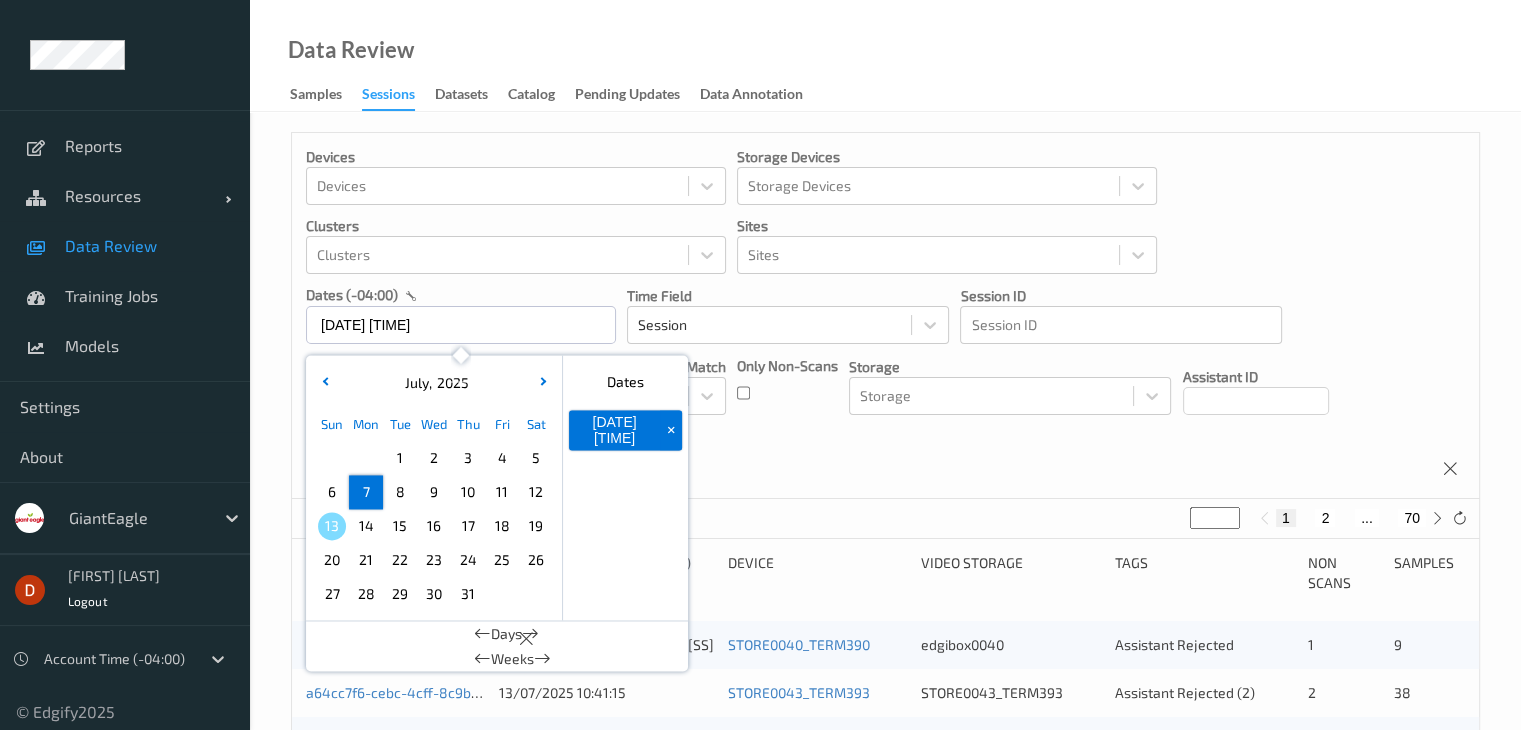 click on "7" at bounding box center (366, 492) 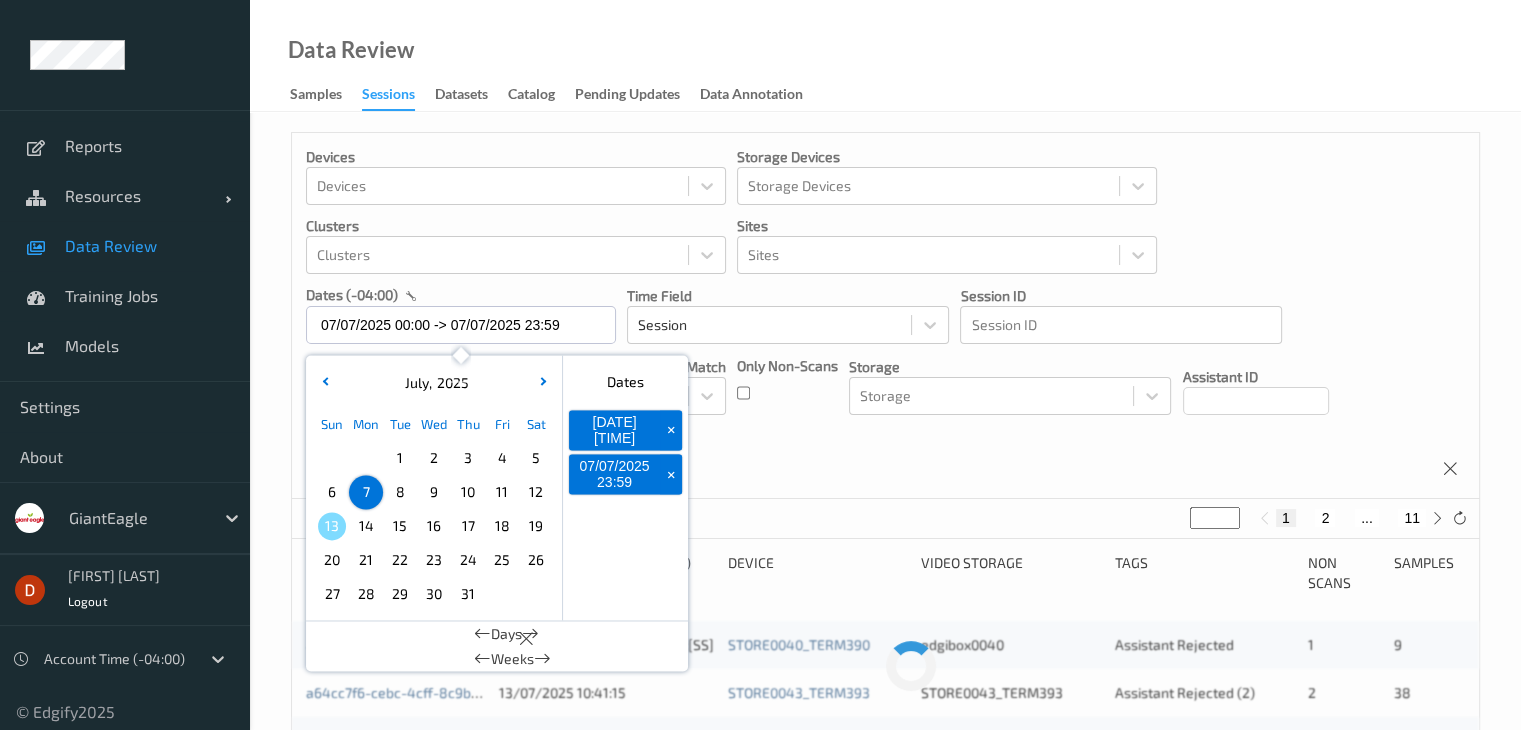 click on "Devices Devices Storage Devices Storage Devices Clusters Clusters Sites Sites dates (-04:00) [MM]/[DD]/[YYYY] [HH]:[MM] -> [MM]/[DD]/[YYYY] [HH]:[MM] July , [YYYY] Sun Mon Tue Wed Thu Fri Sat 1 2 3 4 5 6 7 8 9 10 11 12 13 14 15 16 17 18 19 20 21 22 23 24 25 26 27 28 29 30 31 January February March April May June July August September October November December 2021 2022 2023 2024 2025 2026 2027 2028 2029 2030 2031 2032 Dates [MM]/[DD]/[YYYY] [HH]:[MM] + [MM]/[DD]/[YYYY] [HH]:[MM] + Days Weeks Time Field Session Session ID Session ID Tags none contains any contains all exact match Tags Only Non-Scans Storage Storage Assistant ID Shopper ID Order By Session" at bounding box center [885, 316] 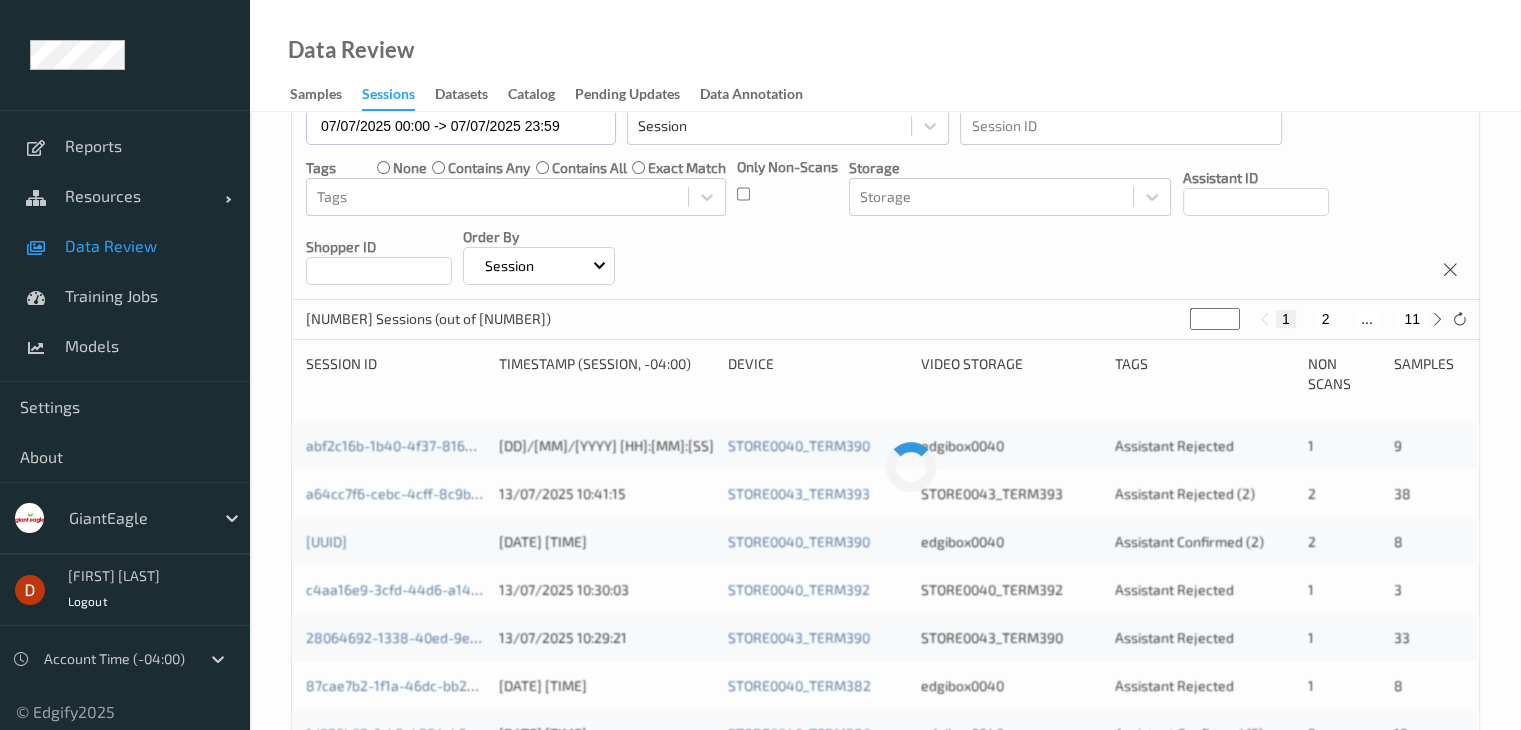 scroll, scrollTop: 200, scrollLeft: 0, axis: vertical 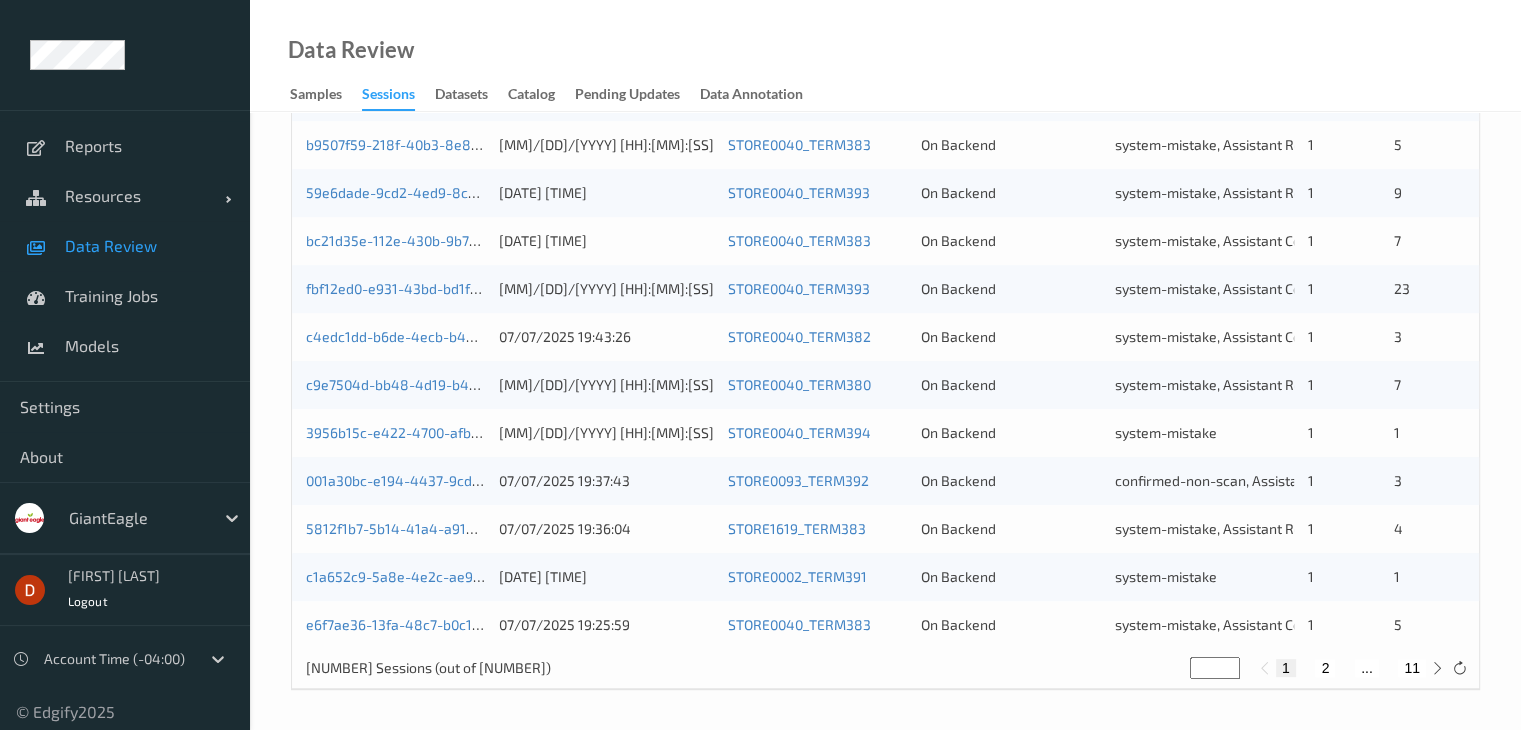 click on "2" at bounding box center [1325, 668] 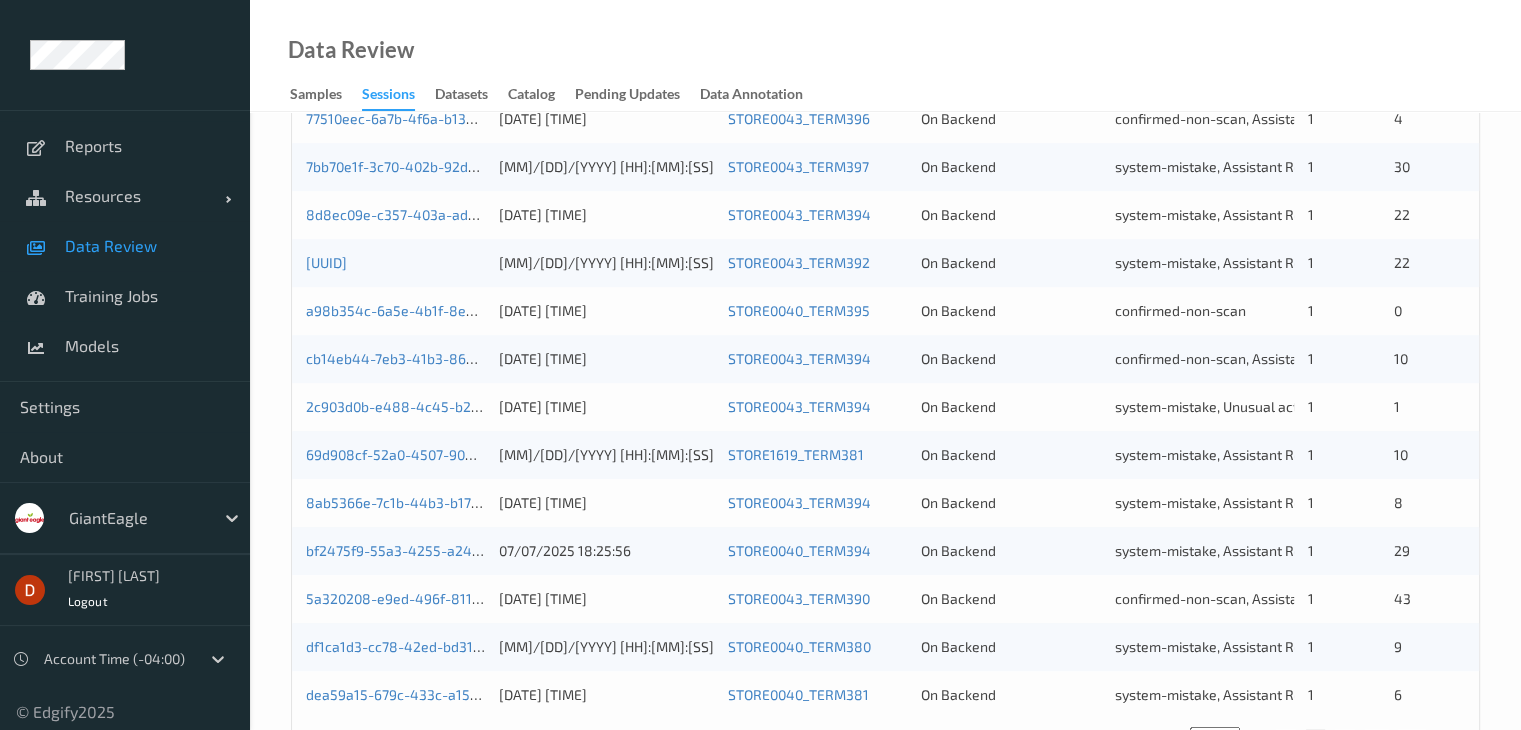 scroll, scrollTop: 932, scrollLeft: 0, axis: vertical 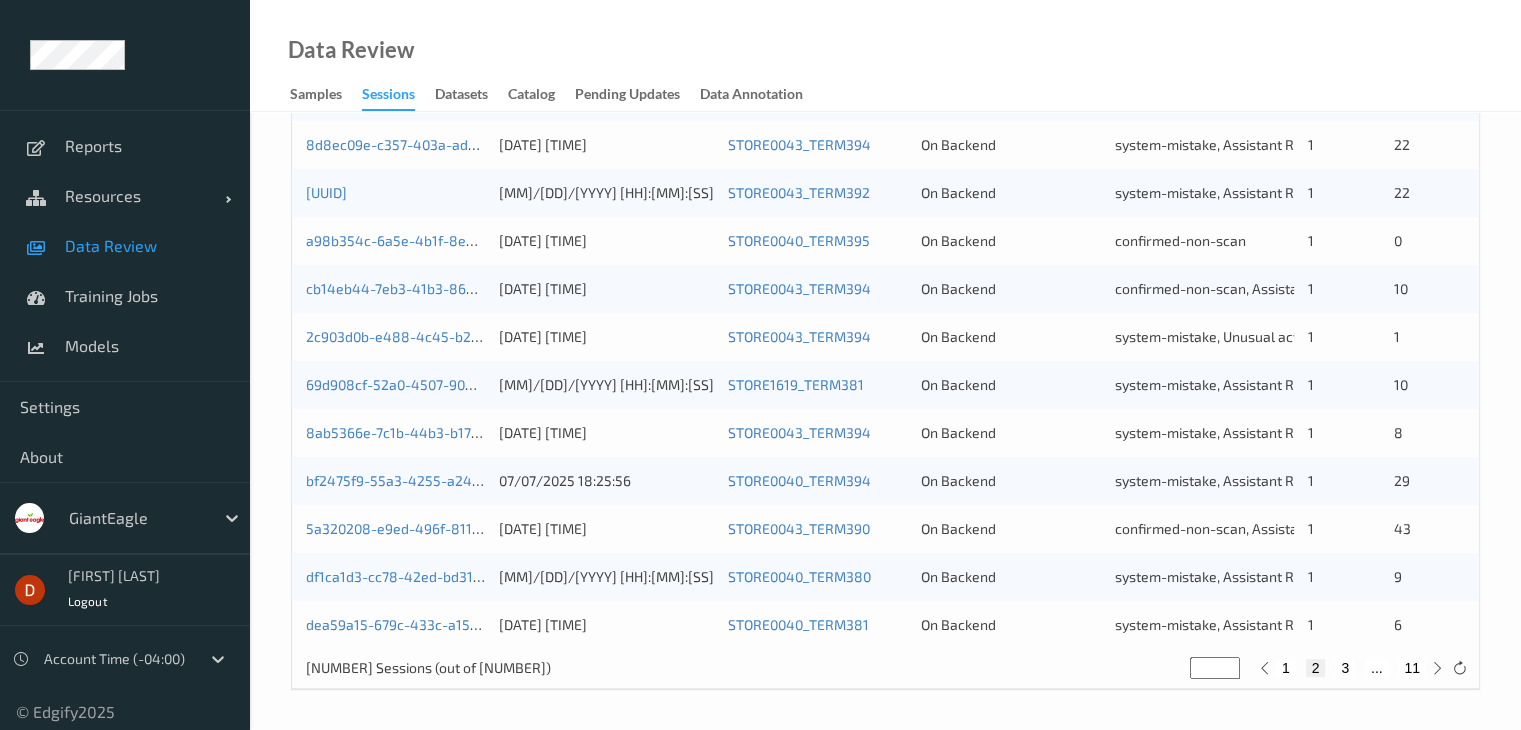 click on "3" at bounding box center [1345, 668] 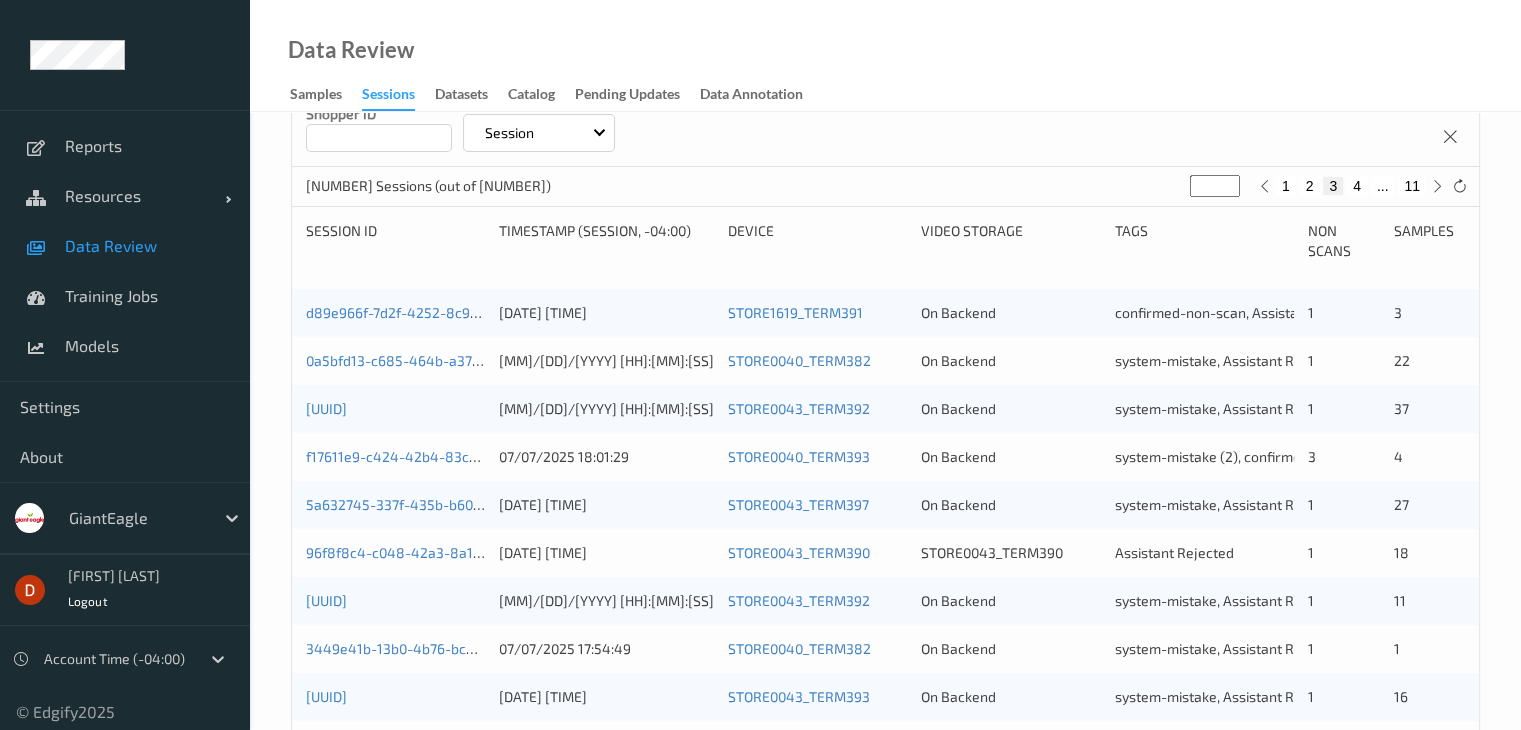 scroll, scrollTop: 0, scrollLeft: 0, axis: both 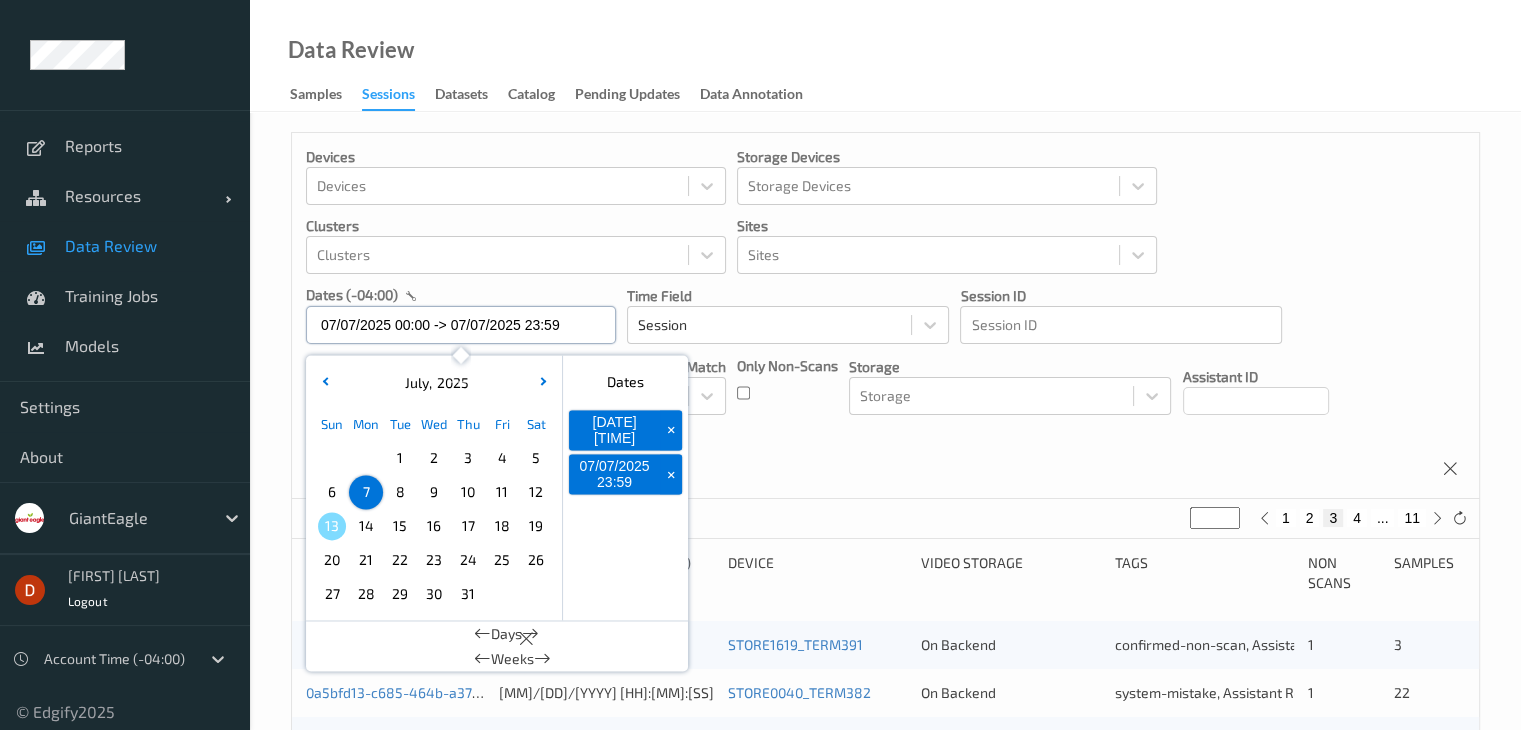 click on "07/07/2025 00:00 -> 07/07/2025 23:59" at bounding box center (461, 325) 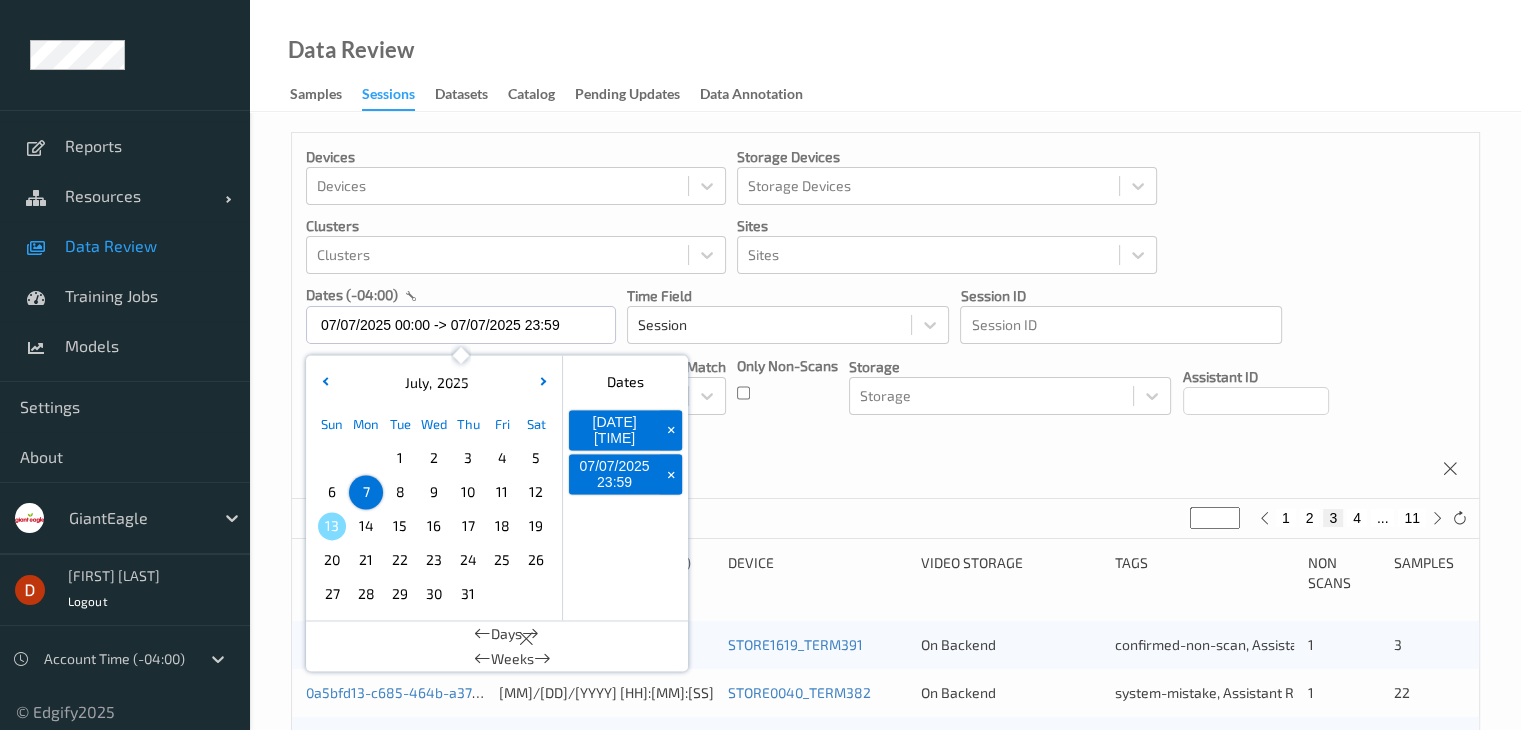 click on "8" at bounding box center [400, 492] 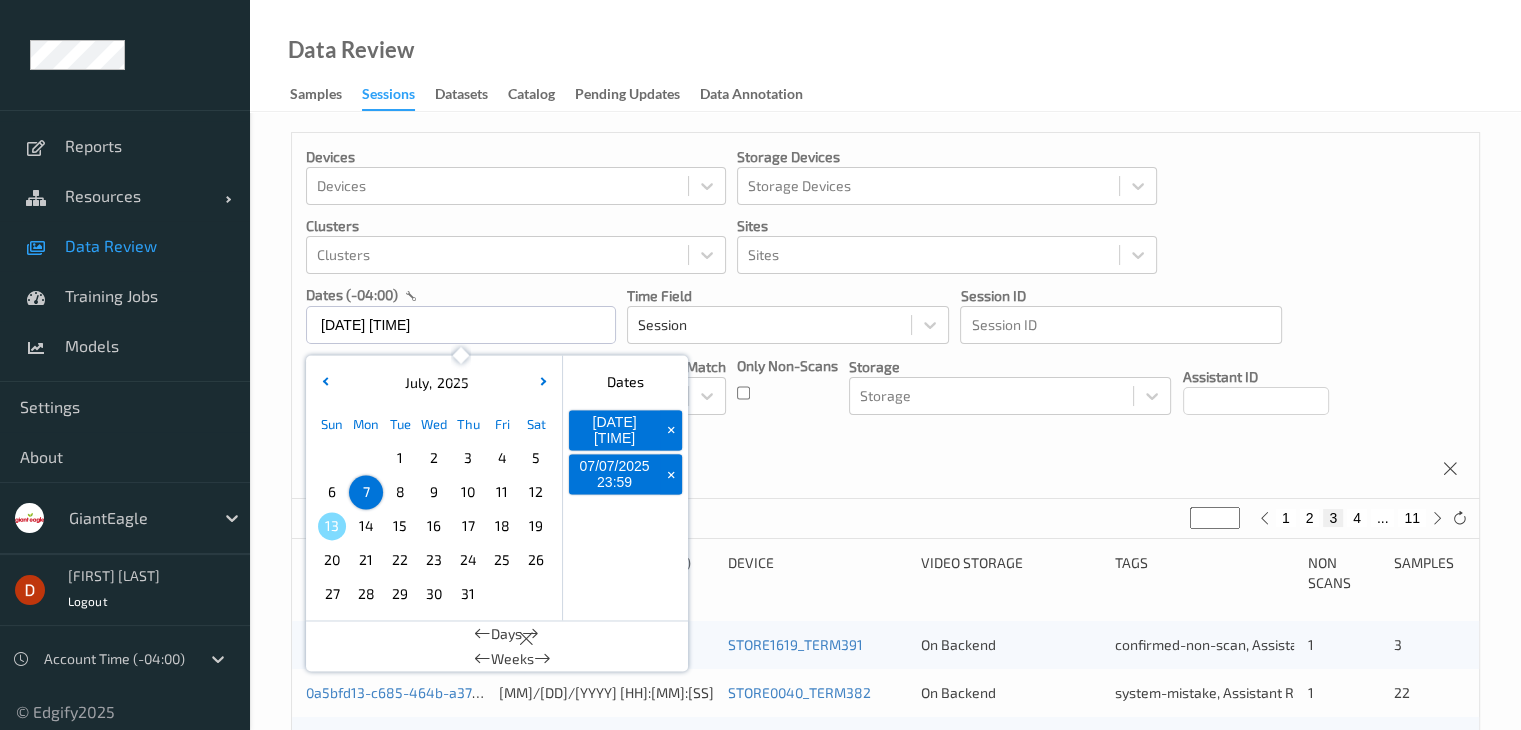 click on "8" at bounding box center [400, 492] 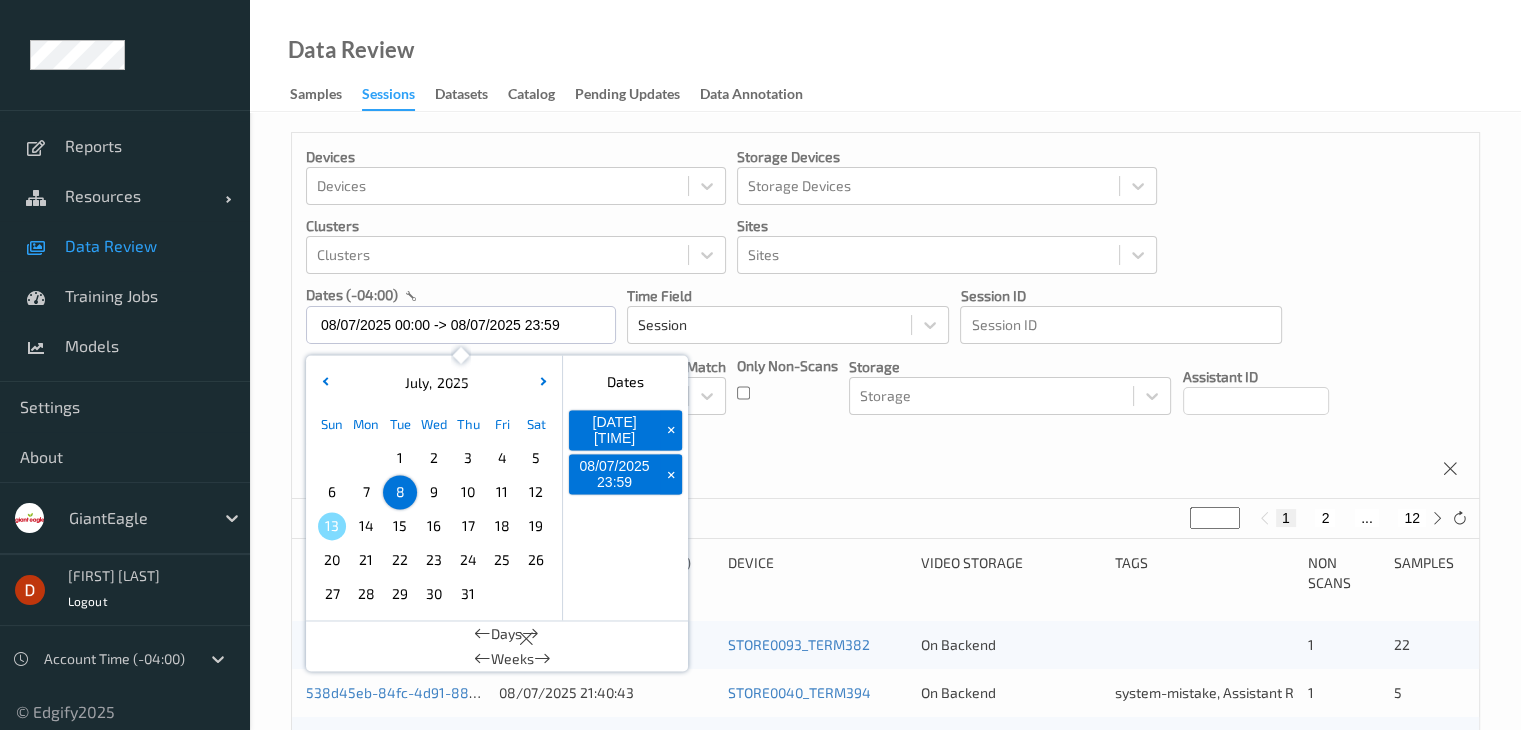 click on "Devices Devices Storage Devices Storage Devices Clusters Clusters Sites Sites dates (-04:00) [DATE] 00:00 -> [DATE] 23:59 July , 2025 Sun Mon Tue Wed Thu Fri Sat 1 2 3 4 5 6 7 8 9 10 11 12 13 14 15 16 17 18 19 20 21 22 23 24 25 26 27 28 29 30 31 January February March April May June July August September October November December 2021 2022 2023 2024 2025 2026 2027 2028 2029 2030 2031 2032 Dates [DATE] 00:00 + [DATE] 23:59 + Days Weeks Time Field Session Session ID Session ID Tags none contains any contains all exact match Tags Only Non-Scans Storage Storage Assistant ID Shopper ID Order By Session" at bounding box center [885, 316] 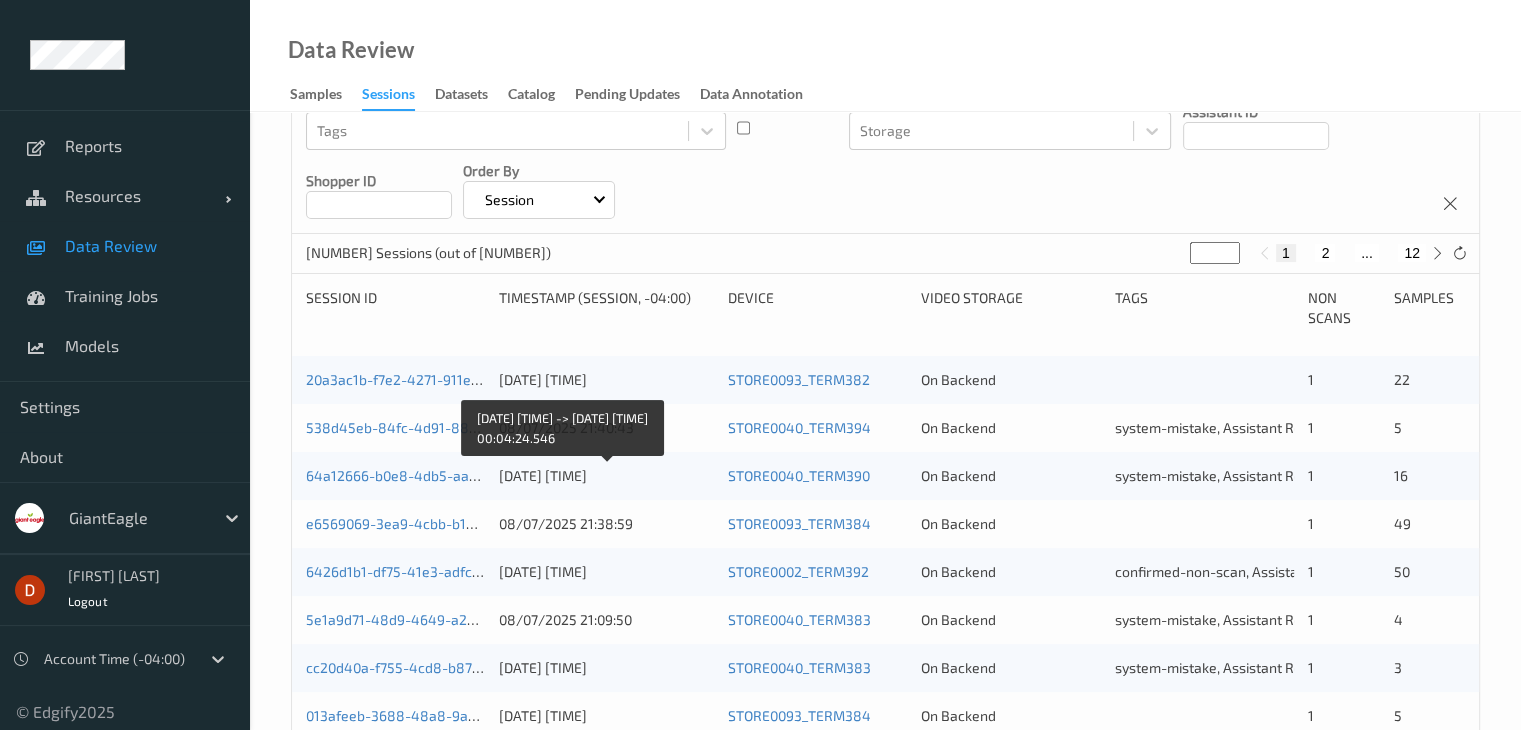scroll, scrollTop: 300, scrollLeft: 0, axis: vertical 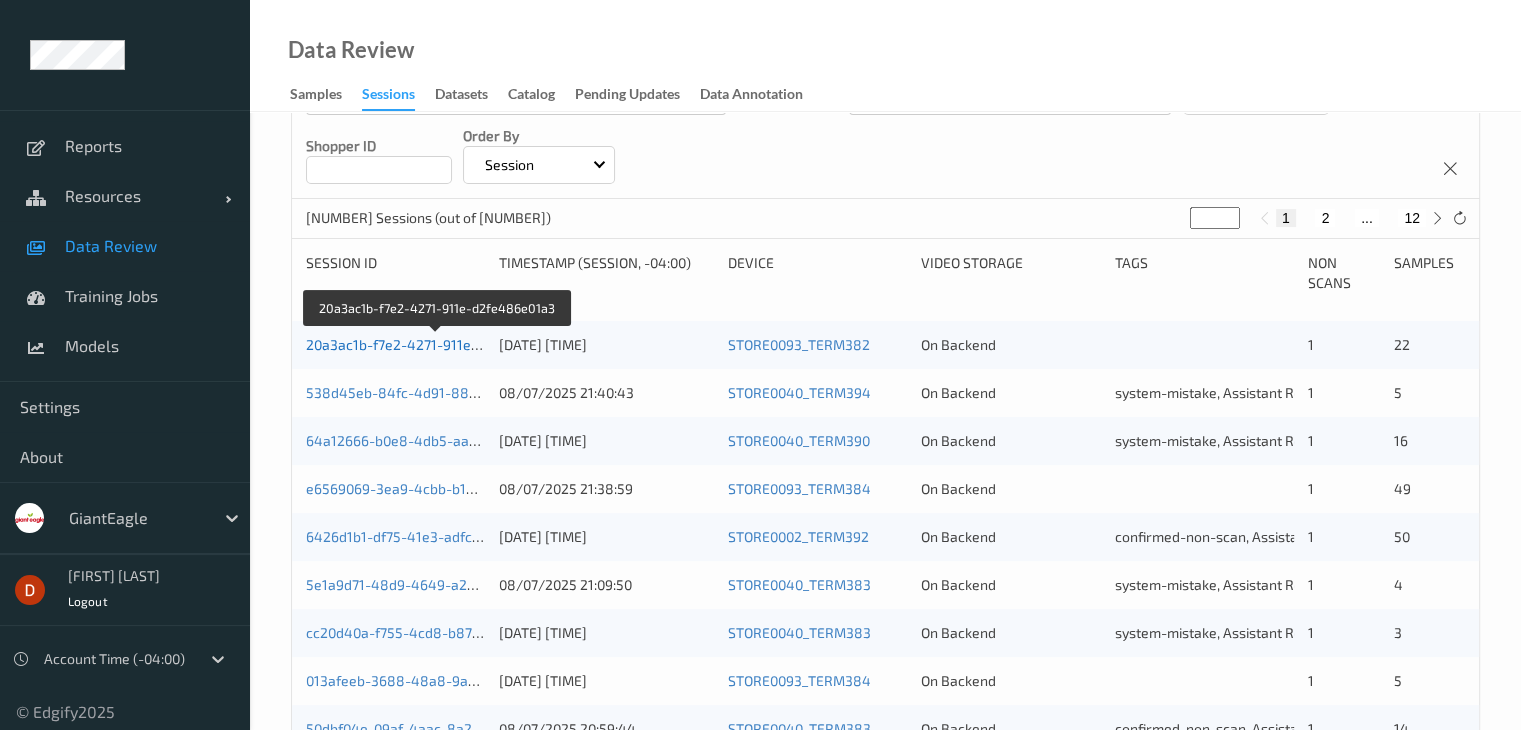 click on "20a3ac1b-f7e2-4271-911e-d2fe486e01a3" at bounding box center [438, 344] 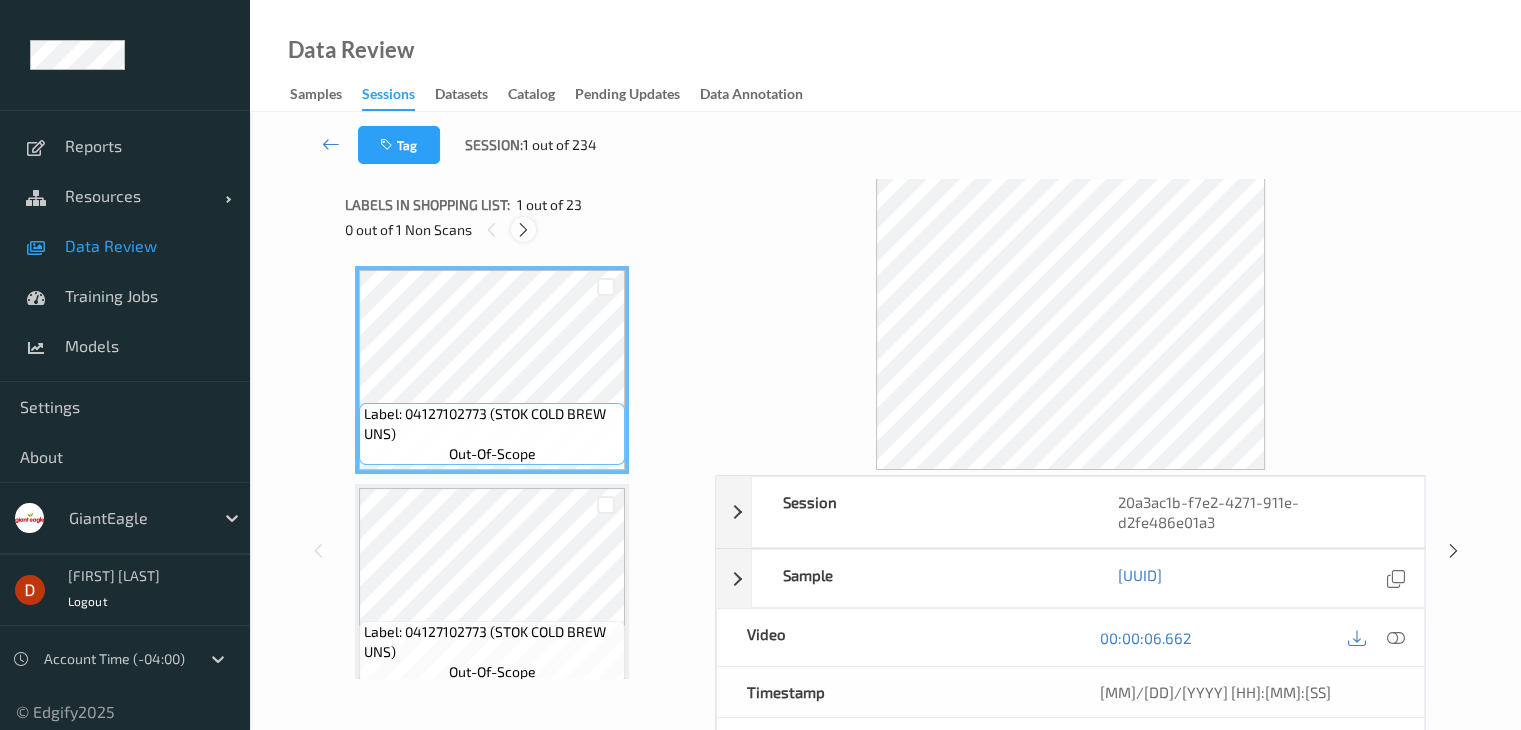 click at bounding box center [523, 230] 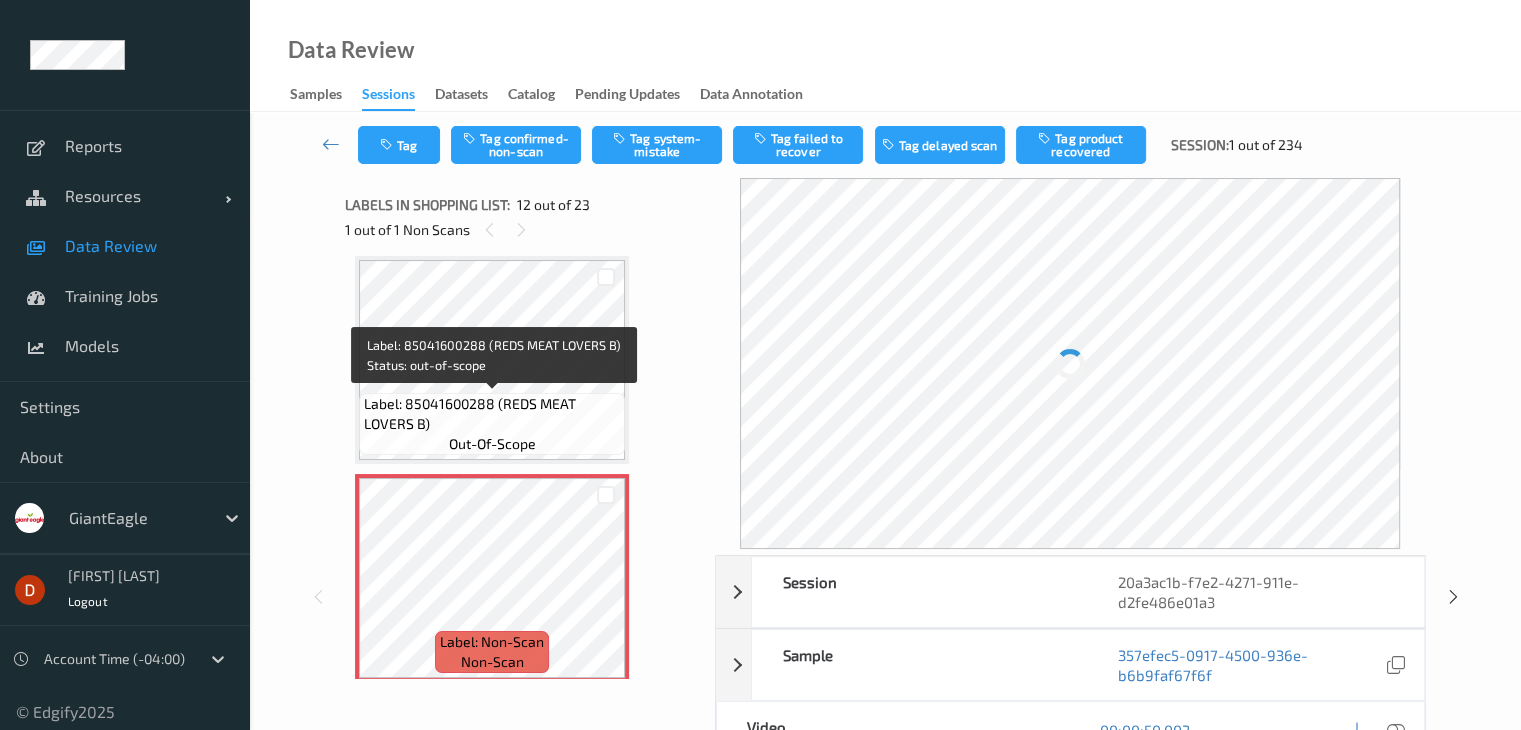 click on "Label: [NUMBER] (REDS MEAT LOVERS B) out-of-scope" at bounding box center [492, 424] 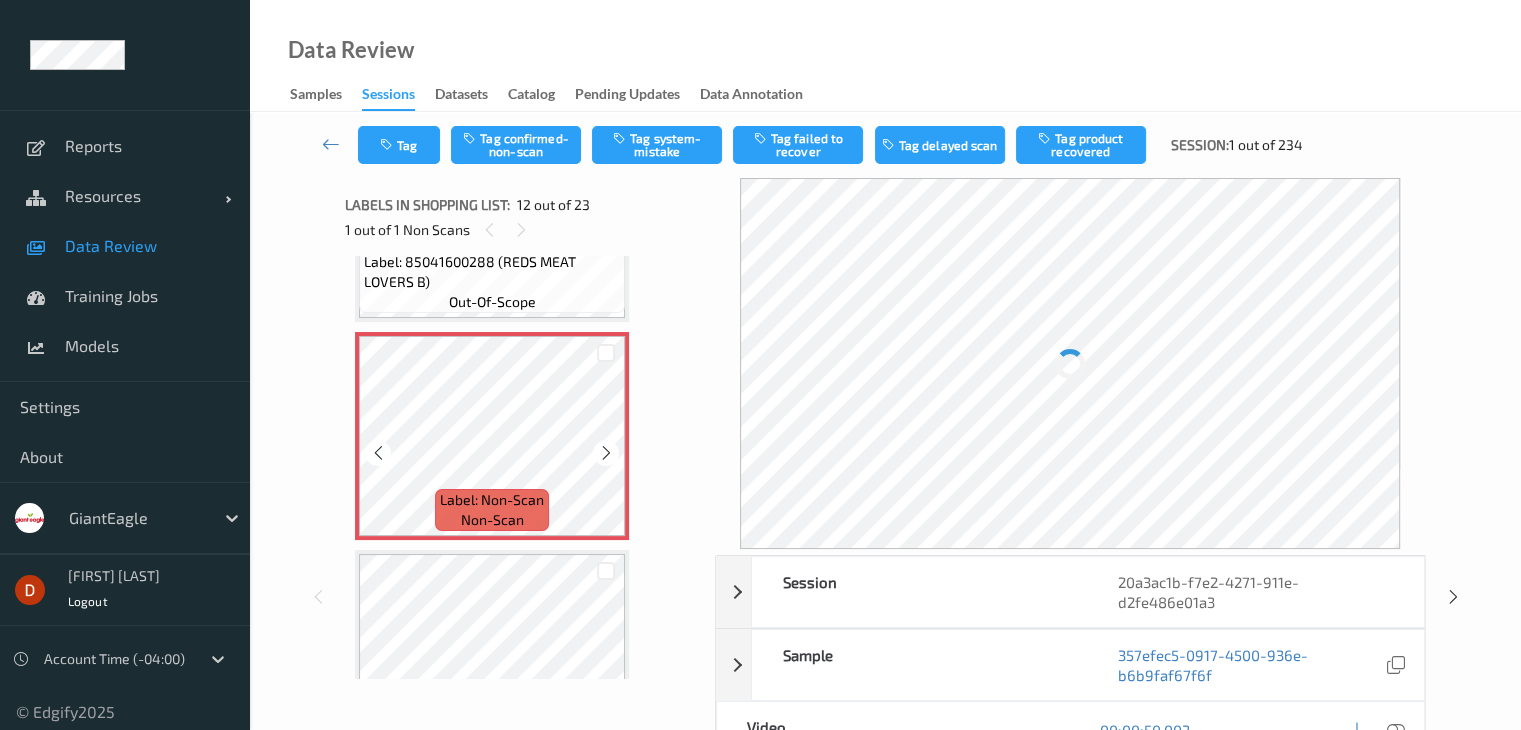 scroll, scrollTop: 2390, scrollLeft: 0, axis: vertical 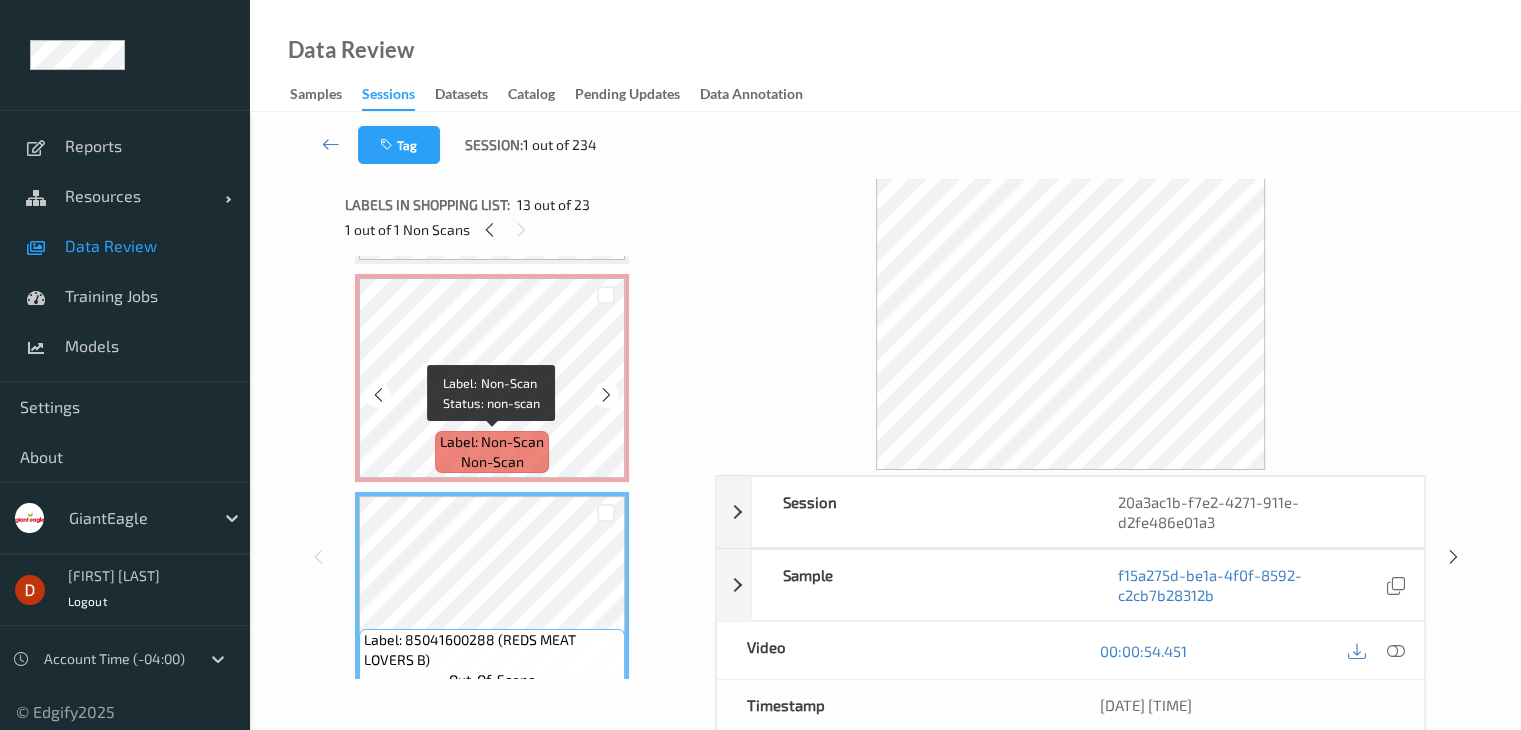 click on "Label: Non-Scan non-scan" at bounding box center [492, 452] 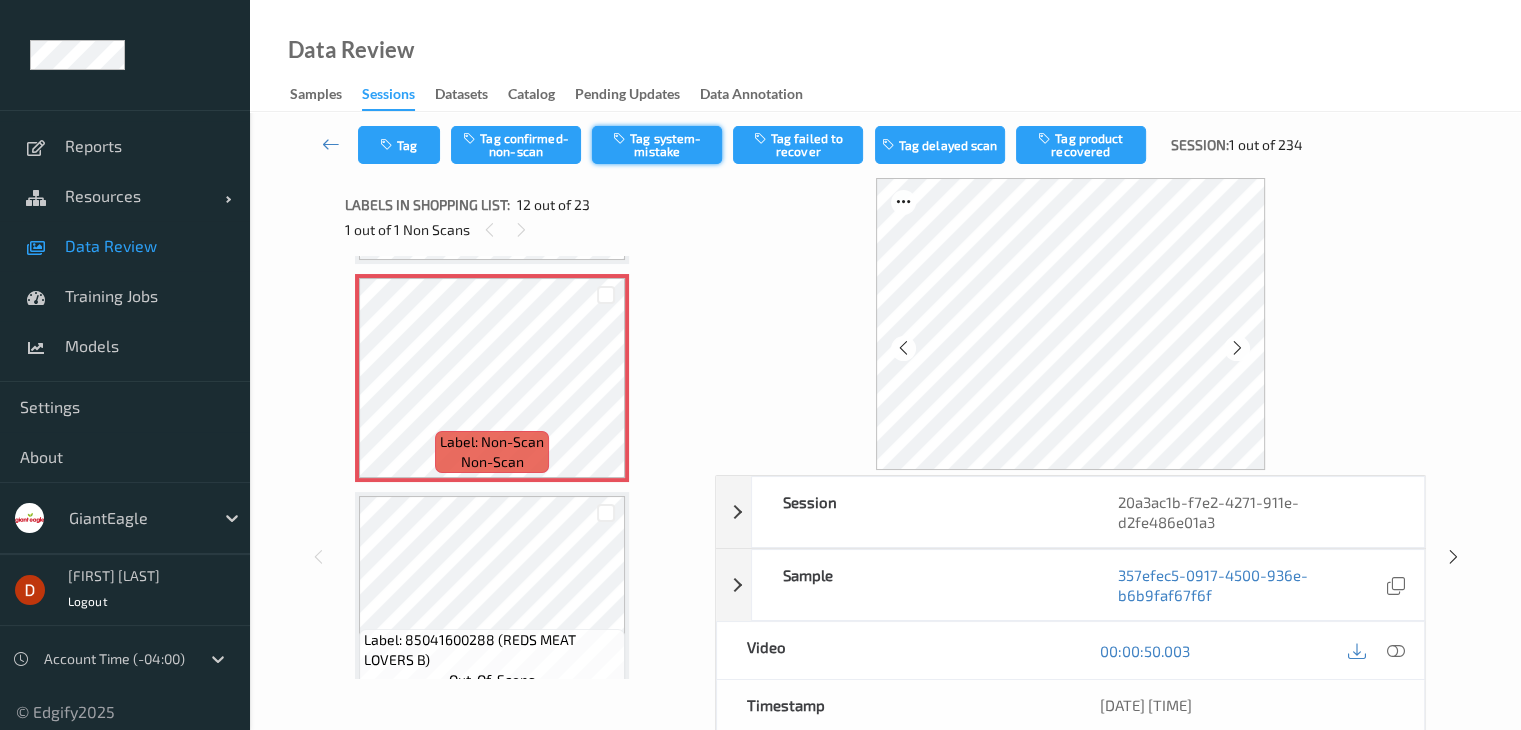 click on "Tag   system-mistake" at bounding box center [657, 145] 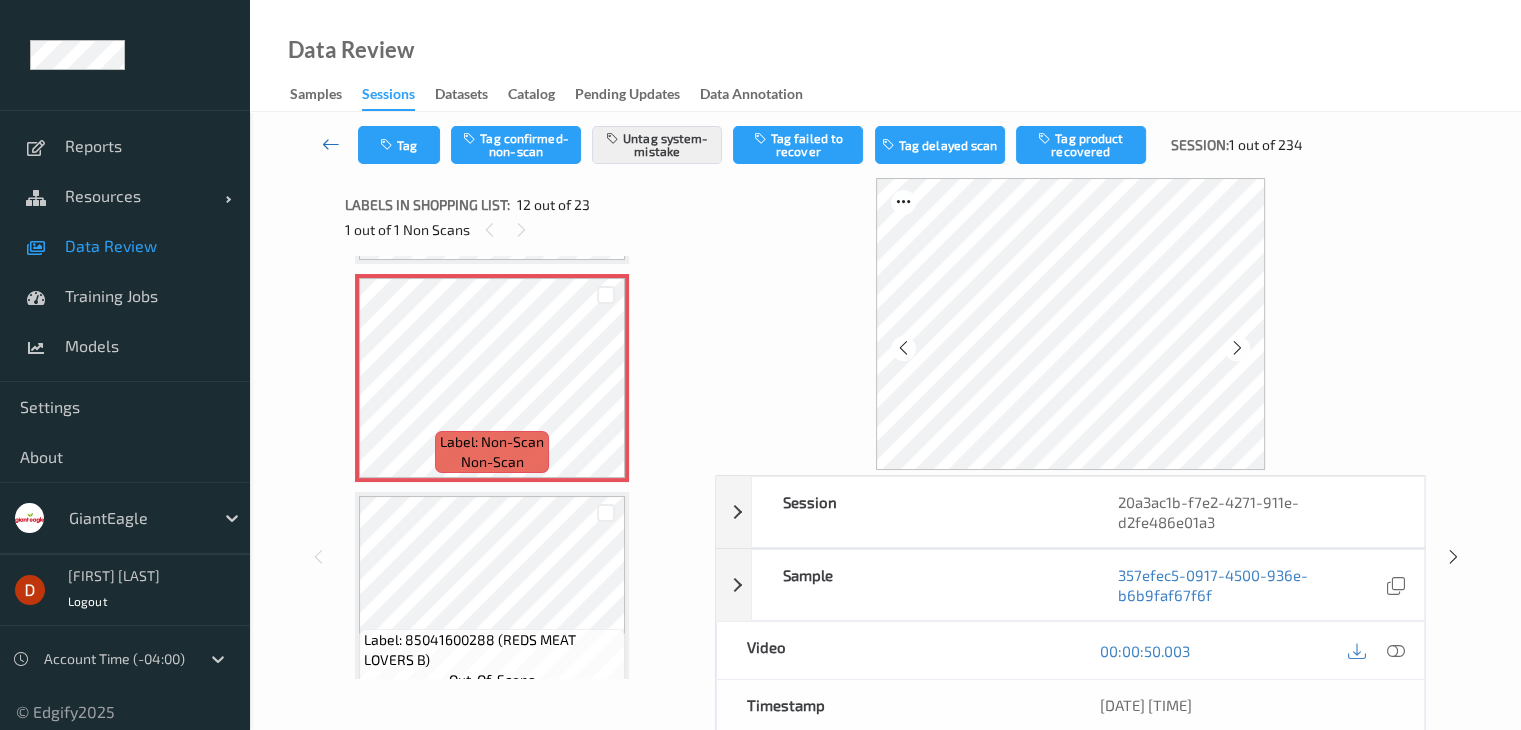 click at bounding box center [331, 144] 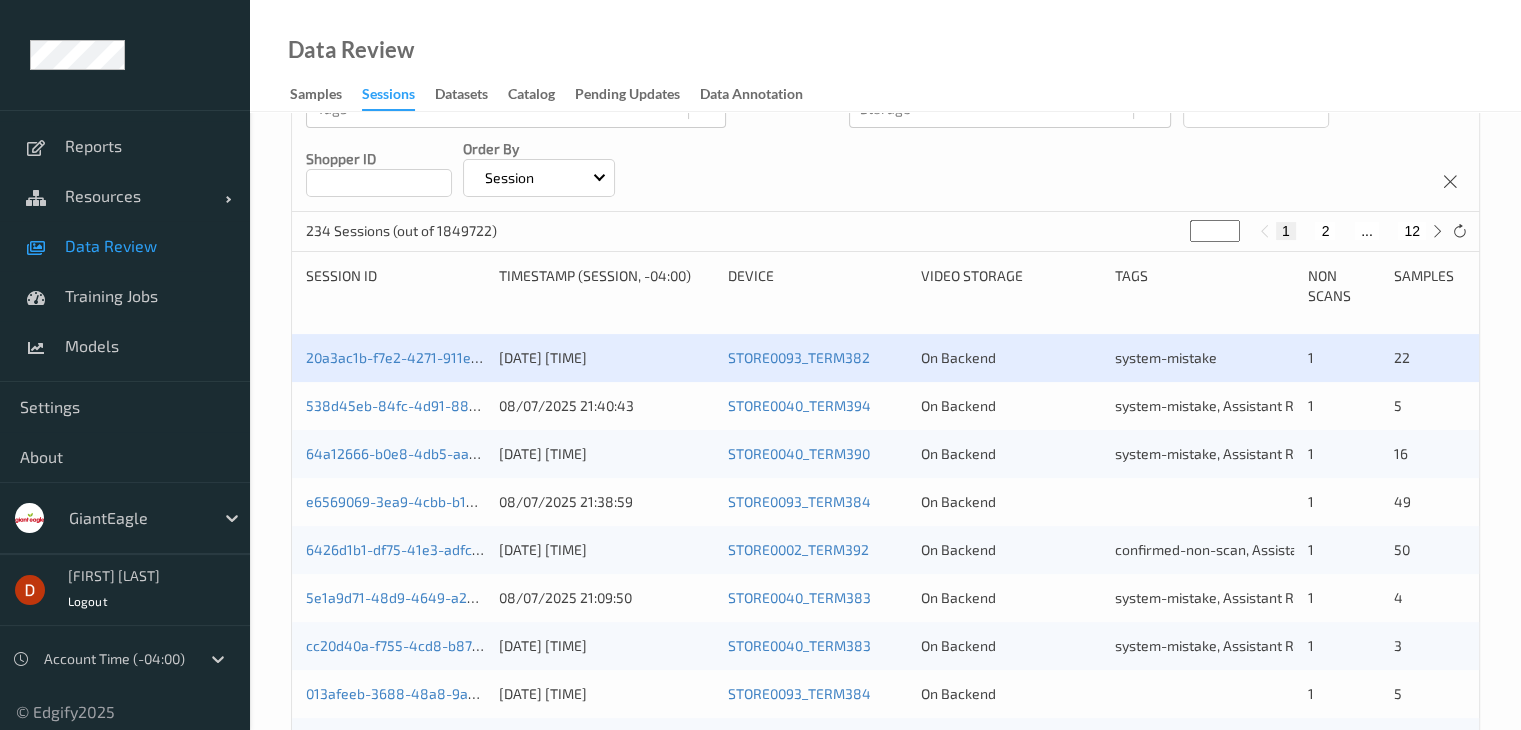 scroll, scrollTop: 300, scrollLeft: 0, axis: vertical 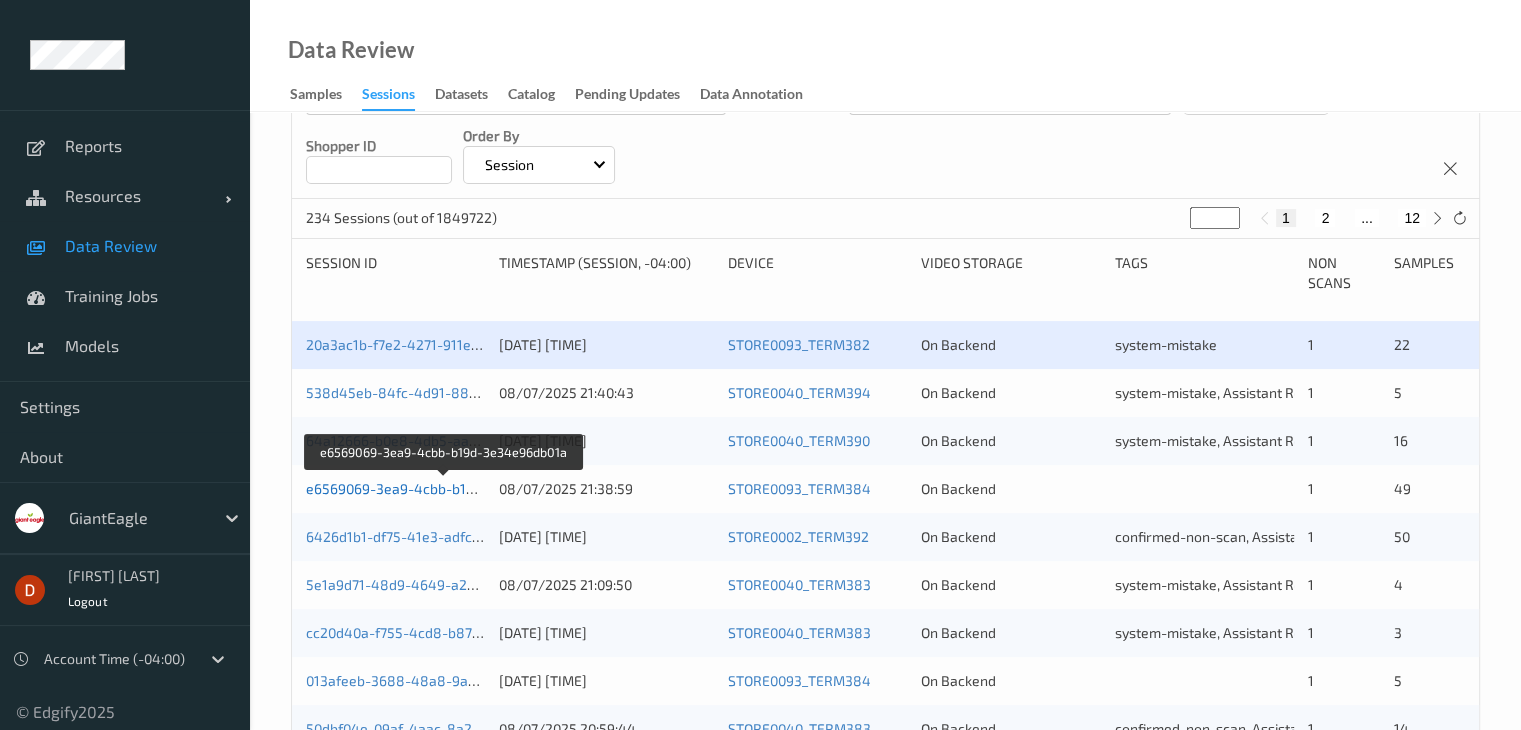 click on "e6569069-3ea9-4cbb-b19d-3e34e96db01a" at bounding box center (444, 488) 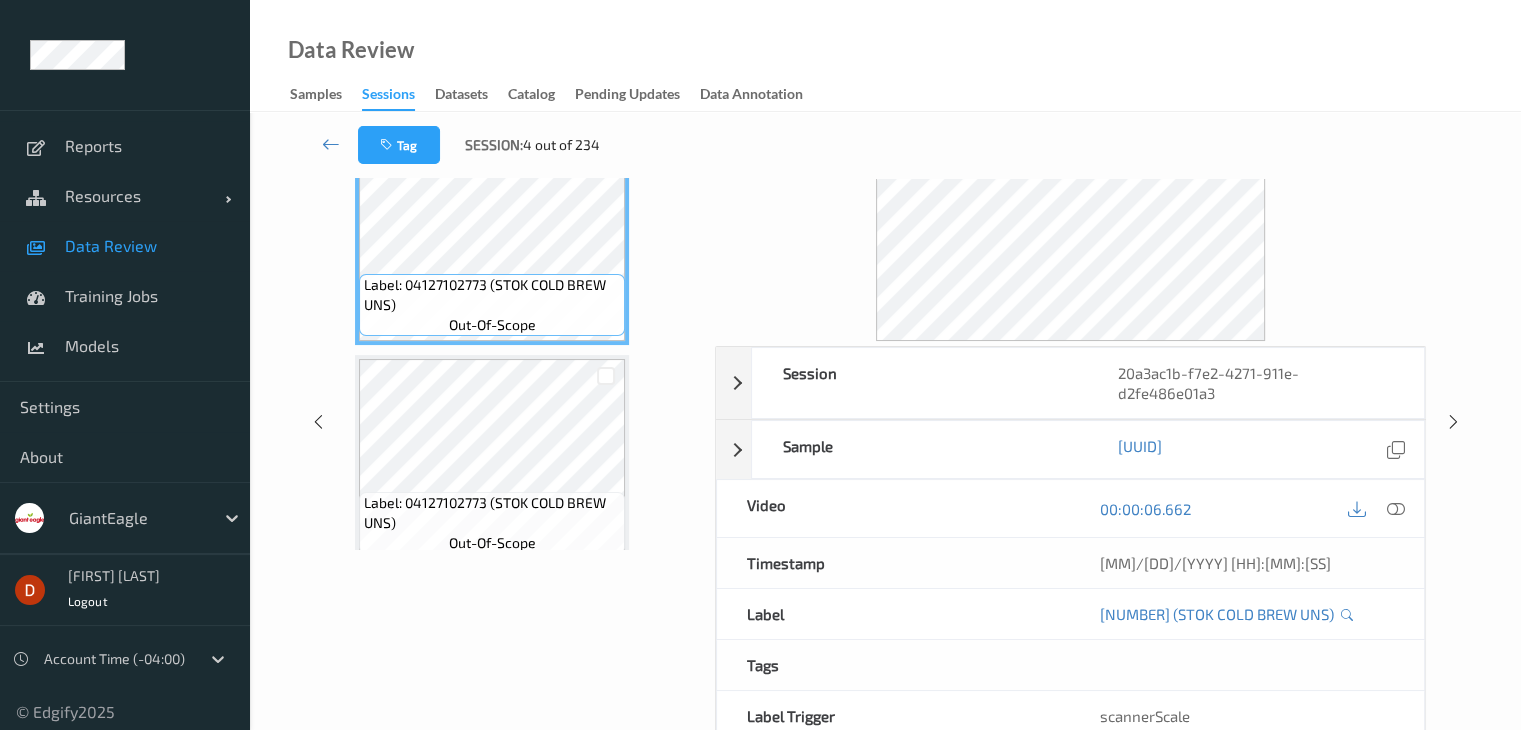 scroll, scrollTop: 0, scrollLeft: 0, axis: both 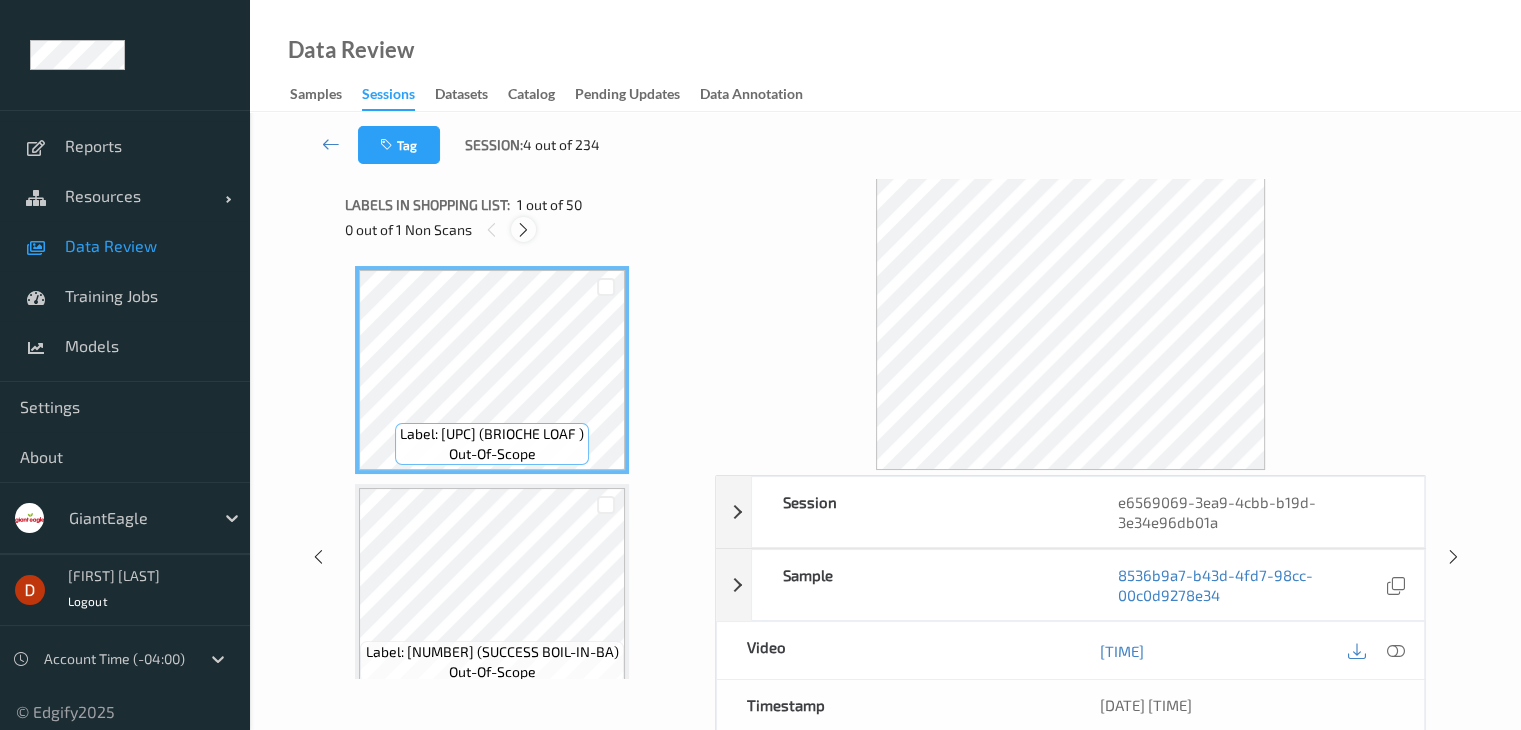 click at bounding box center (523, 230) 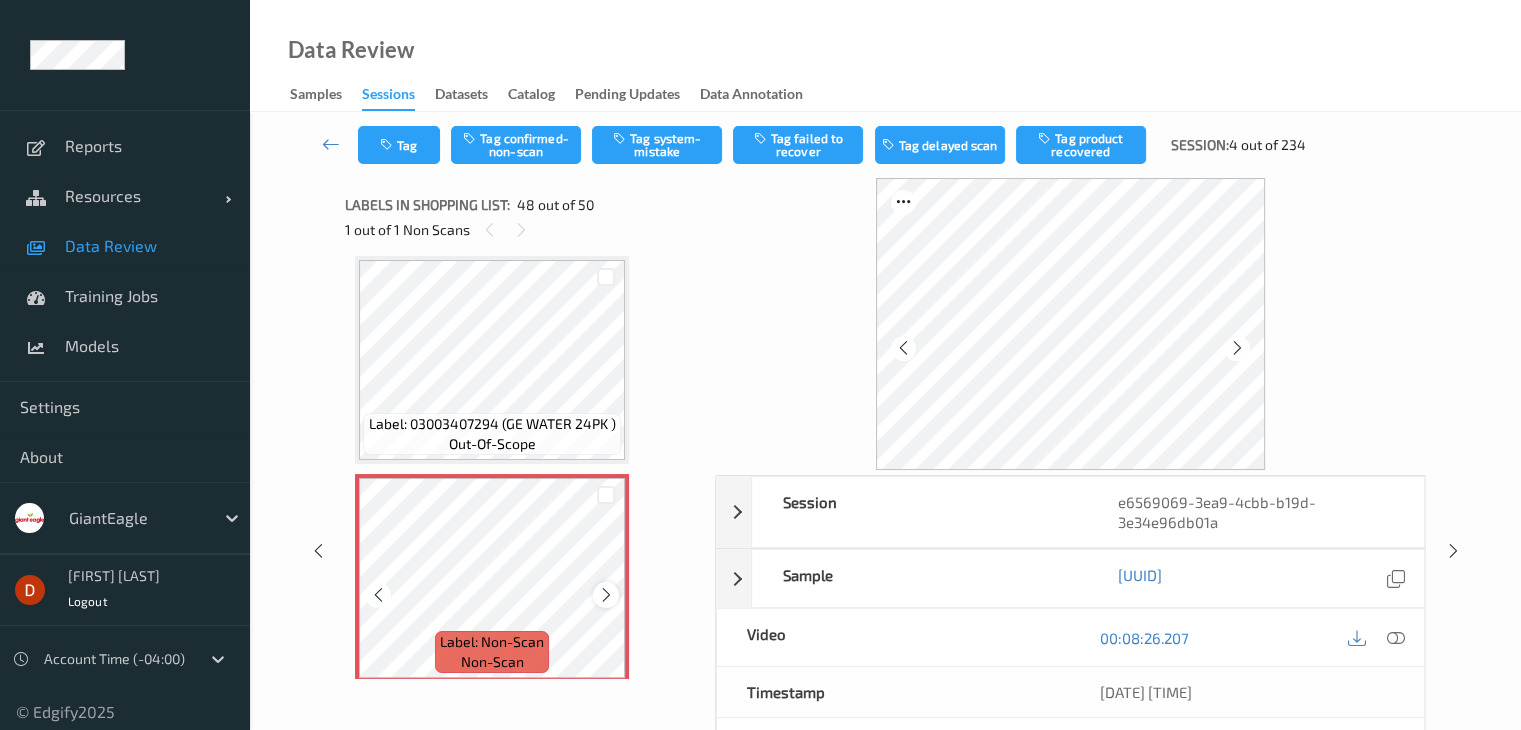 click at bounding box center (606, 595) 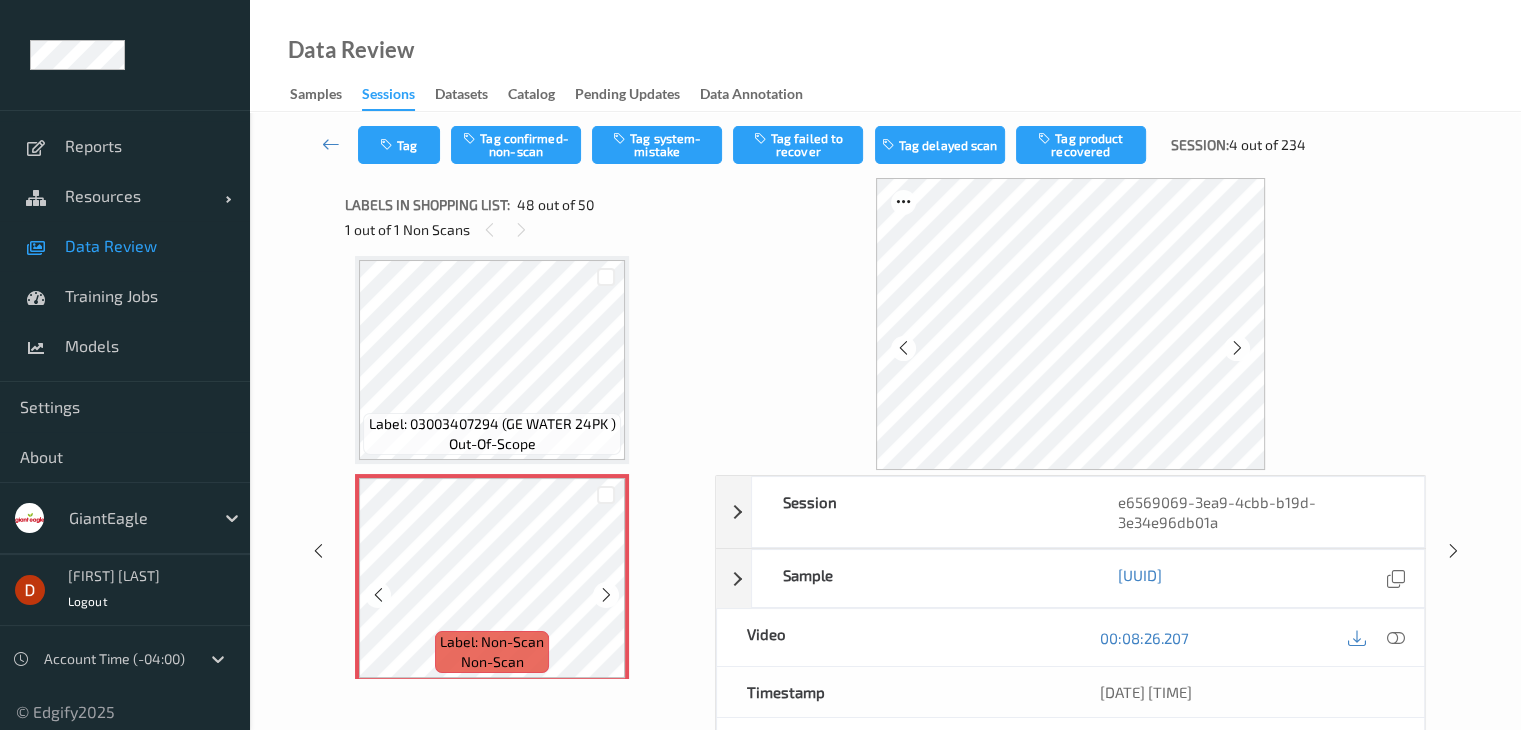 click at bounding box center [606, 595] 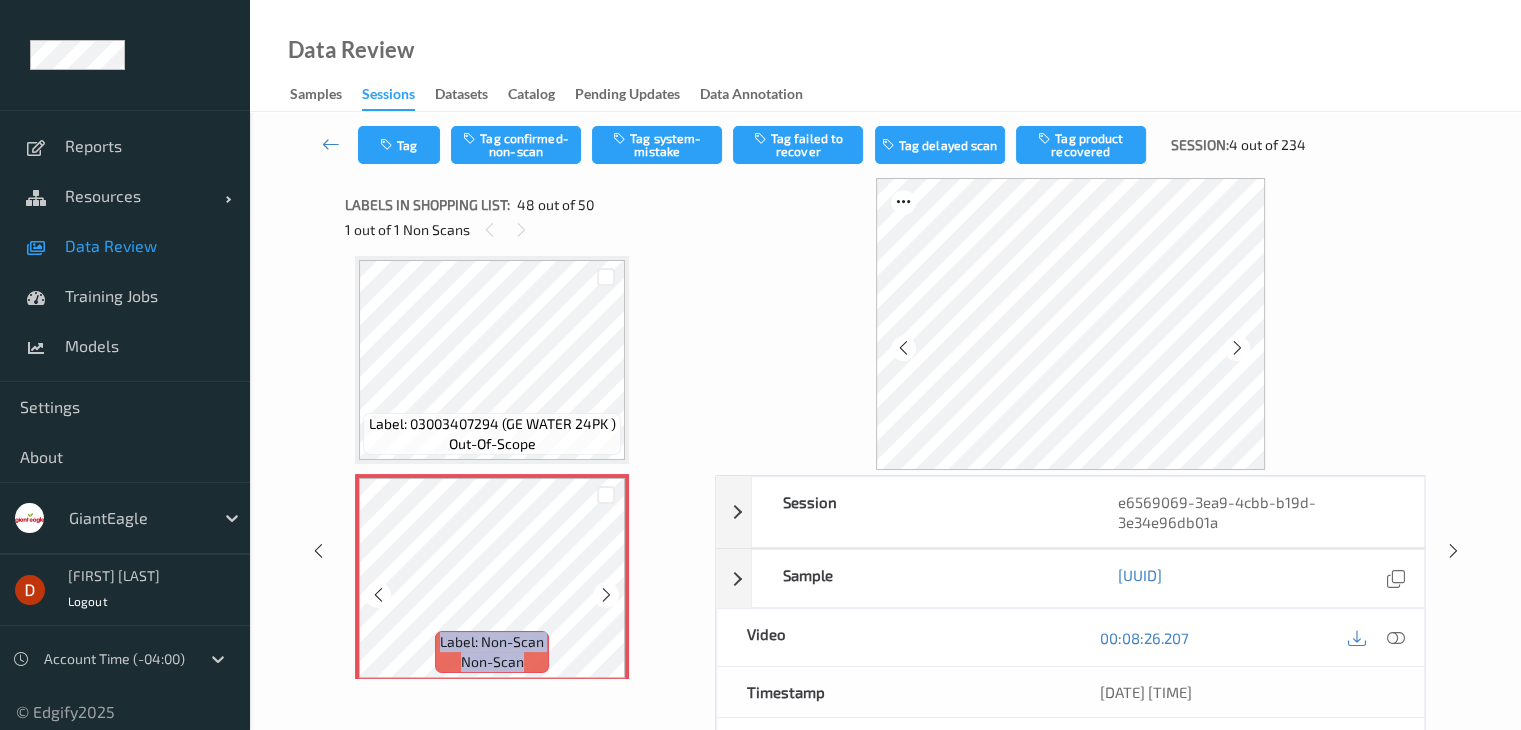 click at bounding box center (606, 595) 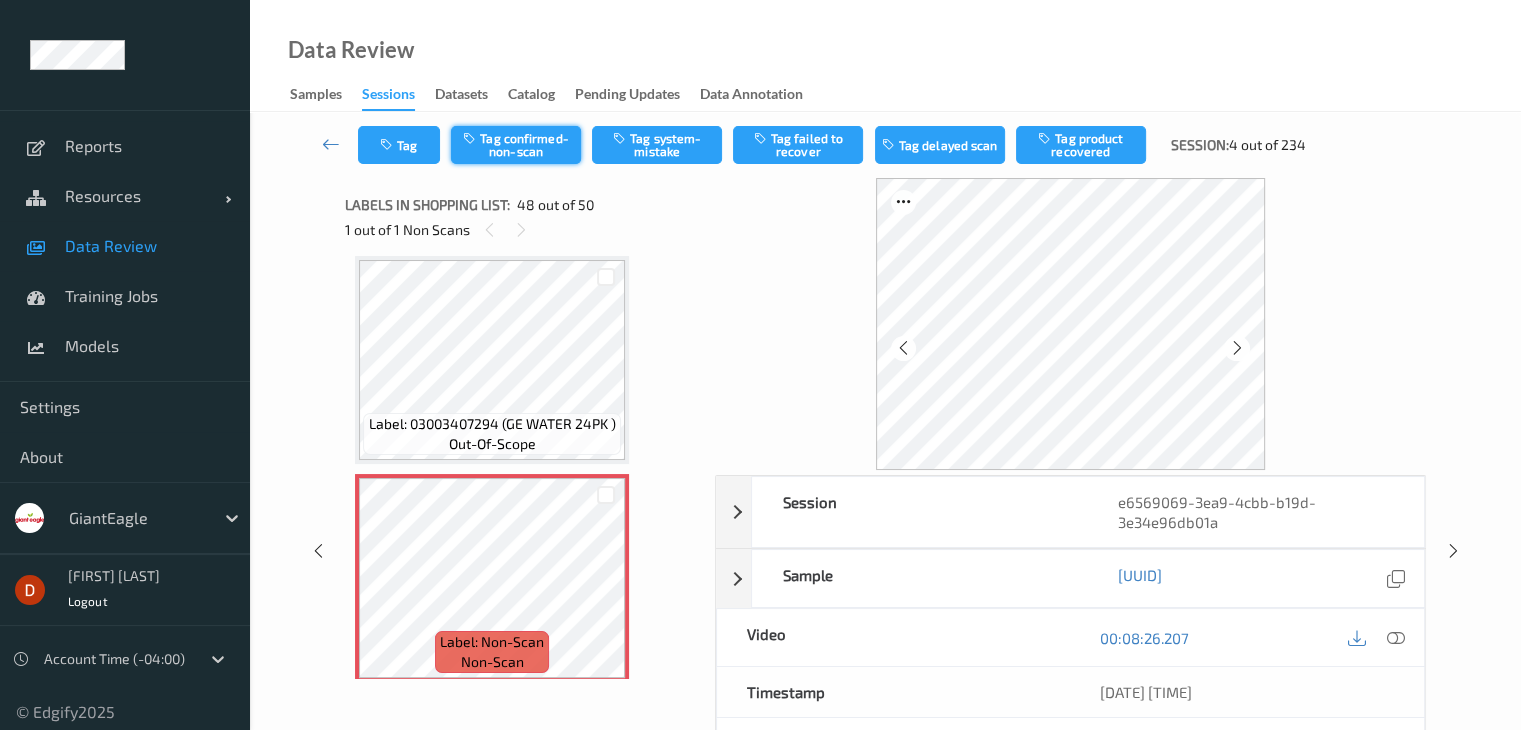 click on "Tag   confirmed-non-scan" at bounding box center [516, 145] 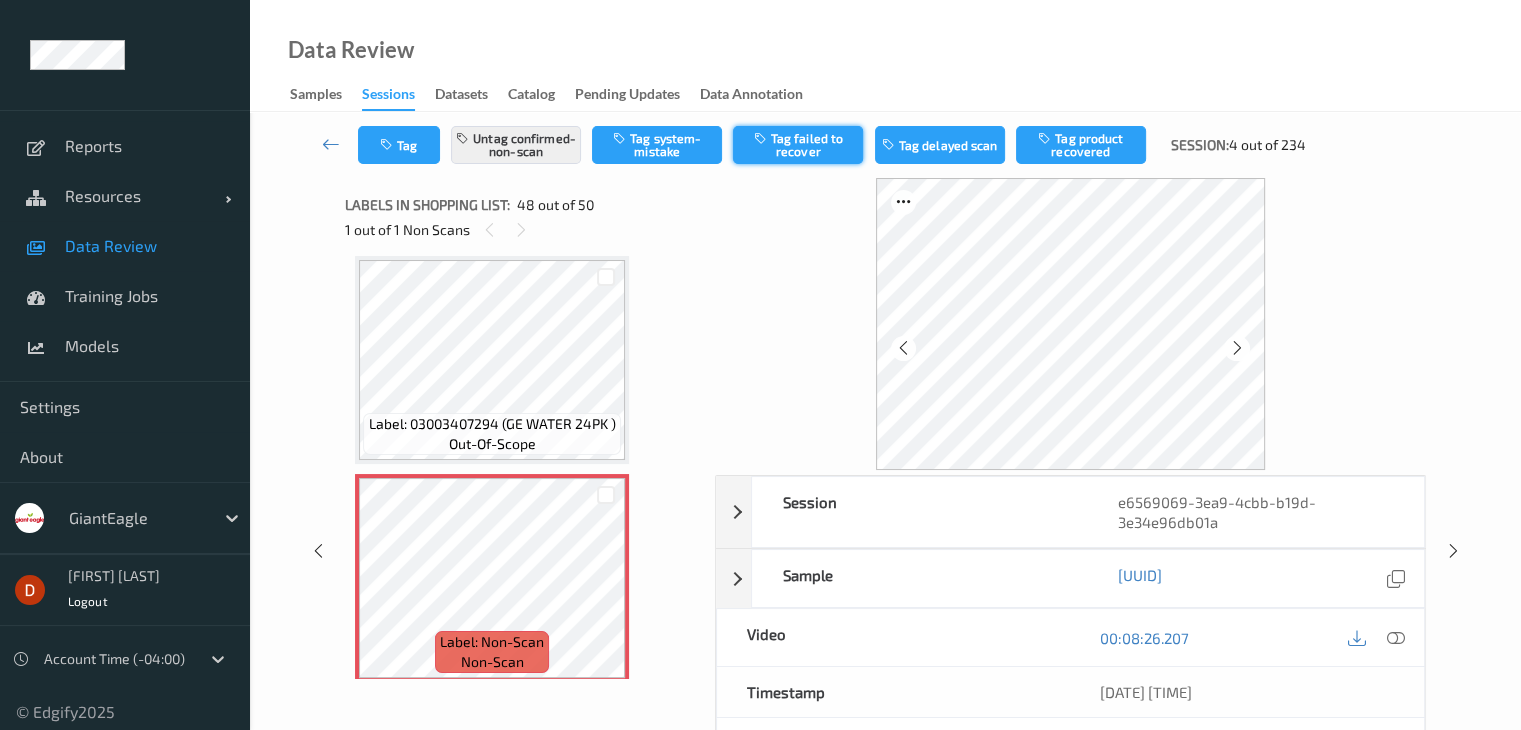 click on "Tag   failed to recover" at bounding box center (798, 145) 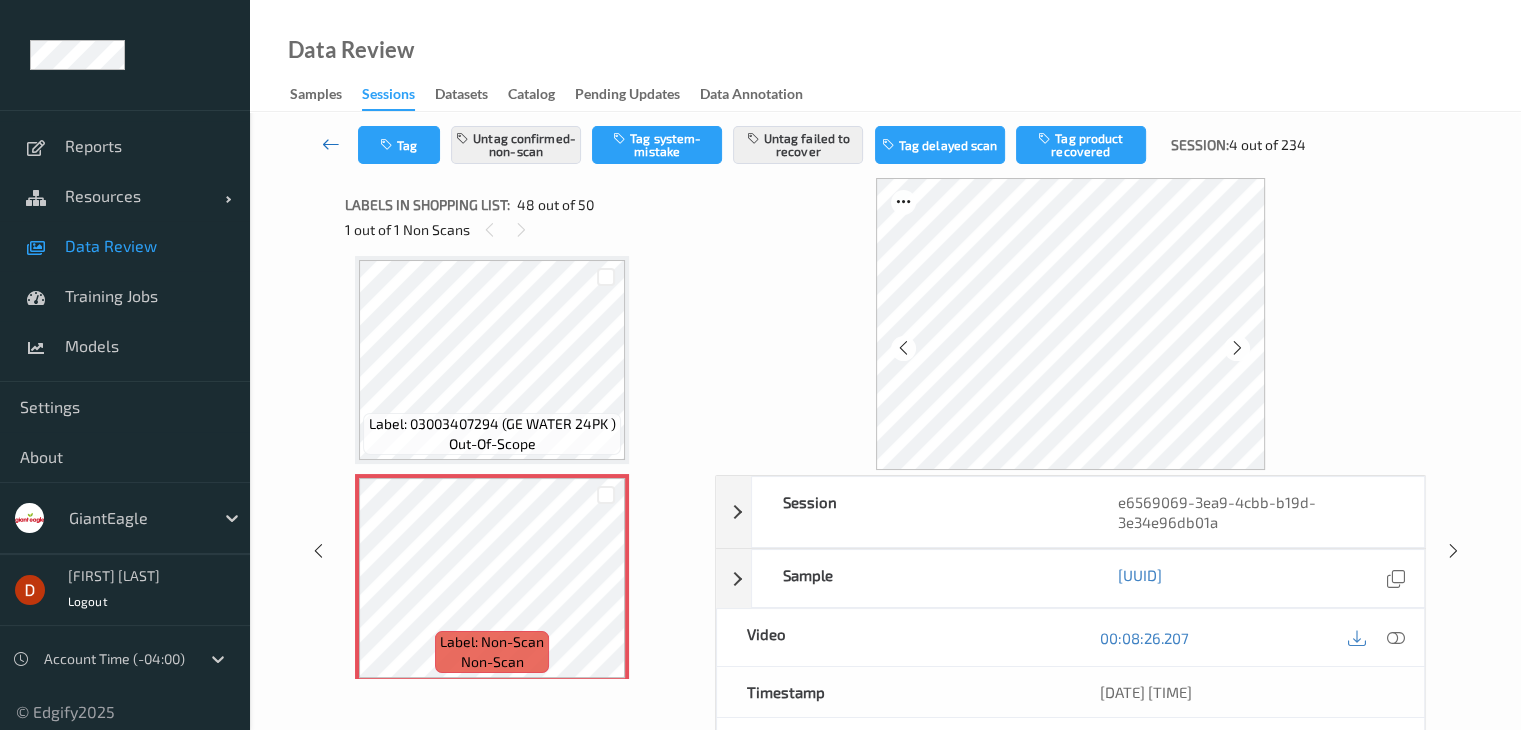 click at bounding box center [331, 144] 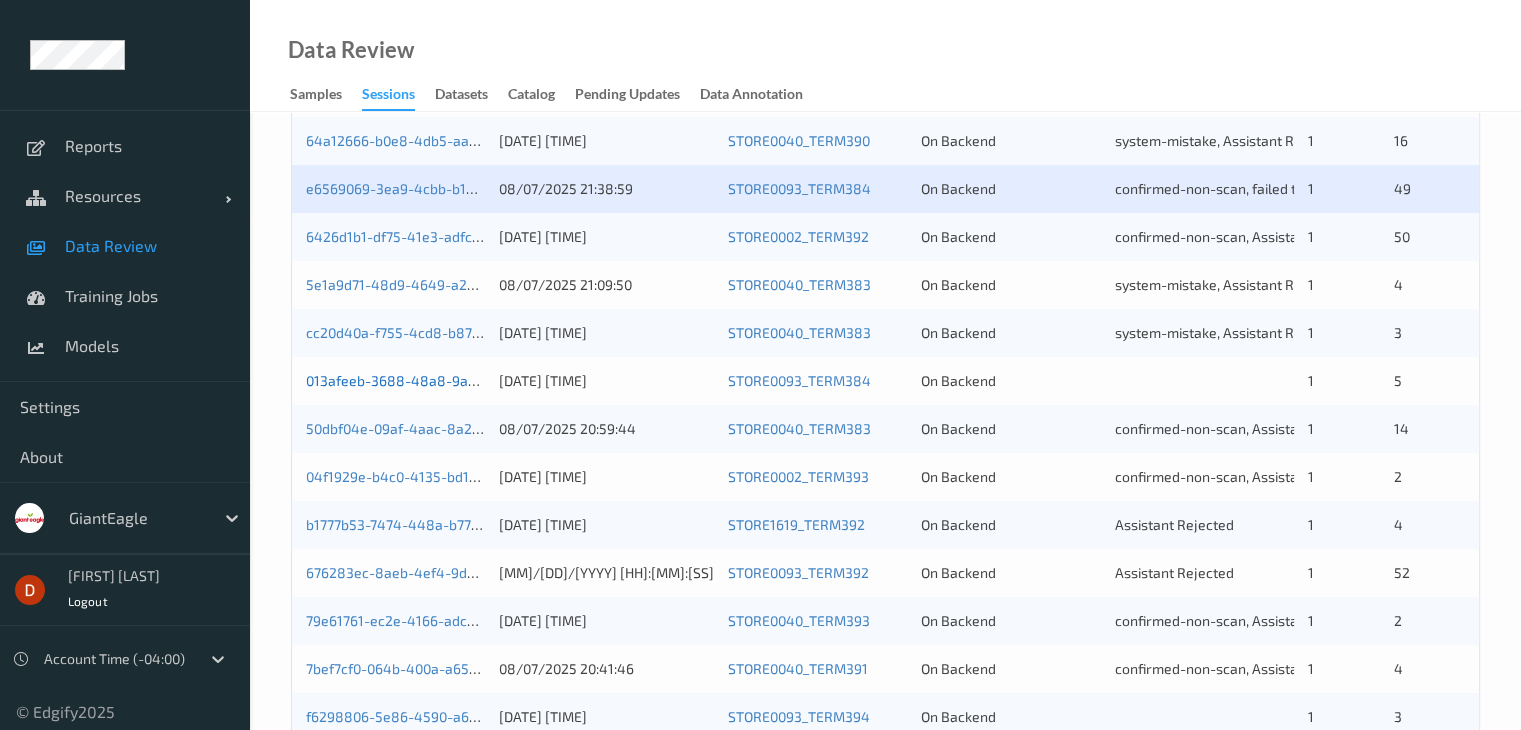 click on "013afeeb-3688-48a8-9aac-53fbeca4ddb1" at bounding box center [443, 380] 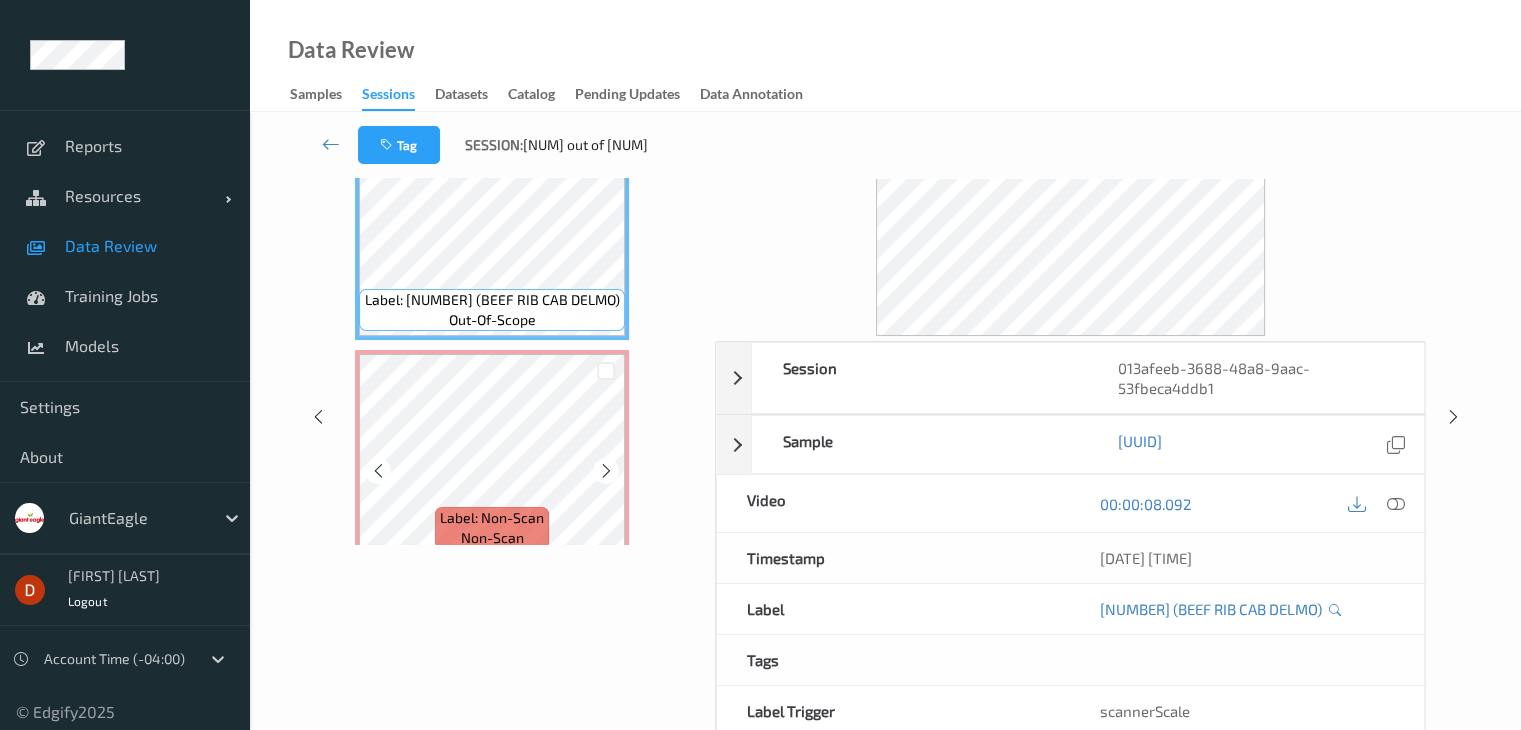 scroll, scrollTop: 0, scrollLeft: 0, axis: both 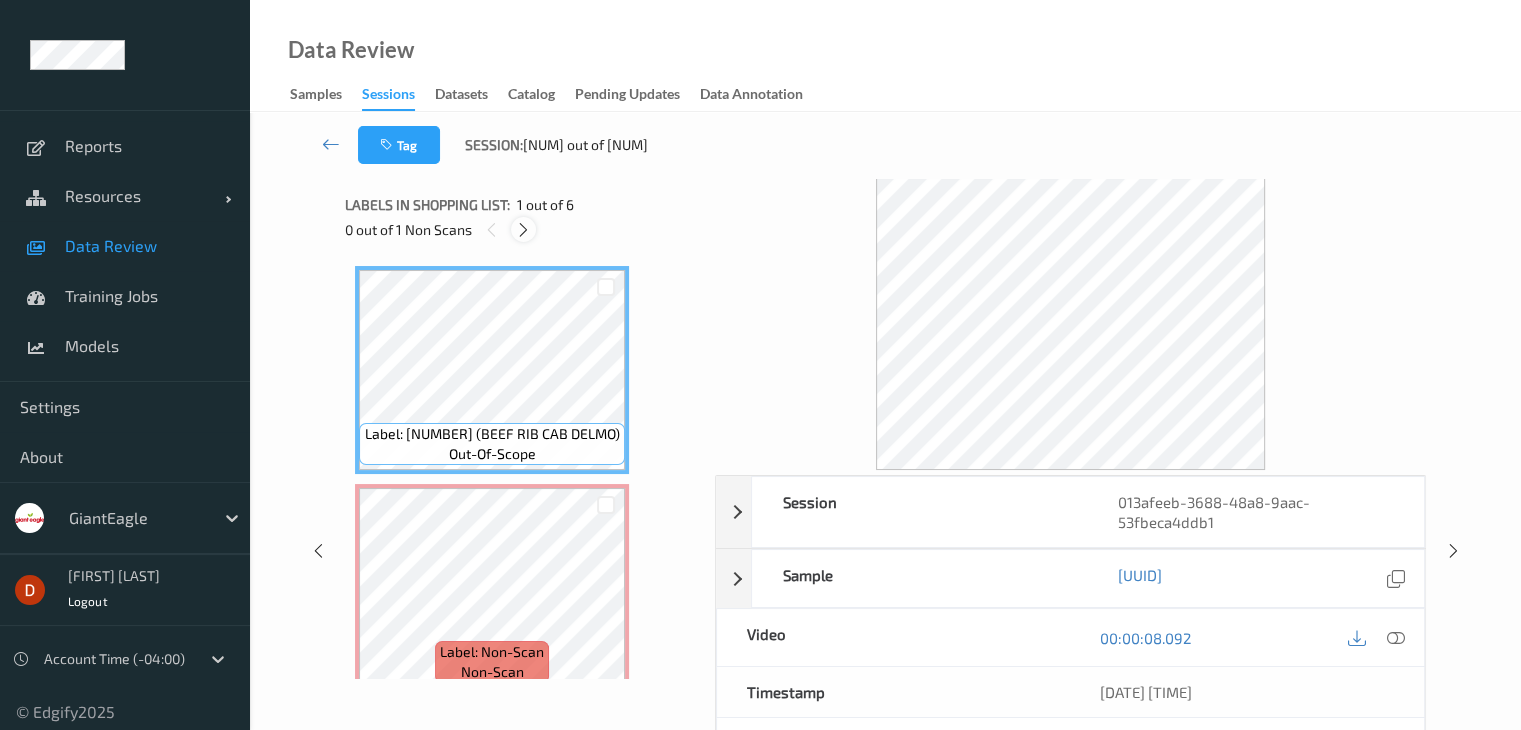 click at bounding box center (523, 230) 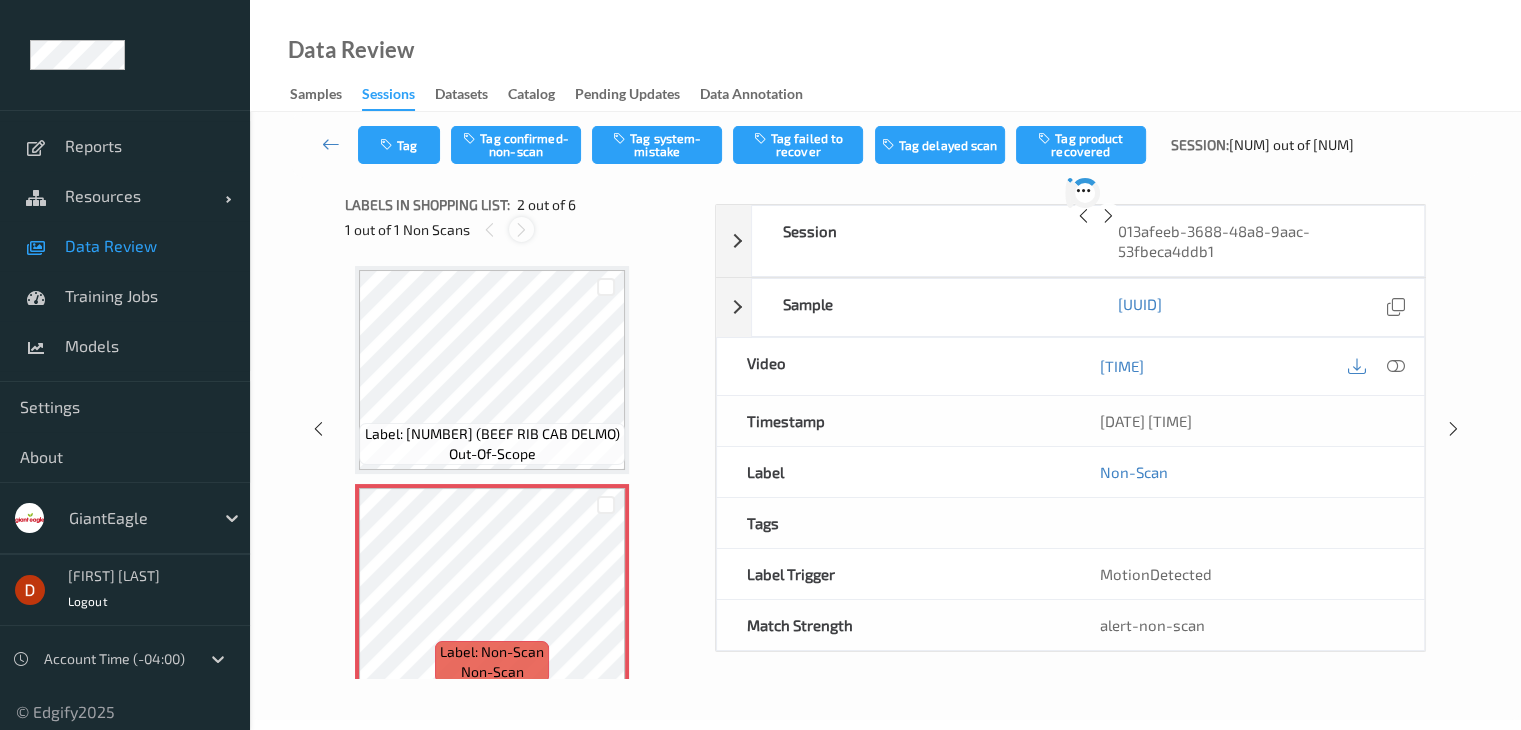 scroll, scrollTop: 10, scrollLeft: 0, axis: vertical 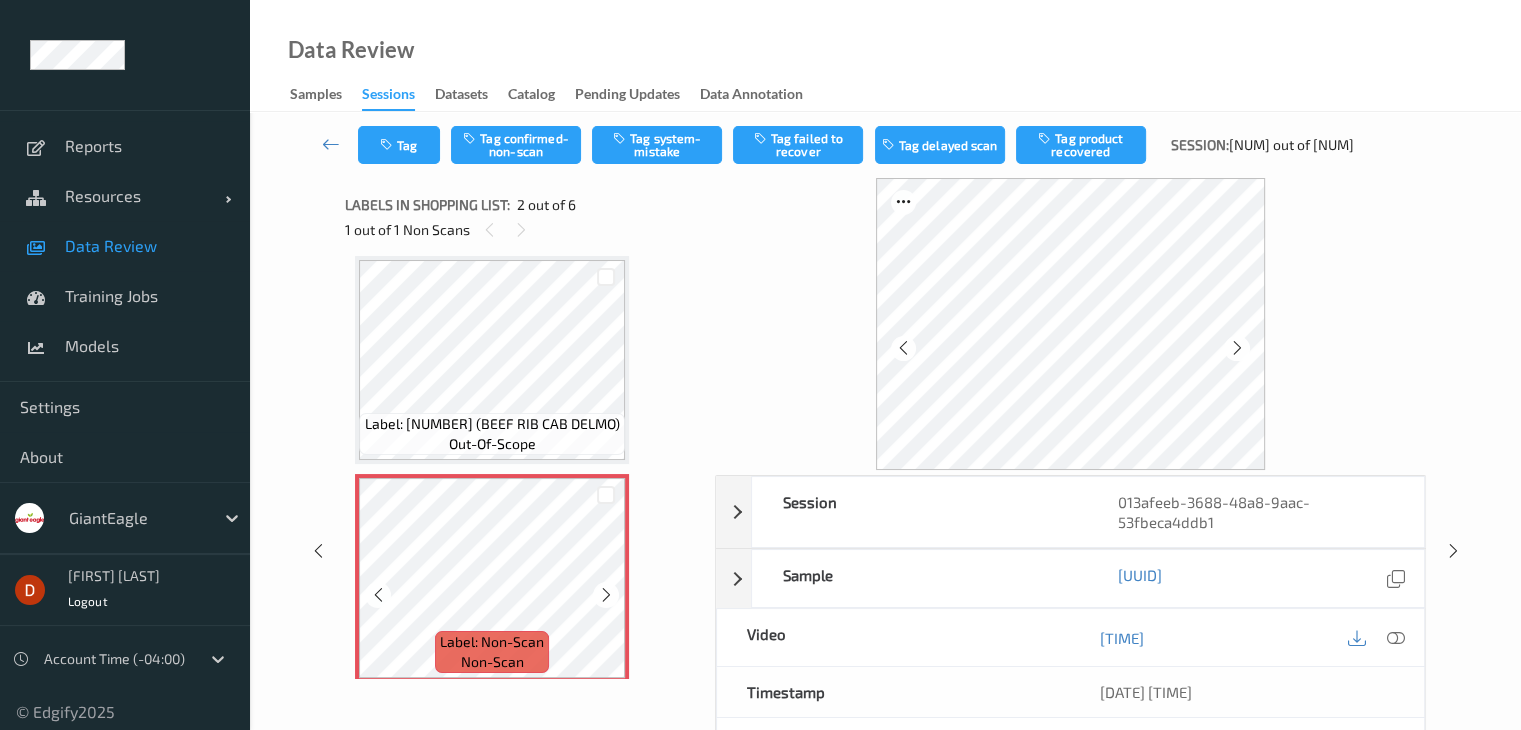 click at bounding box center (606, 595) 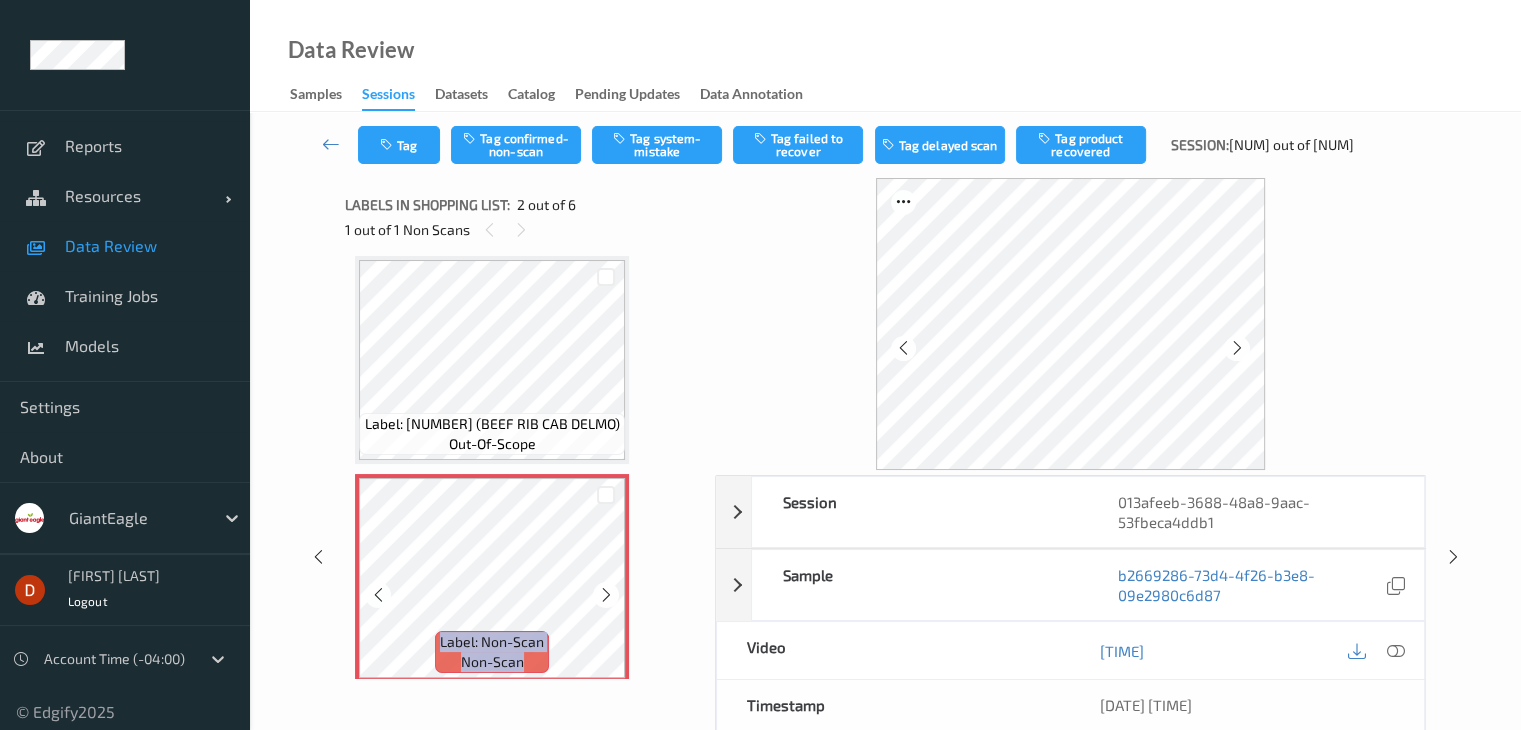 click at bounding box center (606, 595) 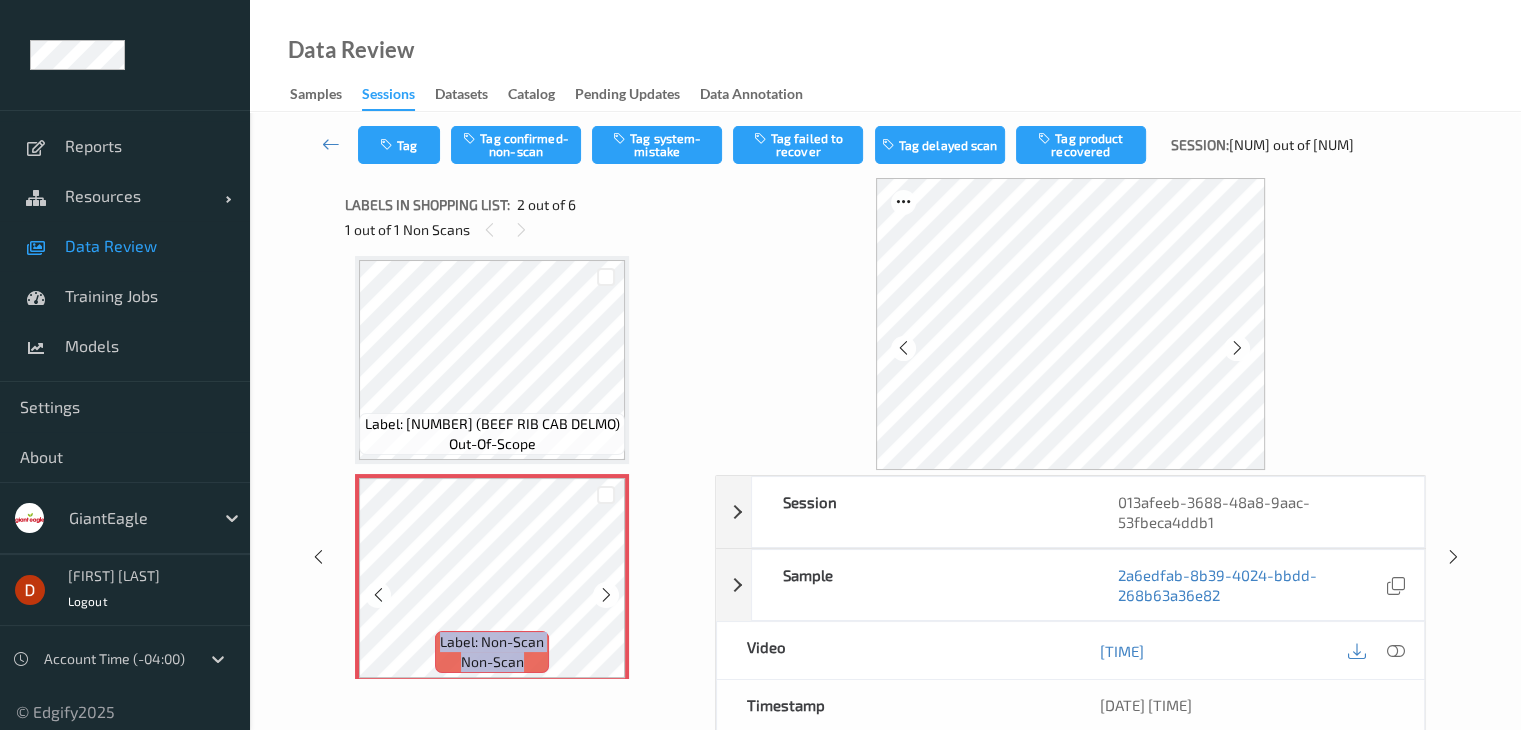 click at bounding box center [606, 595] 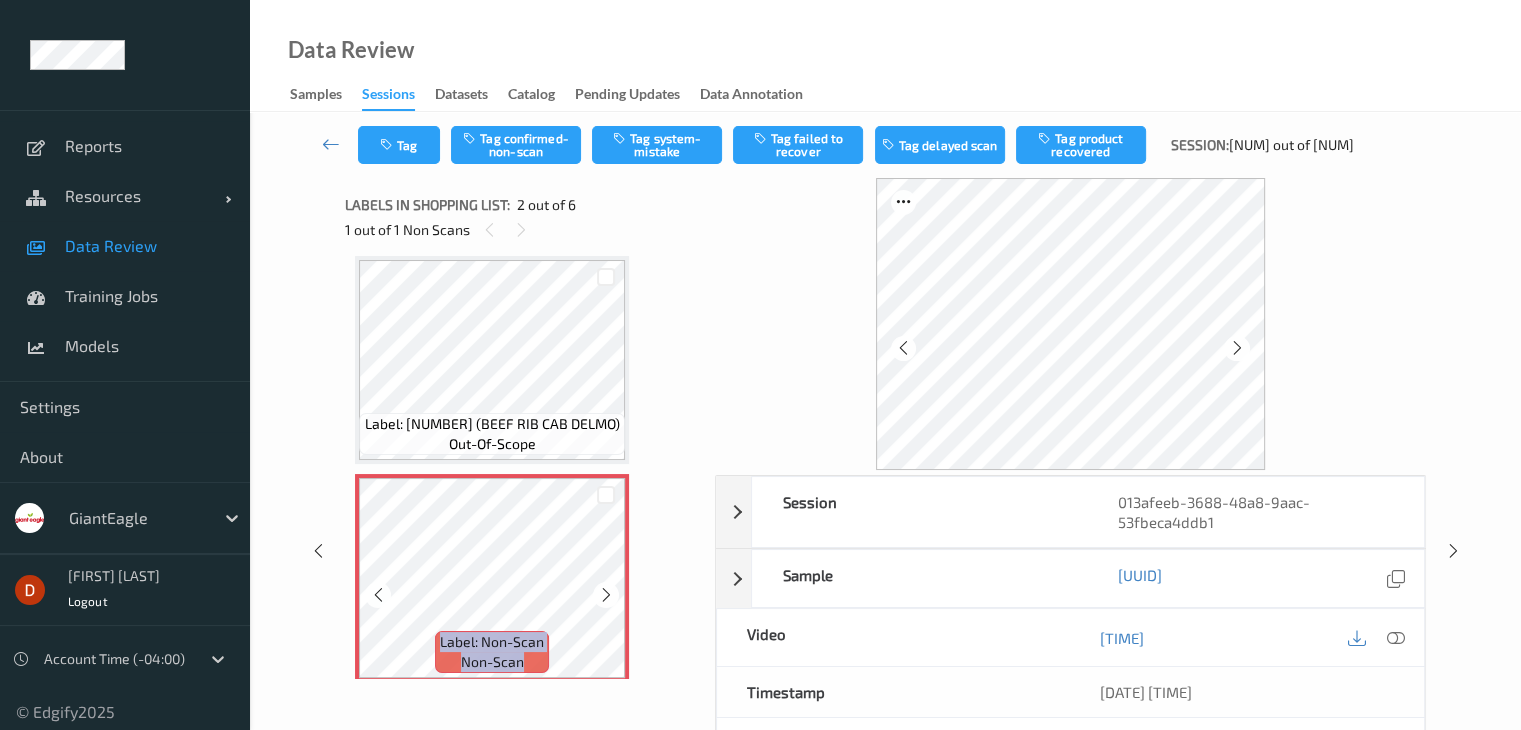click at bounding box center [606, 595] 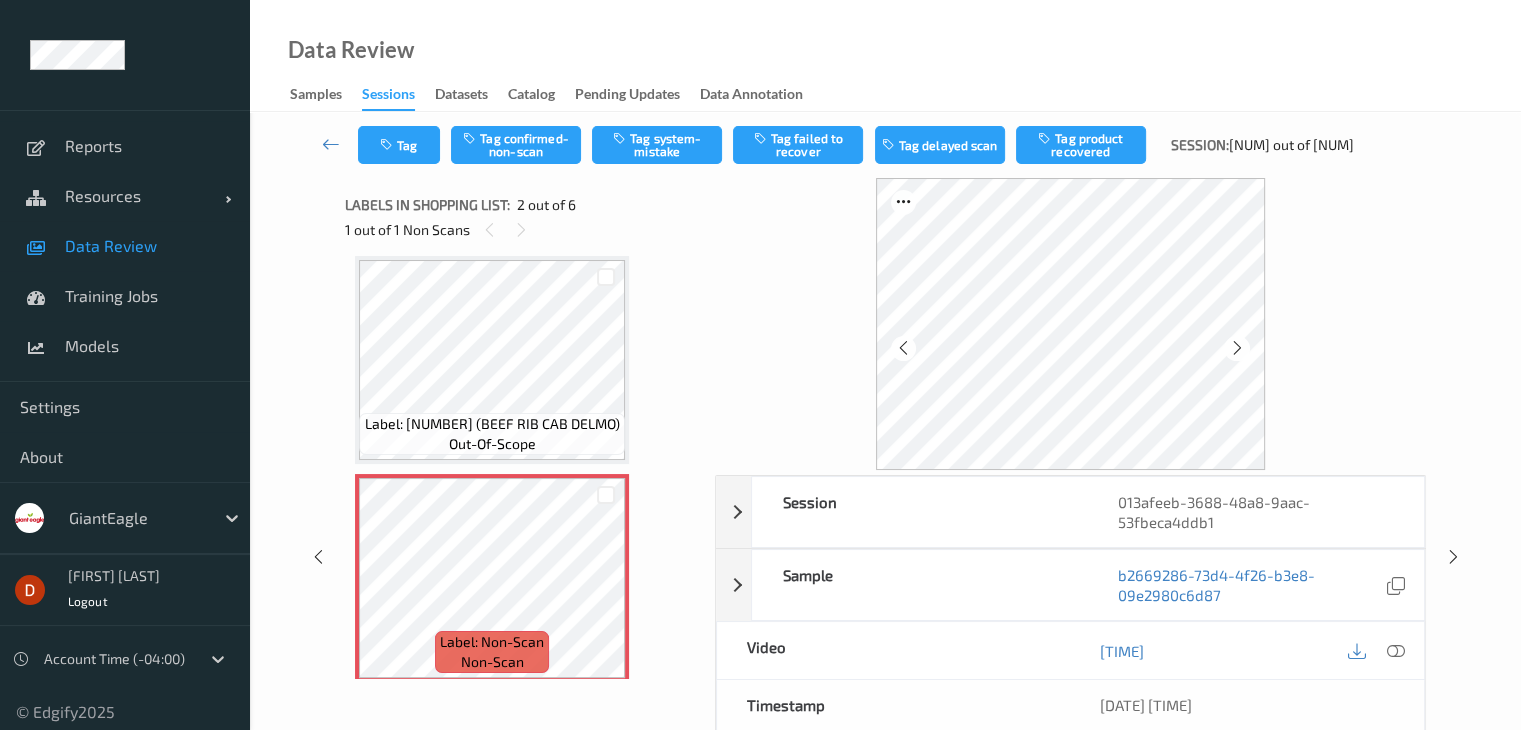 click on "Label: [NUMBER] (BEEF RIB CAB DELMO)" at bounding box center [492, 424] 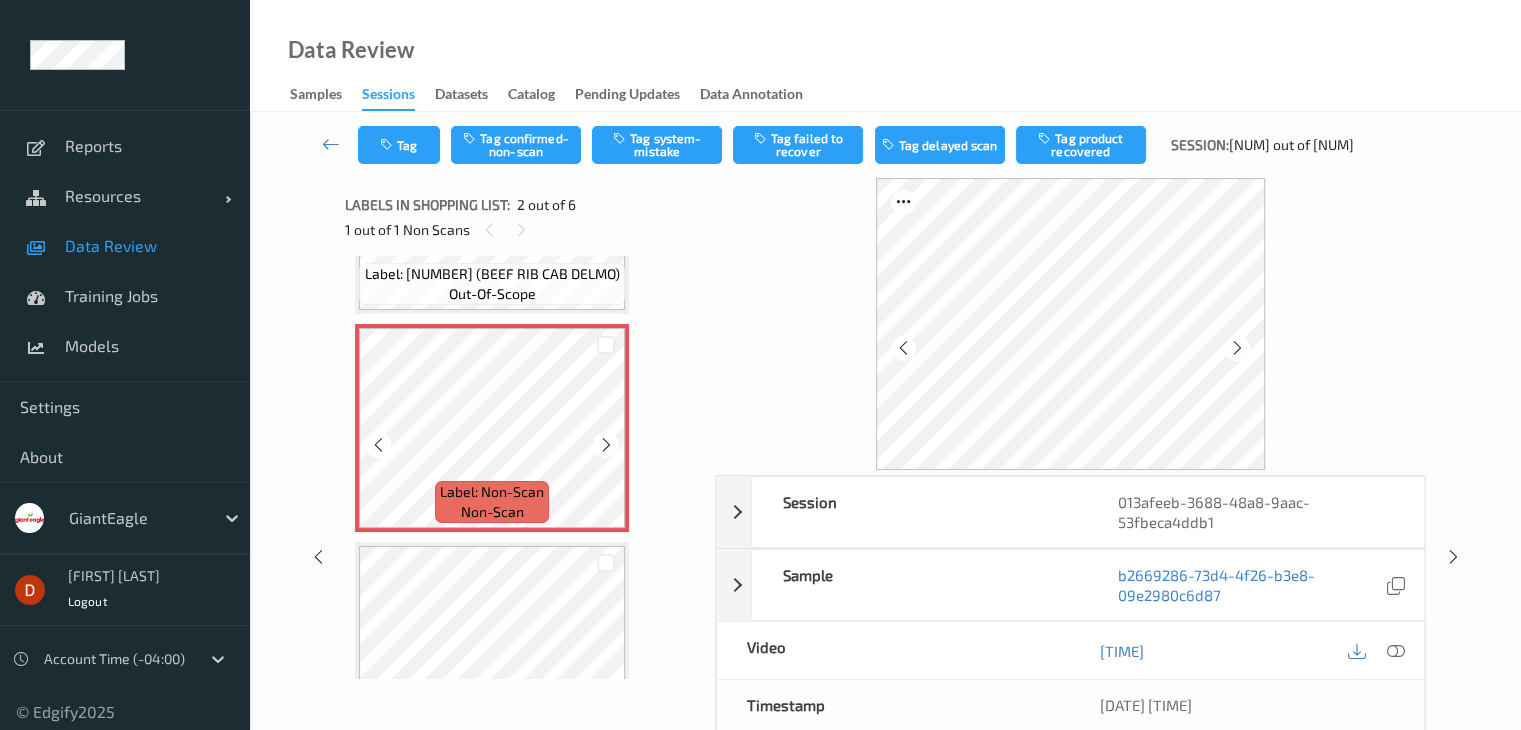 scroll, scrollTop: 210, scrollLeft: 0, axis: vertical 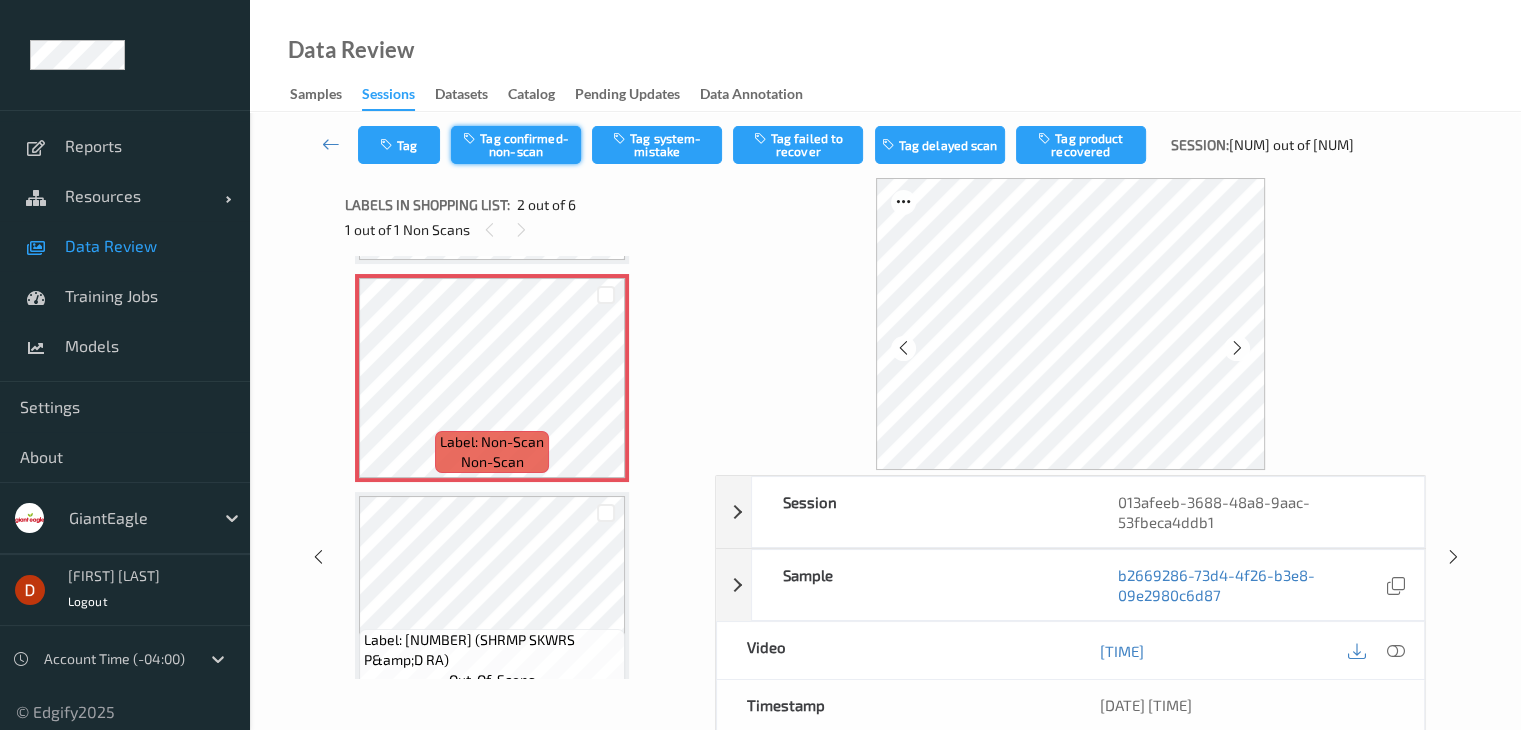 click on "Tag   confirmed-non-scan" at bounding box center (516, 145) 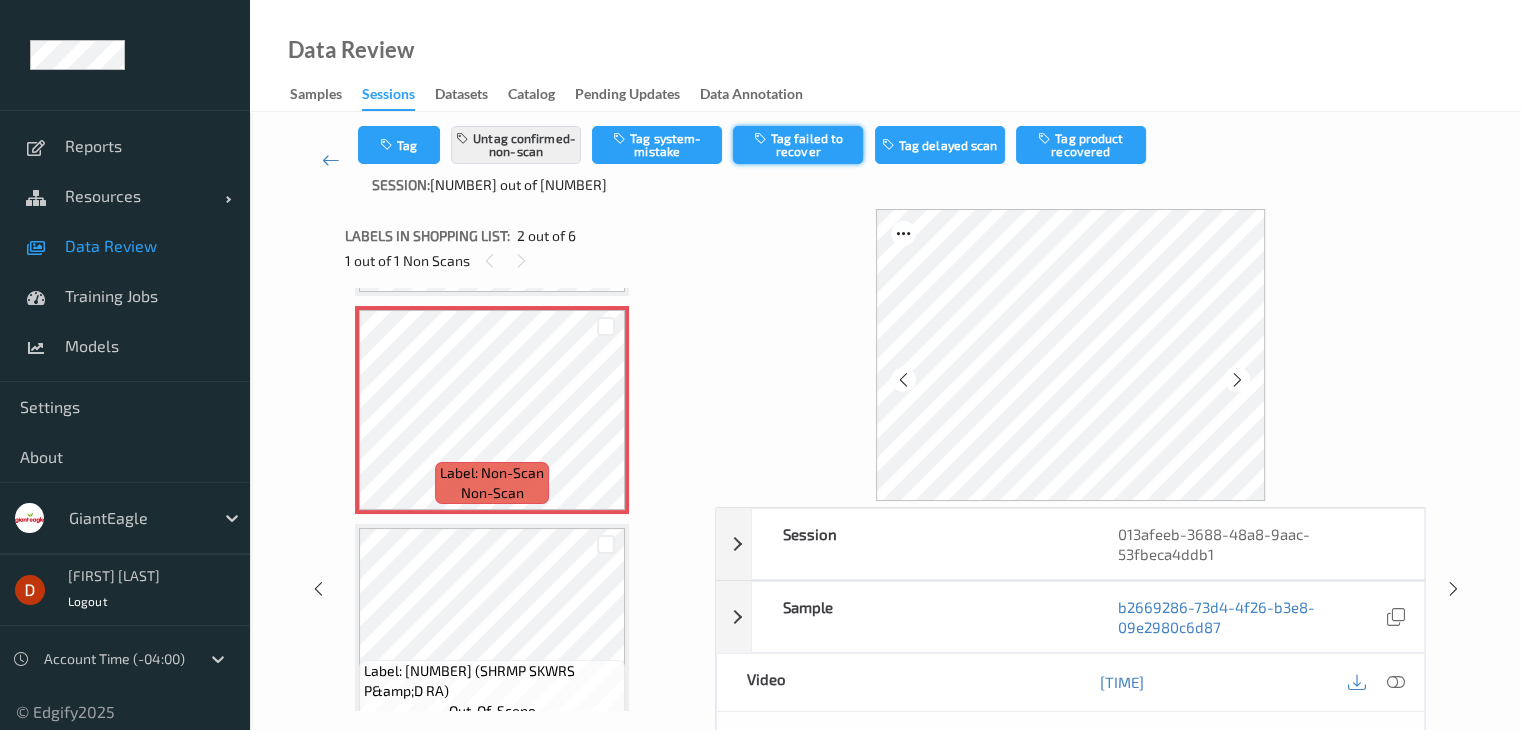 click on "Tag   failed to recover" at bounding box center [798, 145] 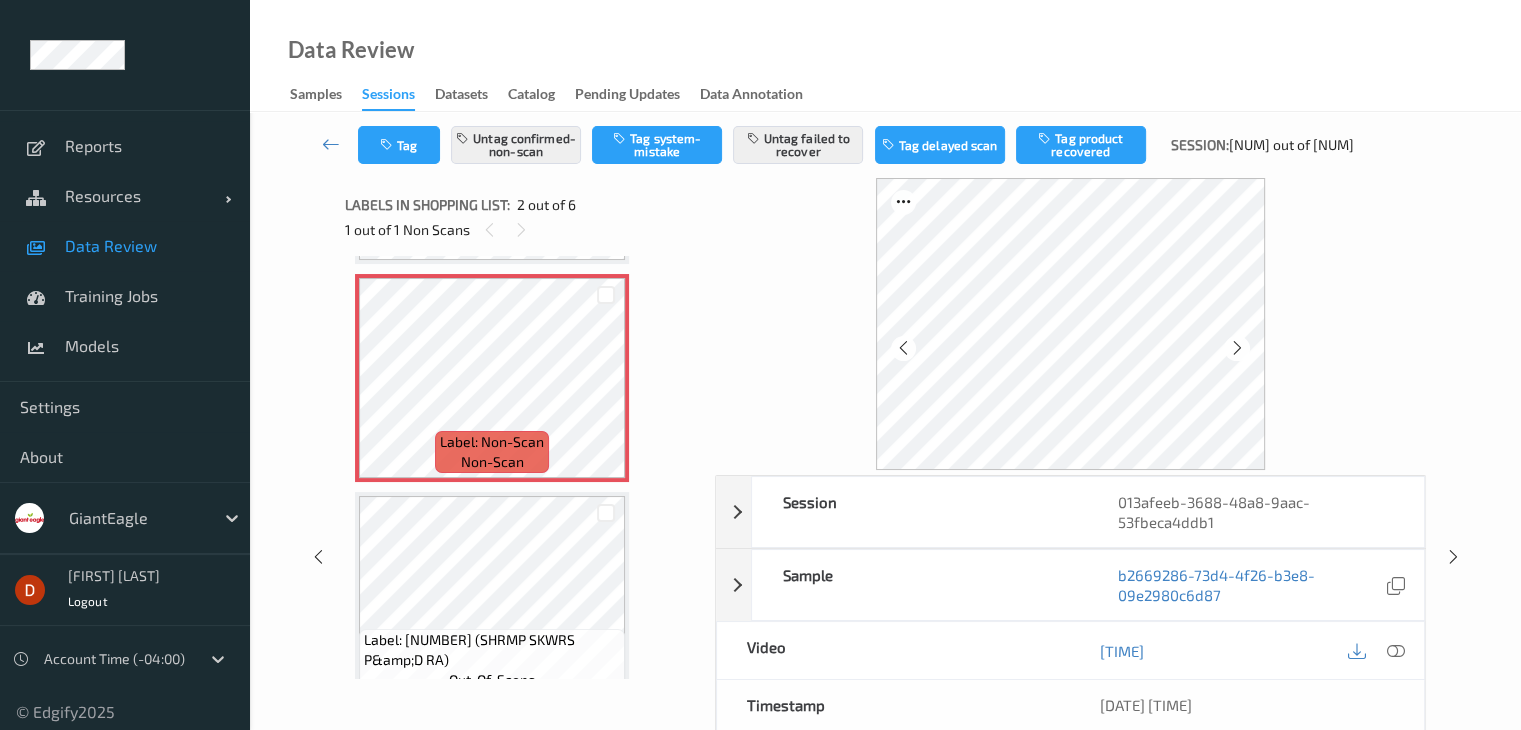 click on "Tag Untag   confirmed-non-scan Tag   system-mistake Untag   failed to recover Tag   delayed scan Tag   product recovered Session: [NUM] out of [NUM]" at bounding box center (885, 145) 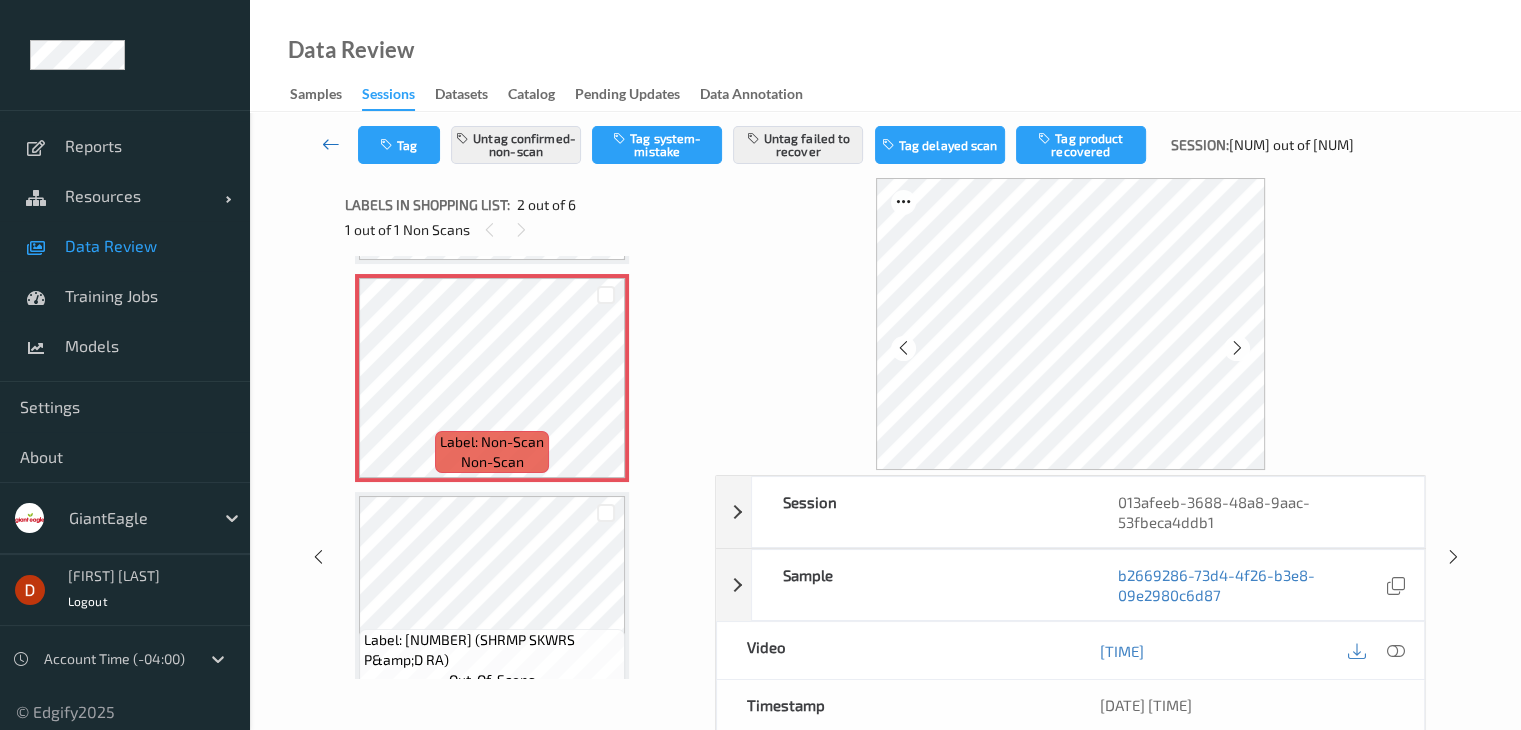 click at bounding box center (331, 145) 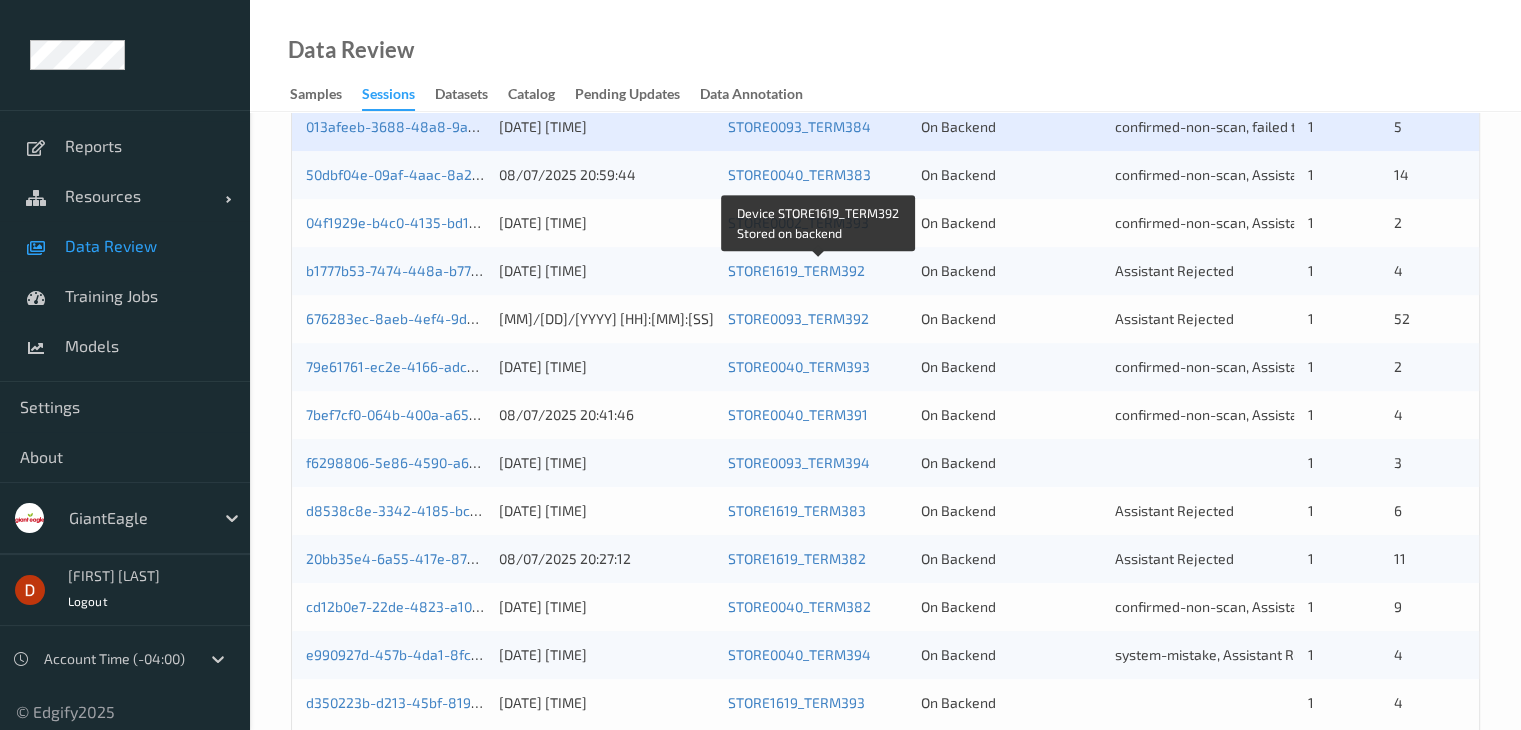scroll, scrollTop: 900, scrollLeft: 0, axis: vertical 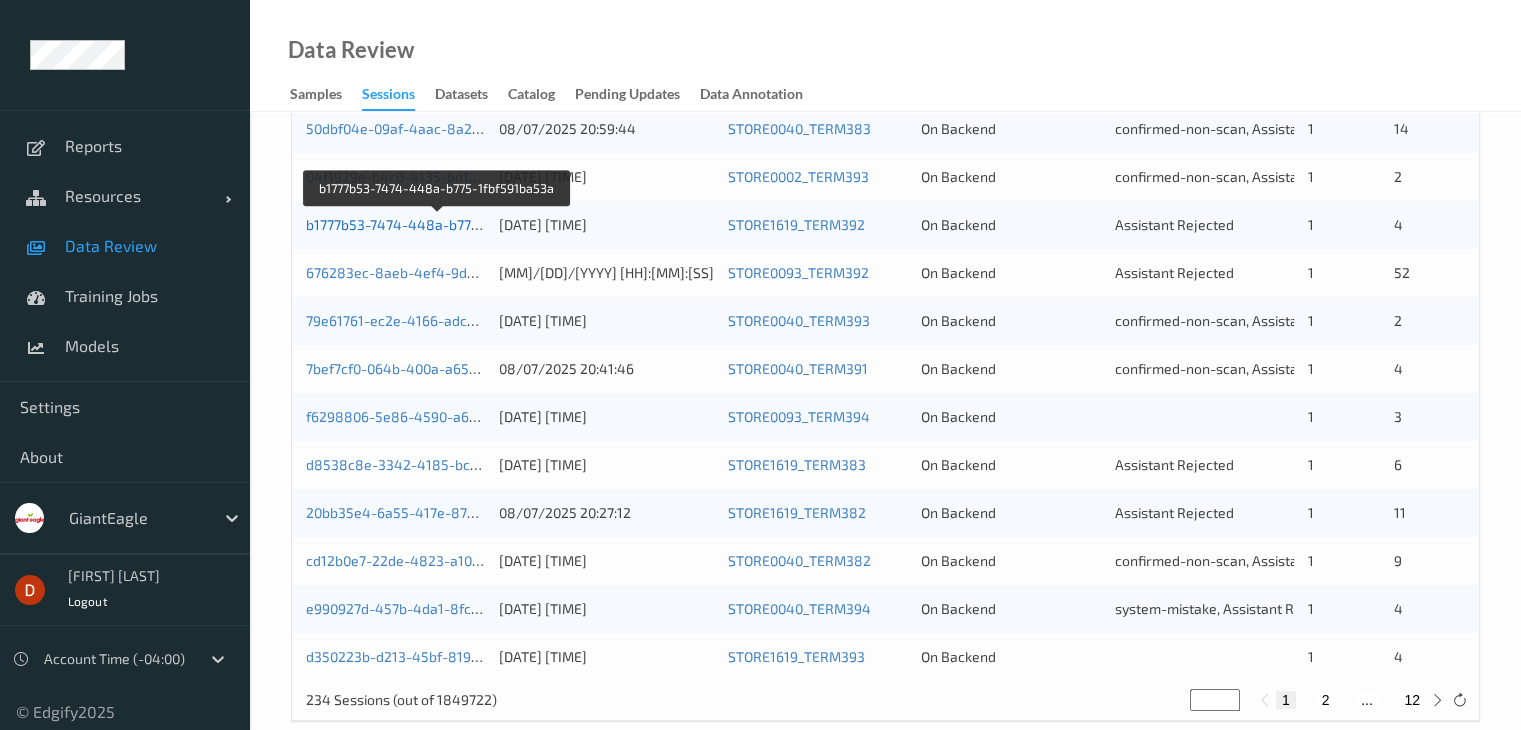 click on "b1777b53-7474-448a-b775-1fbf591ba53a" at bounding box center (438, 224) 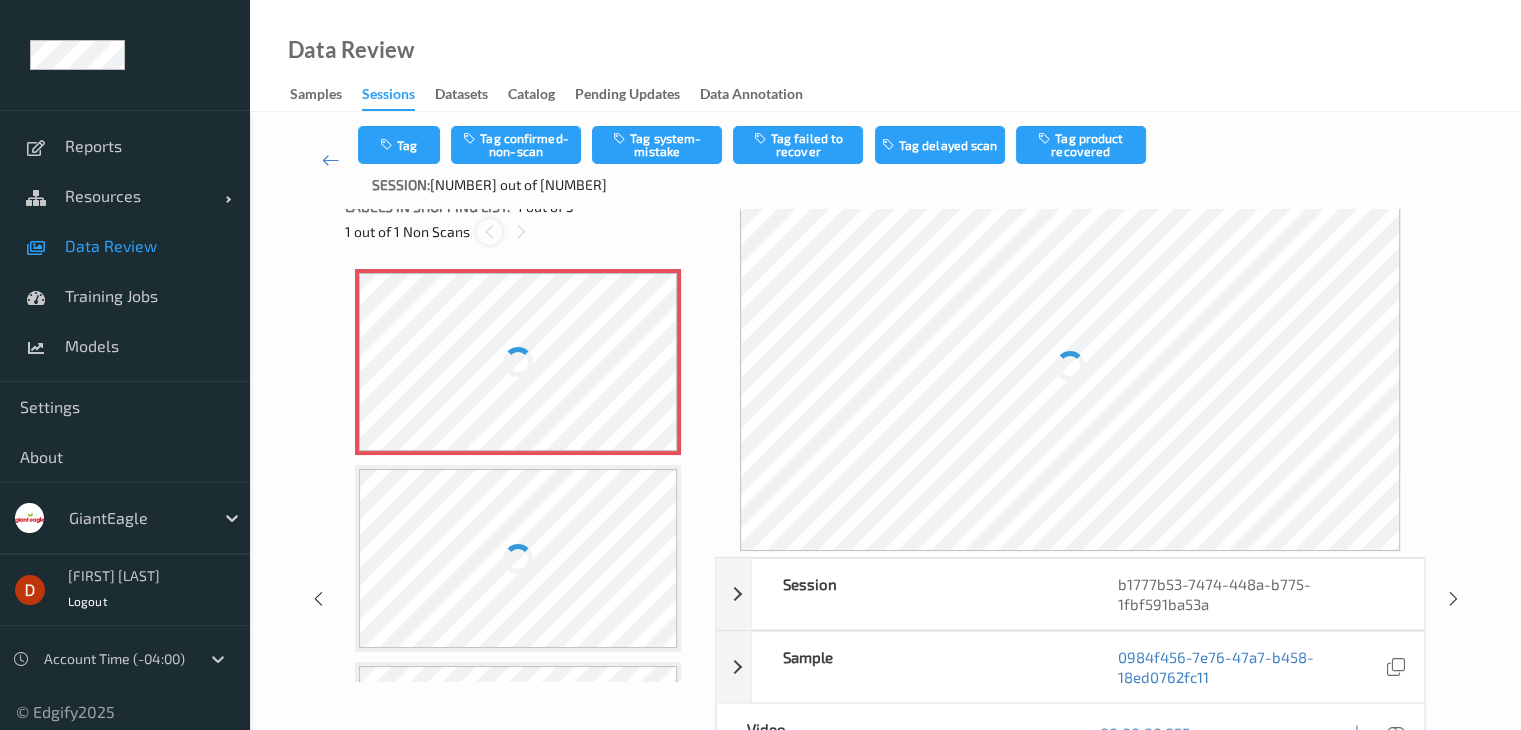 scroll, scrollTop: 0, scrollLeft: 0, axis: both 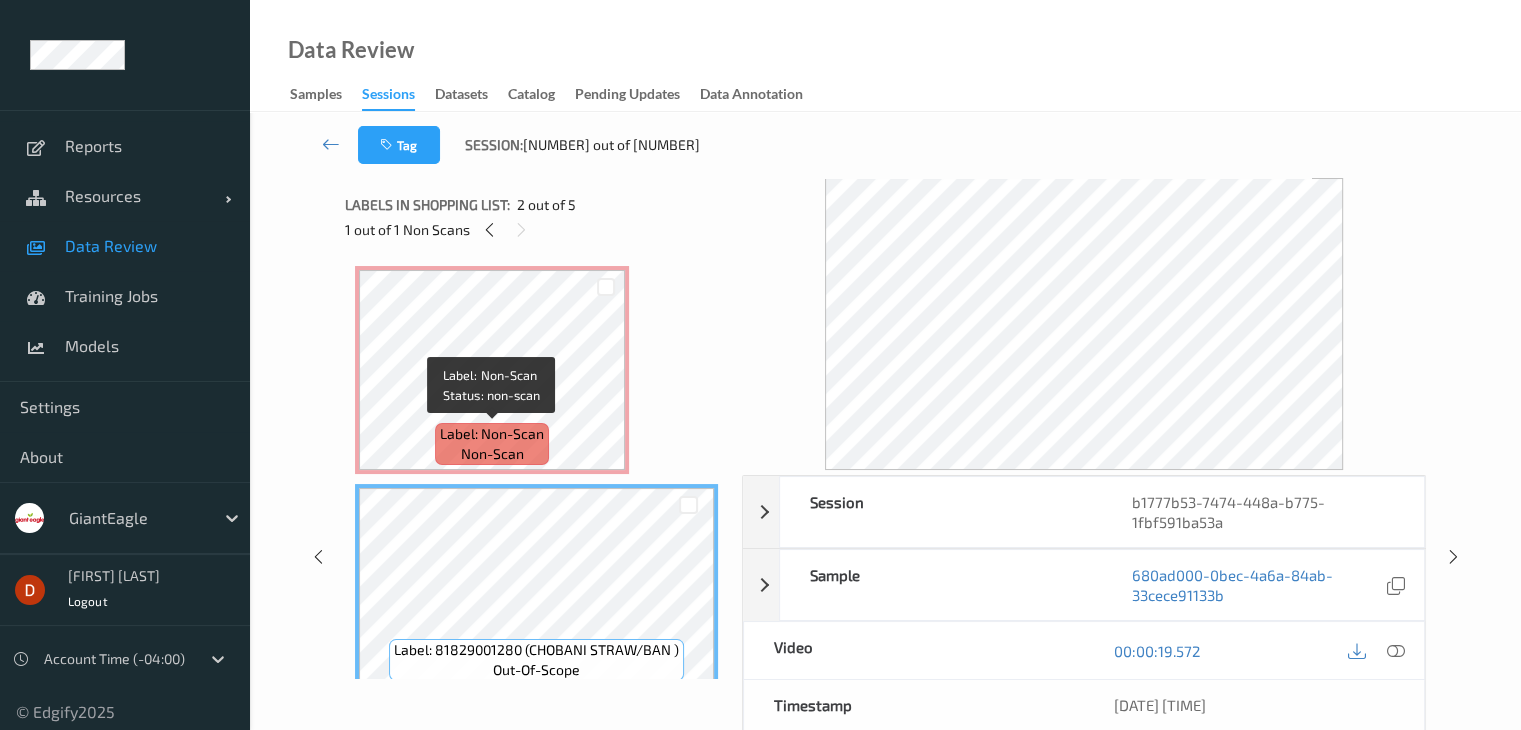click on "Label: Non-Scan" at bounding box center [492, 434] 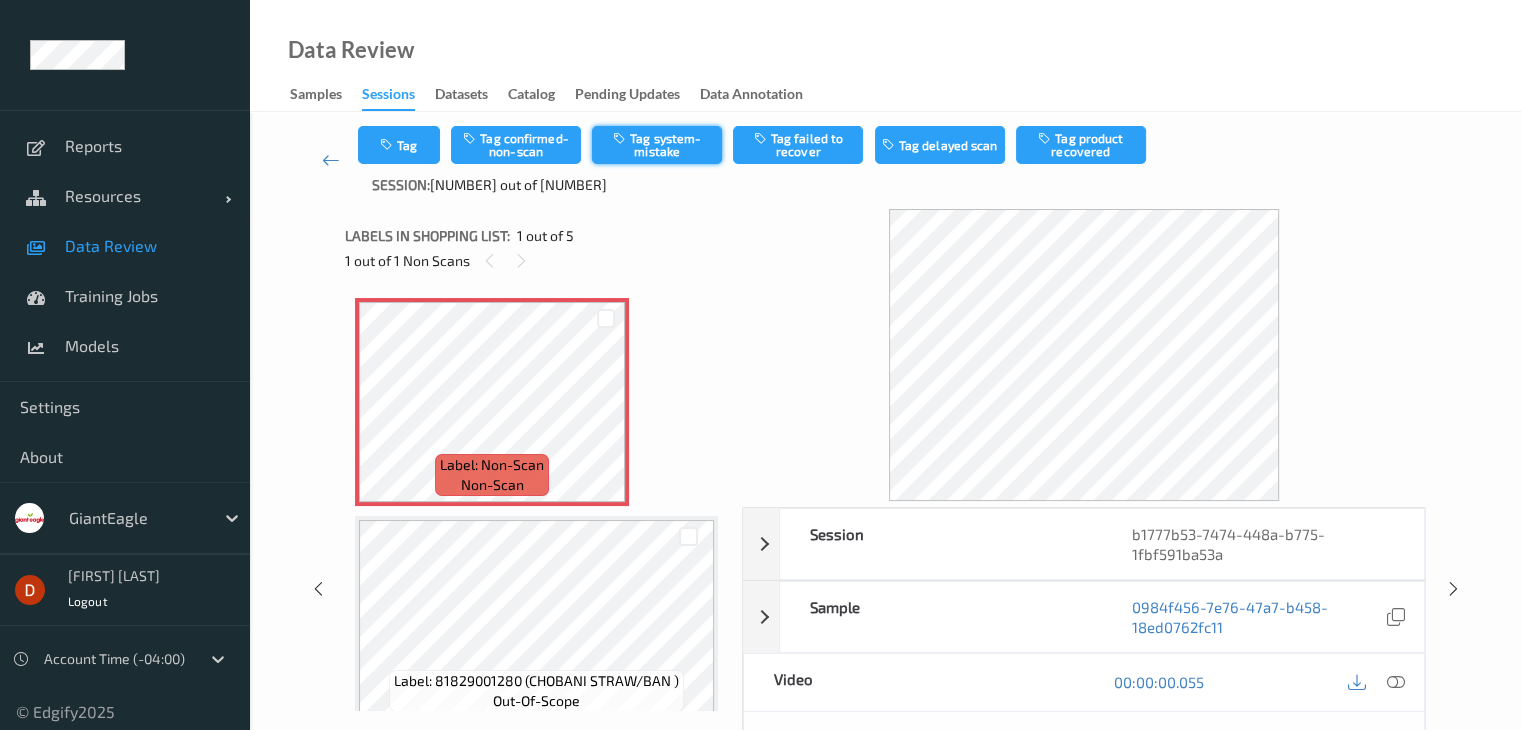 click on "Tag   system-mistake" at bounding box center [657, 145] 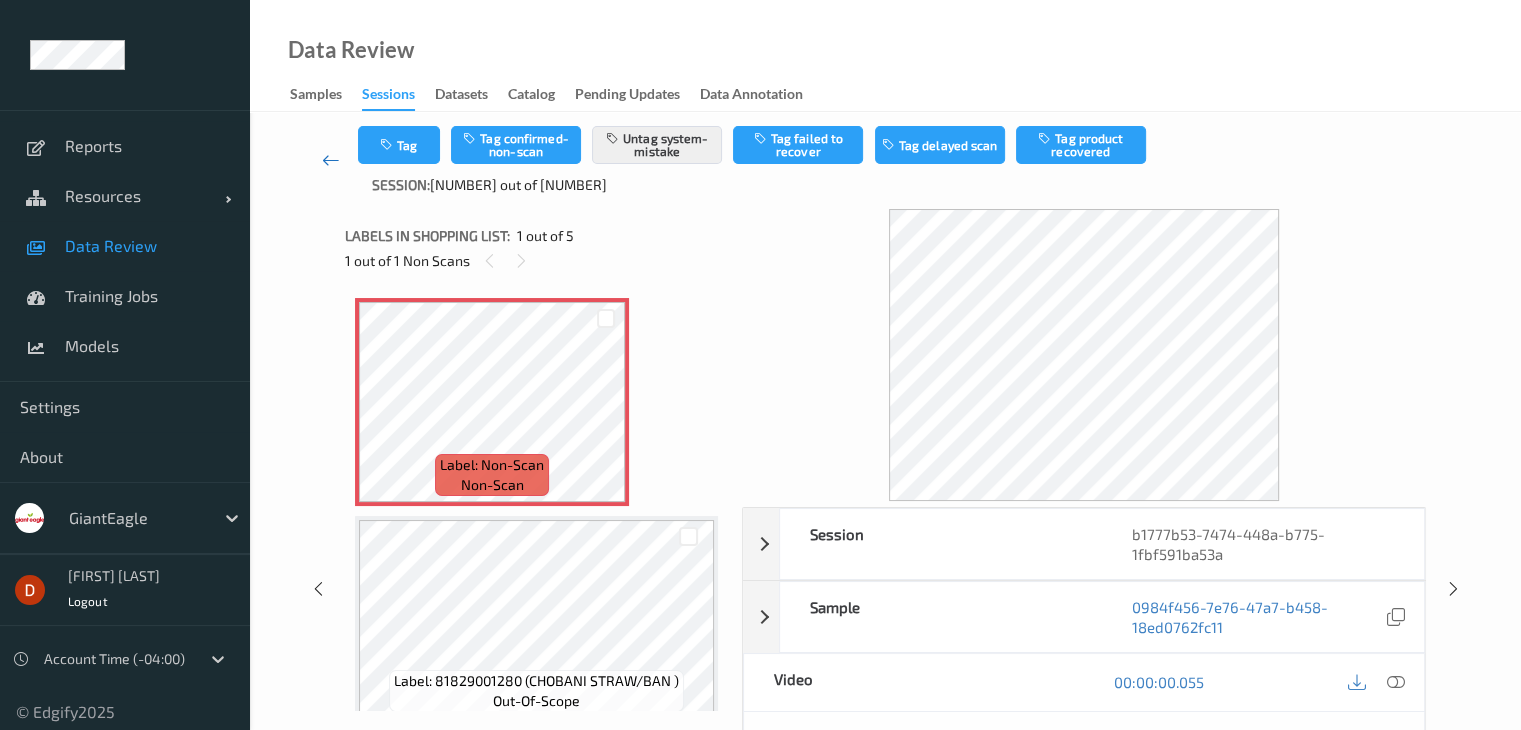 click at bounding box center (331, 160) 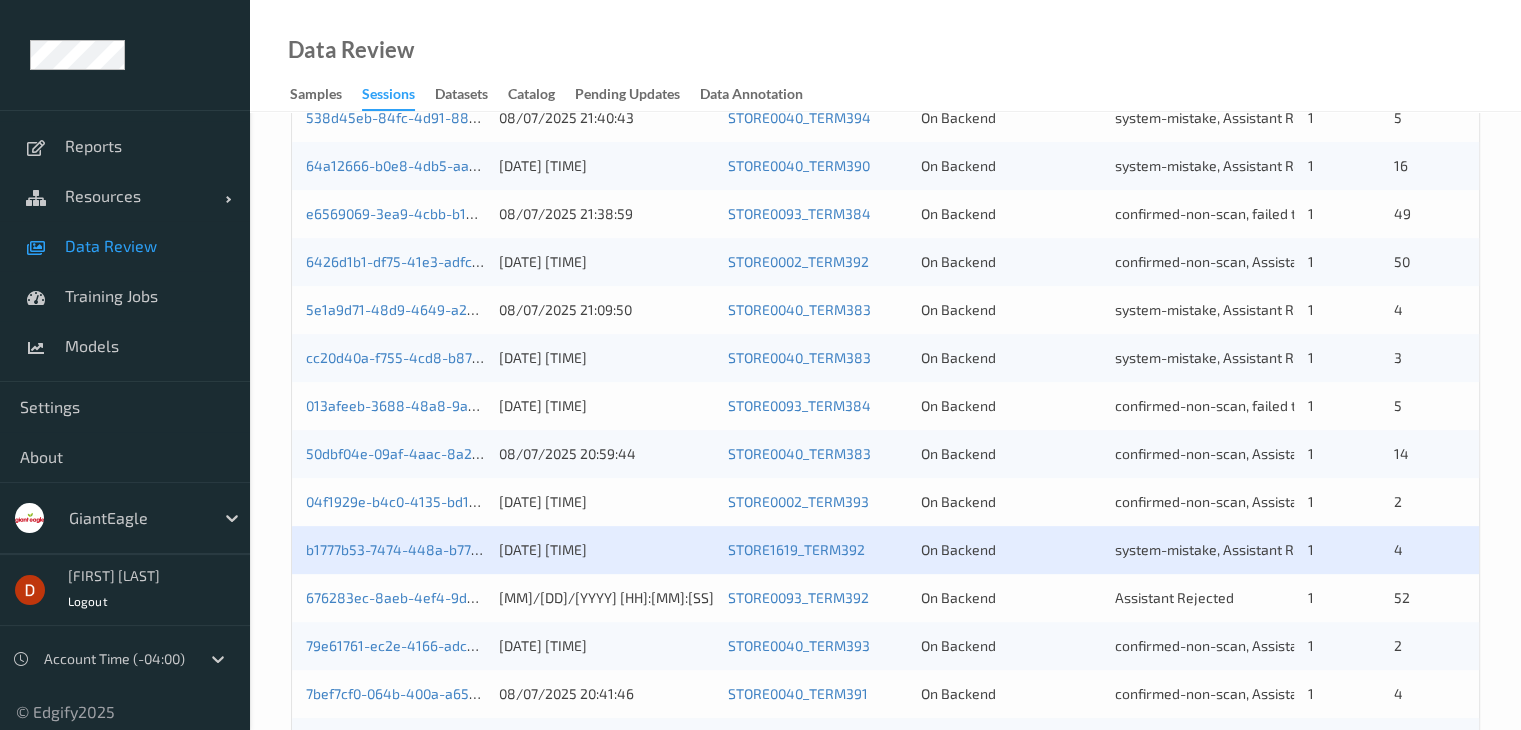 scroll, scrollTop: 600, scrollLeft: 0, axis: vertical 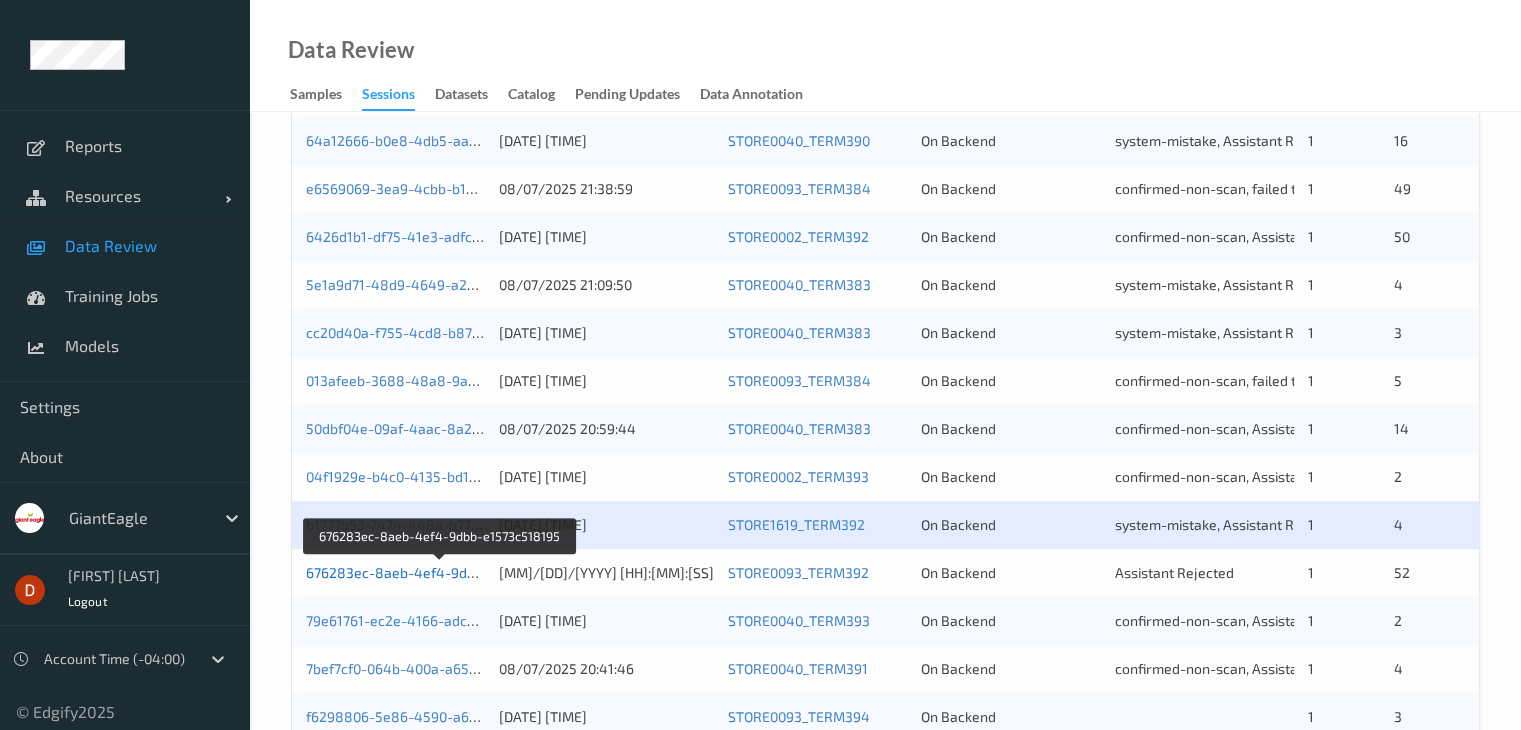 click on "676283ec-8aeb-4ef4-9dbb-e1573c518195" at bounding box center (442, 572) 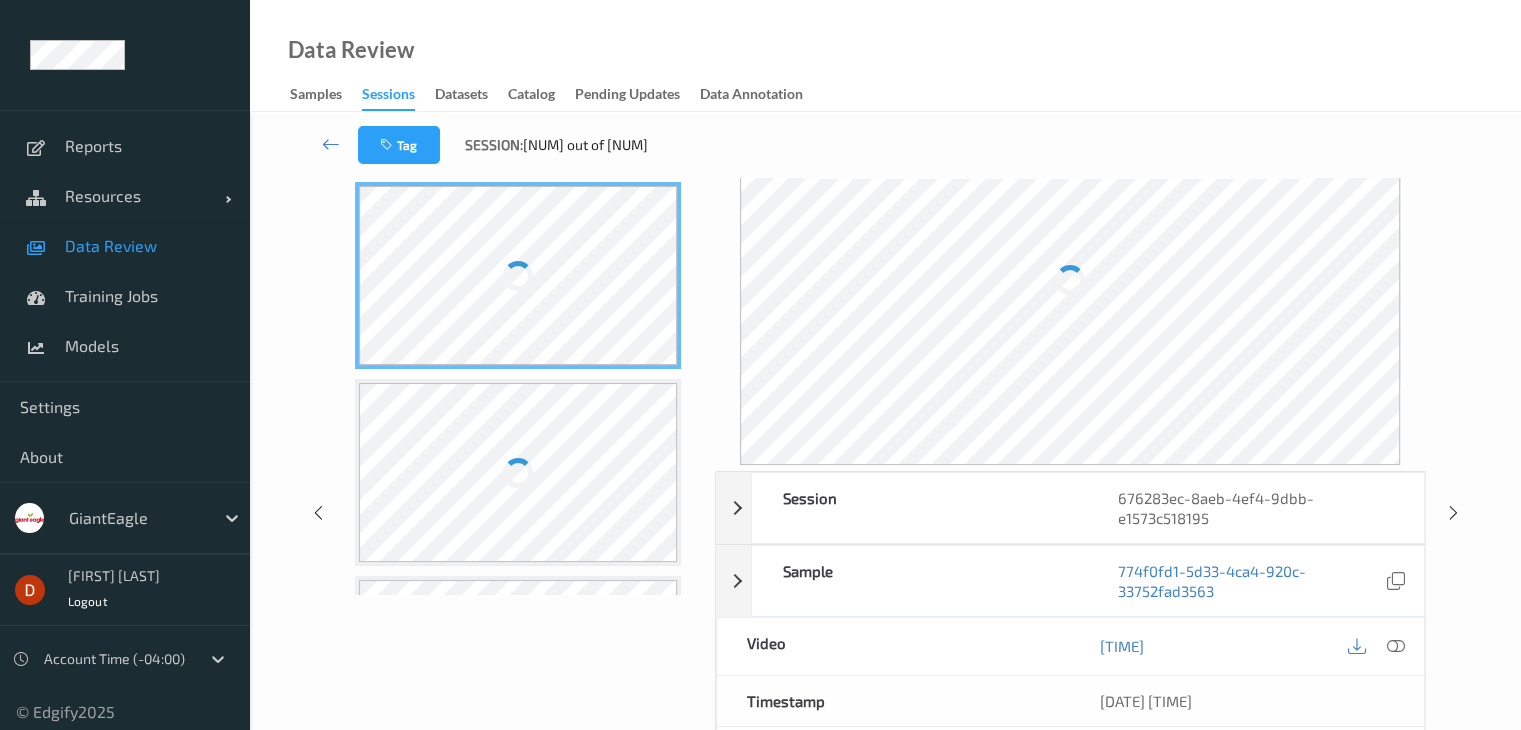 scroll, scrollTop: 0, scrollLeft: 0, axis: both 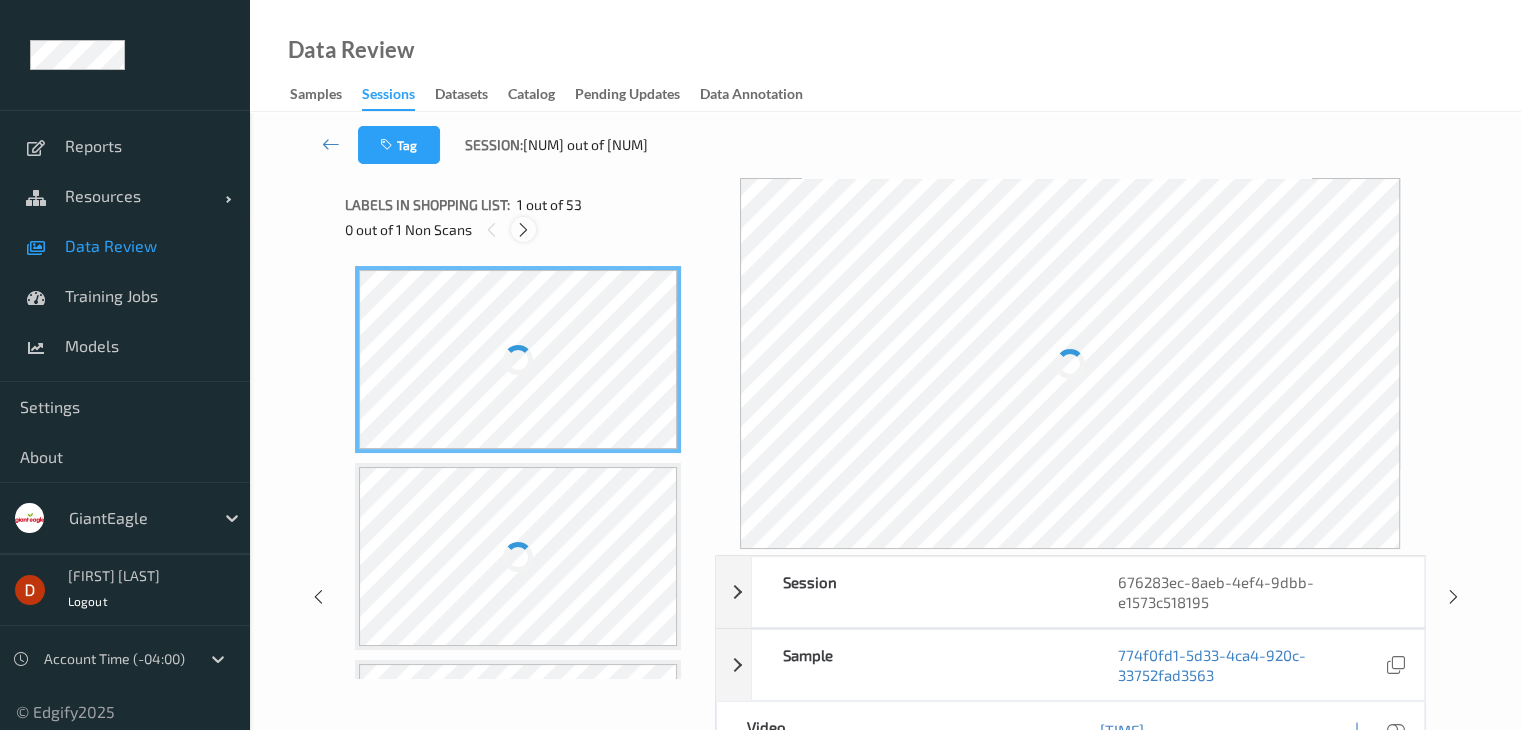 click at bounding box center [523, 229] 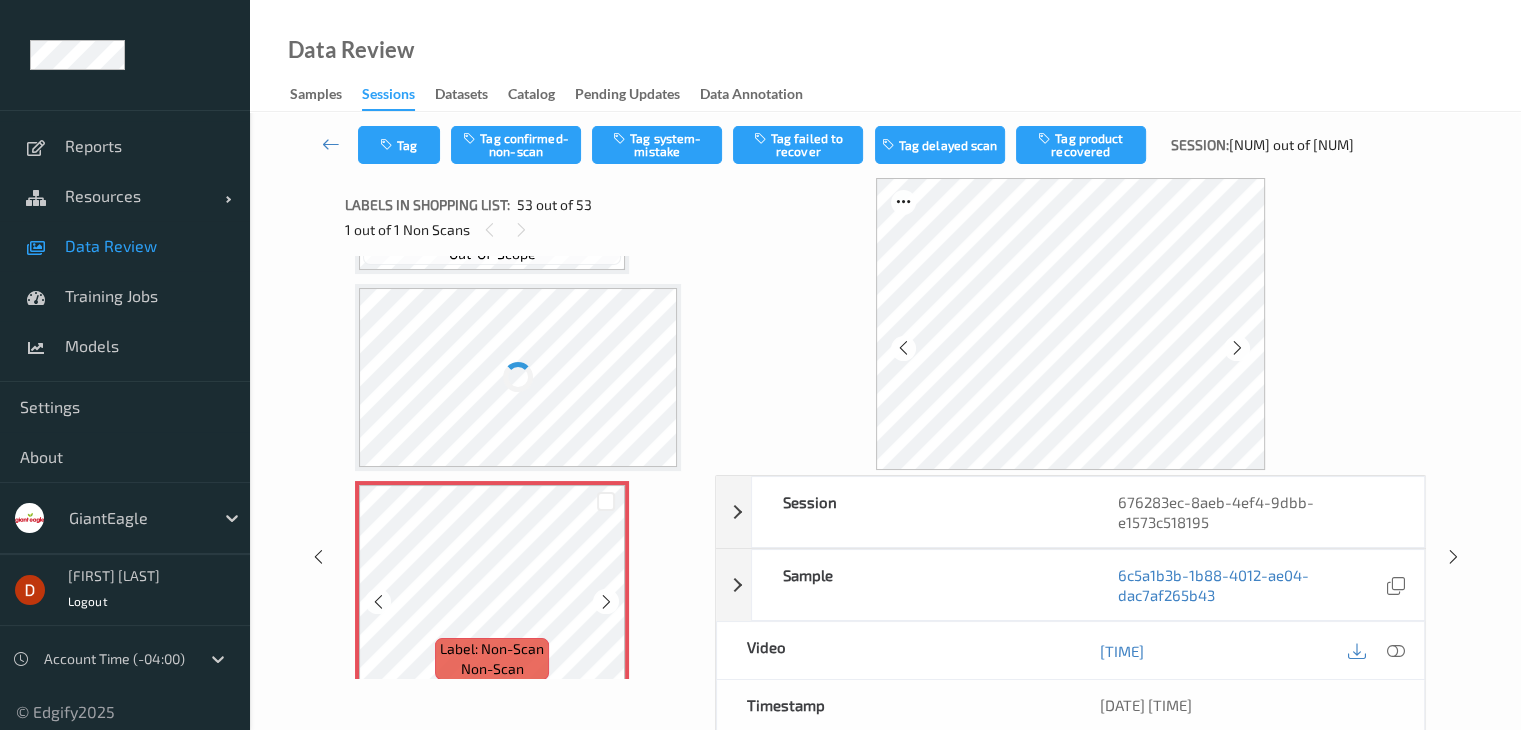 scroll, scrollTop: 11100, scrollLeft: 0, axis: vertical 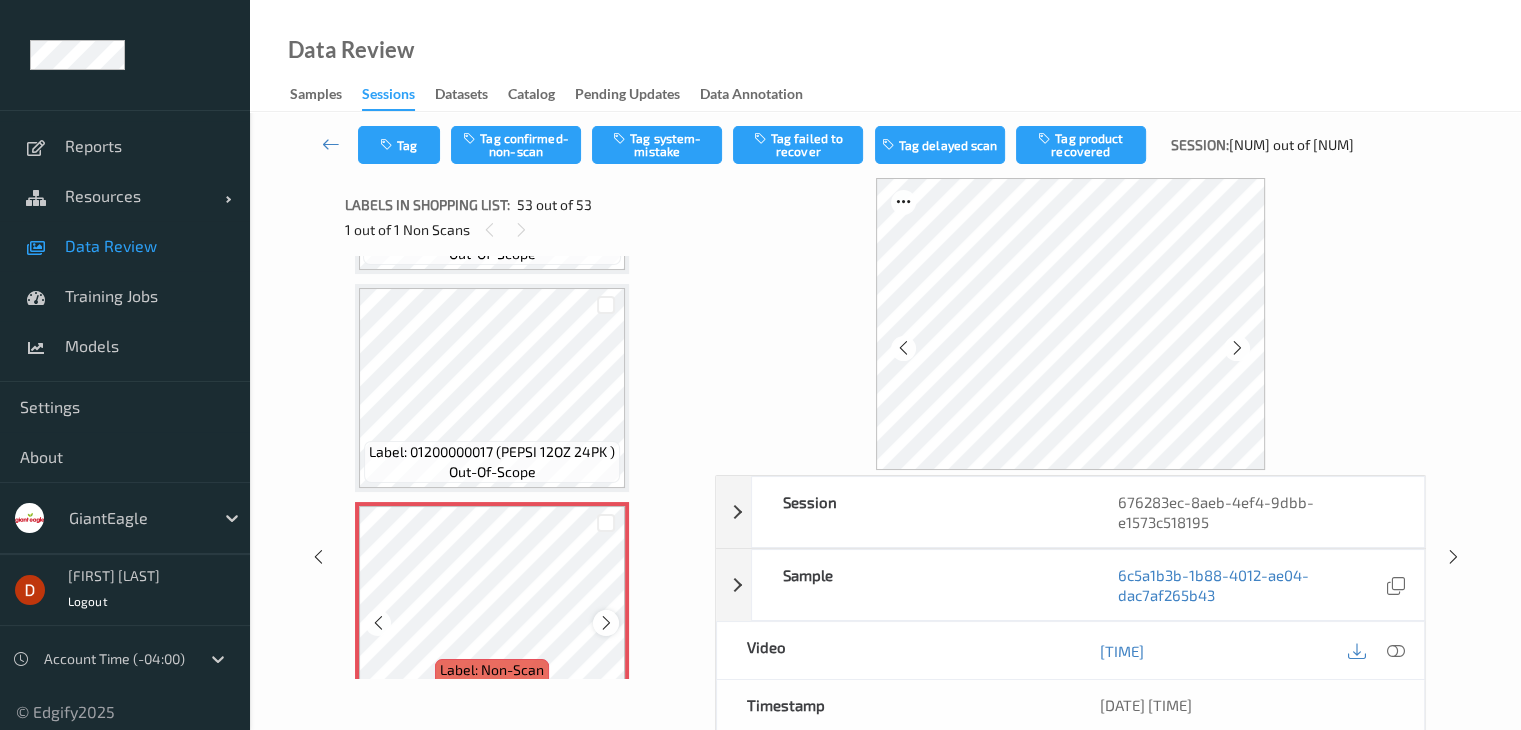 click at bounding box center (606, 623) 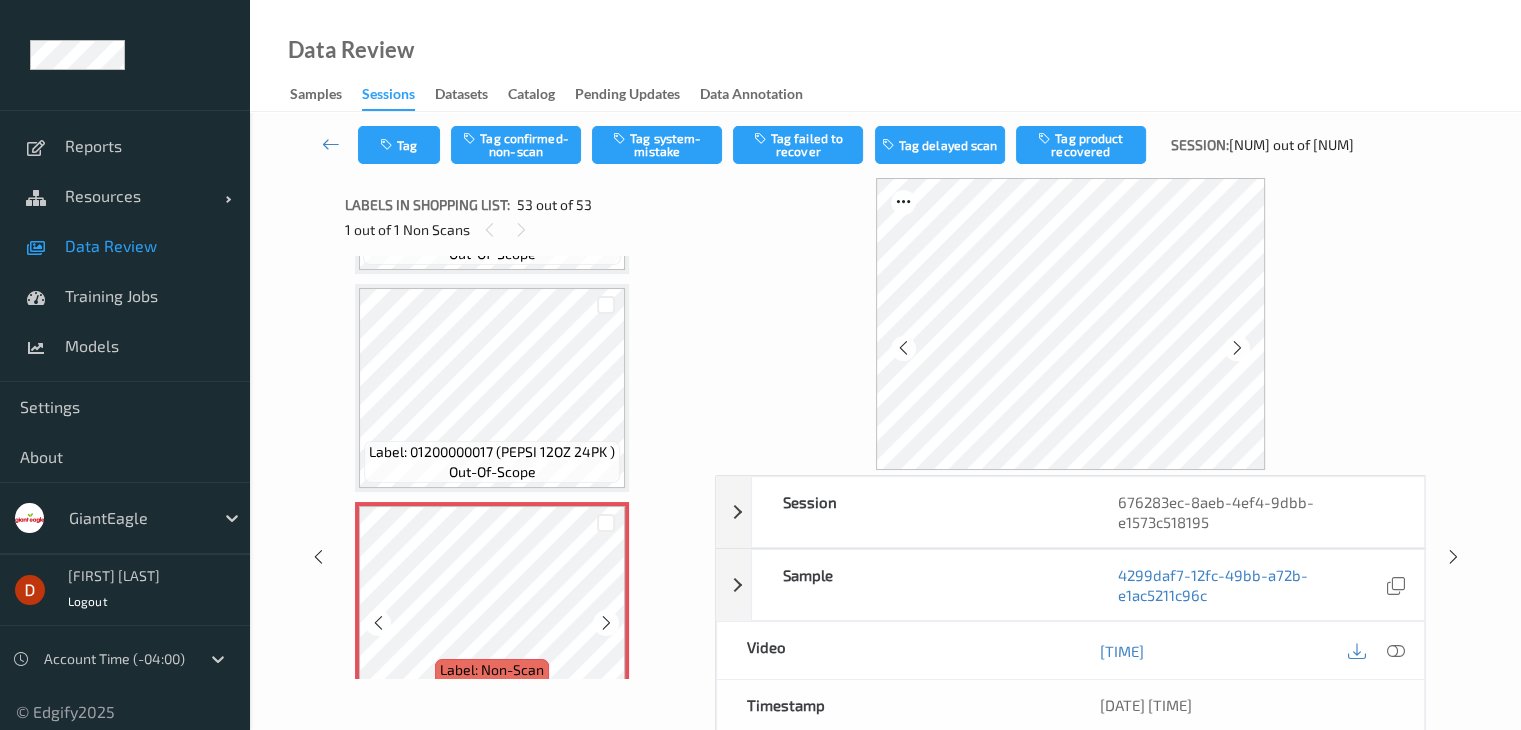 click at bounding box center [606, 623] 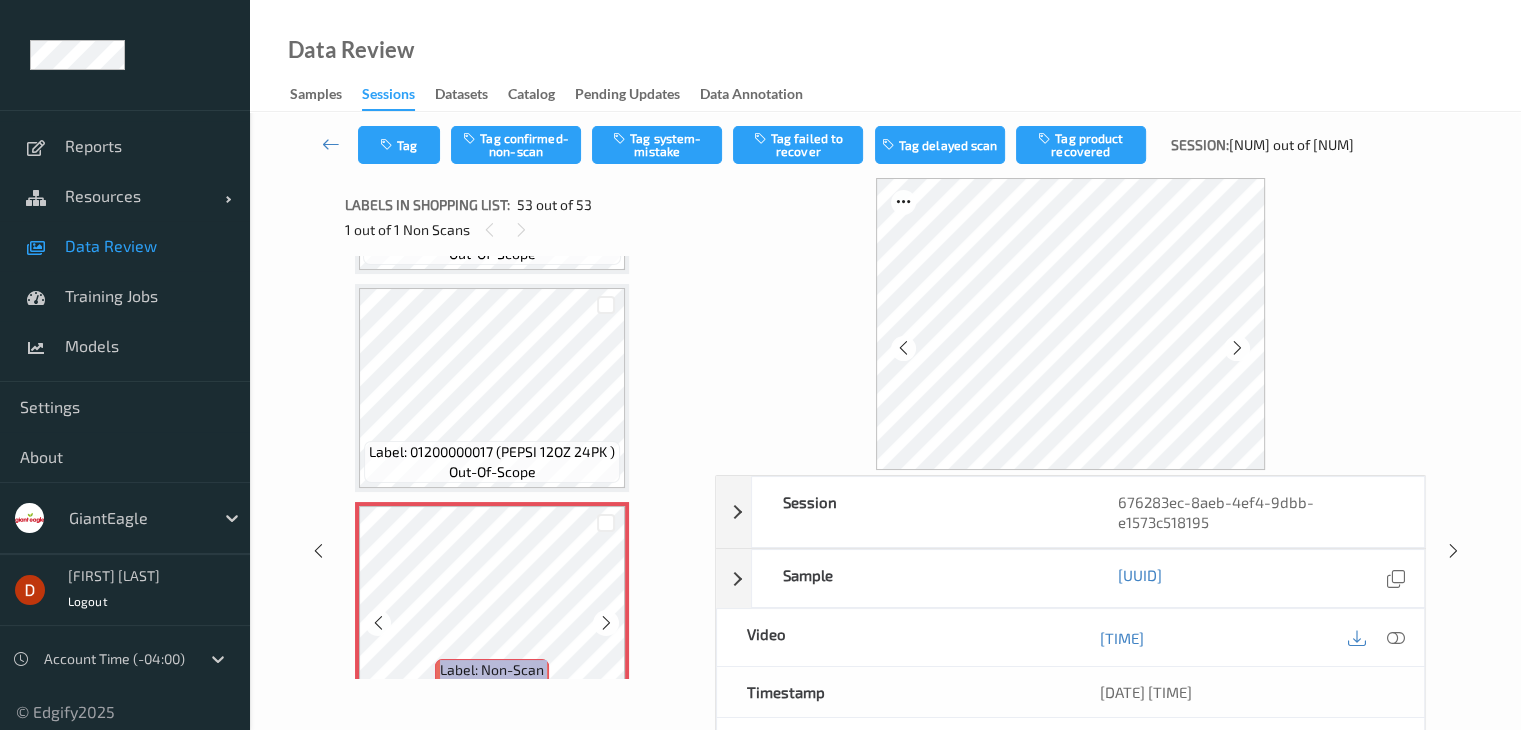 click at bounding box center (606, 623) 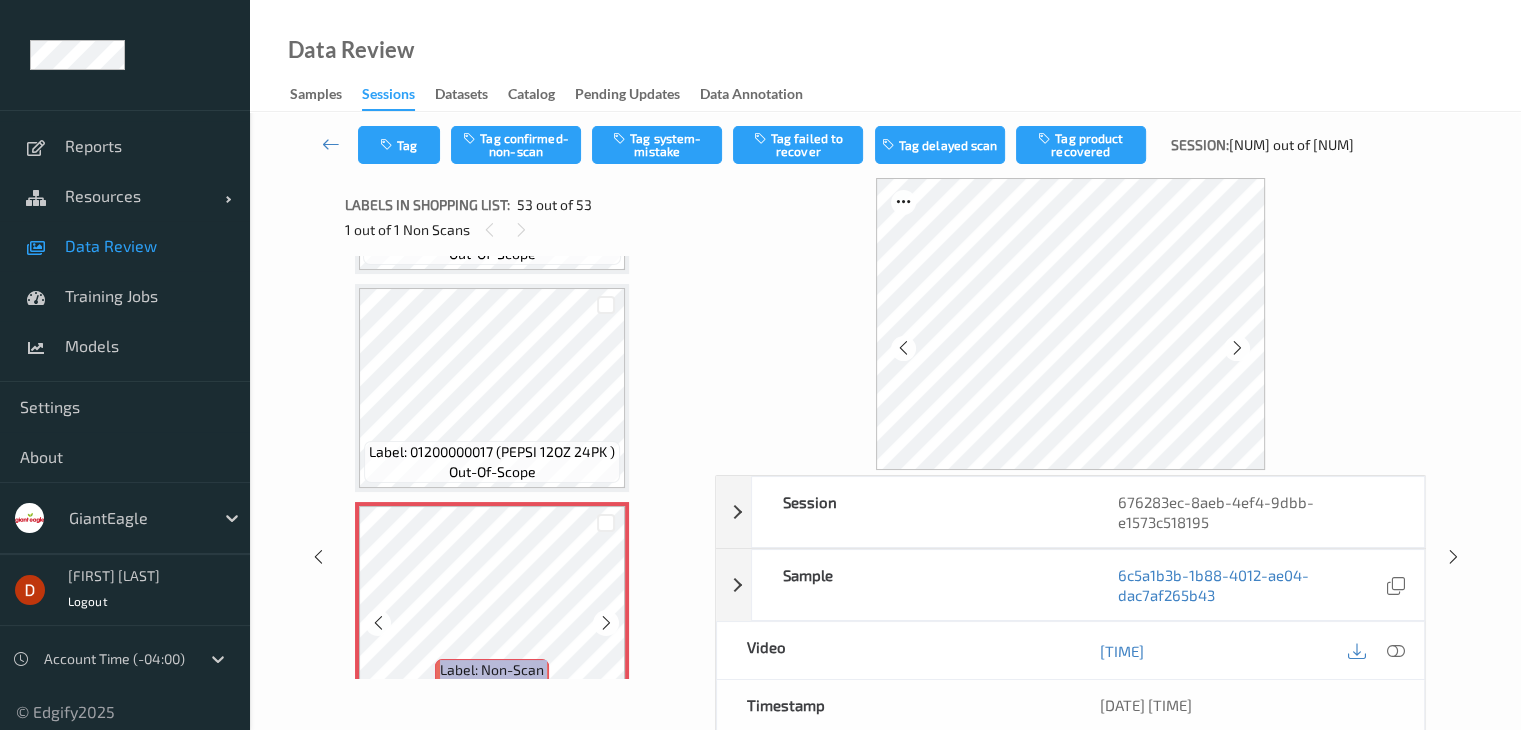 click at bounding box center [606, 623] 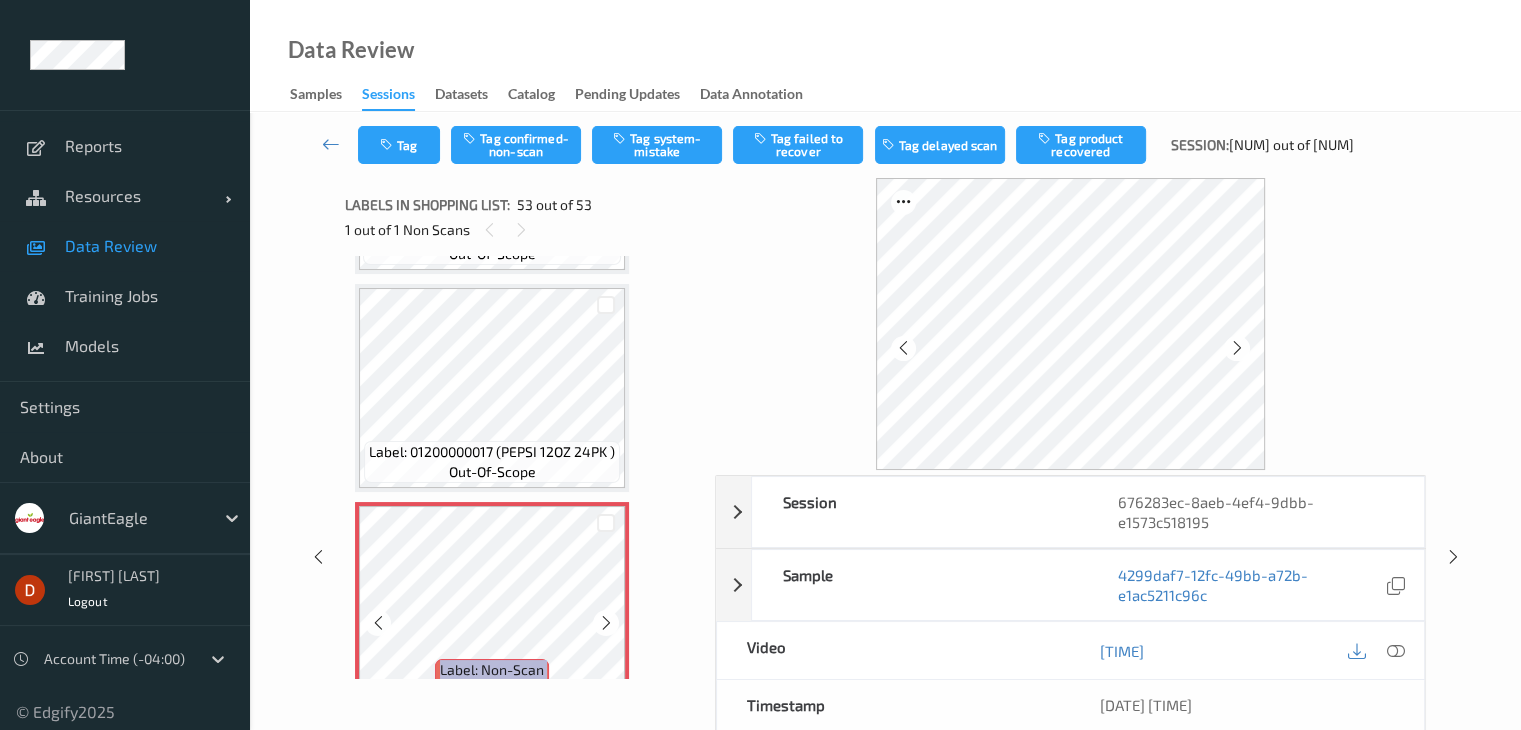 click at bounding box center (606, 623) 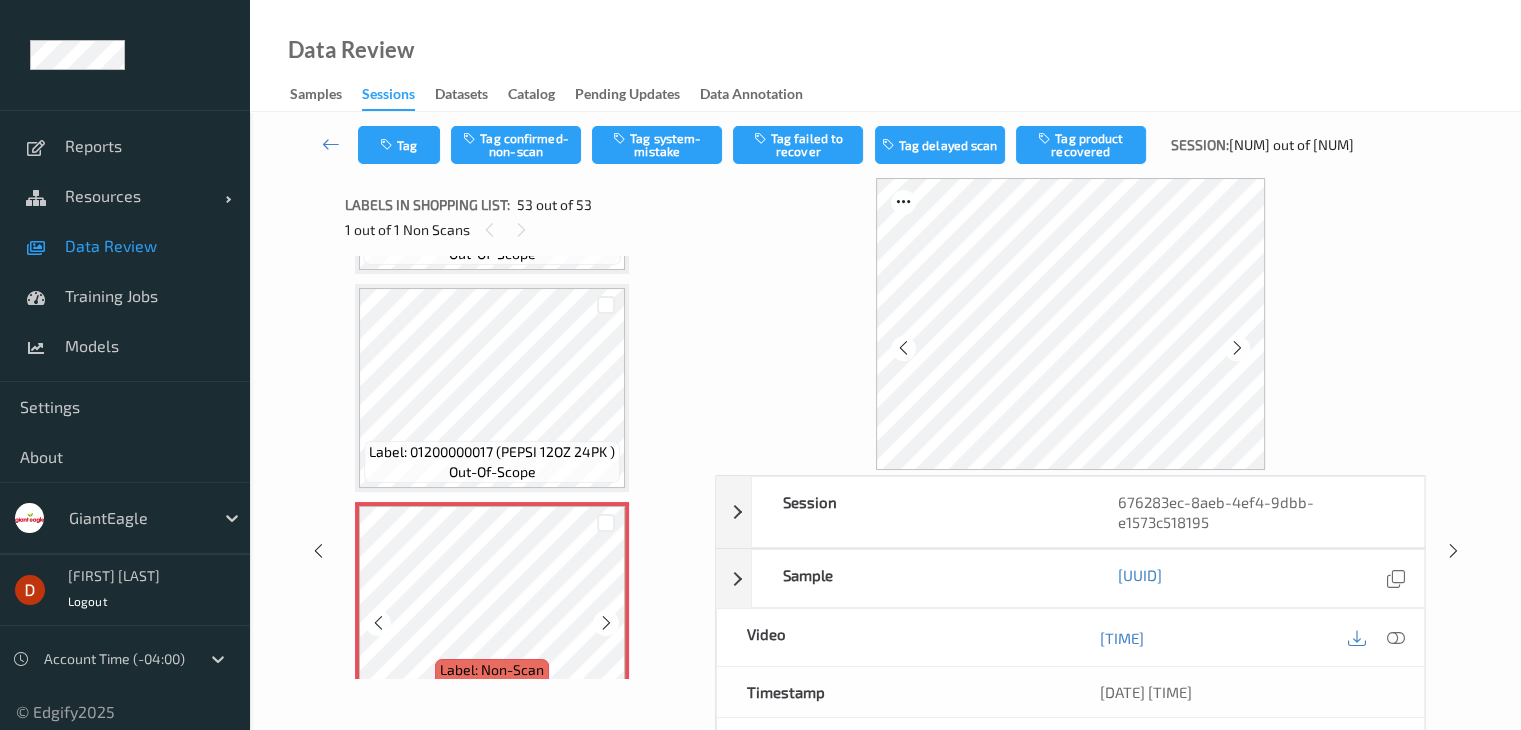 scroll, scrollTop: 11141, scrollLeft: 0, axis: vertical 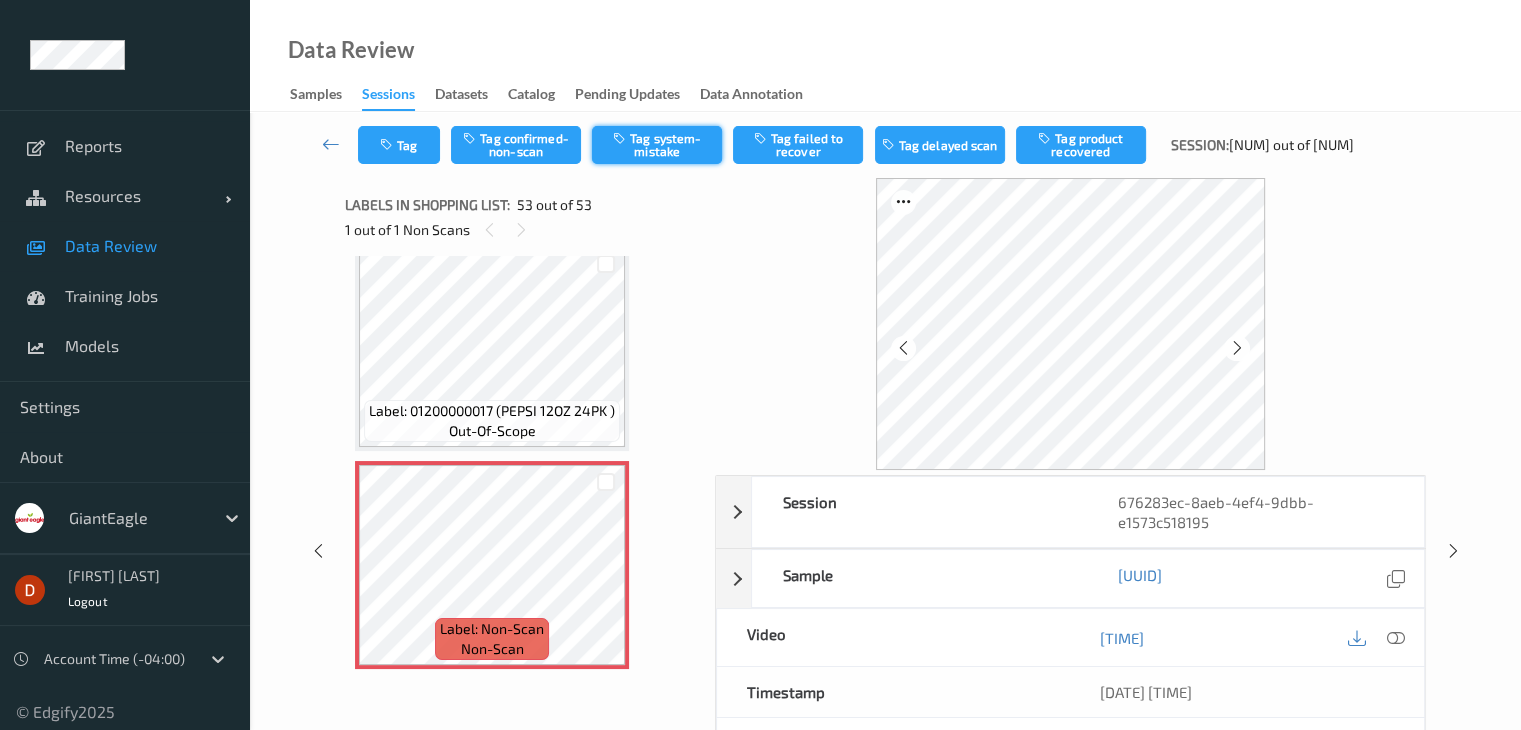 click on "Tag   system-mistake" at bounding box center (657, 145) 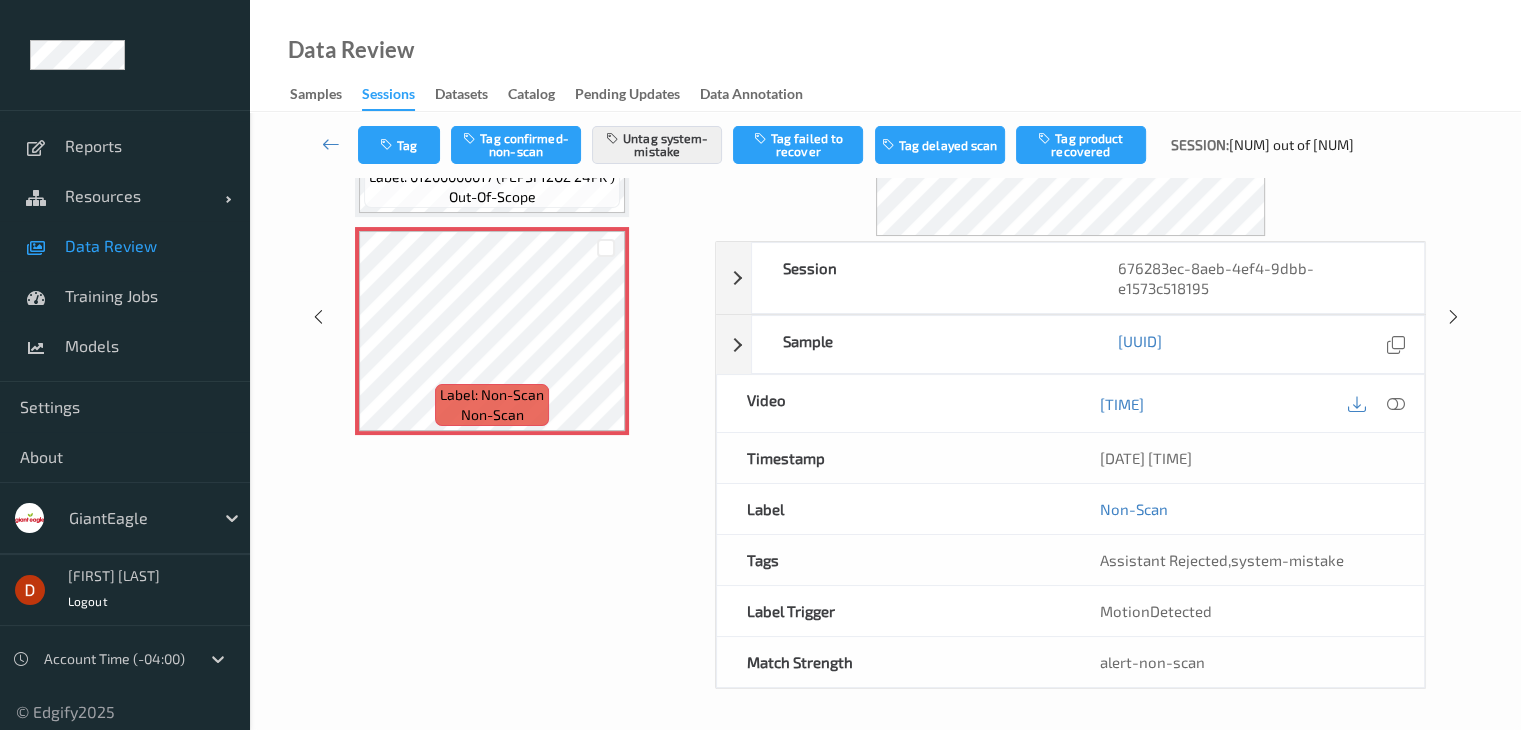 scroll, scrollTop: 244, scrollLeft: 0, axis: vertical 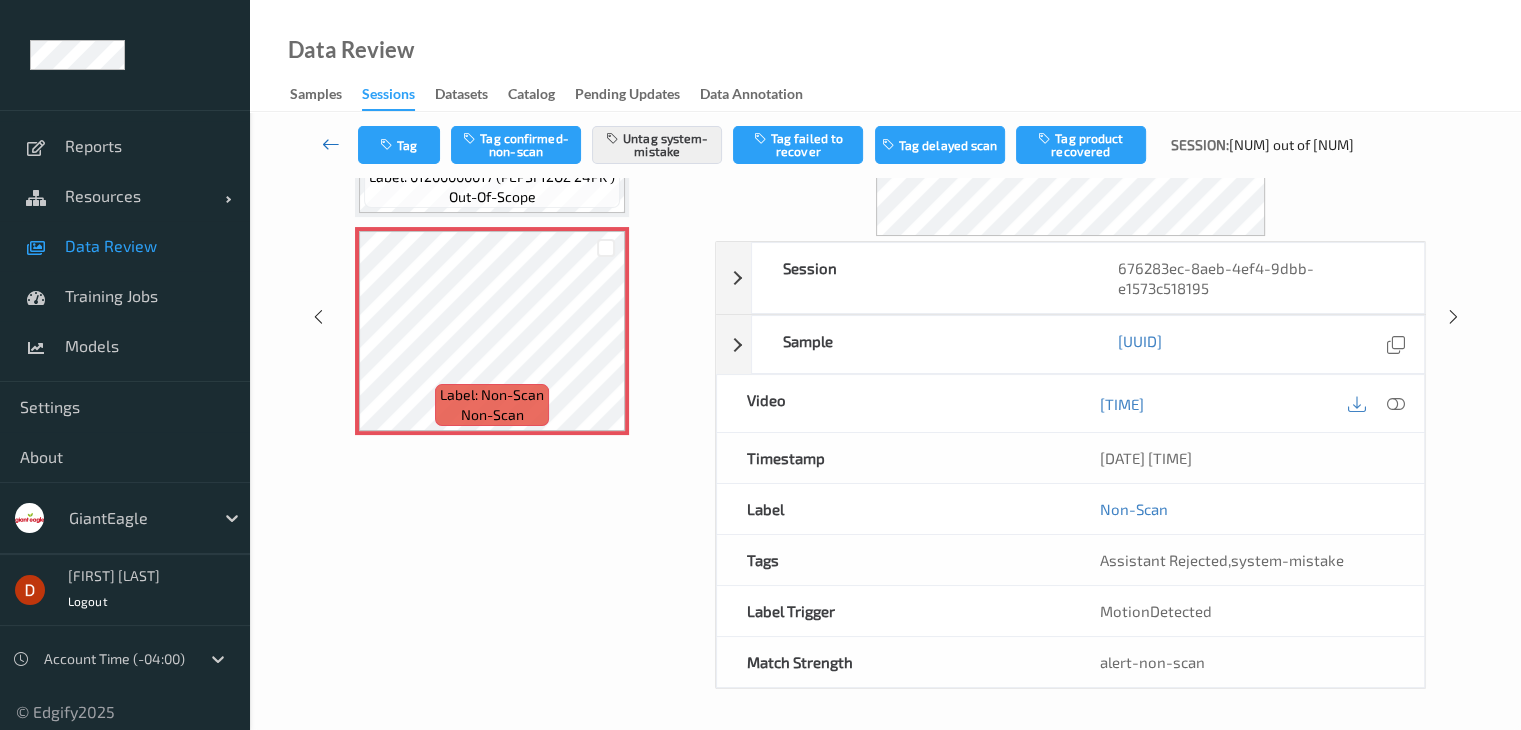click at bounding box center [331, 144] 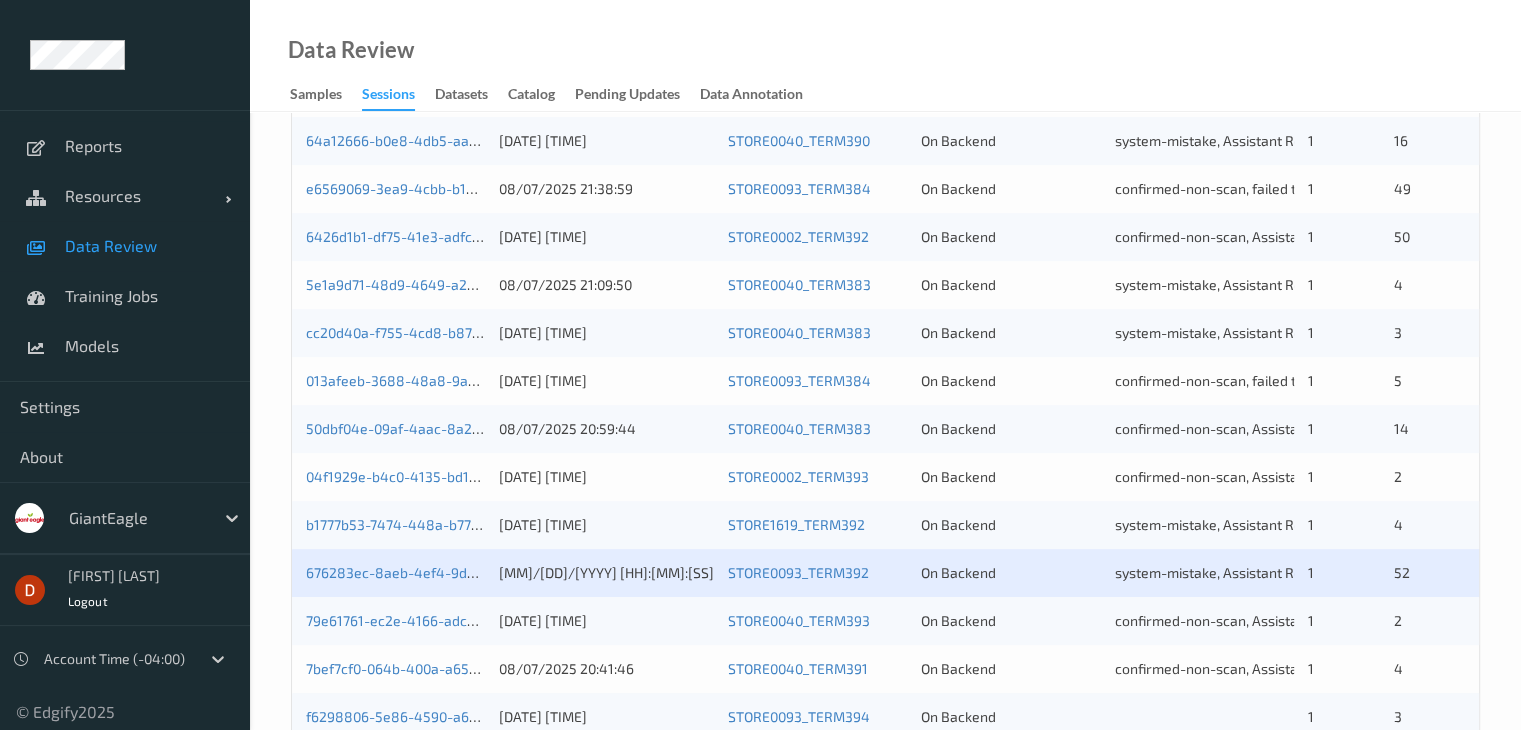 scroll, scrollTop: 800, scrollLeft: 0, axis: vertical 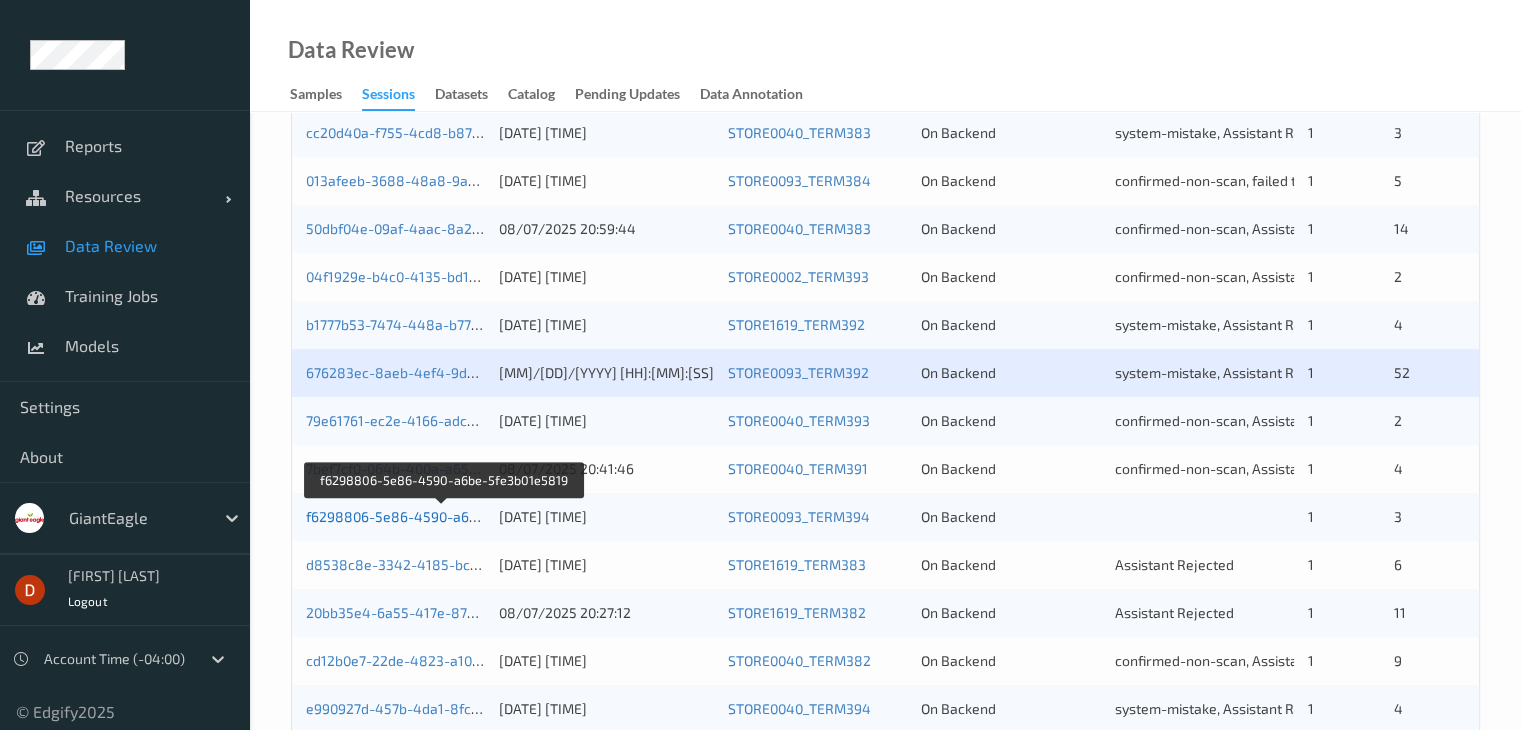 click on "f6298806-5e86-4590-a6be-5fe3b01e5819" at bounding box center (443, 516) 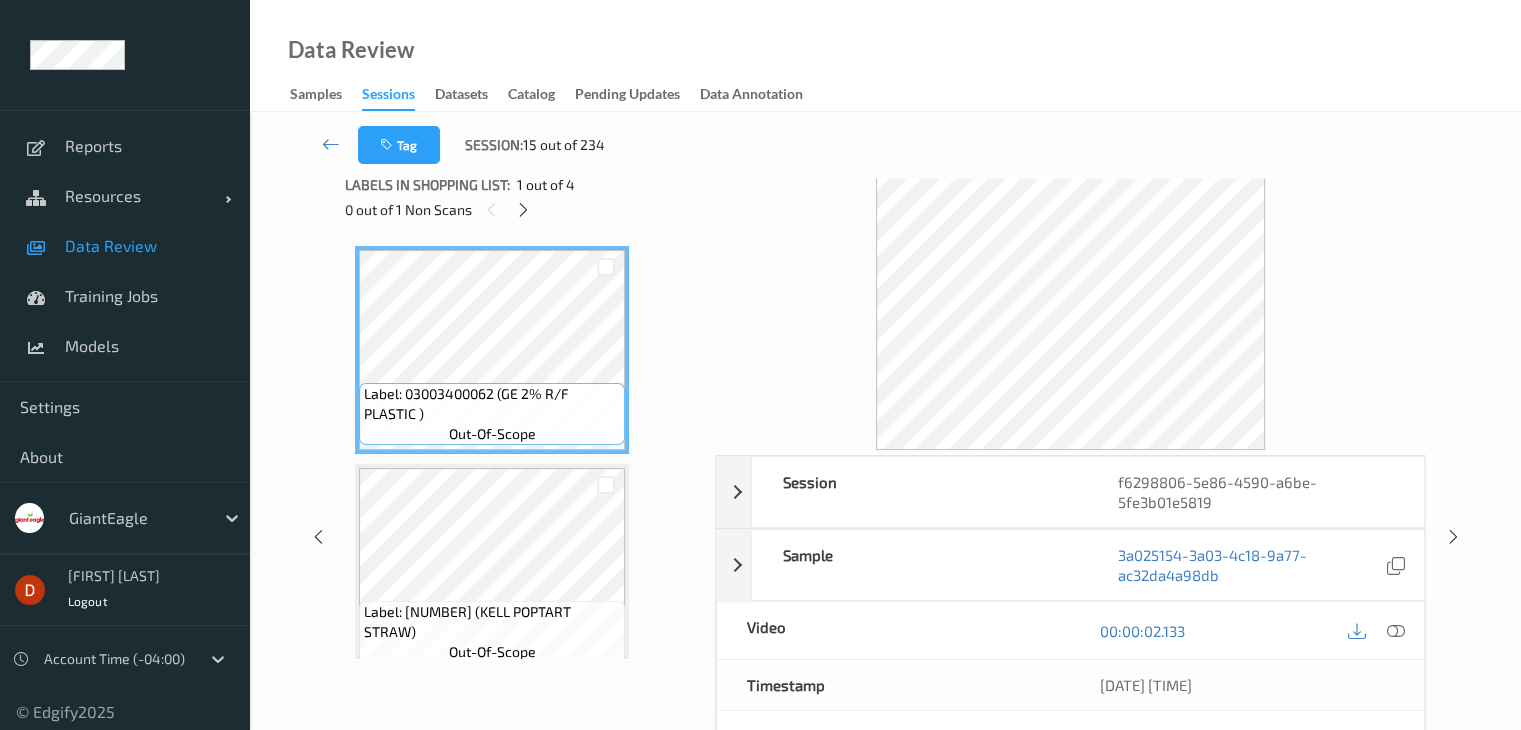 scroll, scrollTop: 0, scrollLeft: 0, axis: both 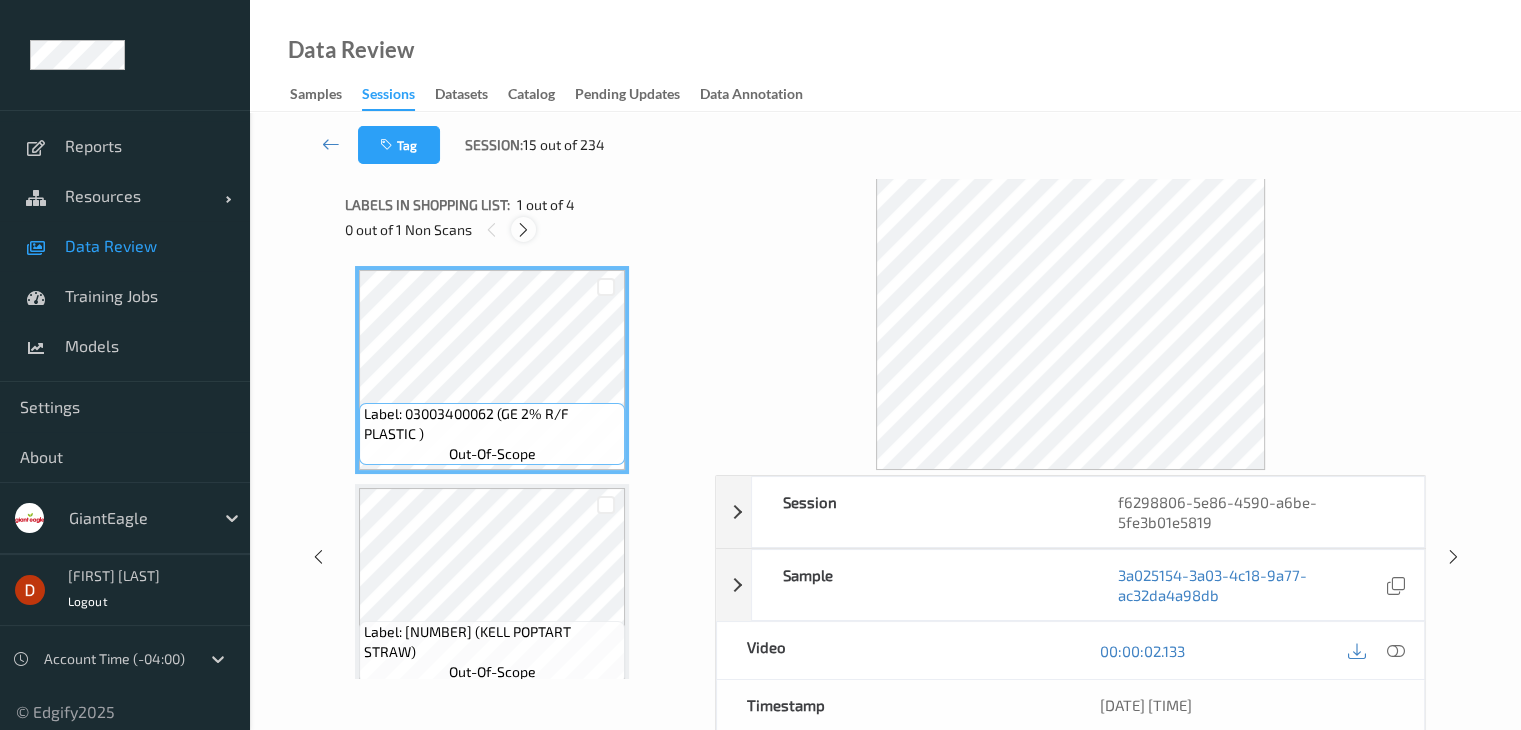 click at bounding box center [523, 230] 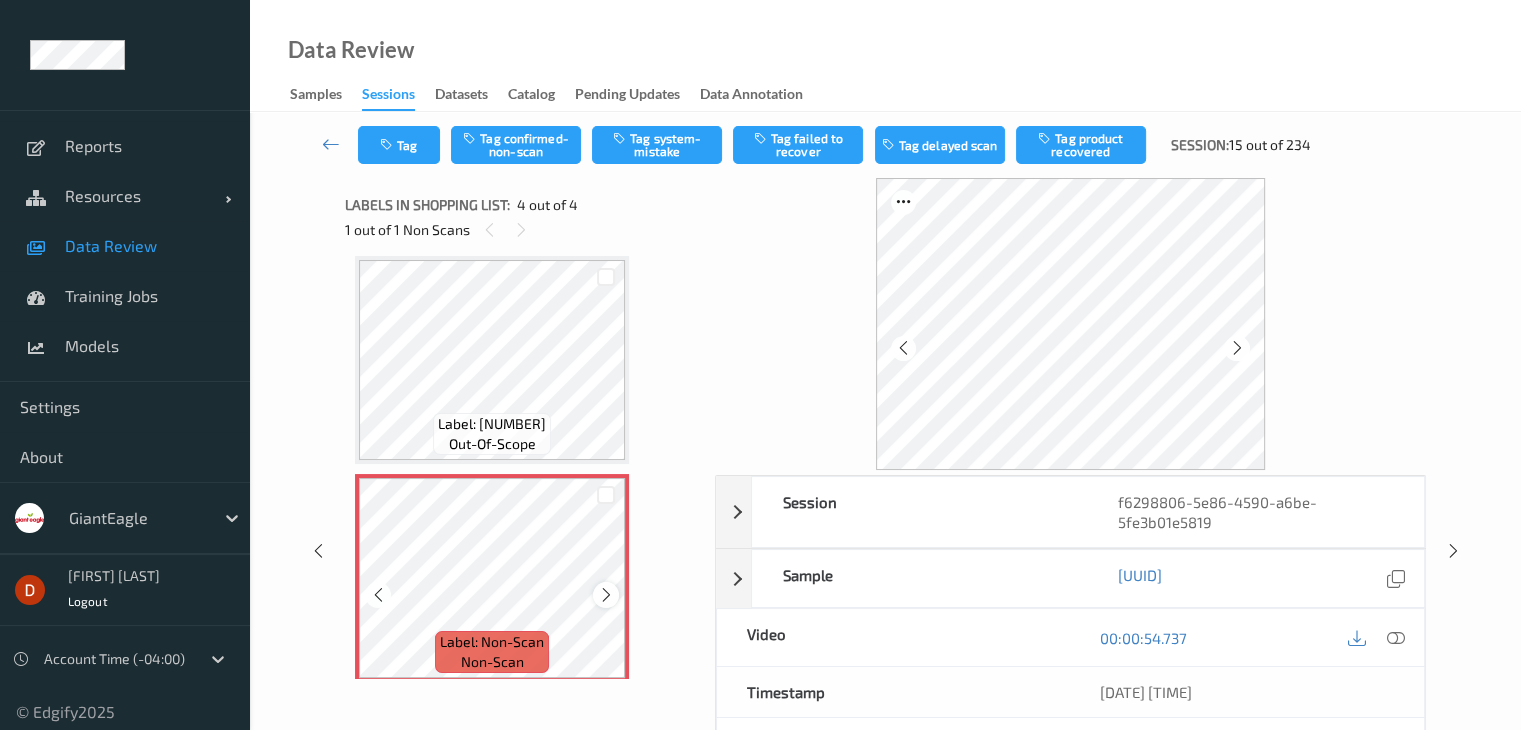 click at bounding box center [605, 594] 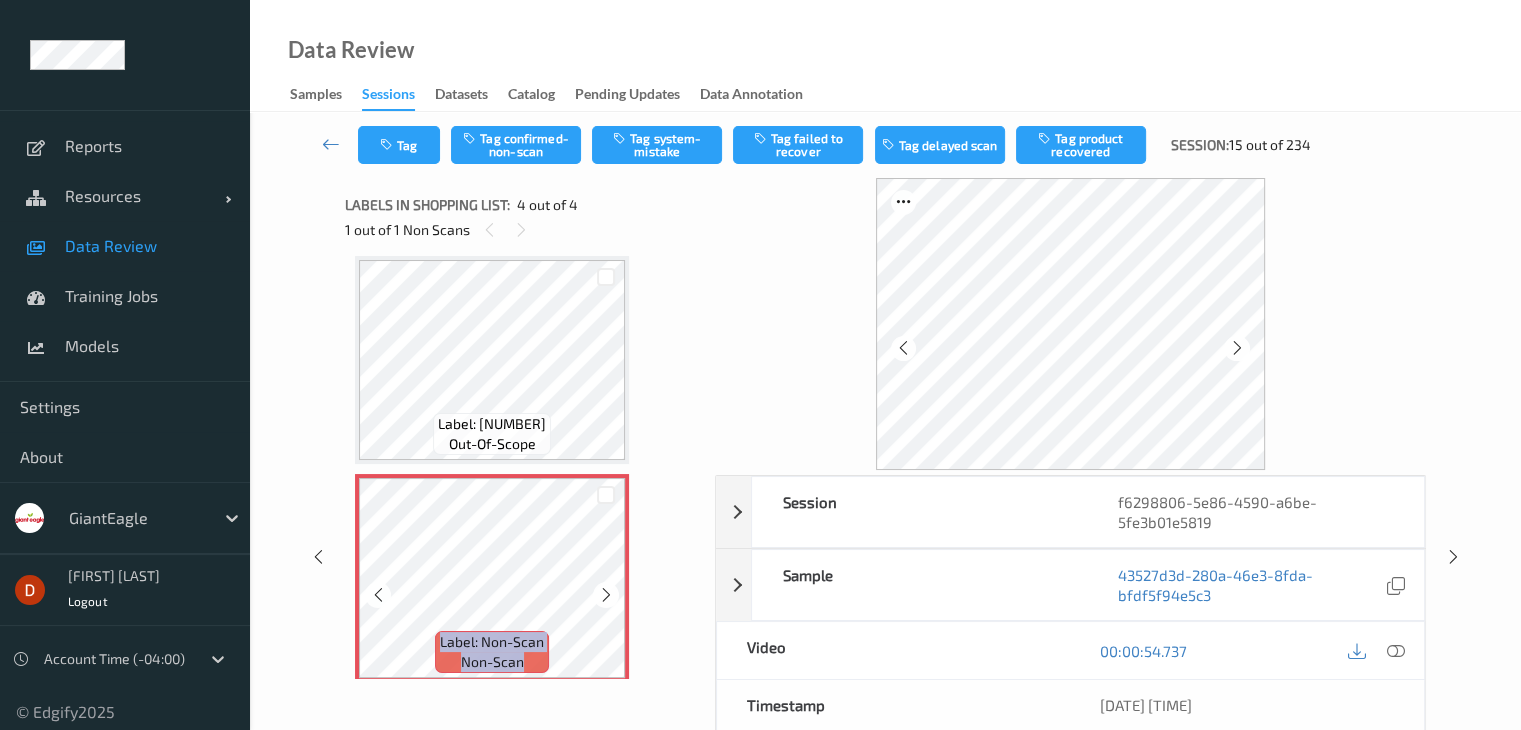 click at bounding box center [605, 594] 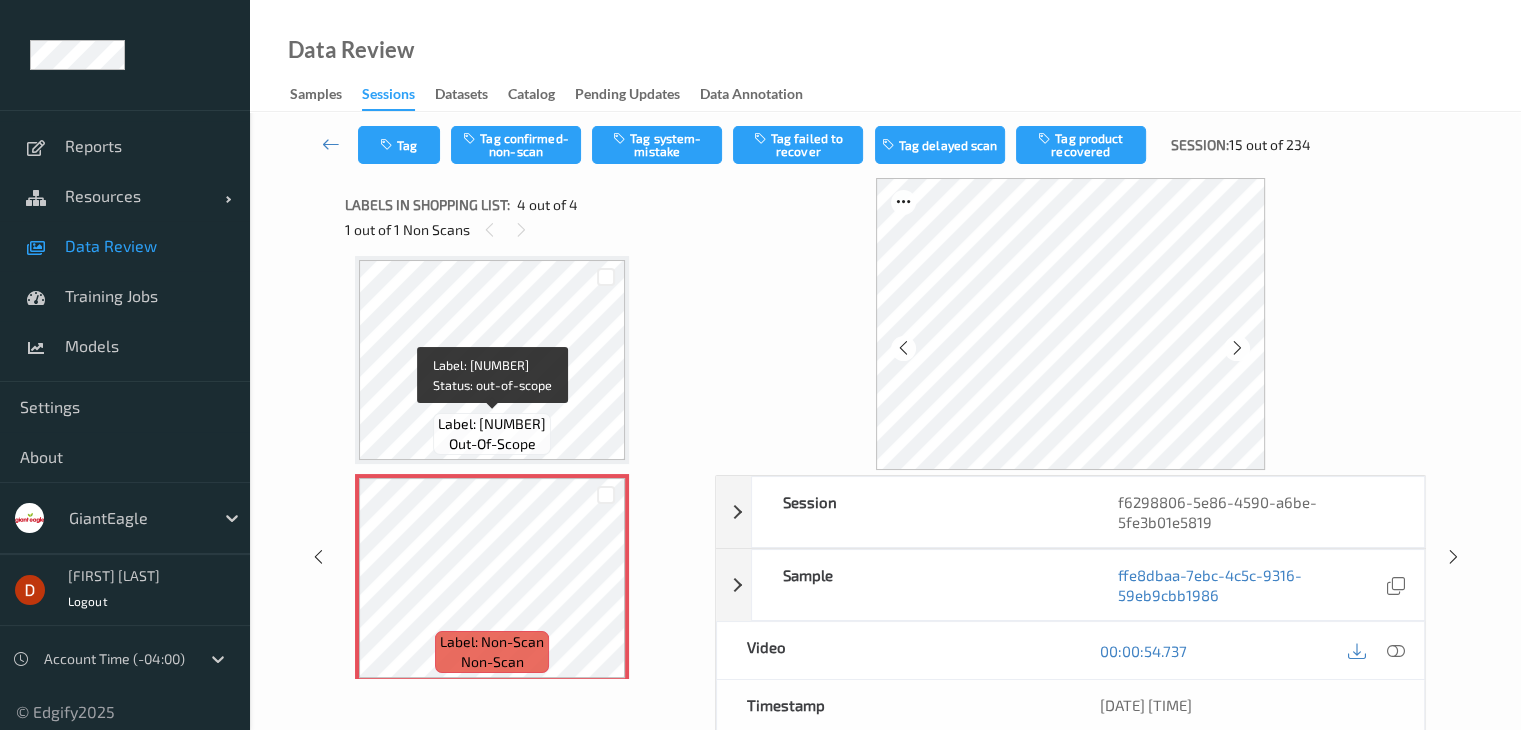 click on "Label: [NUMBER]" at bounding box center [492, 424] 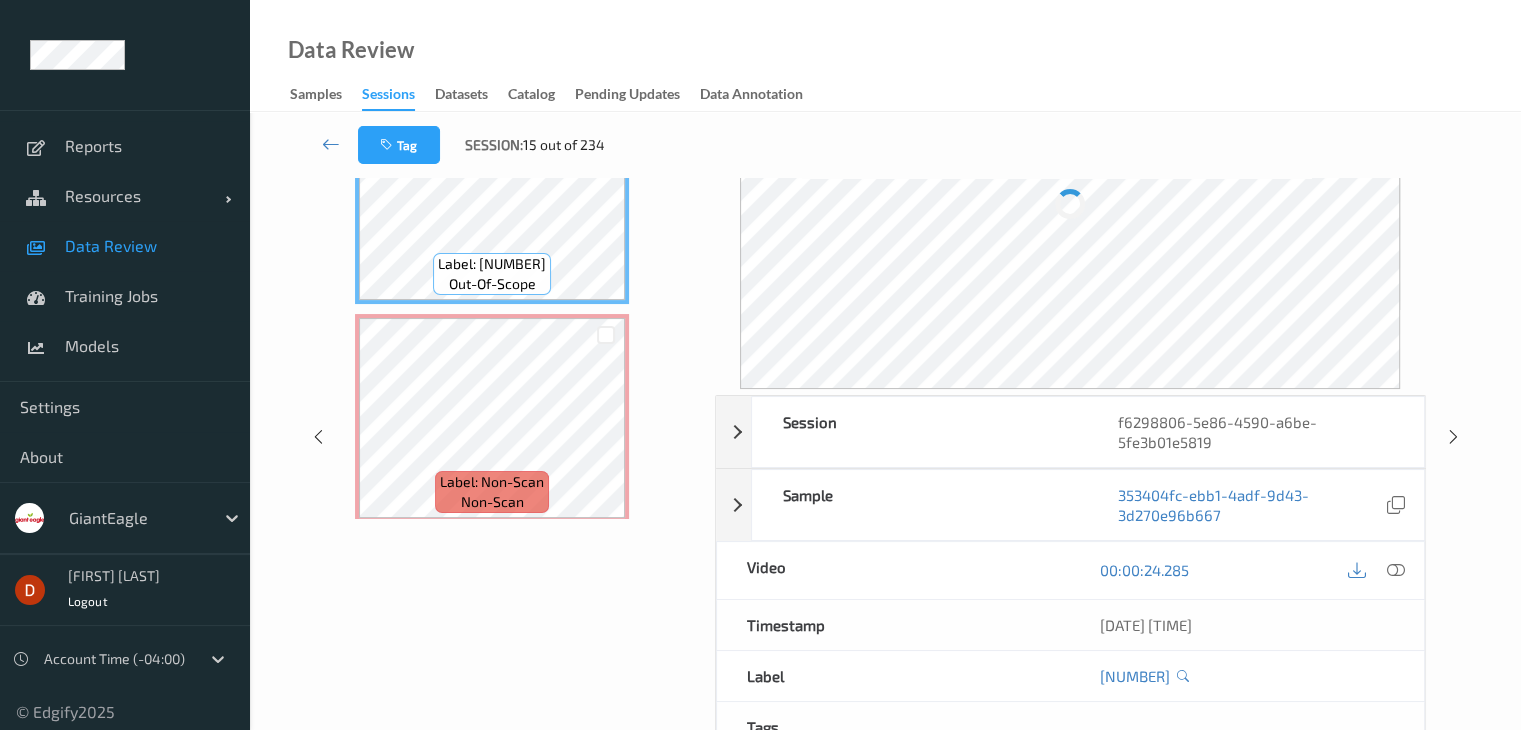 scroll, scrollTop: 200, scrollLeft: 0, axis: vertical 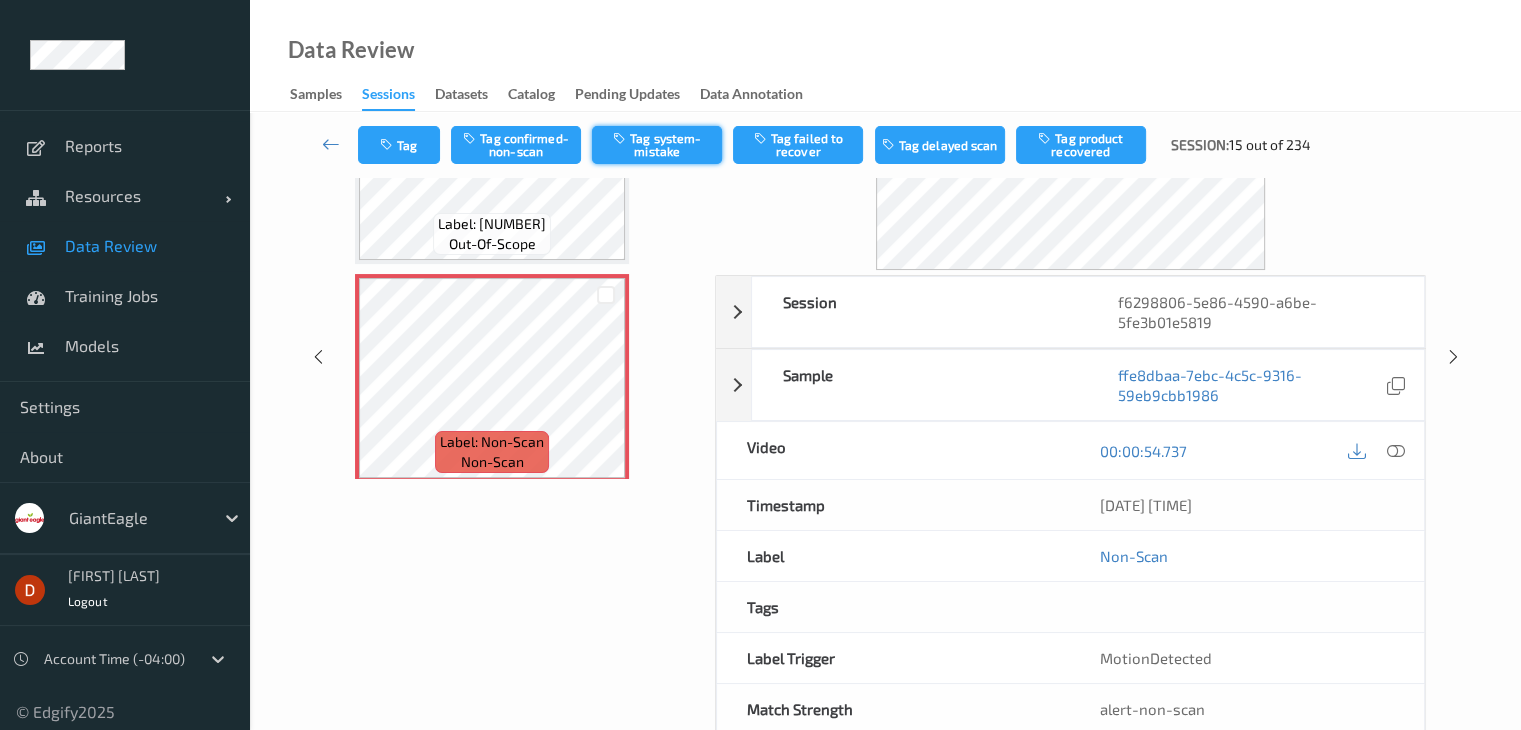 click on "Tag   system-mistake" at bounding box center (657, 145) 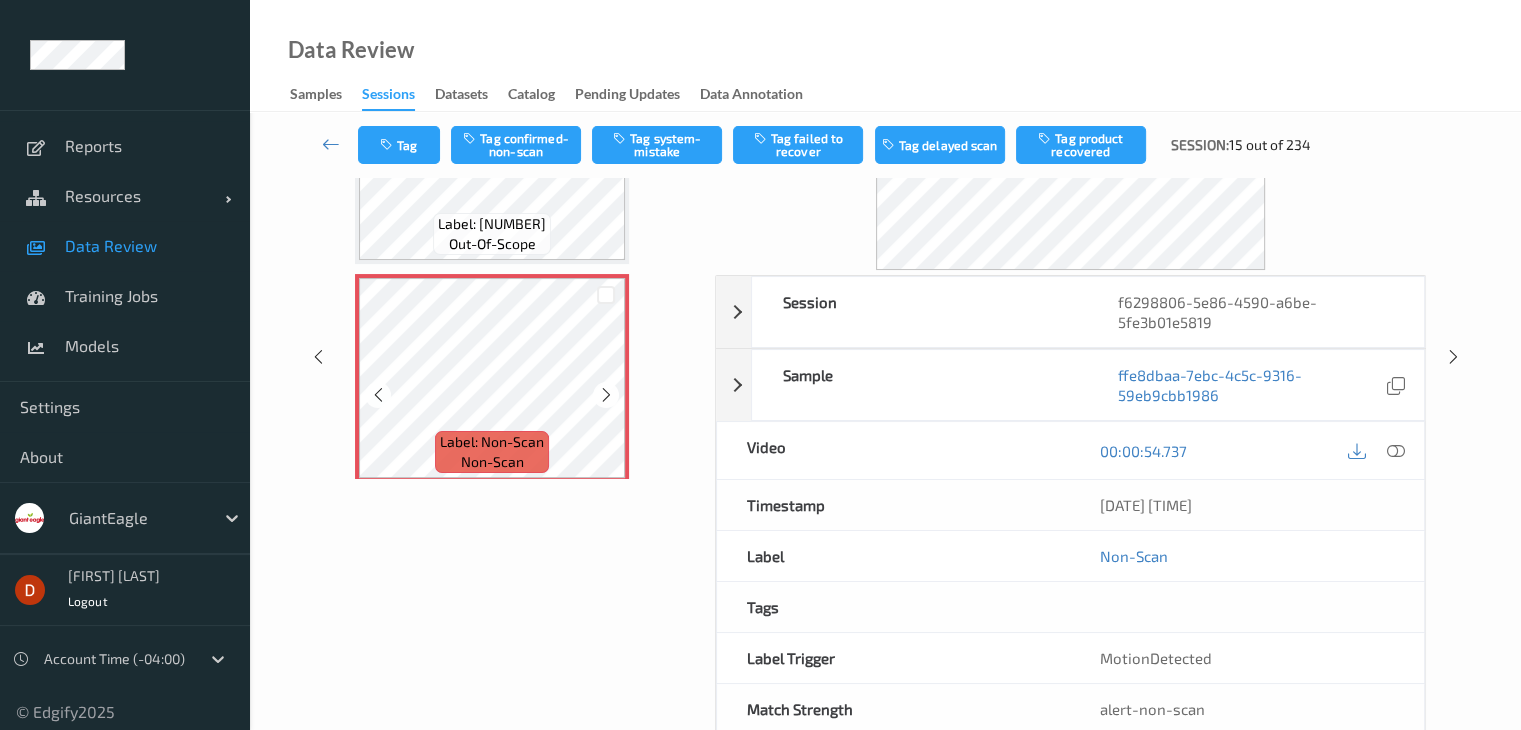 scroll, scrollTop: 346, scrollLeft: 0, axis: vertical 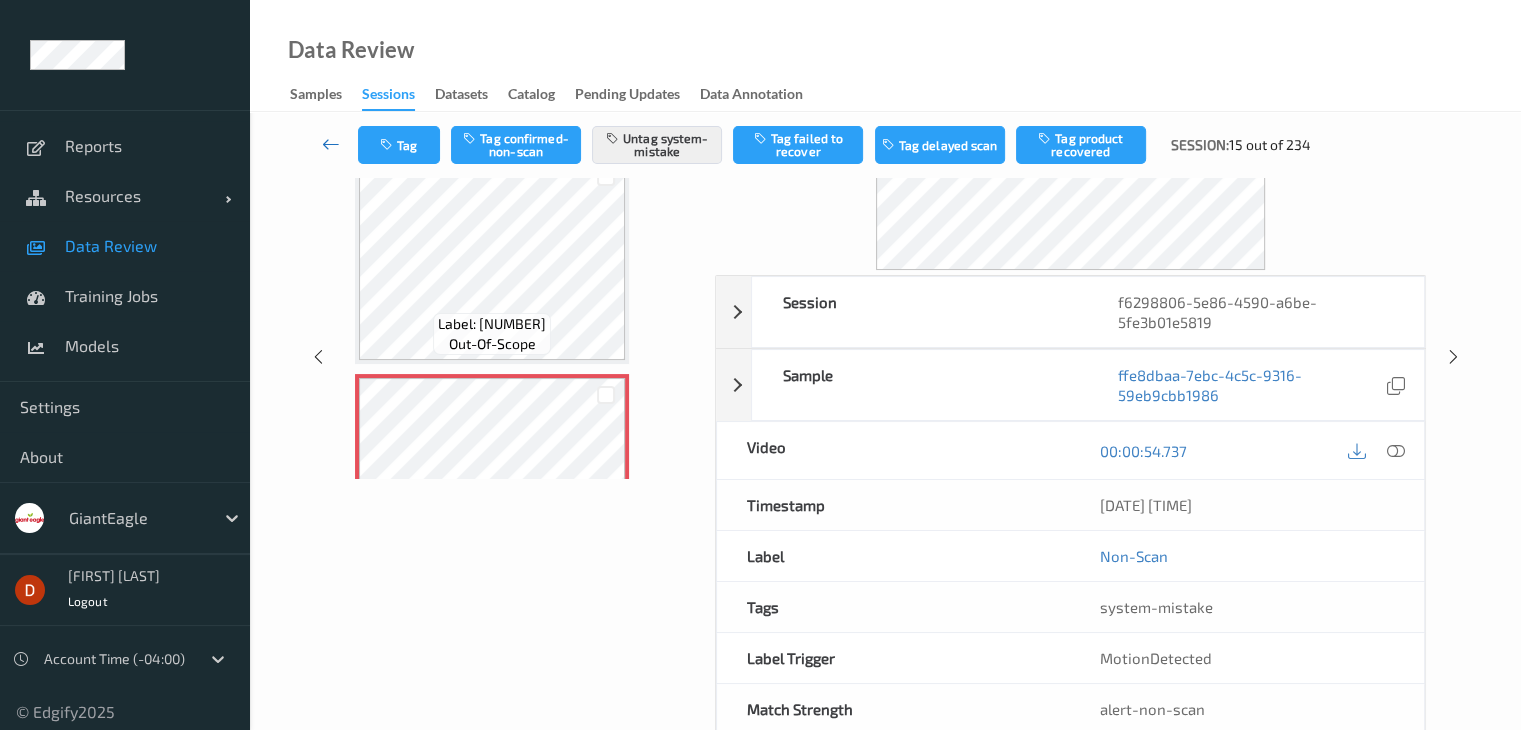 click at bounding box center [331, 144] 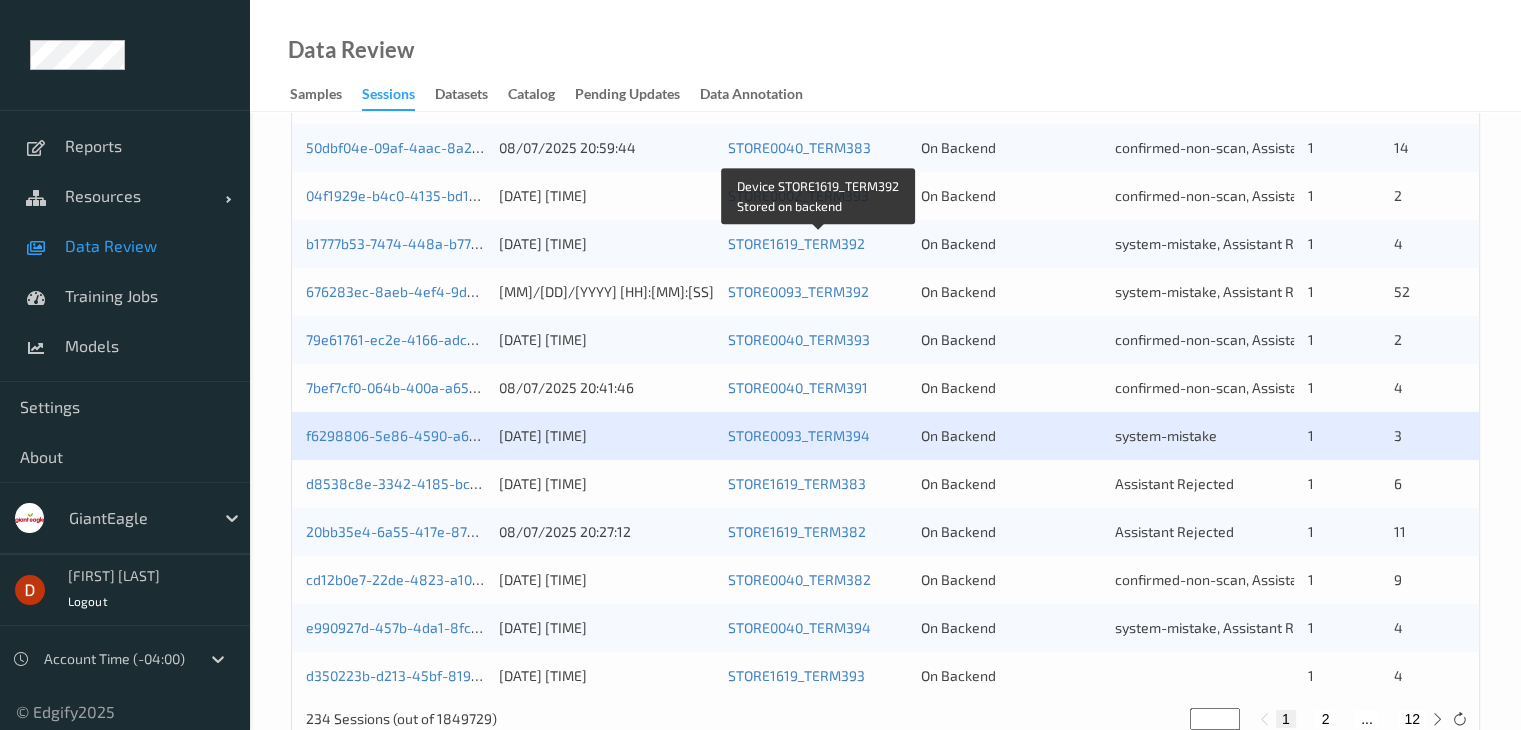 scroll, scrollTop: 932, scrollLeft: 0, axis: vertical 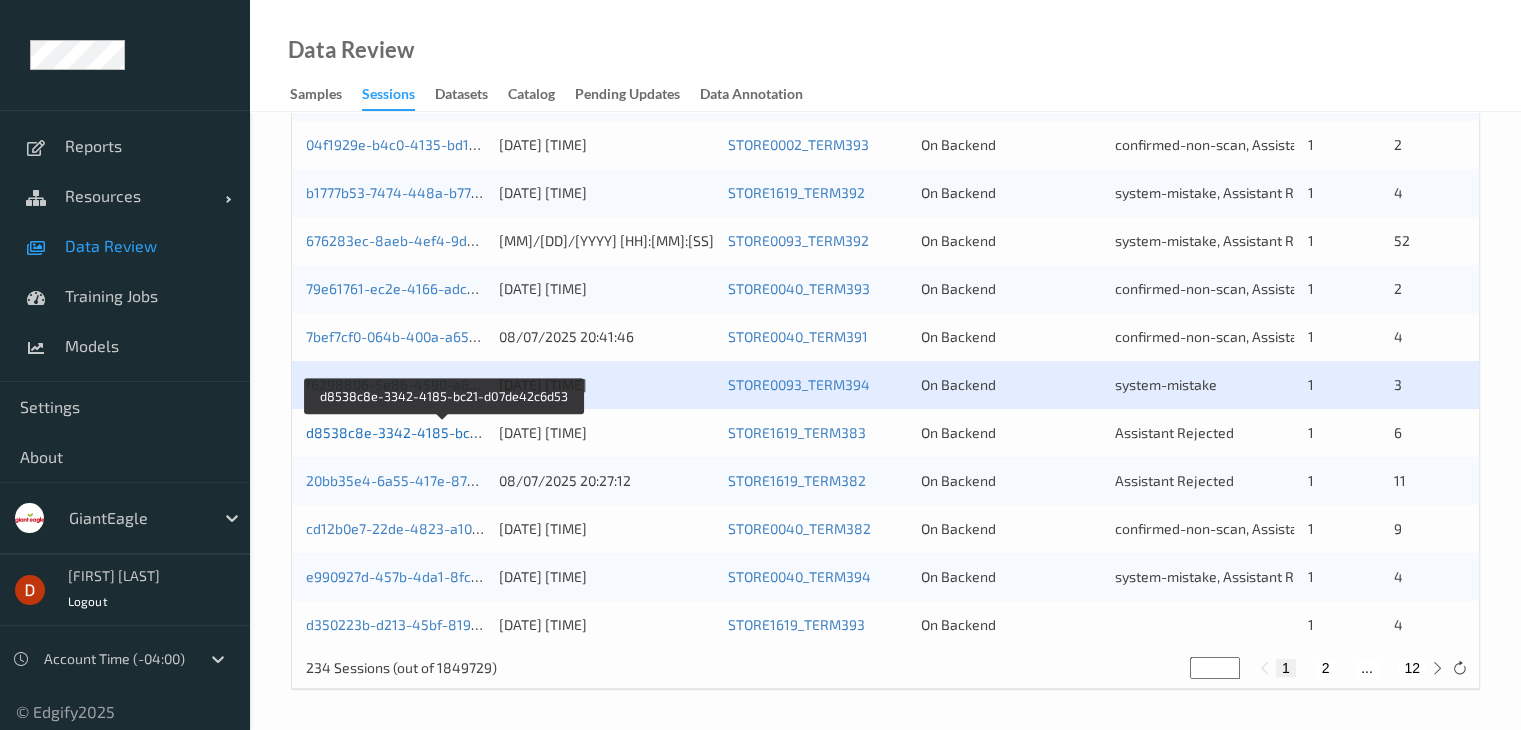 click on "d8538c8e-3342-4185-bc21-d07de42c6d53" at bounding box center (445, 432) 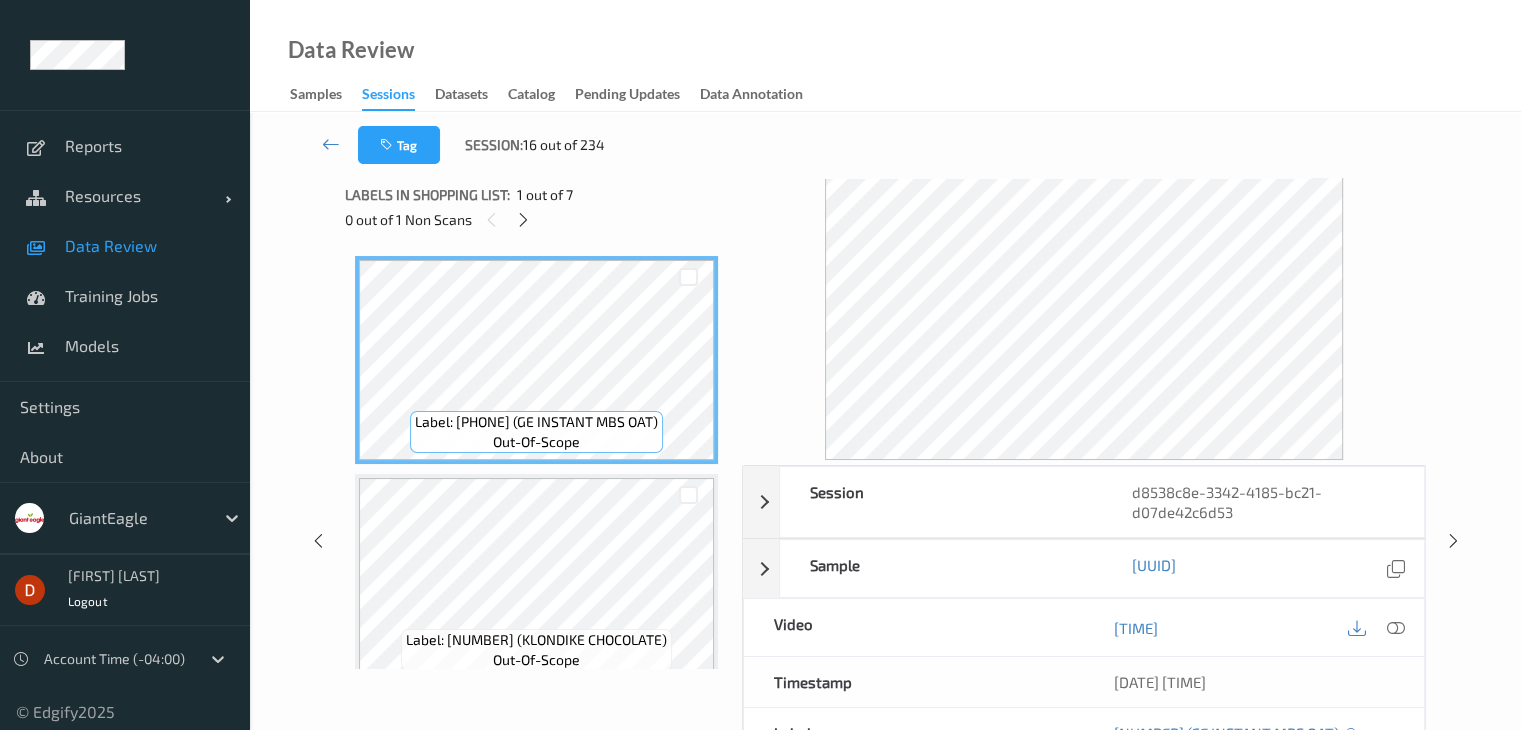 scroll, scrollTop: 0, scrollLeft: 0, axis: both 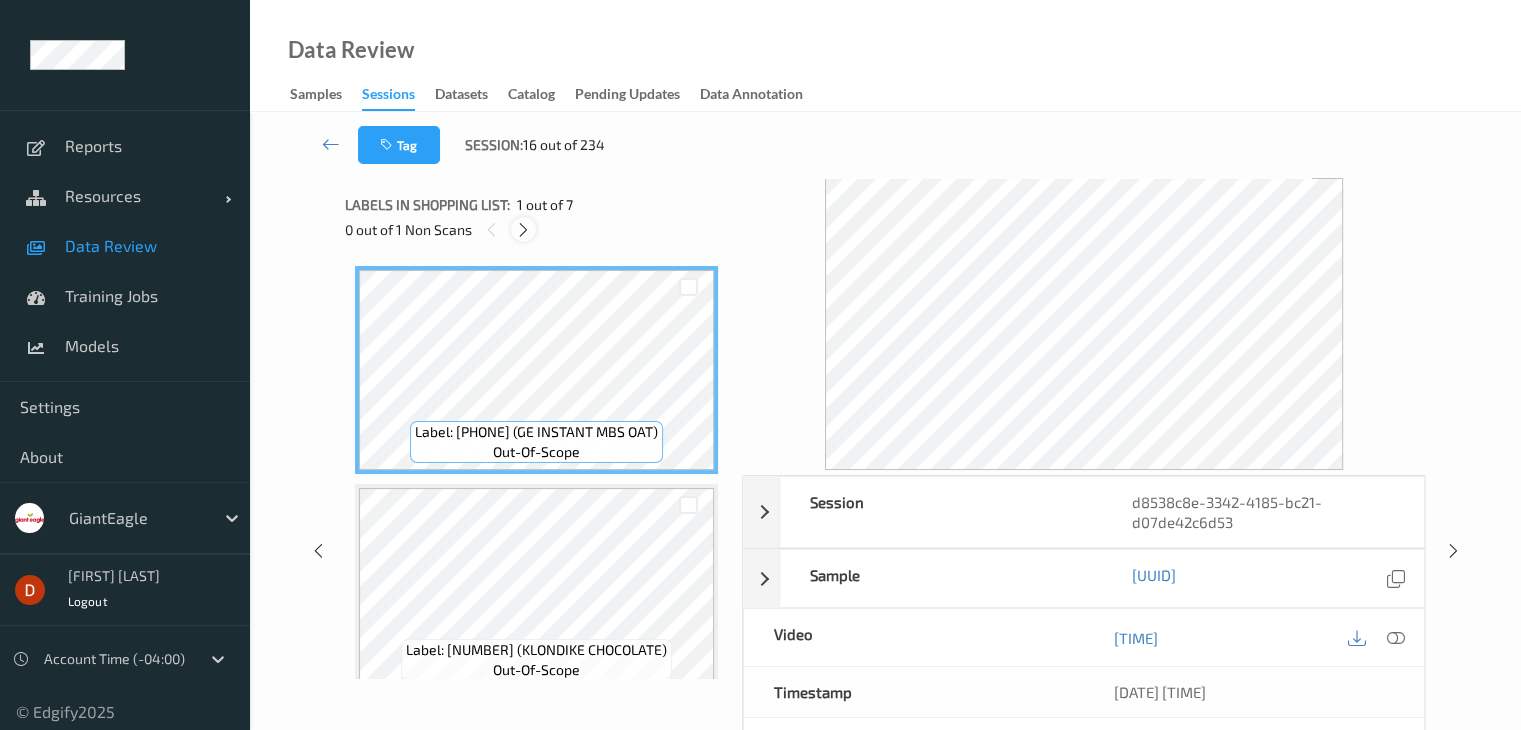 click at bounding box center [523, 230] 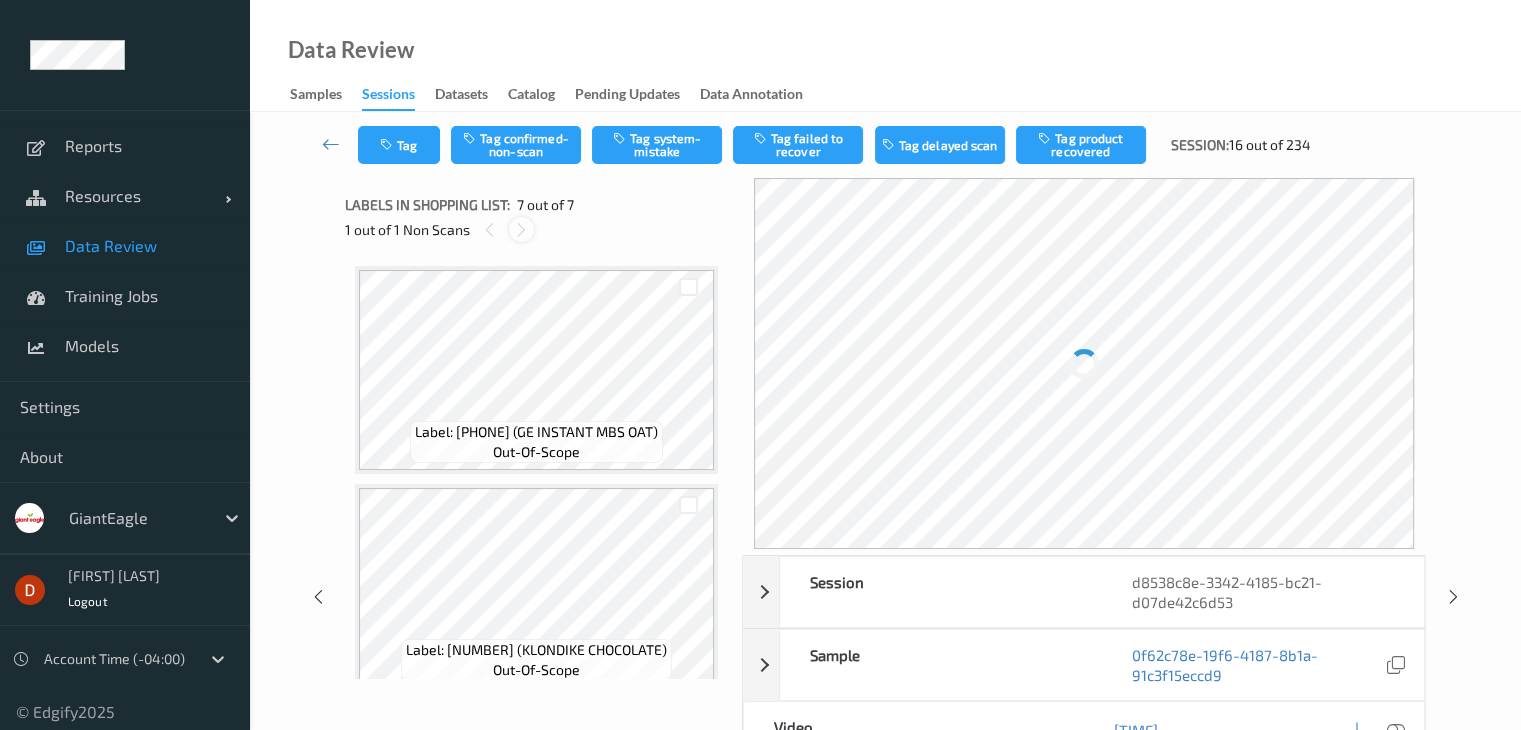 scroll, scrollTop: 1100, scrollLeft: 0, axis: vertical 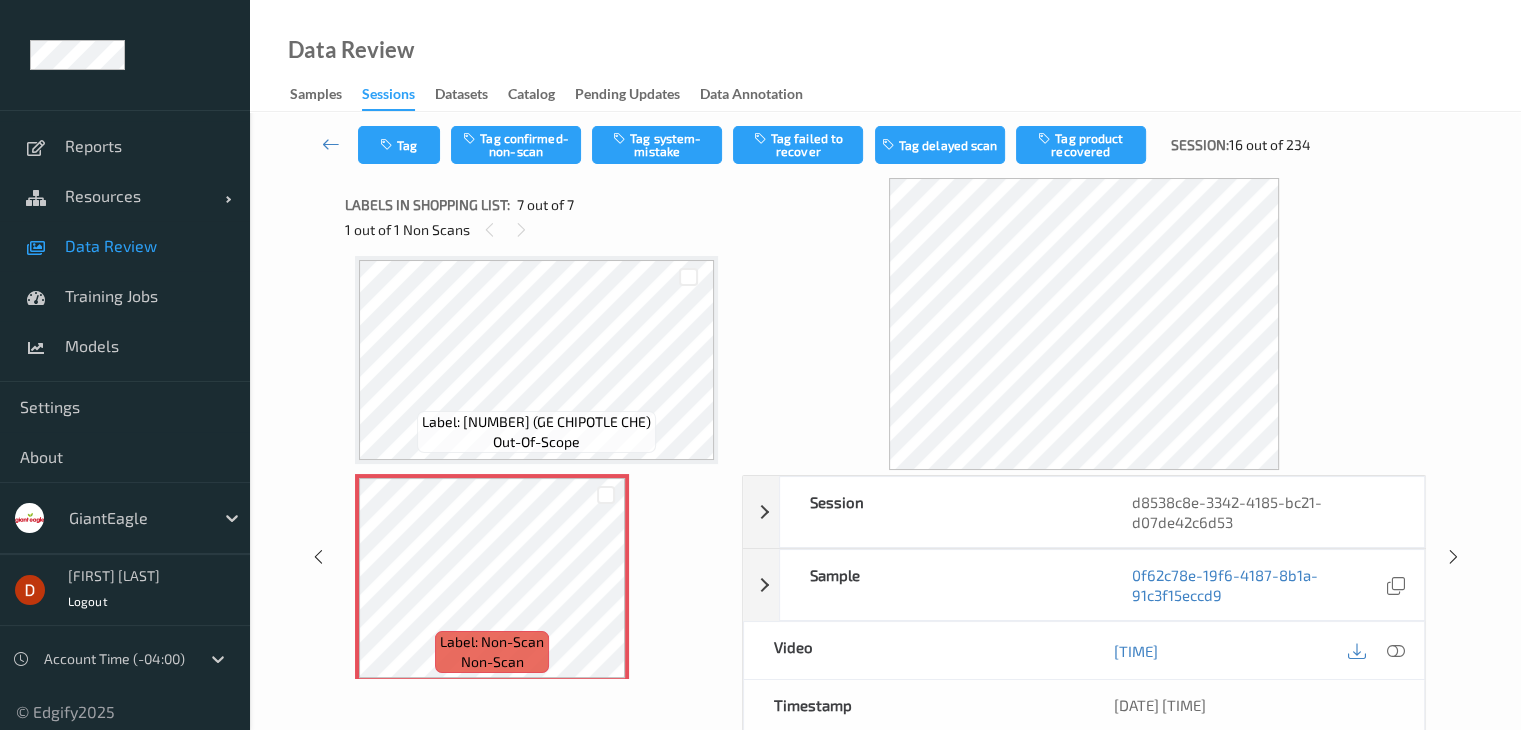 click on "Tag Tag confirmed-non-scan Tag system-mistake Tag failed to recover Tag delayed scan Tag product recovered Session: [NUMBER] out of [NUMBER]" at bounding box center (885, 145) 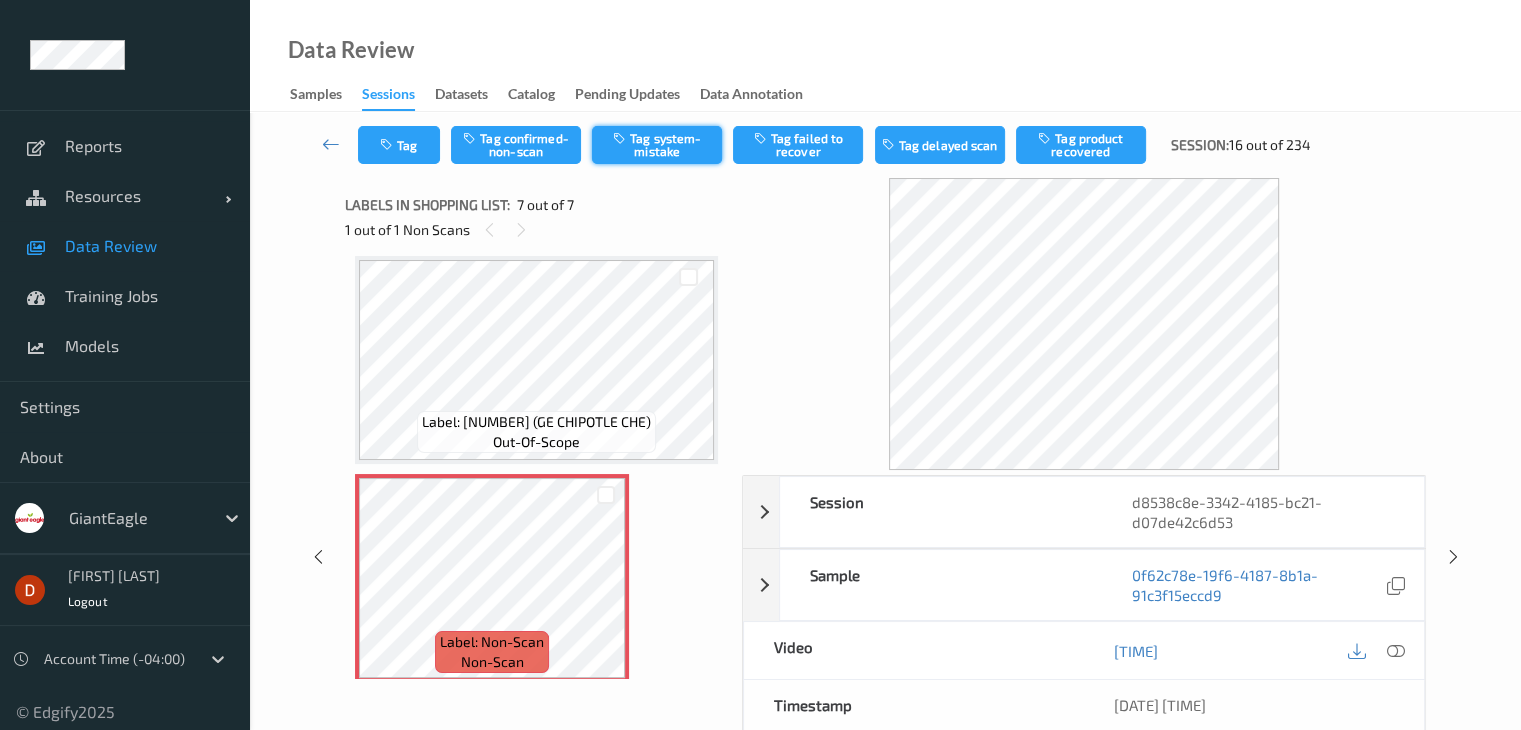 click on "Tag   system-mistake" at bounding box center (657, 145) 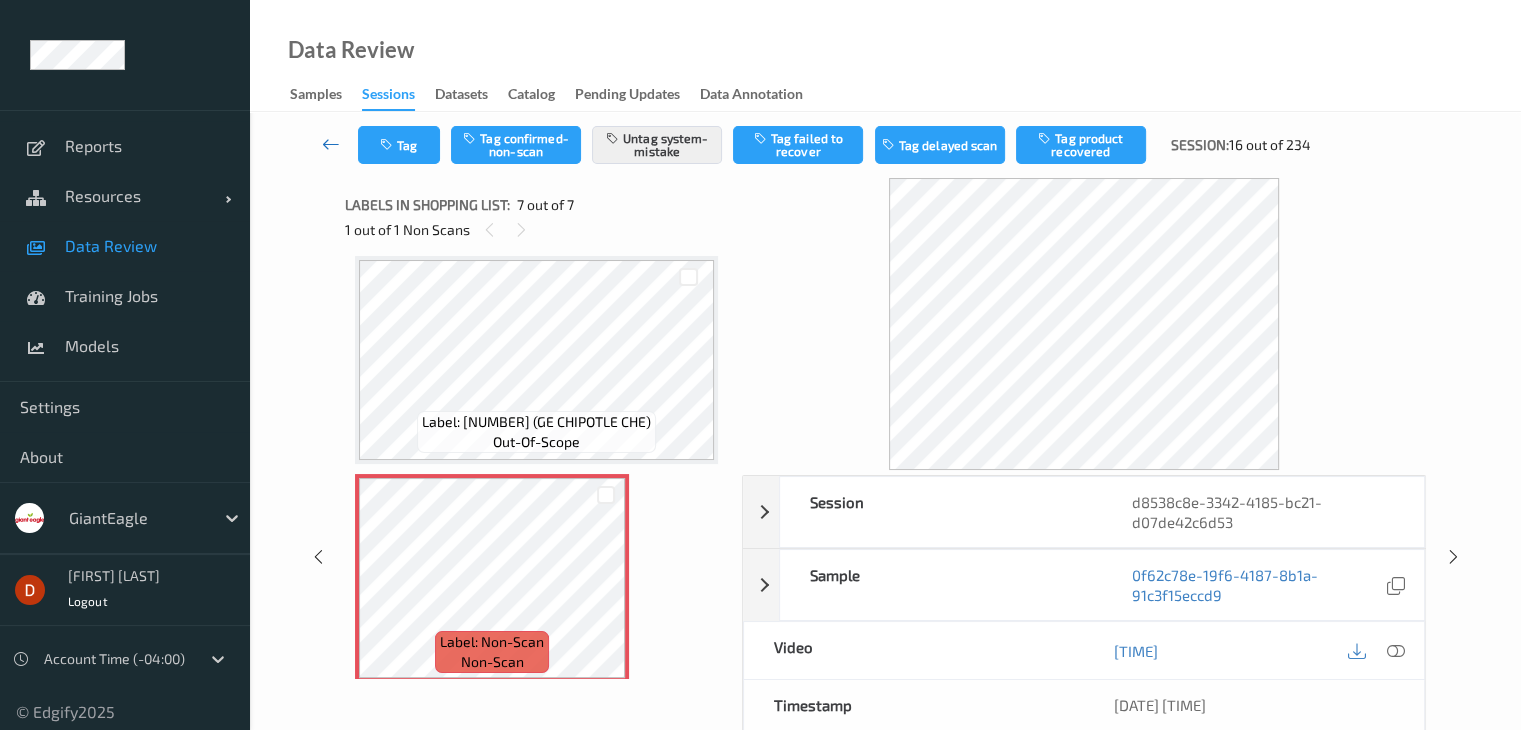 click at bounding box center (331, 144) 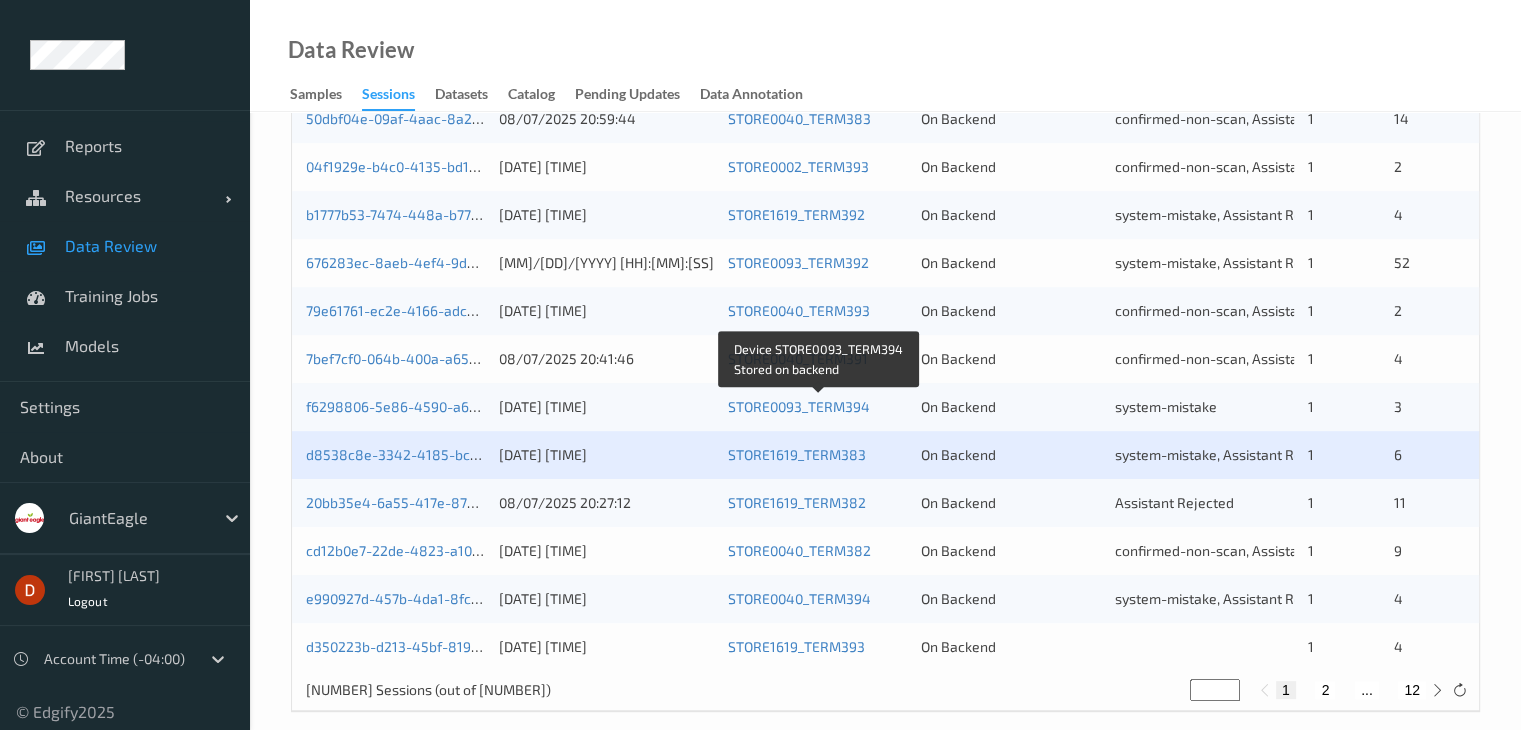 scroll, scrollTop: 932, scrollLeft: 0, axis: vertical 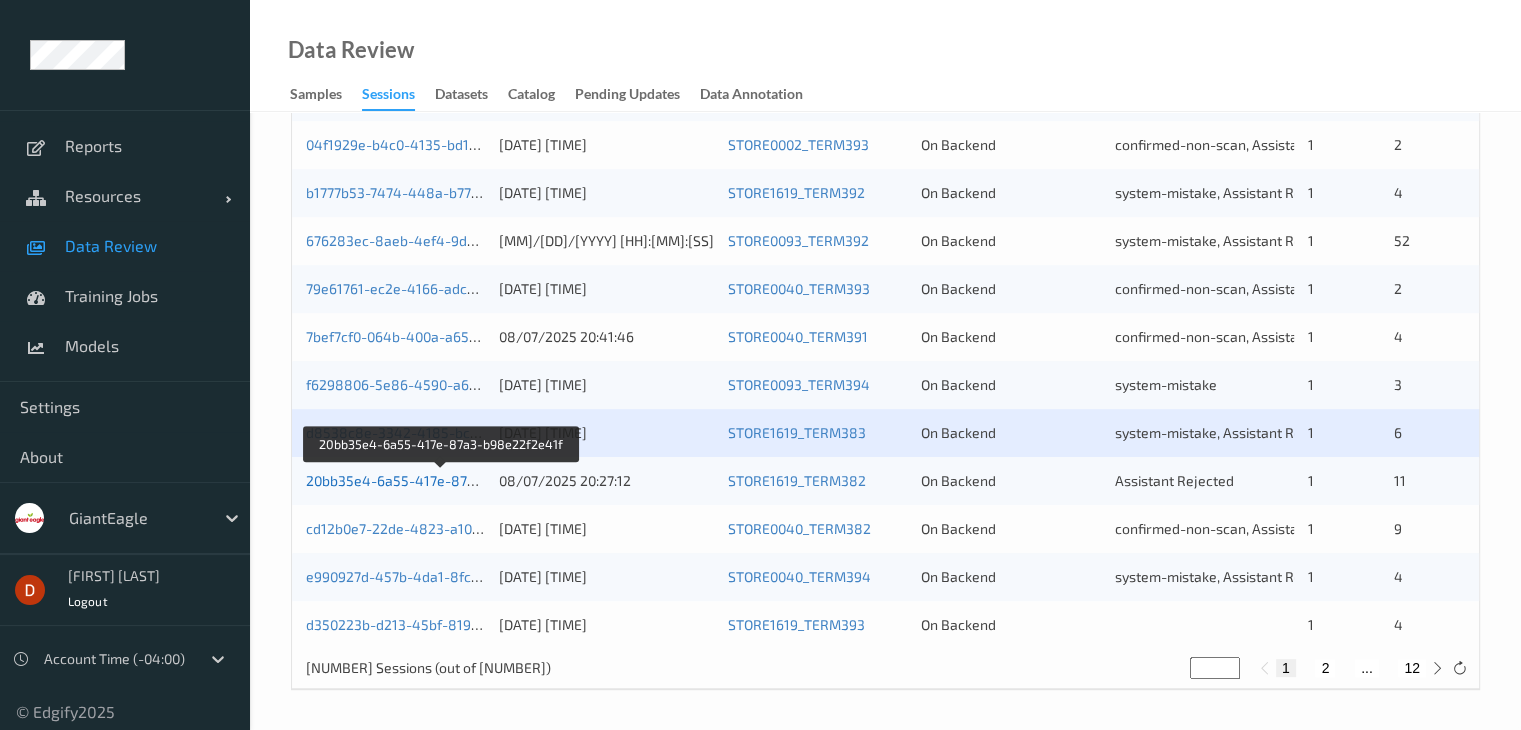 click on "20bb35e4-6a55-417e-87a3-b98e22f2e41f" at bounding box center (442, 480) 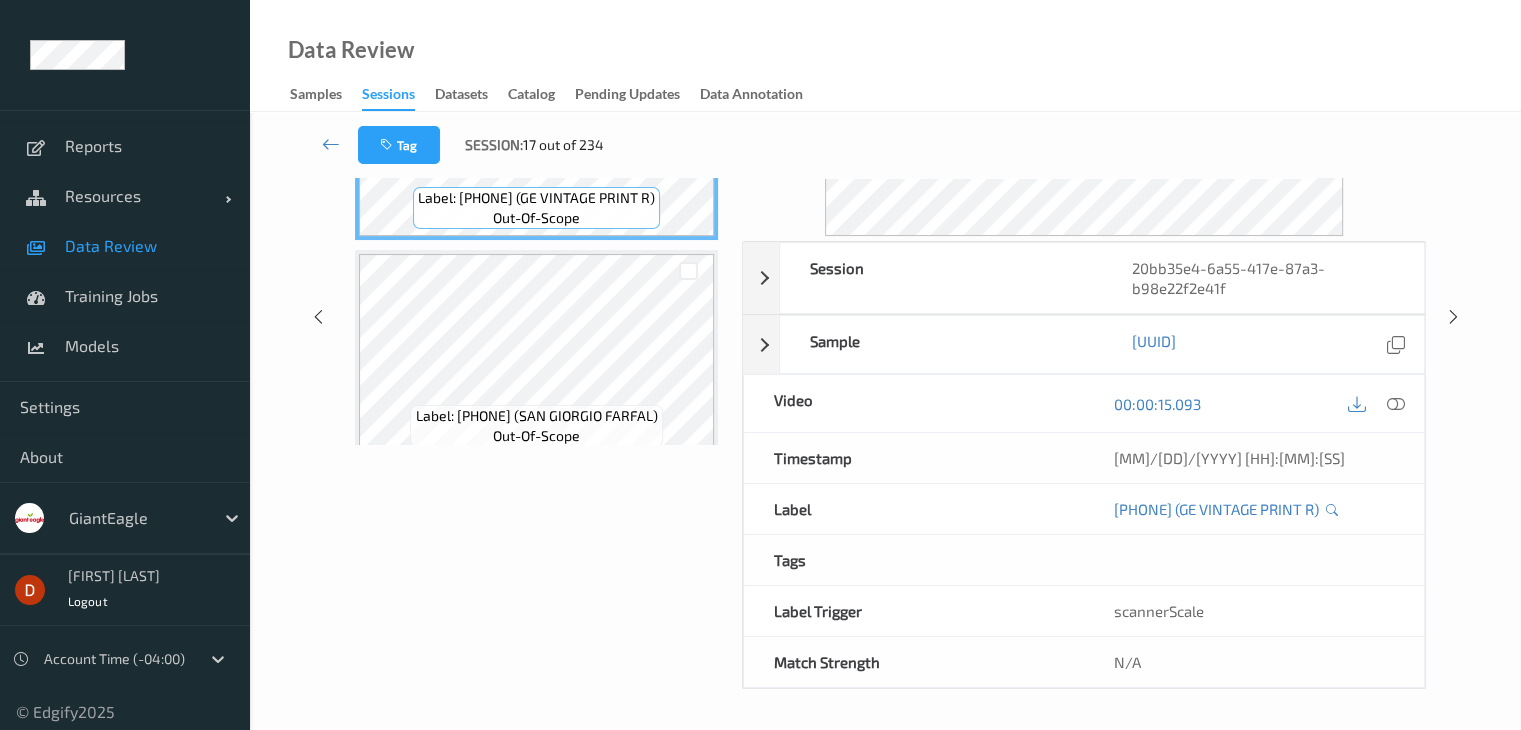 scroll, scrollTop: 0, scrollLeft: 0, axis: both 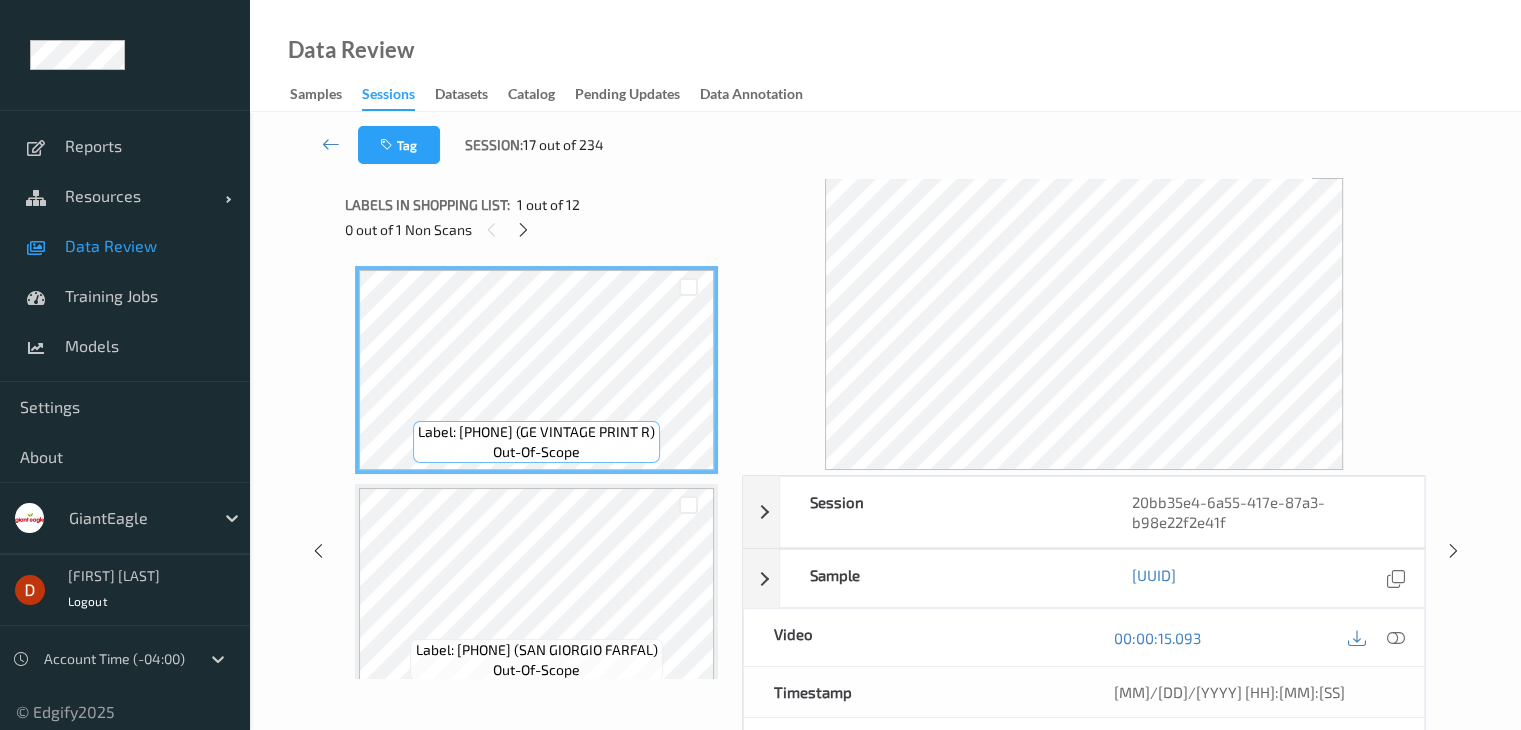 click on "0 out of 1 Non Scans" at bounding box center (536, 229) 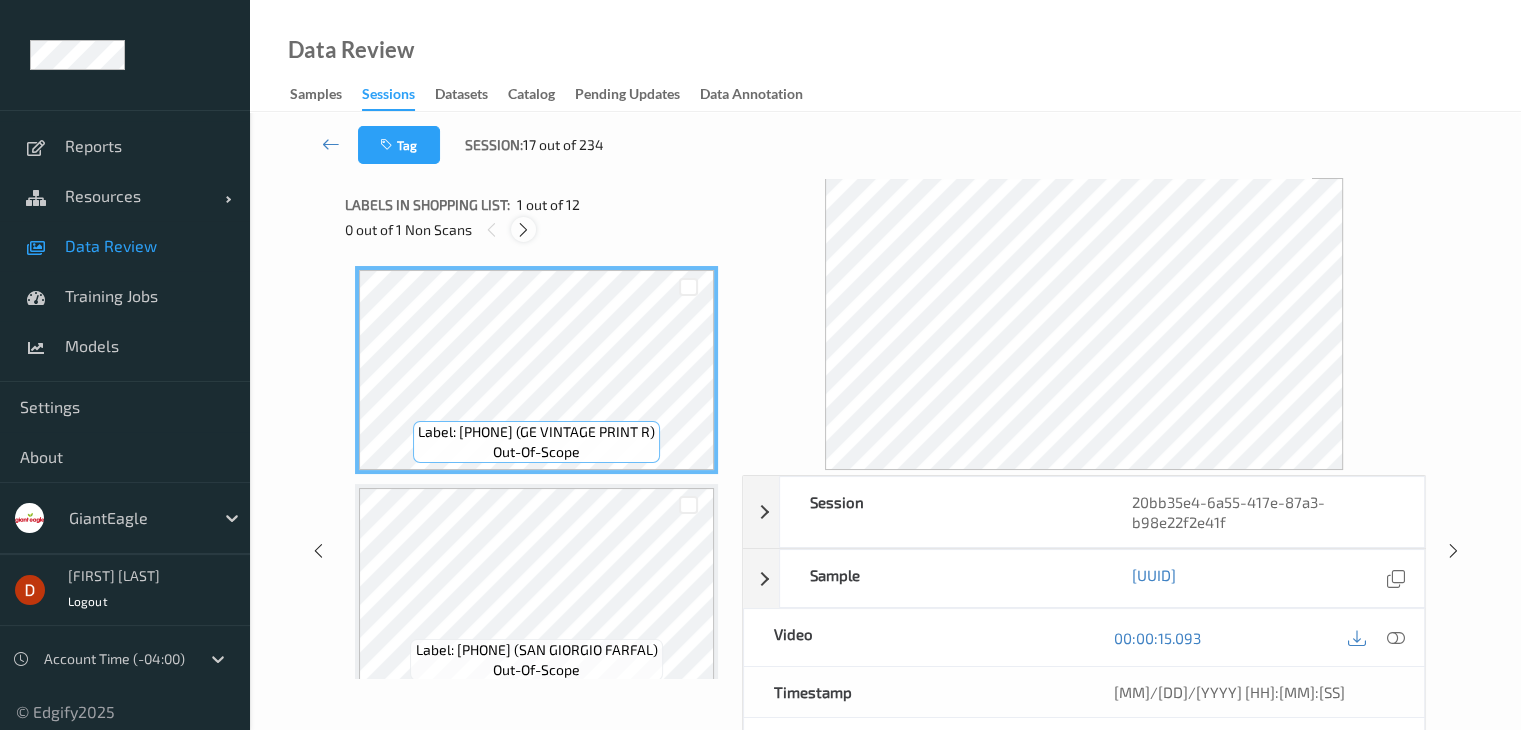 click at bounding box center (523, 229) 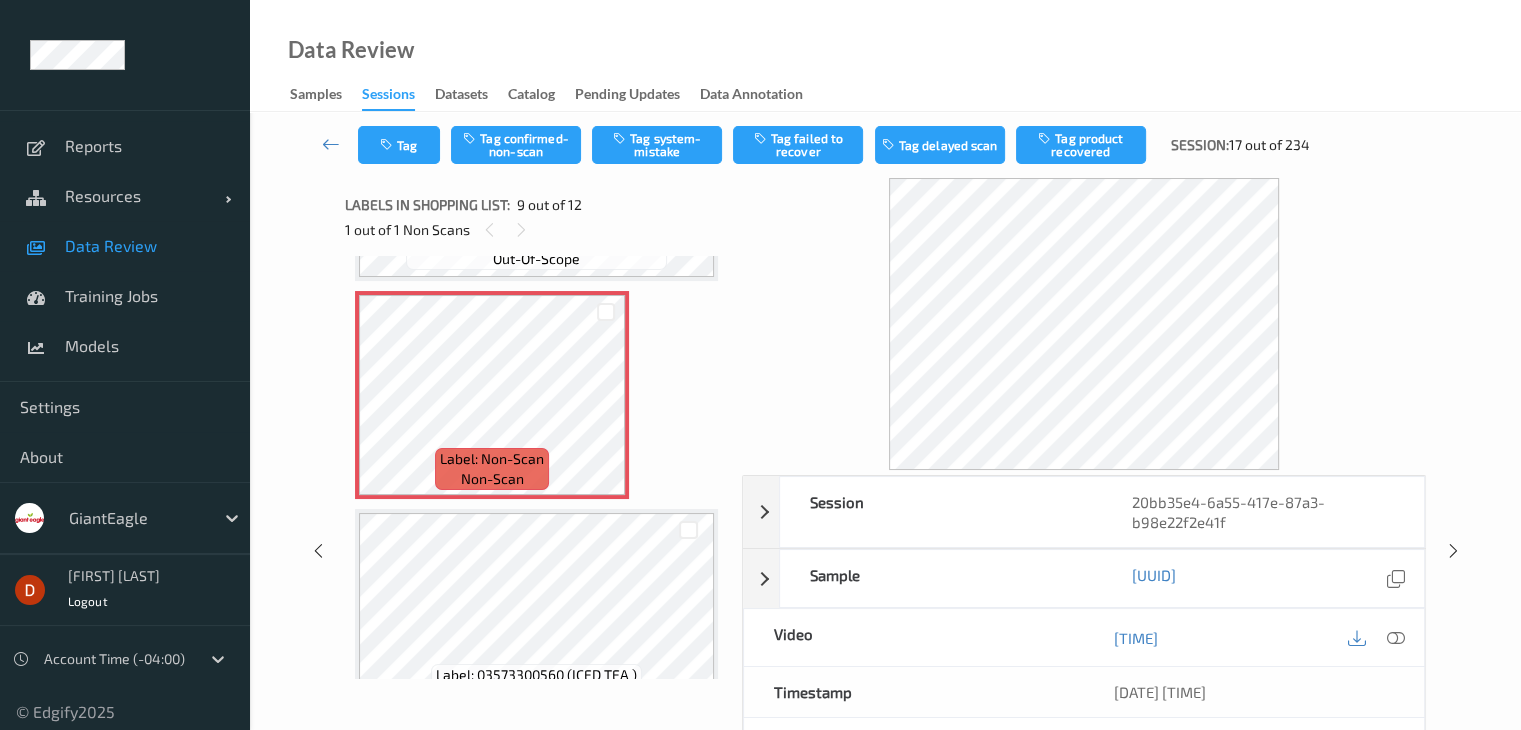 scroll, scrollTop: 1736, scrollLeft: 0, axis: vertical 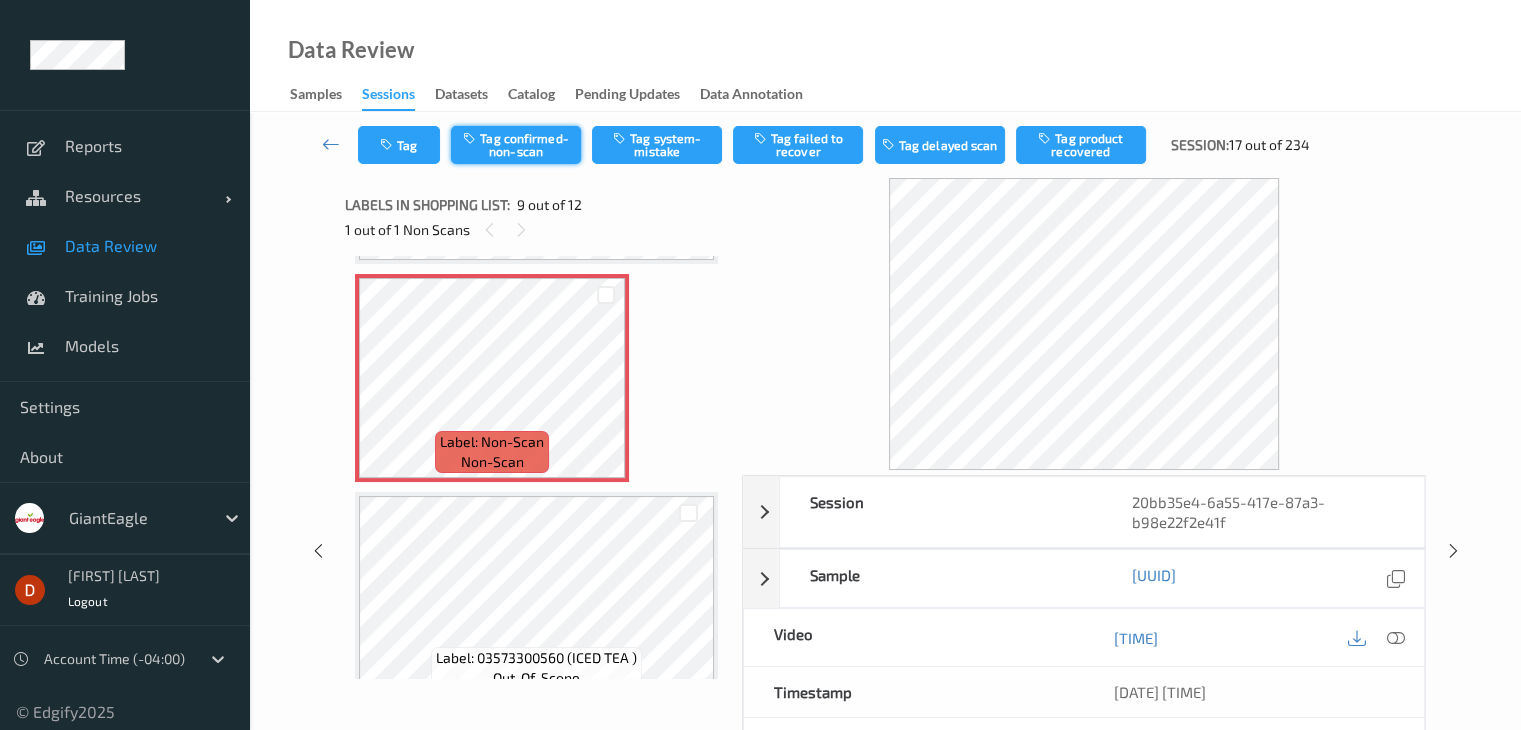 click on "Tag   confirmed-non-scan" at bounding box center (516, 145) 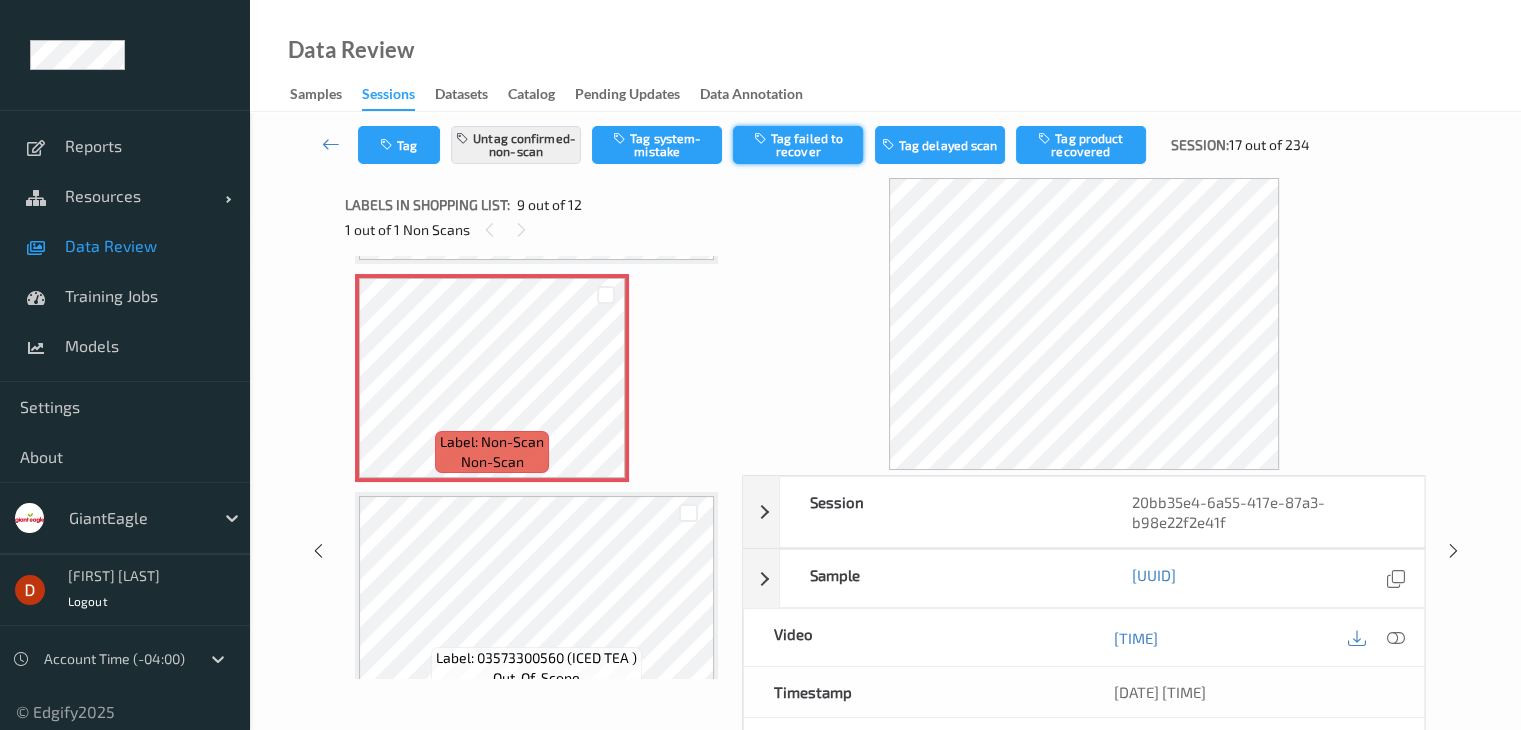 drag, startPoint x: 780, startPoint y: 152, endPoint x: 745, endPoint y: 151, distance: 35.014282 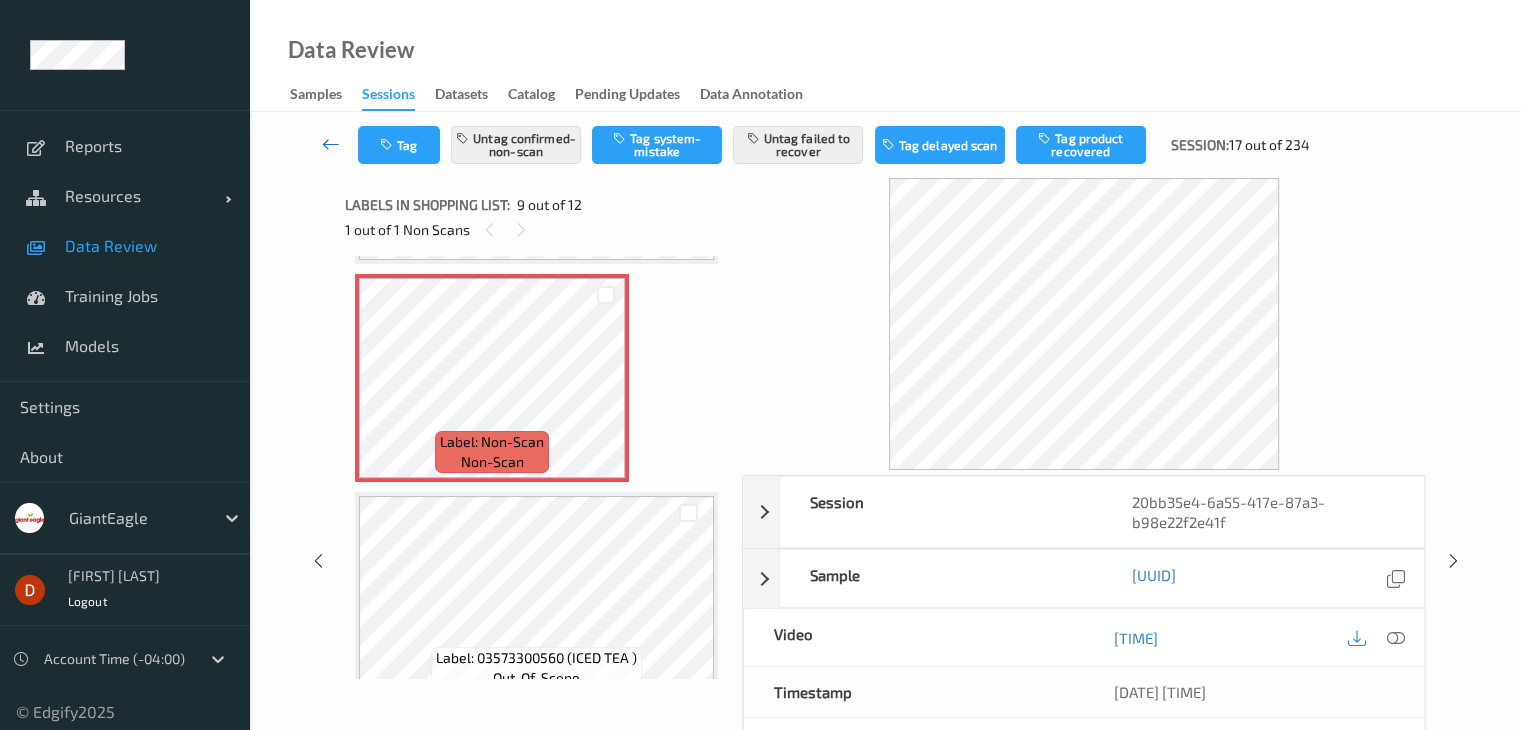 click at bounding box center (331, 144) 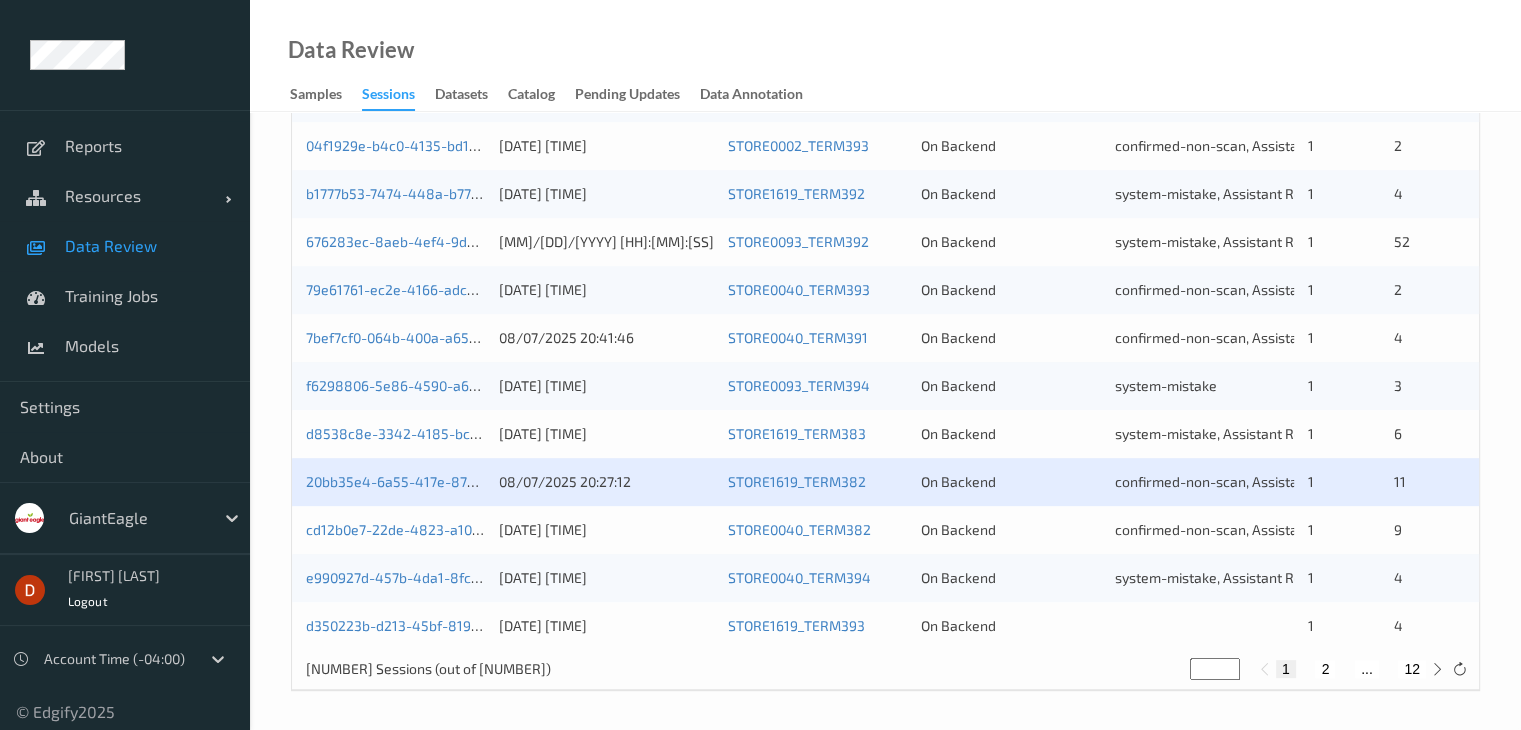 scroll, scrollTop: 932, scrollLeft: 0, axis: vertical 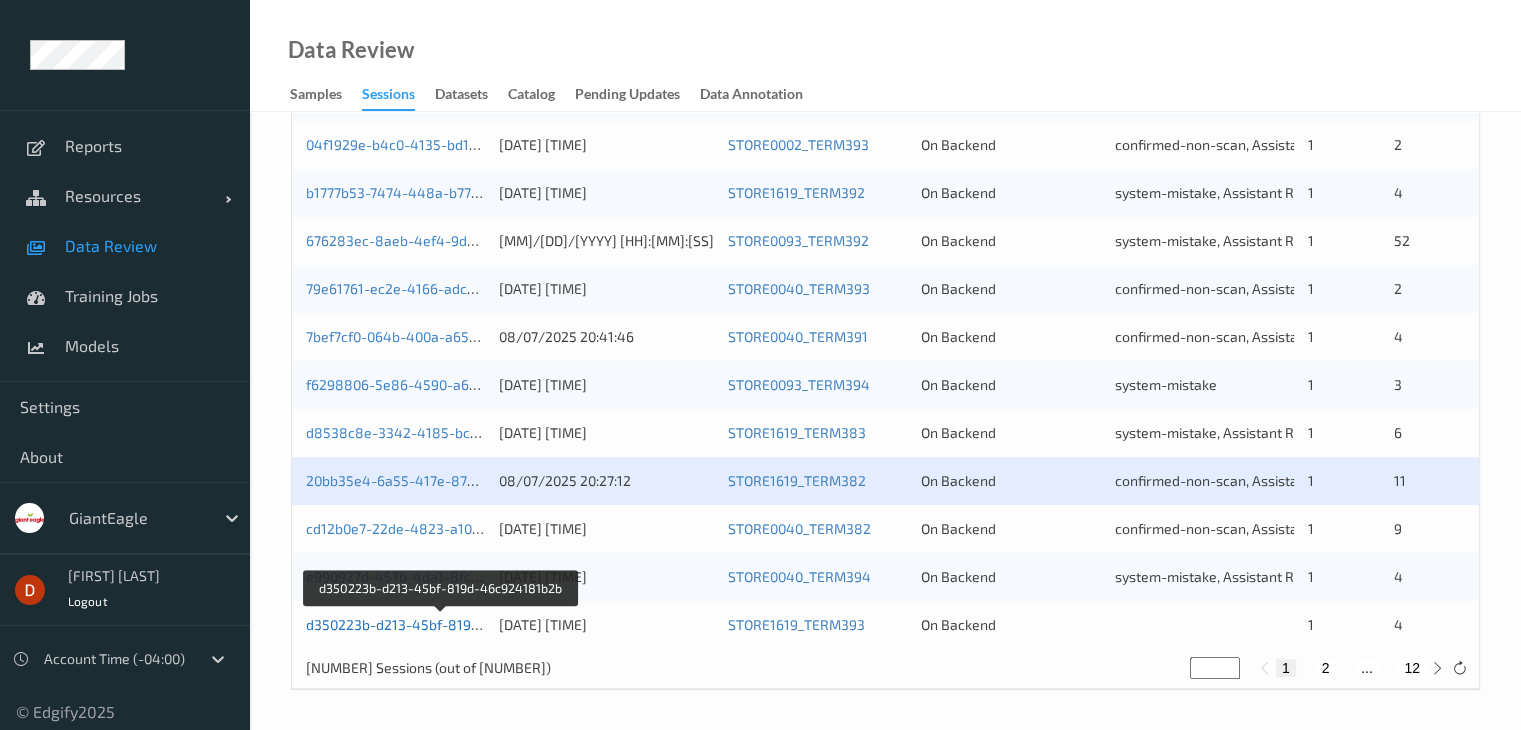 click on "d350223b-d213-45bf-819d-46c924181b2b" at bounding box center [442, 624] 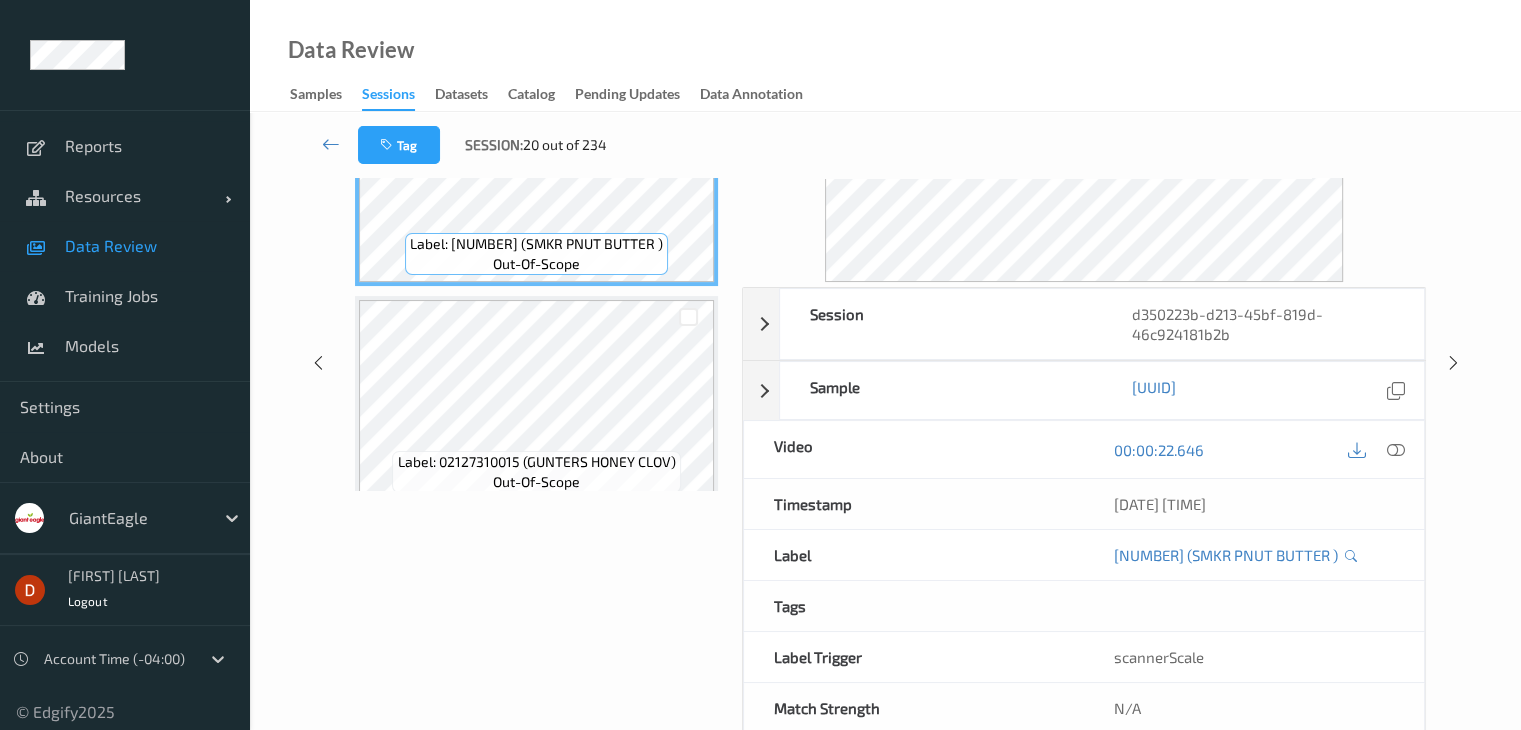 scroll, scrollTop: 0, scrollLeft: 0, axis: both 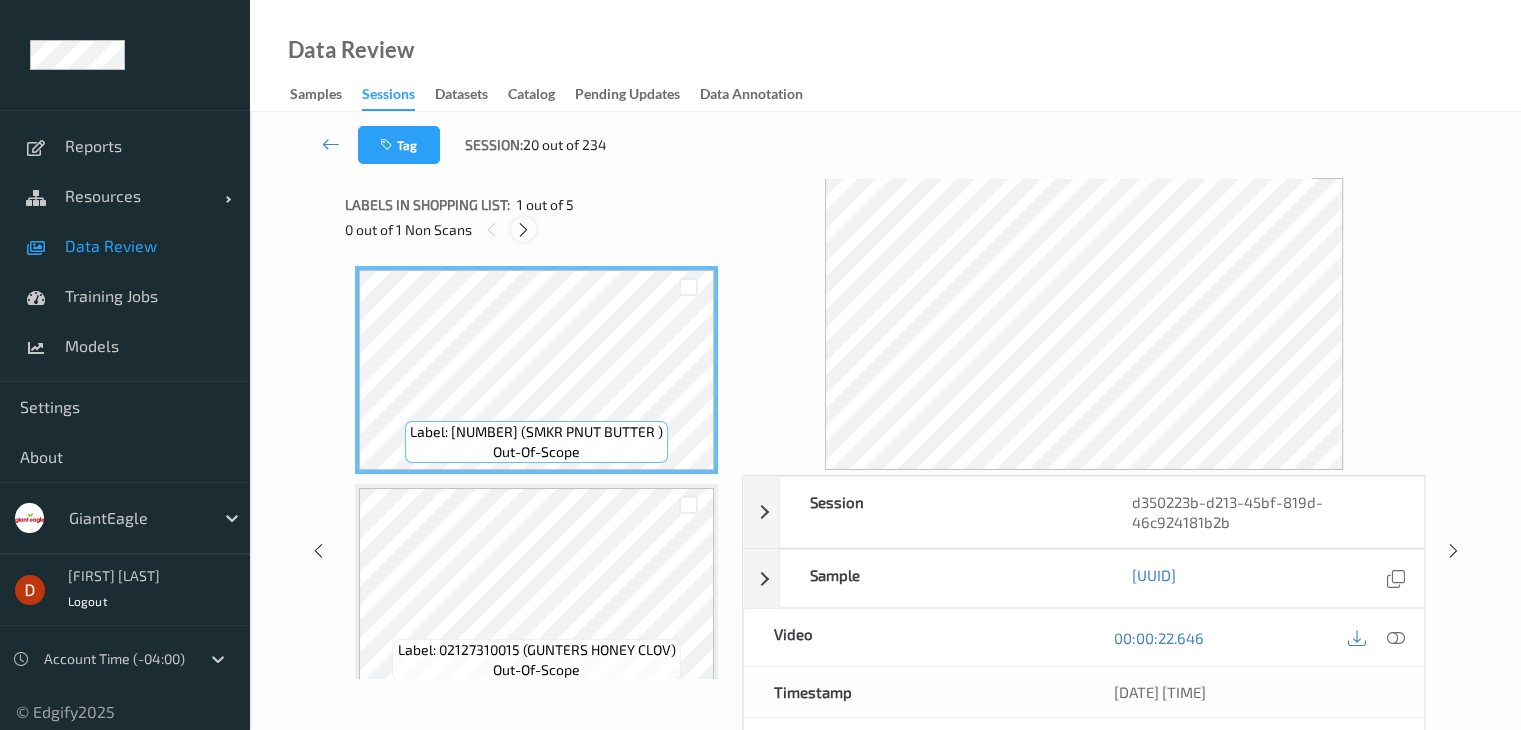 click at bounding box center [523, 230] 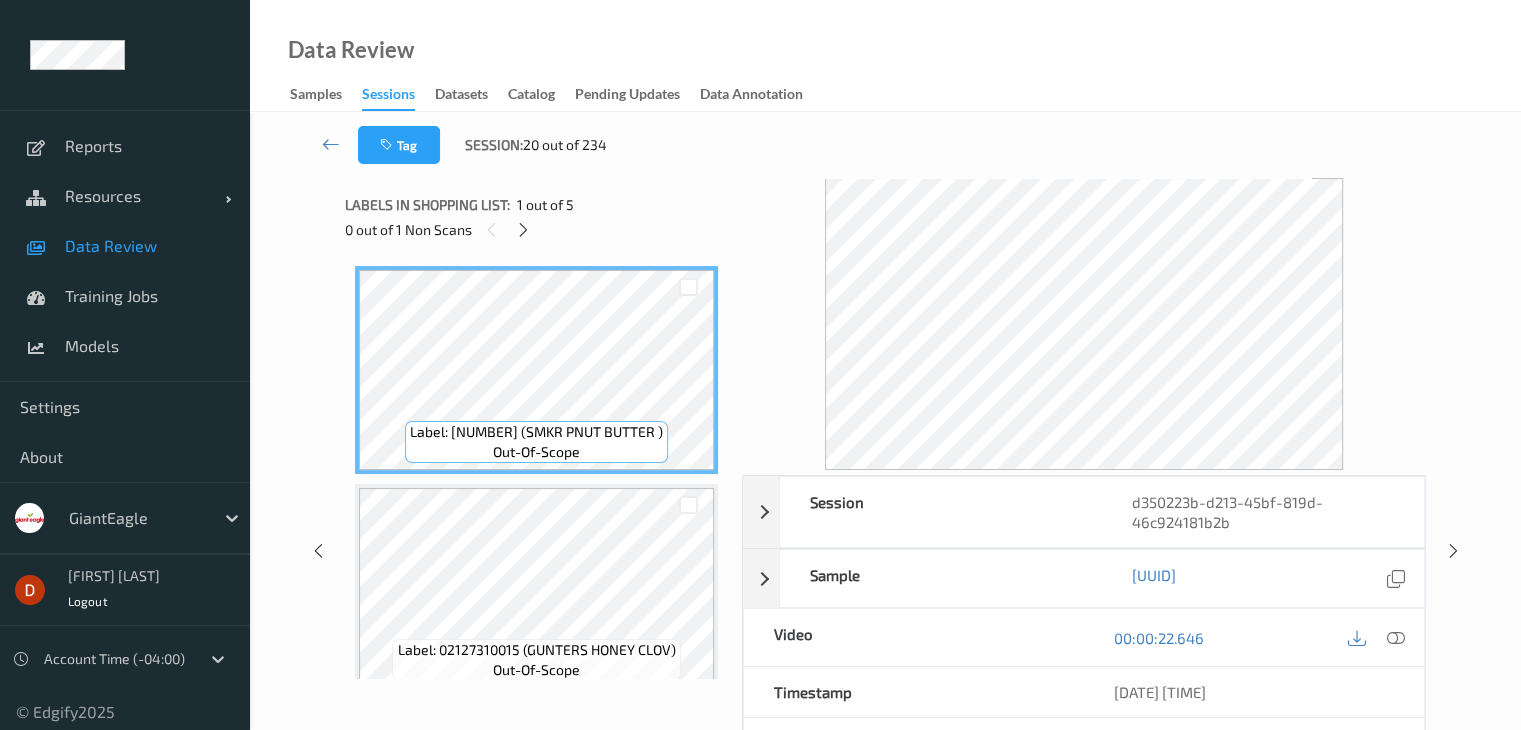 scroll, scrollTop: 664, scrollLeft: 0, axis: vertical 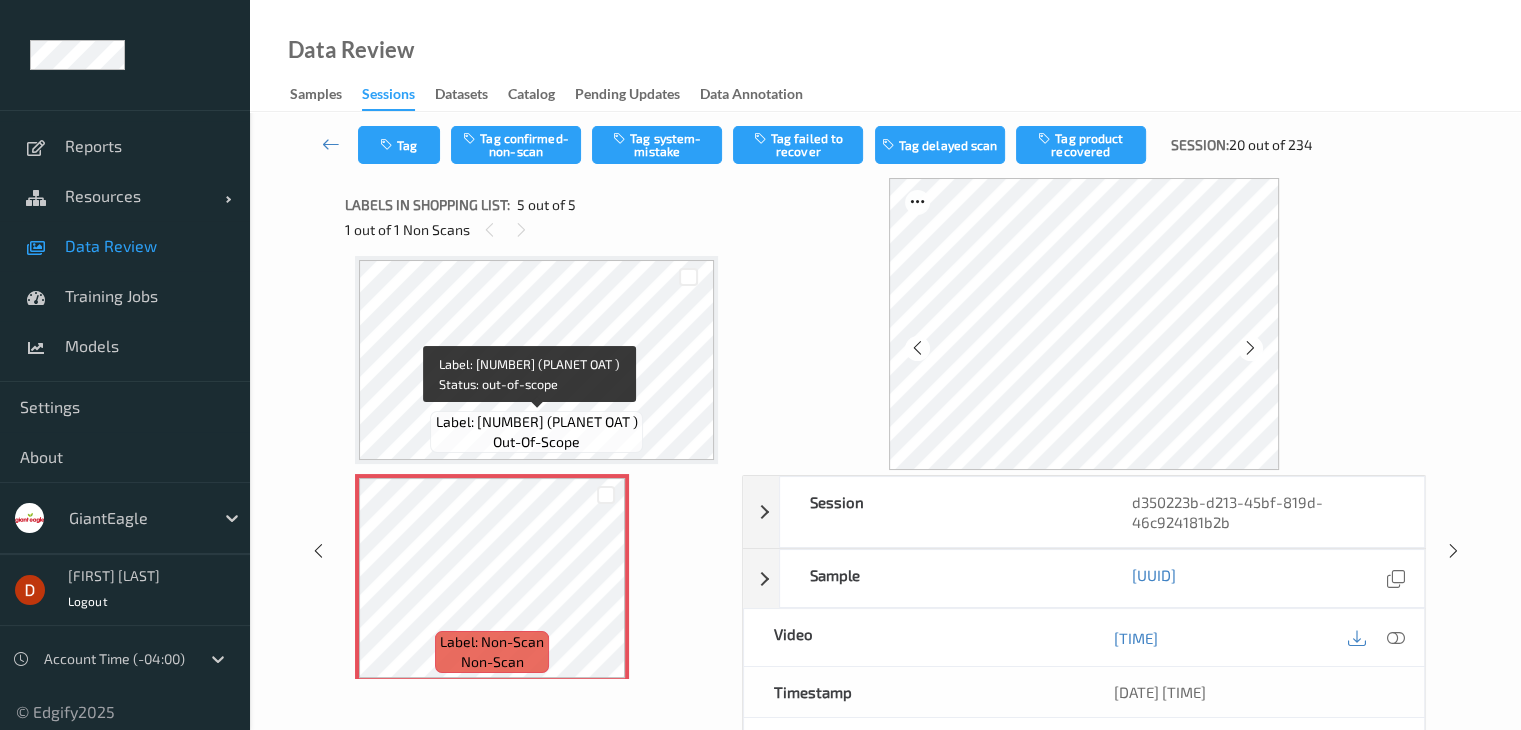 click on "Label: [NUMBER] (PLANET OAT        )" at bounding box center (537, 422) 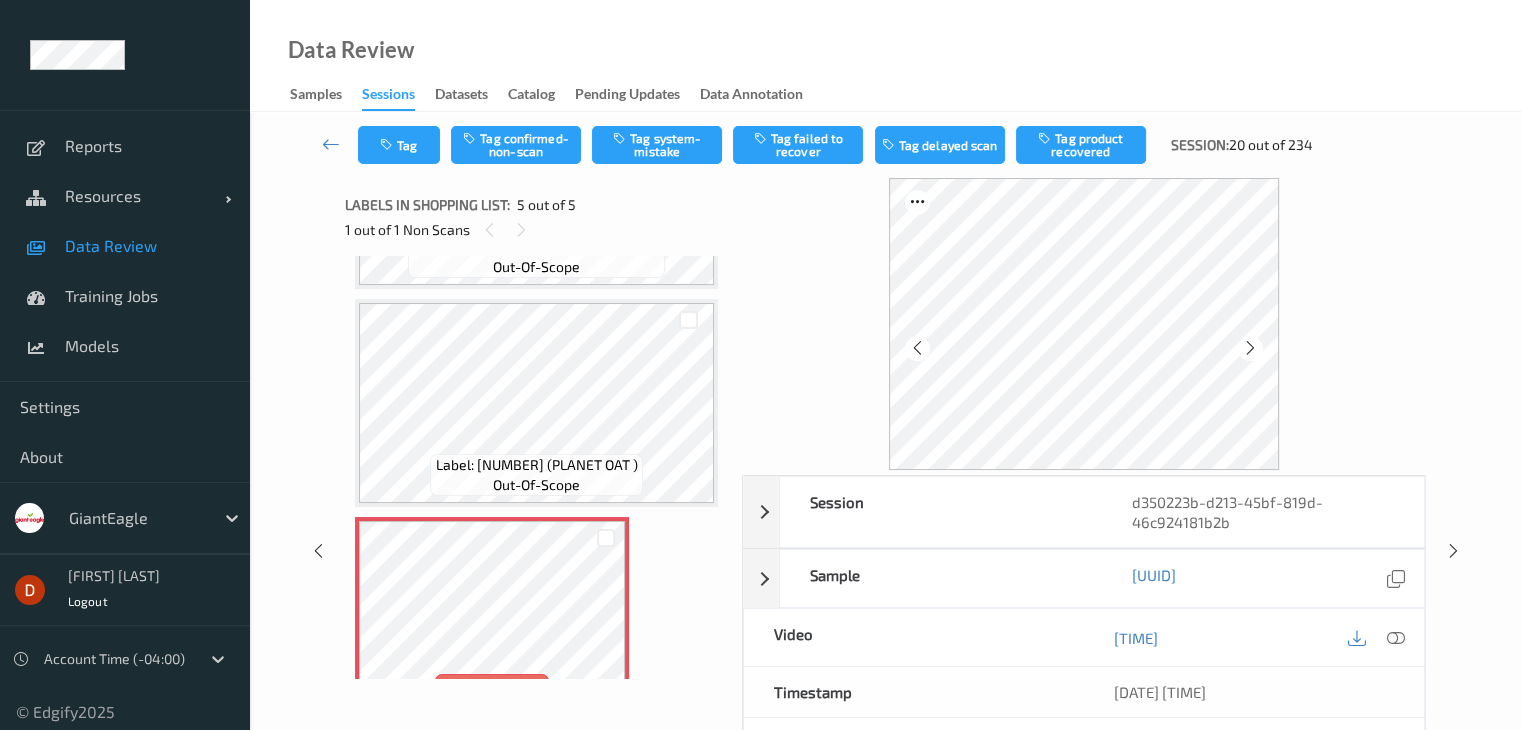 scroll, scrollTop: 677, scrollLeft: 0, axis: vertical 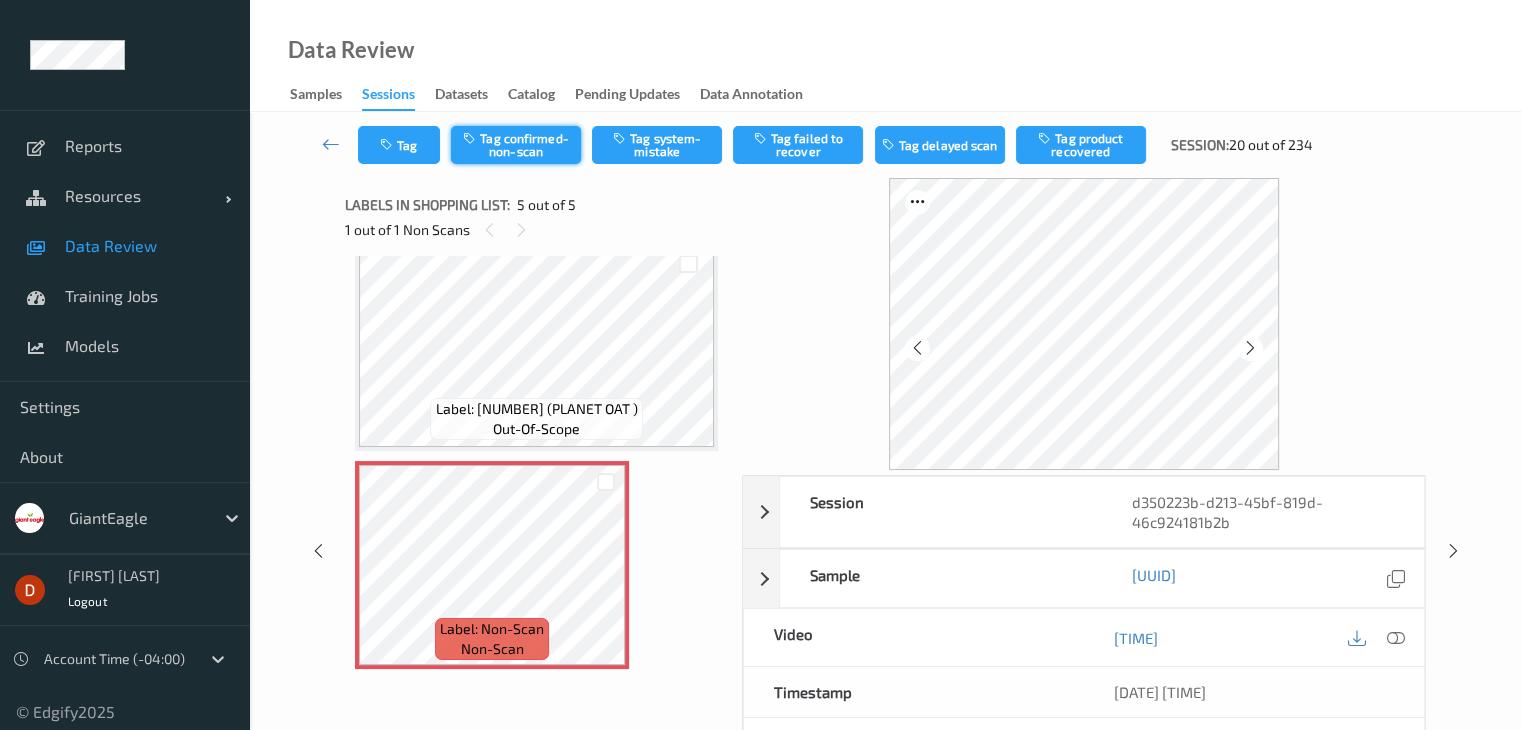 click on "Tag   confirmed-non-scan" at bounding box center [516, 145] 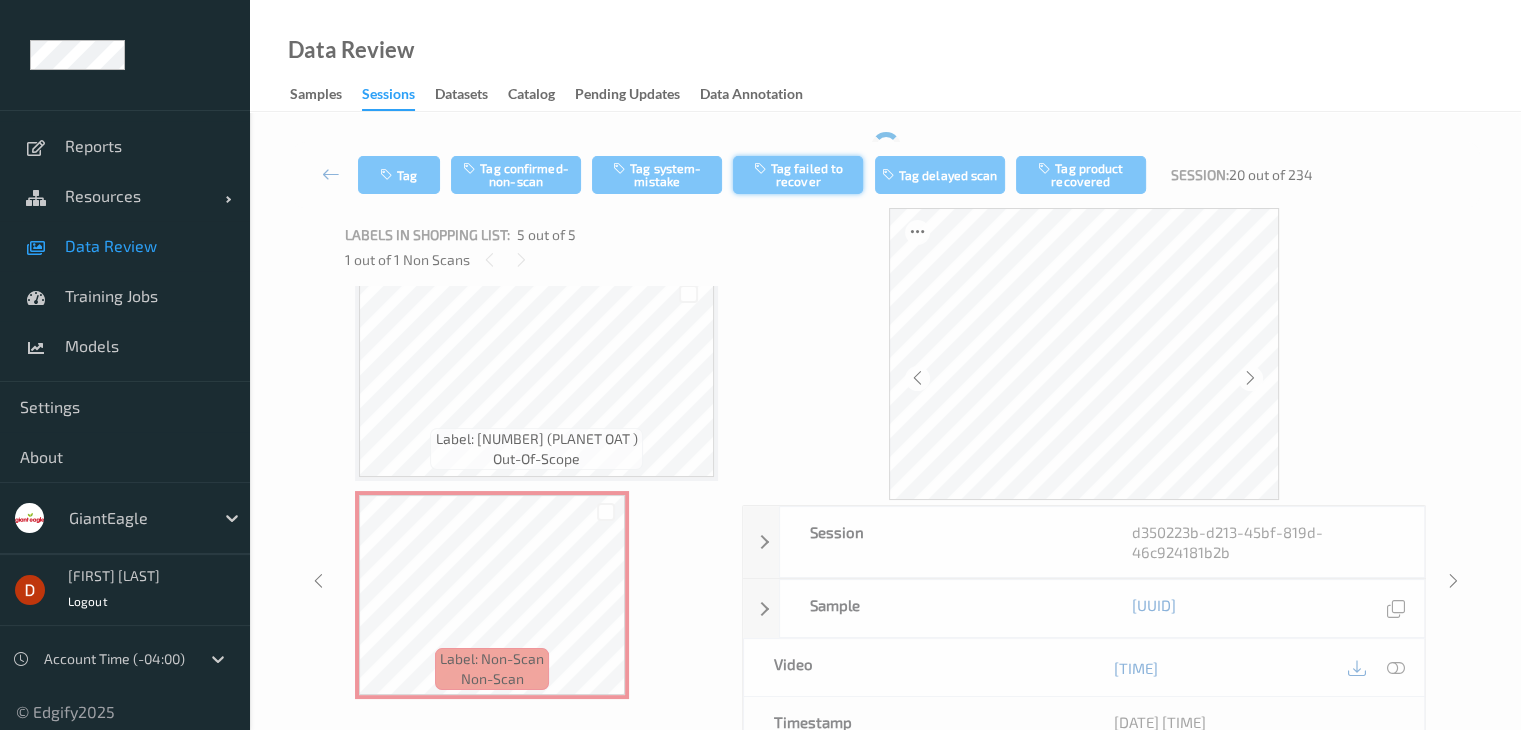 click on "Tag   failed to recover" at bounding box center [798, 175] 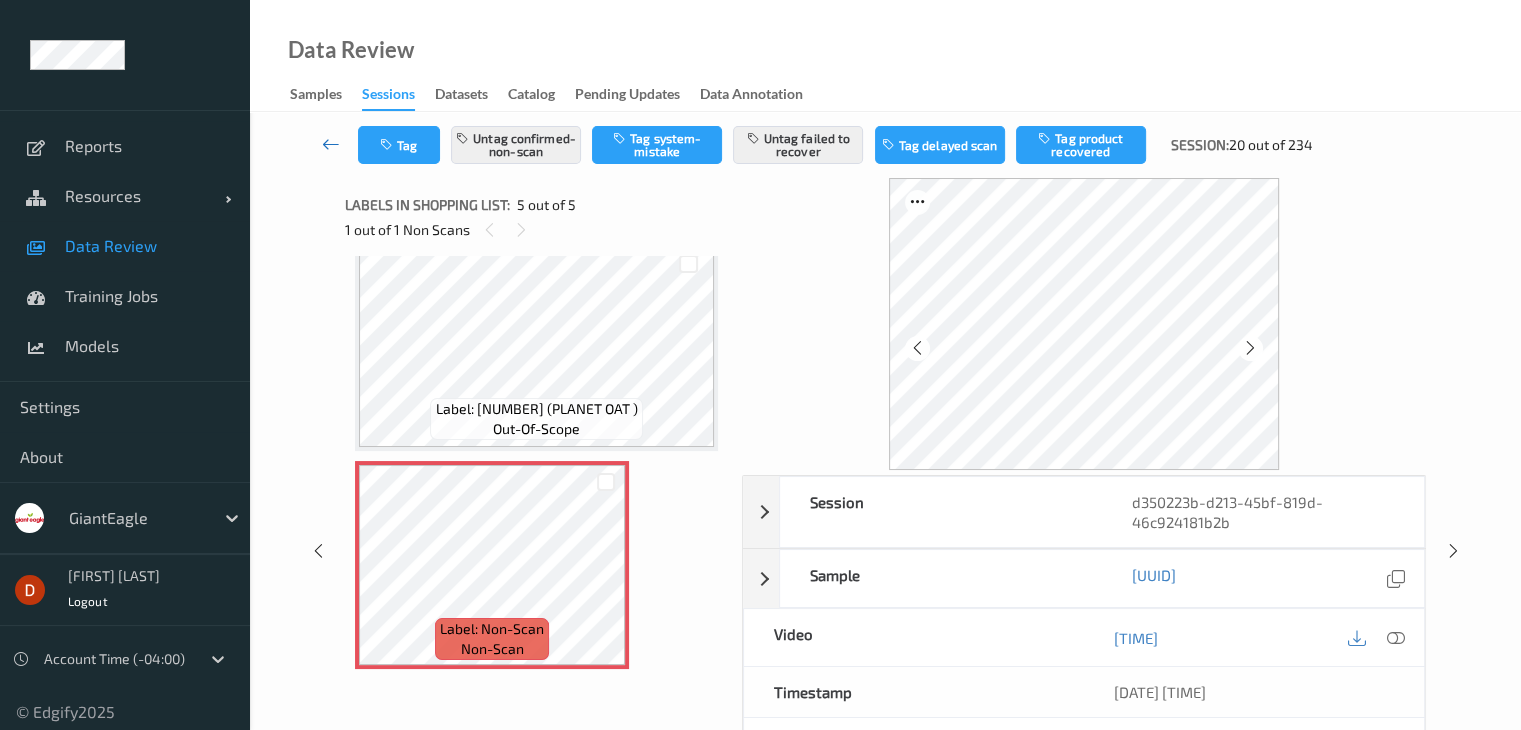 click at bounding box center (331, 144) 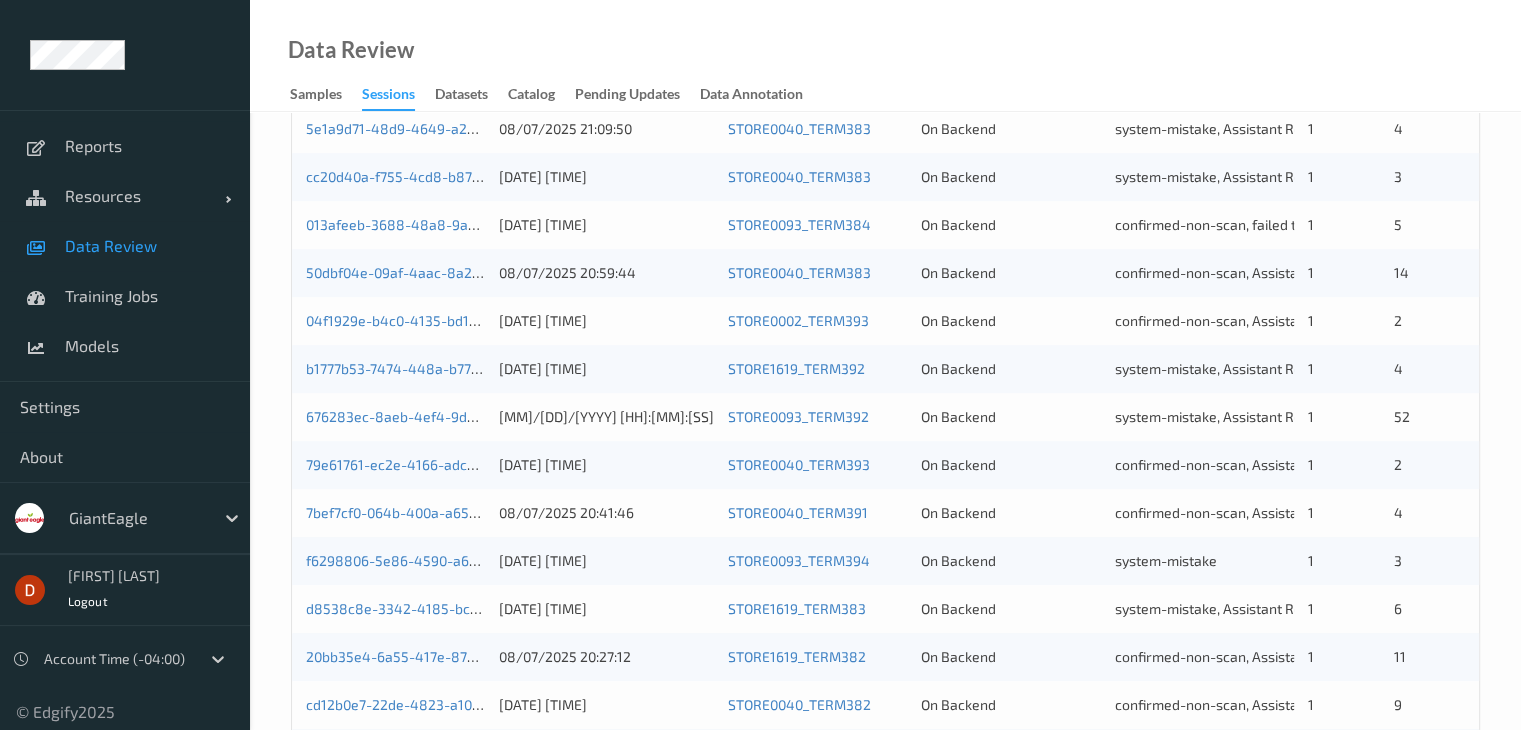 scroll, scrollTop: 932, scrollLeft: 0, axis: vertical 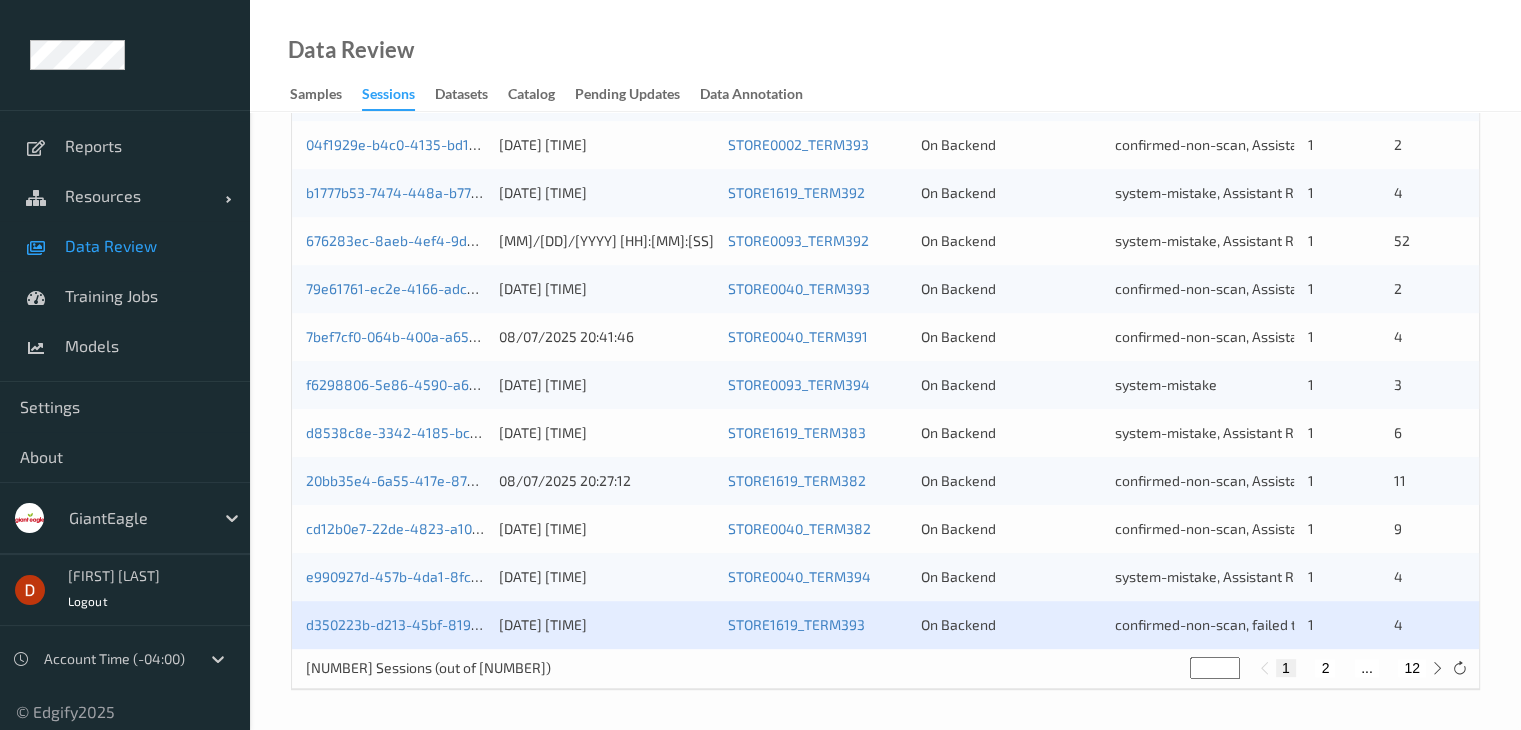 click on "2" at bounding box center (1325, 668) 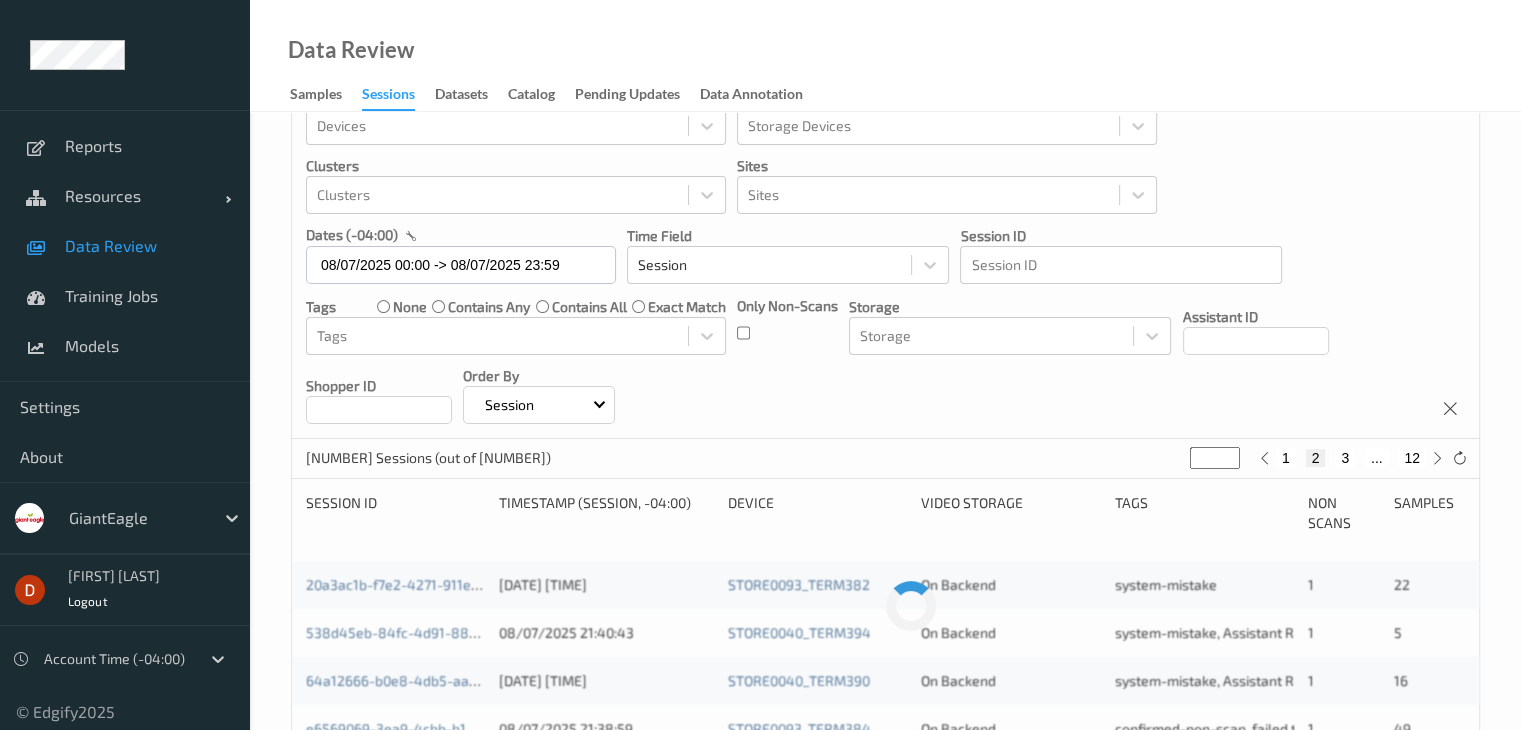 scroll, scrollTop: 0, scrollLeft: 0, axis: both 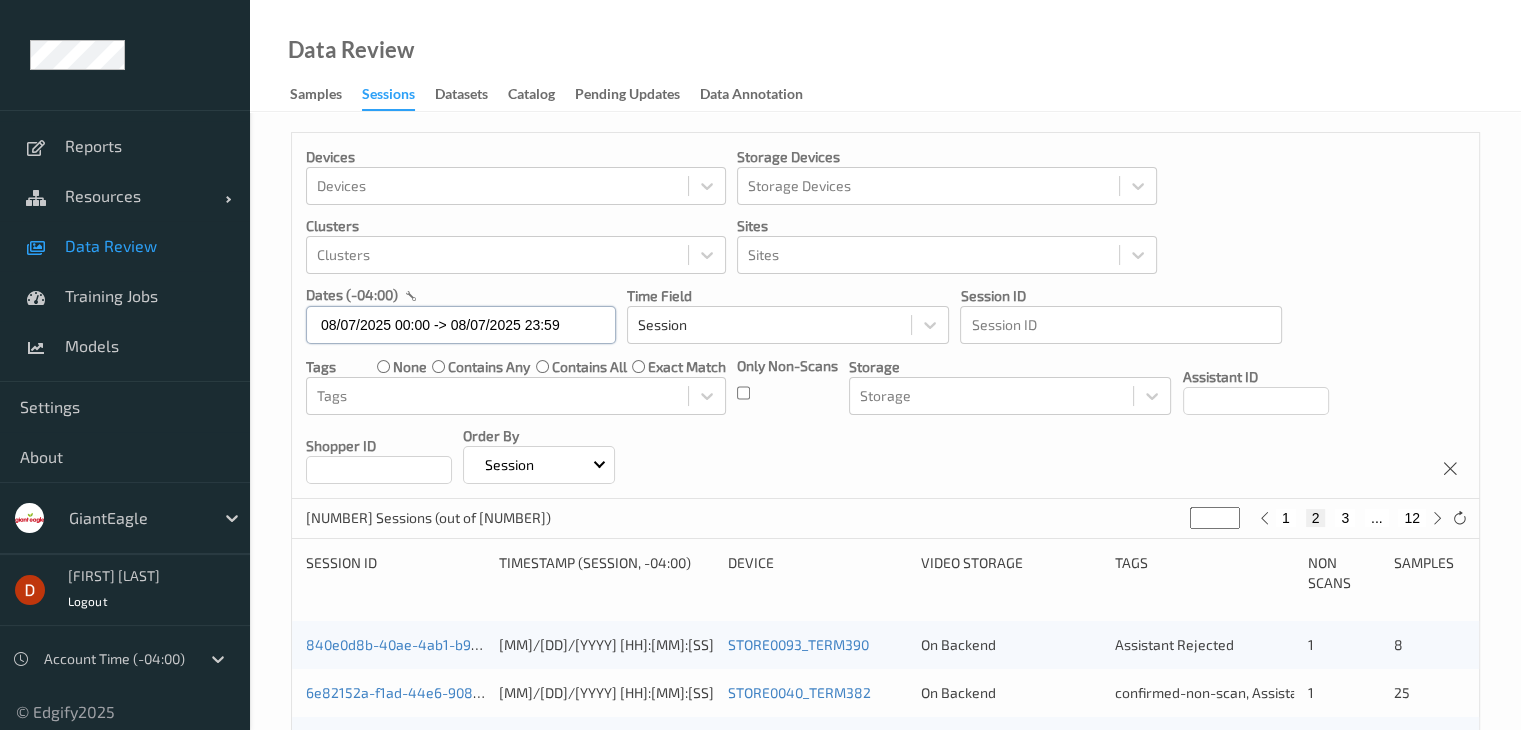 click on "08/07/2025 00:00 -> 08/07/2025 23:59" at bounding box center (461, 325) 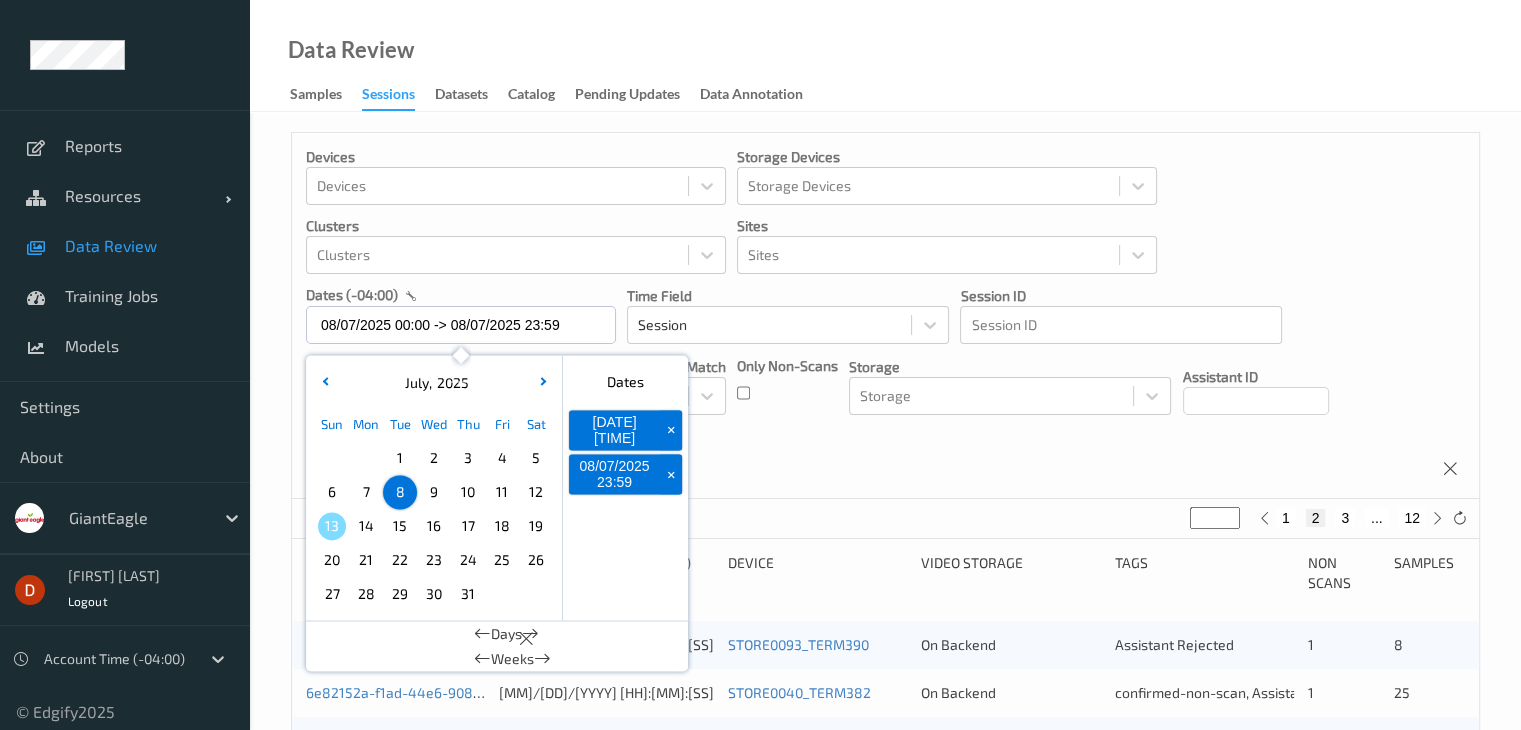 click on "7" at bounding box center [366, 492] 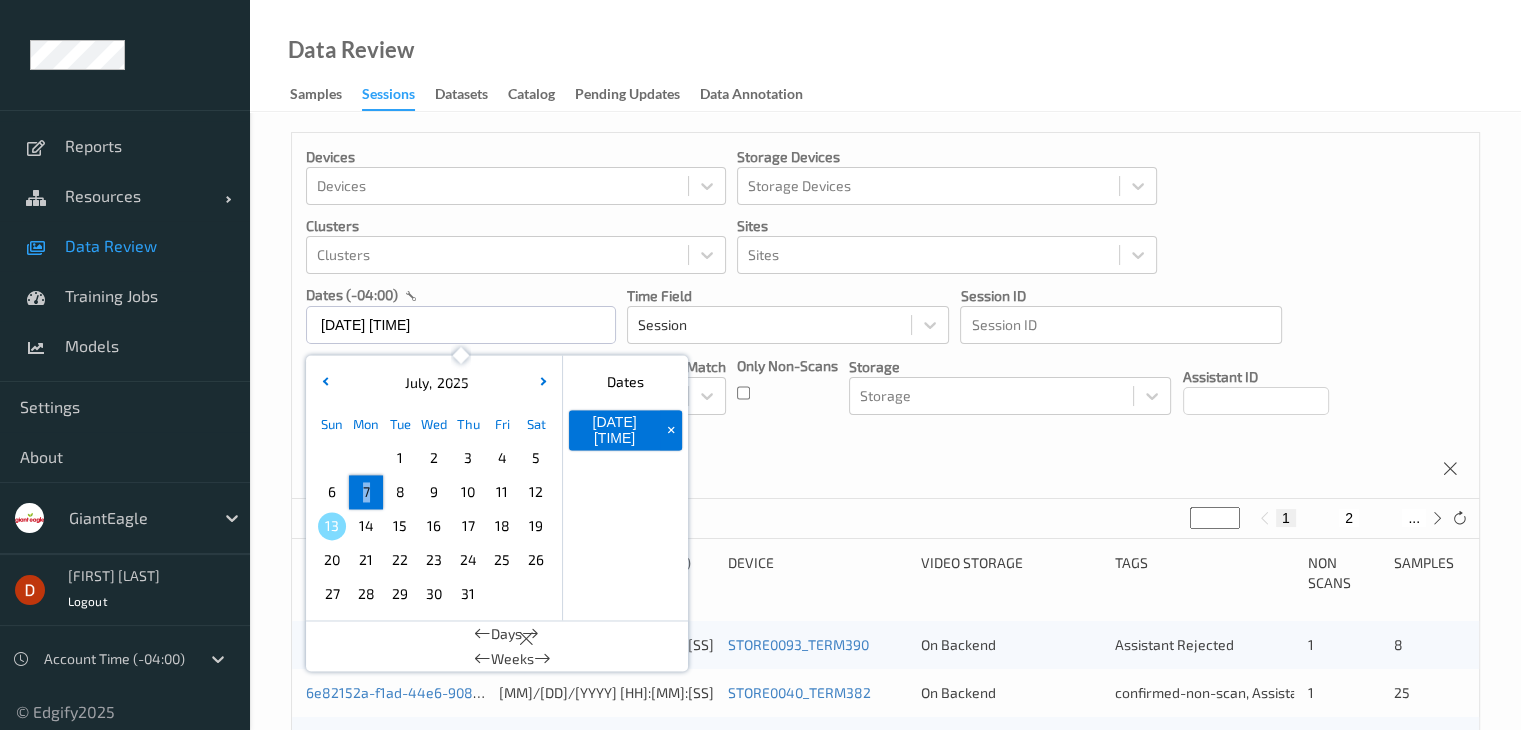 click on "7" at bounding box center (366, 492) 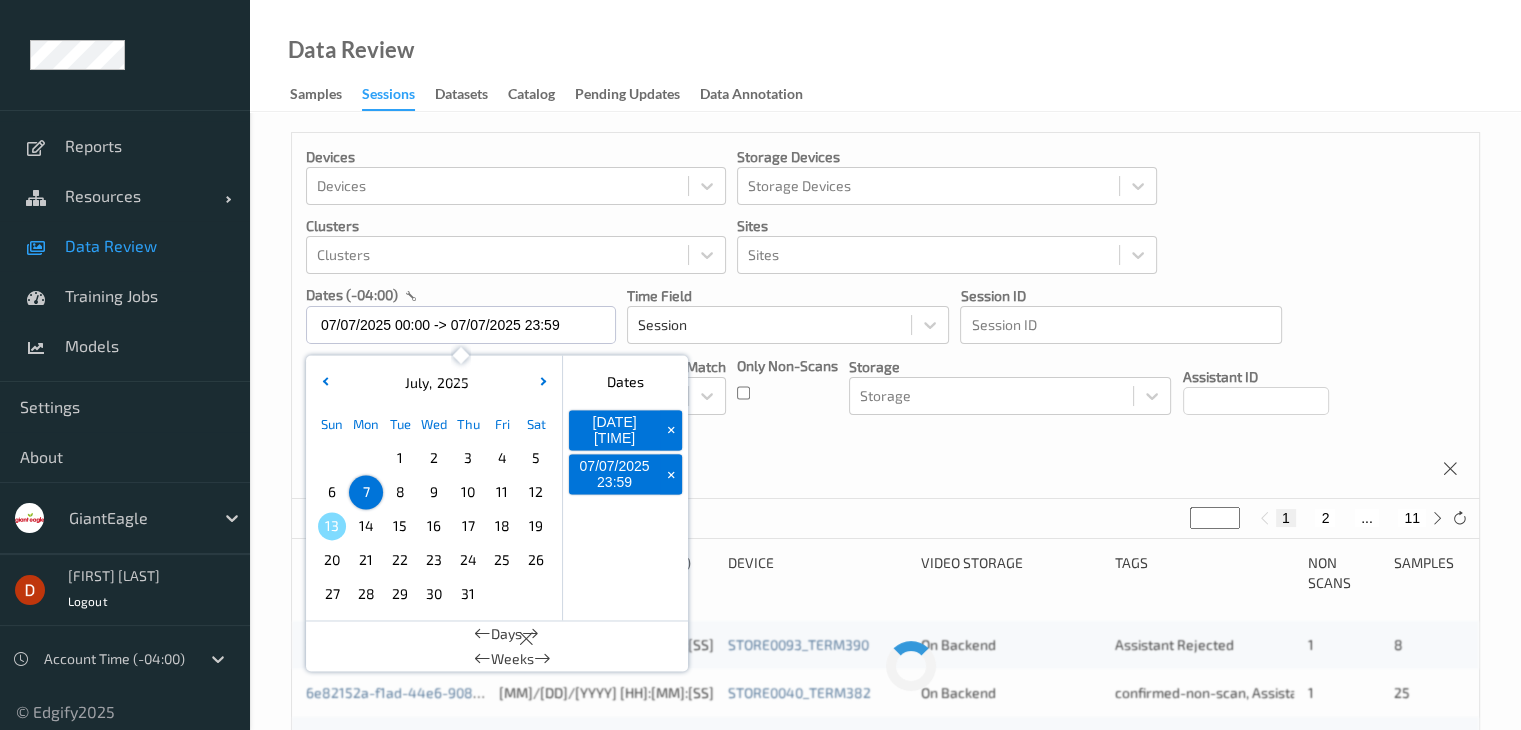 click on "Devices Devices Storage Devices Storage Devices Clusters Clusters Sites Sites dates (-04:00) [MM]/[DD]/[YYYY] [HH]:[MM] -> [MM]/[DD]/[YYYY] [HH]:[MM] July , [YYYY] Sun Mon Tue Wed Thu Fri Sat 1 2 3 4 5 6 7 8 9 10 11 12 13 14 15 16 17 18 19 20 21 22 23 24 25 26 27 28 29 30 31 January February March April May June July August September October November December 2021 2022 2023 2024 2025 2026 2027 2028 2029 2030 2031 2032 Dates [MM]/[DD]/[YYYY] [HH]:[MM] + [MM]/[DD]/[YYYY] [HH]:[MM] + Days Weeks Time Field Session Session ID Session ID Tags none contains any contains all exact match Tags Only Non-Scans Storage Storage Assistant ID Shopper ID Order By Session" at bounding box center [885, 316] 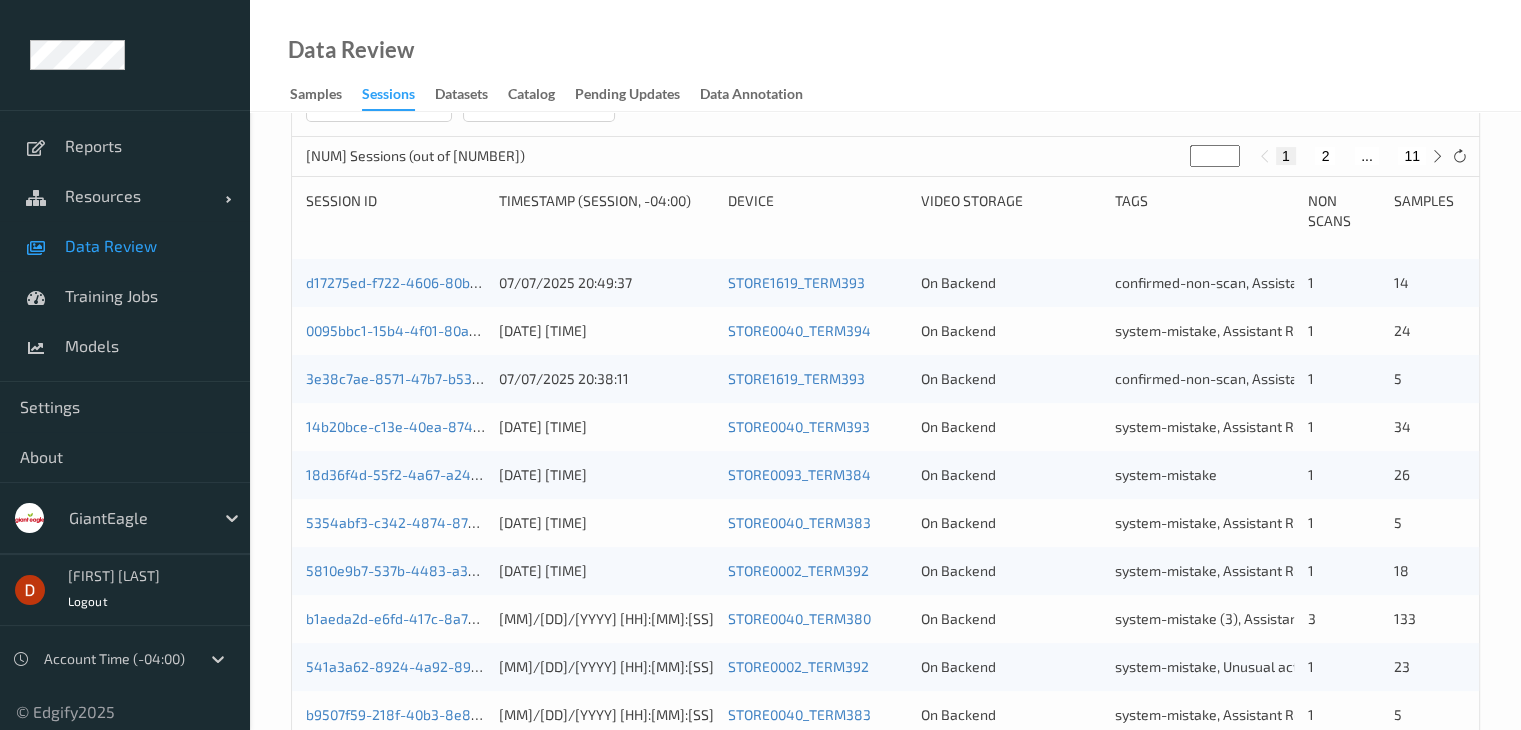 scroll, scrollTop: 232, scrollLeft: 0, axis: vertical 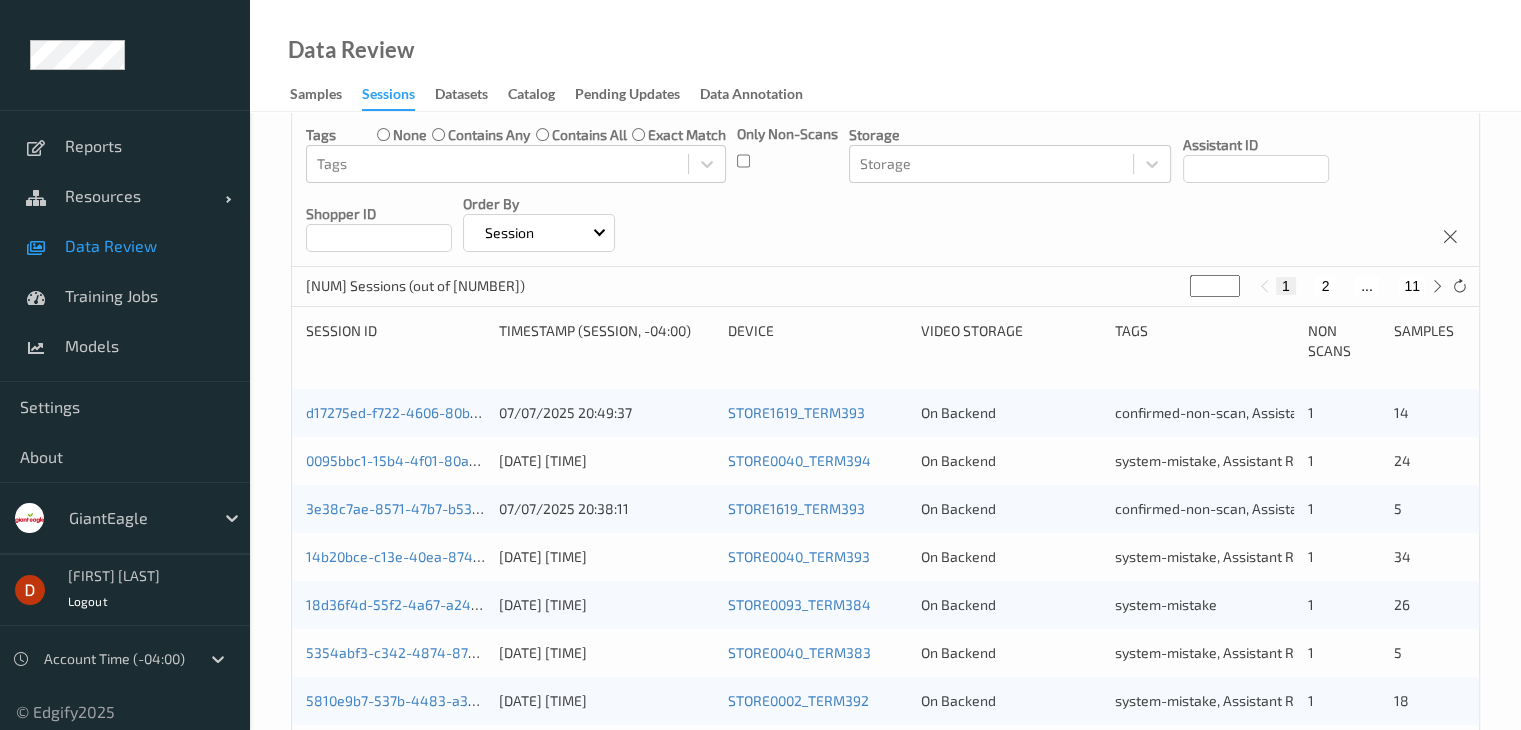click on "*" at bounding box center (1215, 286) 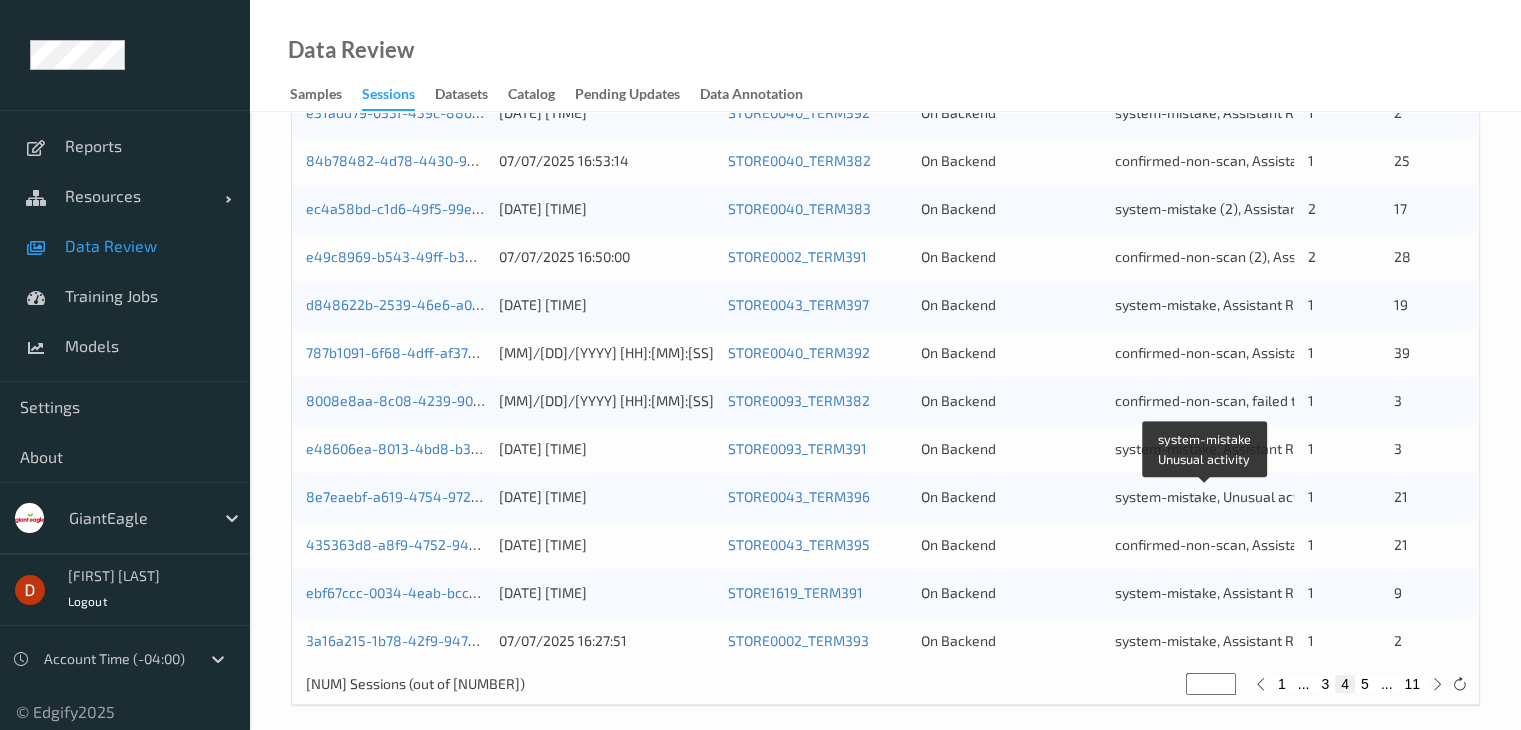 scroll, scrollTop: 932, scrollLeft: 0, axis: vertical 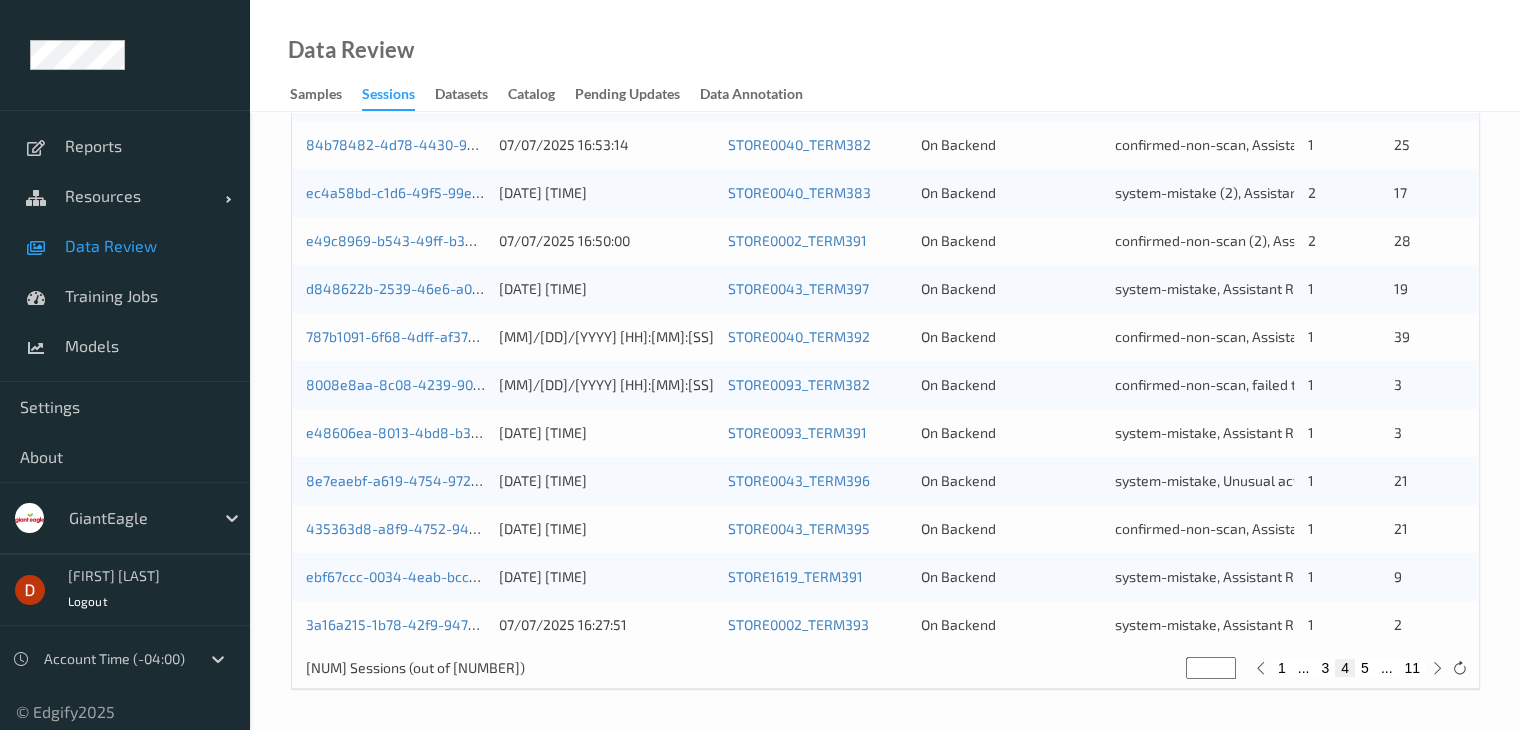 type on "*" 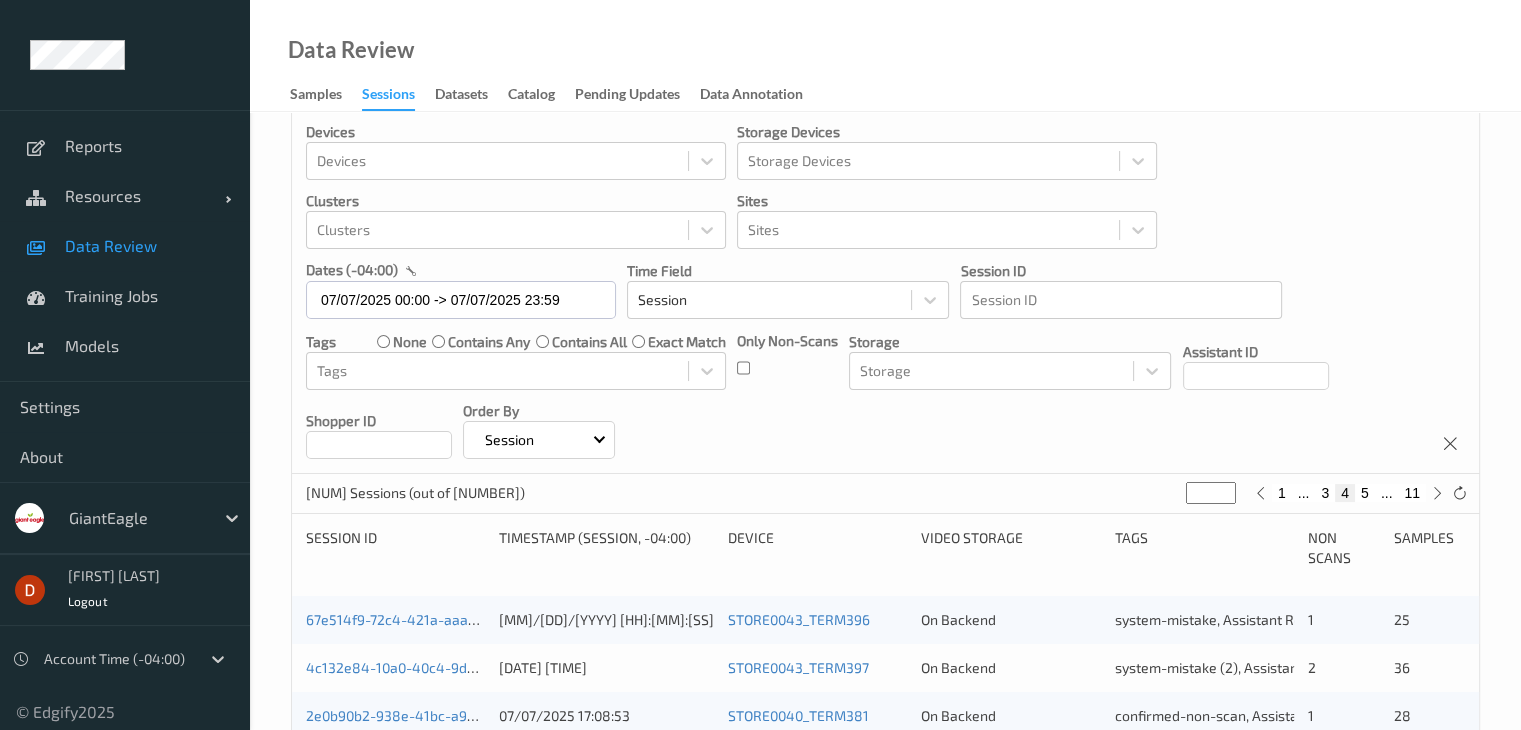 scroll, scrollTop: 0, scrollLeft: 0, axis: both 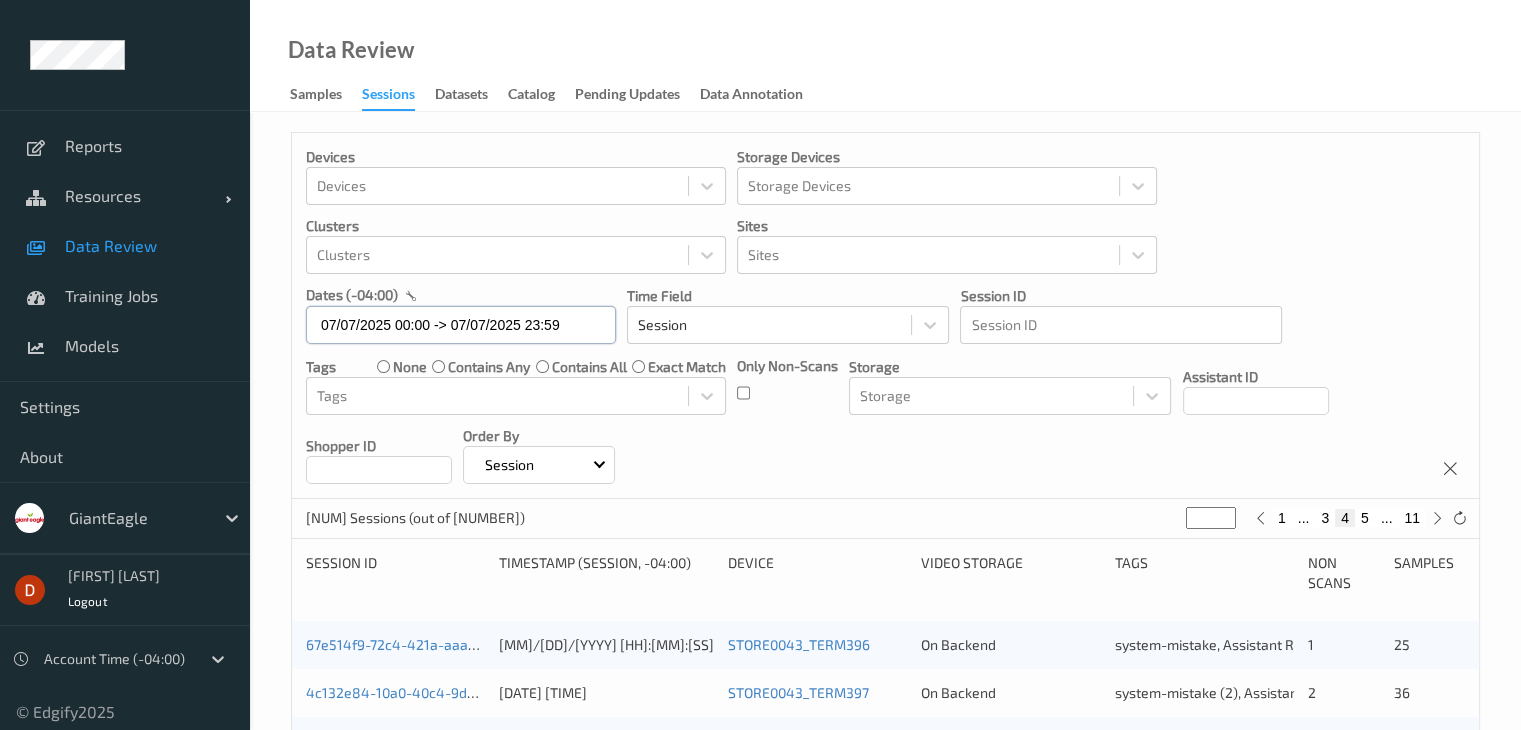 click on "07/07/2025 00:00 -> 07/07/2025 23:59" at bounding box center [461, 325] 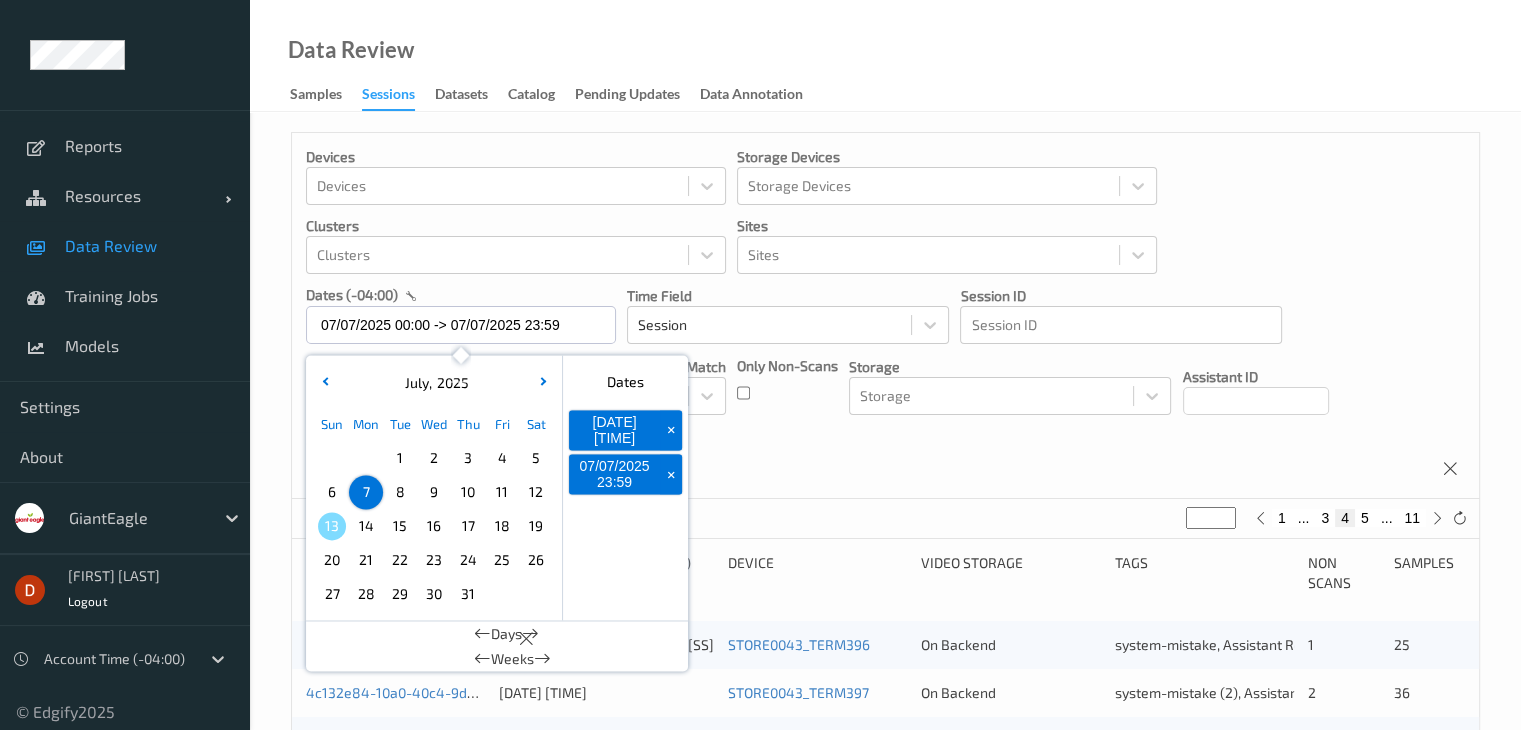 click on "8" at bounding box center [400, 492] 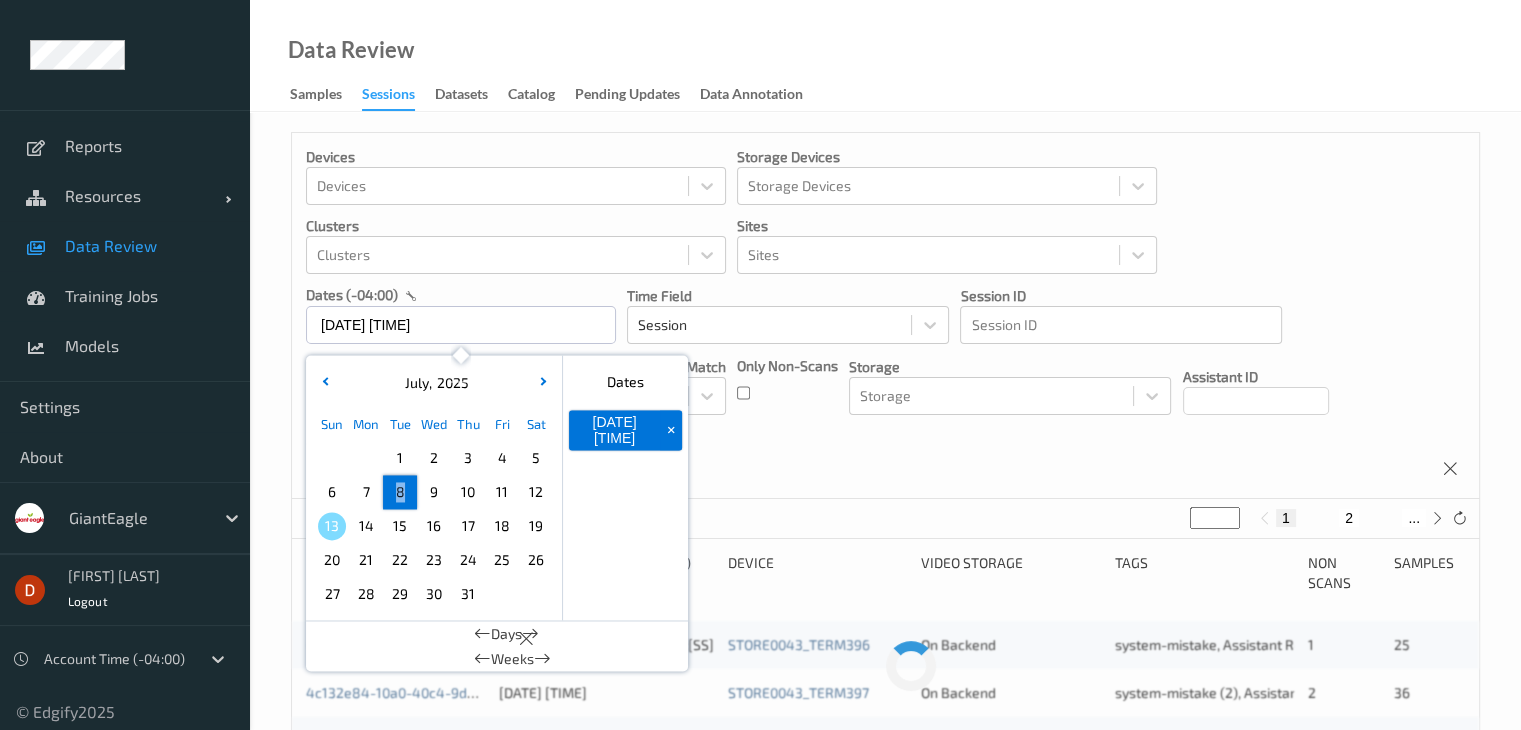 click on "8" at bounding box center (400, 492) 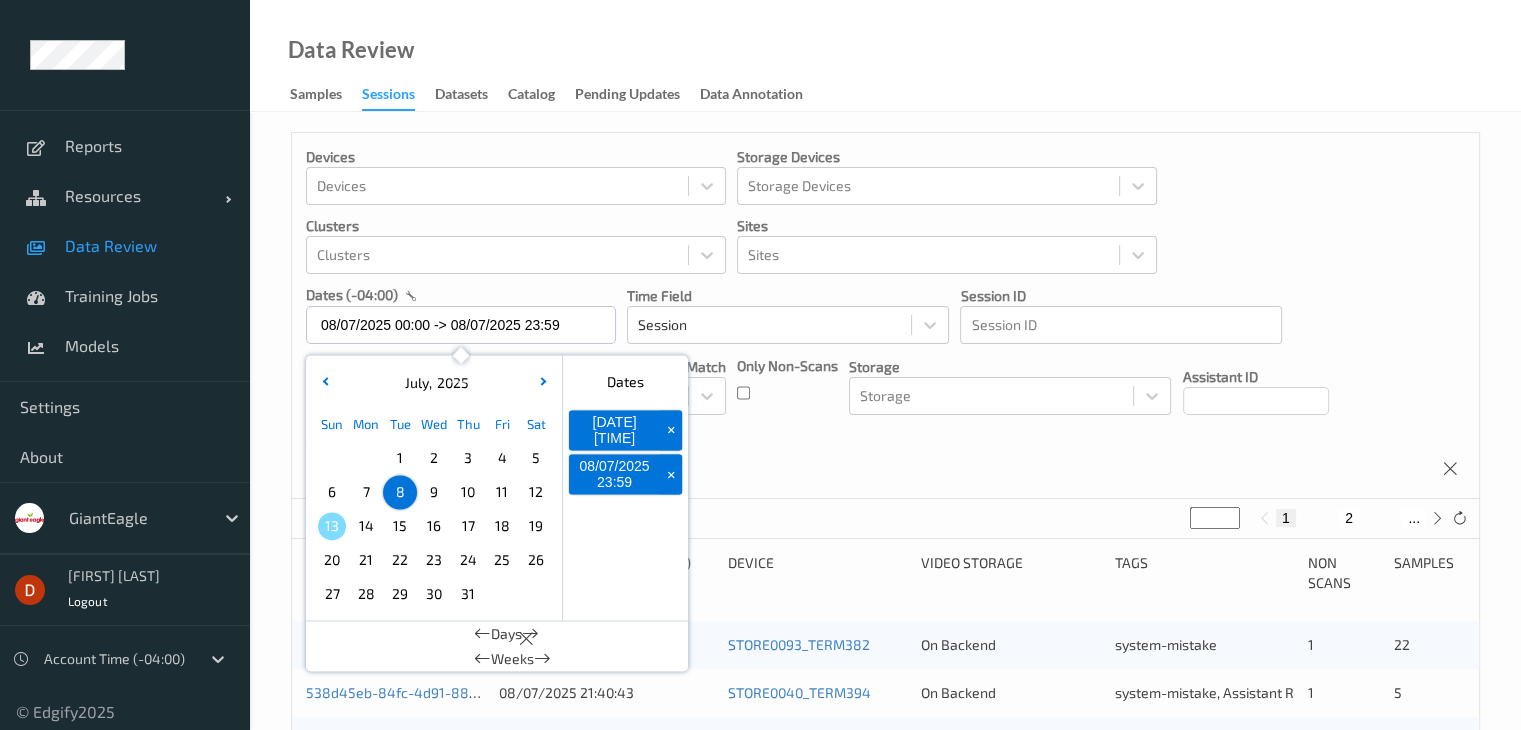 click on "Devices Devices Storage Devices Storage Devices Clusters Clusters Sites Sites dates (-04:00) [DATE] 00:00 -> [DATE] 23:59 July , 2025 Sun Mon Tue Wed Thu Fri Sat 1 2 3 4 5 6 7 8 9 10 11 12 13 14 15 16 17 18 19 20 21 22 23 24 25 26 27 28 29 30 31 January February March April May June July August September October November December 2021 2022 2023 2024 2025 2026 2027 2028 2029 2030 2031 2032 Dates [DATE] 00:00 + [DATE] 23:59 + Days Weeks Time Field Session Session ID Session ID Tags none contains any contains all exact match Tags Only Non-Scans Storage Storage Assistant ID Shopper ID Order By Session" at bounding box center (885, 316) 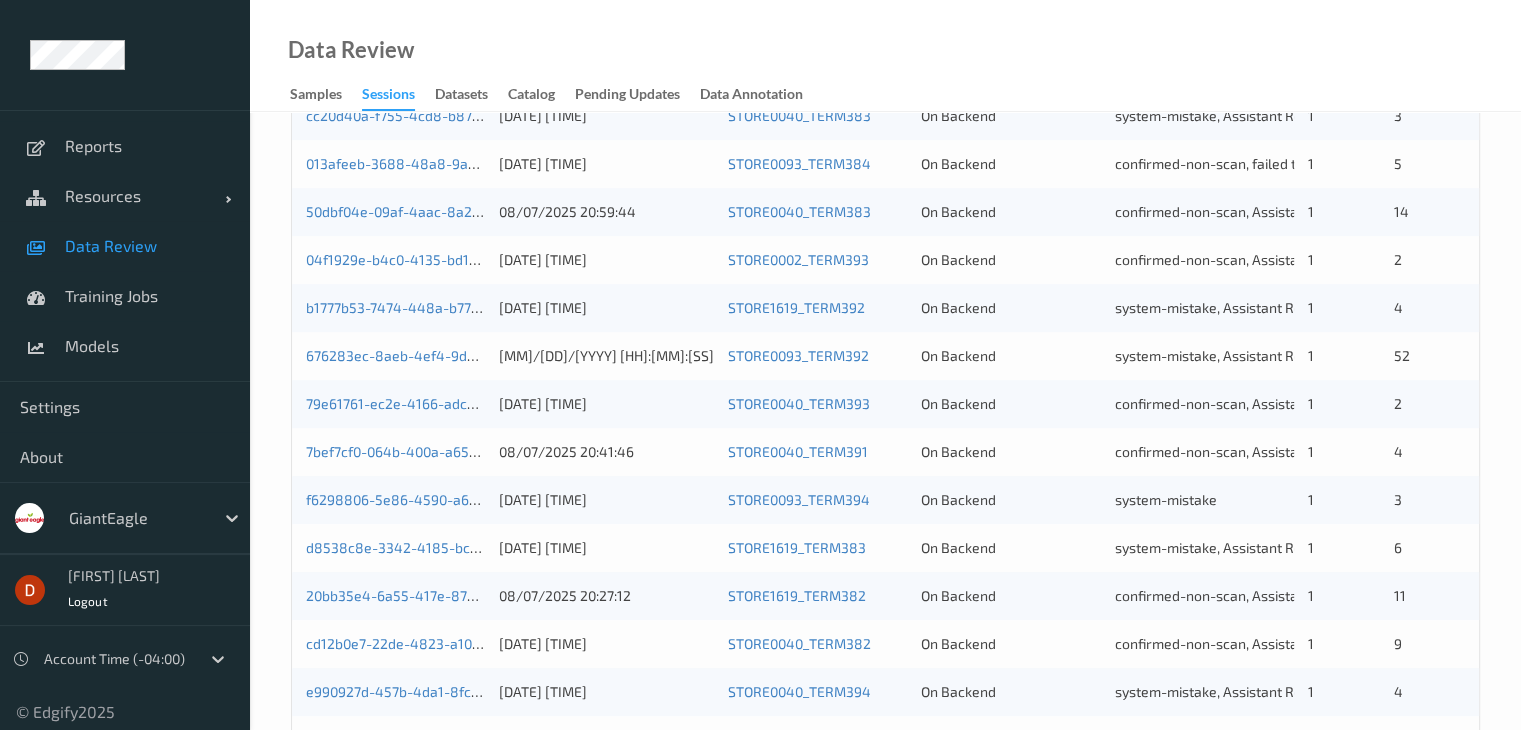 scroll, scrollTop: 932, scrollLeft: 0, axis: vertical 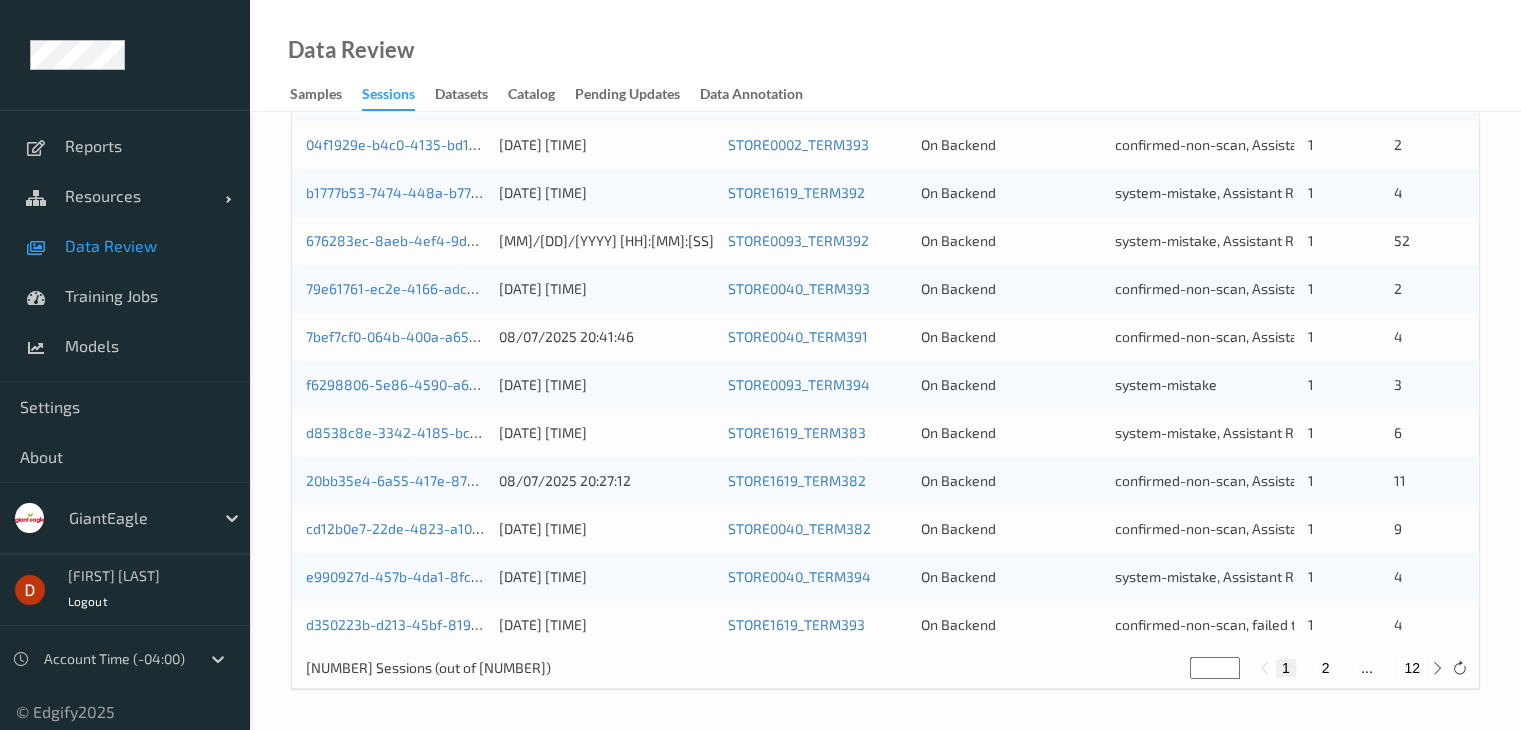 click on "2" at bounding box center [1325, 668] 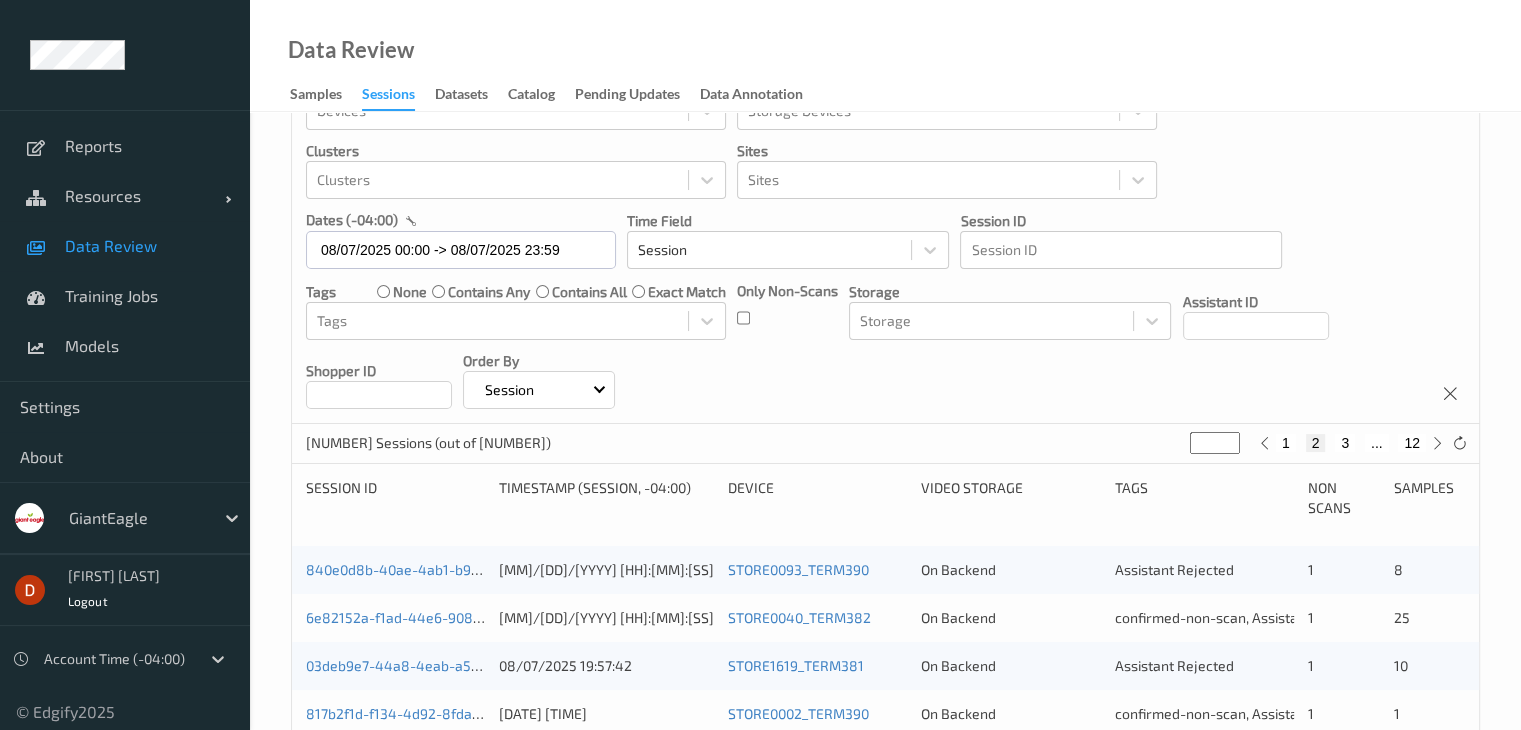 scroll, scrollTop: 200, scrollLeft: 0, axis: vertical 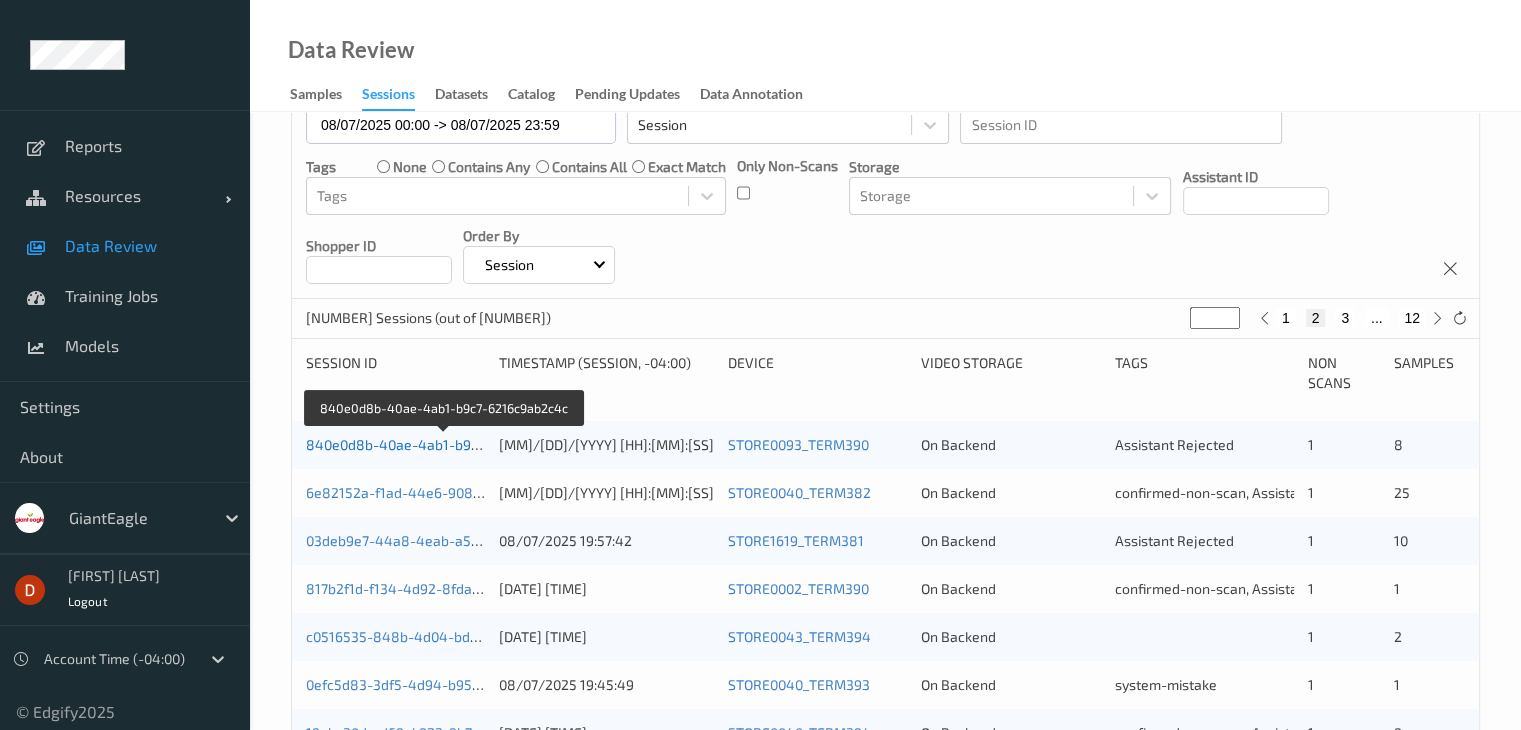 click on "840e0d8b-40ae-4ab1-b9c7-6216c9ab2c4c" at bounding box center [444, 444] 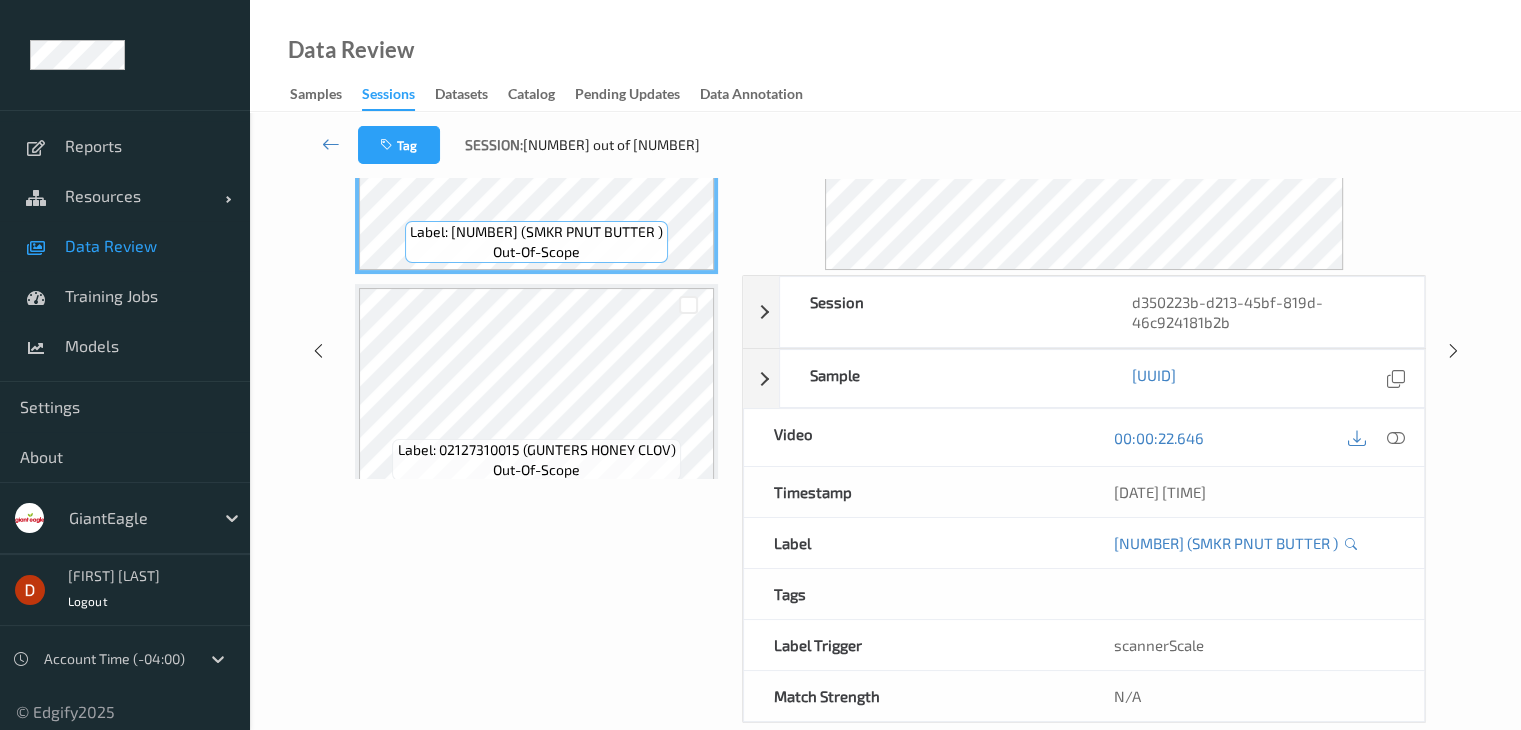 scroll, scrollTop: 0, scrollLeft: 0, axis: both 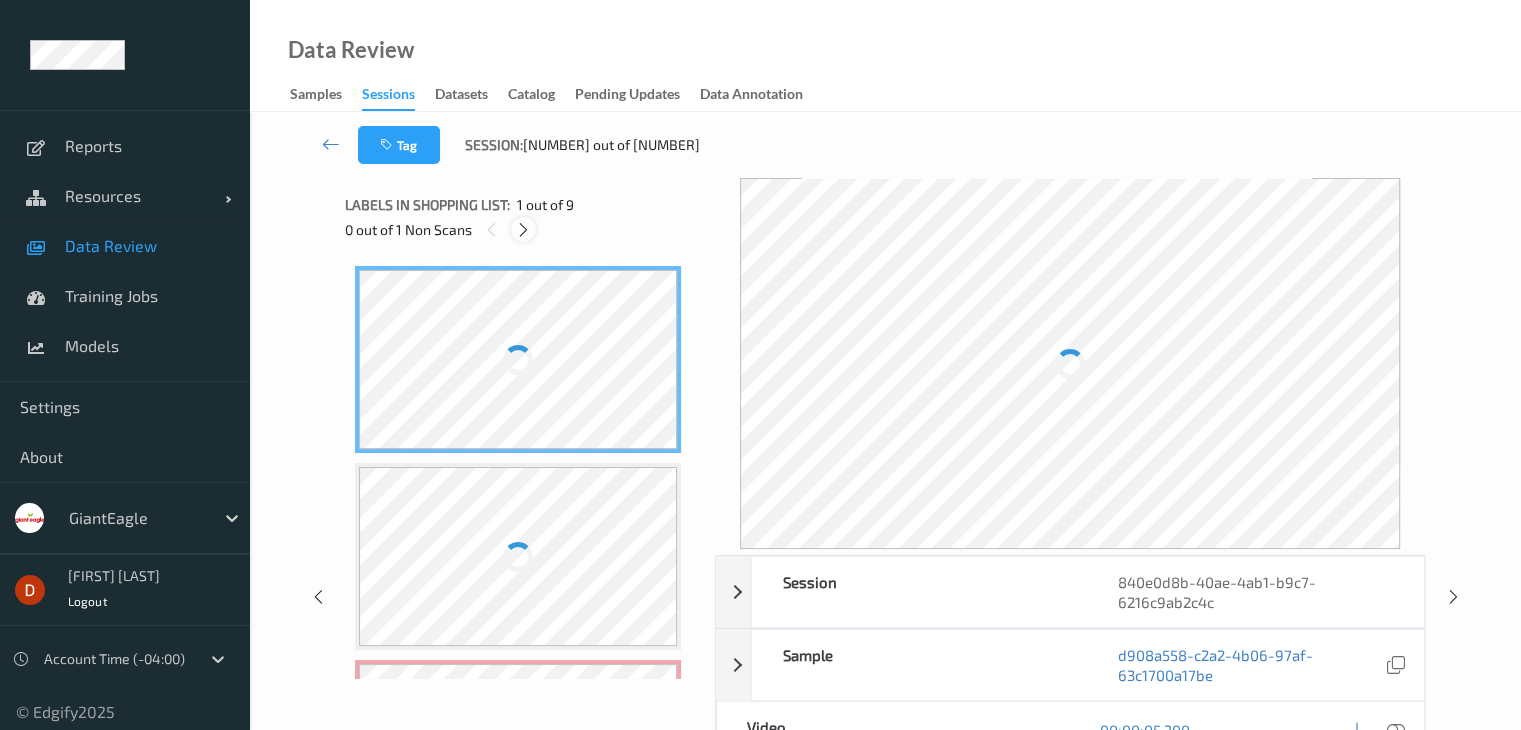 click at bounding box center (523, 229) 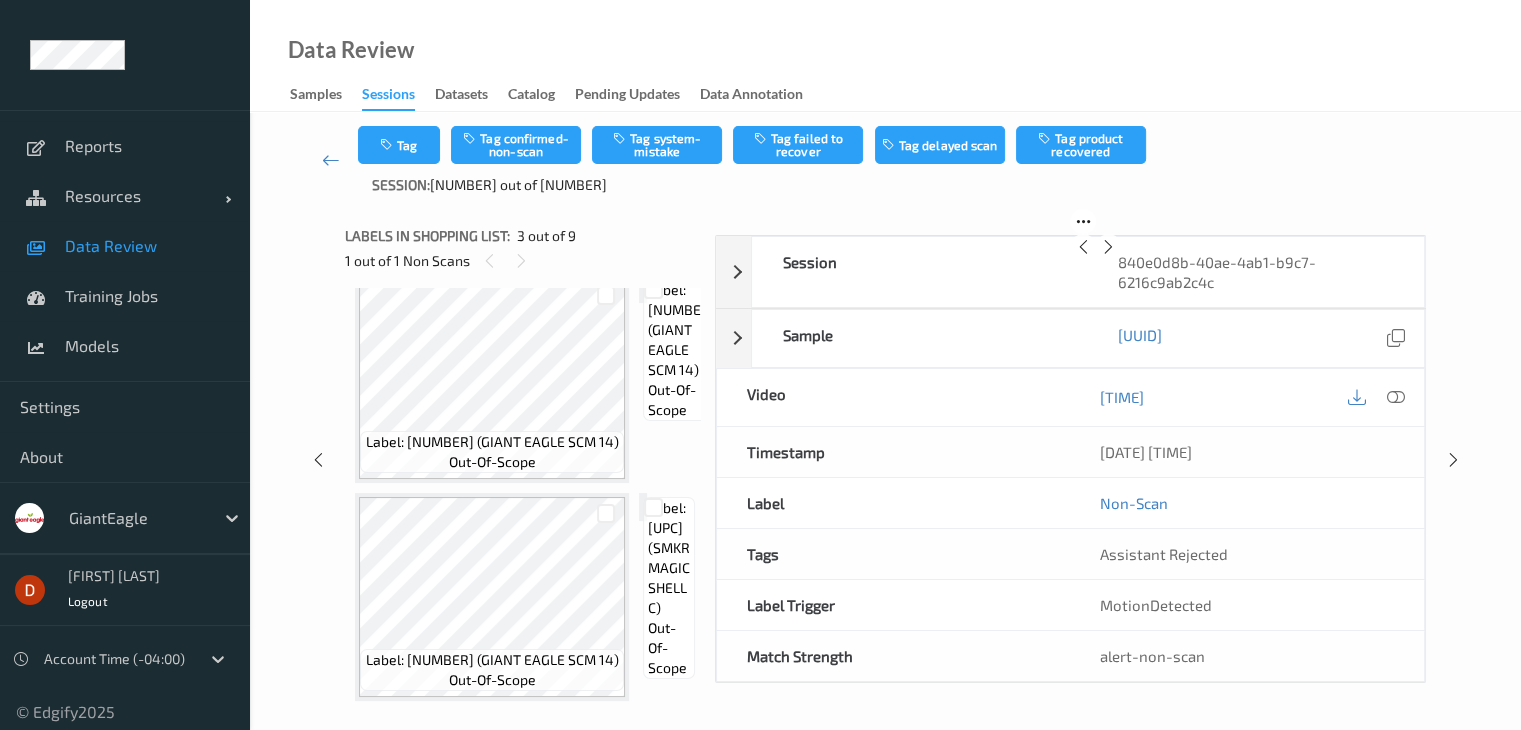 scroll, scrollTop: 228, scrollLeft: 0, axis: vertical 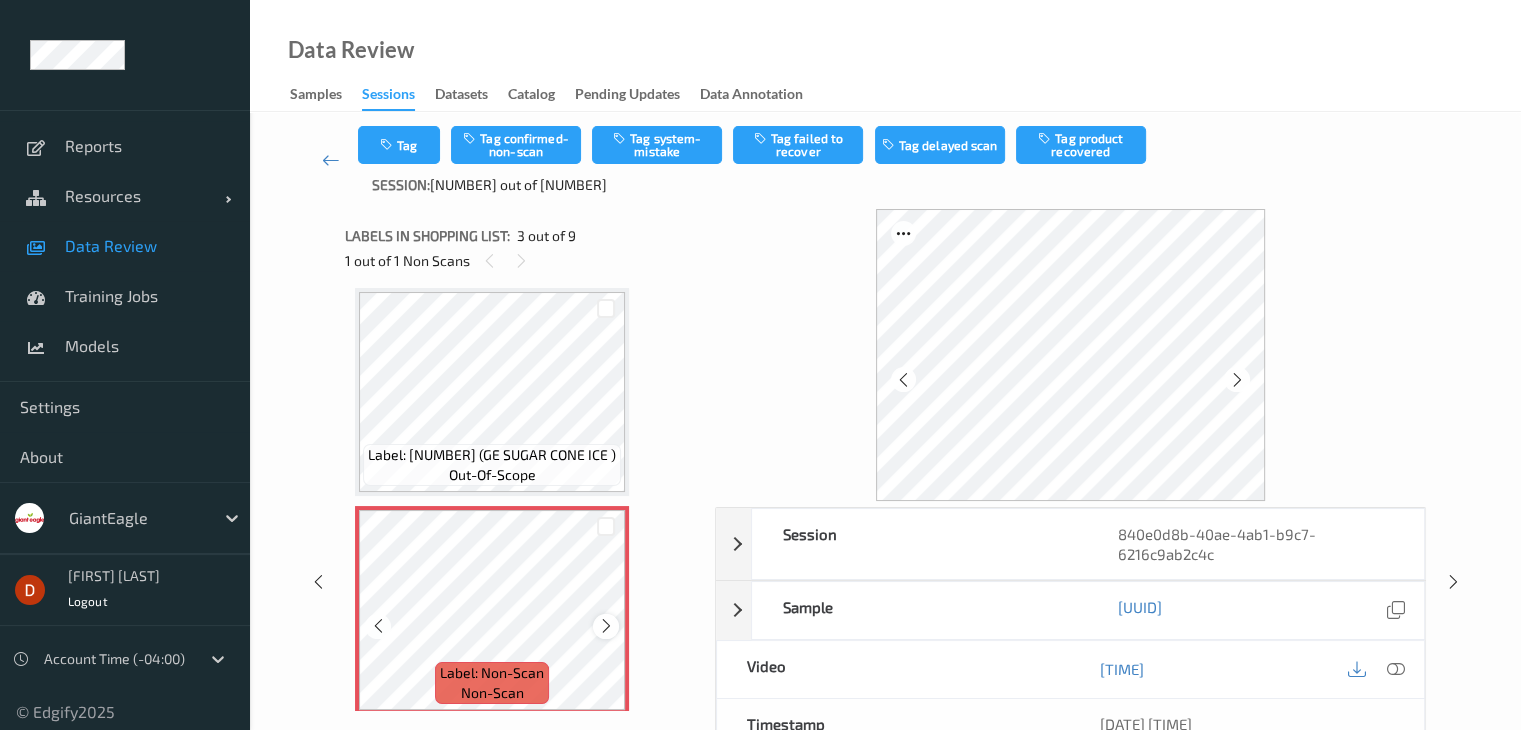 click at bounding box center [606, 626] 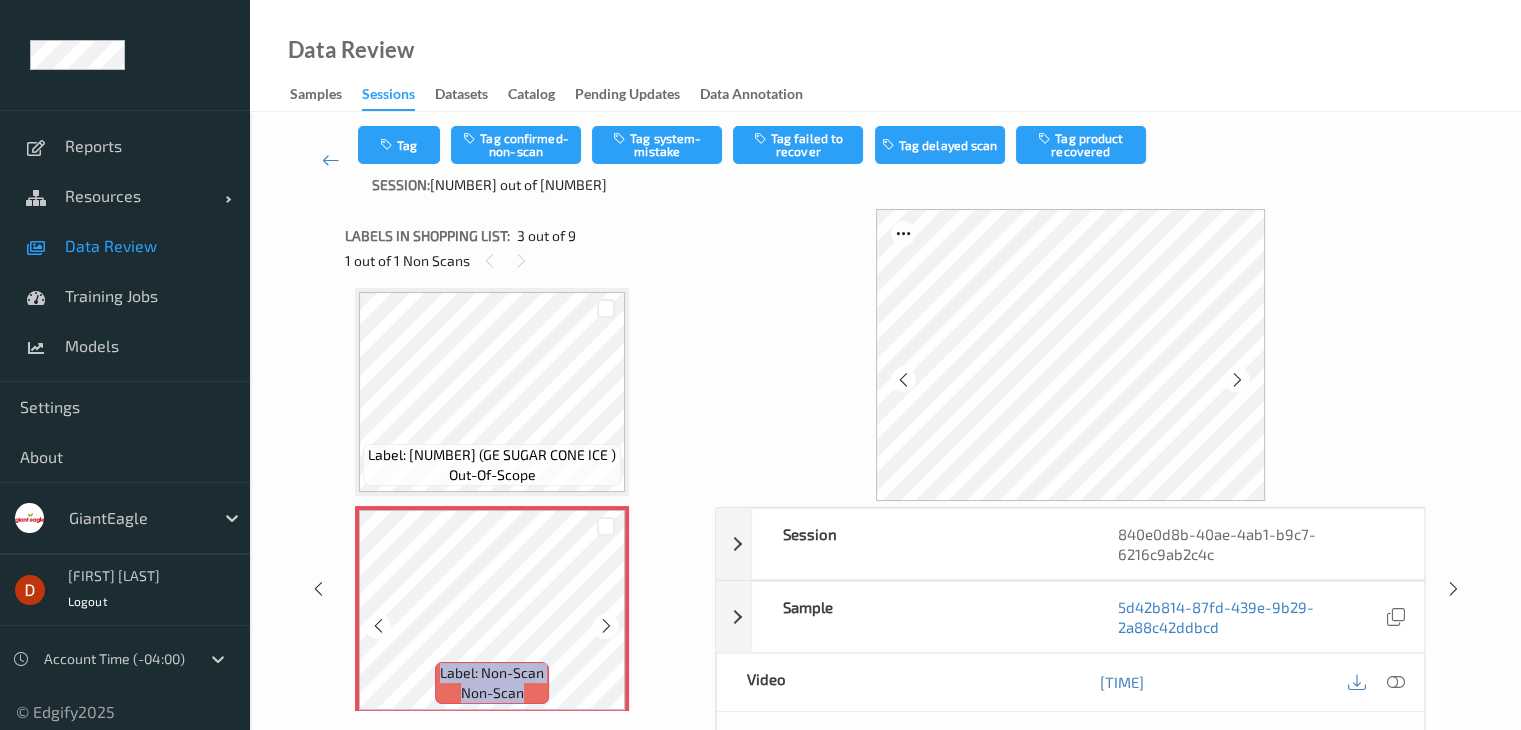 click at bounding box center [606, 626] 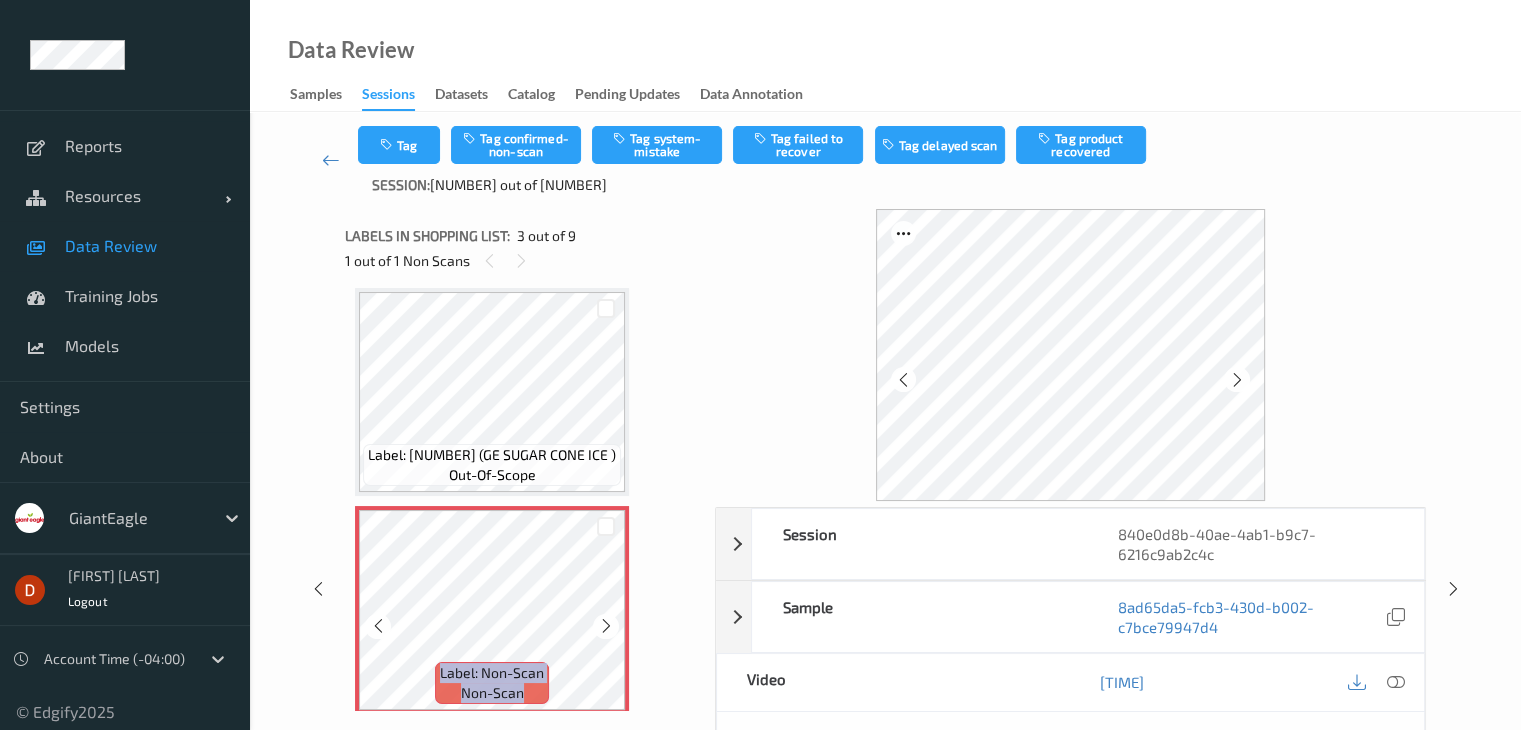 click at bounding box center [606, 626] 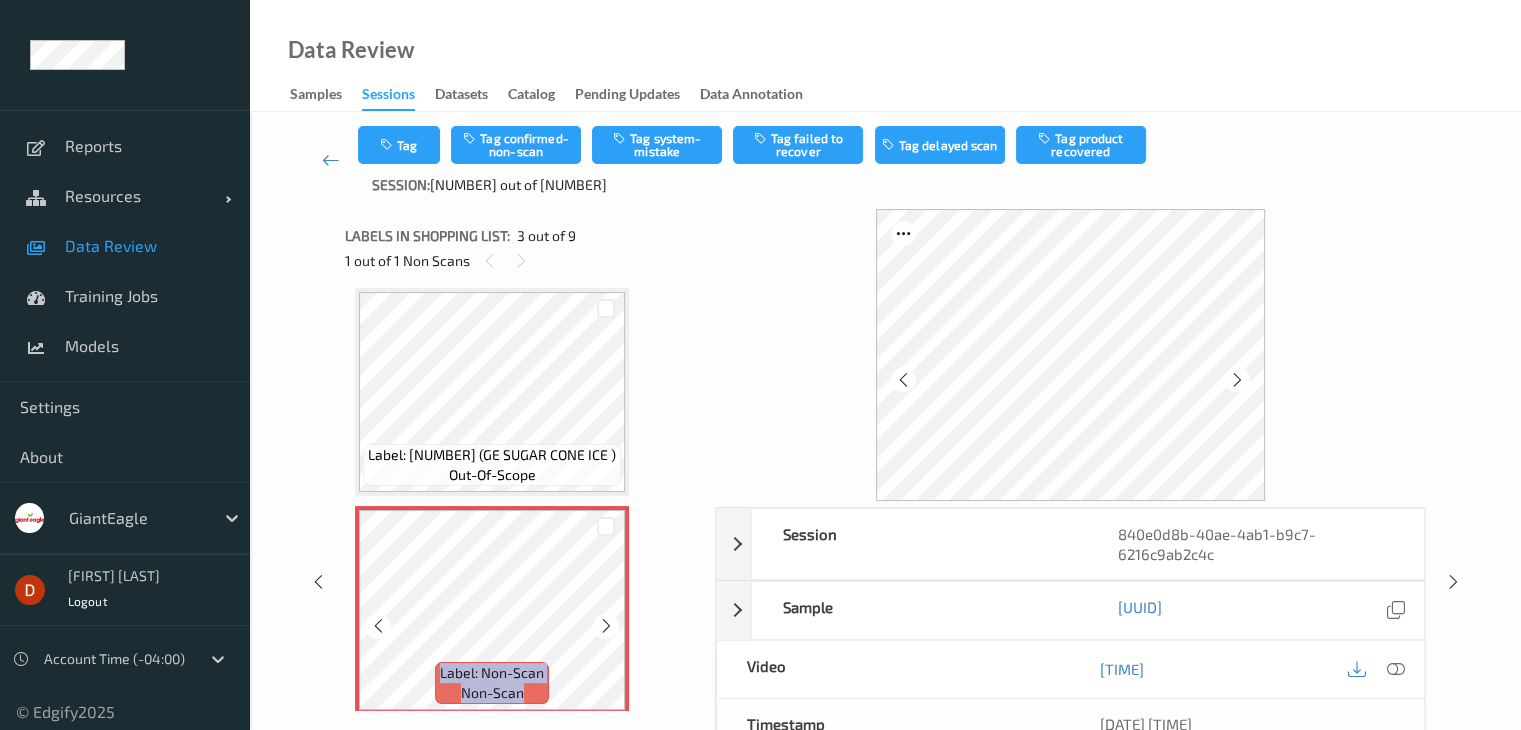 click at bounding box center [606, 626] 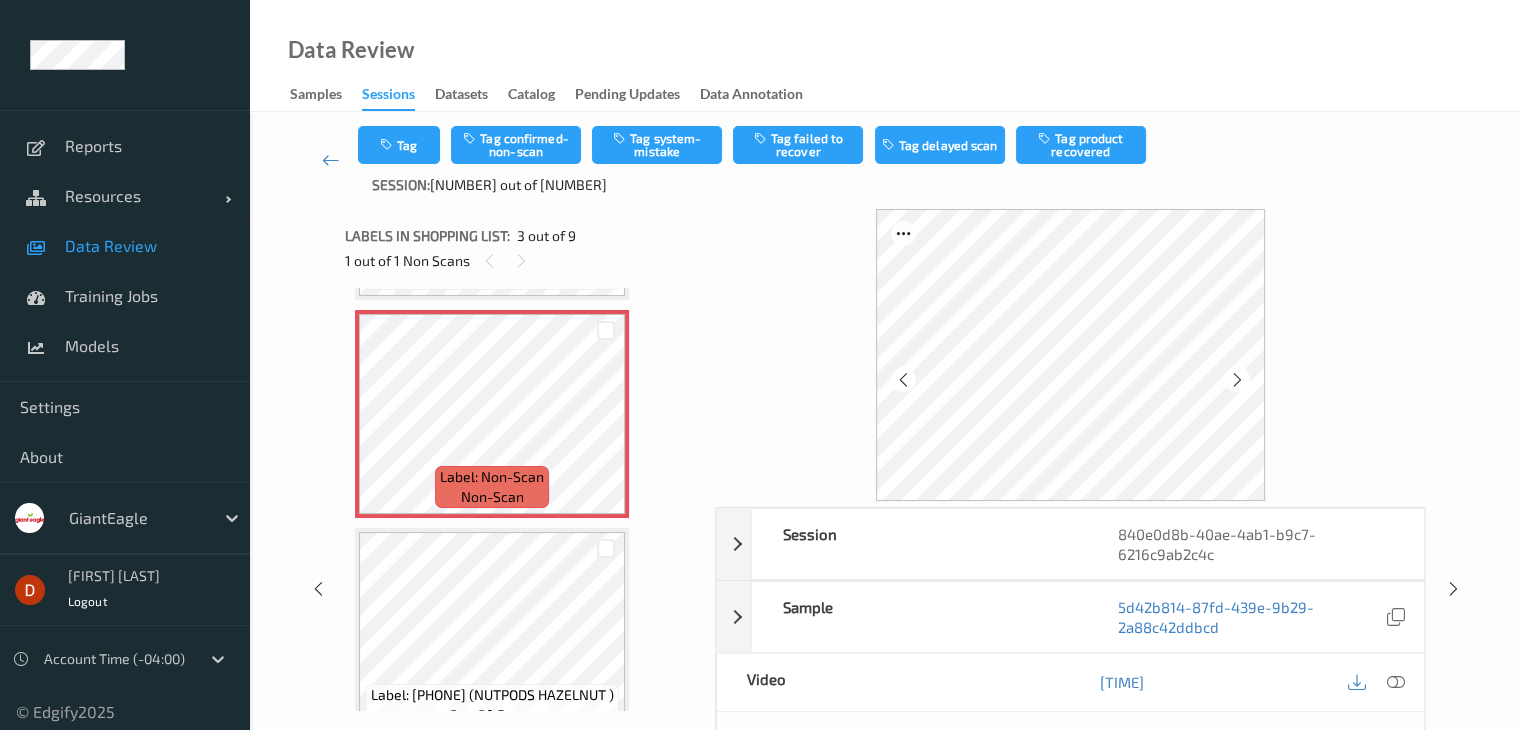 scroll, scrollTop: 428, scrollLeft: 0, axis: vertical 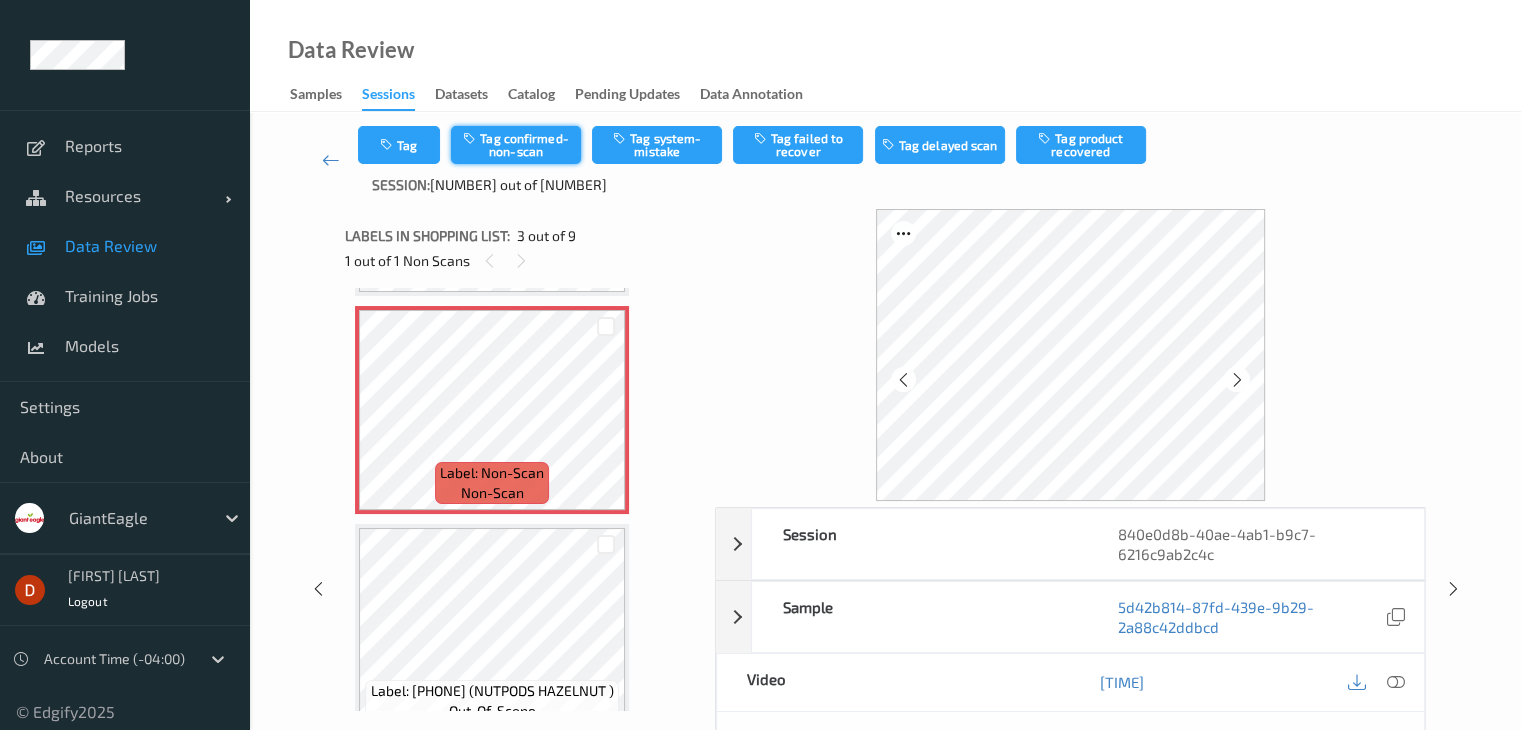 click on "Tag   confirmed-non-scan" at bounding box center (516, 145) 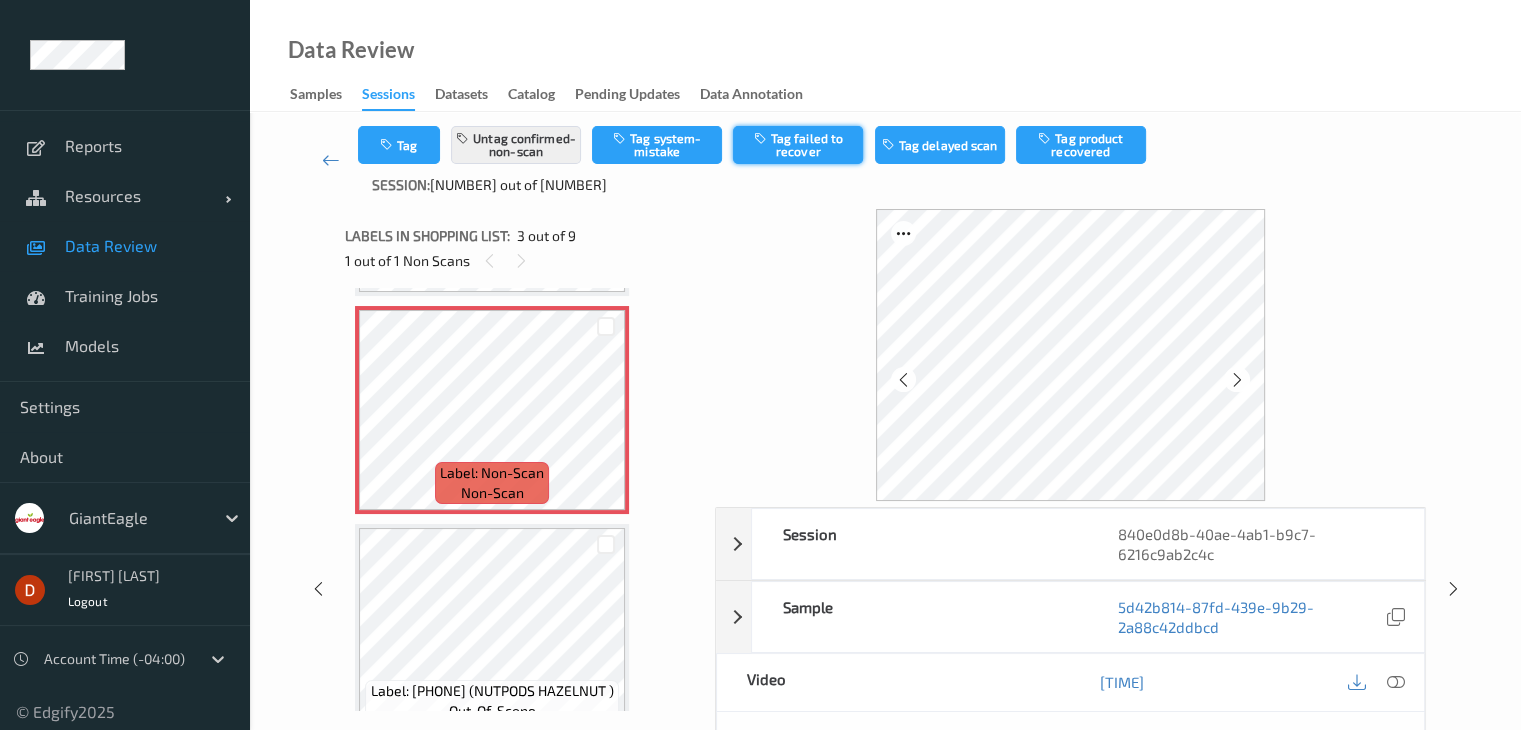 click on "Tag   failed to recover" at bounding box center (798, 145) 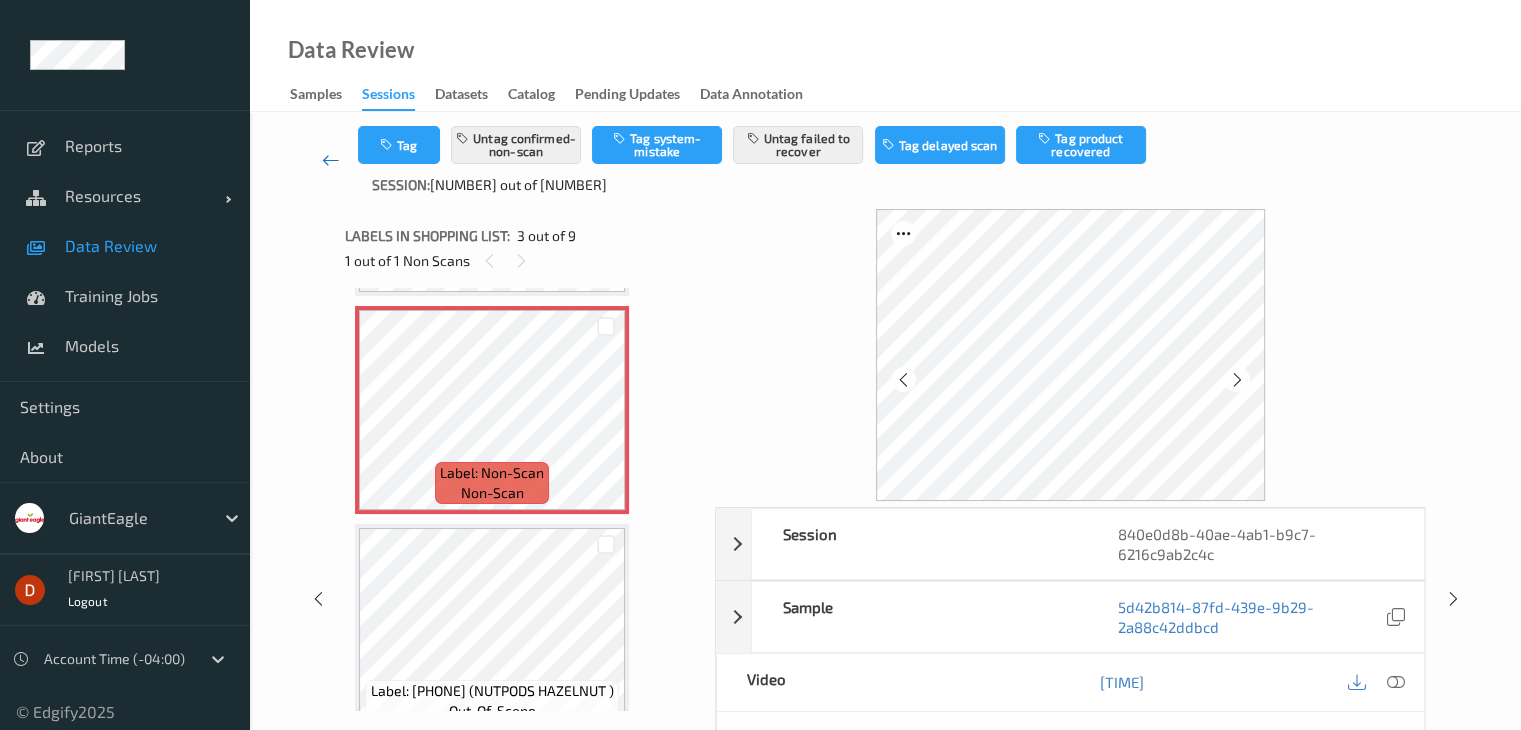 click at bounding box center (331, 160) 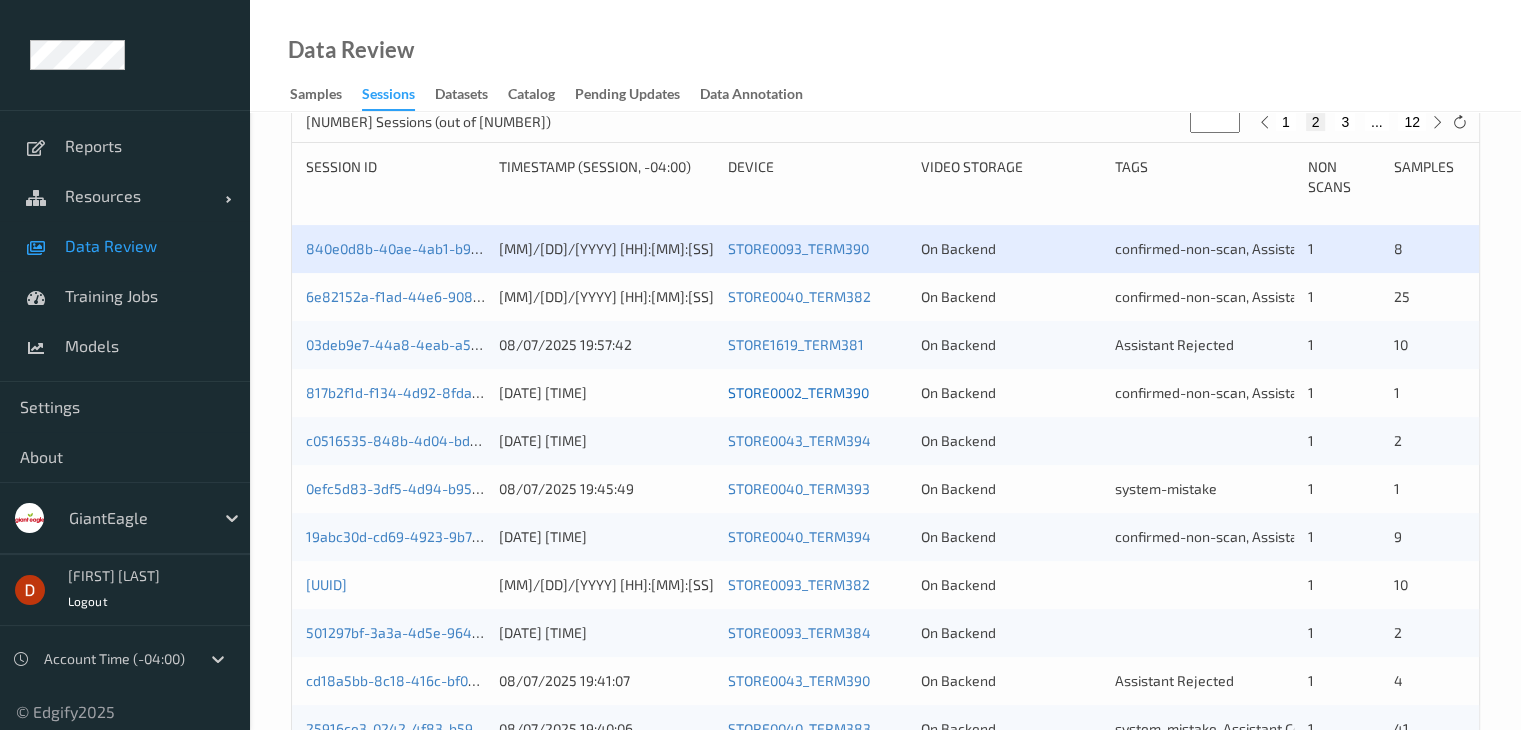 scroll, scrollTop: 400, scrollLeft: 0, axis: vertical 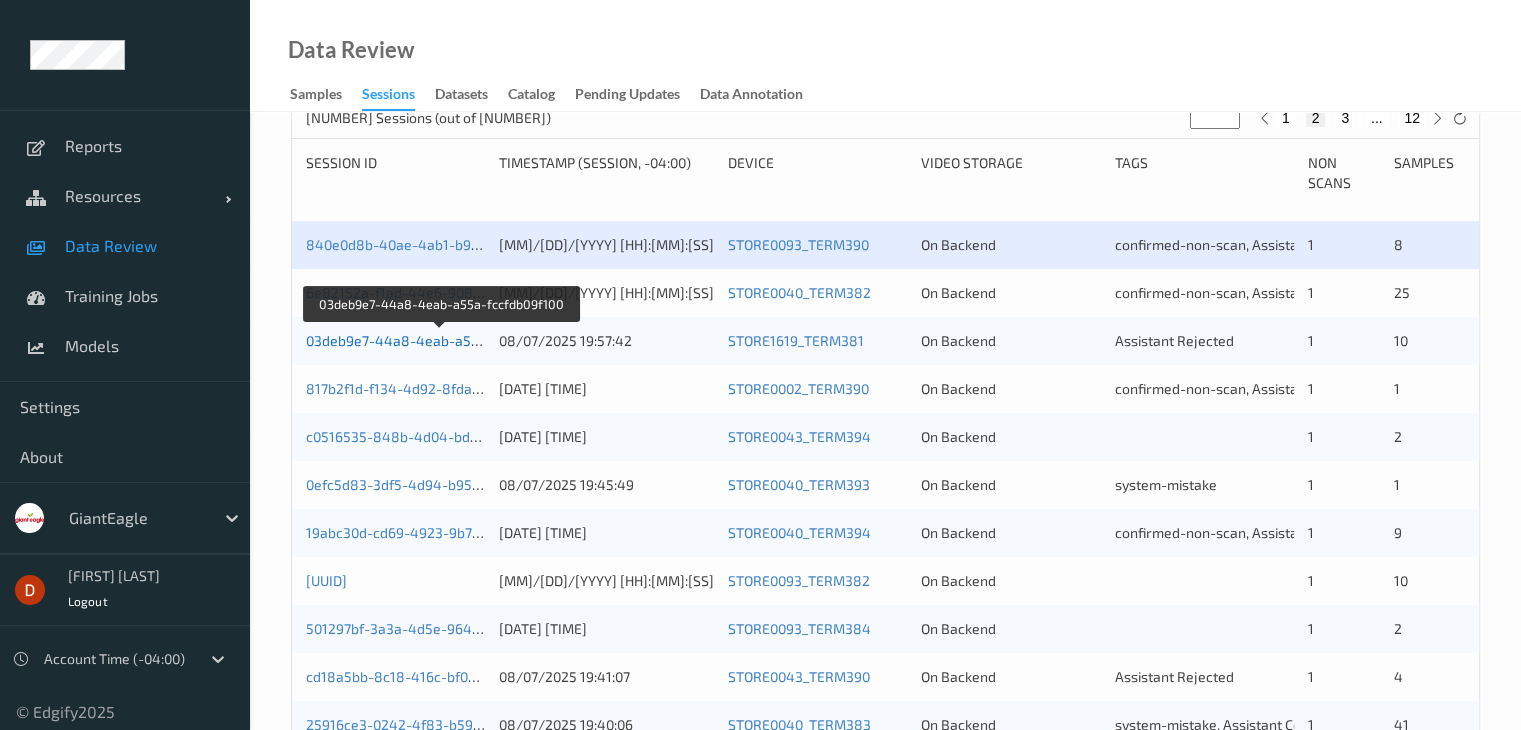 click on "03deb9e7-44a8-4eab-a55a-fccfdb09f100" at bounding box center [441, 340] 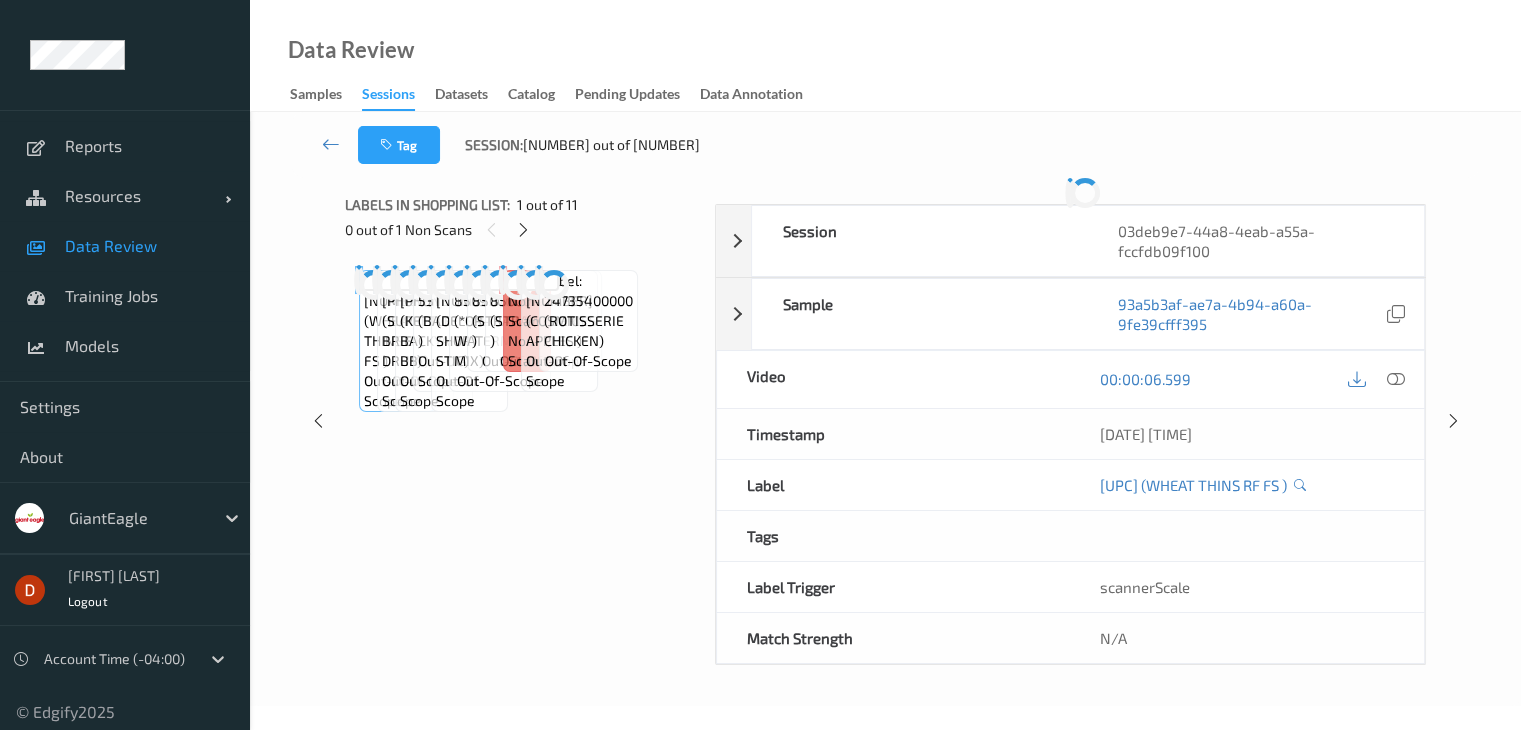 scroll, scrollTop: 0, scrollLeft: 0, axis: both 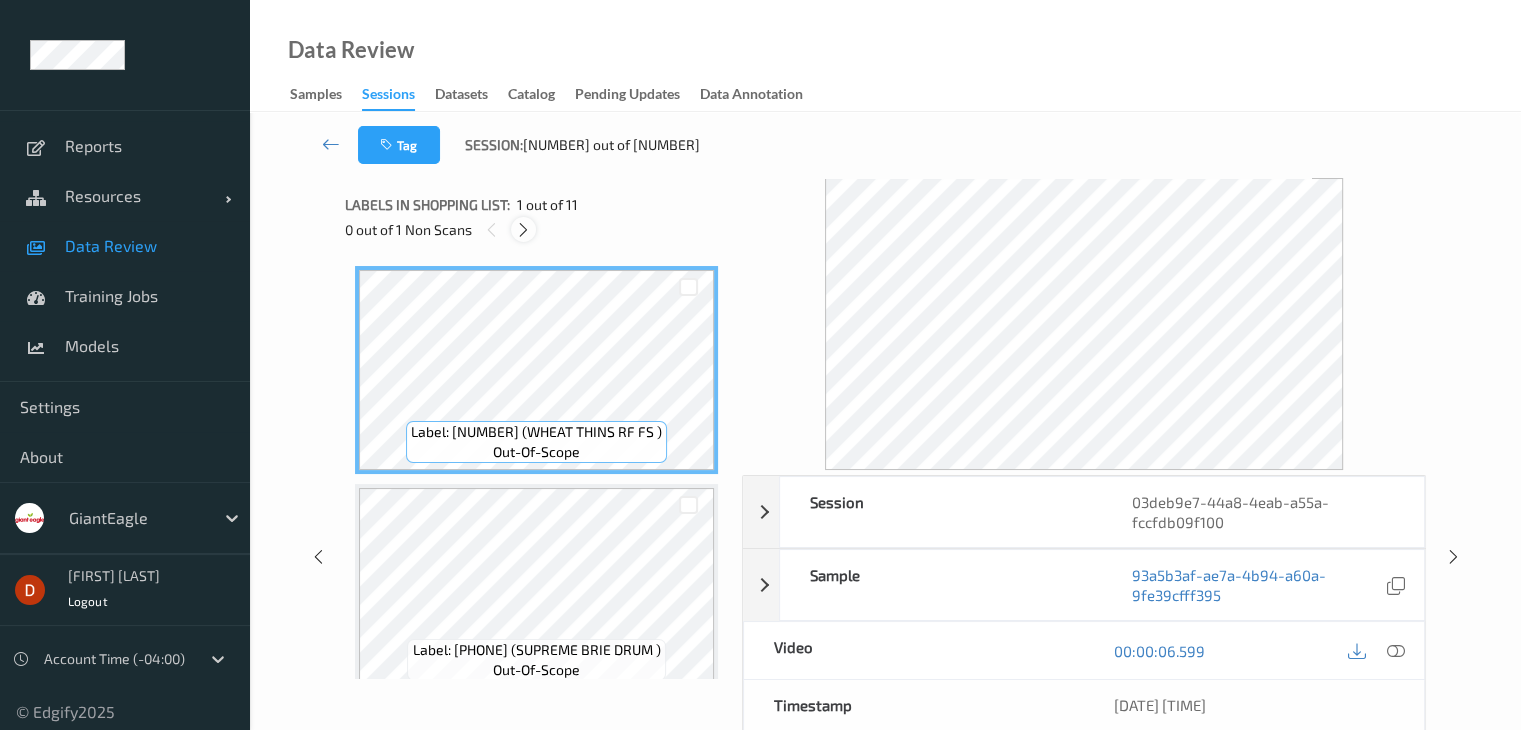 click at bounding box center [523, 230] 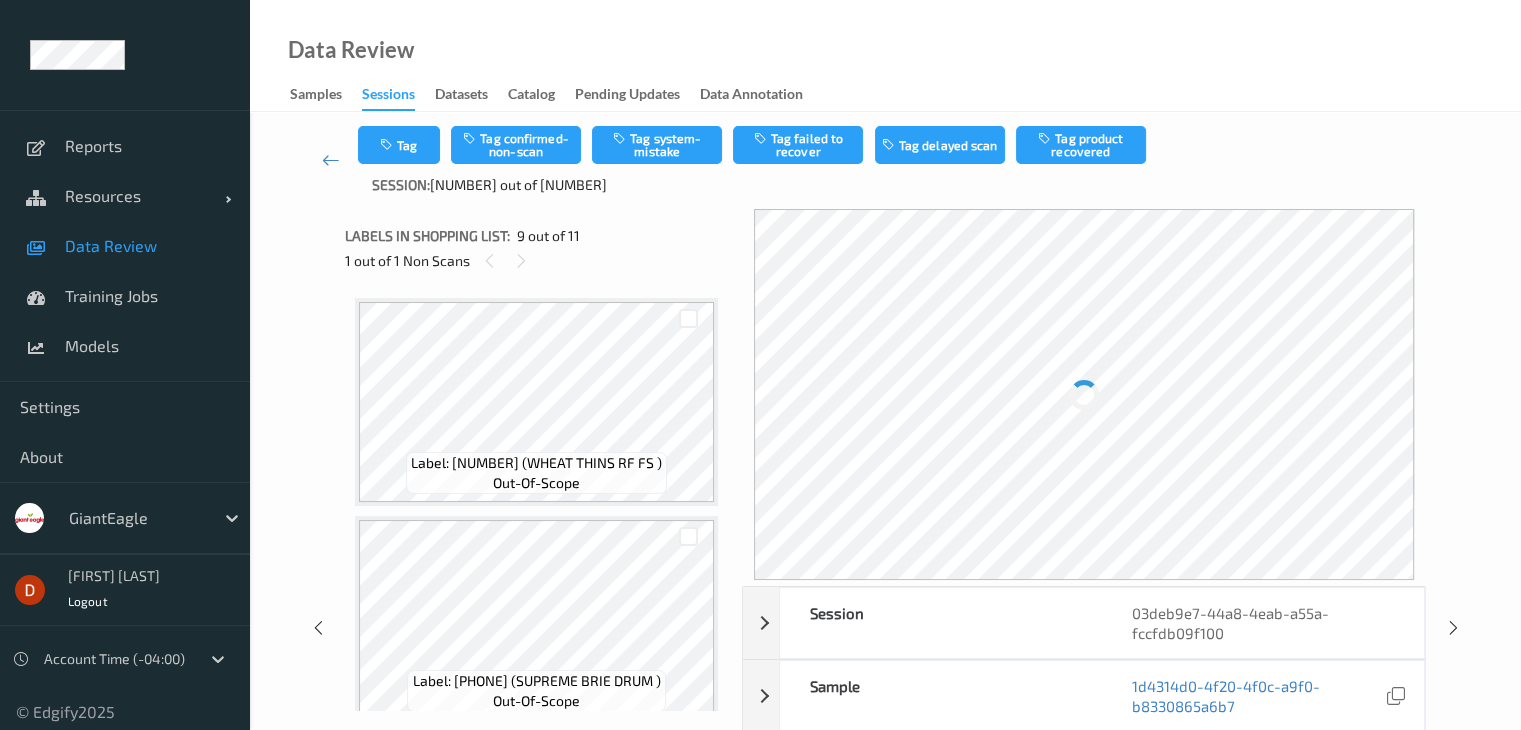 scroll, scrollTop: 1536, scrollLeft: 0, axis: vertical 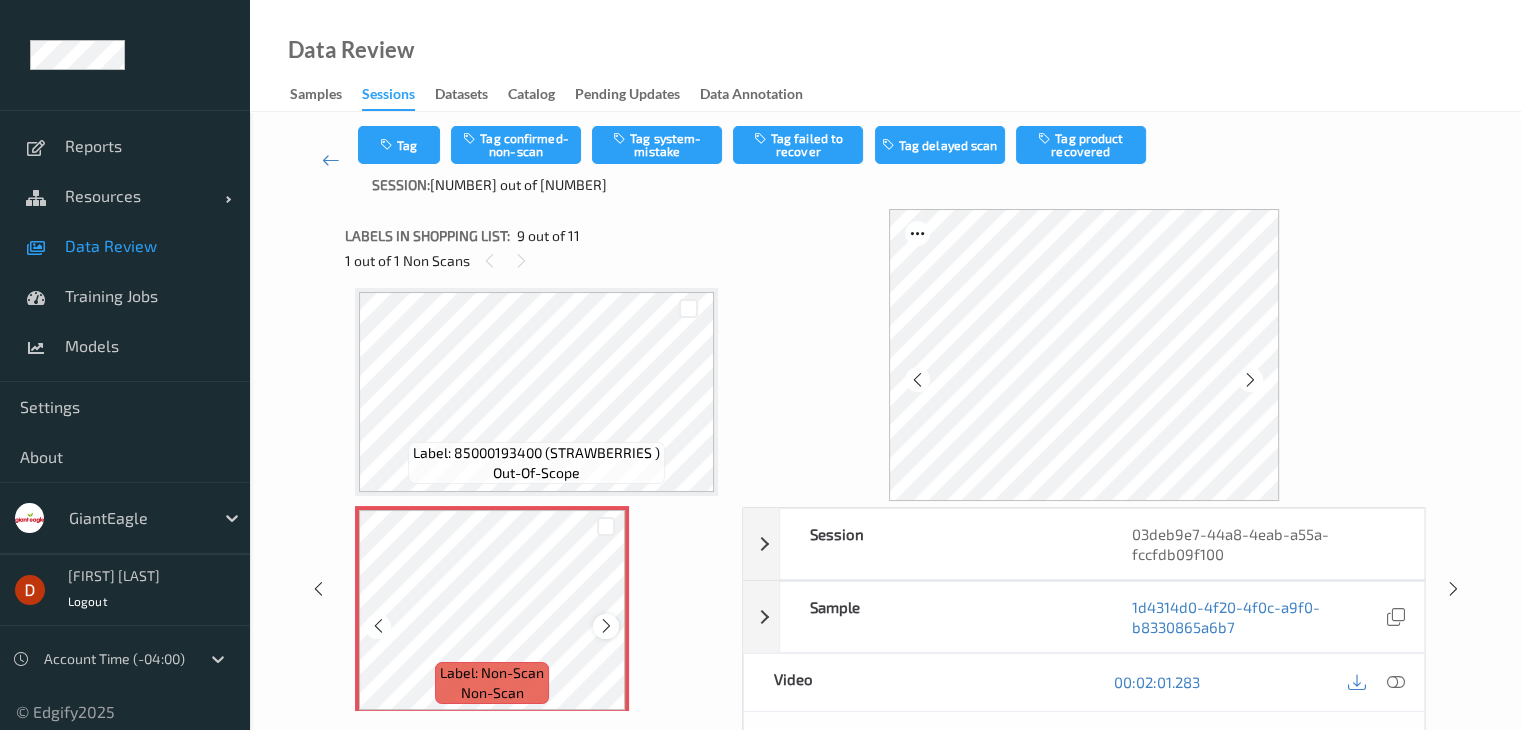 click at bounding box center [606, 626] 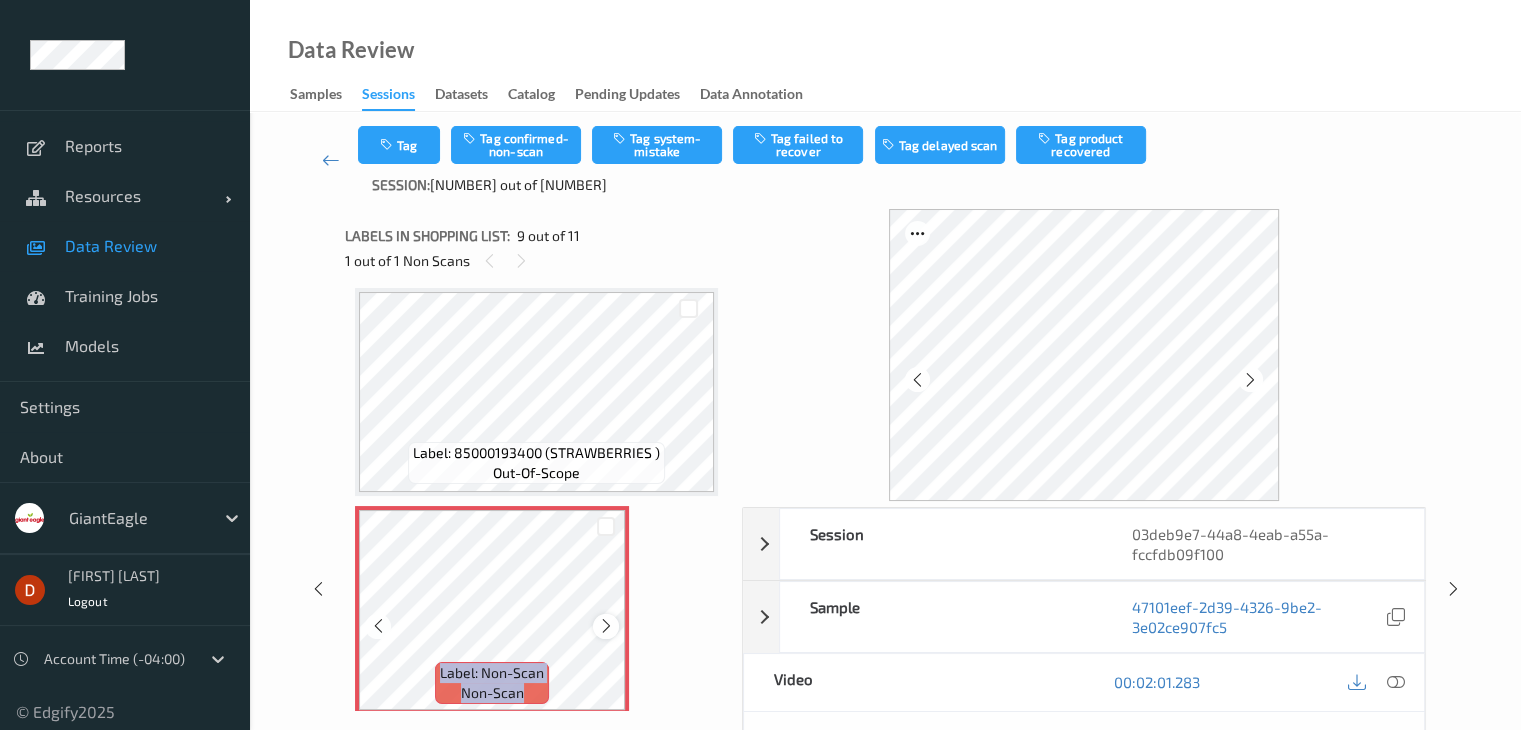 click at bounding box center [606, 626] 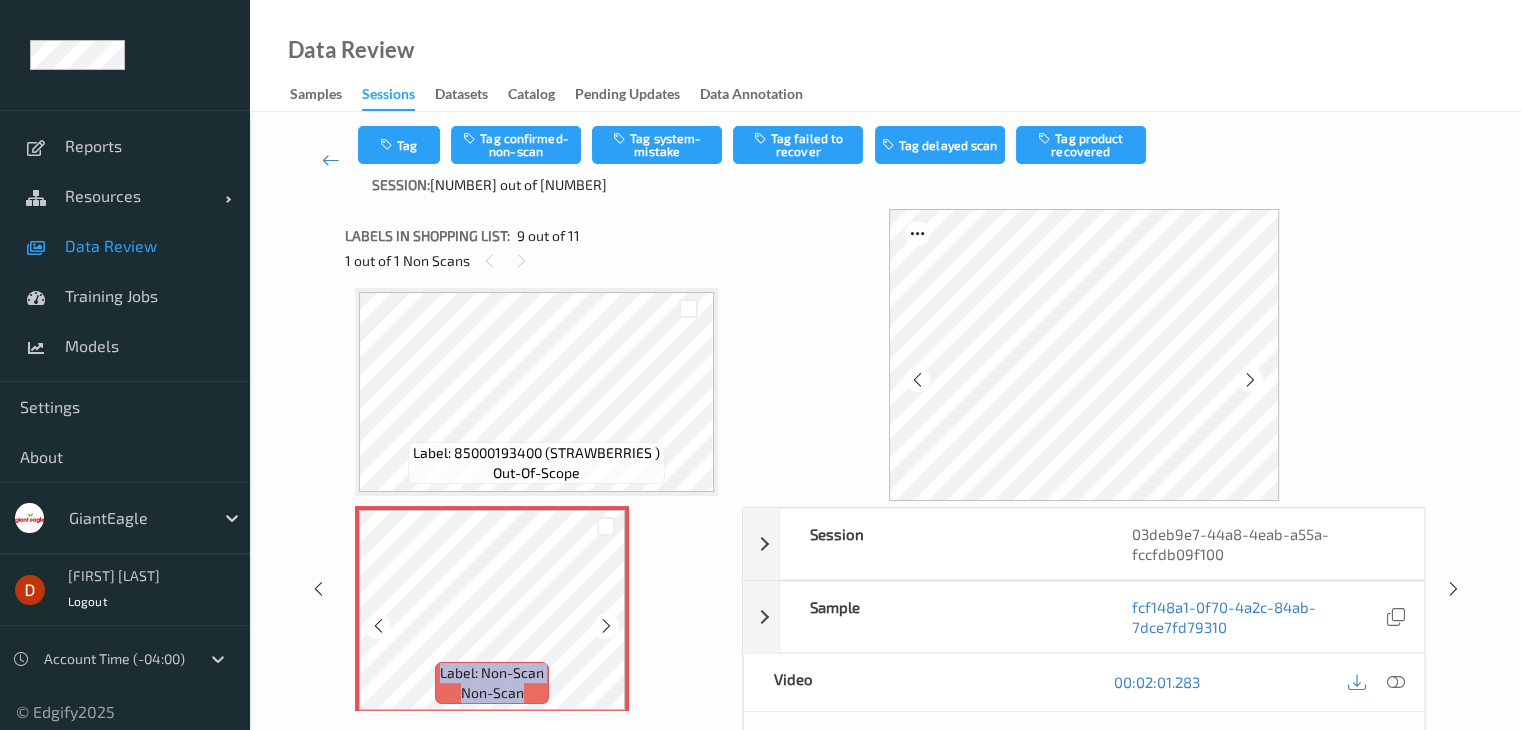 click at bounding box center [606, 626] 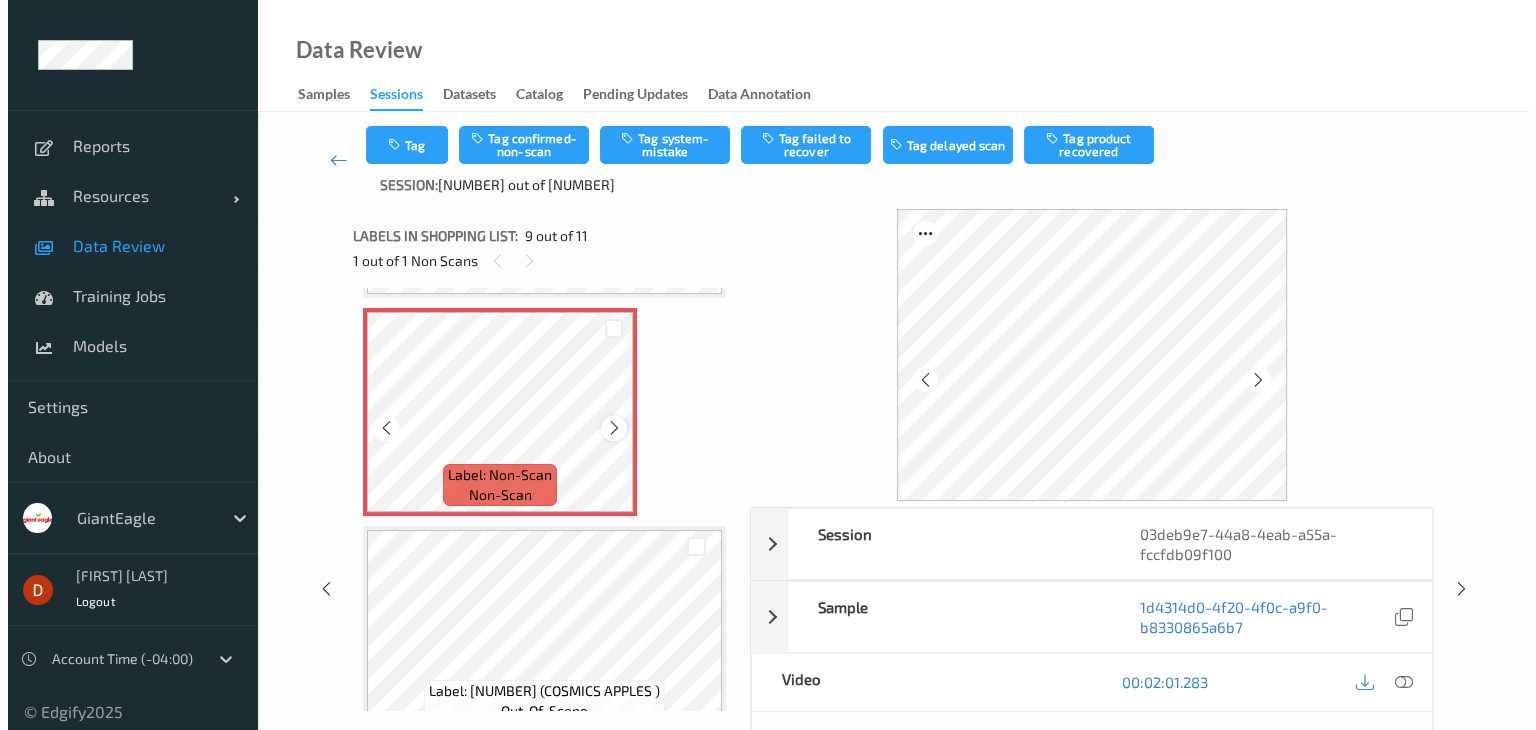 scroll, scrollTop: 1736, scrollLeft: 0, axis: vertical 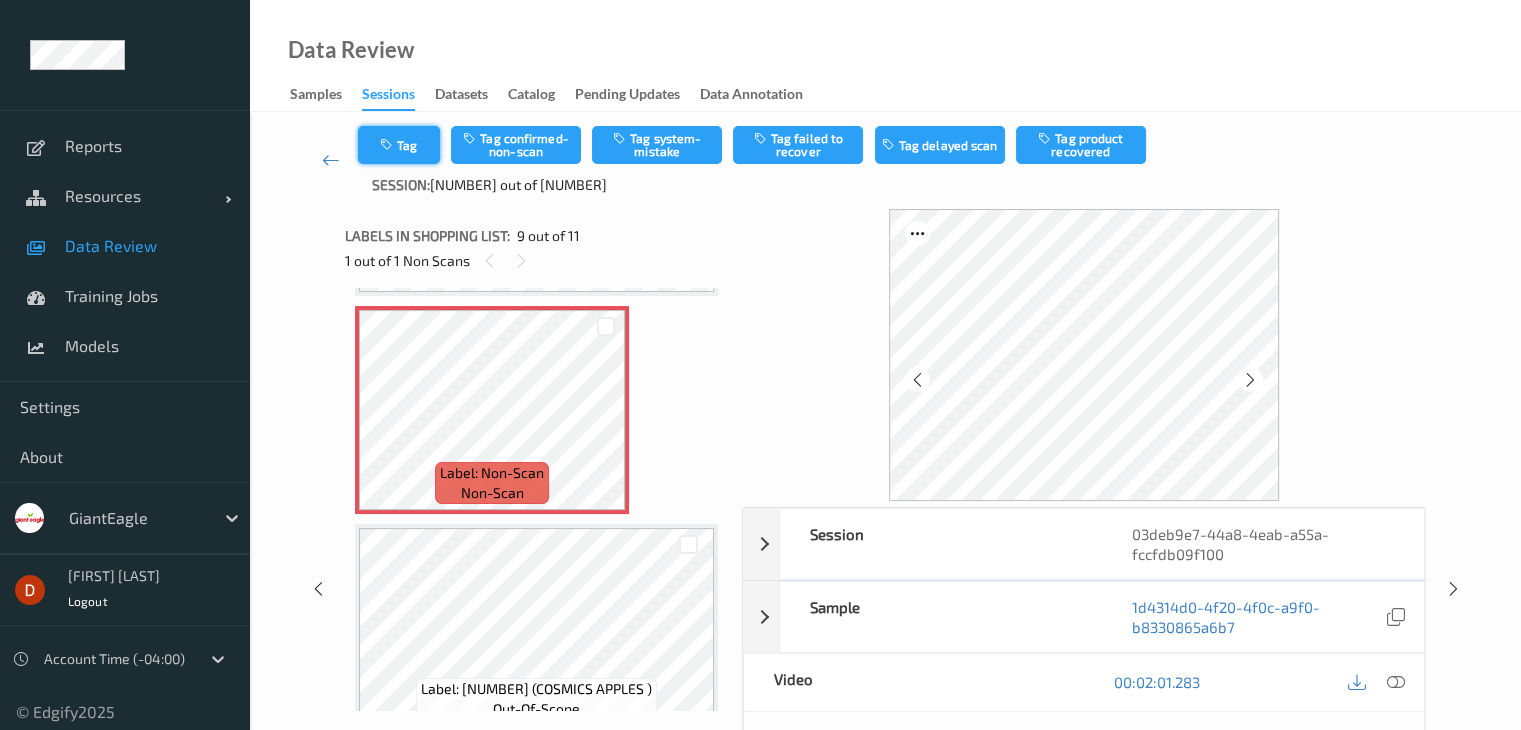 click on "Tag" at bounding box center (399, 145) 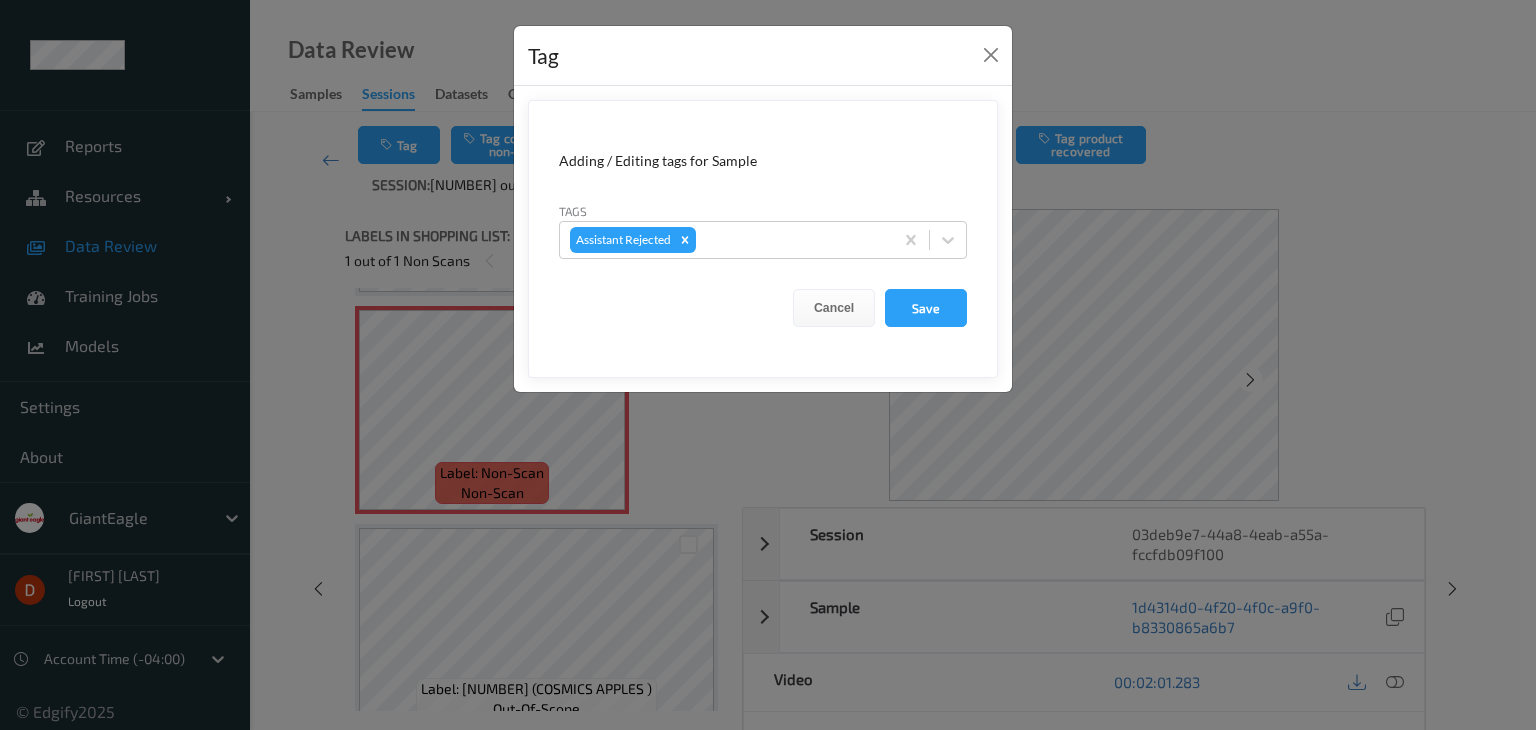 click at bounding box center (791, 240) 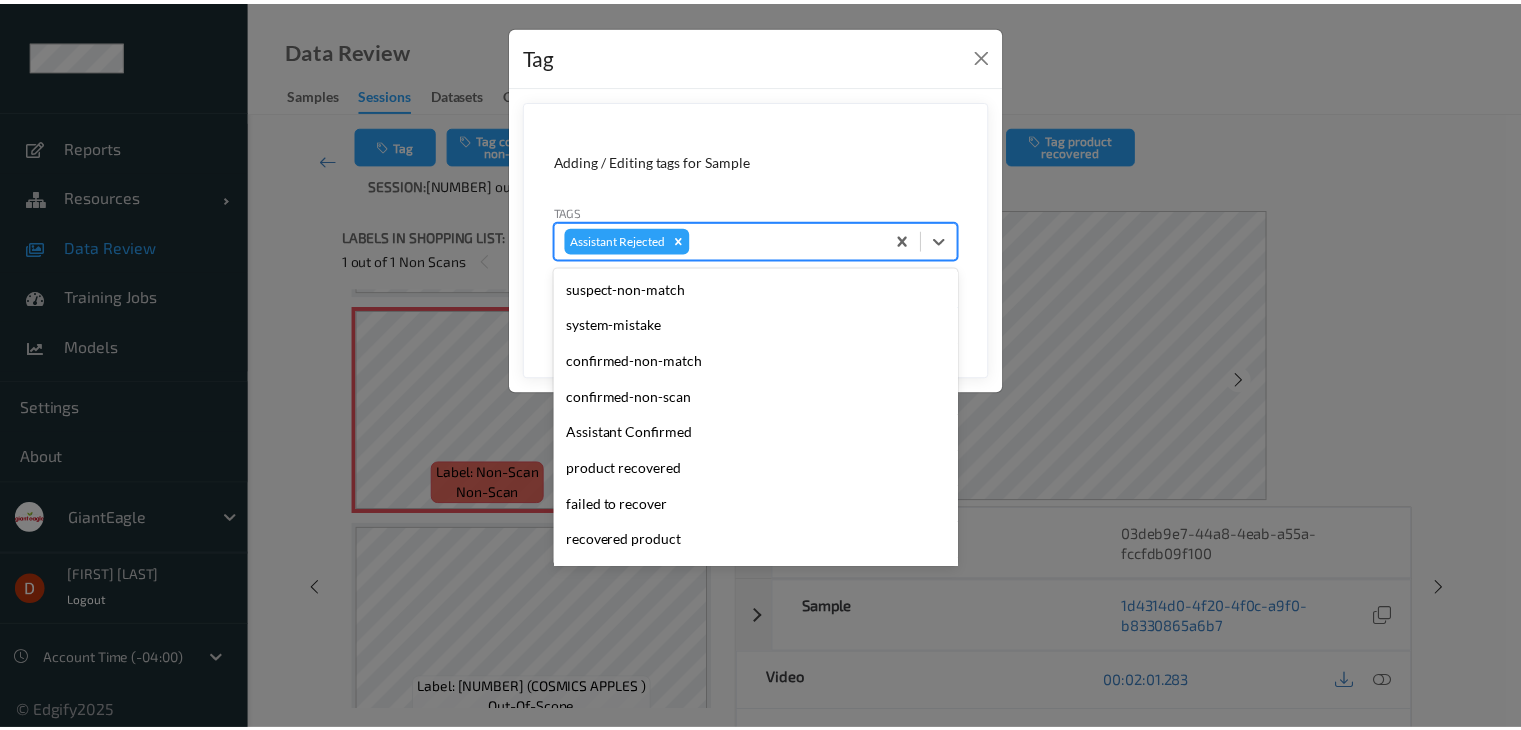 scroll, scrollTop: 176, scrollLeft: 0, axis: vertical 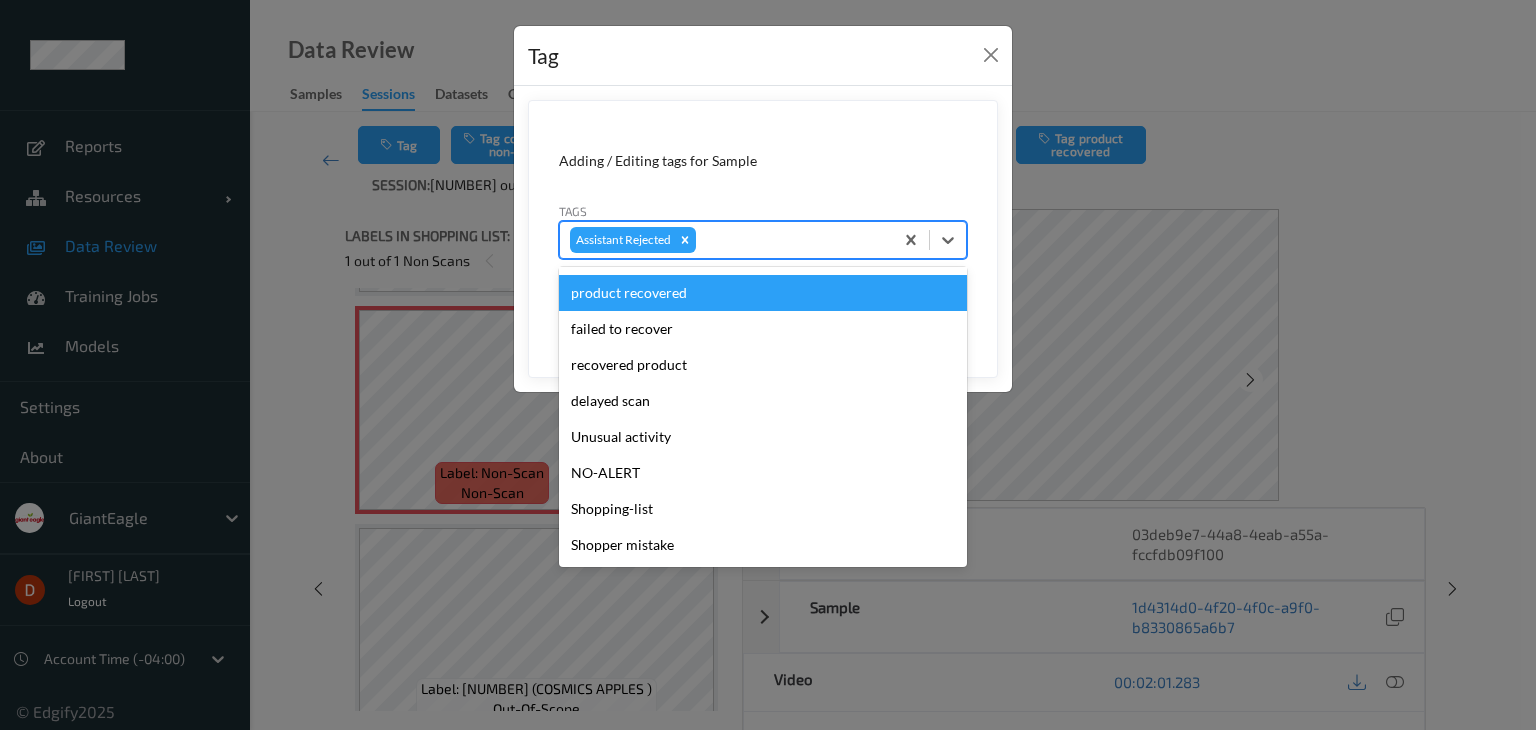 drag, startPoint x: 907, startPoint y: 237, endPoint x: 801, endPoint y: 241, distance: 106.07545 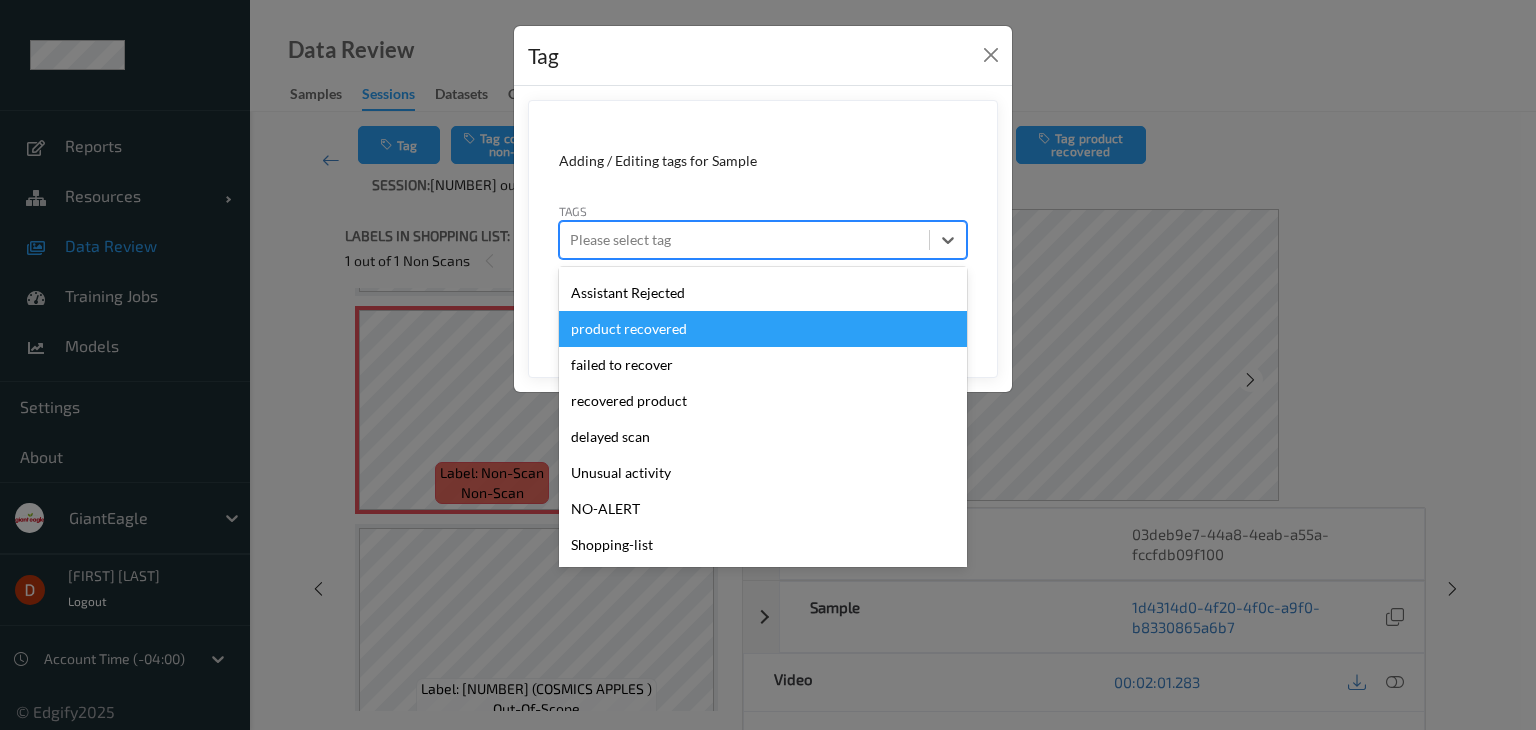click at bounding box center (744, 240) 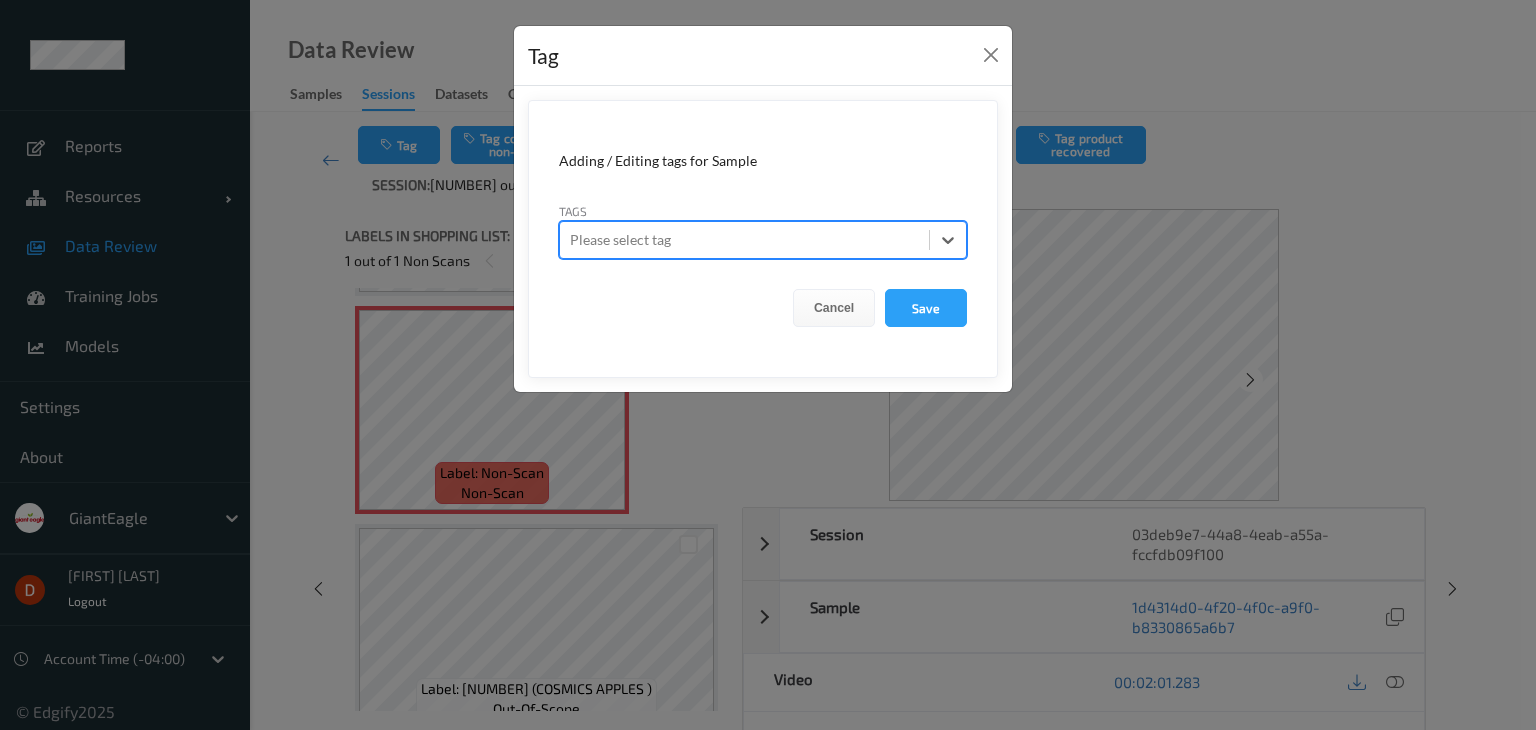 click on "Tag" at bounding box center [763, 56] 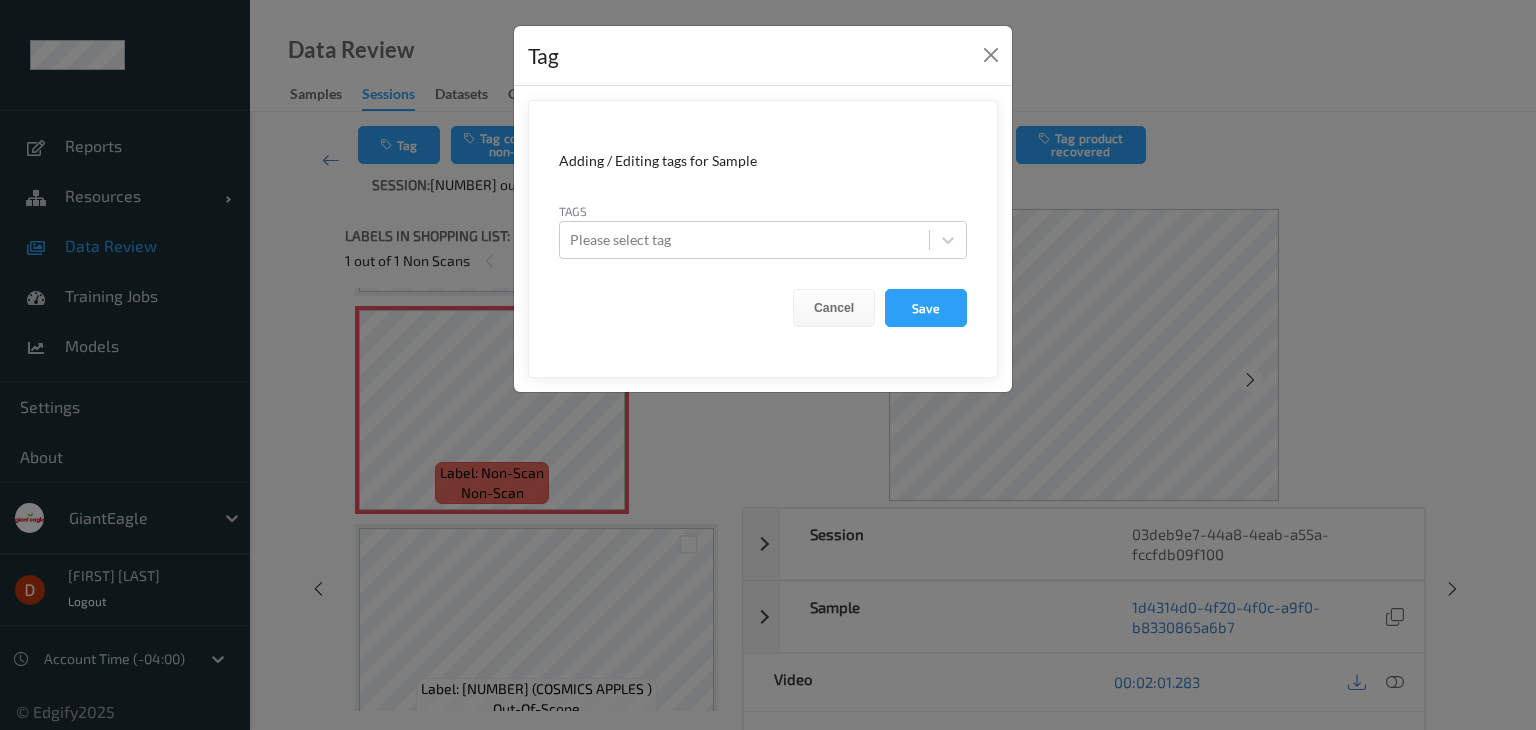 click on "Tag" at bounding box center (763, 56) 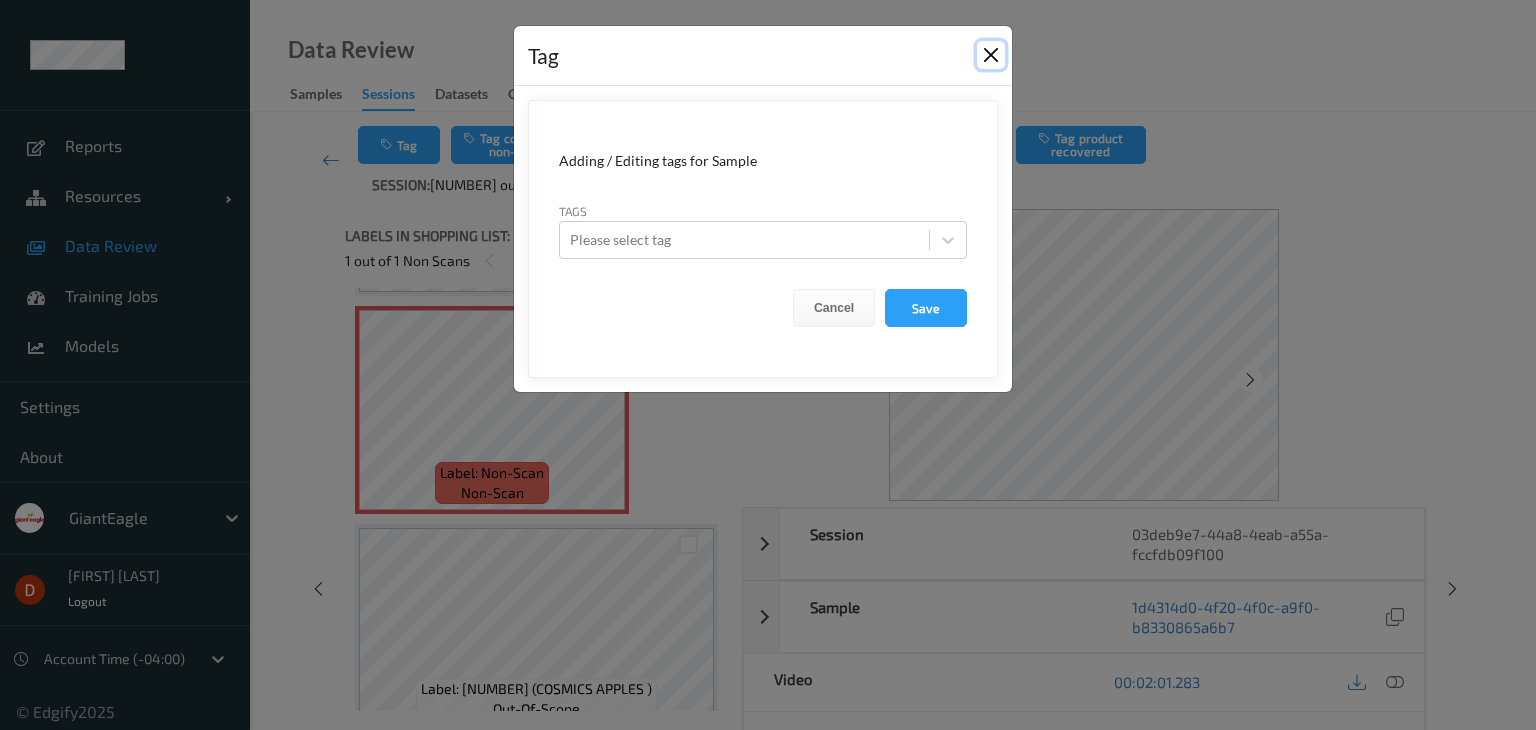 drag, startPoint x: 988, startPoint y: 57, endPoint x: 962, endPoint y: 65, distance: 27.202942 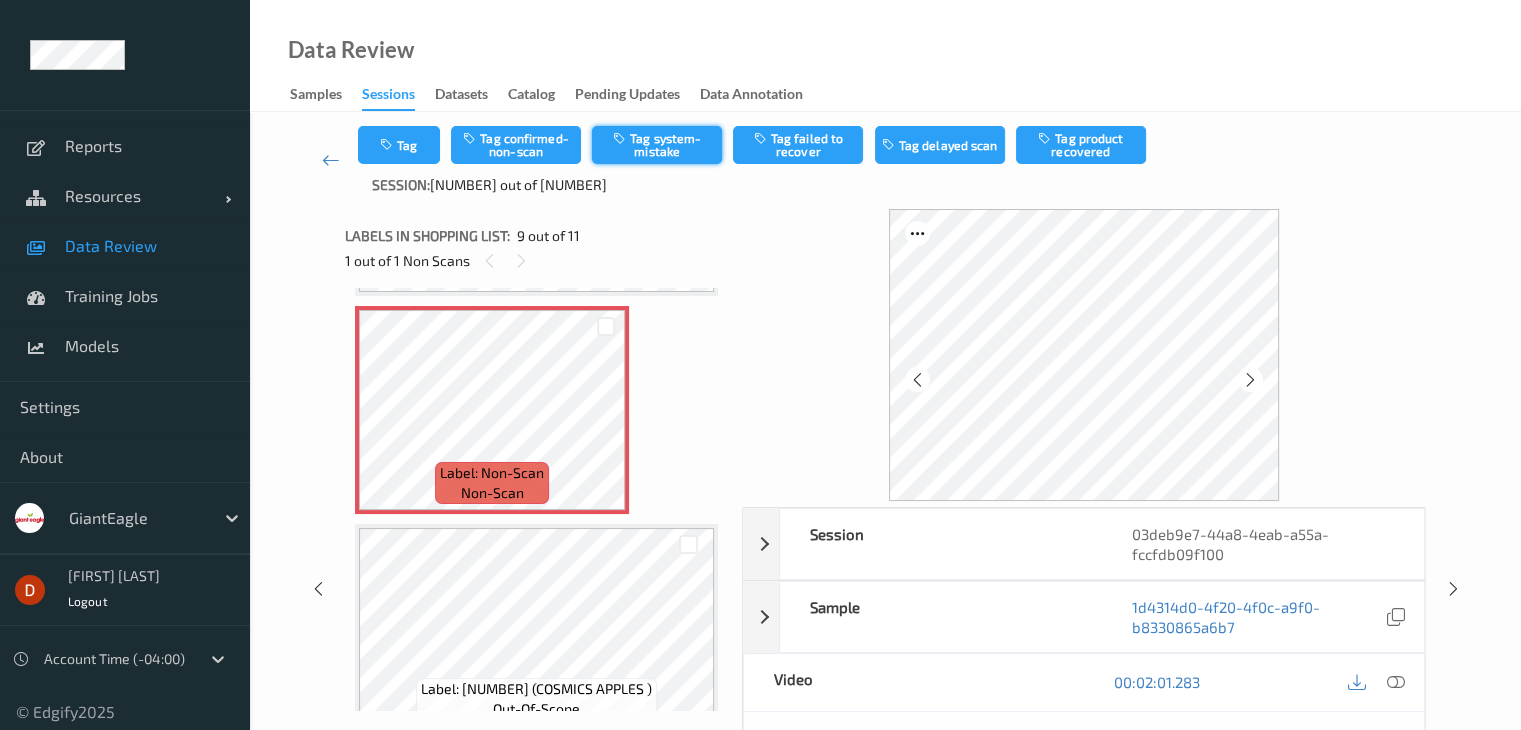 click on "Tag   system-mistake" at bounding box center (657, 145) 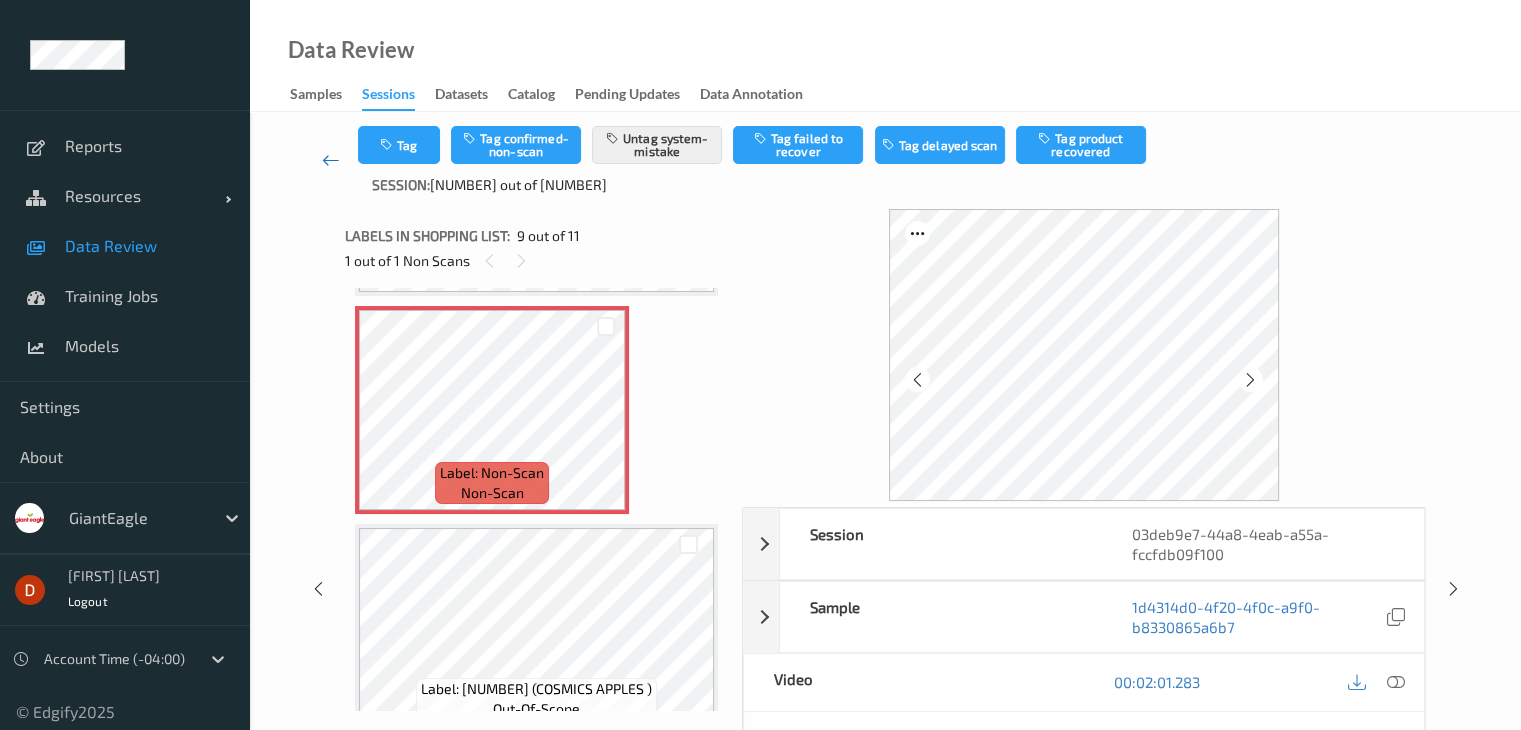 click at bounding box center [331, 160] 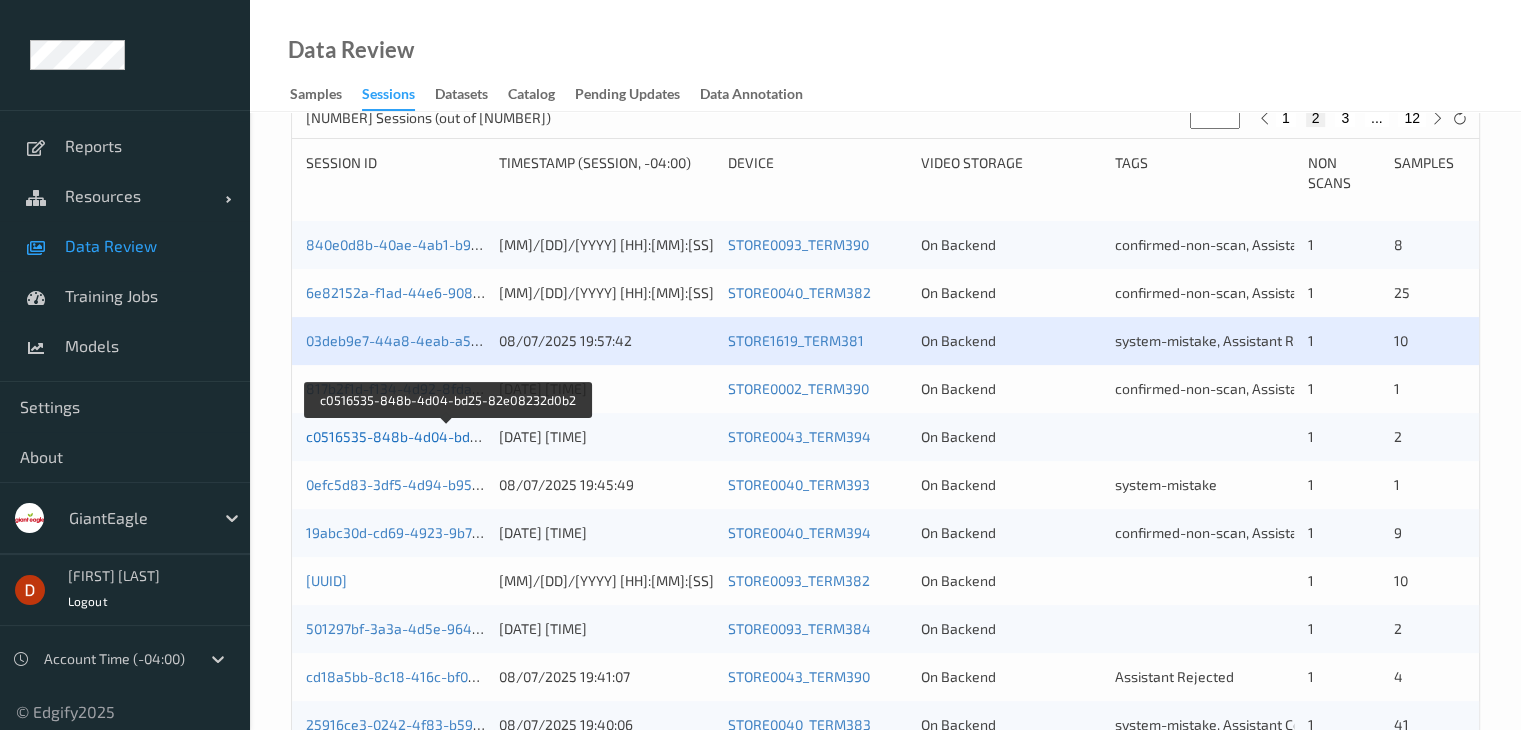 click on "c0516535-848b-4d04-bd25-82e08232d0b2" at bounding box center (448, 436) 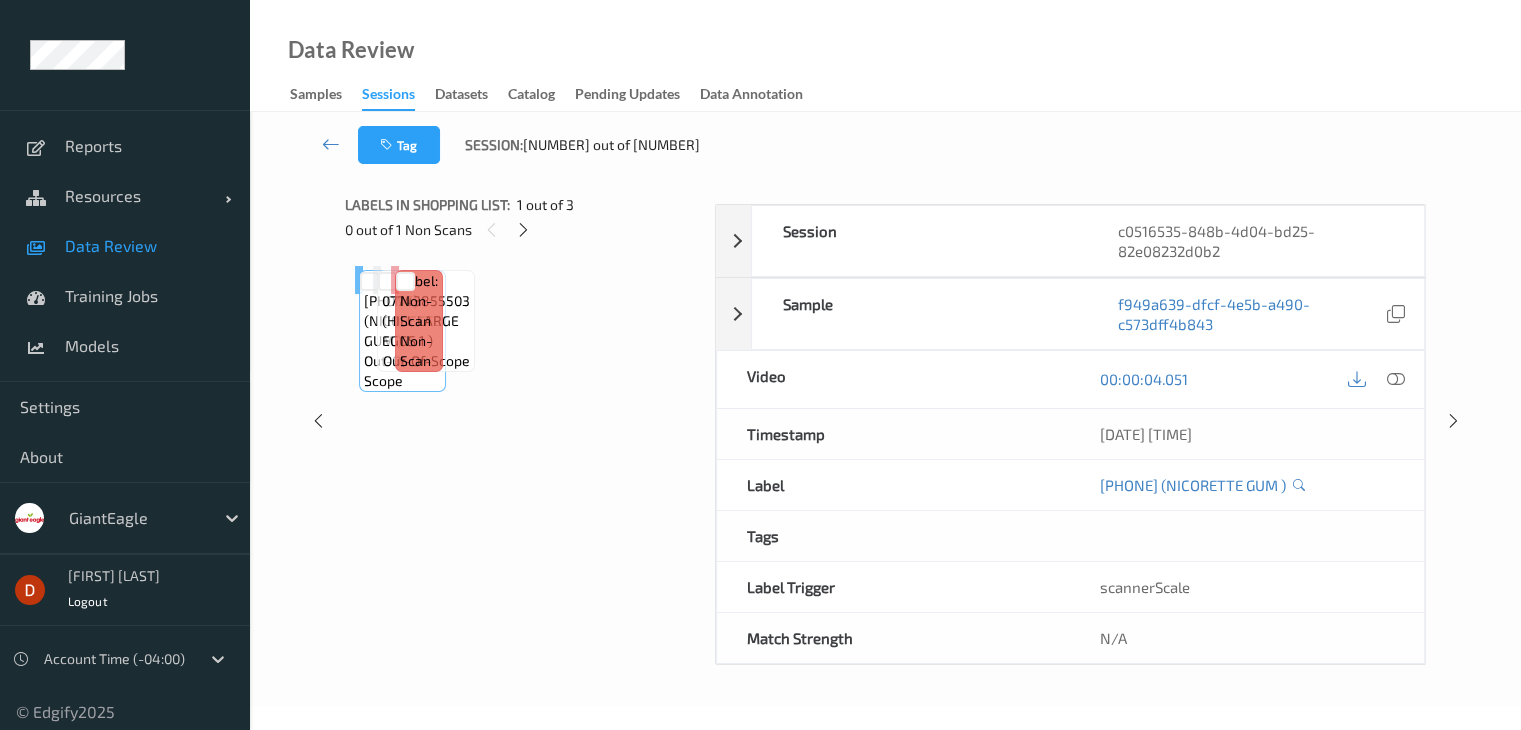 scroll, scrollTop: 0, scrollLeft: 0, axis: both 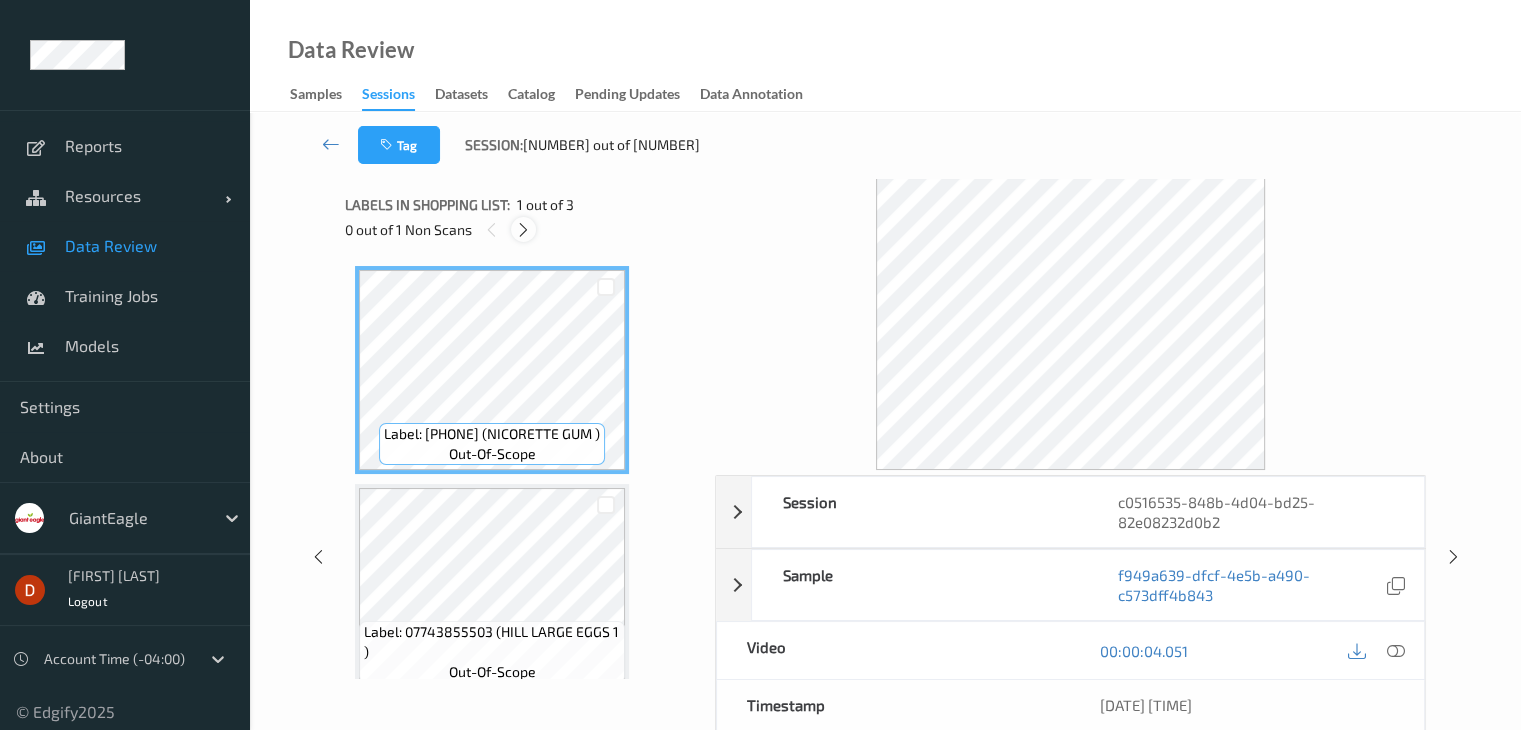 click at bounding box center [523, 230] 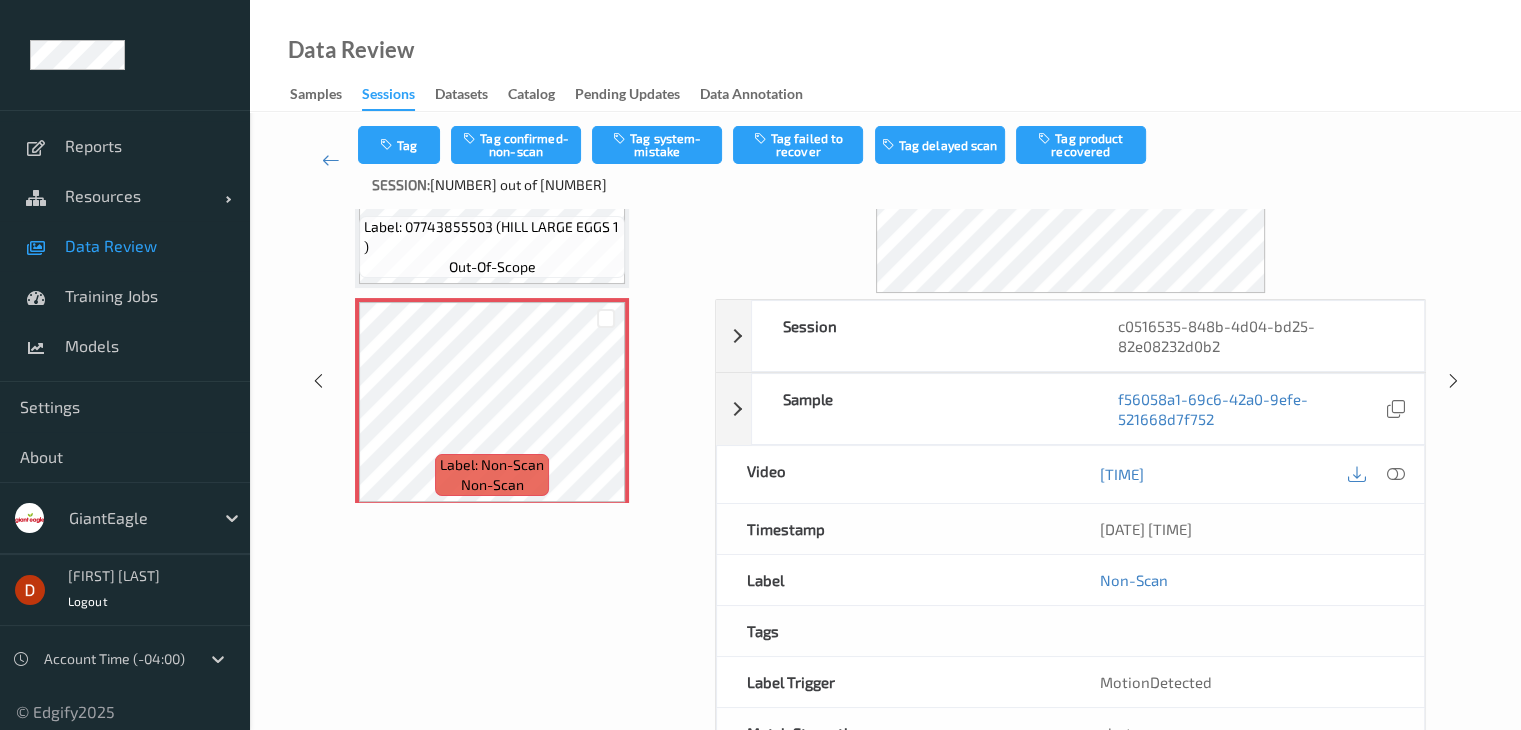 scroll, scrollTop: 244, scrollLeft: 0, axis: vertical 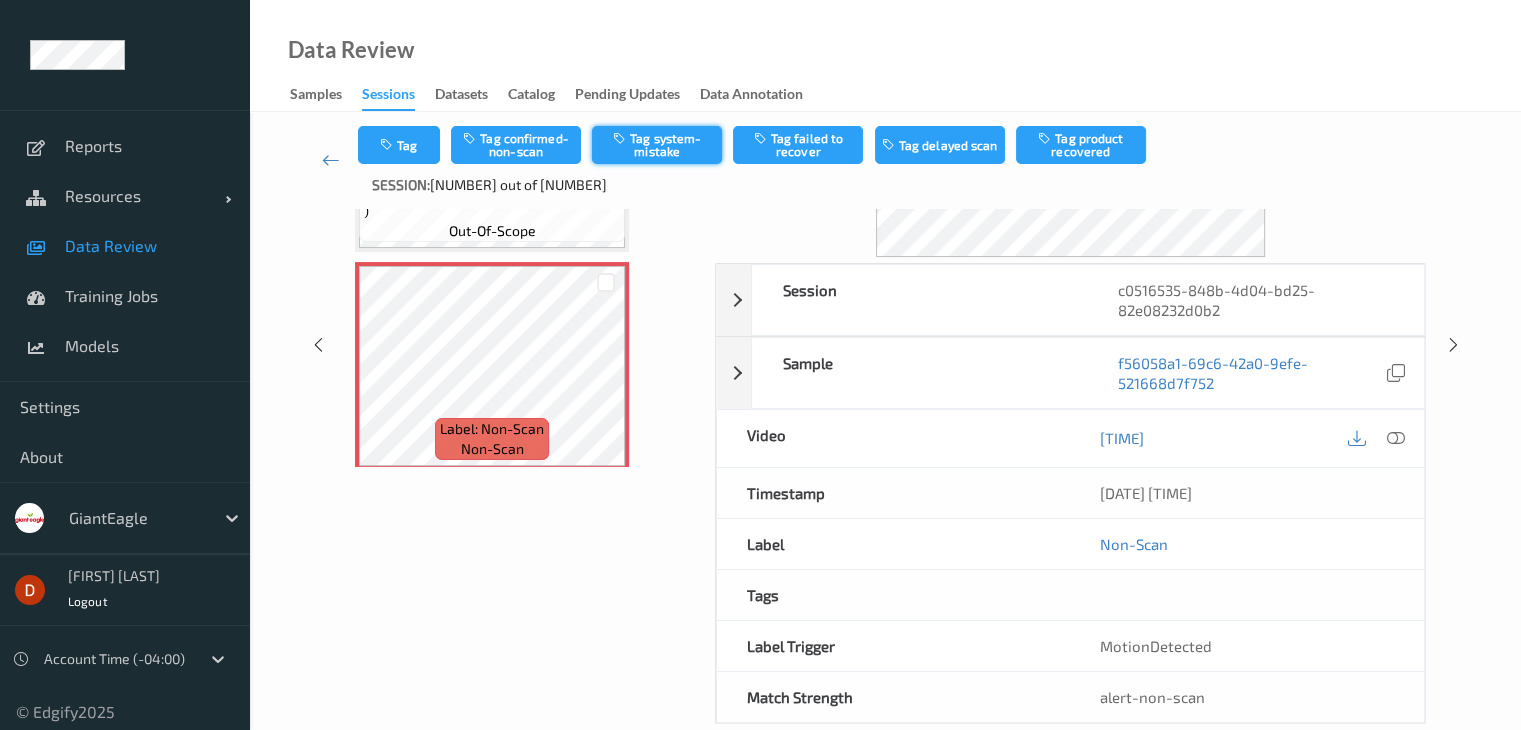 click on "Tag   system-mistake" at bounding box center [657, 145] 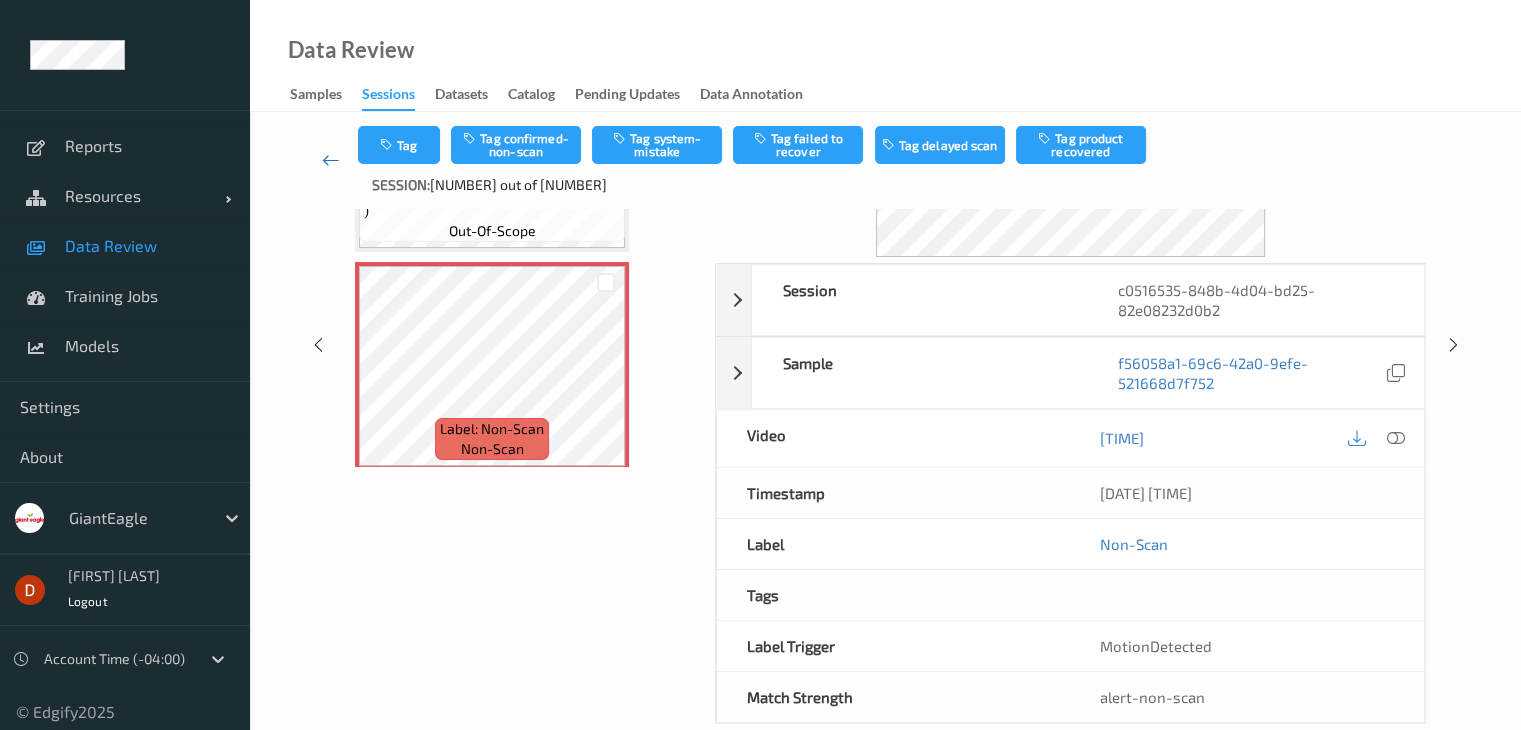 click at bounding box center [331, 160] 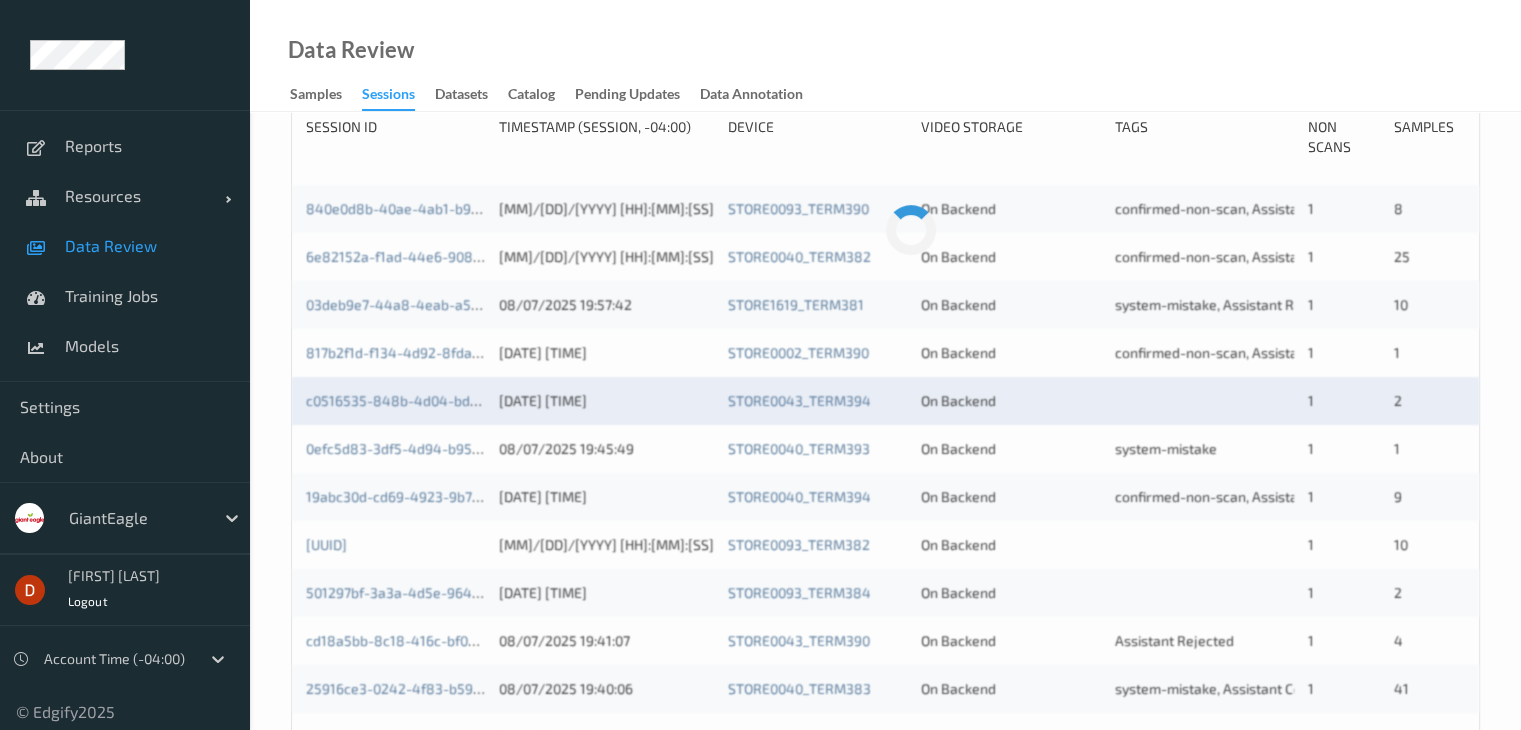 scroll, scrollTop: 500, scrollLeft: 0, axis: vertical 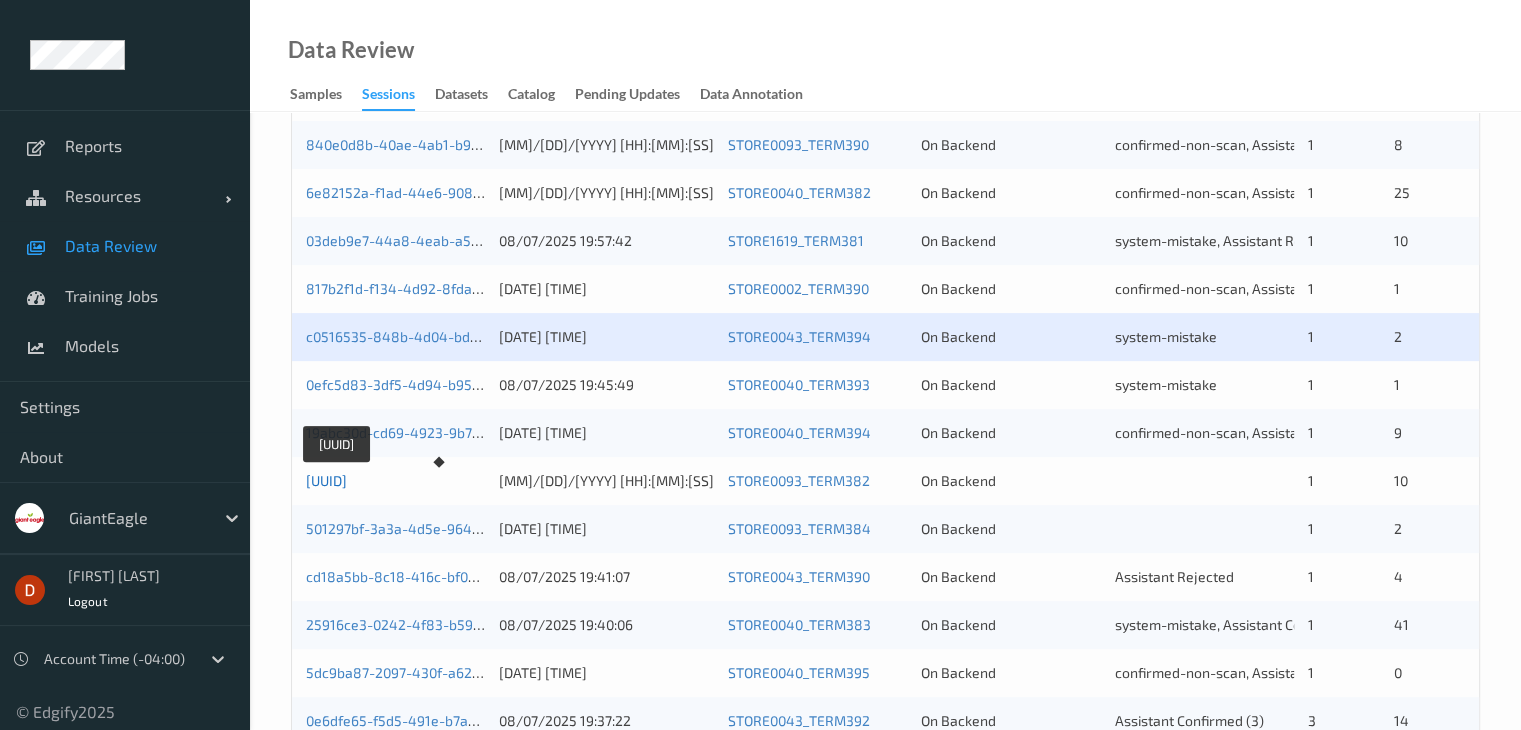 click on "[UUID]" at bounding box center (326, 480) 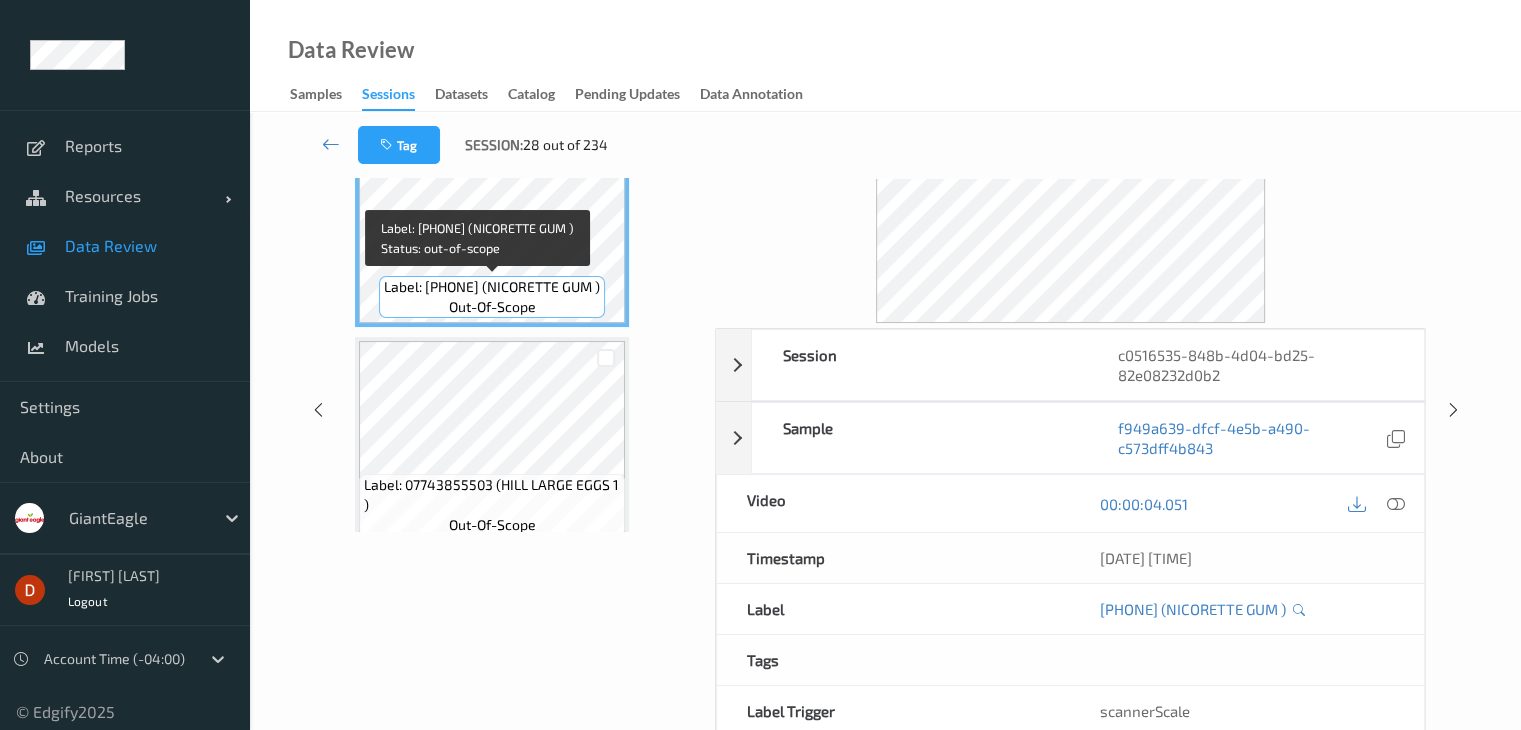 scroll, scrollTop: 0, scrollLeft: 0, axis: both 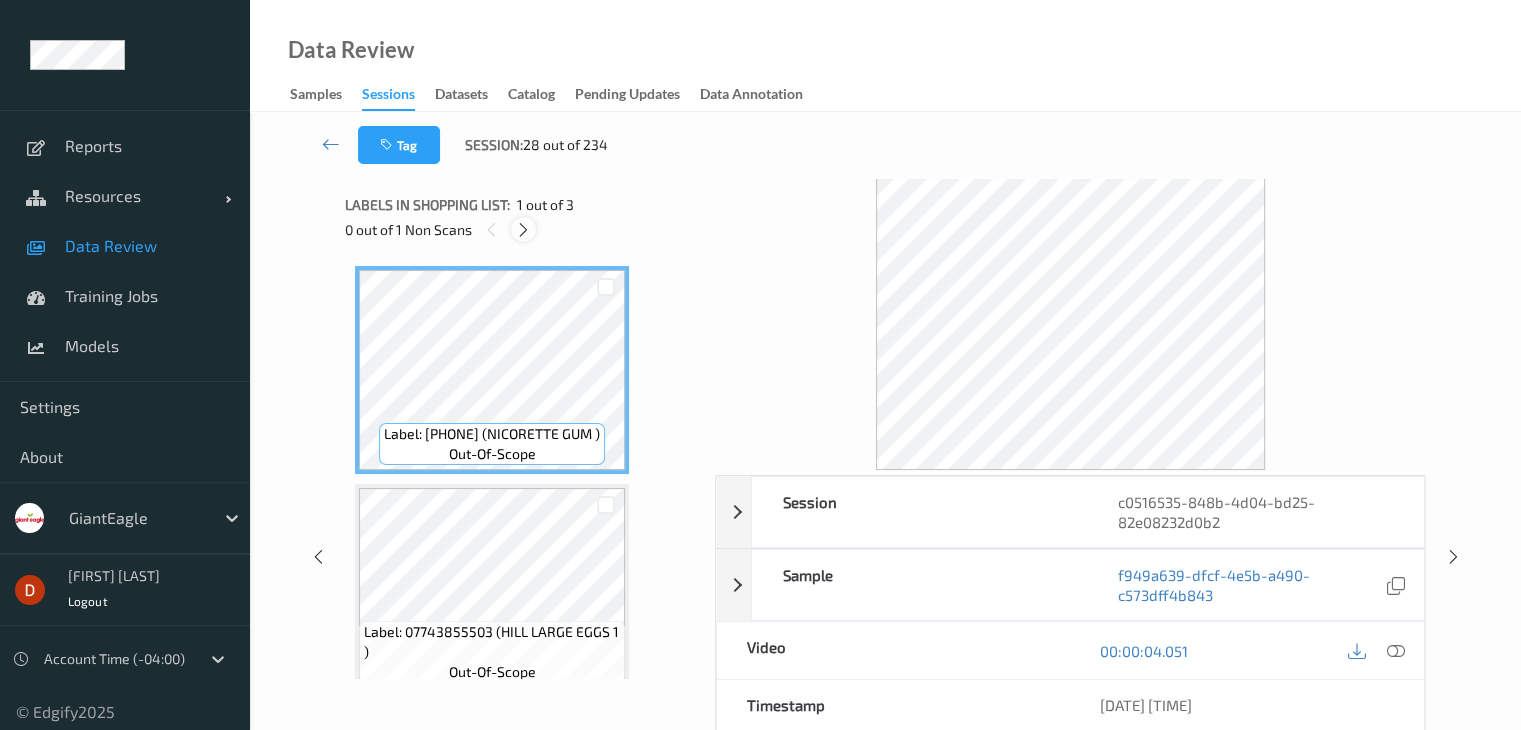 click at bounding box center (523, 230) 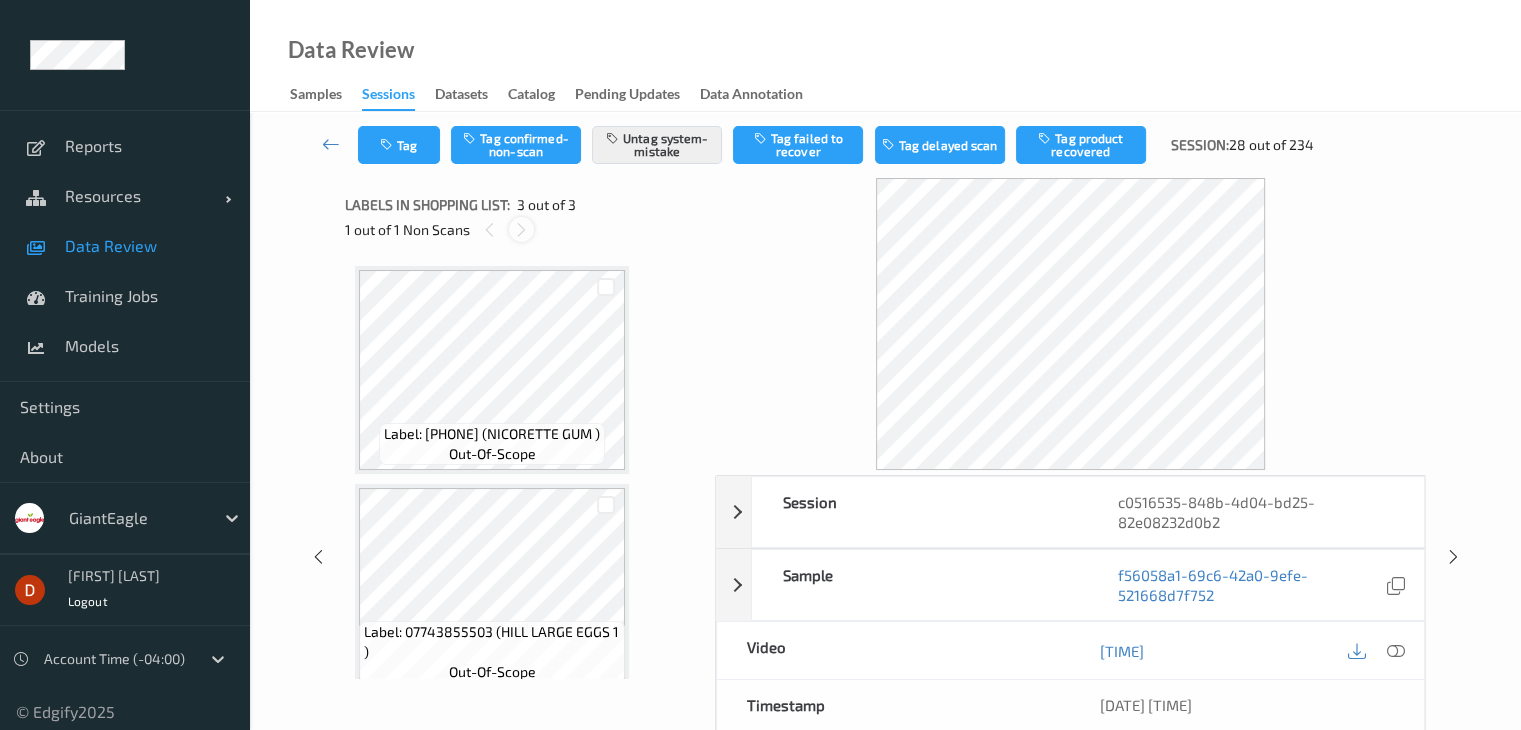 scroll, scrollTop: 228, scrollLeft: 0, axis: vertical 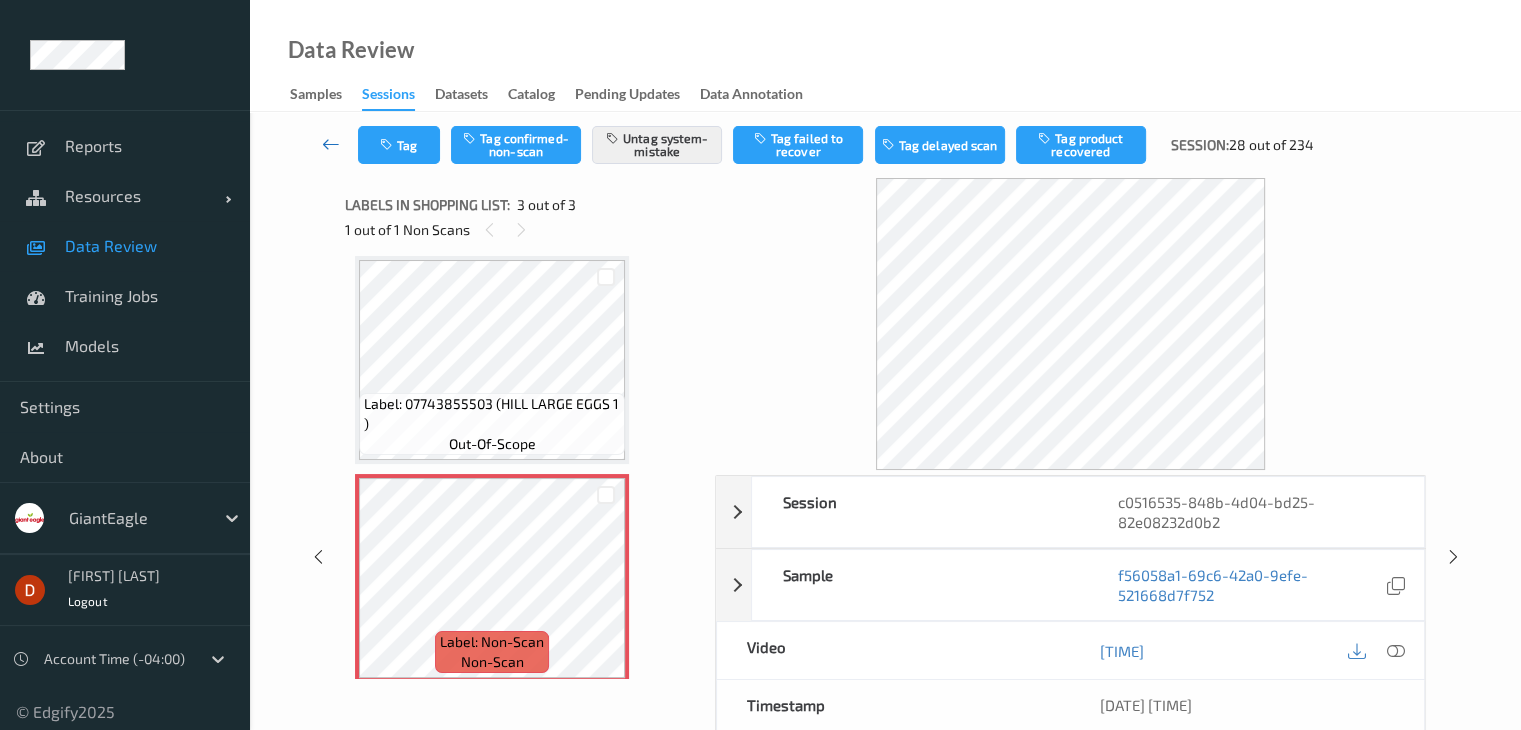 click at bounding box center (331, 144) 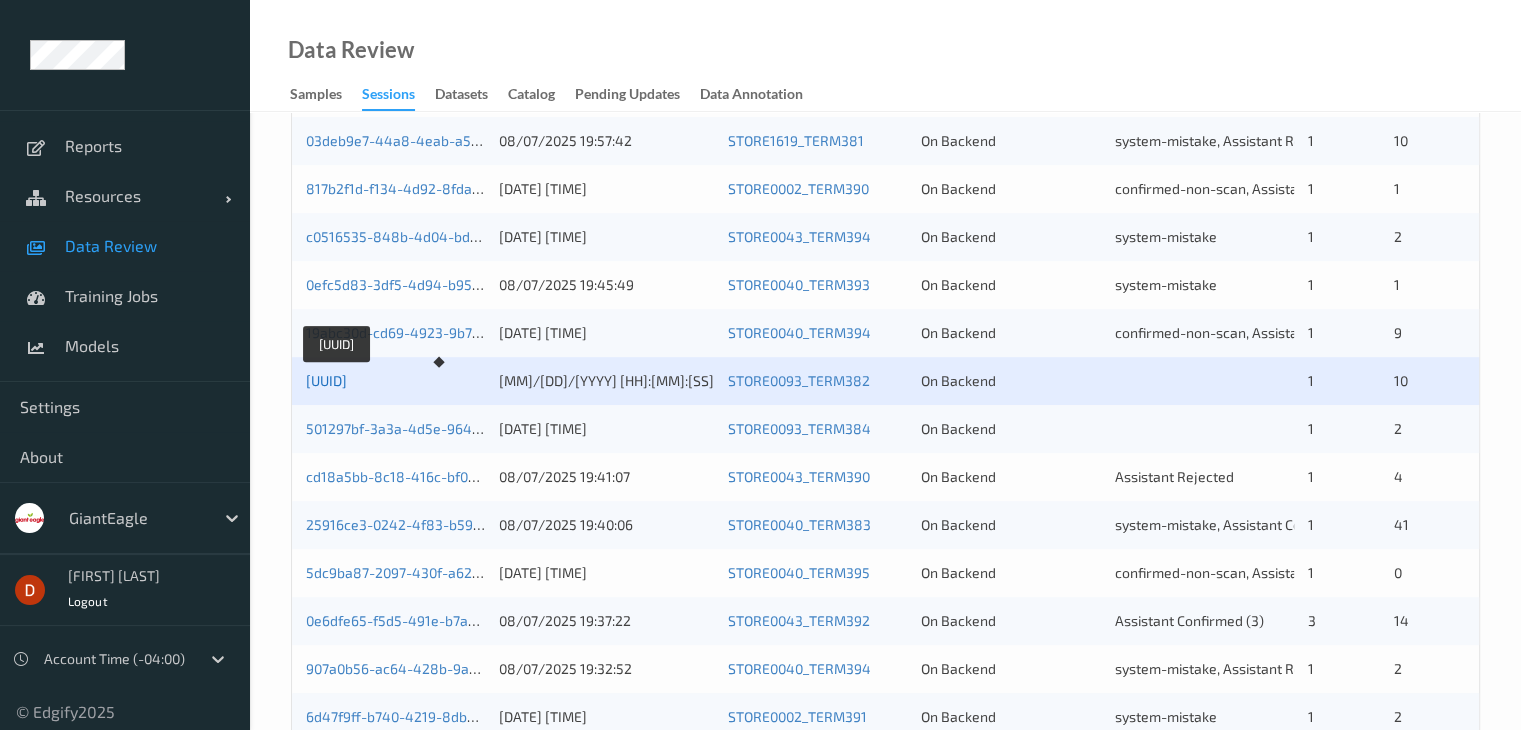 click on "[UUID]" at bounding box center [326, 380] 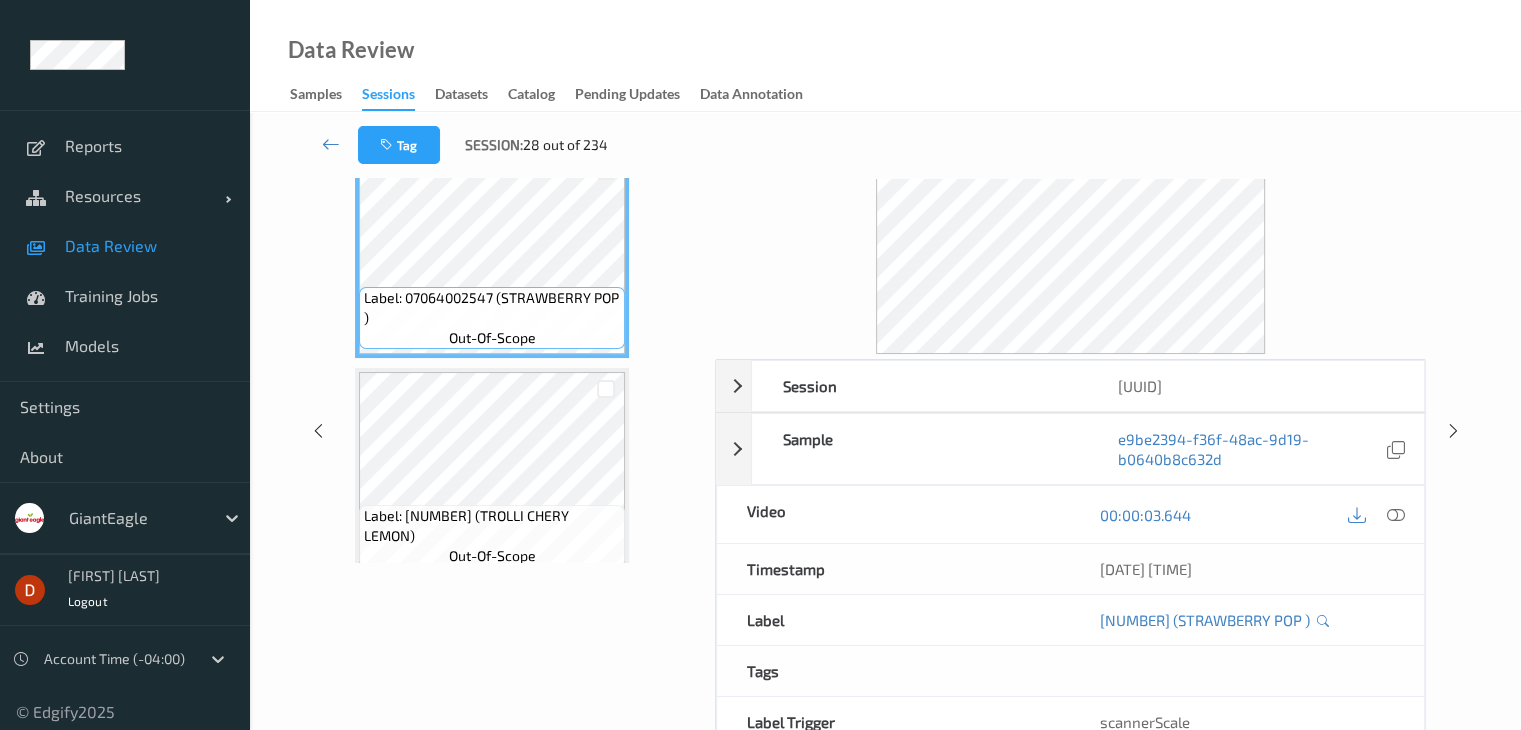 scroll, scrollTop: 0, scrollLeft: 0, axis: both 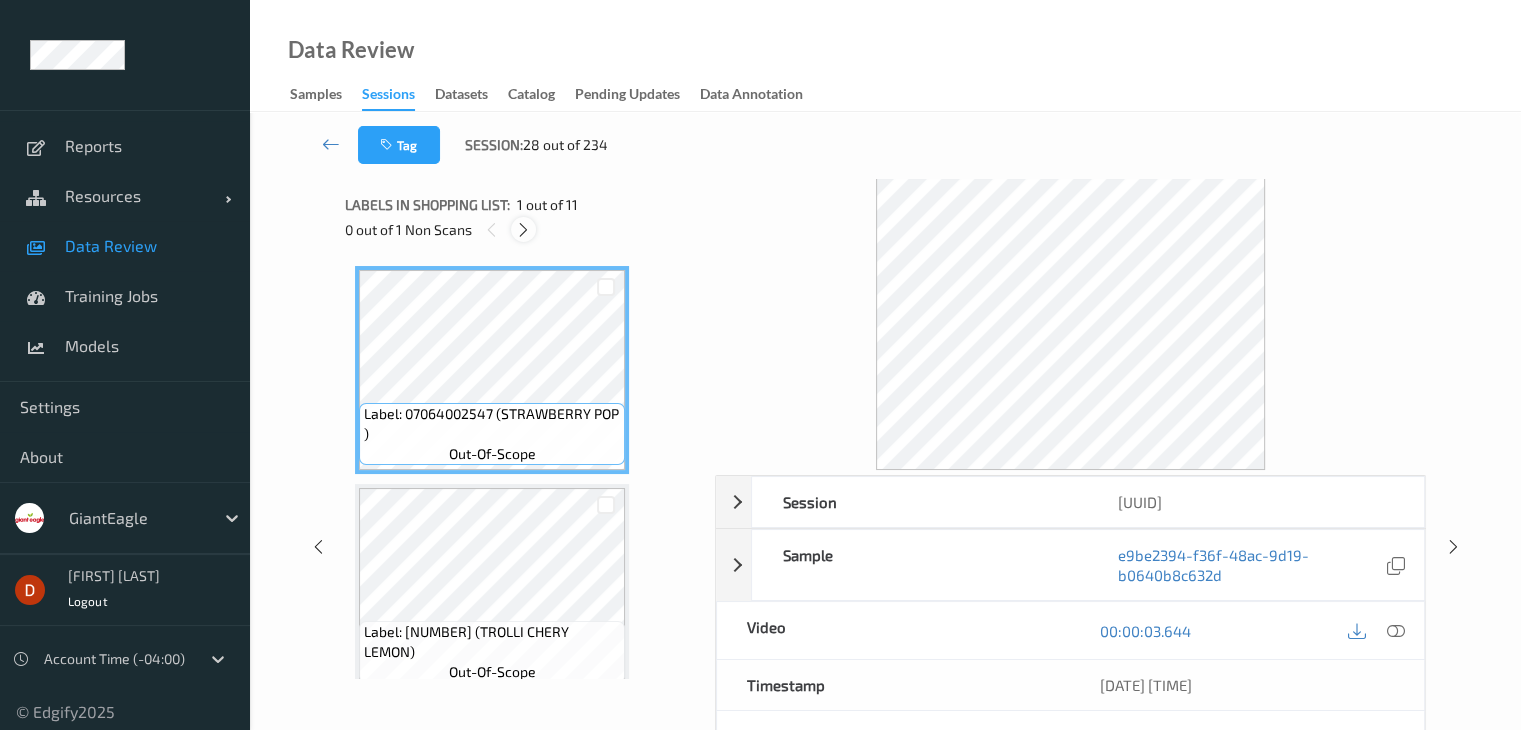 click at bounding box center (523, 230) 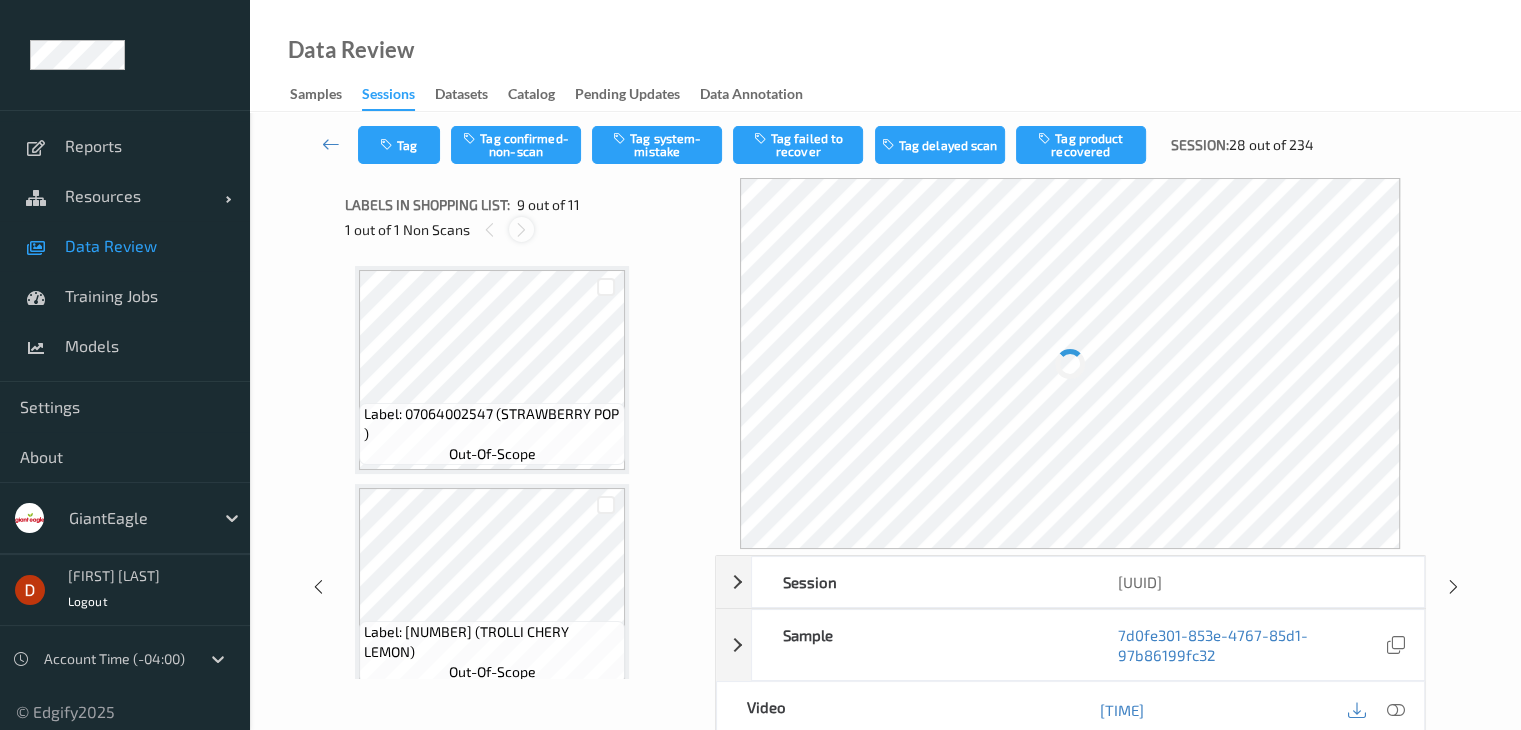 scroll, scrollTop: 1536, scrollLeft: 0, axis: vertical 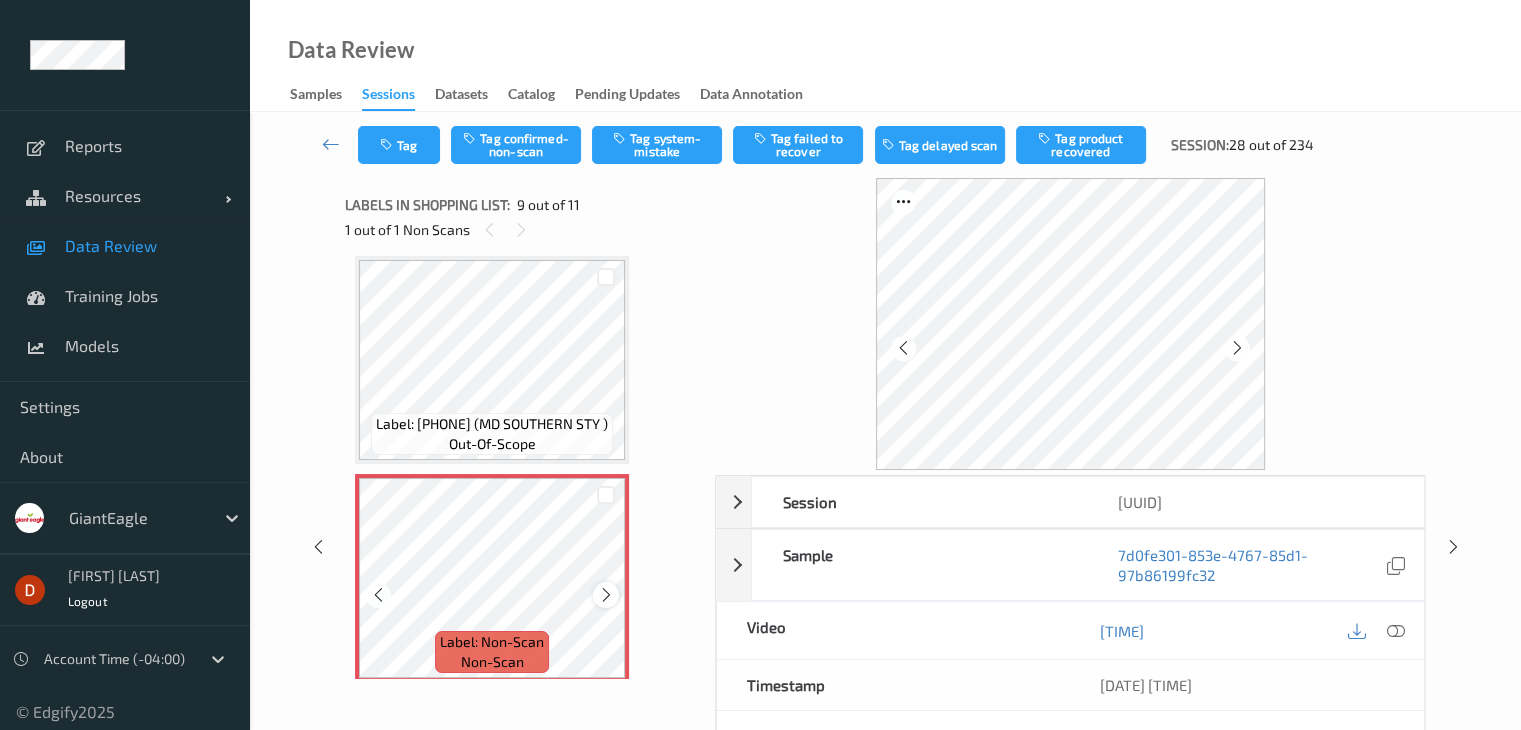 click at bounding box center (605, 594) 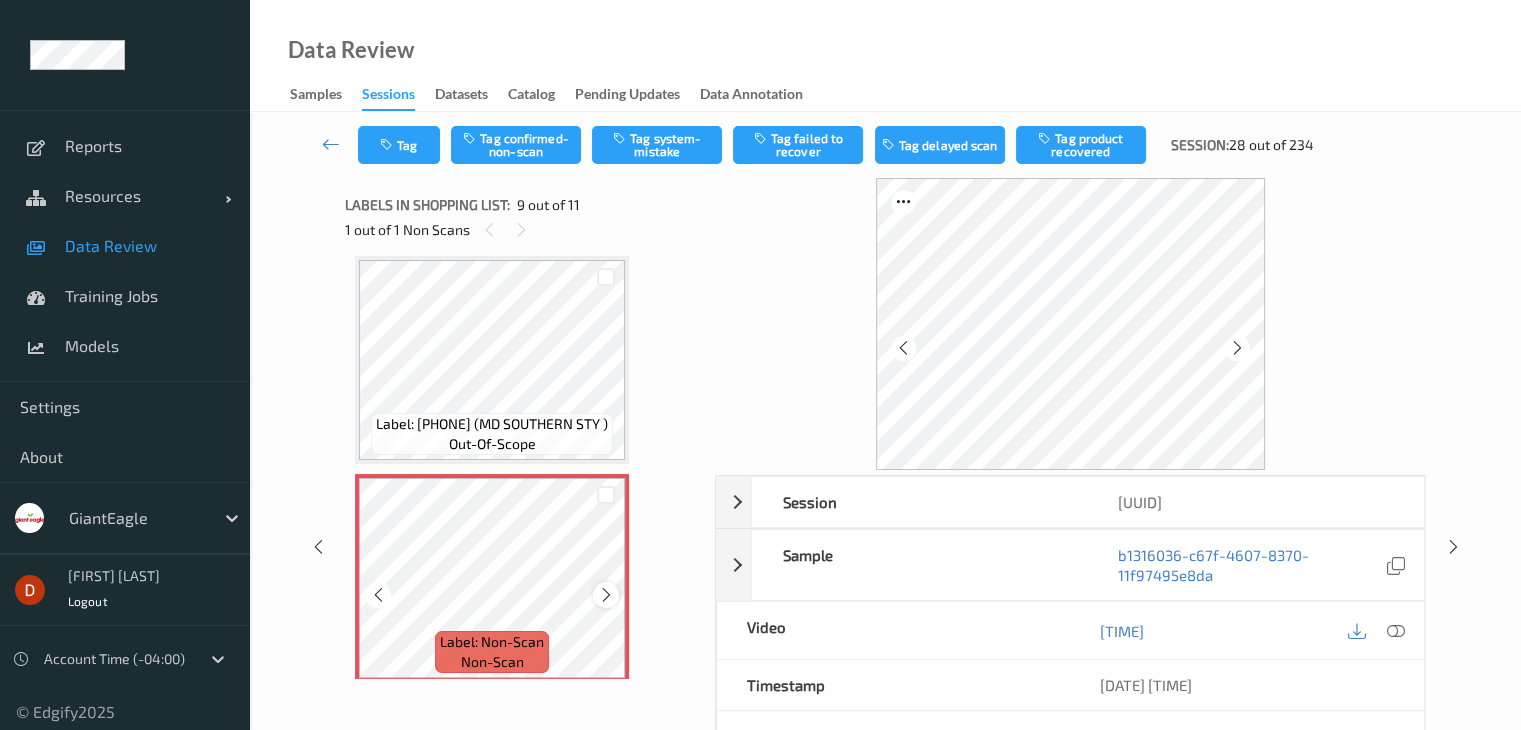 click at bounding box center (606, 595) 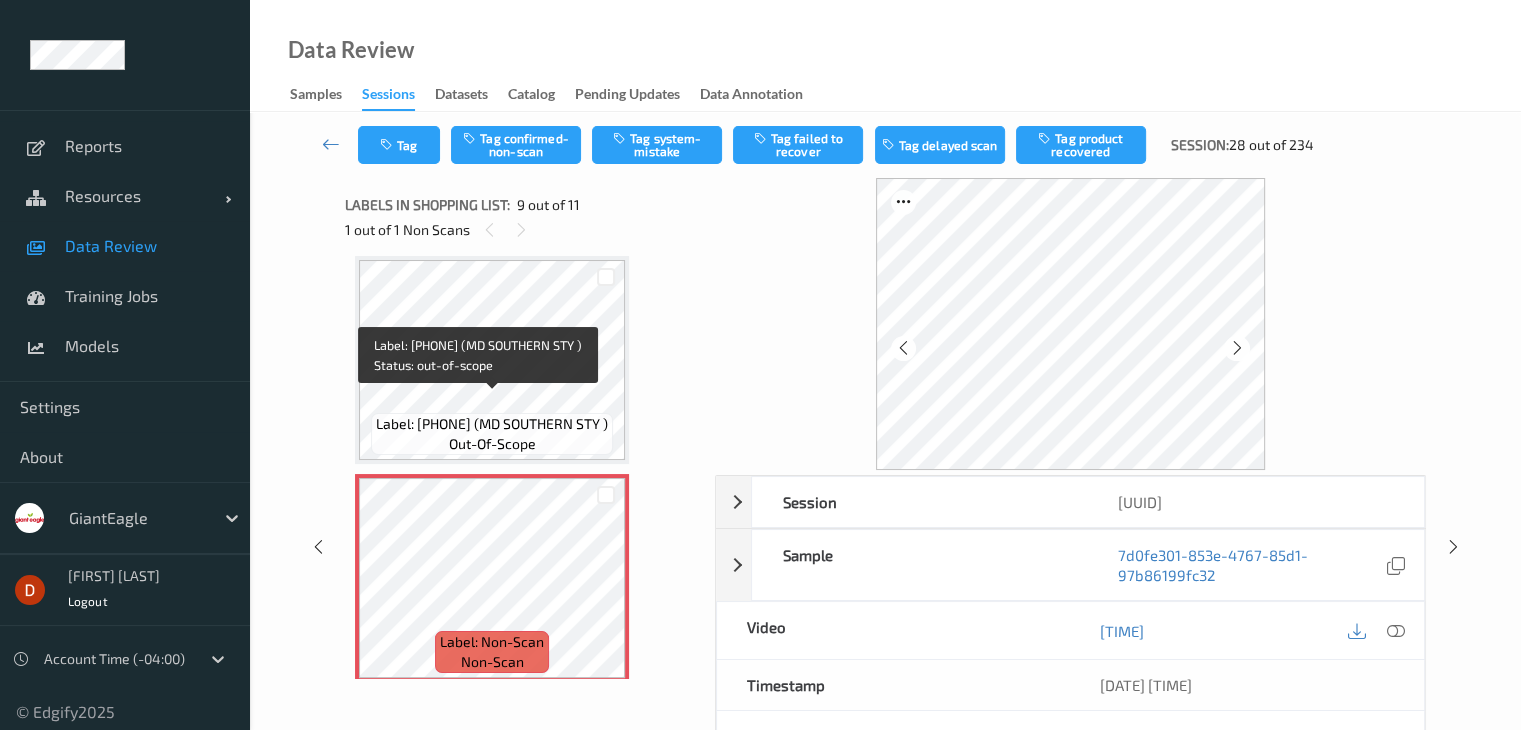 click on "Label: [PHONE] (MD SOUTHERN STY   )" at bounding box center (492, 424) 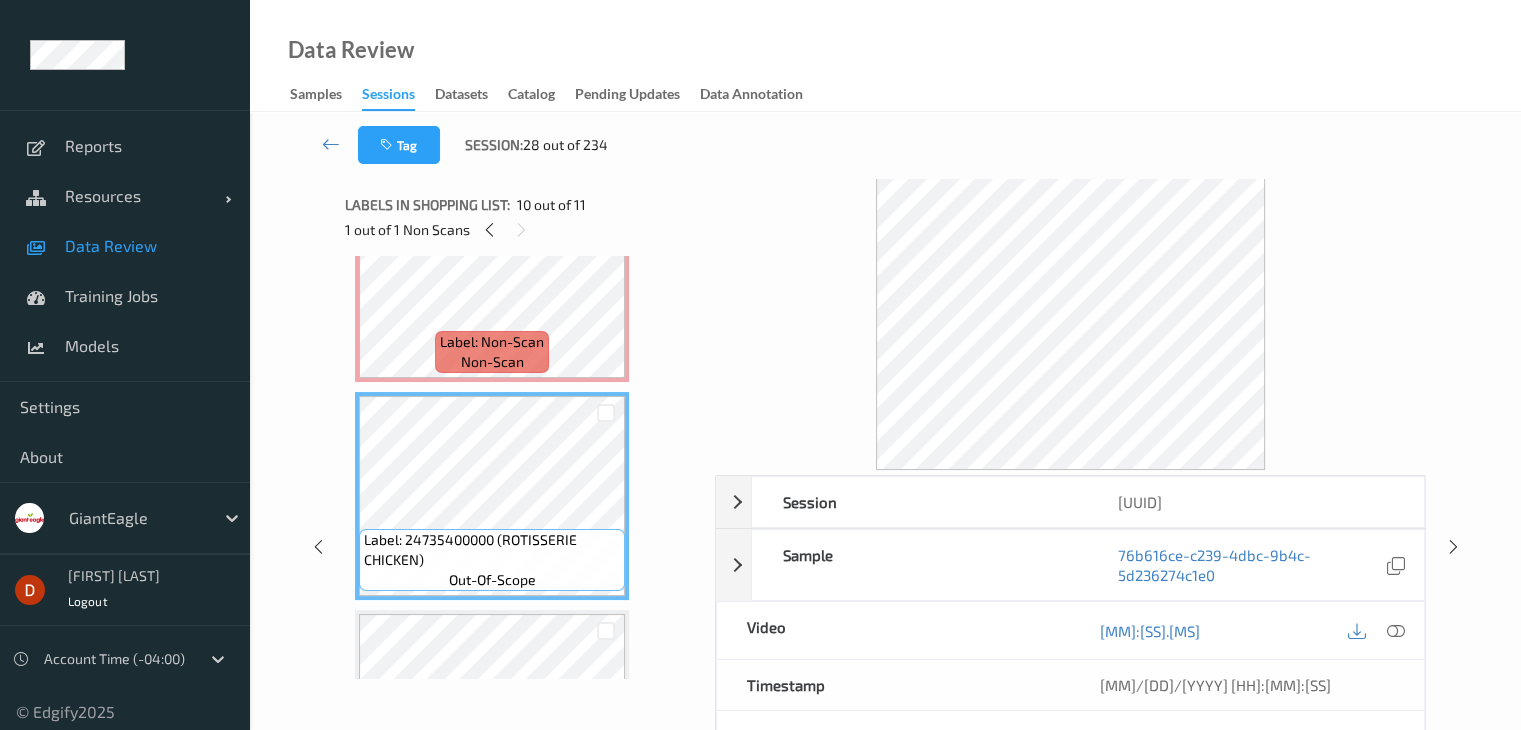 scroll, scrollTop: 1736, scrollLeft: 0, axis: vertical 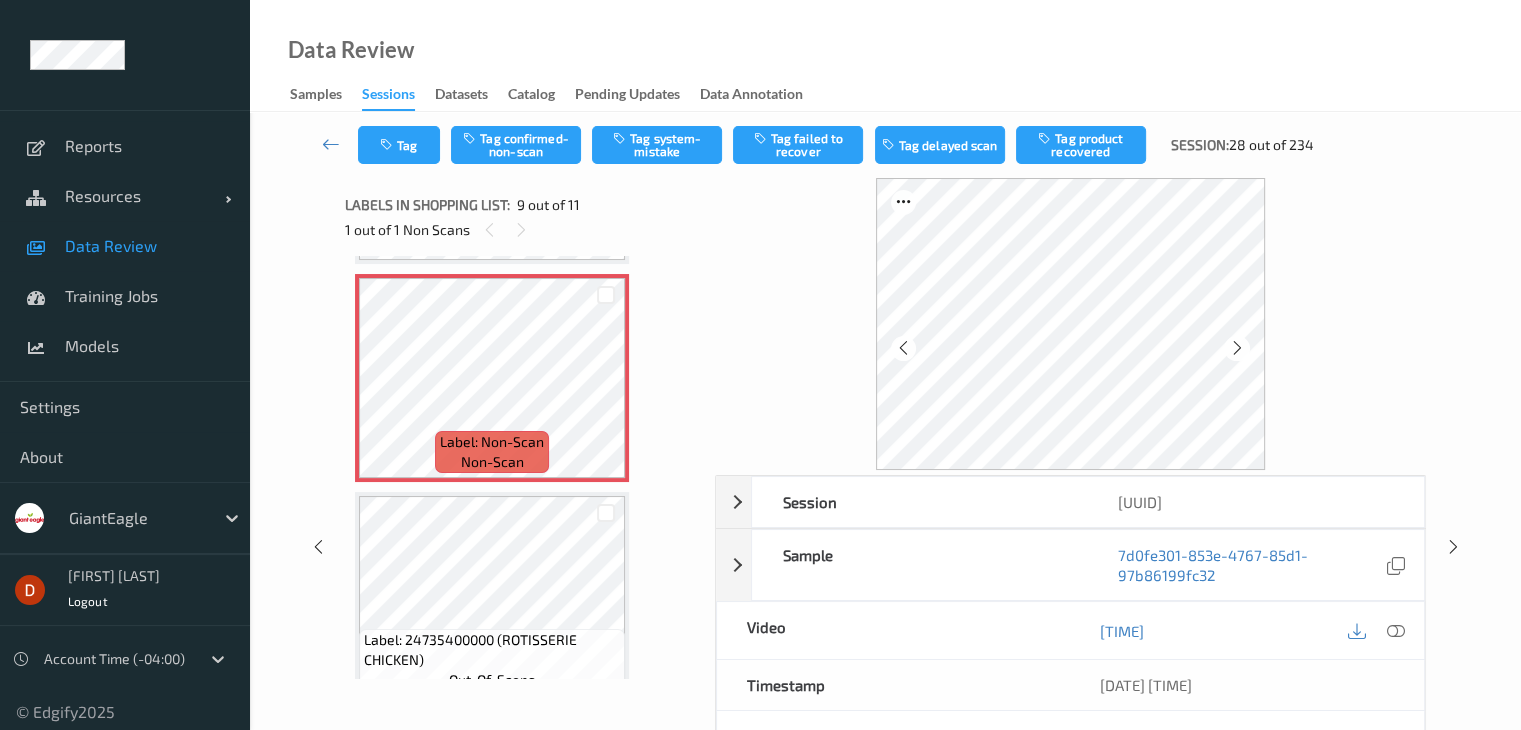 click on "Tag Tag confirmed-non-scan Tag system-mistake Tag failed to recover Tag delayed scan Tag product recovered Session: 28 out of 234" at bounding box center [885, 145] 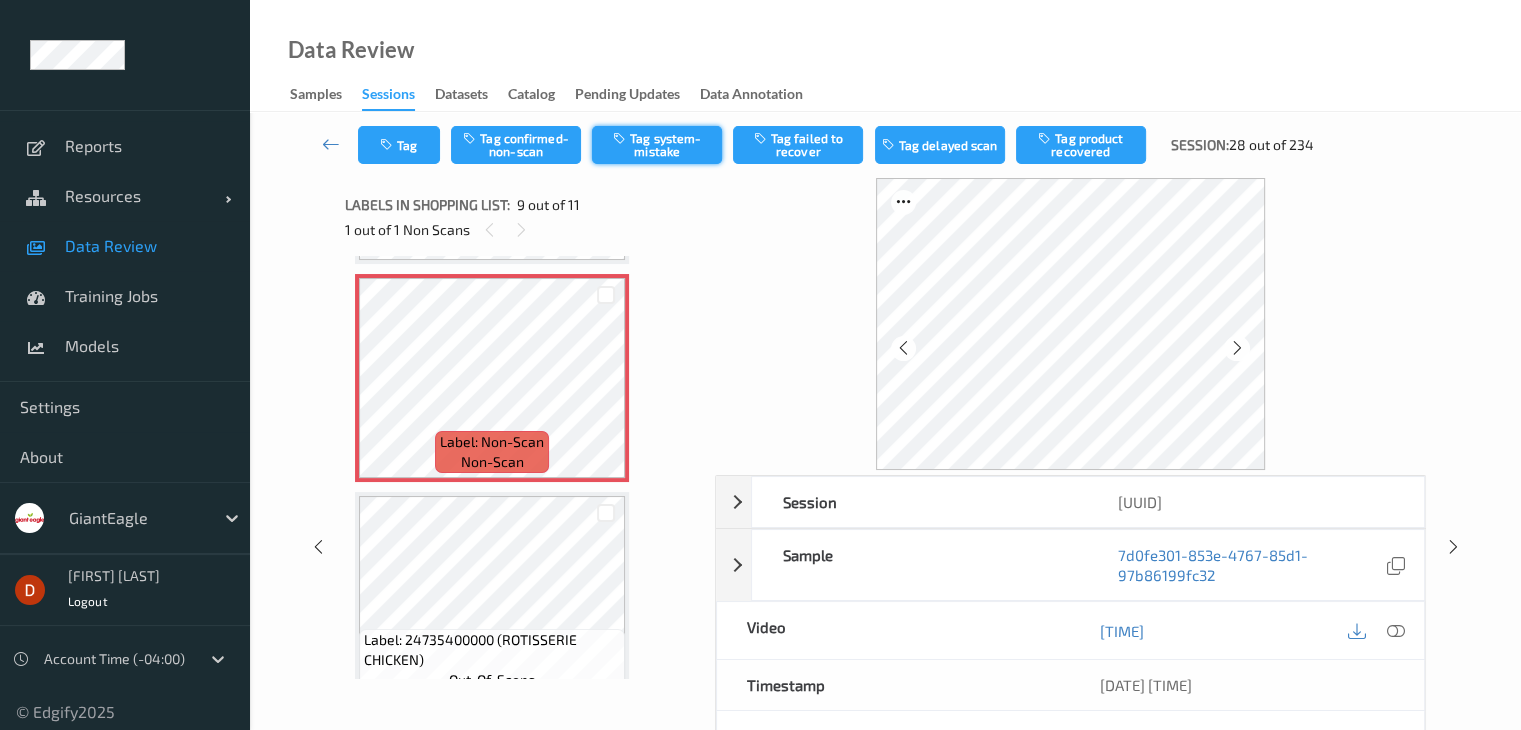 click on "Tag   system-mistake" at bounding box center (657, 145) 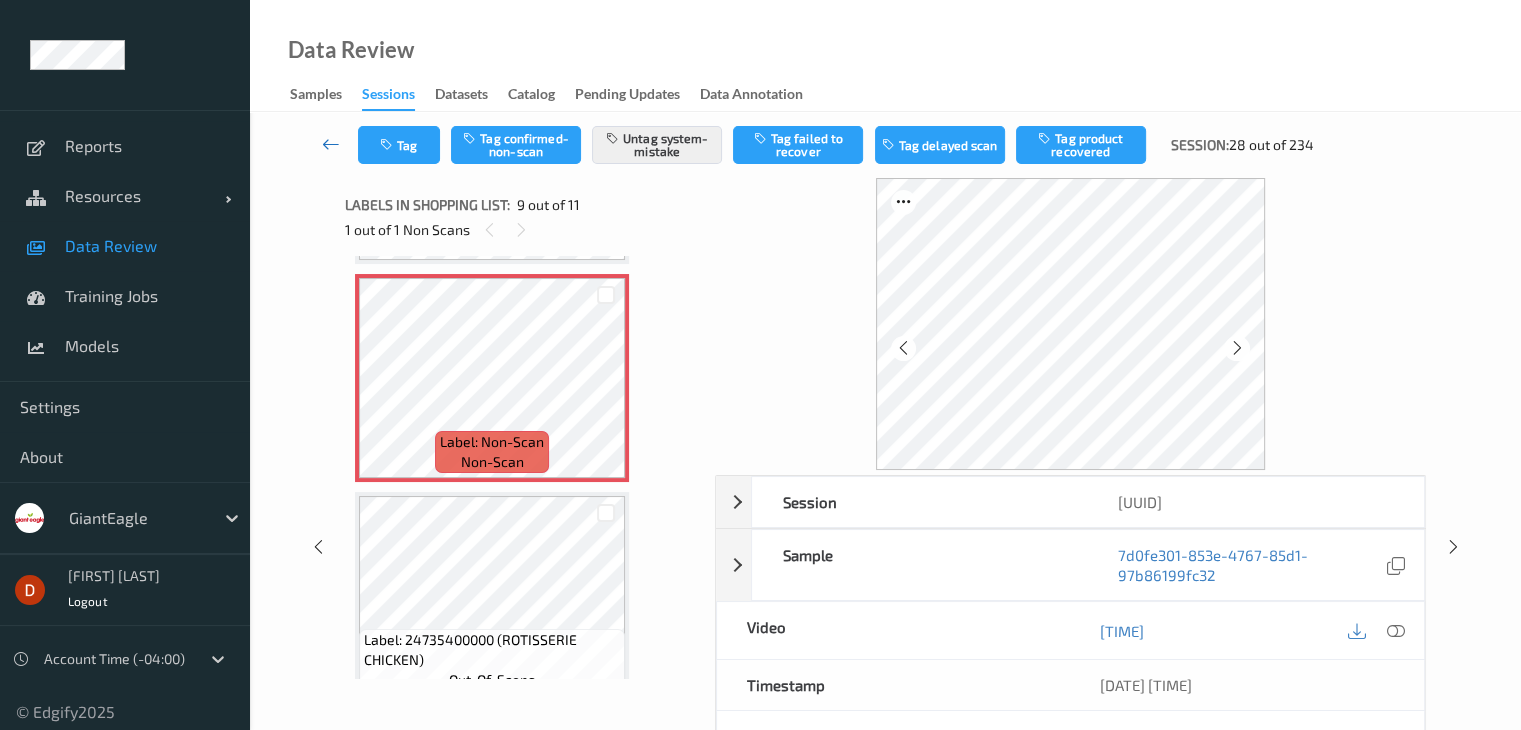 click at bounding box center (331, 144) 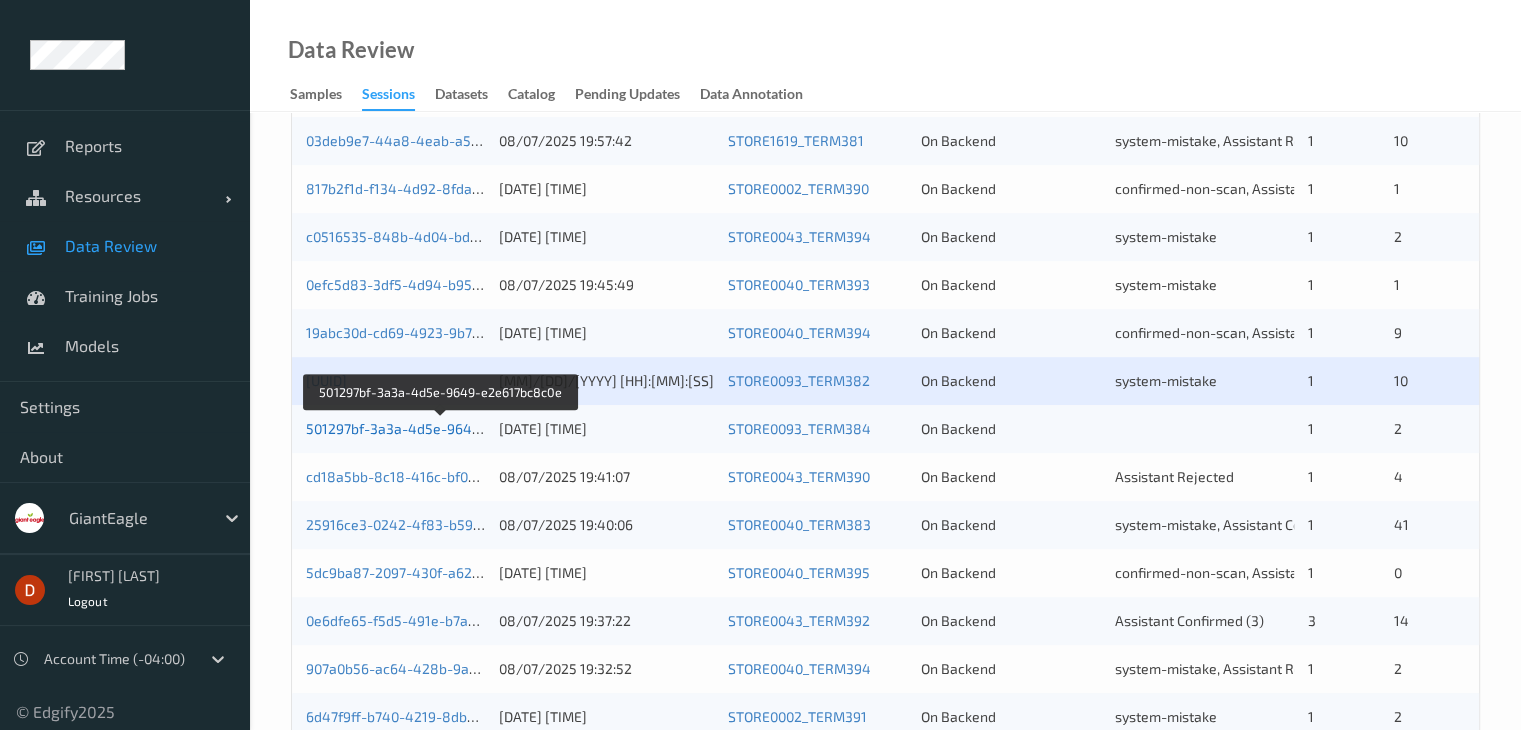 click on "501297bf-3a3a-4d5e-9649-e2e617bc8c0e" at bounding box center (442, 428) 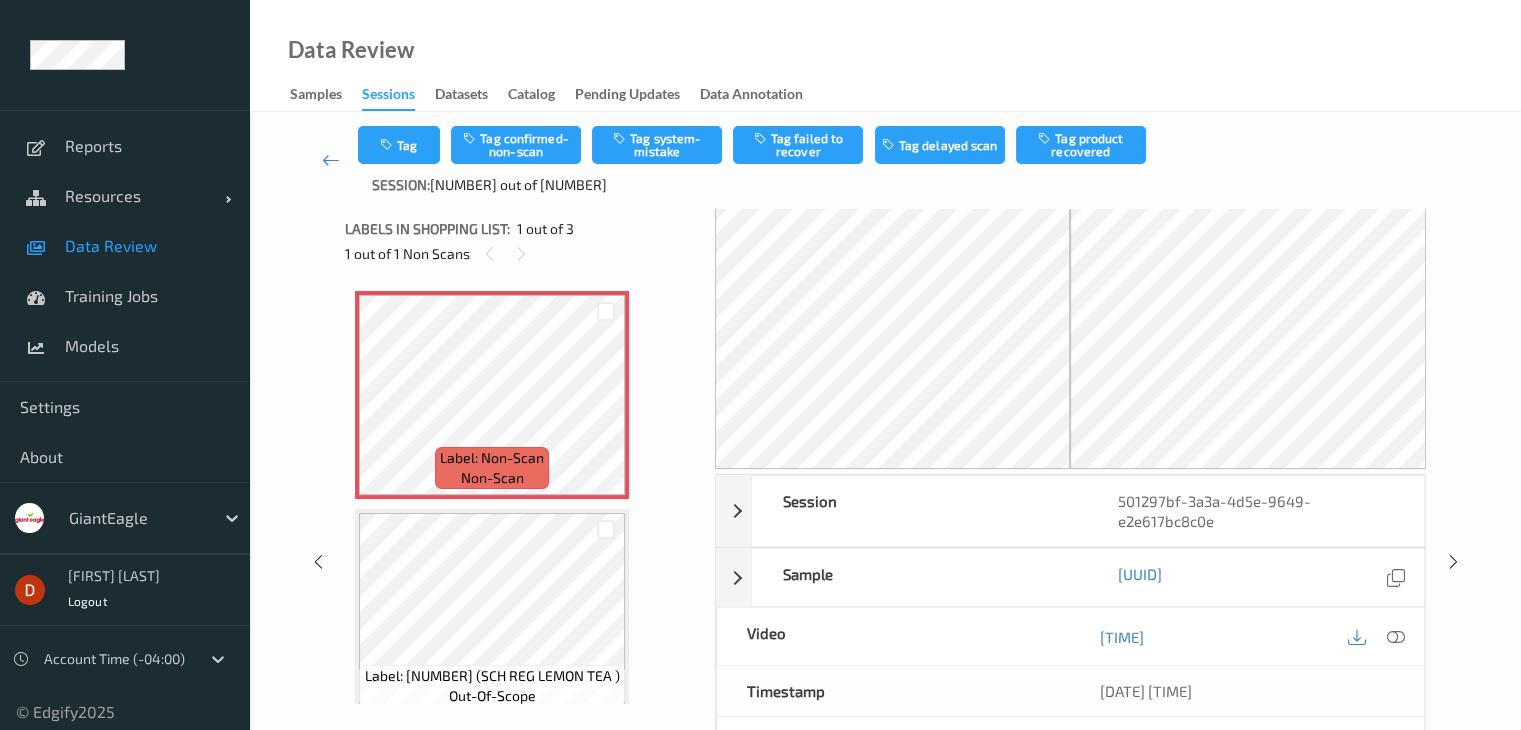 scroll, scrollTop: 0, scrollLeft: 0, axis: both 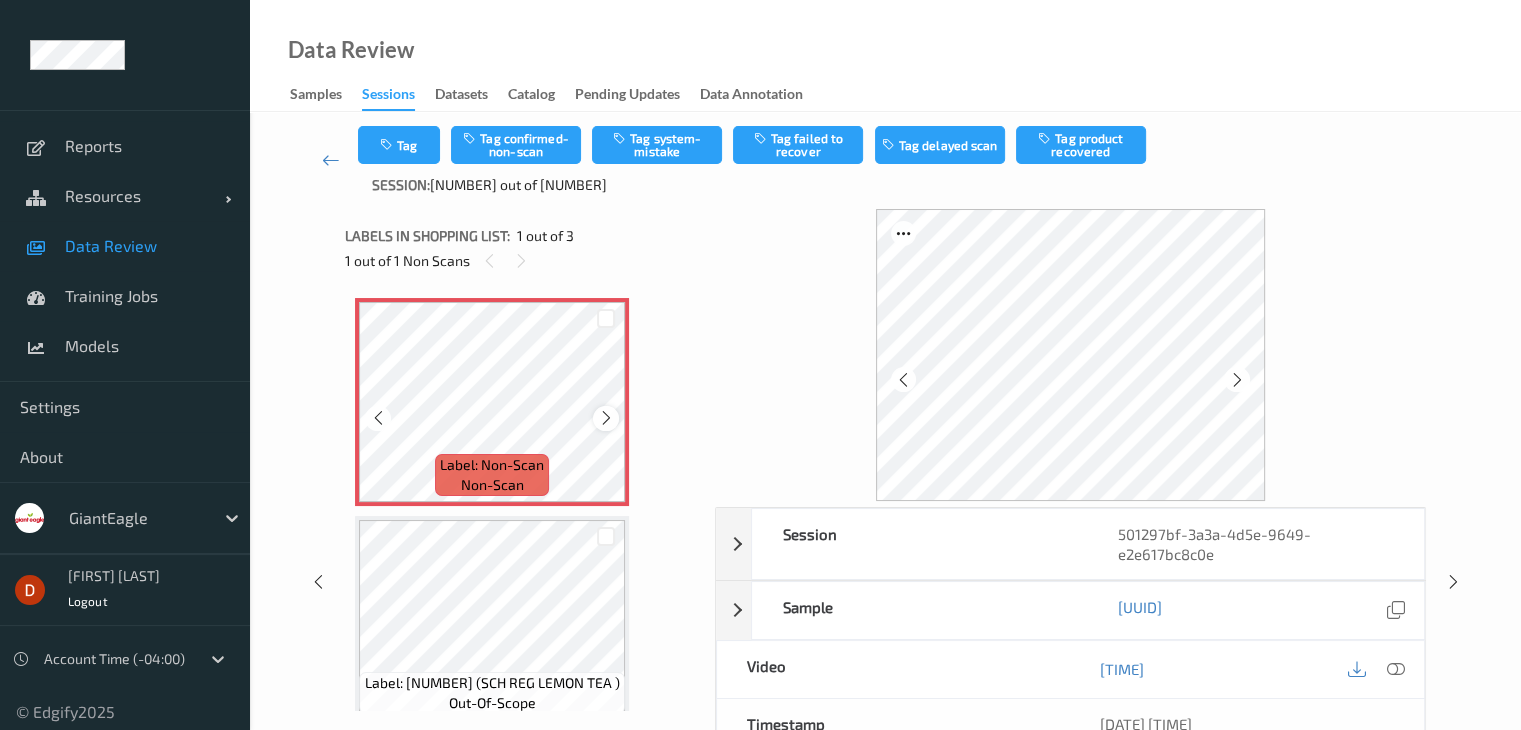click at bounding box center (606, 418) 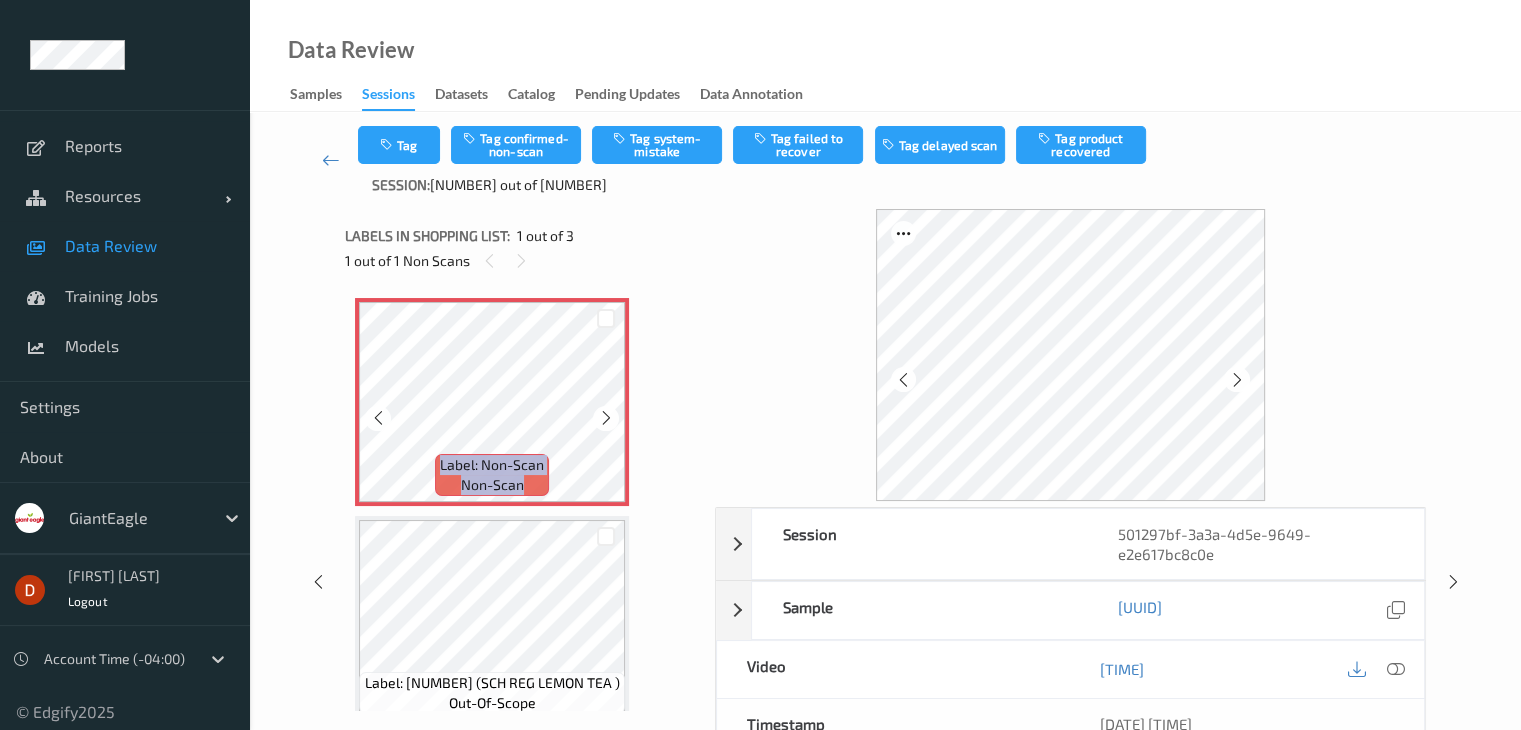 click at bounding box center [606, 418] 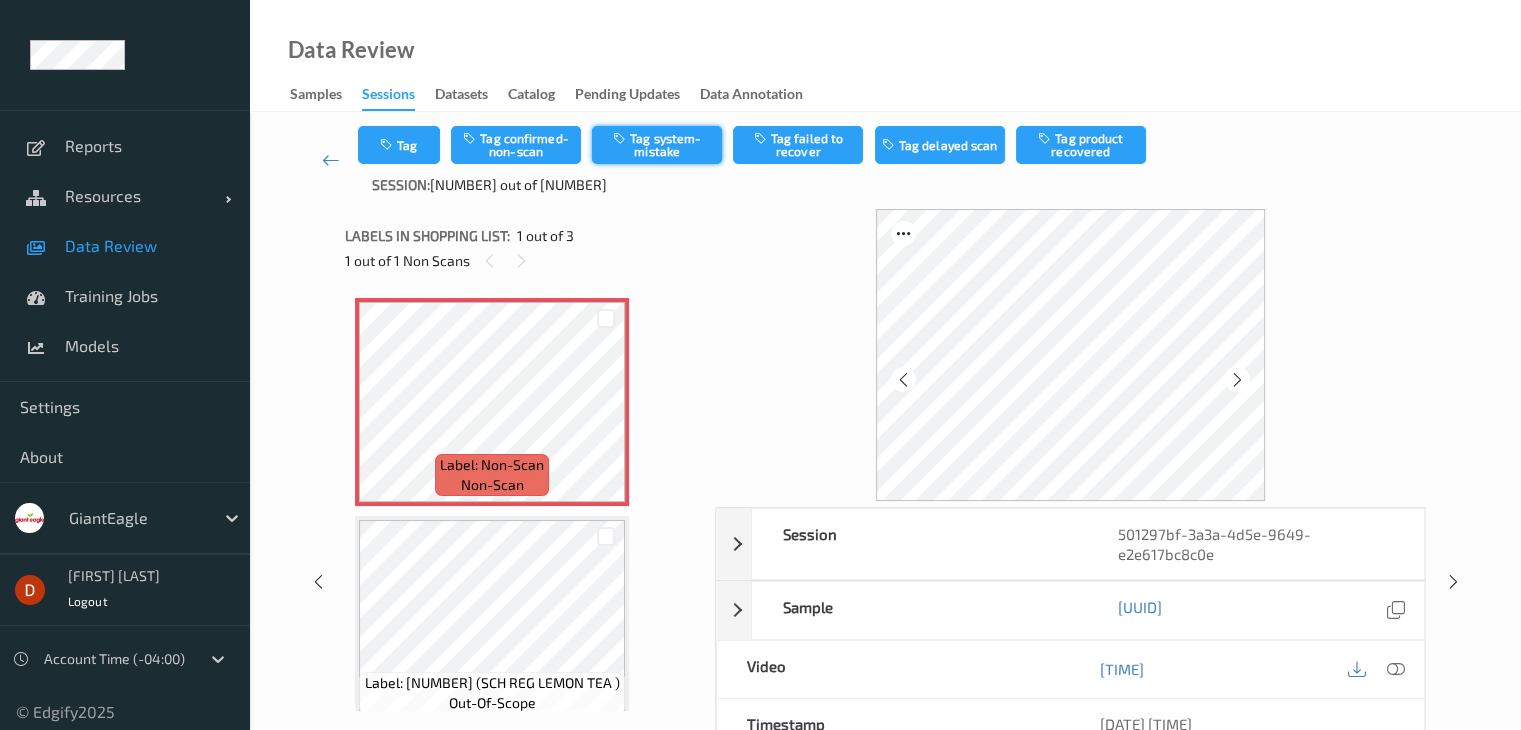 click on "Tag   system-mistake" at bounding box center (657, 145) 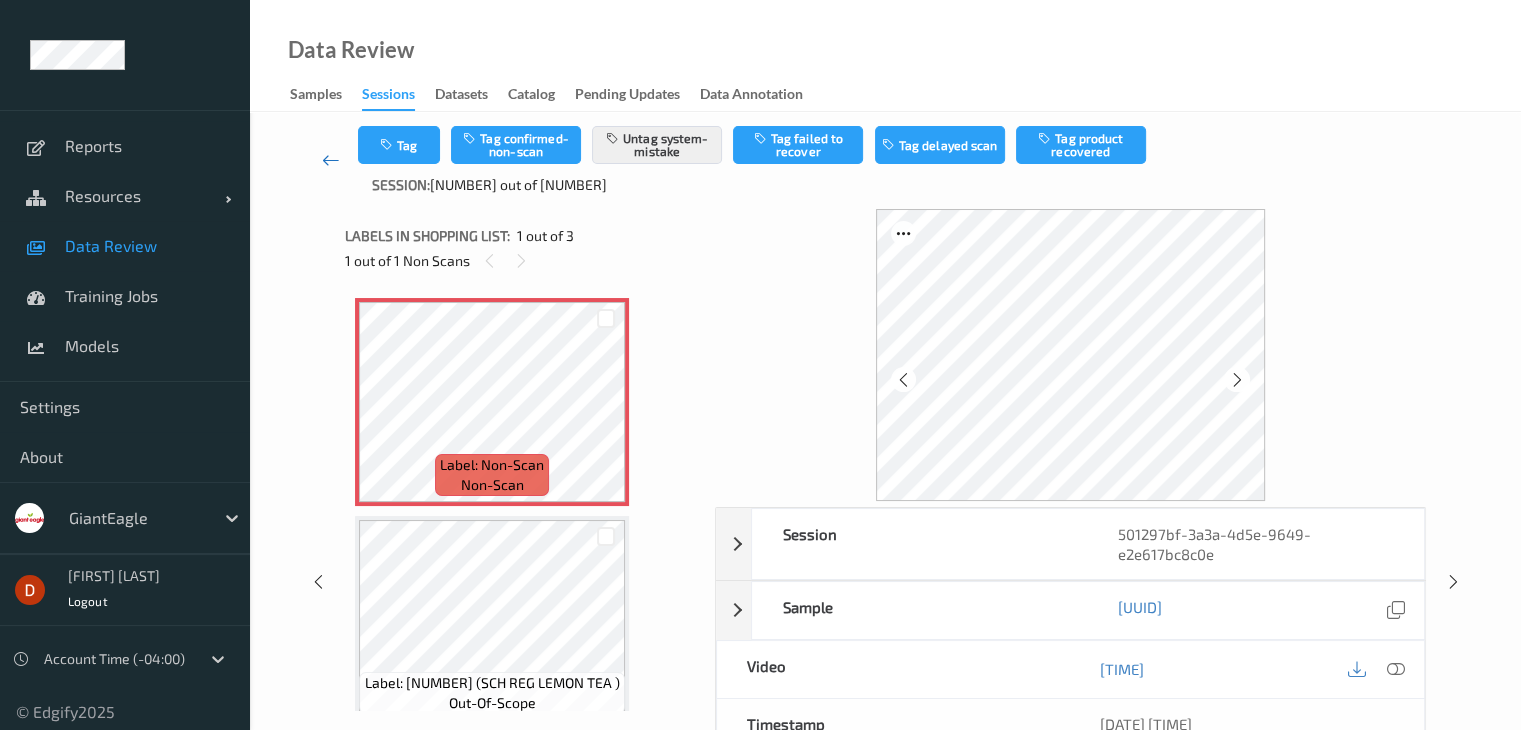 click at bounding box center (331, 160) 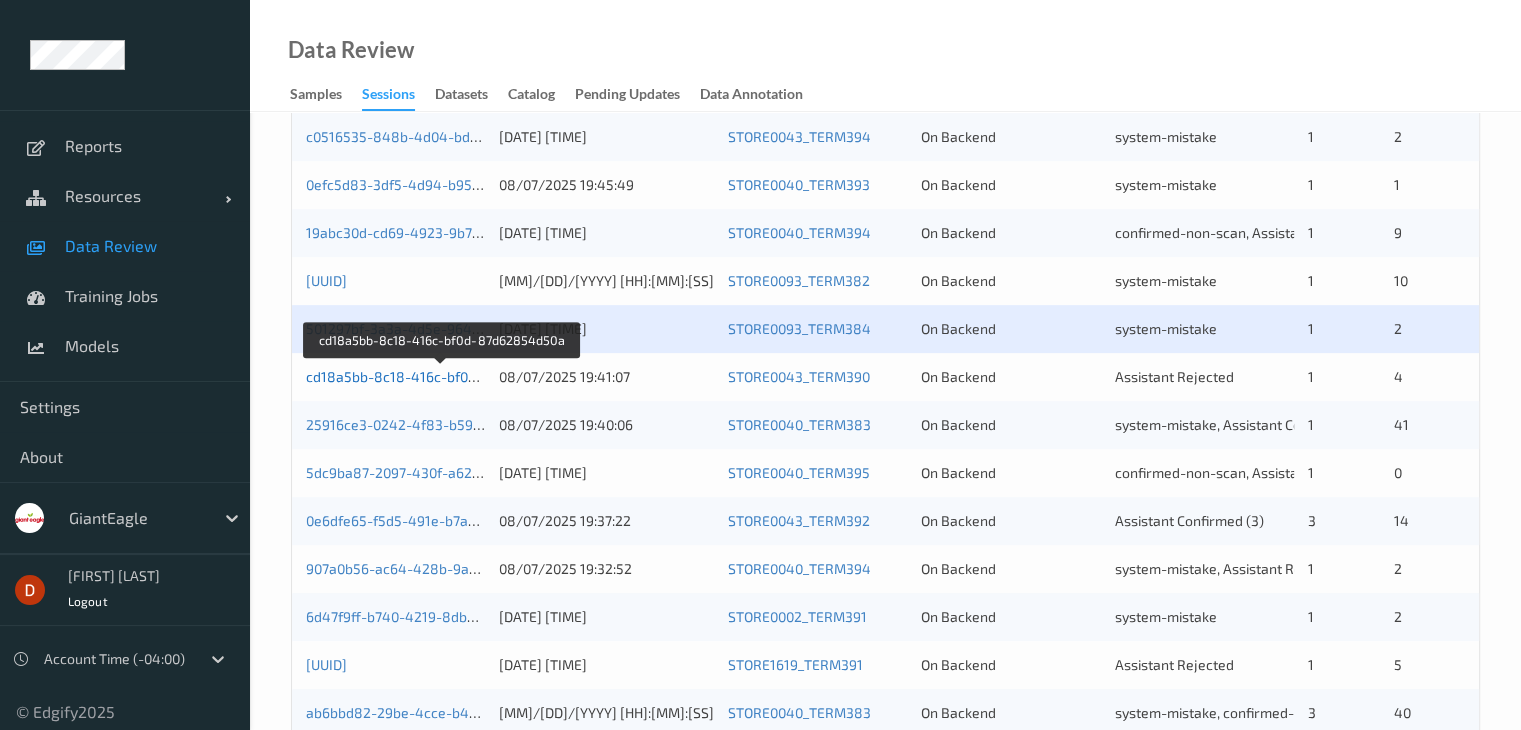 click on "cd18a5bb-8c18-416c-bf0d-87d62854d50a" at bounding box center [443, 376] 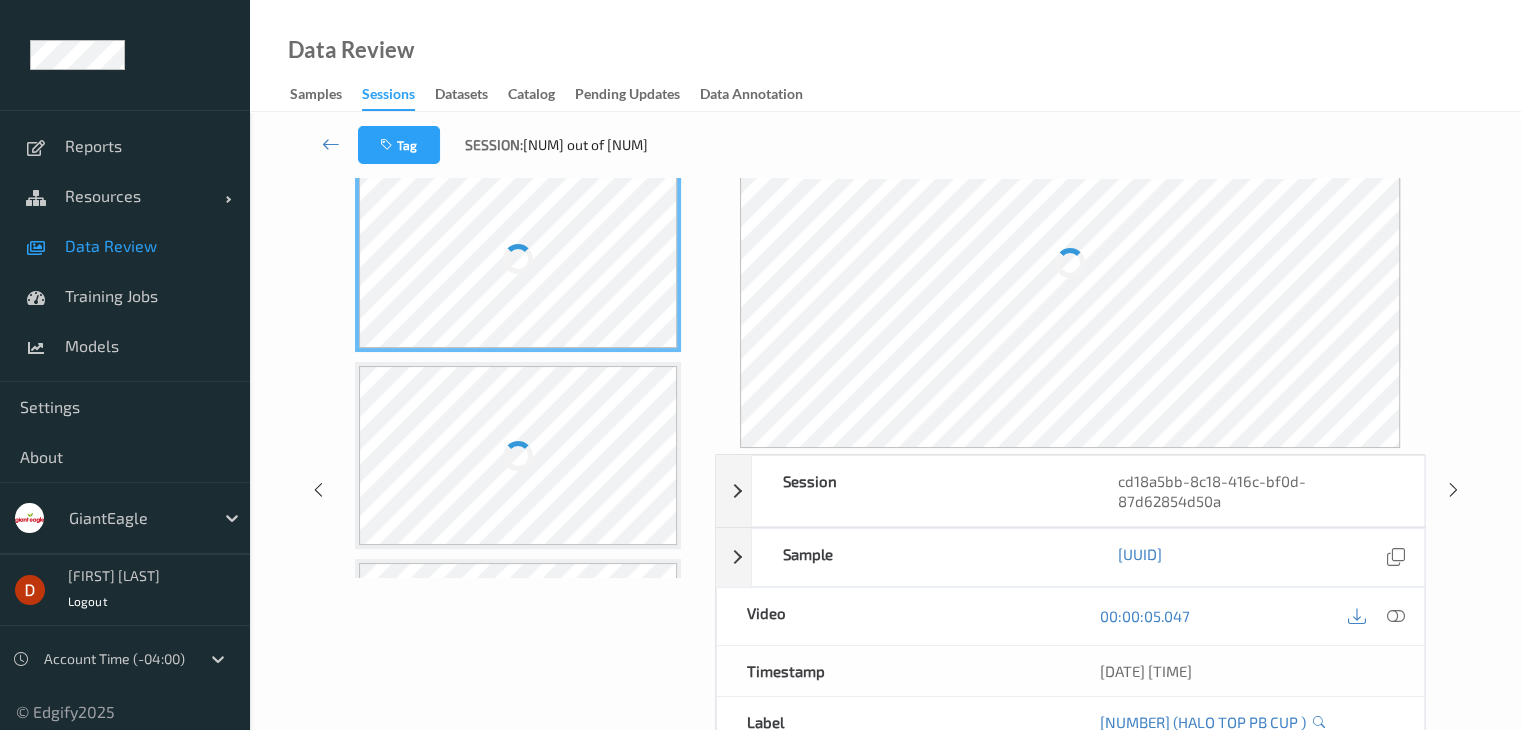 scroll, scrollTop: 0, scrollLeft: 0, axis: both 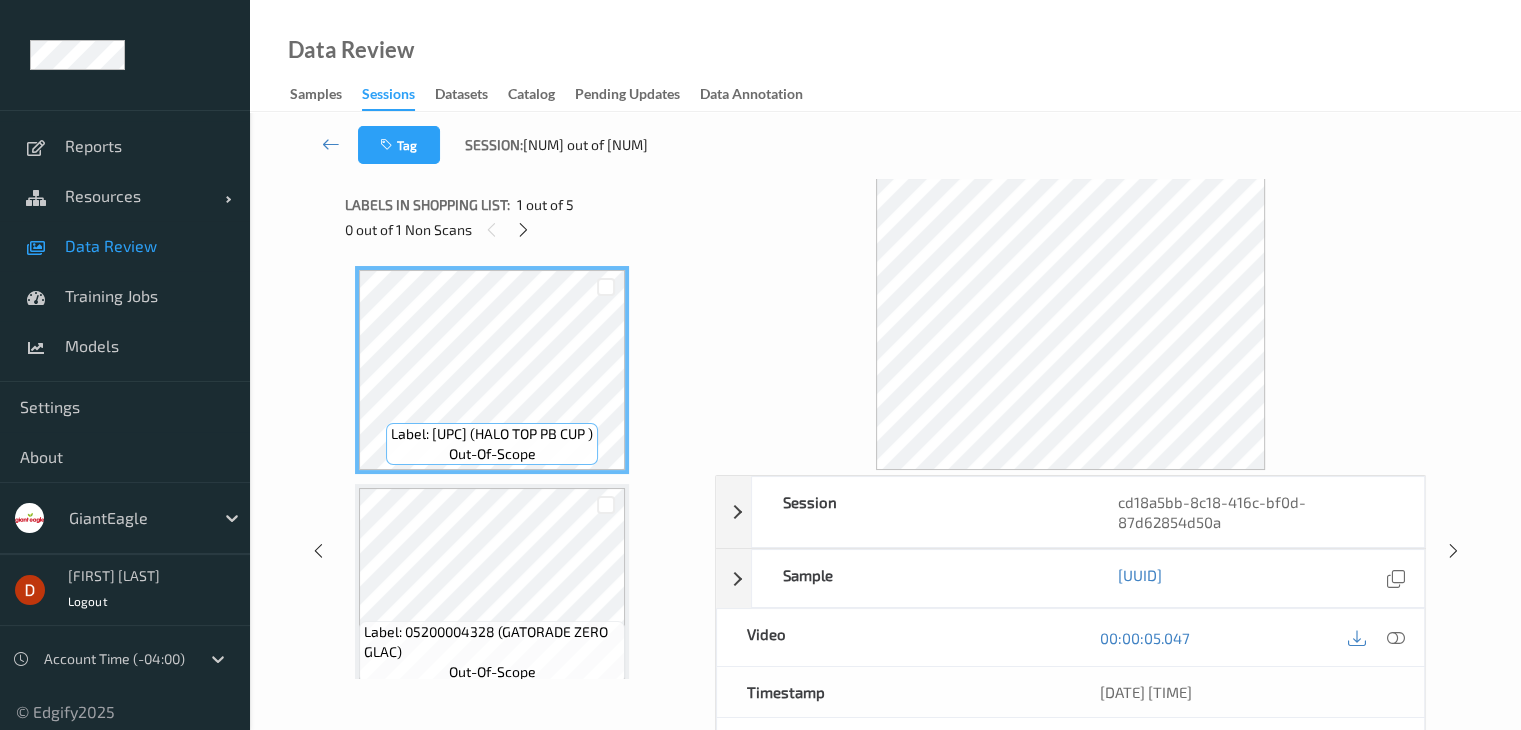 click on "0 out of 1 Non Scans" at bounding box center (523, 229) 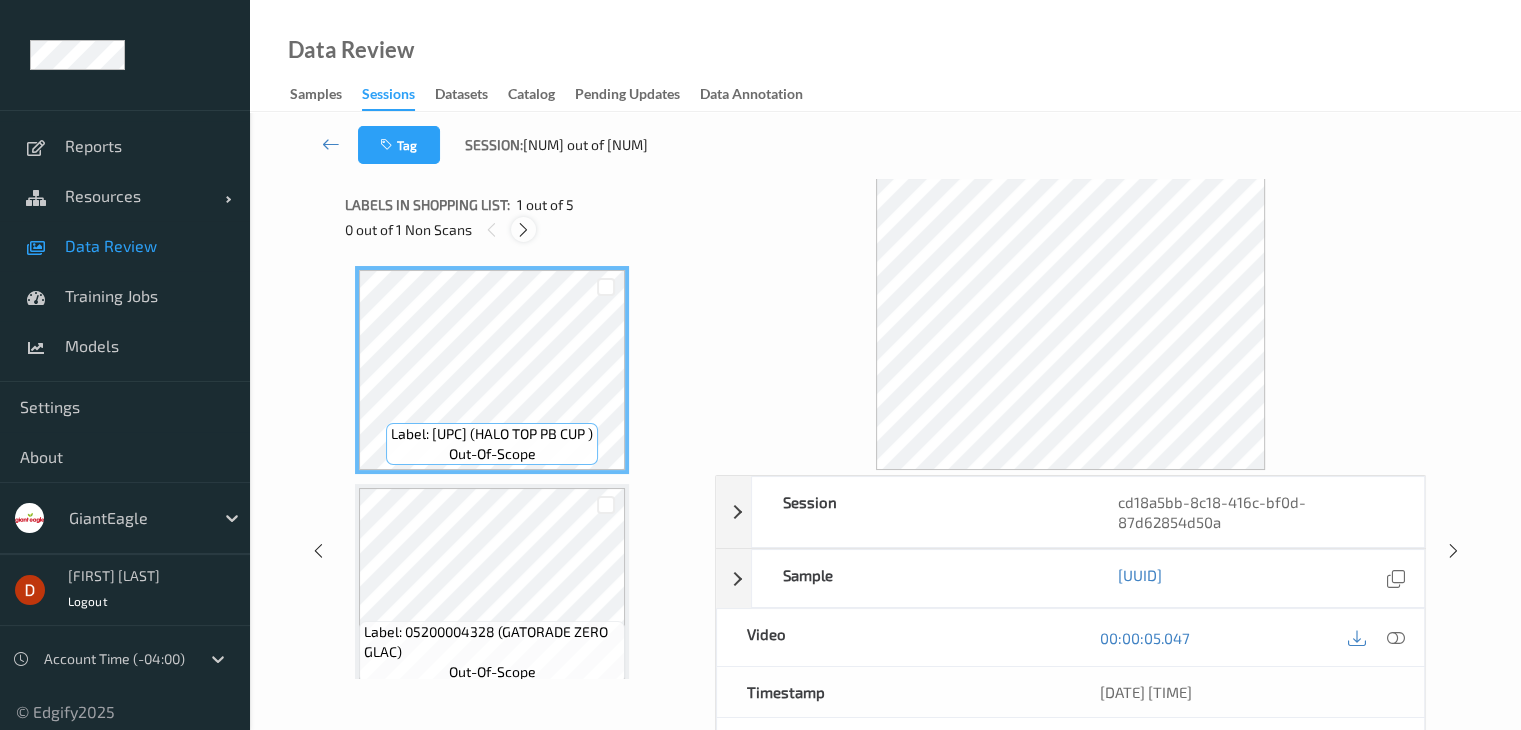 click at bounding box center [523, 230] 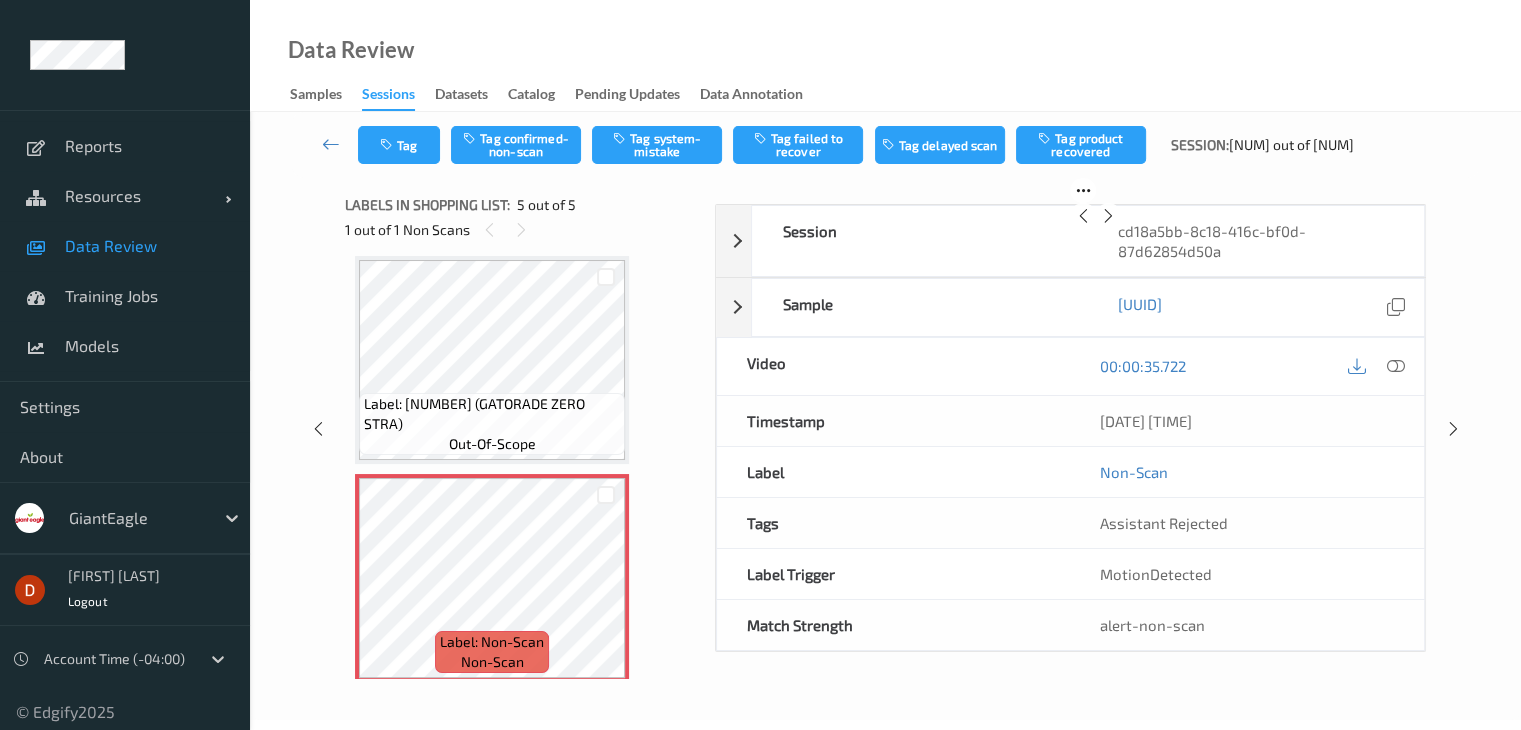 scroll, scrollTop: 677, scrollLeft: 0, axis: vertical 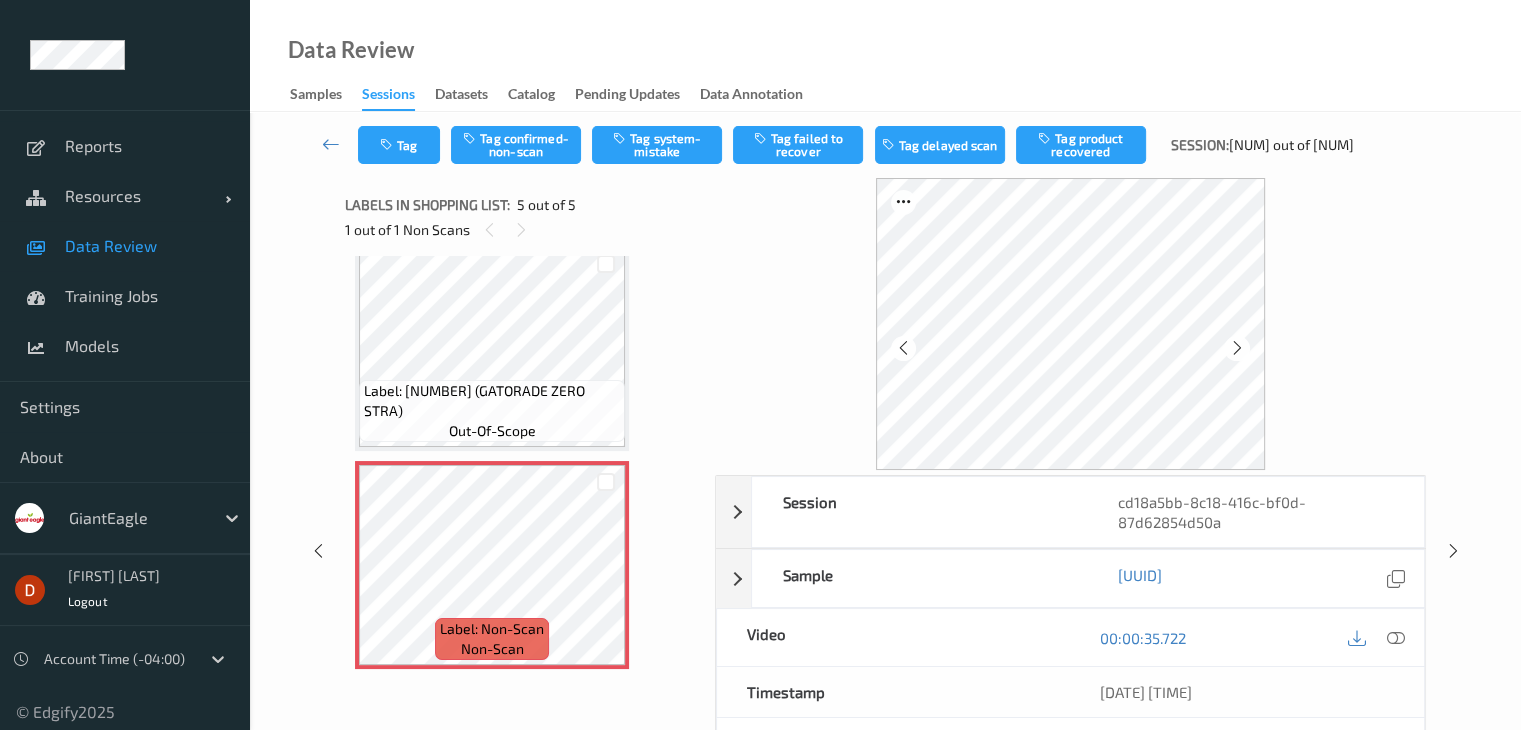click on "Tag Tag confirmed-non-scan Tag system-mistake Tag failed to recover Tag delayed scan Tag product recovered Session: 30 out of 234" at bounding box center [885, 145] 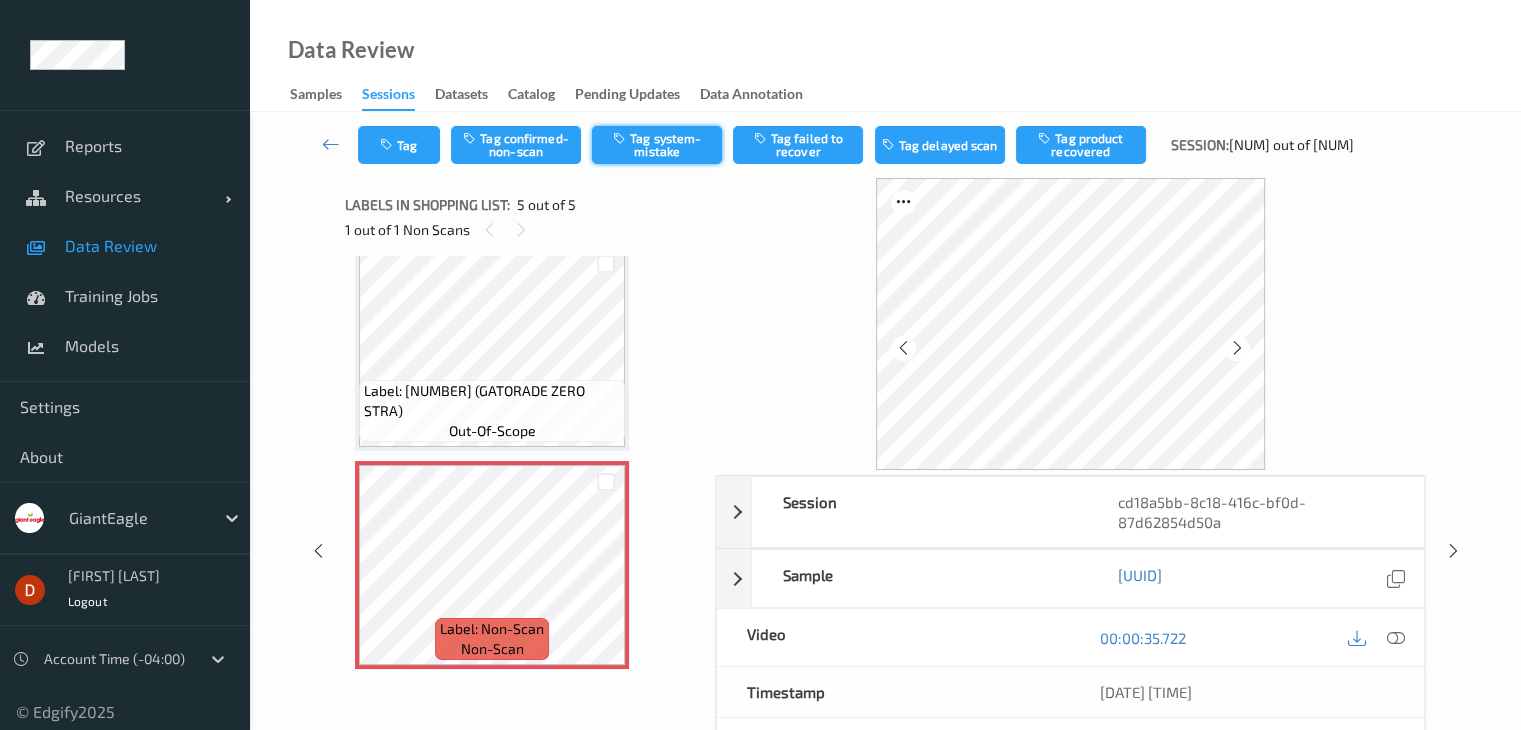 click on "Tag   system-mistake" at bounding box center [657, 145] 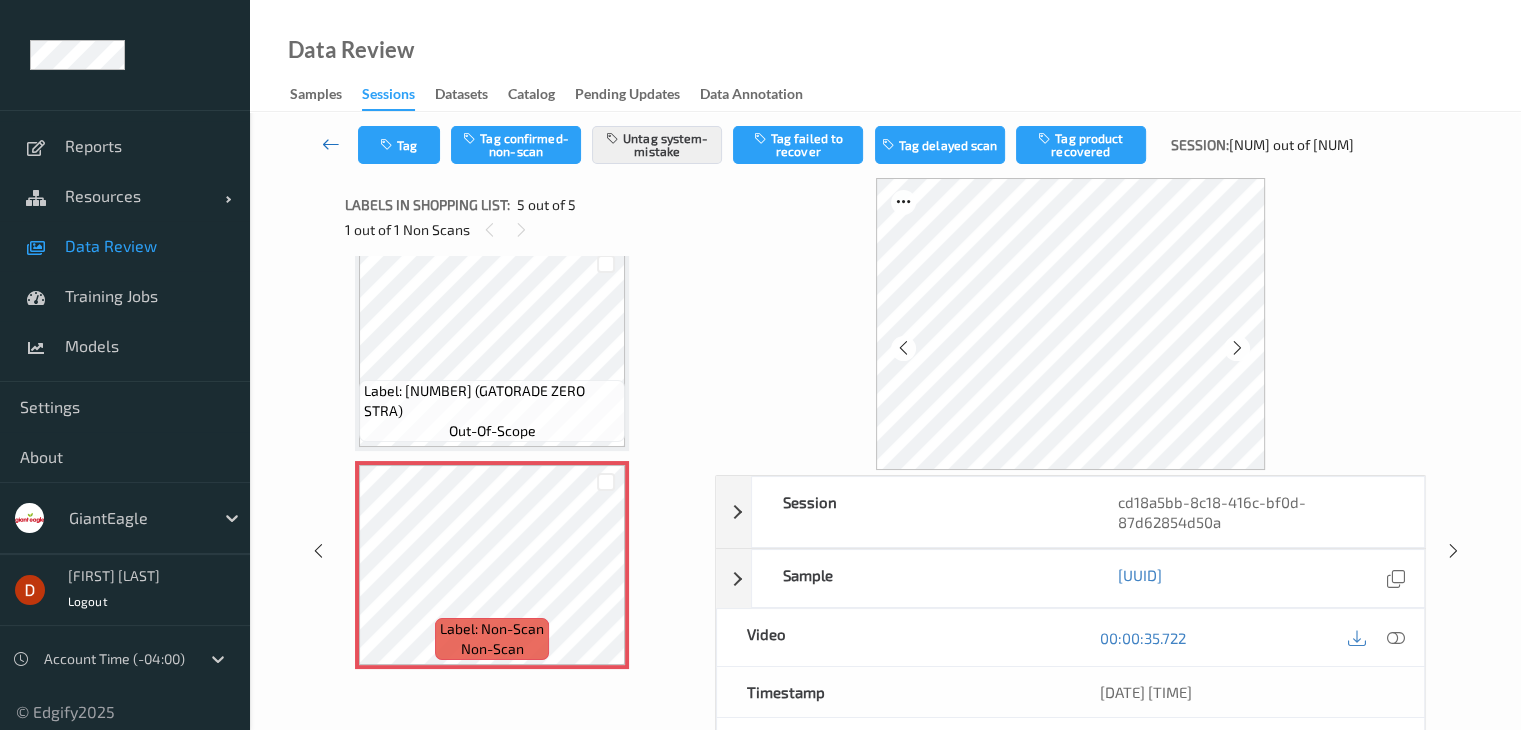 click at bounding box center (331, 145) 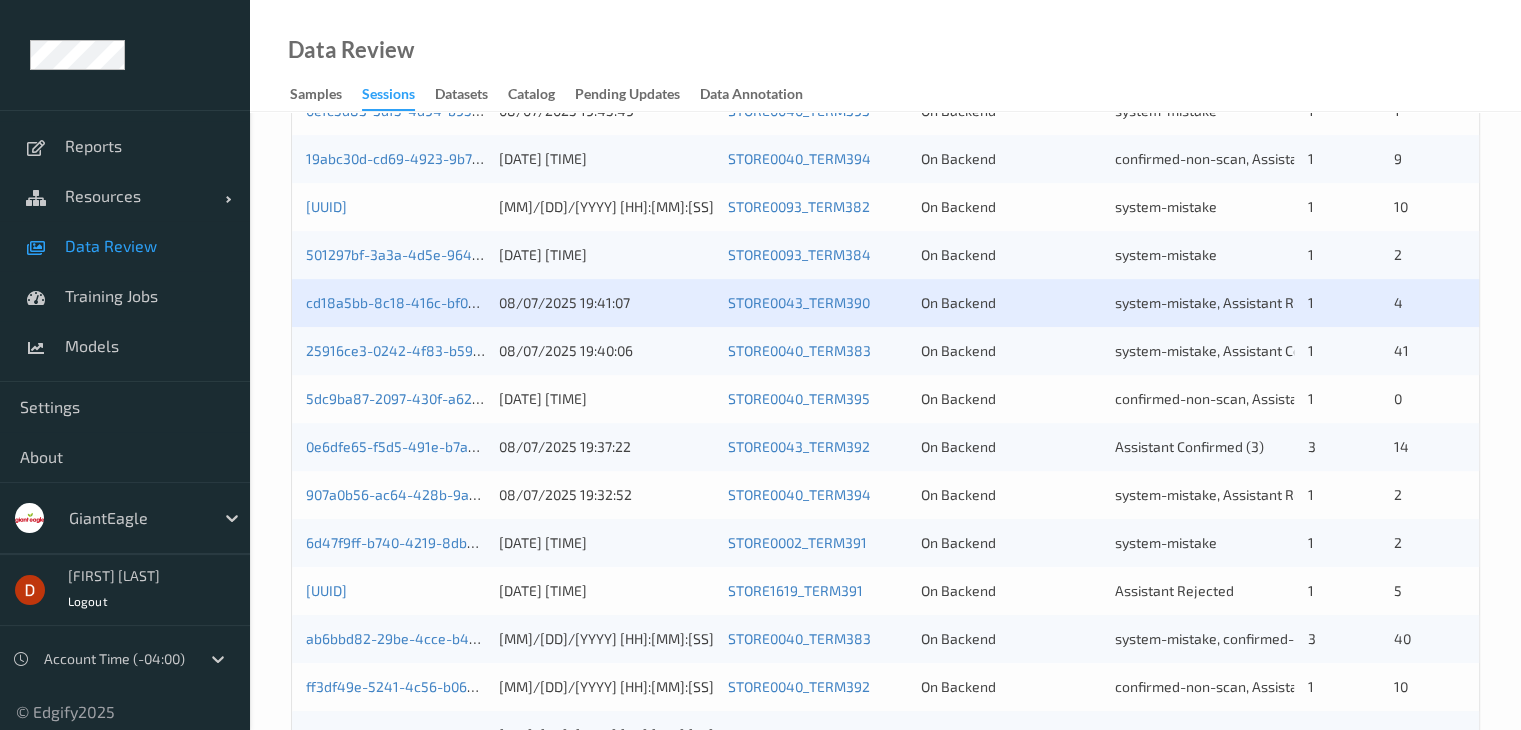 scroll, scrollTop: 800, scrollLeft: 0, axis: vertical 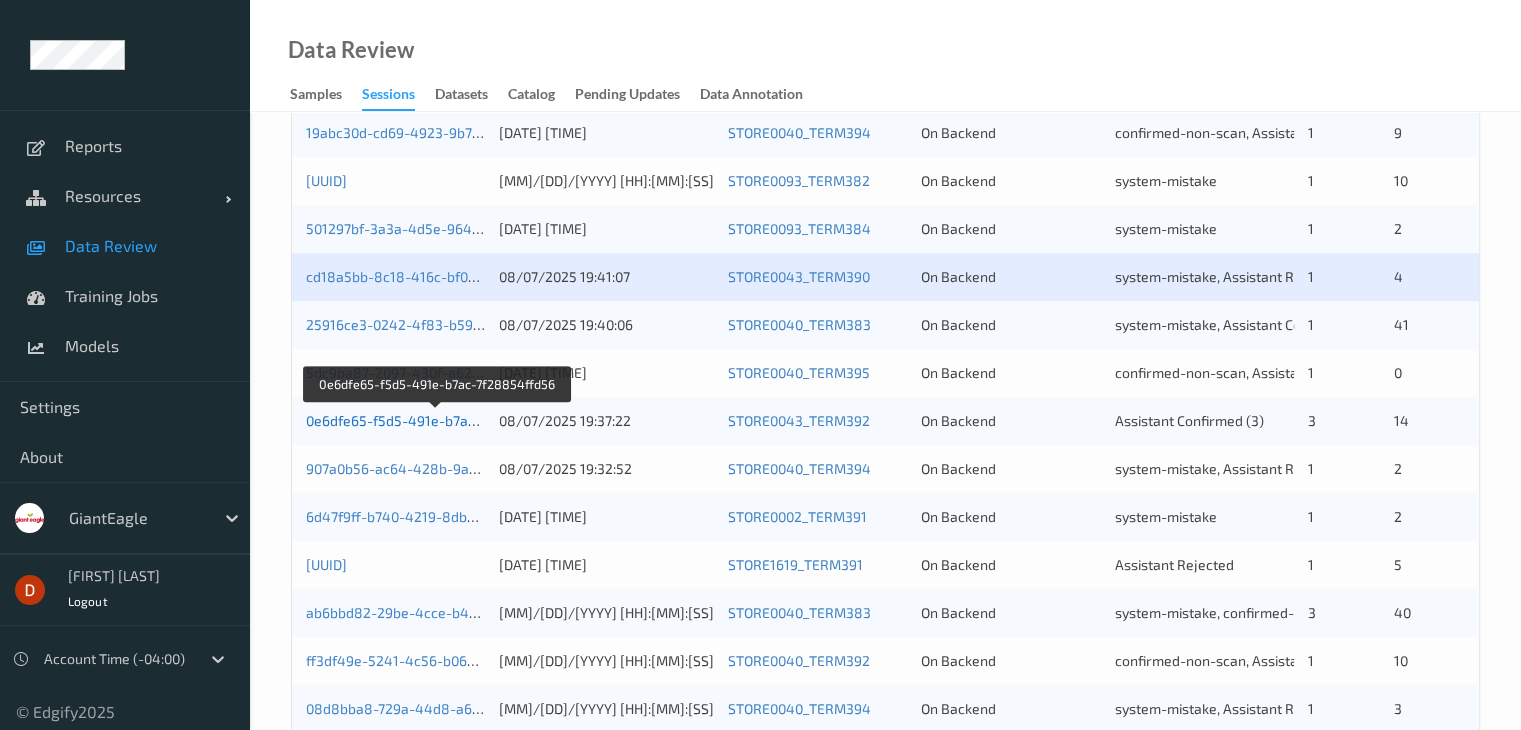 click on "0e6dfe65-f5d5-491e-b7ac-7f28854ffd56" at bounding box center [437, 420] 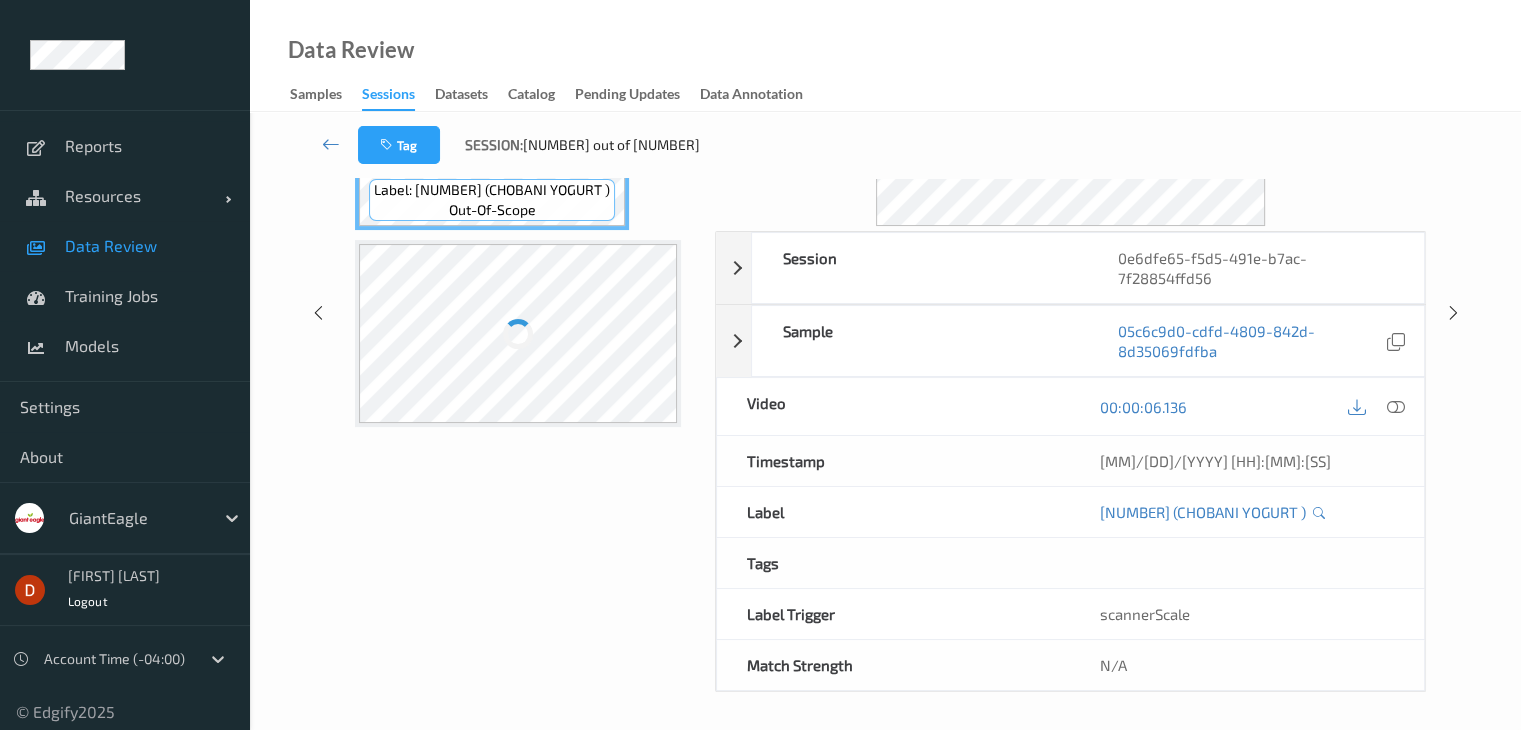 scroll, scrollTop: 0, scrollLeft: 0, axis: both 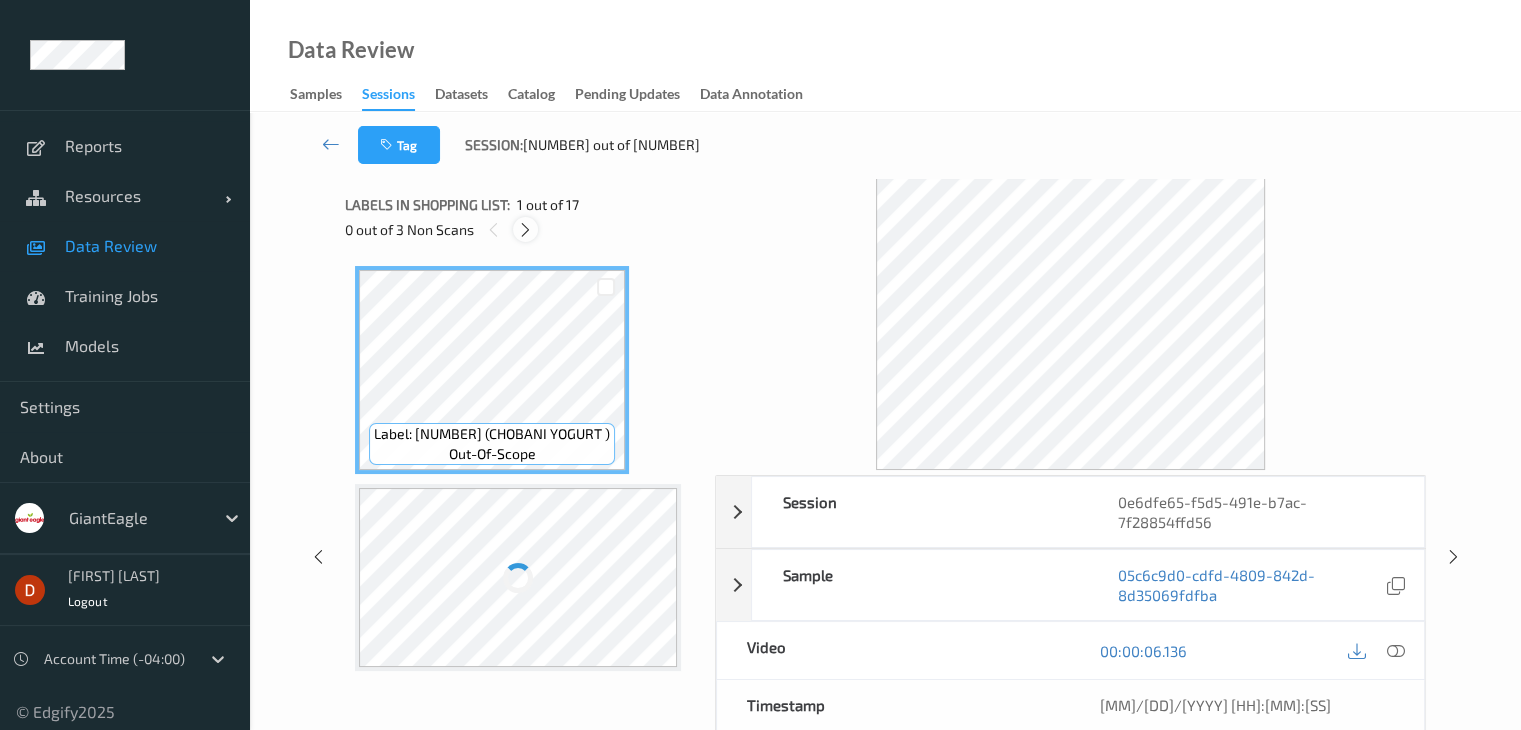 click at bounding box center [525, 230] 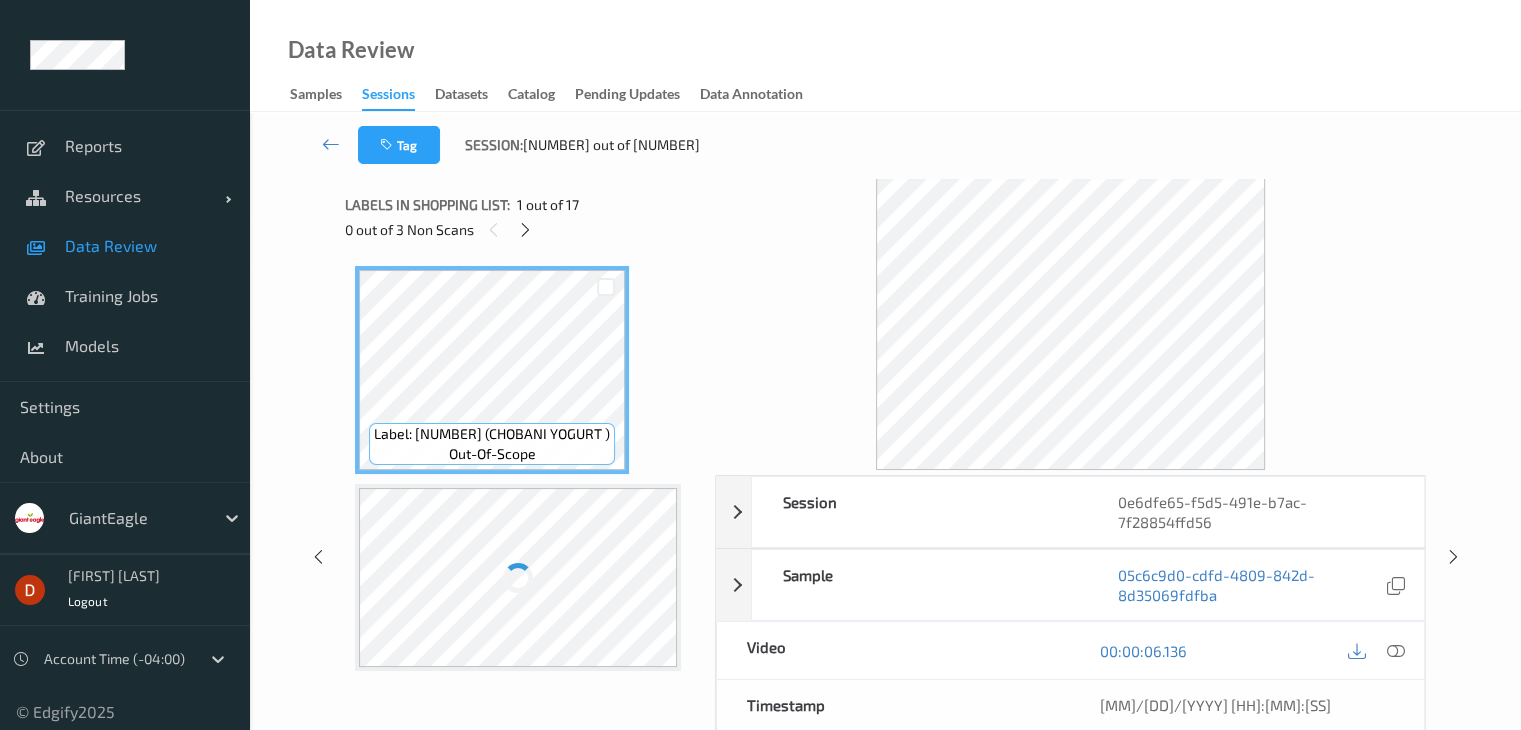 scroll, scrollTop: 424, scrollLeft: 0, axis: vertical 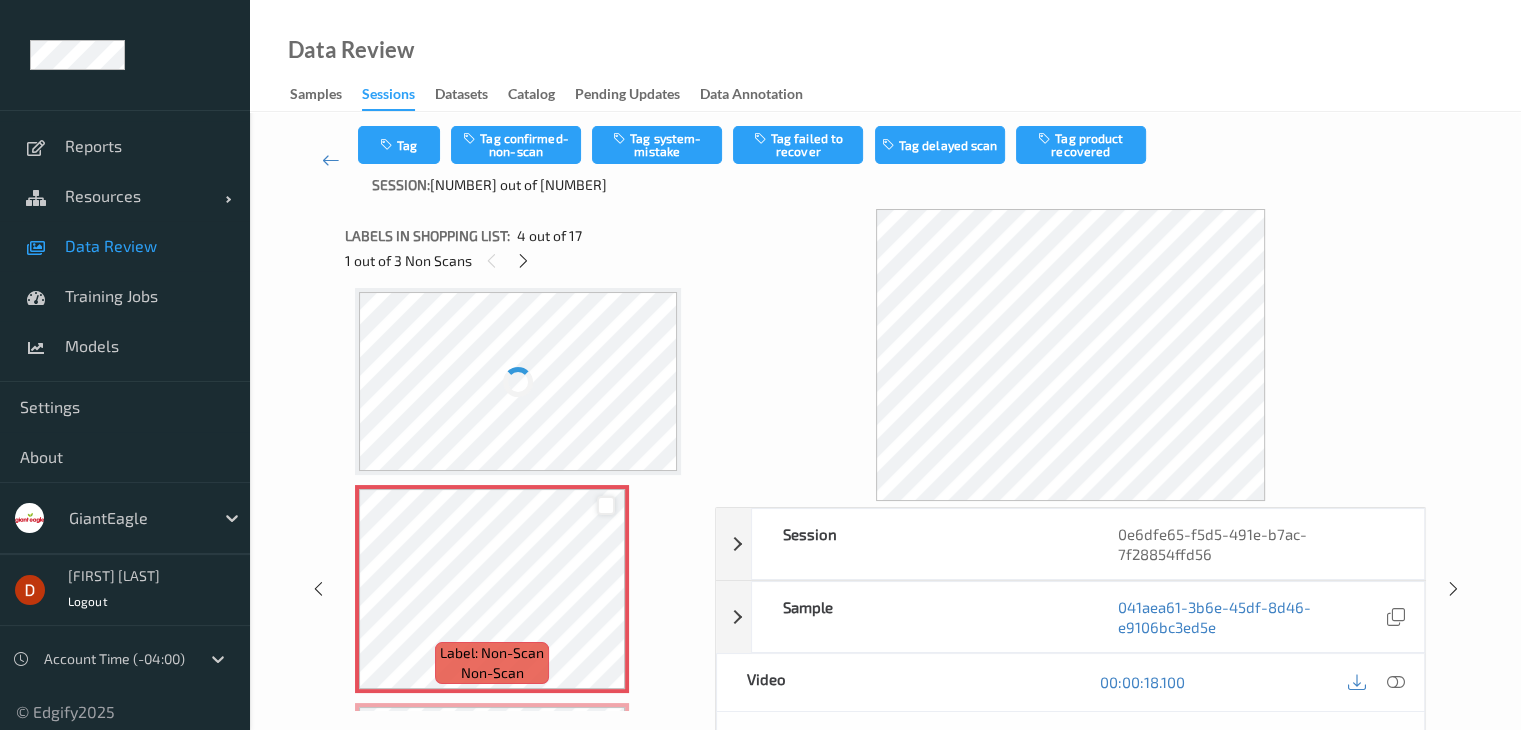 click at bounding box center (606, 505) 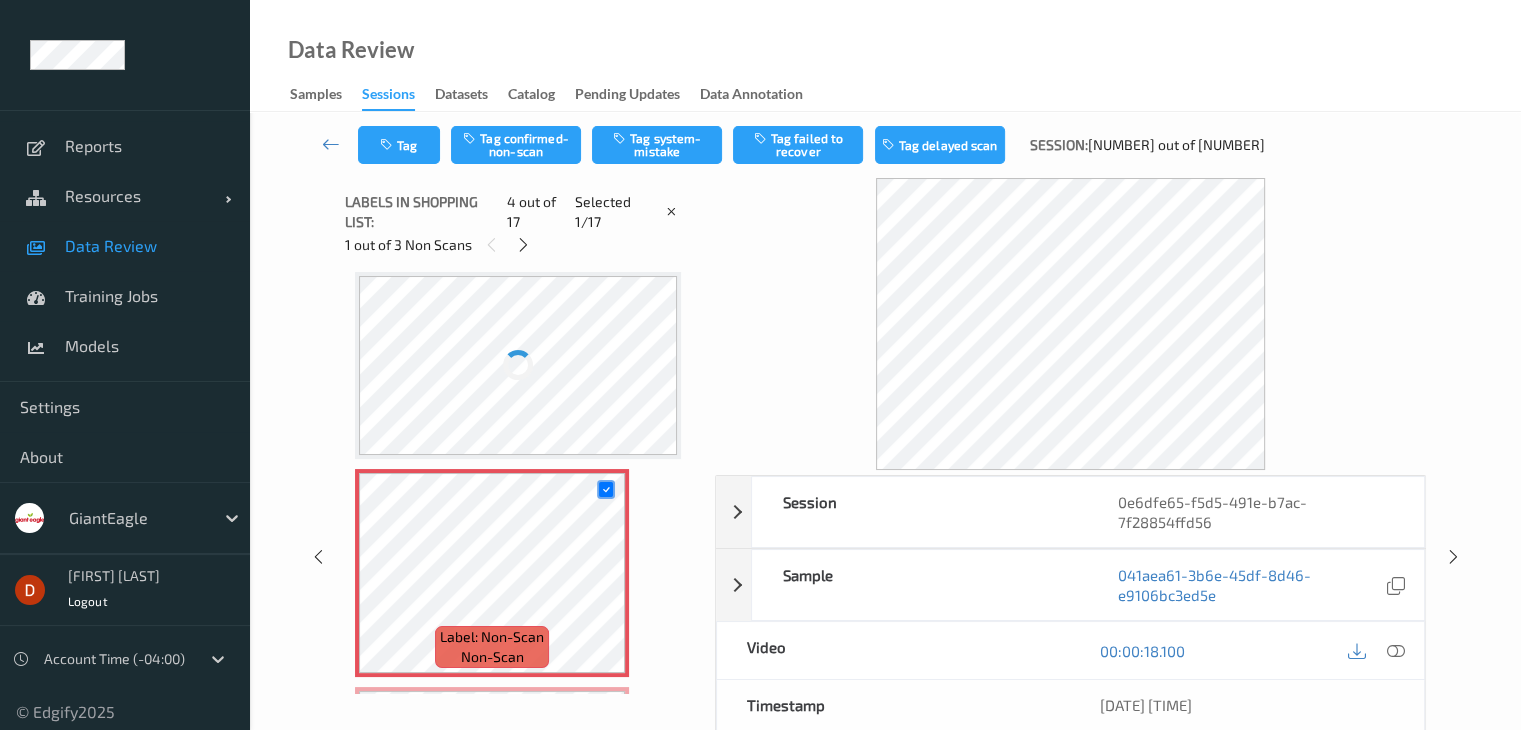 scroll, scrollTop: 524, scrollLeft: 0, axis: vertical 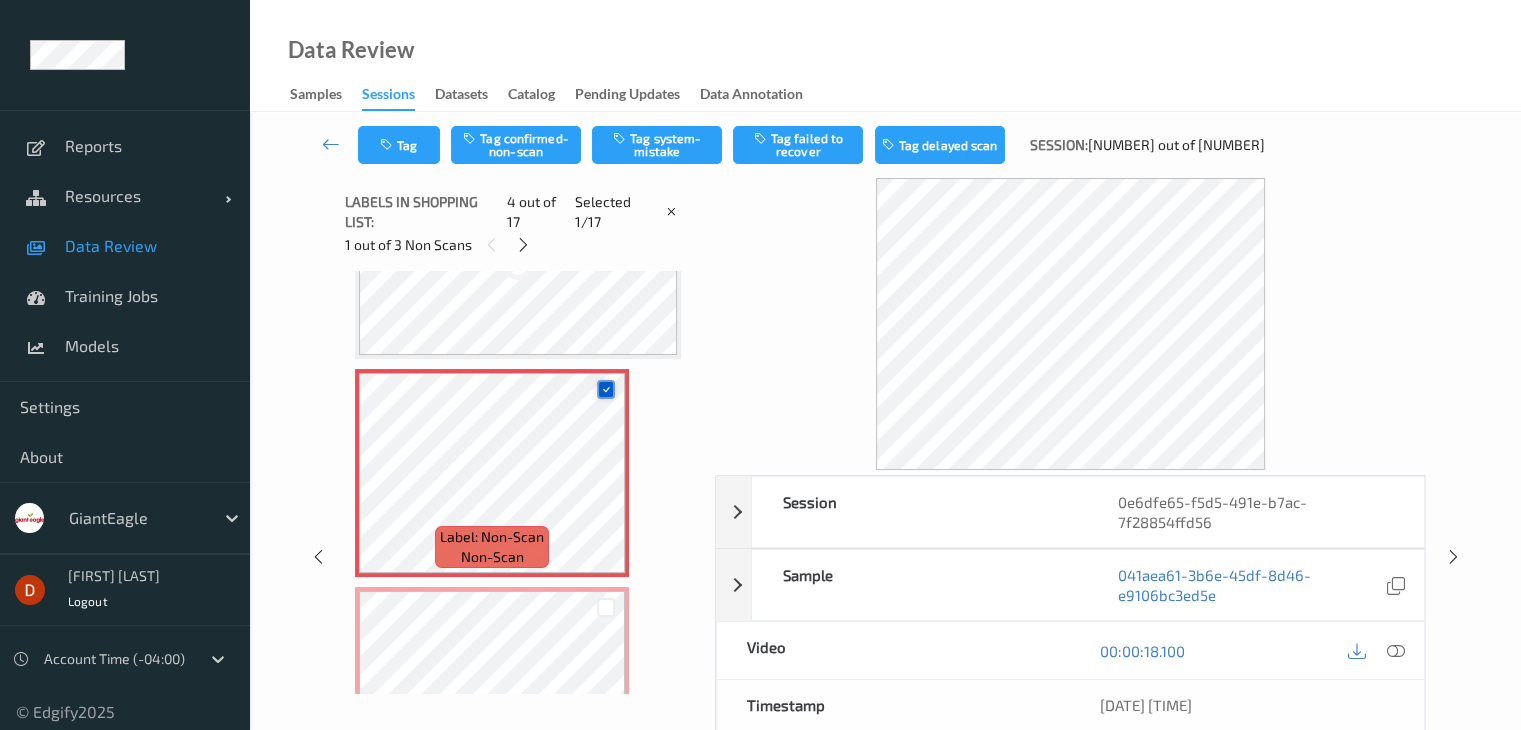 click at bounding box center [606, 389] 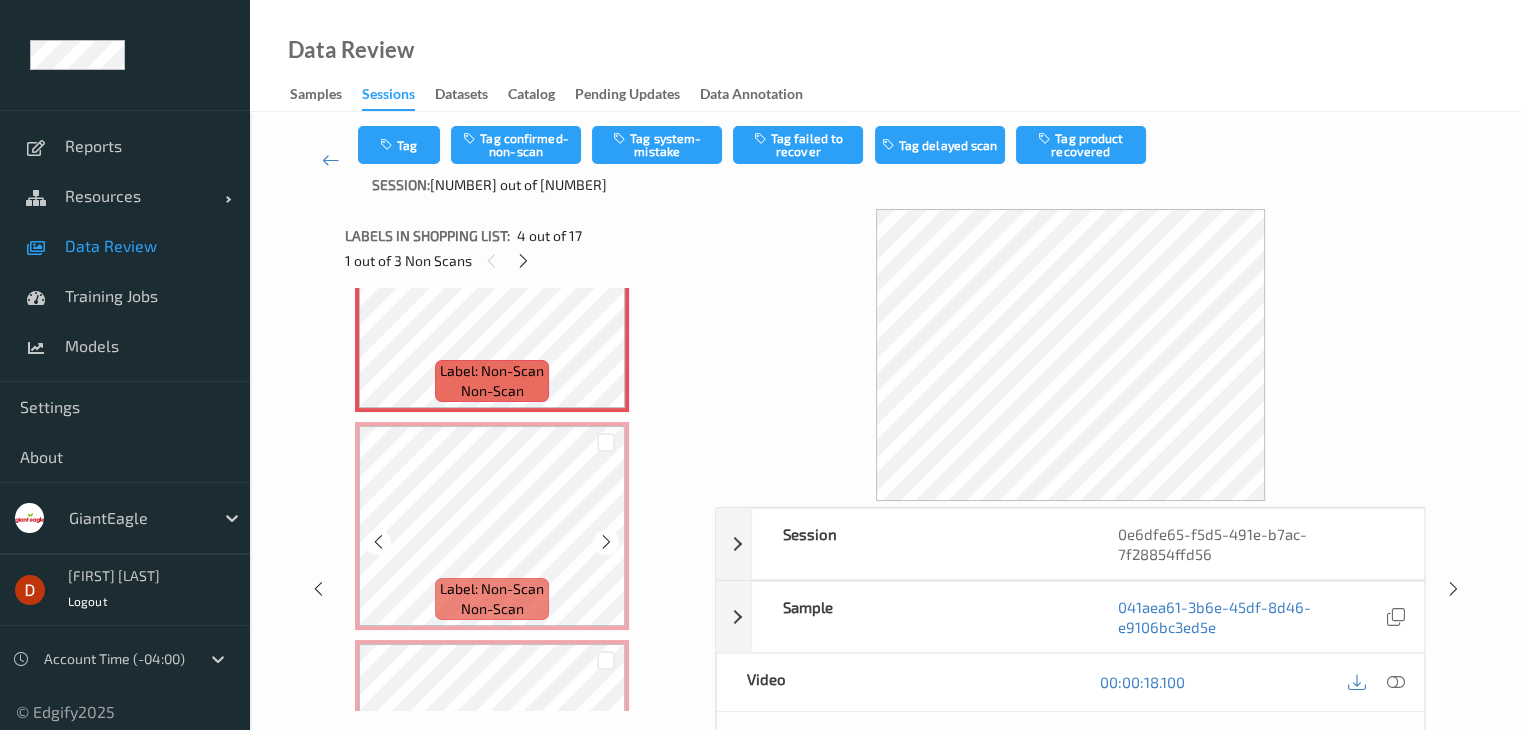 scroll, scrollTop: 948, scrollLeft: 0, axis: vertical 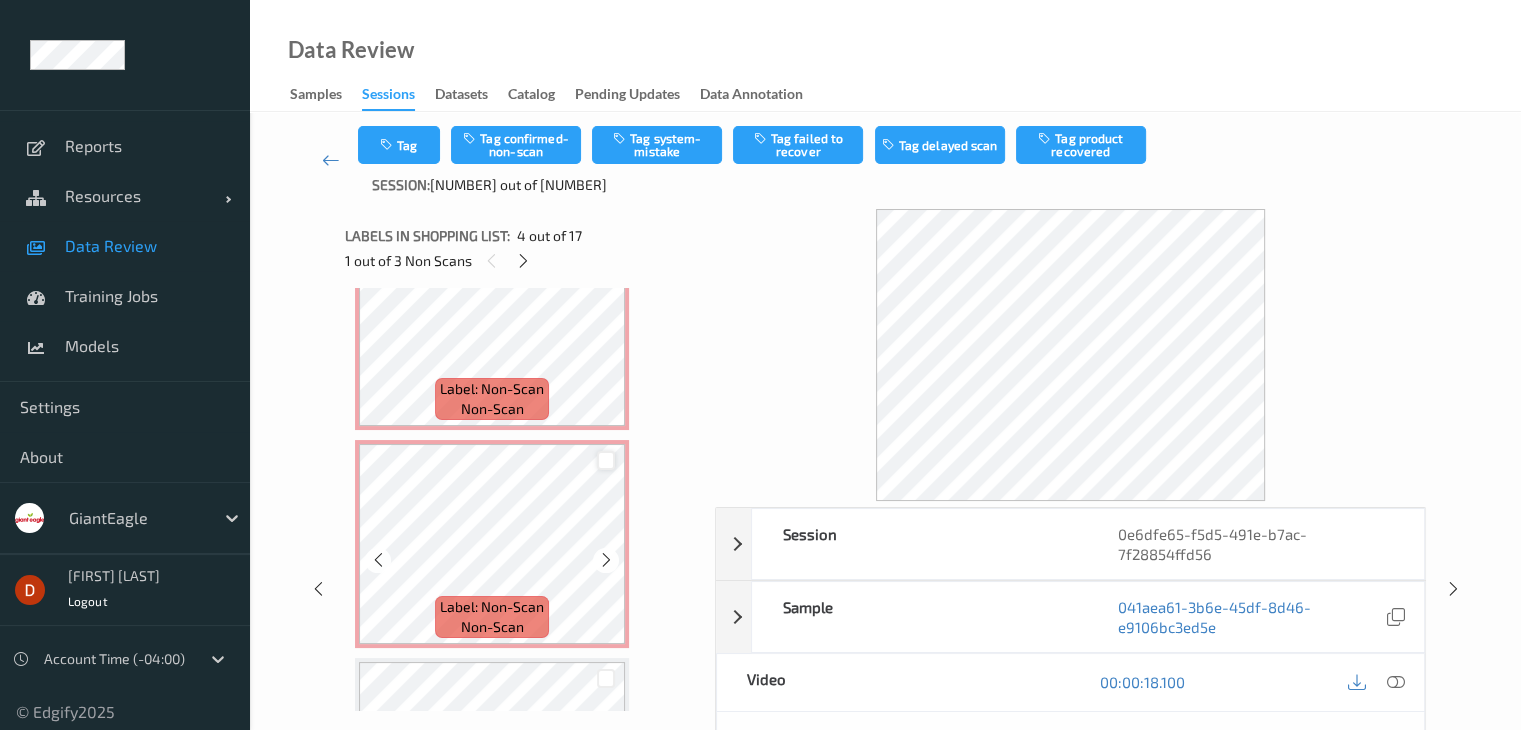 click at bounding box center (606, 460) 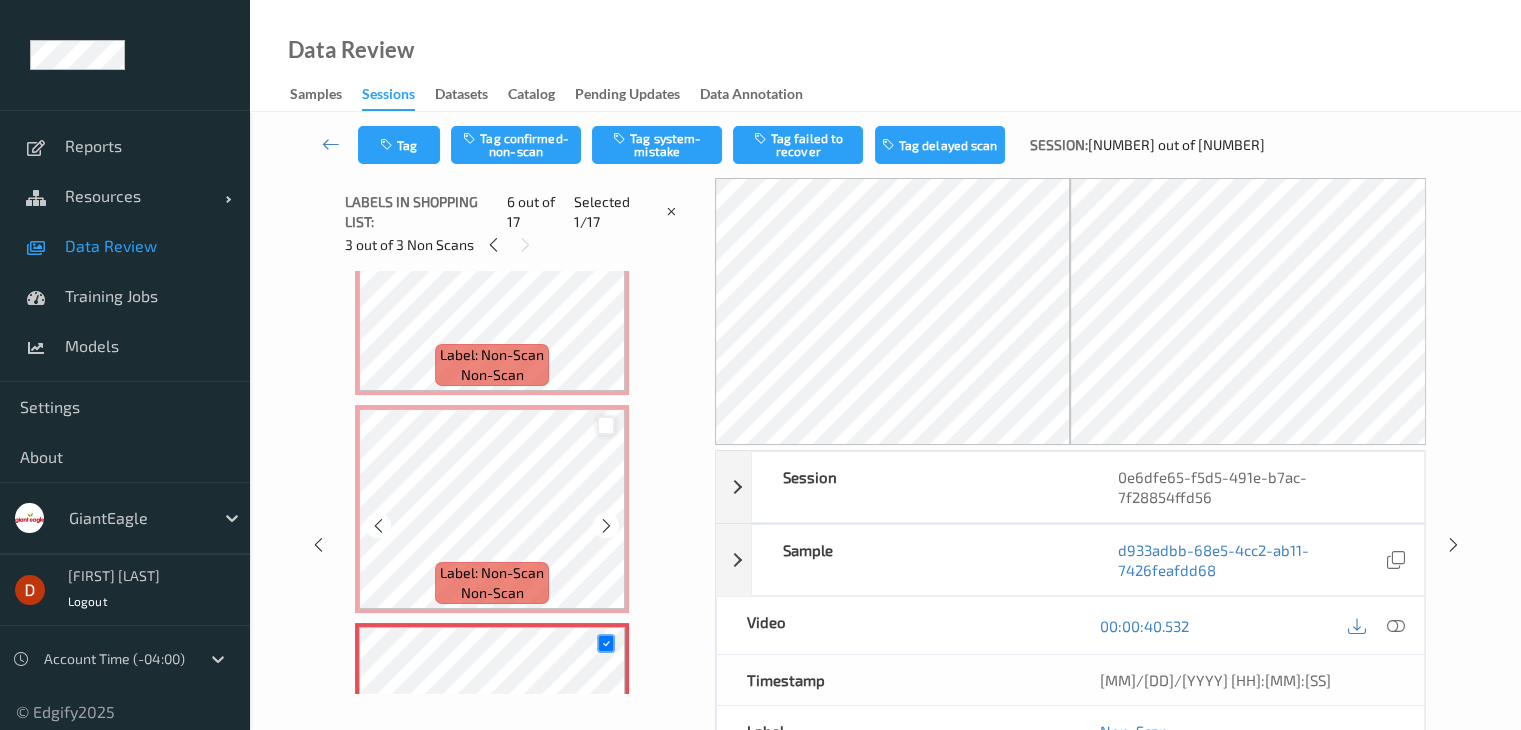 click at bounding box center [606, 425] 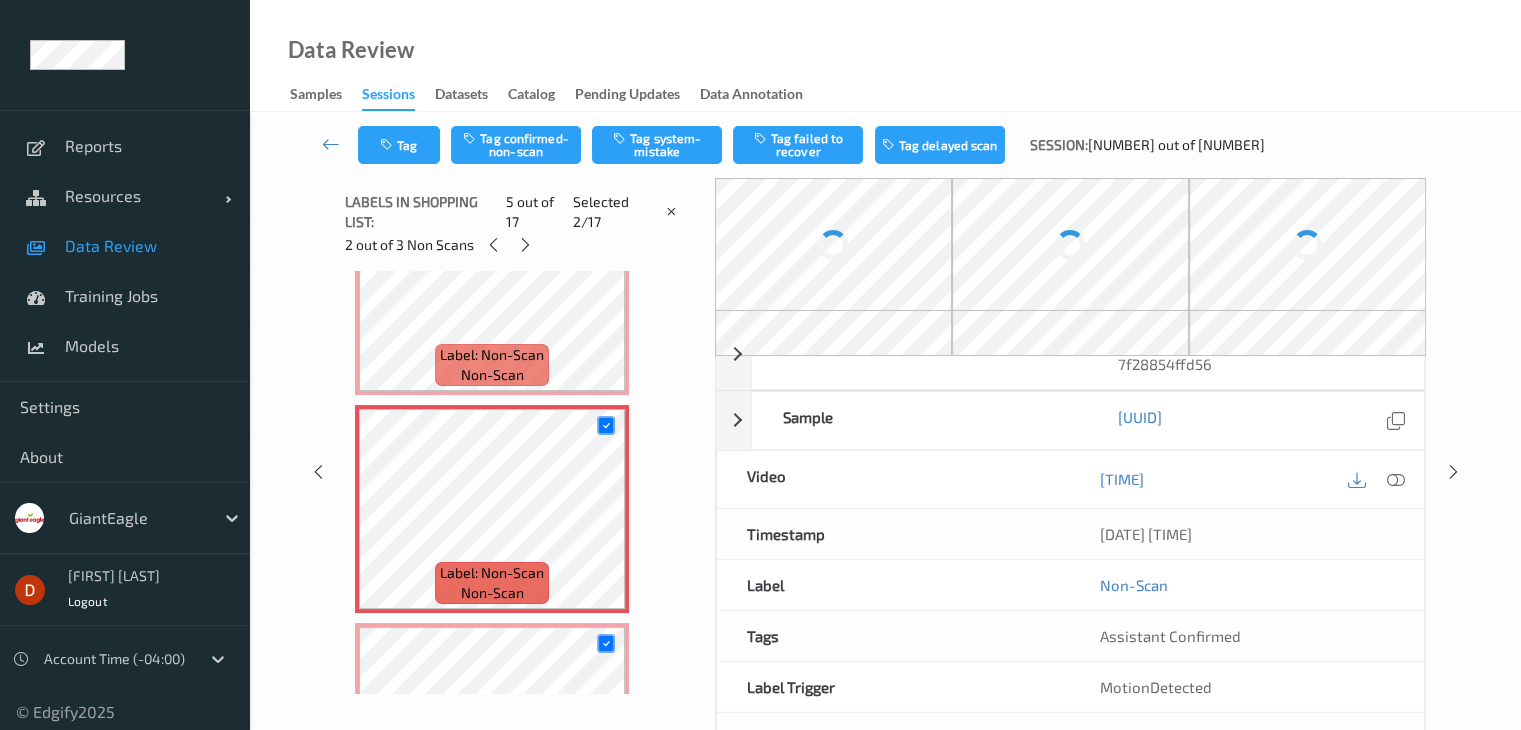 scroll, scrollTop: 648, scrollLeft: 0, axis: vertical 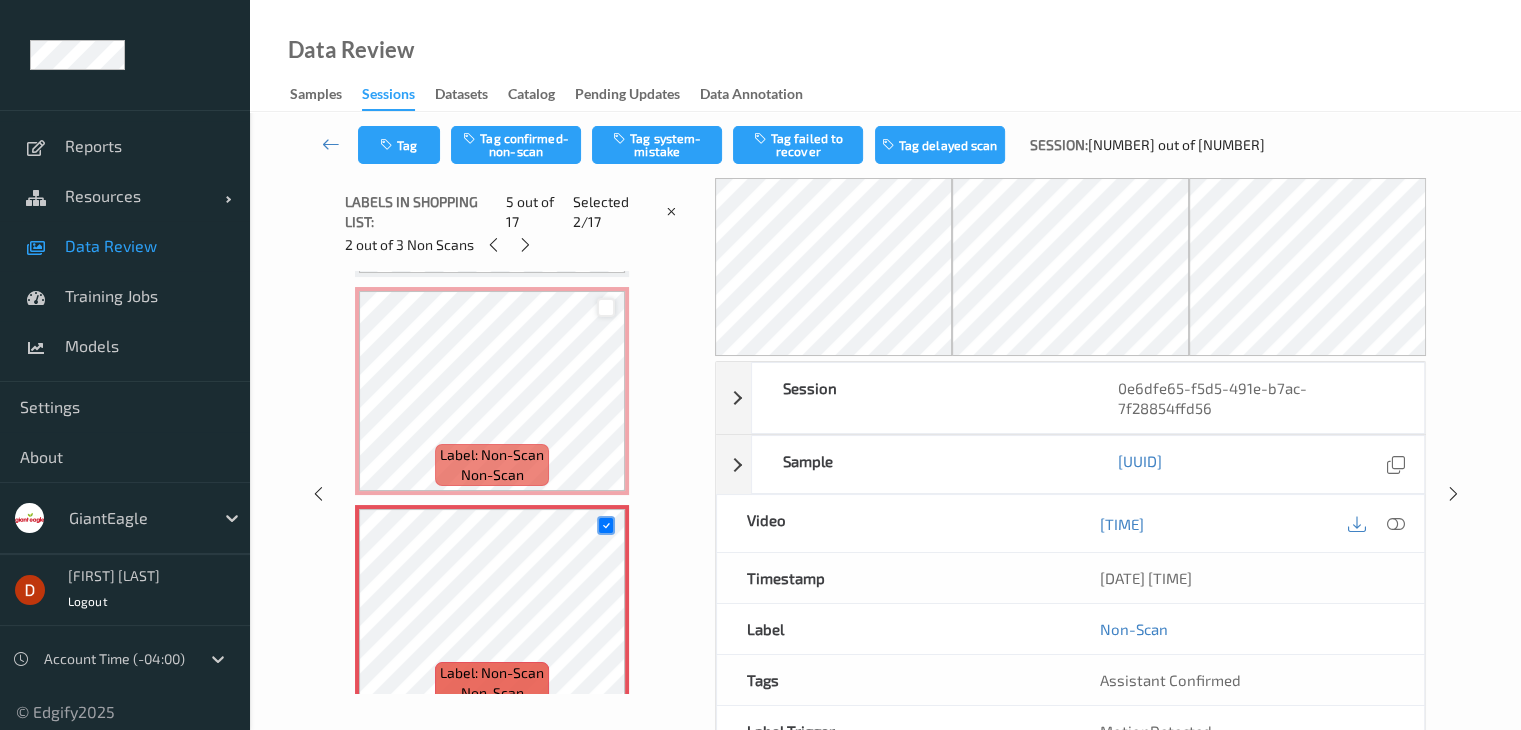 click at bounding box center [606, 307] 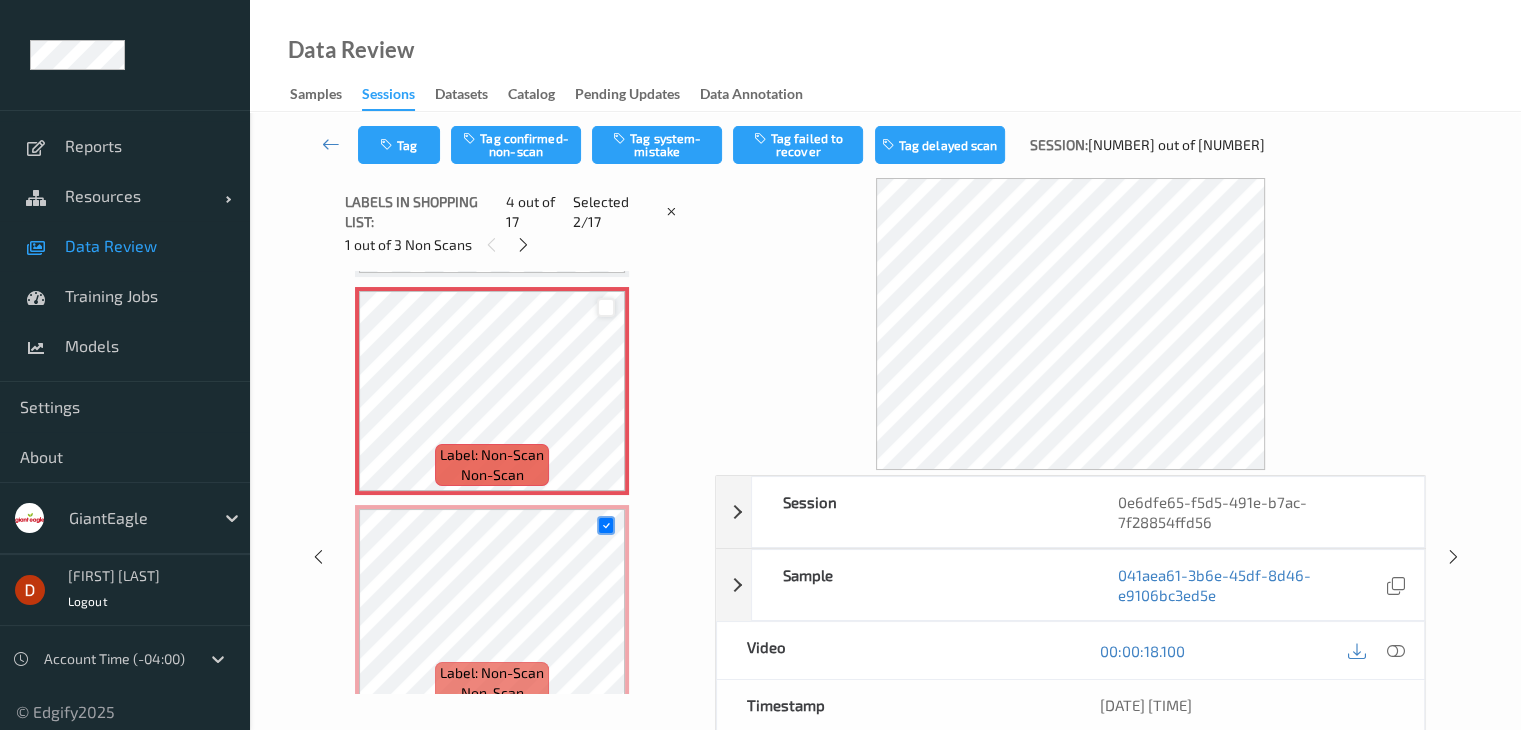 click at bounding box center [606, 307] 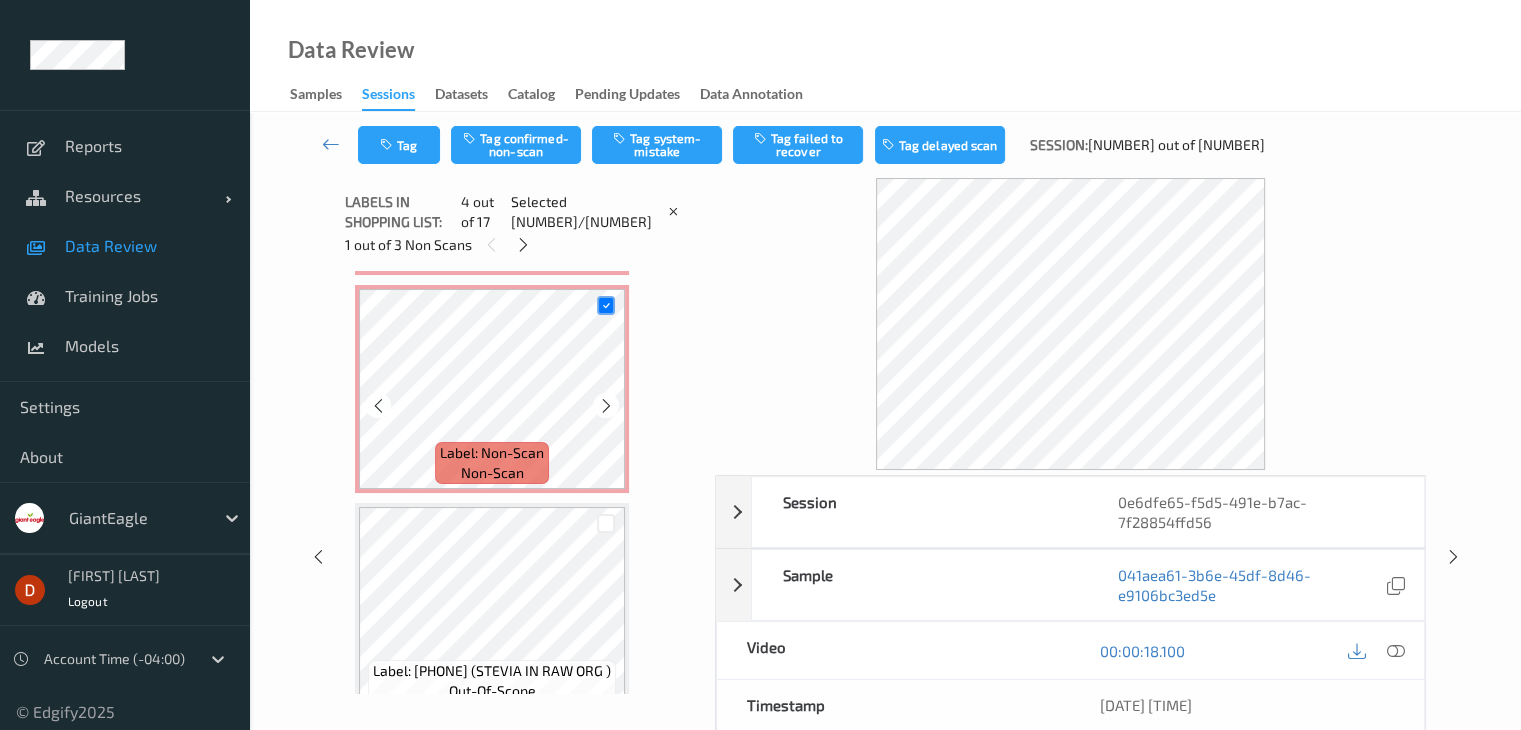 scroll, scrollTop: 1148, scrollLeft: 0, axis: vertical 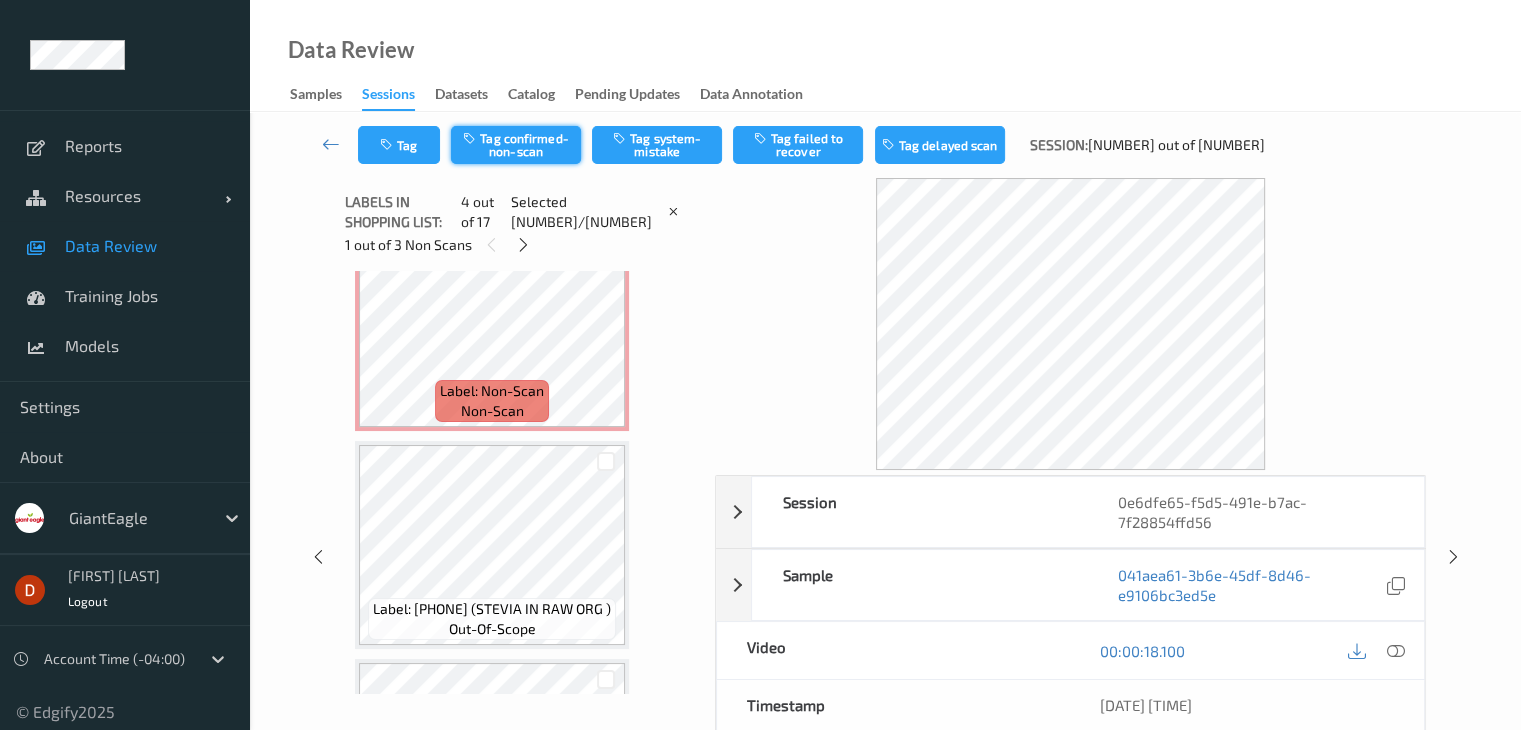 click on "Tag   confirmed-non-scan" at bounding box center (516, 145) 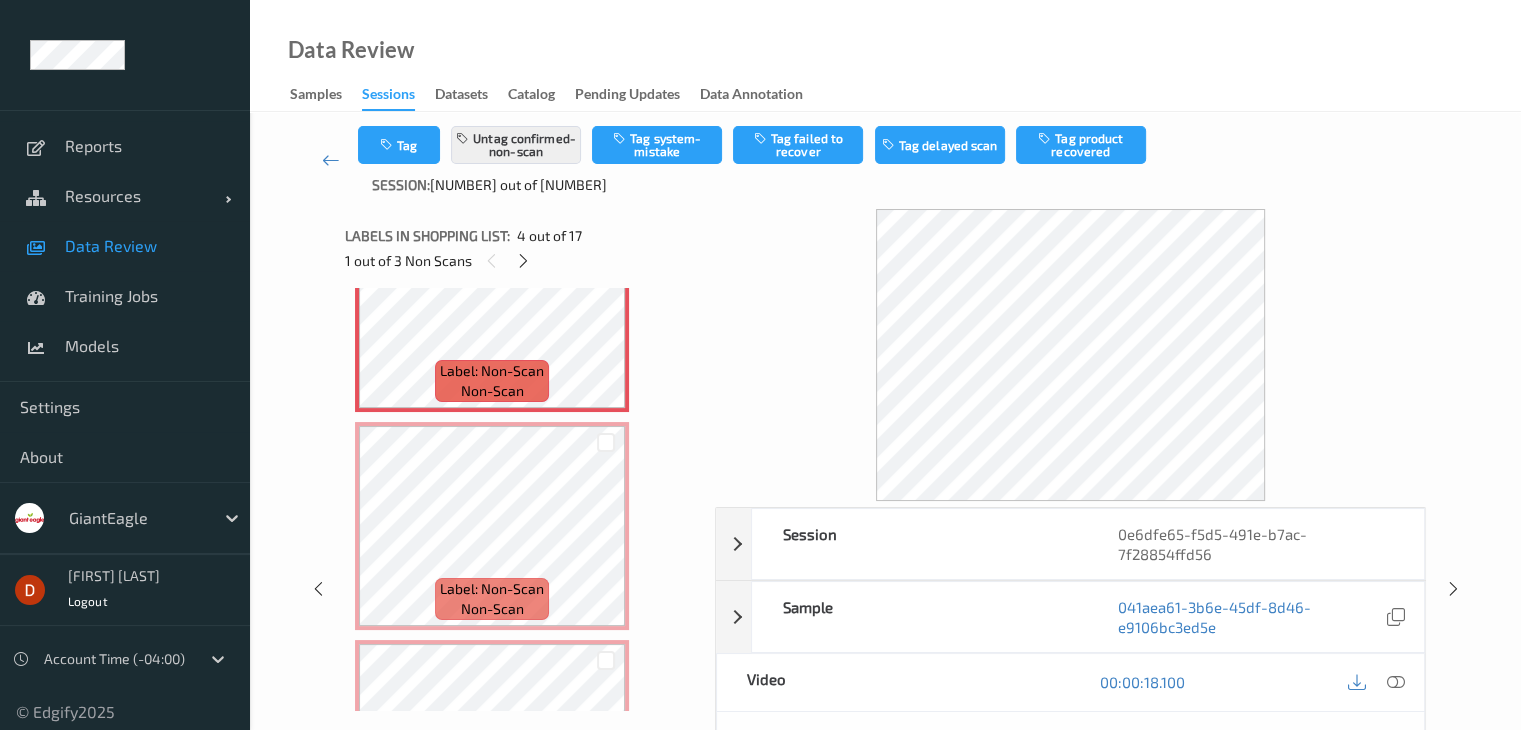 scroll, scrollTop: 648, scrollLeft: 0, axis: vertical 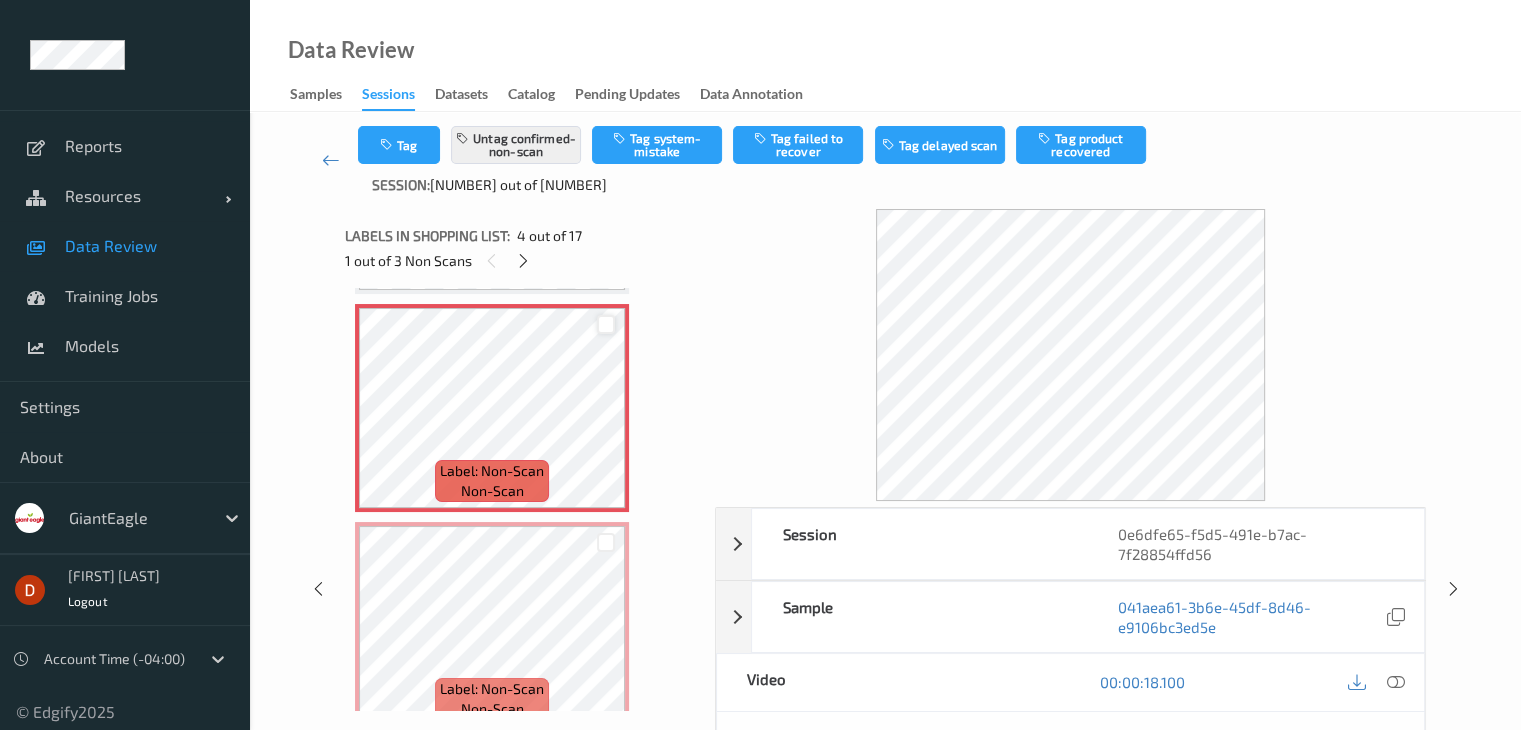 click at bounding box center [606, 324] 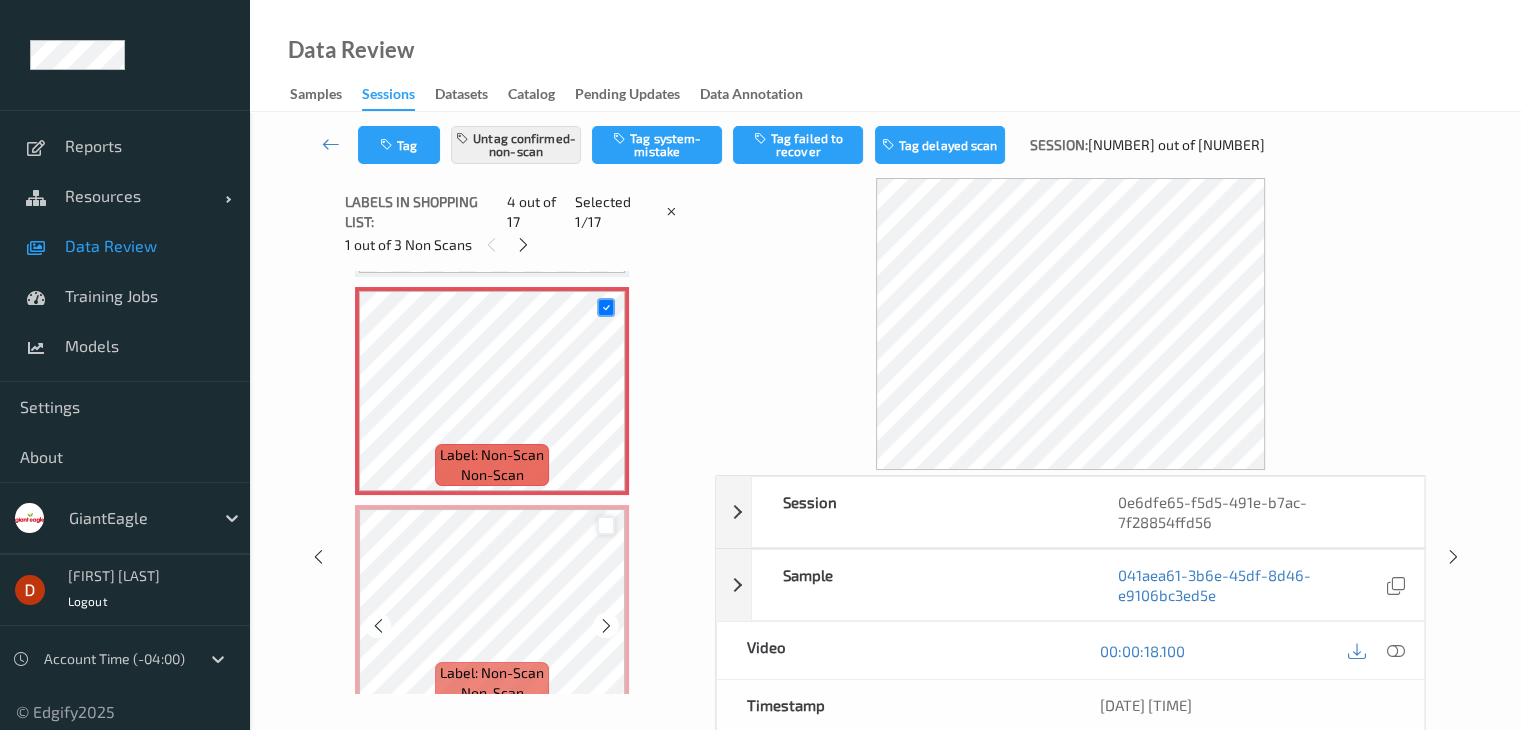 click at bounding box center (606, 525) 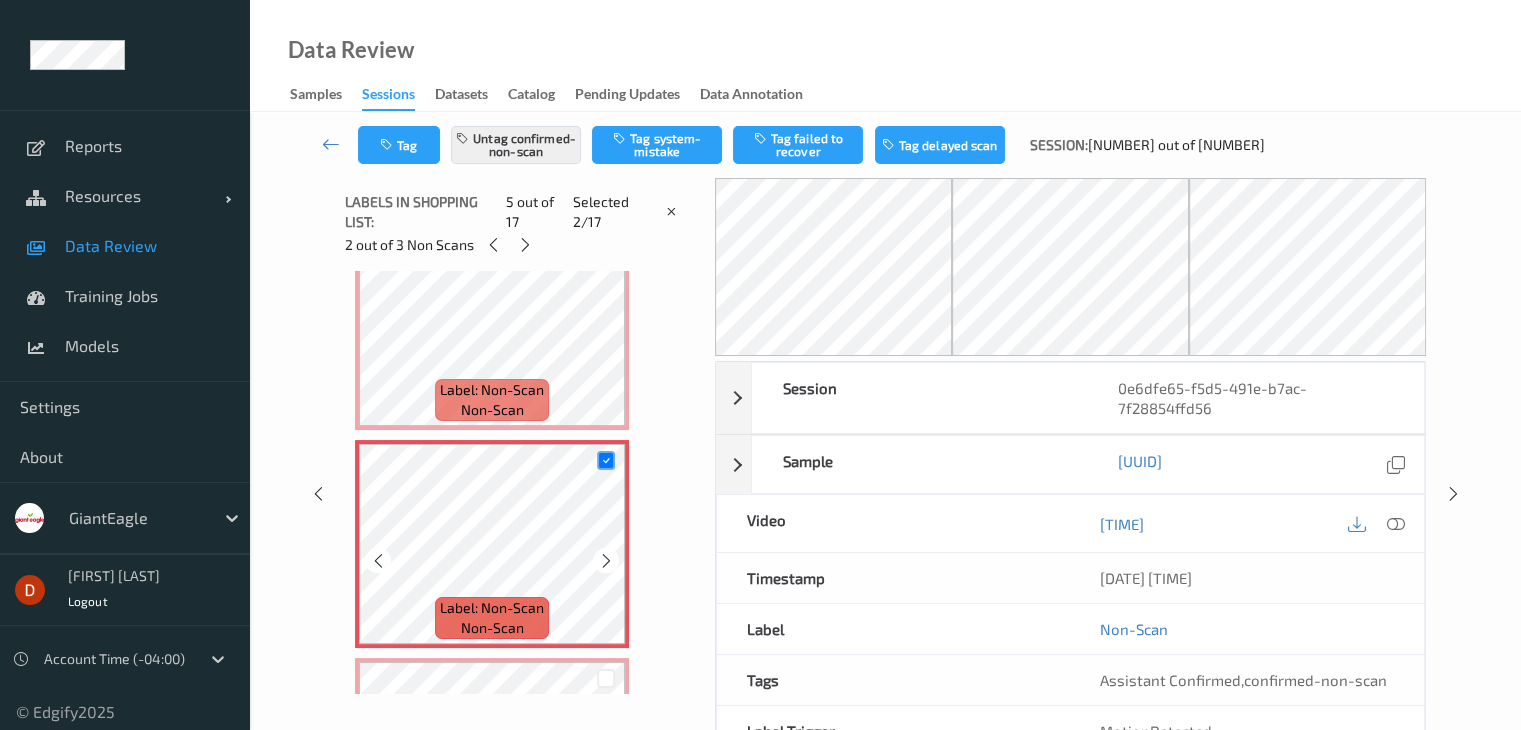 scroll, scrollTop: 748, scrollLeft: 0, axis: vertical 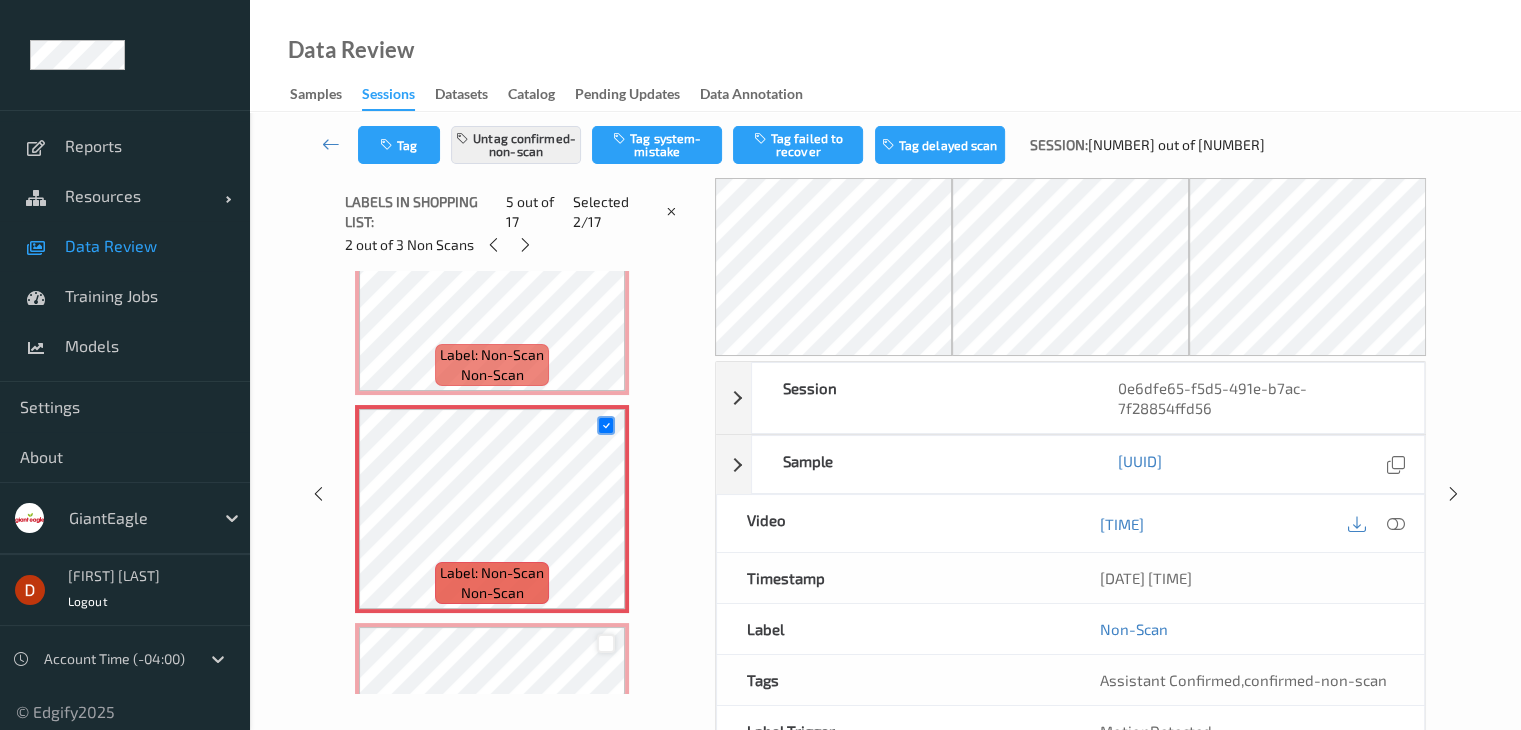 click at bounding box center [606, 643] 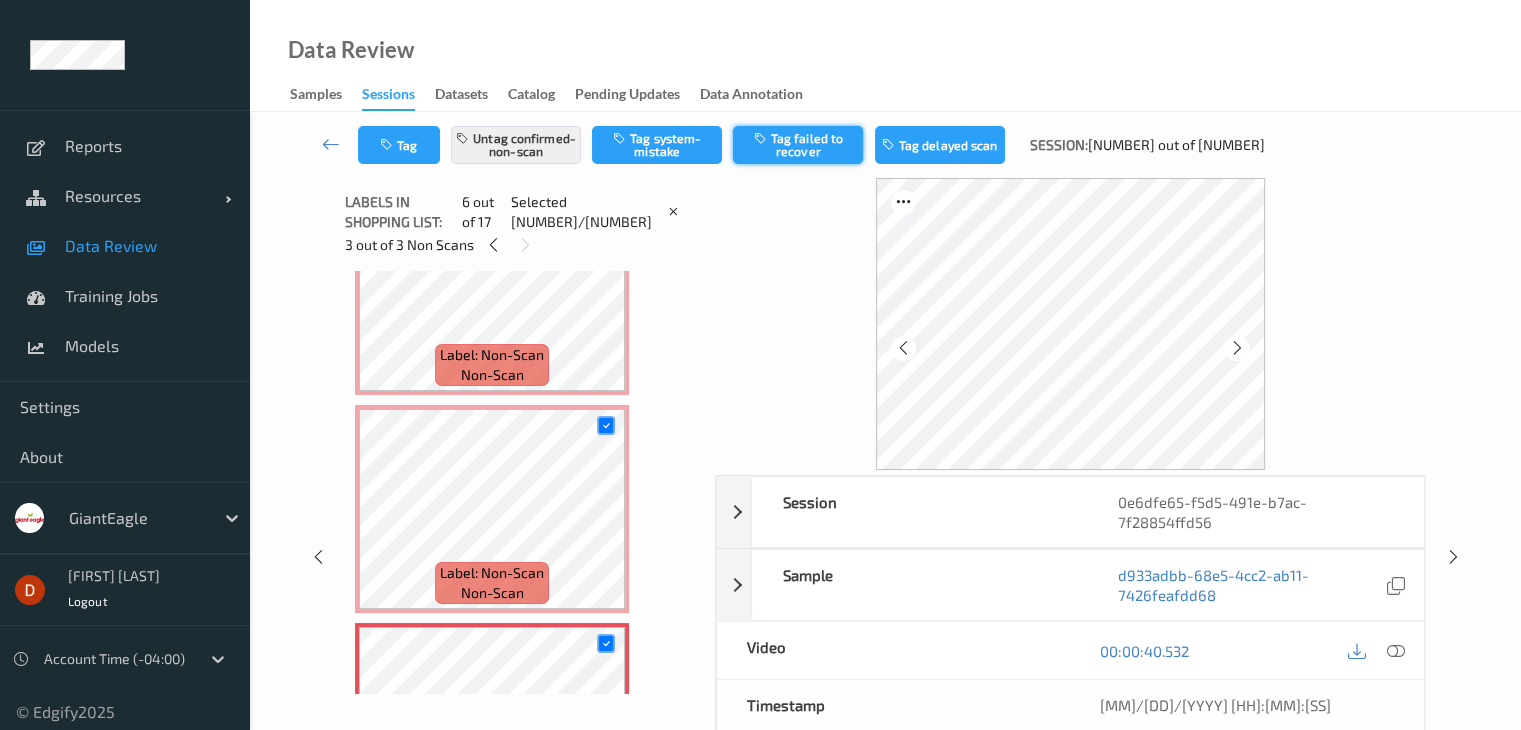 click on "Tag   failed to recover" at bounding box center [798, 145] 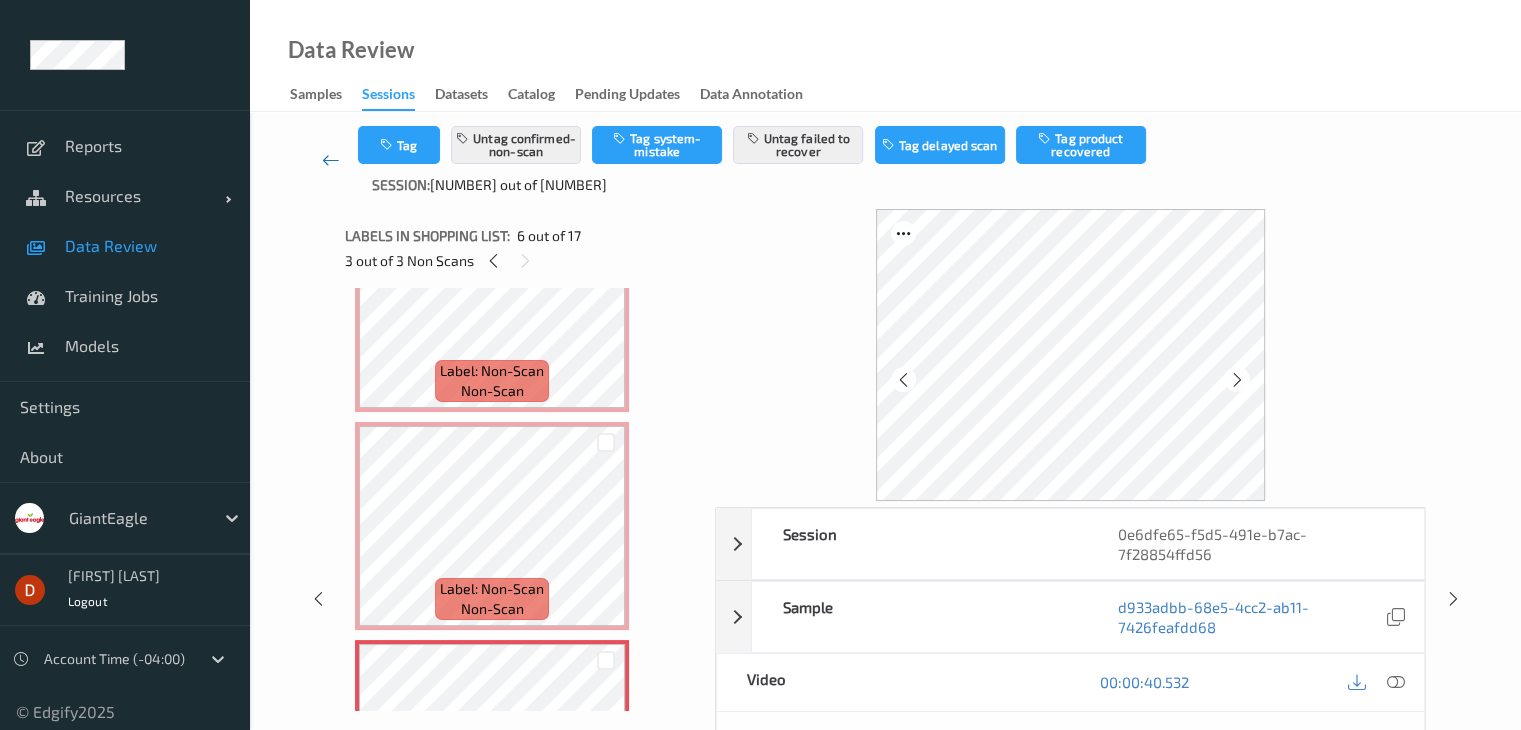 click at bounding box center [331, 160] 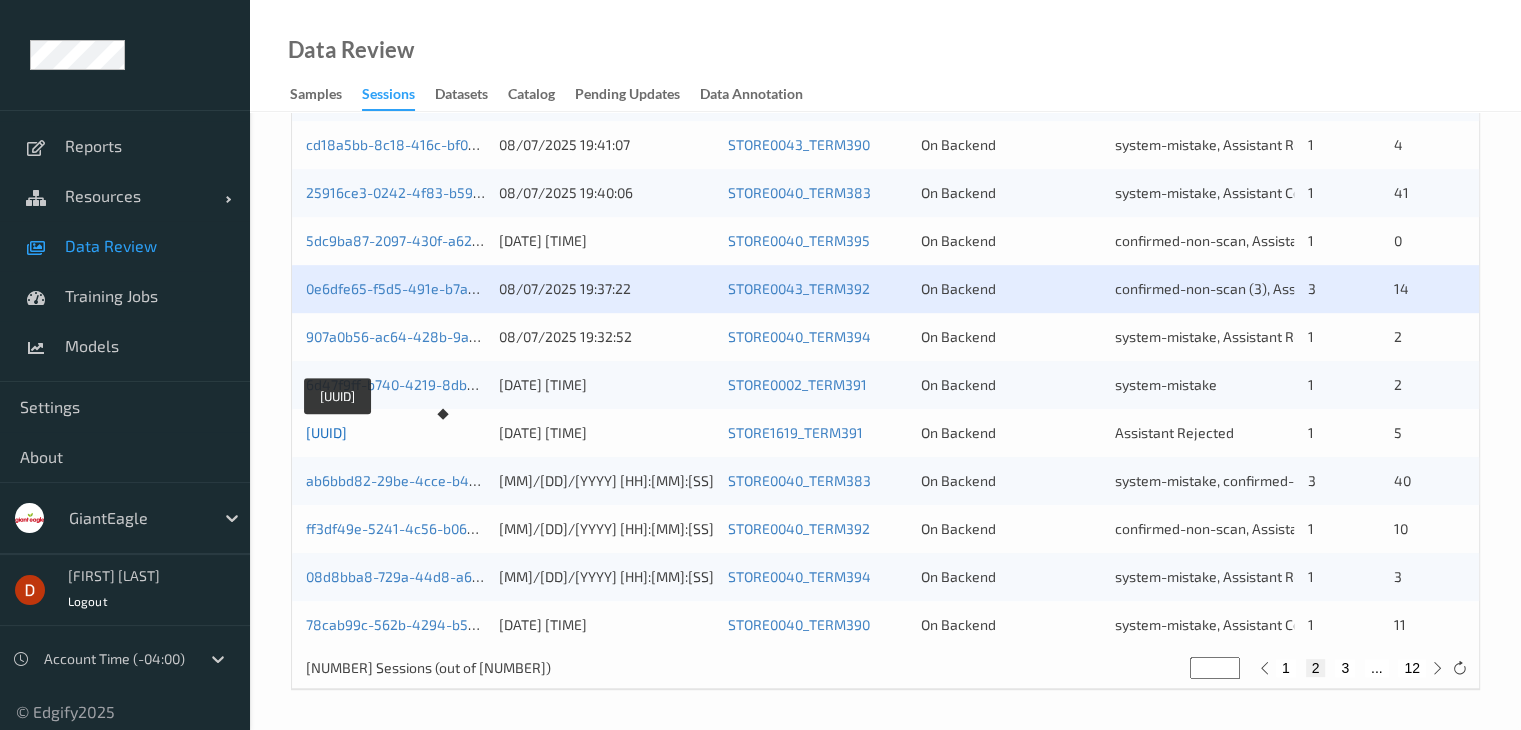 click on "[UUID]" at bounding box center [326, 432] 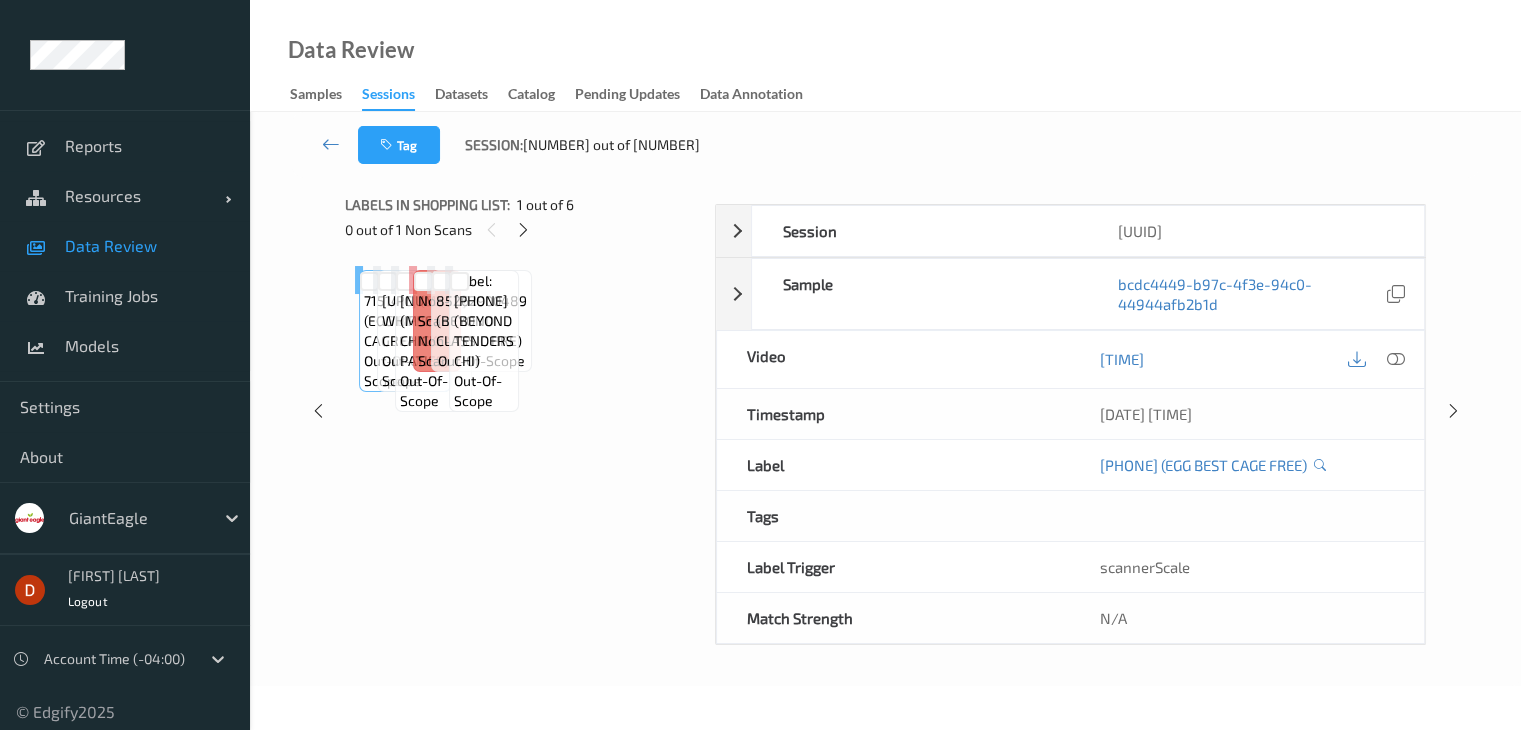 scroll, scrollTop: 0, scrollLeft: 0, axis: both 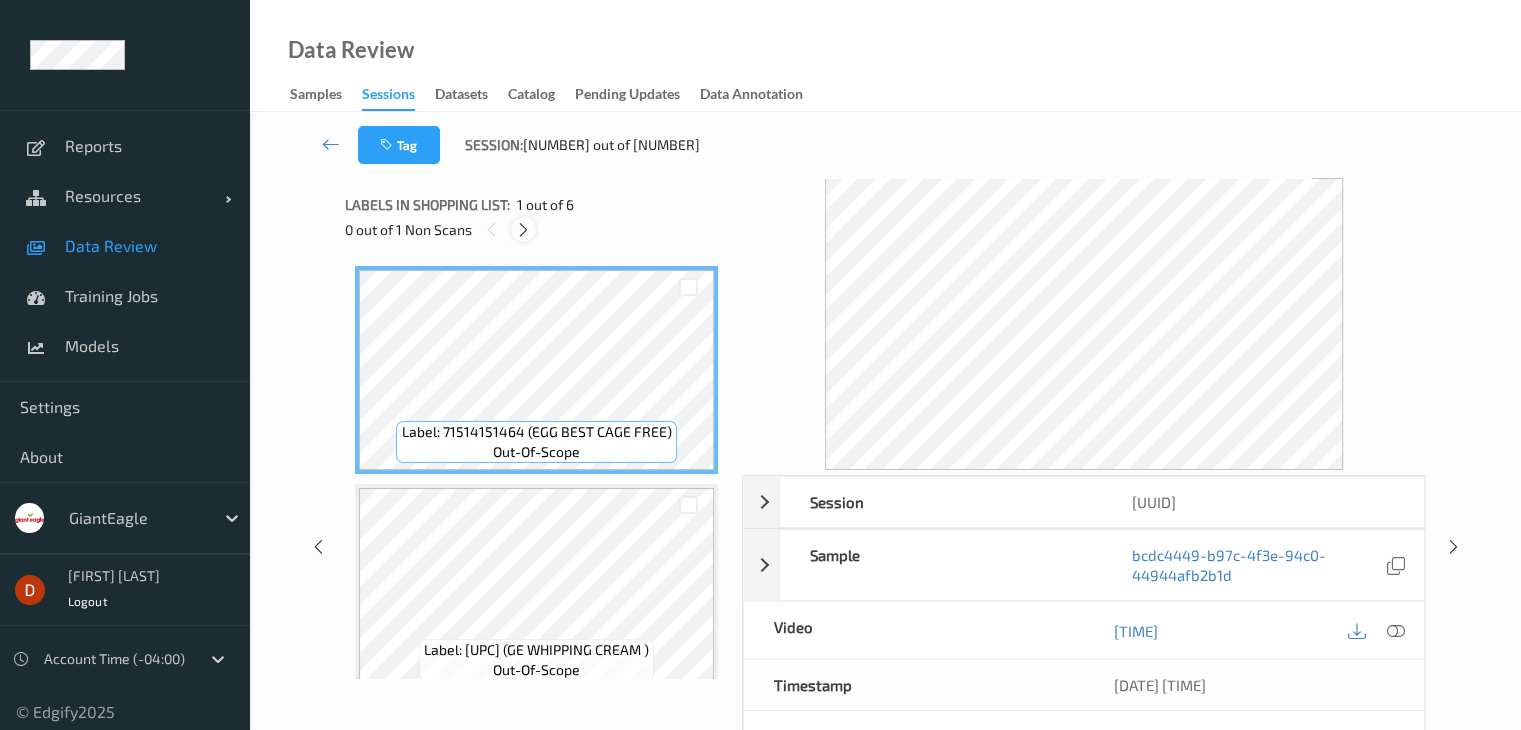 click at bounding box center [523, 230] 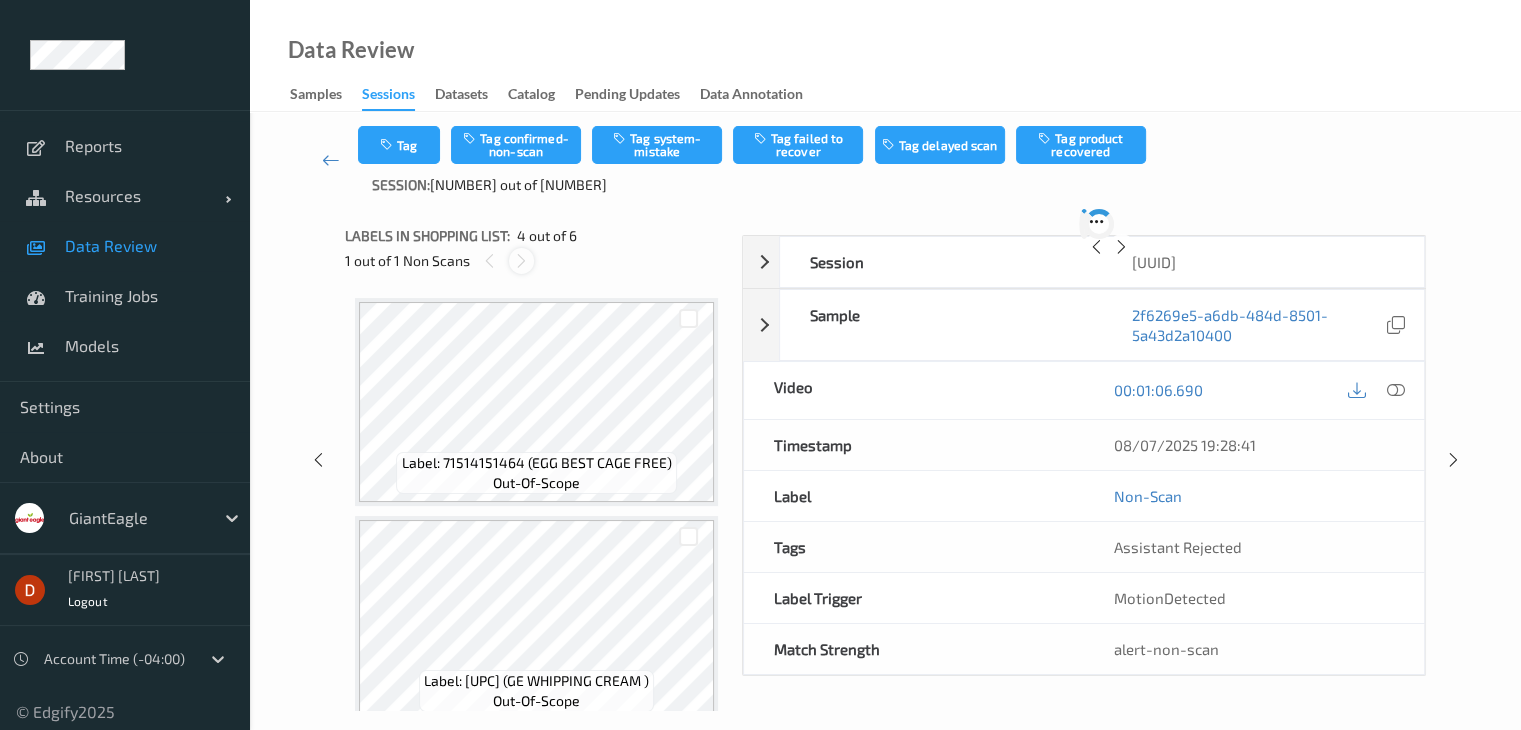 scroll, scrollTop: 446, scrollLeft: 0, axis: vertical 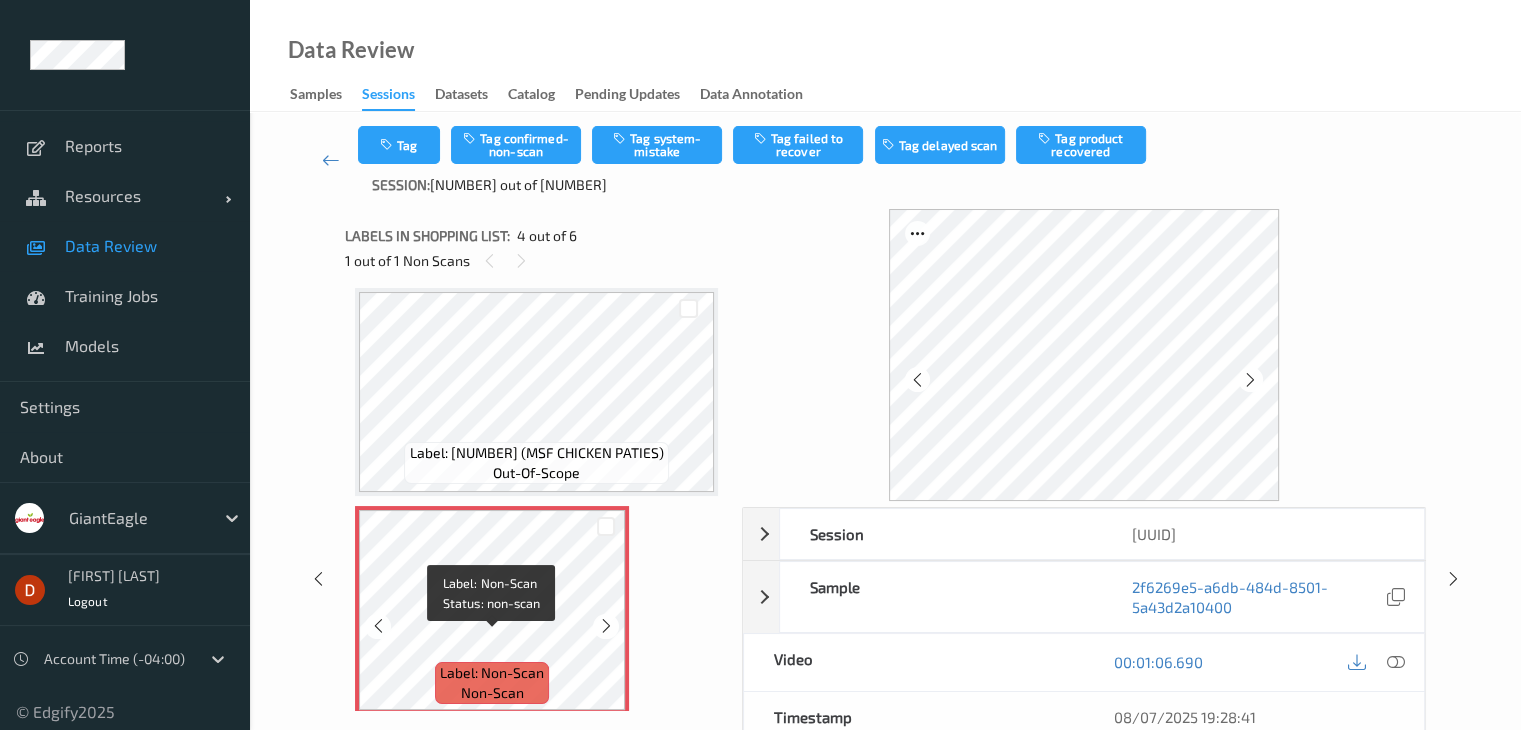 click on "Label: Non-Scan" at bounding box center (492, 673) 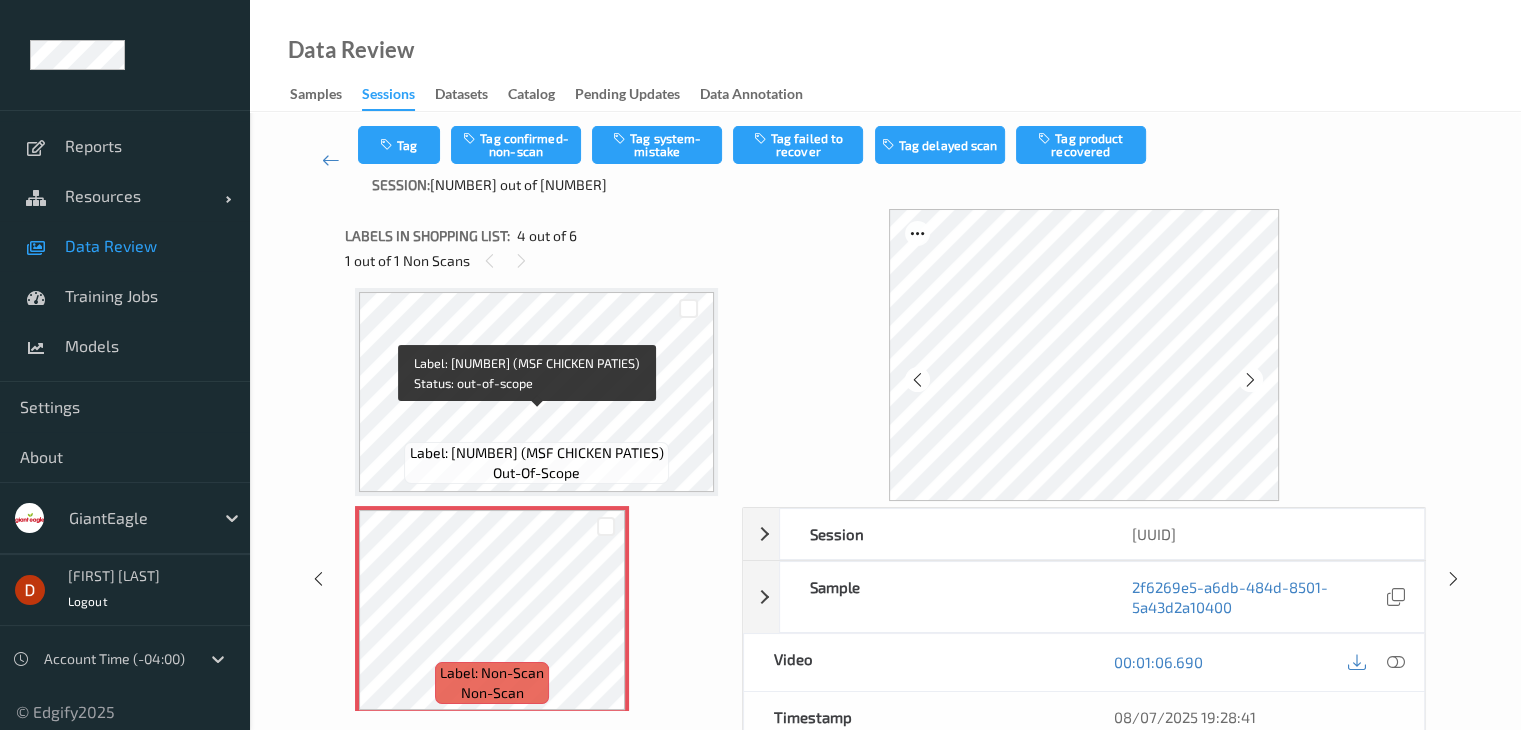 click on "Label: [NUMBER] (MSF CHICKEN PATIES)" at bounding box center [537, 453] 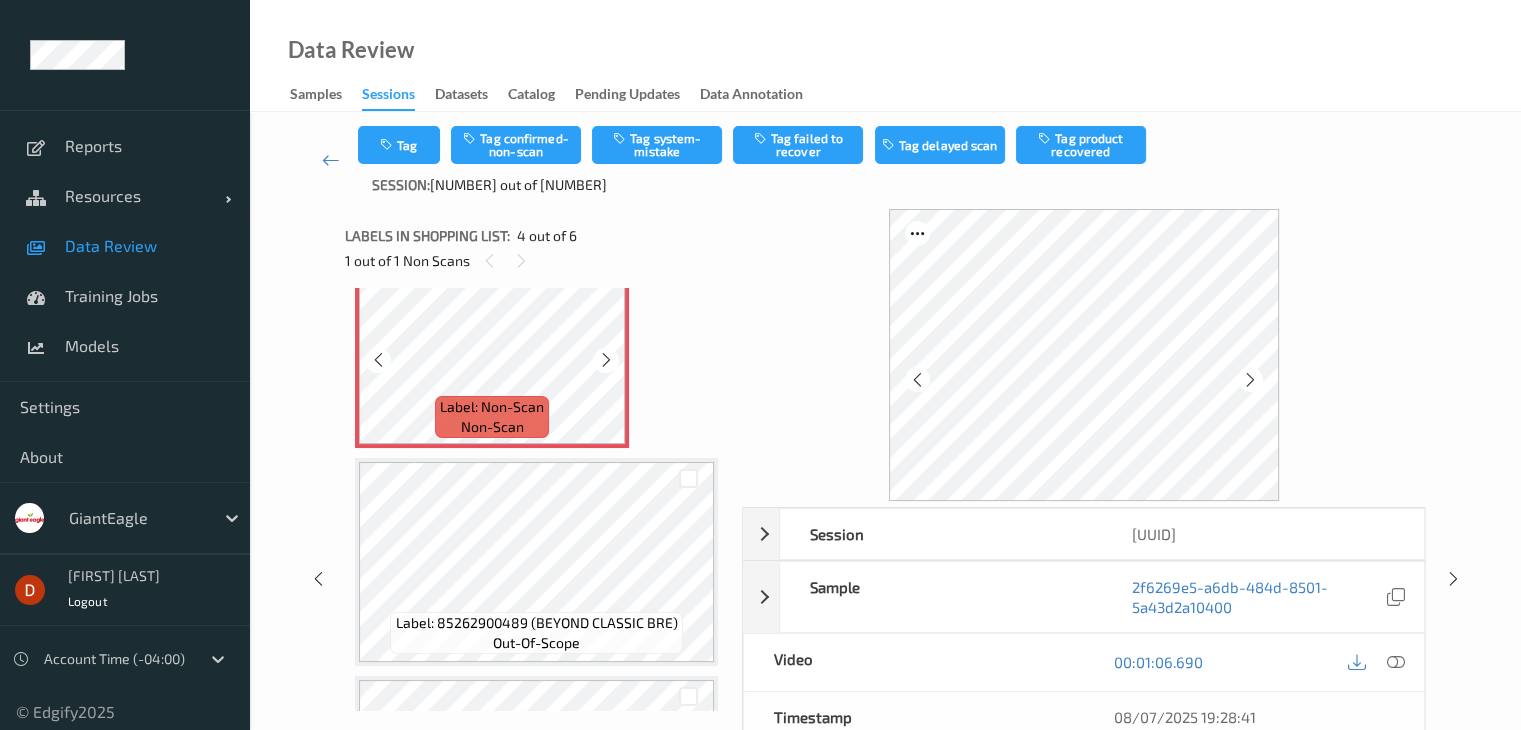 scroll, scrollTop: 746, scrollLeft: 0, axis: vertical 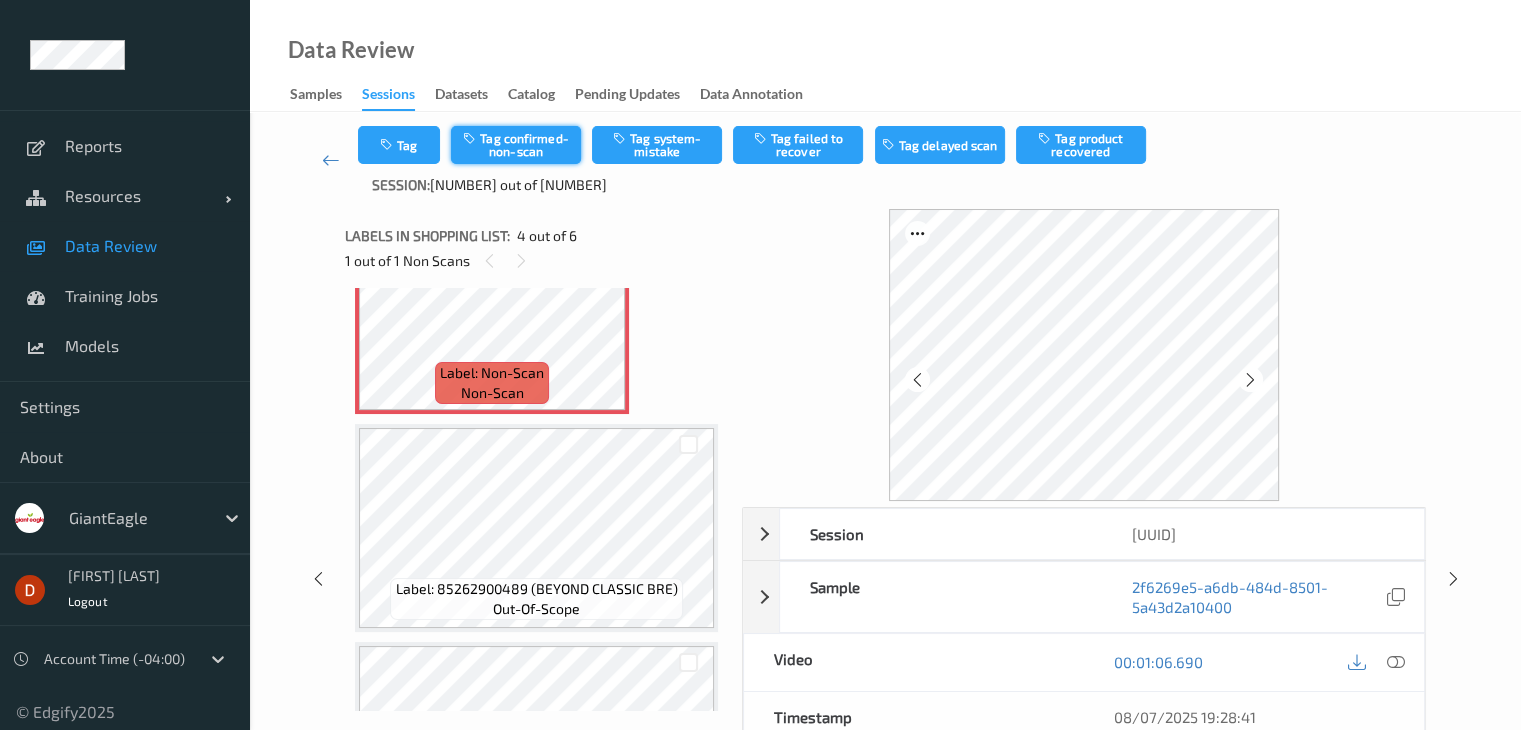 click on "Tag   confirmed-non-scan" at bounding box center [516, 145] 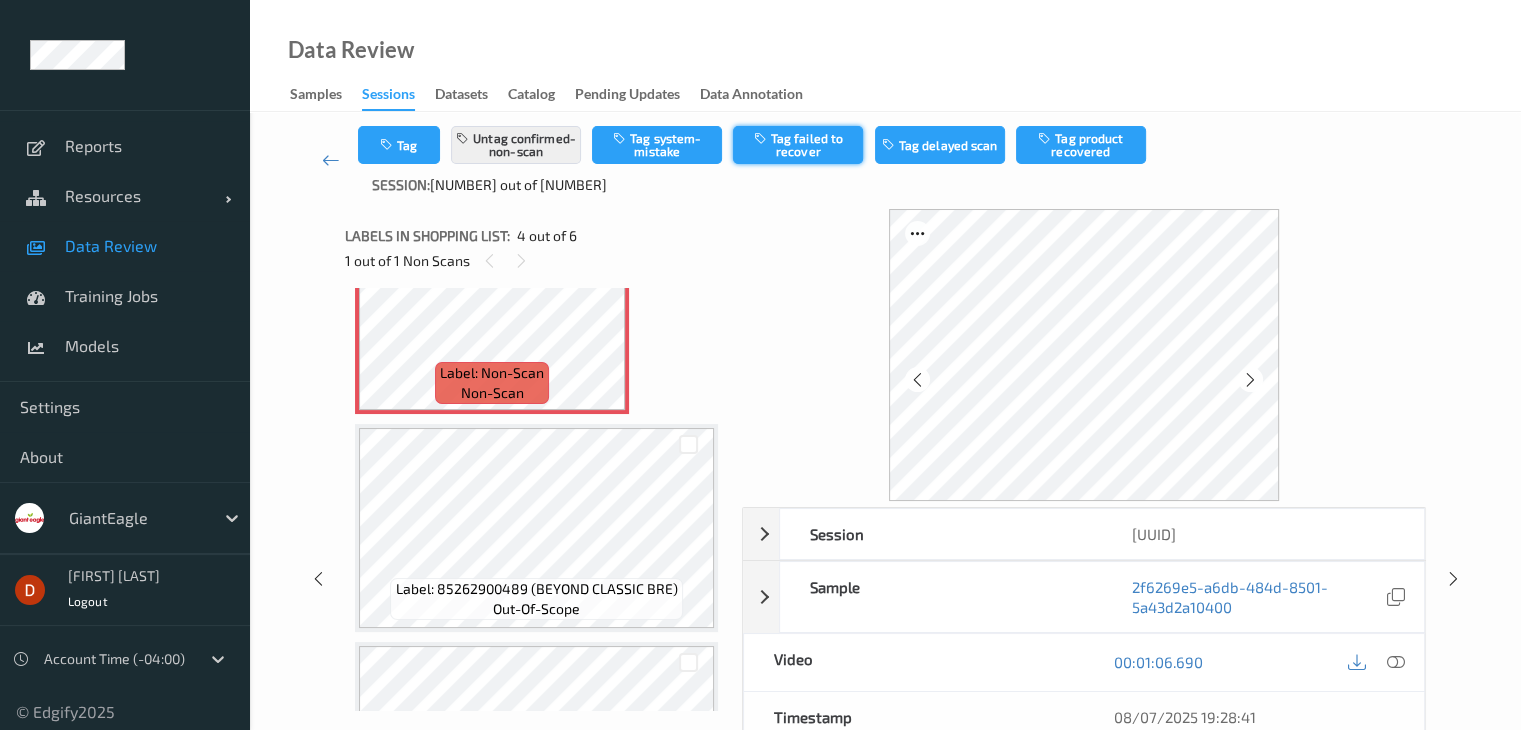 click on "Tag   failed to recover" at bounding box center [798, 145] 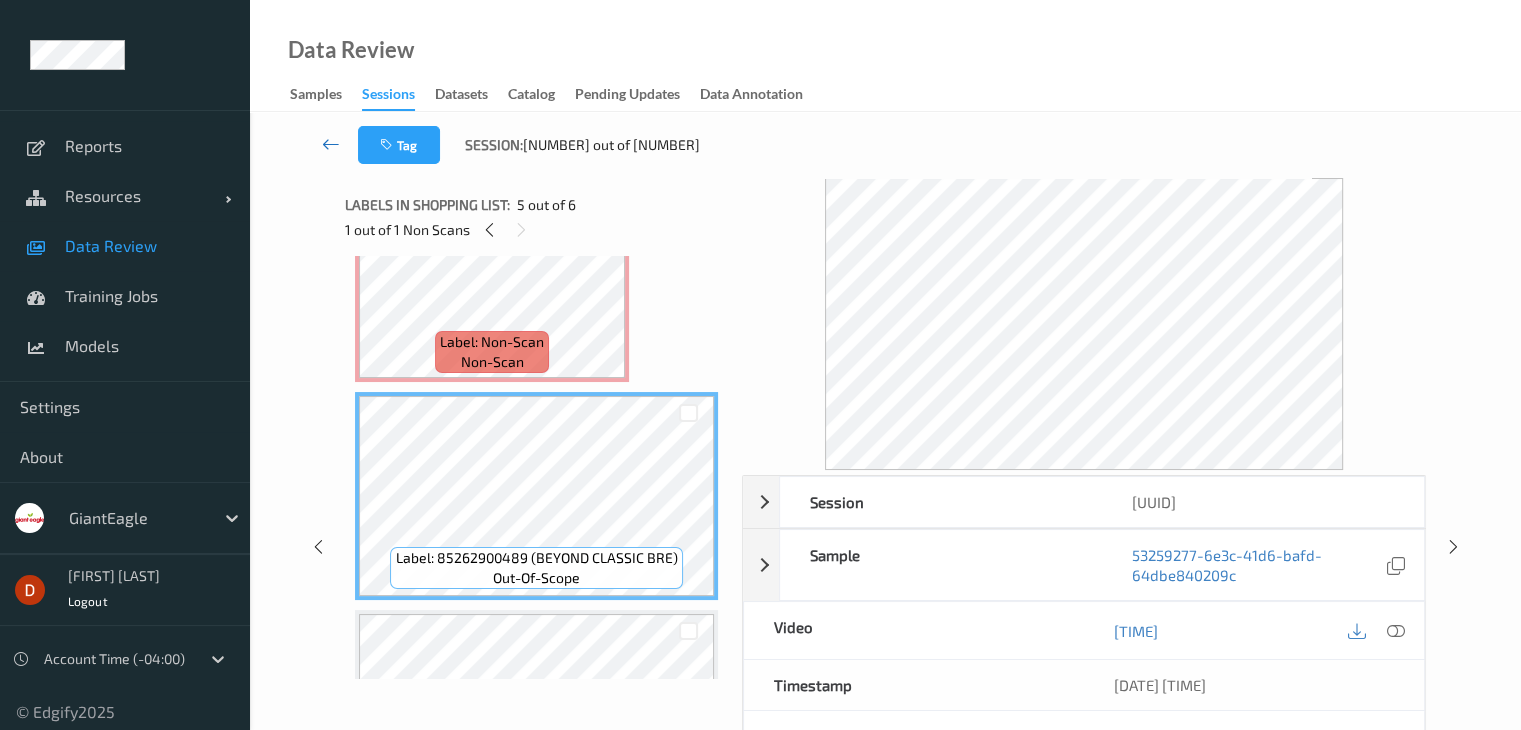 click at bounding box center (331, 145) 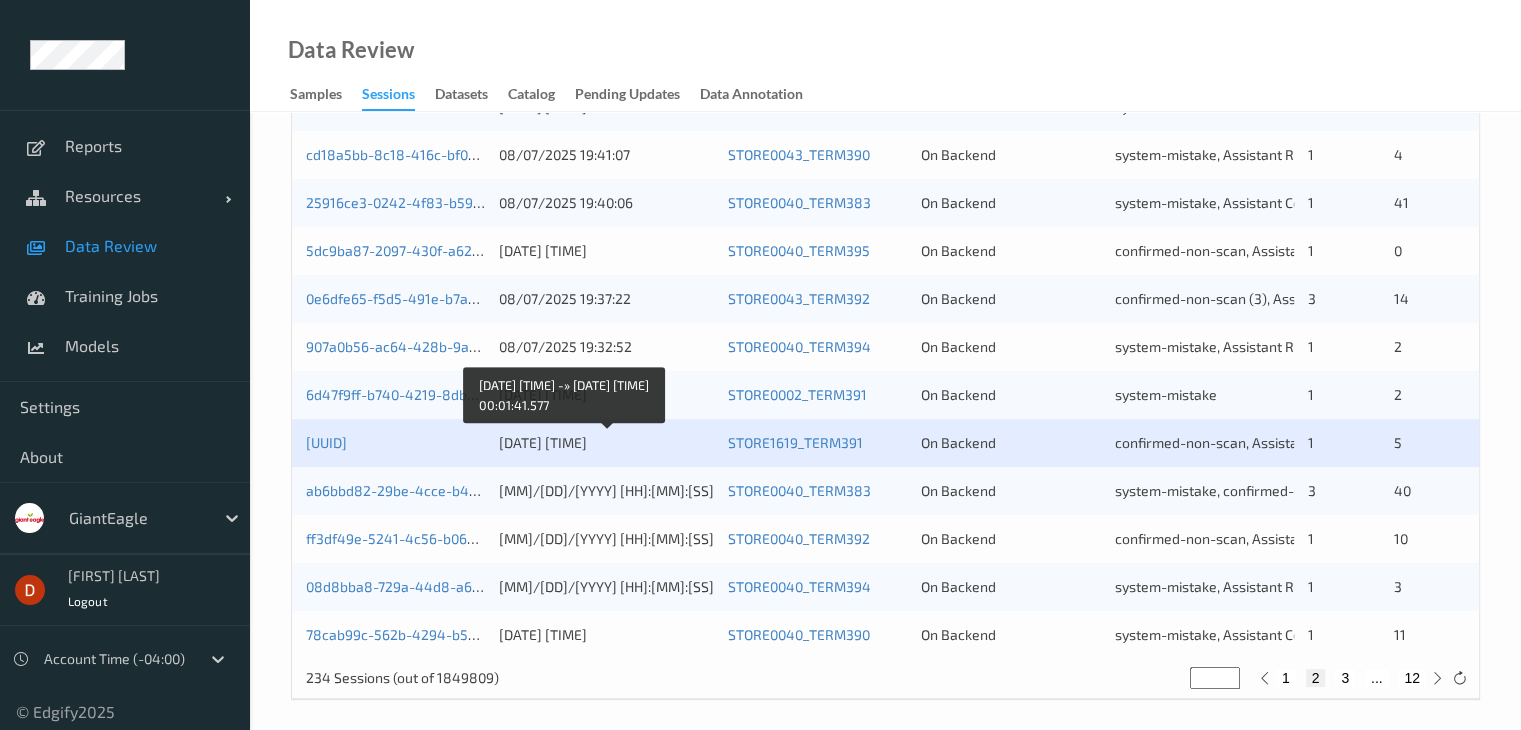 scroll, scrollTop: 932, scrollLeft: 0, axis: vertical 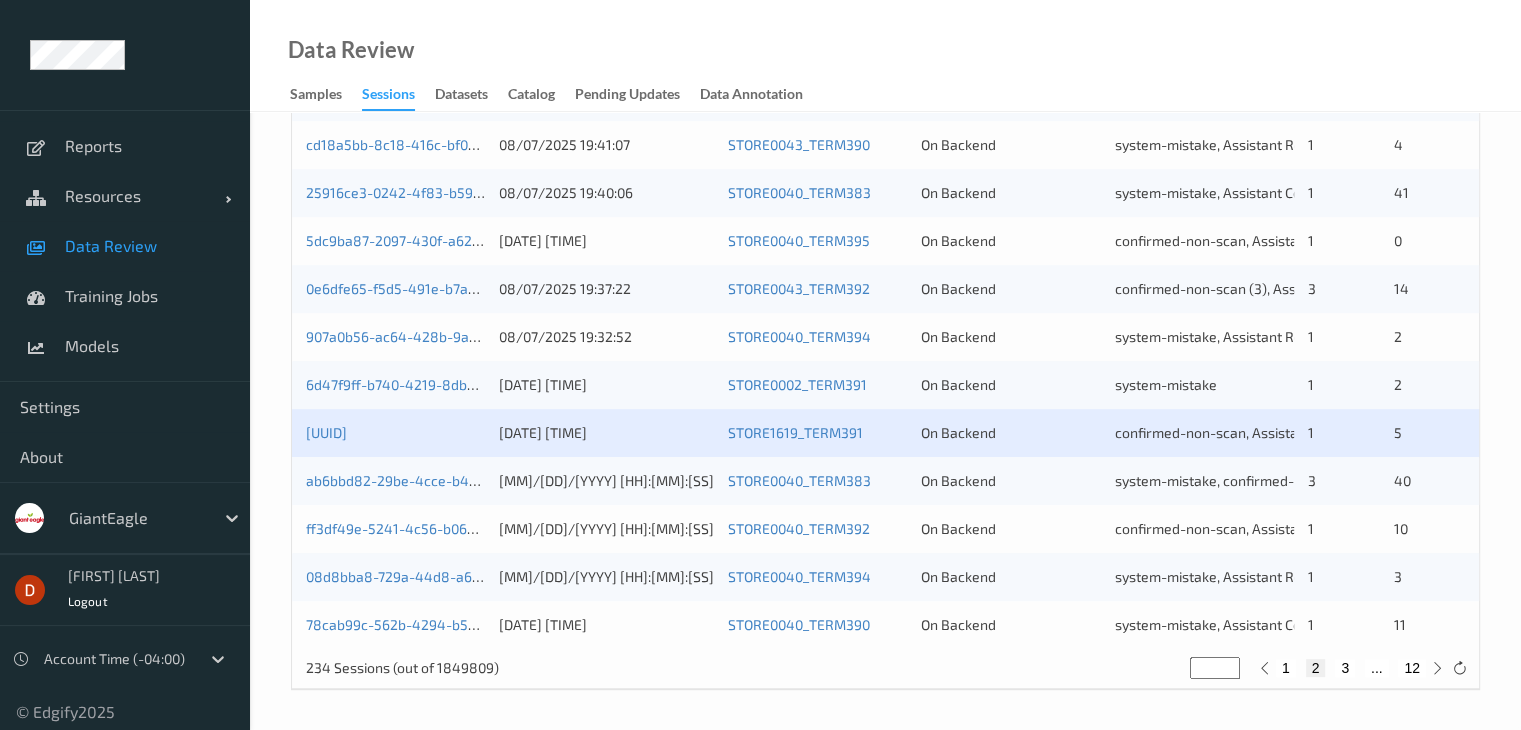 click on "12" at bounding box center (1412, 668) 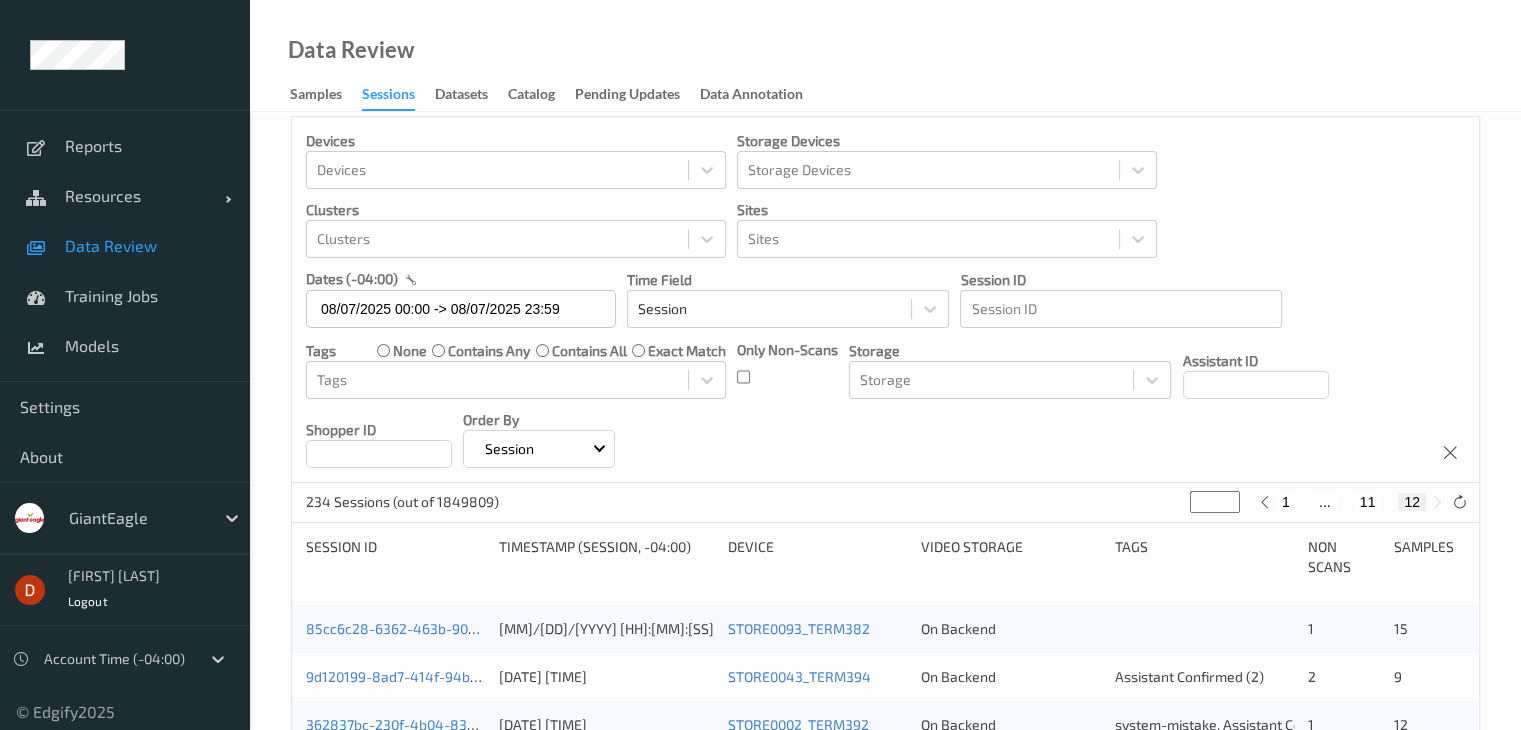 scroll, scrollTop: 0, scrollLeft: 0, axis: both 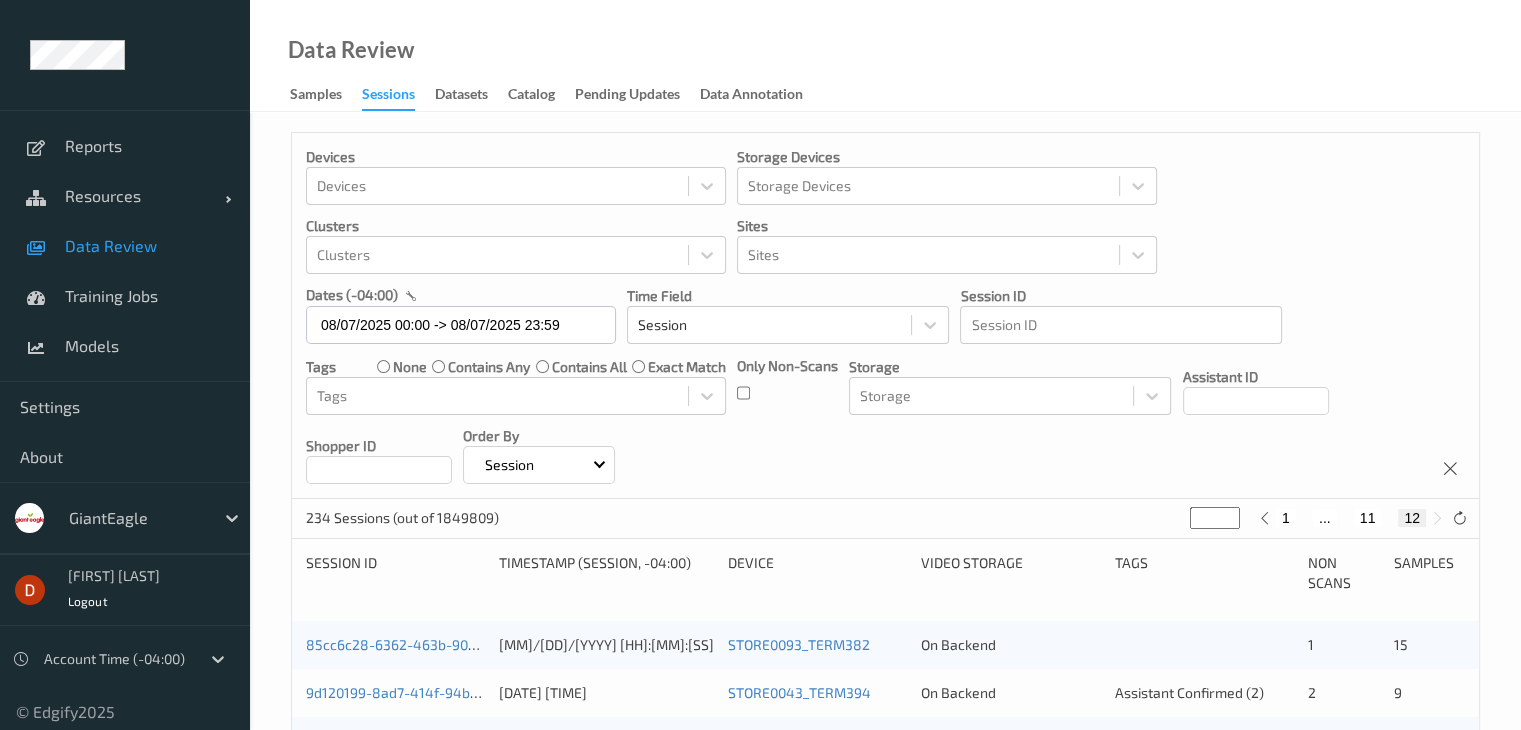 drag, startPoint x: 1214, startPoint y: 523, endPoint x: 1133, endPoint y: 511, distance: 81.88406 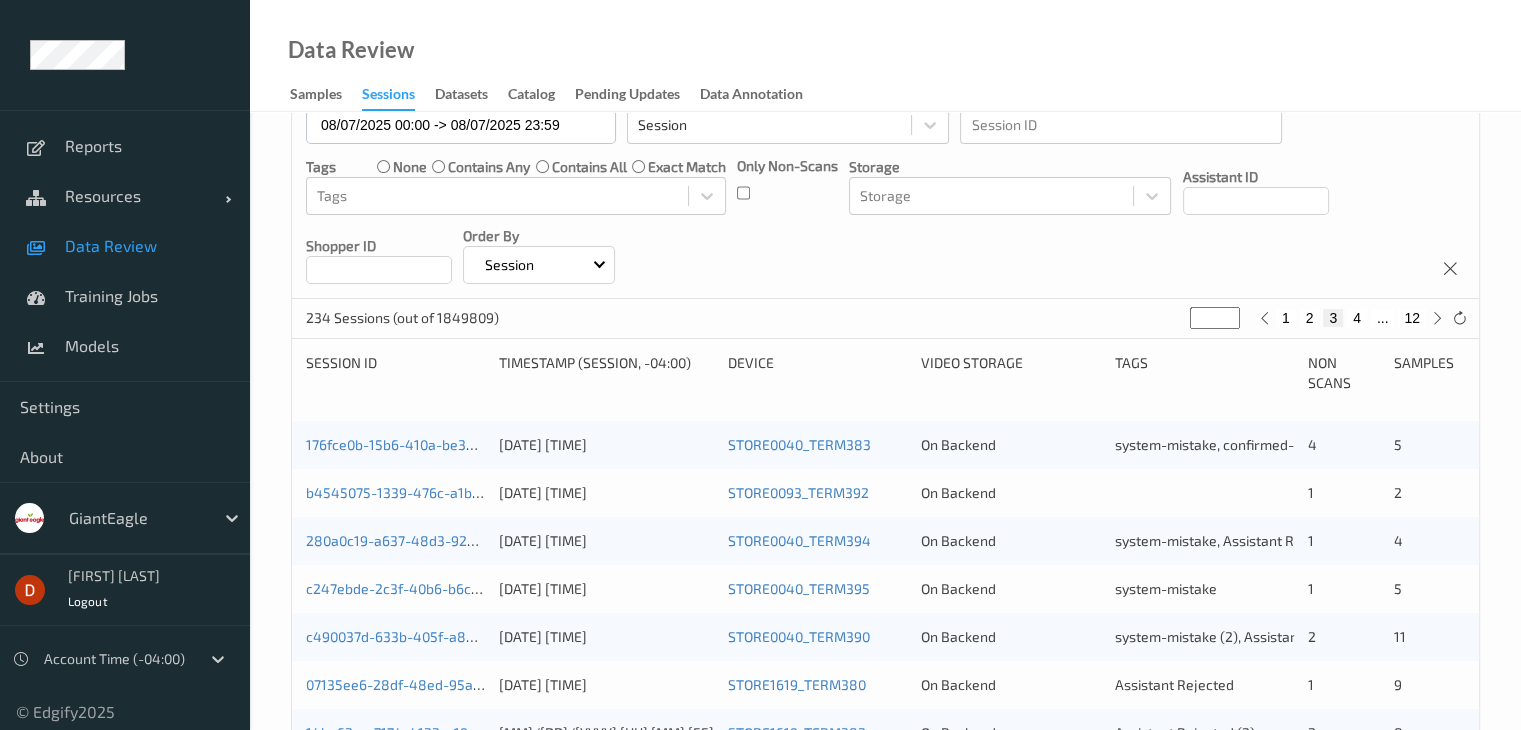 scroll, scrollTop: 400, scrollLeft: 0, axis: vertical 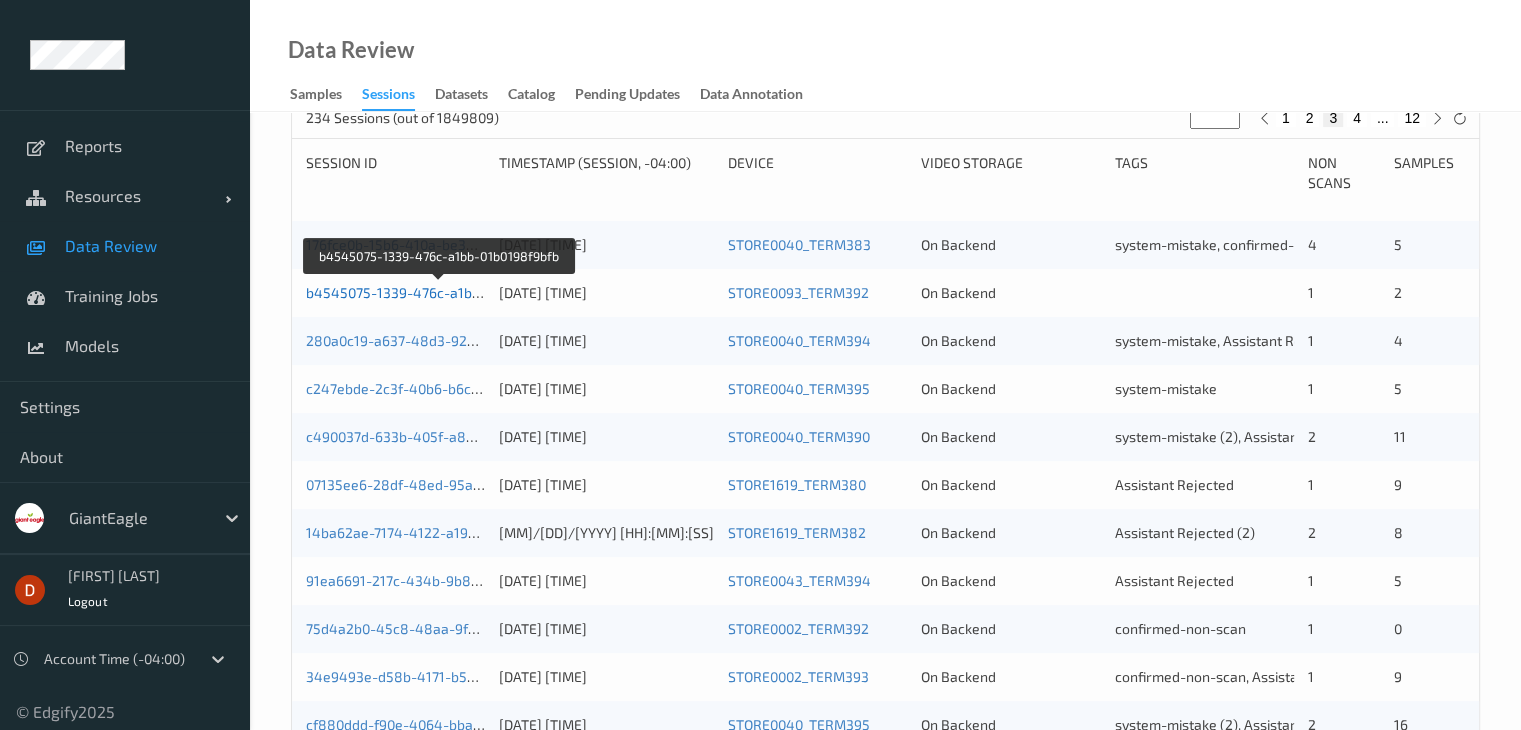type on "*" 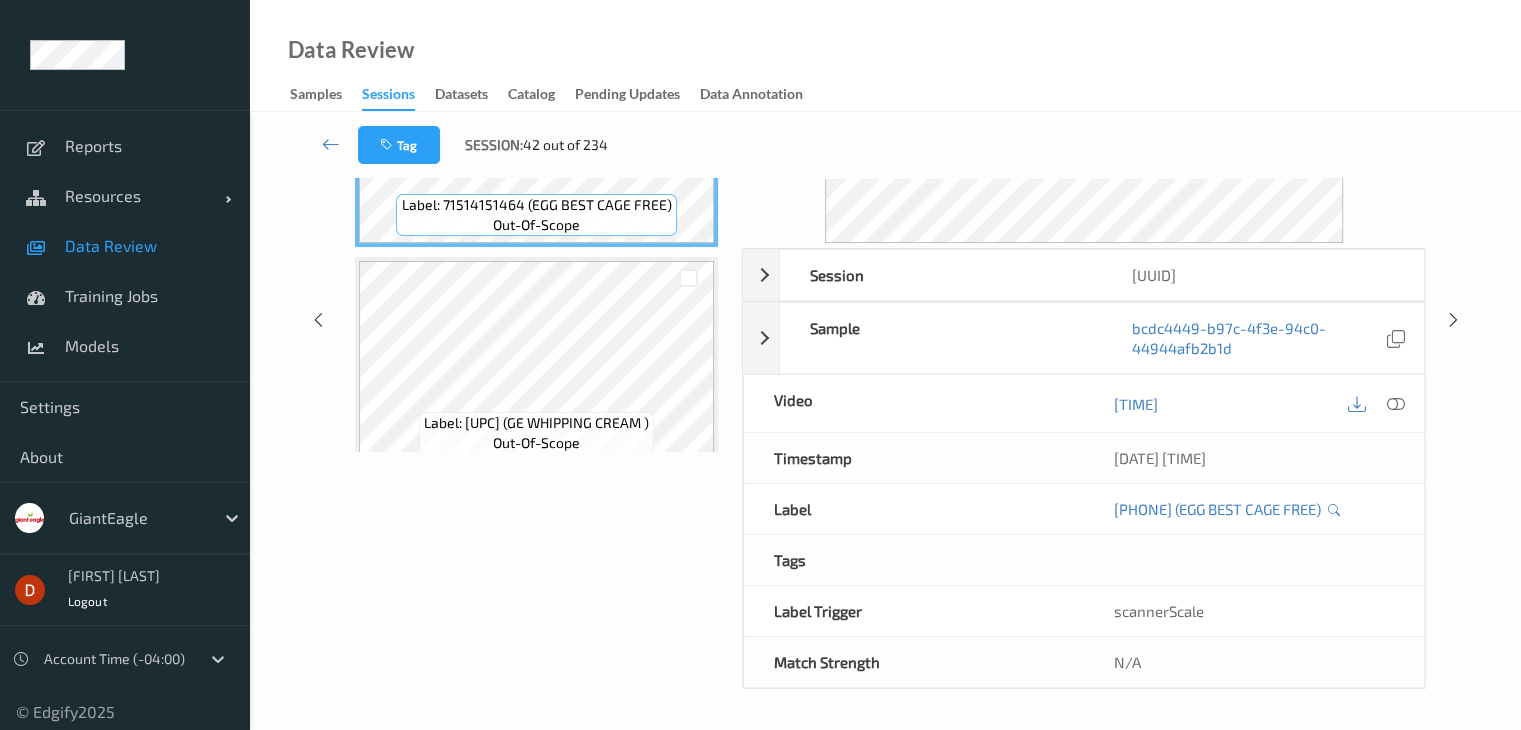 scroll, scrollTop: 0, scrollLeft: 0, axis: both 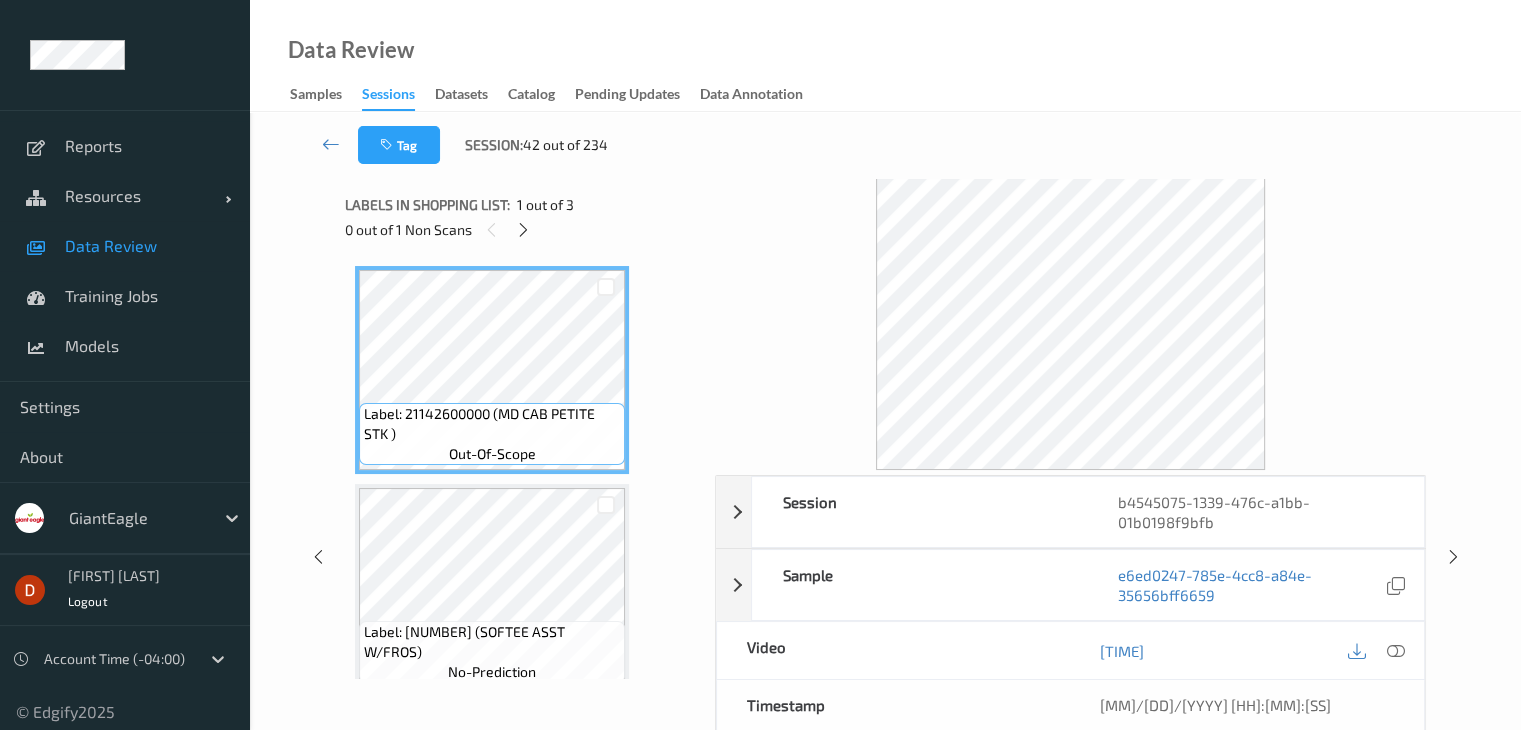 click on "0 out of 1 Non Scans" at bounding box center [523, 229] 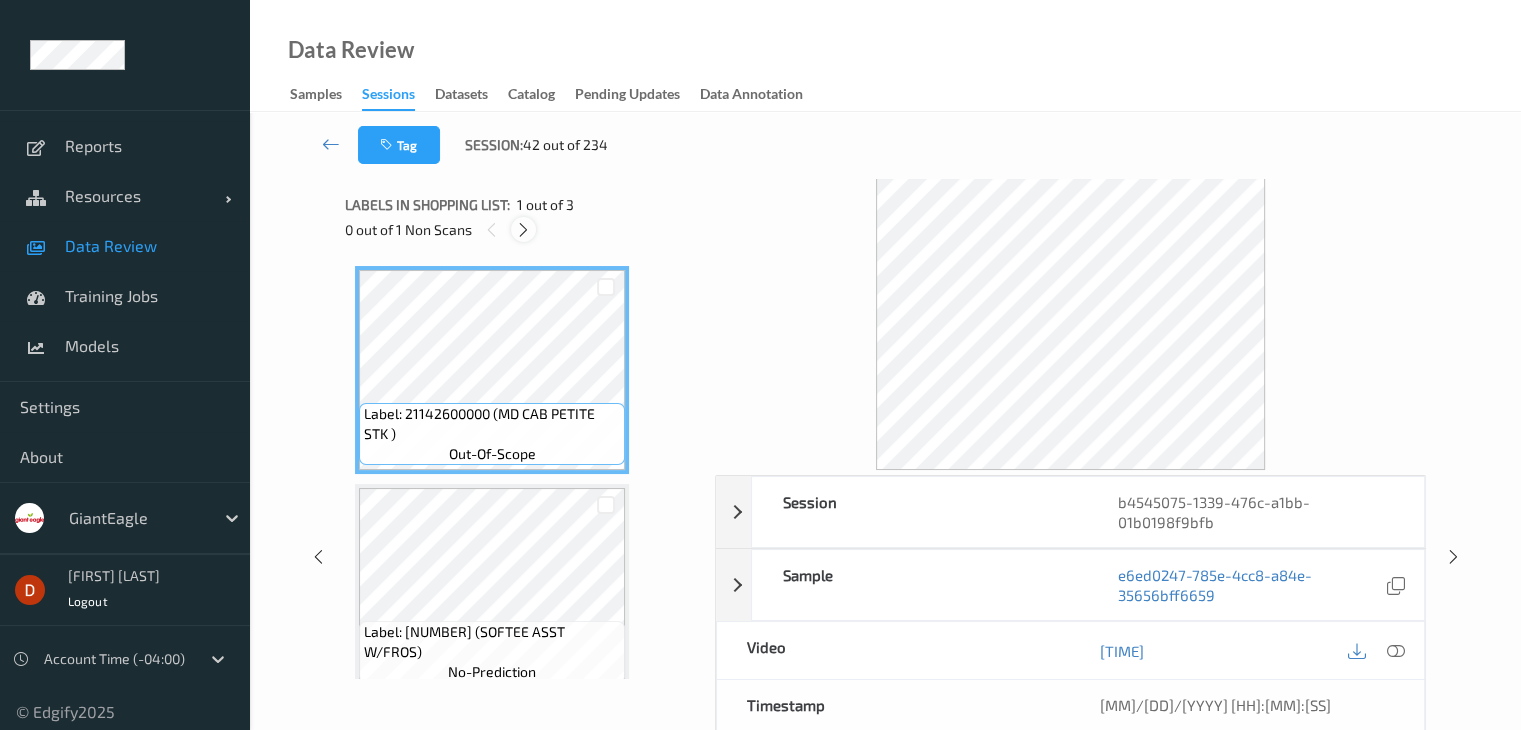 click at bounding box center (523, 229) 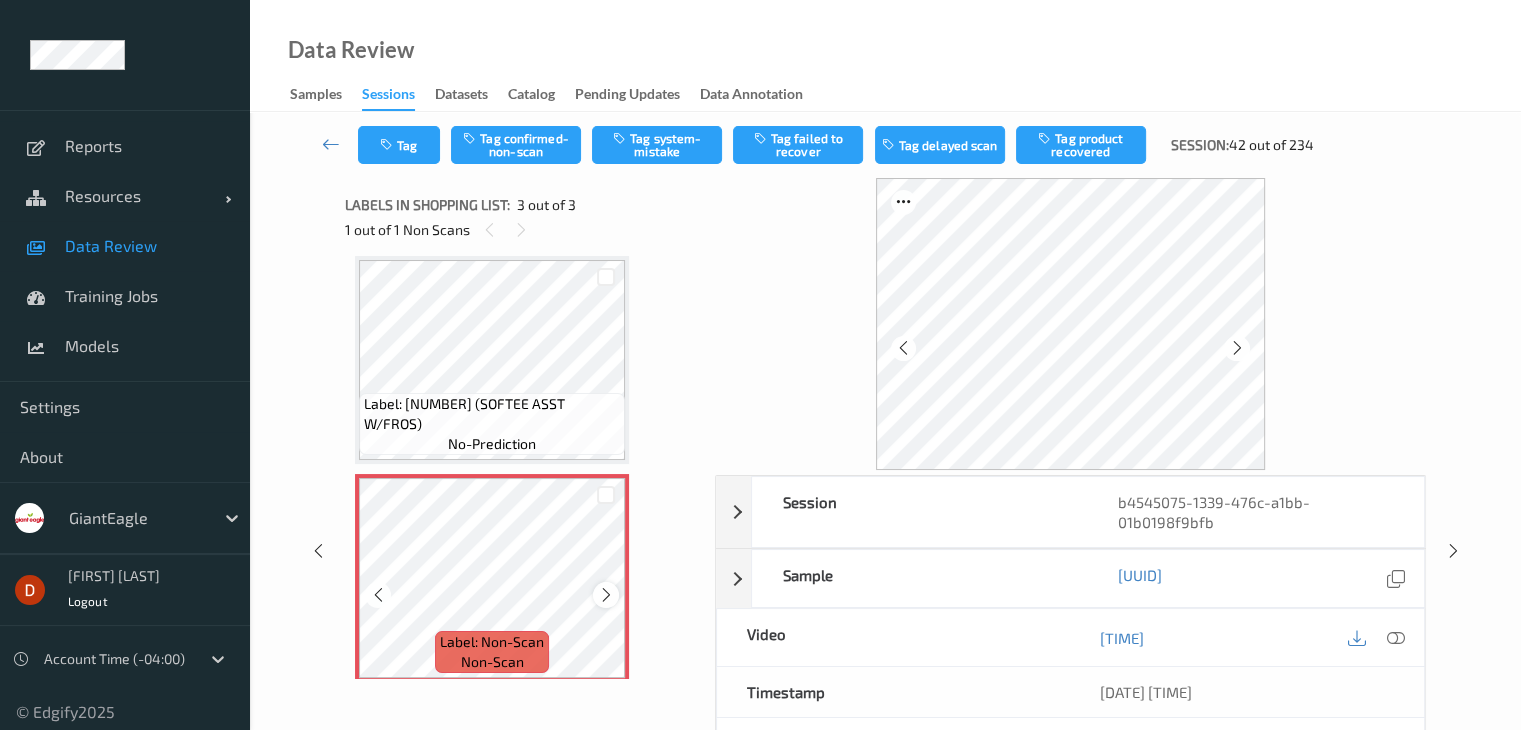 click at bounding box center (606, 595) 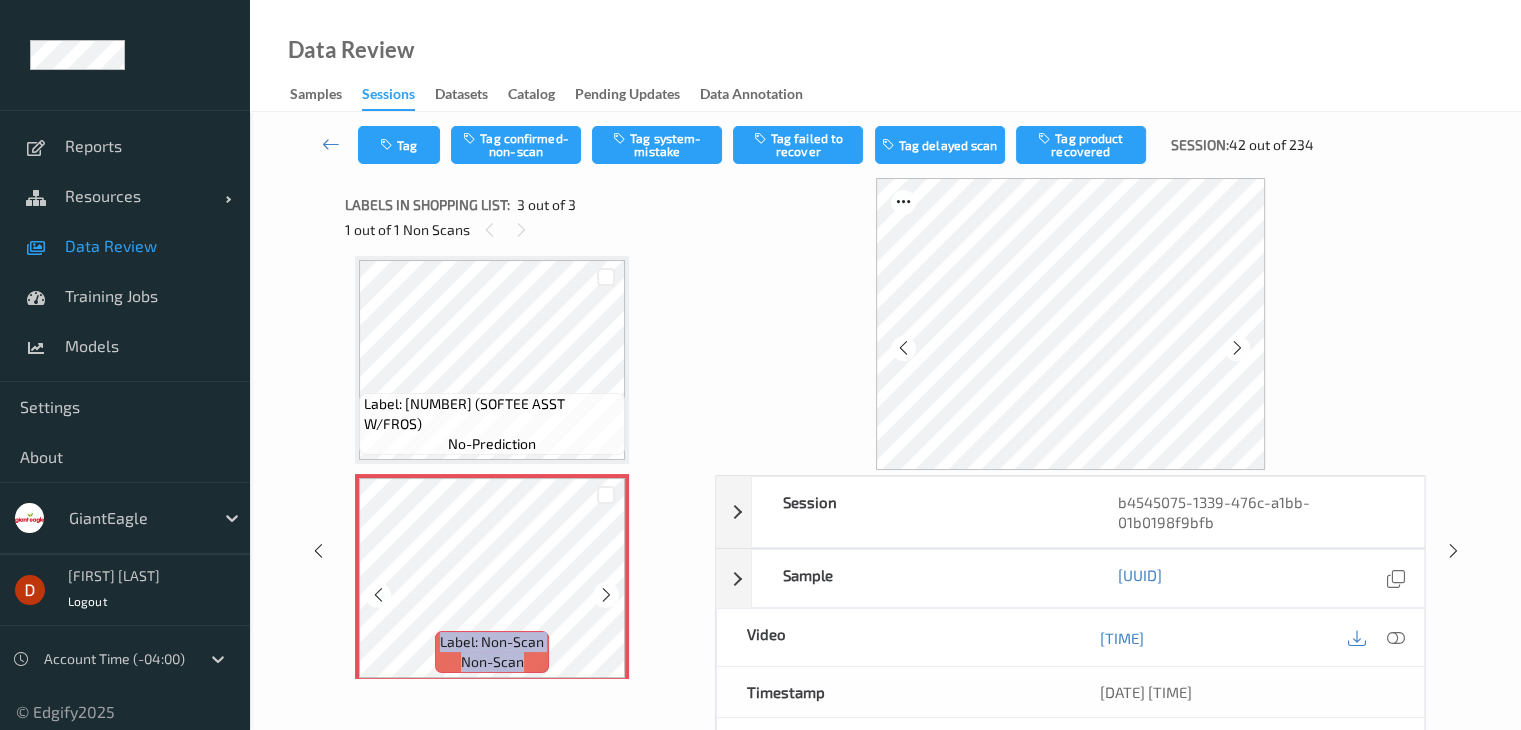 click at bounding box center (606, 595) 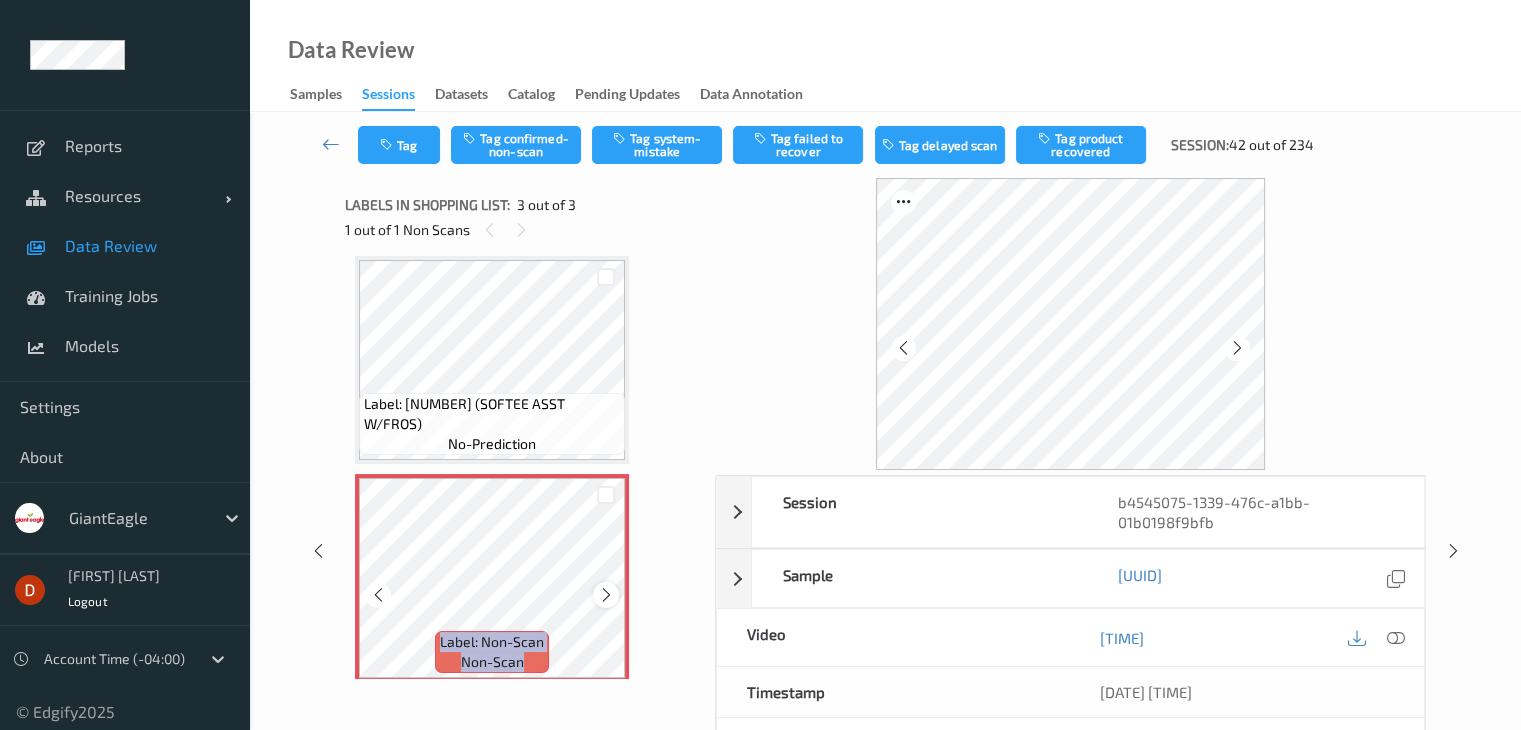 click at bounding box center [606, 595] 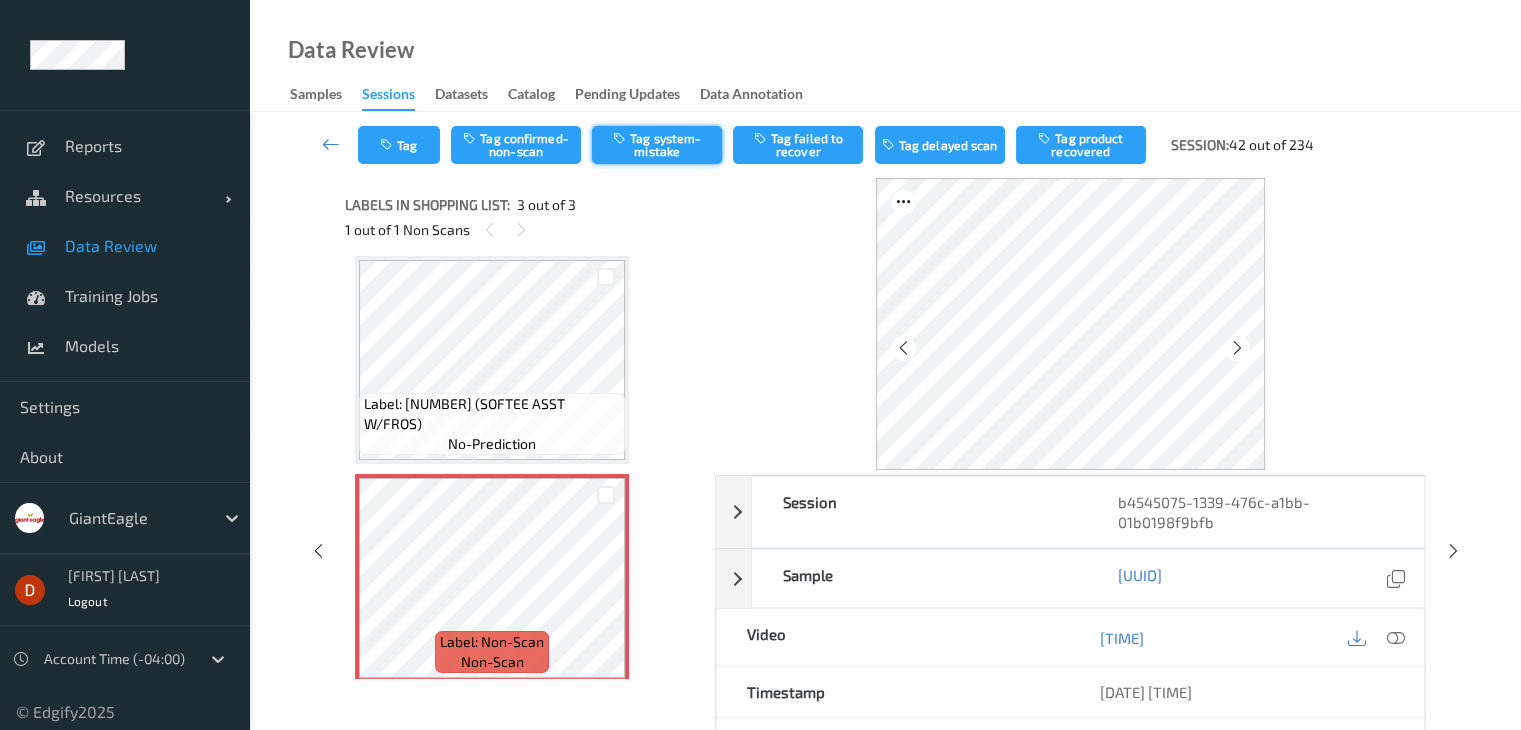 click on "Tag   system-mistake" at bounding box center [657, 145] 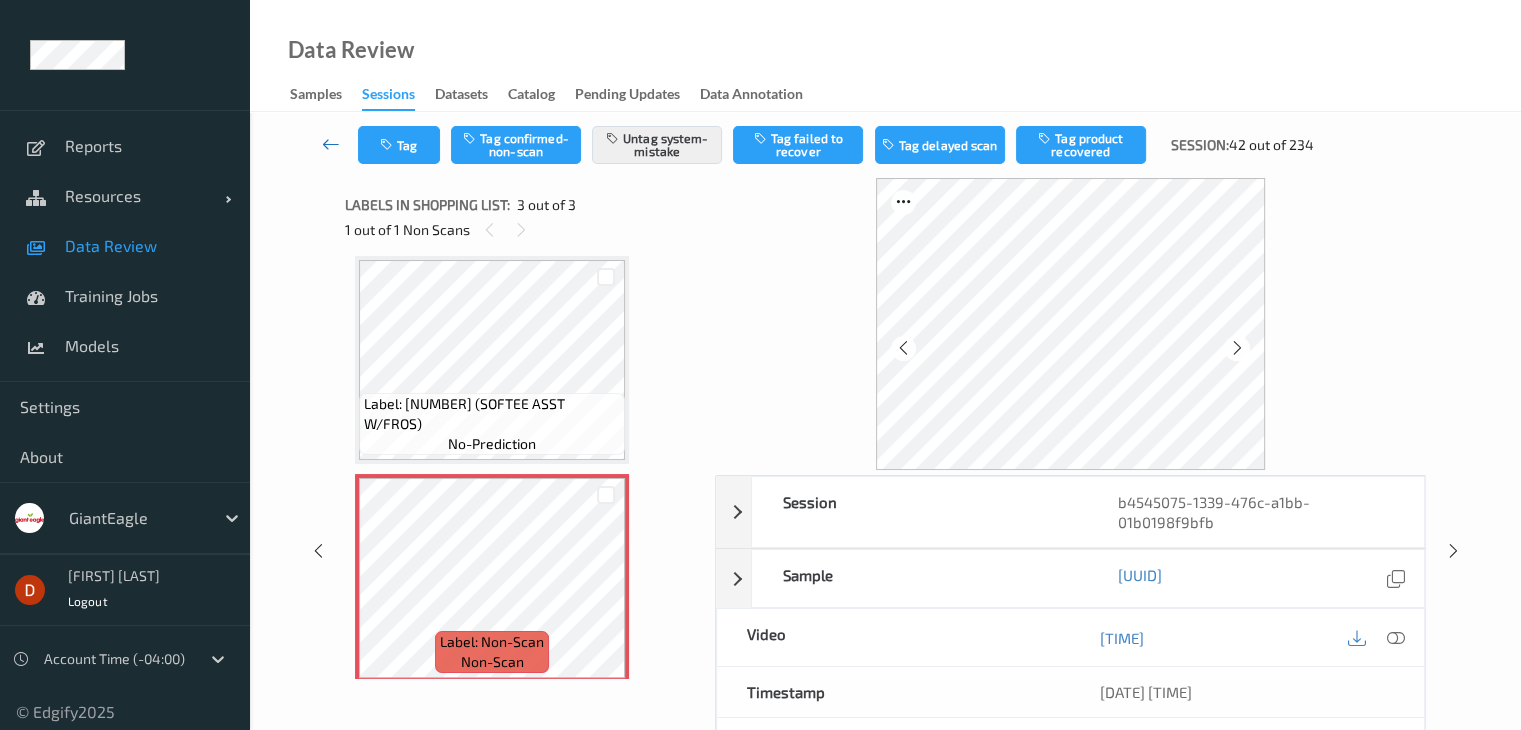 click at bounding box center (331, 144) 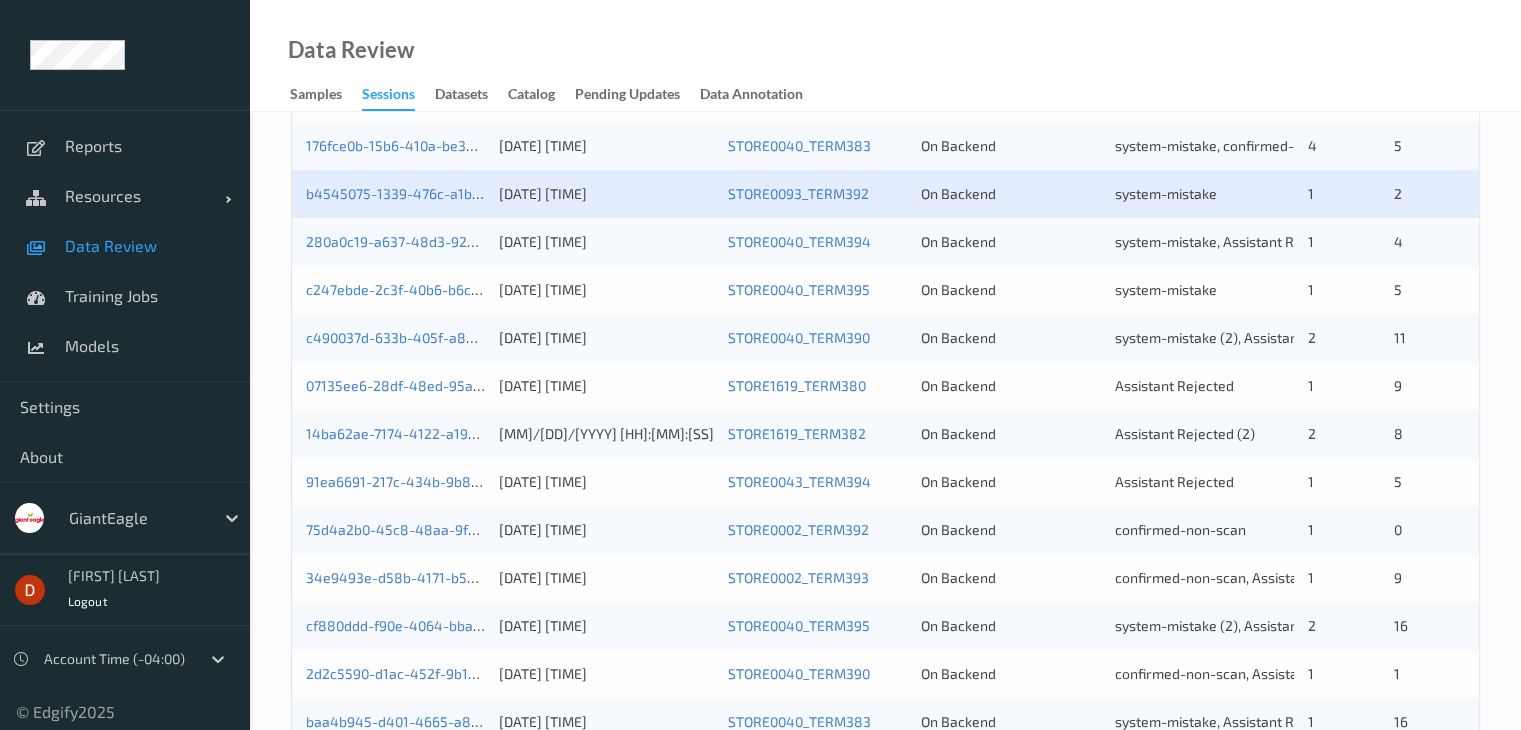 scroll, scrollTop: 500, scrollLeft: 0, axis: vertical 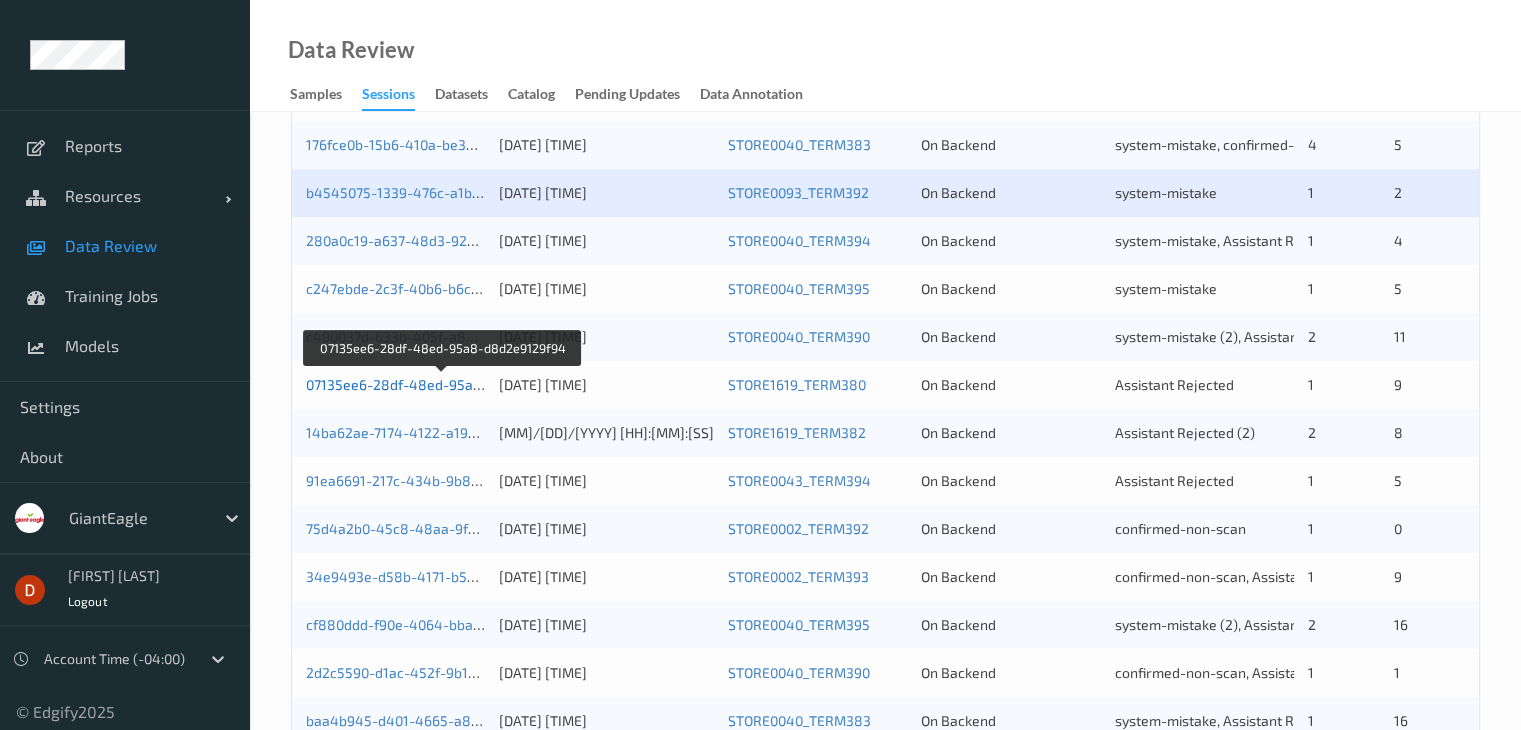 click on "07135ee6-28df-48ed-95a8-d8d2e9129f94" at bounding box center (443, 384) 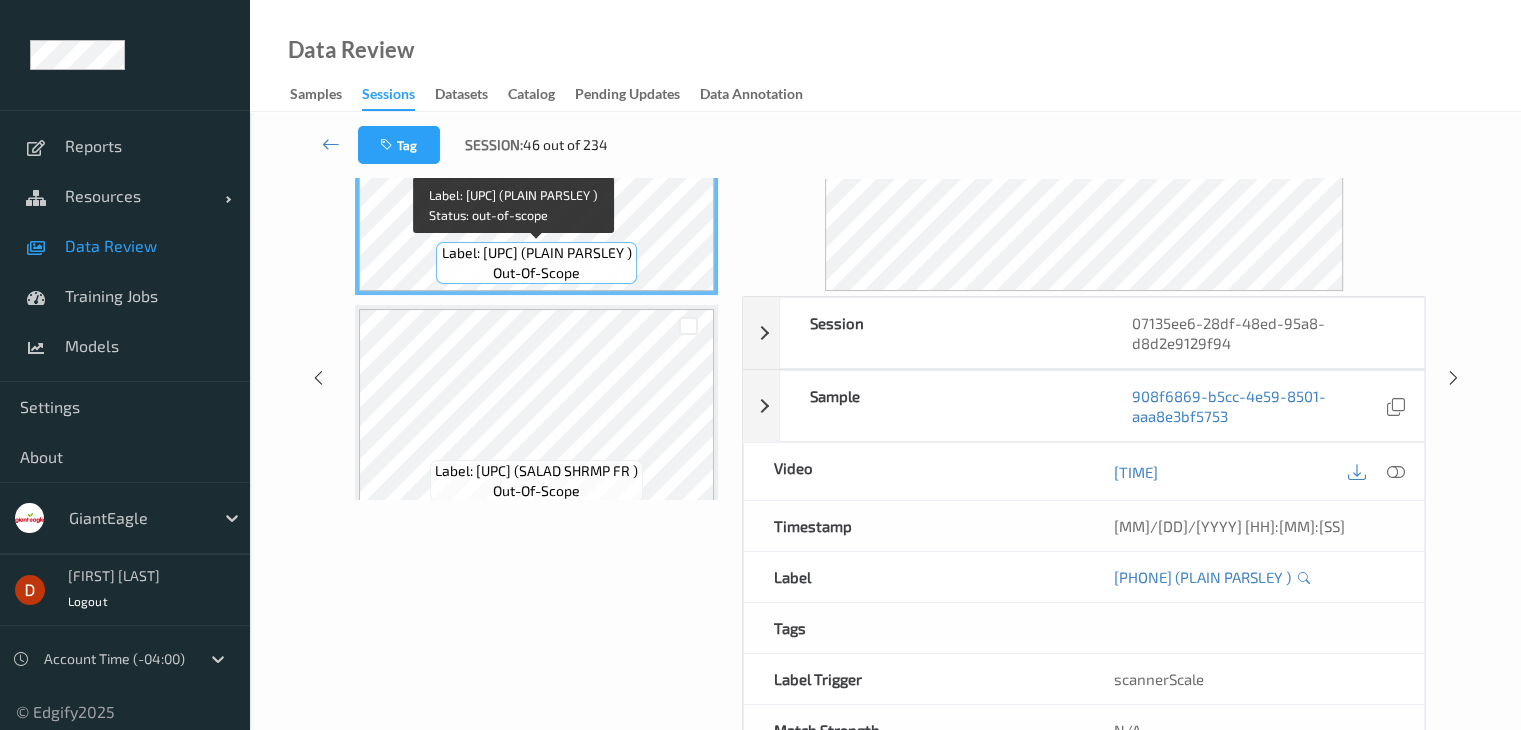 scroll, scrollTop: 0, scrollLeft: 0, axis: both 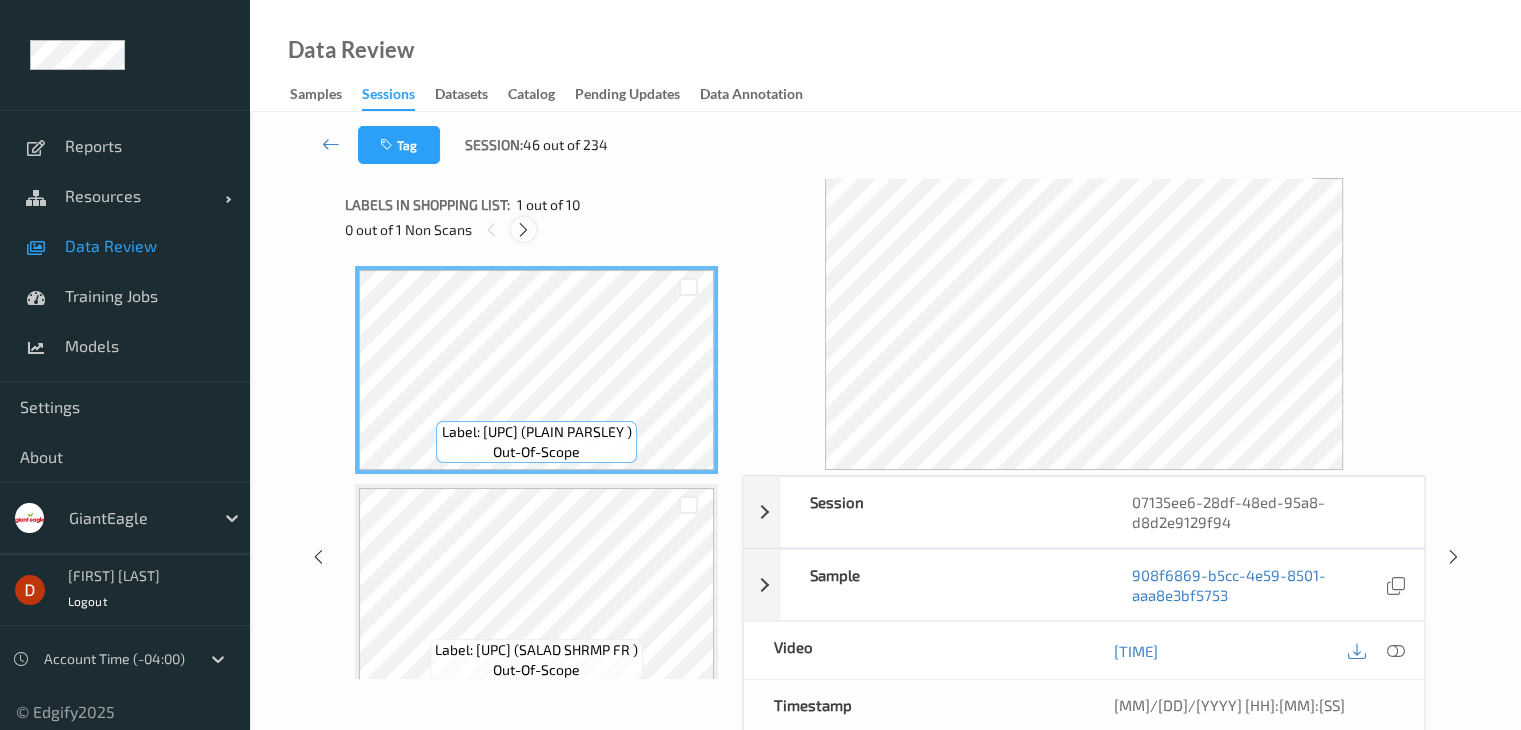 click at bounding box center (523, 230) 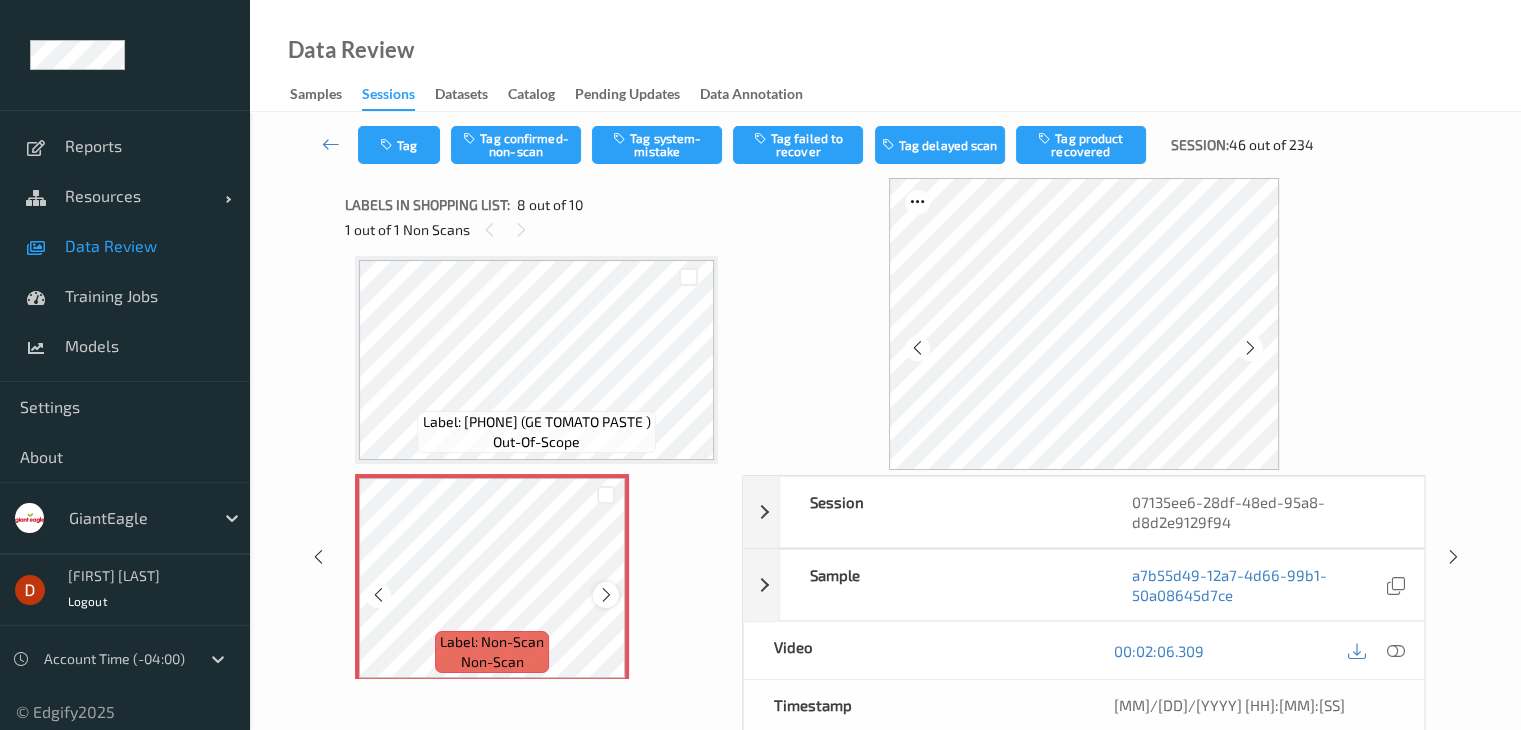 click at bounding box center [605, 594] 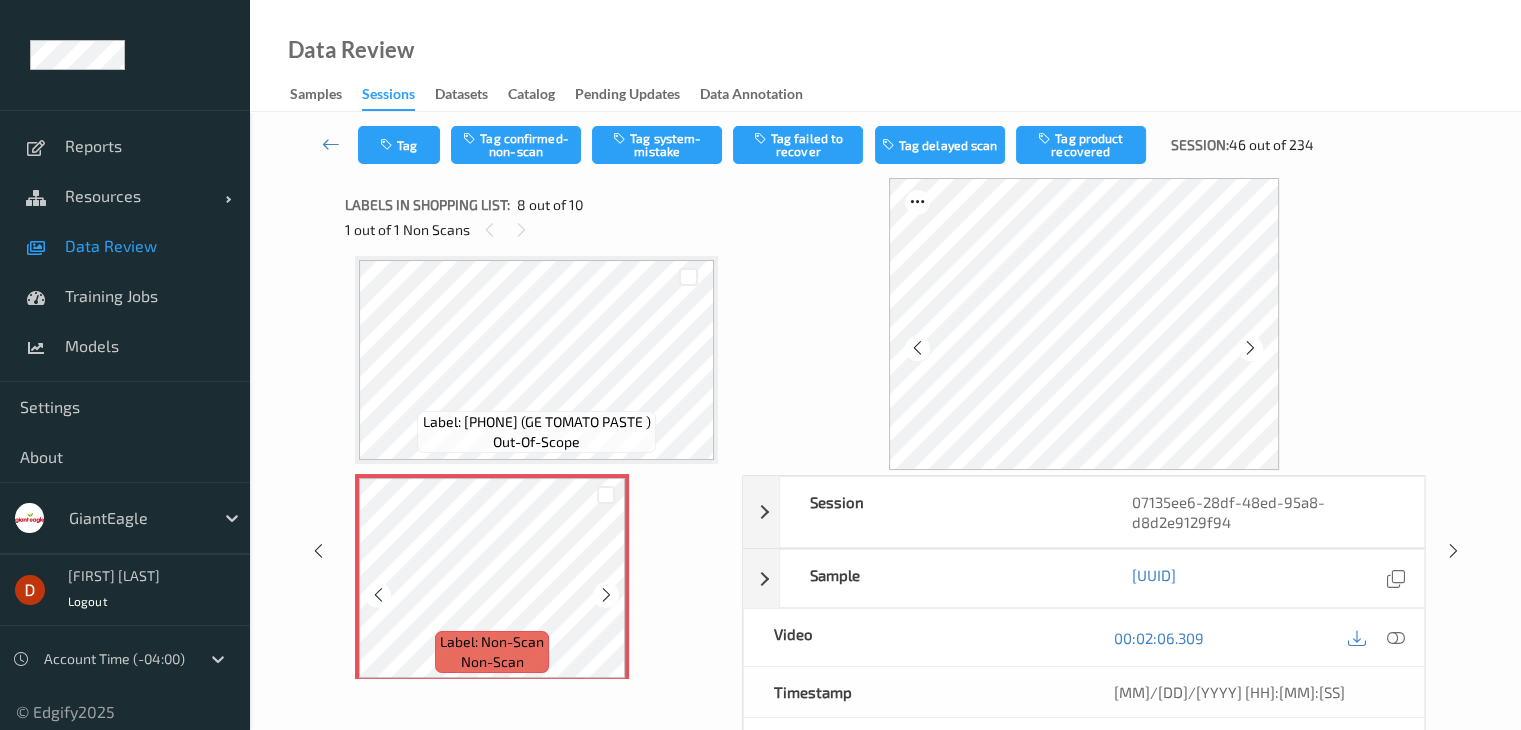 click at bounding box center (606, 595) 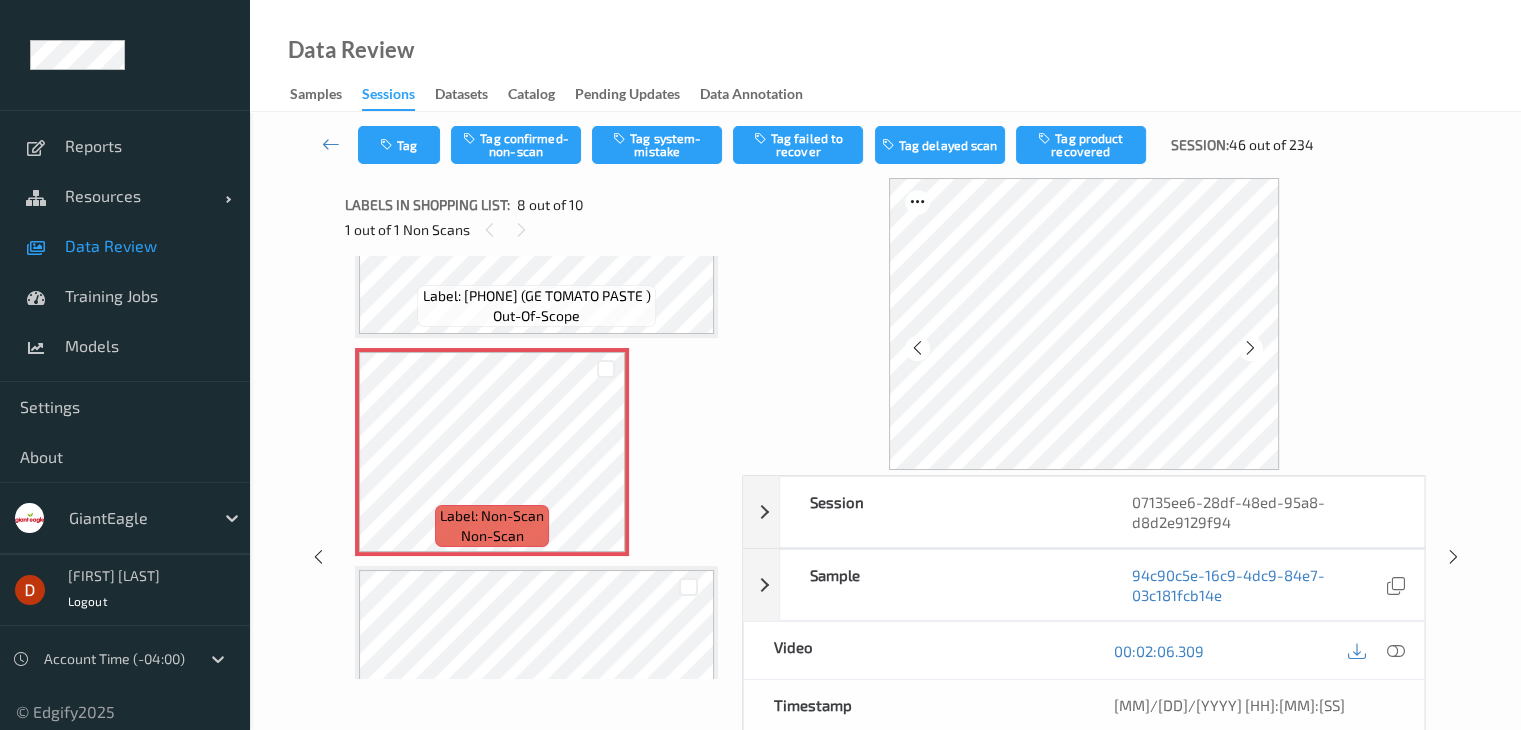 scroll, scrollTop: 1518, scrollLeft: 0, axis: vertical 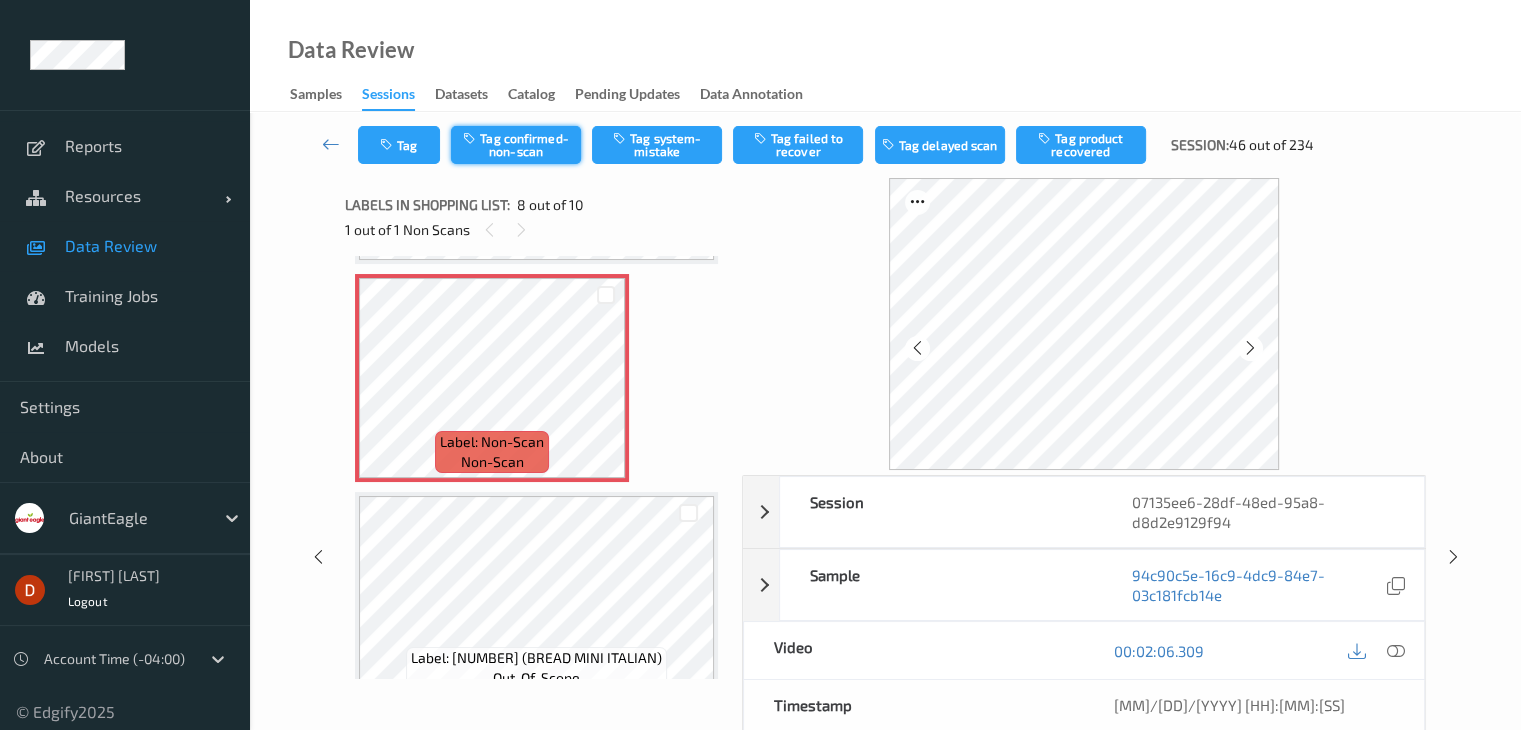 click on "Tag   confirmed-non-scan" at bounding box center (516, 145) 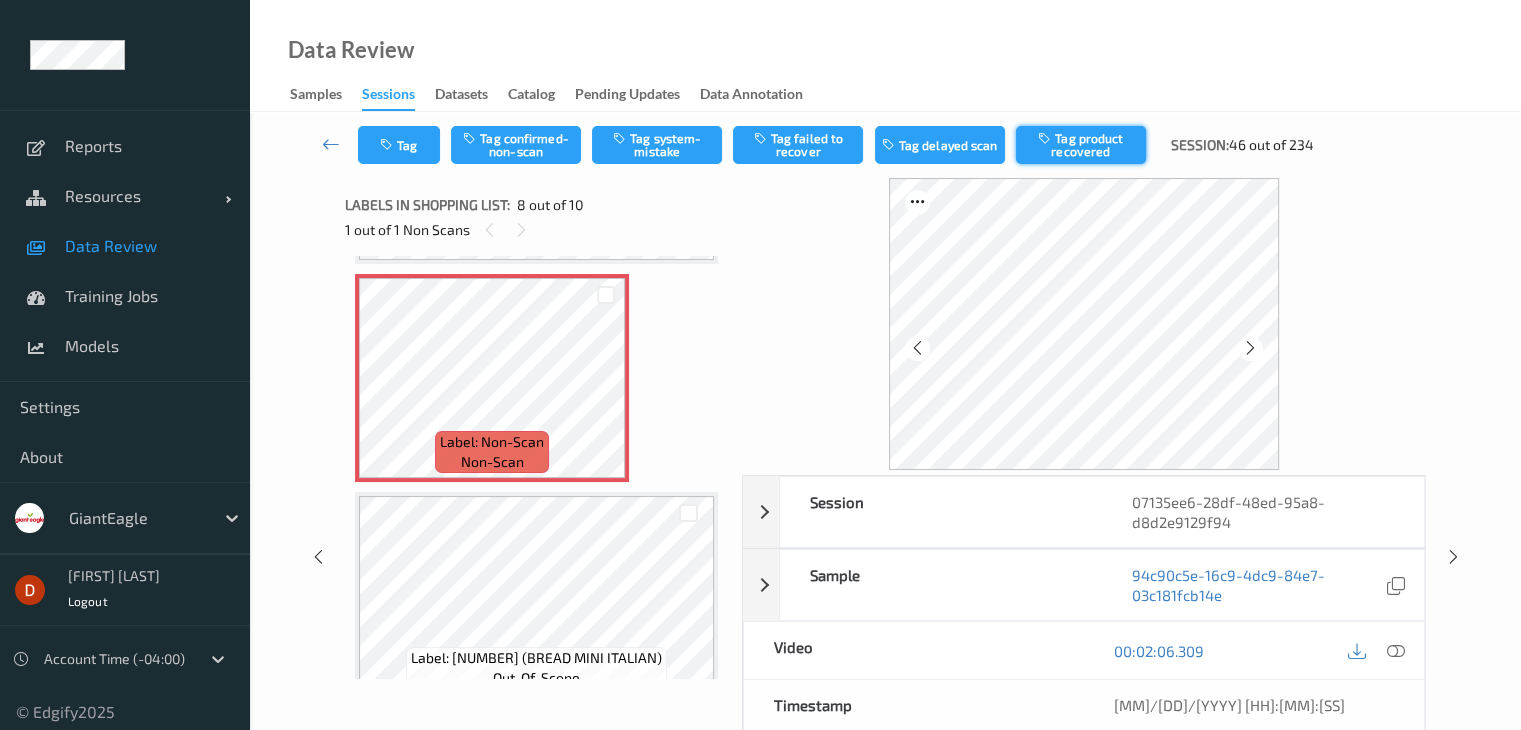 click on "Tag   product recovered" at bounding box center [1081, 145] 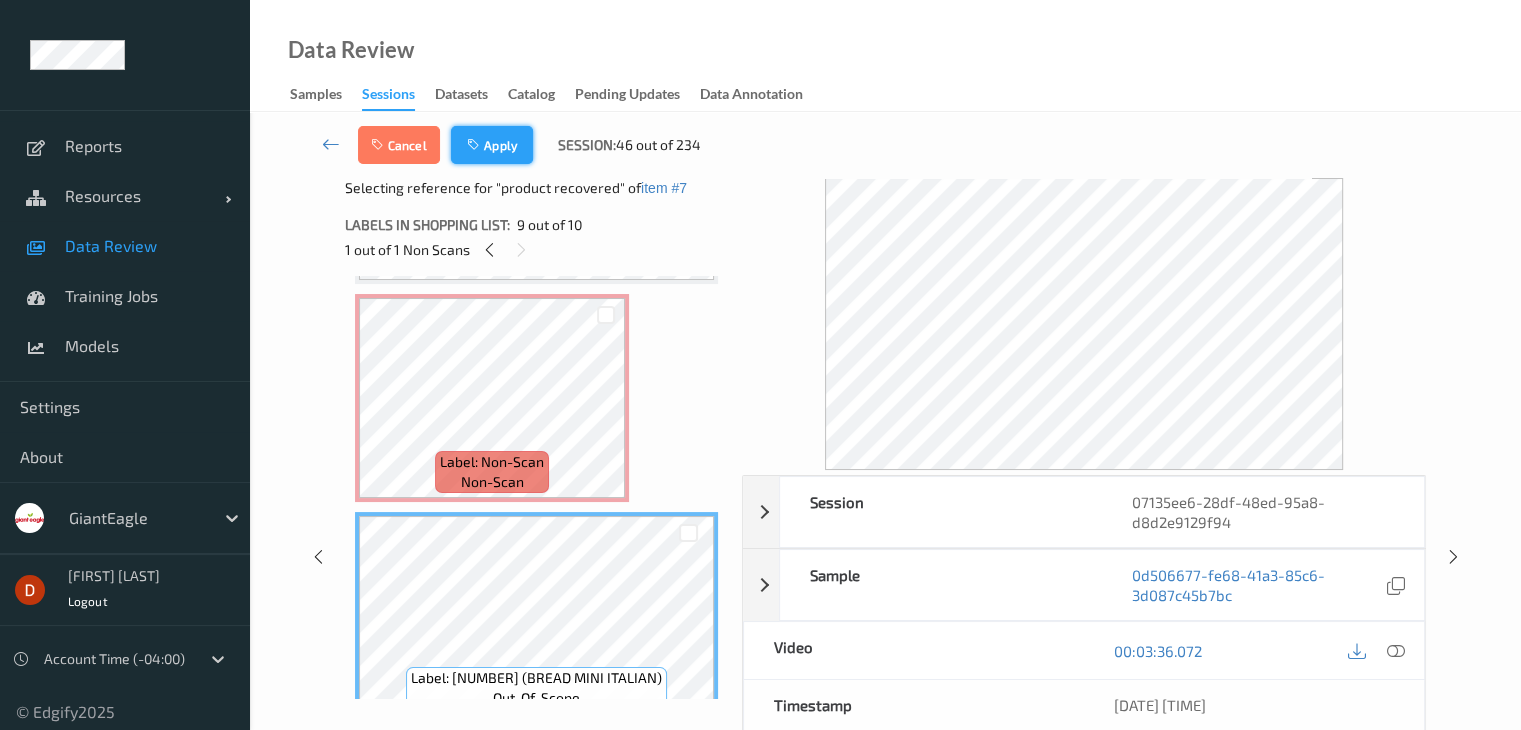 click on "Apply" at bounding box center (492, 145) 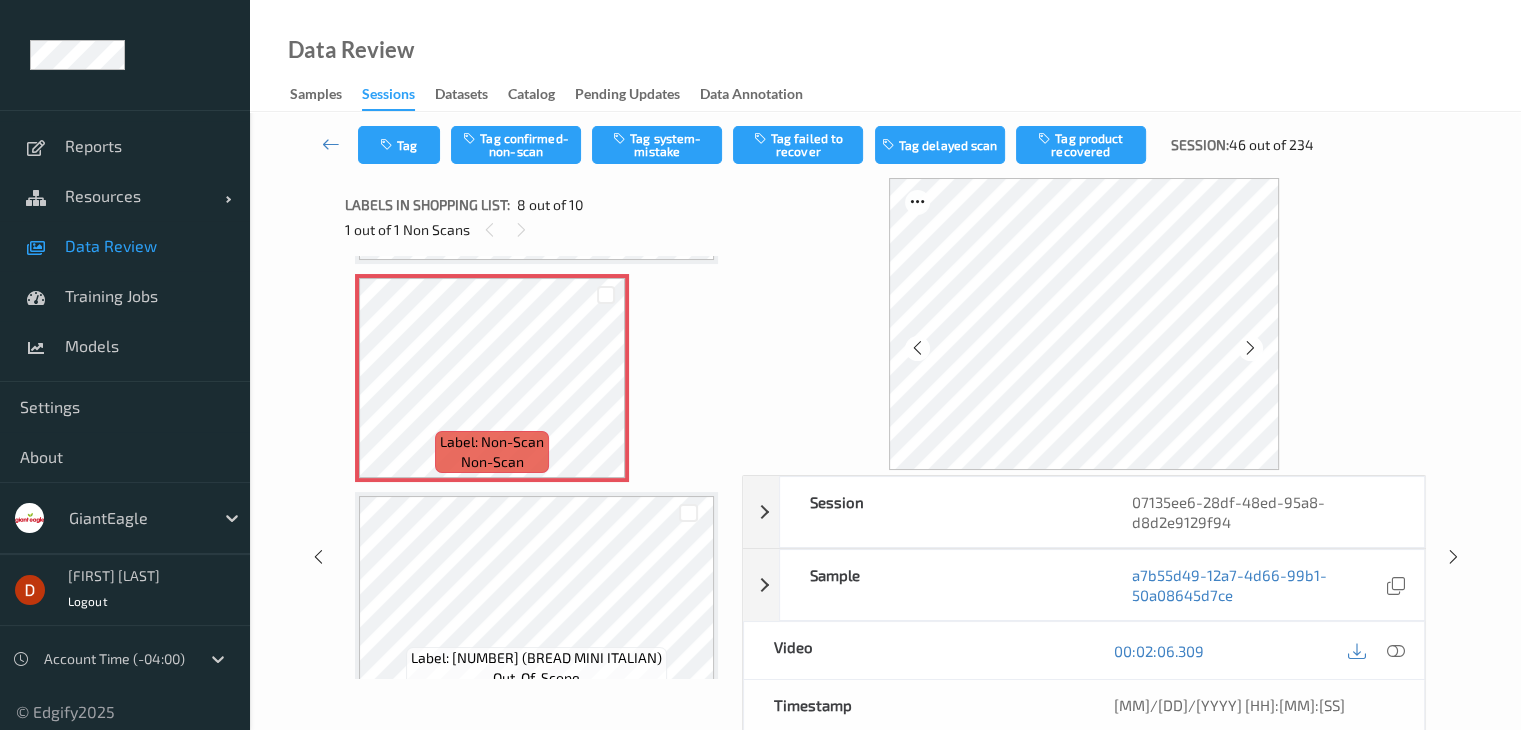 scroll, scrollTop: 1318, scrollLeft: 0, axis: vertical 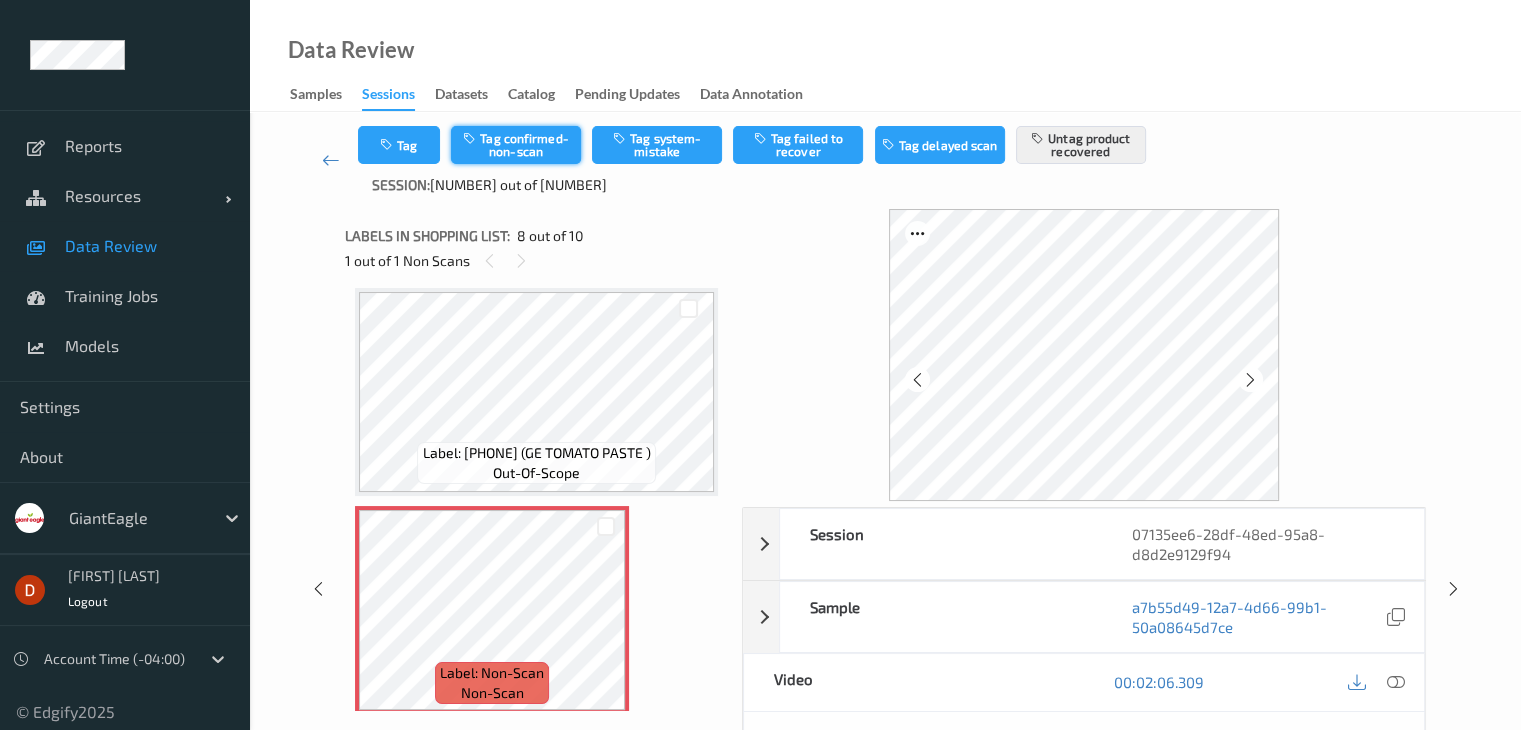 click on "Tag   confirmed-non-scan" at bounding box center [516, 145] 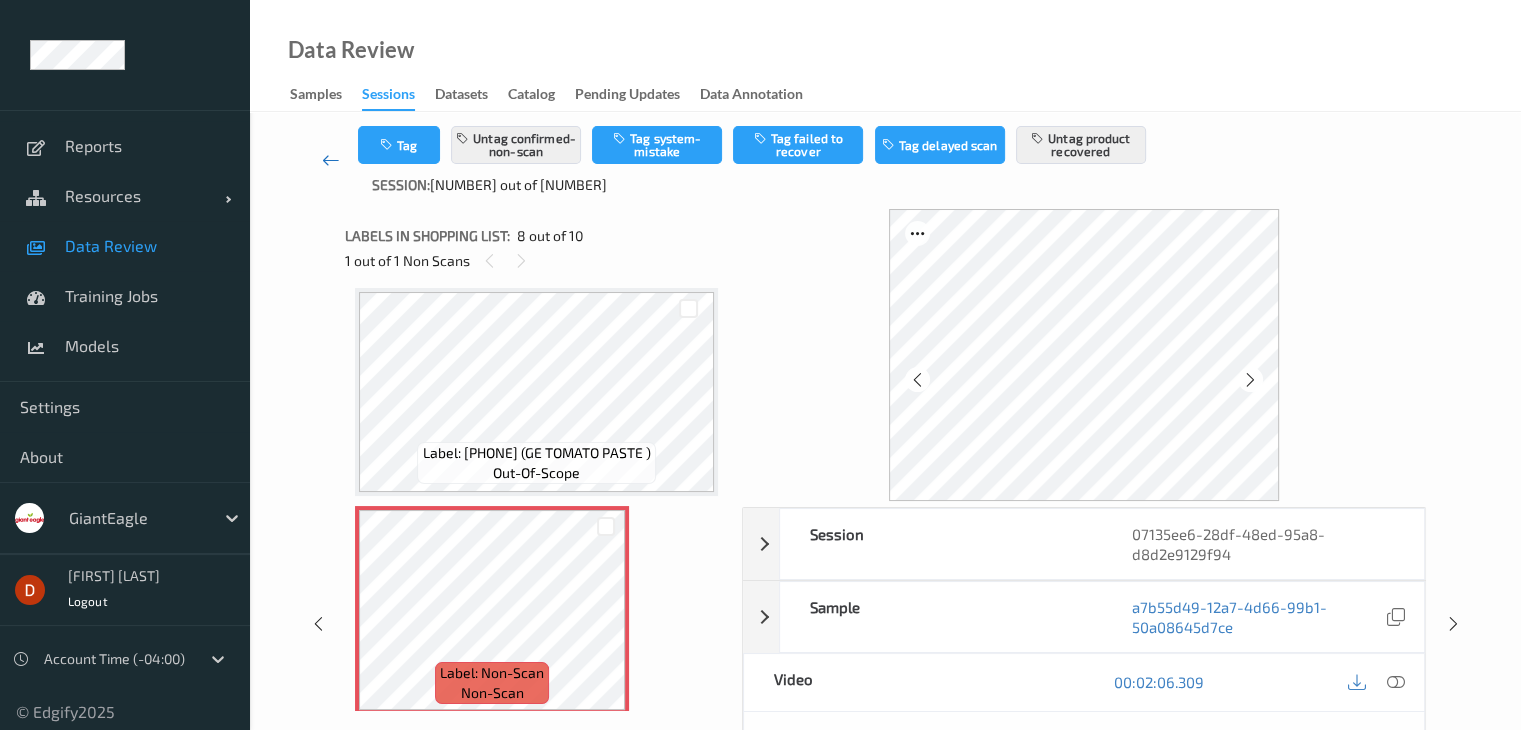 click at bounding box center [331, 160] 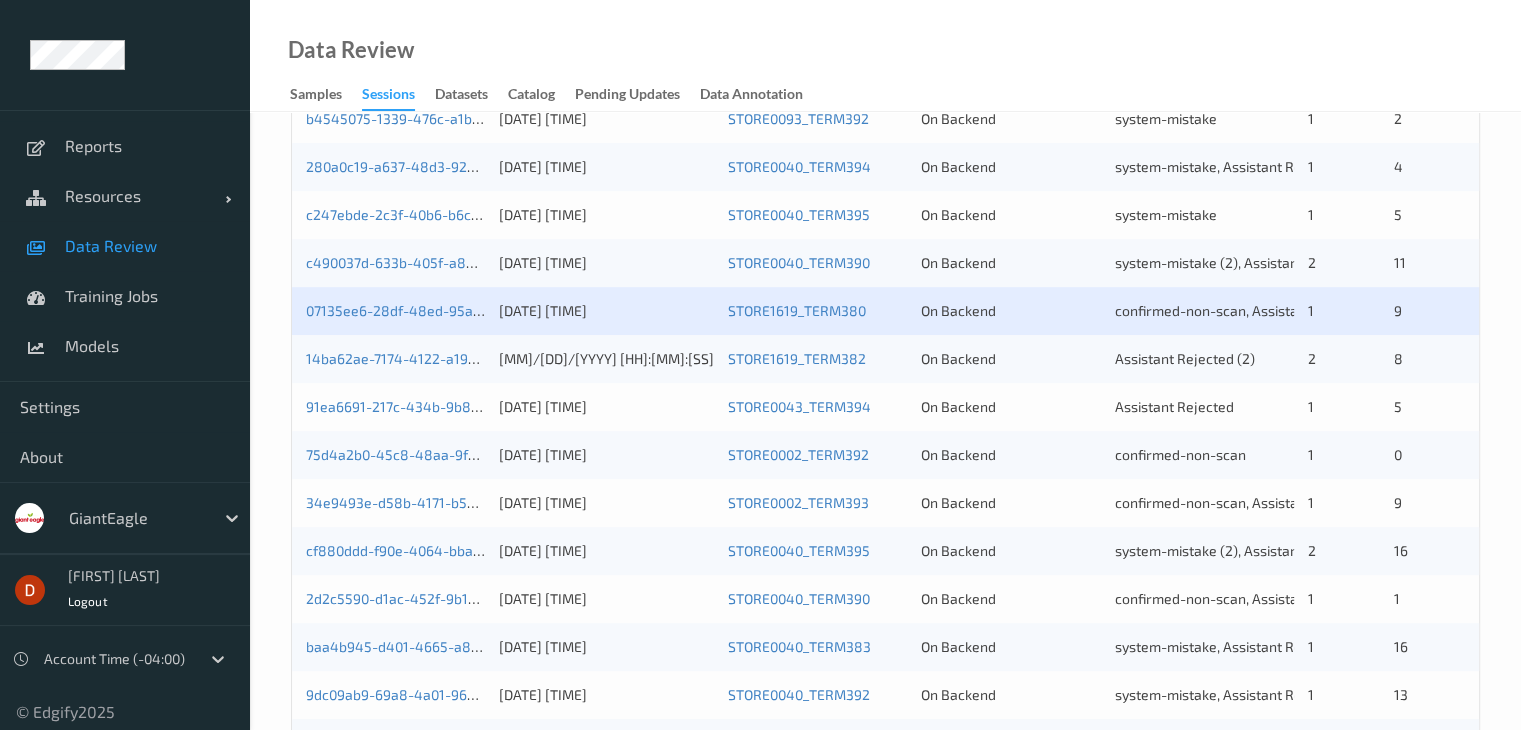 scroll, scrollTop: 600, scrollLeft: 0, axis: vertical 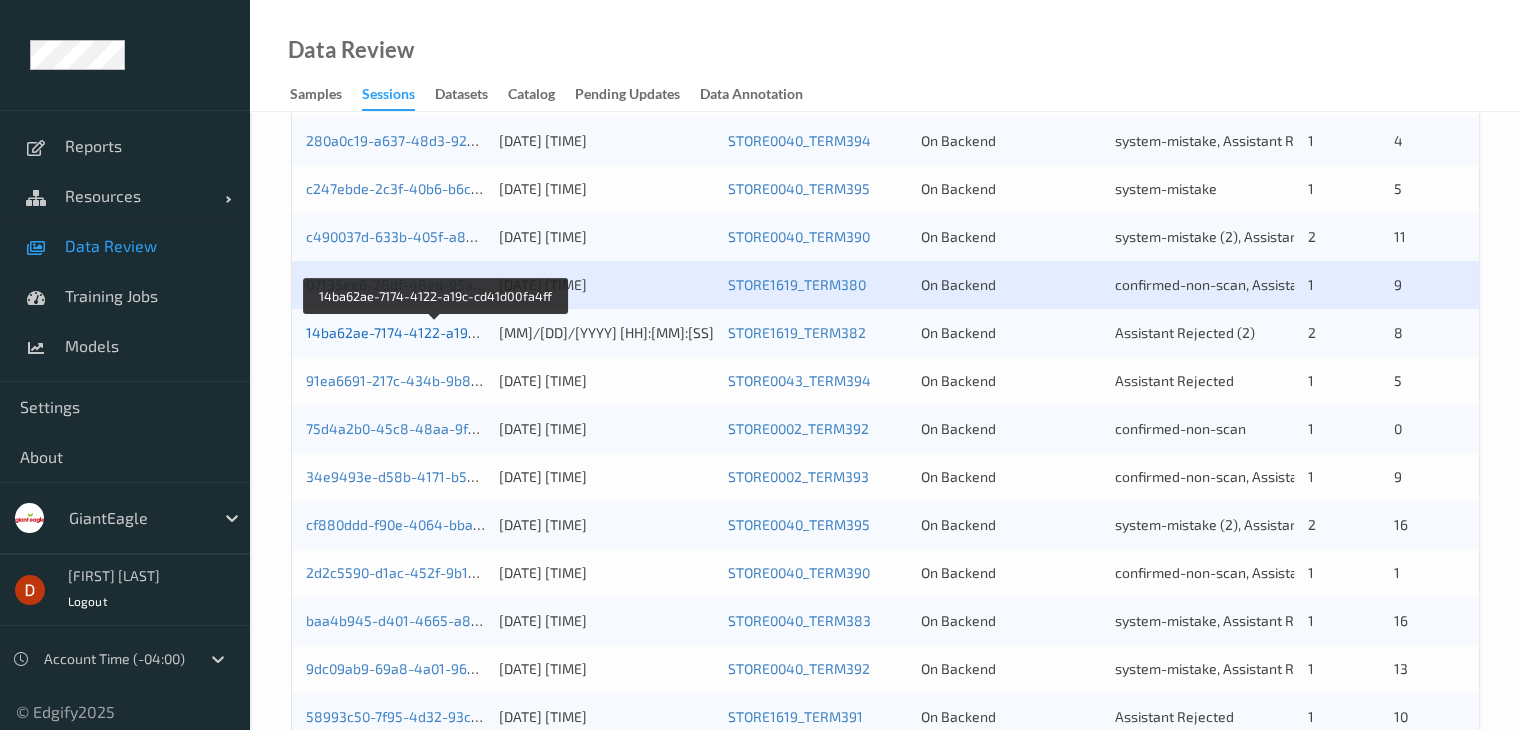 click on "14ba62ae-7174-4122-a19c-cd41d00fa4ff" at bounding box center [436, 332] 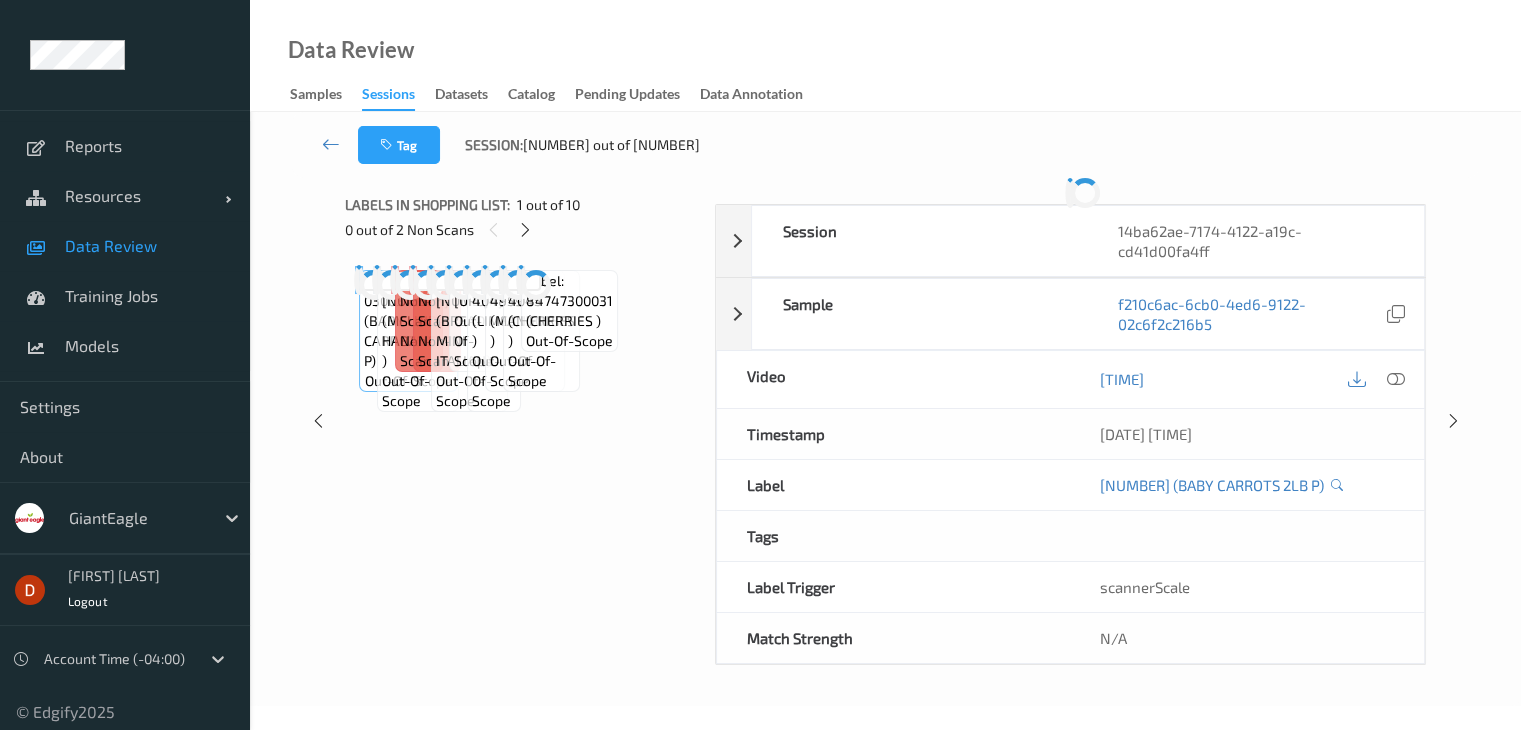 scroll, scrollTop: 0, scrollLeft: 0, axis: both 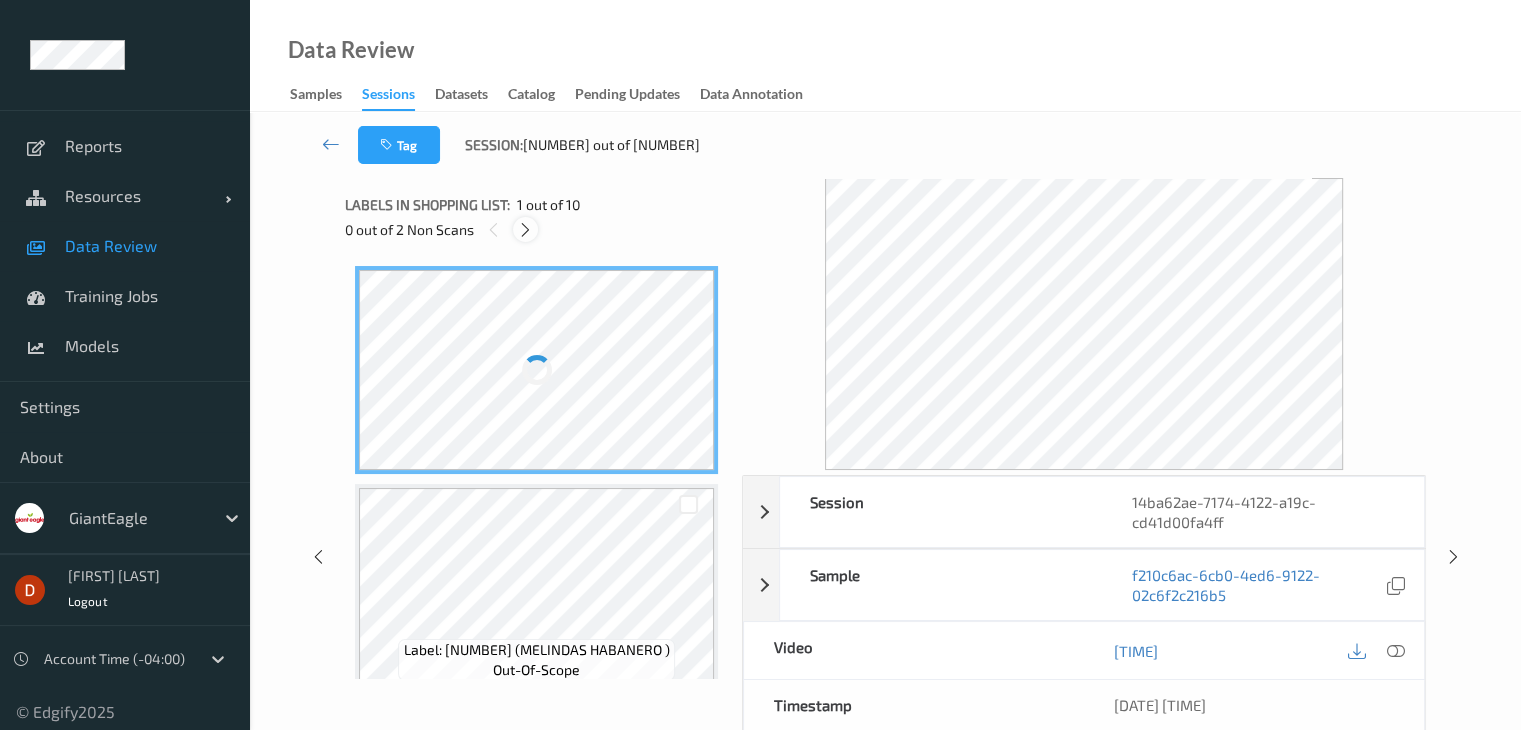 click at bounding box center [525, 230] 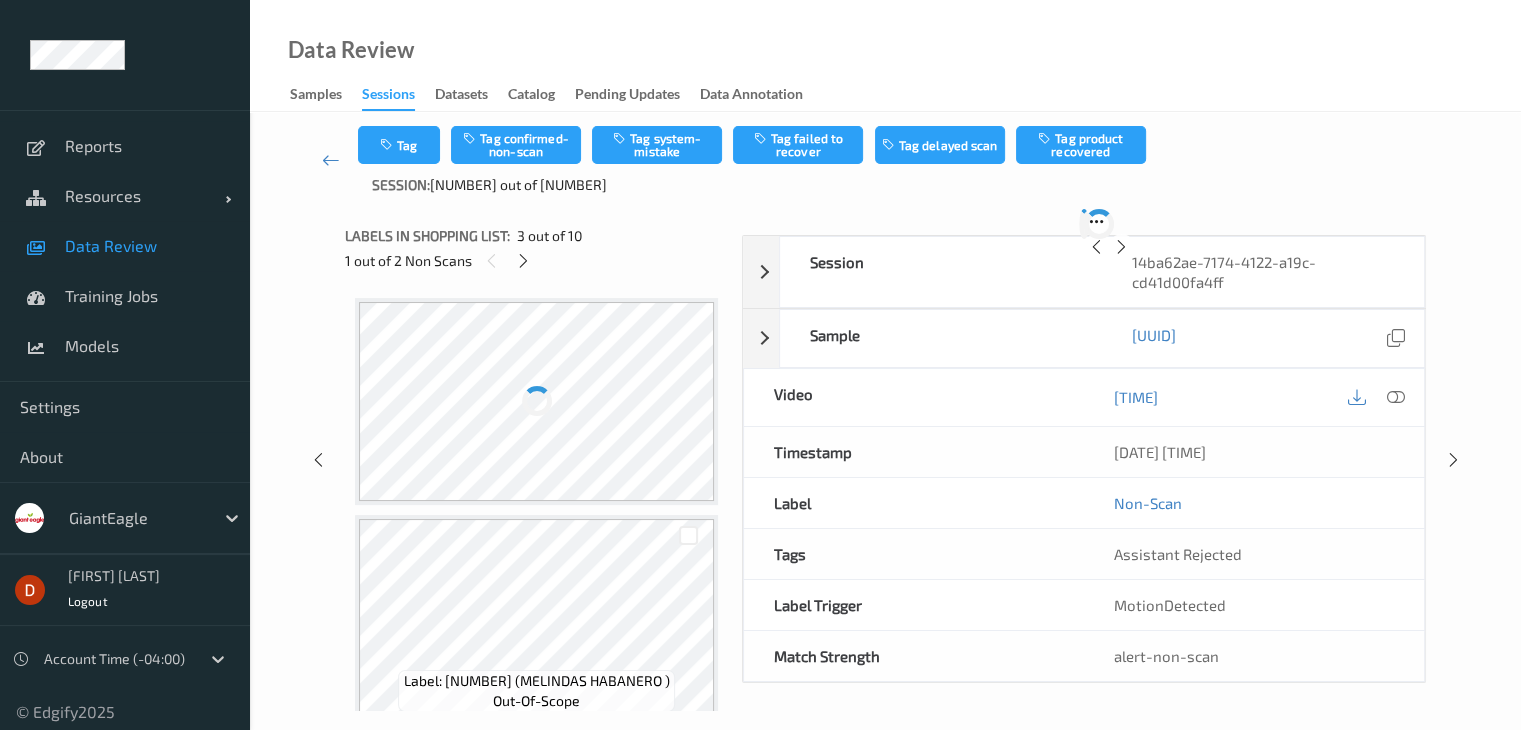 scroll, scrollTop: 228, scrollLeft: 0, axis: vertical 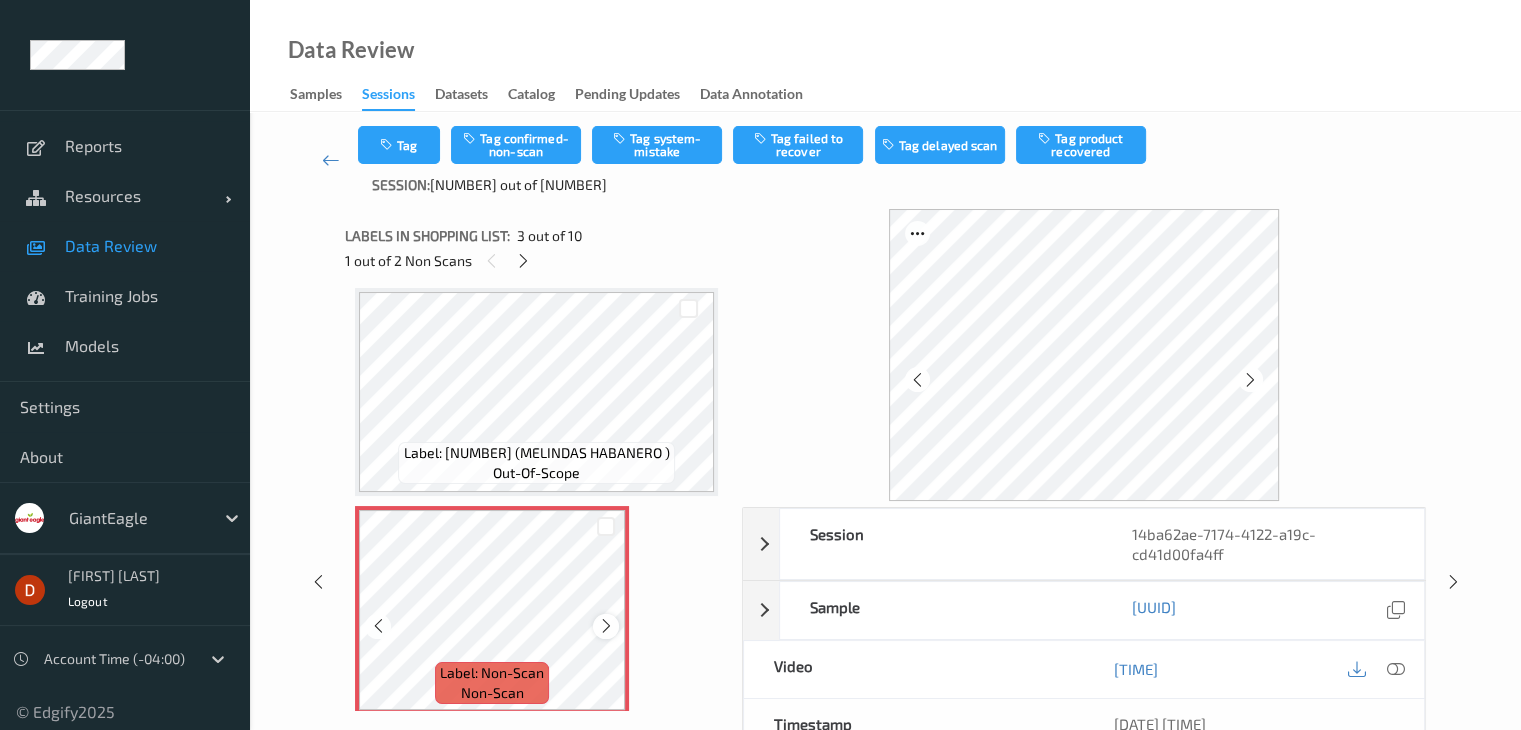 click at bounding box center [606, 626] 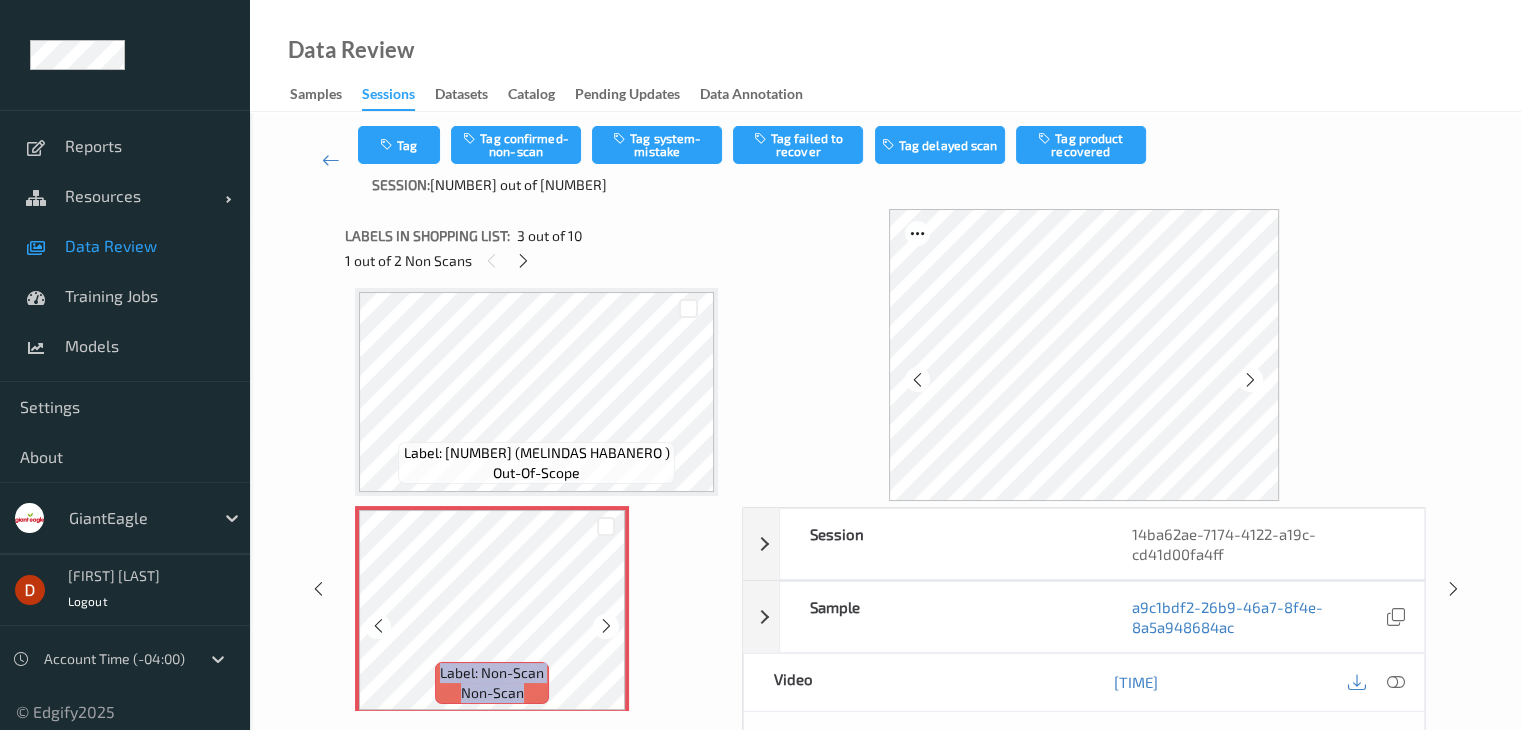click at bounding box center (606, 626) 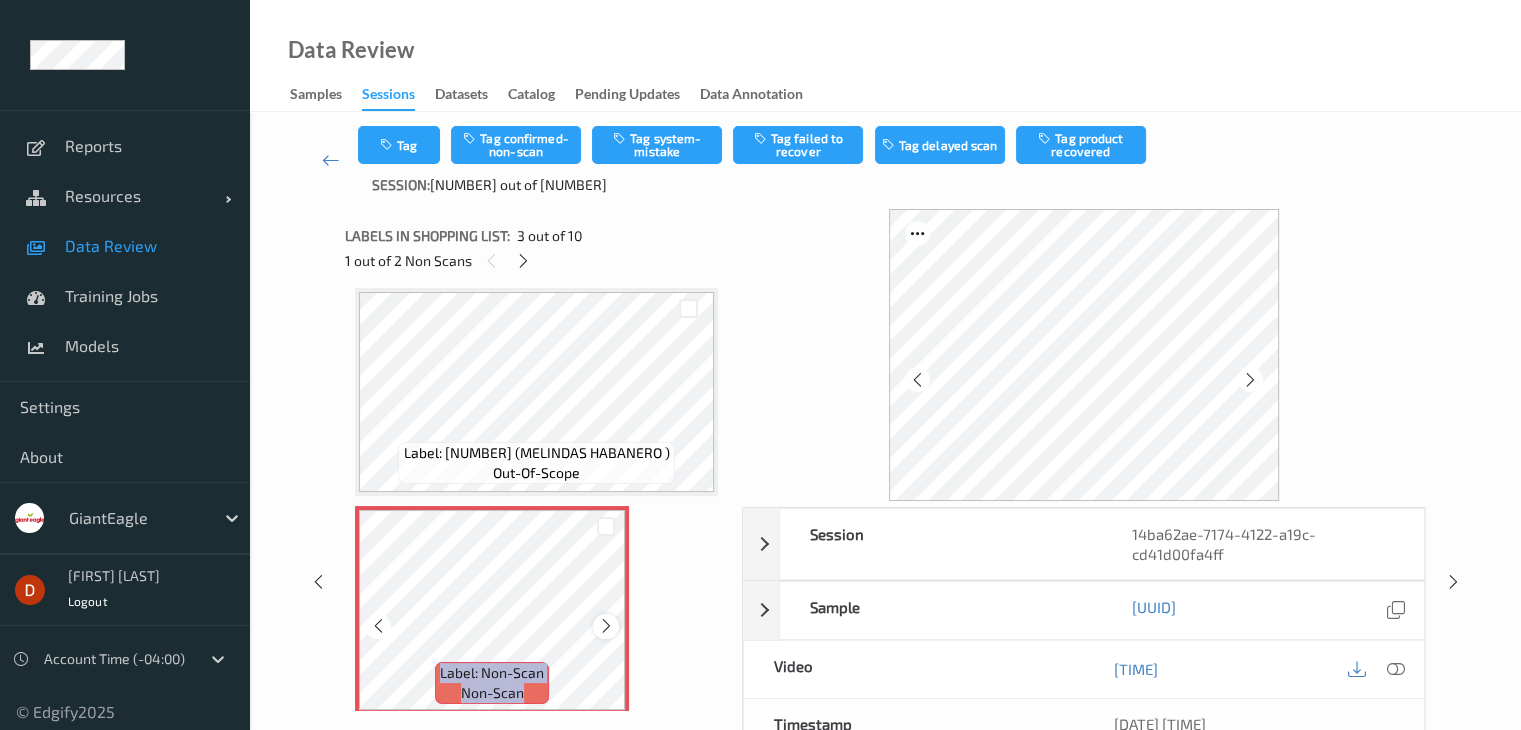 click at bounding box center (606, 626) 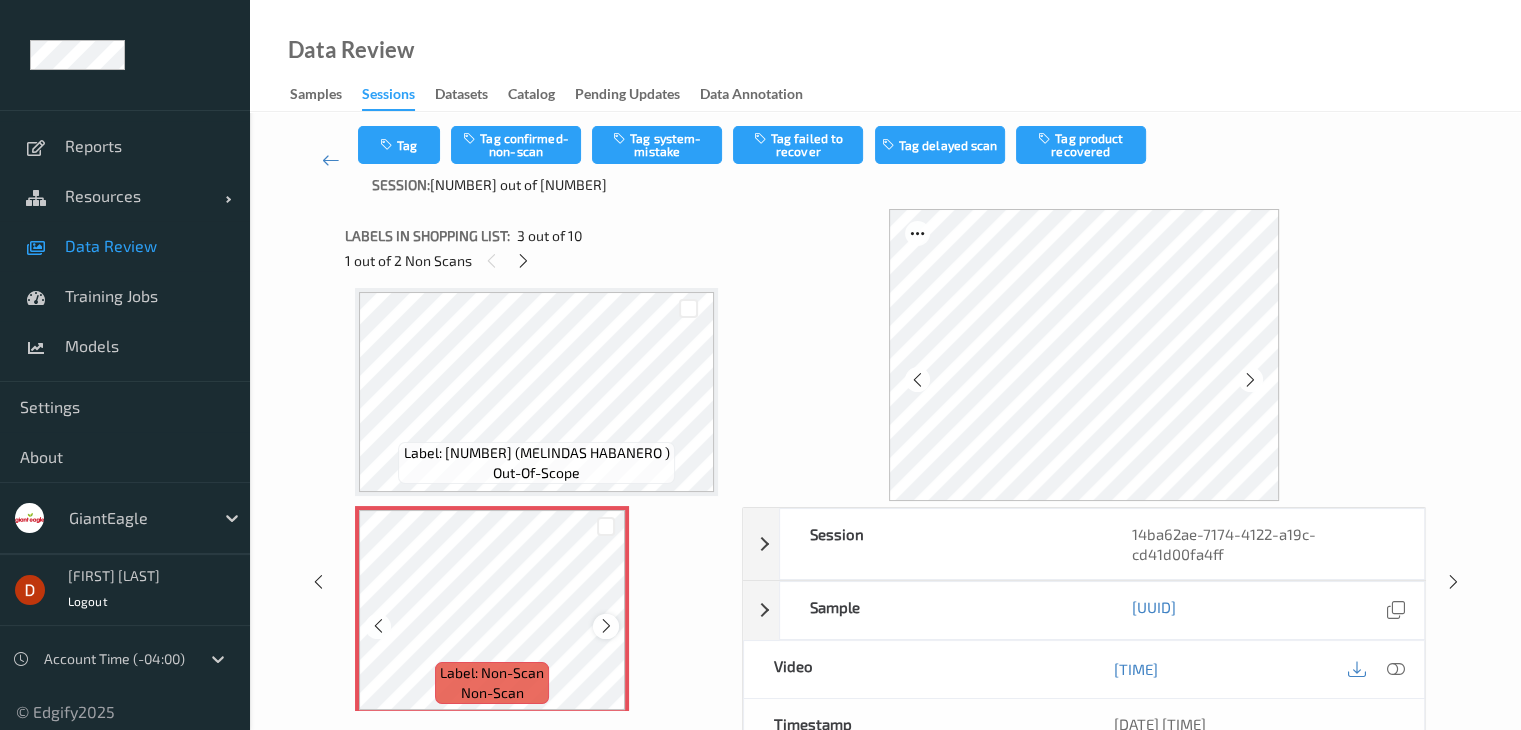 click at bounding box center (605, 626) 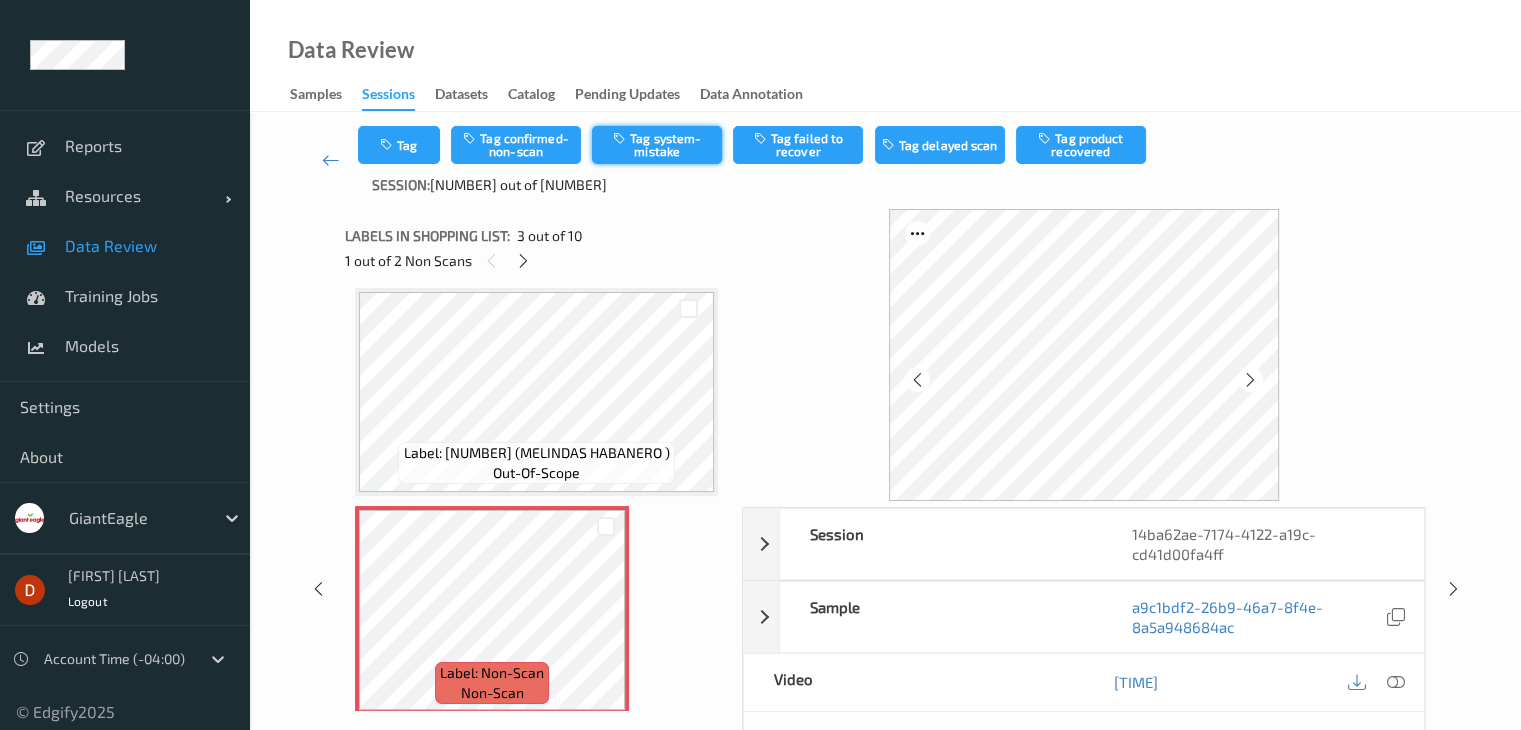 click on "Tag   system-mistake" at bounding box center (657, 145) 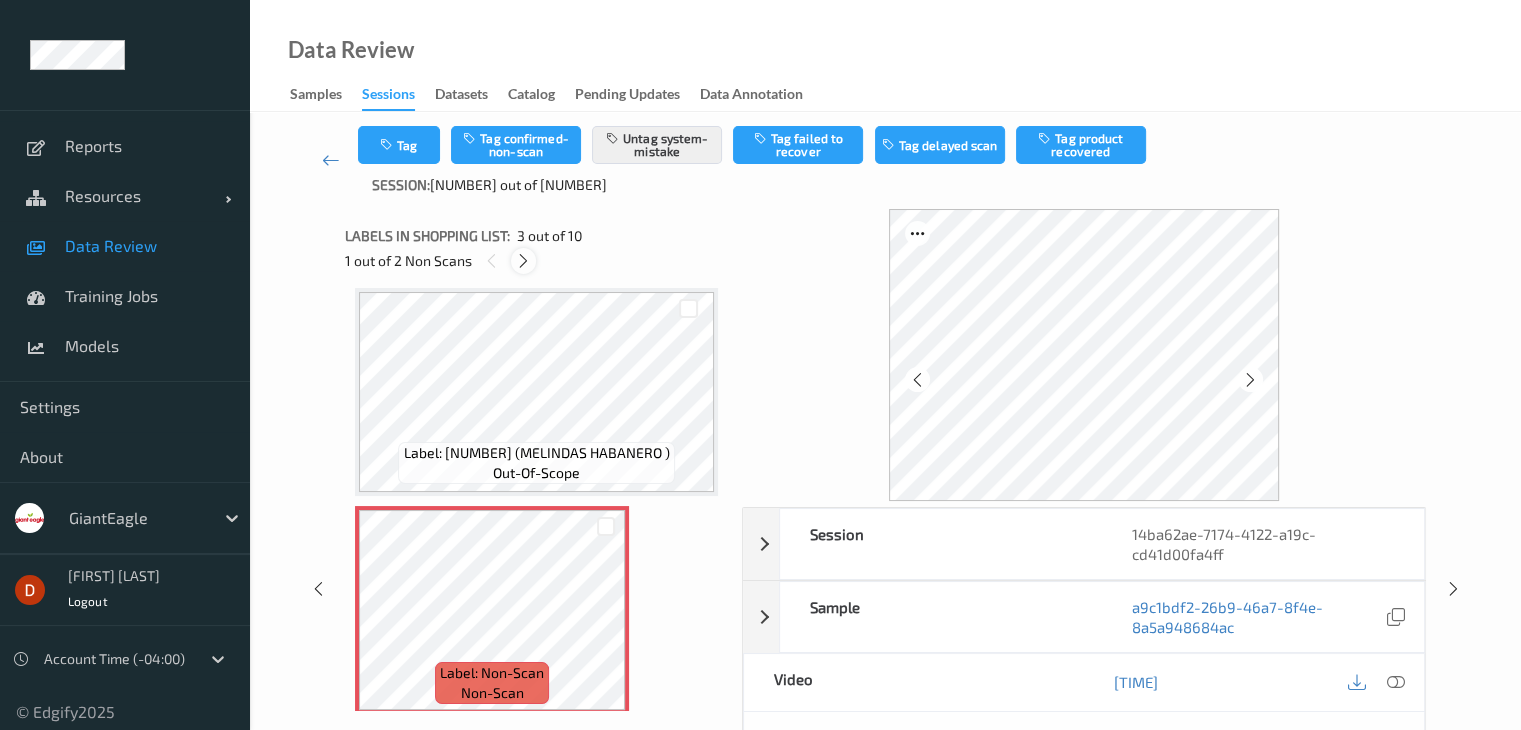 click at bounding box center [523, 261] 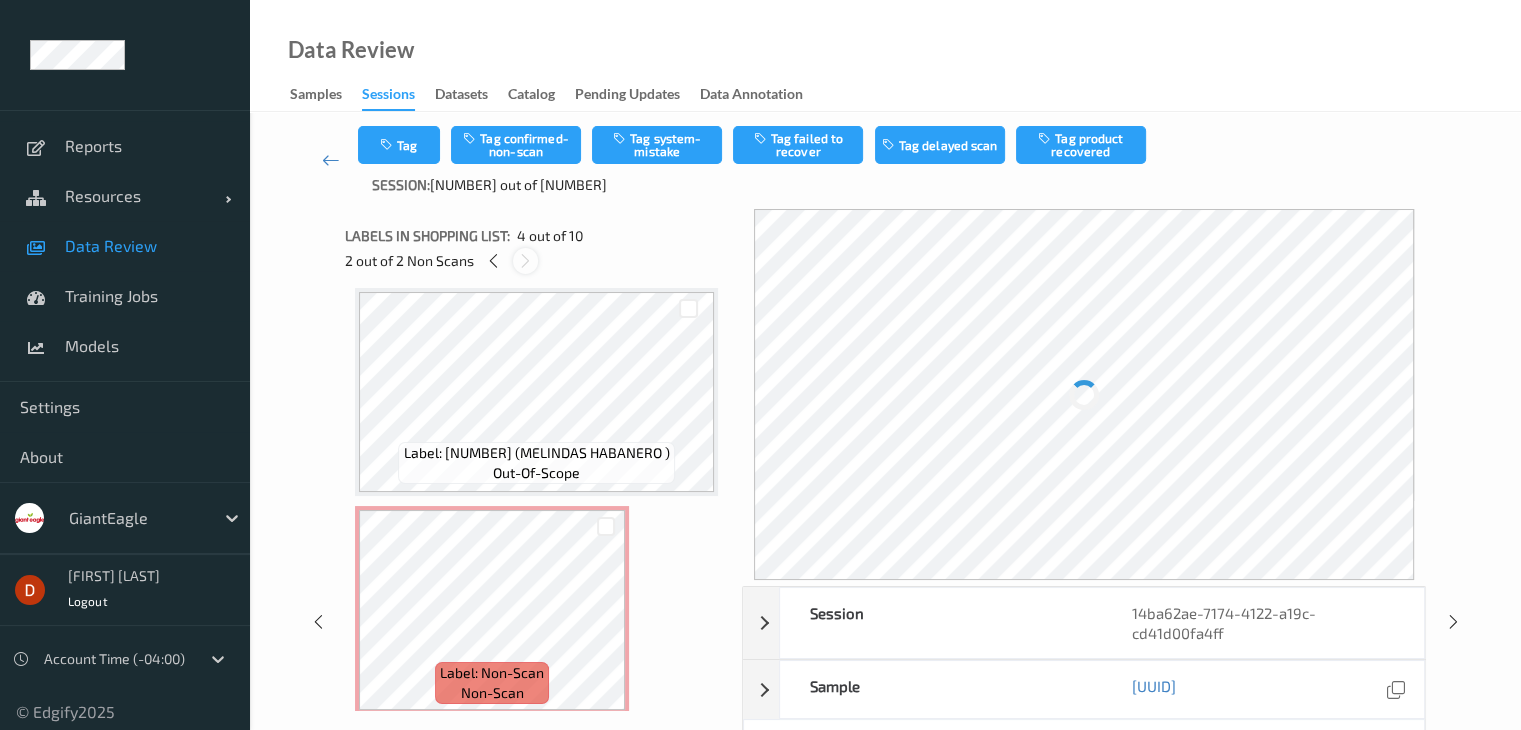 scroll, scrollTop: 446, scrollLeft: 0, axis: vertical 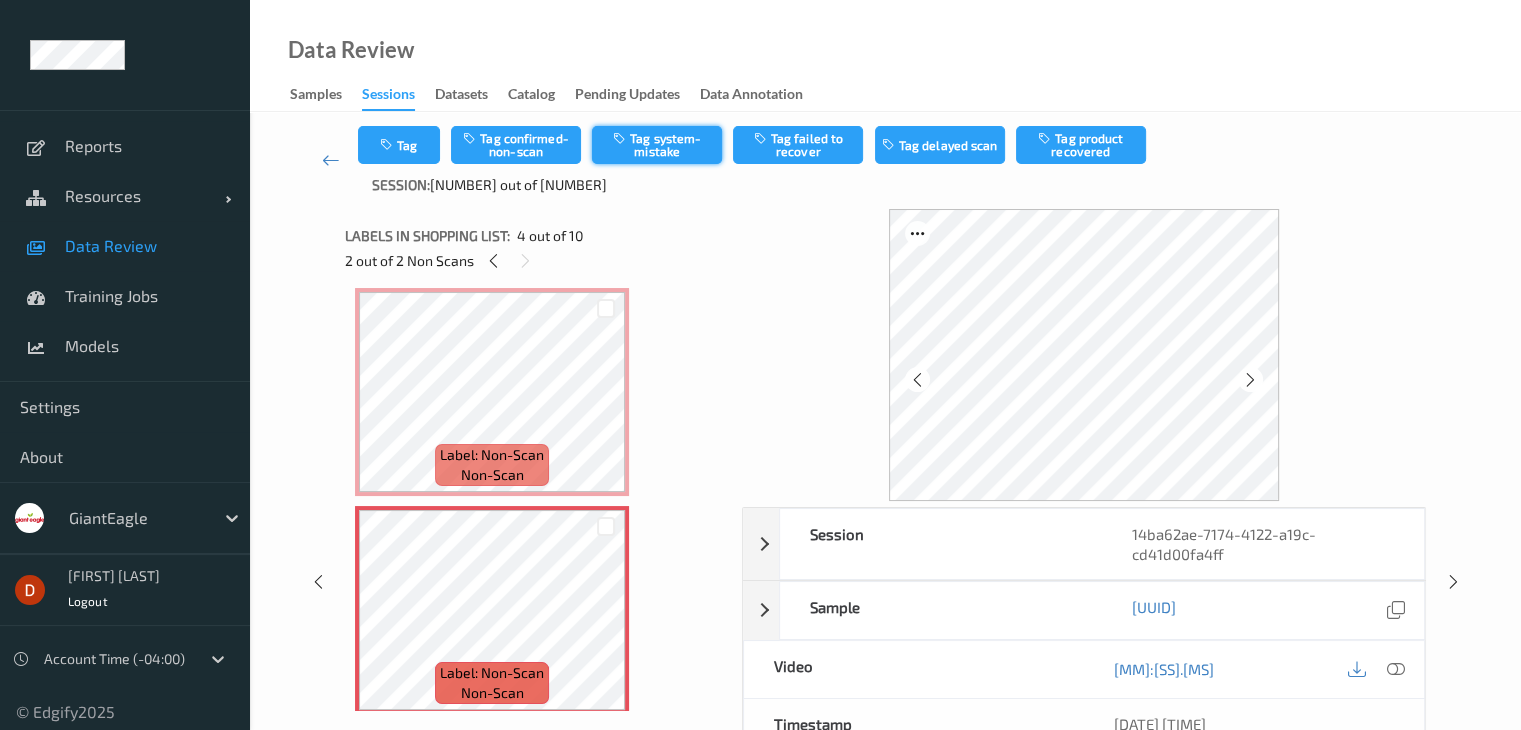 click on "Tag   system-mistake" at bounding box center [657, 145] 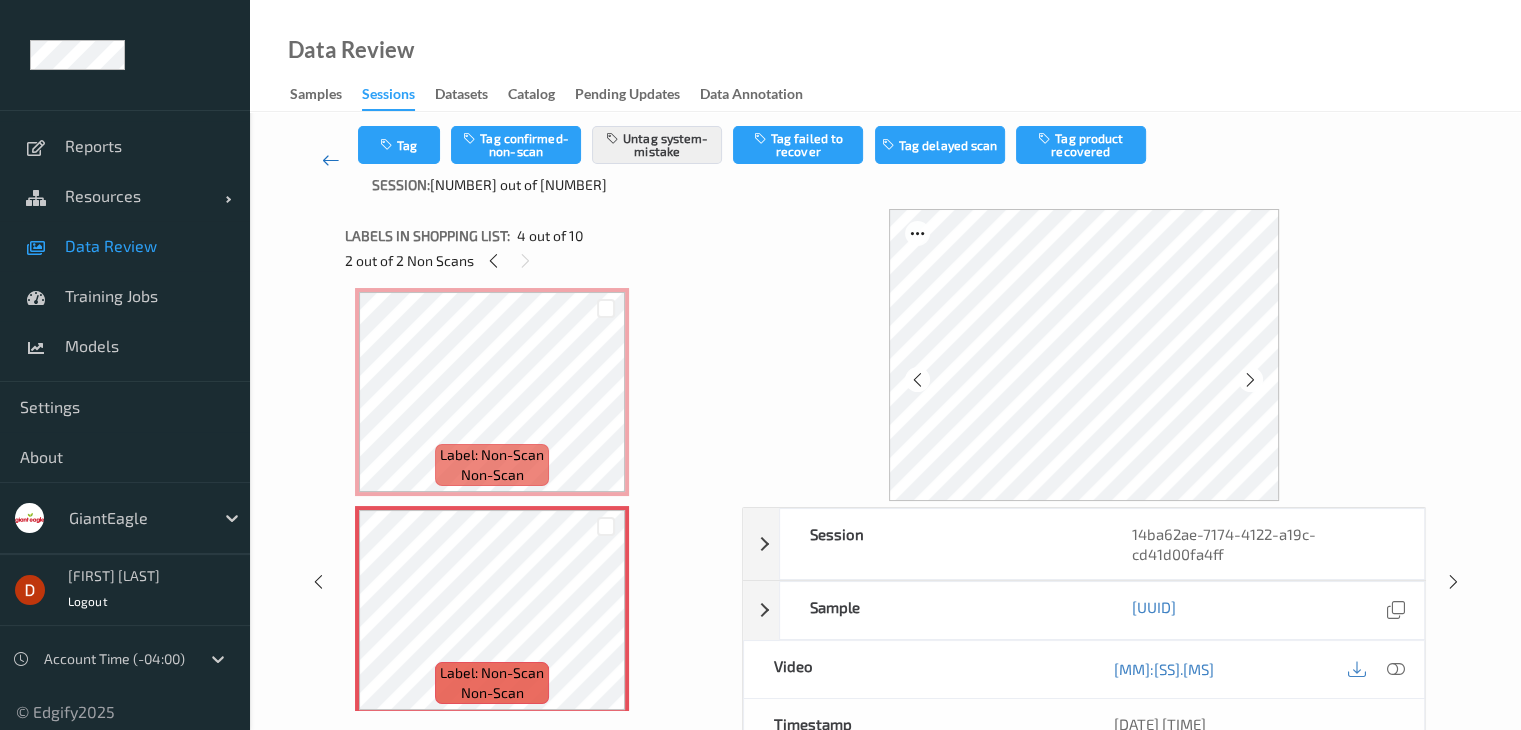 click at bounding box center (331, 160) 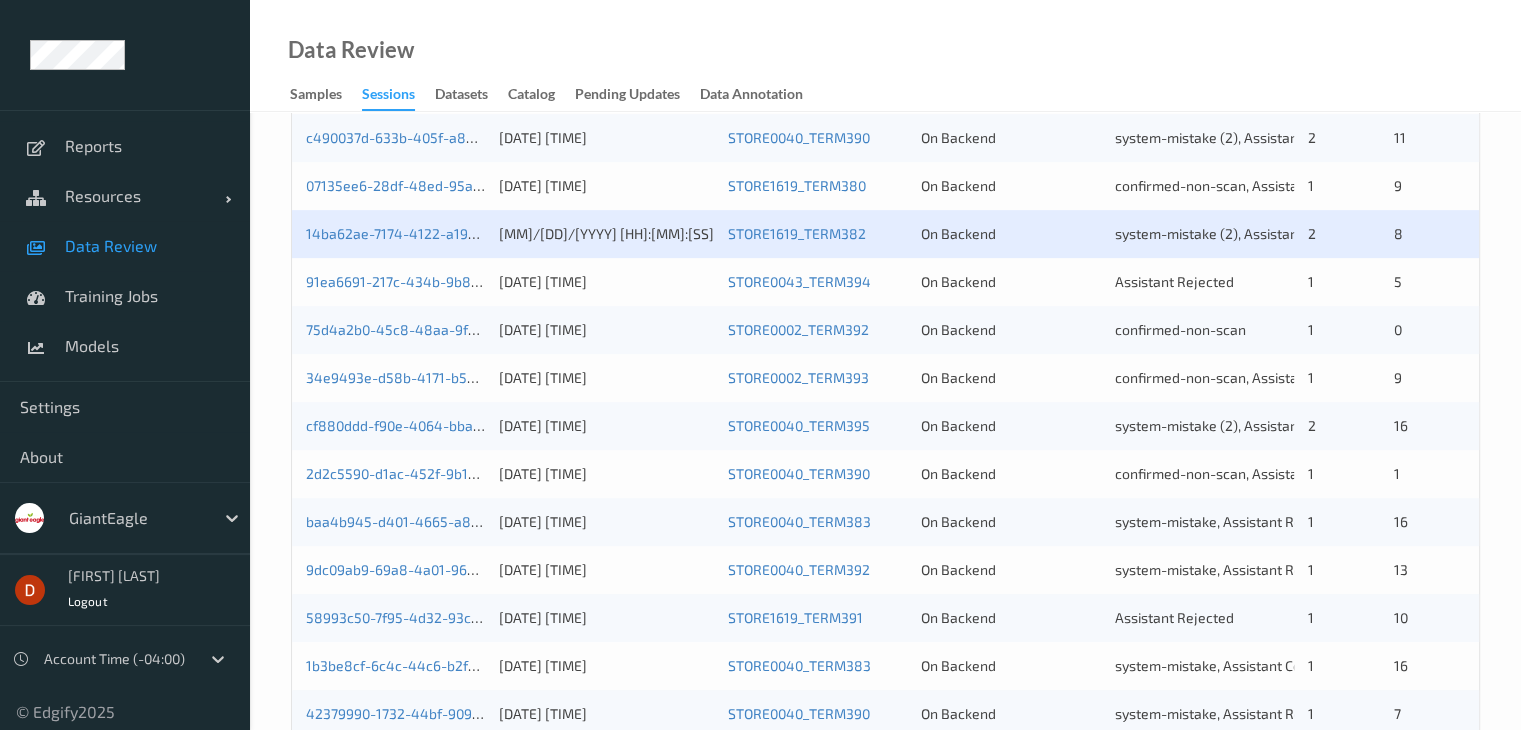 scroll, scrollTop: 700, scrollLeft: 0, axis: vertical 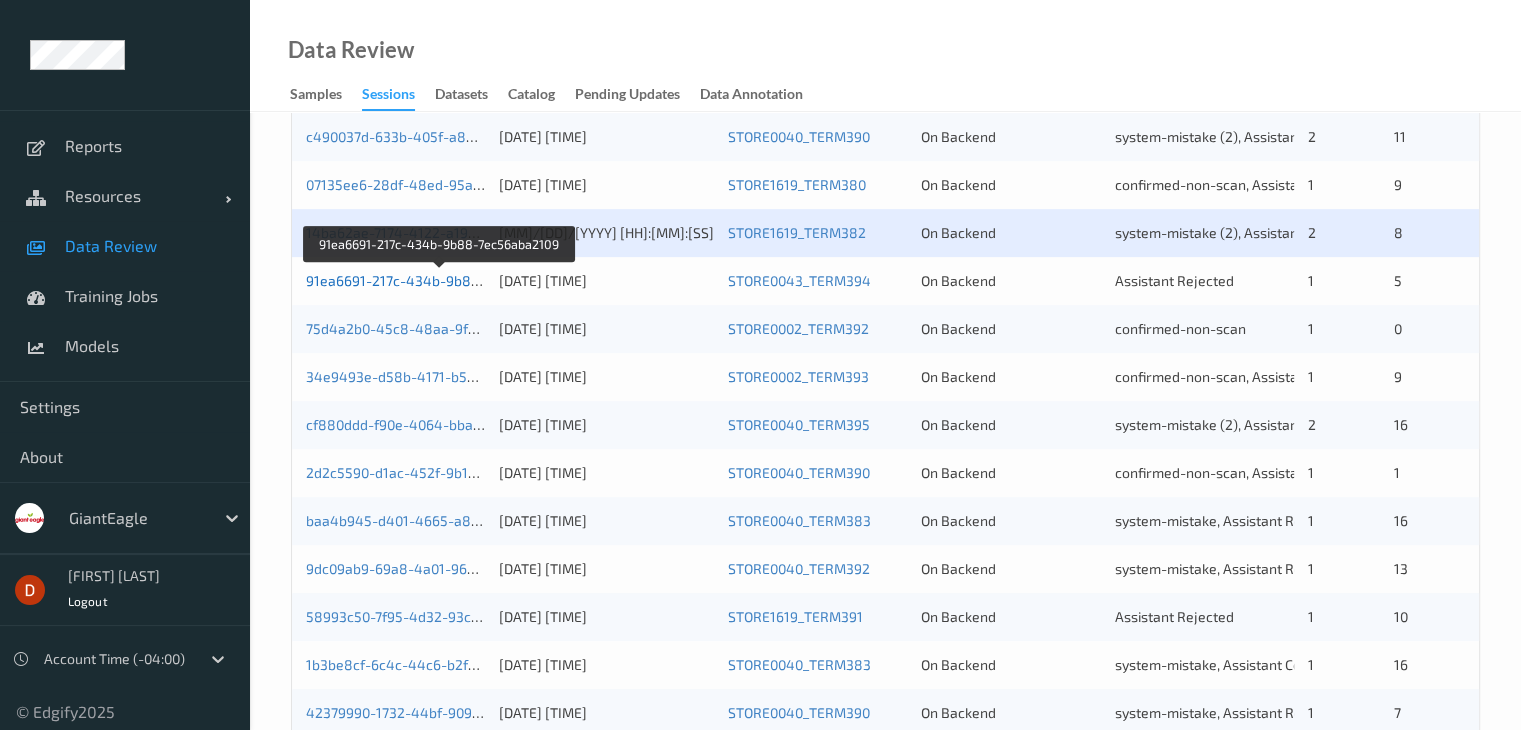 click on "91ea6691-217c-434b-9b88-7ec56aba2109" at bounding box center (441, 280) 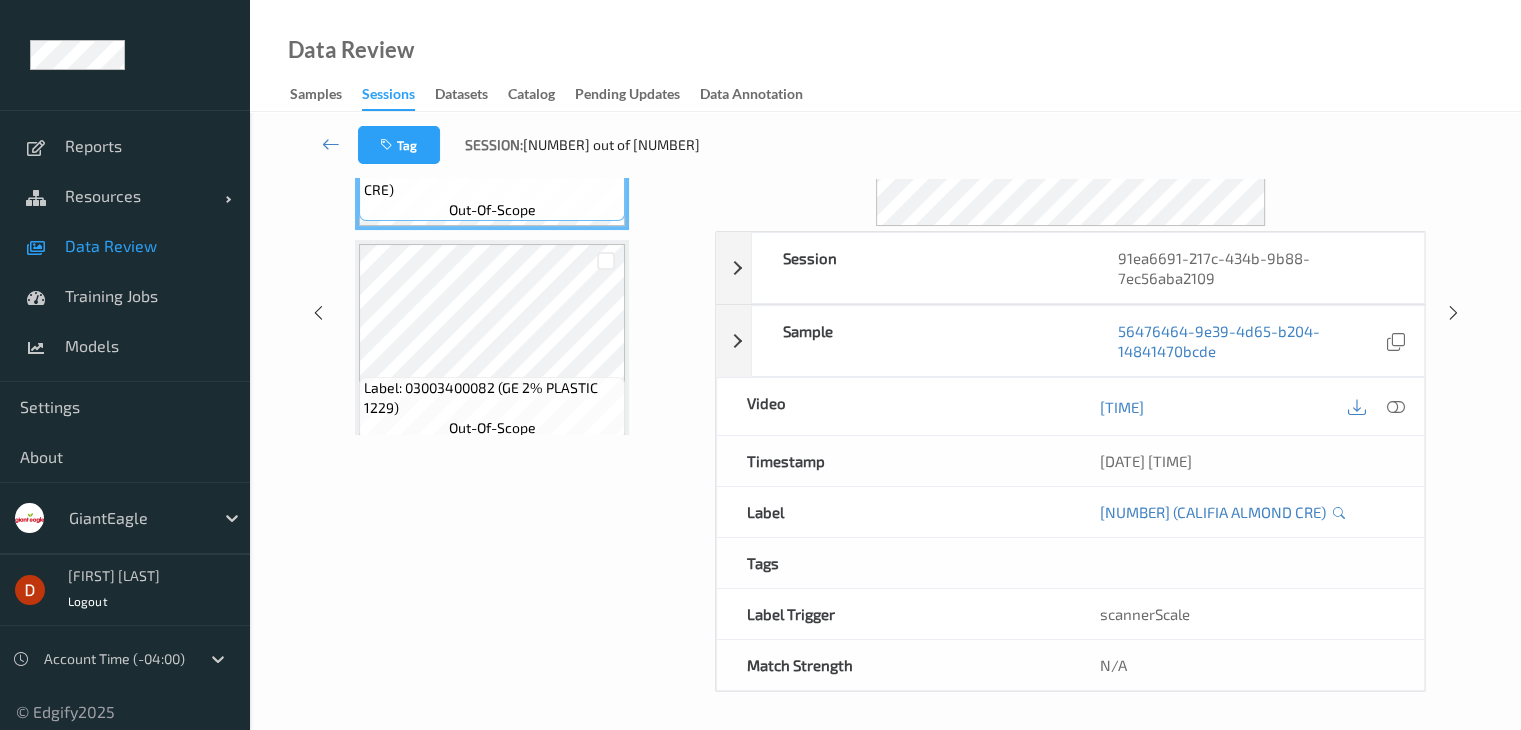 scroll, scrollTop: 0, scrollLeft: 0, axis: both 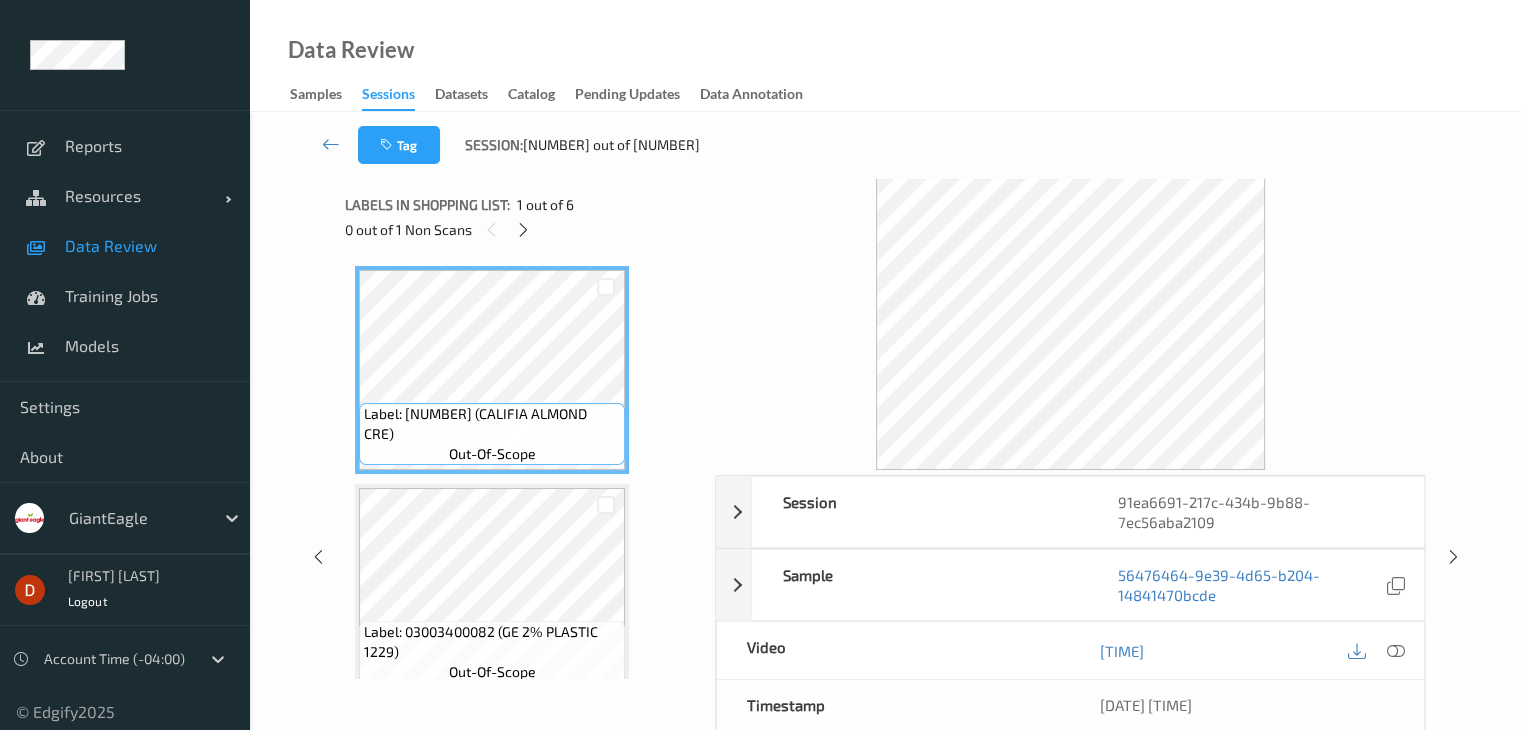 click on "Labels in shopping list: 1 out of 6 0 out of 1 Non Scans" at bounding box center [523, 217] 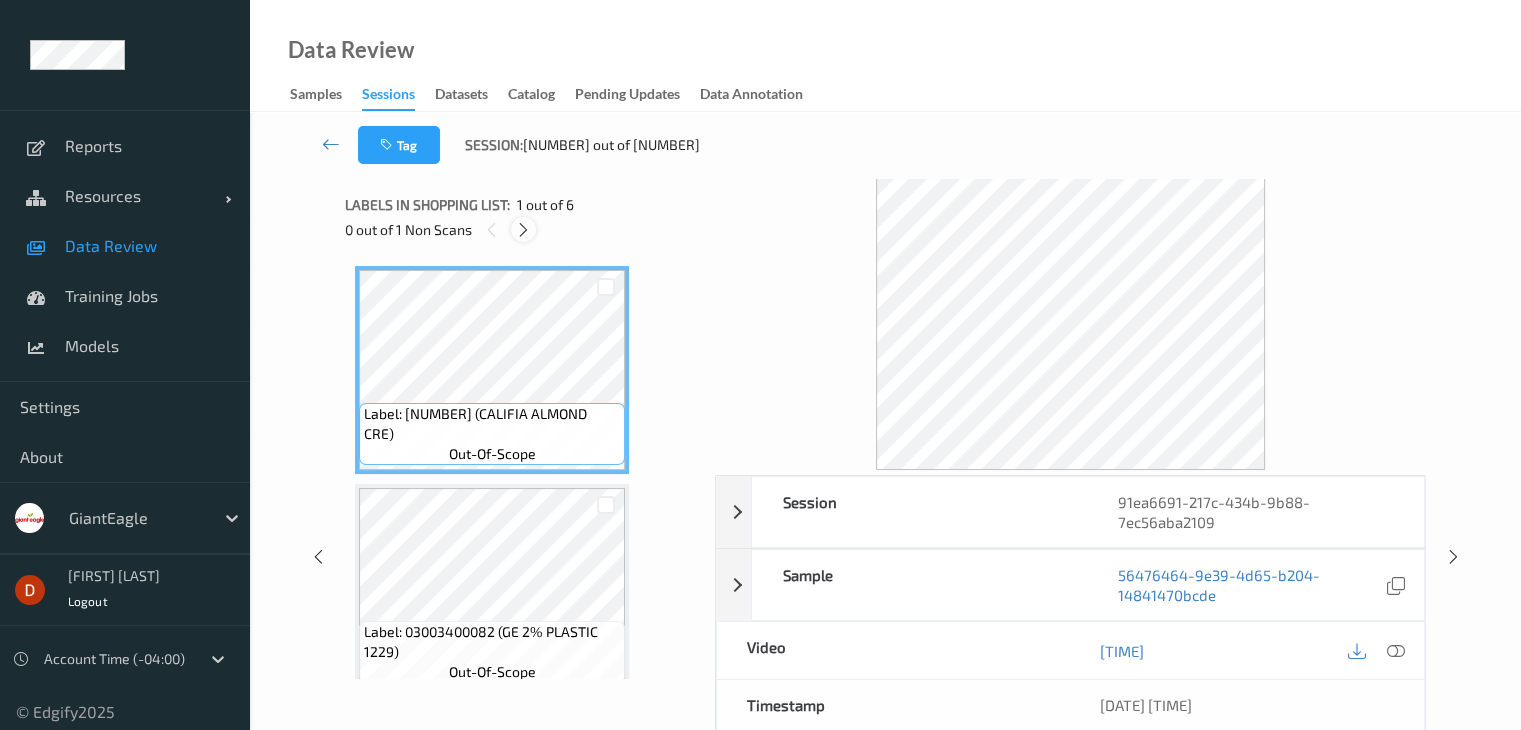 click at bounding box center [523, 230] 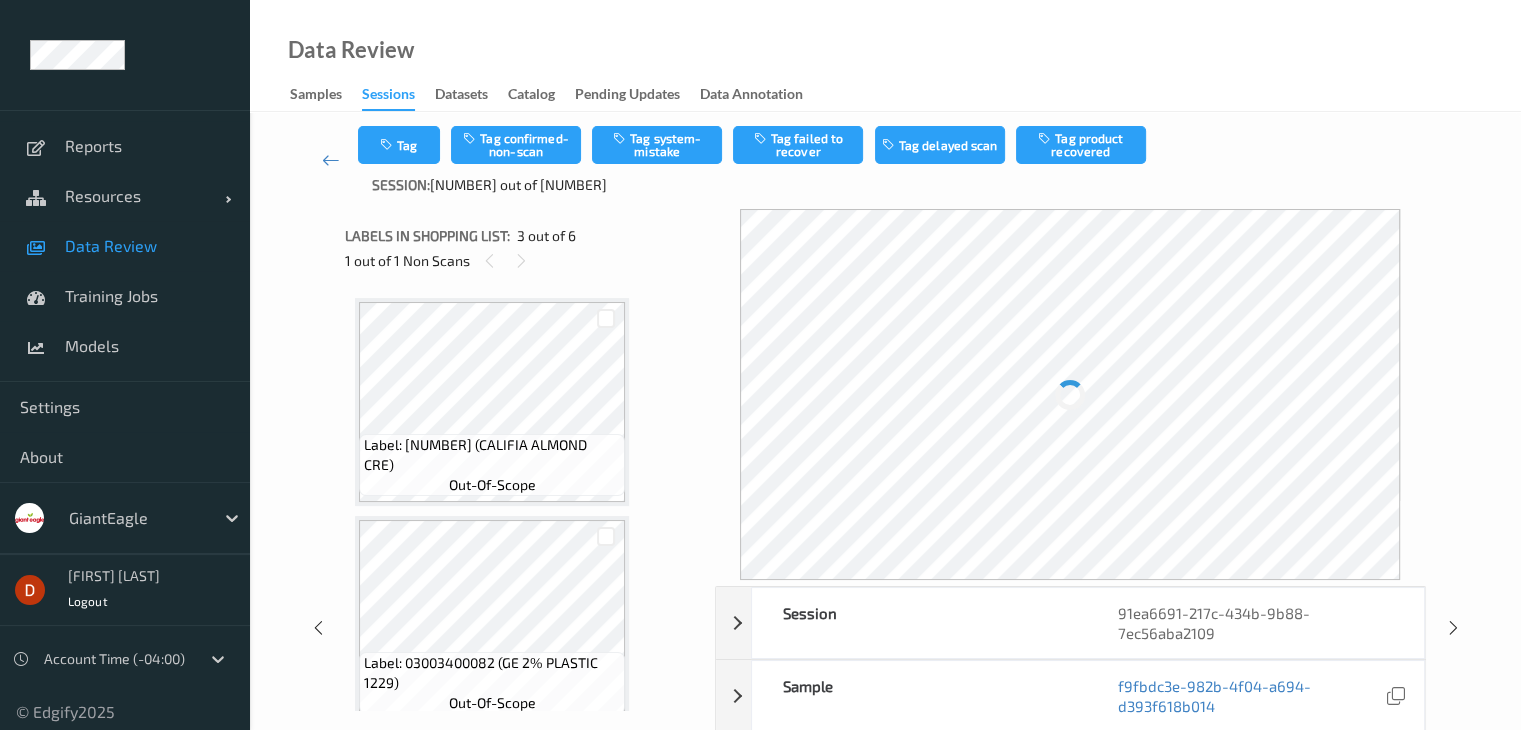 scroll, scrollTop: 228, scrollLeft: 0, axis: vertical 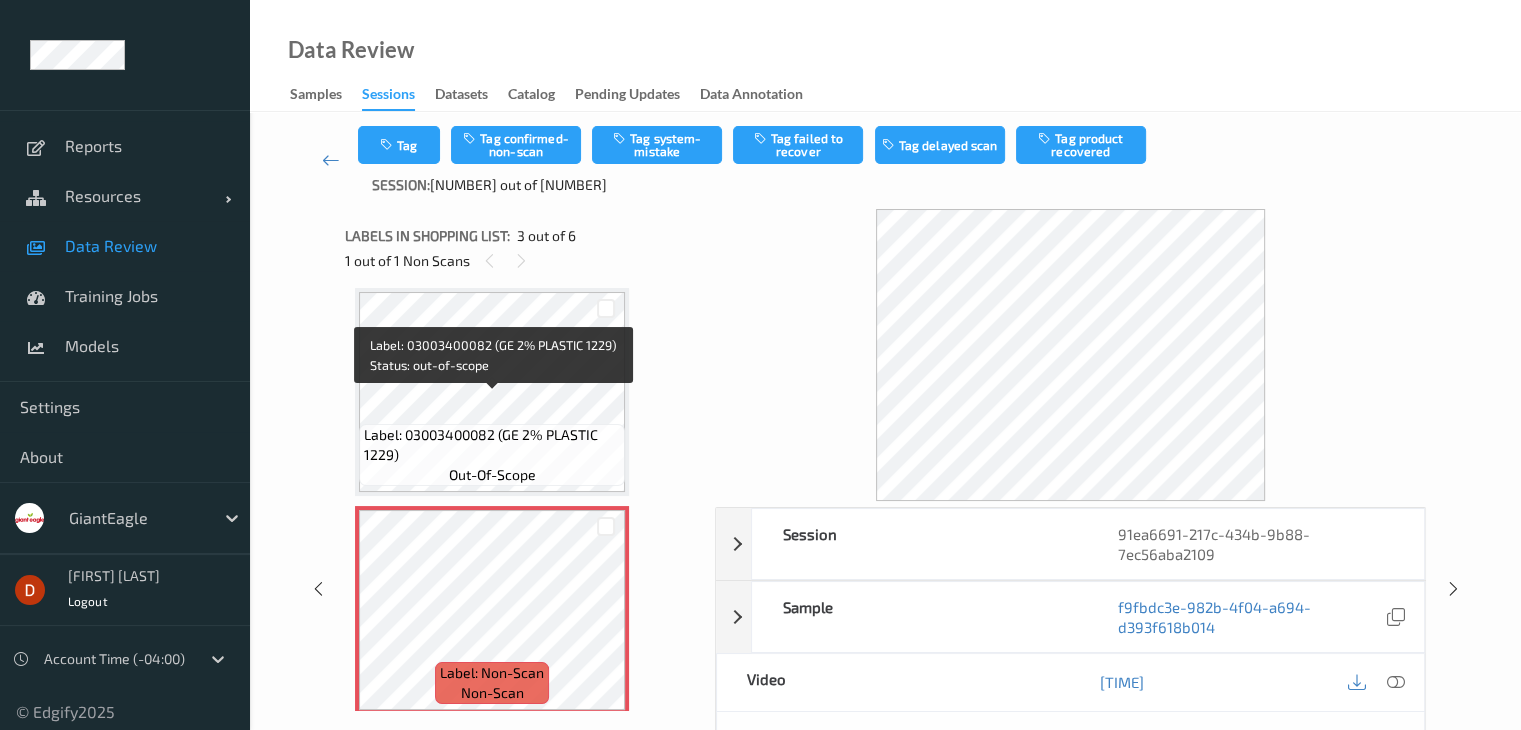 click on "Label: 03003400082 (GE 2% PLASTIC 1229)" at bounding box center (492, 445) 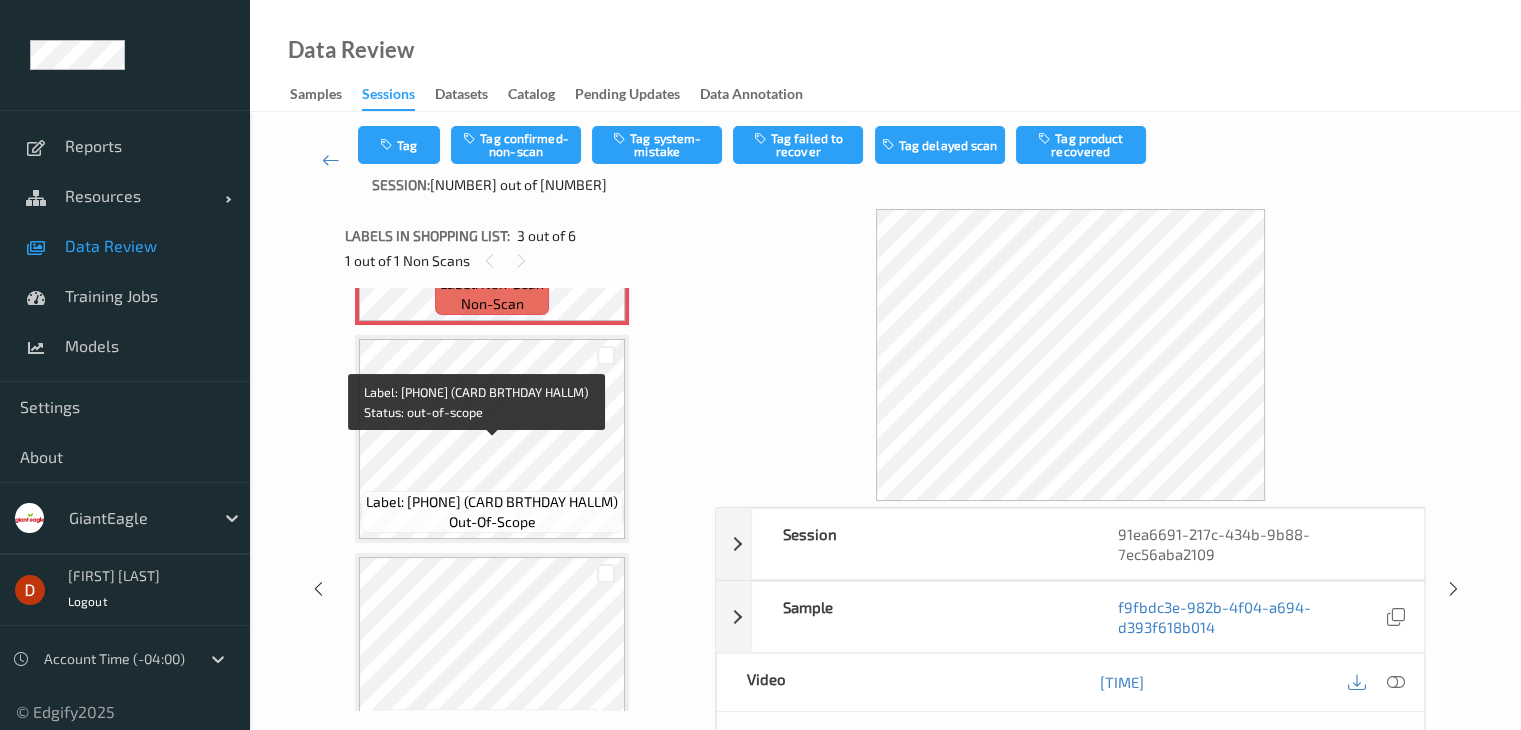 scroll, scrollTop: 628, scrollLeft: 0, axis: vertical 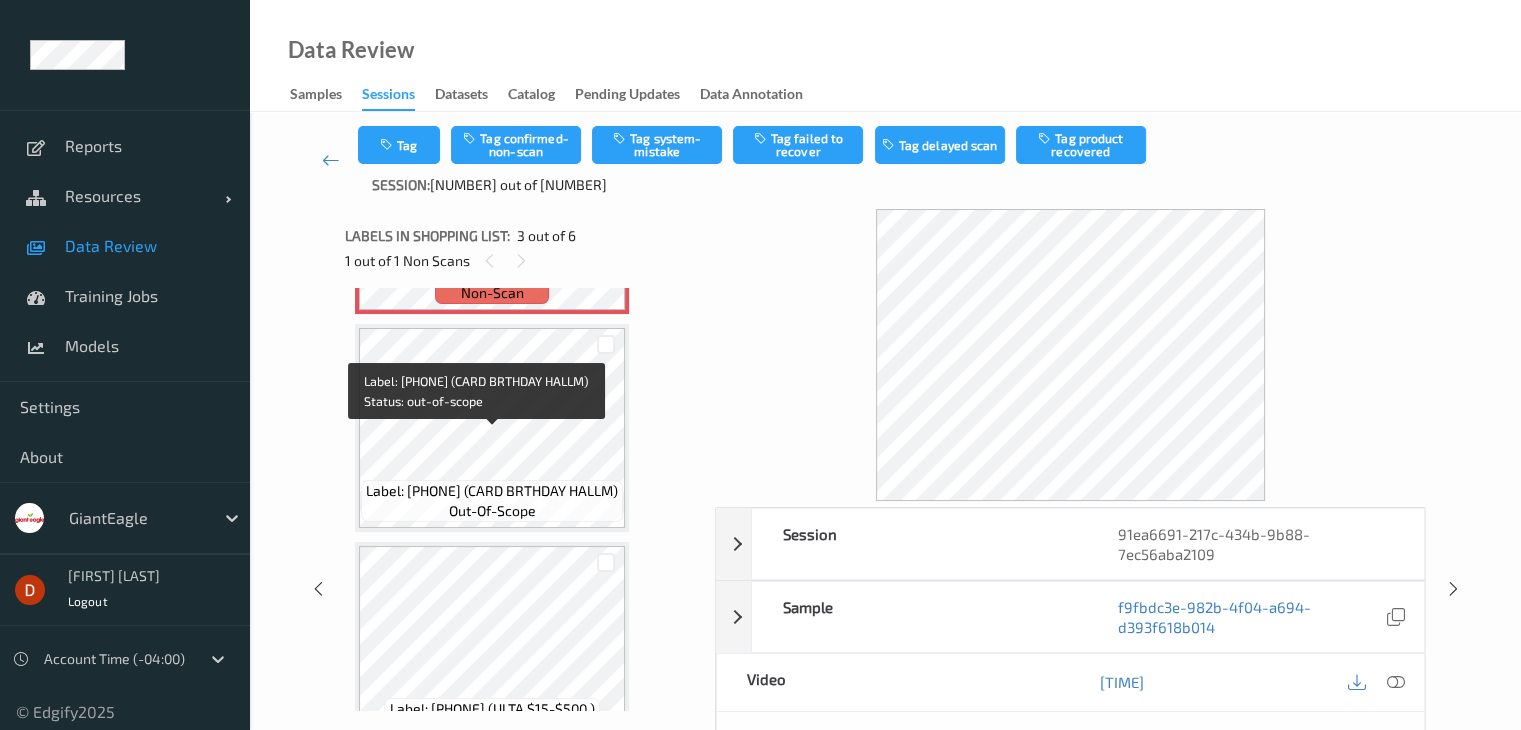 click on "Label: [PHONE] (CARD BRTHDAY HALLM)" at bounding box center (492, 491) 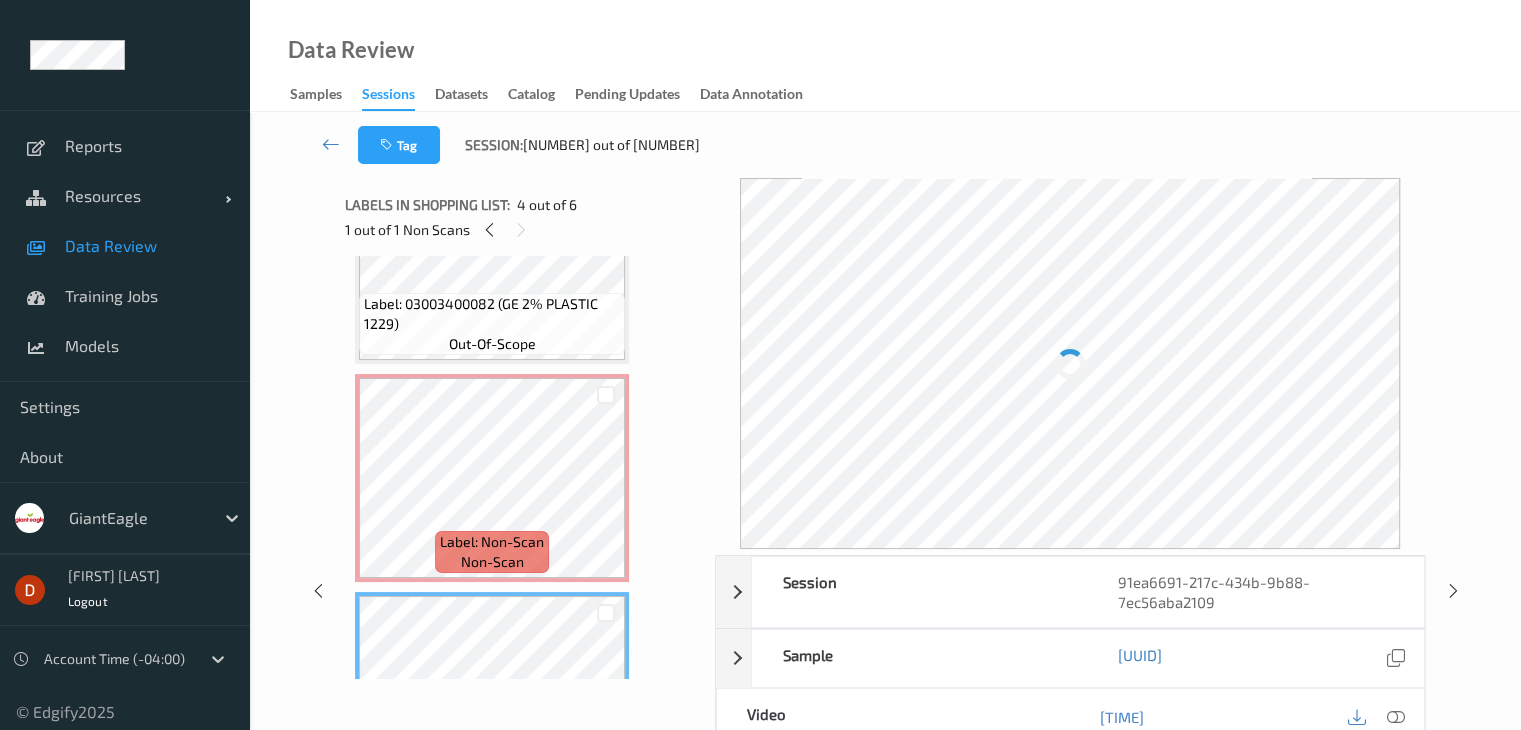 scroll, scrollTop: 328, scrollLeft: 0, axis: vertical 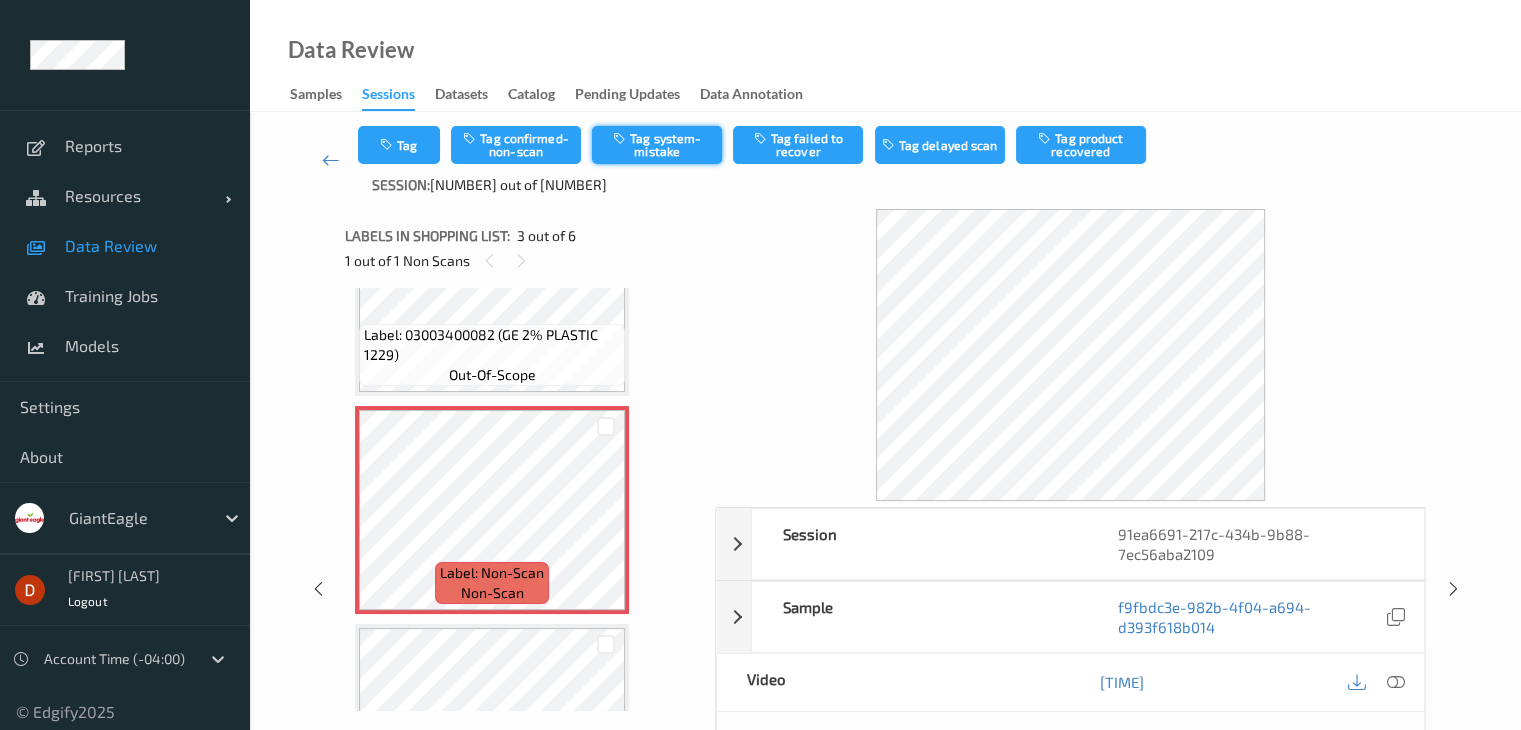 click on "Tag   system-mistake" at bounding box center (657, 145) 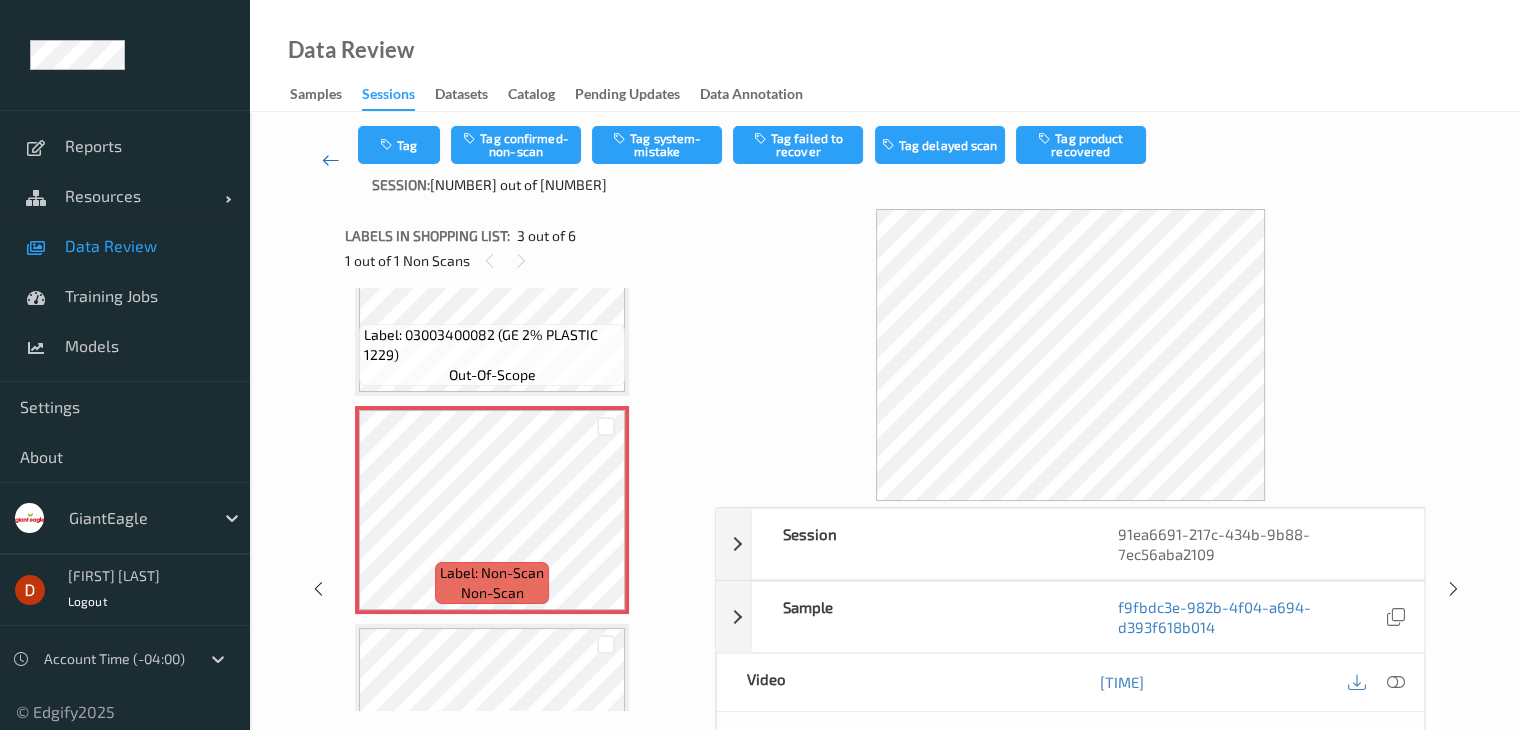 click at bounding box center [331, 160] 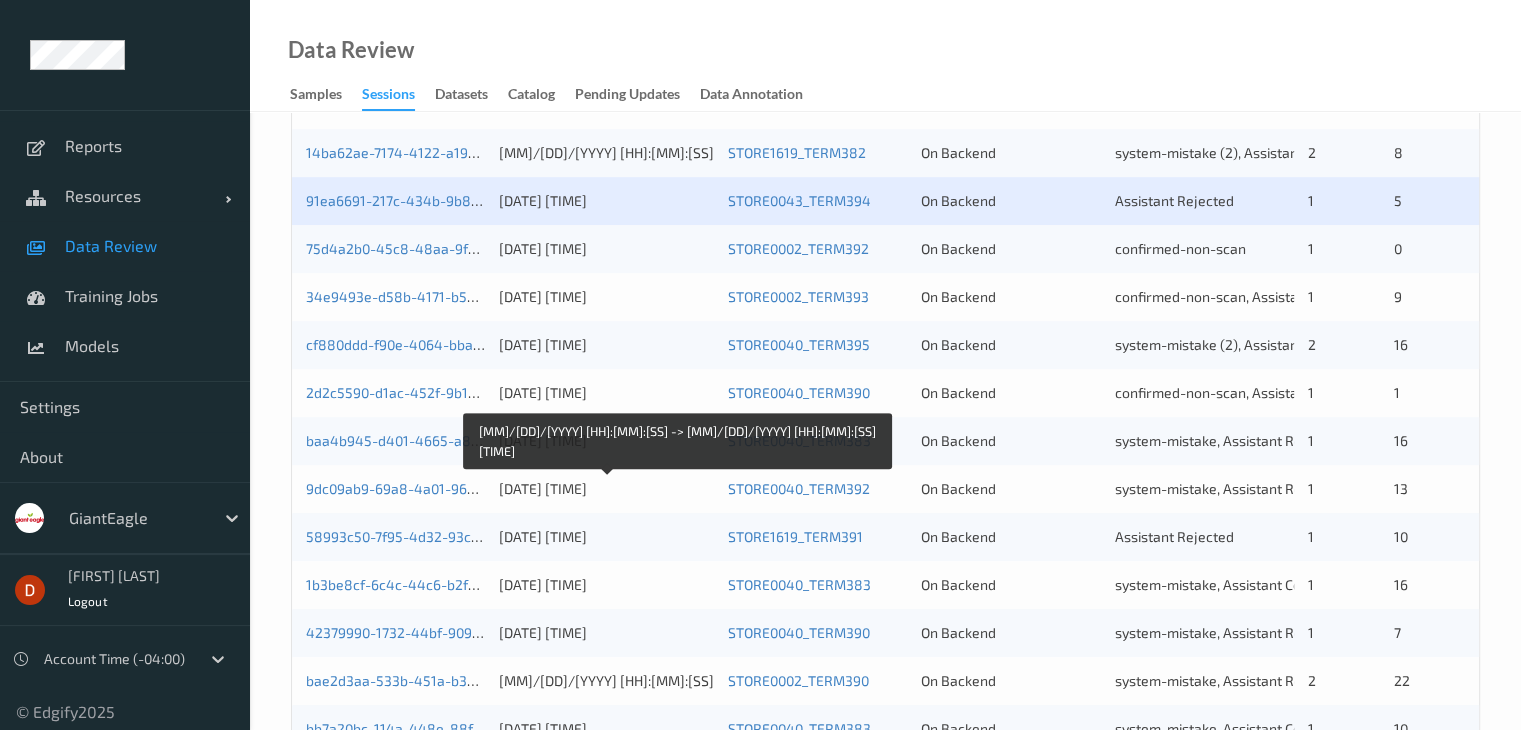 scroll, scrollTop: 600, scrollLeft: 0, axis: vertical 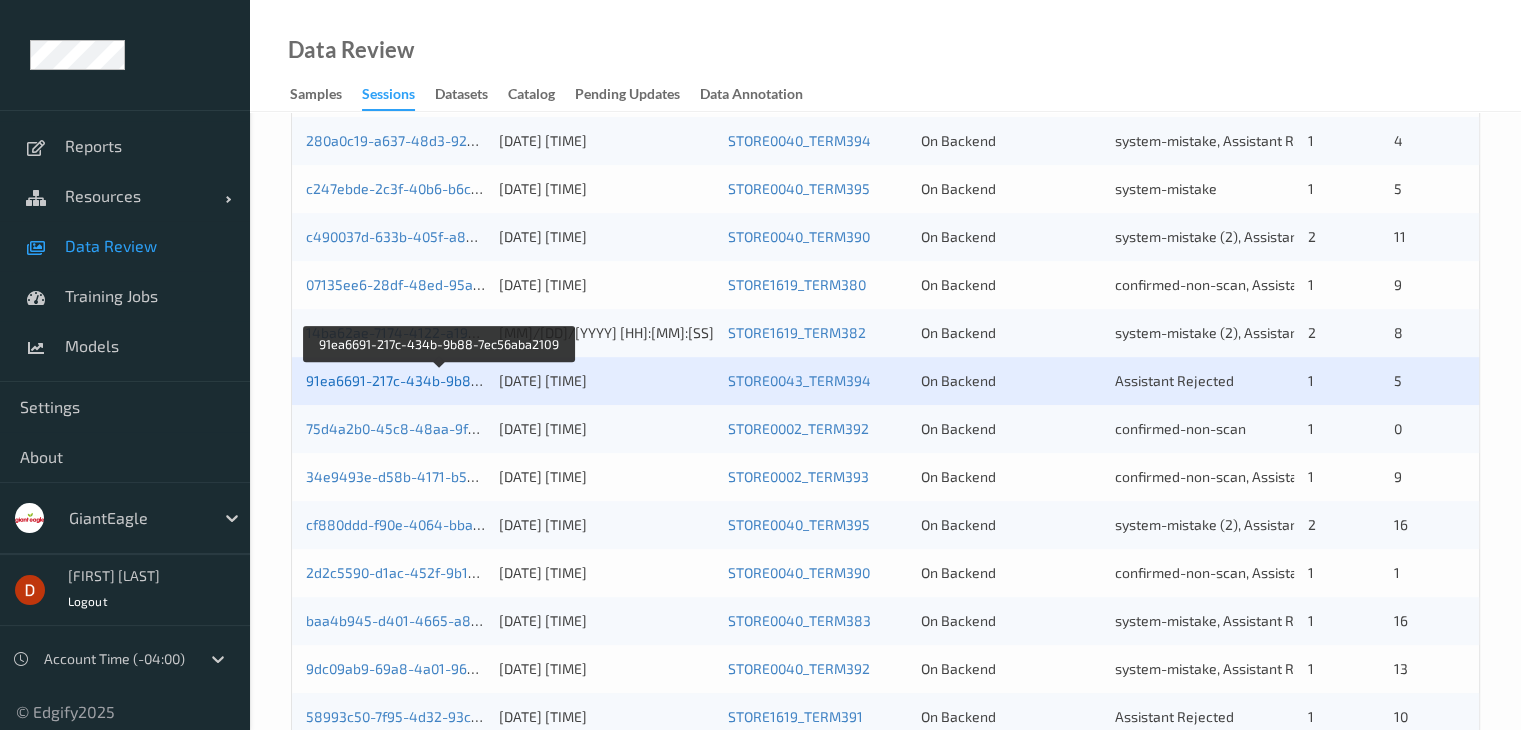 click on "91ea6691-217c-434b-9b88-7ec56aba2109" at bounding box center (441, 380) 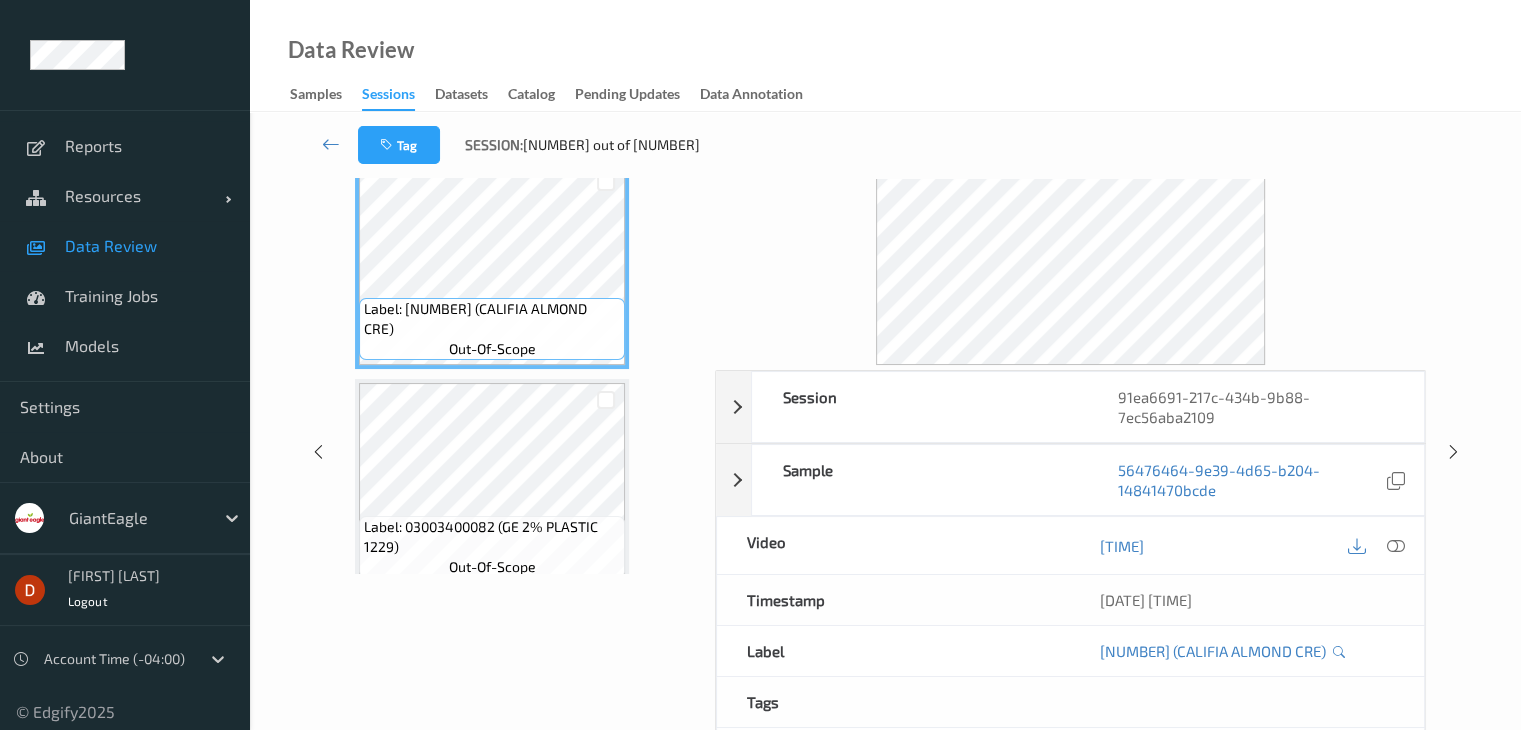 scroll, scrollTop: 0, scrollLeft: 0, axis: both 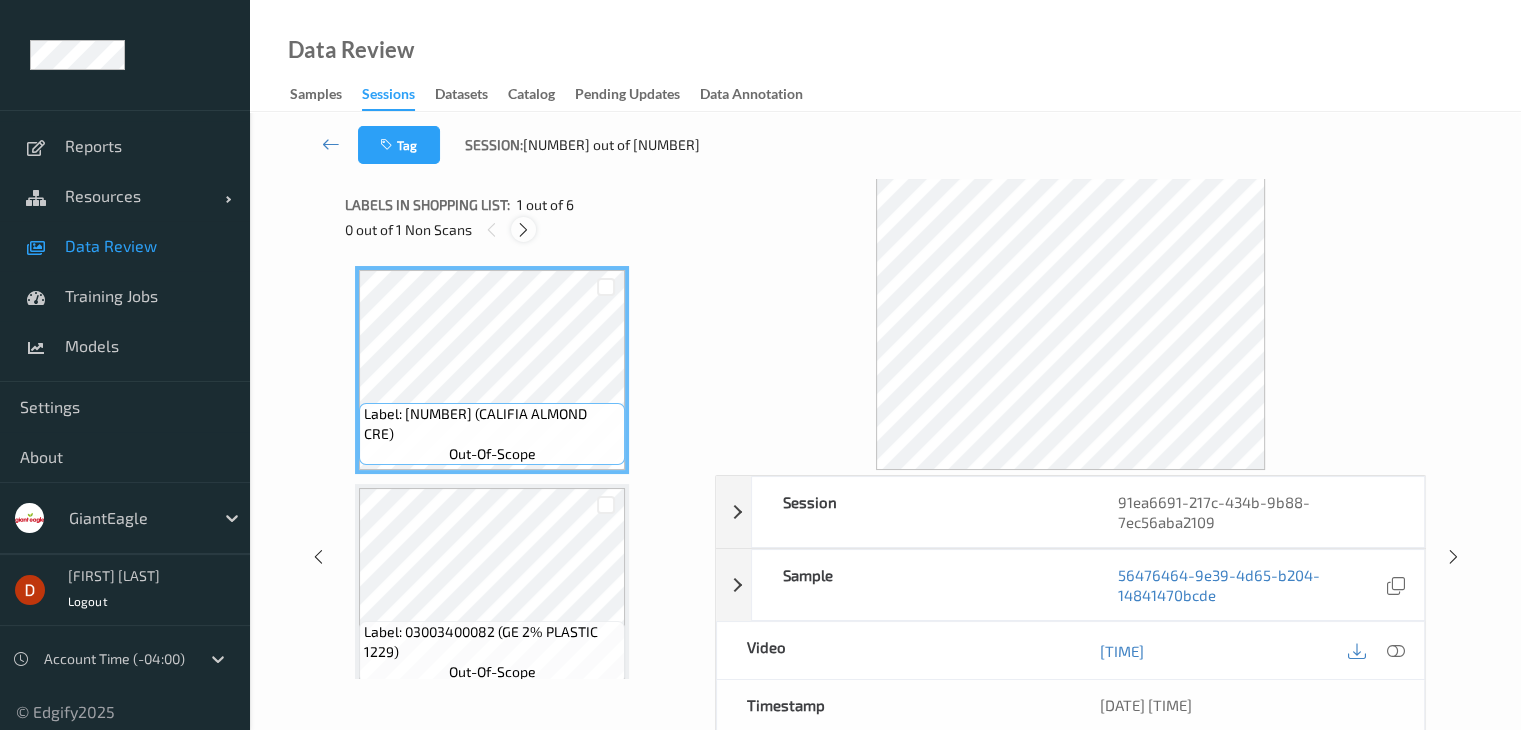 click at bounding box center [523, 229] 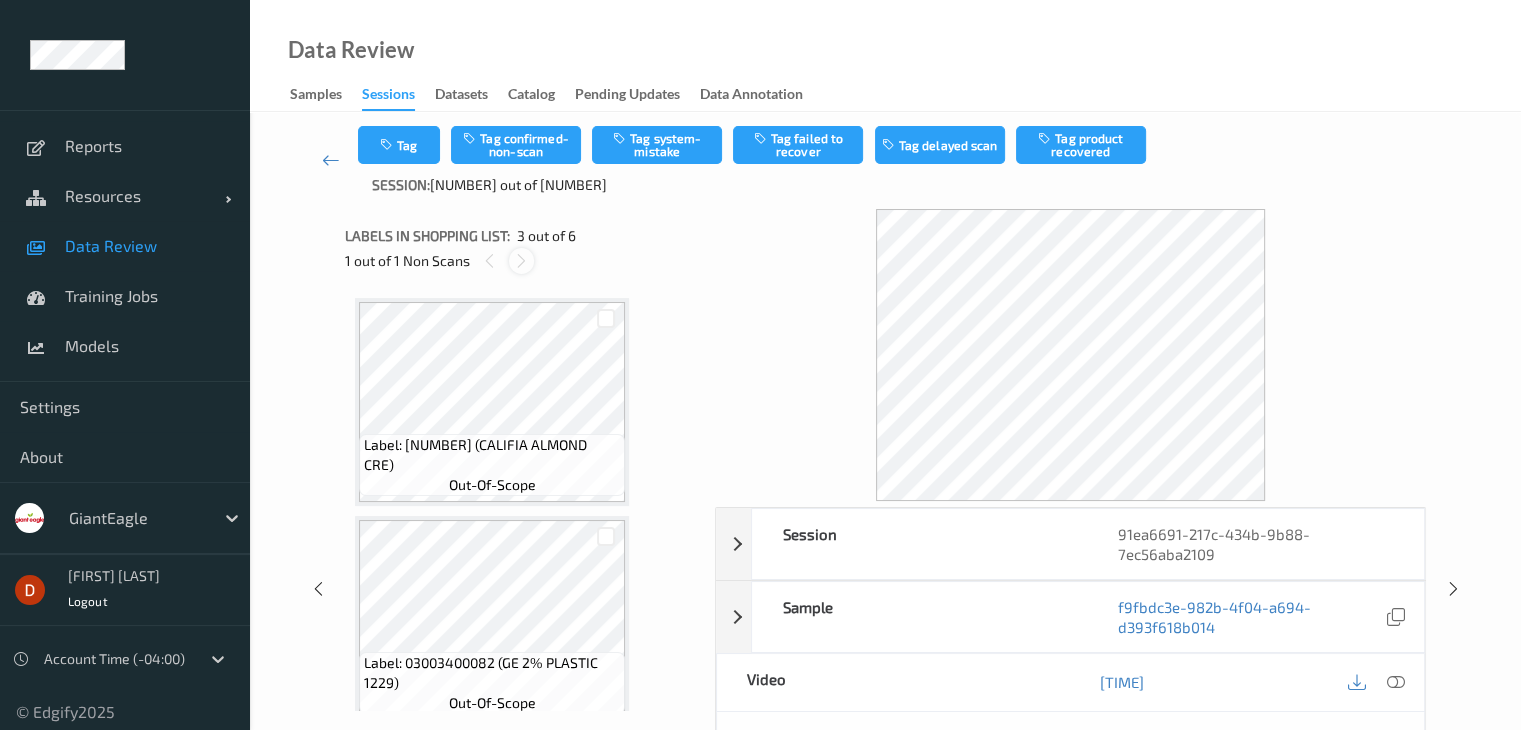 scroll, scrollTop: 228, scrollLeft: 0, axis: vertical 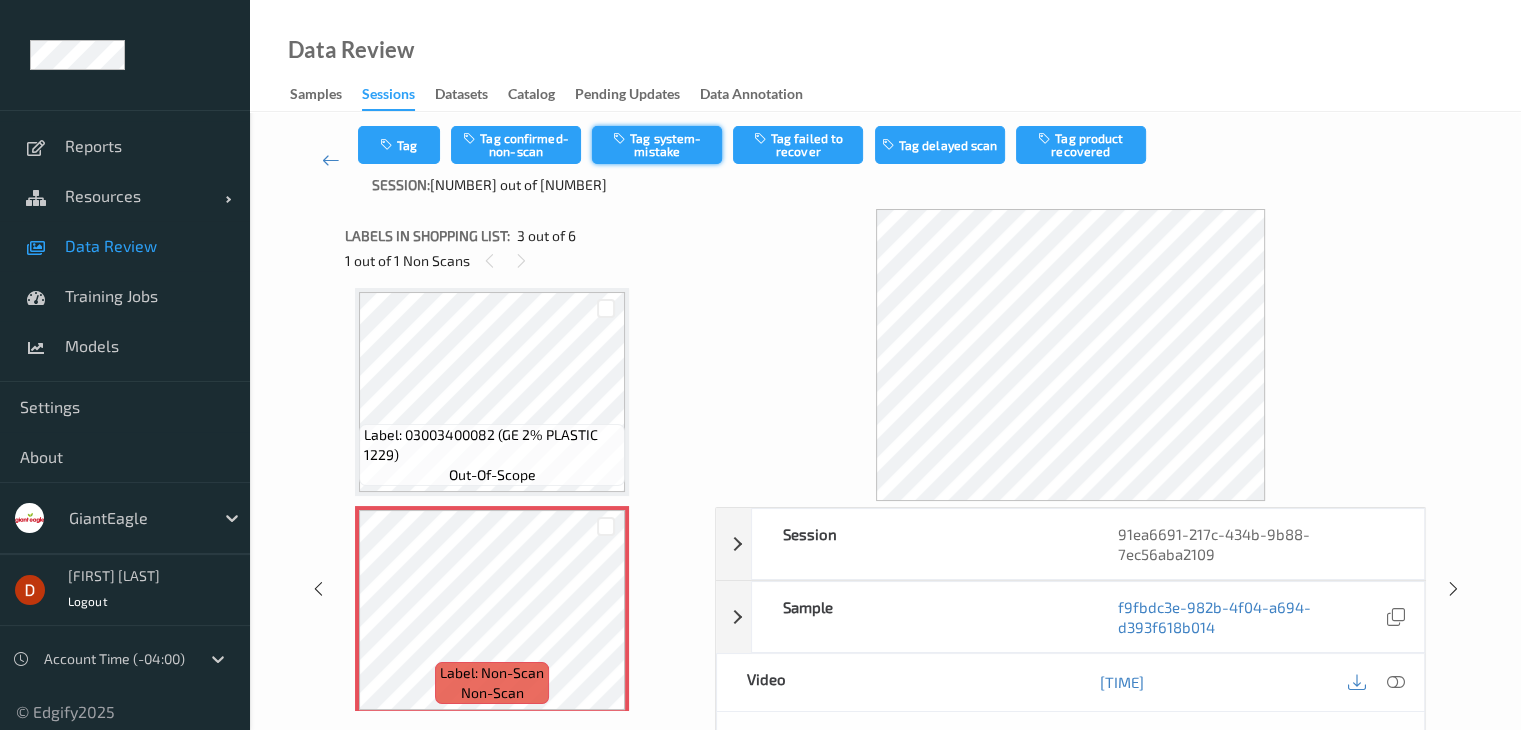 click on "Tag   system-mistake" at bounding box center (657, 145) 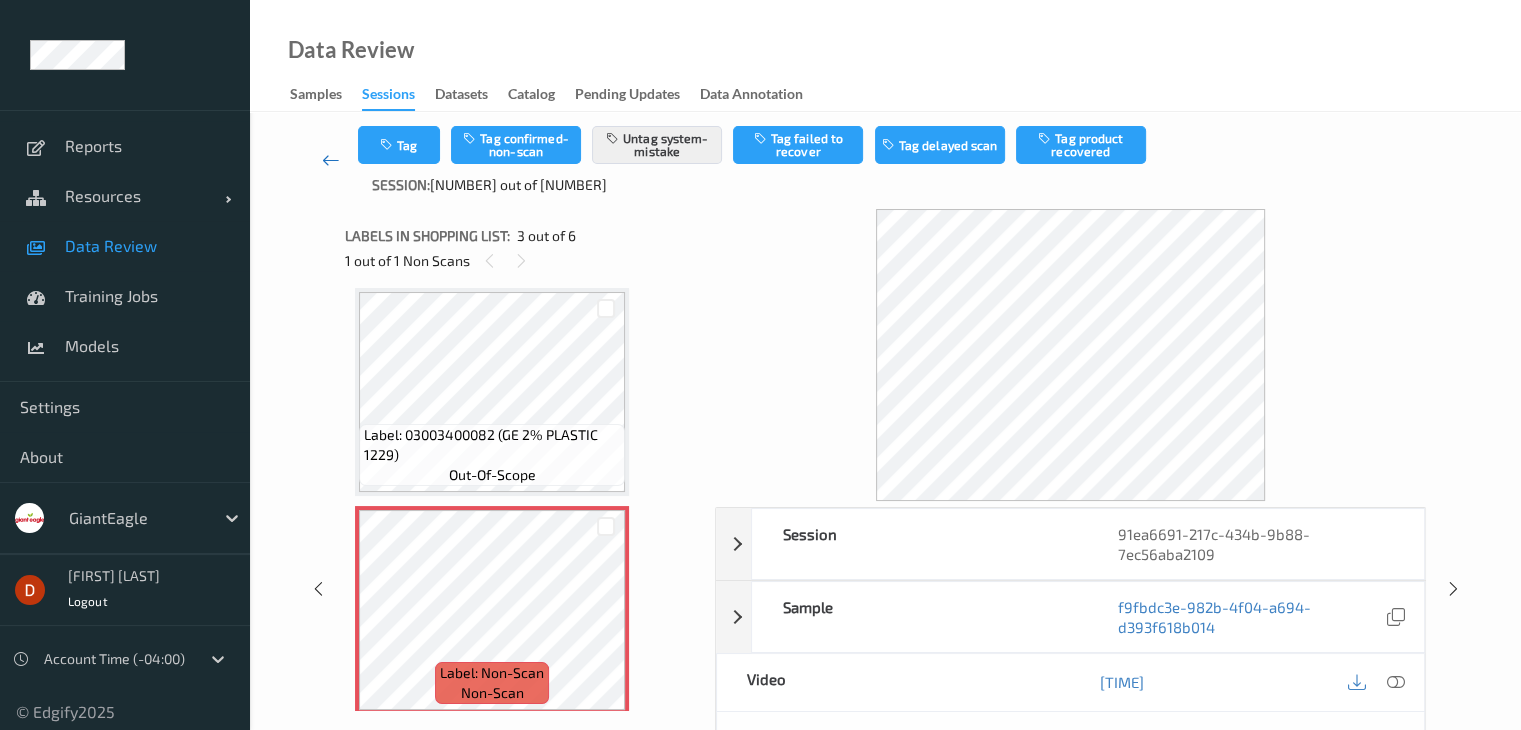 click at bounding box center (331, 160) 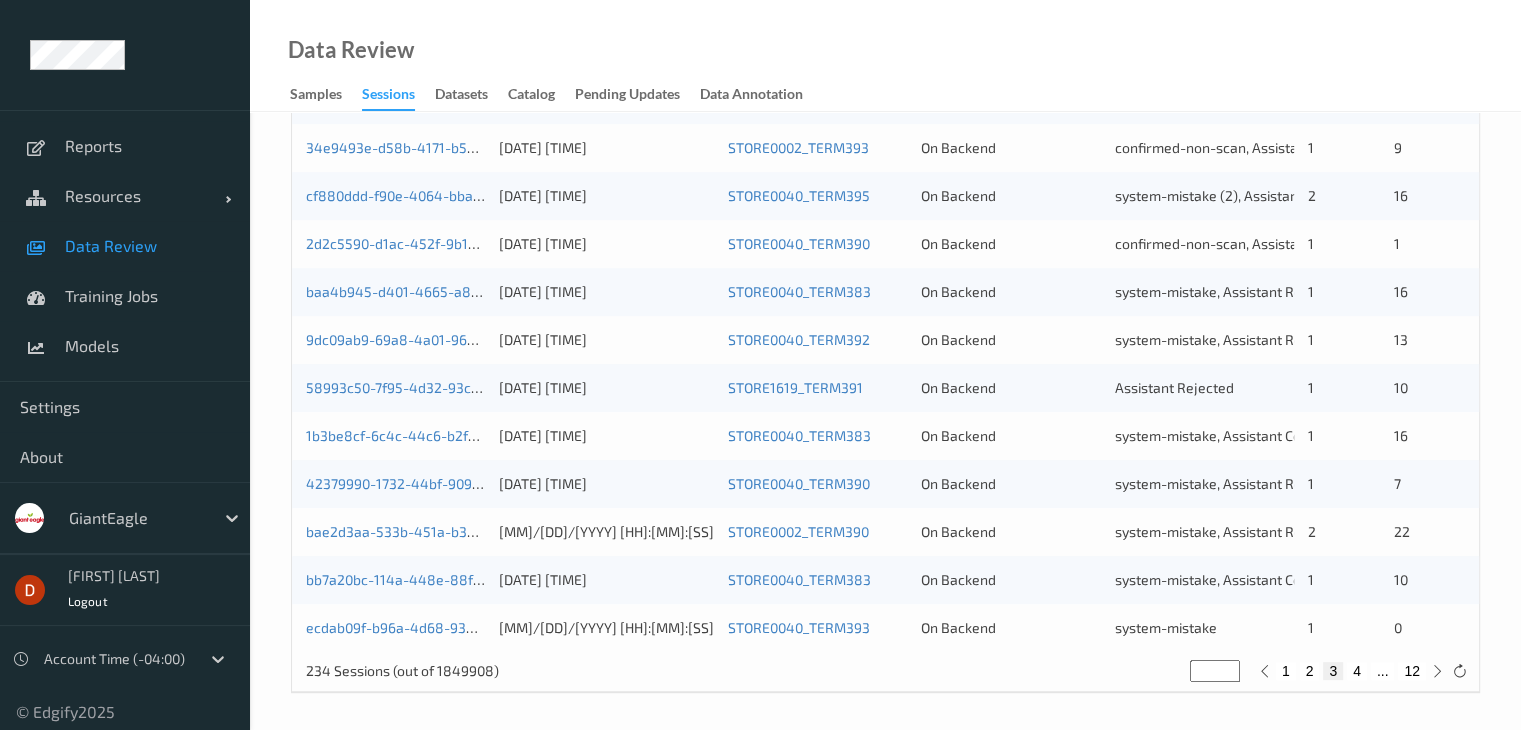 scroll, scrollTop: 932, scrollLeft: 0, axis: vertical 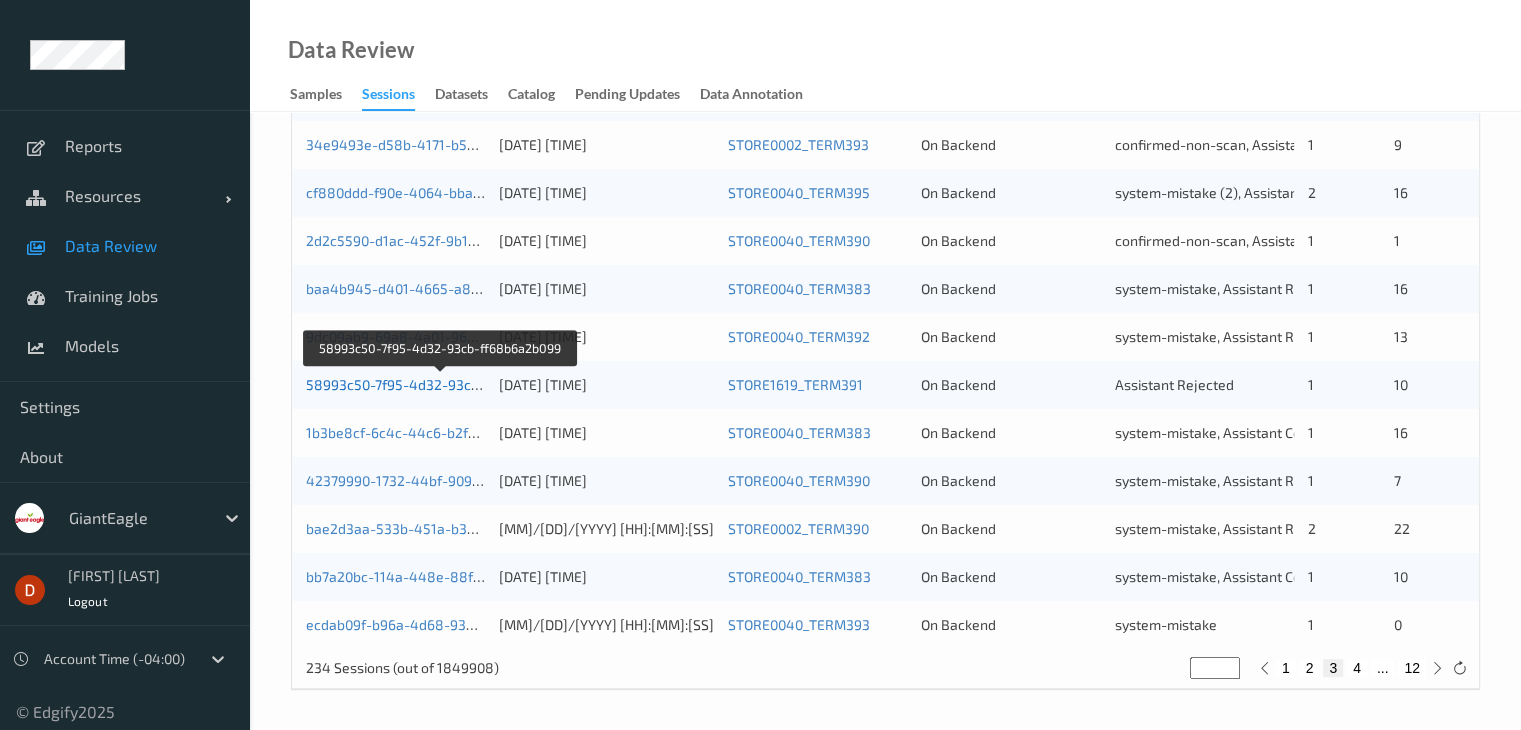 click on "58993c50-7f95-4d32-93cb-ff68b6a2b099" at bounding box center (441, 384) 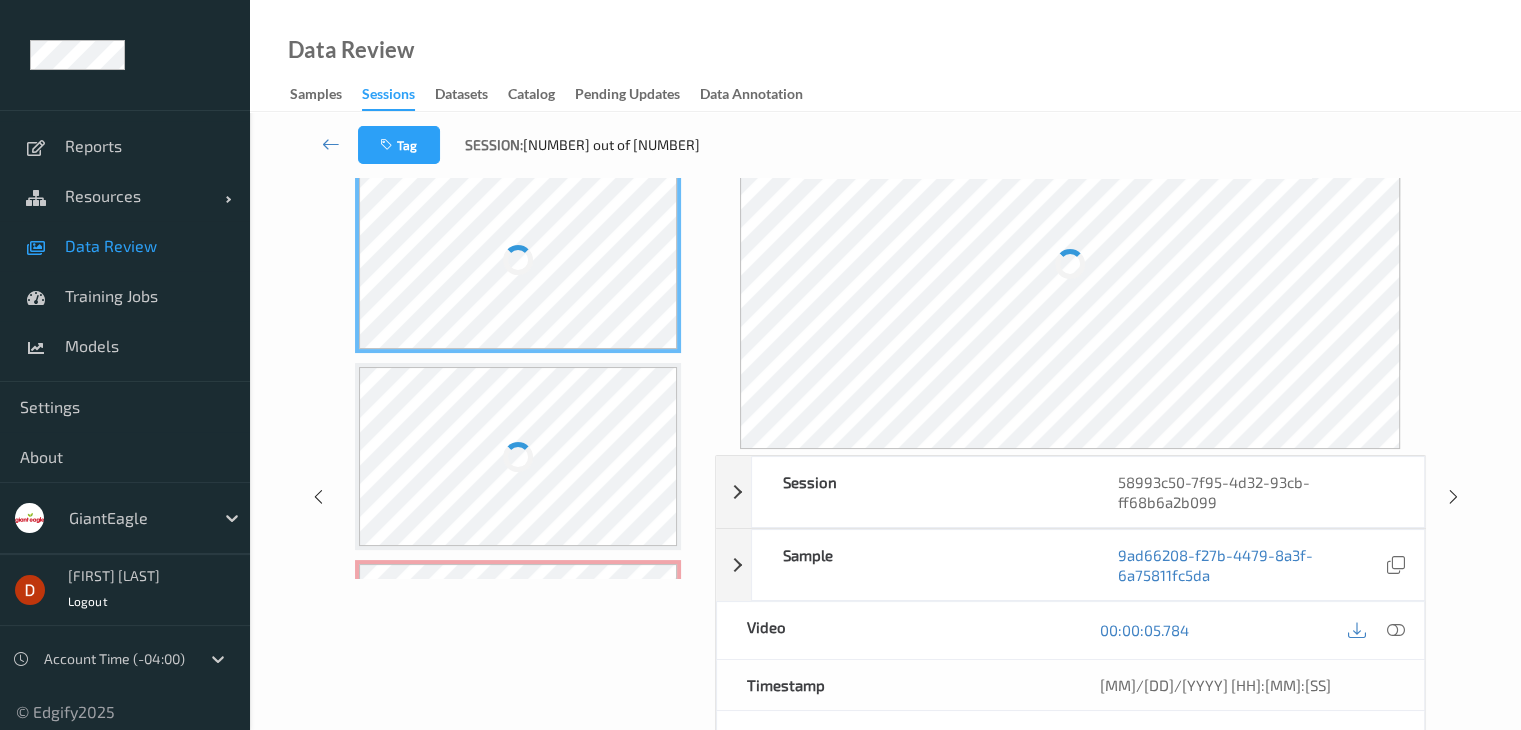 scroll, scrollTop: 0, scrollLeft: 0, axis: both 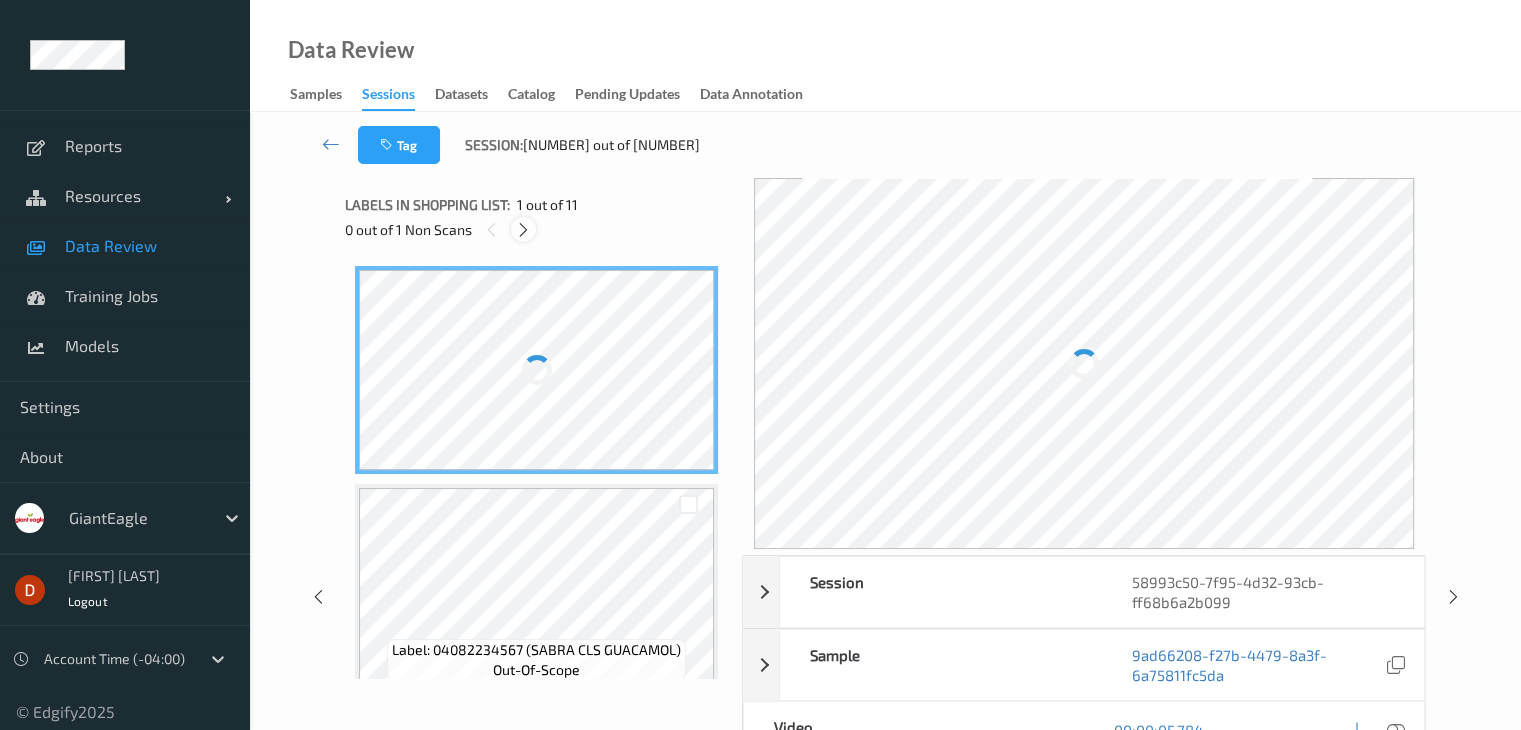 click at bounding box center [523, 230] 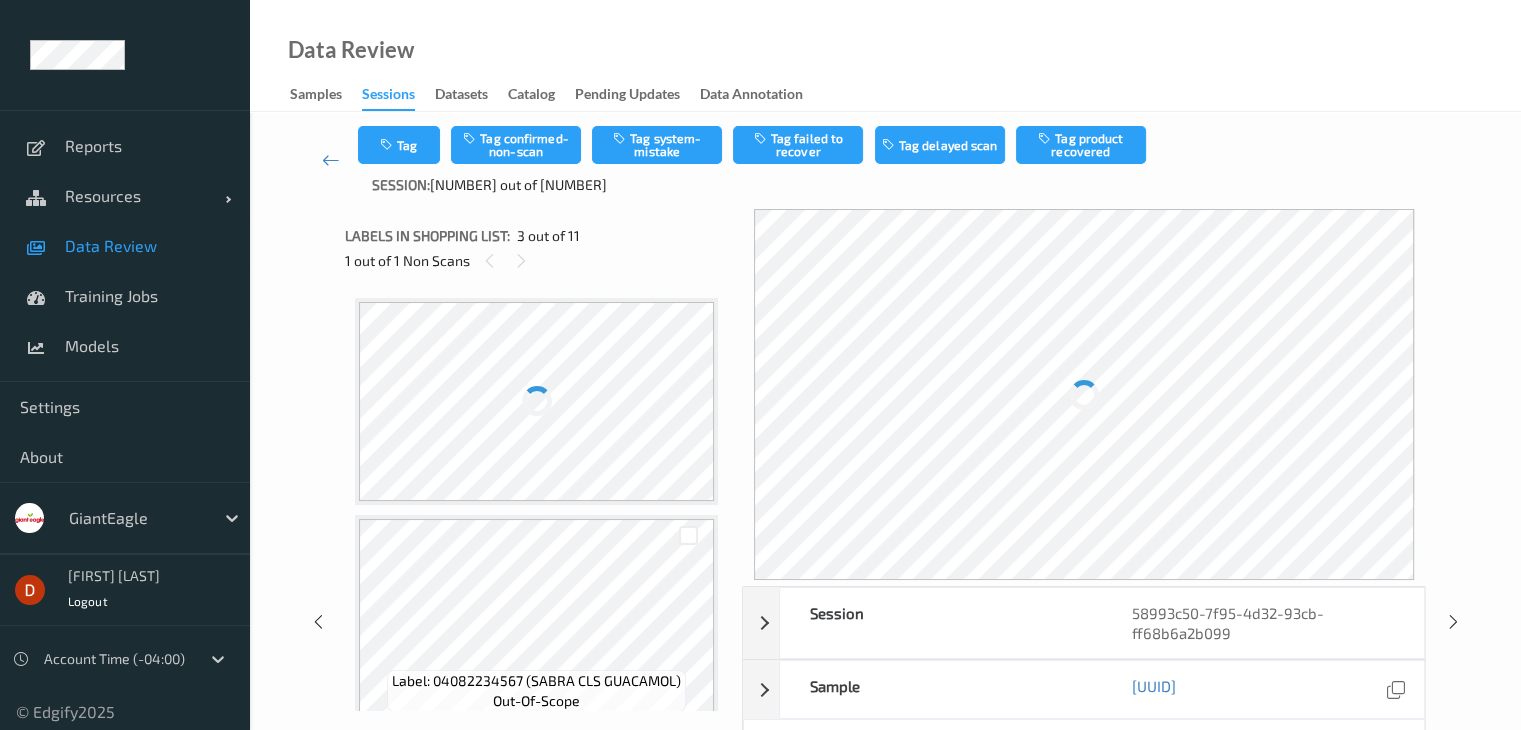 scroll, scrollTop: 228, scrollLeft: 0, axis: vertical 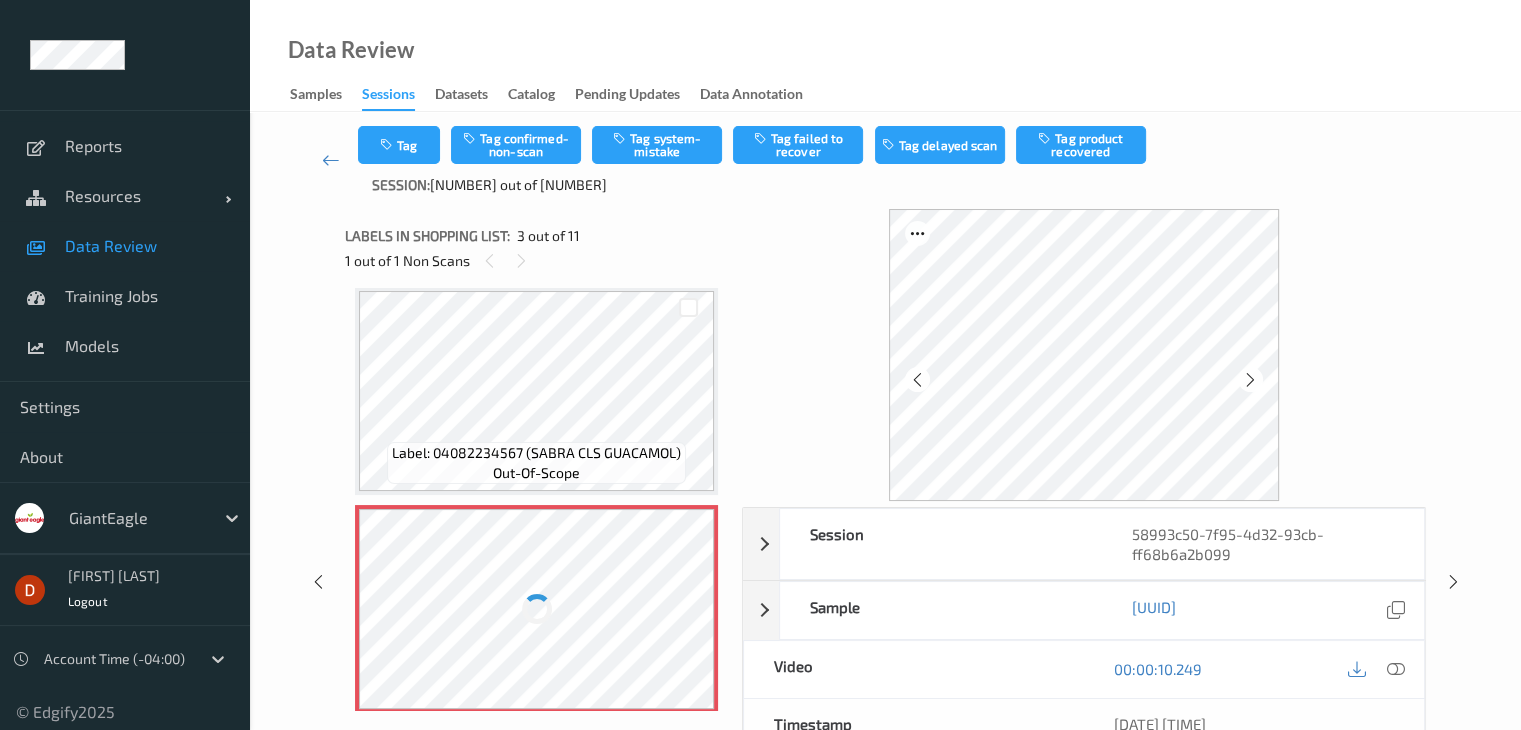click at bounding box center [536, 609] 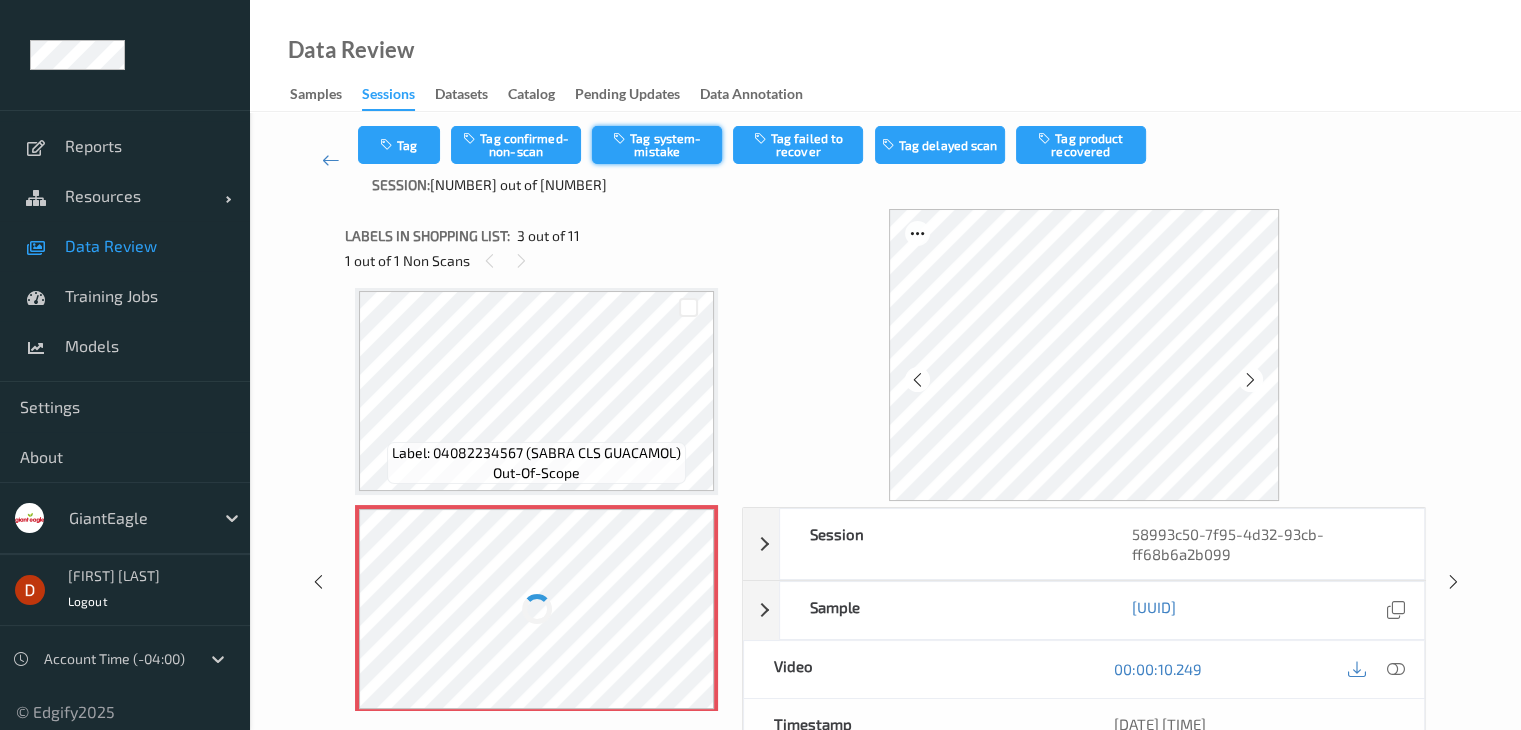 click on "Tag   system-mistake" at bounding box center (657, 145) 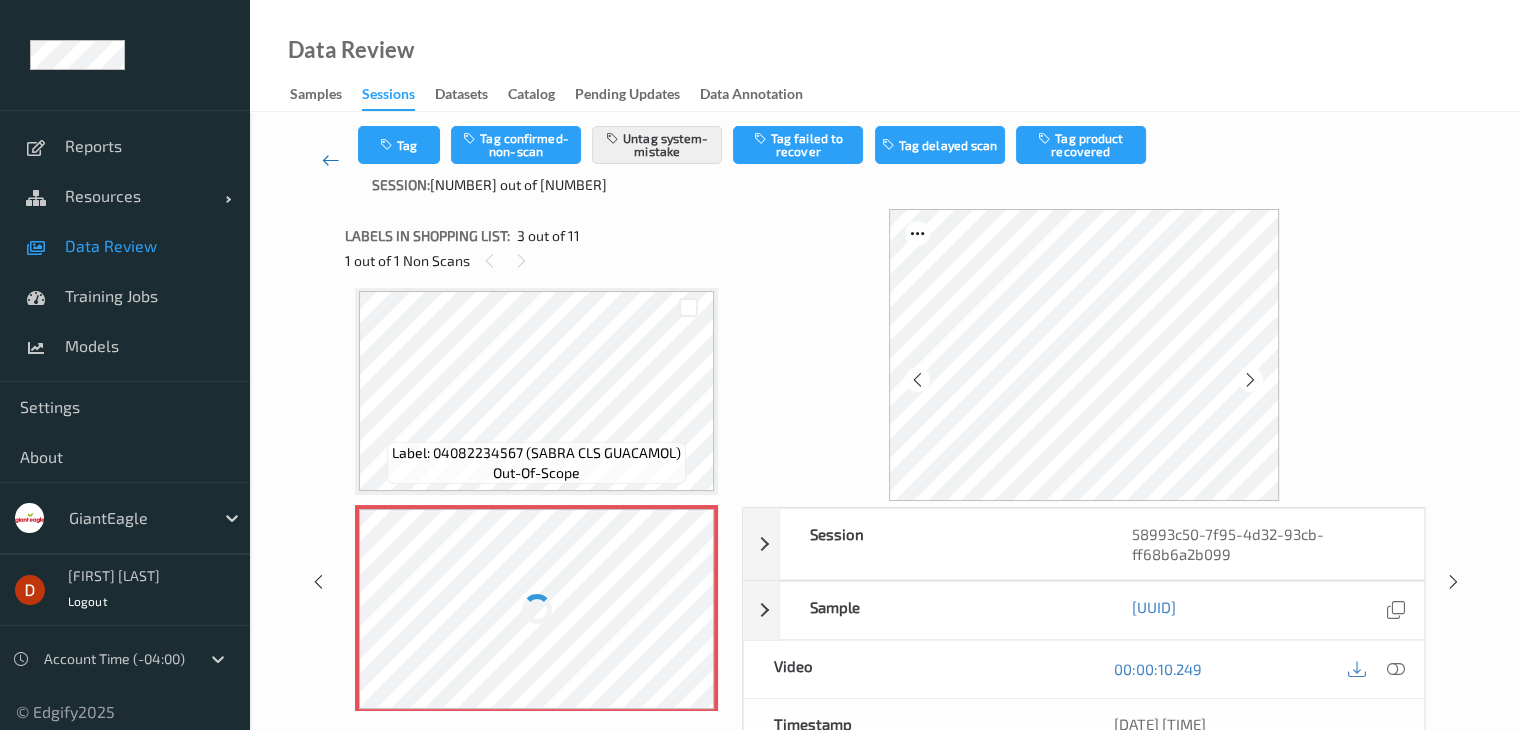 click at bounding box center [331, 160] 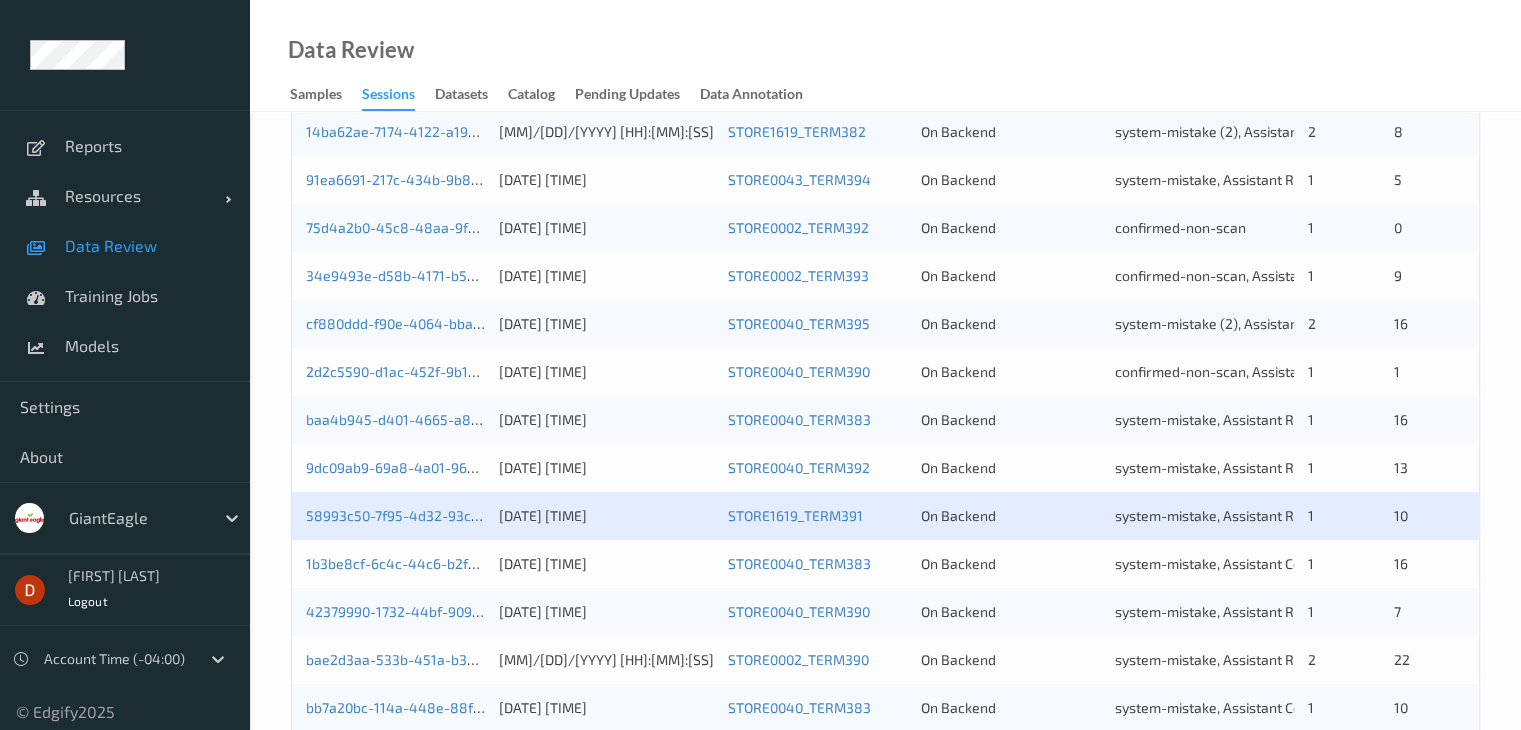 scroll, scrollTop: 932, scrollLeft: 0, axis: vertical 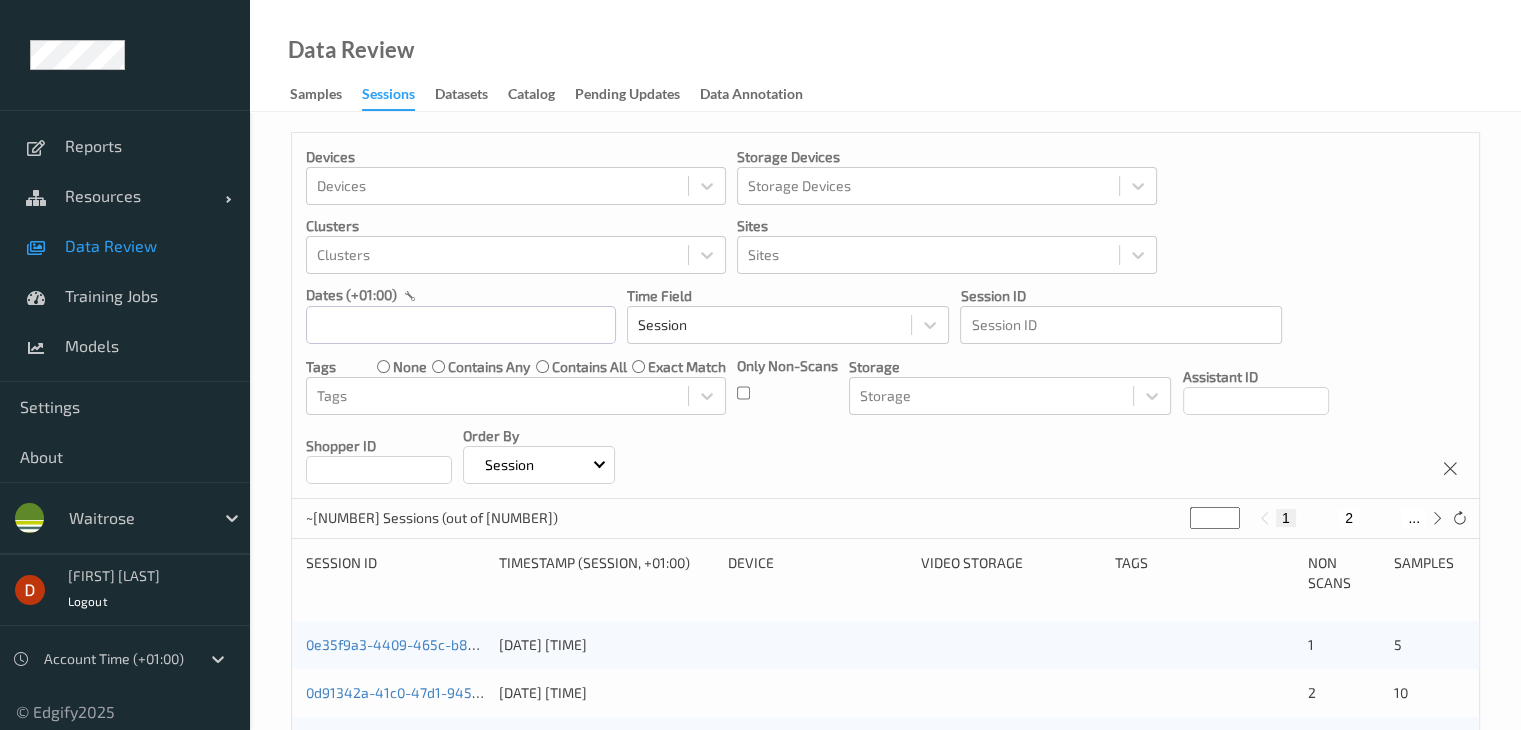 click on "Devices Devices Storage Devices Storage Devices Clusters Clusters Sites Sites dates (+01:00) Time Field Session Session ID Session ID Tags none contains any contains all exact match Tags Only Non-Scans Storage Storage Assistant ID Shopper ID Order By Session" at bounding box center (885, 316) 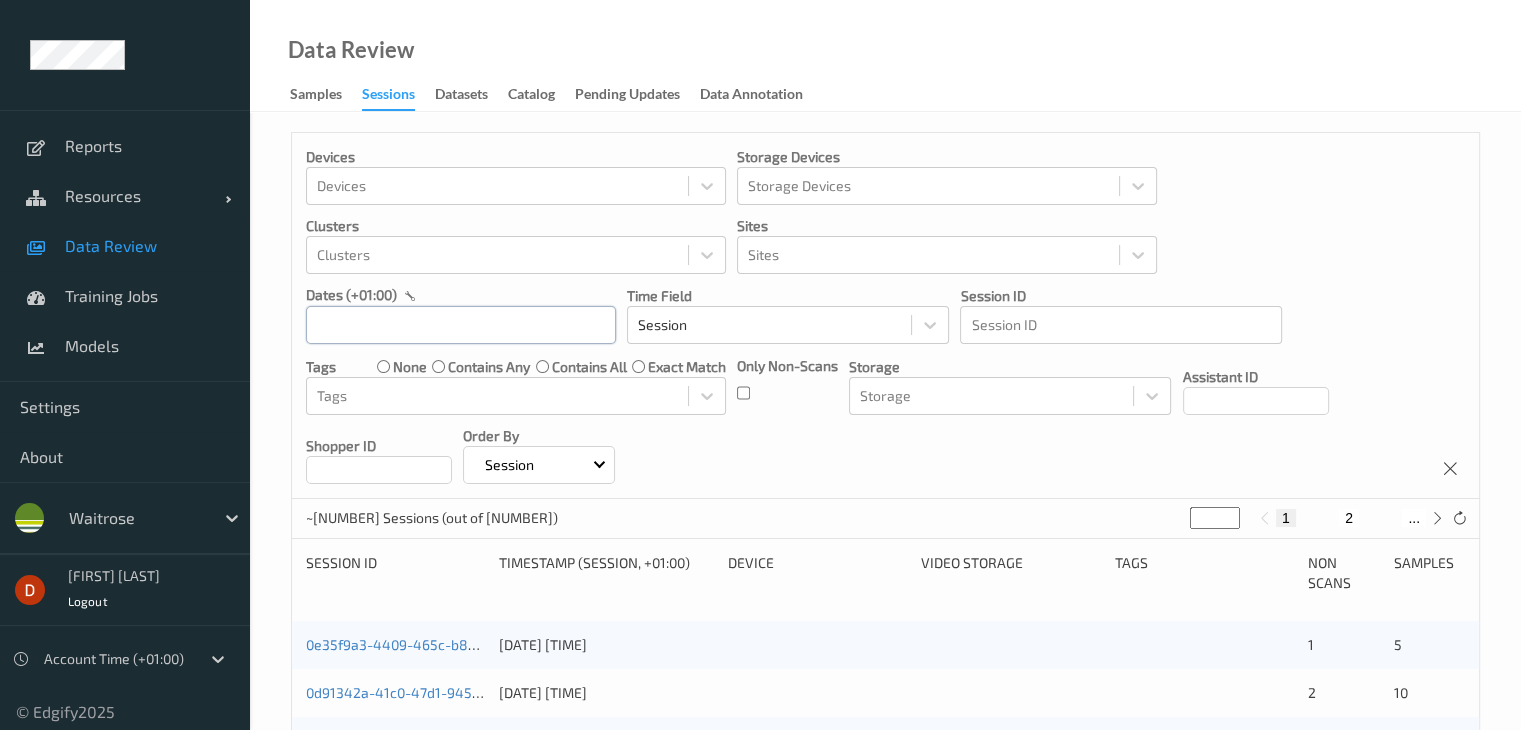 click at bounding box center (461, 325) 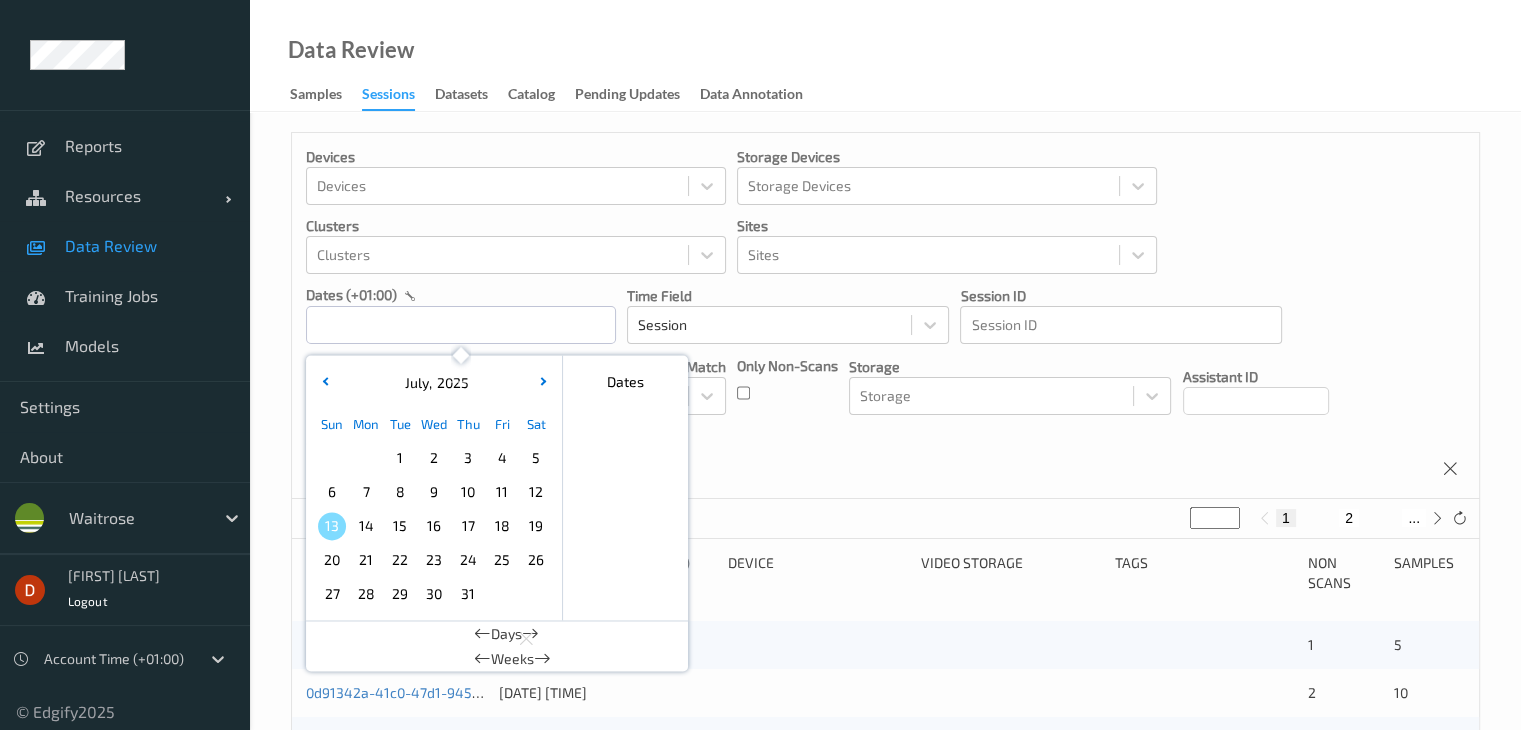 click on "7" at bounding box center [366, 492] 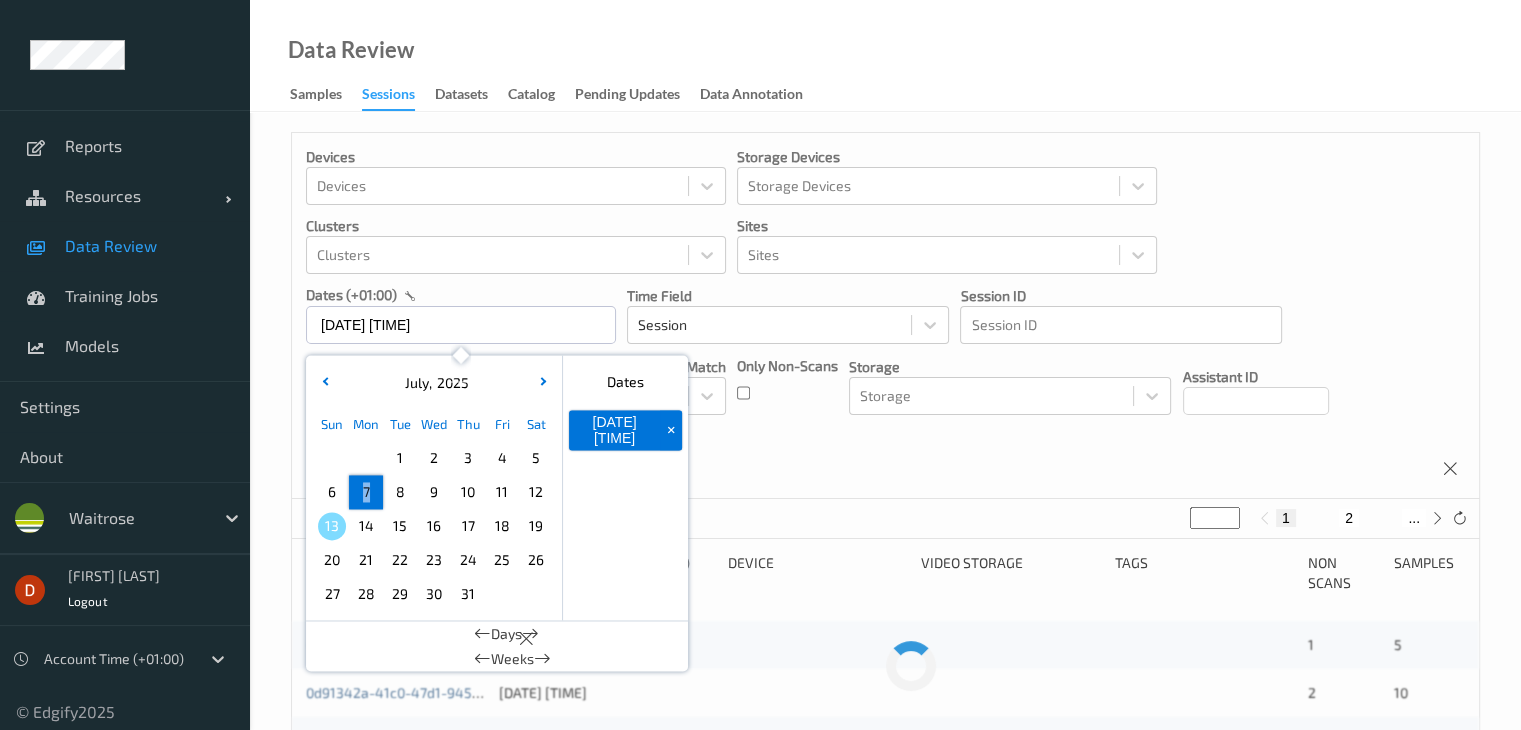 click on "7" at bounding box center (366, 492) 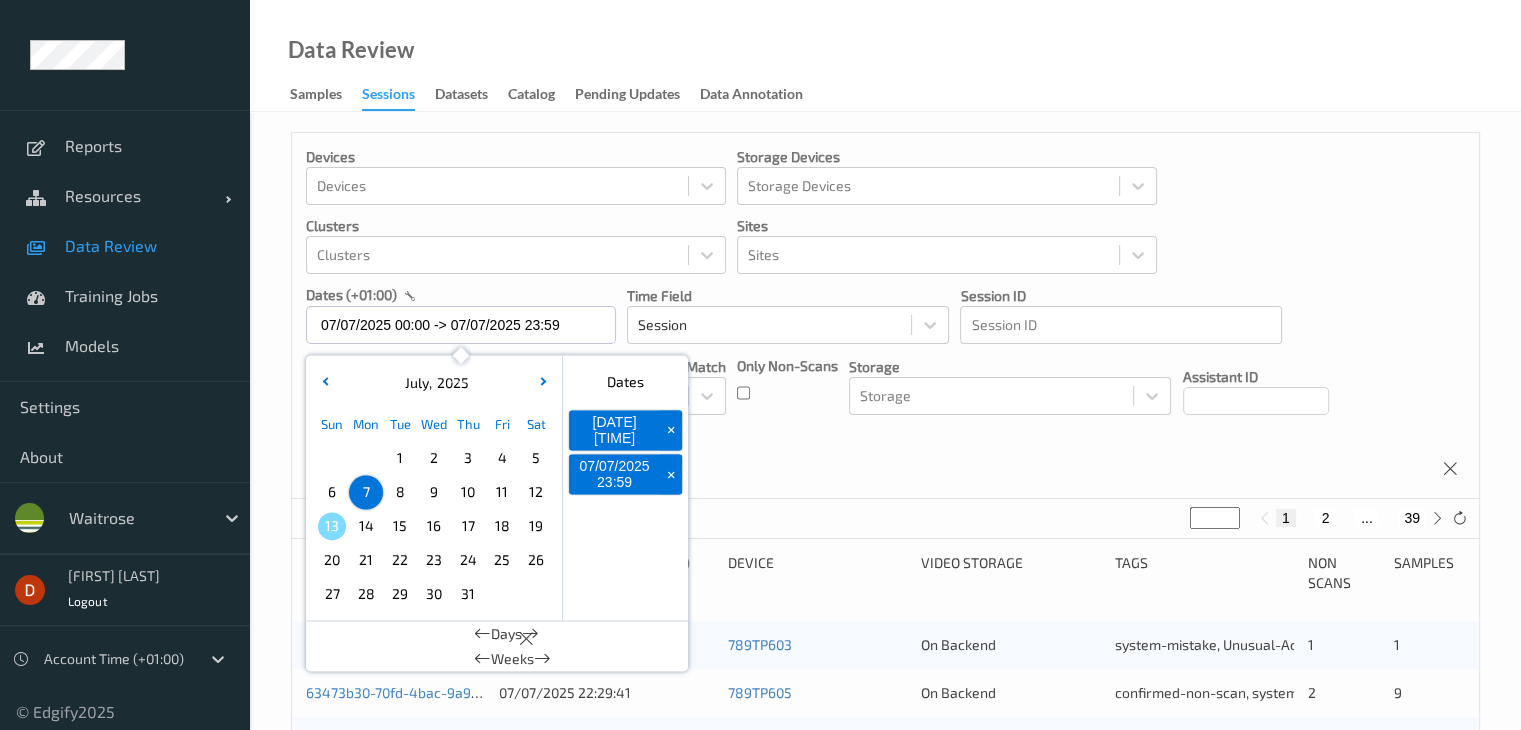 click on "Devices Devices Storage Devices Storage Devices Clusters Clusters Sites Sites dates (+01:00) 07/07/2025 00:00 -> 07/07/2025 23:59 July , 2025 Sun Mon Tue Wed Thu Fri Sat 1 2 3 4 5 6 7 8 9 10 11 12 13 14 15 16 17 18 19 20 21 22 23 24 25 26 27 28 29 30 31 January February March April May June July August September October November December 2021 2022 2023 2024 2025 2026 2027 2028 2029 2030 2031 2032 Dates 07/07/2025 00:00 + 07/07/2025 23:59 + Days Weeks Time Field Session Session ID Session ID Tags none contains any contains all exact match Tags Only Non-Scans Storage Storage Assistant ID Shopper ID Order By Session" at bounding box center (885, 316) 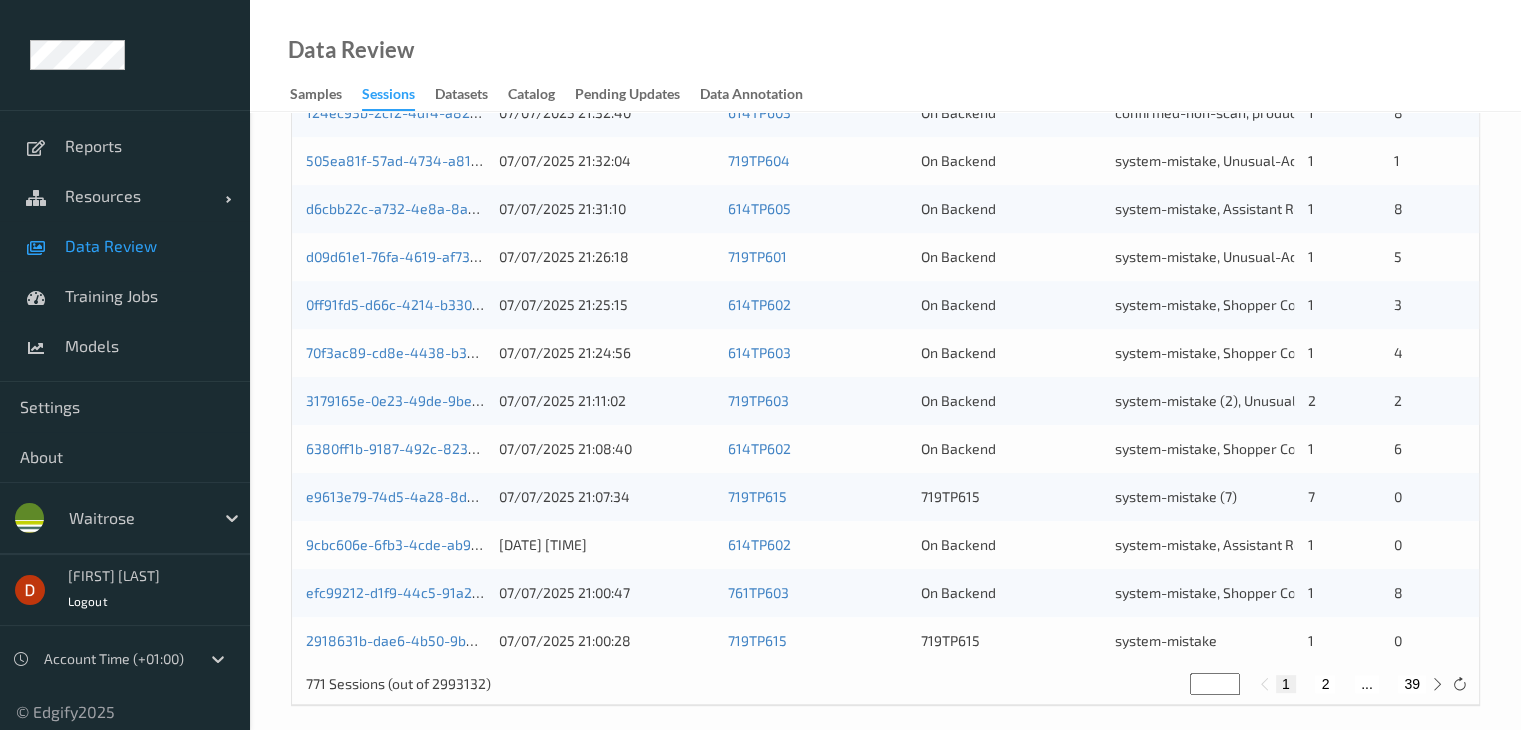 scroll, scrollTop: 932, scrollLeft: 0, axis: vertical 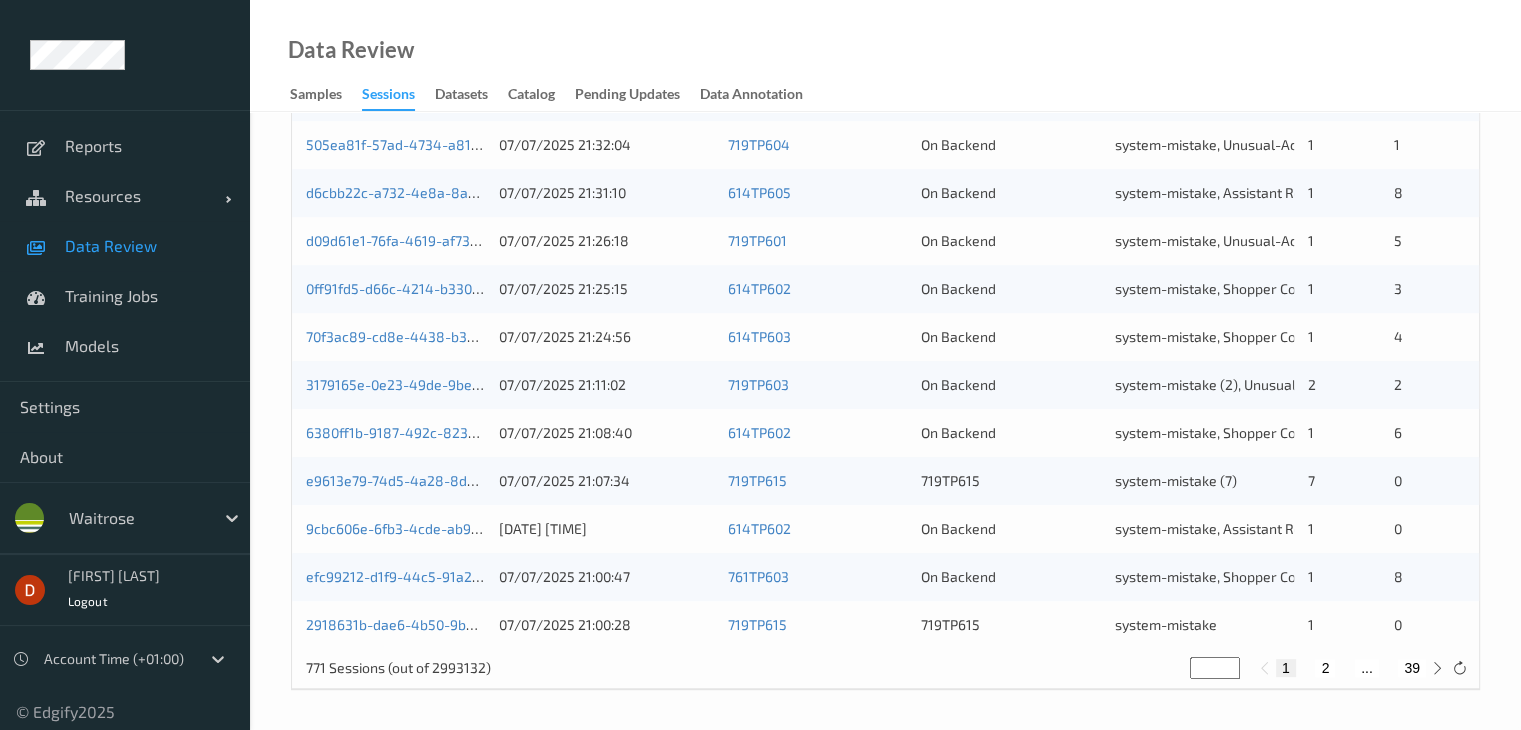 click on "2" at bounding box center (1325, 668) 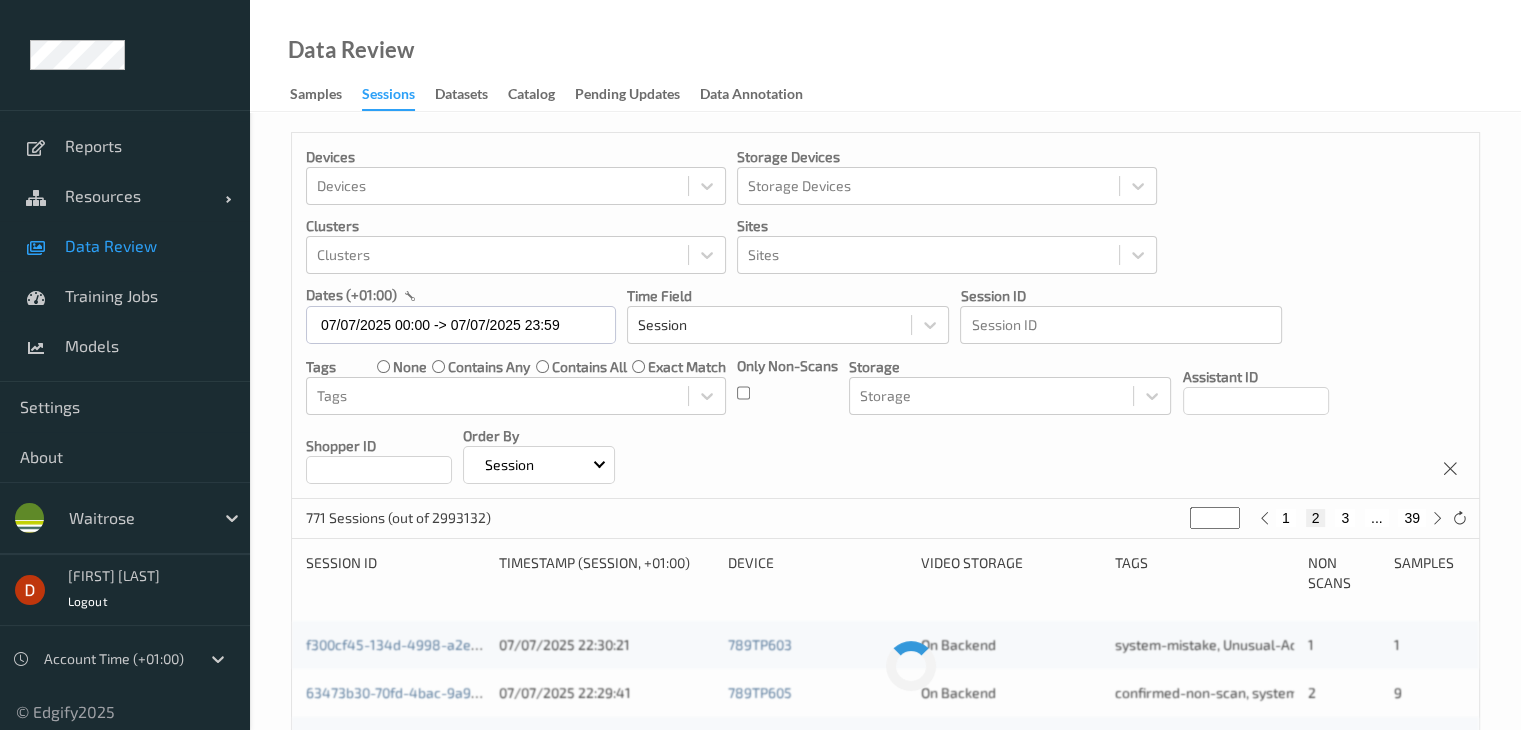 scroll, scrollTop: 300, scrollLeft: 0, axis: vertical 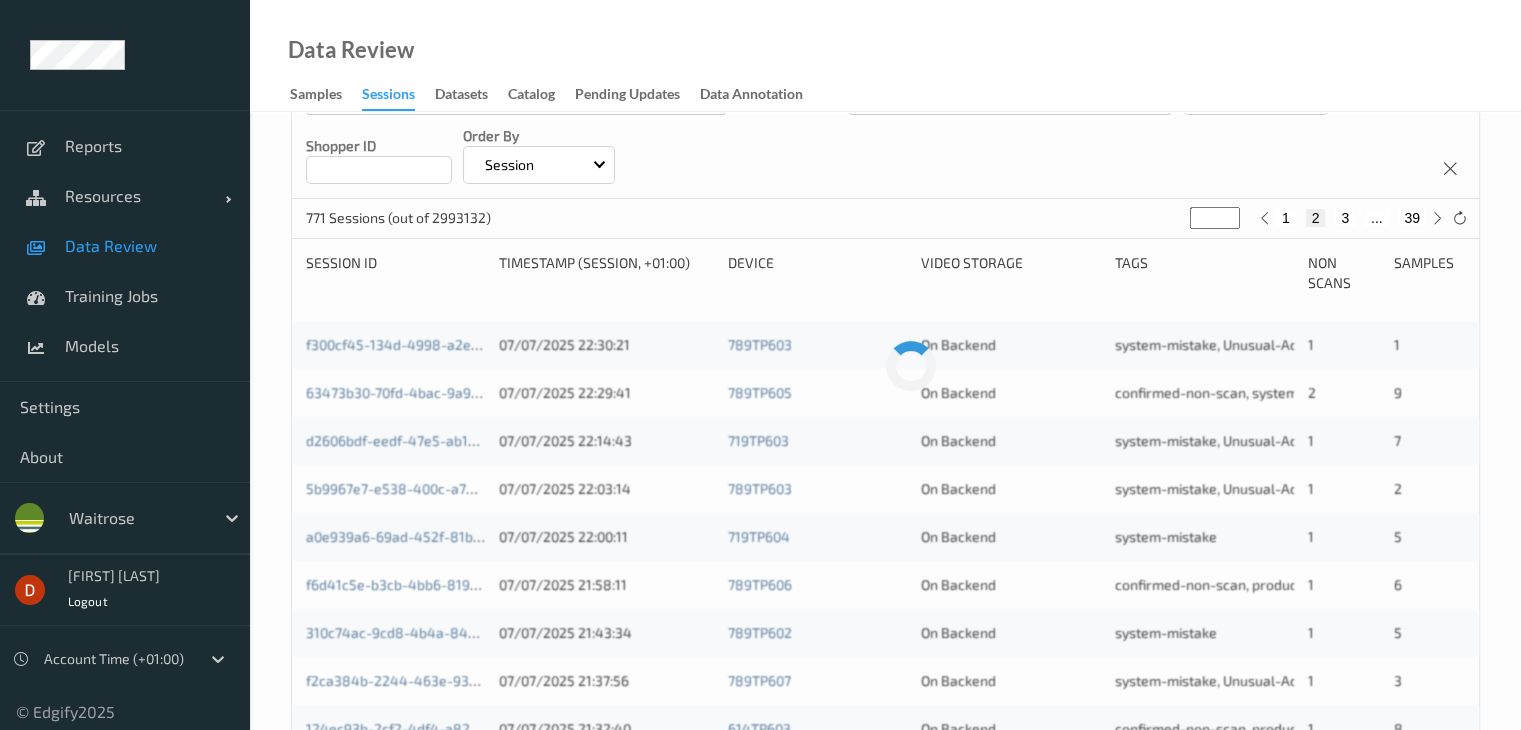 click on "3" at bounding box center (1345, 218) 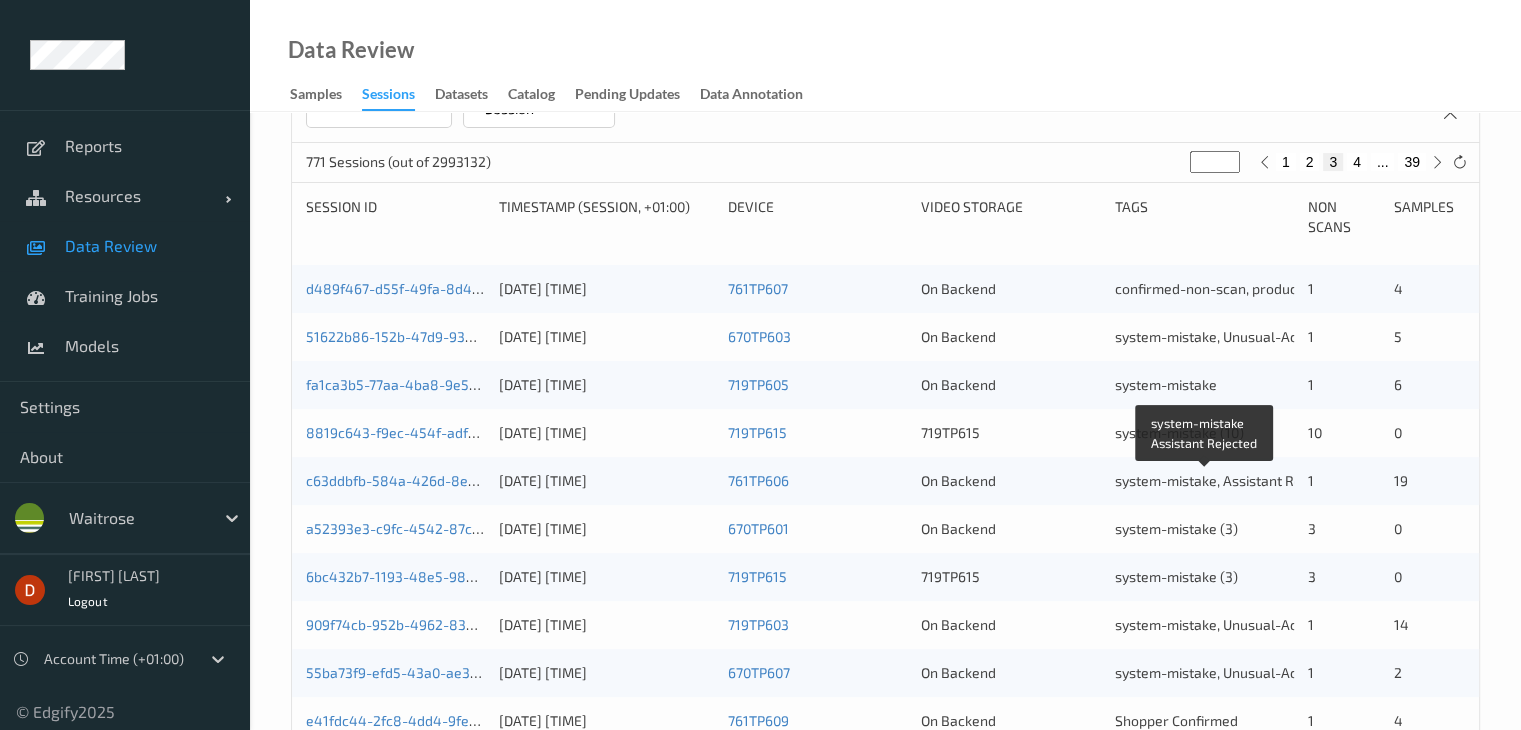 scroll, scrollTop: 600, scrollLeft: 0, axis: vertical 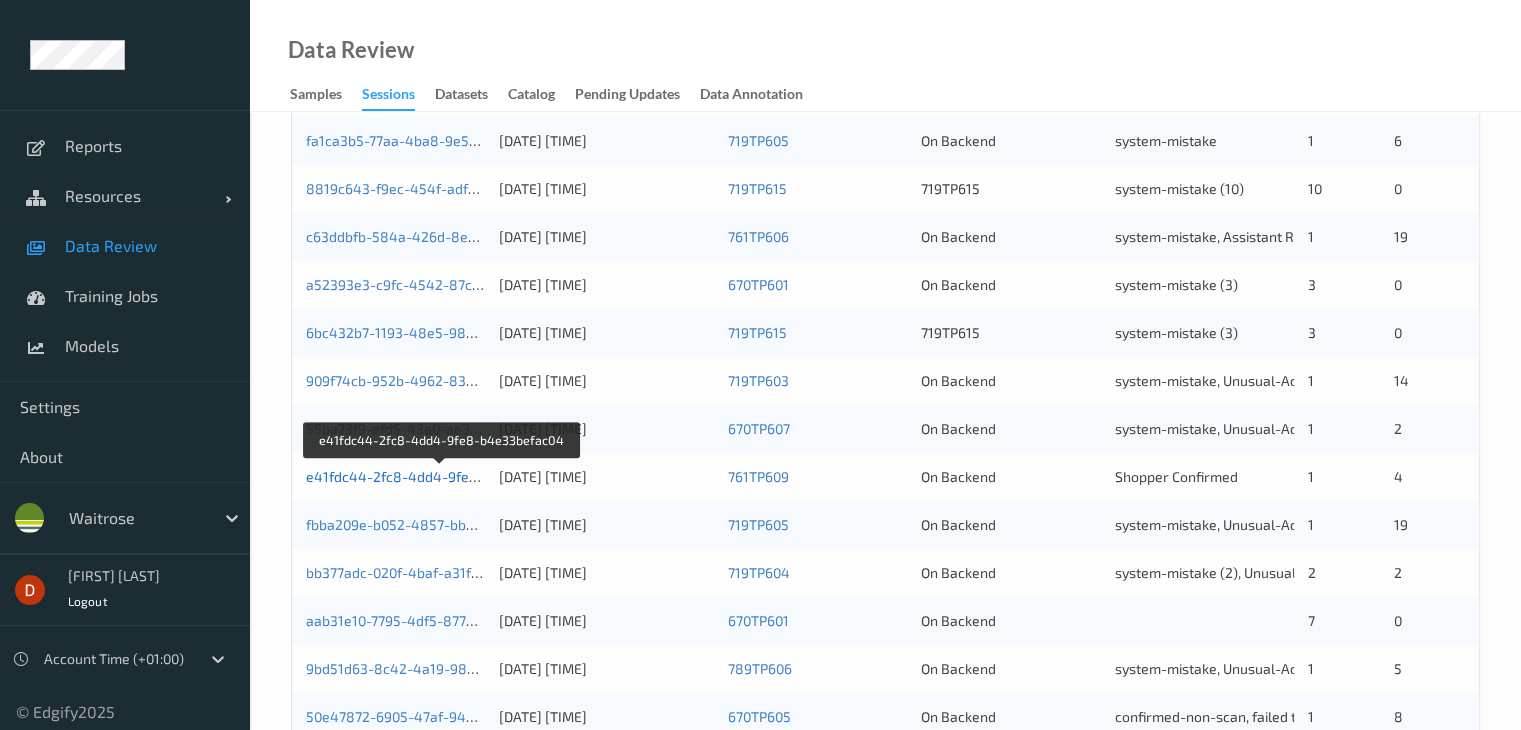 click on "e41fdc44-2fc8-4dd4-9fe8-b4e33befac04" at bounding box center [442, 476] 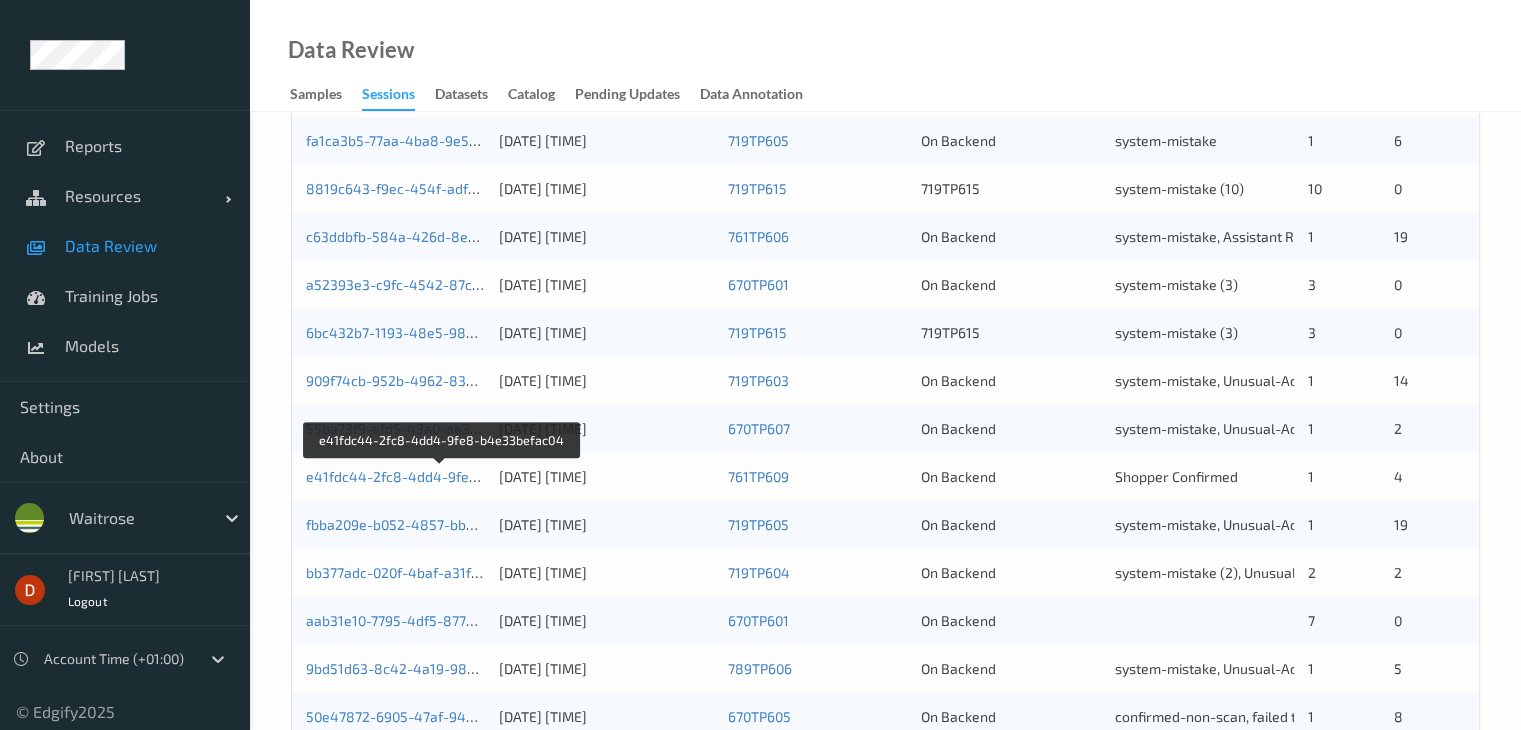 scroll, scrollTop: 0, scrollLeft: 0, axis: both 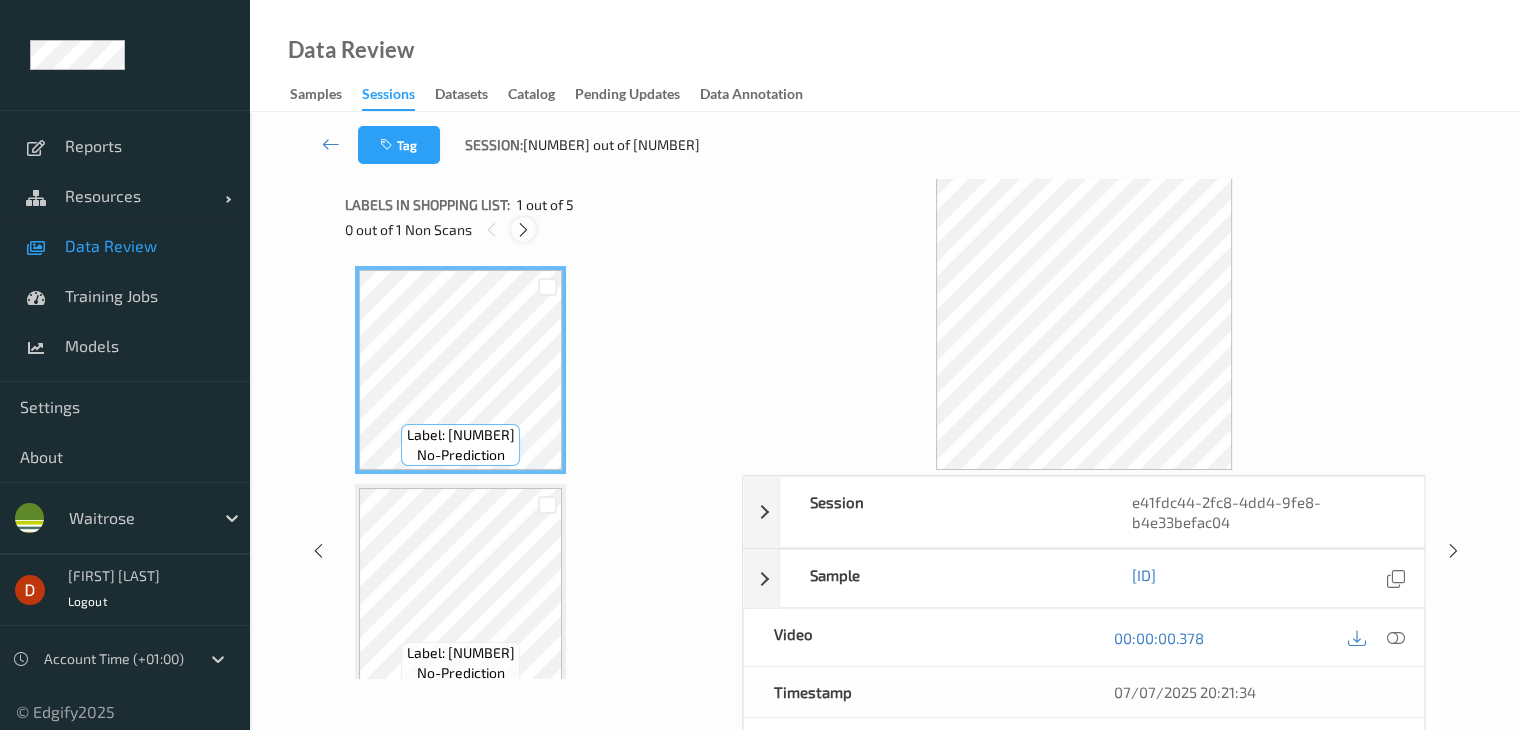 click at bounding box center [523, 230] 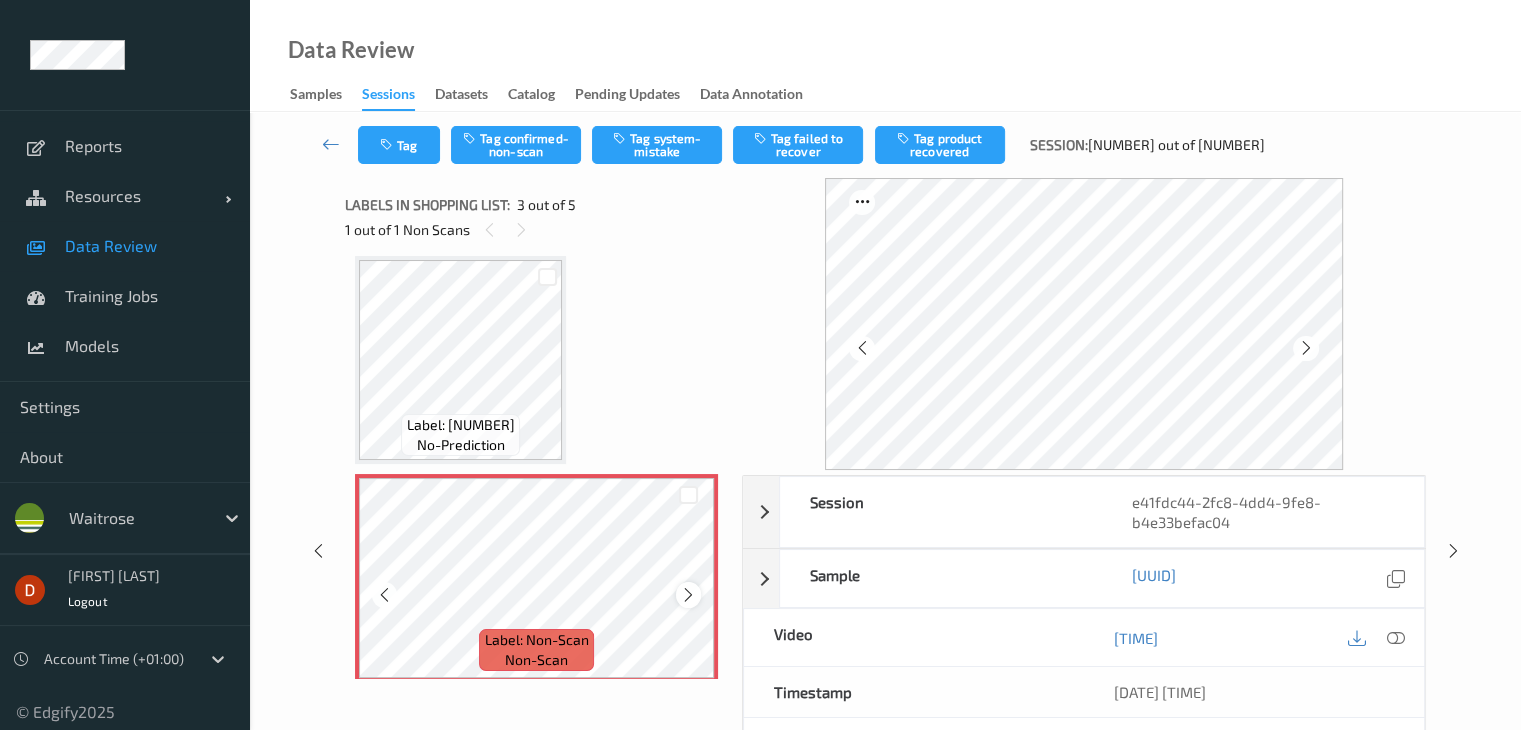 click at bounding box center [688, 595] 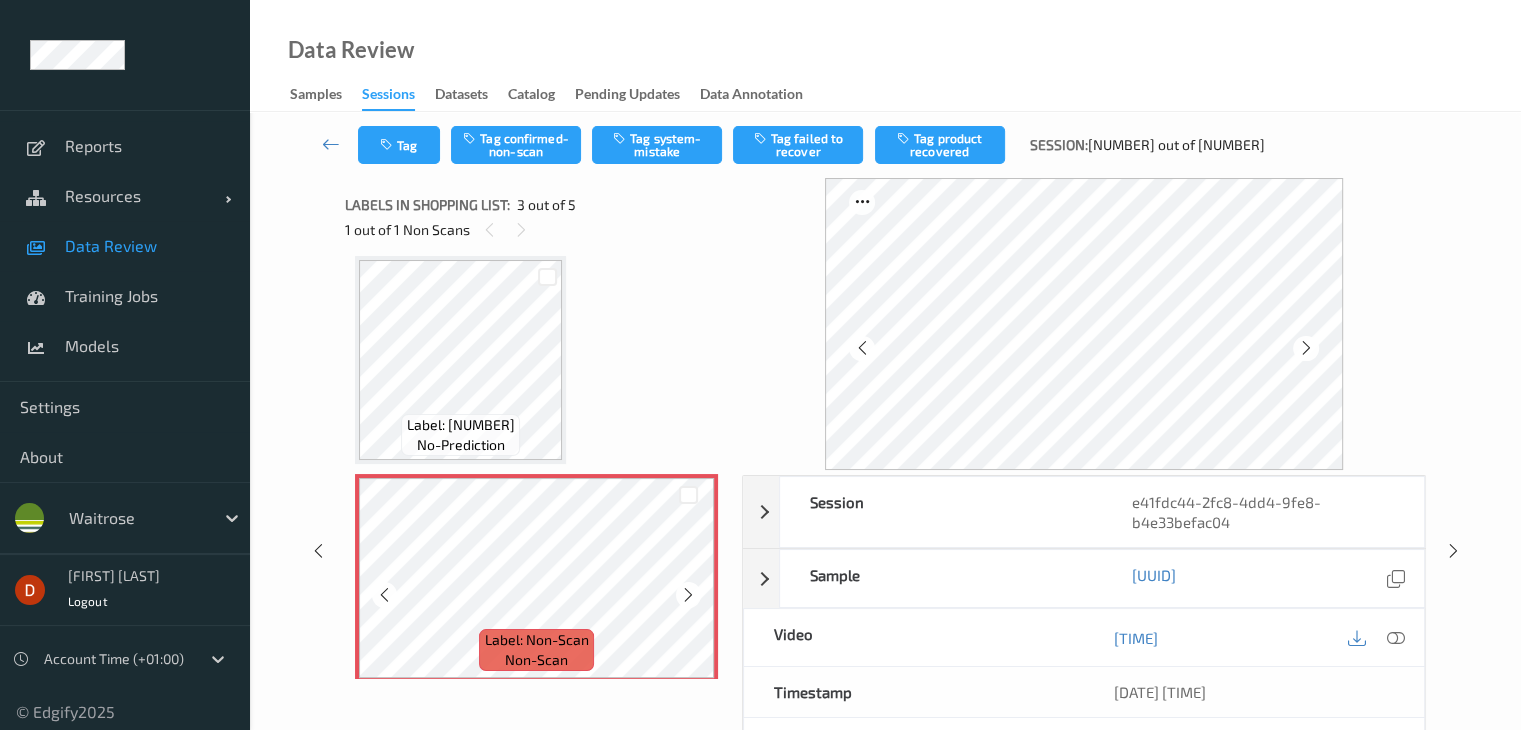 click at bounding box center [688, 595] 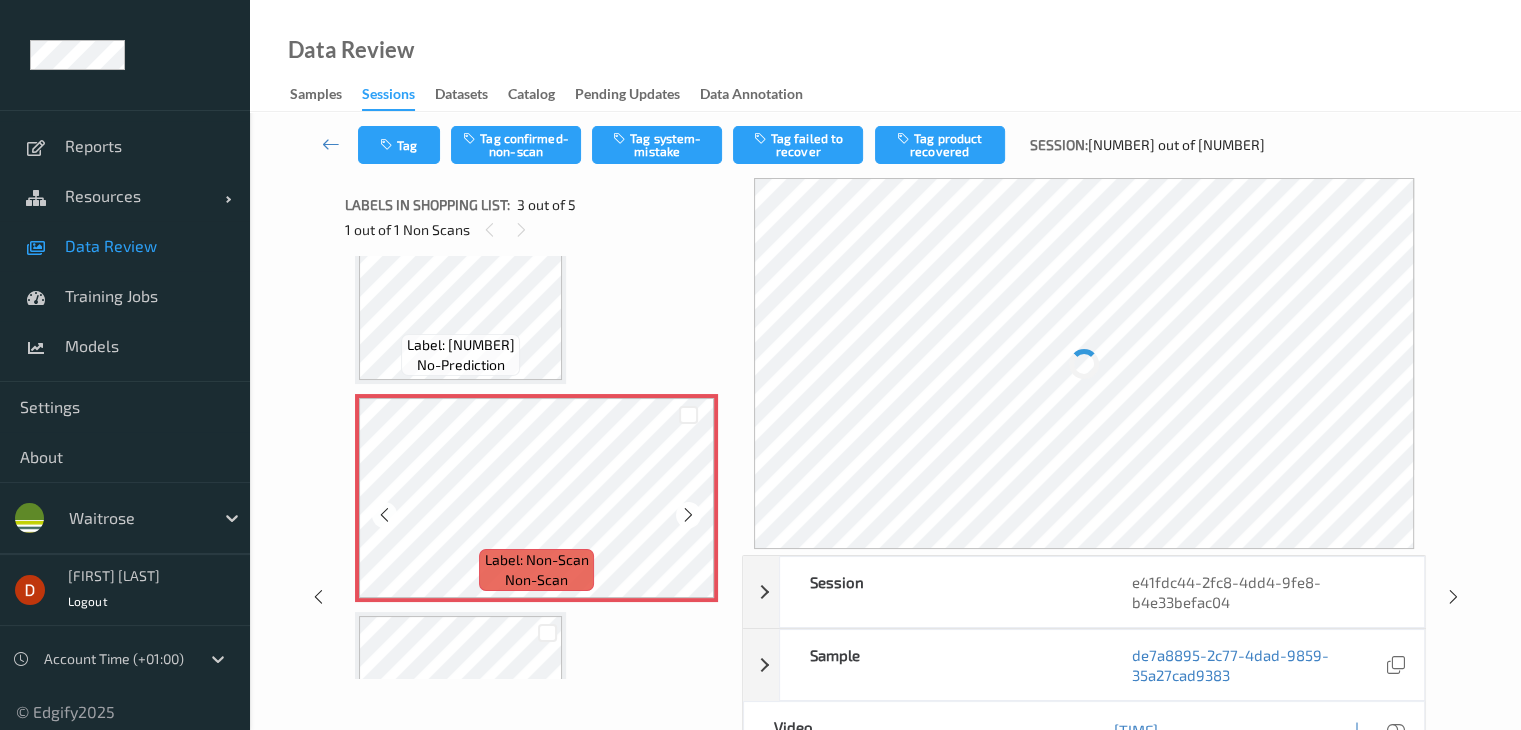 scroll, scrollTop: 428, scrollLeft: 0, axis: vertical 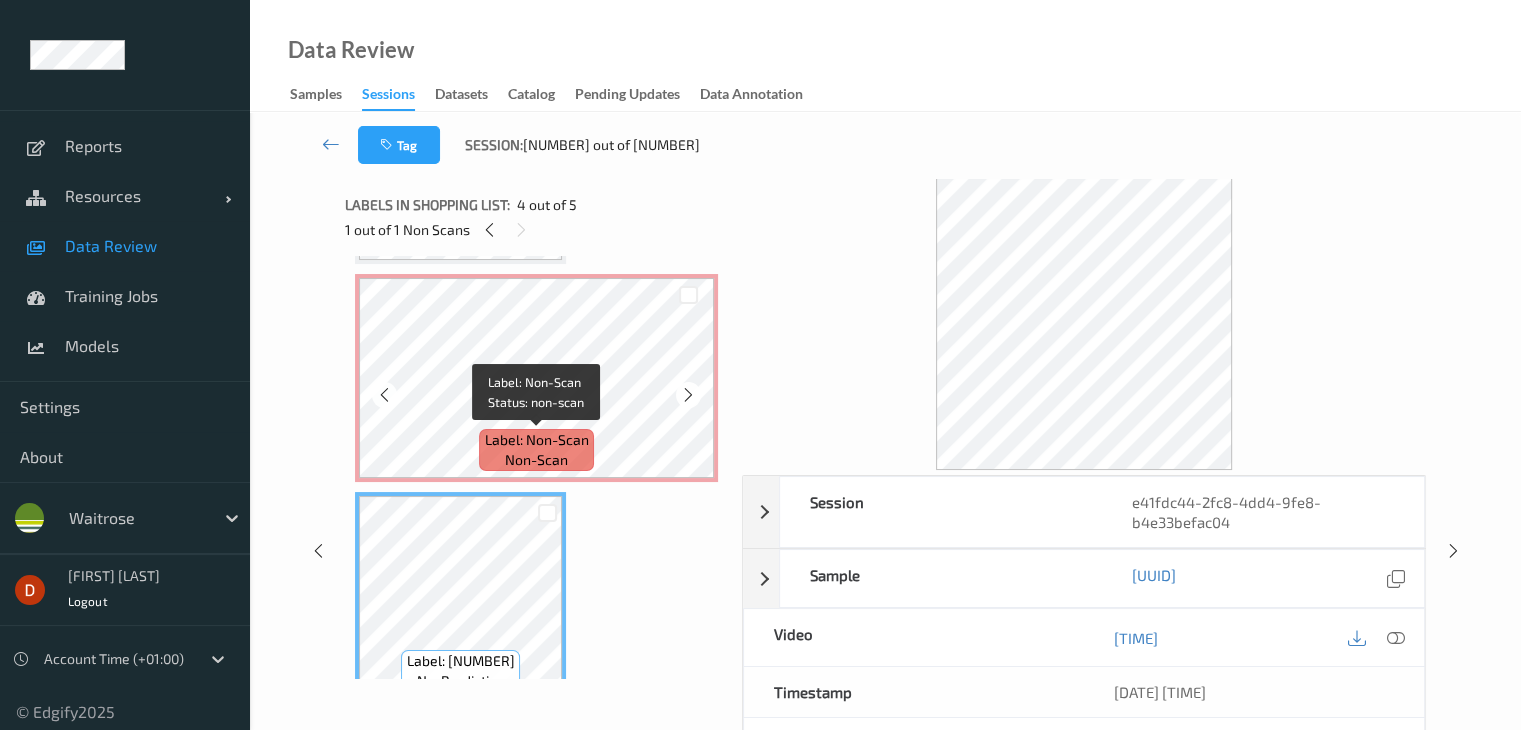 click on "Label: Non-Scan" at bounding box center [537, 440] 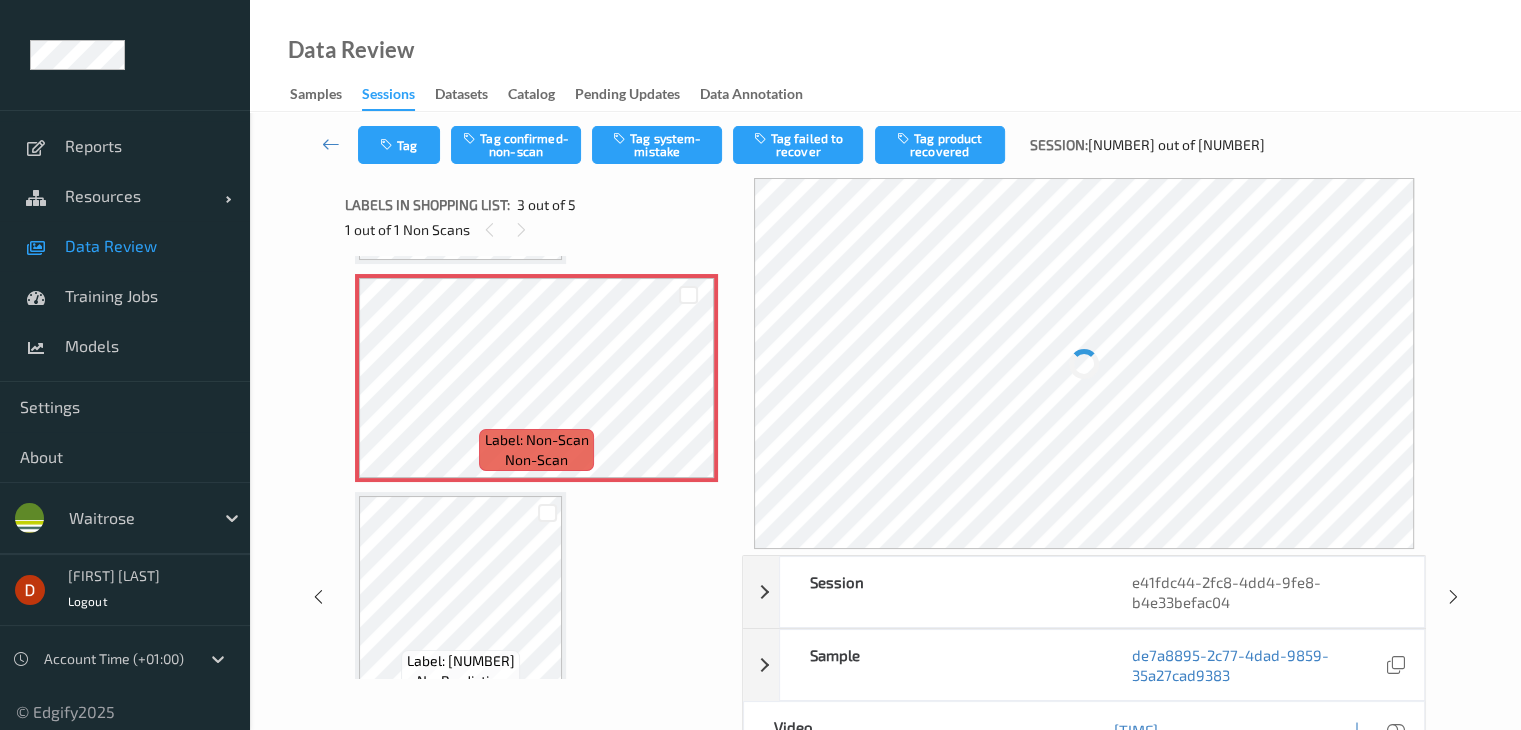 scroll, scrollTop: 100, scrollLeft: 0, axis: vertical 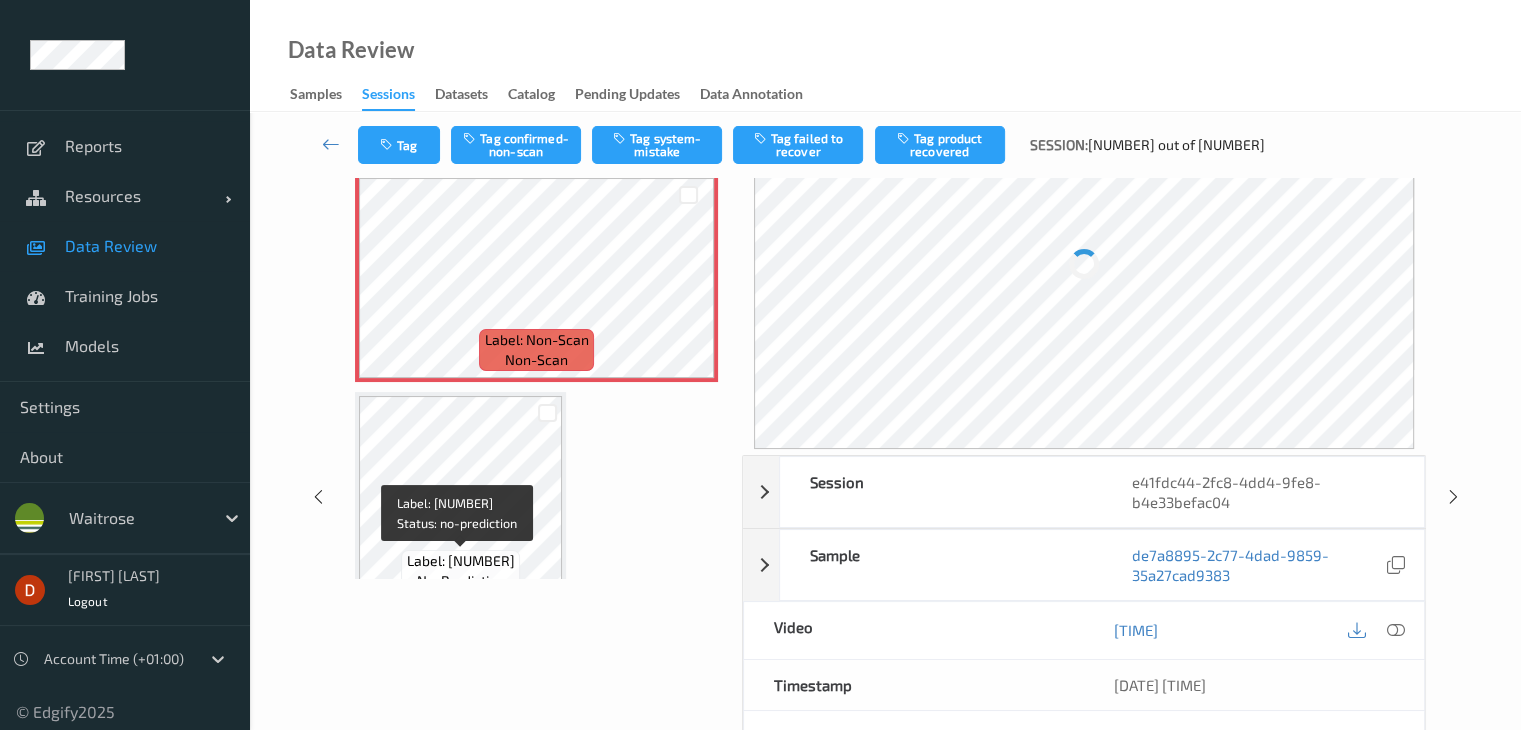 click on "Label: 5000118047794" at bounding box center (461, 561) 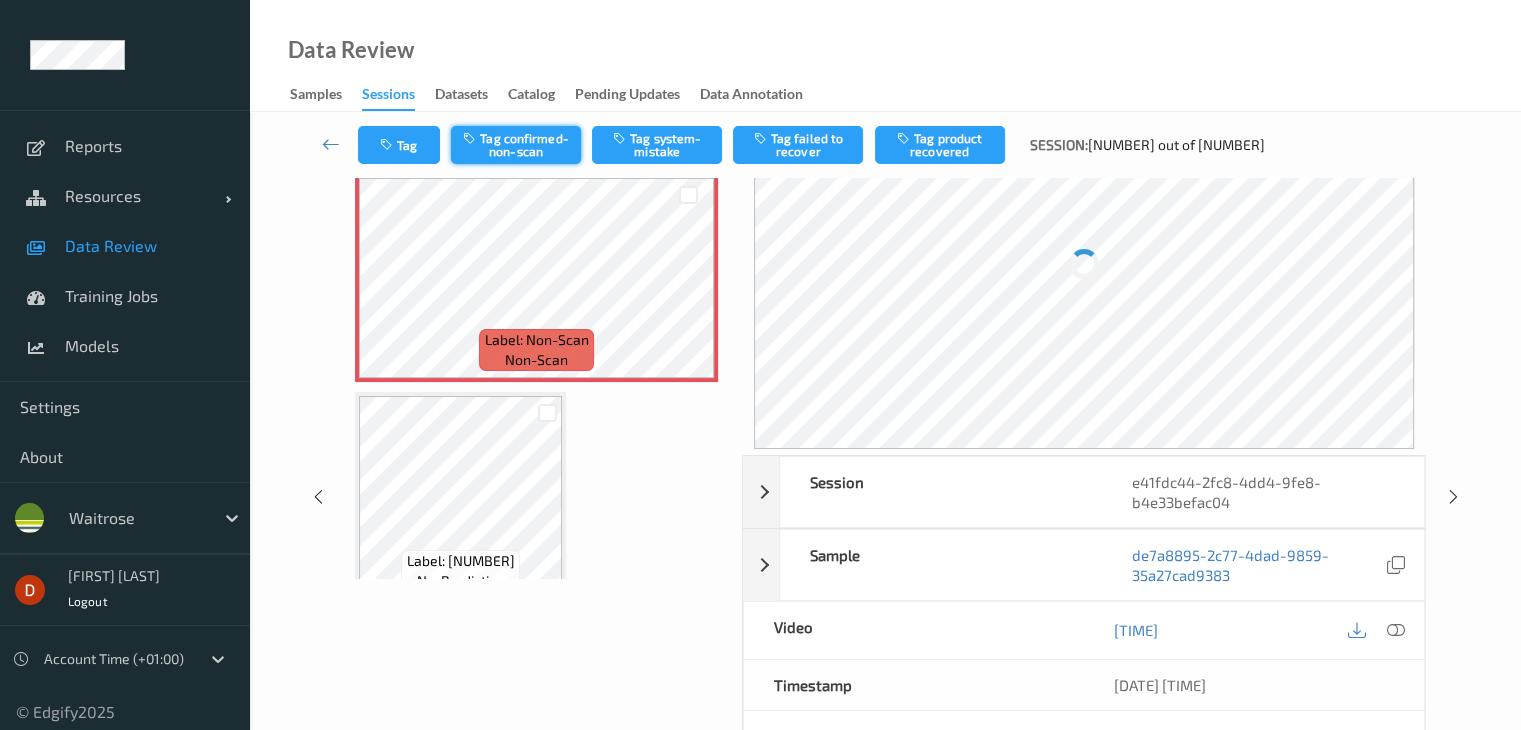 drag, startPoint x: 530, startPoint y: 116, endPoint x: 529, endPoint y: 126, distance: 10.049875 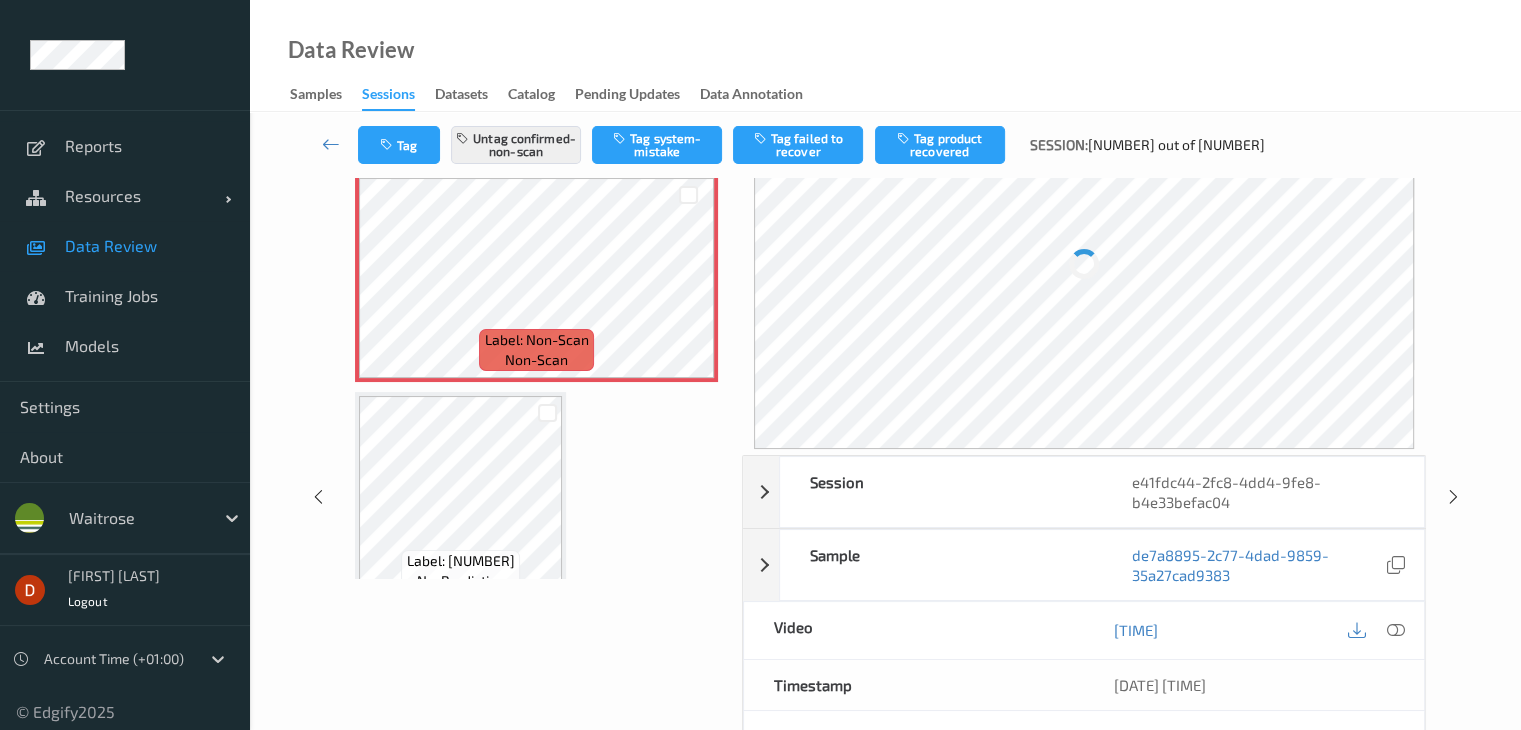drag, startPoint x: 924, startPoint y: 154, endPoint x: 820, endPoint y: 231, distance: 129.40247 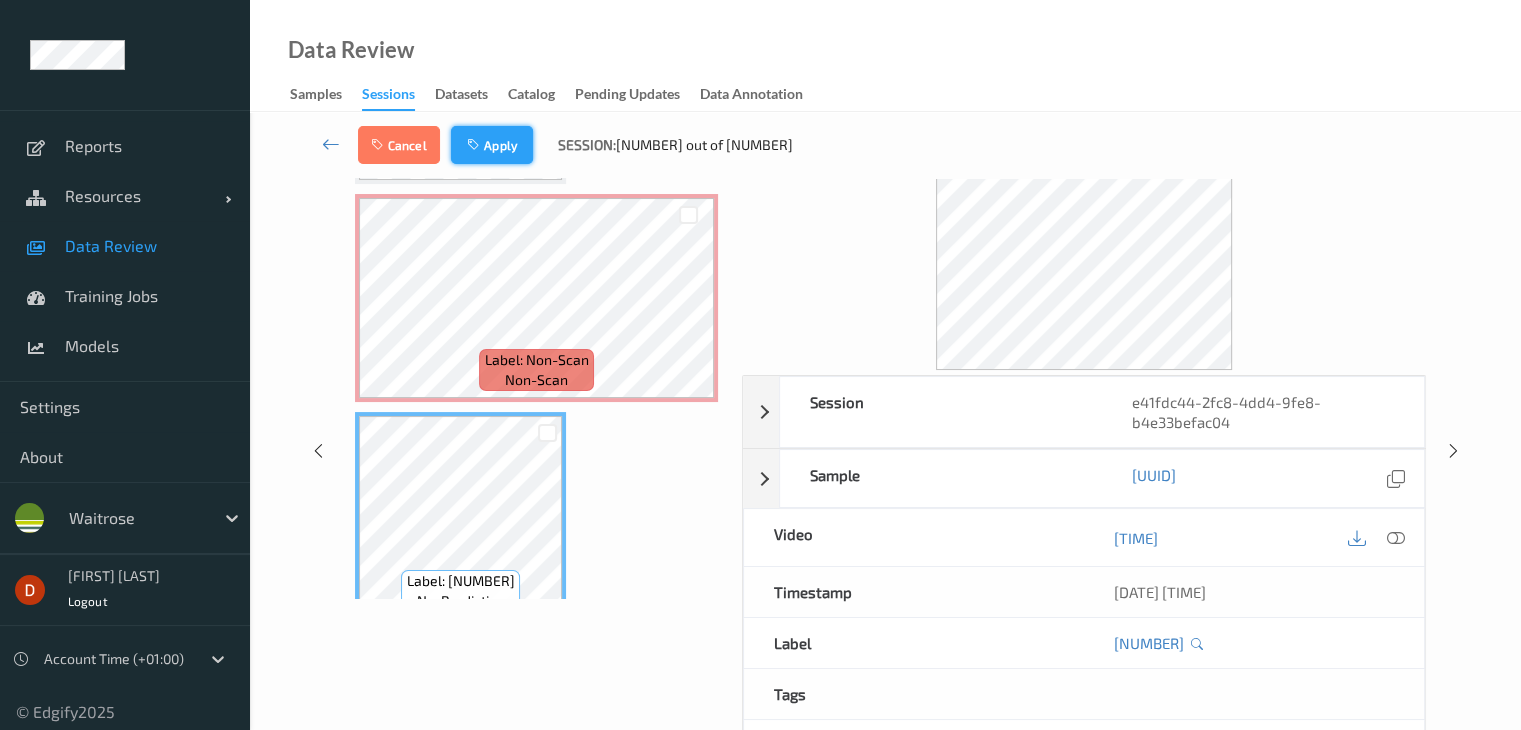 click on "Cancel Apply Session: 50 out of 771" at bounding box center (582, 145) 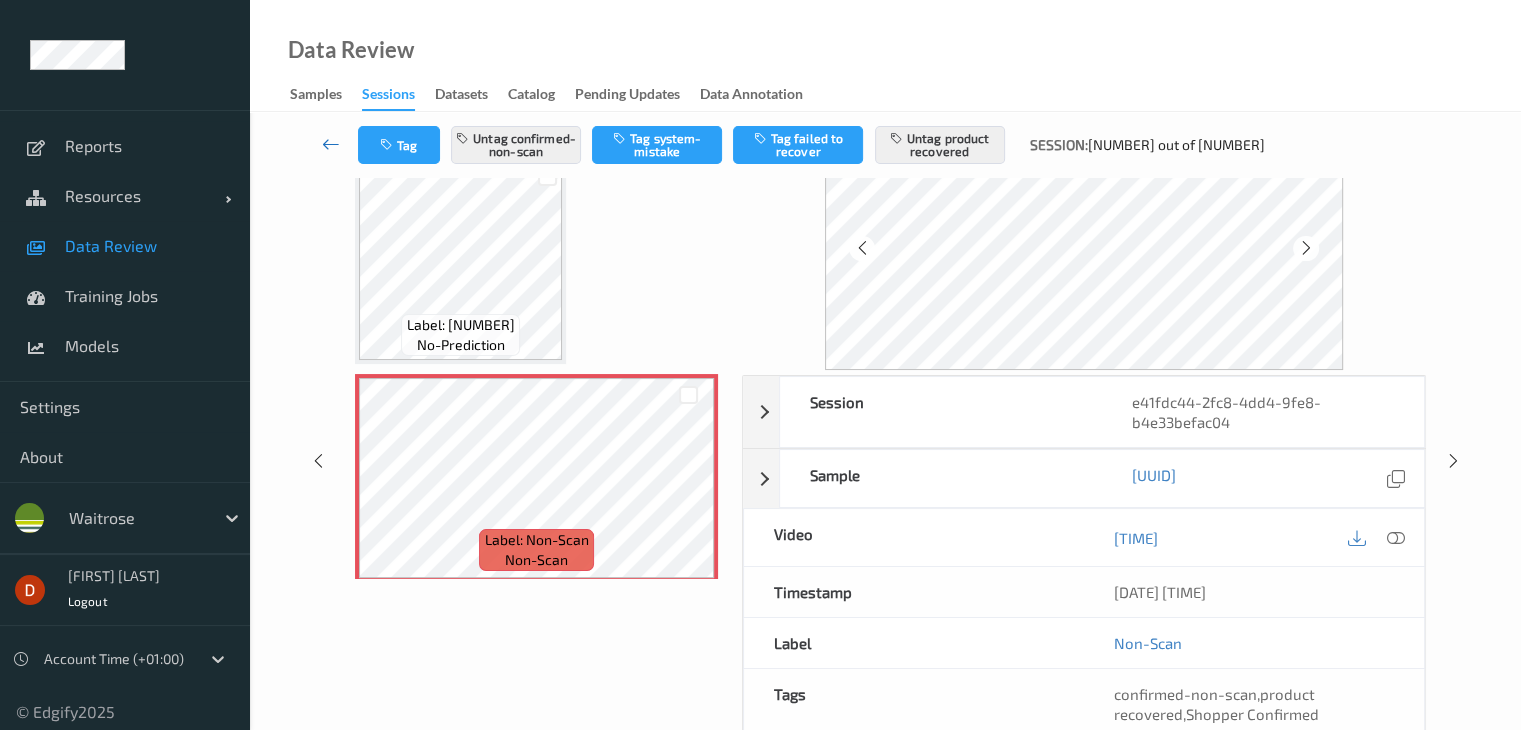 click at bounding box center (331, 144) 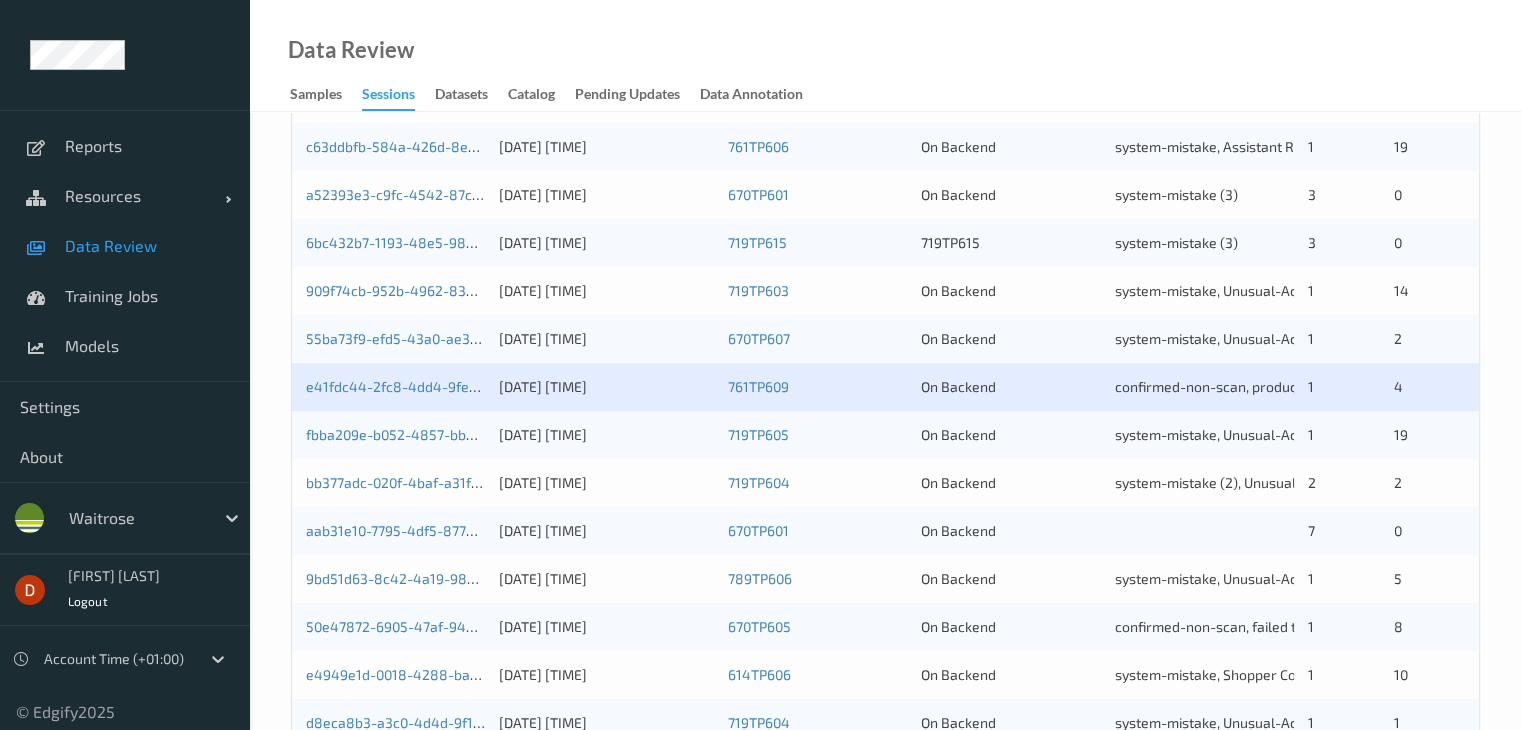 scroll, scrollTop: 700, scrollLeft: 0, axis: vertical 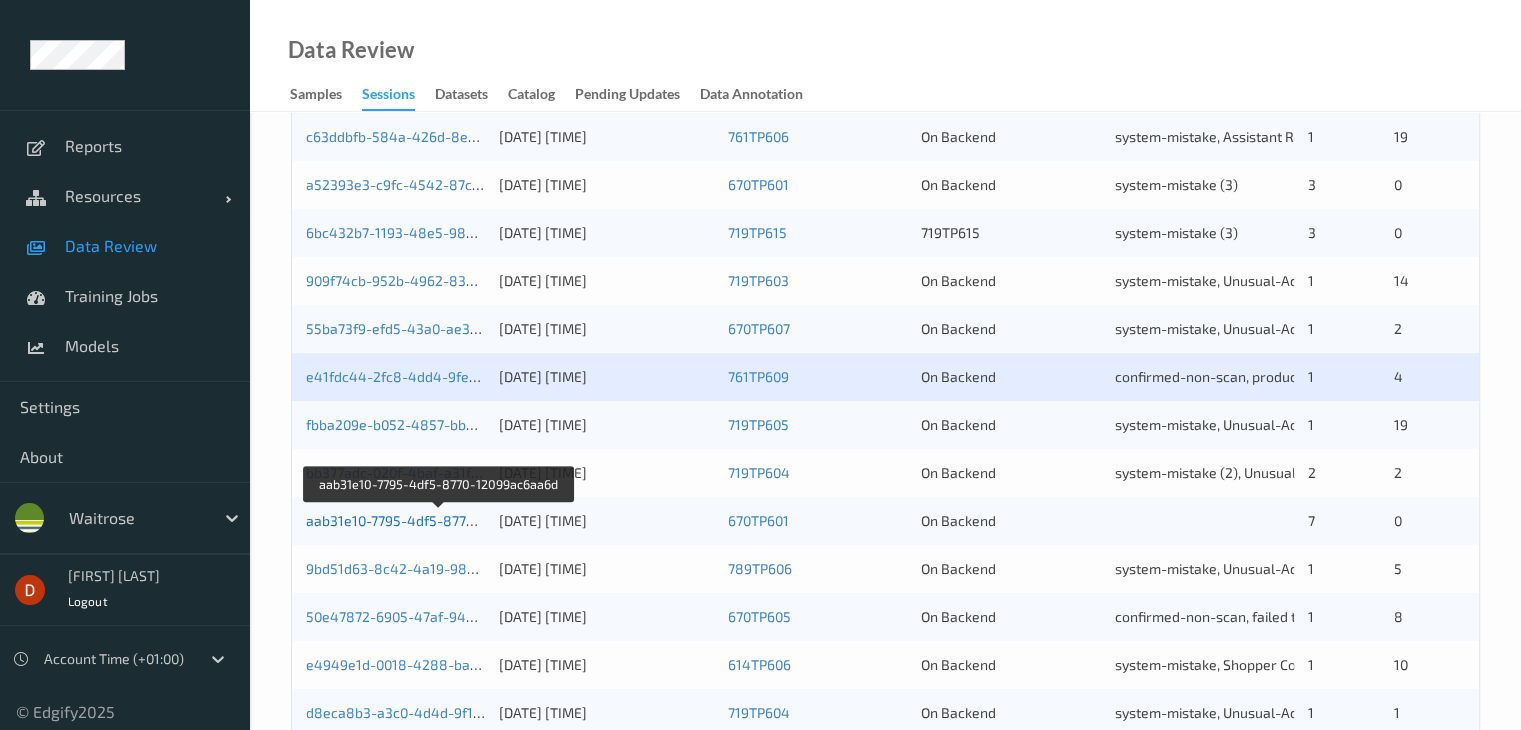 click on "aab31e10-7795-4df5-8770-12099ac6aa6d" at bounding box center [439, 520] 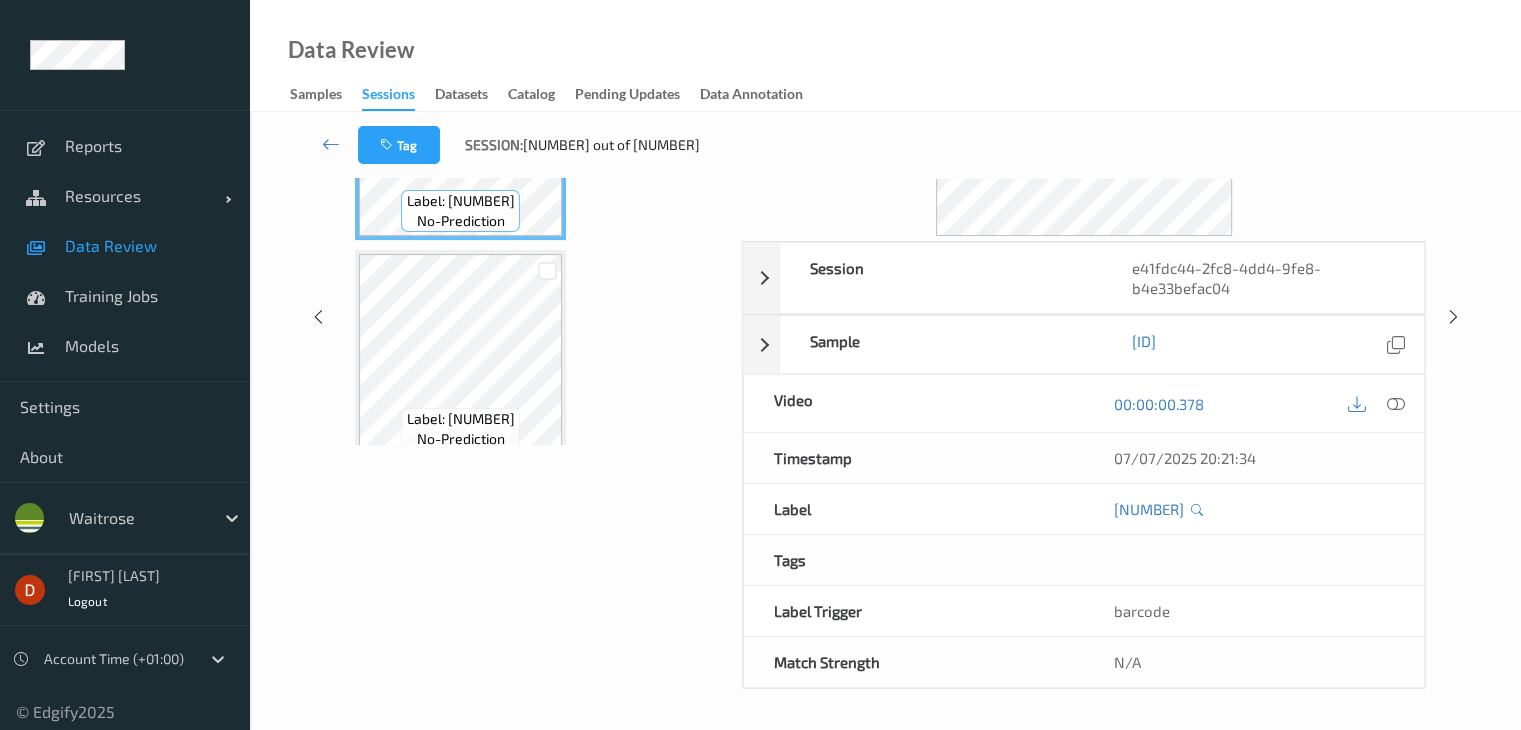 scroll, scrollTop: 0, scrollLeft: 0, axis: both 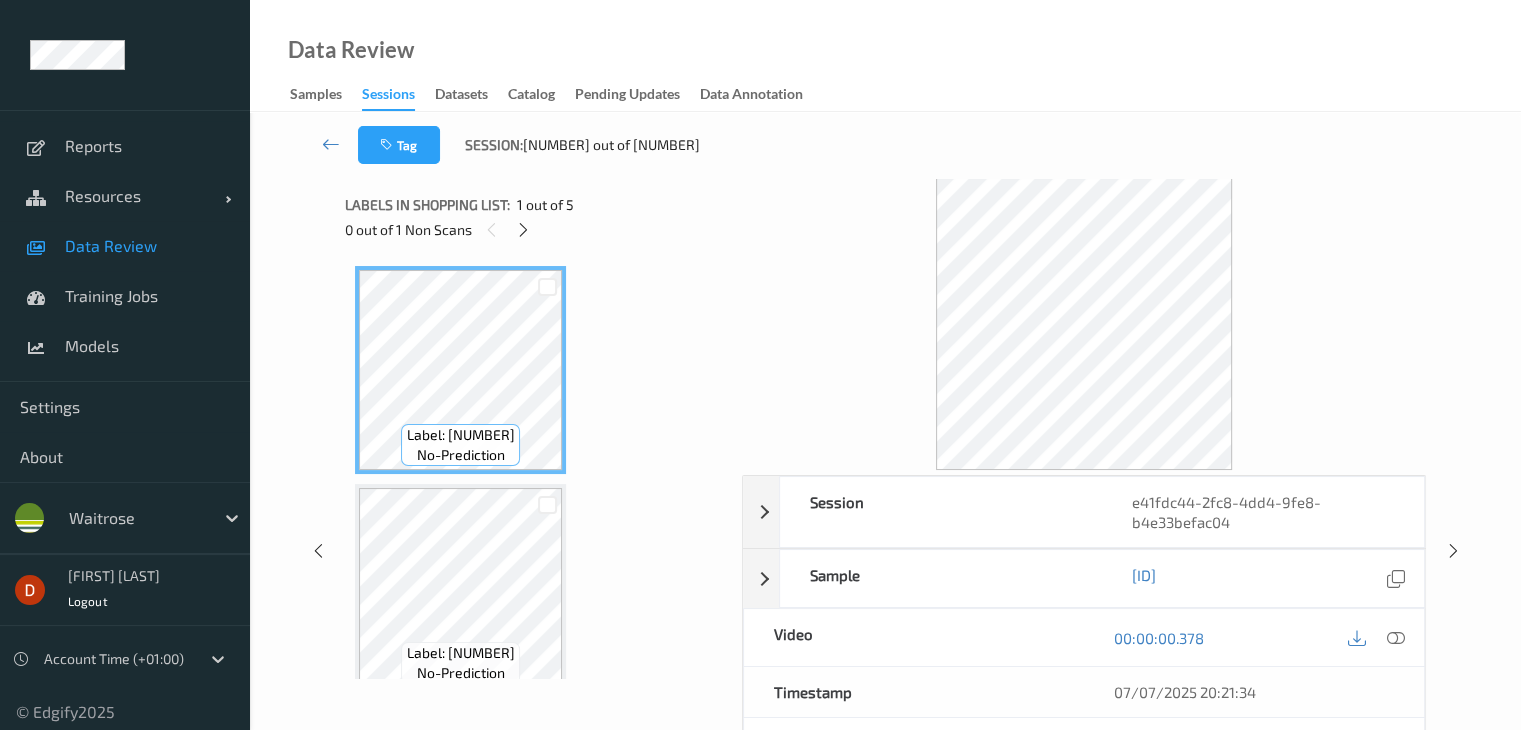 click on "0 out of 1 Non Scans" at bounding box center [536, 229] 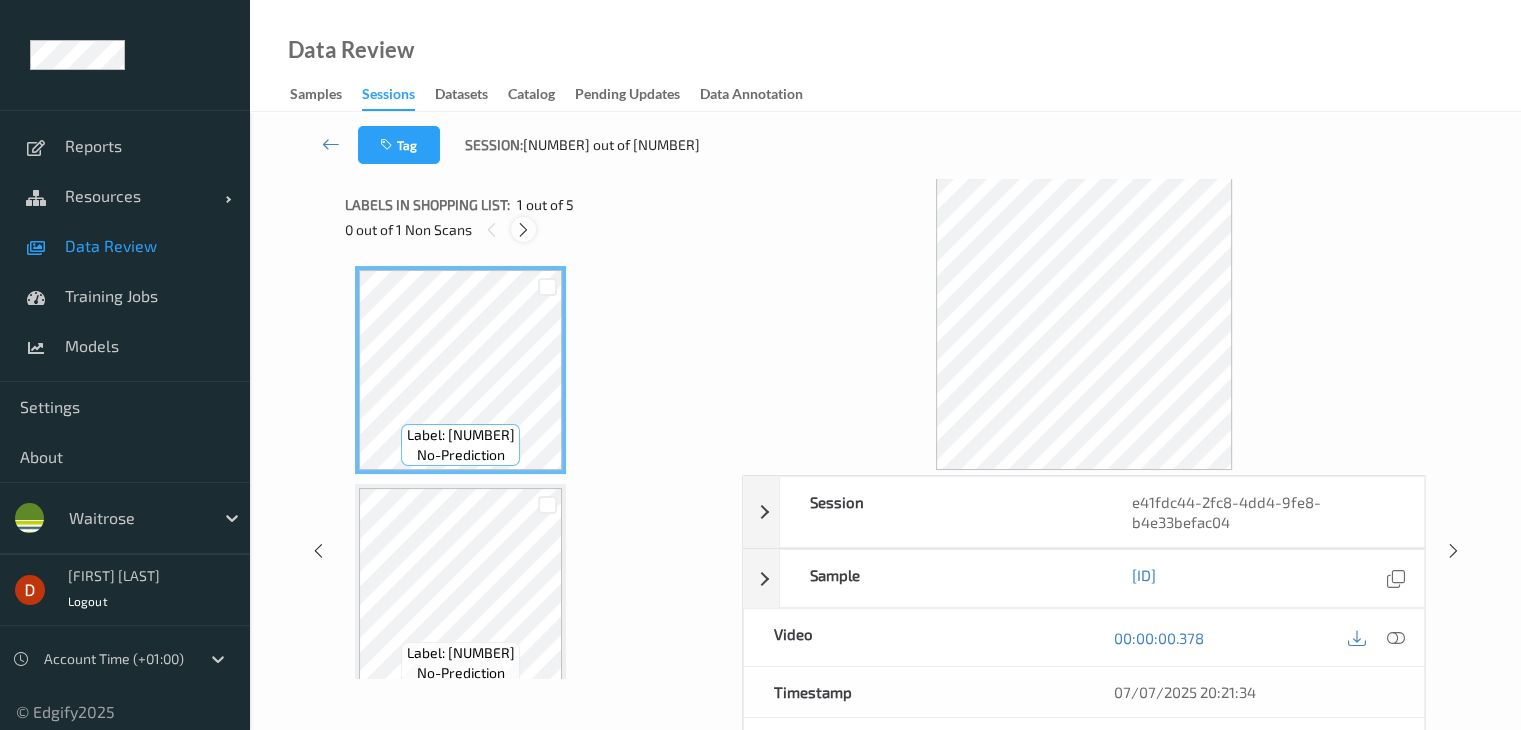 click at bounding box center (523, 229) 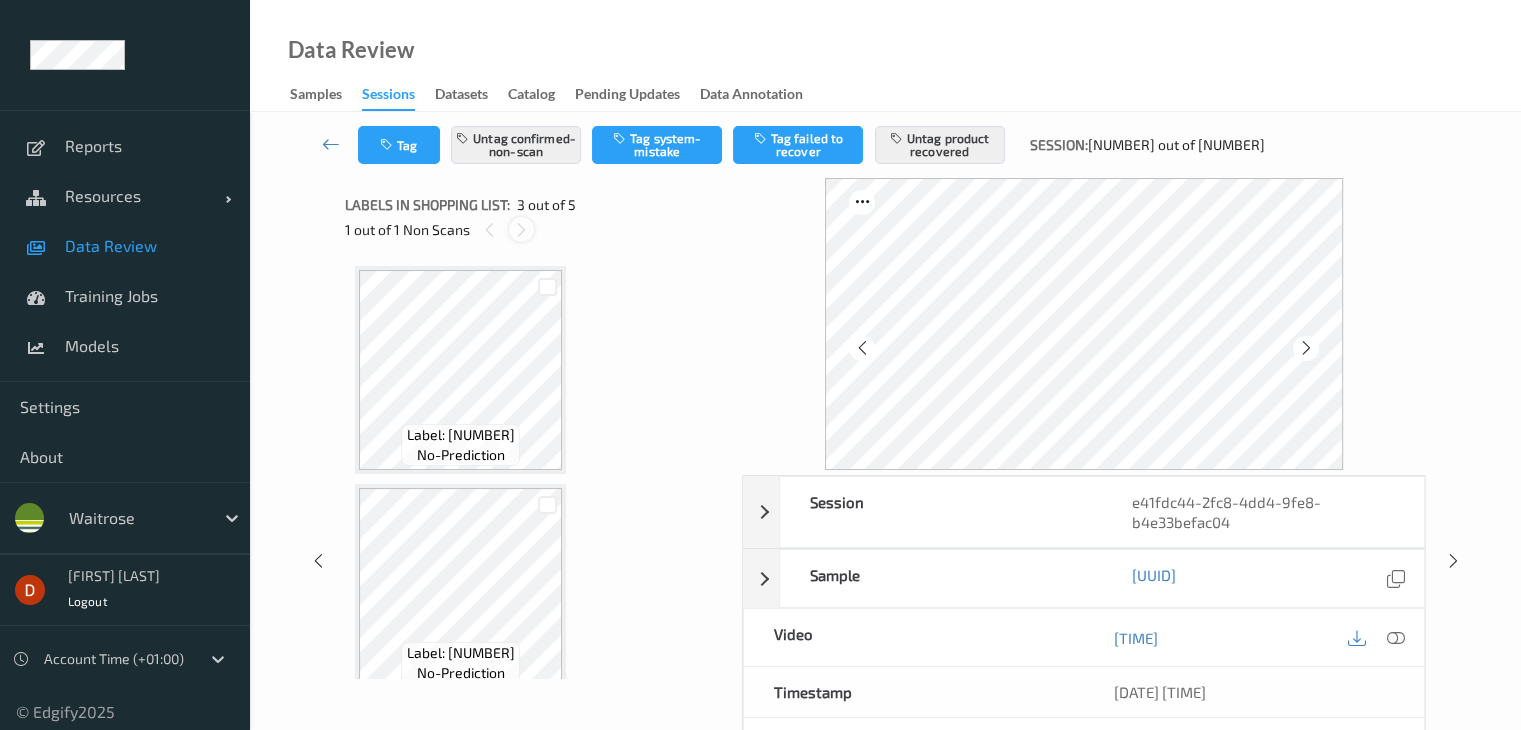 scroll, scrollTop: 228, scrollLeft: 0, axis: vertical 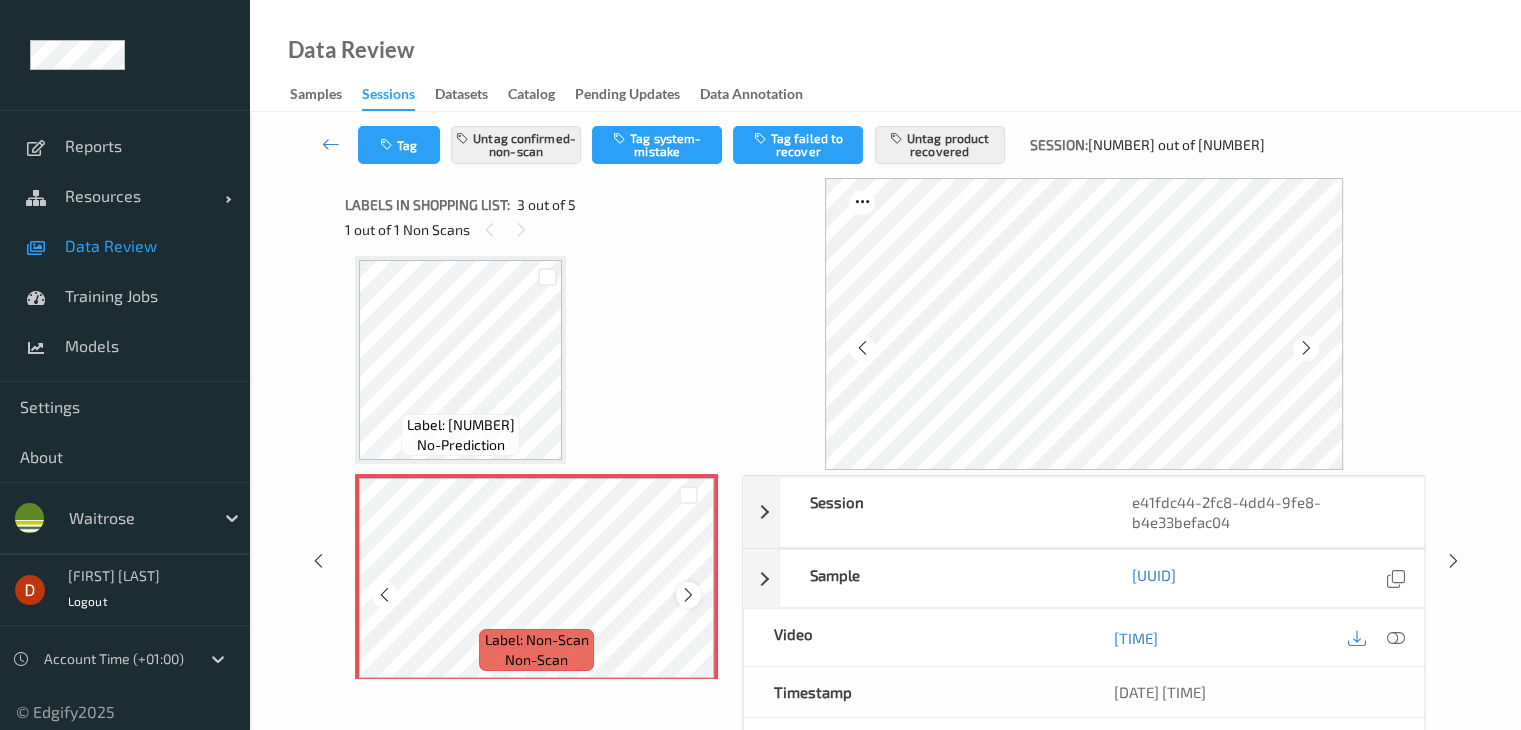 click at bounding box center (688, 595) 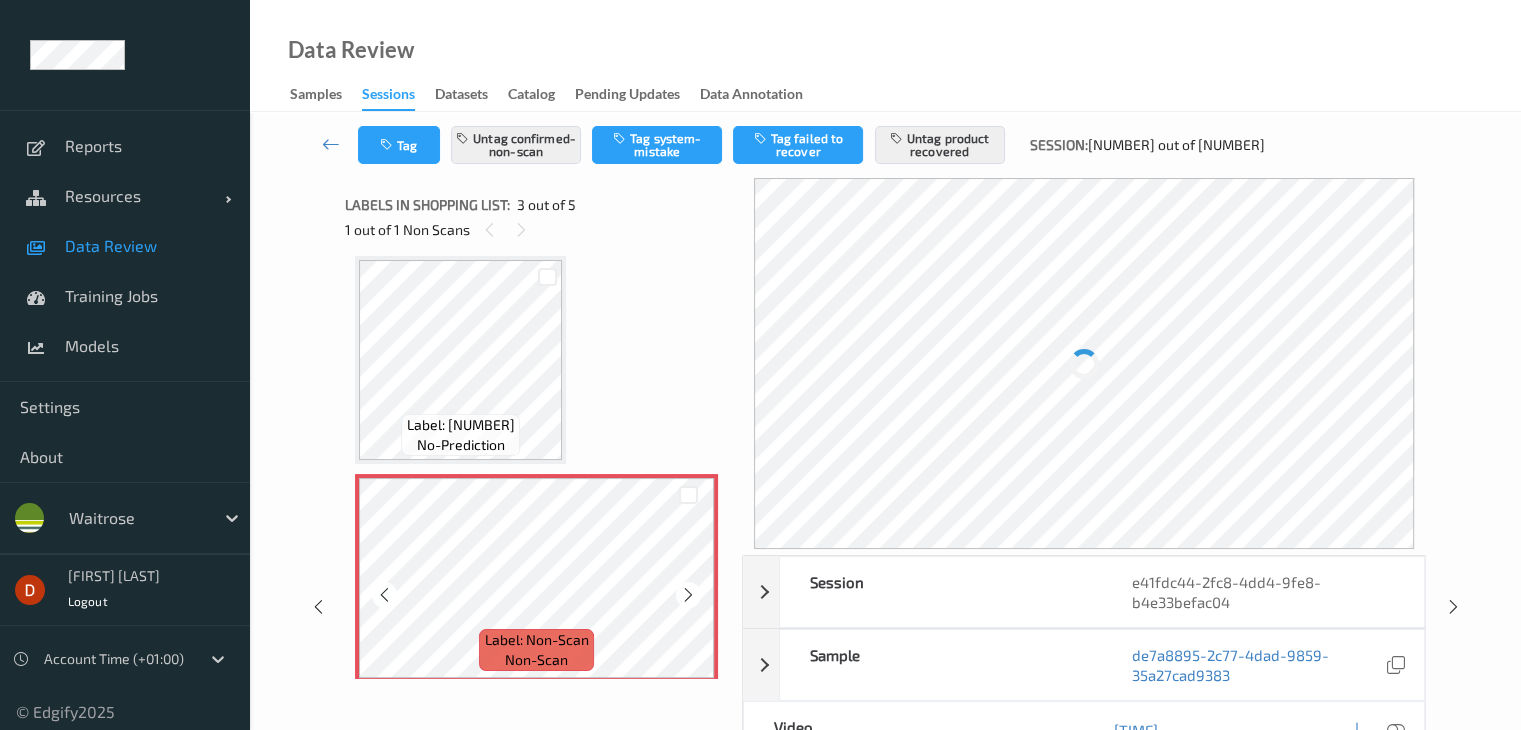 click at bounding box center (688, 595) 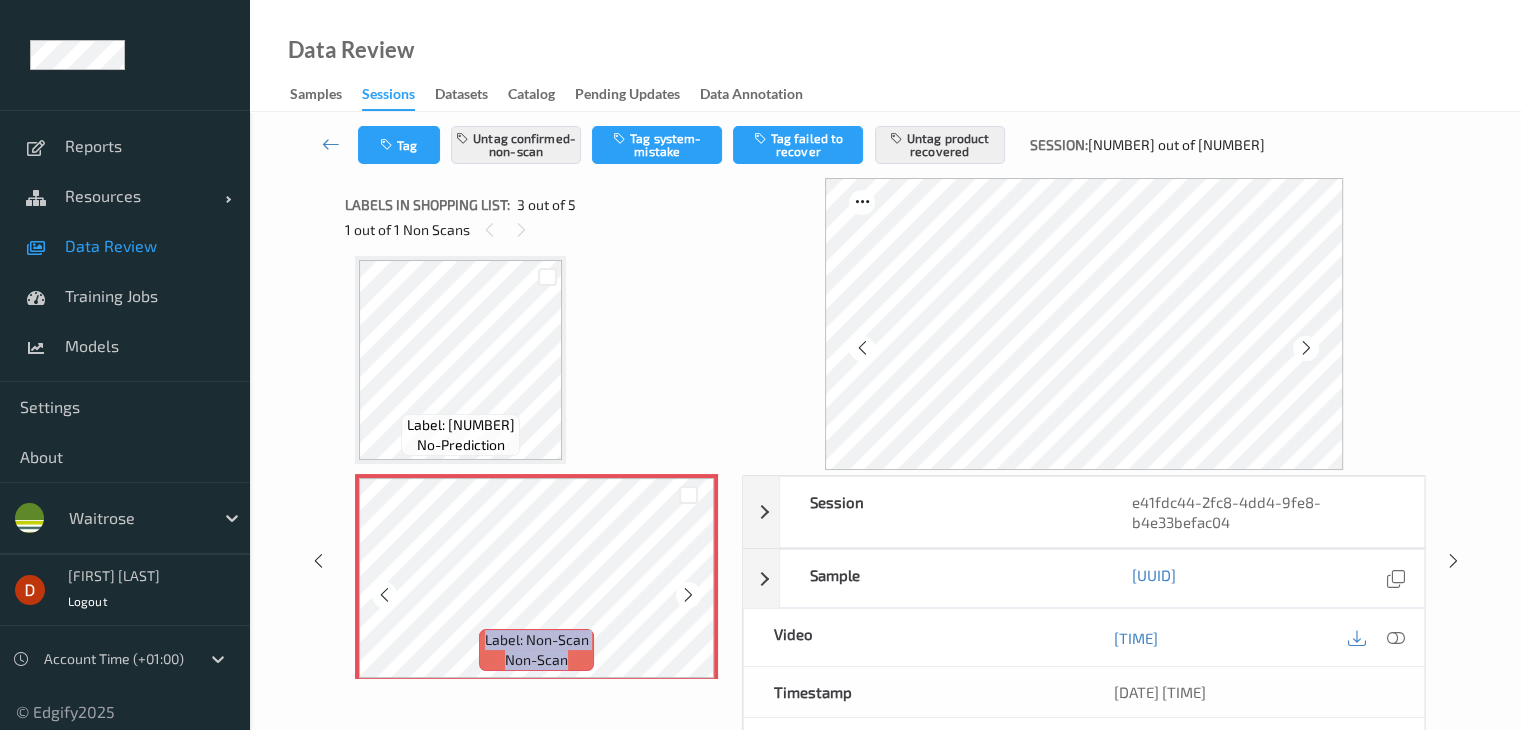 click at bounding box center [688, 595] 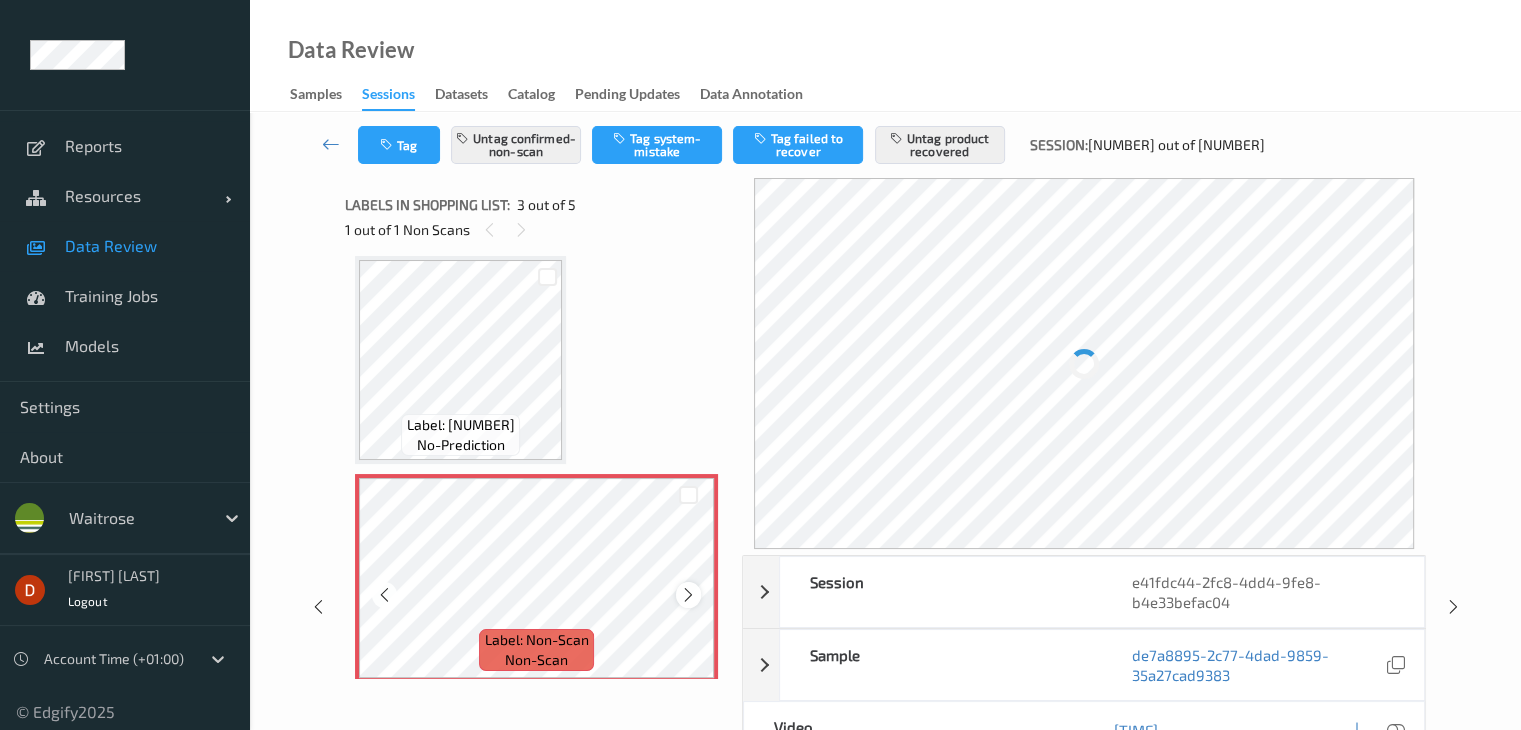 click at bounding box center [688, 594] 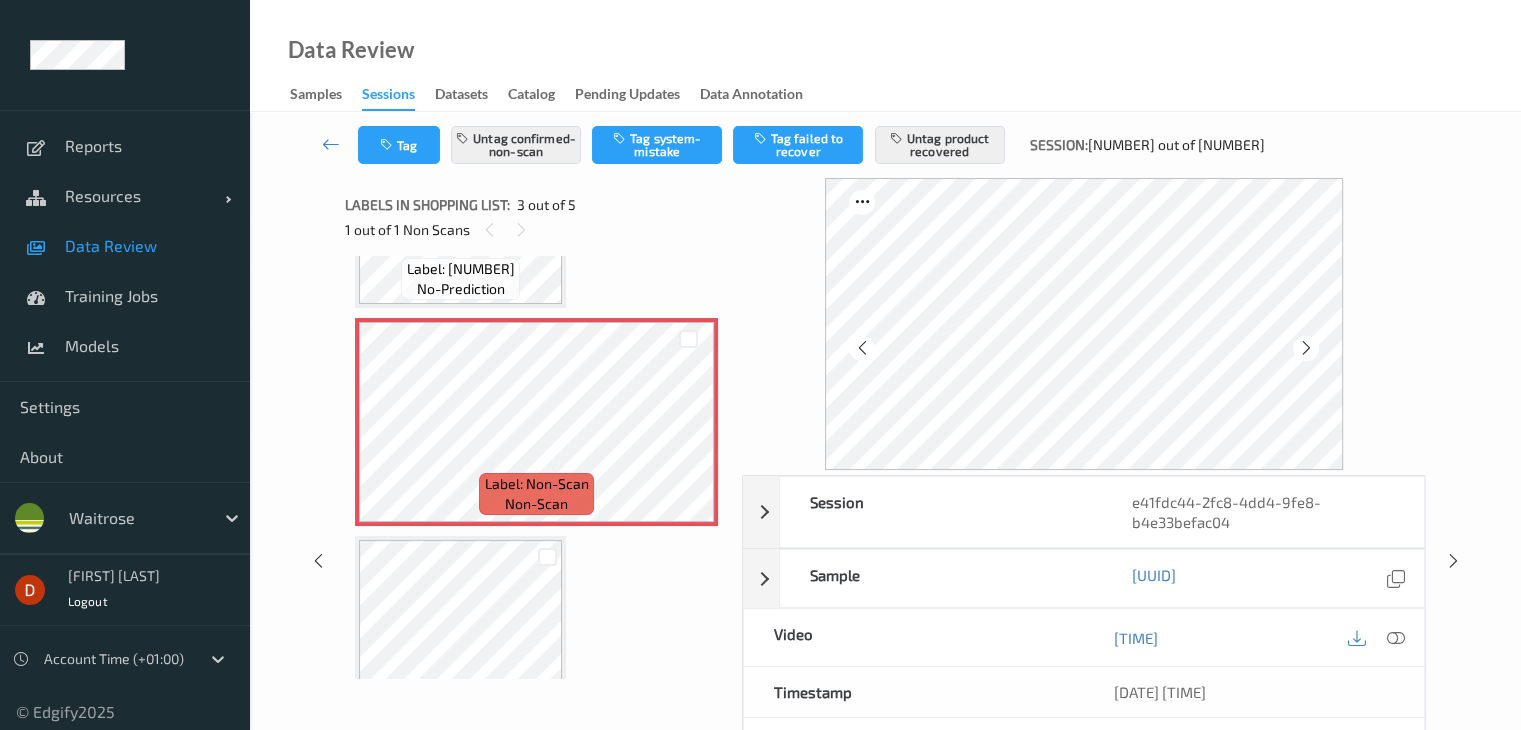 scroll, scrollTop: 428, scrollLeft: 0, axis: vertical 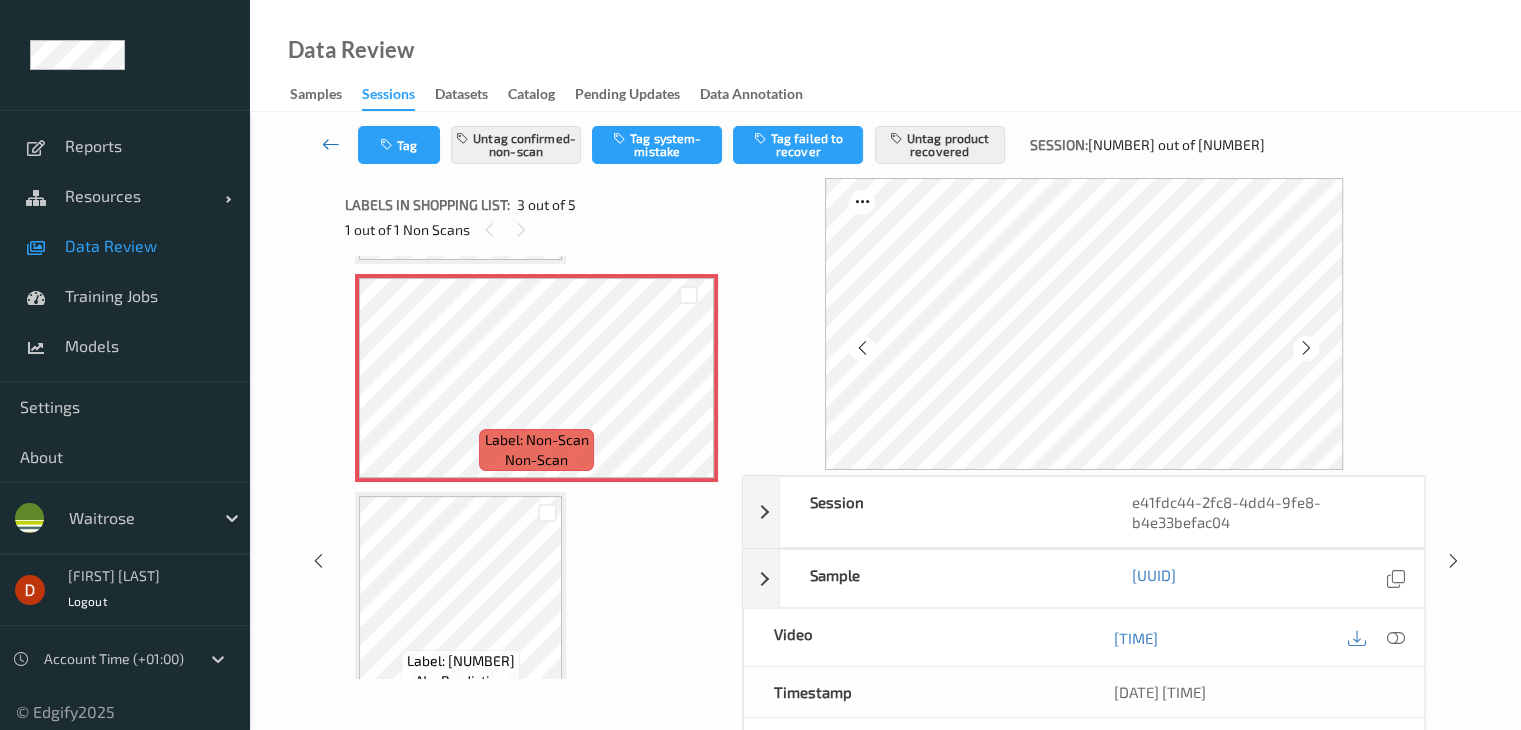 click at bounding box center [331, 144] 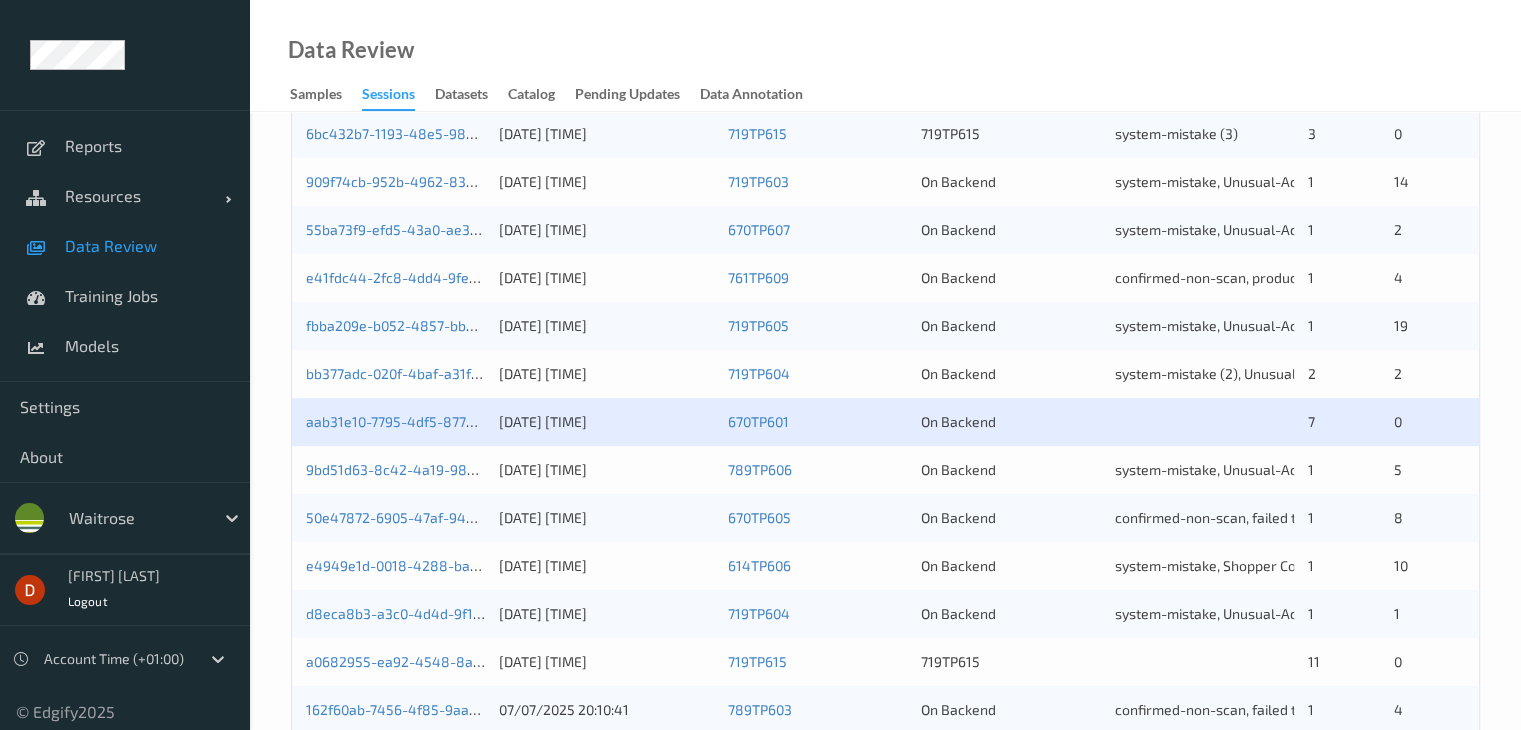 scroll, scrollTop: 800, scrollLeft: 0, axis: vertical 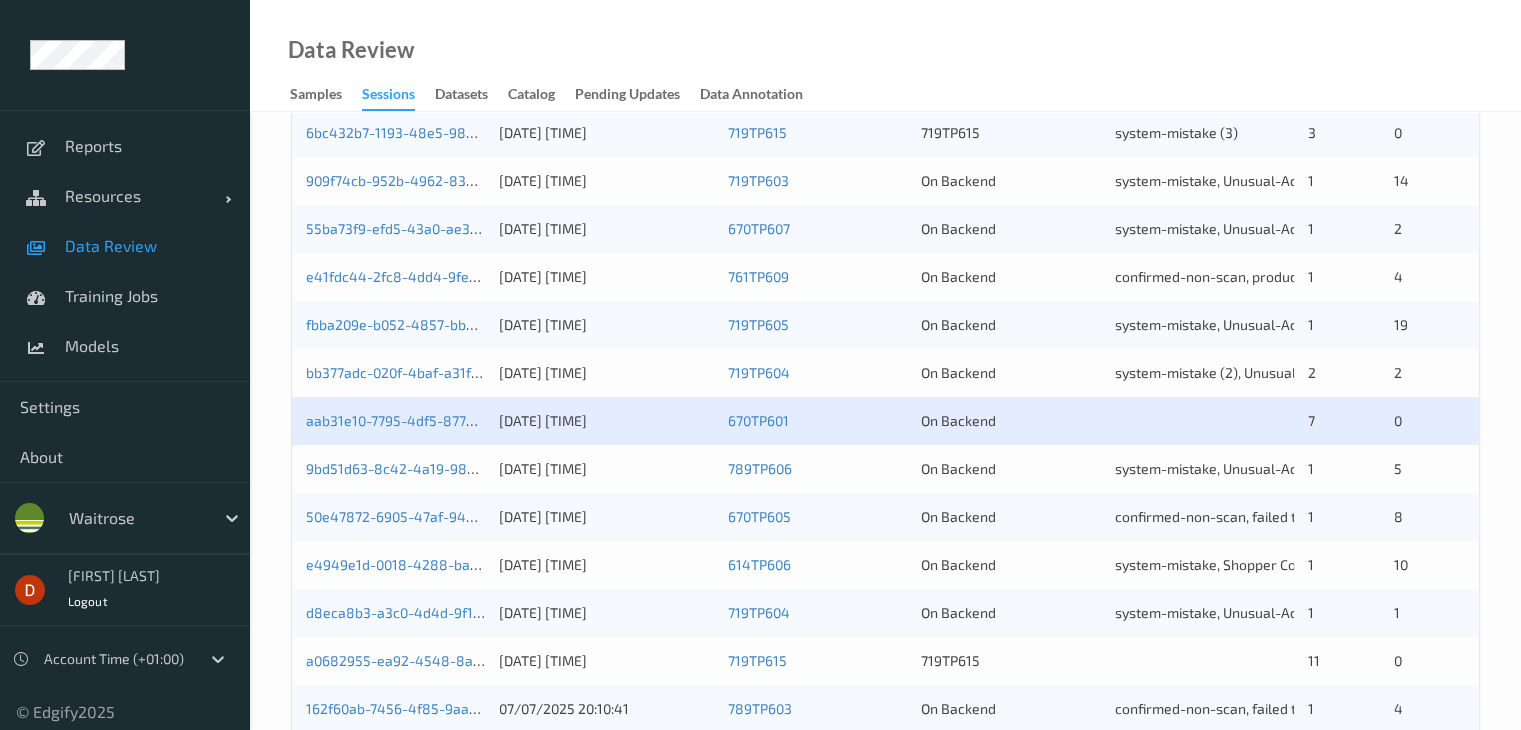 click on "aab31e10-7795-4df5-8770-12099ac6aa6d 07/07/2025 20:17:37 670TP601 On Backend 7 0" at bounding box center (885, 421) 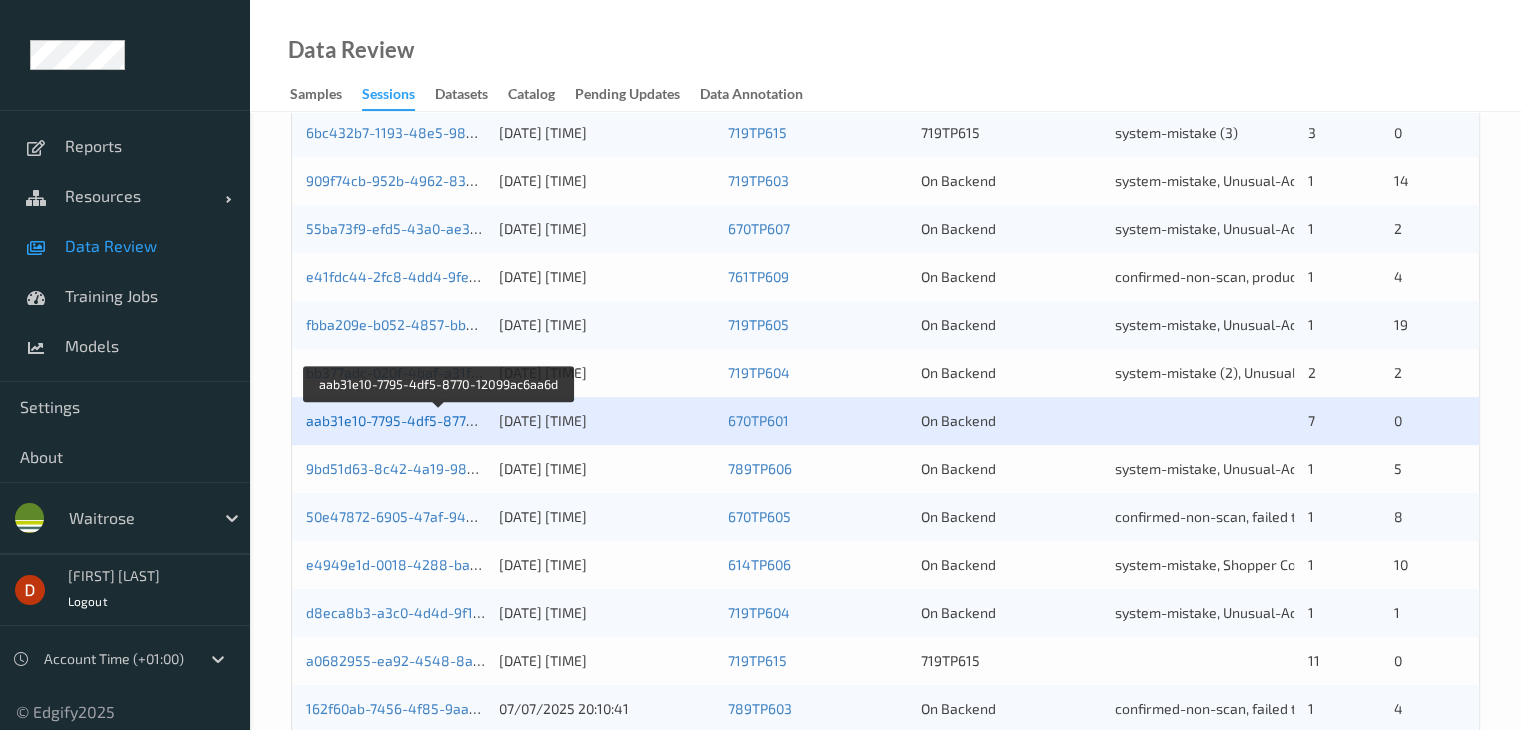 click on "aab31e10-7795-4df5-8770-12099ac6aa6d" at bounding box center [439, 420] 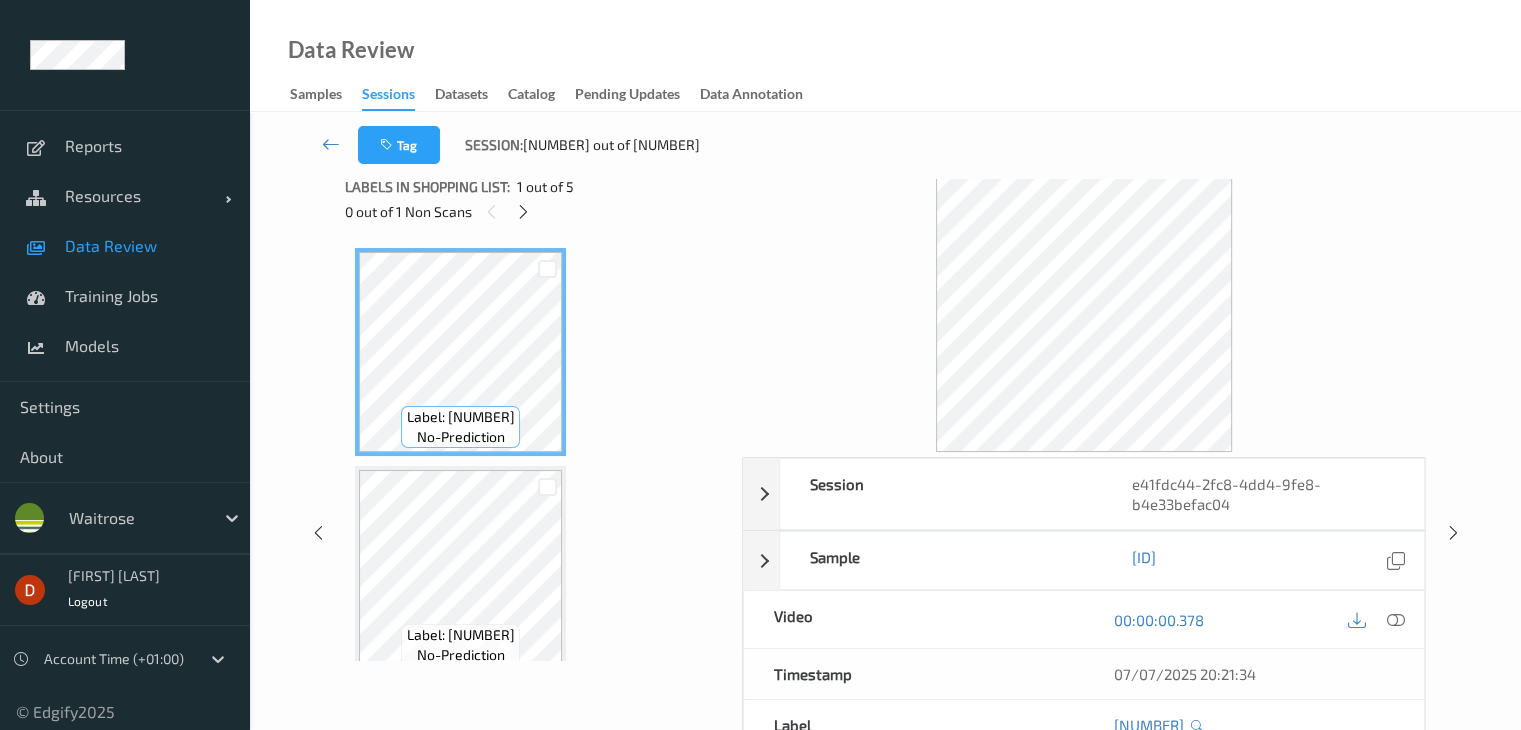 scroll, scrollTop: 0, scrollLeft: 0, axis: both 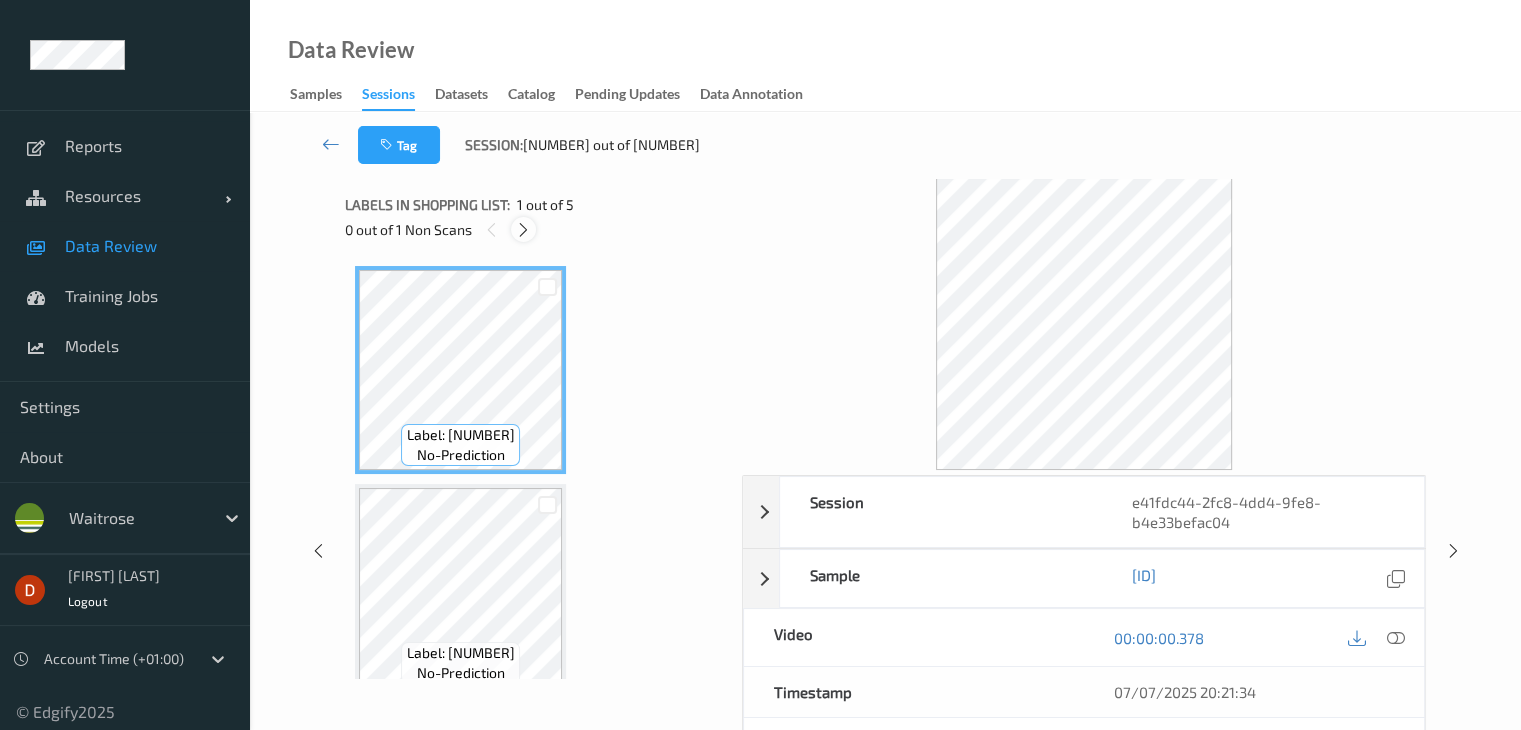 click at bounding box center (523, 230) 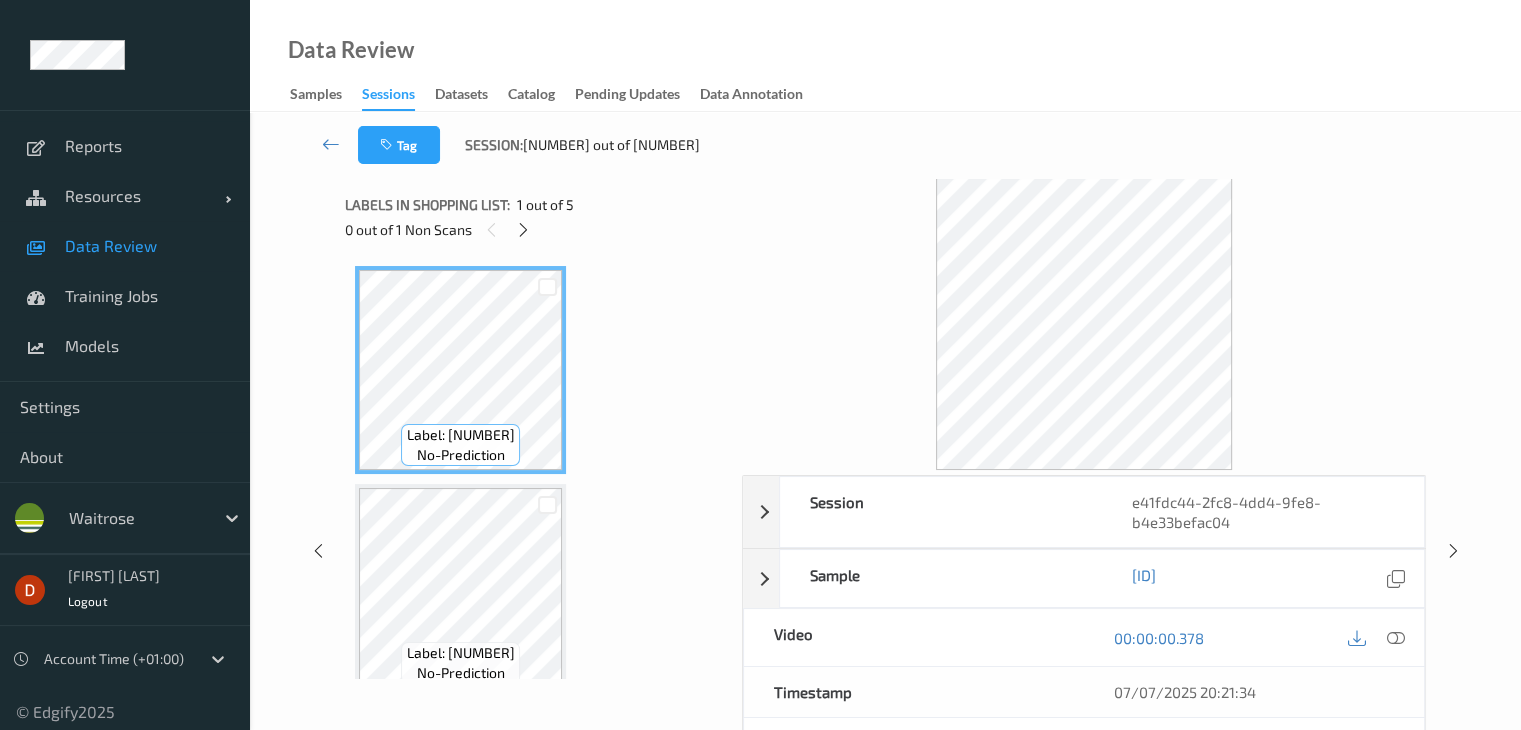 scroll, scrollTop: 228, scrollLeft: 0, axis: vertical 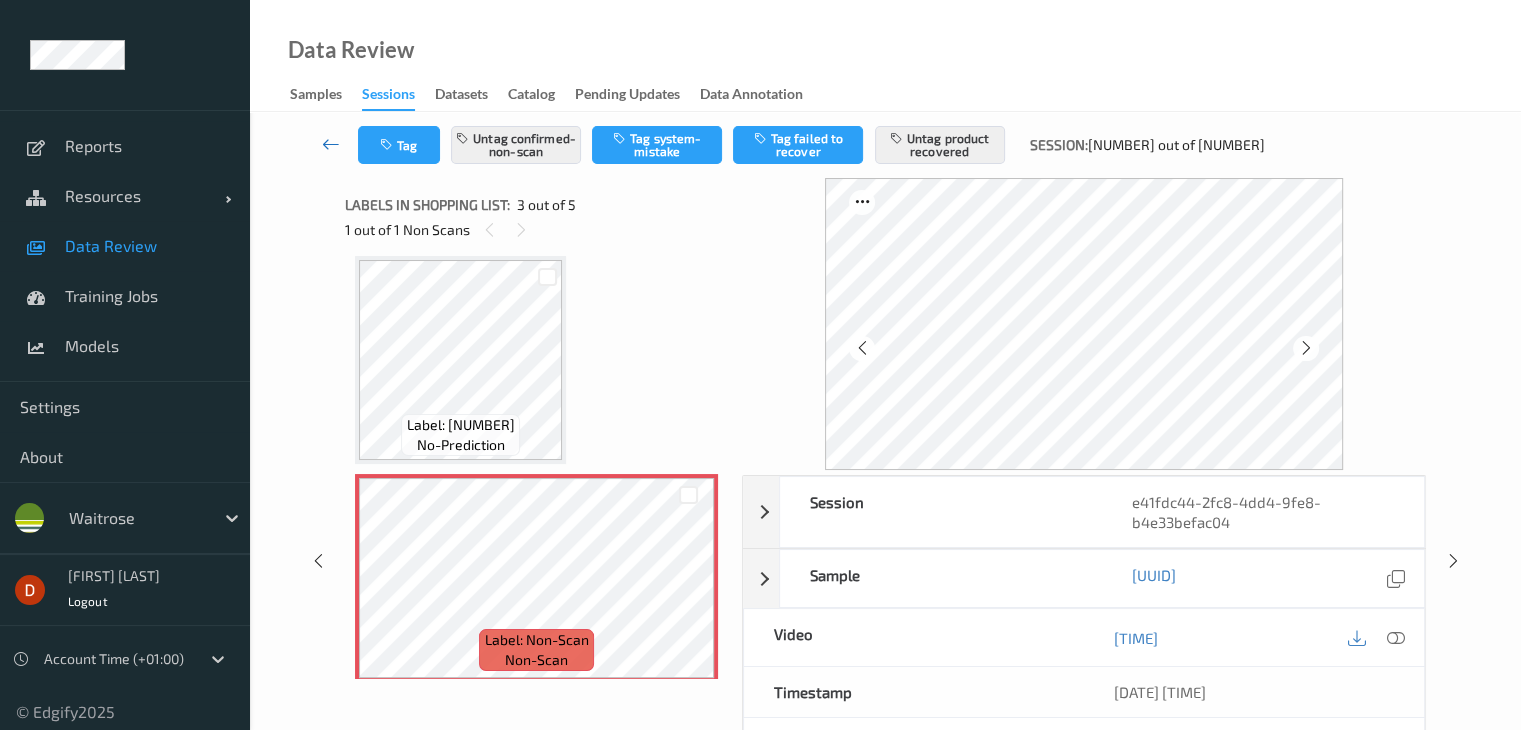 click at bounding box center [331, 145] 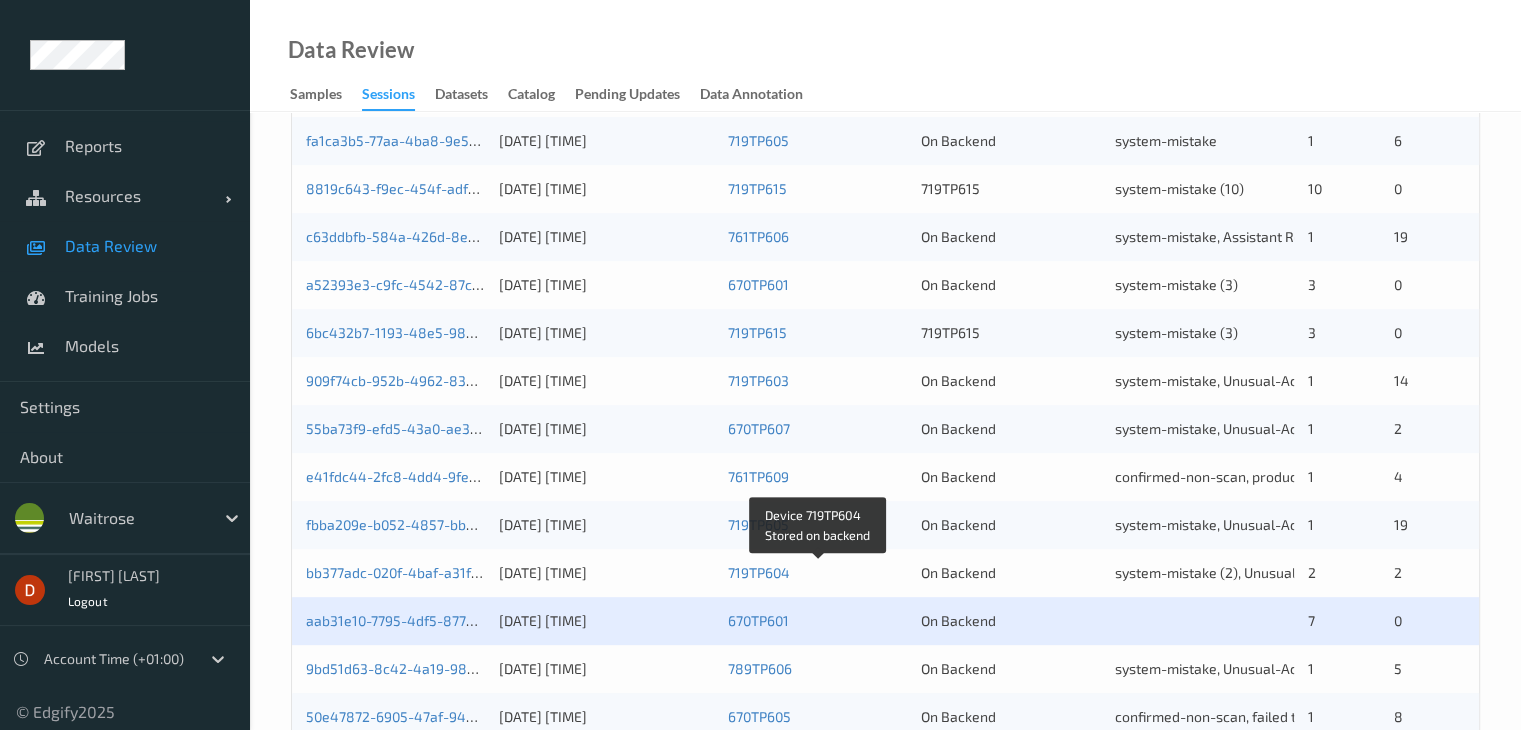 scroll, scrollTop: 932, scrollLeft: 0, axis: vertical 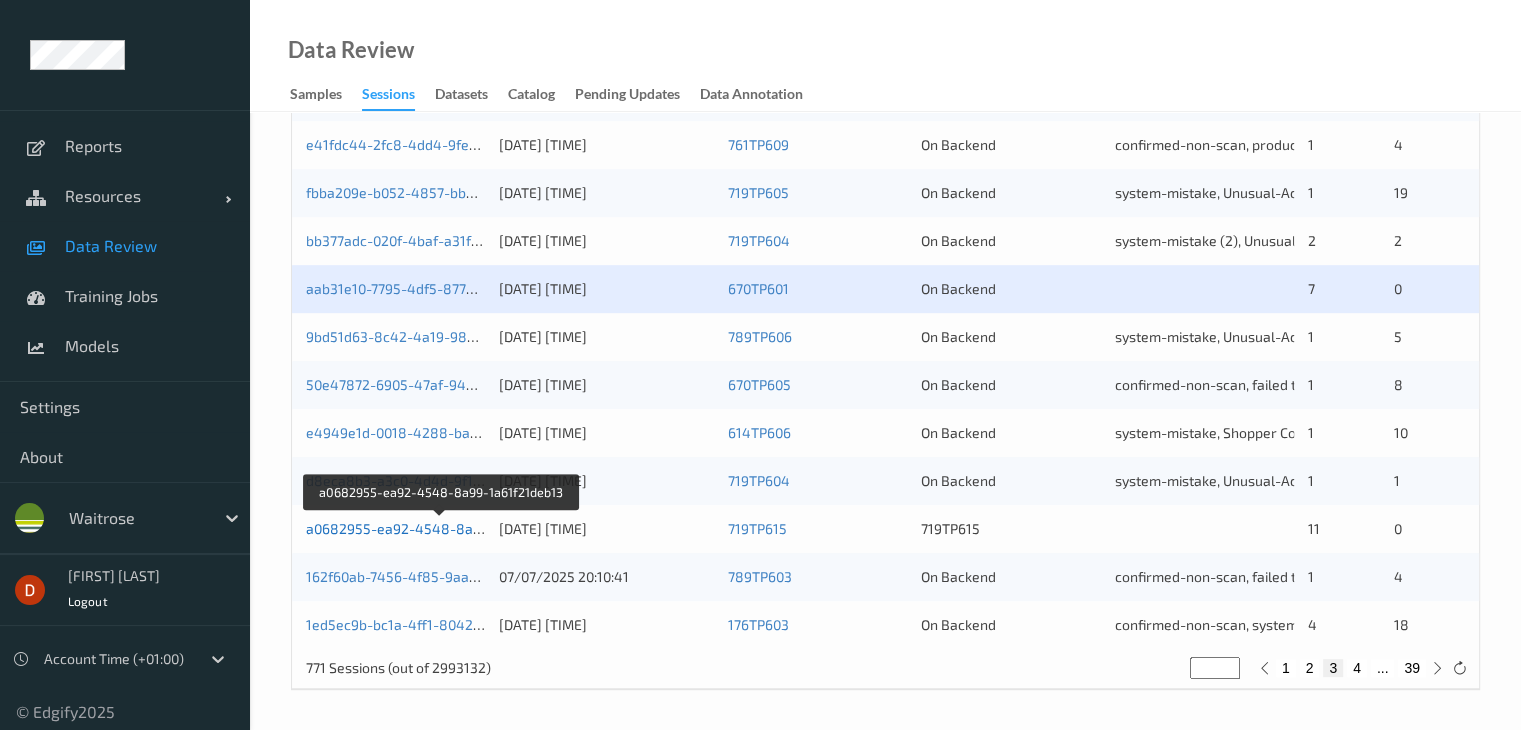 click on "a0682955-ea92-4548-8a99-1a61f21deb13" at bounding box center (443, 528) 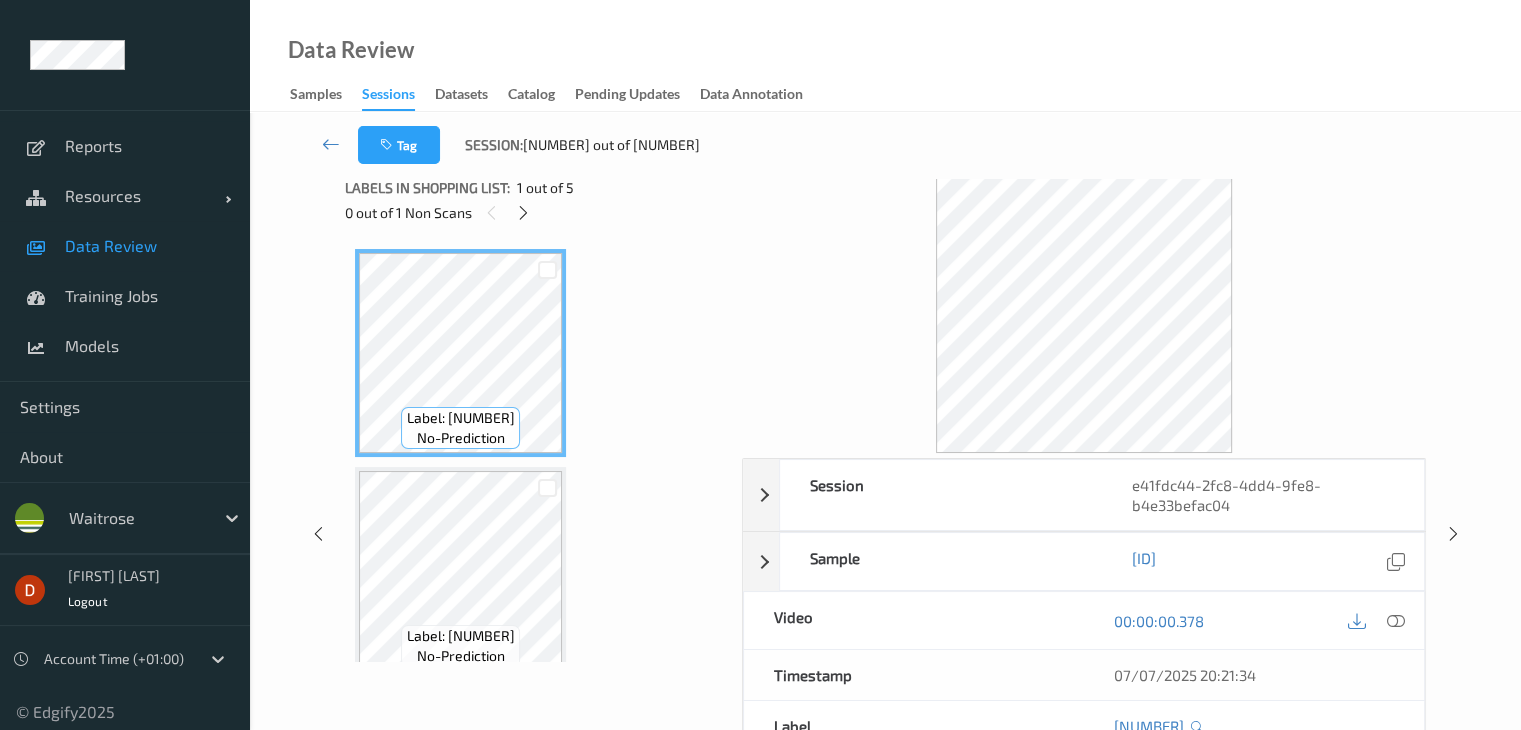 scroll, scrollTop: 0, scrollLeft: 0, axis: both 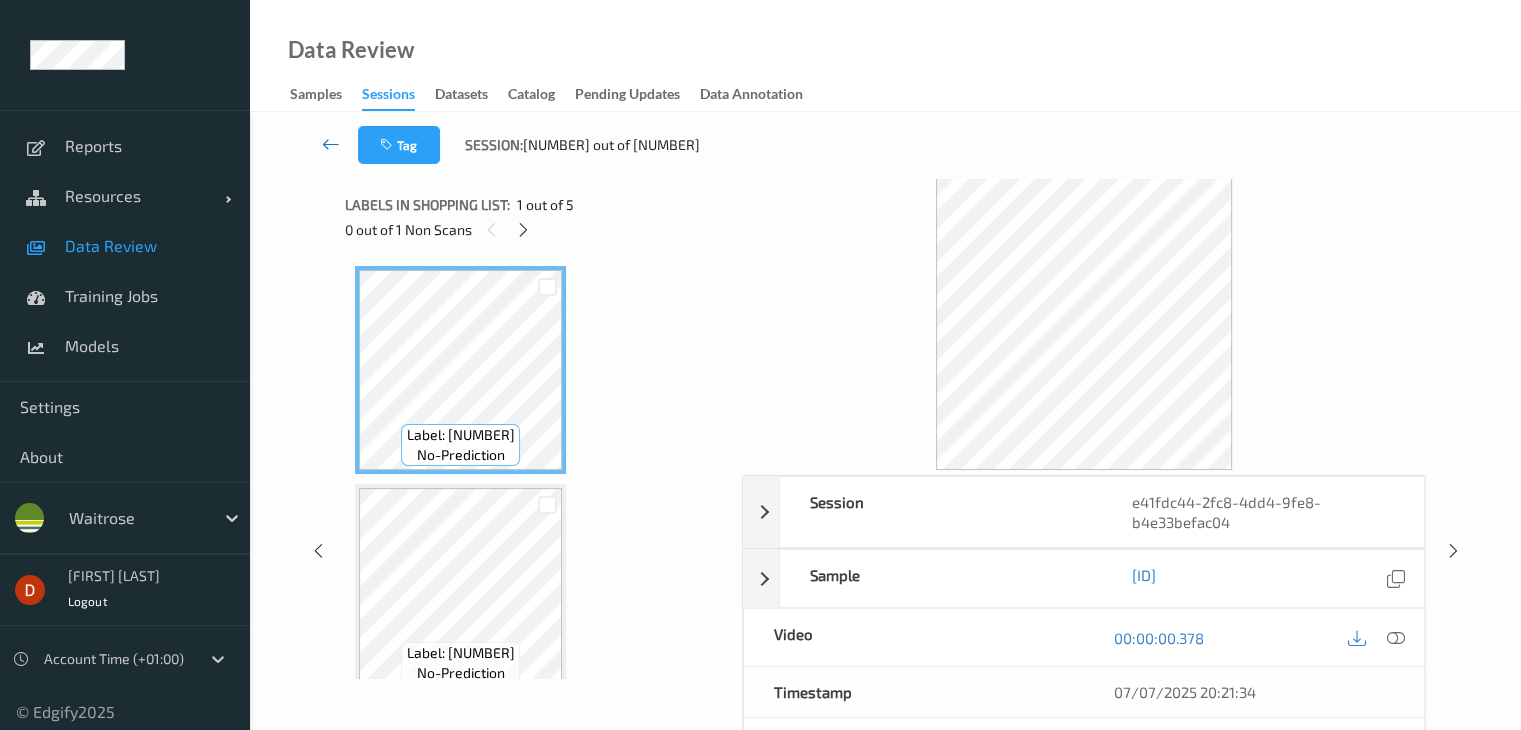 click at bounding box center [331, 145] 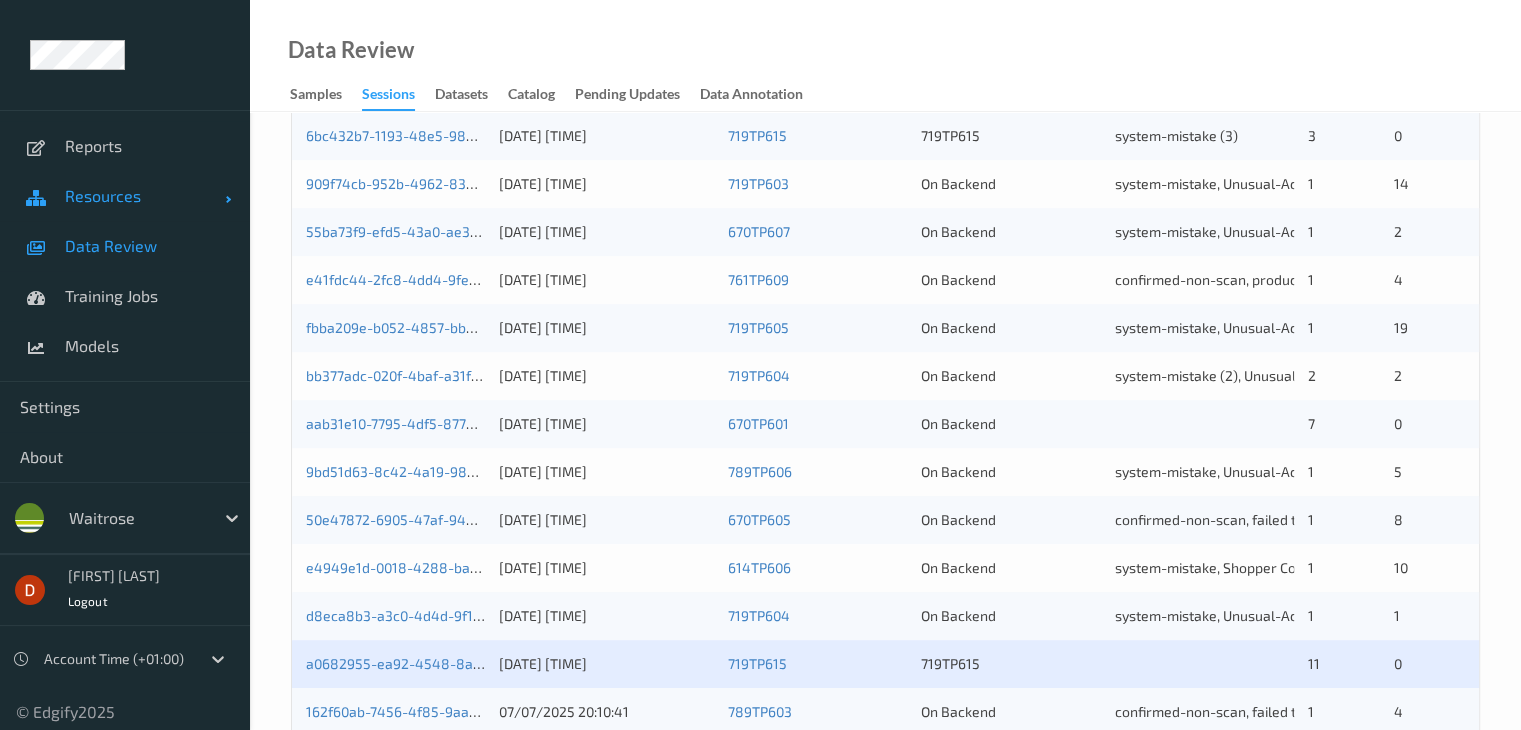 scroll, scrollTop: 800, scrollLeft: 0, axis: vertical 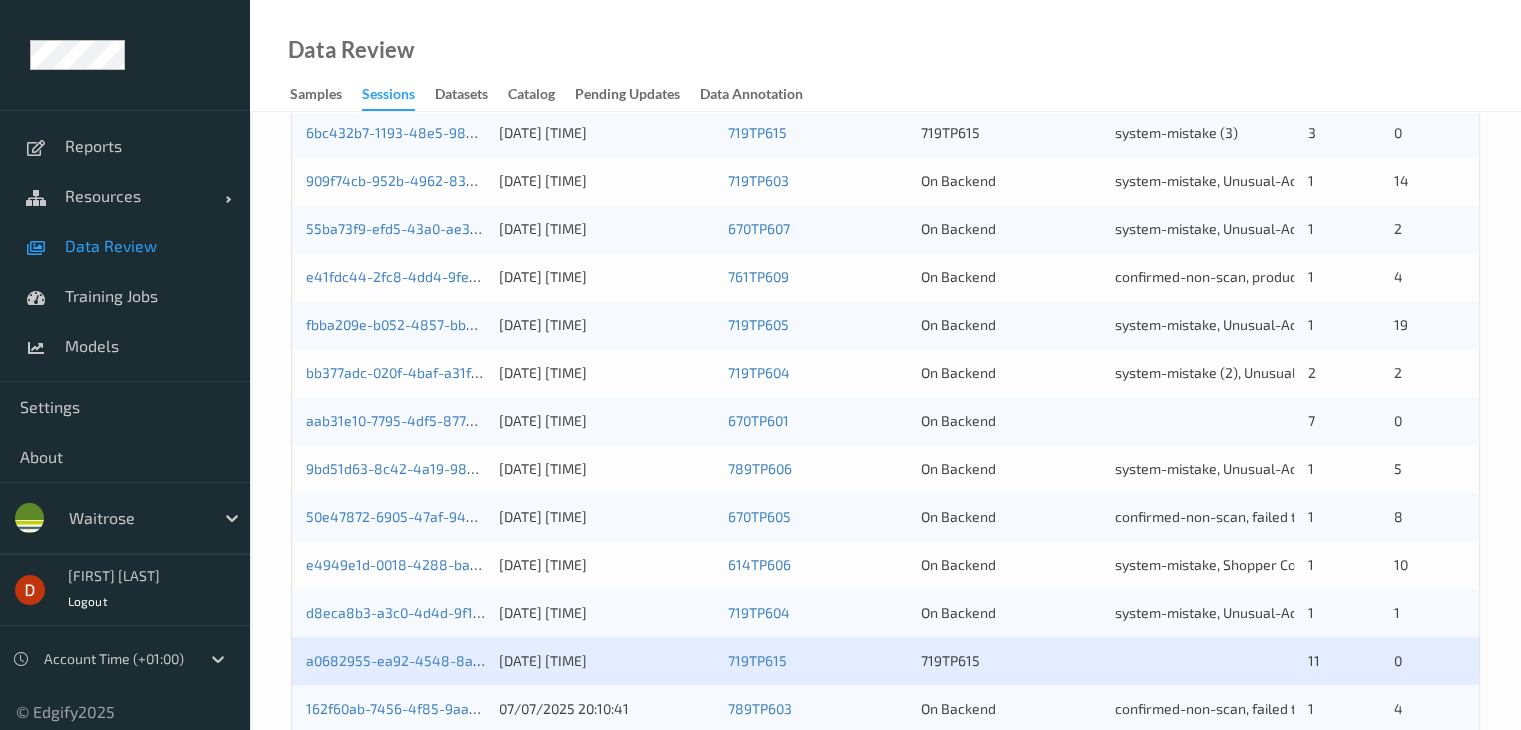 click on "aab31e10-7795-4df5-8770-12099ac6aa6d" at bounding box center [395, 421] 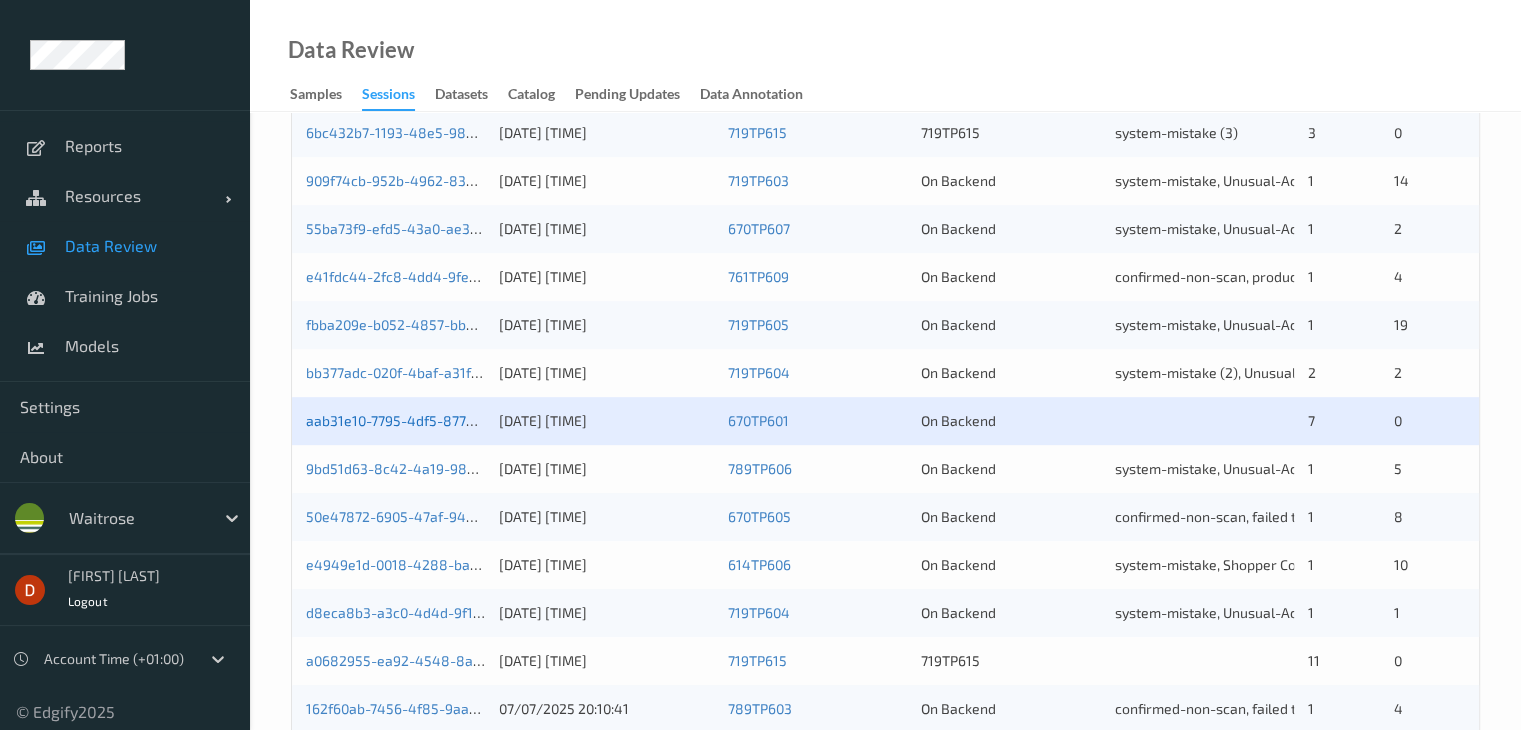 click on "aab31e10-7795-4df5-8770-12099ac6aa6d" at bounding box center [439, 420] 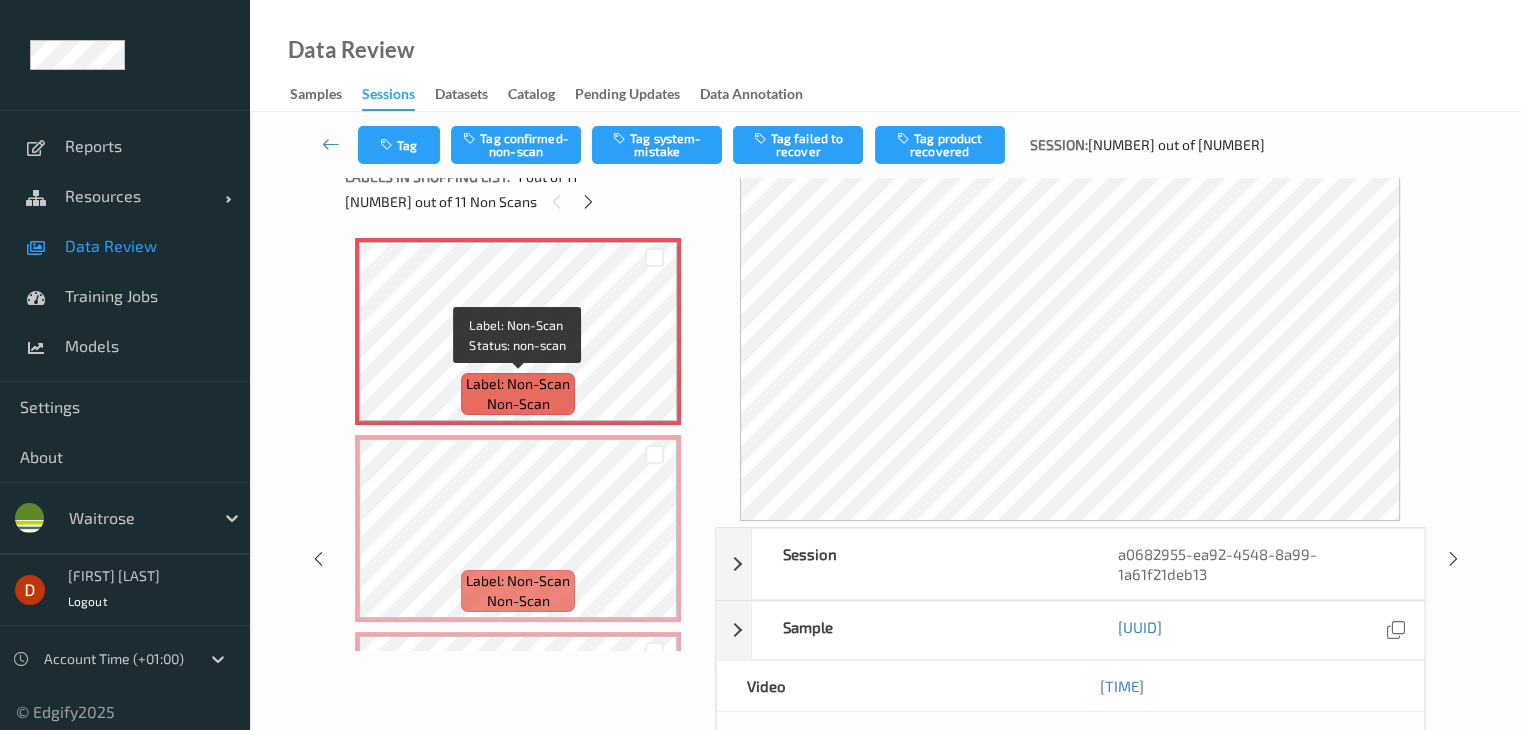 scroll, scrollTop: 0, scrollLeft: 0, axis: both 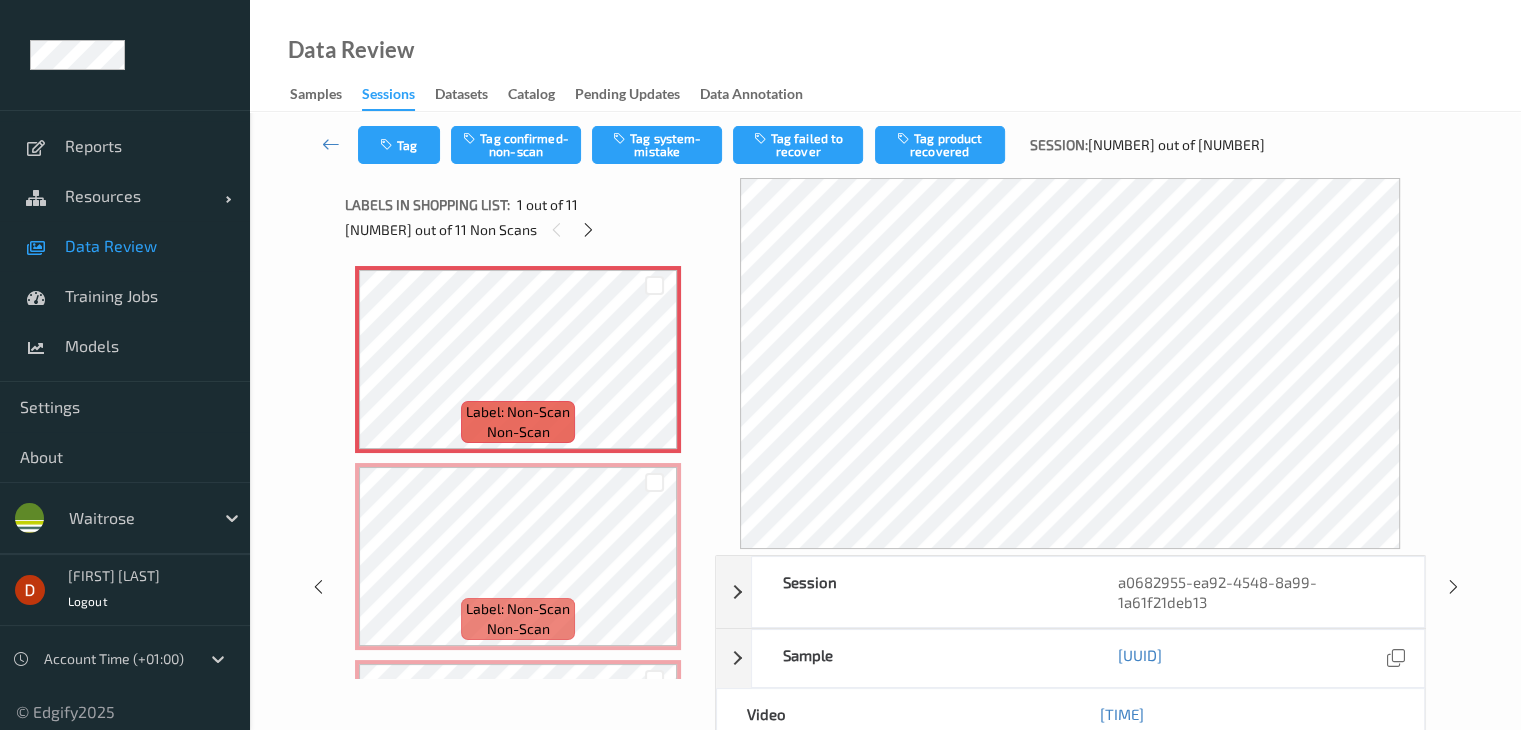 click on "1 out of 11 Non Scans" at bounding box center (523, 229) 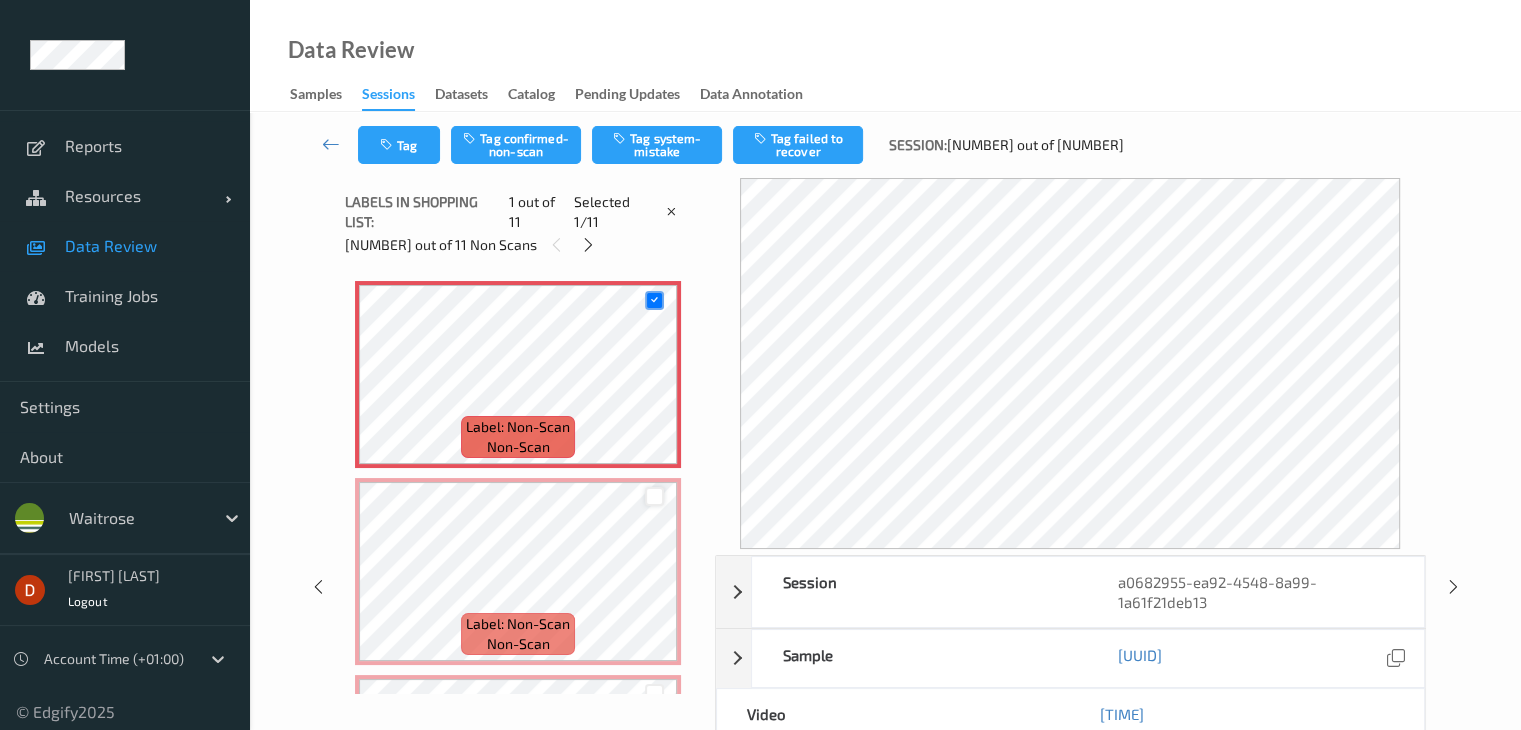 click at bounding box center (654, 496) 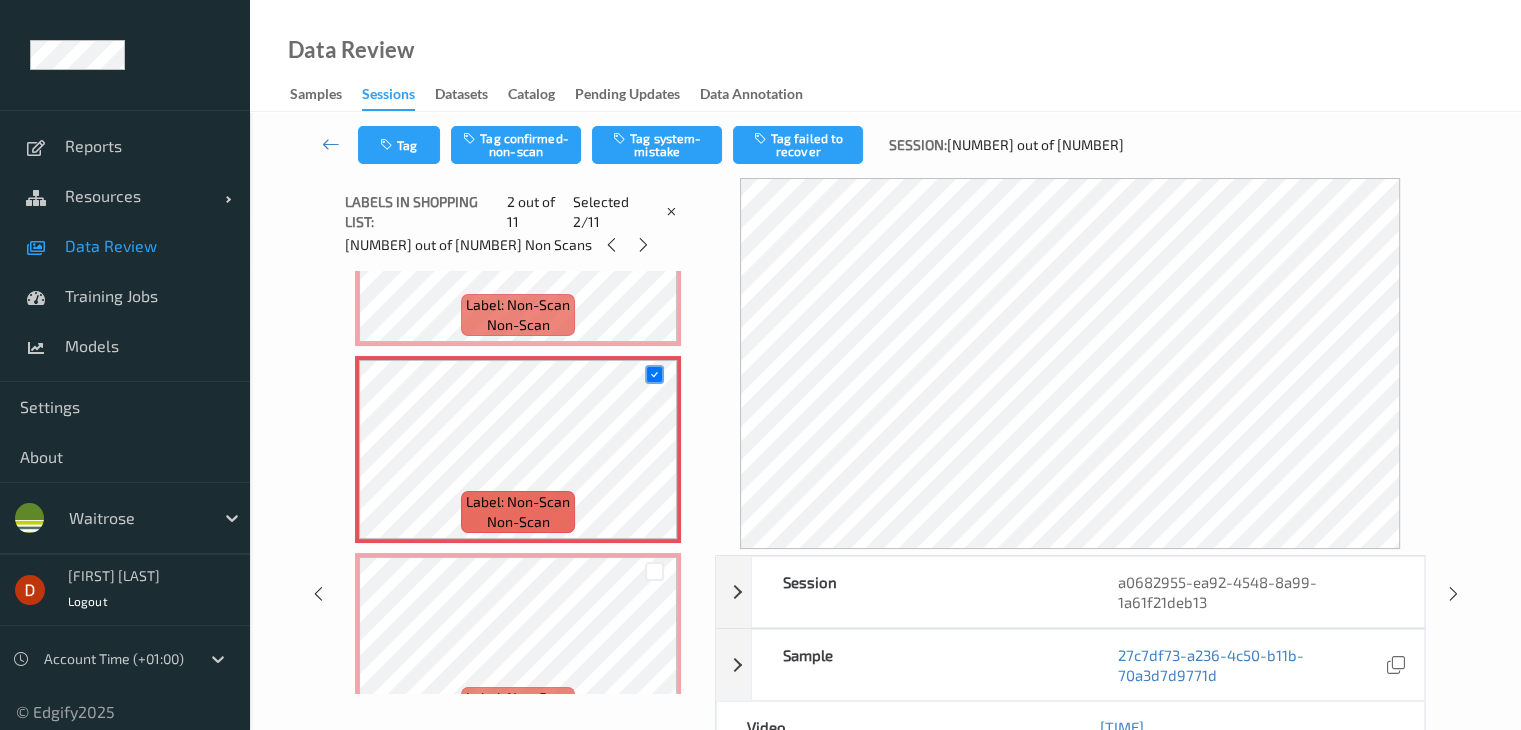 scroll, scrollTop: 0, scrollLeft: 0, axis: both 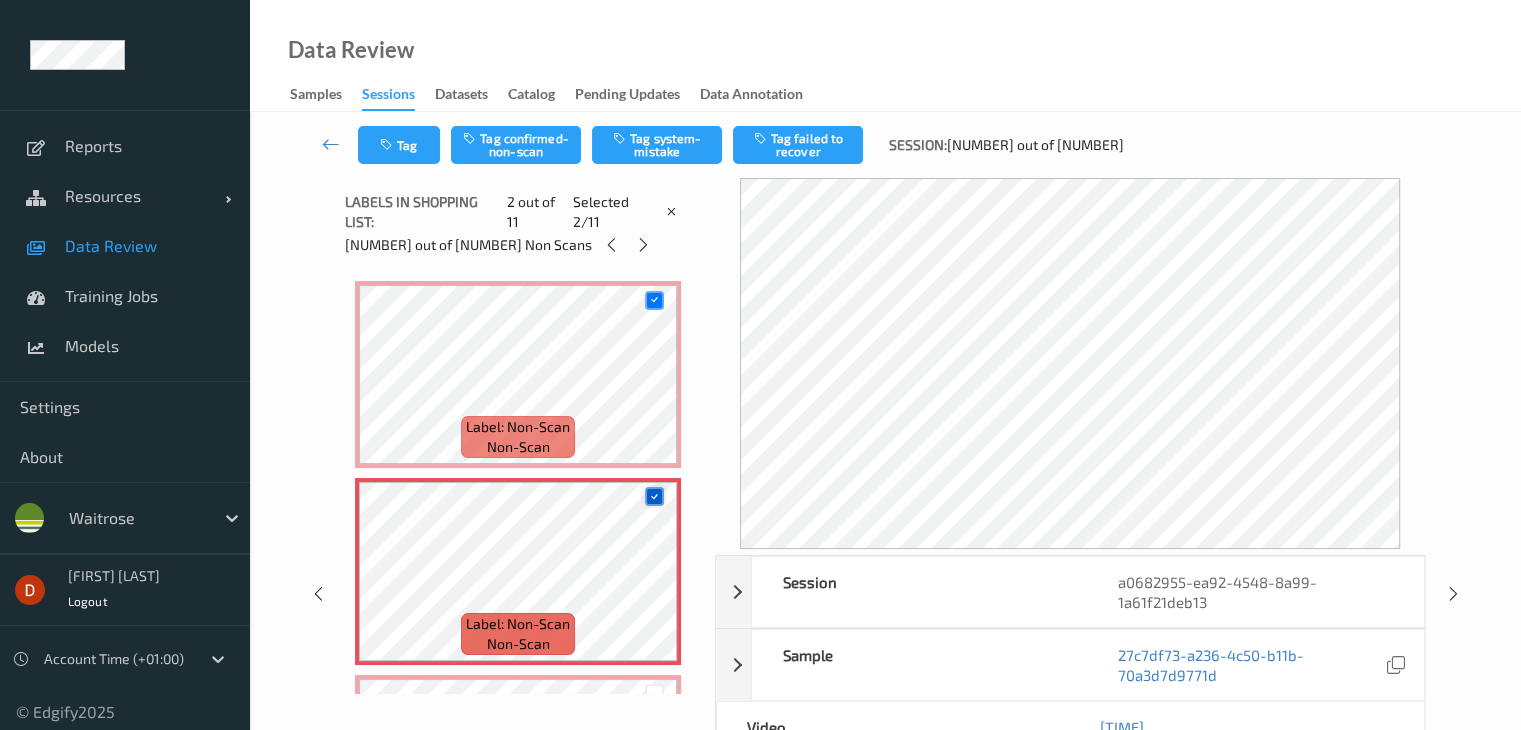 click at bounding box center (654, 496) 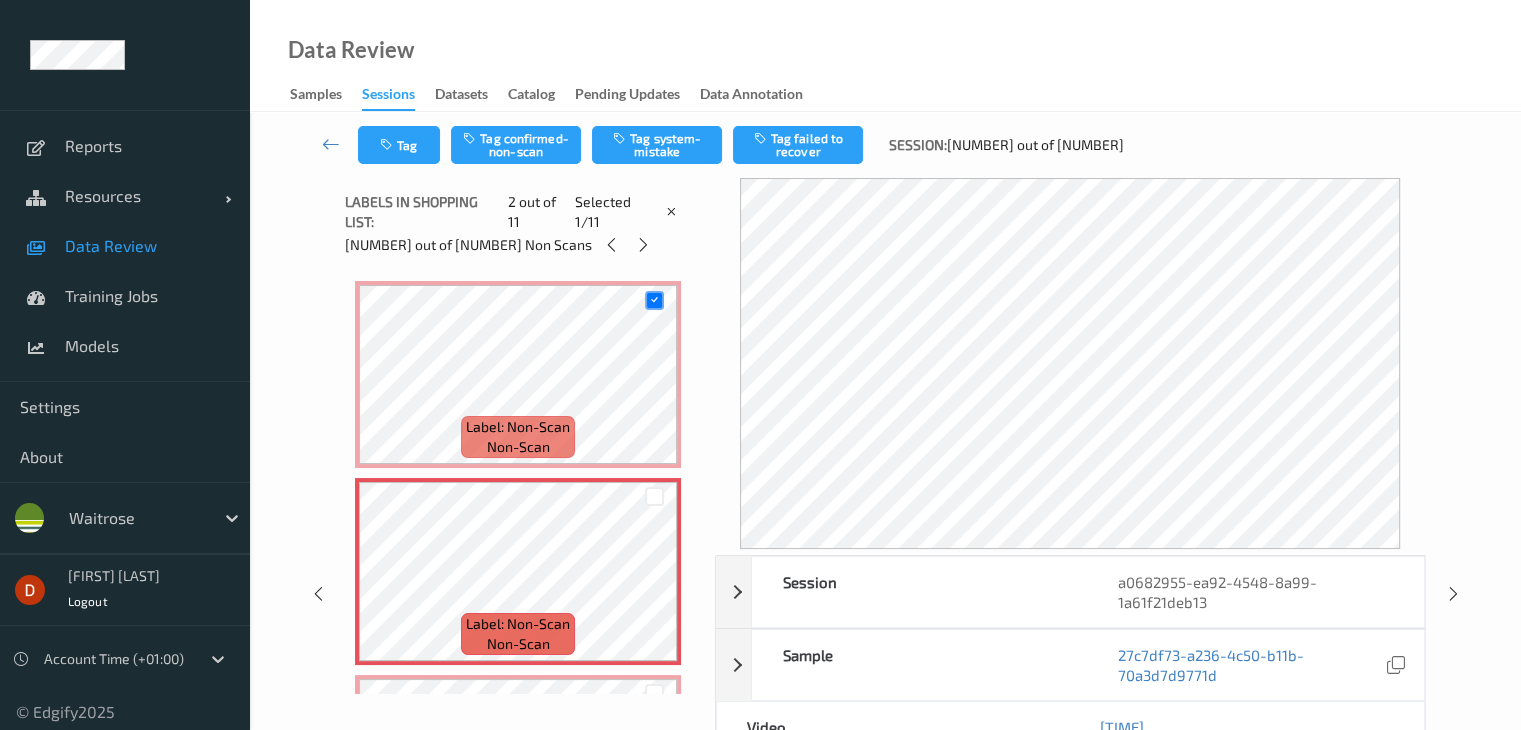click at bounding box center (654, 300) 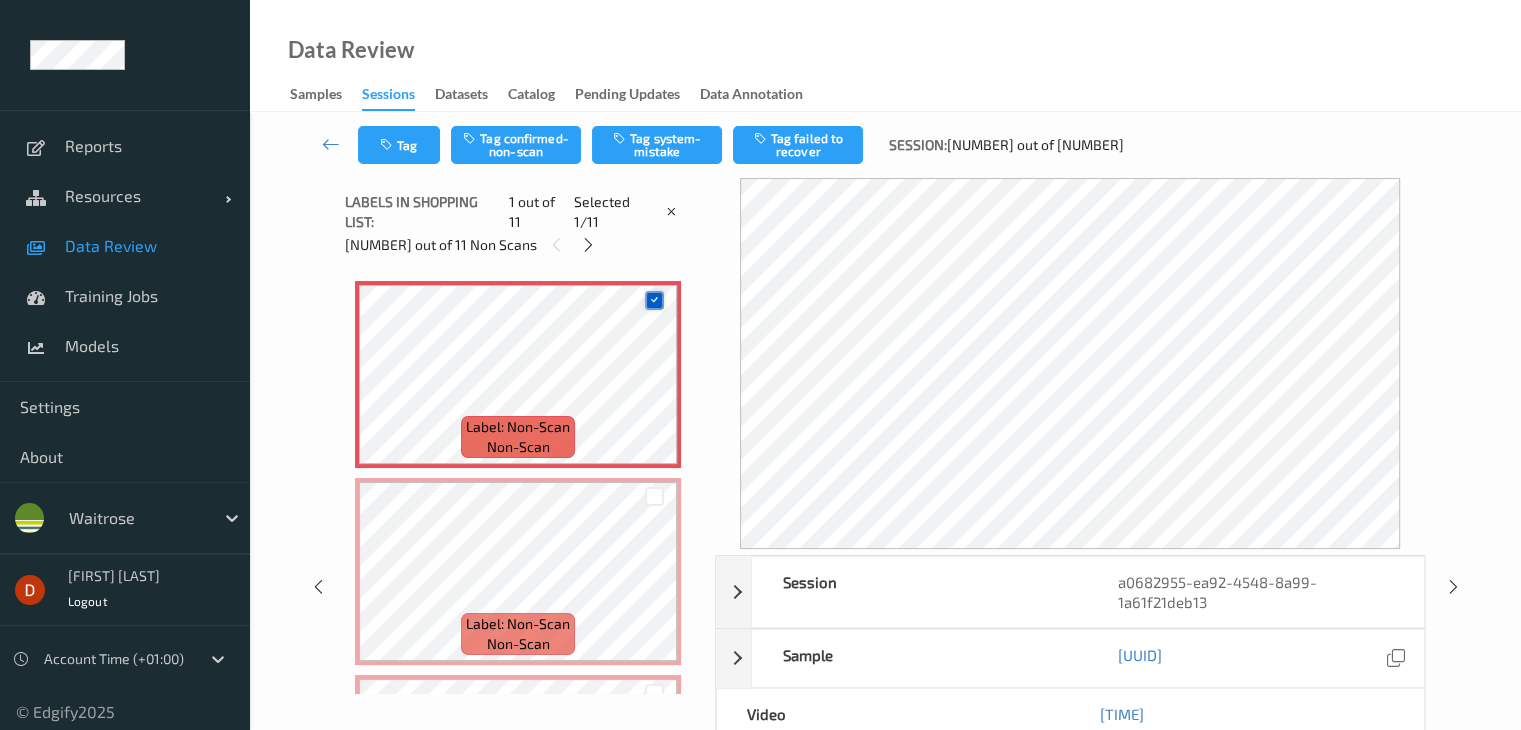 click at bounding box center [654, 300] 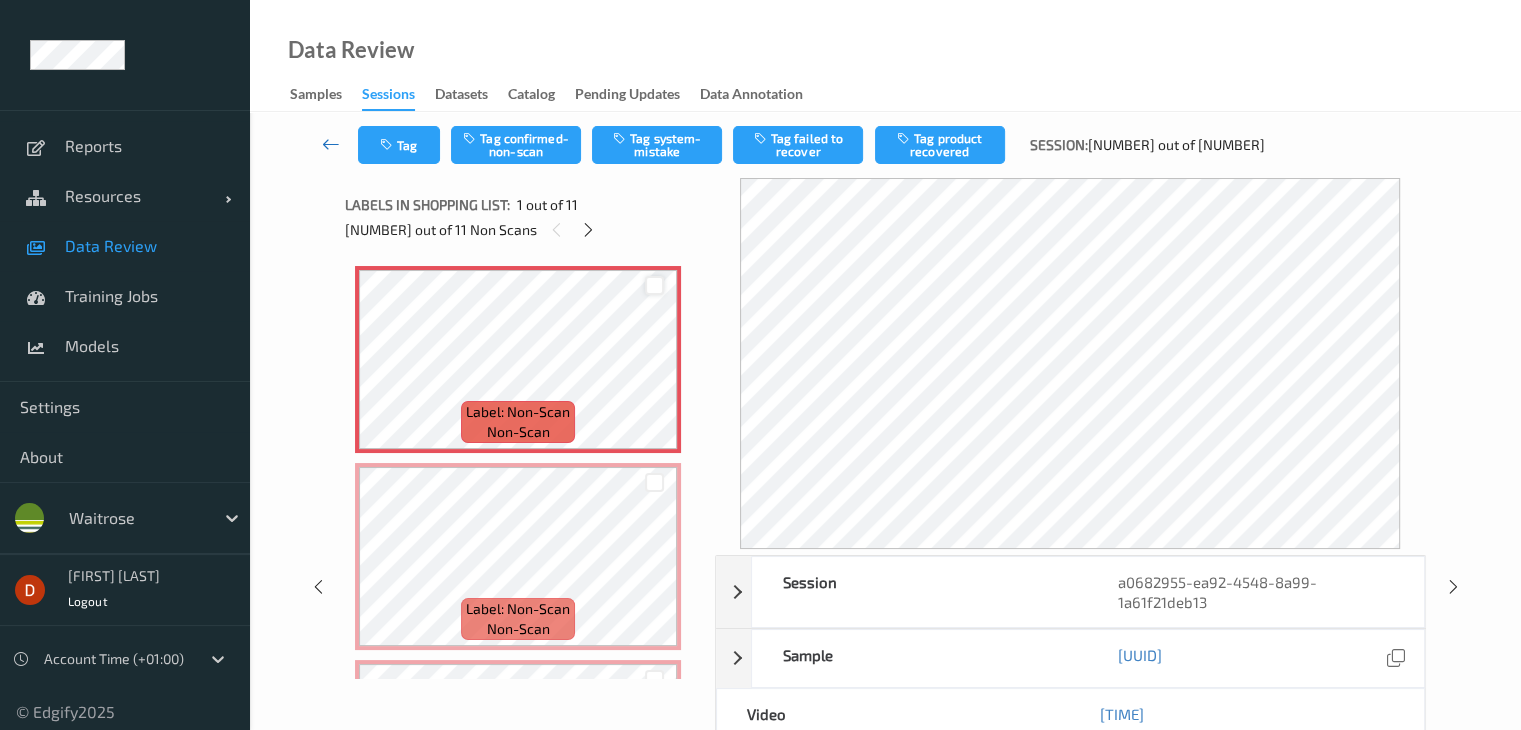 click at bounding box center [331, 144] 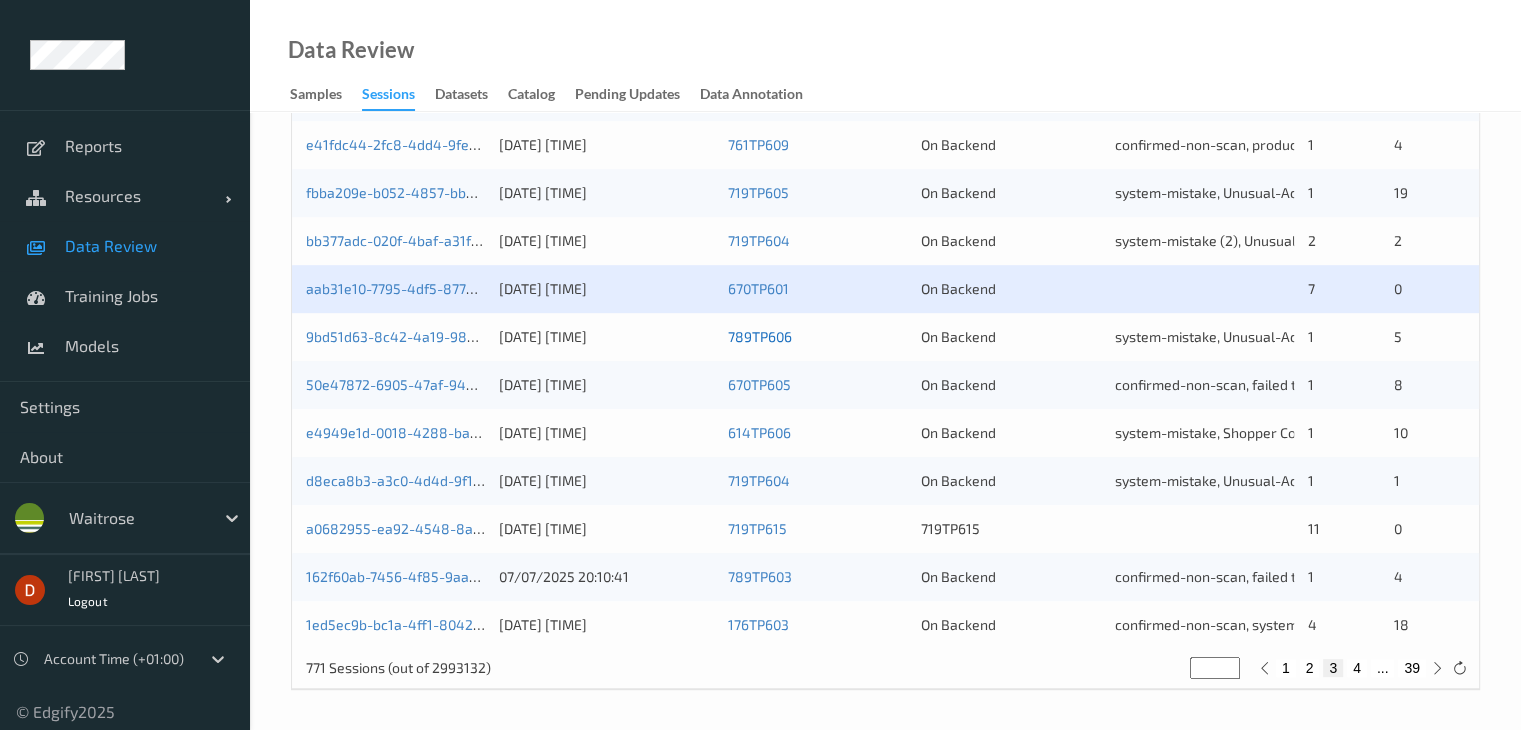 scroll, scrollTop: 732, scrollLeft: 0, axis: vertical 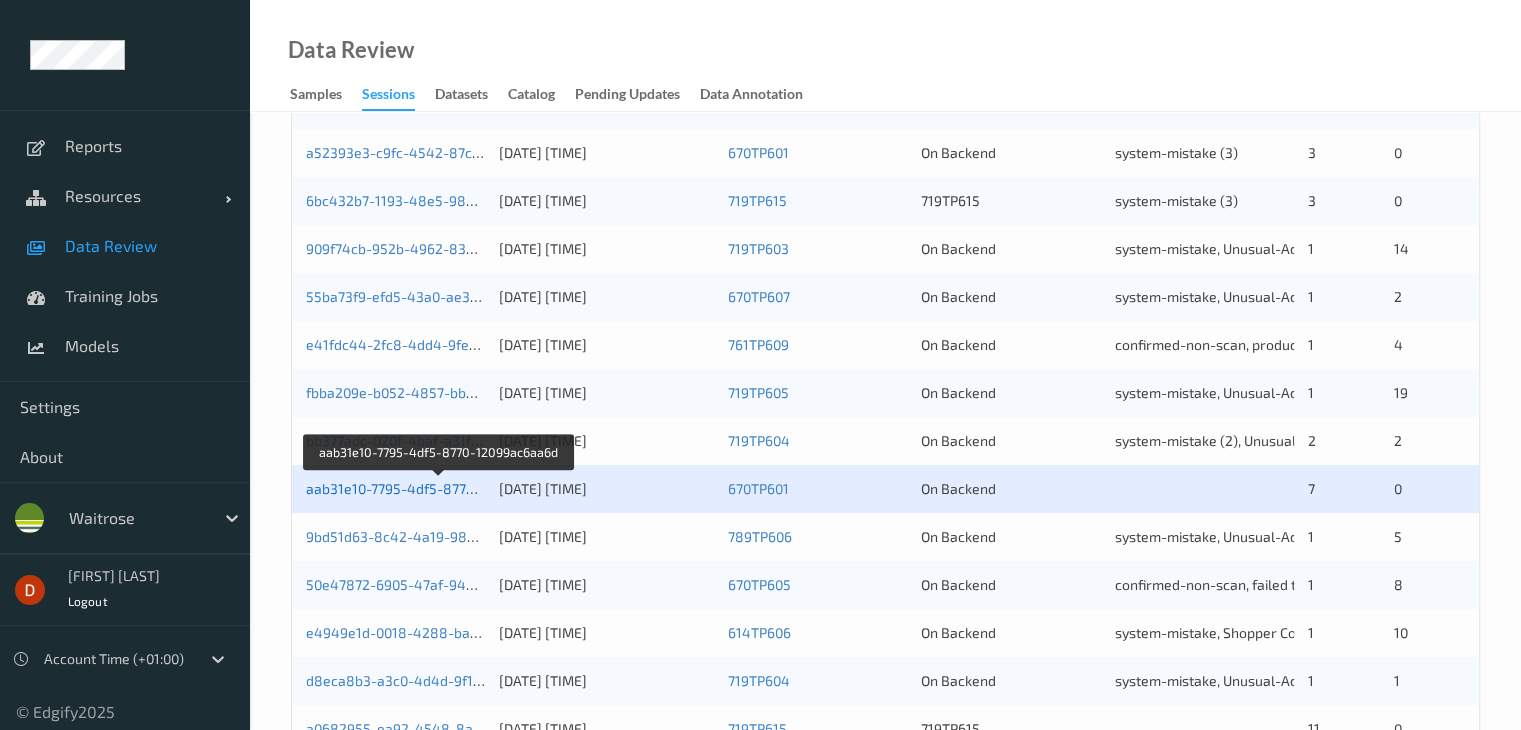 click on "aab31e10-7795-4df5-8770-12099ac6aa6d" at bounding box center (439, 488) 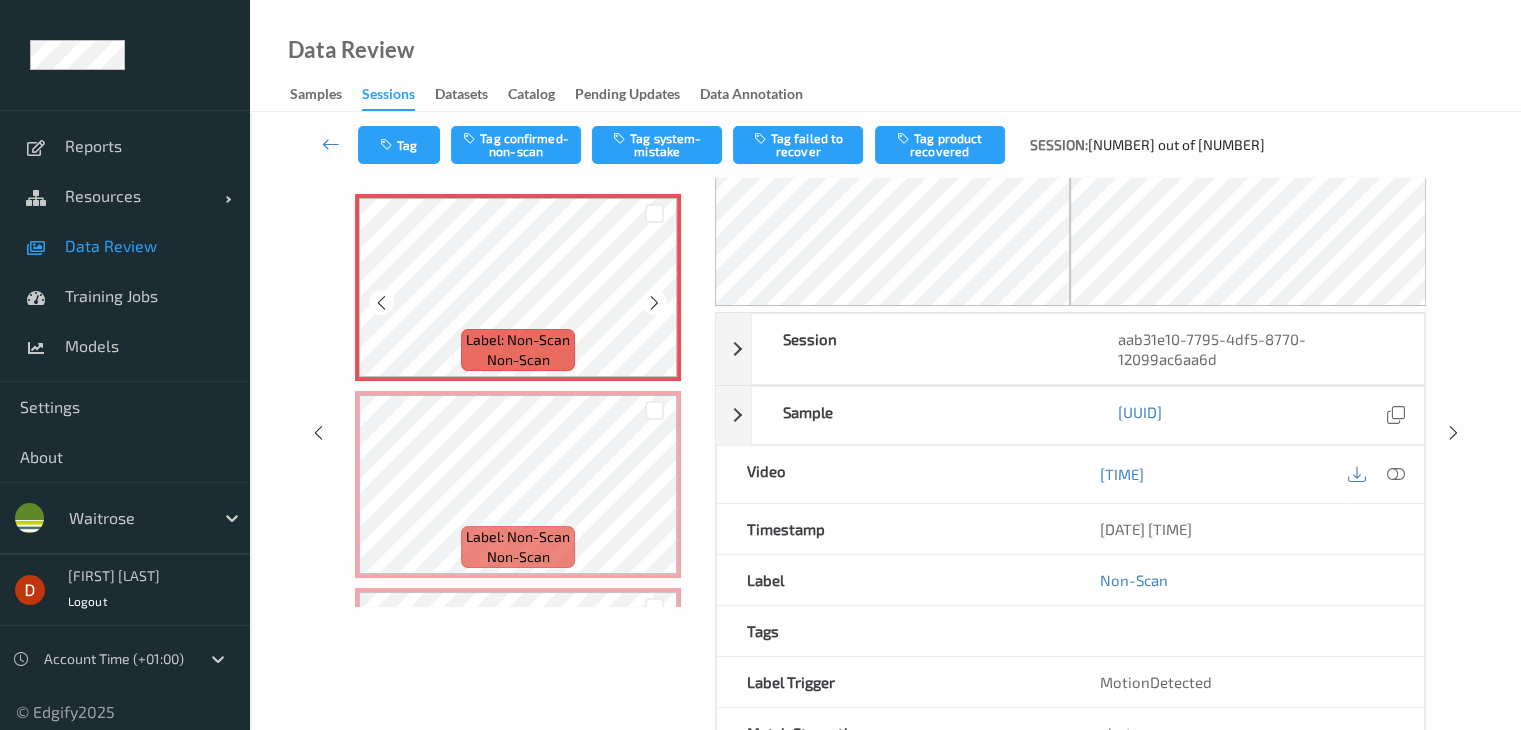 scroll, scrollTop: 0, scrollLeft: 0, axis: both 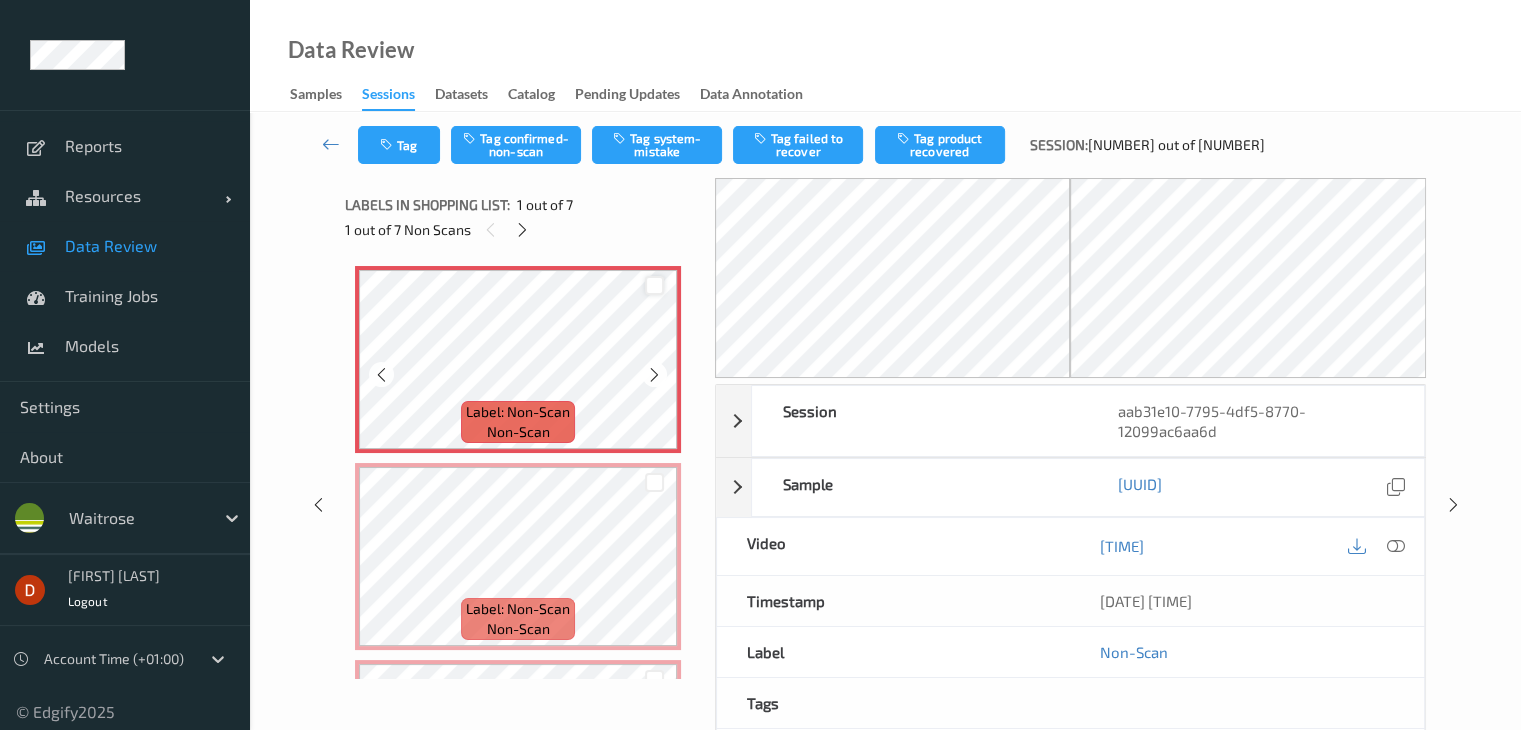 click at bounding box center (654, 285) 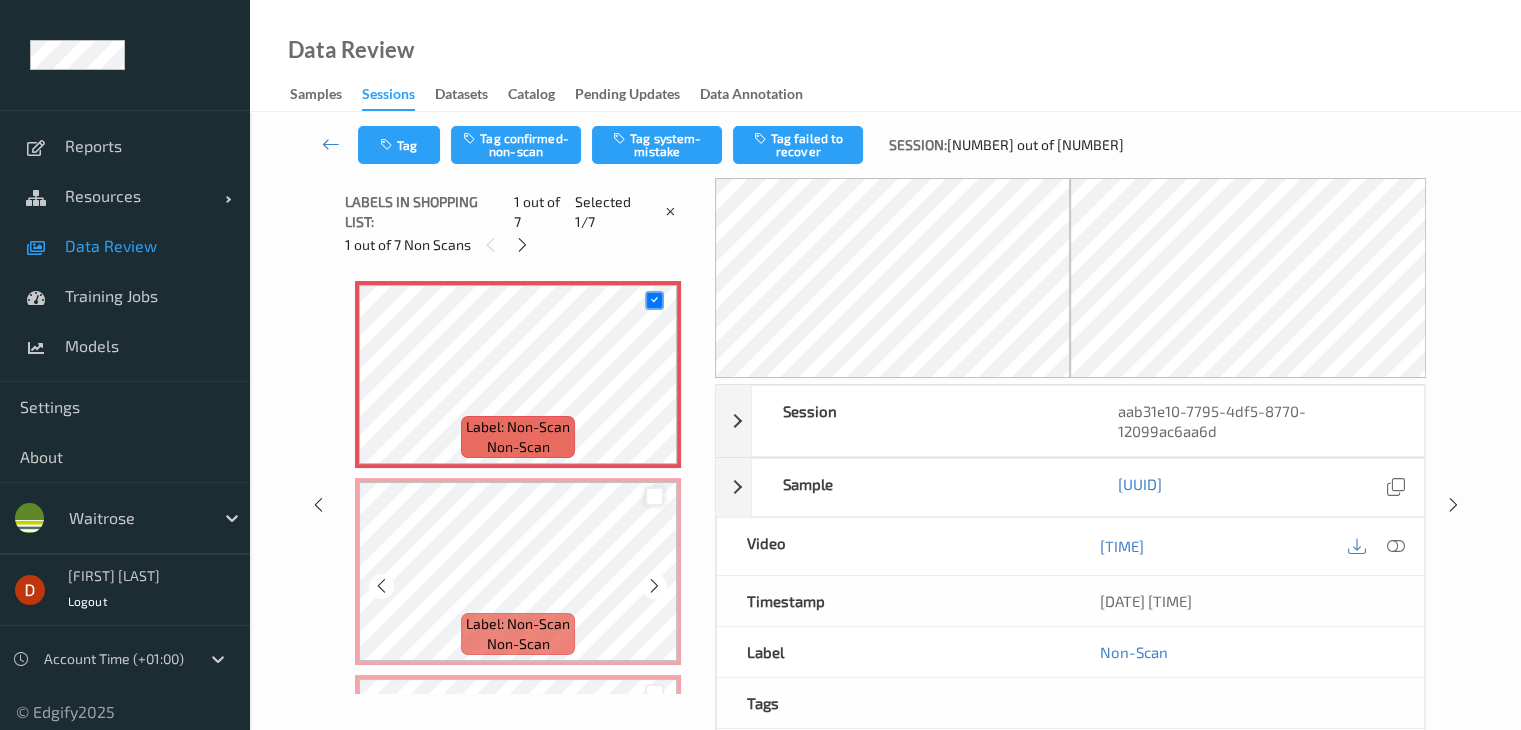 click at bounding box center (654, 496) 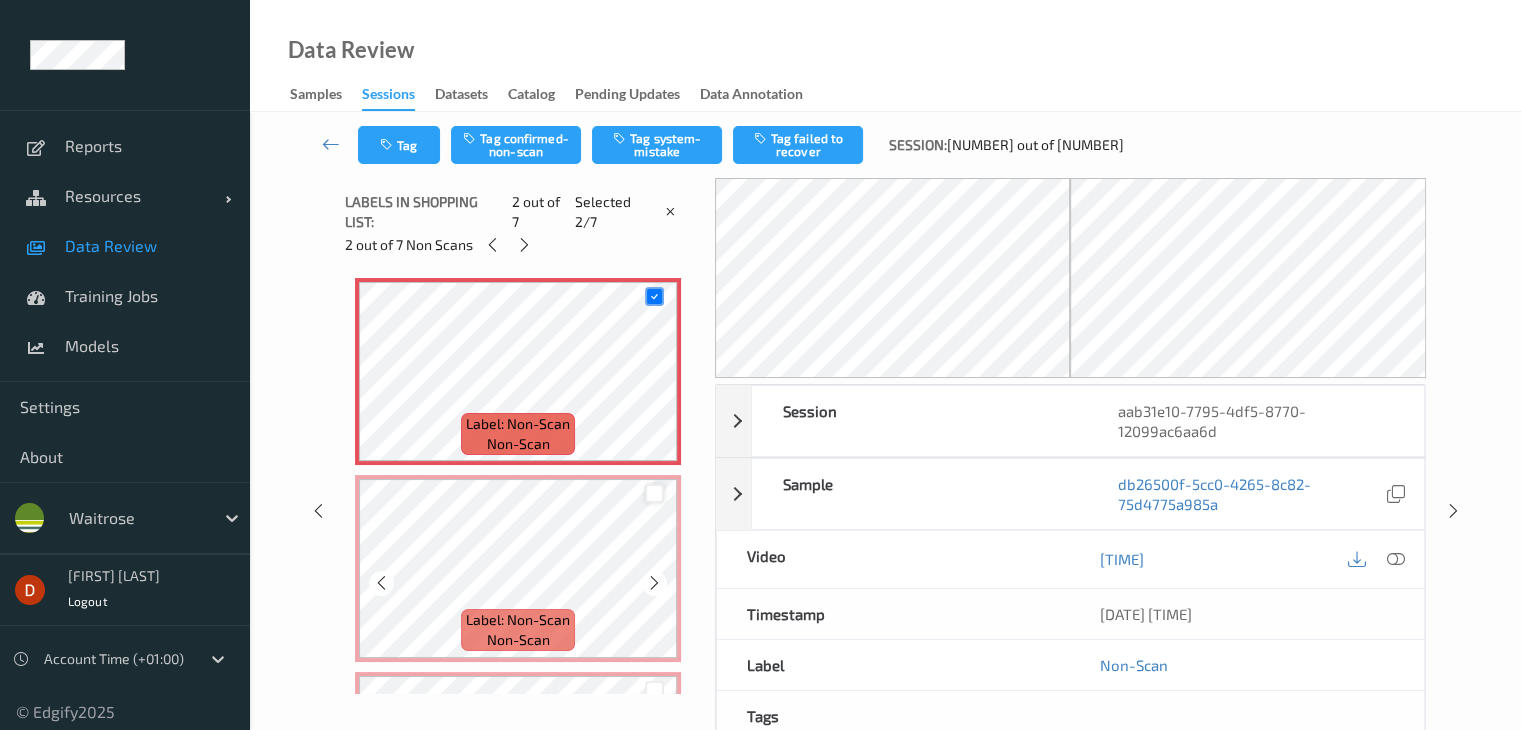 click at bounding box center [654, 493] 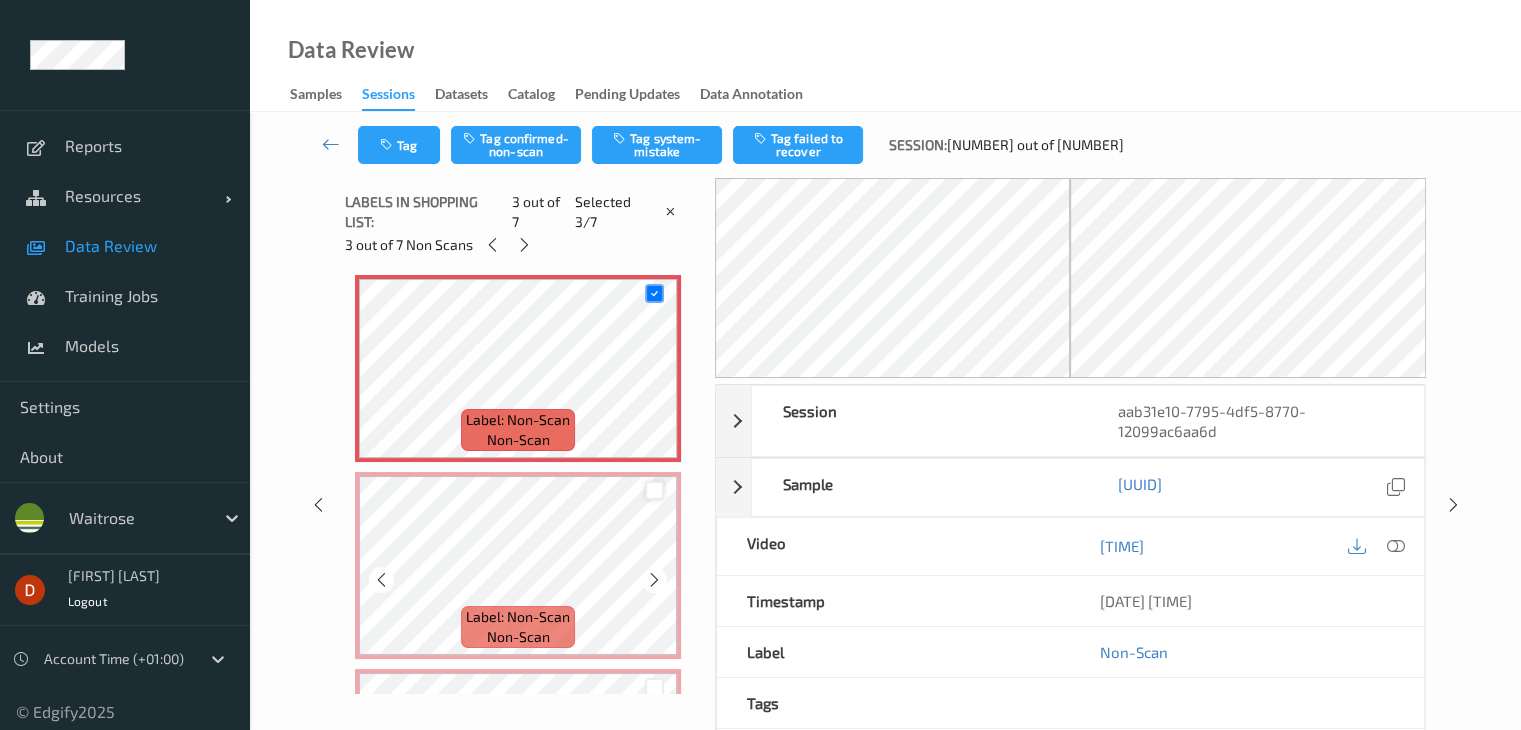click at bounding box center (654, 490) 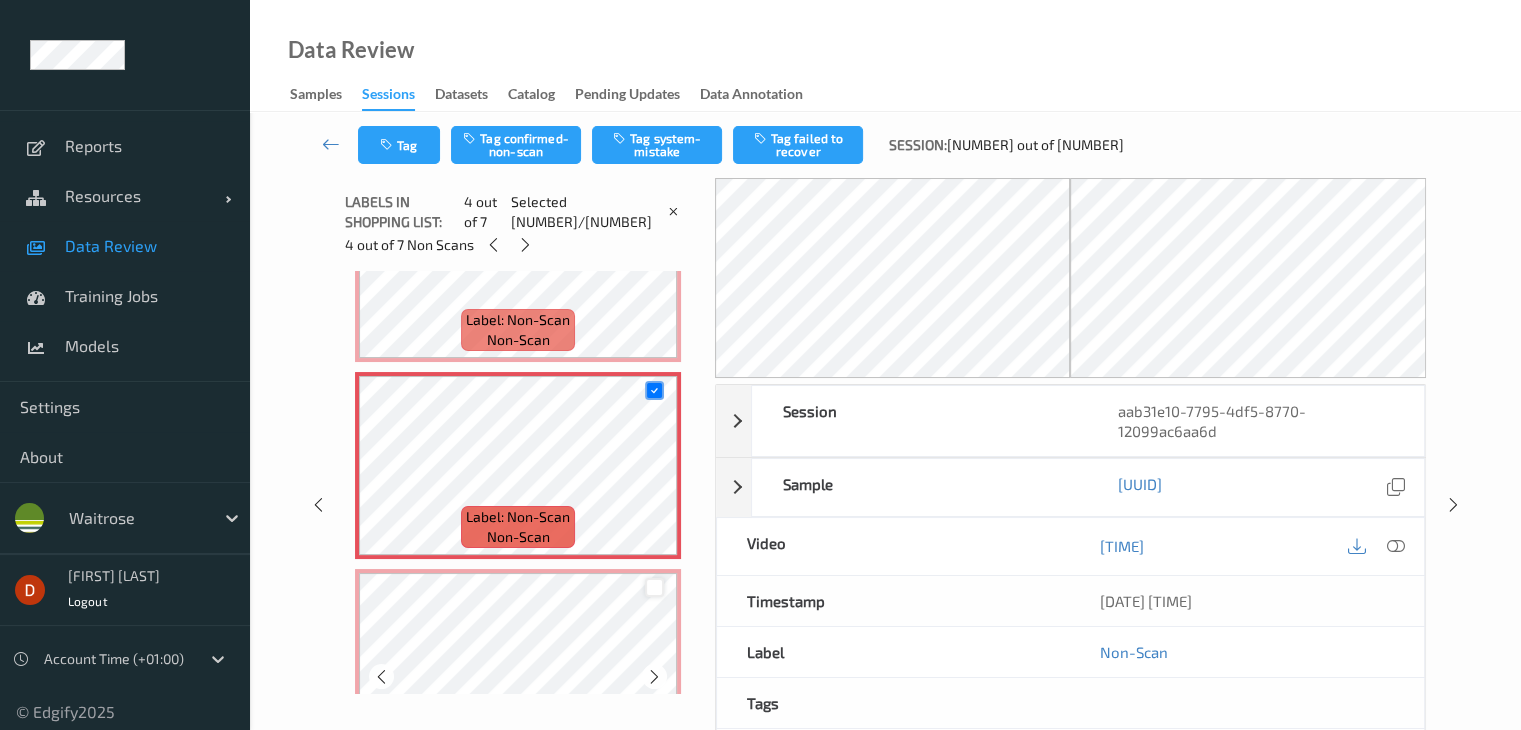 click at bounding box center [654, 587] 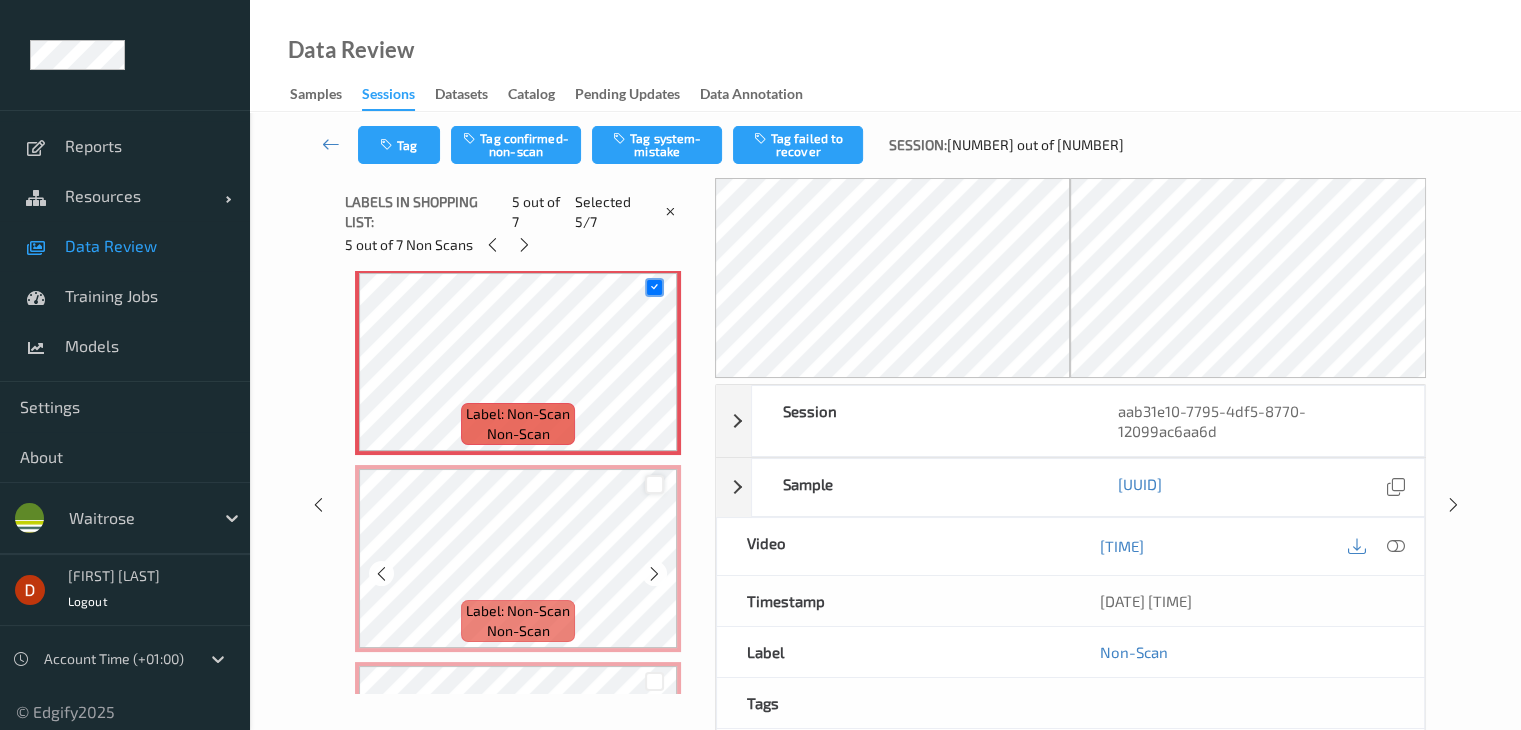 click at bounding box center [654, 484] 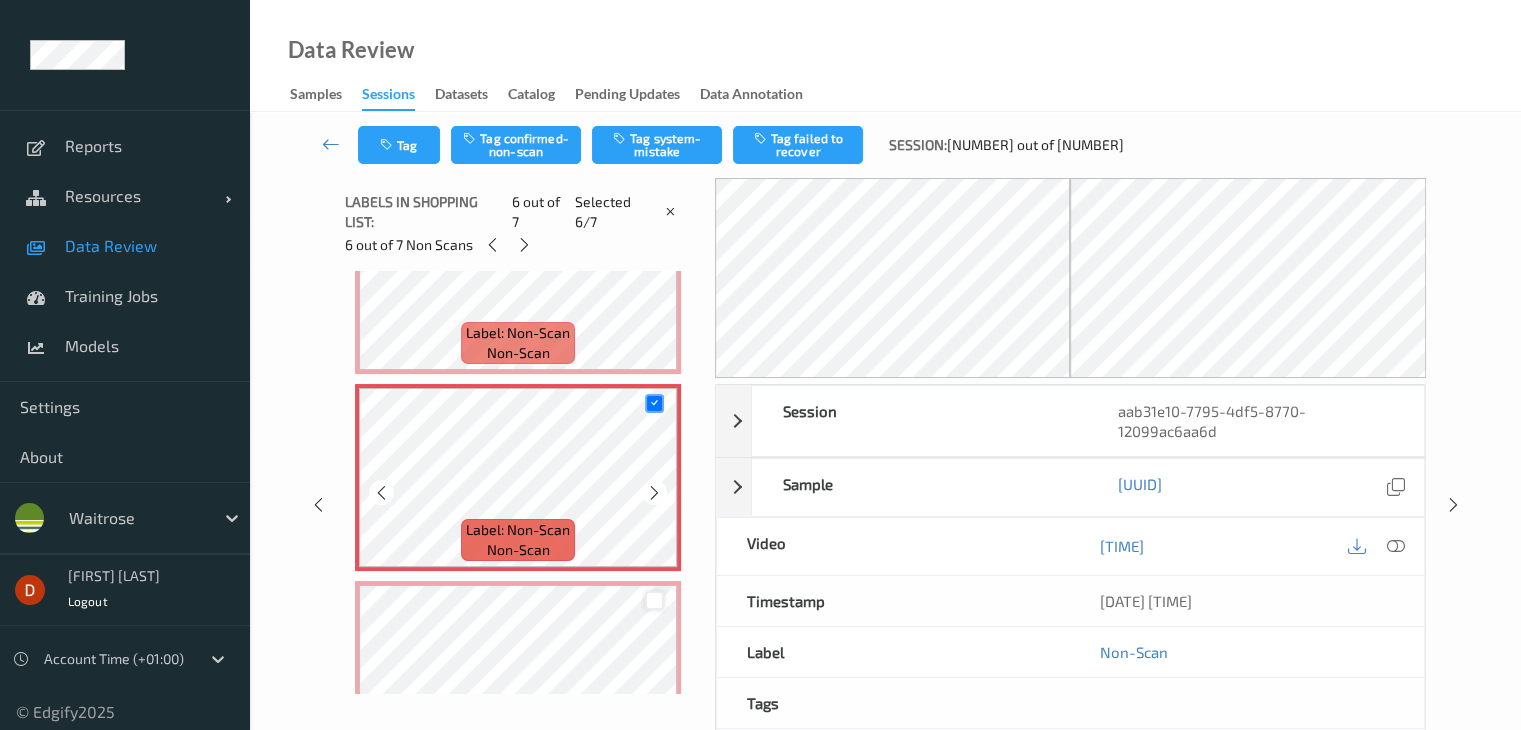 scroll, scrollTop: 965, scrollLeft: 0, axis: vertical 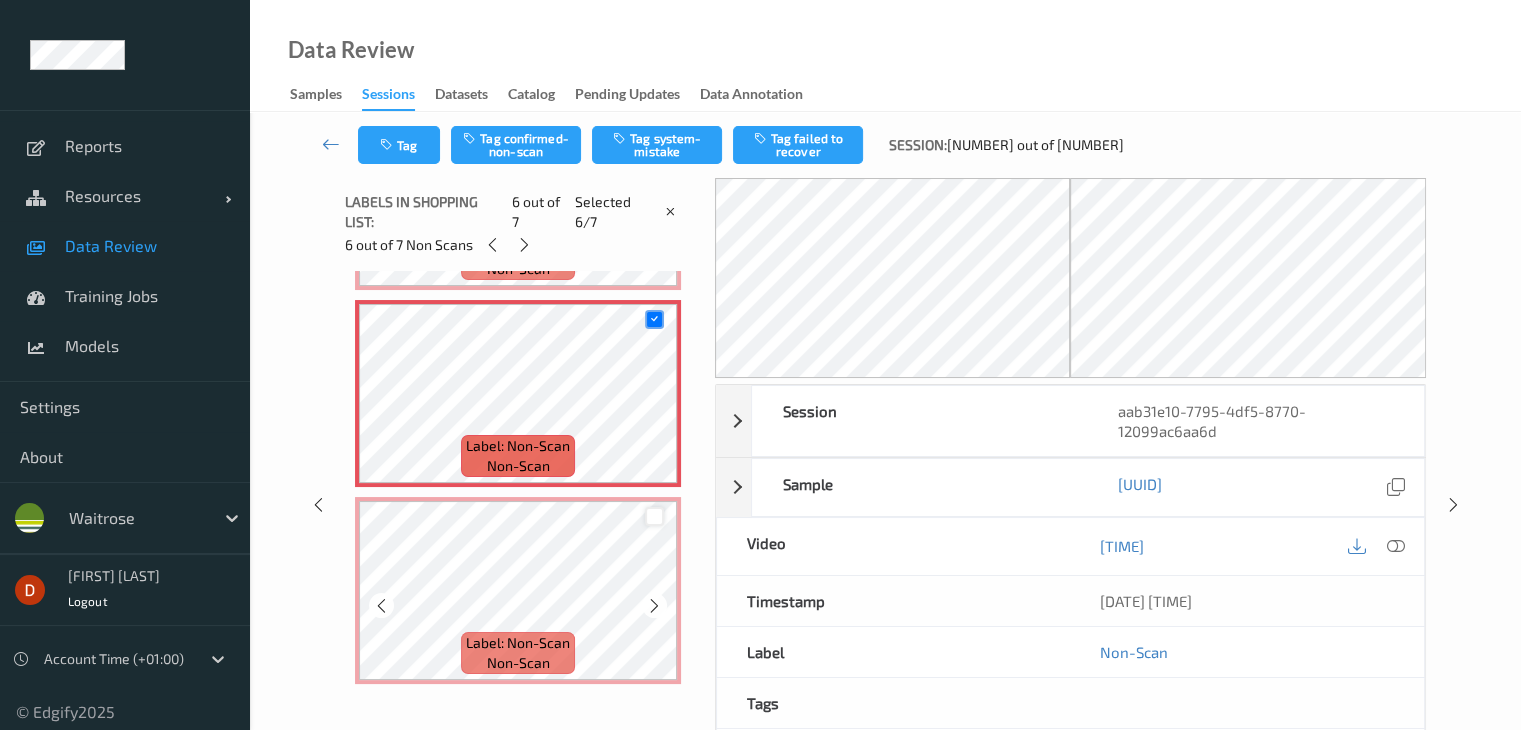click at bounding box center [654, 516] 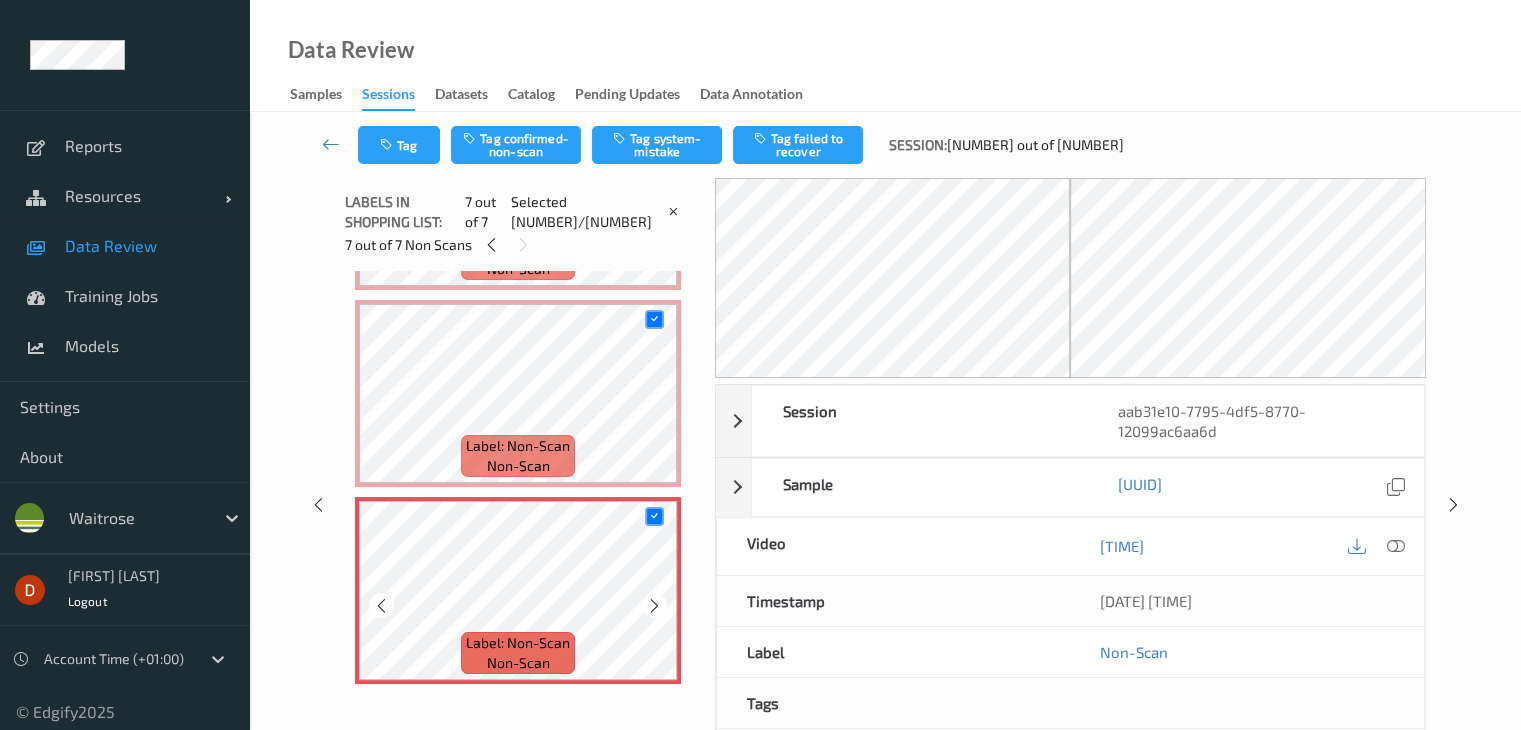 scroll, scrollTop: 153, scrollLeft: 0, axis: vertical 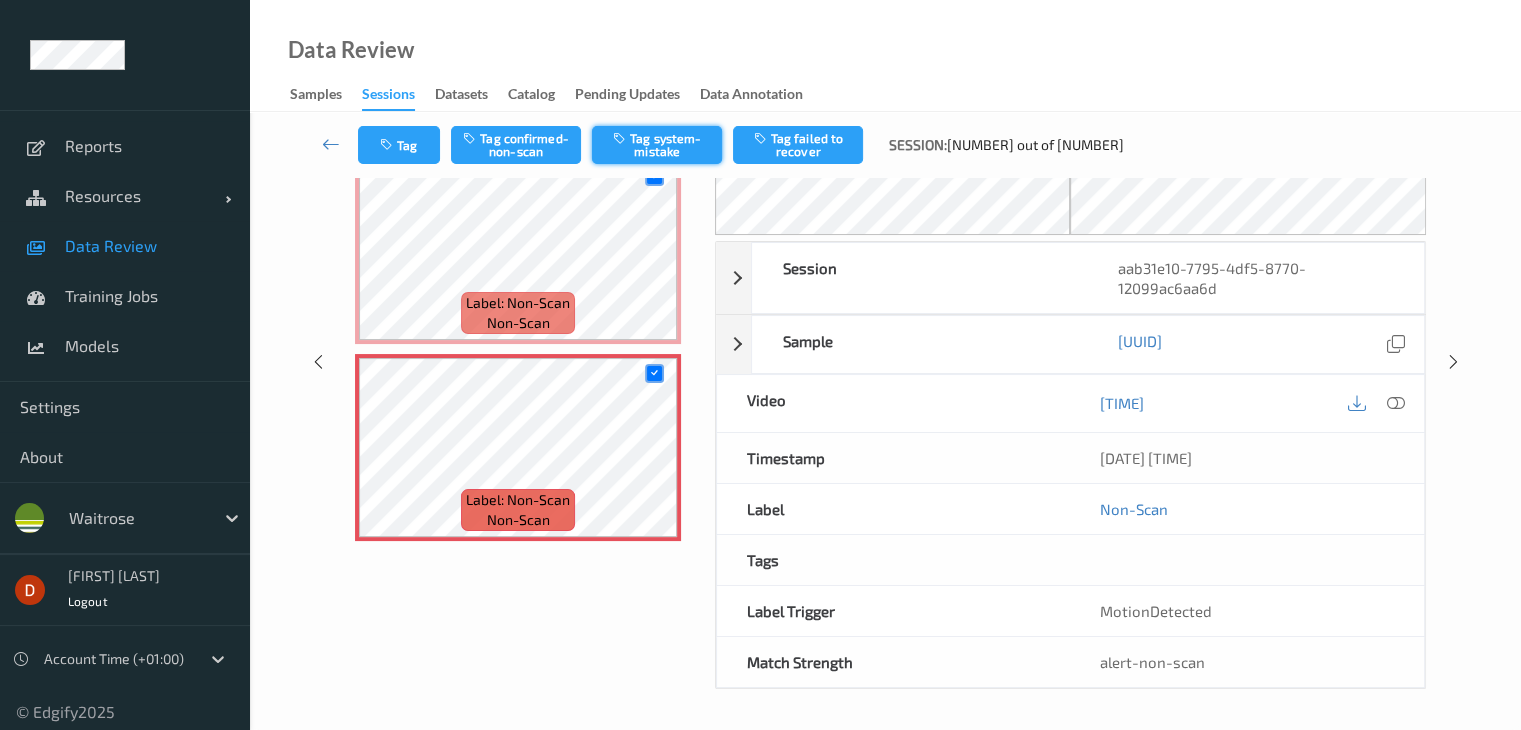 click on "Tag   system-mistake" at bounding box center [657, 145] 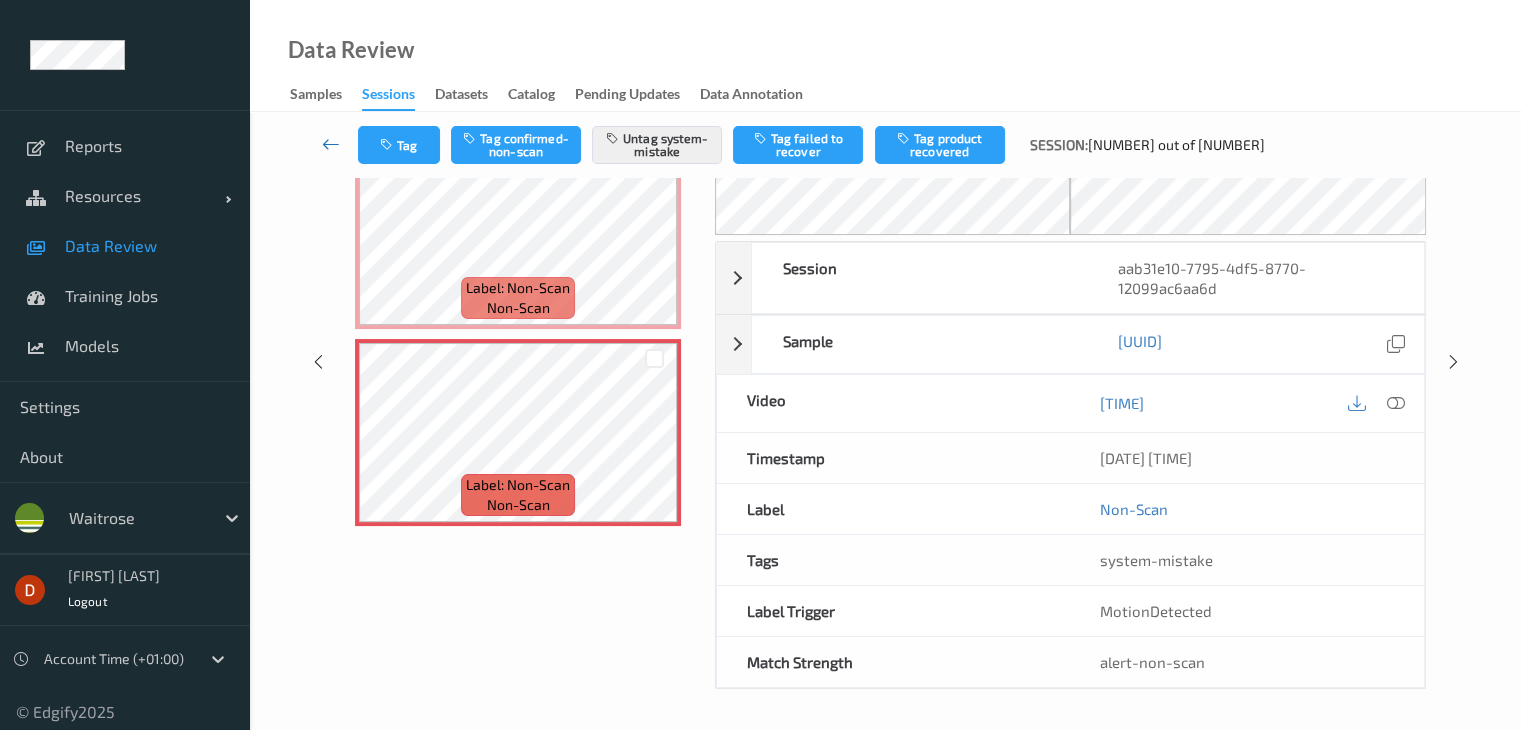 click at bounding box center (331, 144) 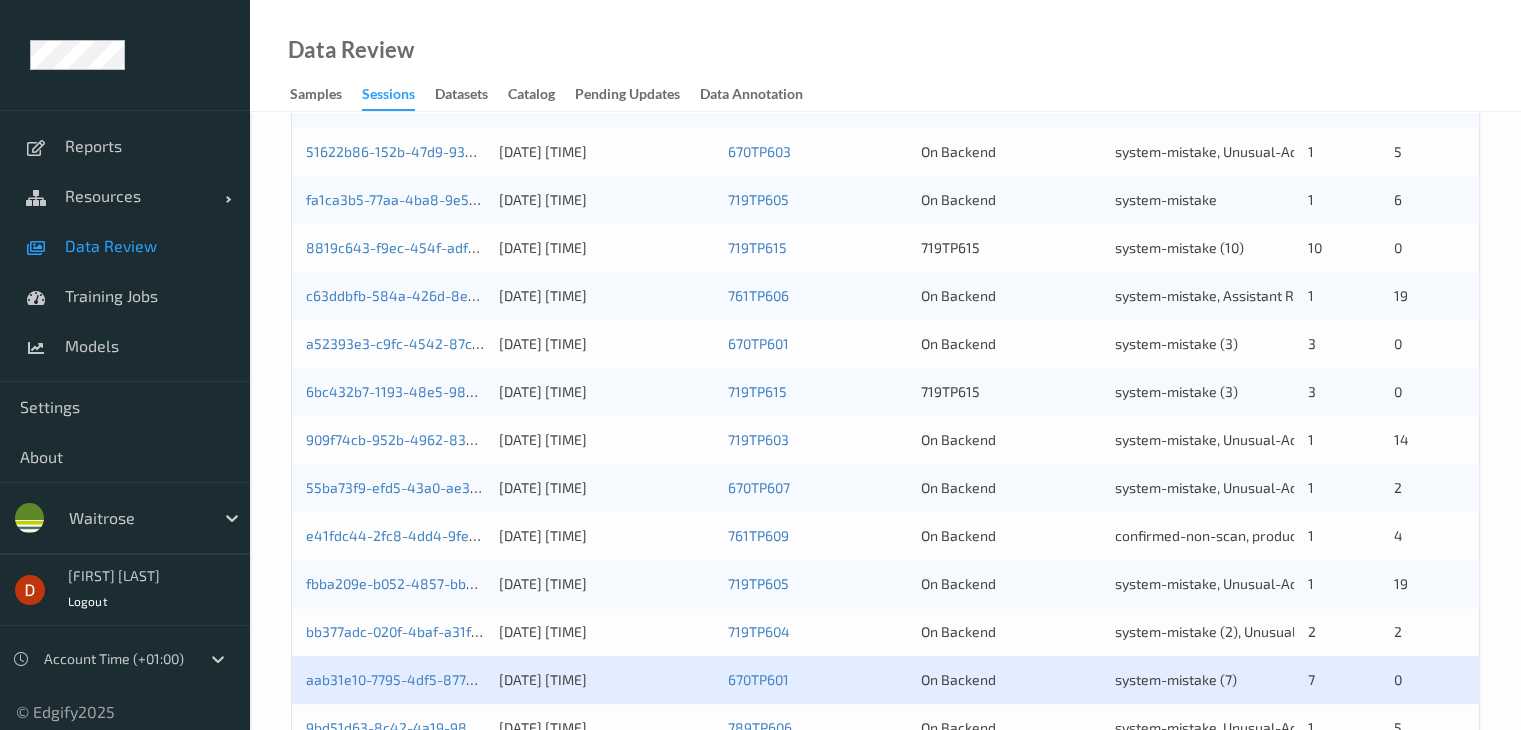 scroll, scrollTop: 900, scrollLeft: 0, axis: vertical 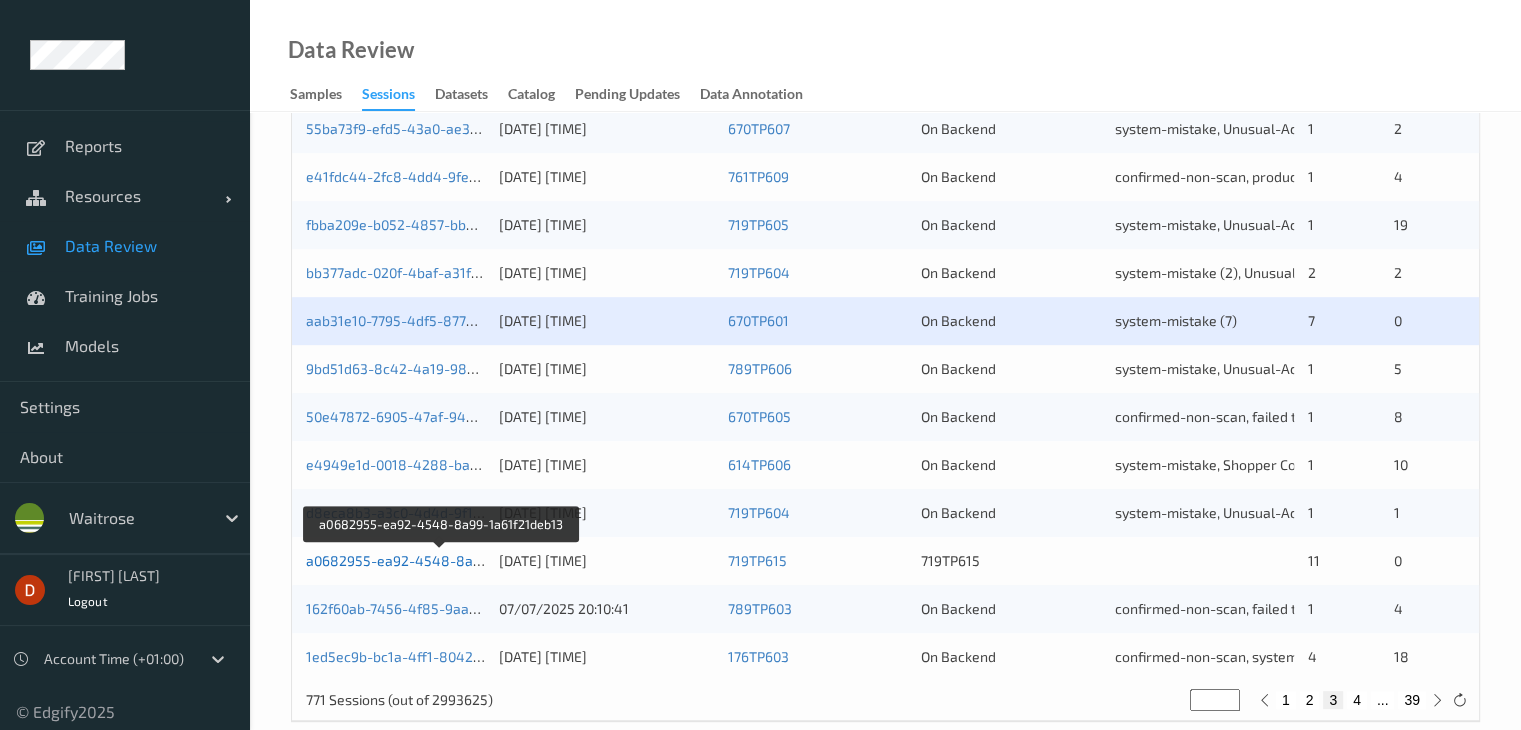 click on "a0682955-ea92-4548-8a99-1a61f21deb13" at bounding box center [443, 560] 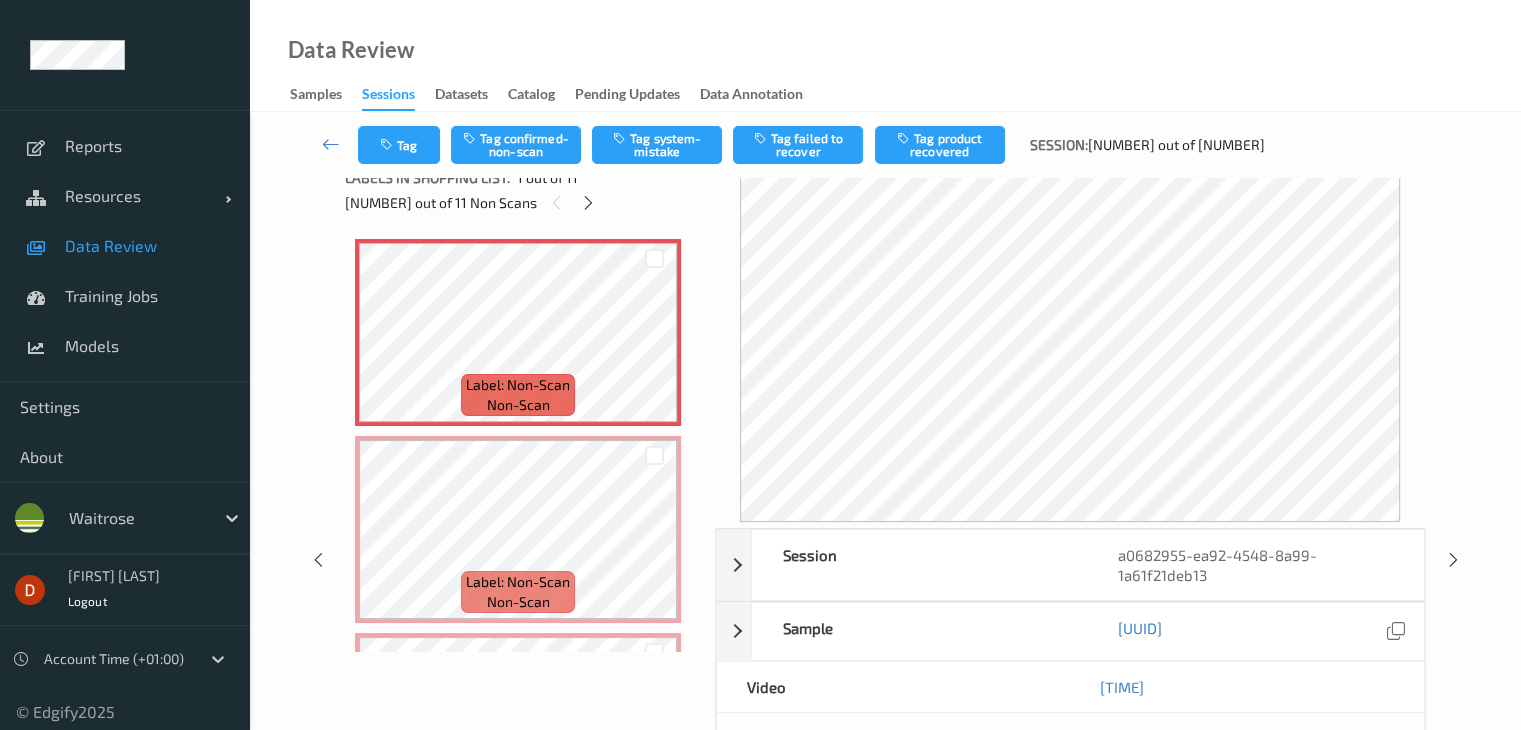 scroll, scrollTop: 0, scrollLeft: 0, axis: both 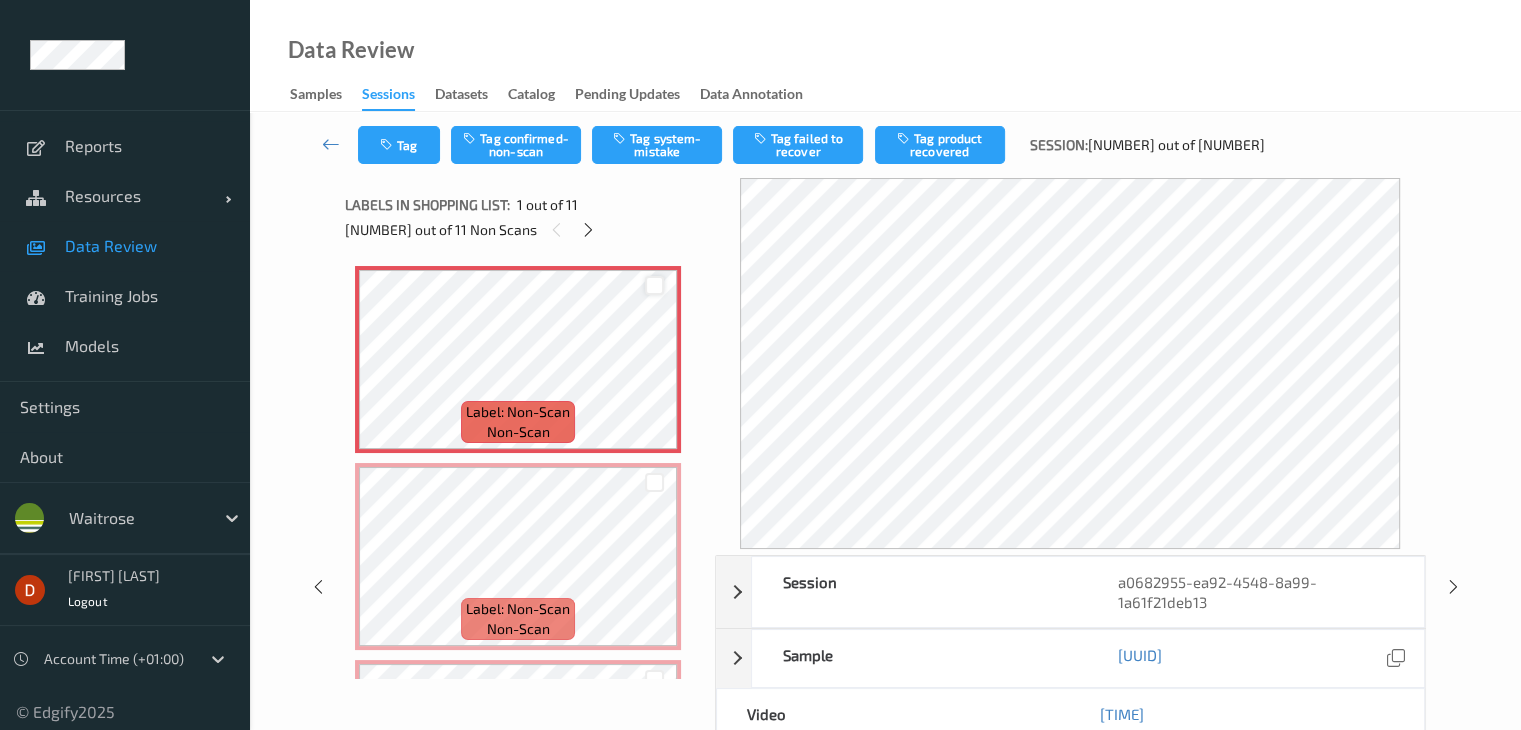 click at bounding box center (654, 285) 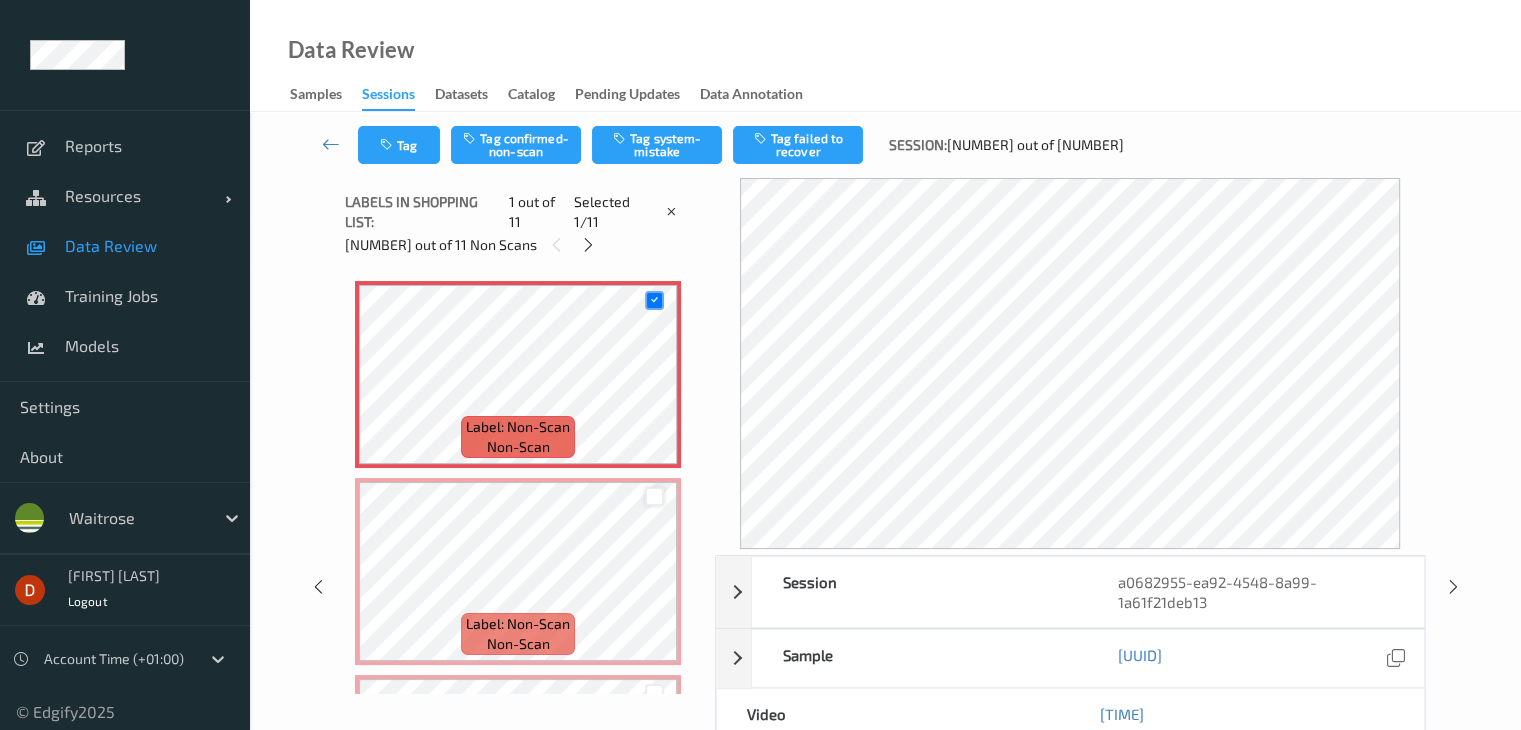 click at bounding box center (654, 496) 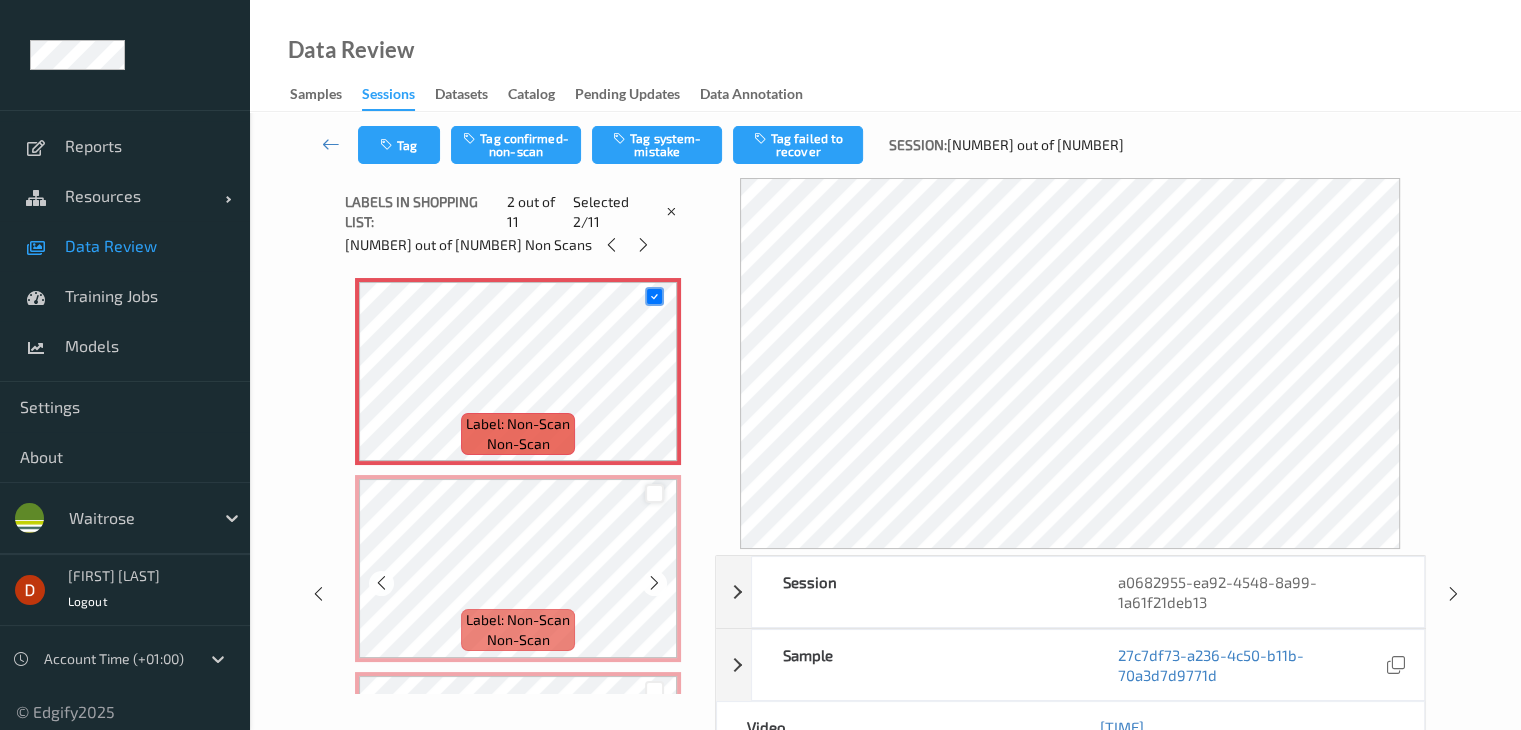 click at bounding box center (654, 493) 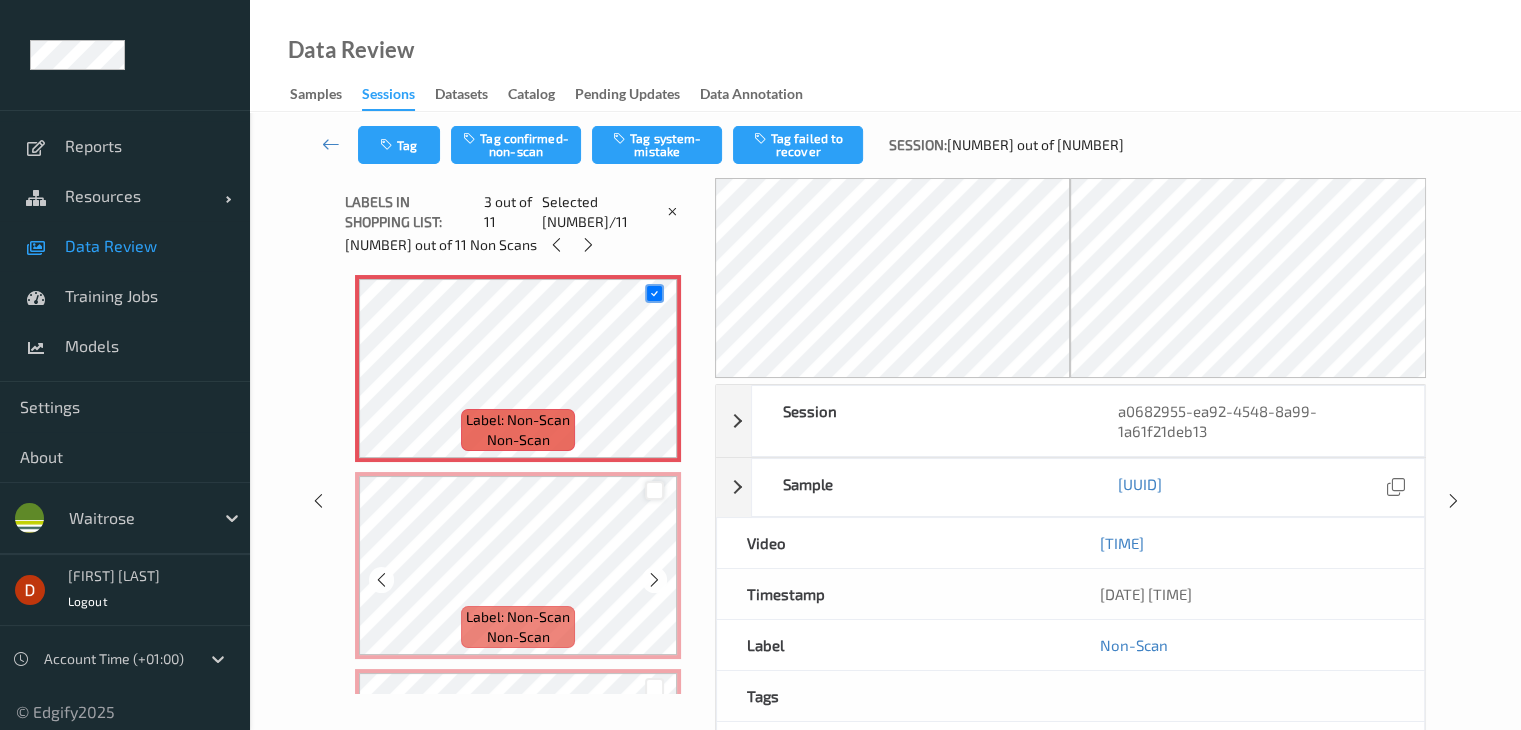 click at bounding box center (654, 490) 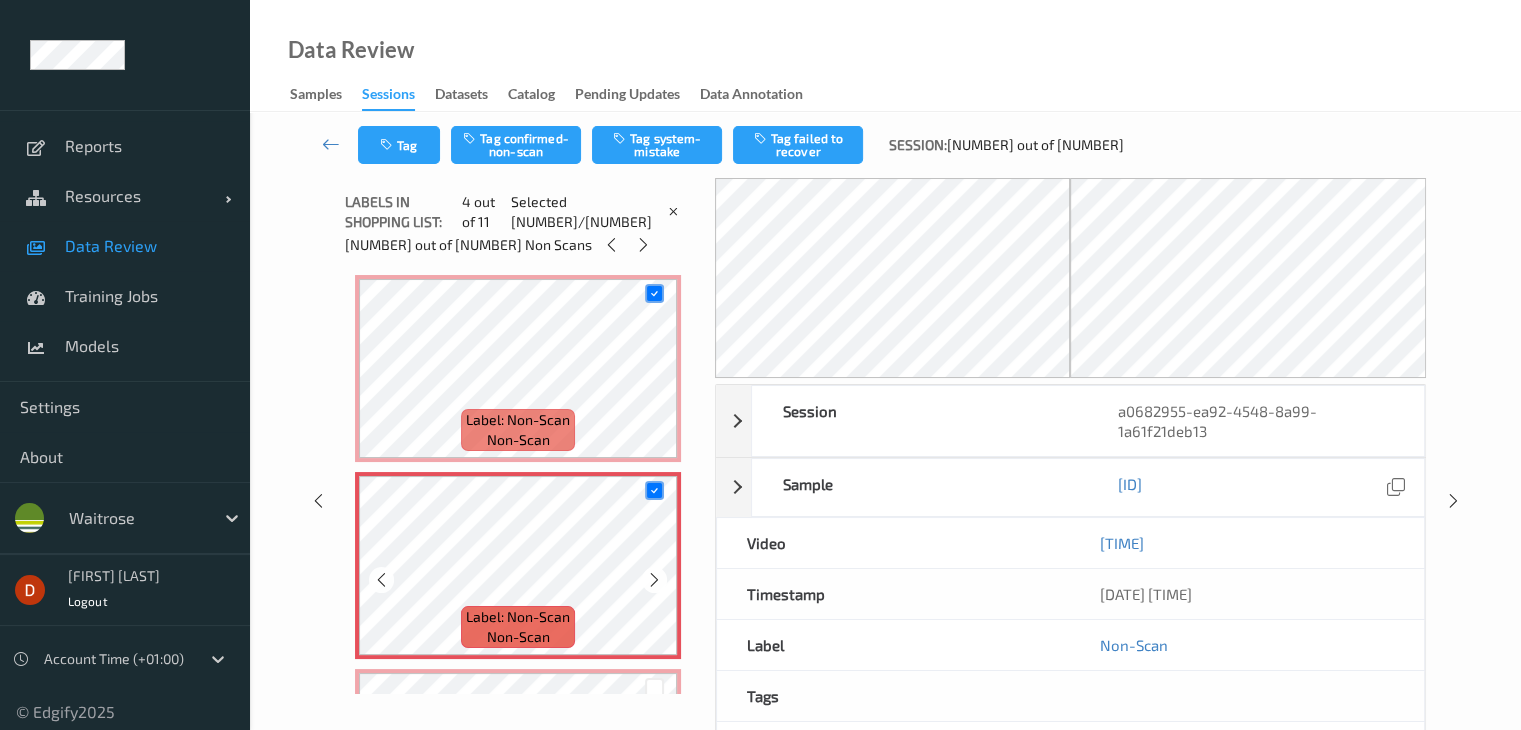 scroll, scrollTop: 500, scrollLeft: 0, axis: vertical 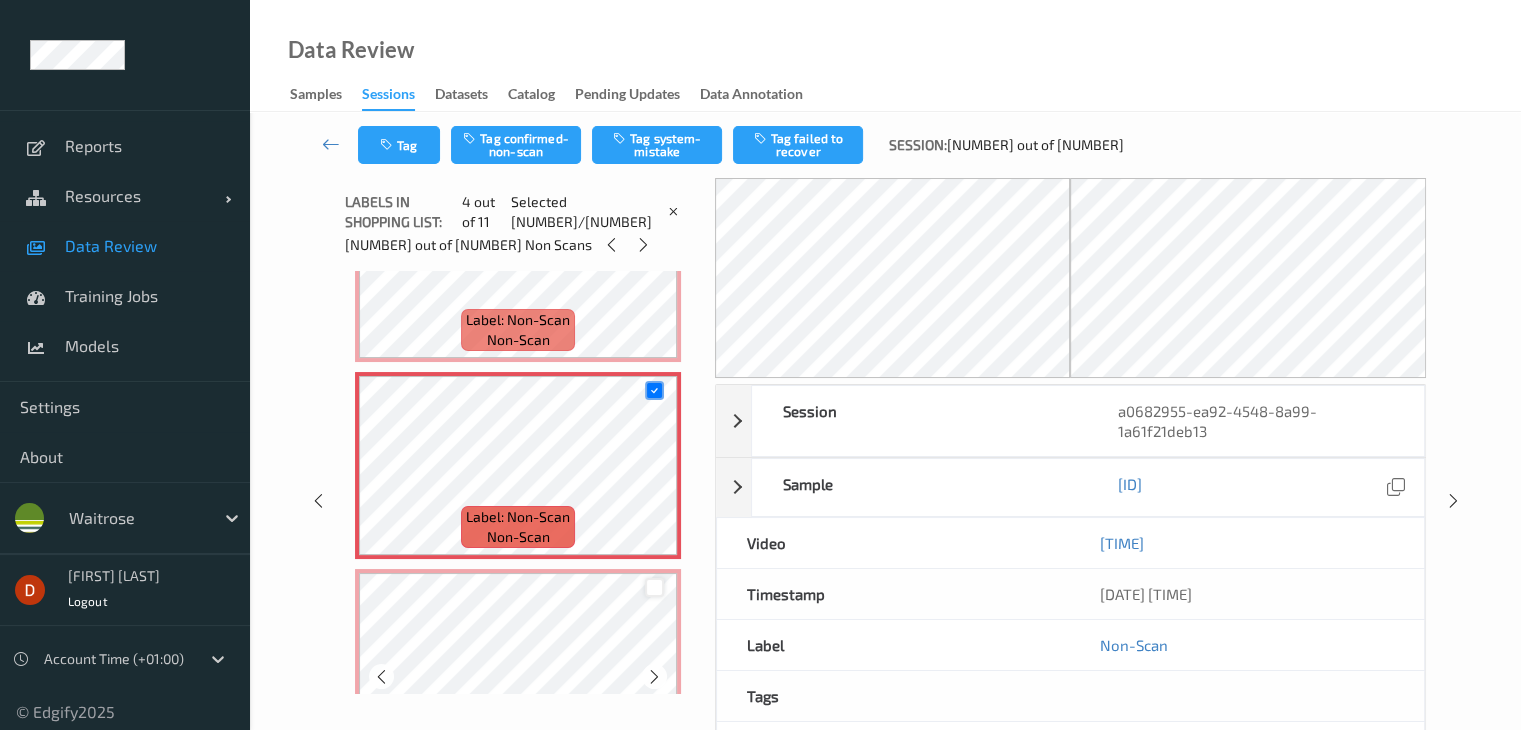 click at bounding box center [654, 587] 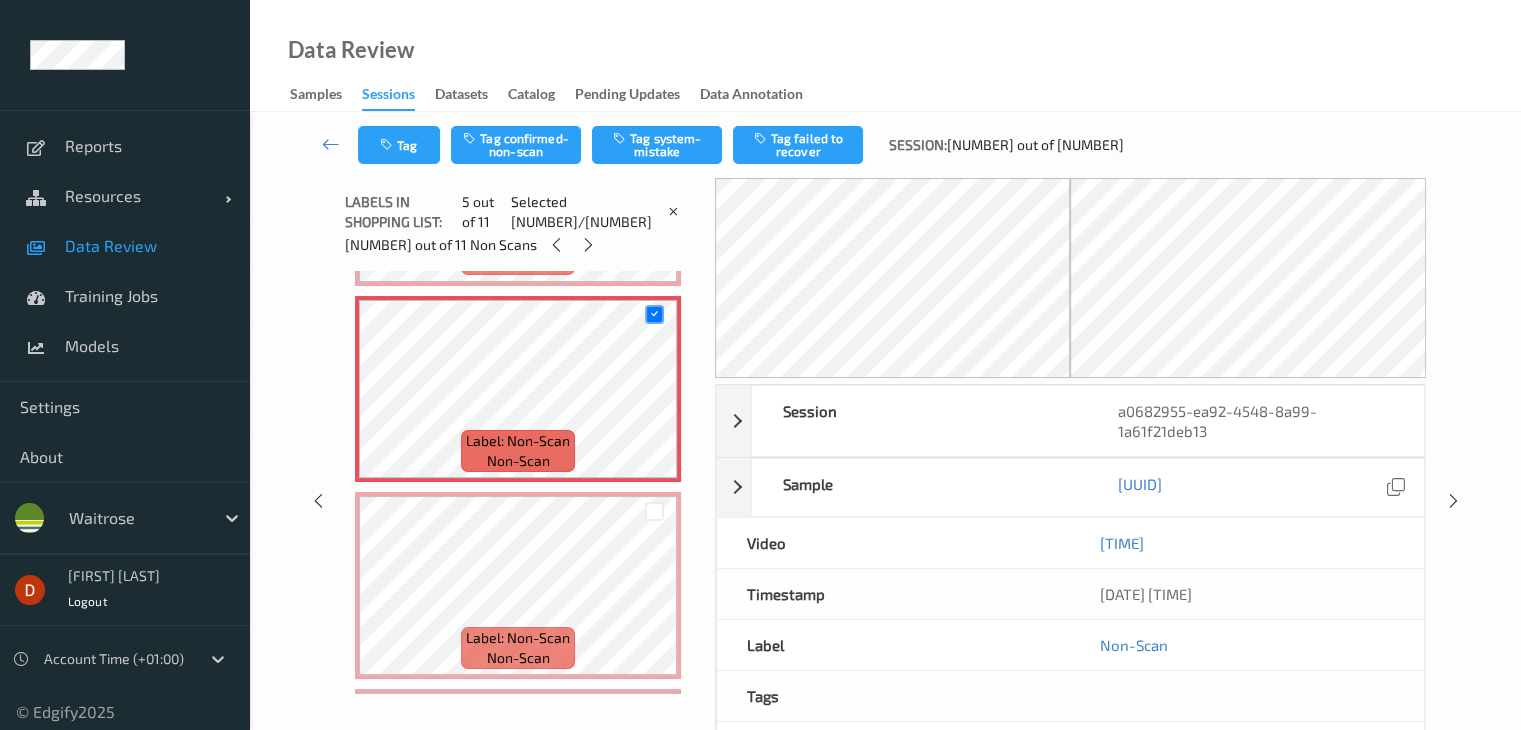 scroll, scrollTop: 800, scrollLeft: 0, axis: vertical 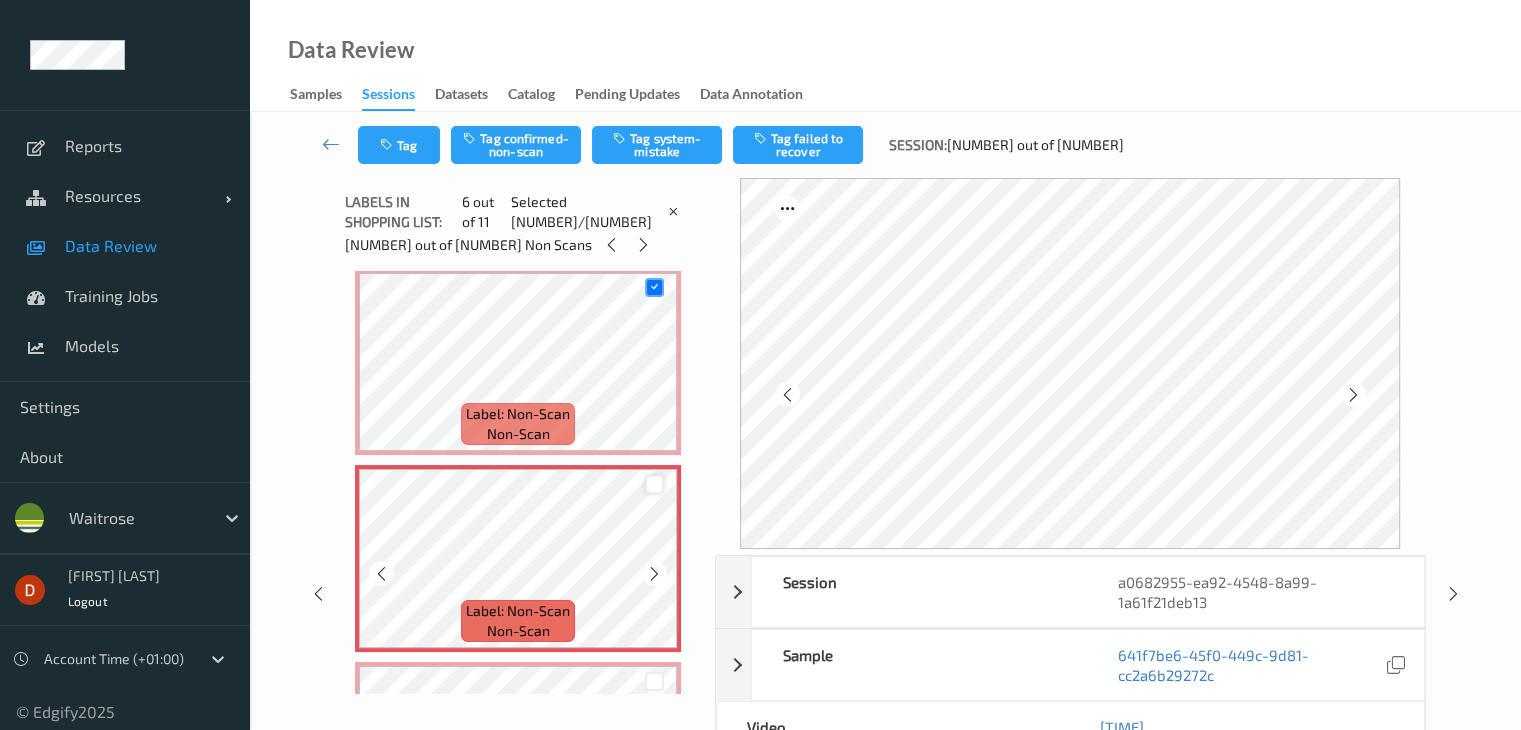 click at bounding box center [654, 484] 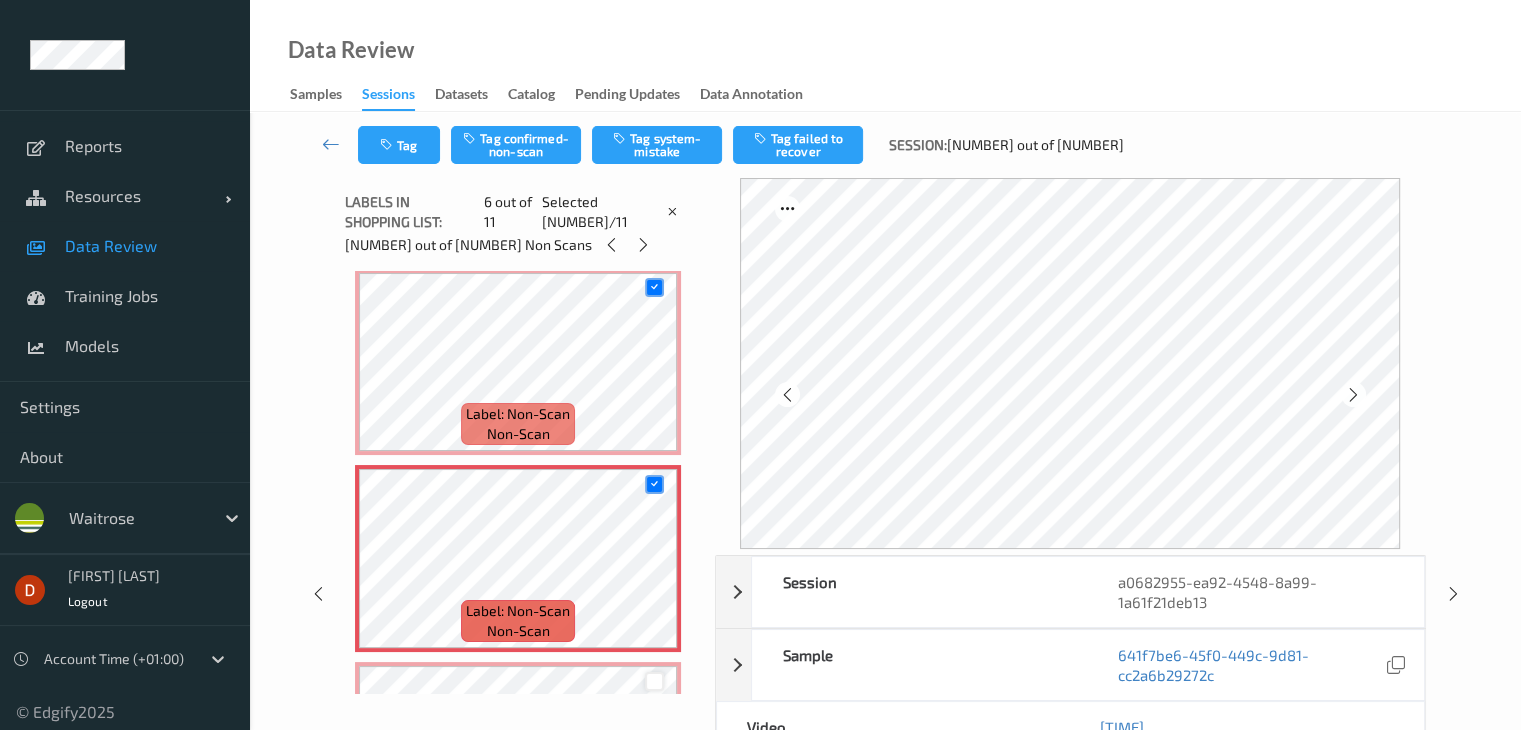 click at bounding box center [654, 681] 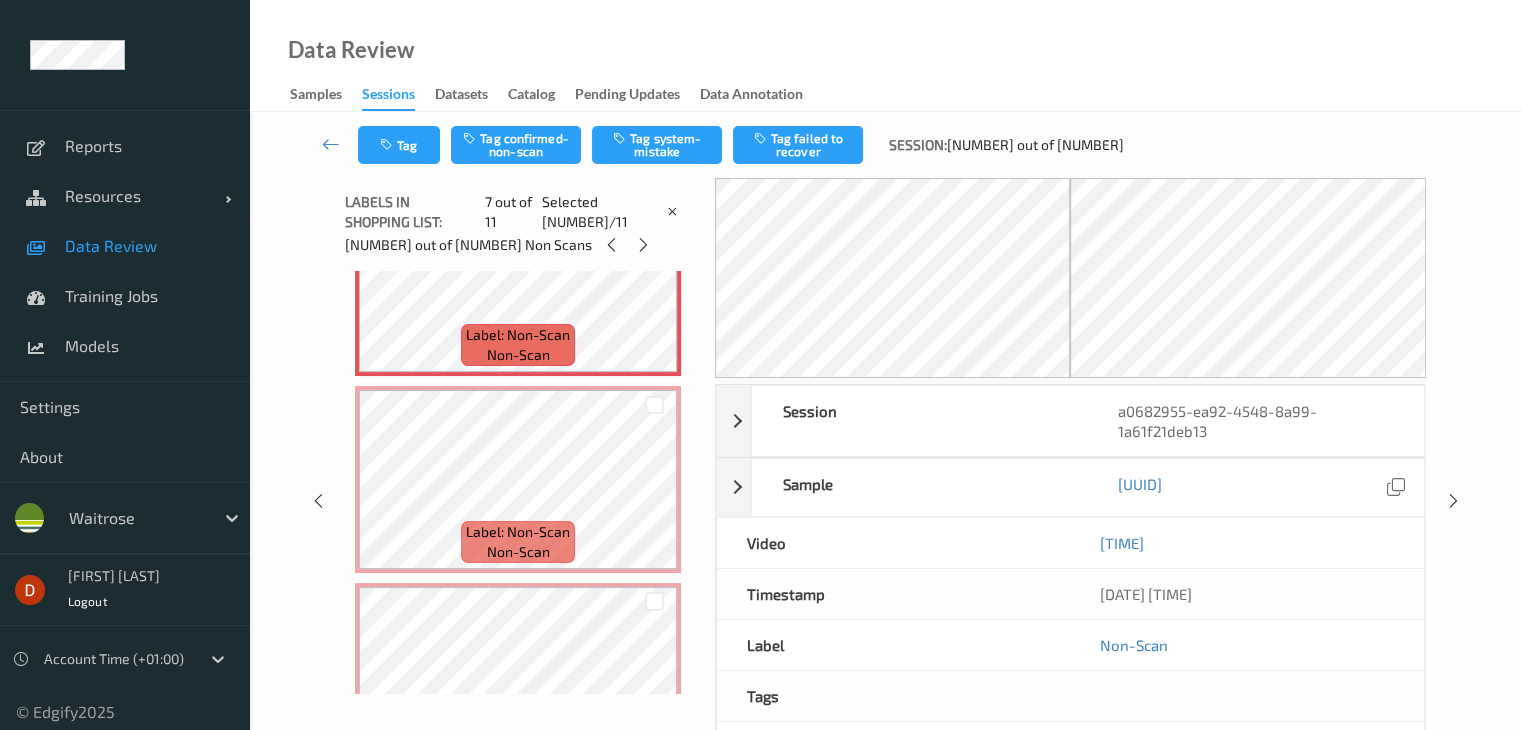 scroll, scrollTop: 1300, scrollLeft: 0, axis: vertical 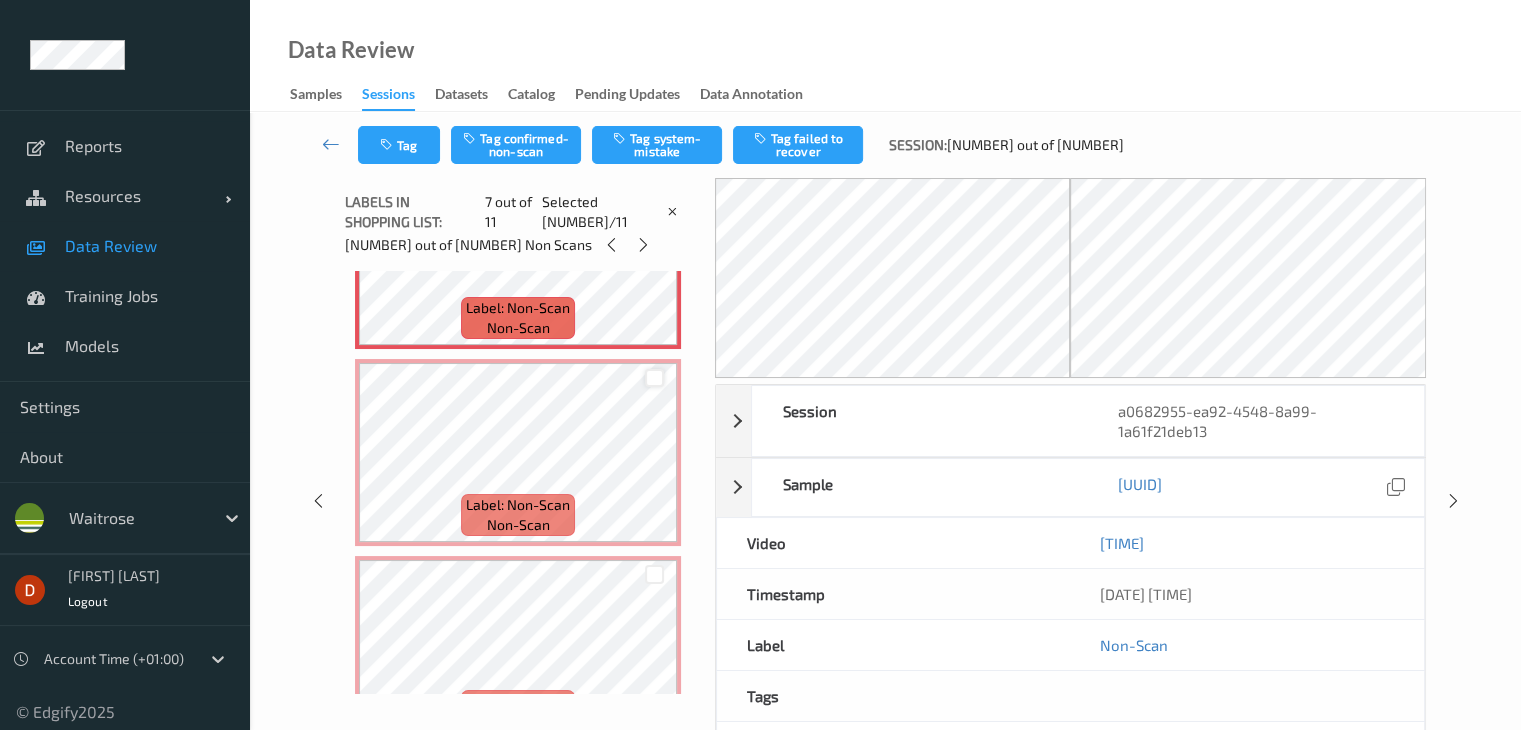 click at bounding box center (654, 378) 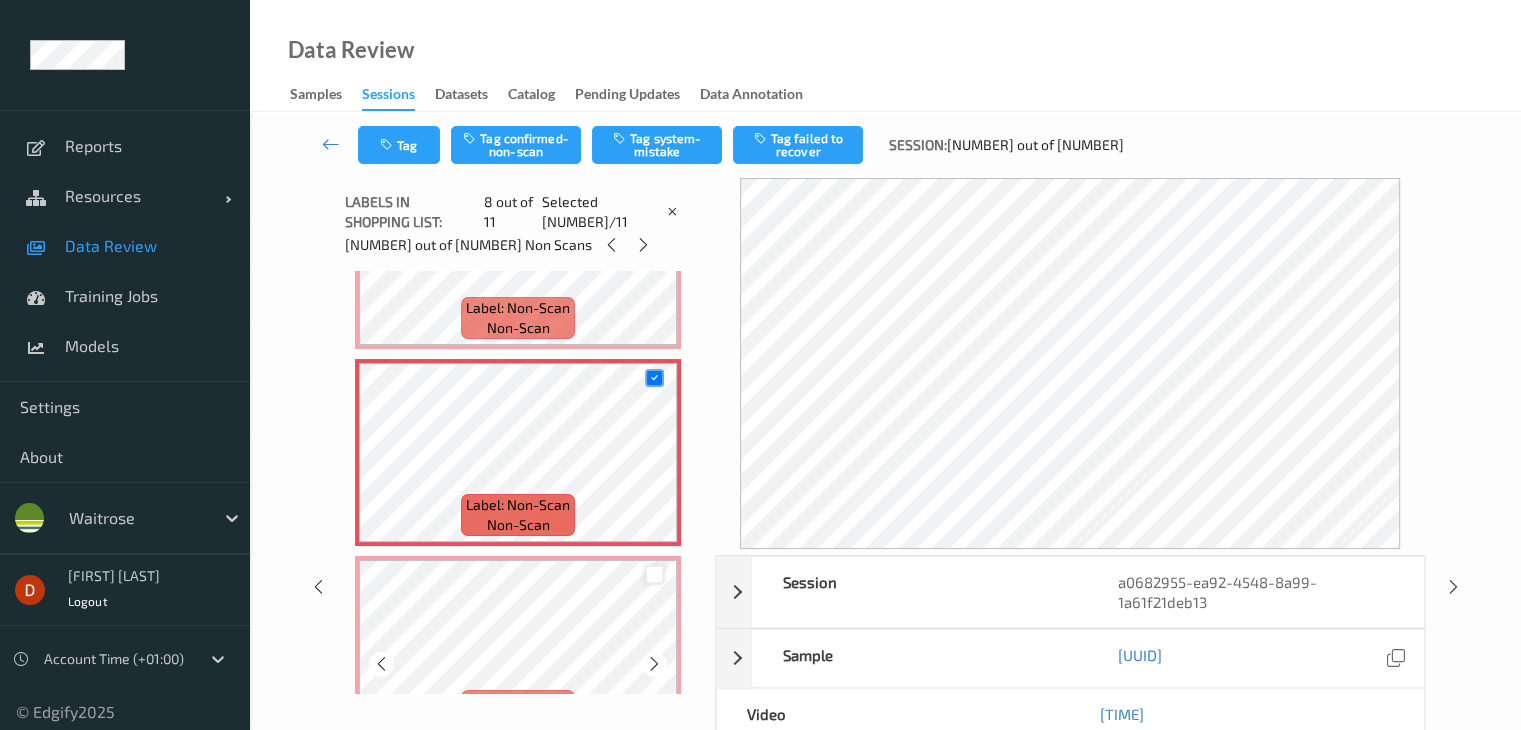 click at bounding box center [654, 574] 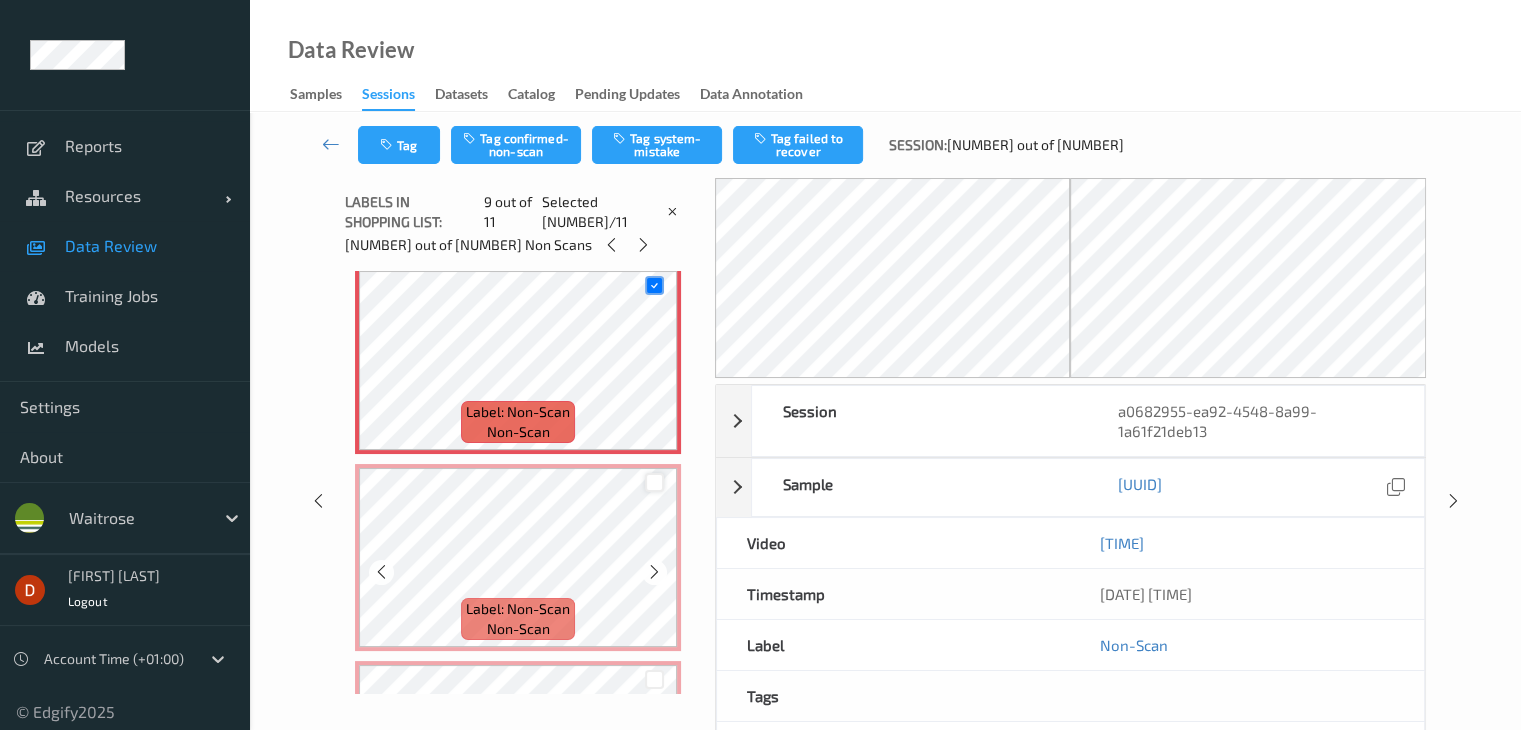 scroll, scrollTop: 1600, scrollLeft: 0, axis: vertical 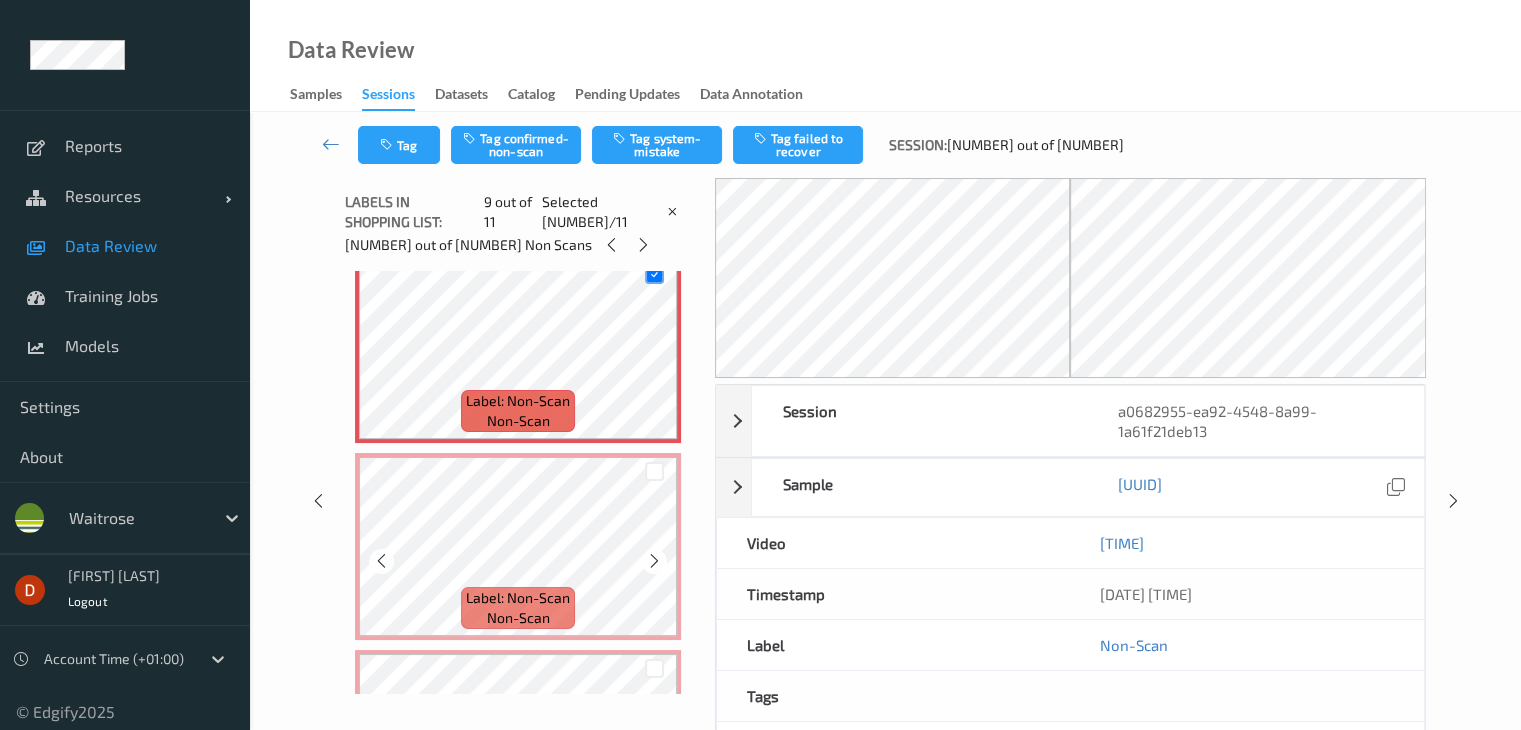 click at bounding box center [654, 472] 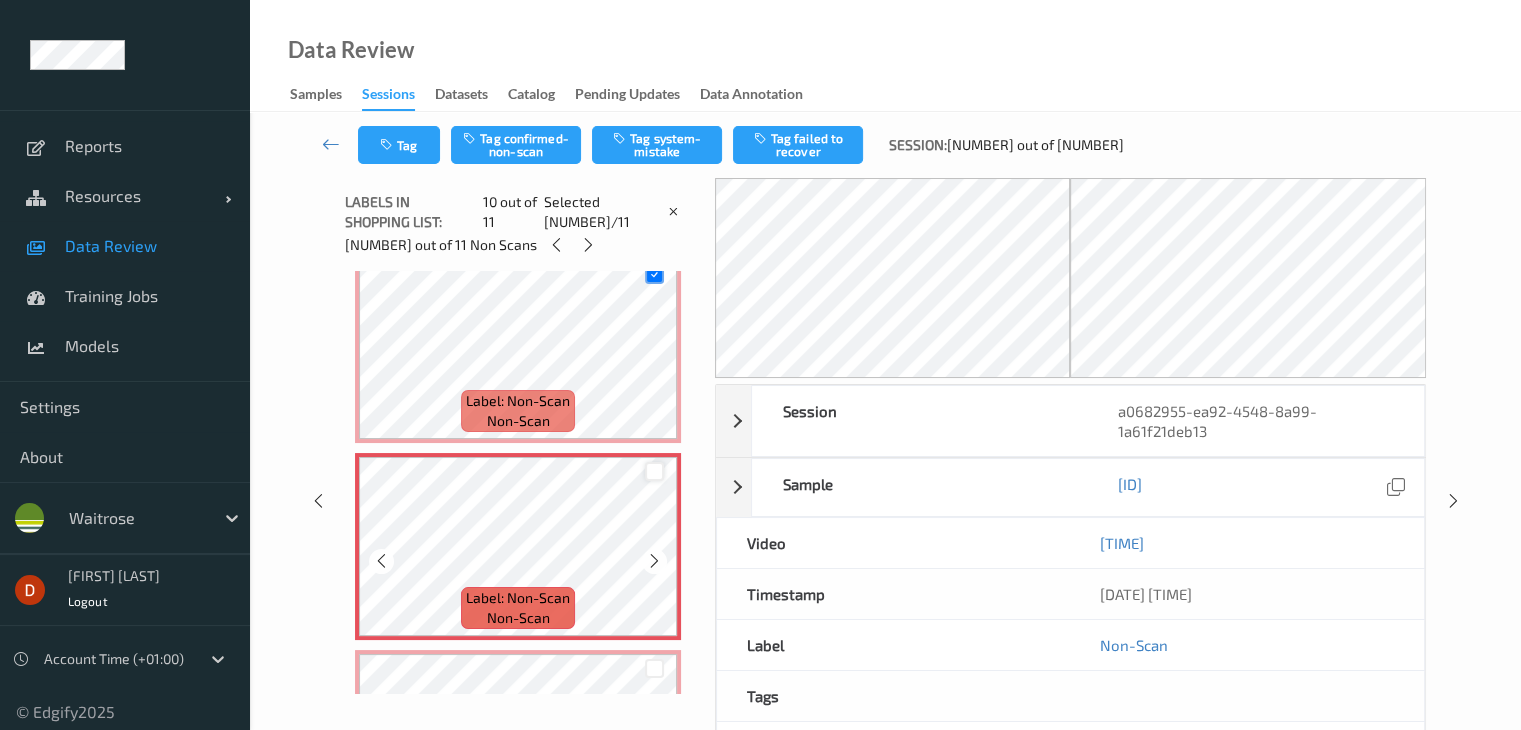 click at bounding box center (654, 471) 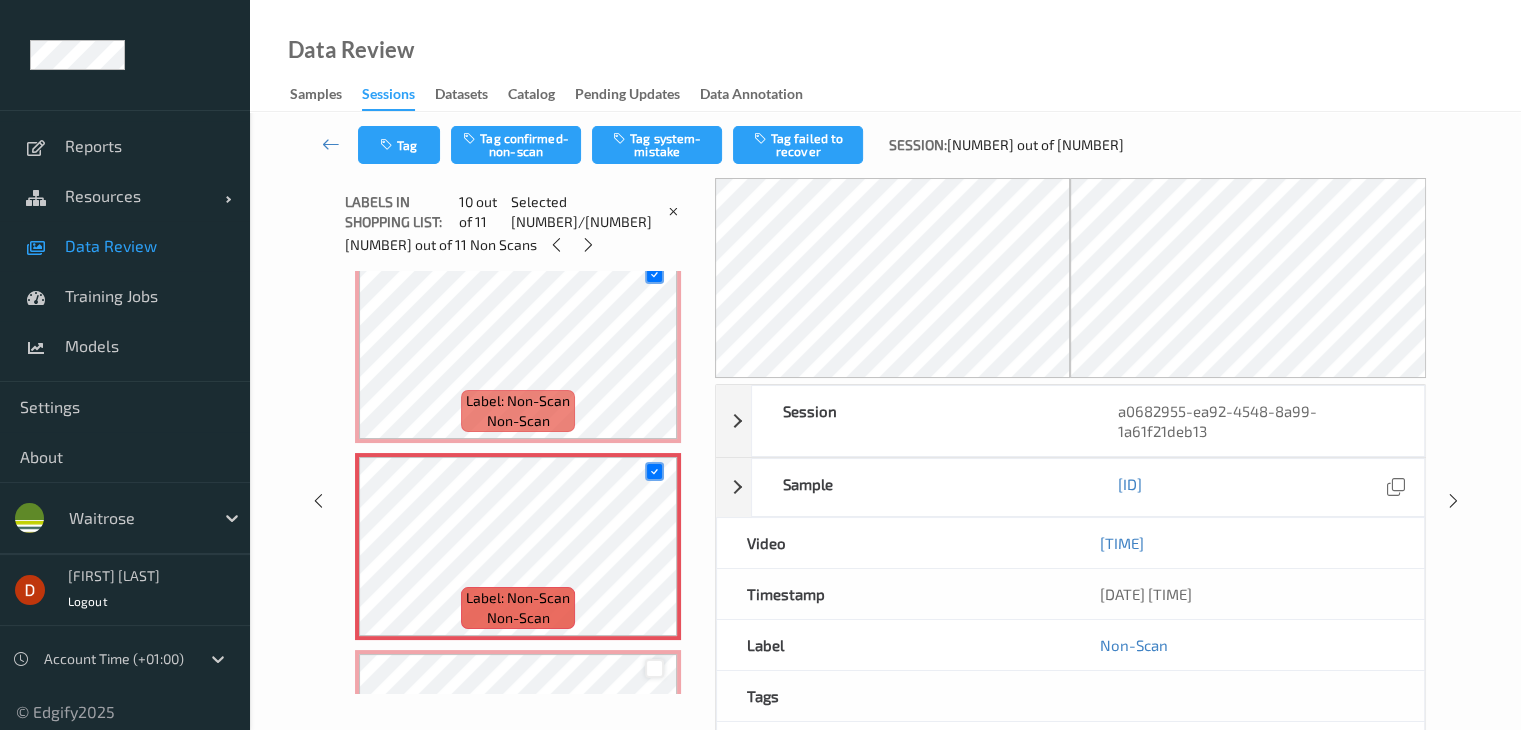 click at bounding box center (654, 668) 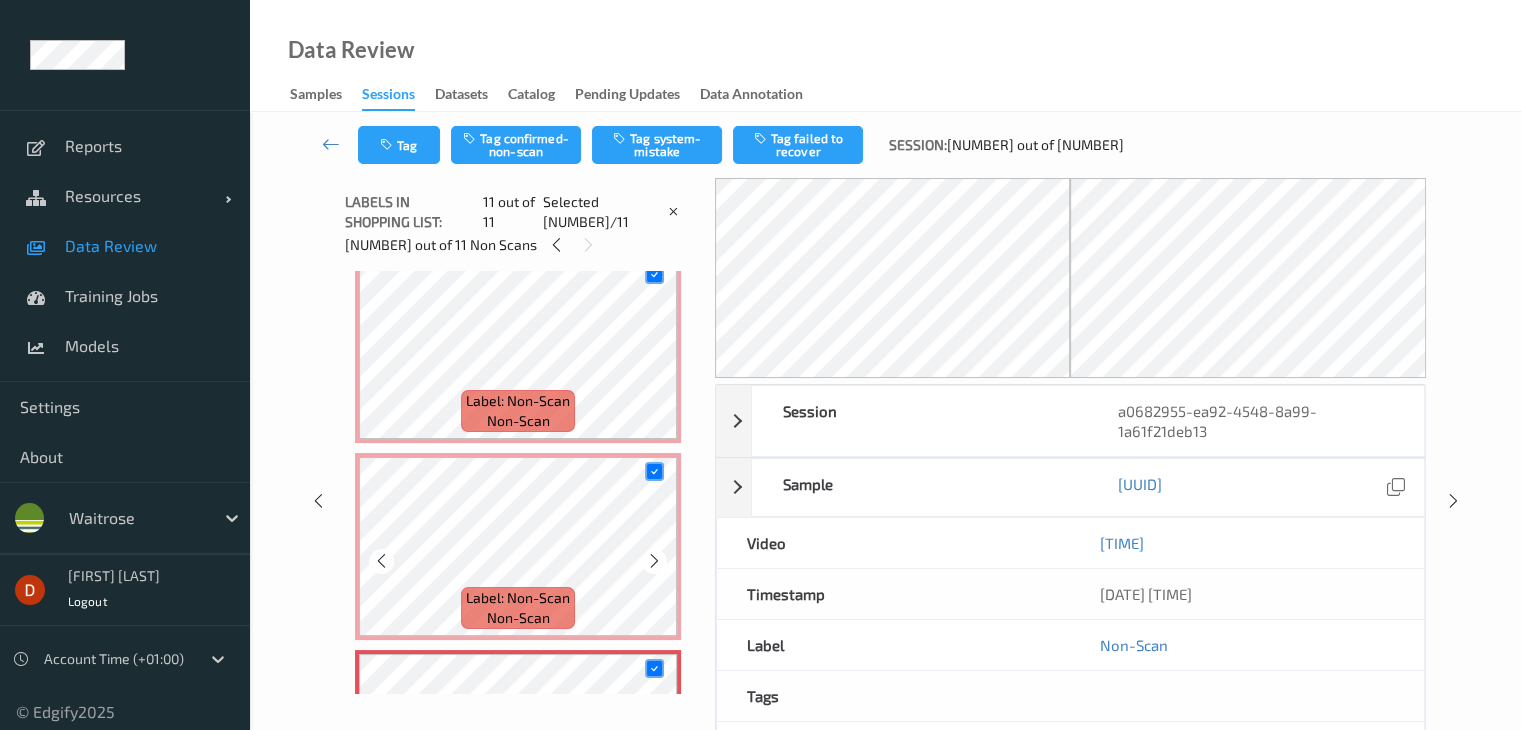 scroll, scrollTop: 1752, scrollLeft: 0, axis: vertical 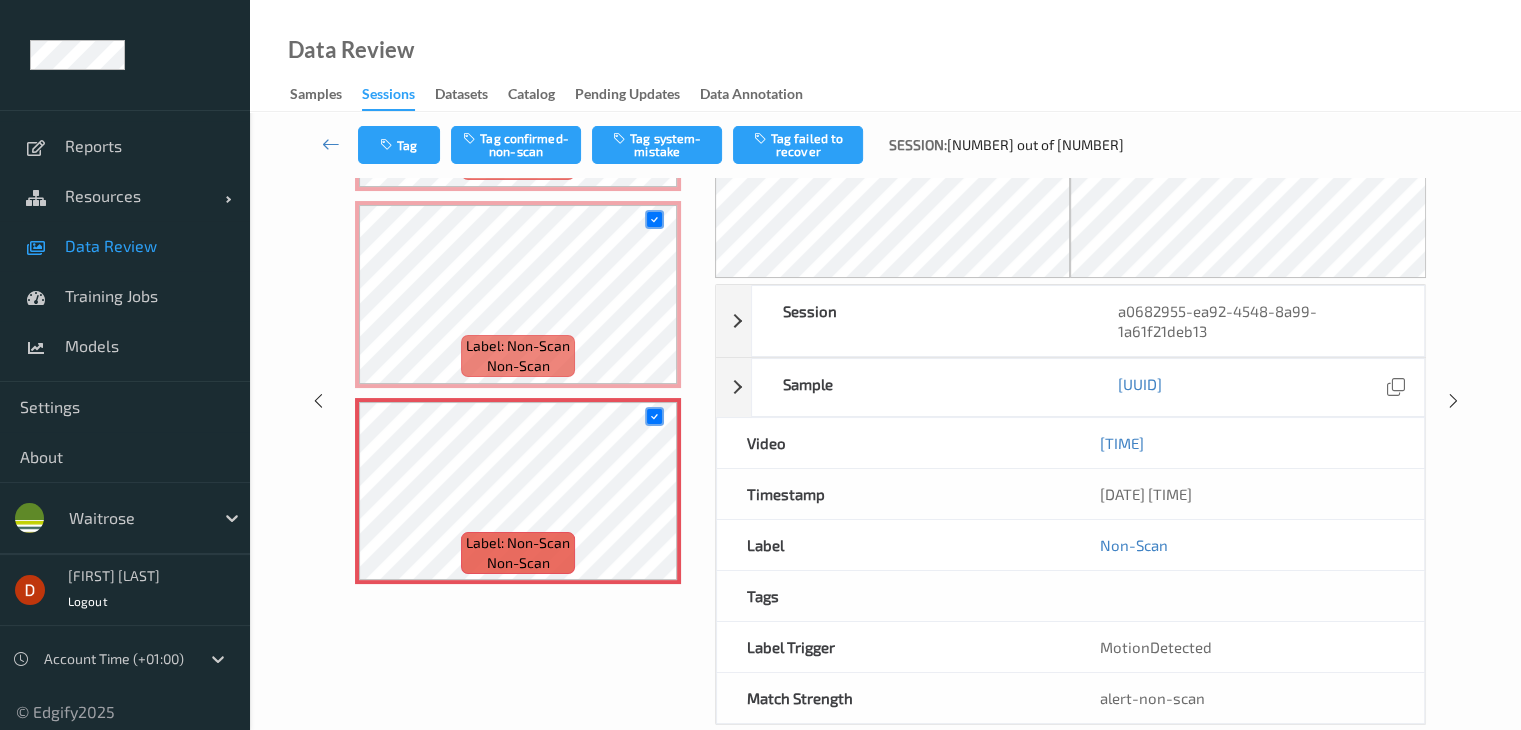drag, startPoint x: 638, startPoint y: 157, endPoint x: 609, endPoint y: 172, distance: 32.649654 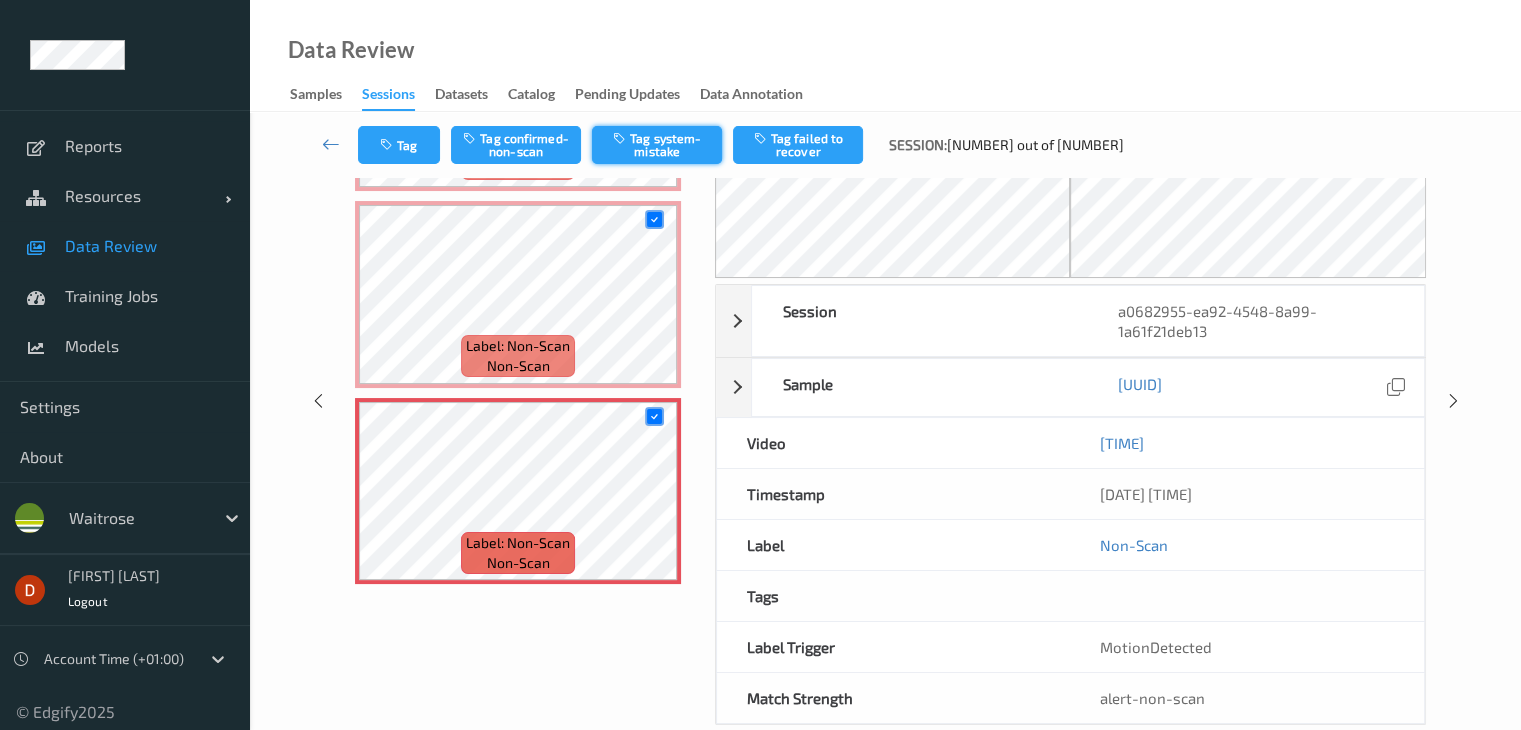 click on "Tag   system-mistake" at bounding box center (657, 145) 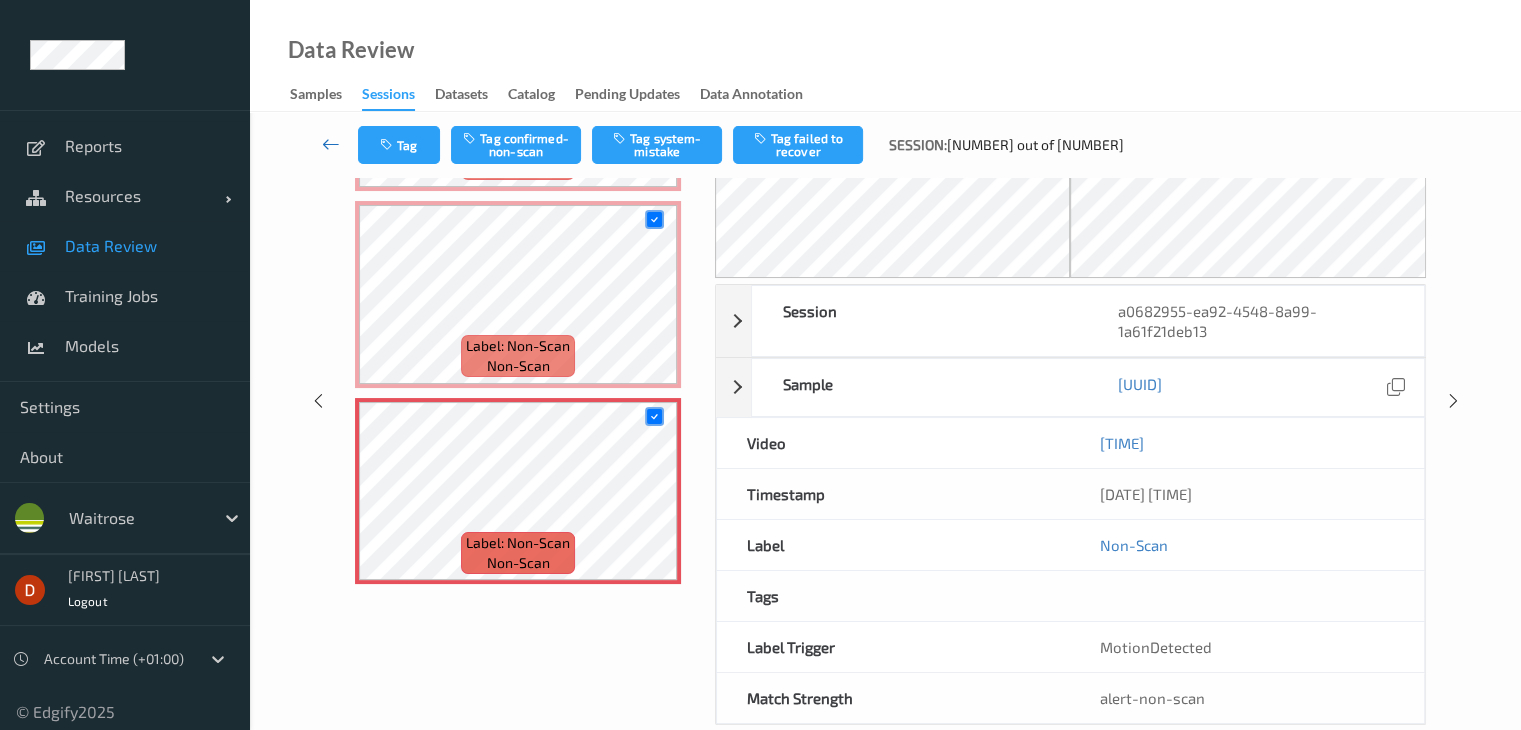 click at bounding box center [331, 145] 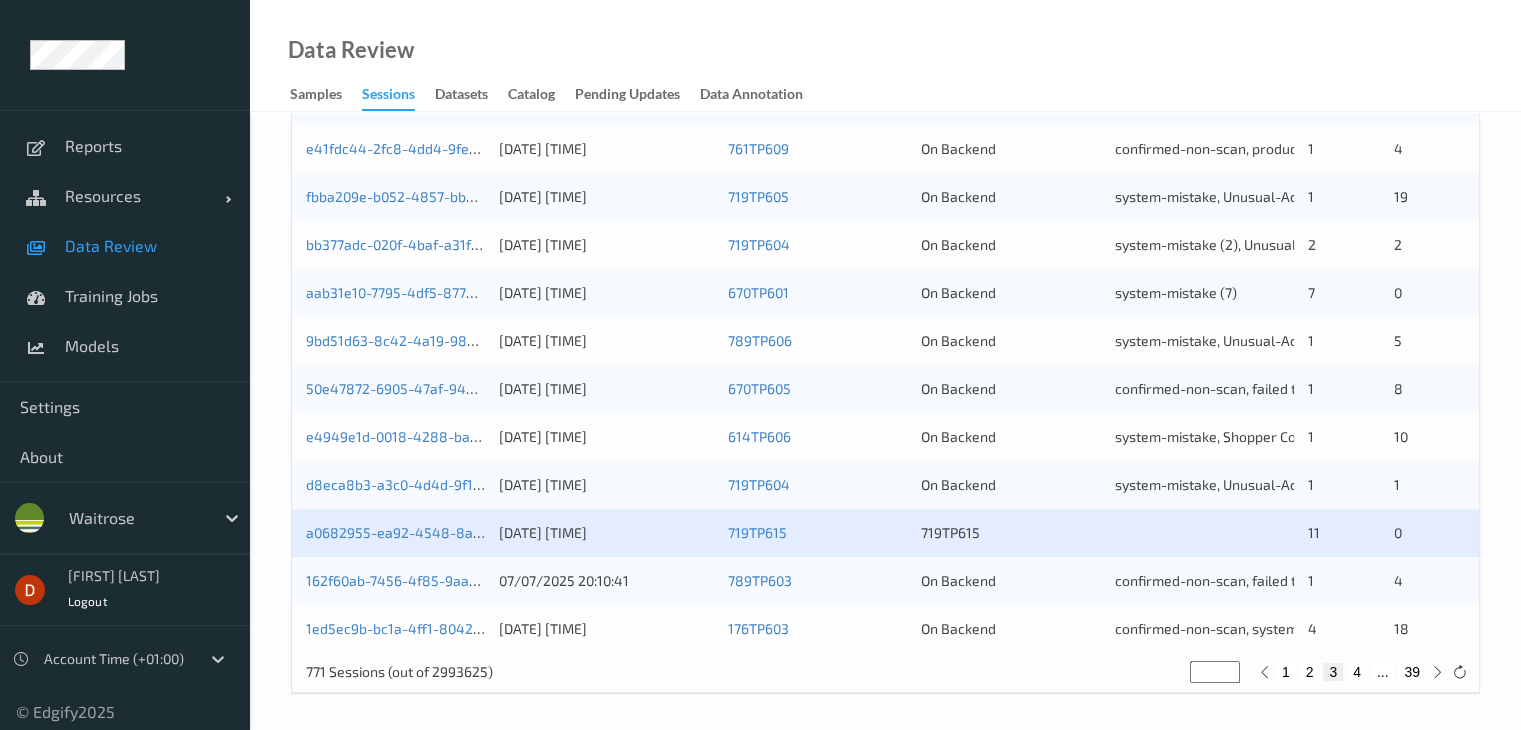 scroll, scrollTop: 932, scrollLeft: 0, axis: vertical 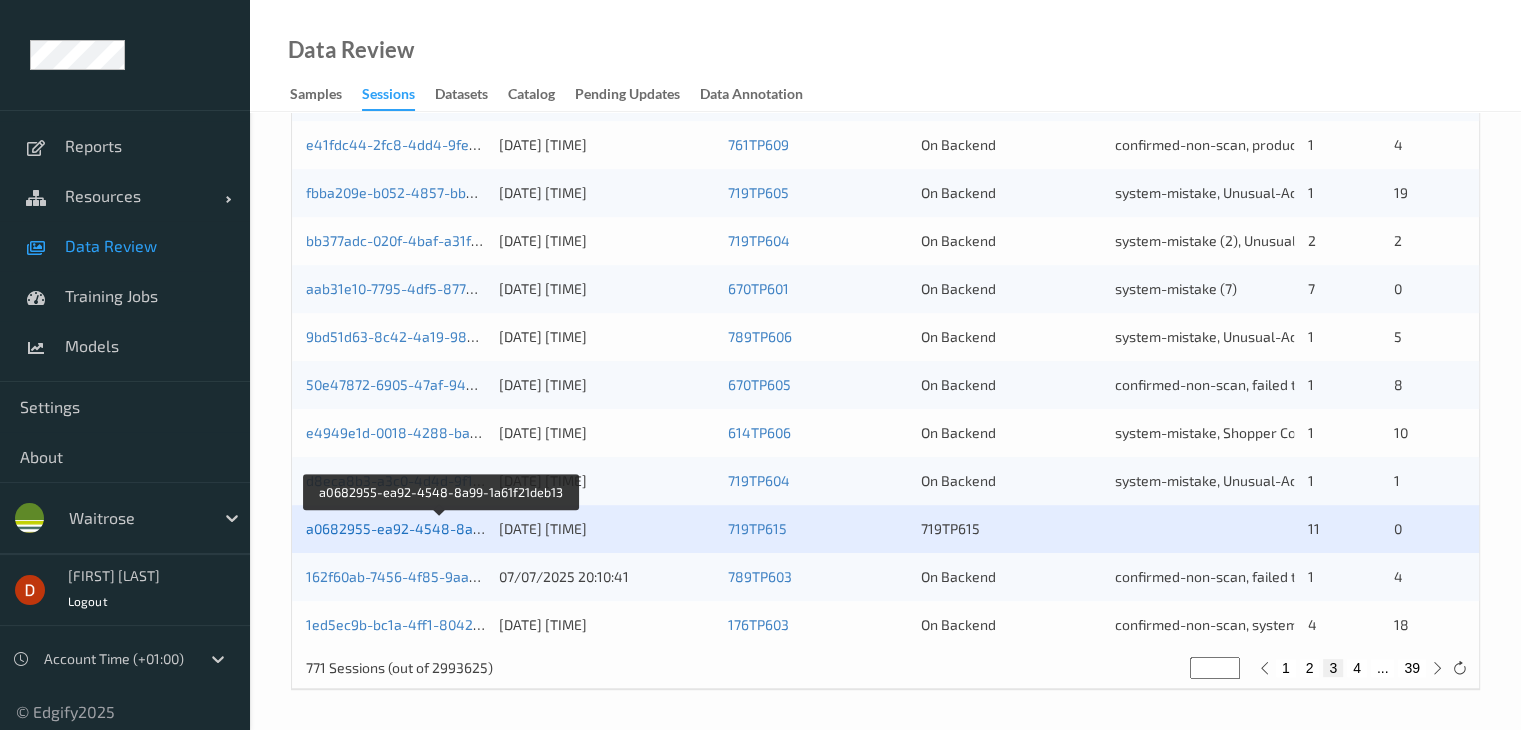 click on "a0682955-ea92-4548-8a99-1a61f21deb13" at bounding box center (443, 528) 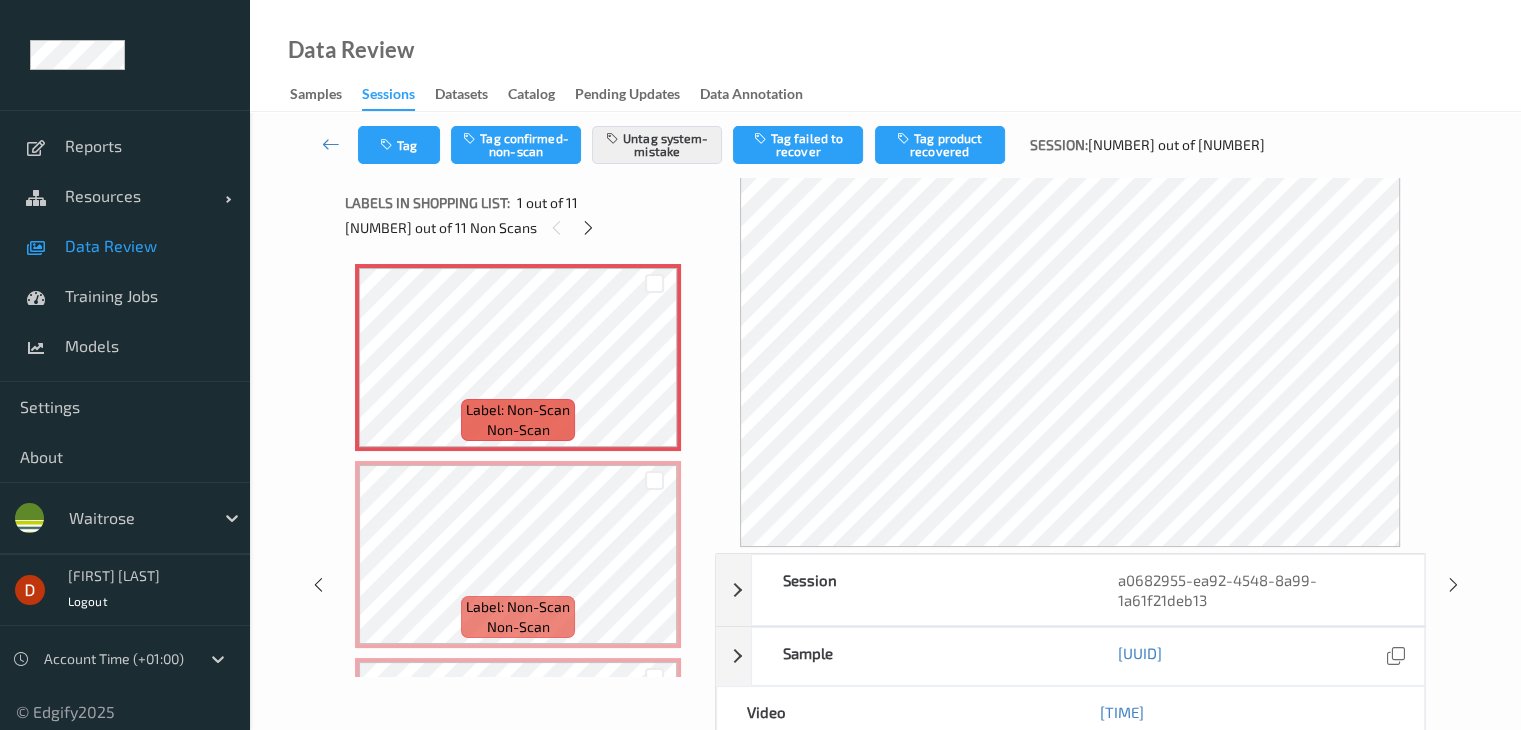 scroll, scrollTop: 0, scrollLeft: 0, axis: both 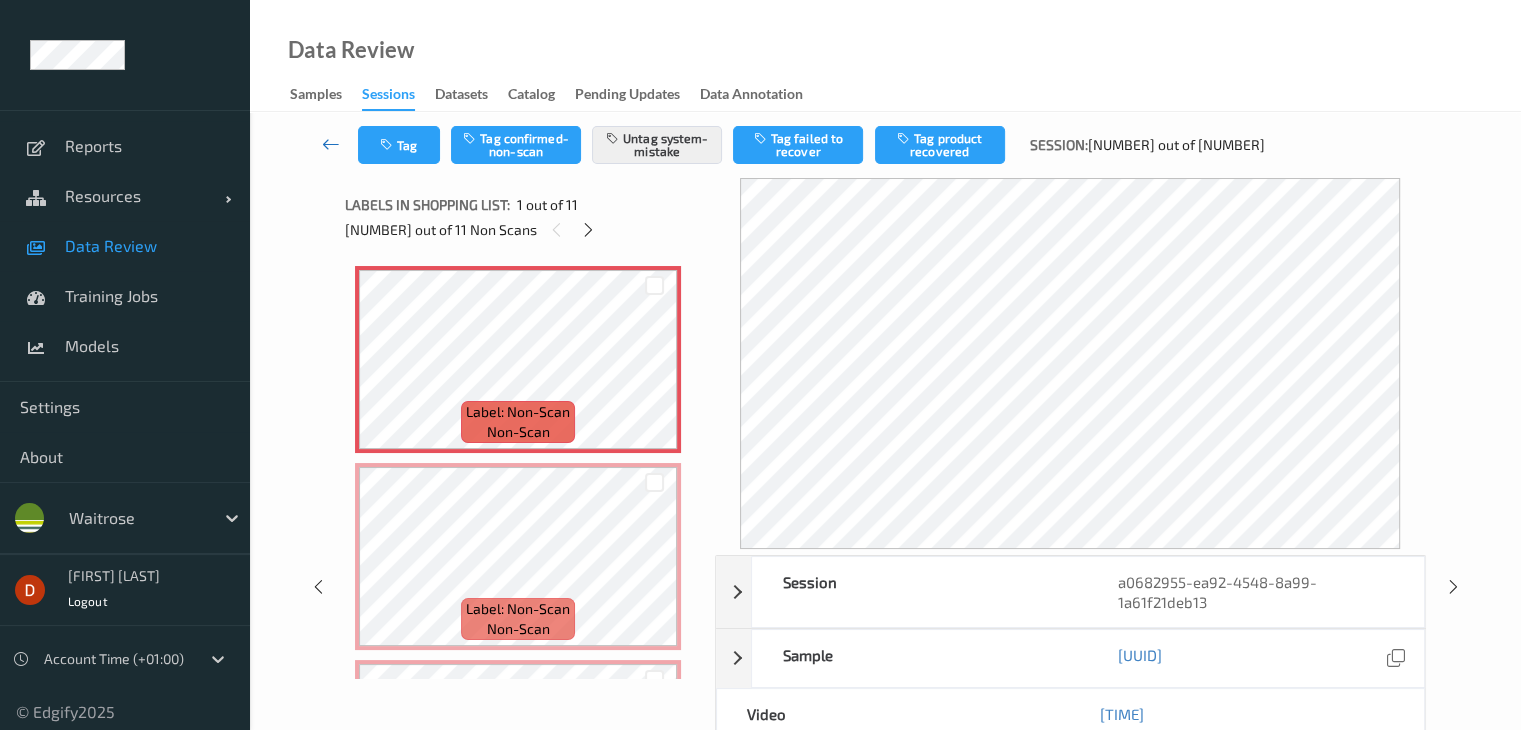 click at bounding box center [331, 144] 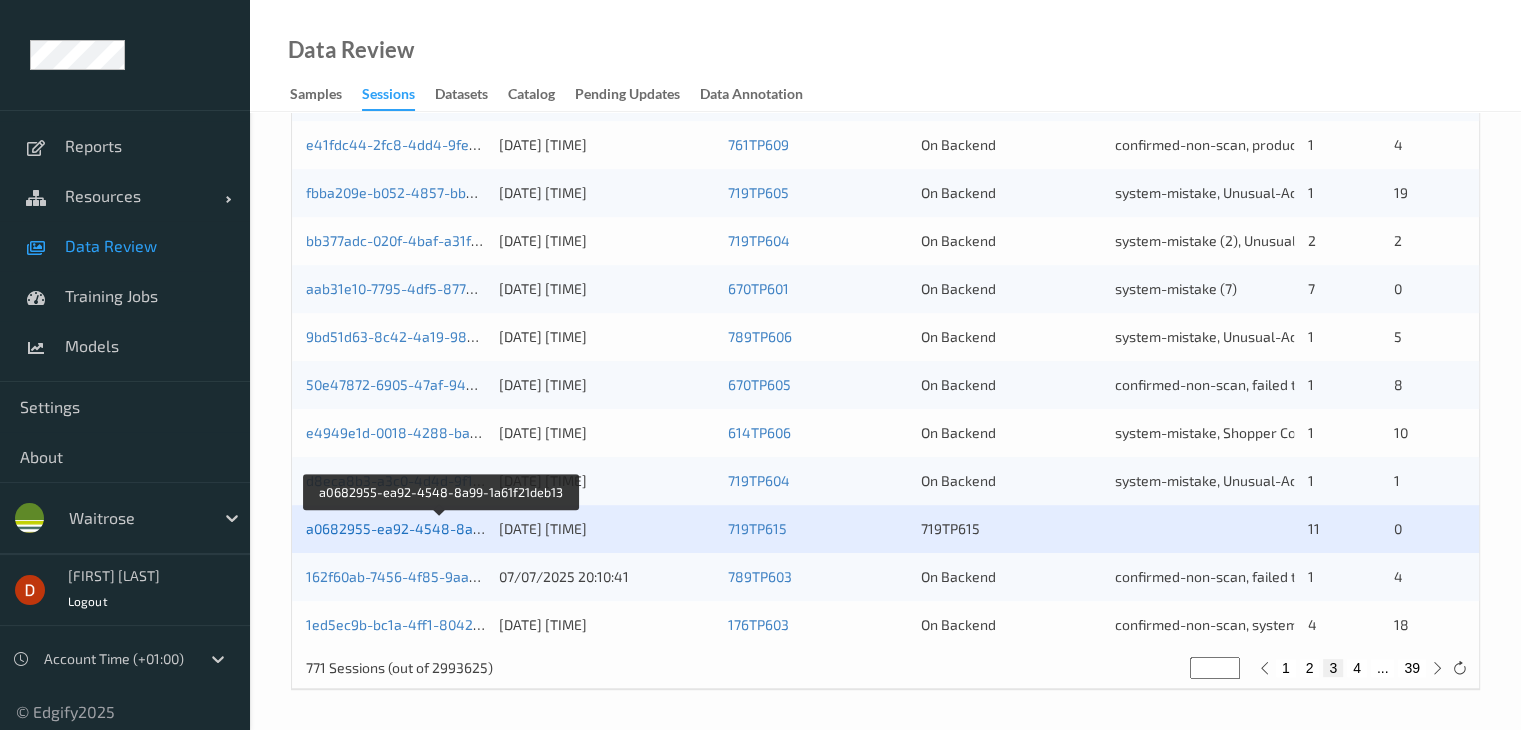 click on "a0682955-ea92-4548-8a99-1a61f21deb13" at bounding box center (443, 528) 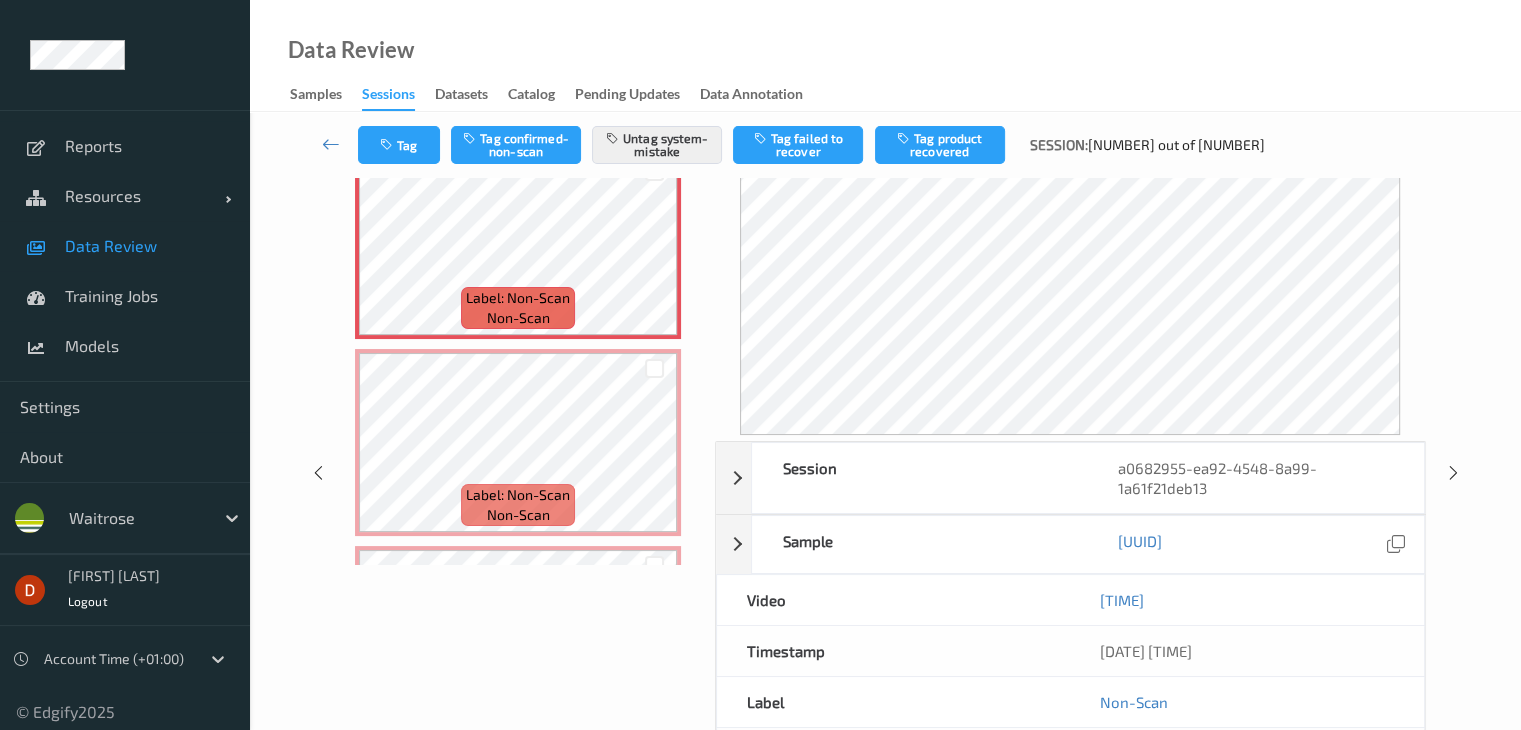 scroll, scrollTop: 0, scrollLeft: 0, axis: both 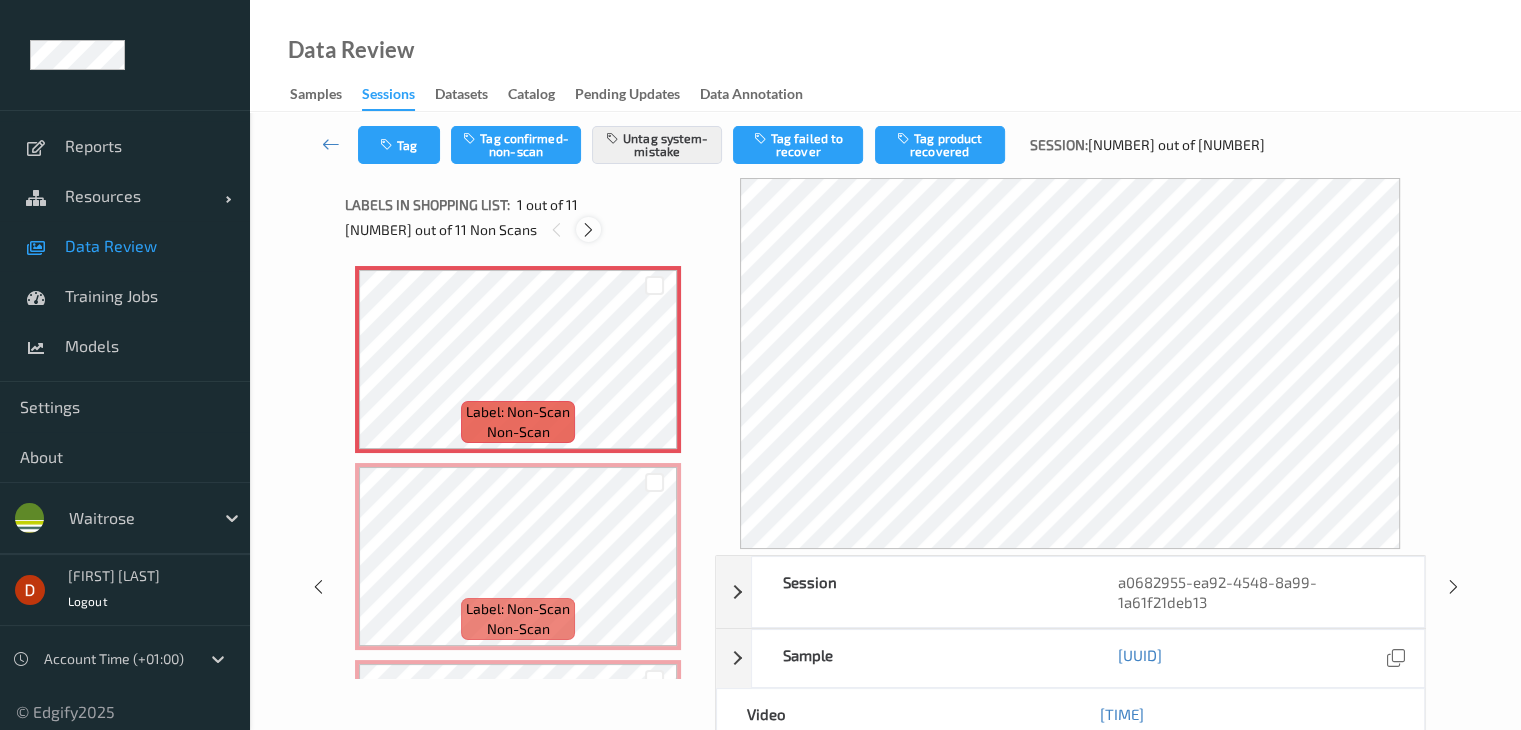 click at bounding box center (588, 230) 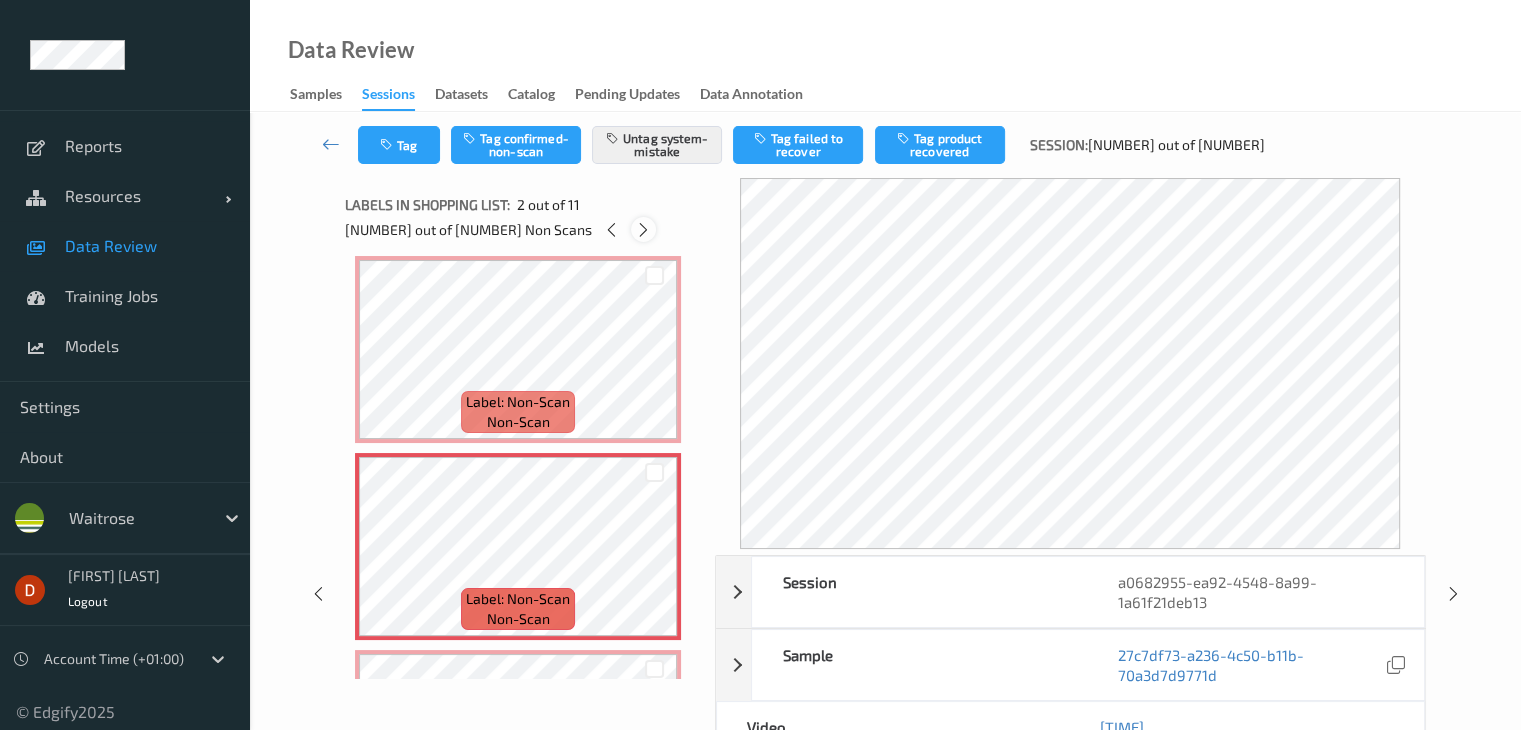 click at bounding box center [643, 230] 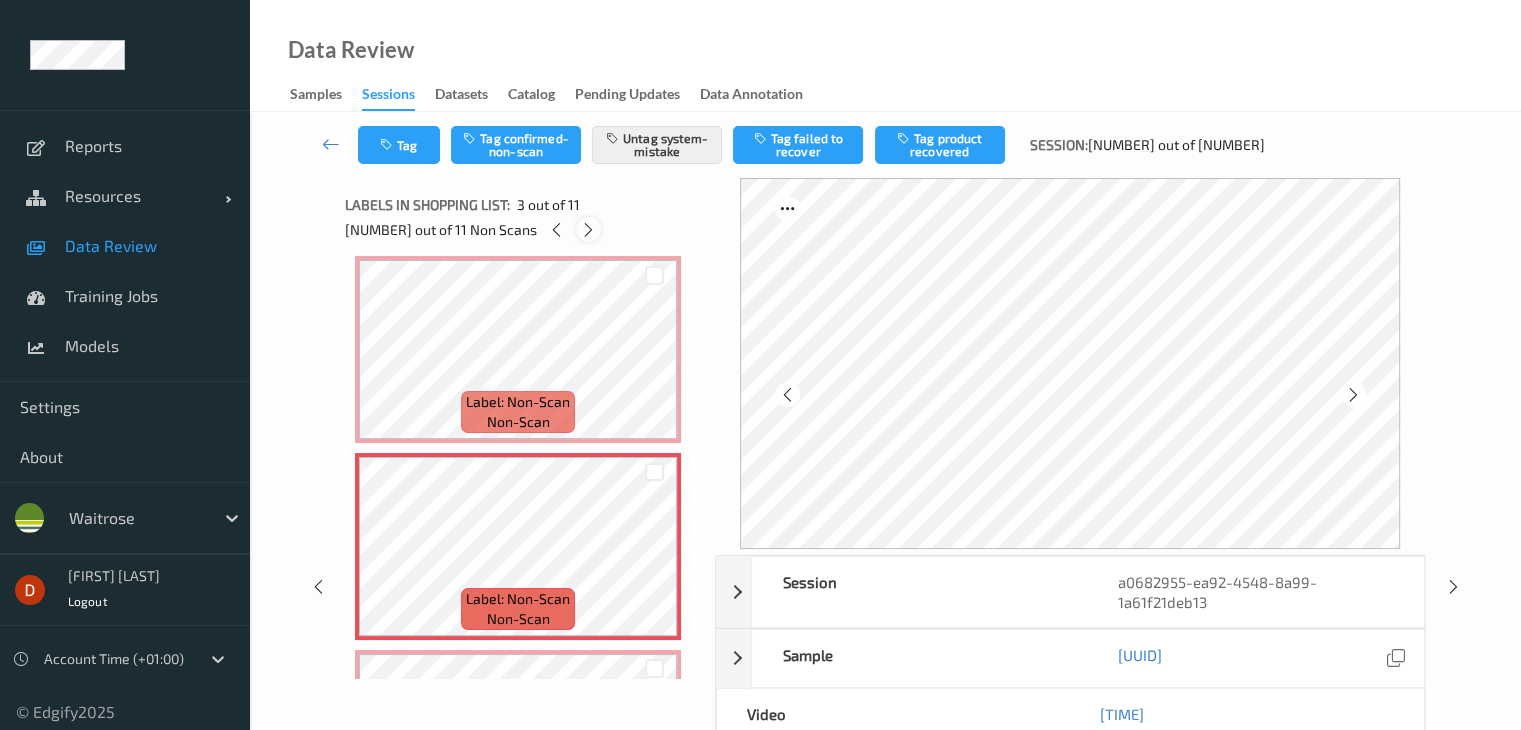 click at bounding box center (588, 230) 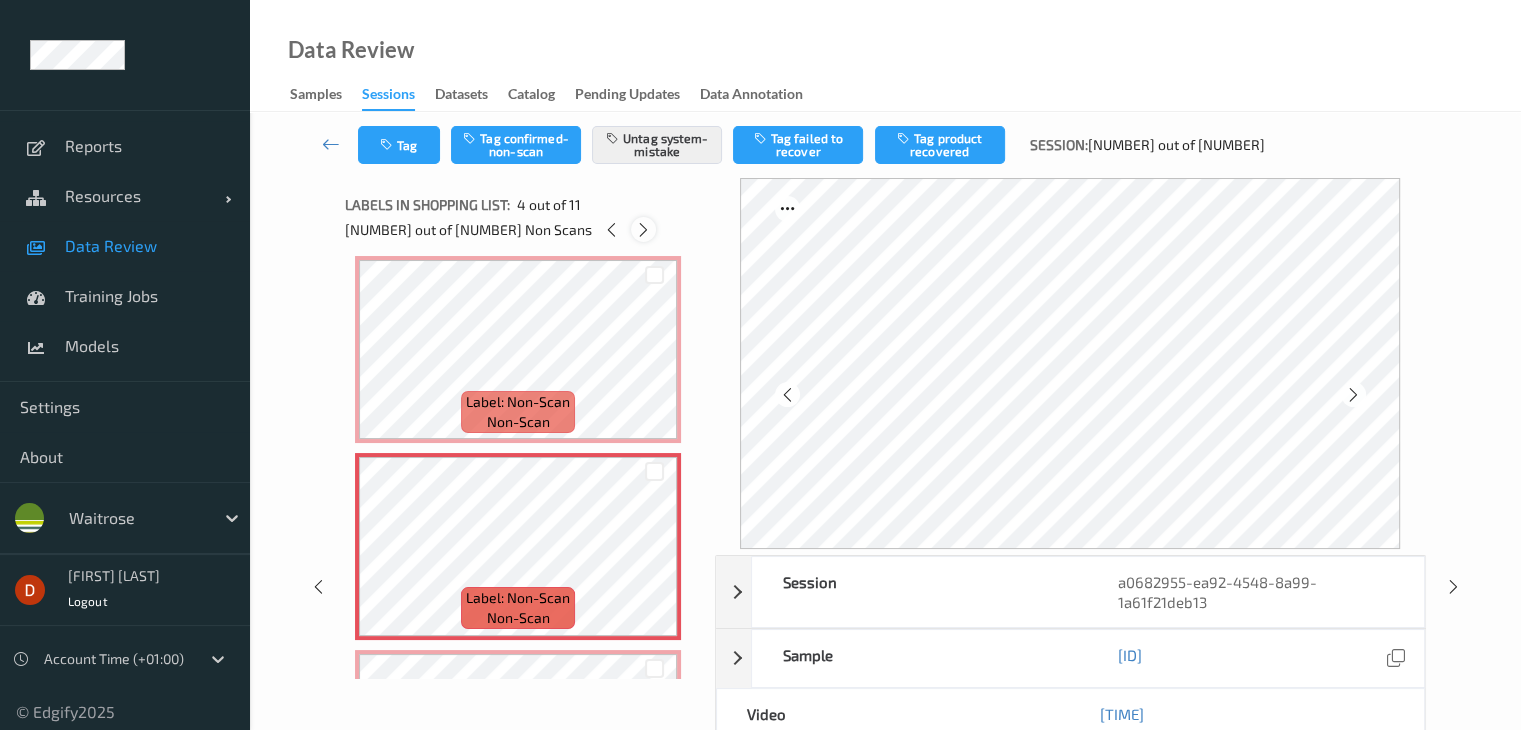 click at bounding box center (643, 230) 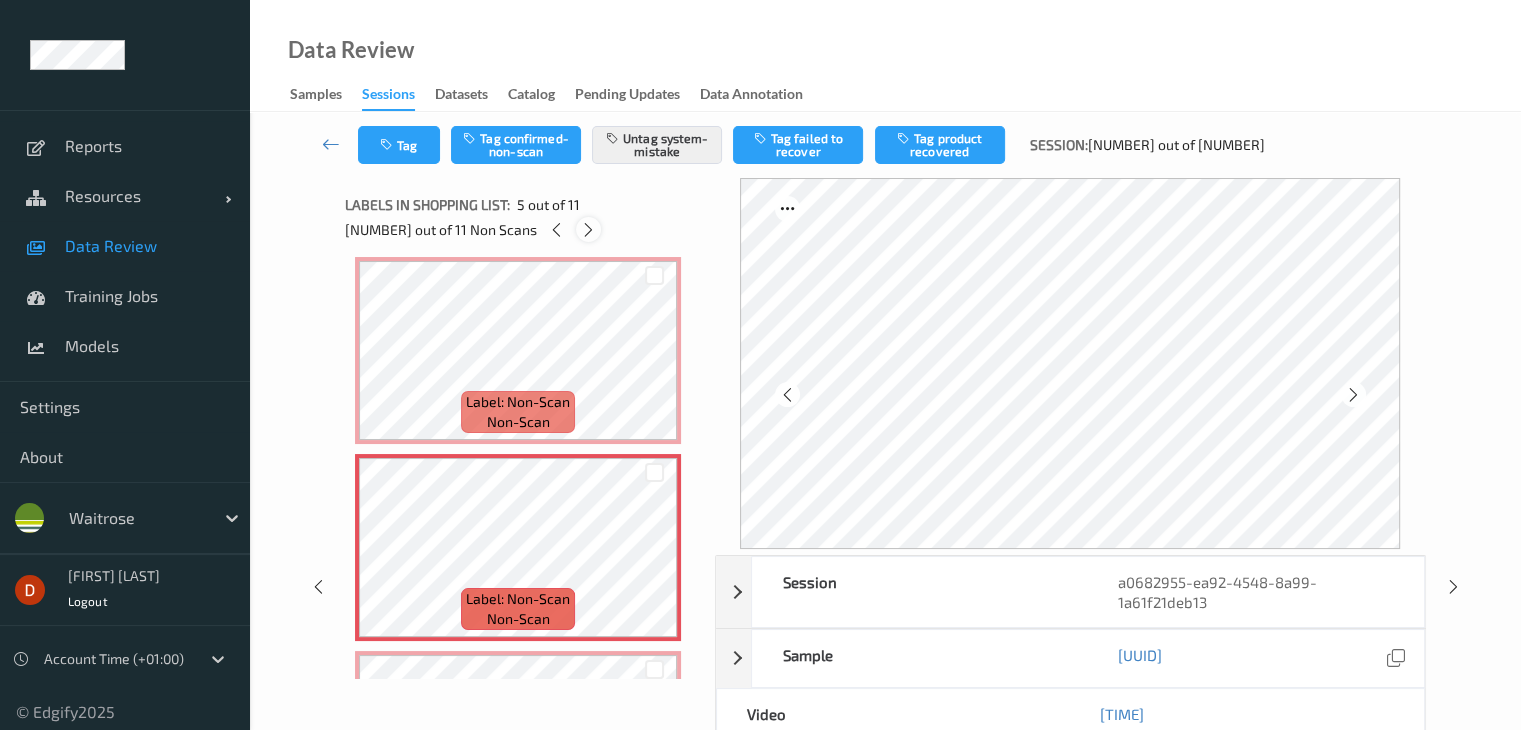 click at bounding box center [588, 230] 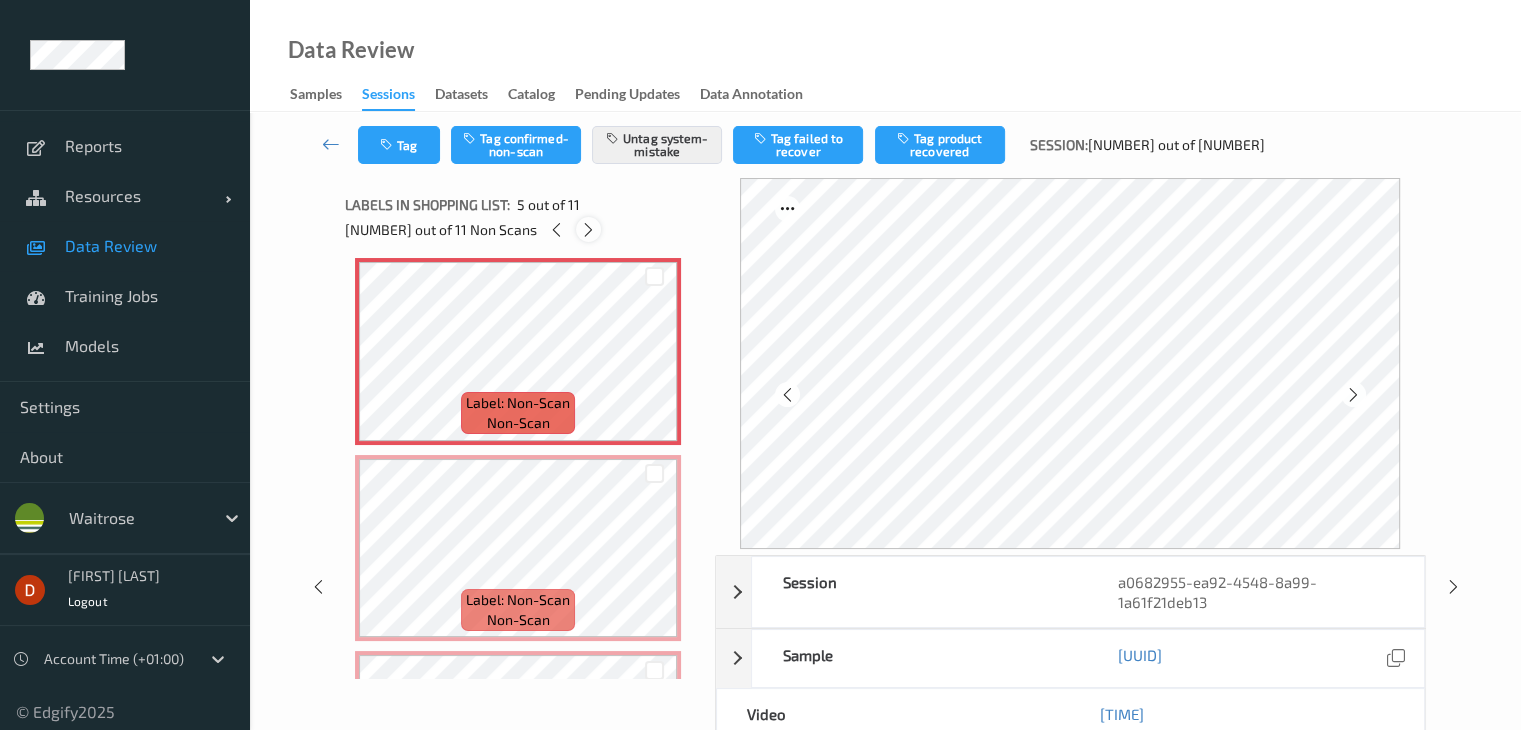 click at bounding box center (588, 230) 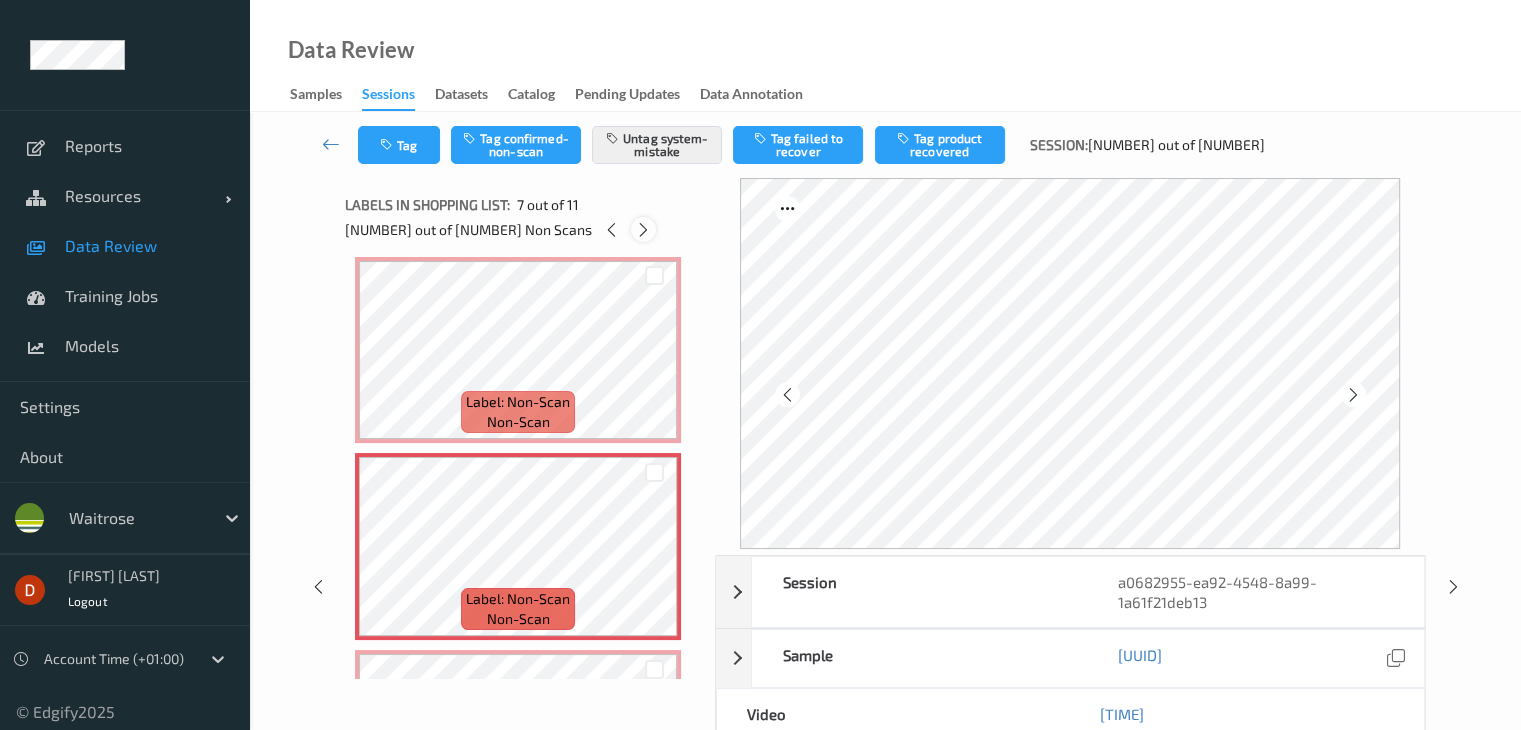 click at bounding box center (643, 230) 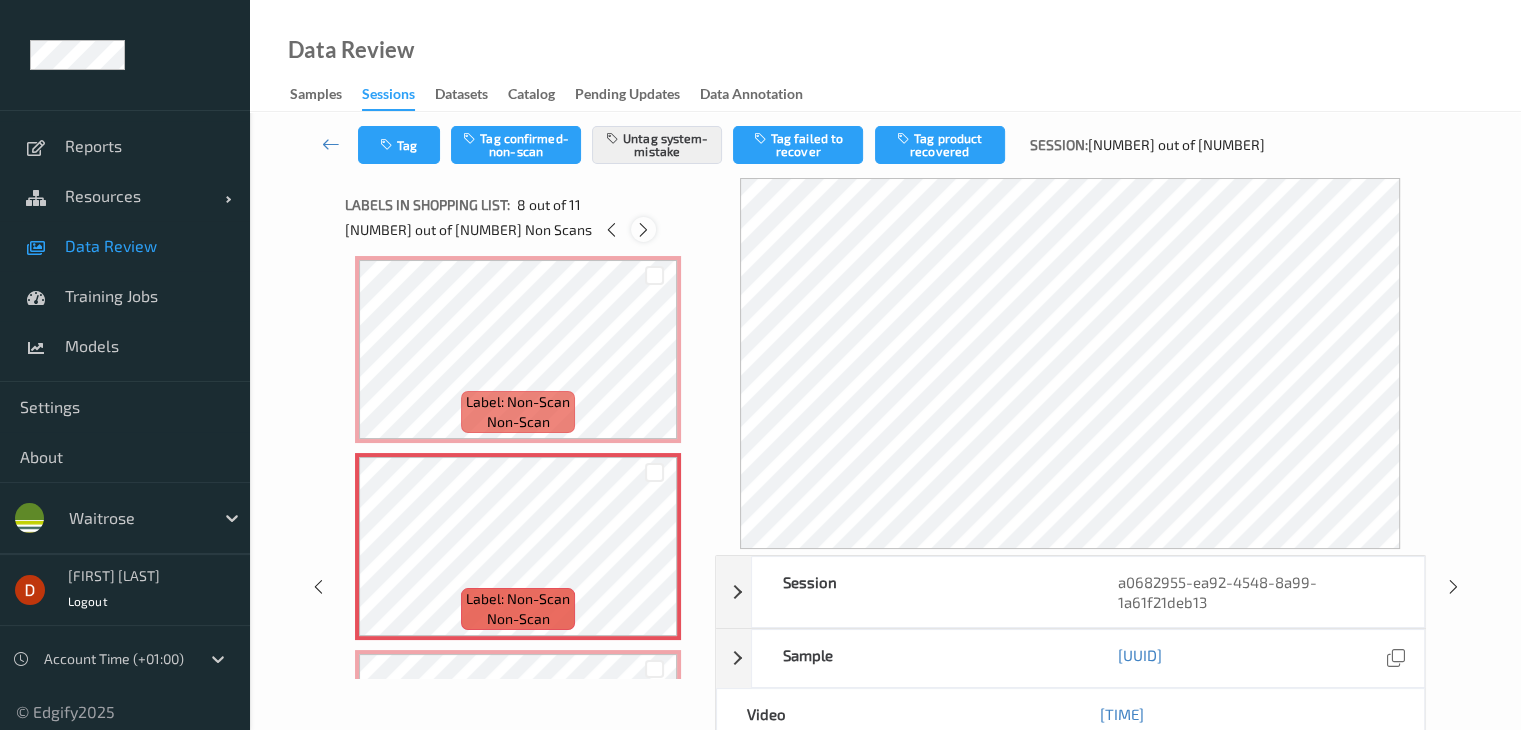 click at bounding box center (643, 230) 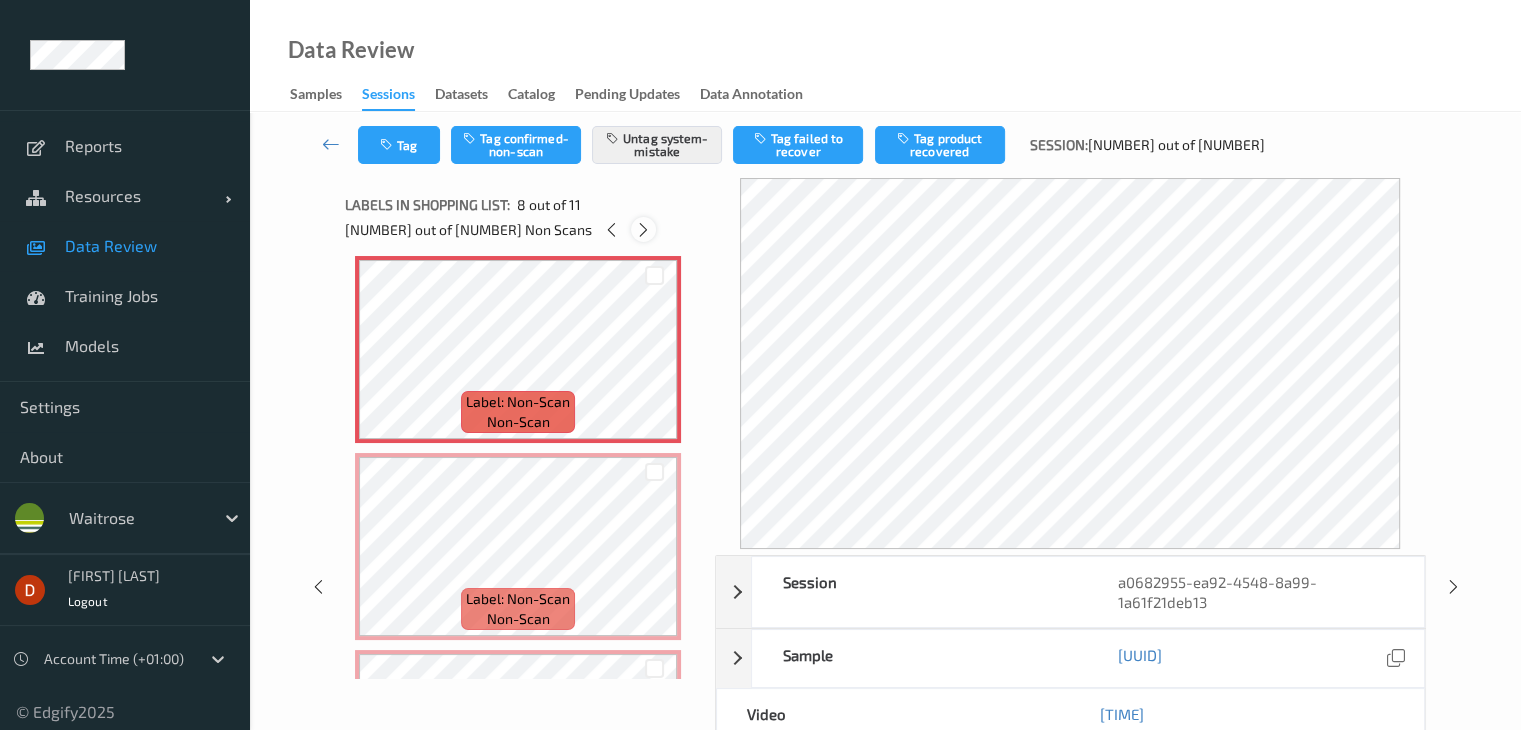 click at bounding box center [643, 230] 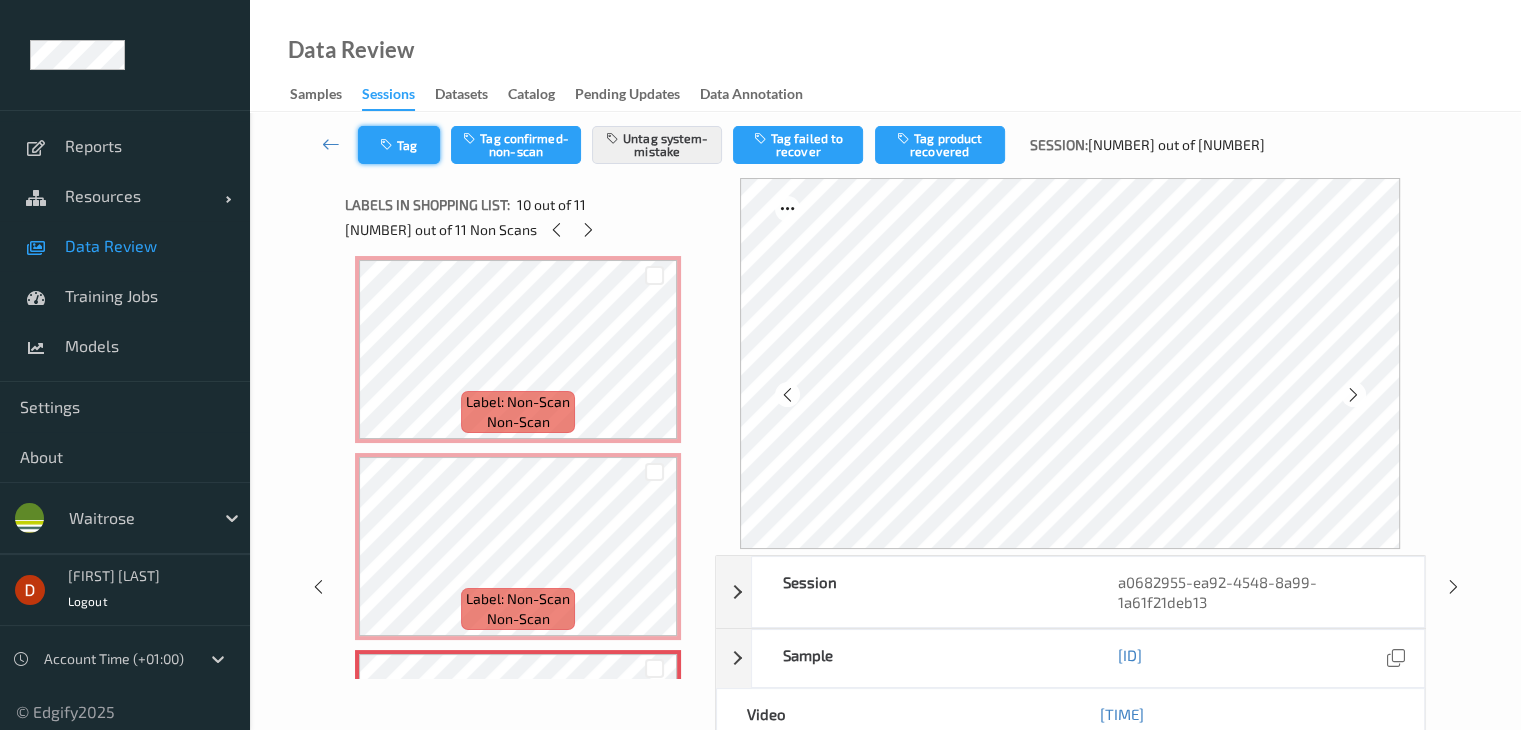 scroll, scrollTop: 1584, scrollLeft: 0, axis: vertical 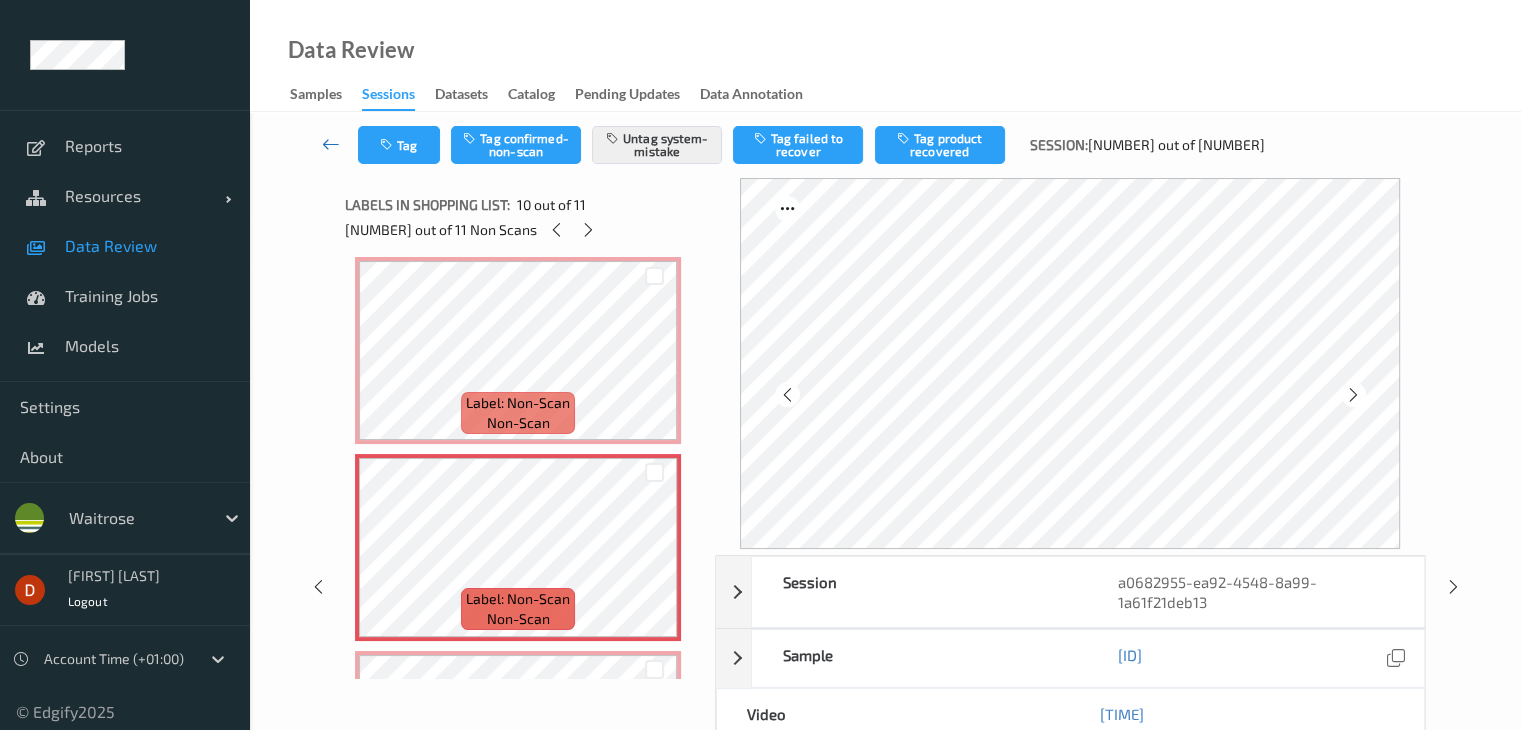 click at bounding box center (331, 144) 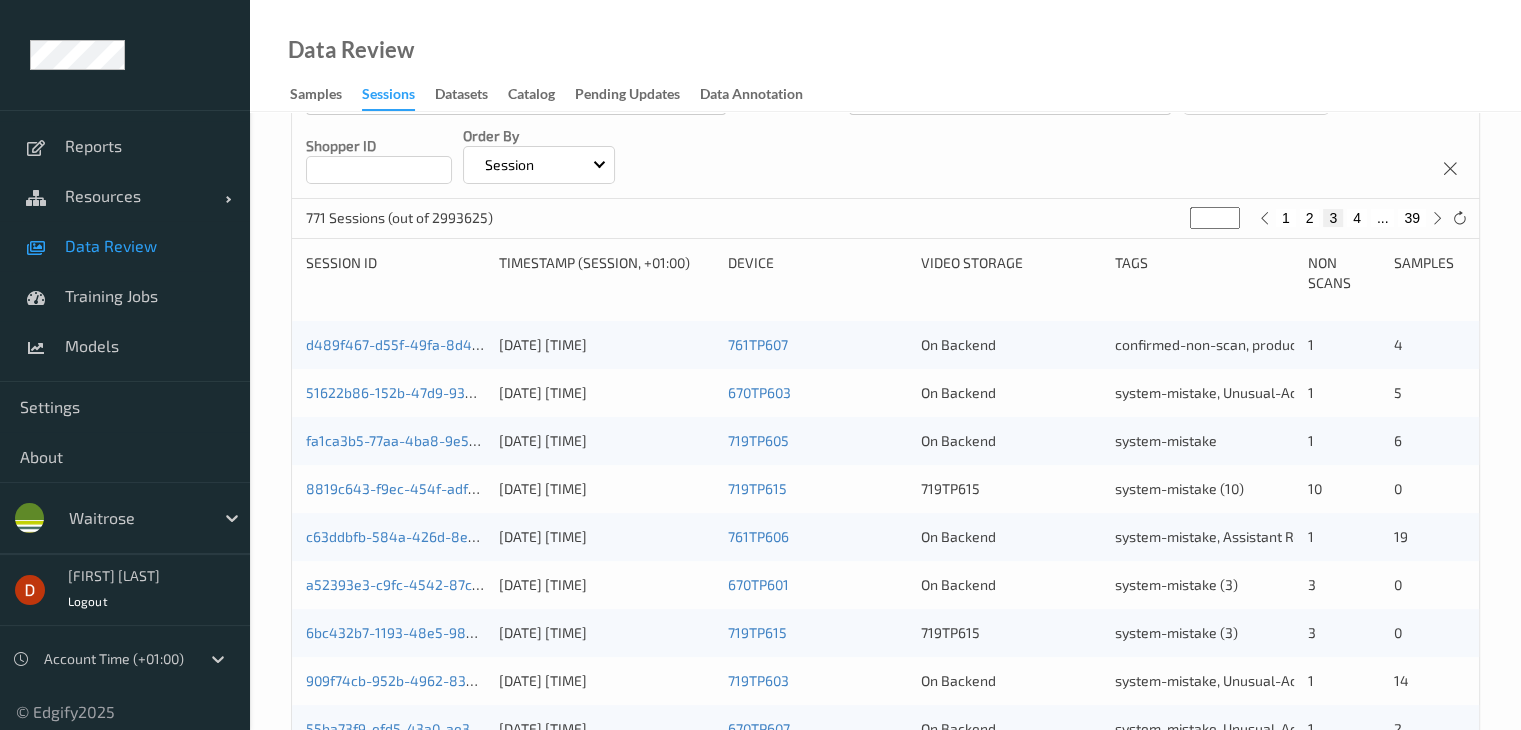 click on "4" at bounding box center [1357, 218] 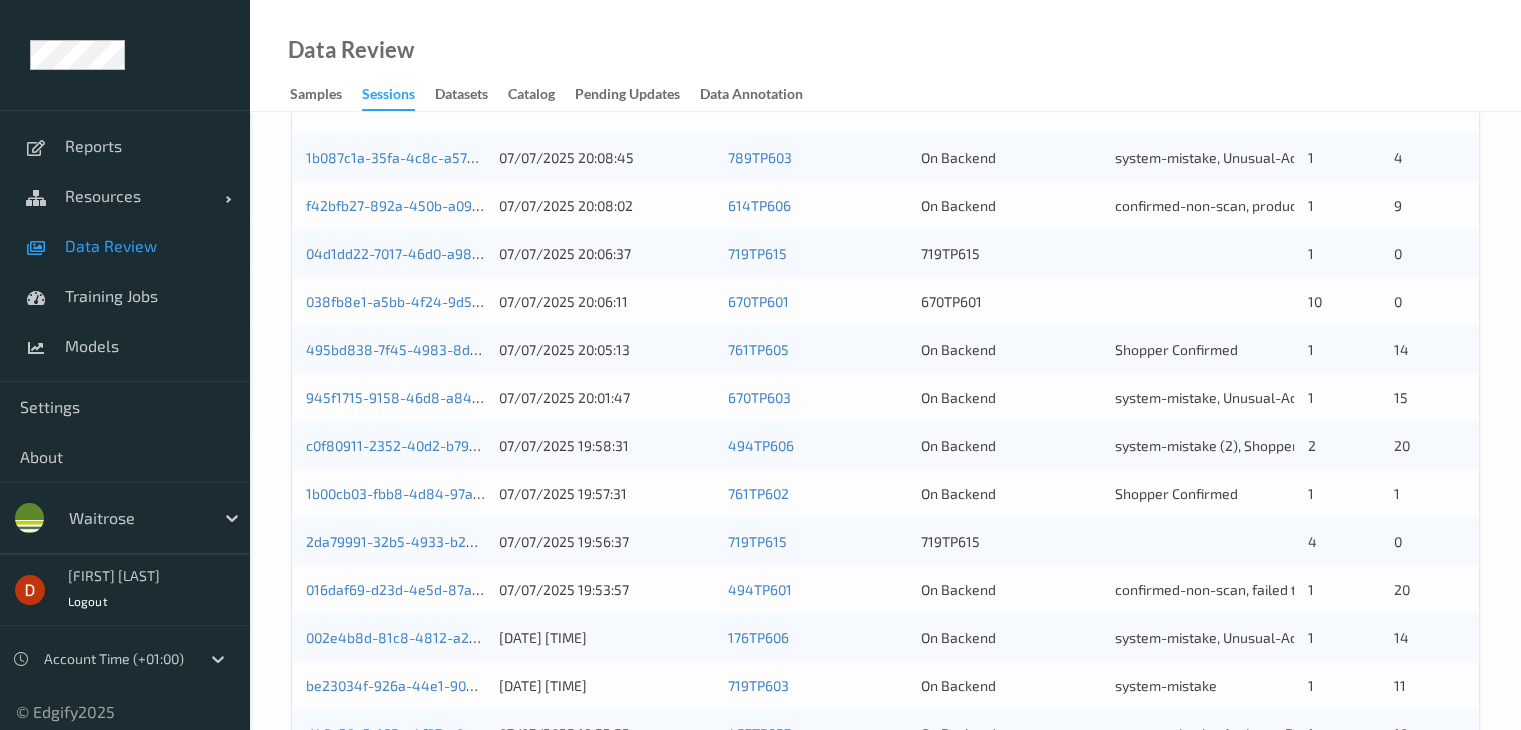 scroll, scrollTop: 500, scrollLeft: 0, axis: vertical 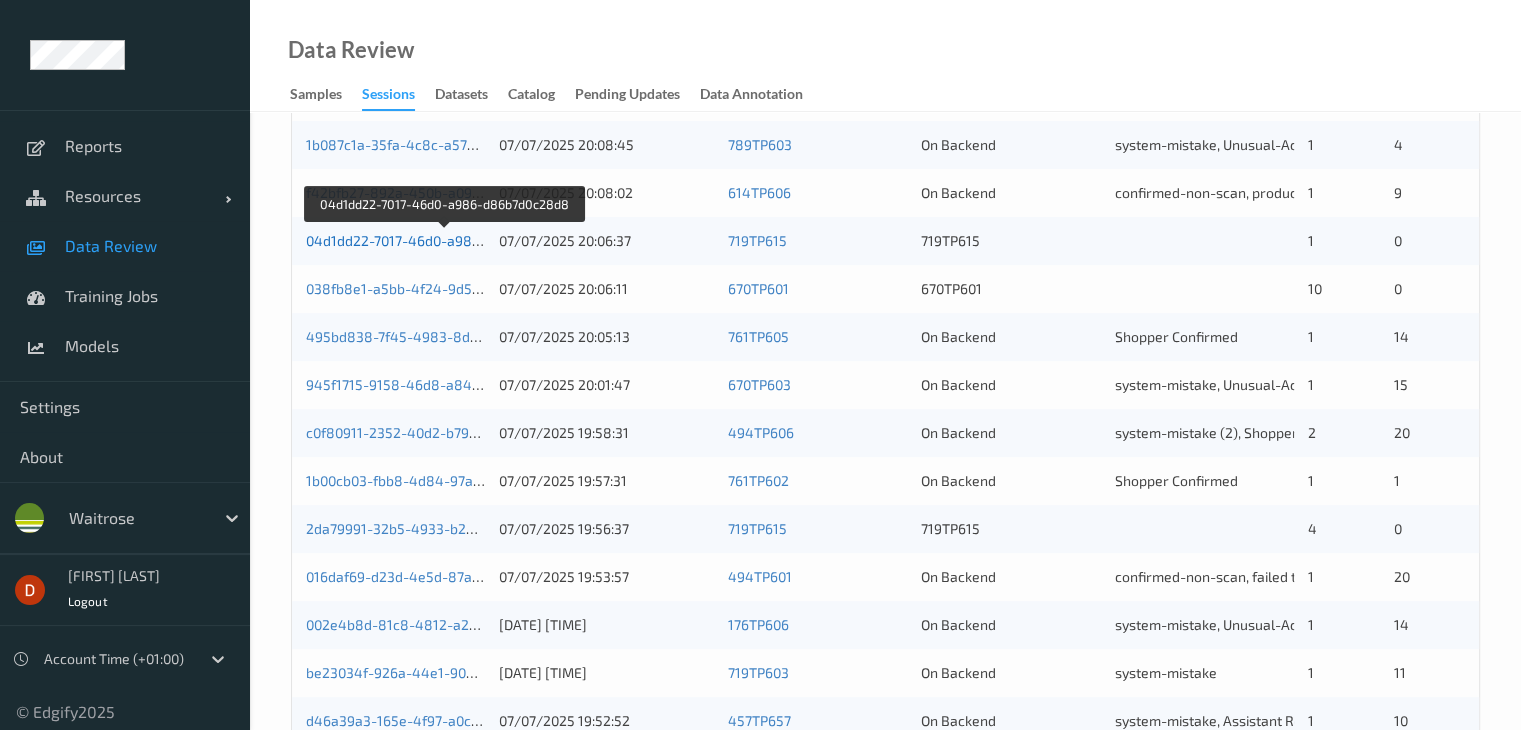 click on "04d1dd22-7017-46d0-a986-d86b7d0c28d8" at bounding box center (444, 240) 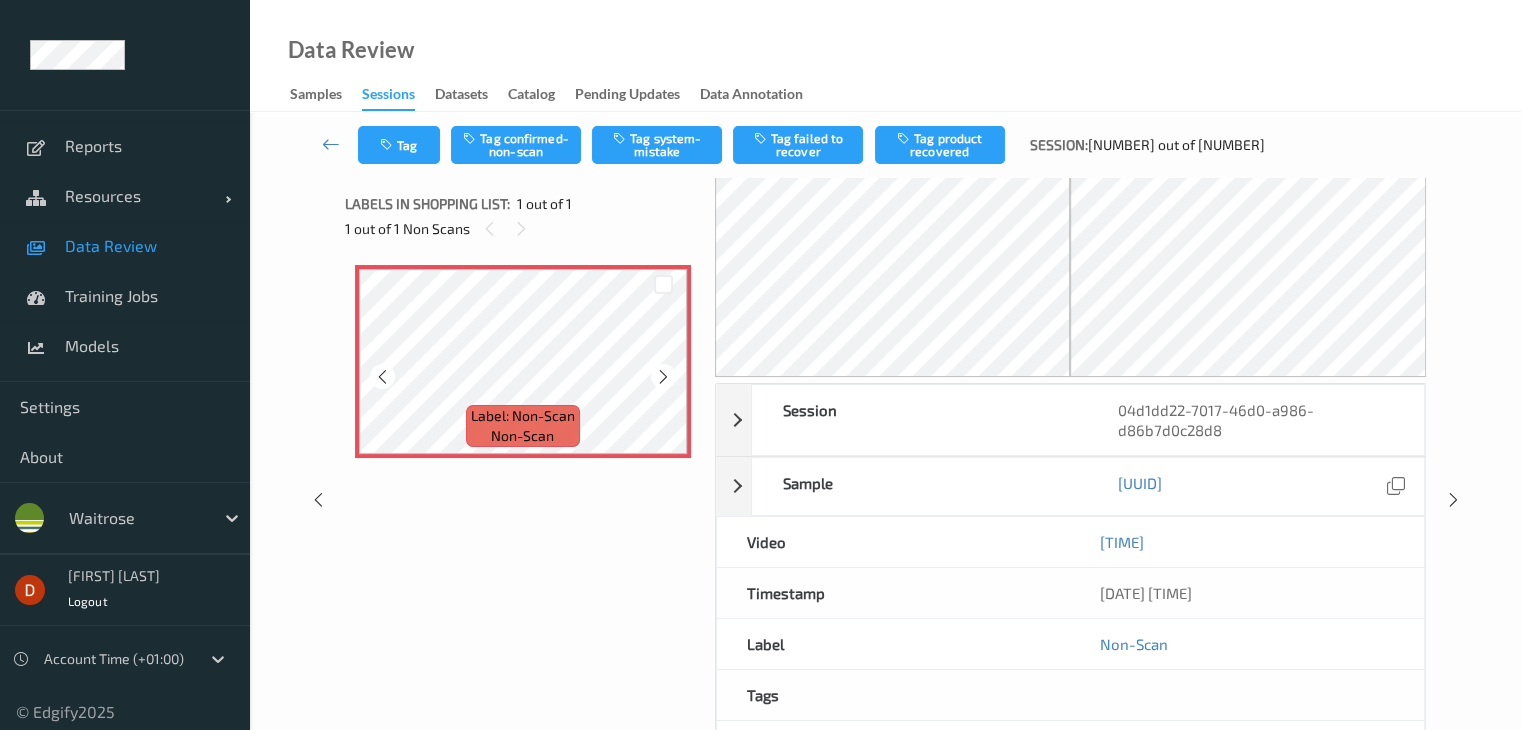 scroll, scrollTop: 0, scrollLeft: 0, axis: both 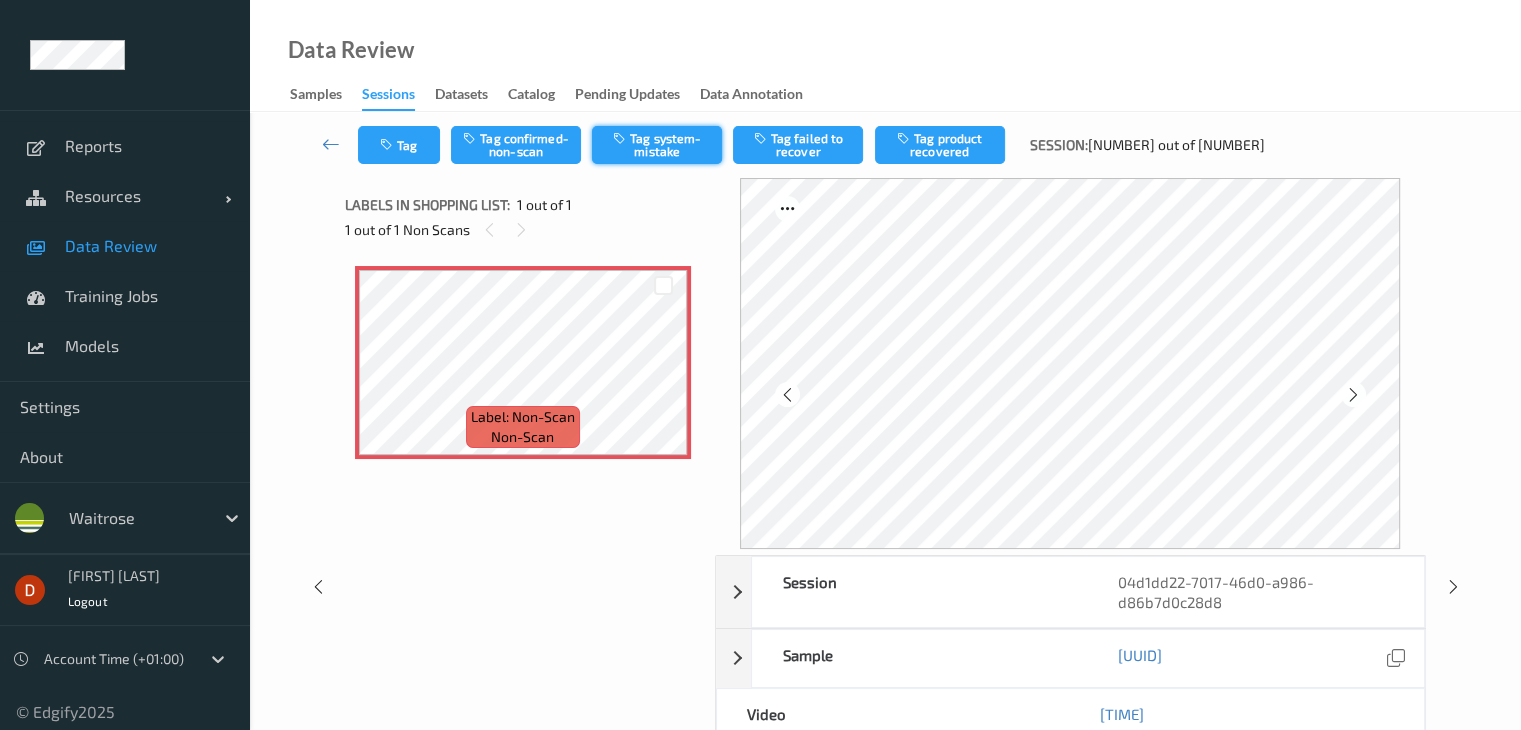 click on "Tag   system-mistake" at bounding box center (657, 145) 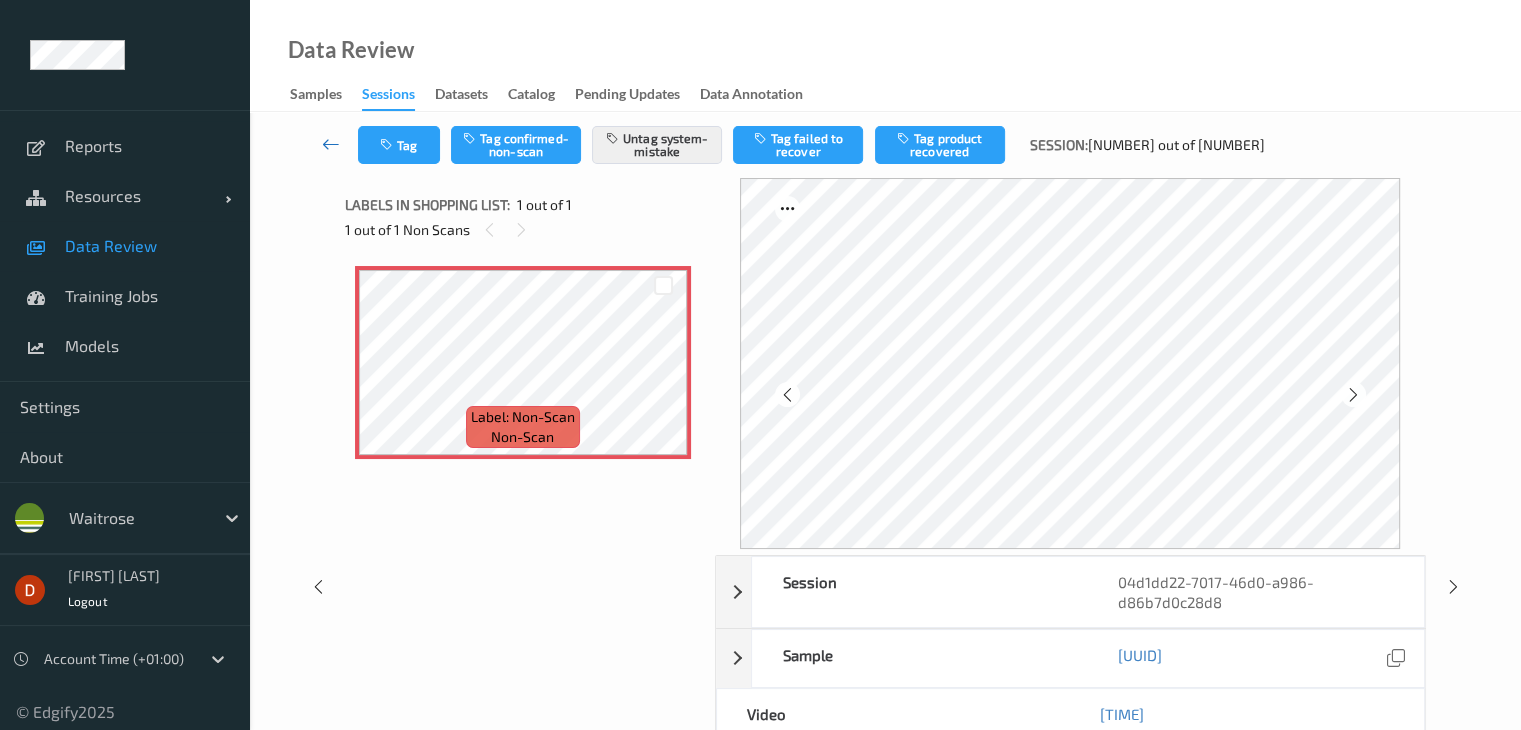 click at bounding box center [331, 144] 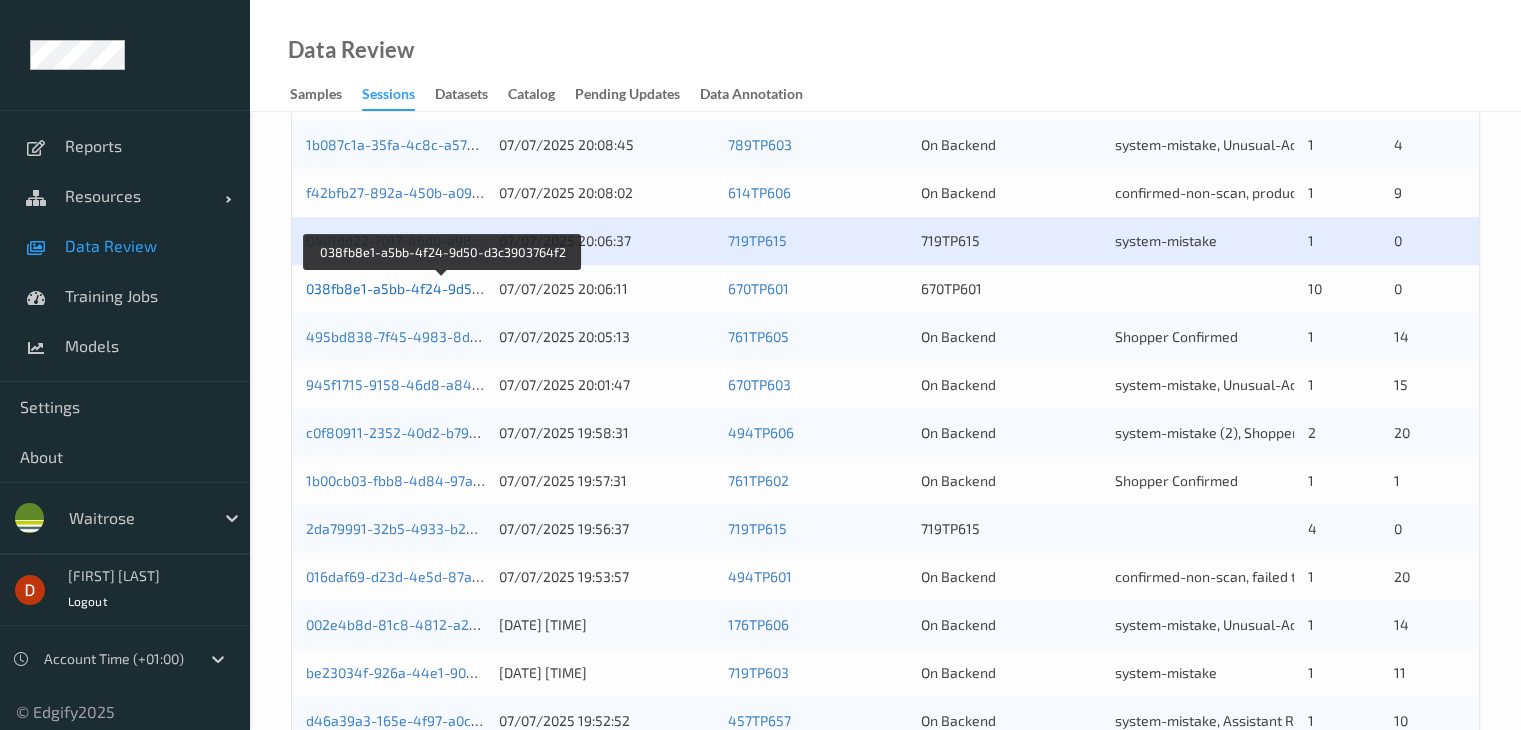 click on "038fb8e1-a5bb-4f24-9d50-d3c3903764f2" at bounding box center (442, 288) 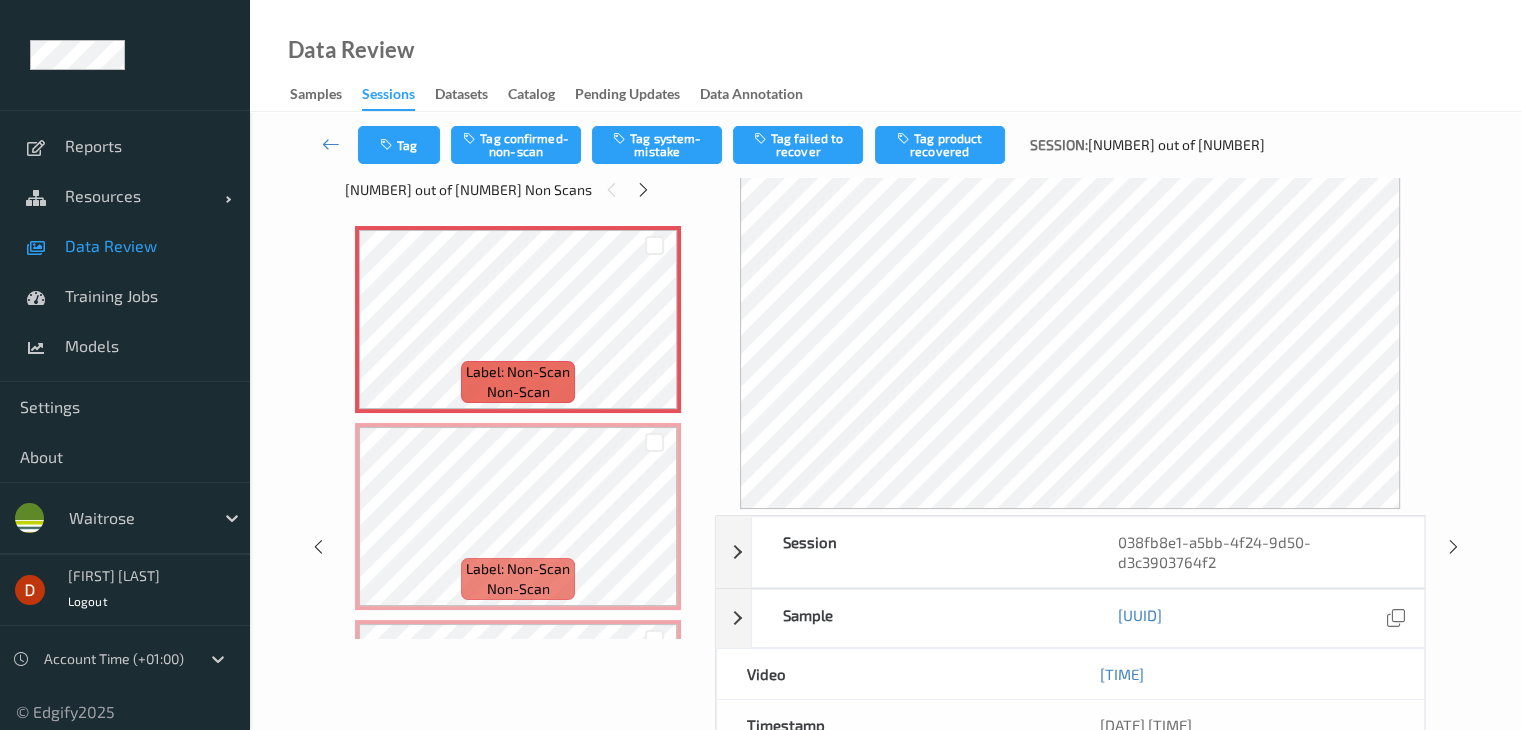 scroll, scrollTop: 17, scrollLeft: 0, axis: vertical 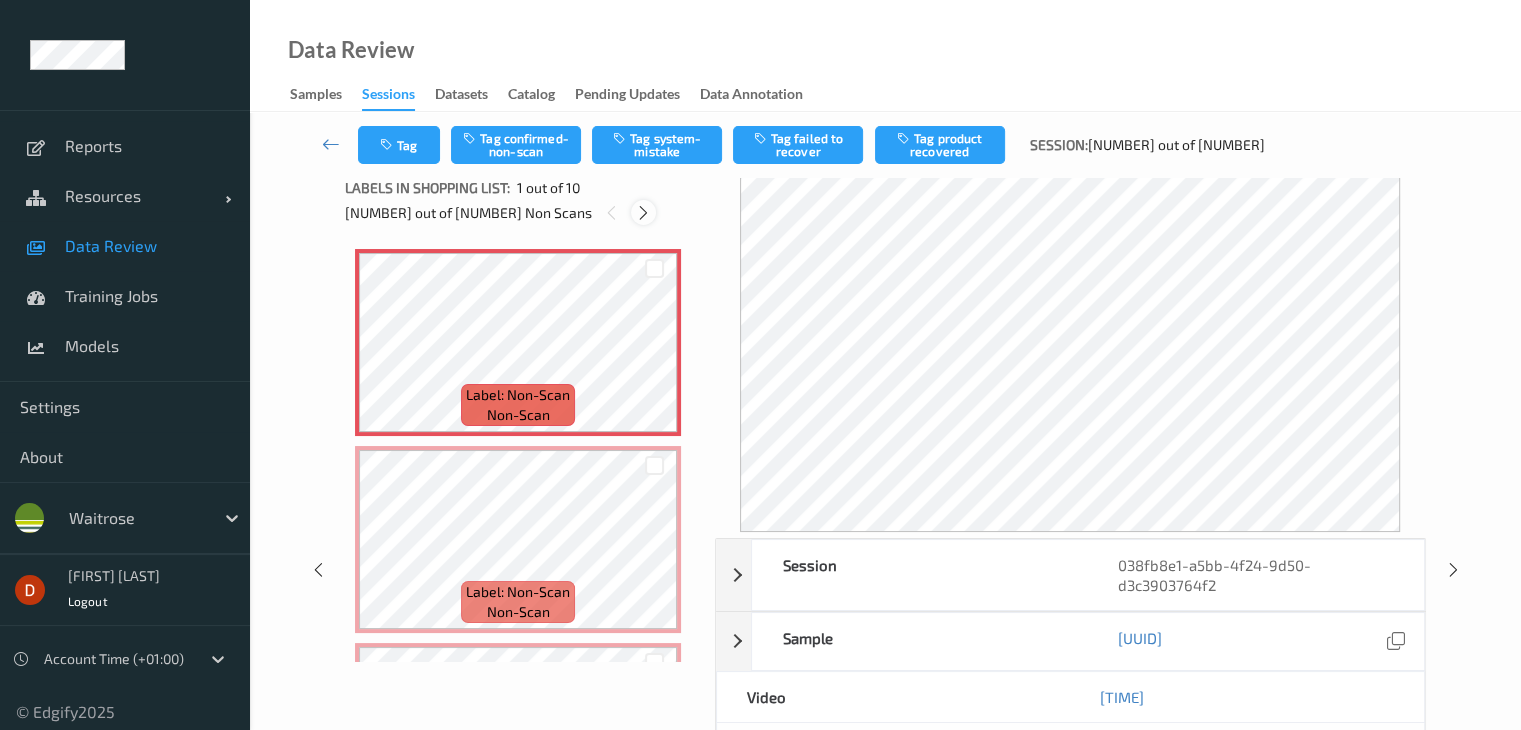 click at bounding box center (643, 212) 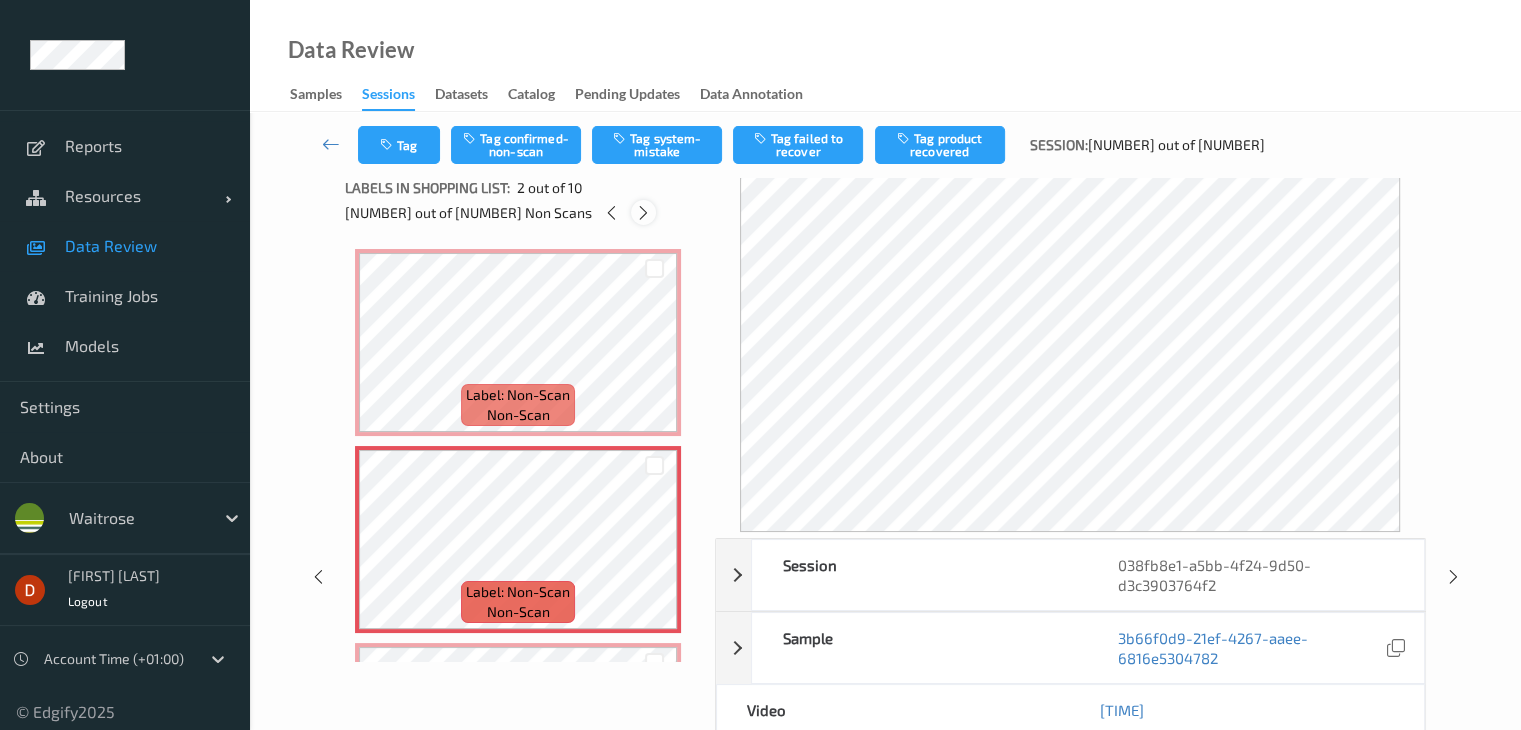 scroll, scrollTop: 10, scrollLeft: 0, axis: vertical 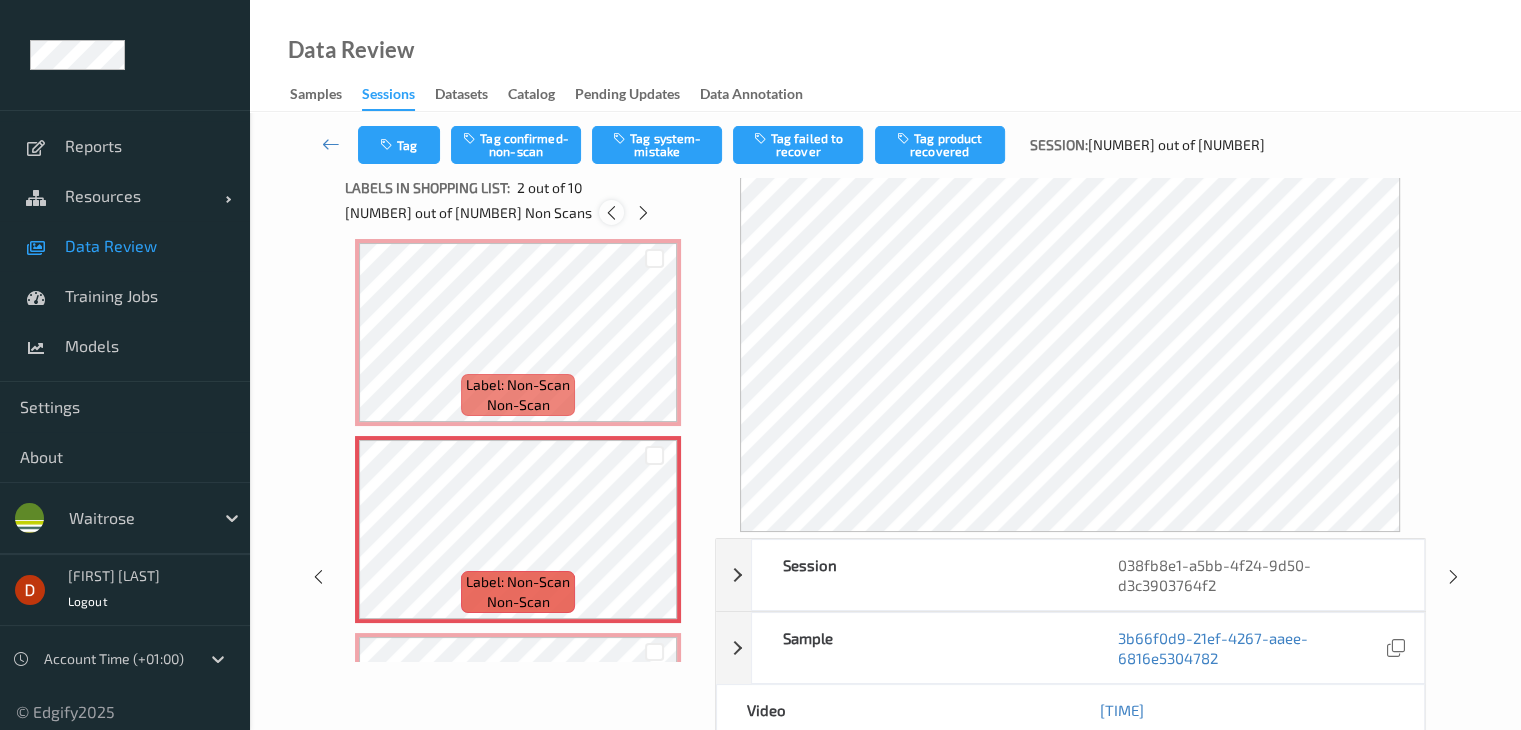click at bounding box center [611, 213] 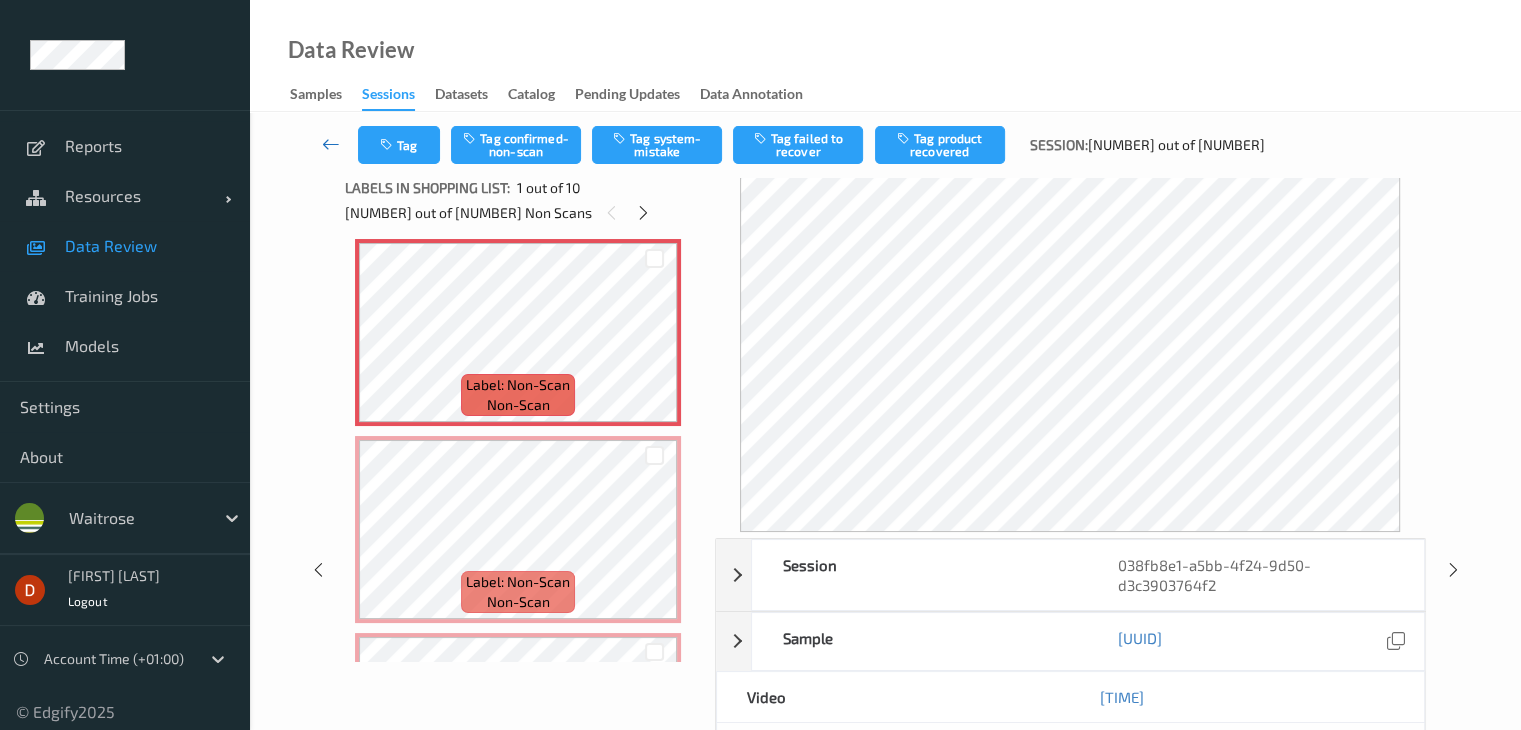 click at bounding box center (331, 144) 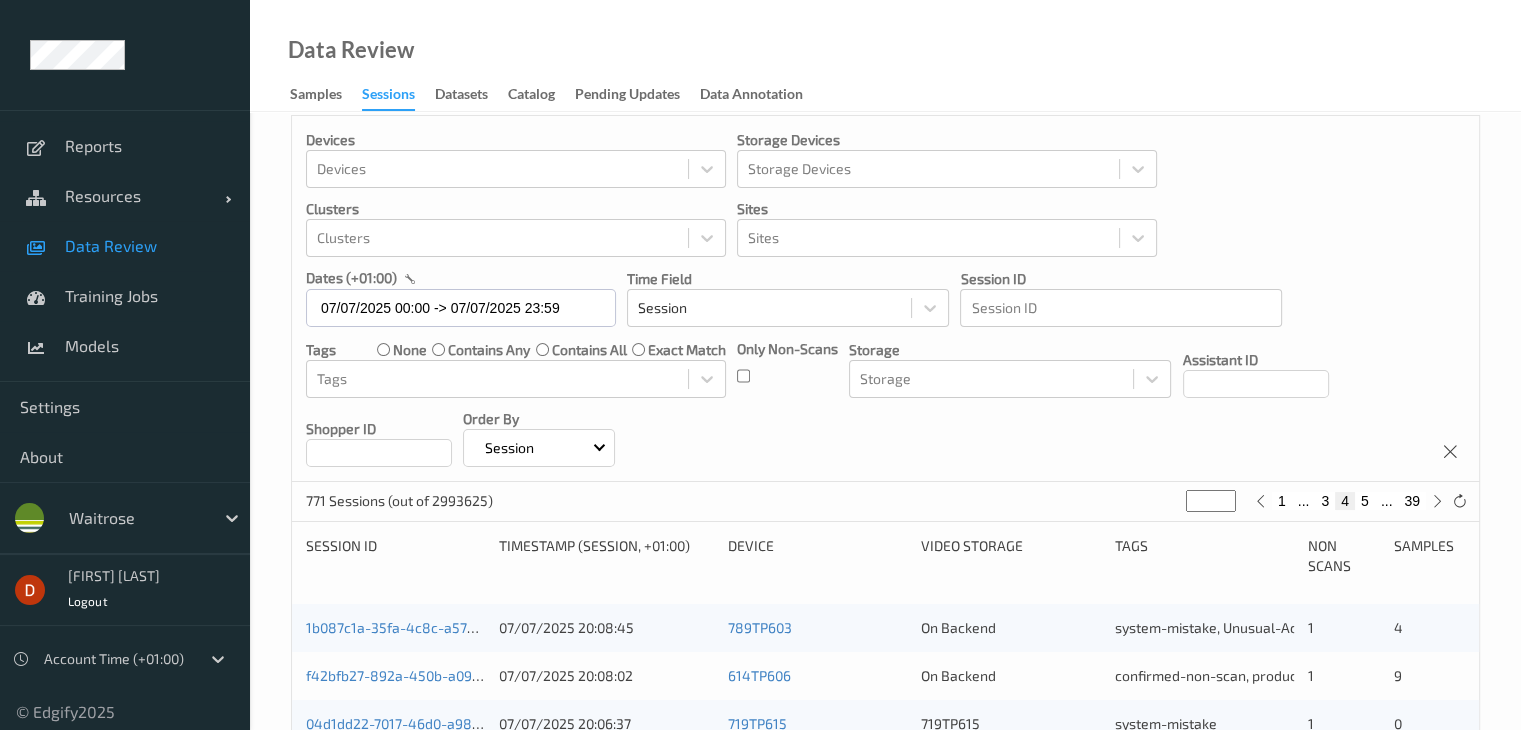 scroll, scrollTop: 0, scrollLeft: 0, axis: both 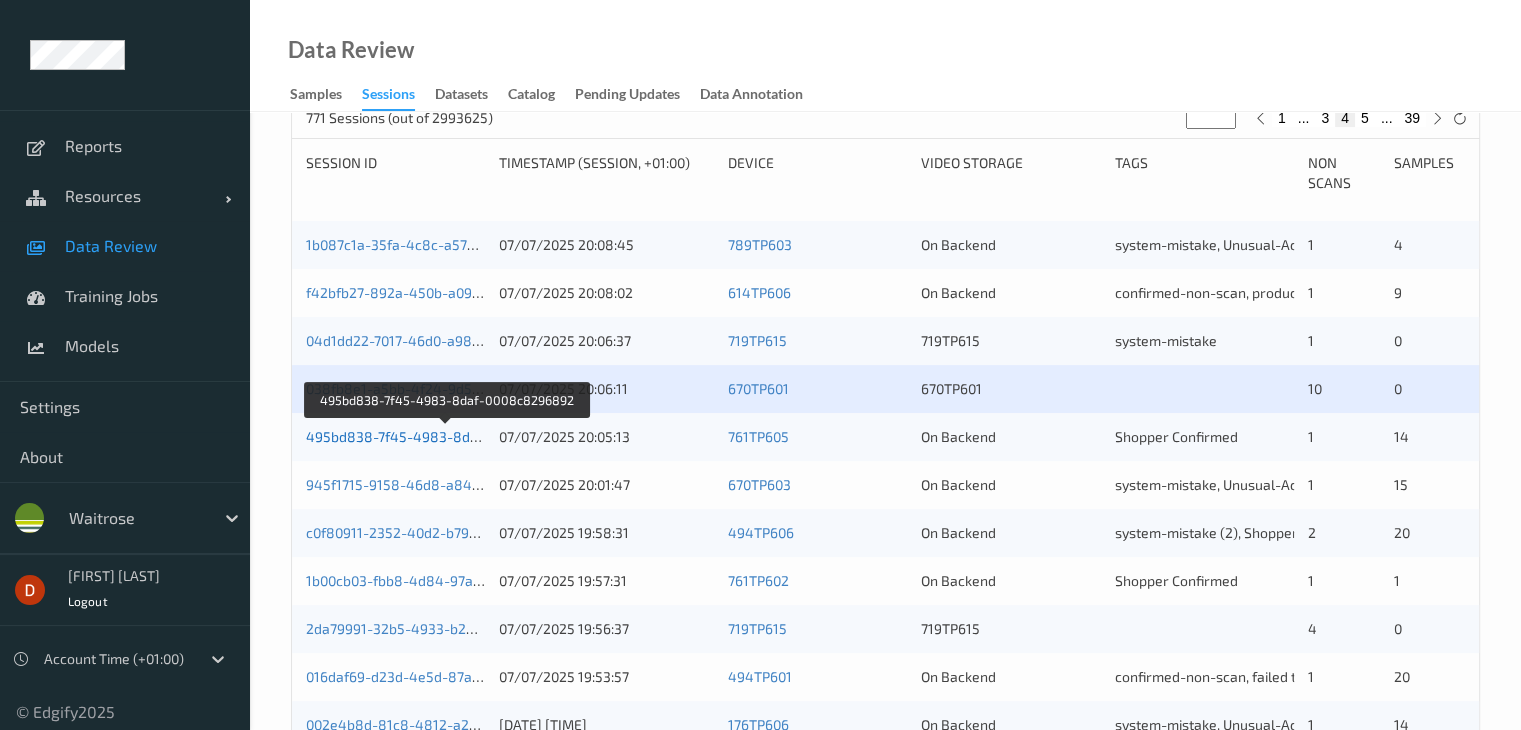 click on "495bd838-7f45-4983-8daf-0008c8296892" at bounding box center (446, 436) 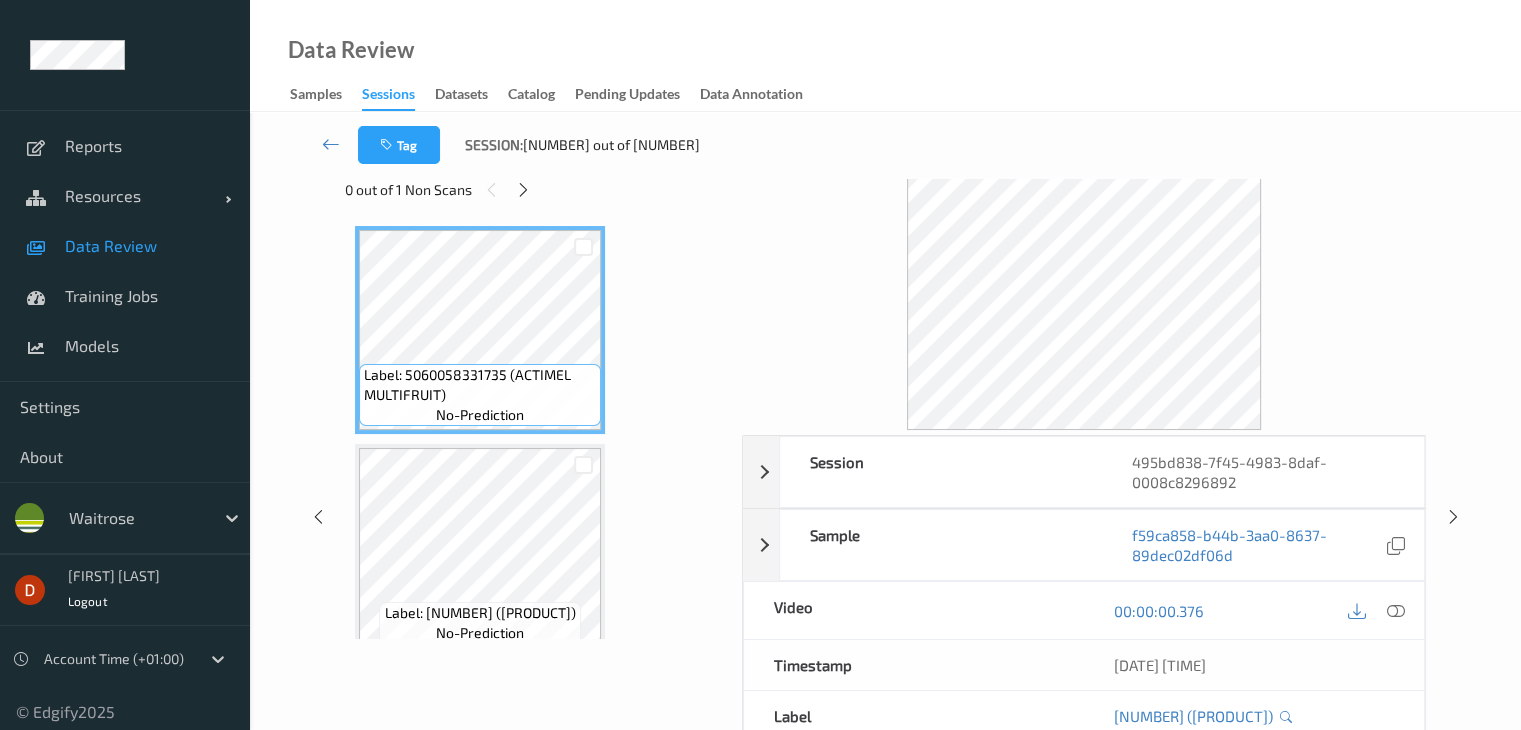 scroll, scrollTop: 24, scrollLeft: 0, axis: vertical 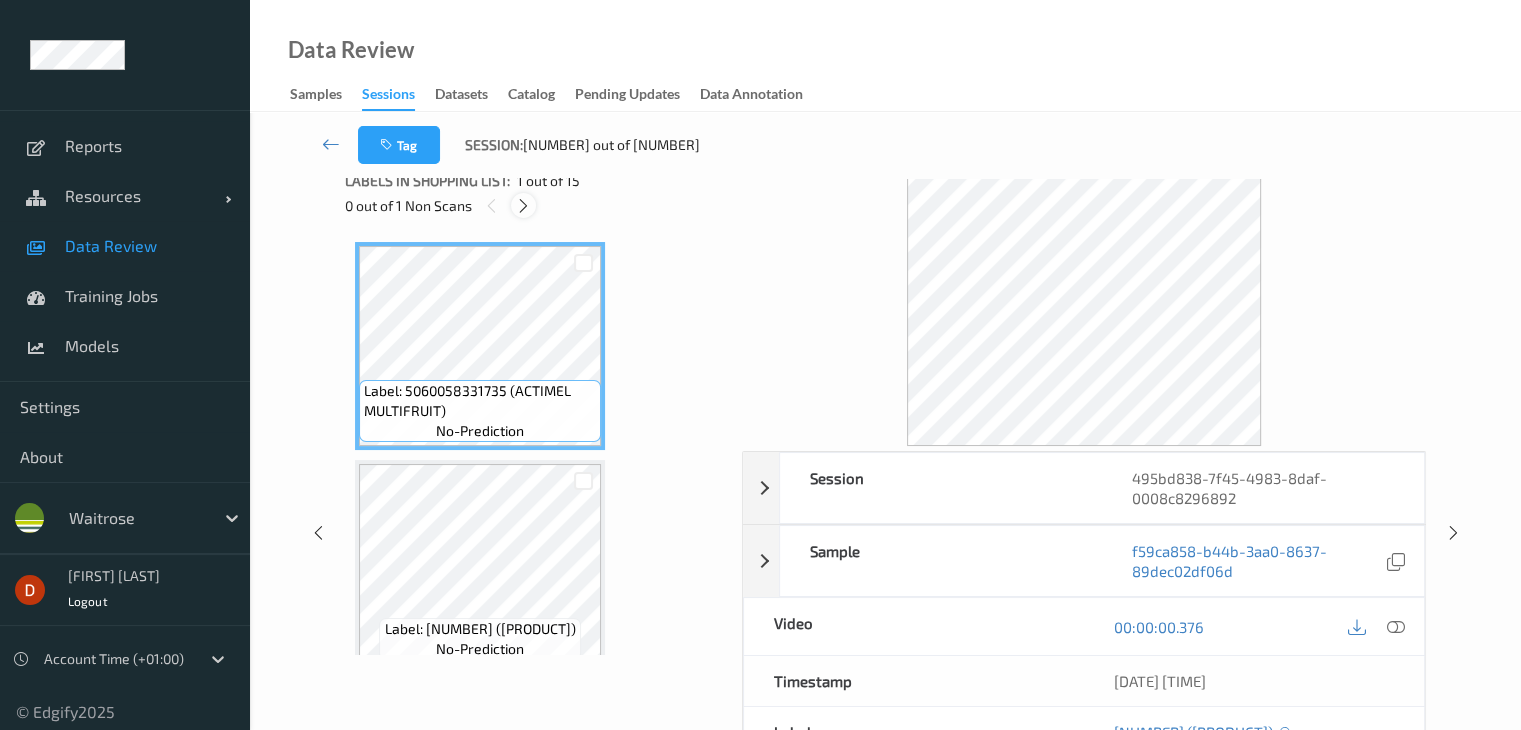 click at bounding box center (523, 206) 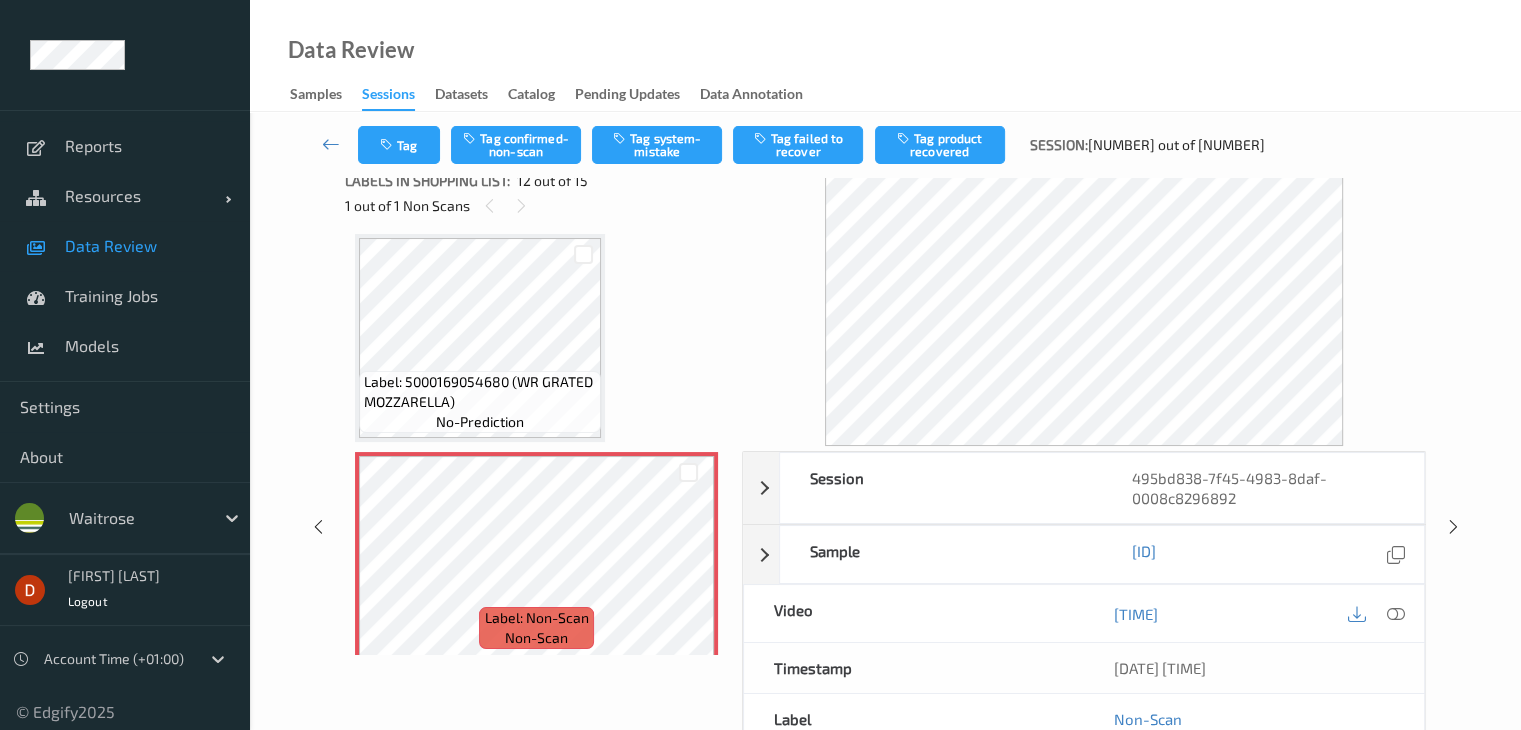 click on "Label: 5000169054680 (WR GRATED MOZZARELLA)" at bounding box center [480, 392] 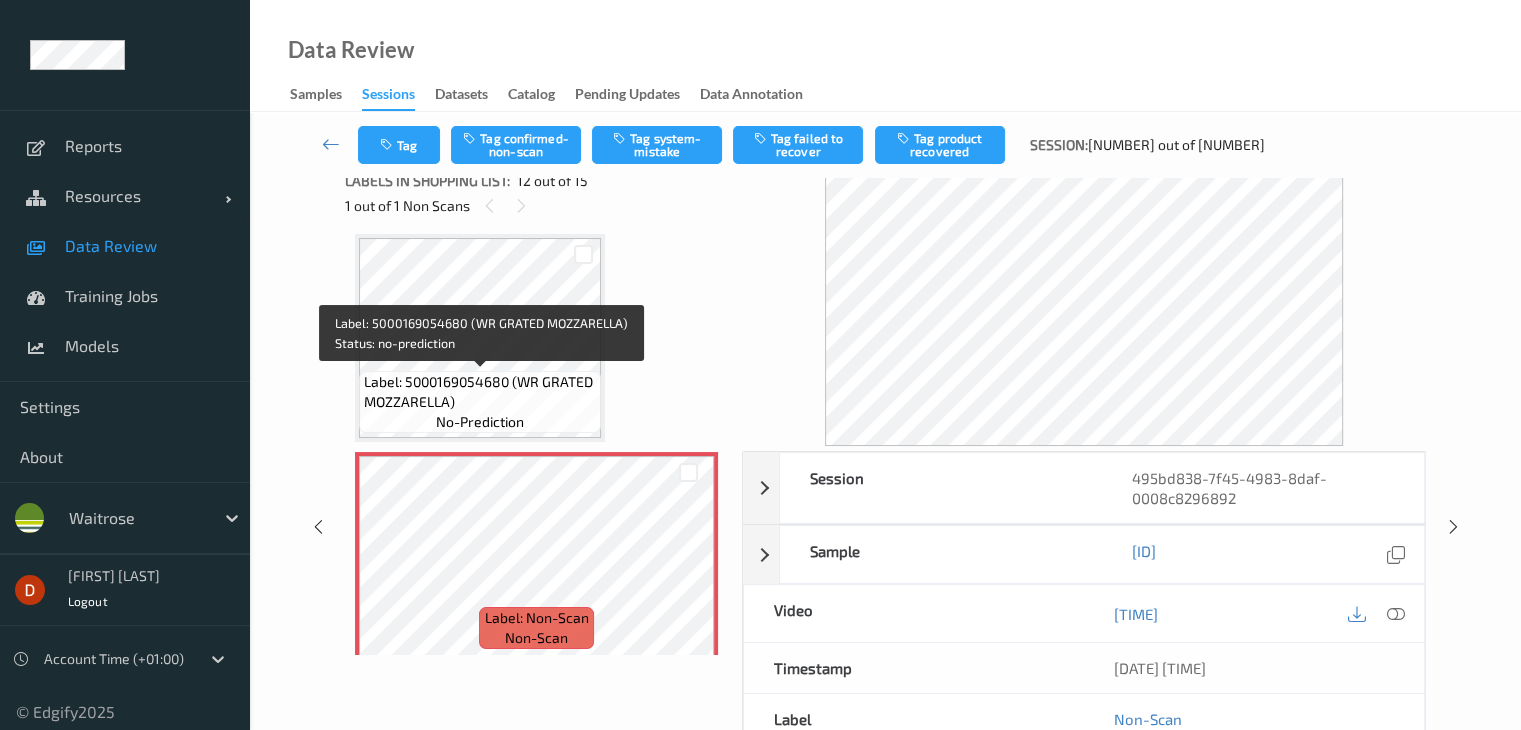 click on "Label: 5000169054680 (WR GRATED MOZZARELLA)" at bounding box center [480, 392] 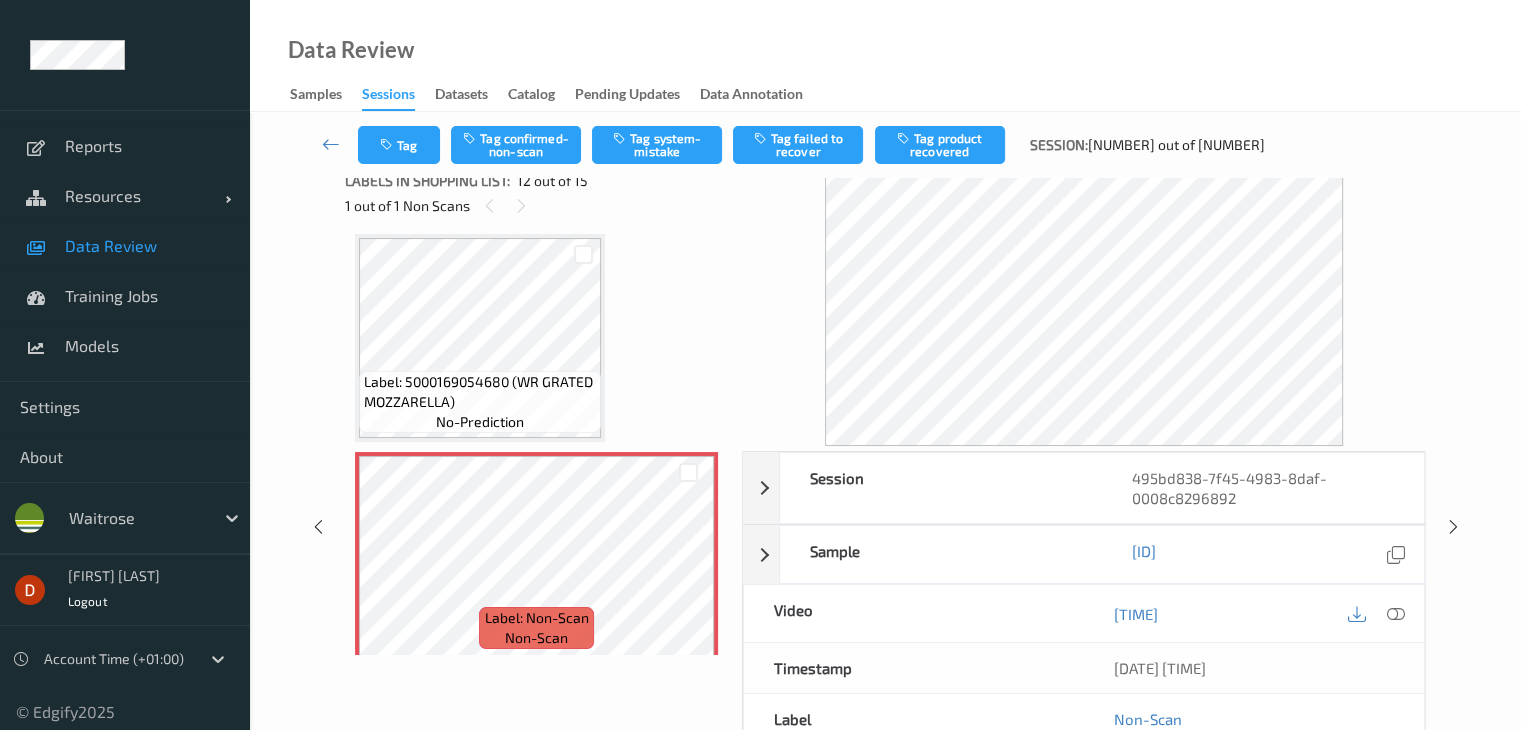 scroll, scrollTop: 2388, scrollLeft: 0, axis: vertical 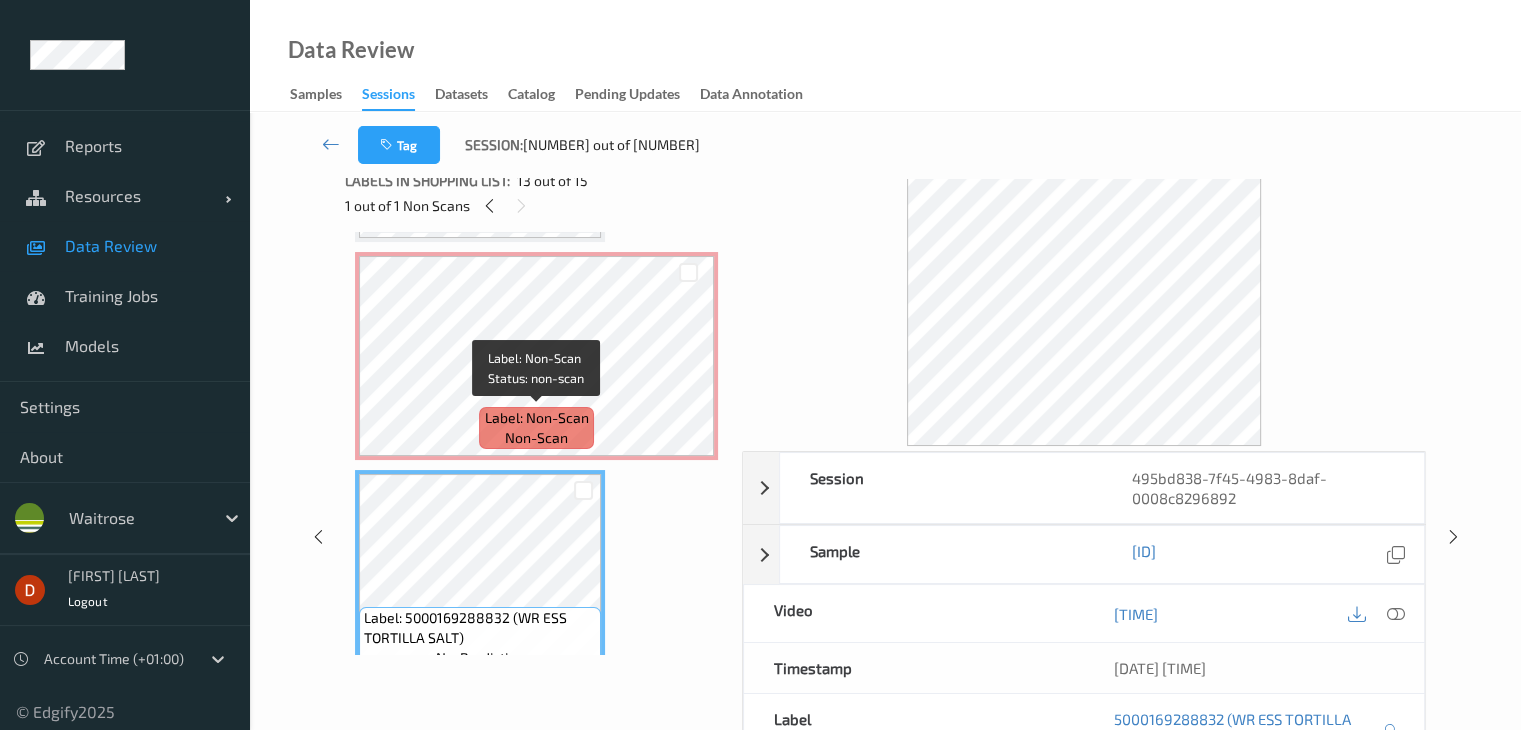 click on "Label: Non-Scan" at bounding box center (537, 418) 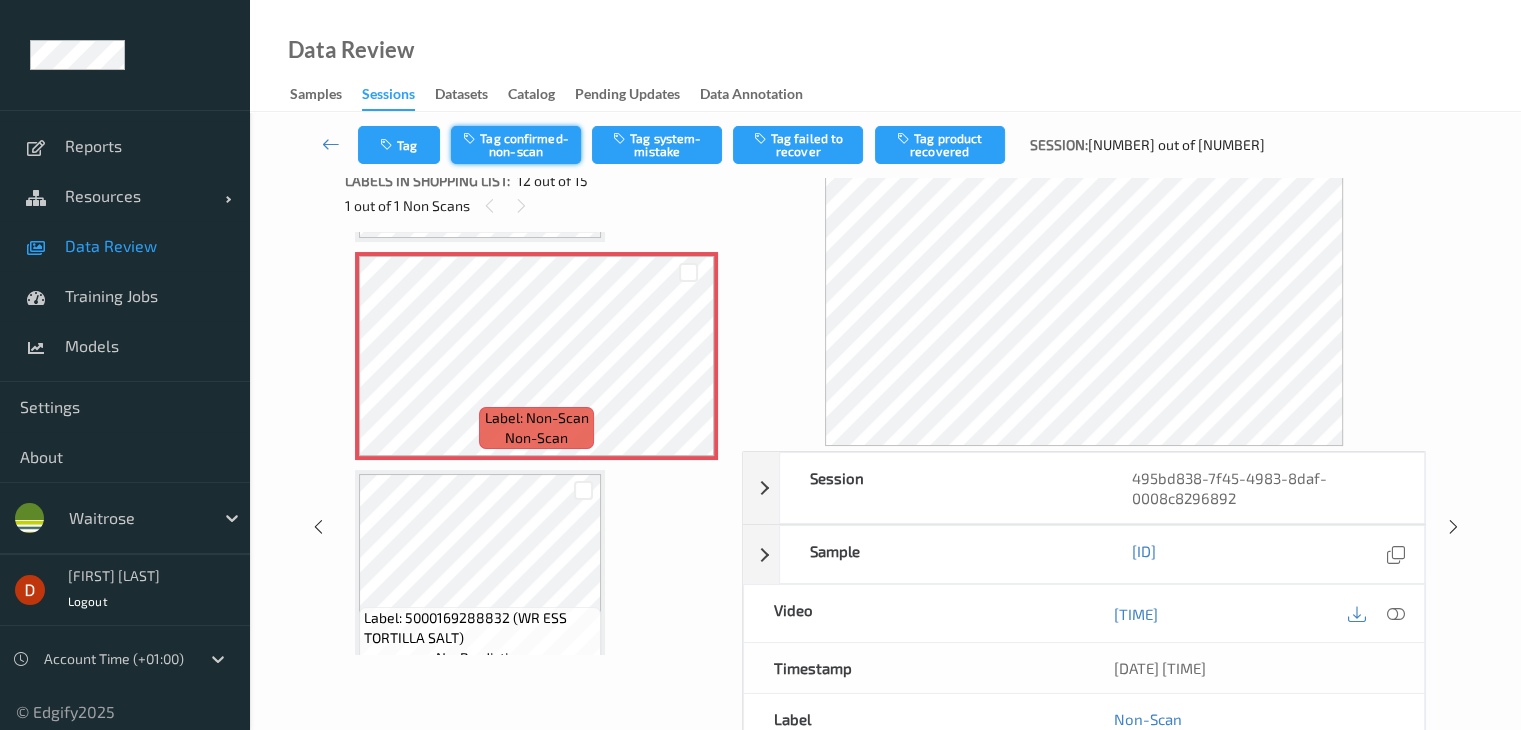 click on "Tag   confirmed-non-scan" at bounding box center [516, 145] 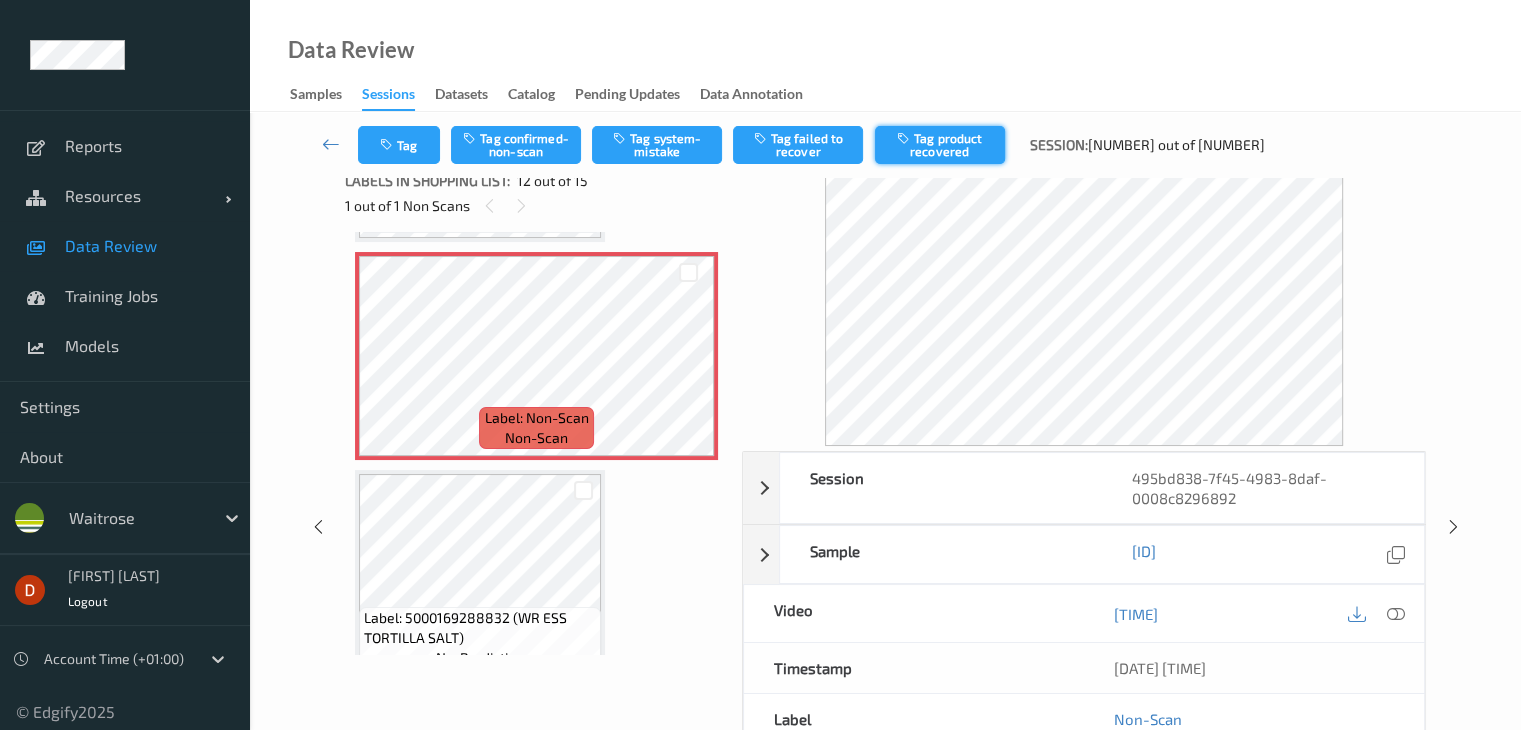 click on "Tag   product recovered" at bounding box center (940, 145) 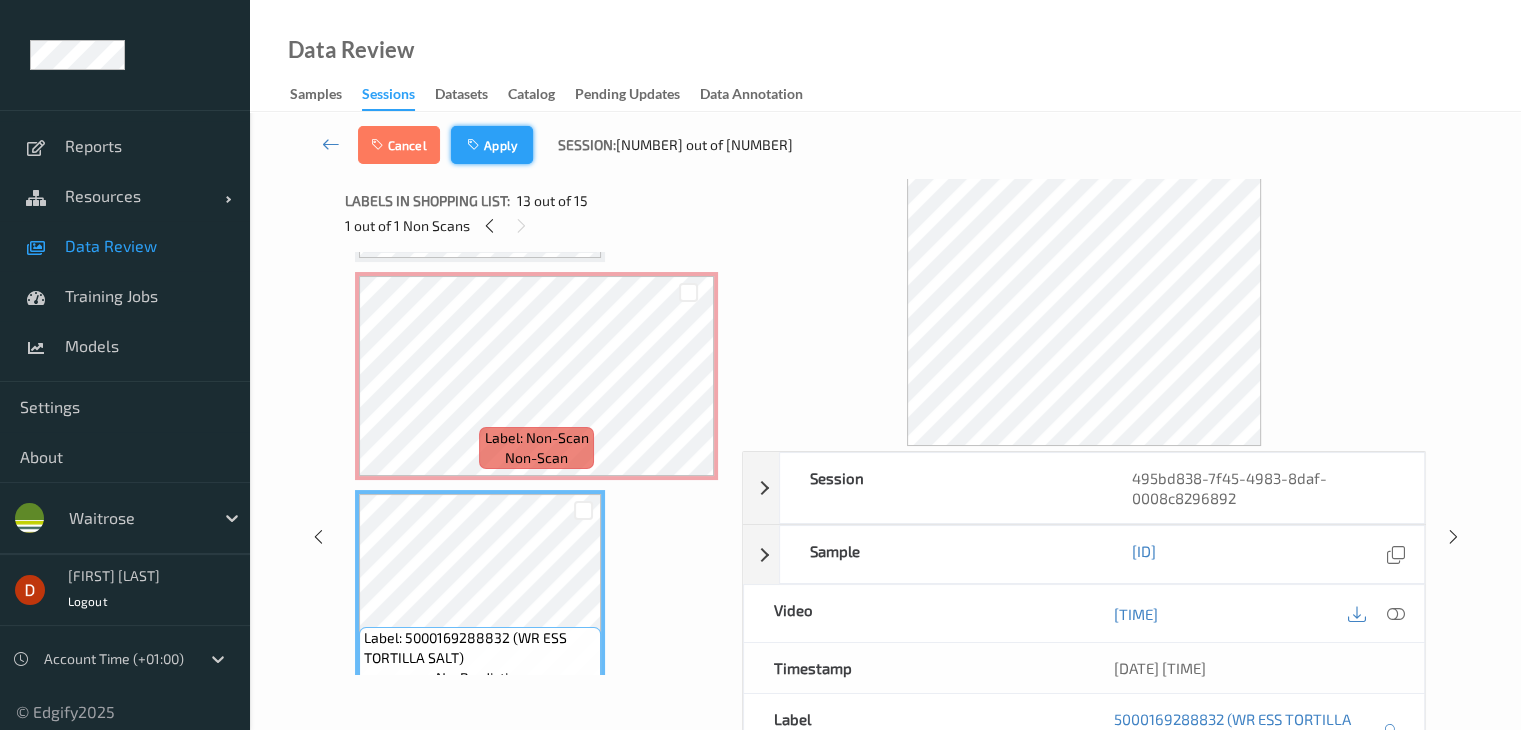 click on "Apply" at bounding box center (492, 145) 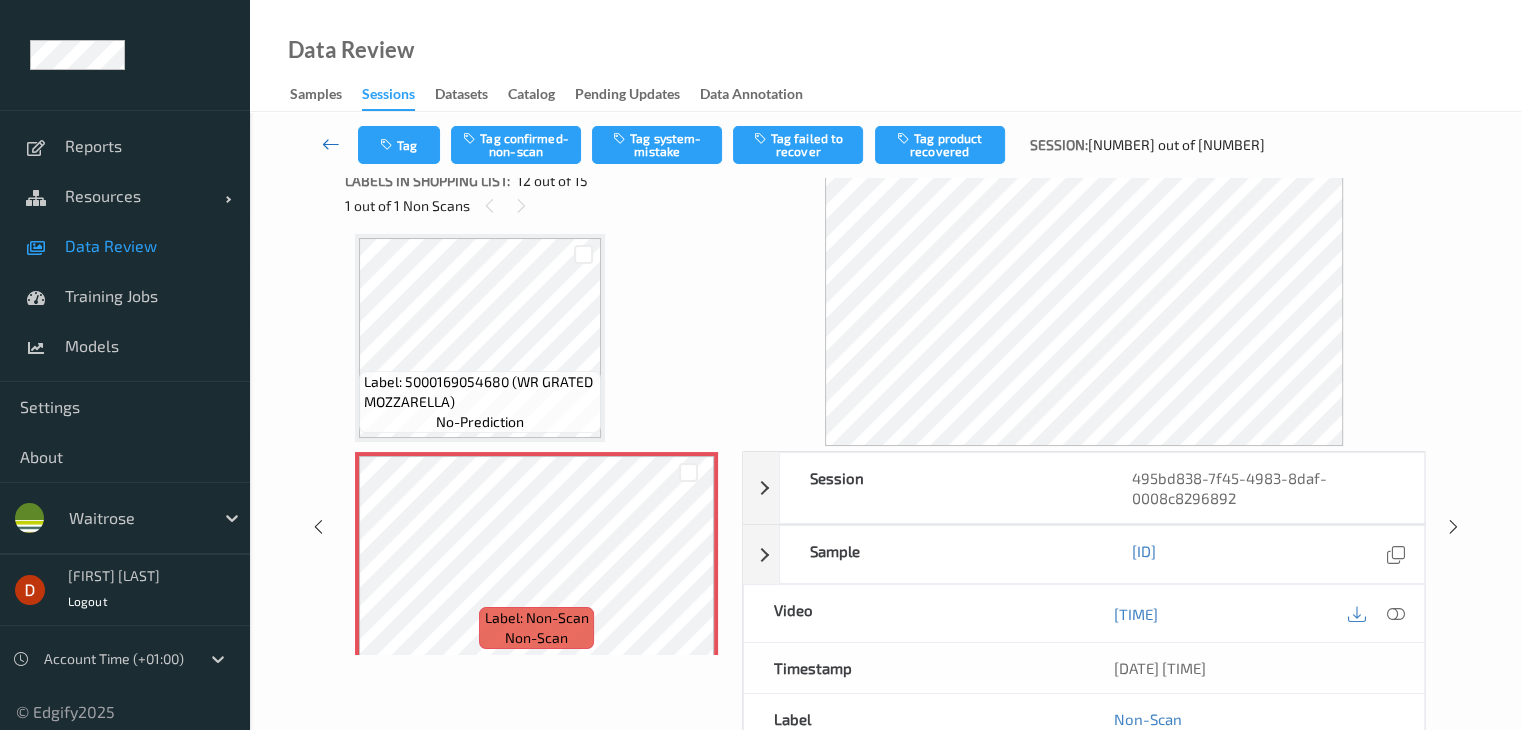 click at bounding box center (331, 144) 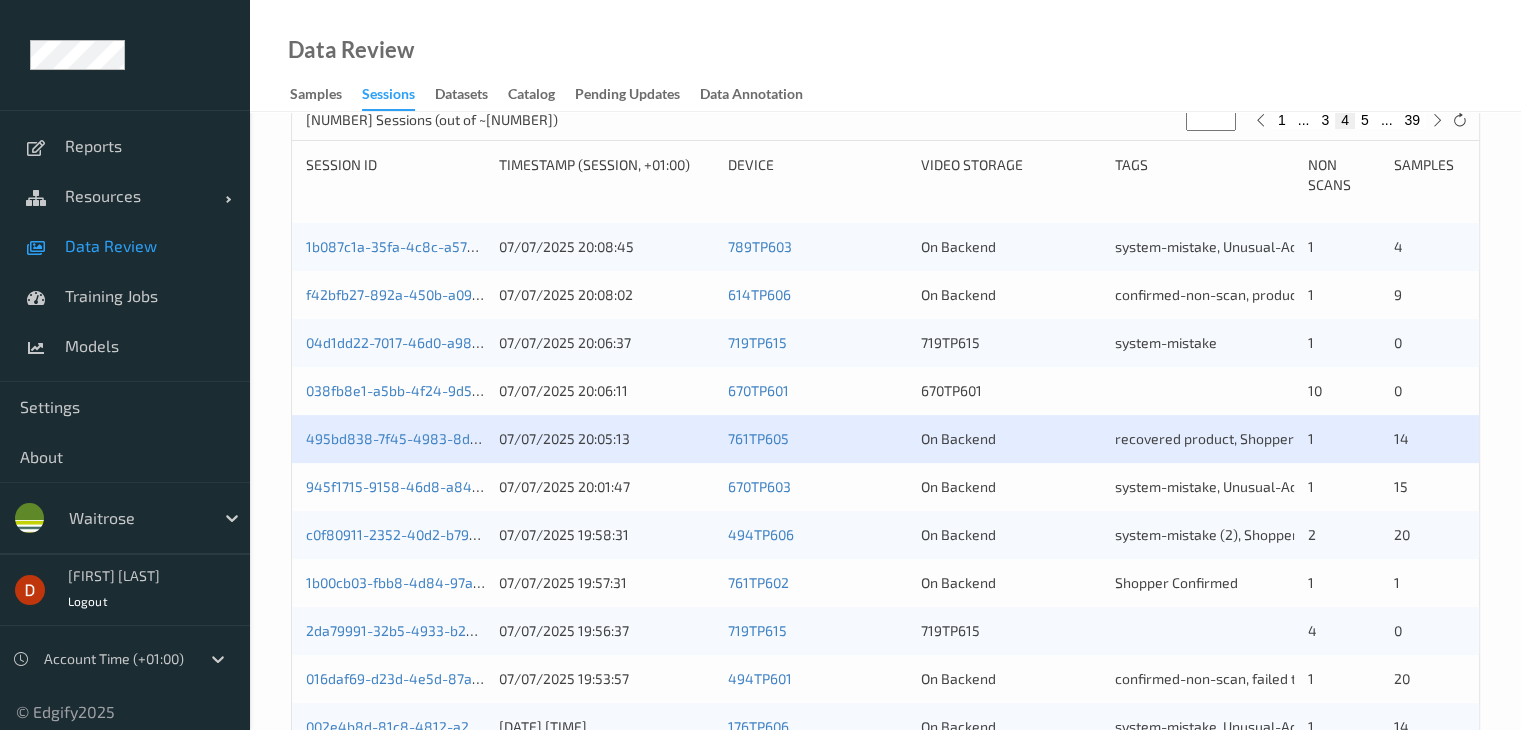 scroll, scrollTop: 600, scrollLeft: 0, axis: vertical 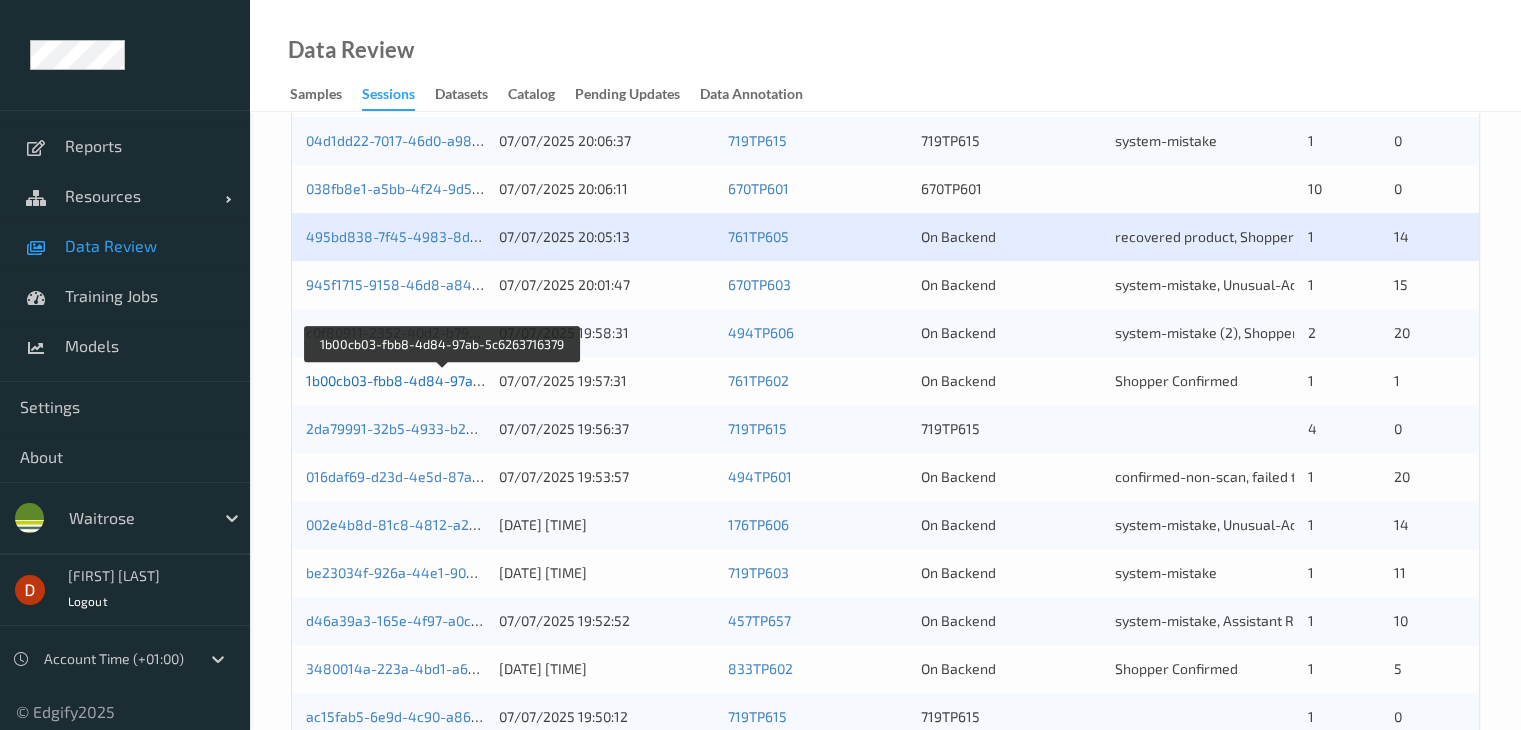 click on "1b00cb03-fbb8-4d84-97ab-5c6263716379" at bounding box center [442, 380] 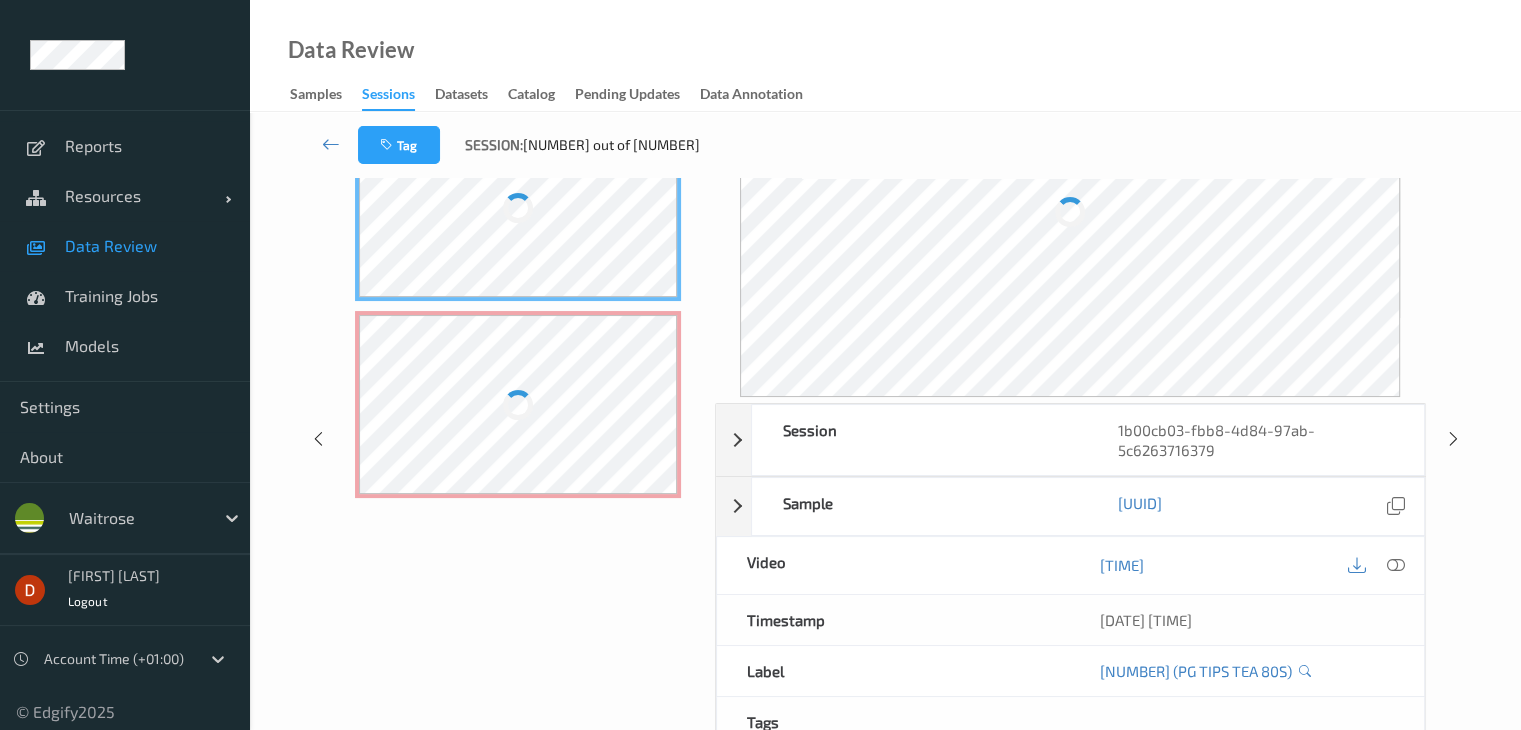 scroll, scrollTop: 0, scrollLeft: 0, axis: both 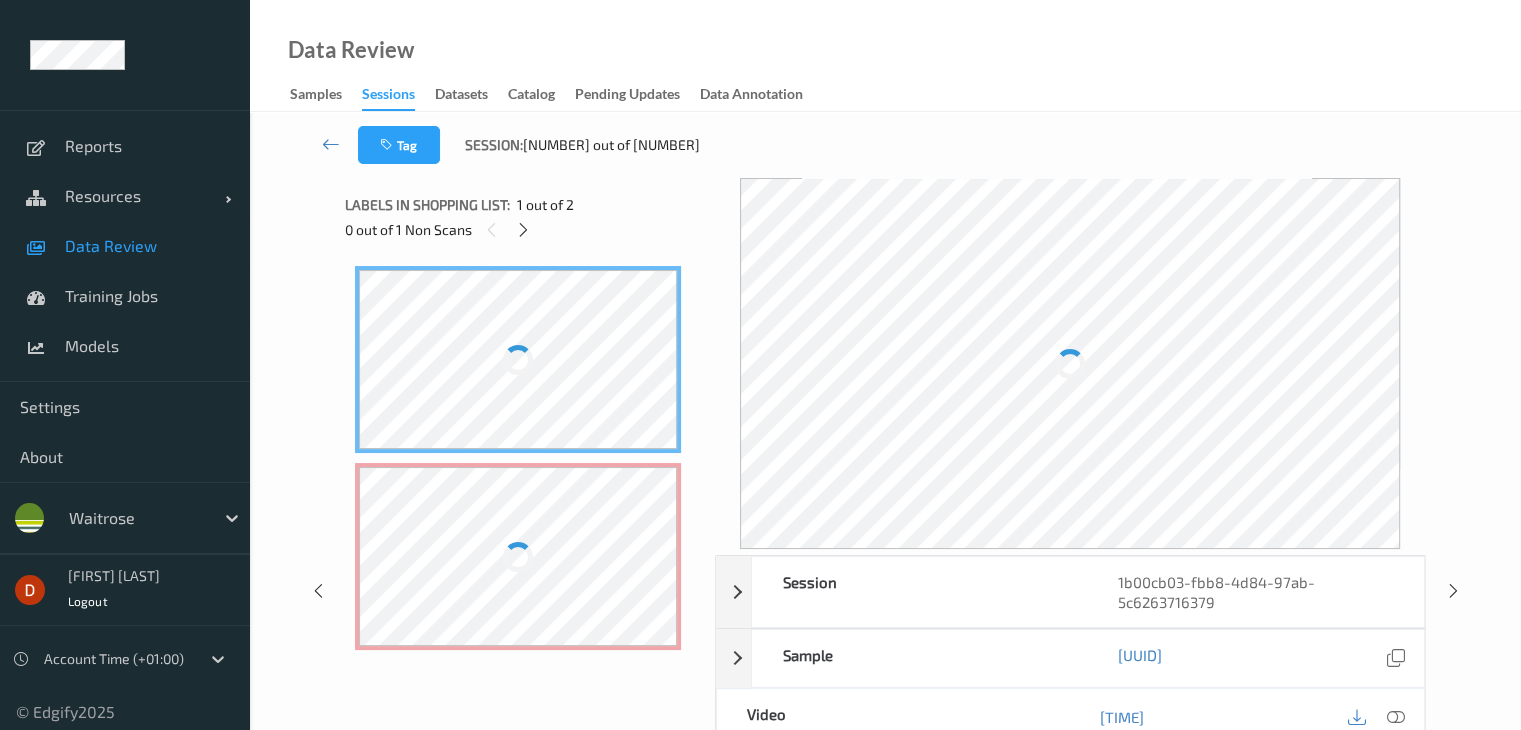 click on "1 out of 2" at bounding box center [545, 205] 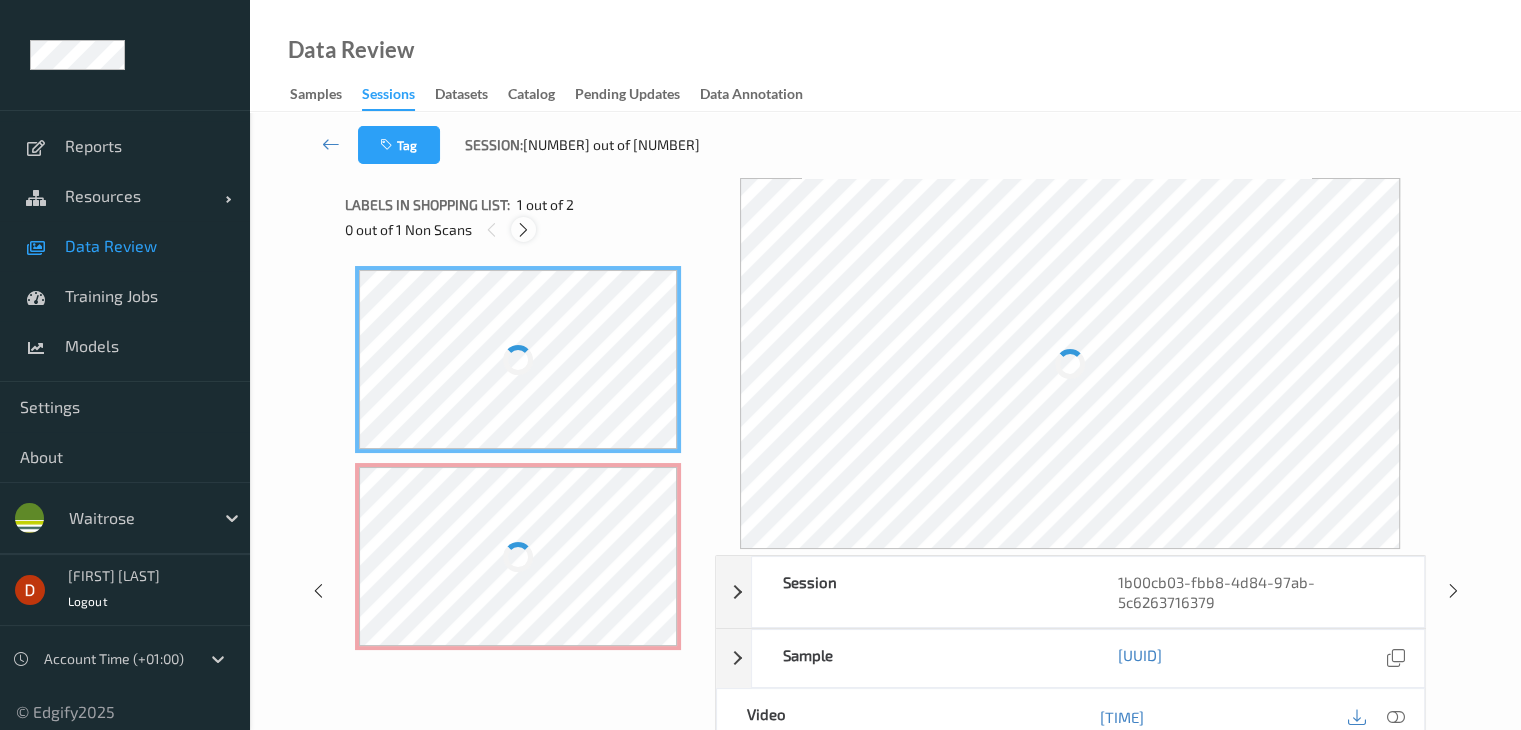 click at bounding box center (523, 230) 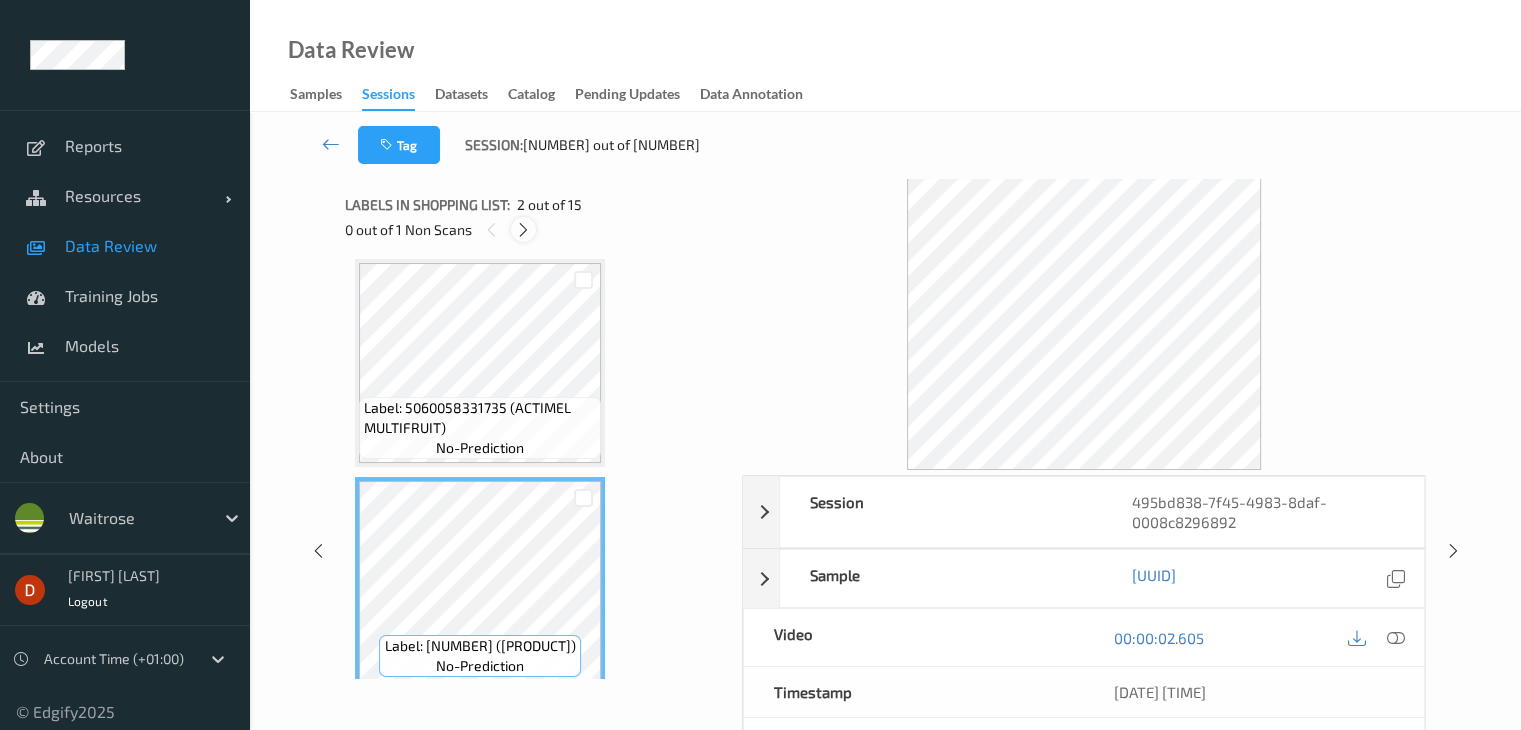 click at bounding box center [523, 230] 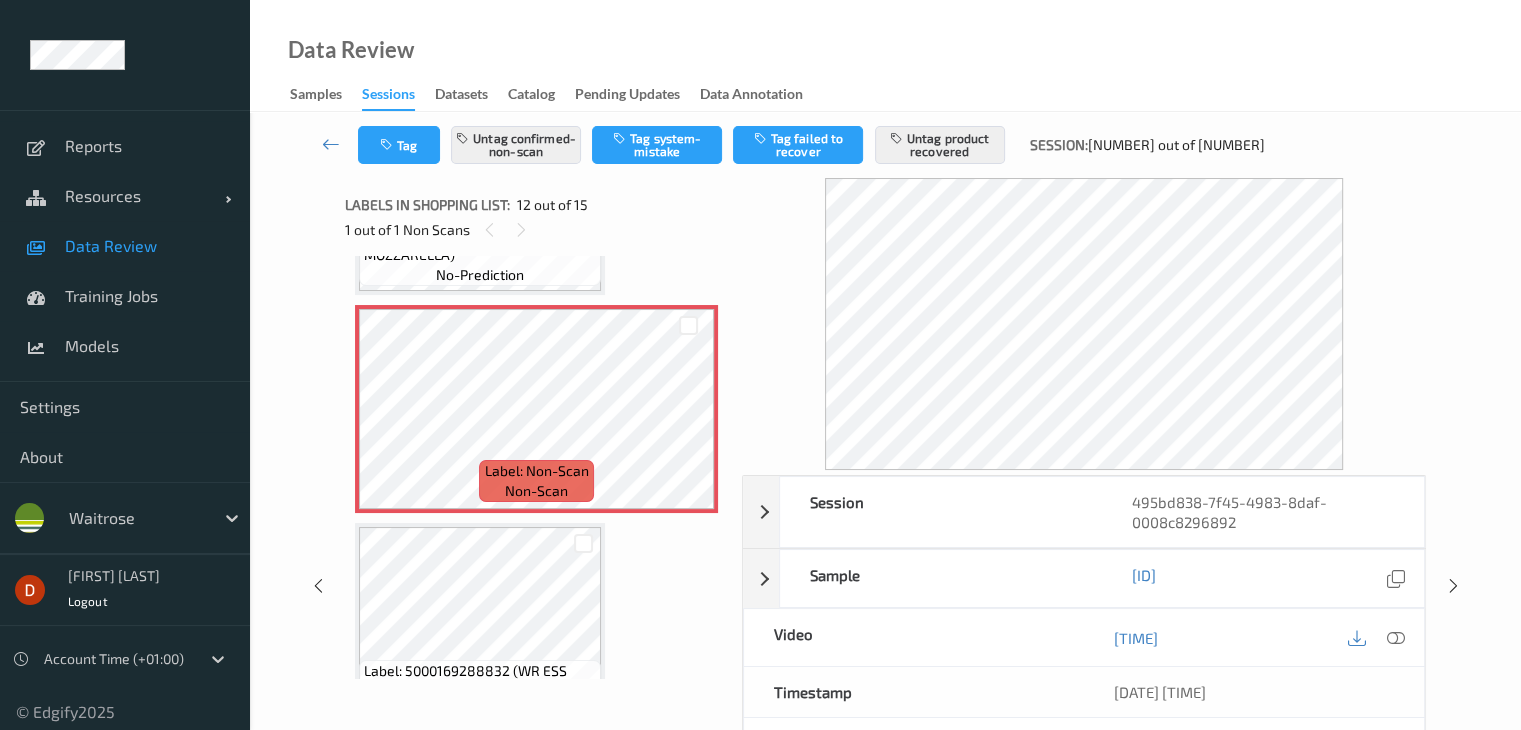 scroll, scrollTop: 2388, scrollLeft: 0, axis: vertical 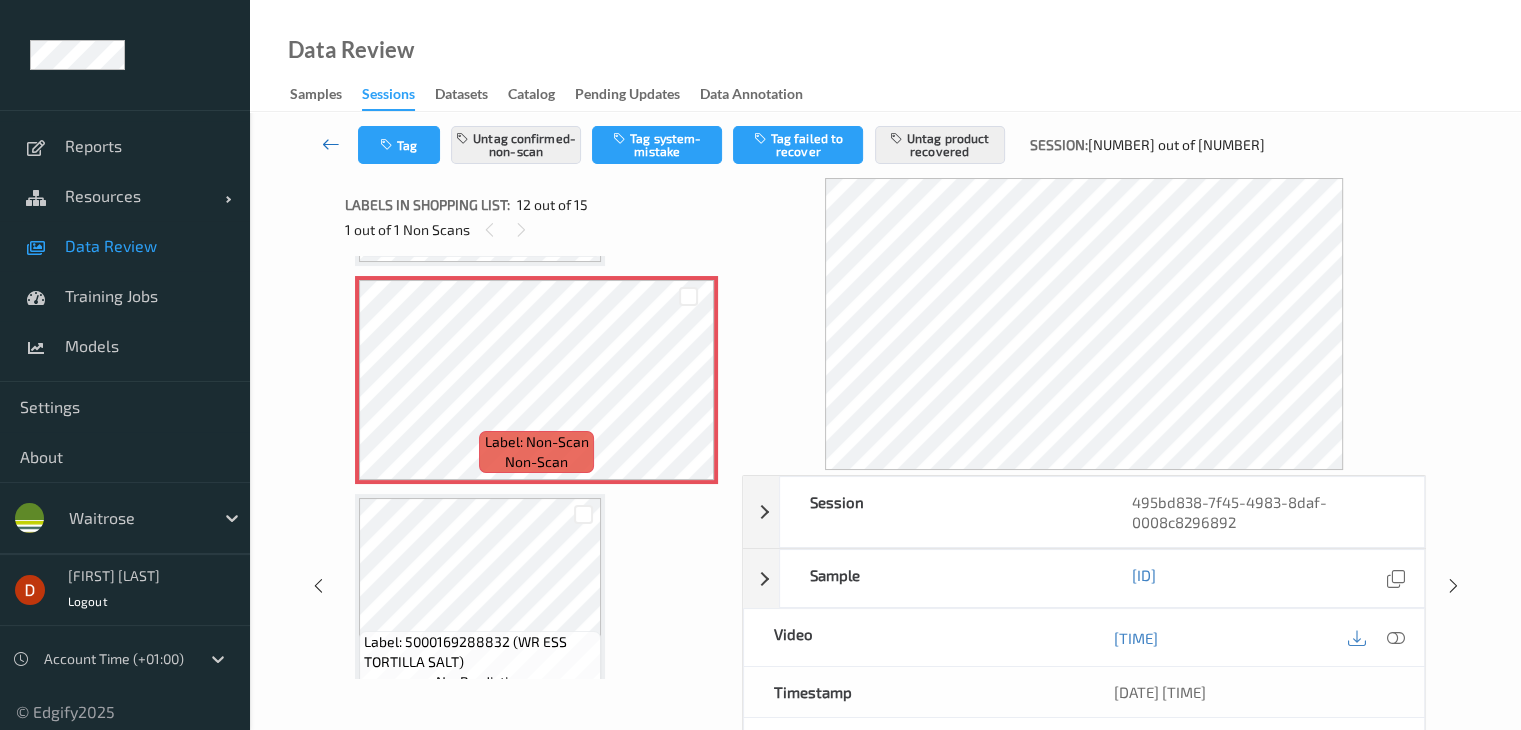 click at bounding box center [331, 145] 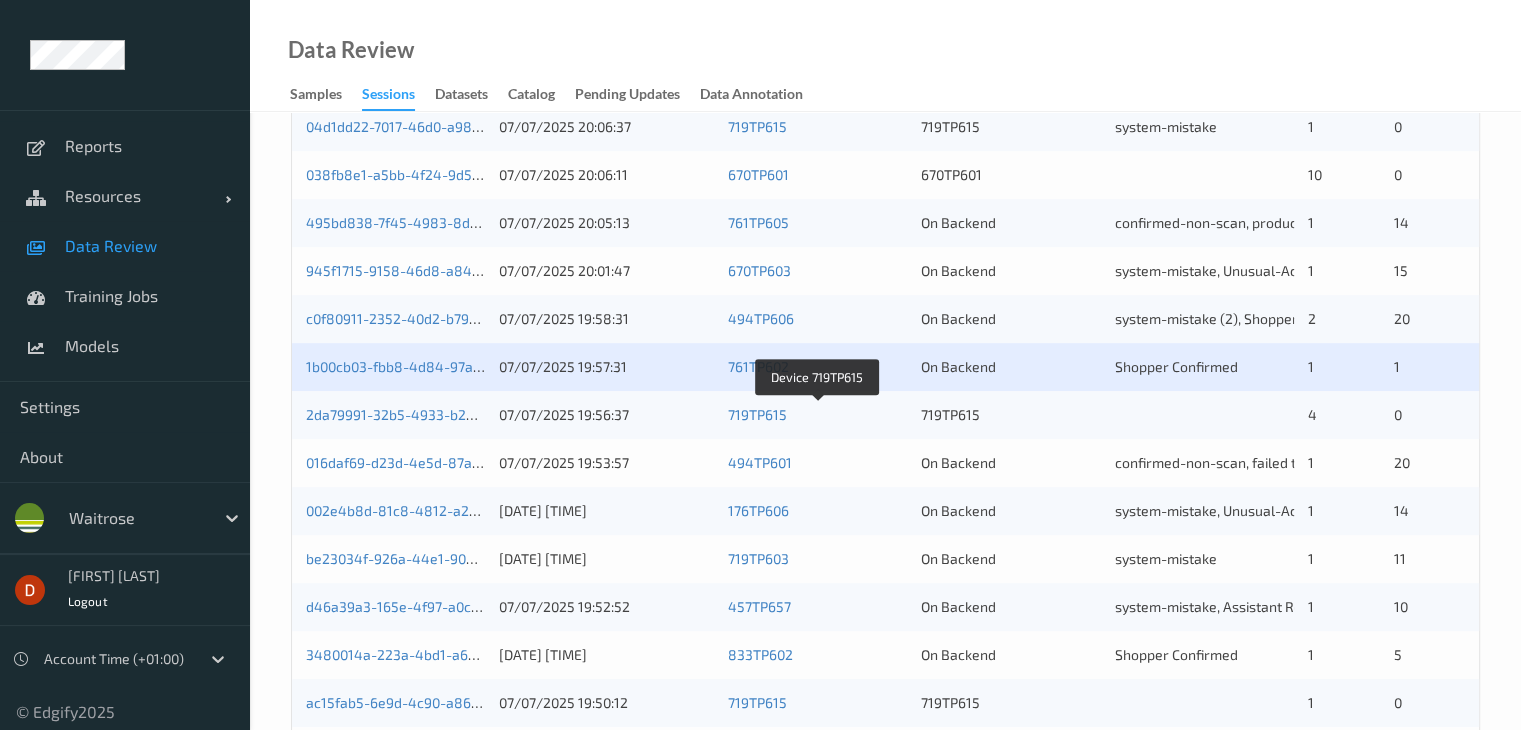 scroll, scrollTop: 700, scrollLeft: 0, axis: vertical 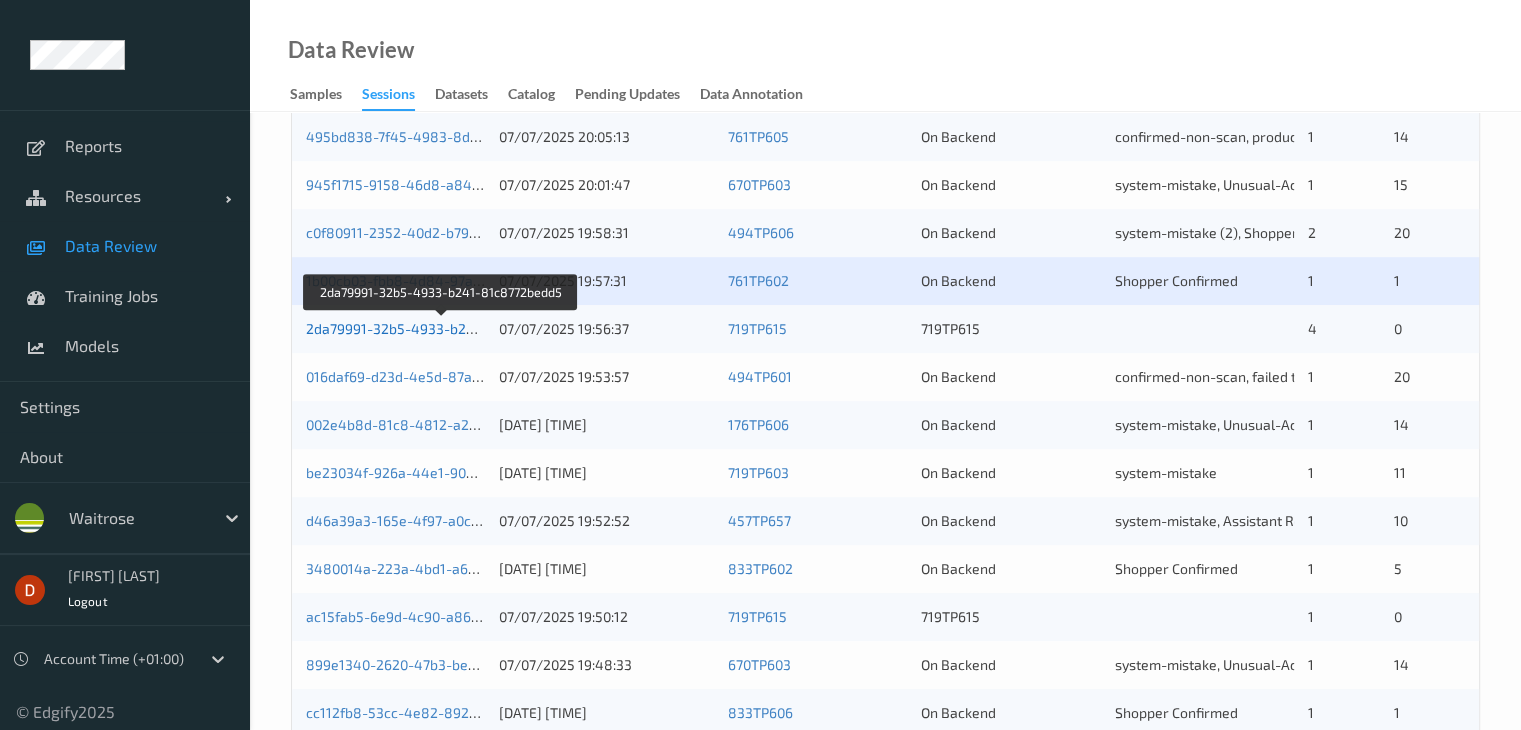 click on "2da79991-32b5-4933-b241-81c8772bedd5" at bounding box center (443, 328) 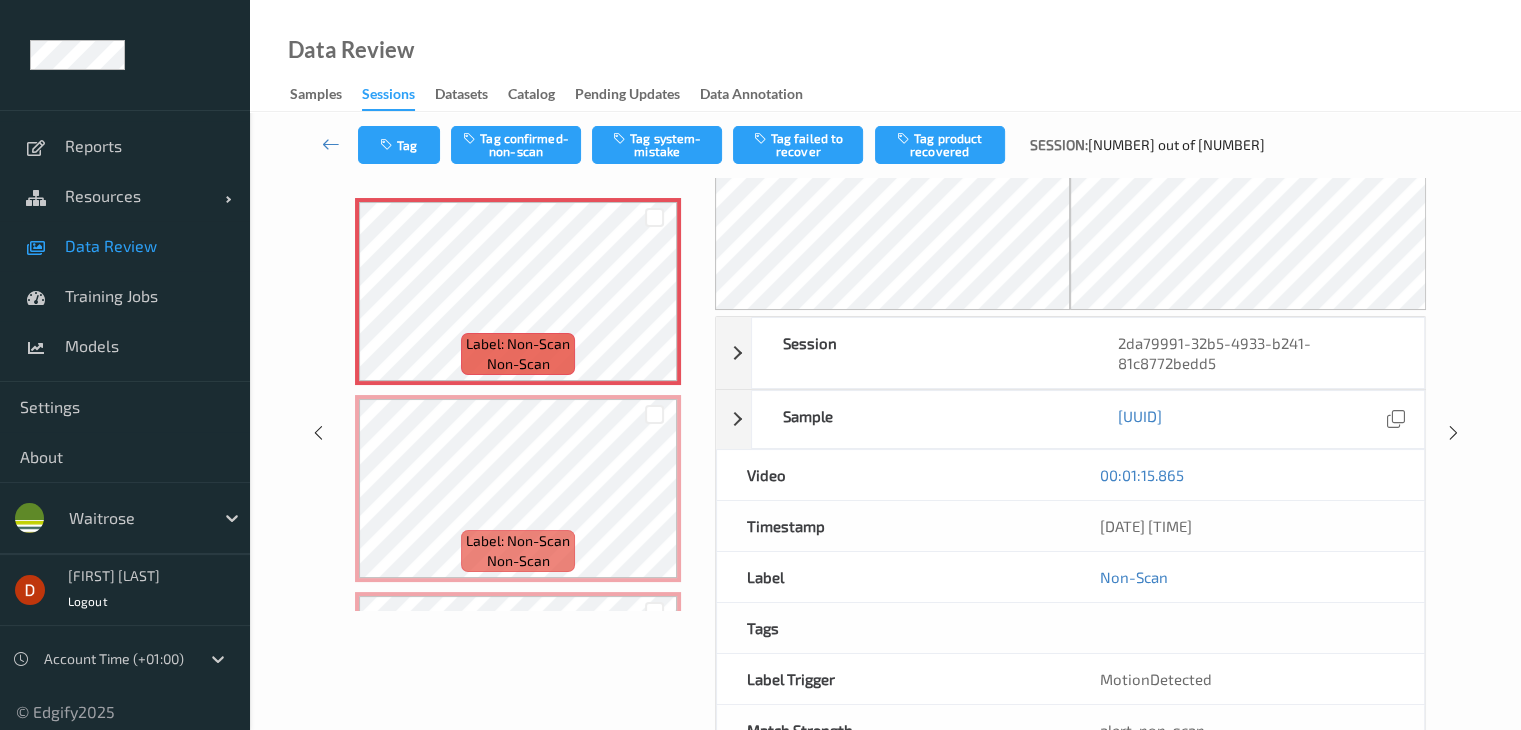 scroll, scrollTop: 0, scrollLeft: 0, axis: both 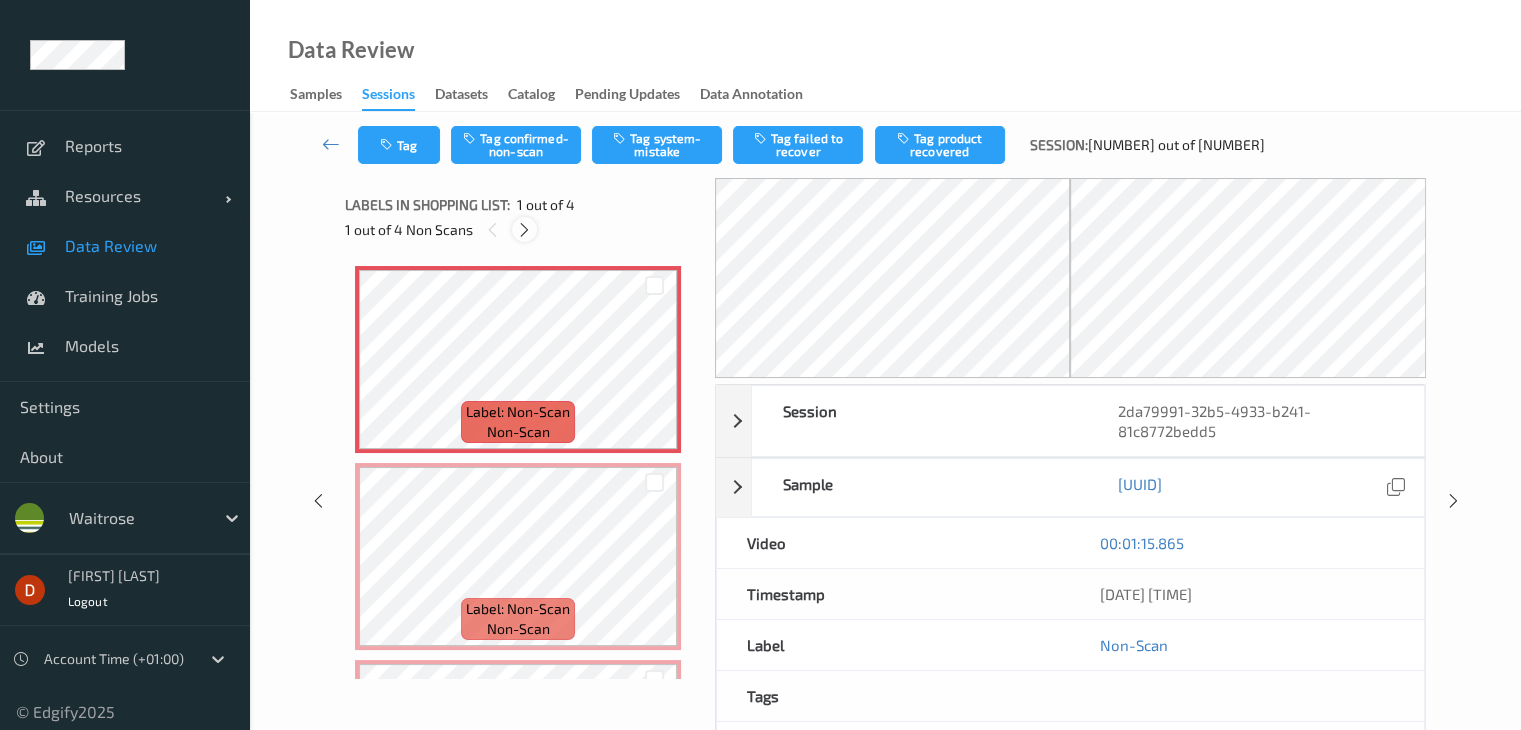 click at bounding box center (524, 229) 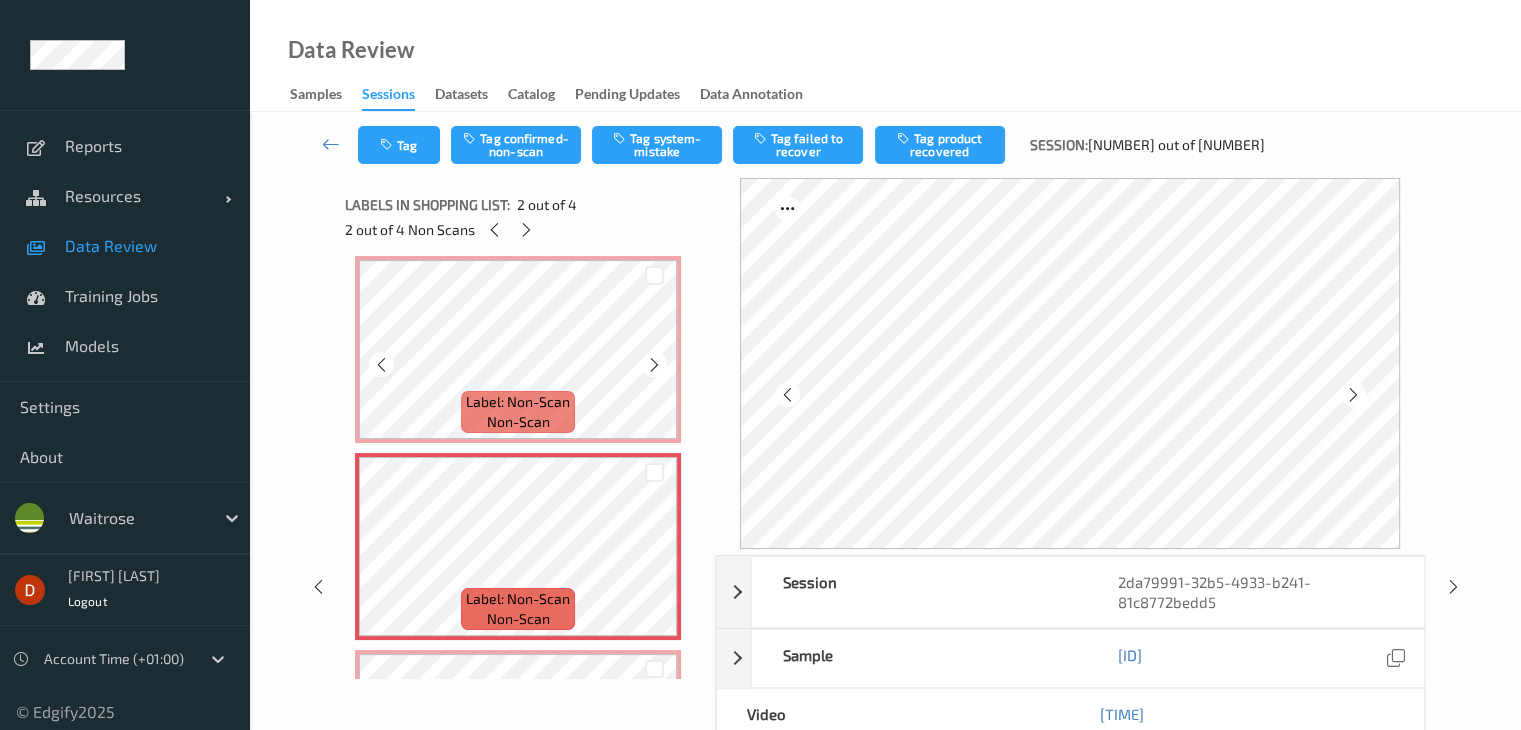 click at bounding box center [654, 275] 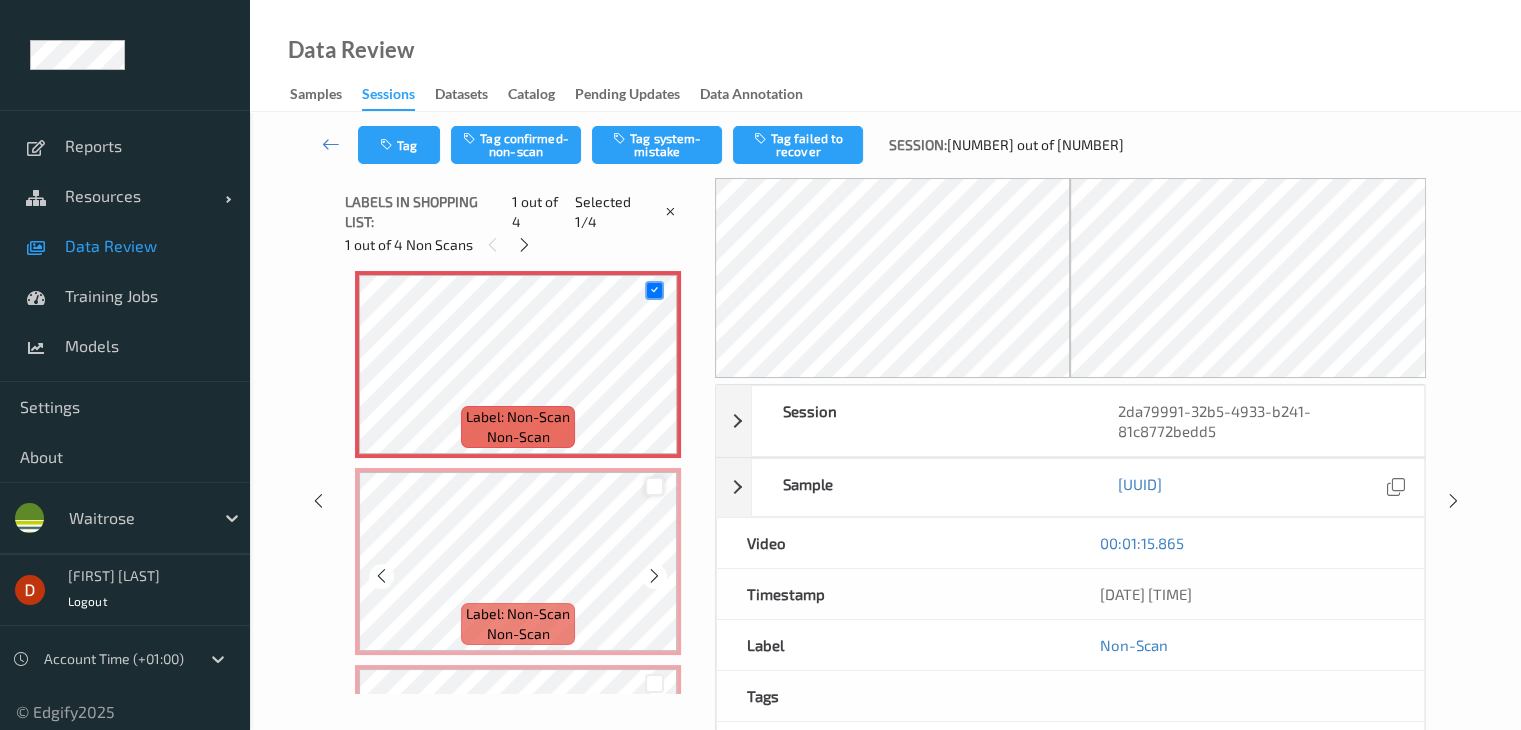 click at bounding box center [654, 486] 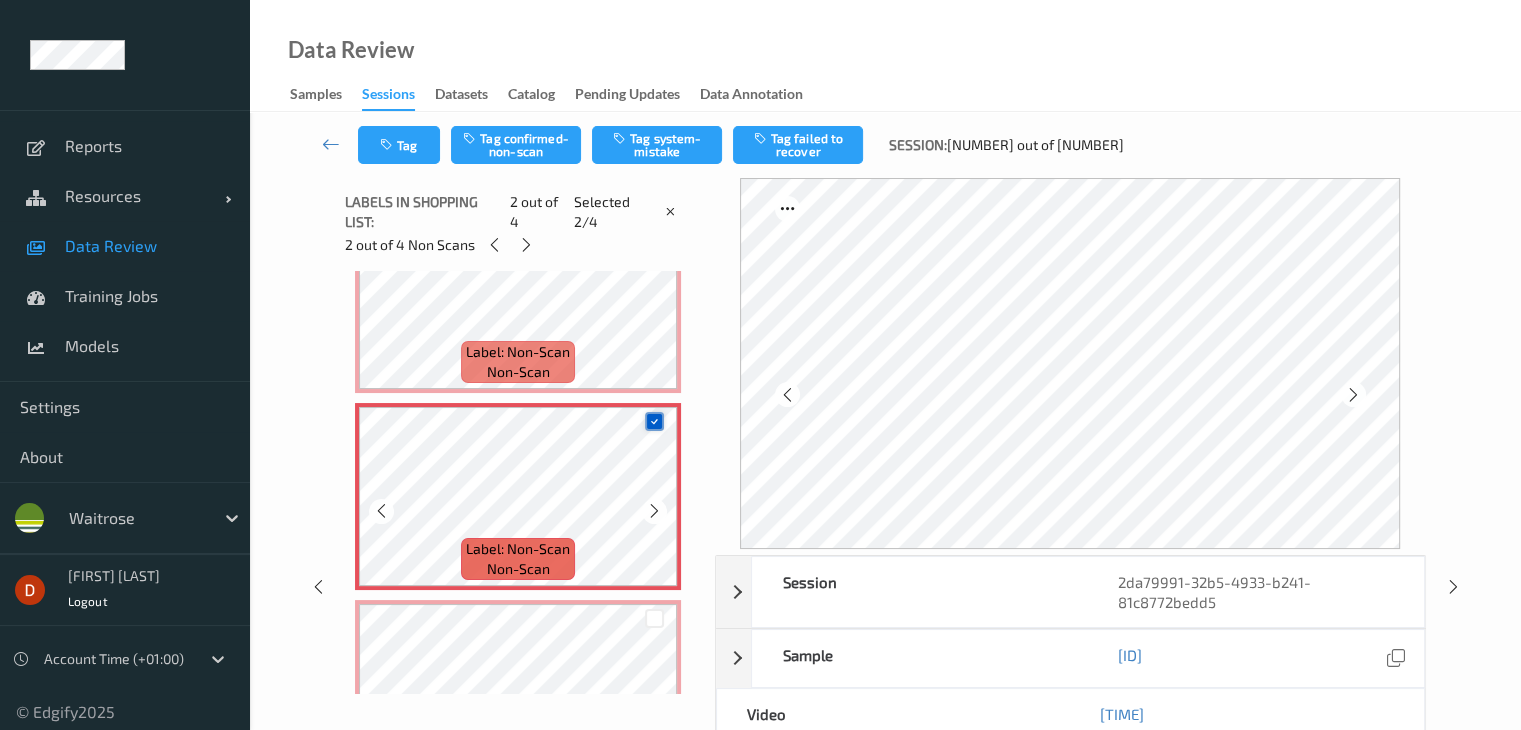 scroll, scrollTop: 110, scrollLeft: 0, axis: vertical 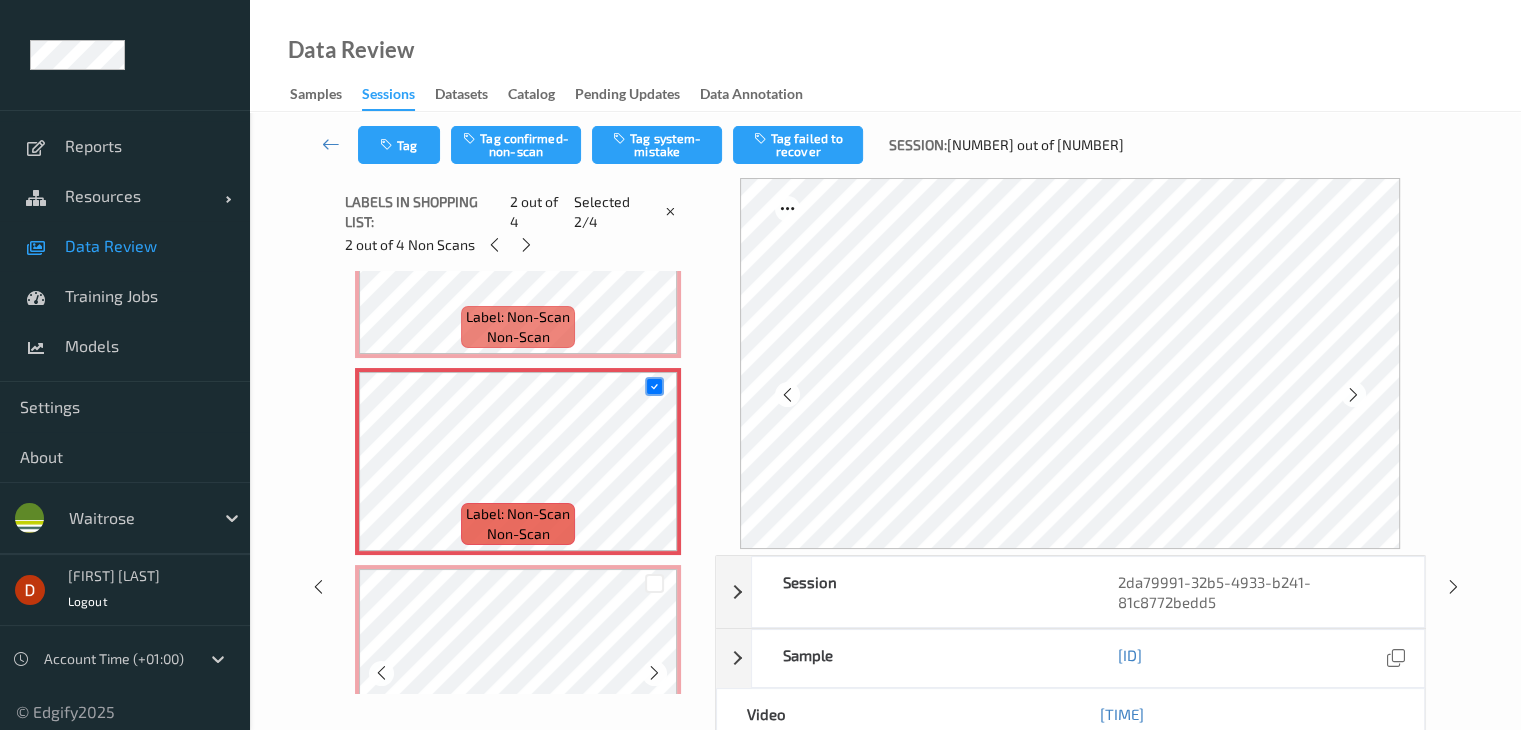 click at bounding box center (654, 584) 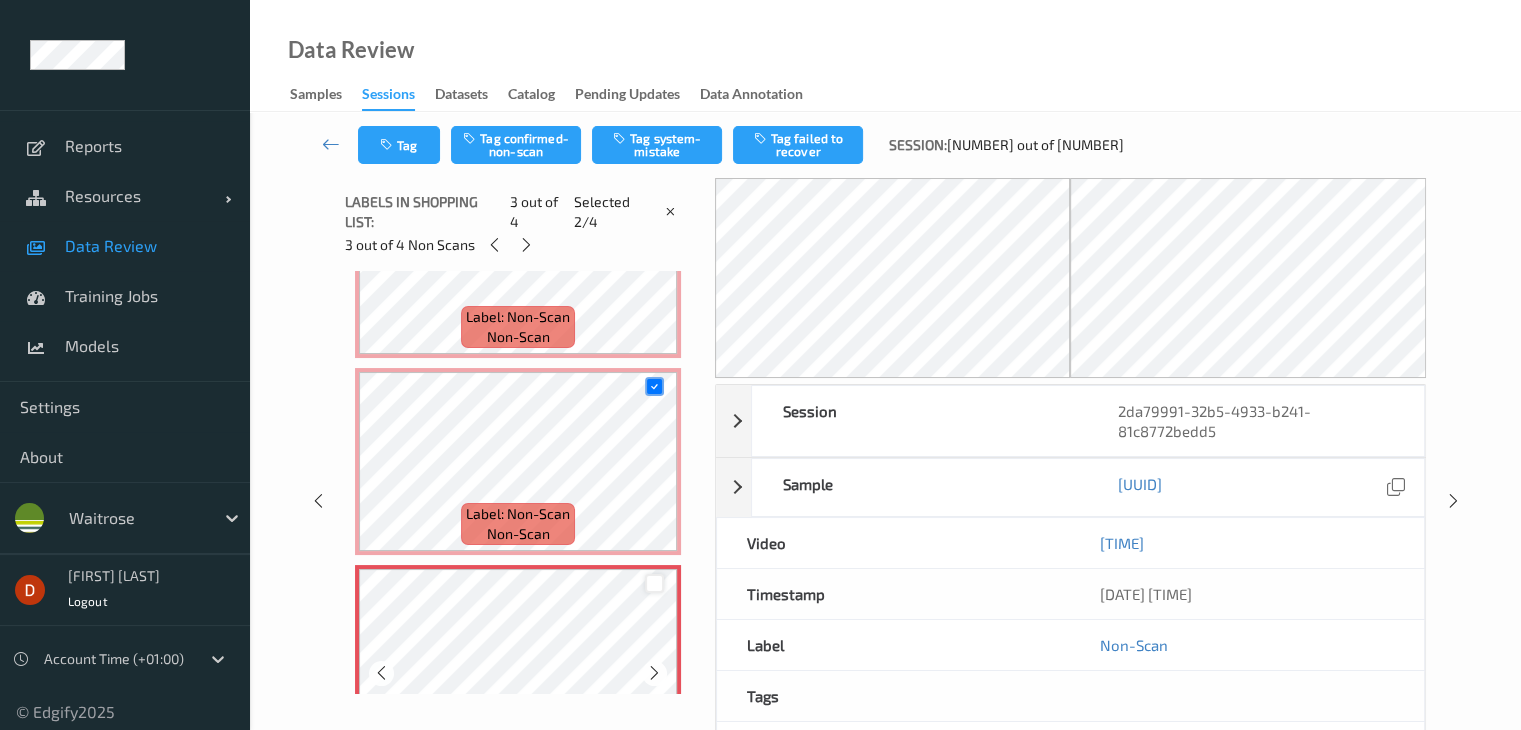 click at bounding box center [654, 583] 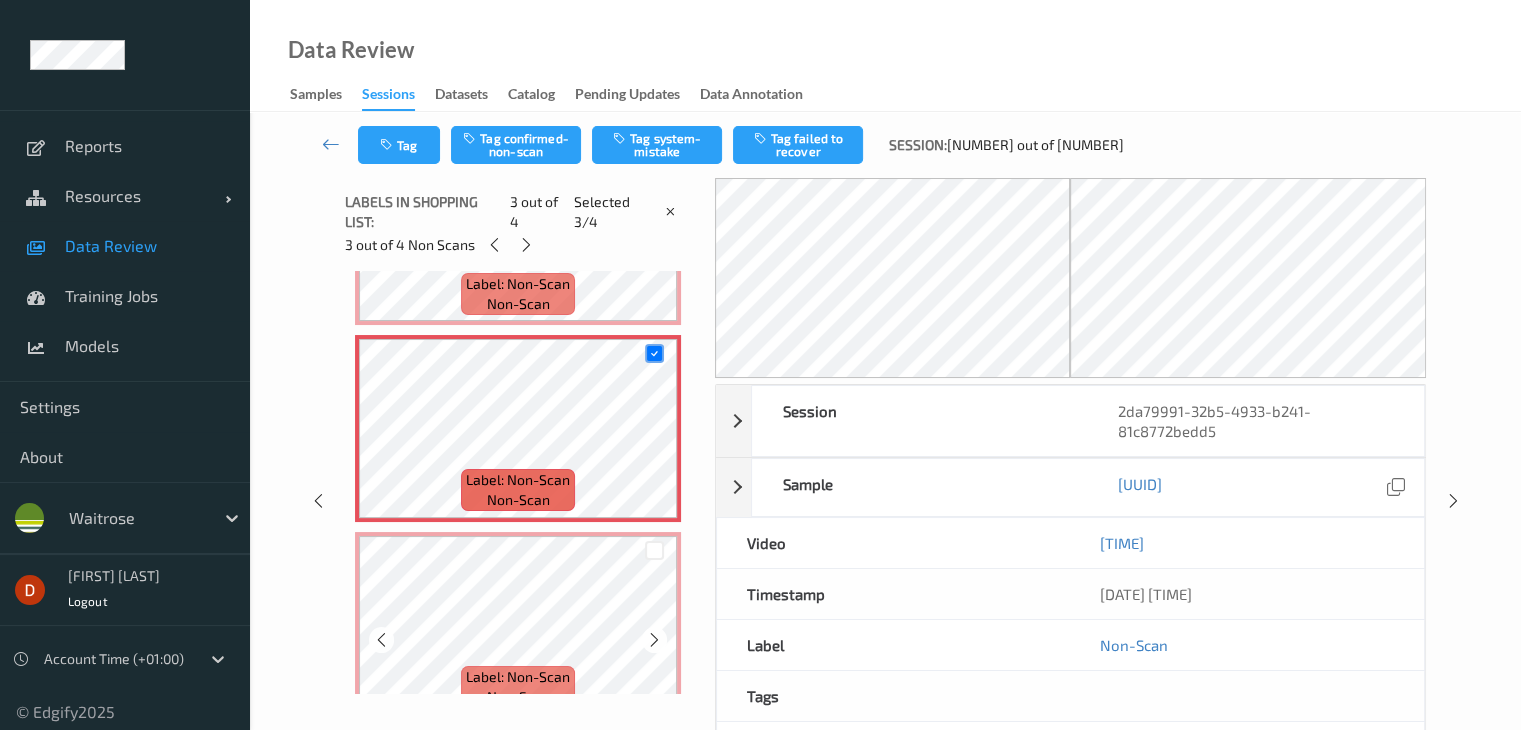 scroll, scrollTop: 375, scrollLeft: 0, axis: vertical 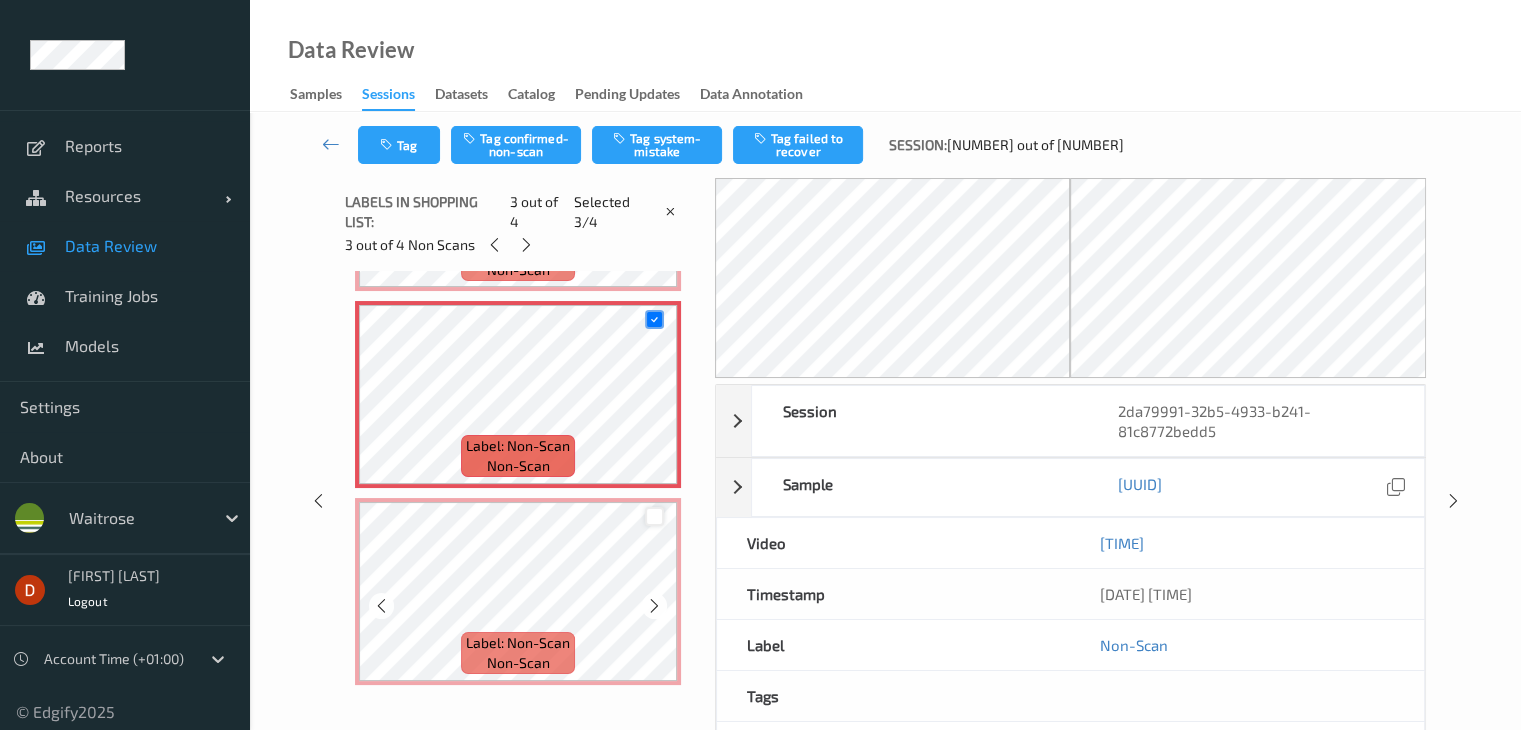 click at bounding box center (654, 516) 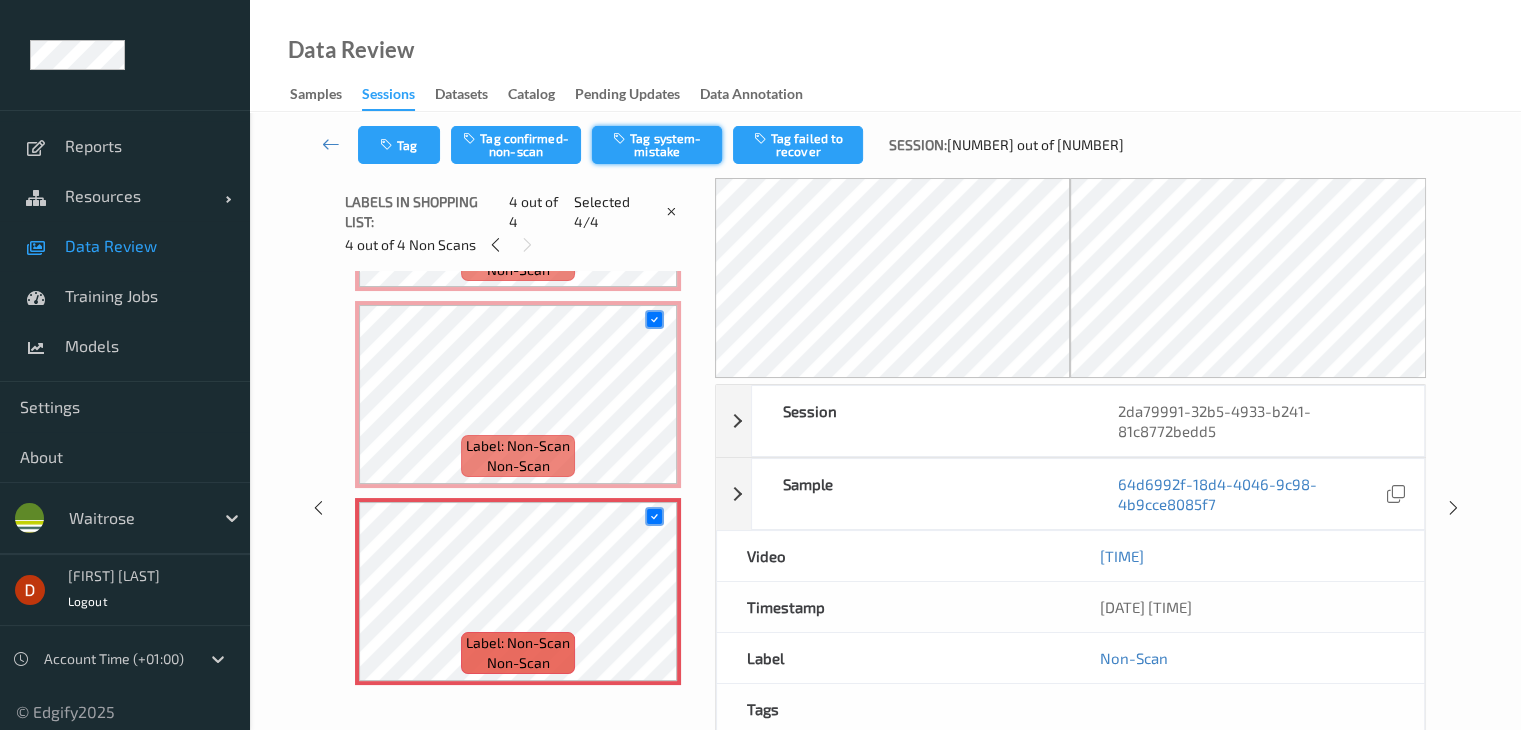 click on "Tag   system-mistake" at bounding box center [657, 145] 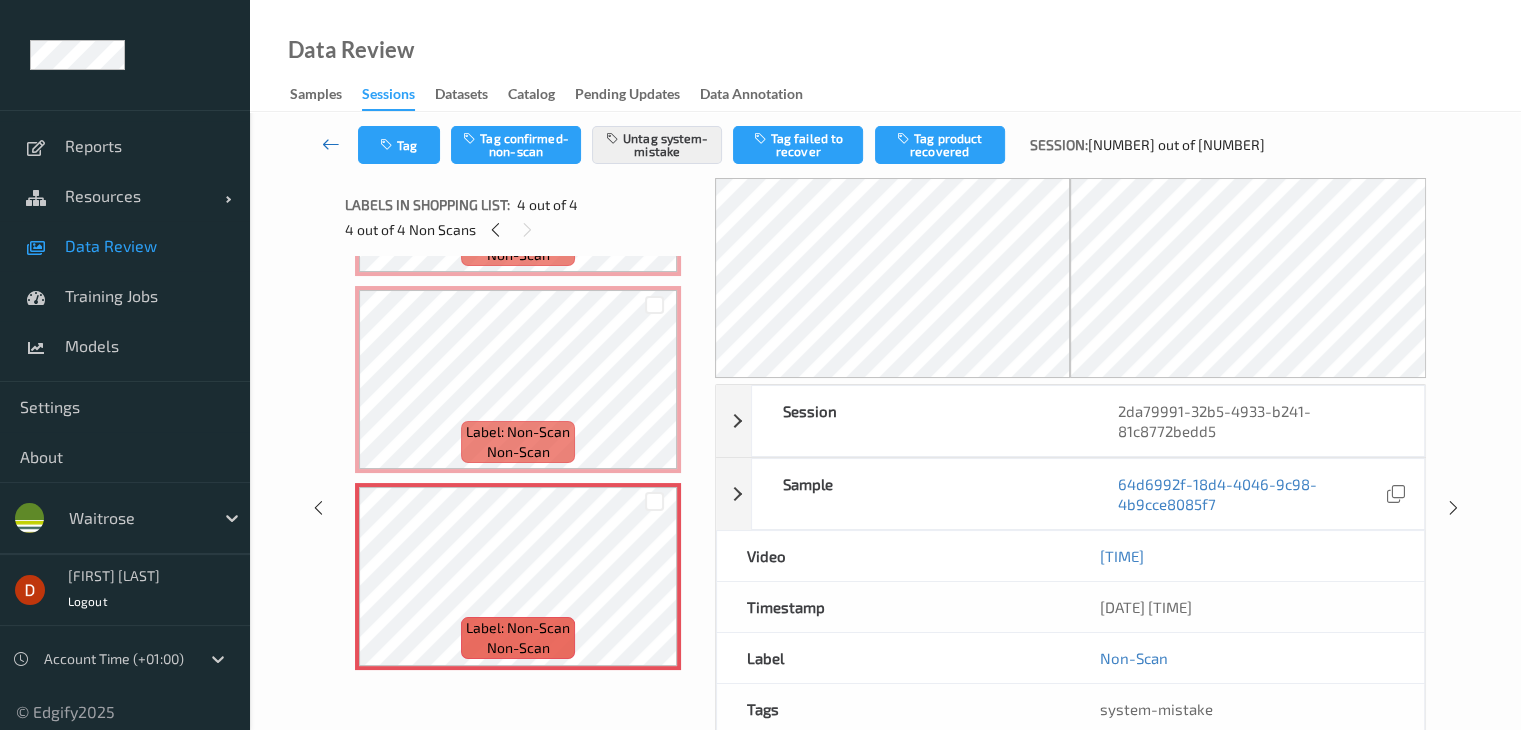 click at bounding box center [331, 144] 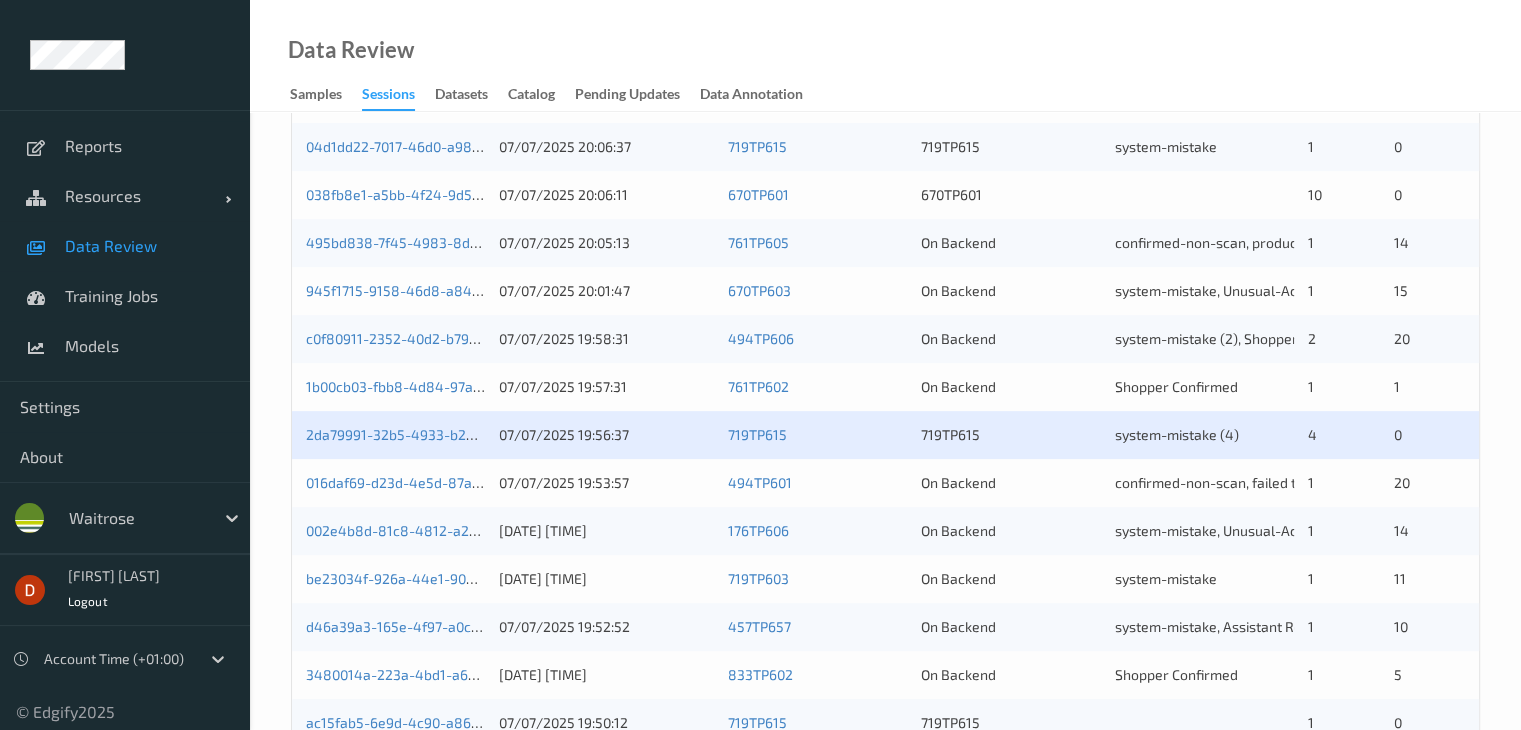 scroll, scrollTop: 600, scrollLeft: 0, axis: vertical 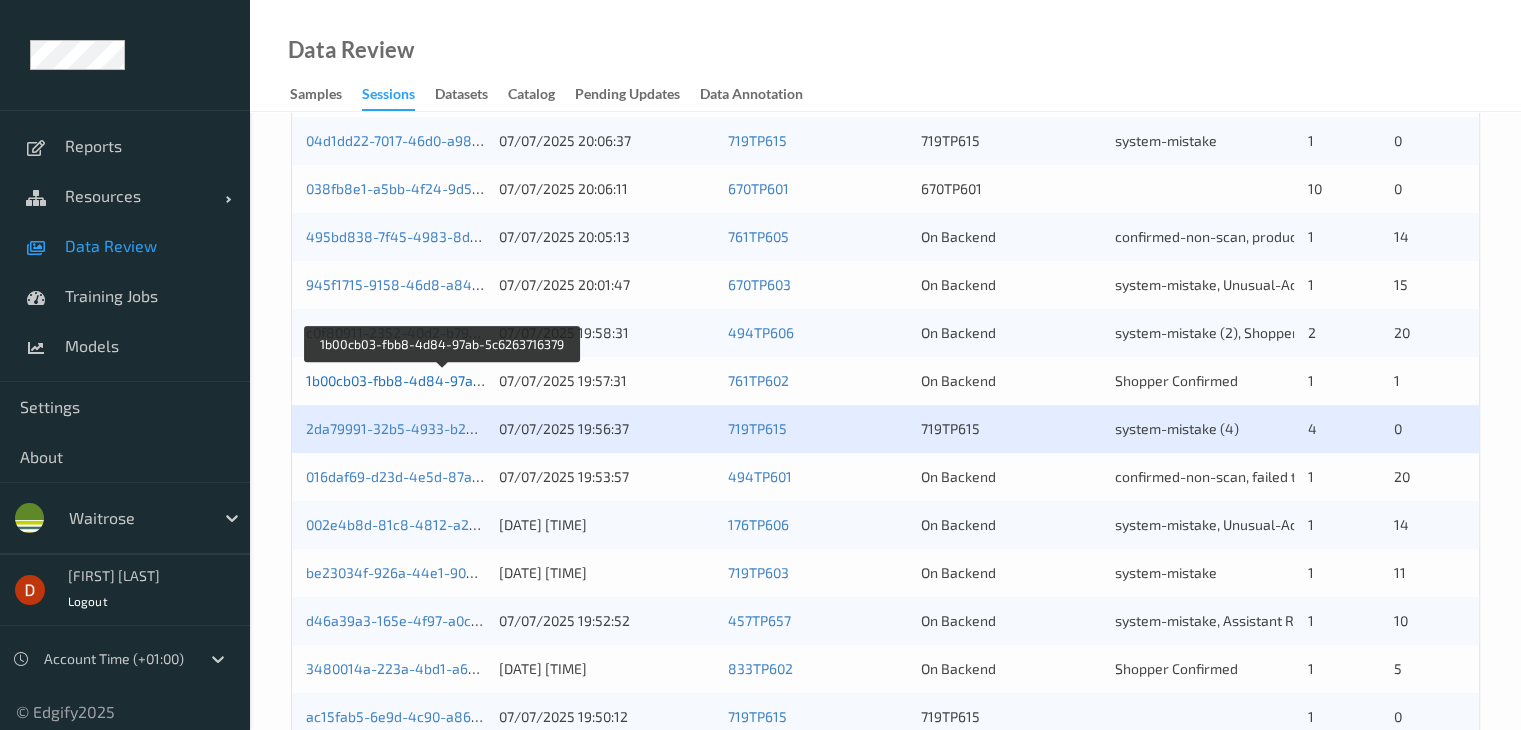 click on "1b00cb03-fbb8-4d84-97ab-5c6263716379" at bounding box center [442, 380] 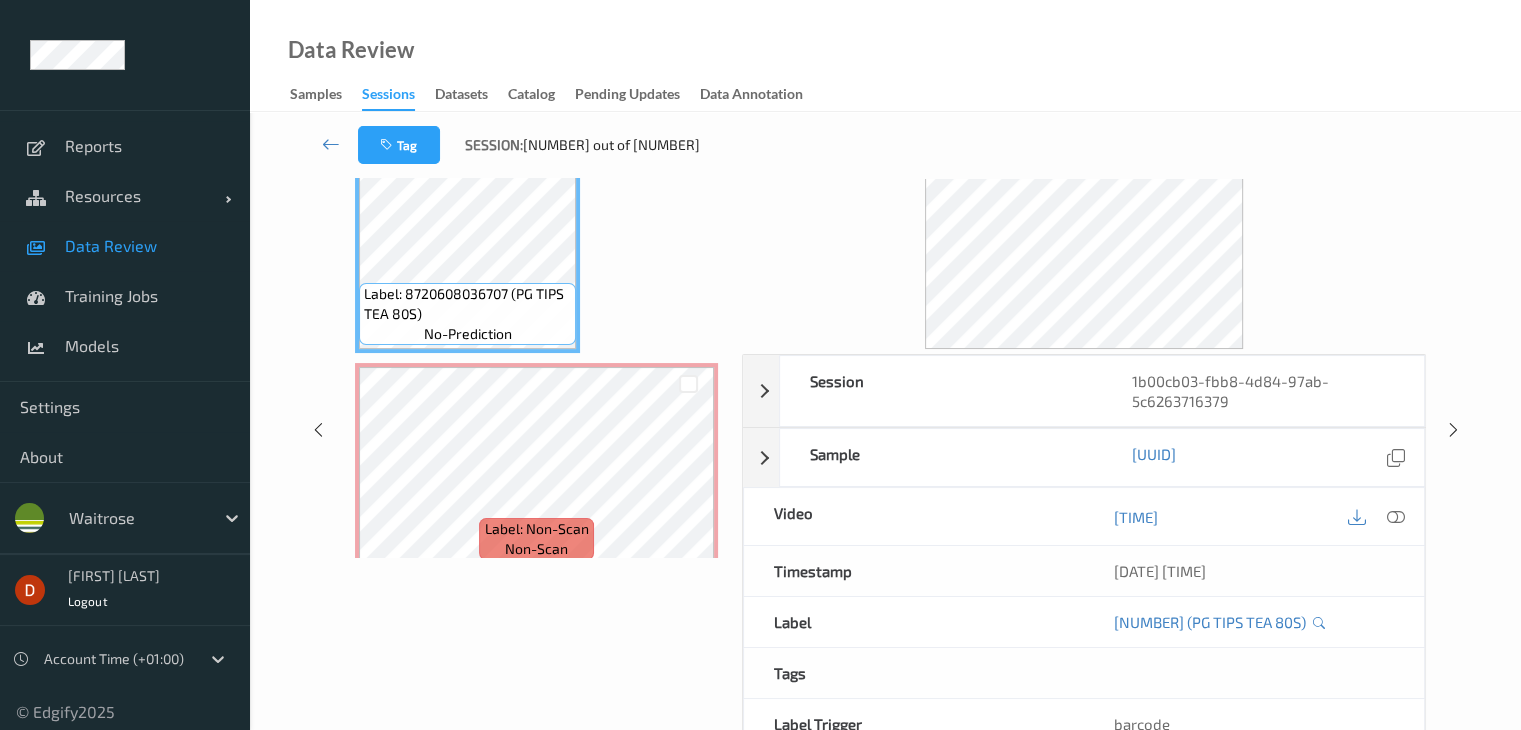 scroll, scrollTop: 0, scrollLeft: 0, axis: both 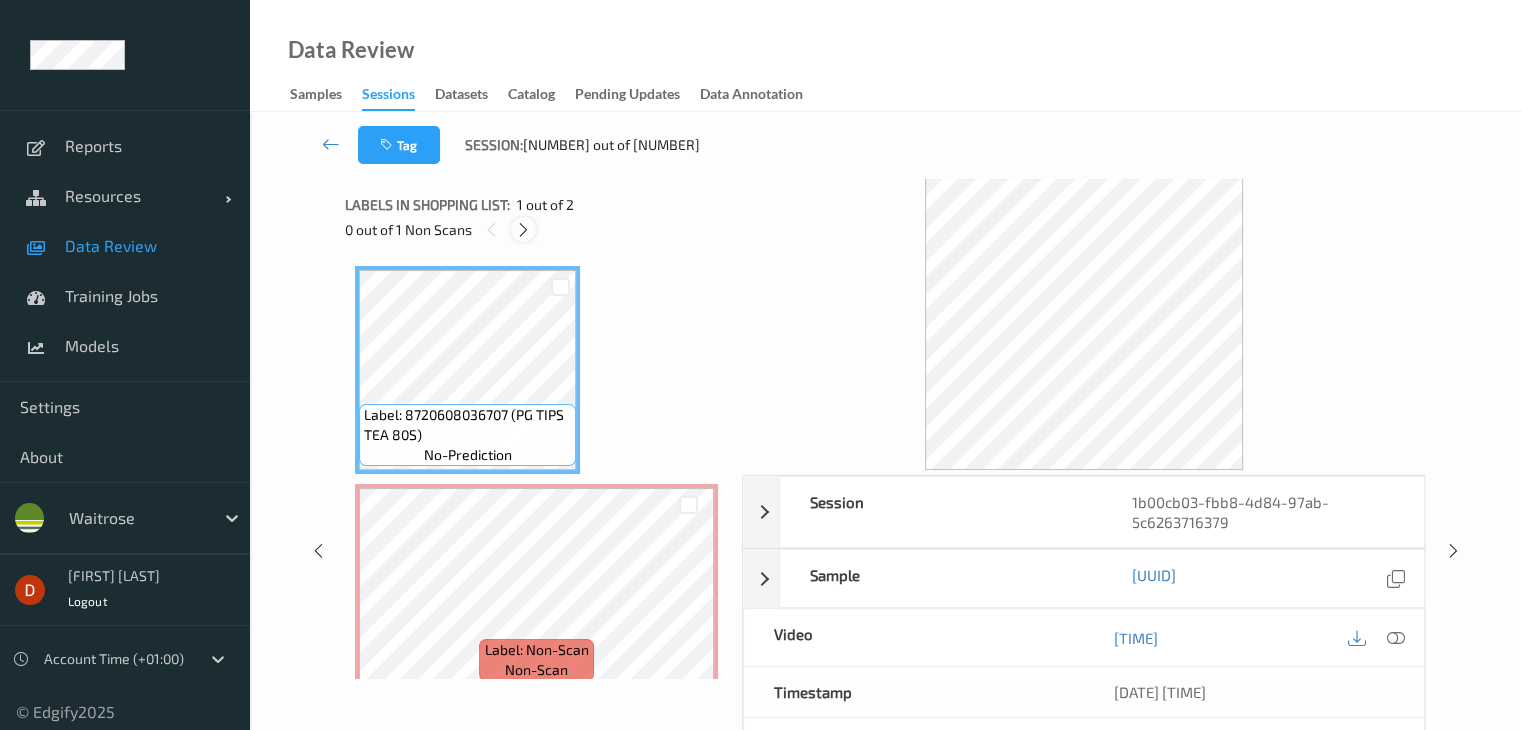 click at bounding box center (523, 229) 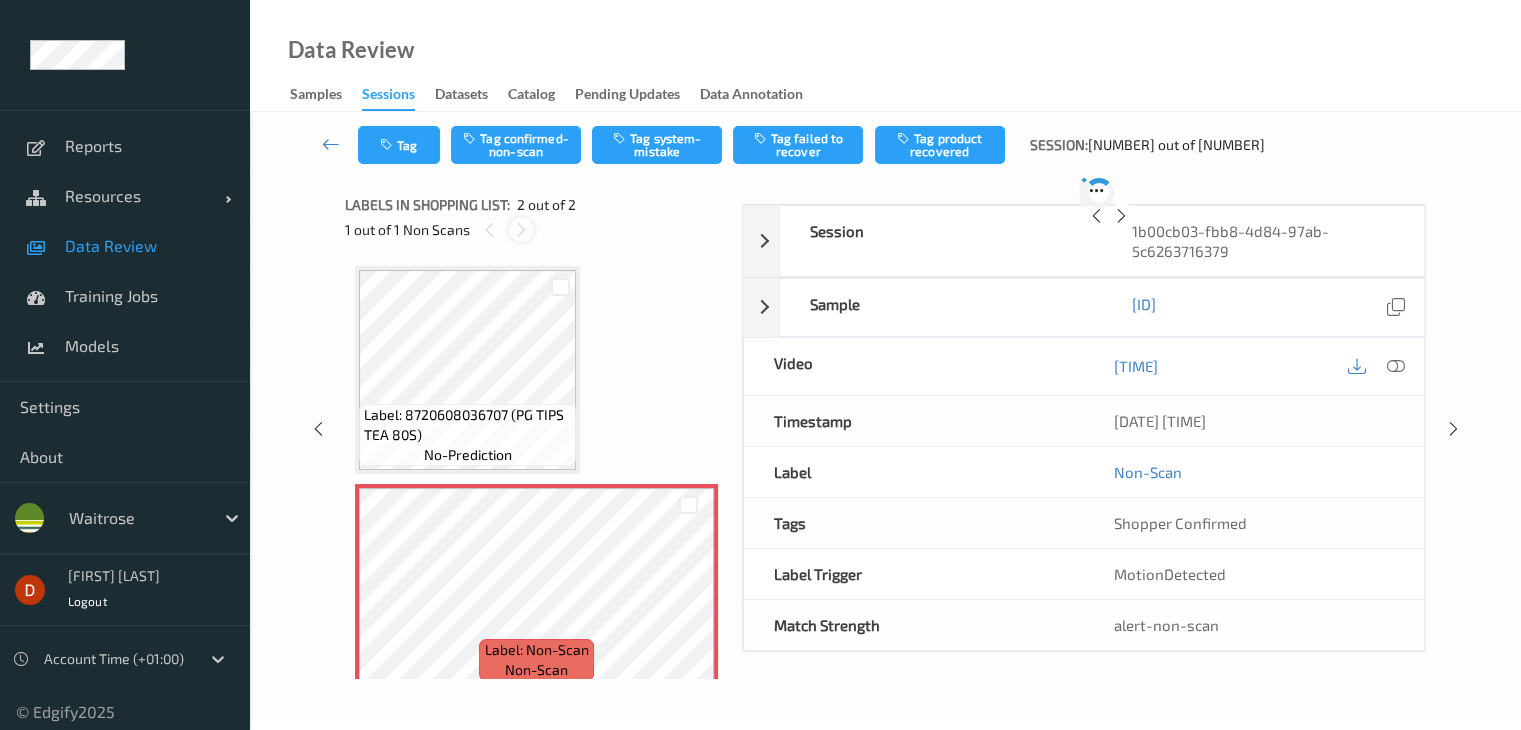 scroll, scrollTop: 10, scrollLeft: 0, axis: vertical 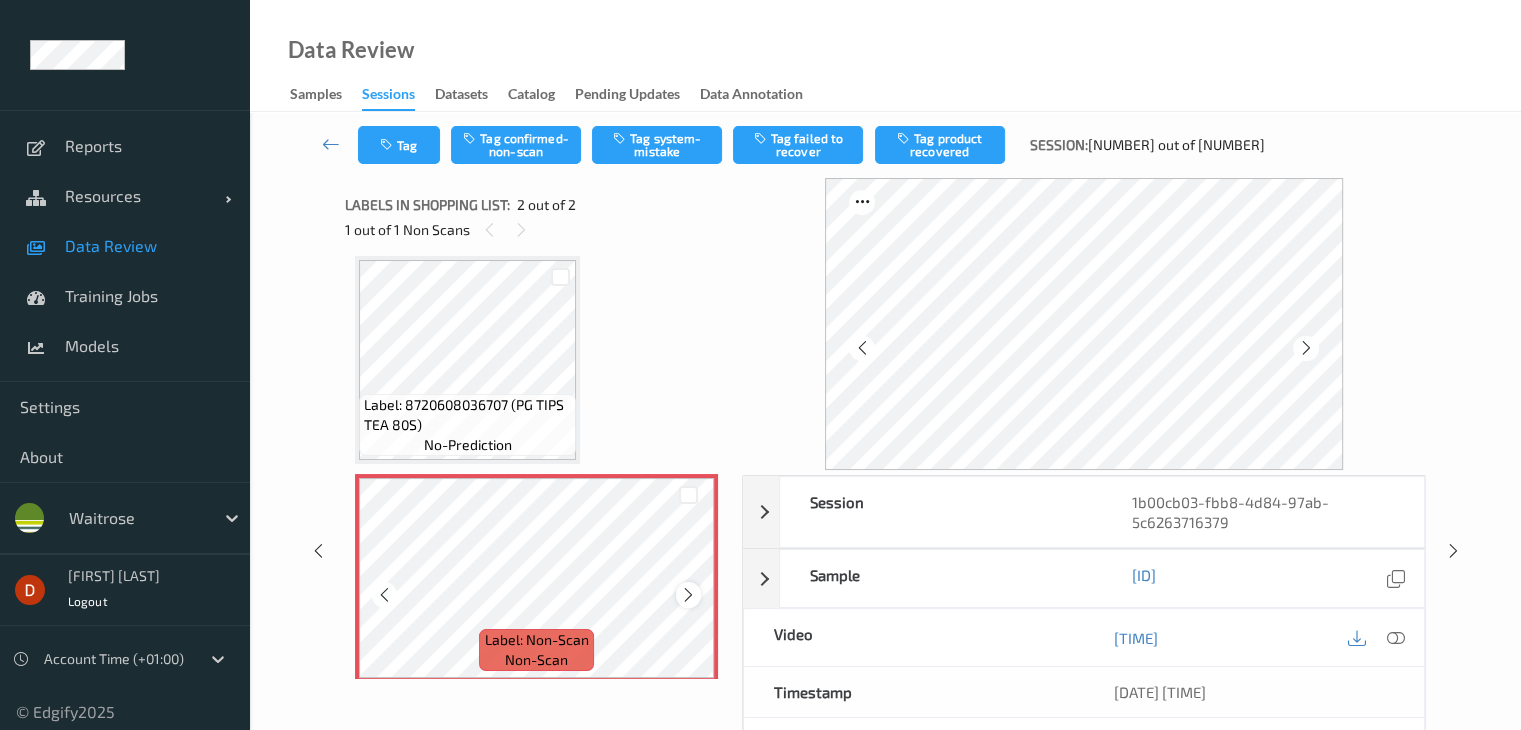 click at bounding box center (688, 595) 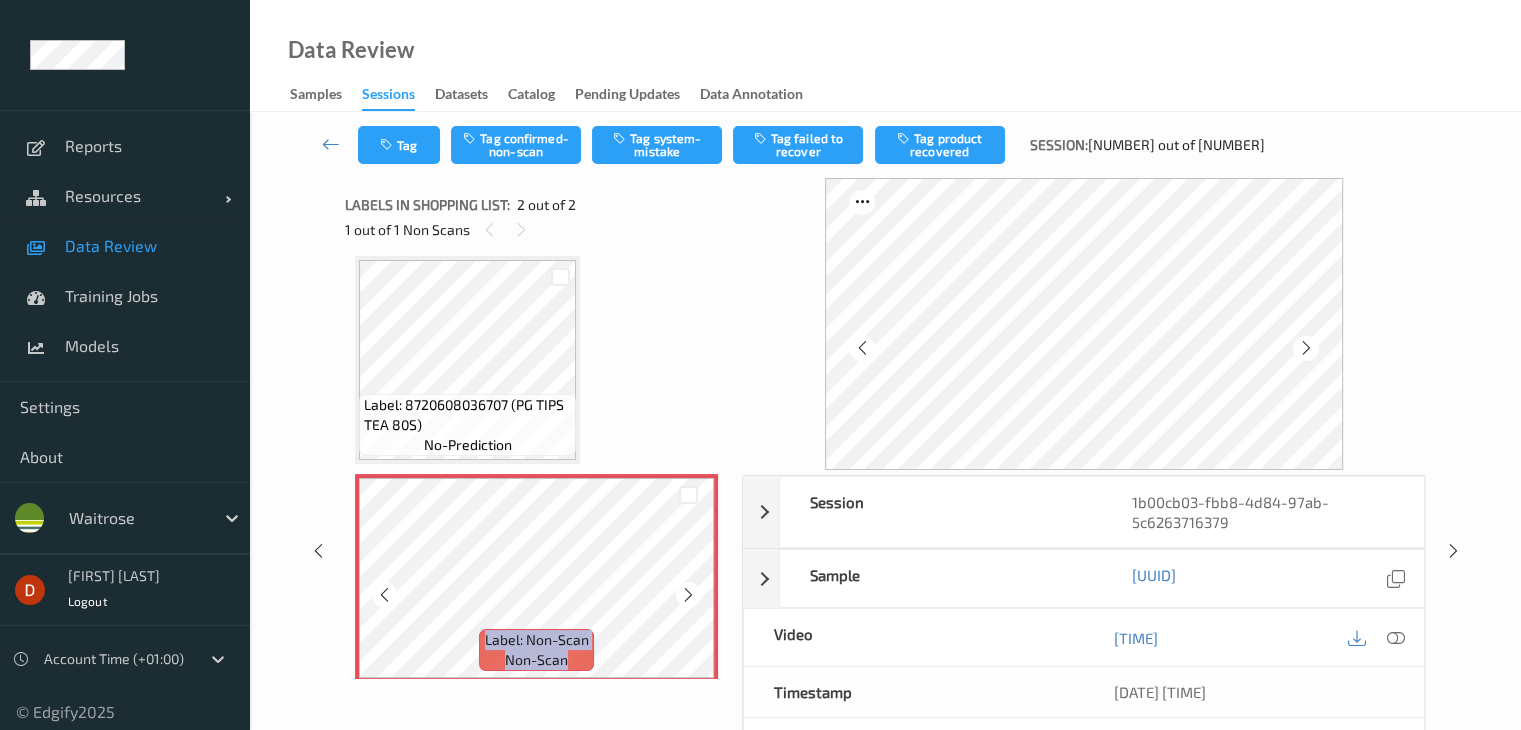 click at bounding box center (688, 595) 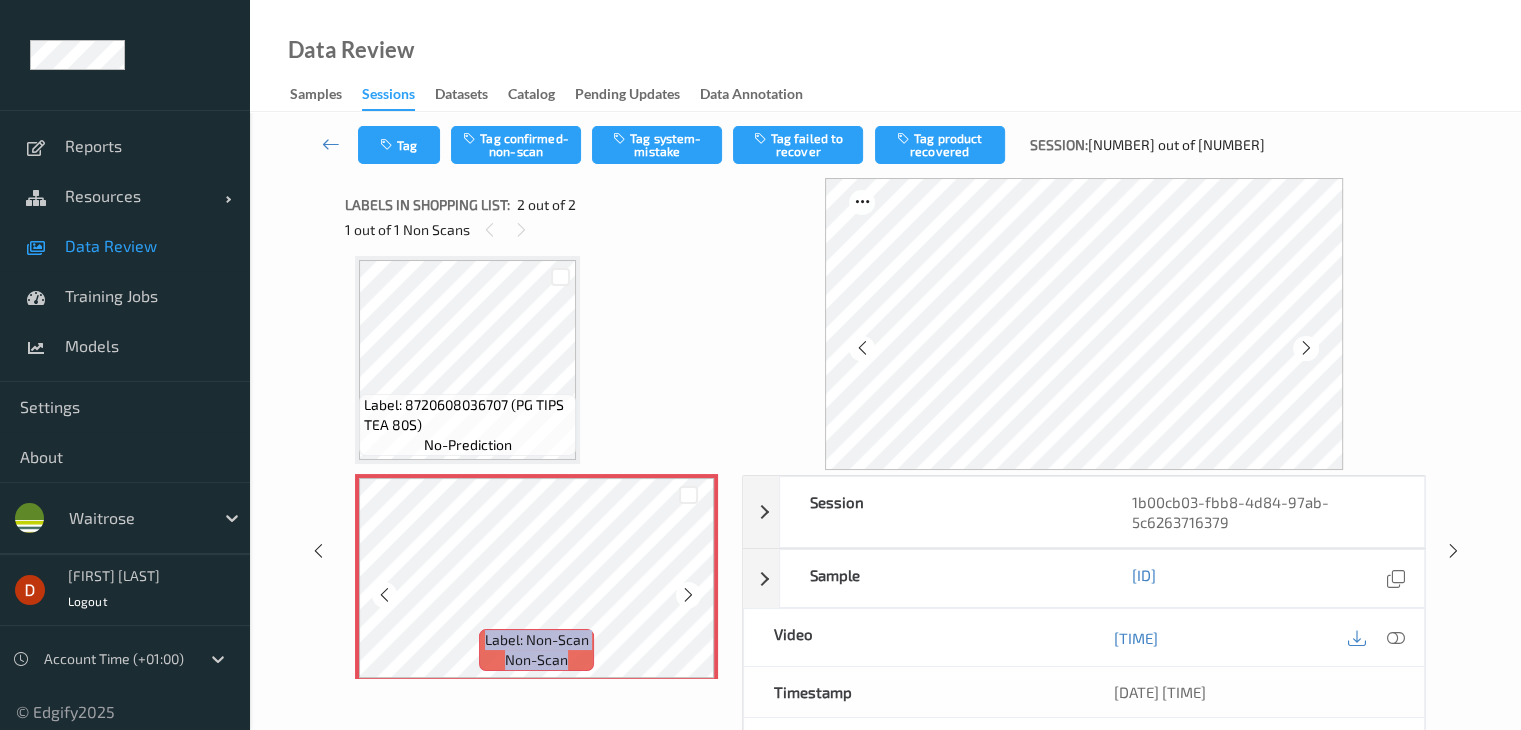 click at bounding box center (688, 595) 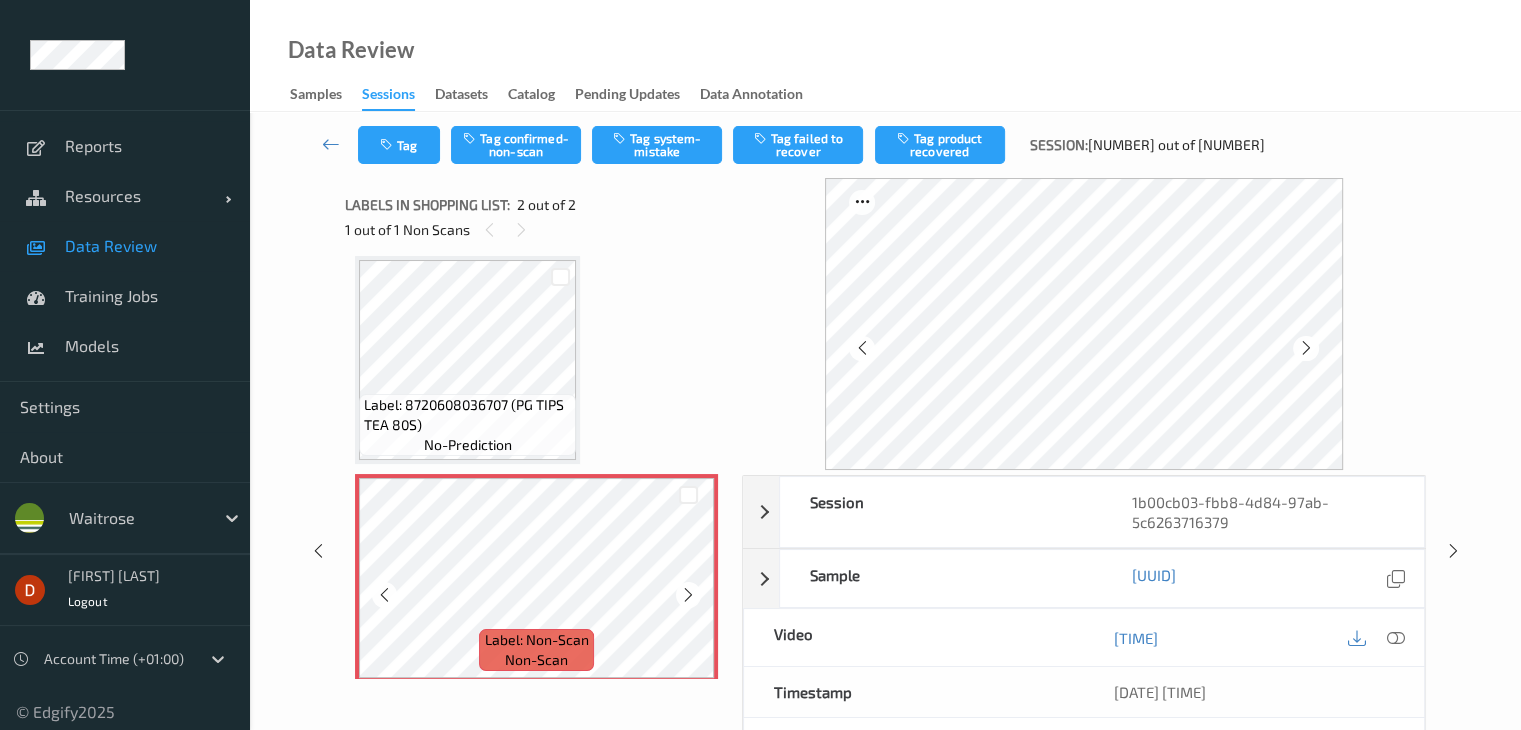 click at bounding box center [688, 595] 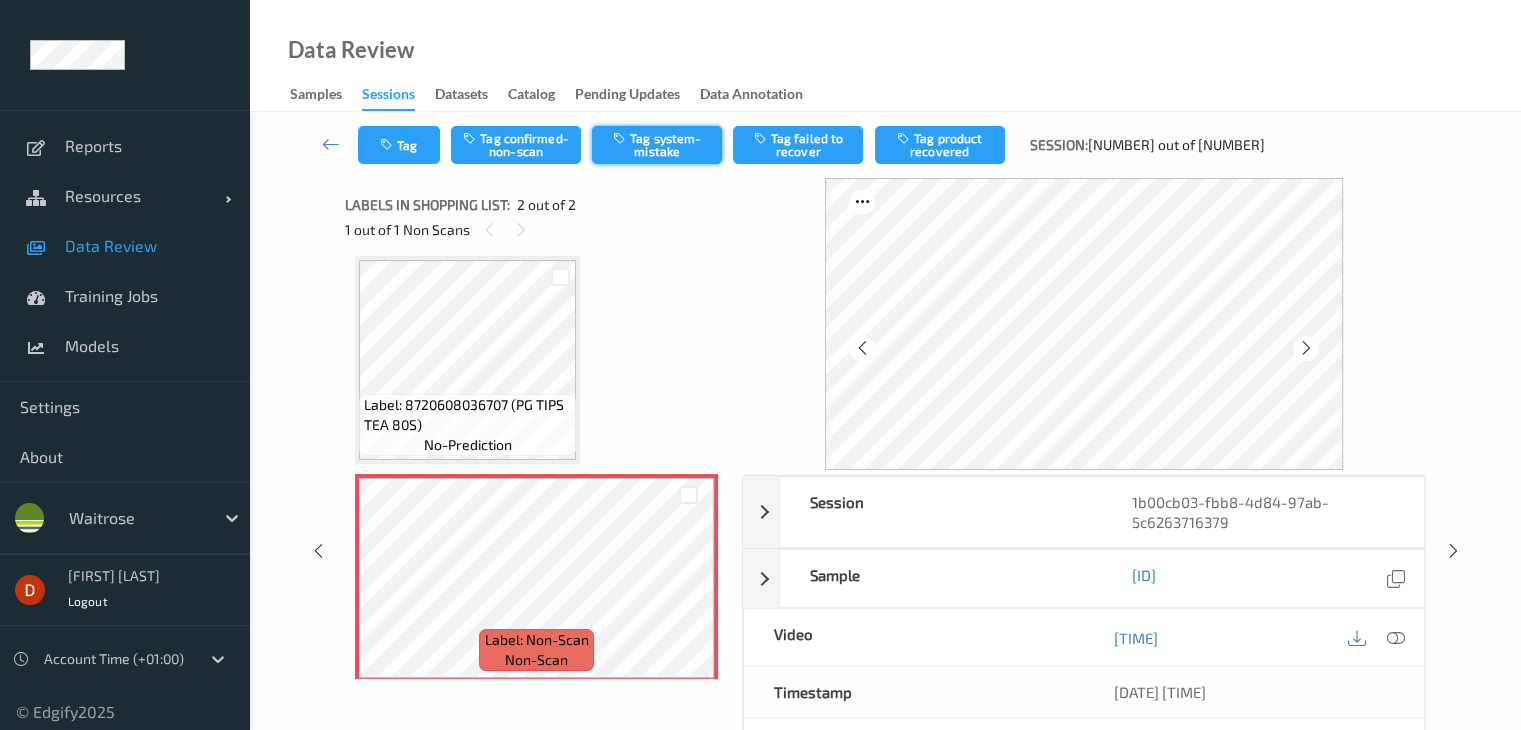 click on "Tag   system-mistake" at bounding box center [657, 145] 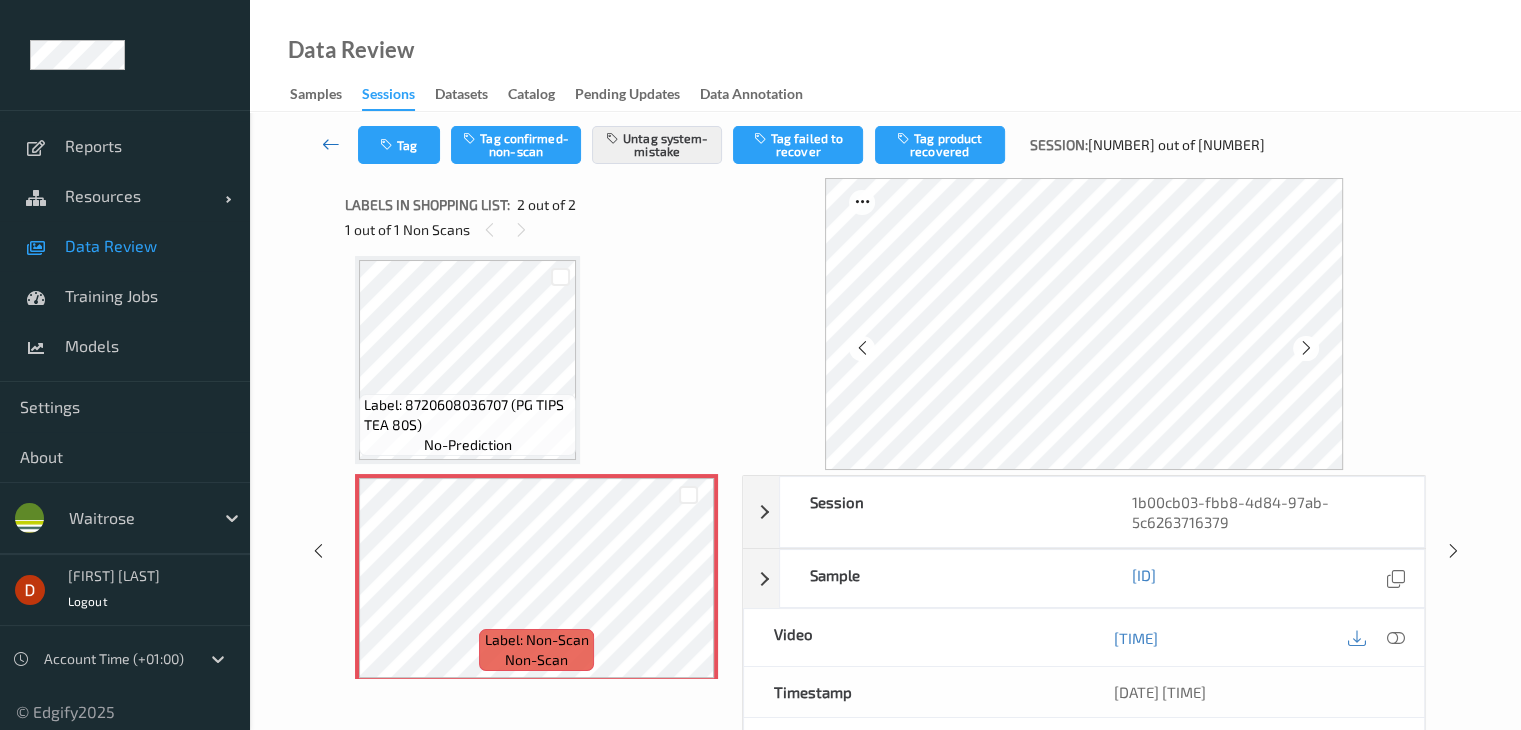 click at bounding box center [331, 144] 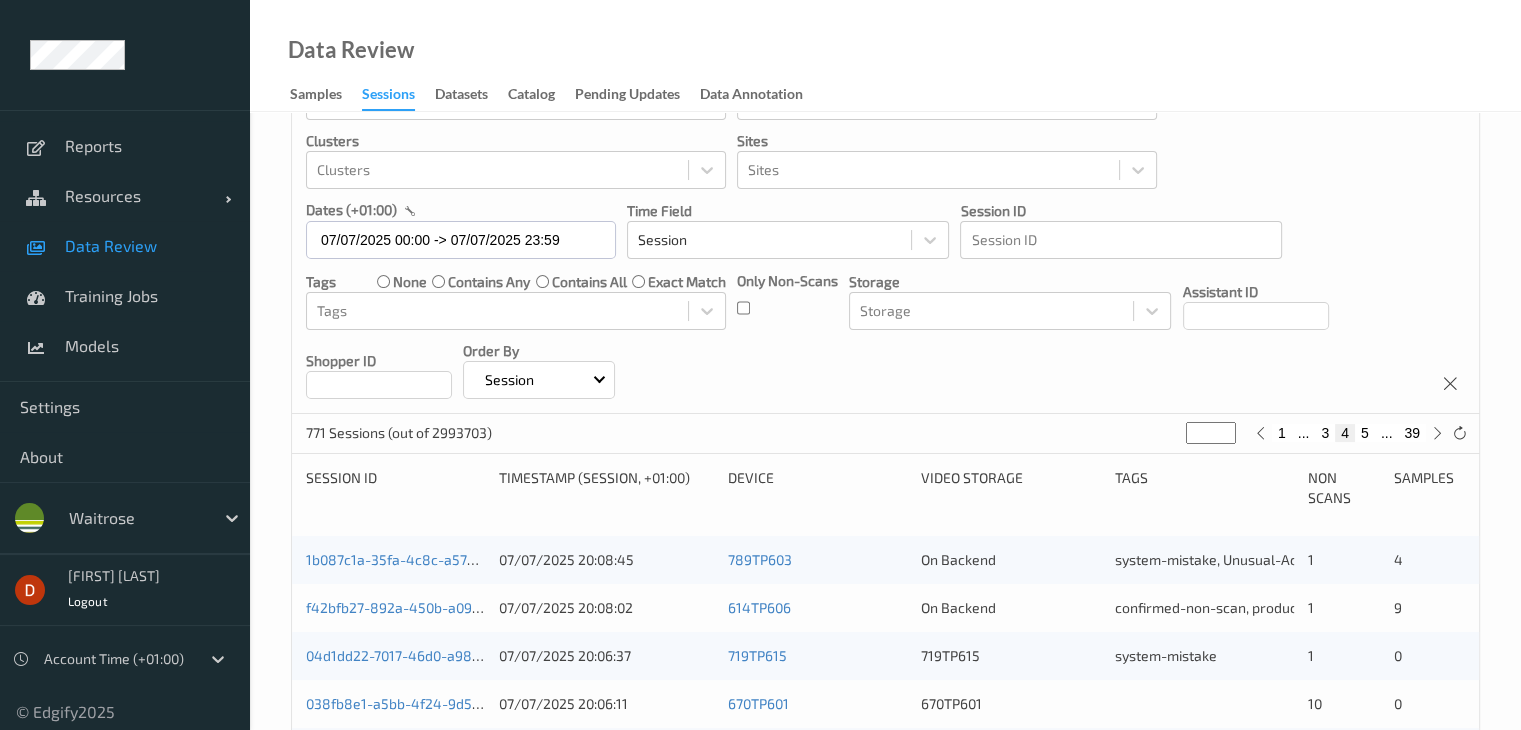 scroll, scrollTop: 300, scrollLeft: 0, axis: vertical 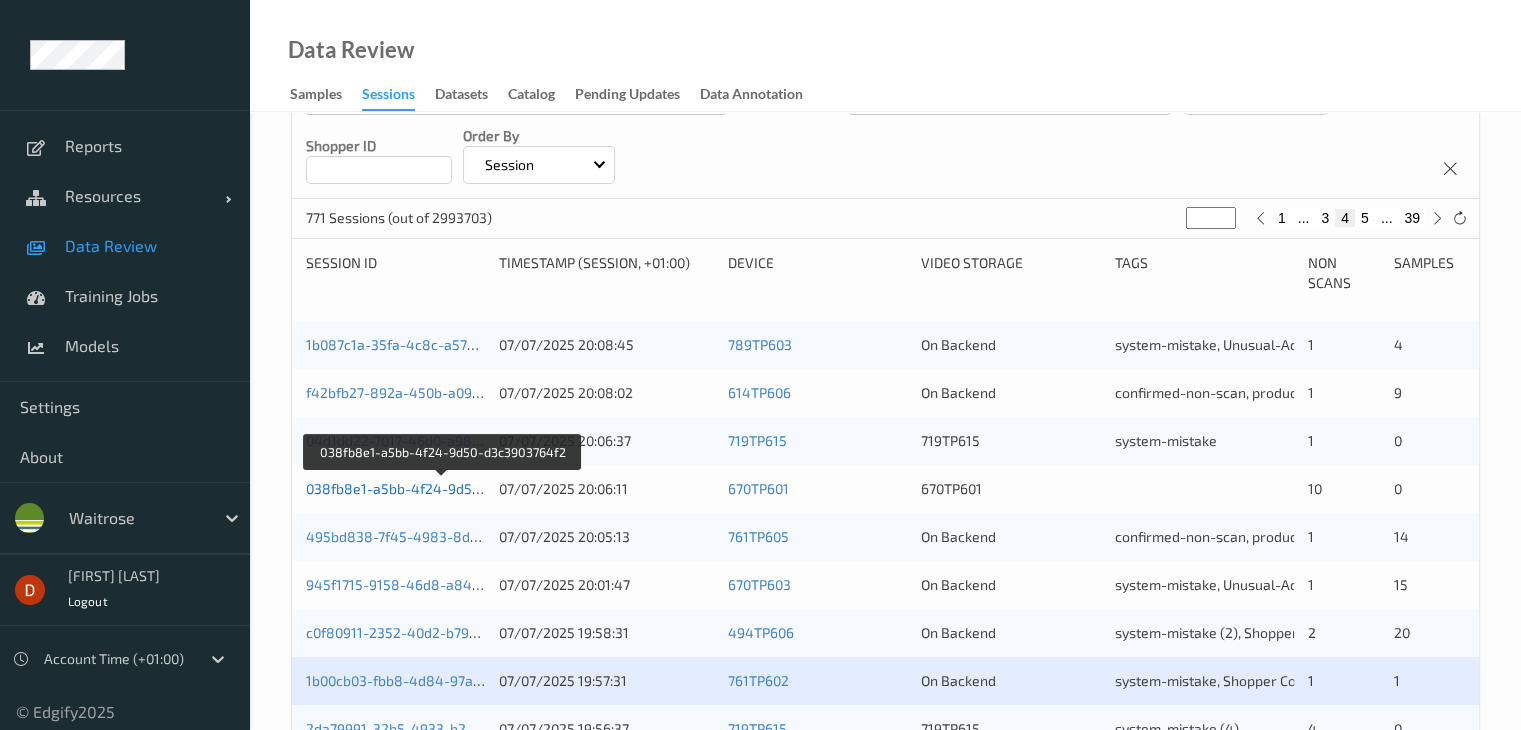 click on "038fb8e1-a5bb-4f24-9d50-d3c3903764f2" at bounding box center (442, 488) 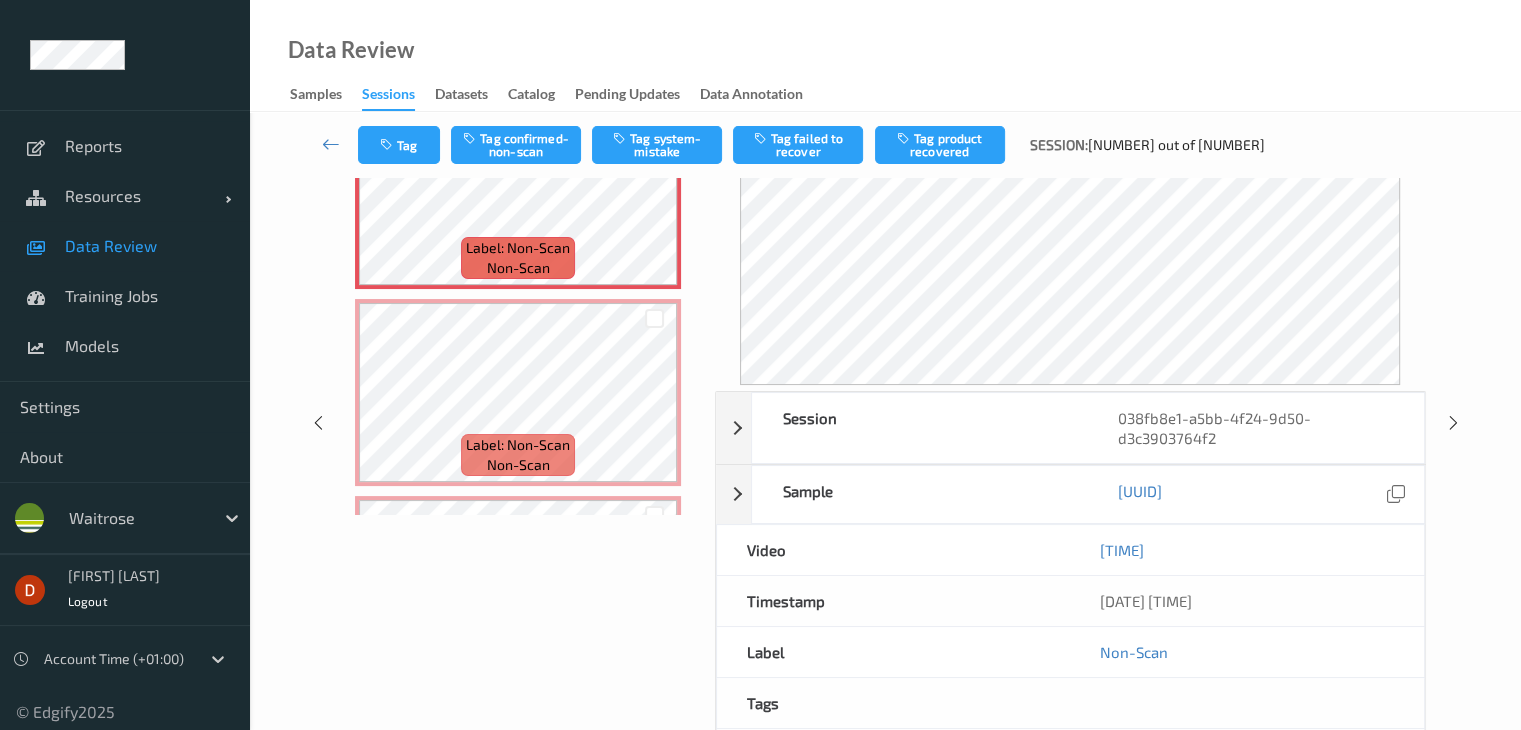scroll, scrollTop: 0, scrollLeft: 0, axis: both 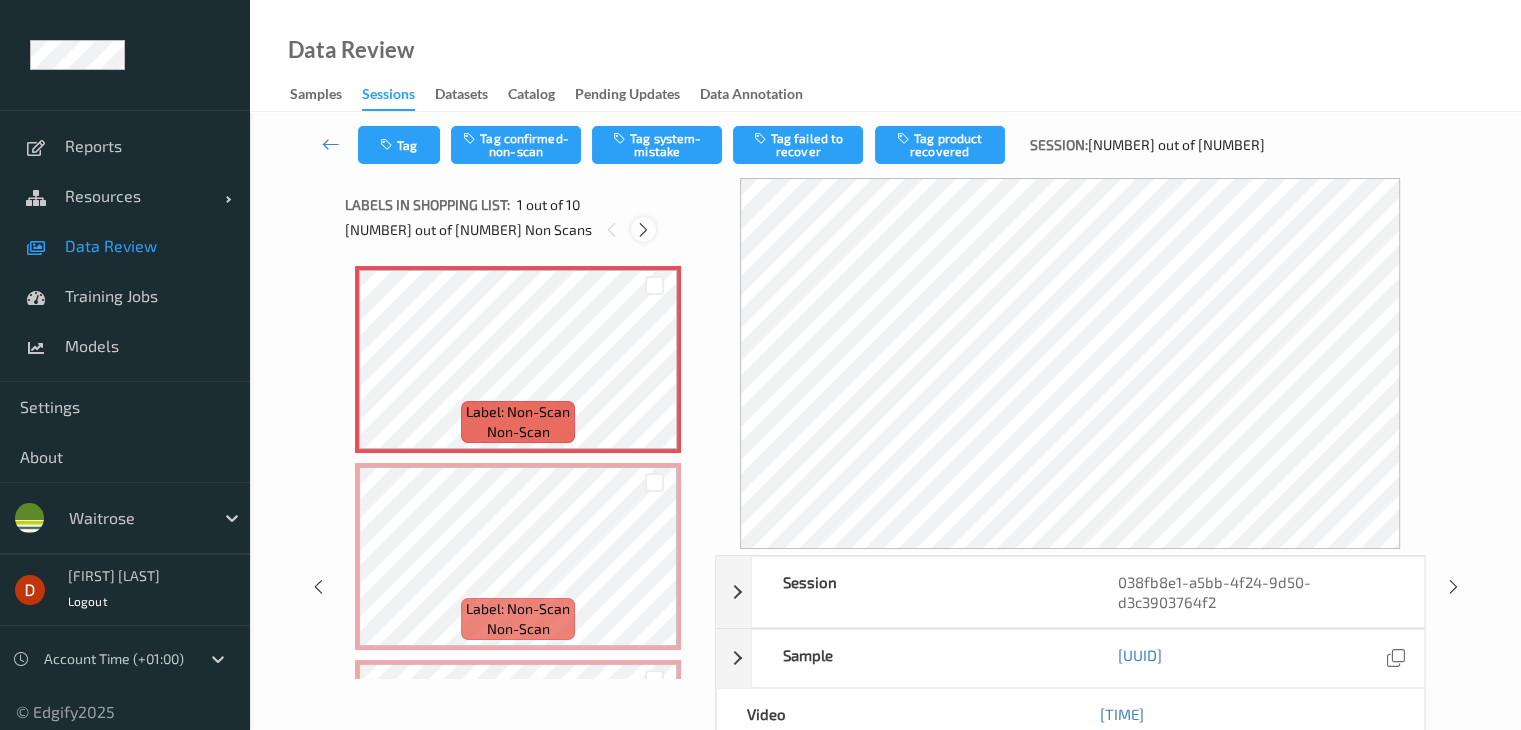 click at bounding box center (643, 230) 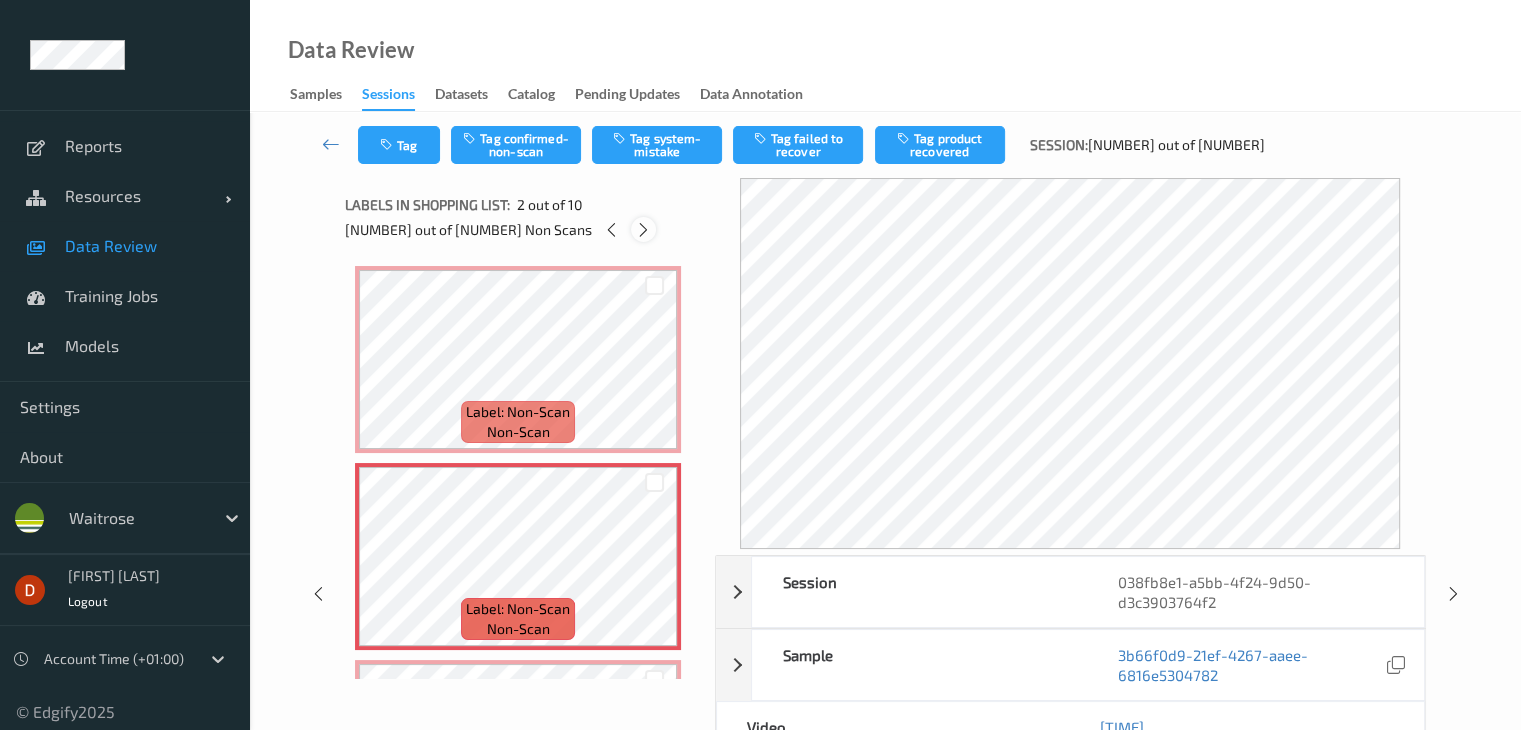 scroll, scrollTop: 10, scrollLeft: 0, axis: vertical 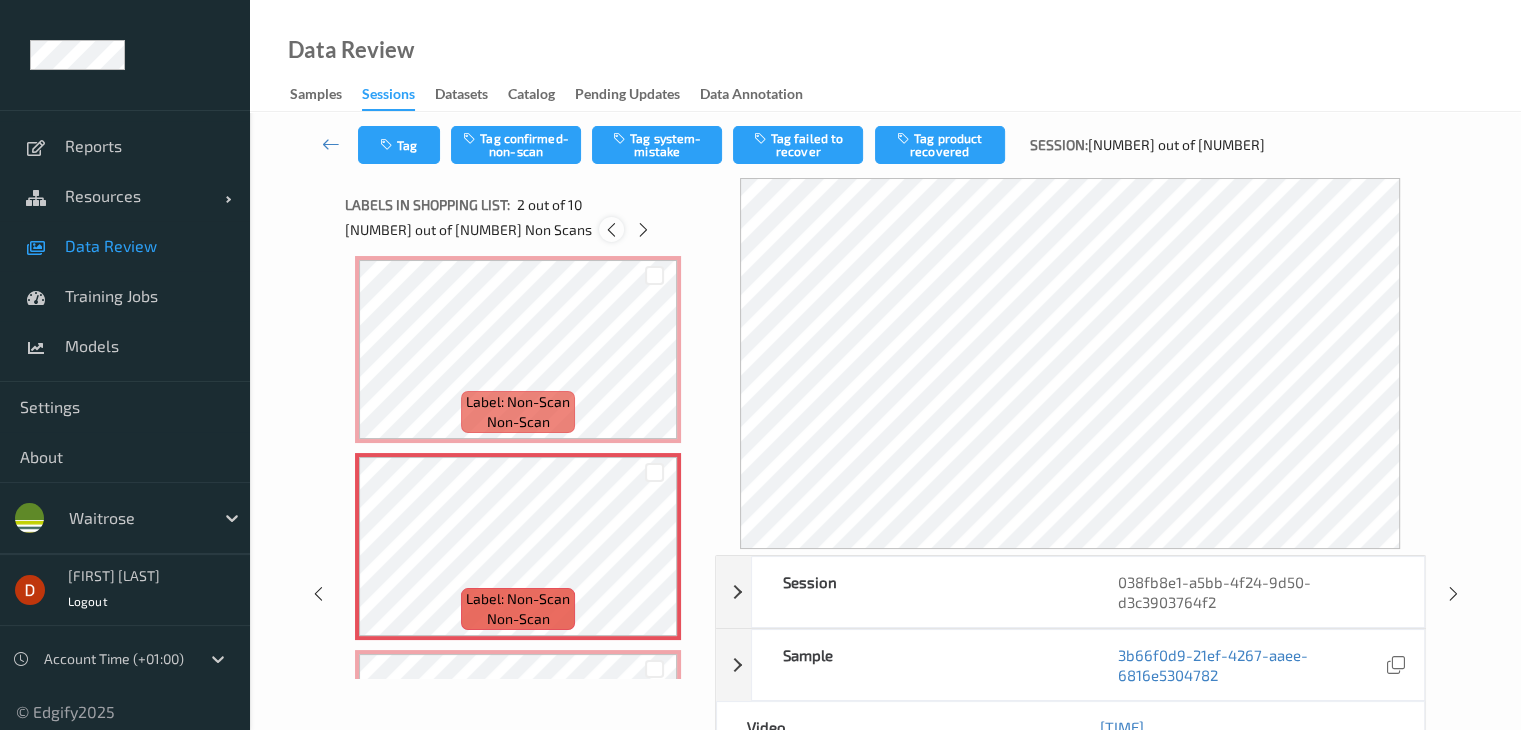 click at bounding box center (611, 230) 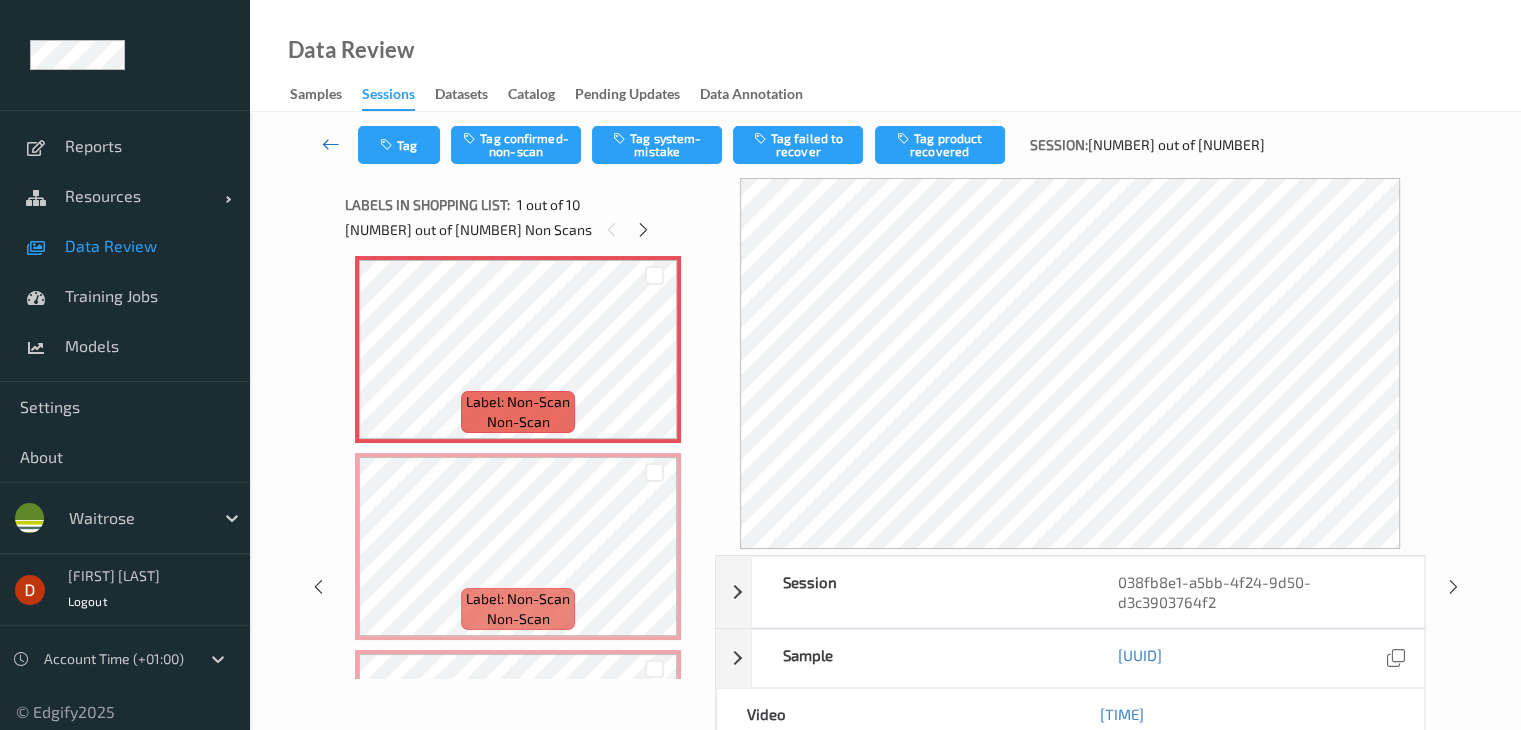 click at bounding box center [331, 144] 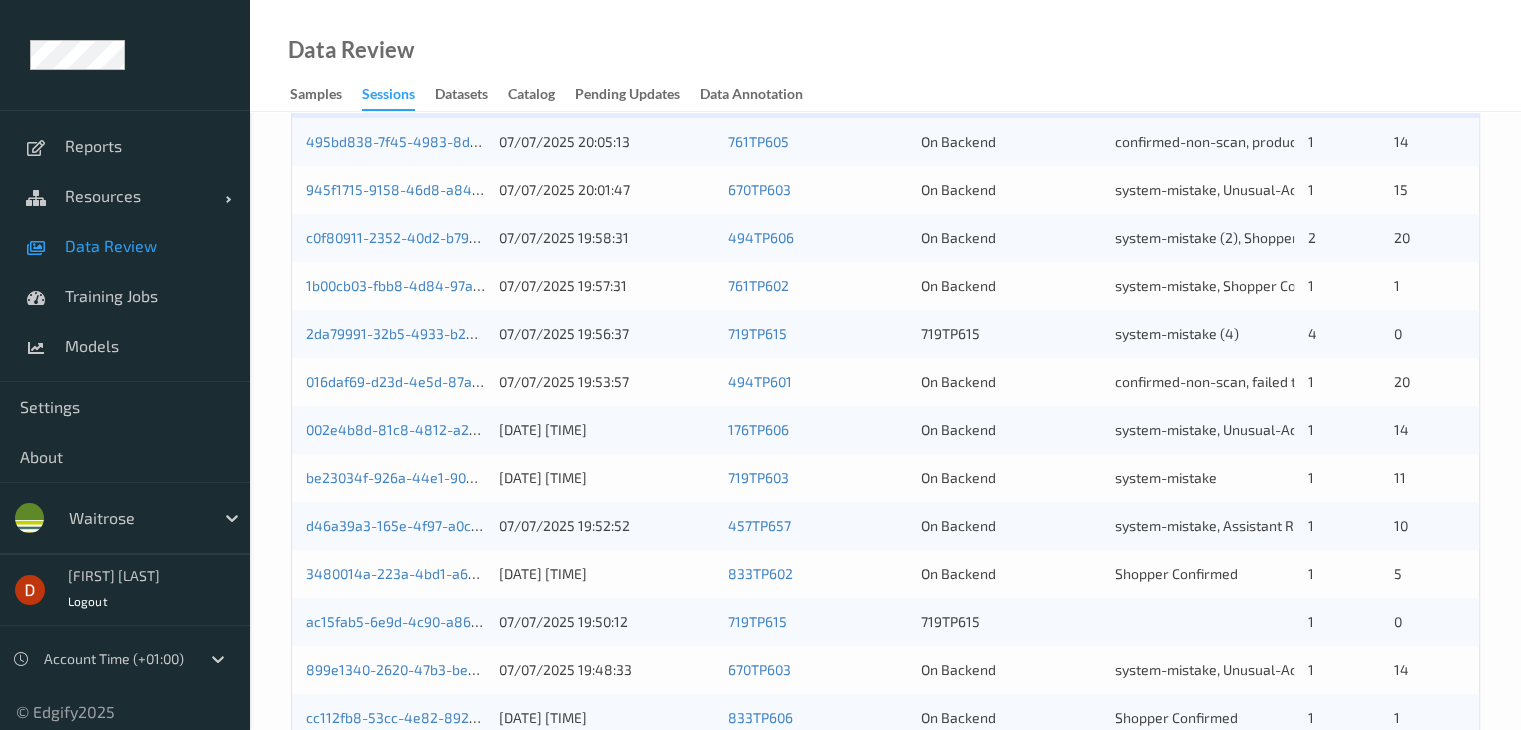 scroll, scrollTop: 700, scrollLeft: 0, axis: vertical 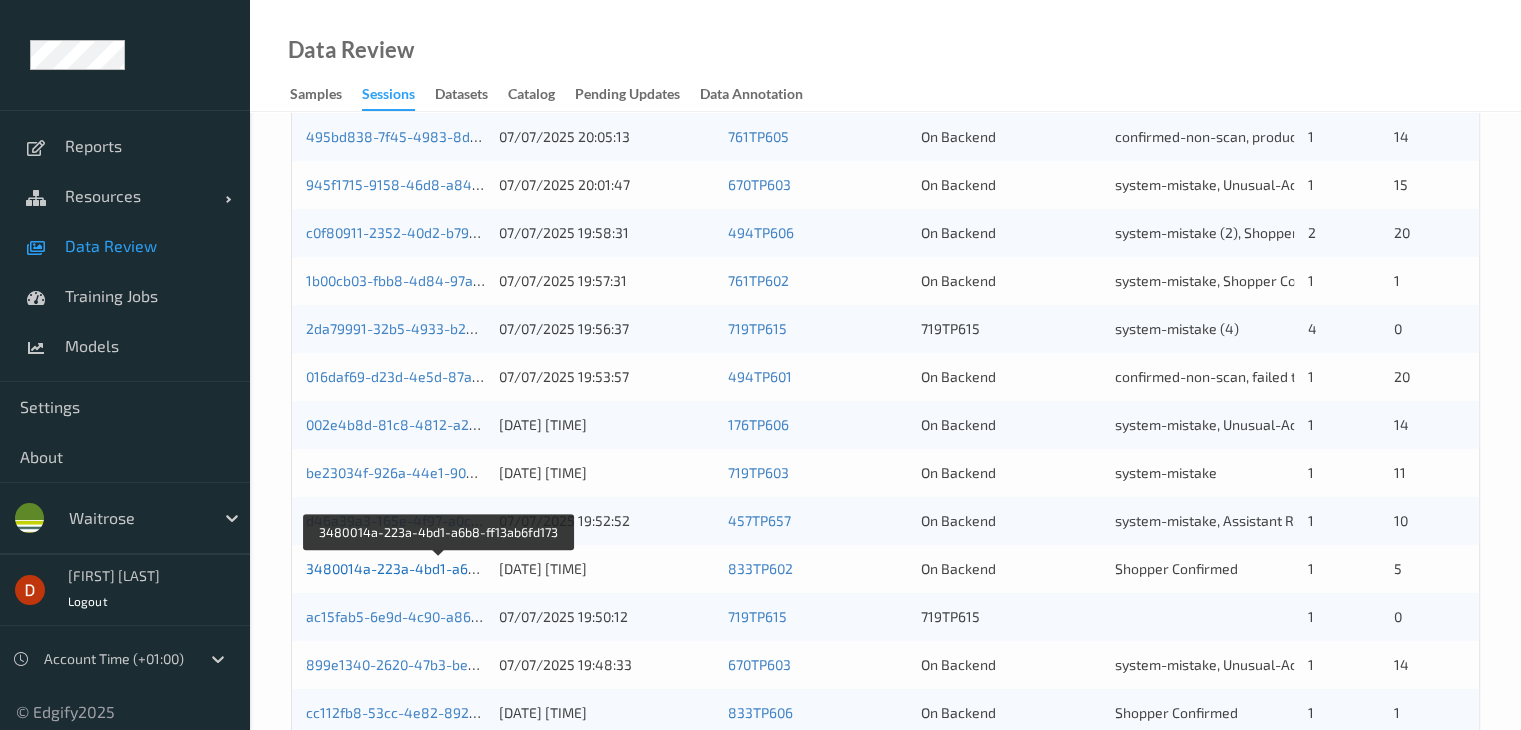 click on "3480014a-223a-4bd1-a6b8-ff13ab6fd173" at bounding box center (439, 568) 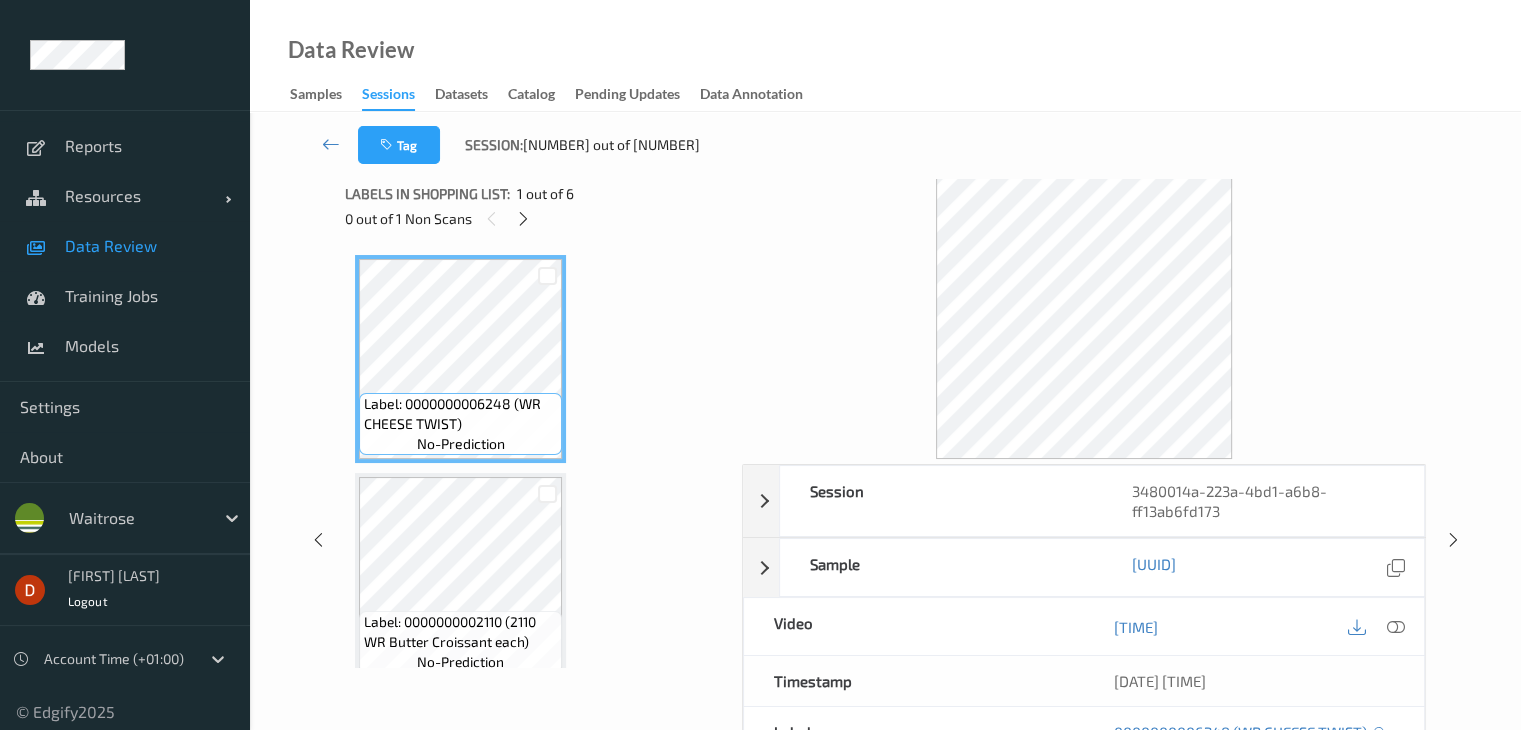 scroll, scrollTop: 0, scrollLeft: 0, axis: both 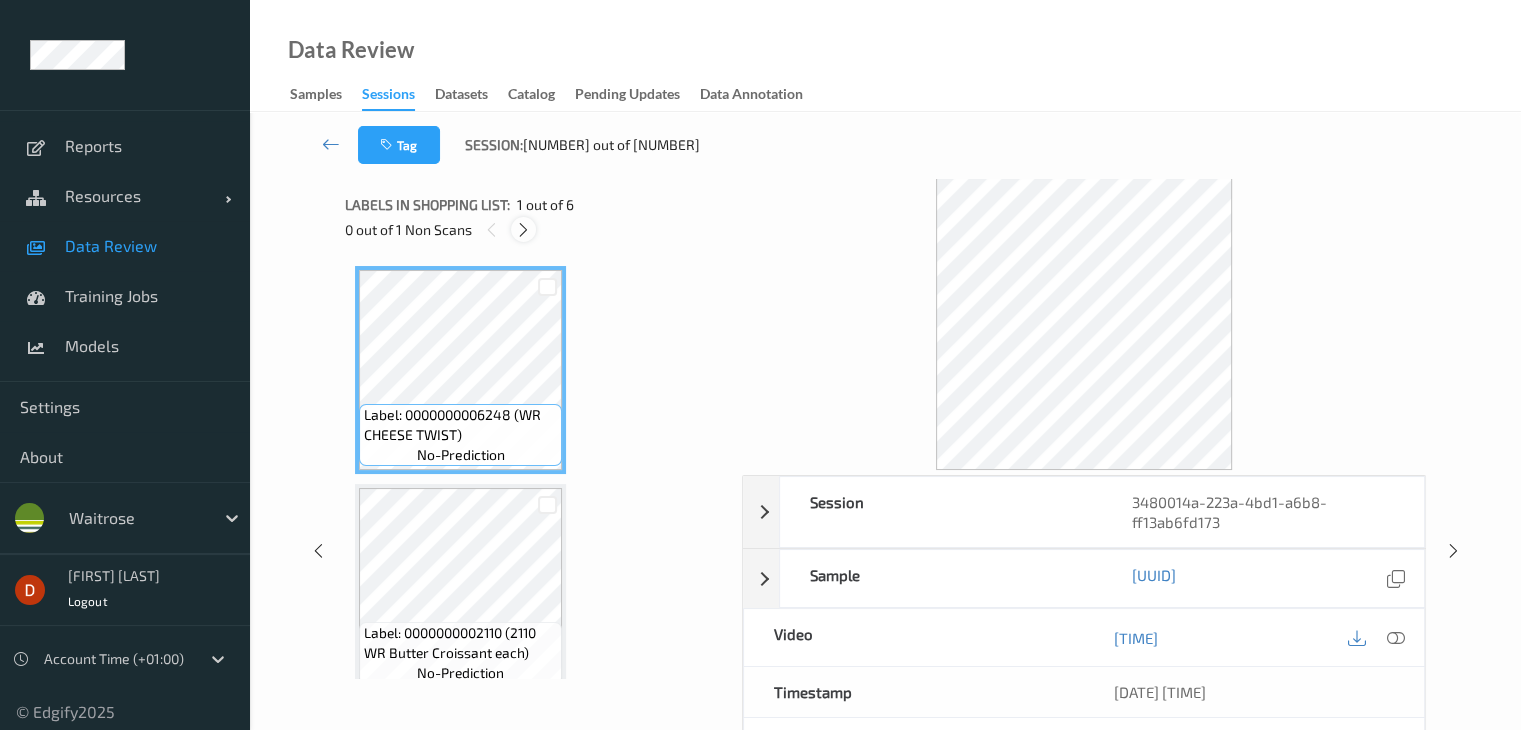 click at bounding box center [523, 230] 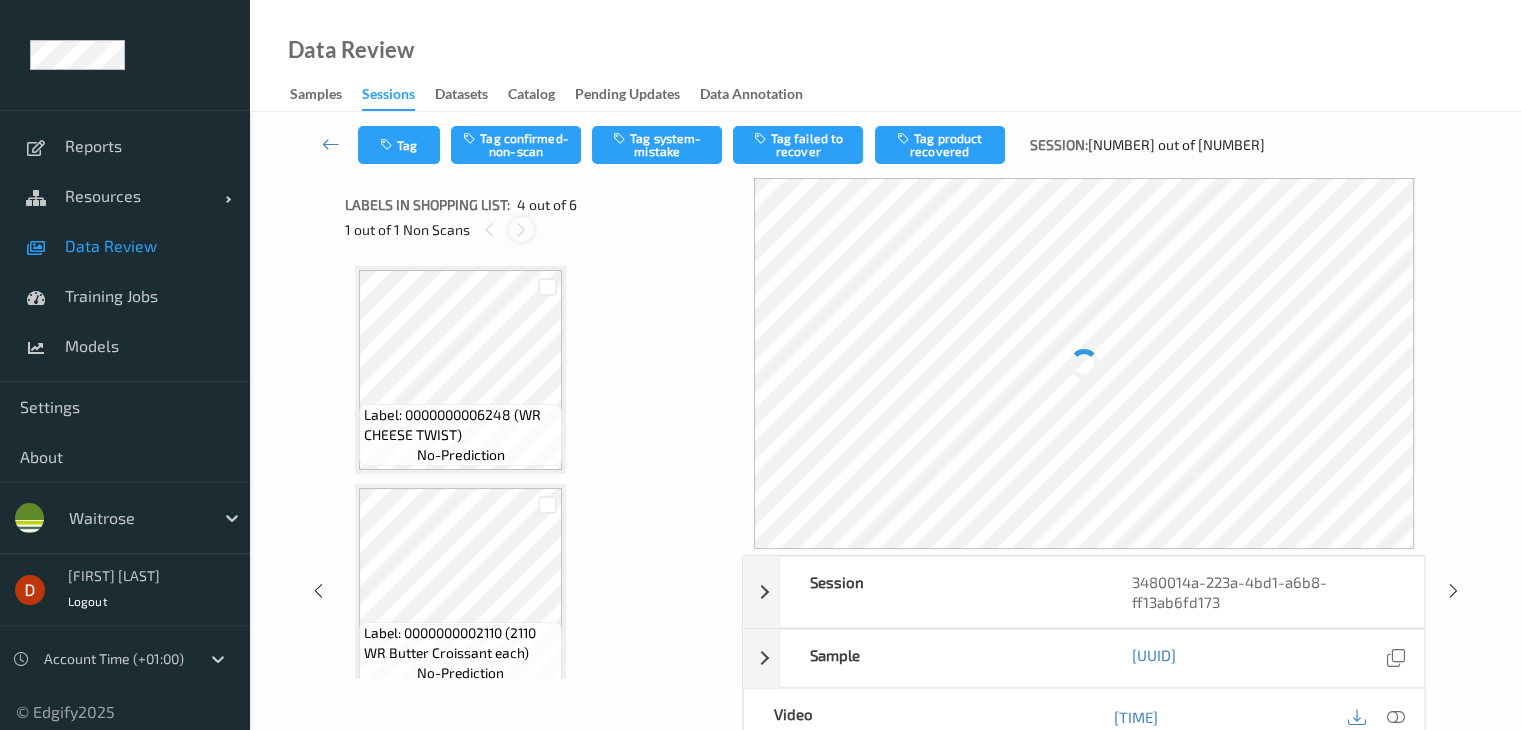 scroll, scrollTop: 446, scrollLeft: 0, axis: vertical 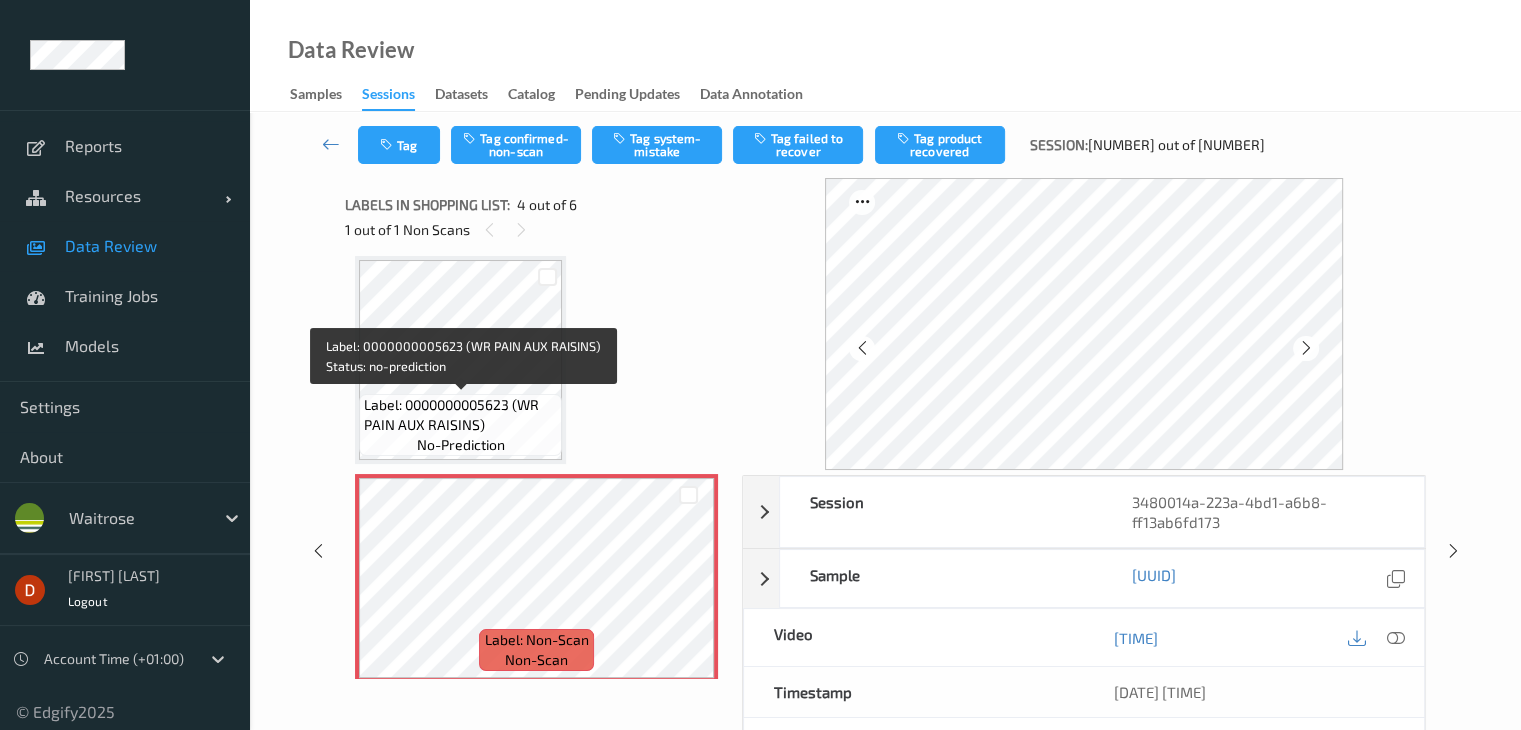click on "Label: 0000000005623 (WR PAIN AUX RAISINS)" at bounding box center [460, 415] 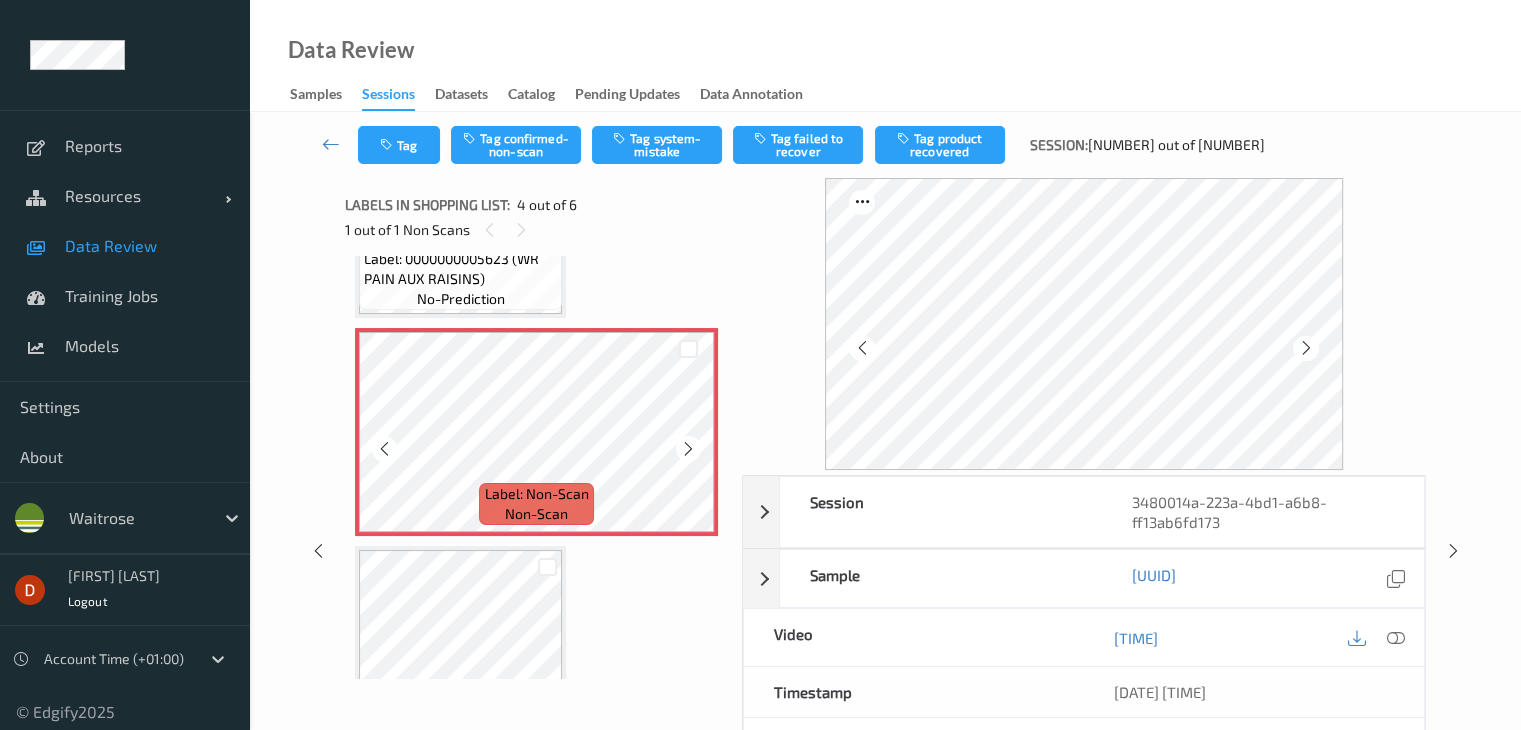 scroll, scrollTop: 646, scrollLeft: 0, axis: vertical 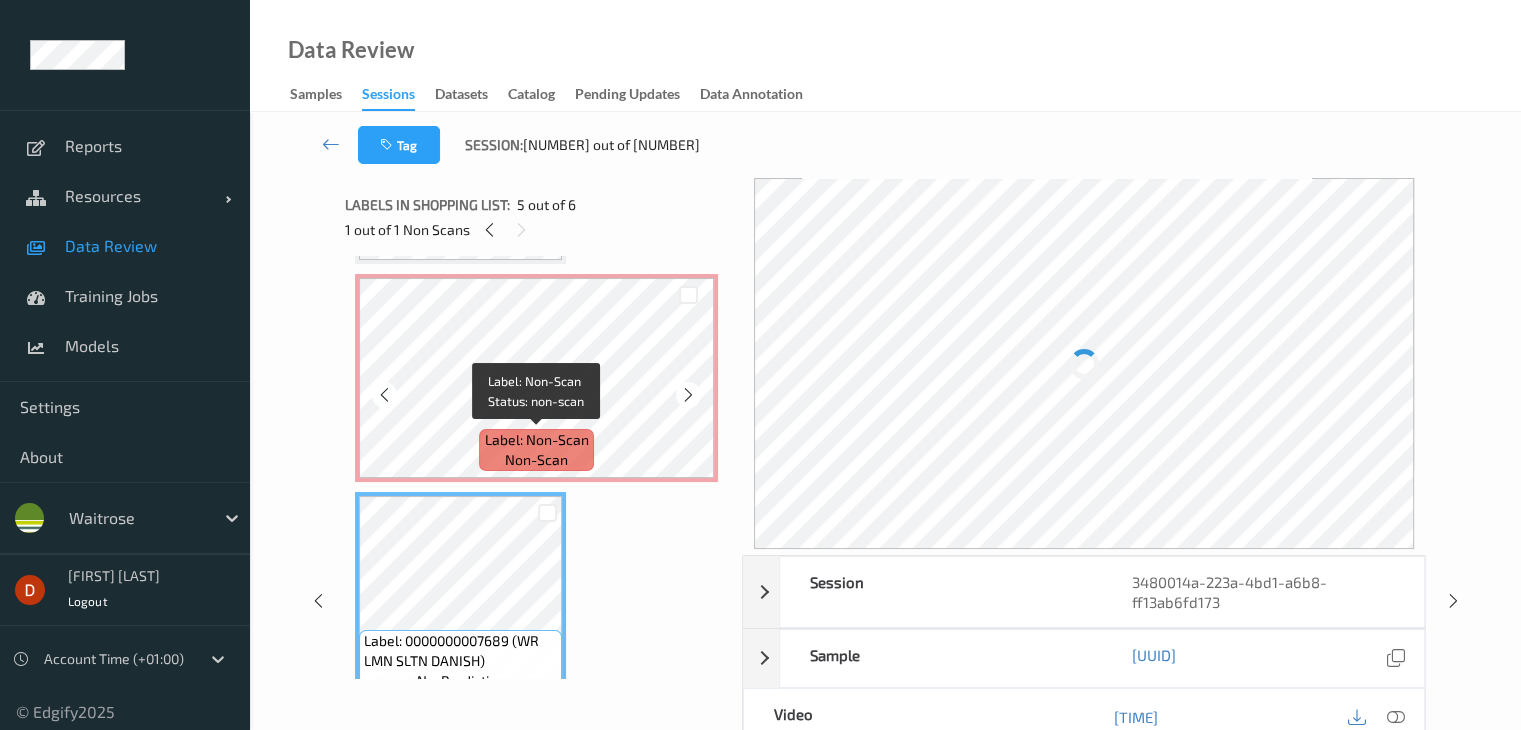 click on "Label: Non-Scan" at bounding box center (537, 440) 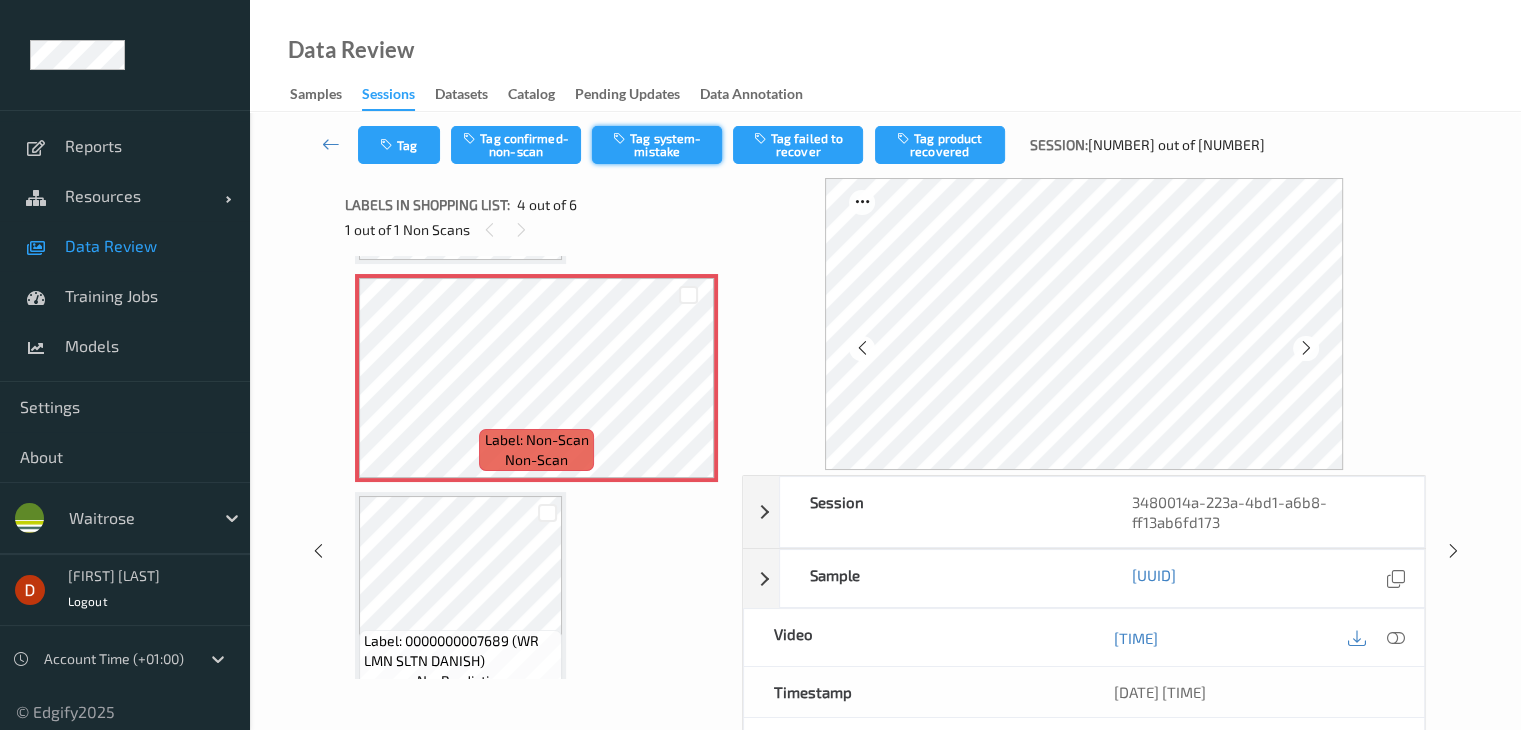 click at bounding box center [621, 138] 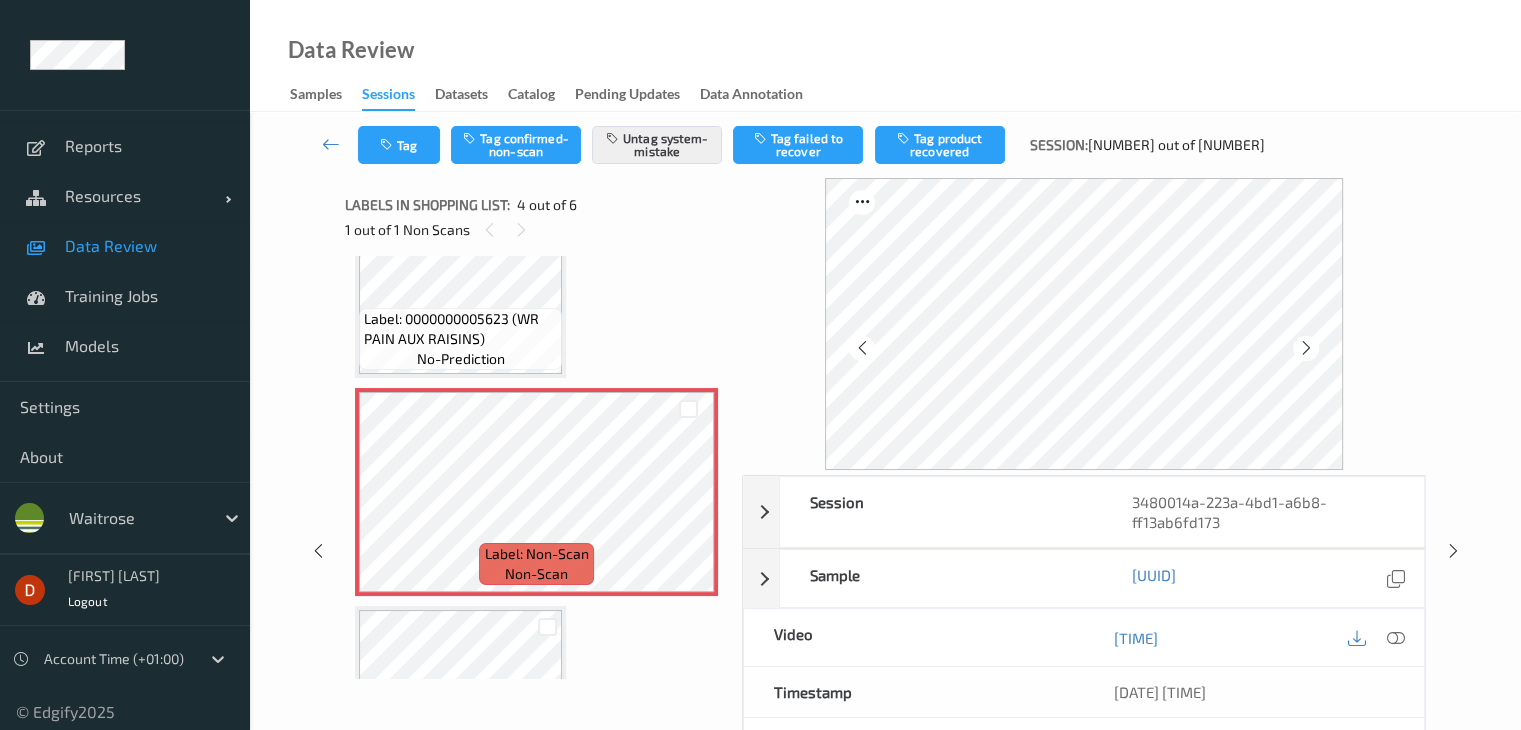 scroll, scrollTop: 446, scrollLeft: 0, axis: vertical 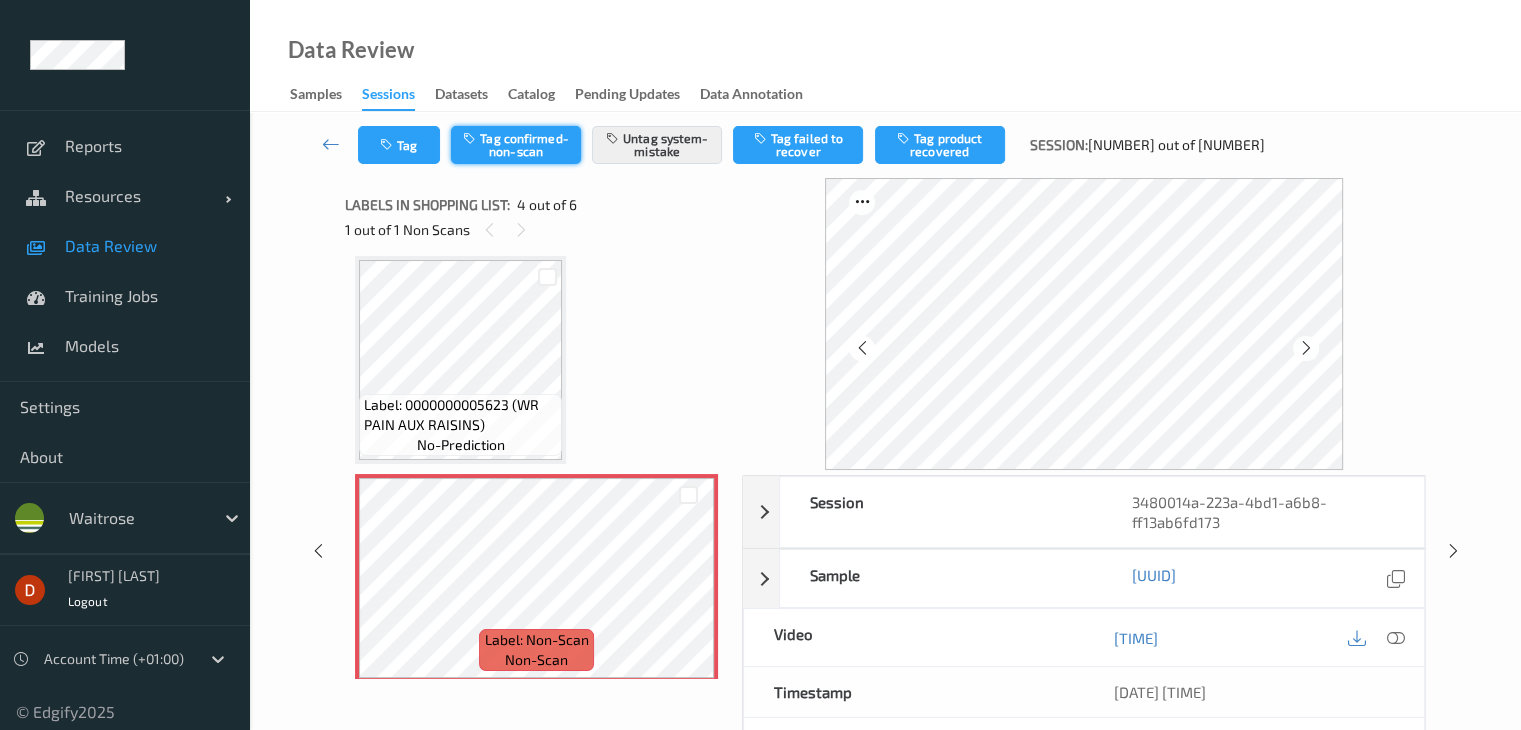 click on "Tag   confirmed-non-scan" at bounding box center (516, 145) 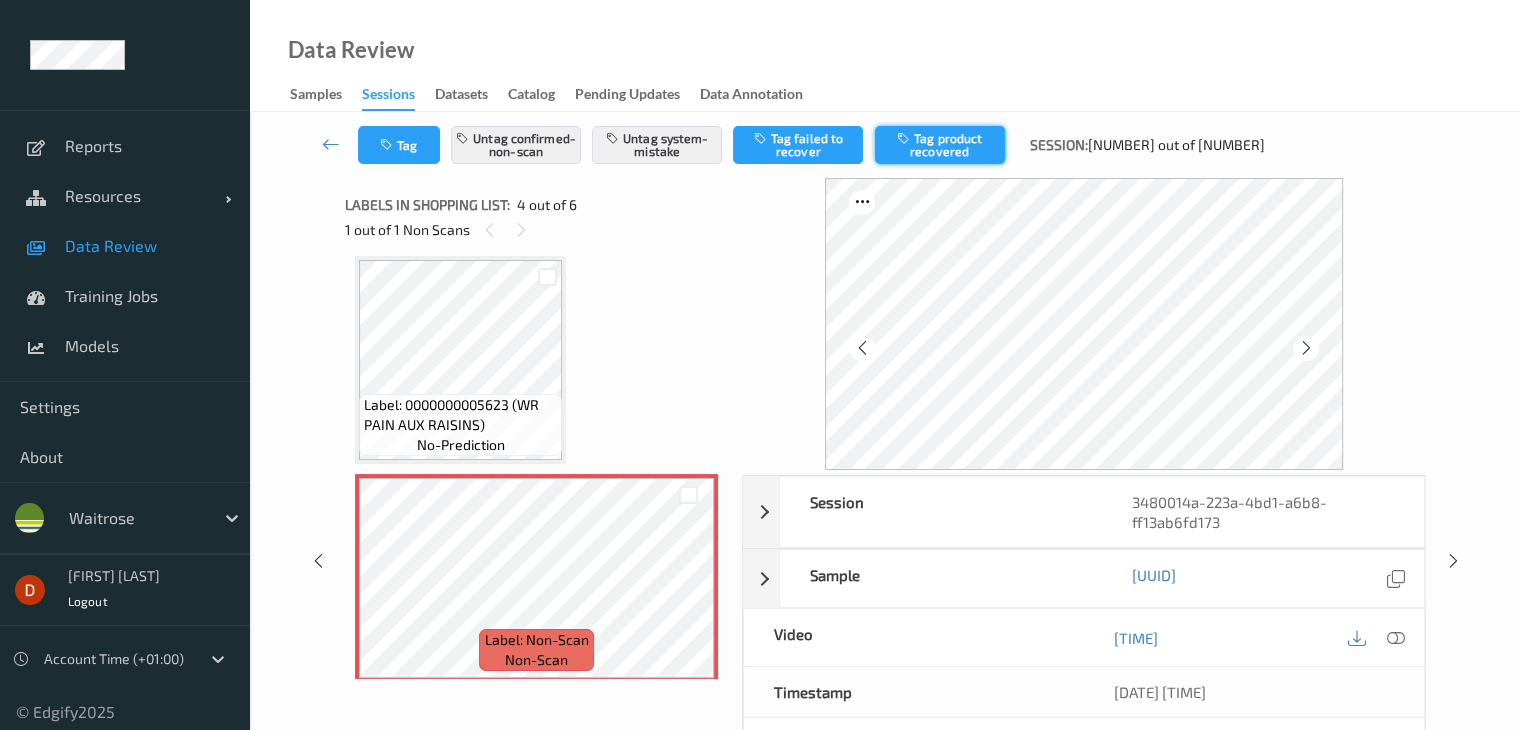 click on "Tag   product recovered" at bounding box center [940, 145] 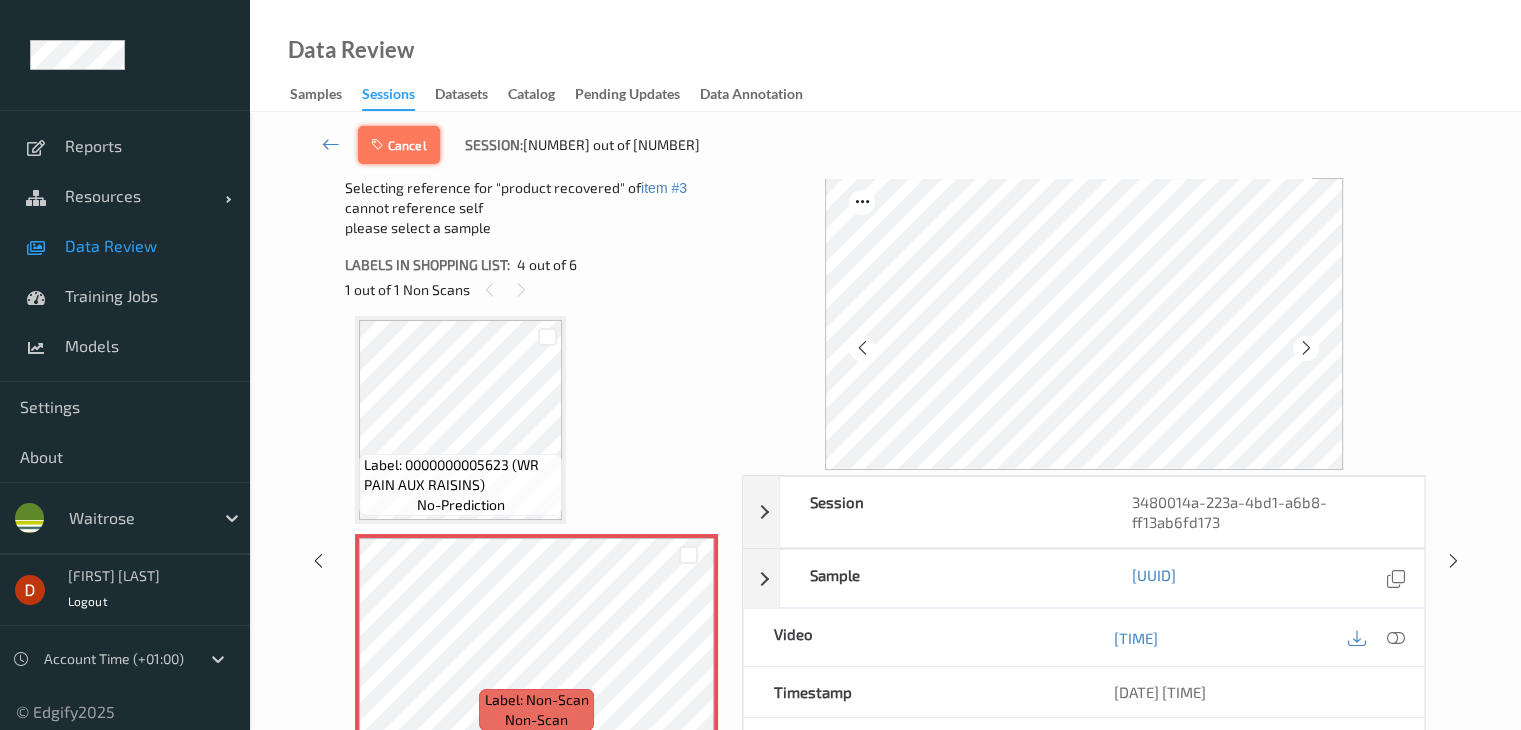 click on "Cancel" at bounding box center [399, 145] 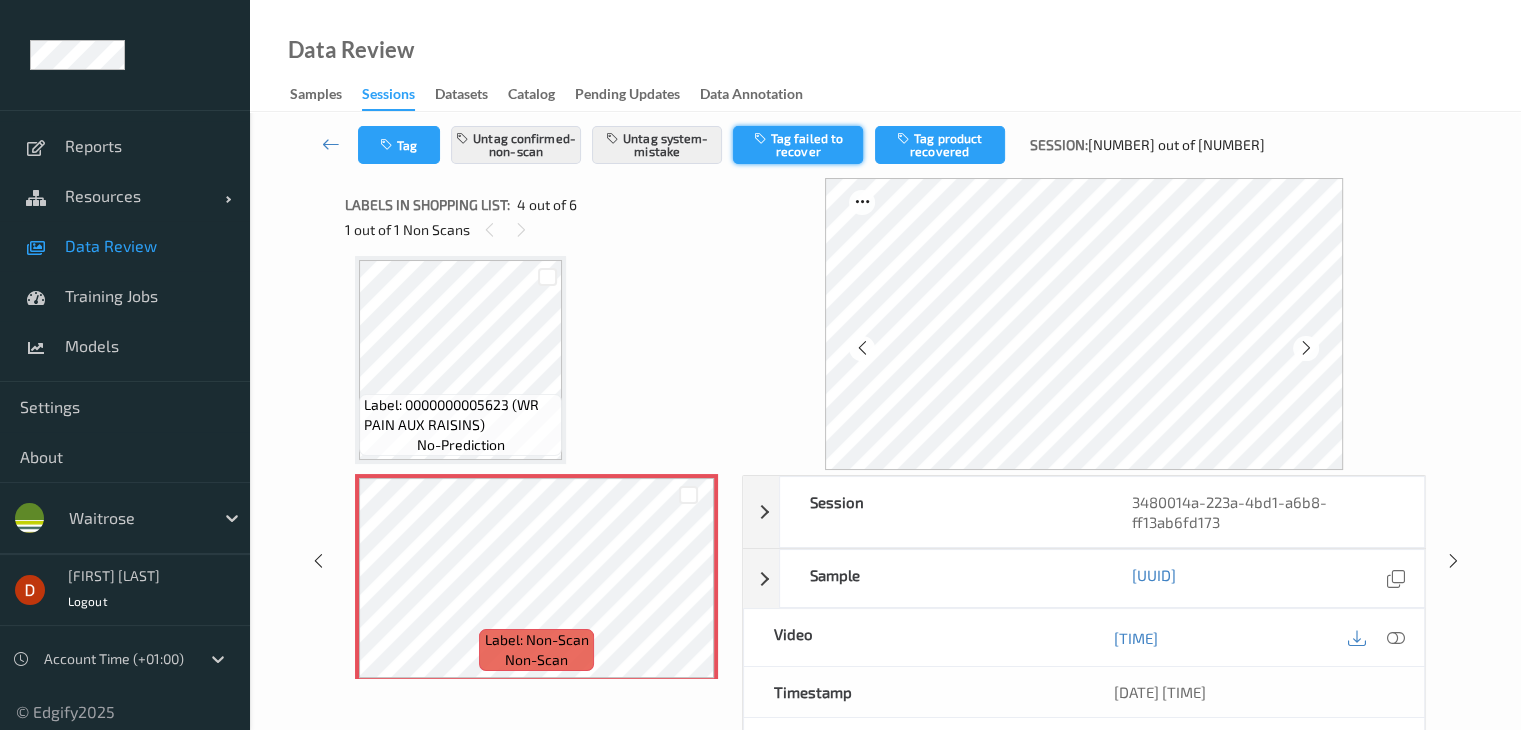 click on "Tag   failed to recover" at bounding box center (798, 145) 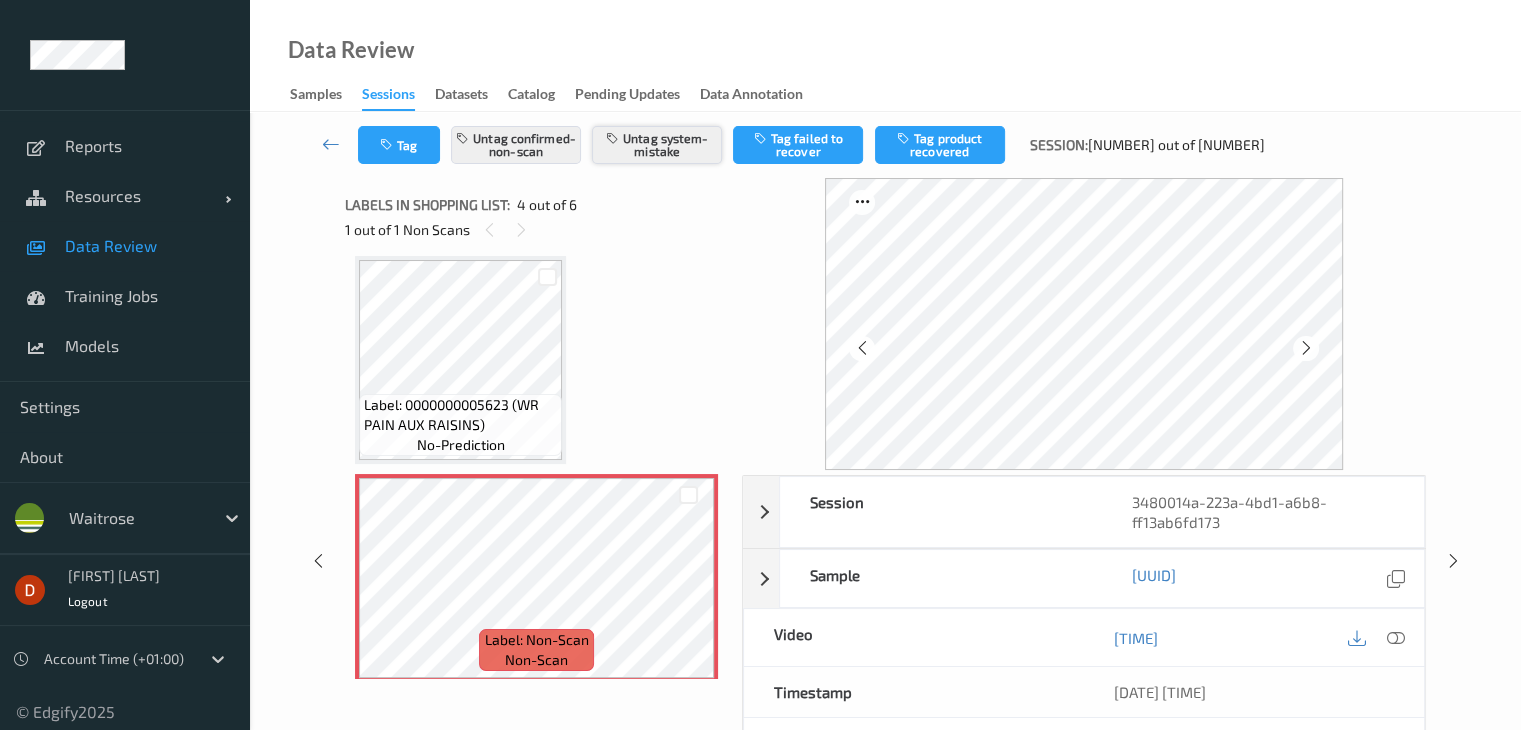 click on "Untag   system-mistake" at bounding box center [657, 145] 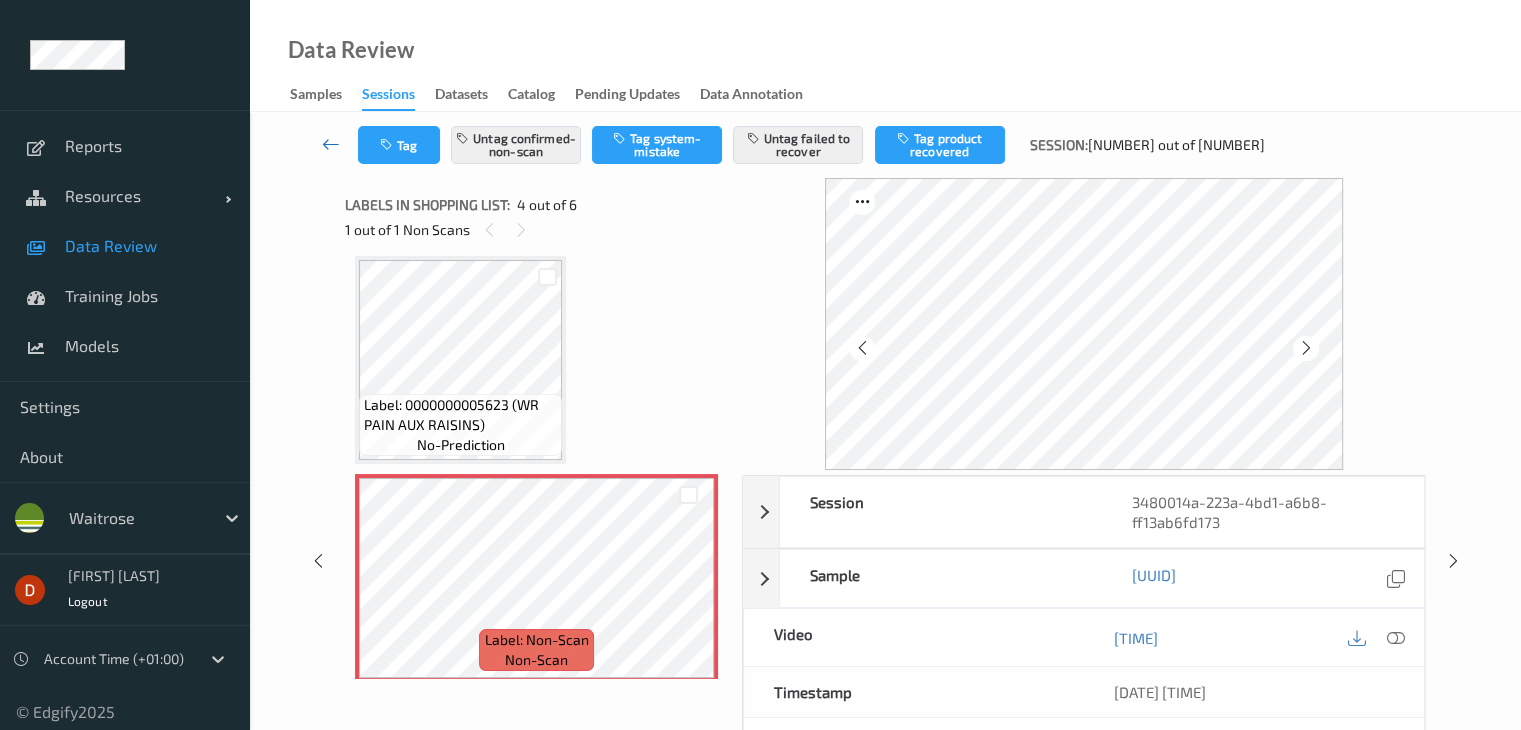 click at bounding box center (331, 144) 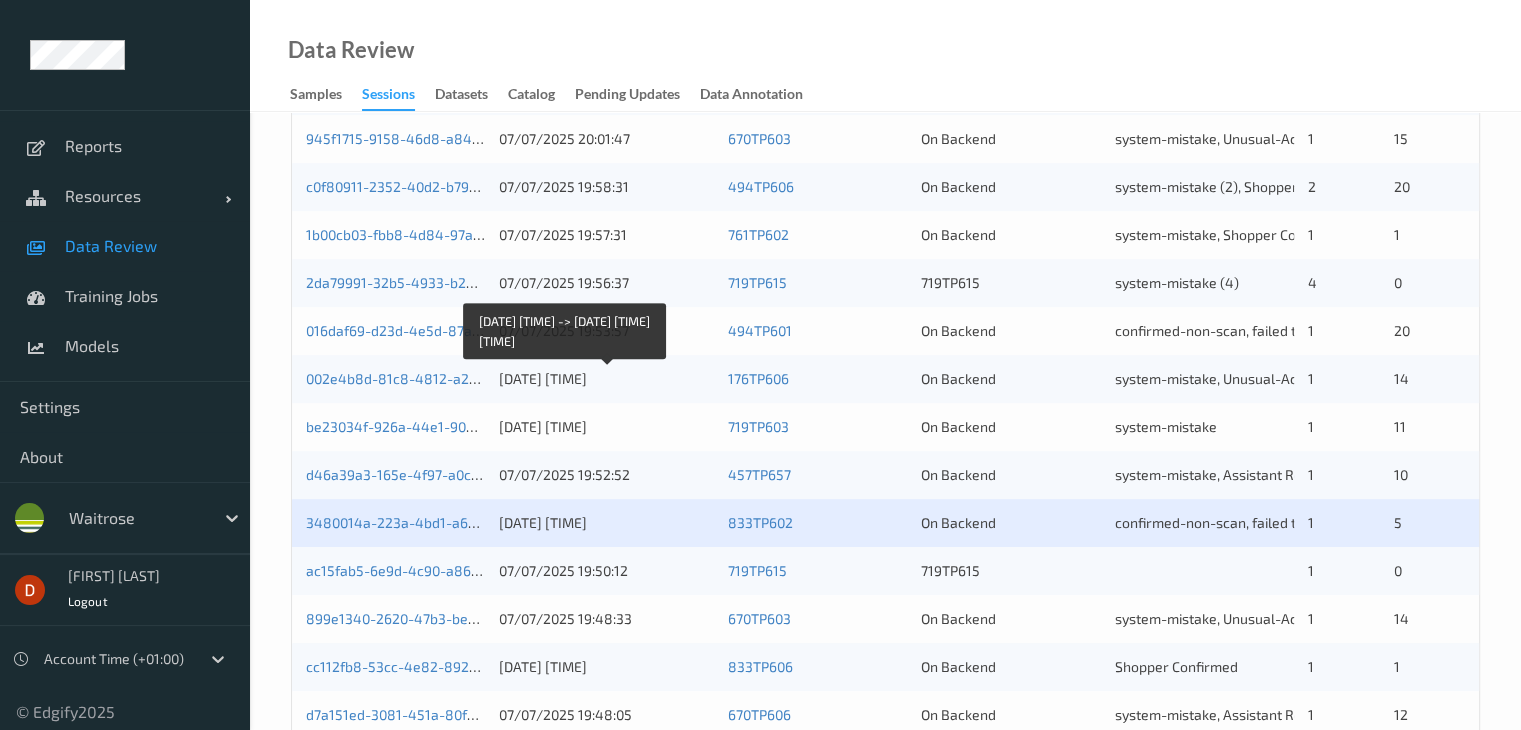 scroll, scrollTop: 800, scrollLeft: 0, axis: vertical 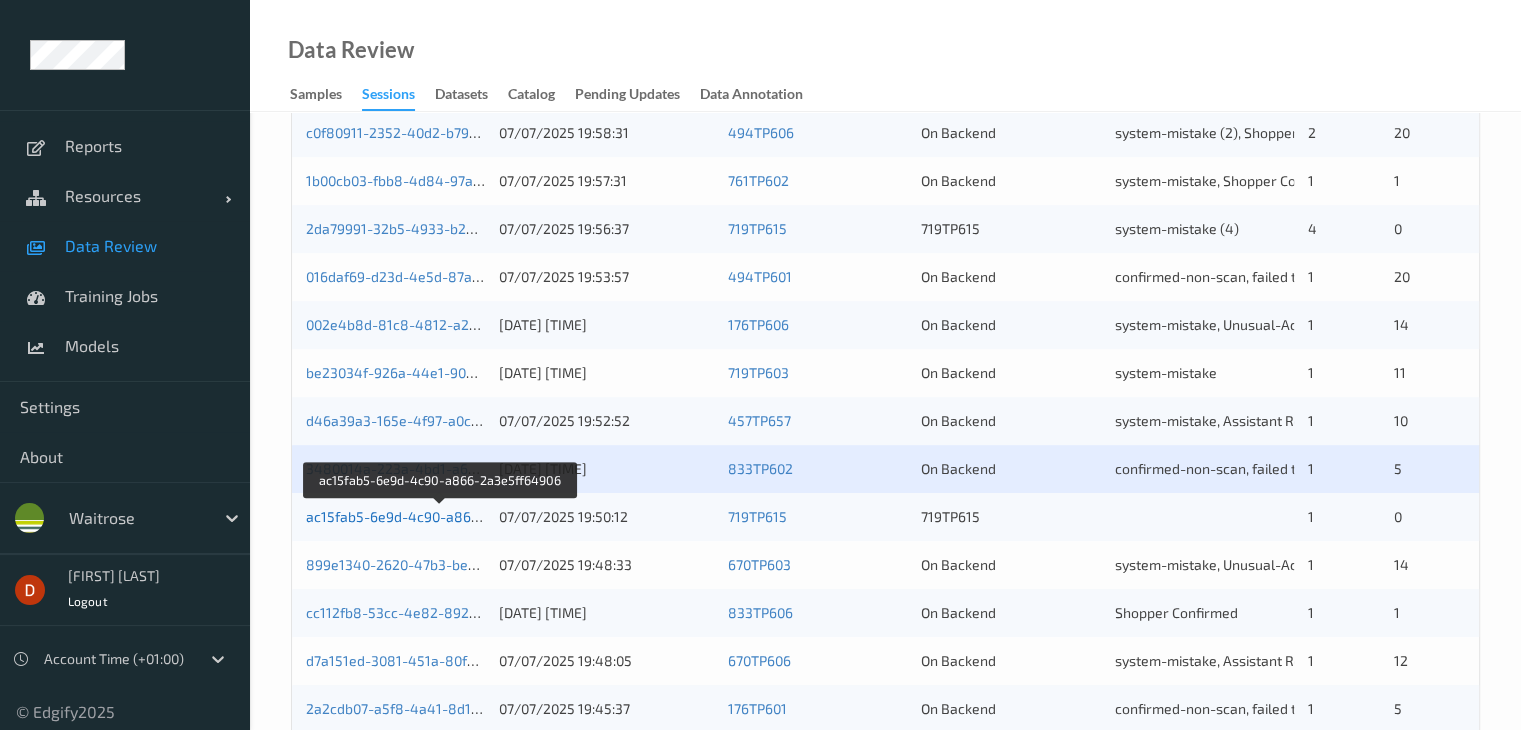 click on "ac15fab5-6e9d-4c90-a866-2a3e5ff64906" at bounding box center [441, 516] 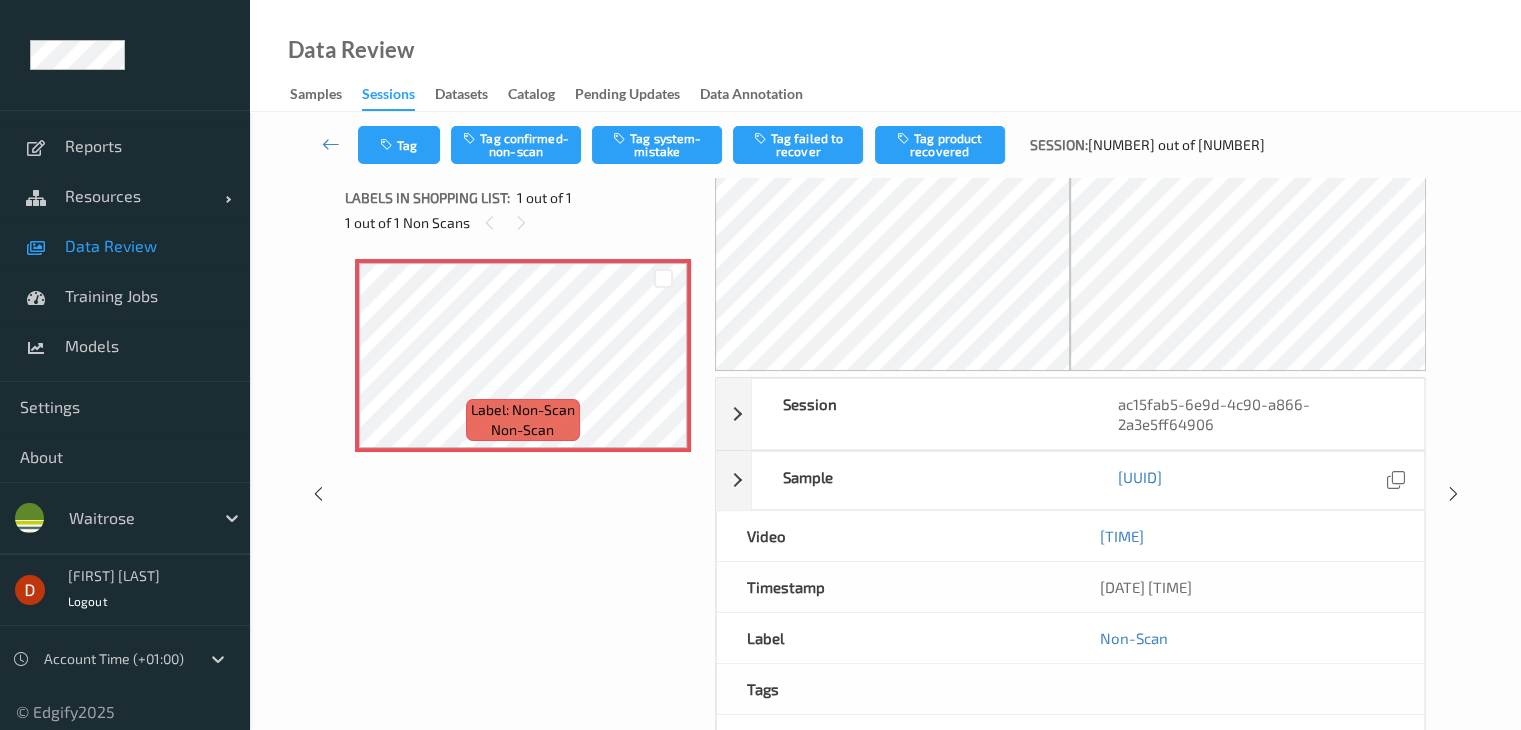 scroll, scrollTop: 0, scrollLeft: 0, axis: both 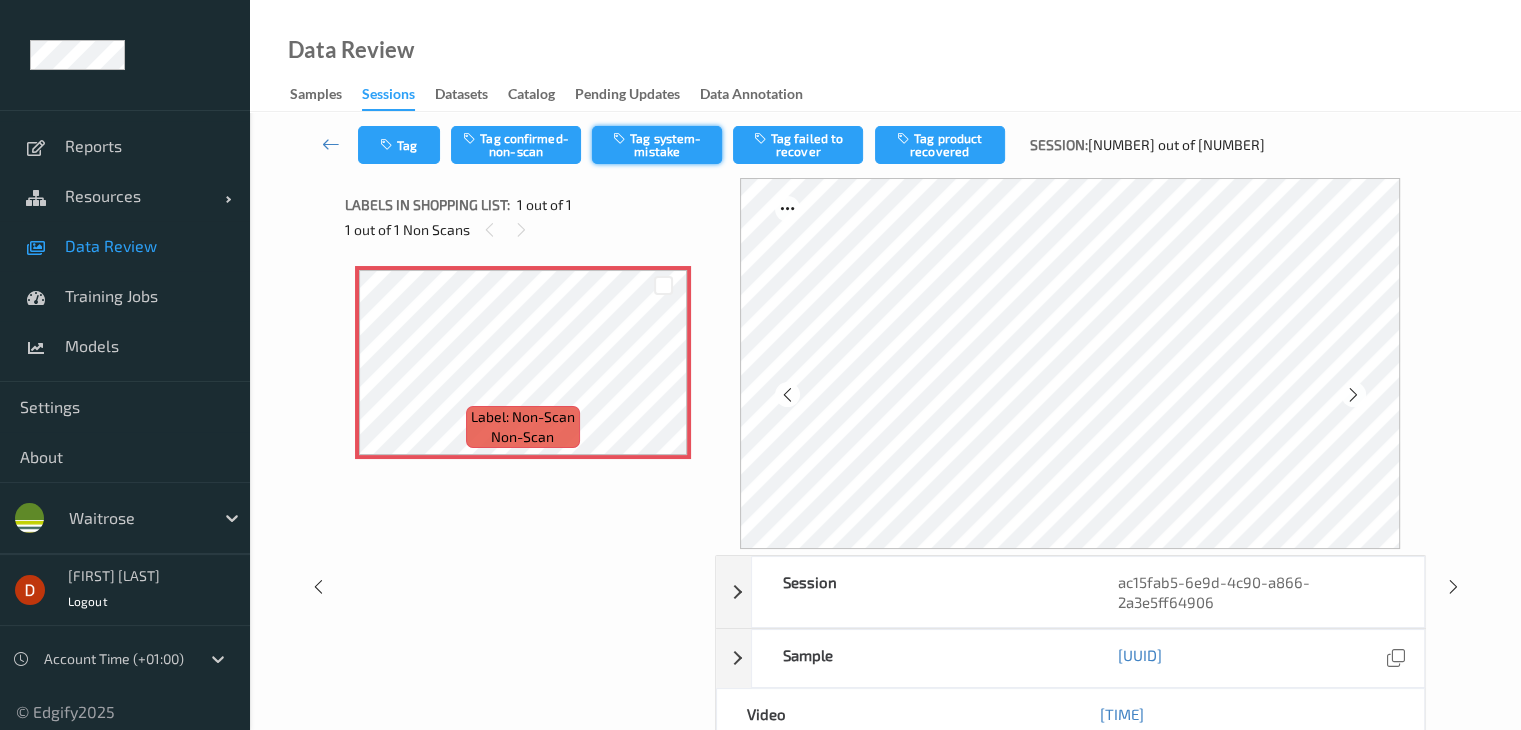 click on "Tag   system-mistake" at bounding box center [657, 145] 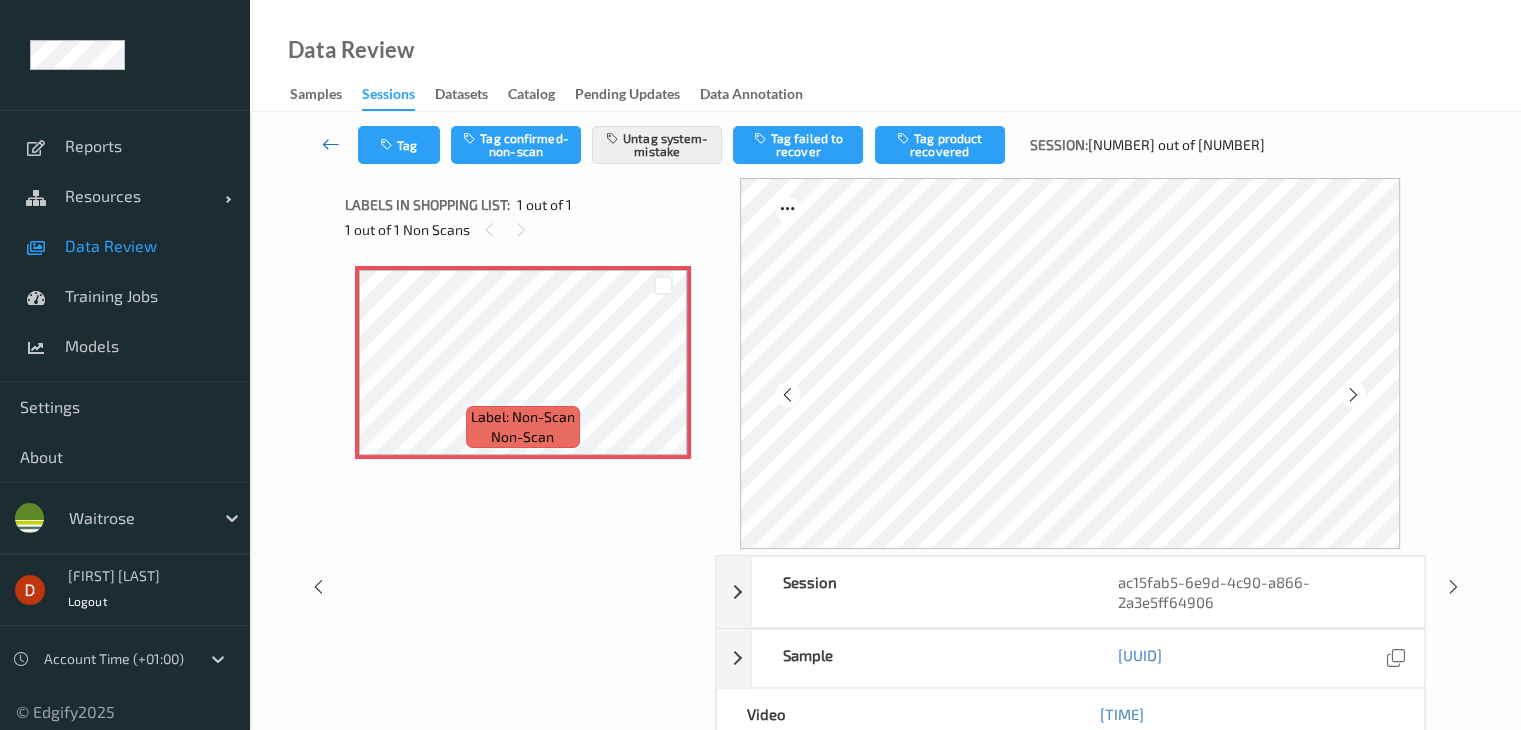 click at bounding box center (331, 144) 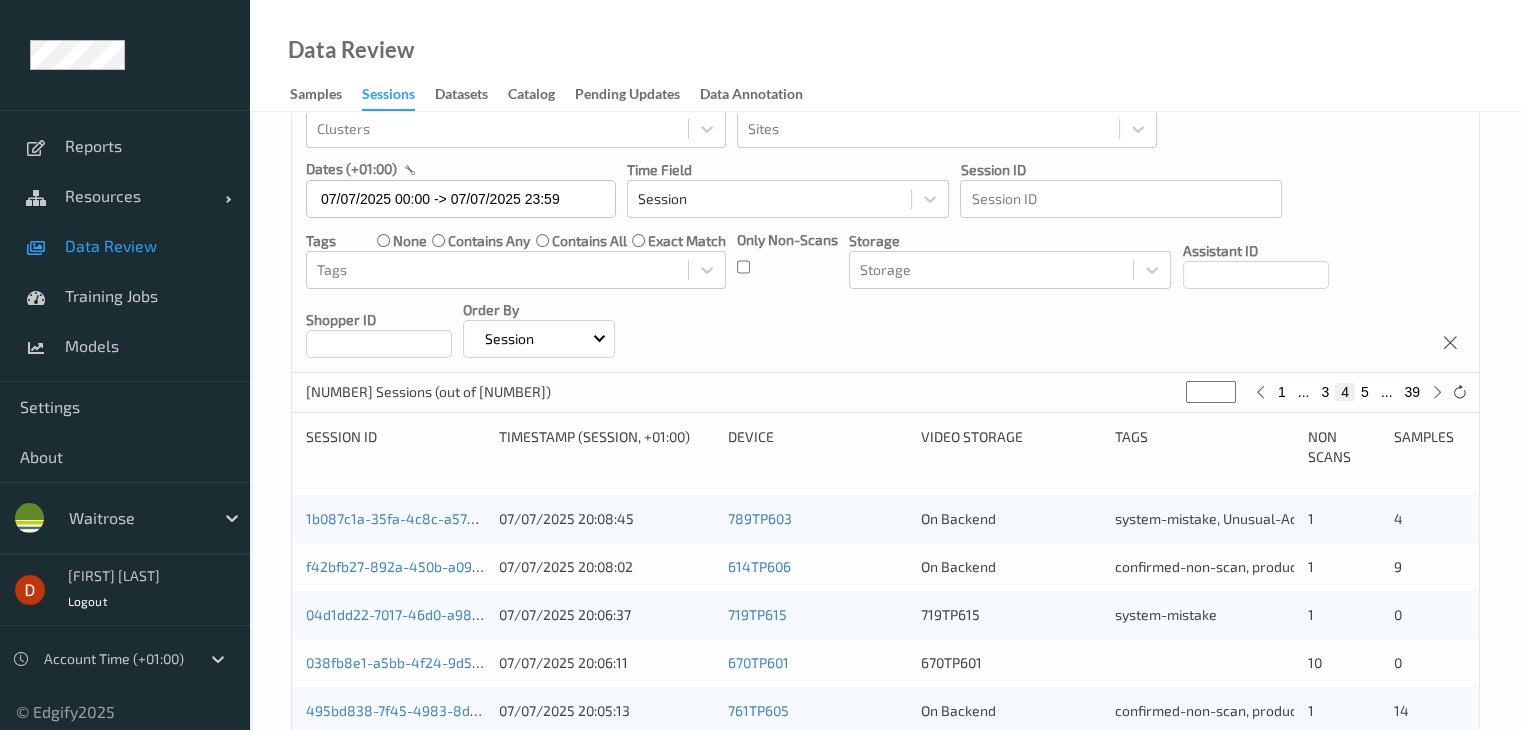 scroll, scrollTop: 200, scrollLeft: 0, axis: vertical 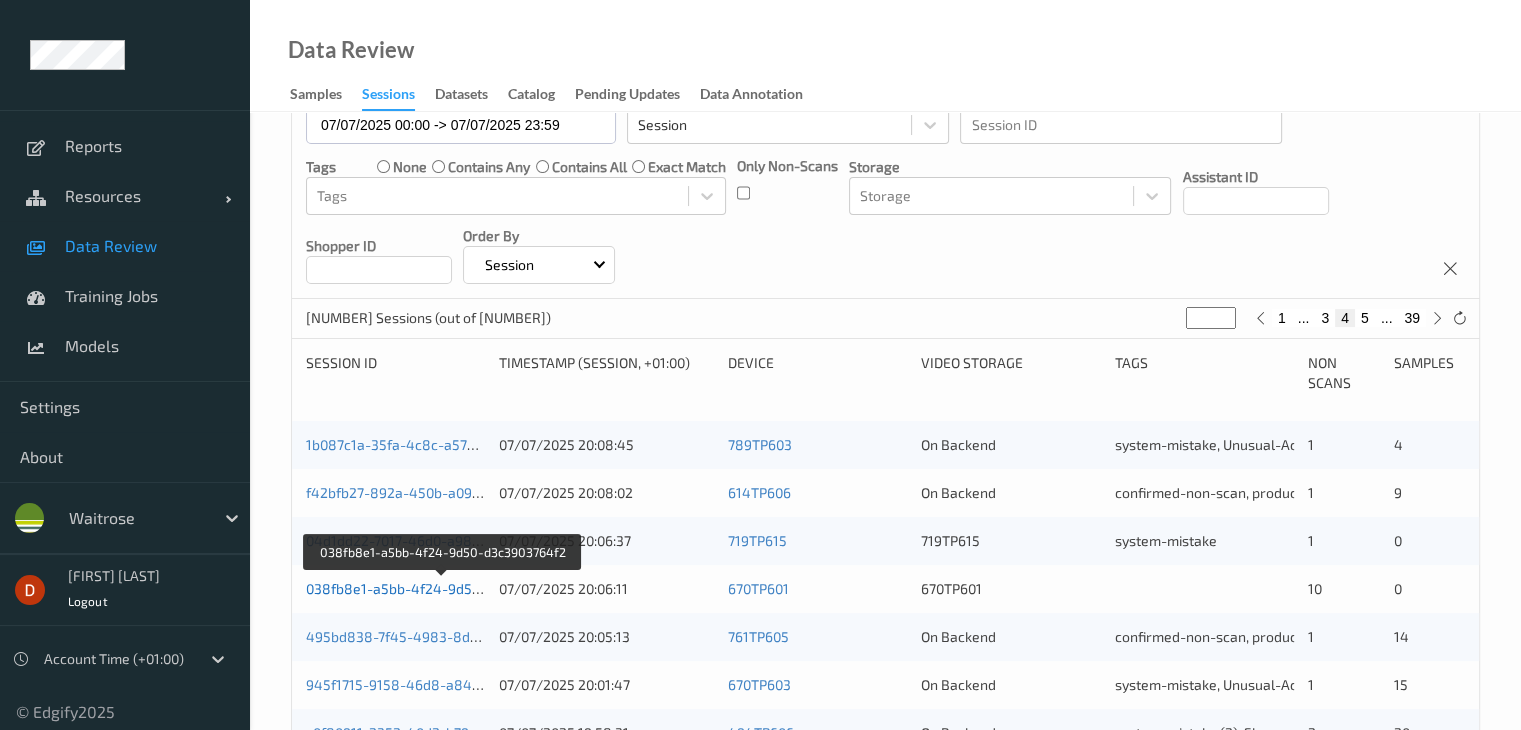 click on "038fb8e1-a5bb-4f24-9d50-d3c3903764f2" at bounding box center (442, 588) 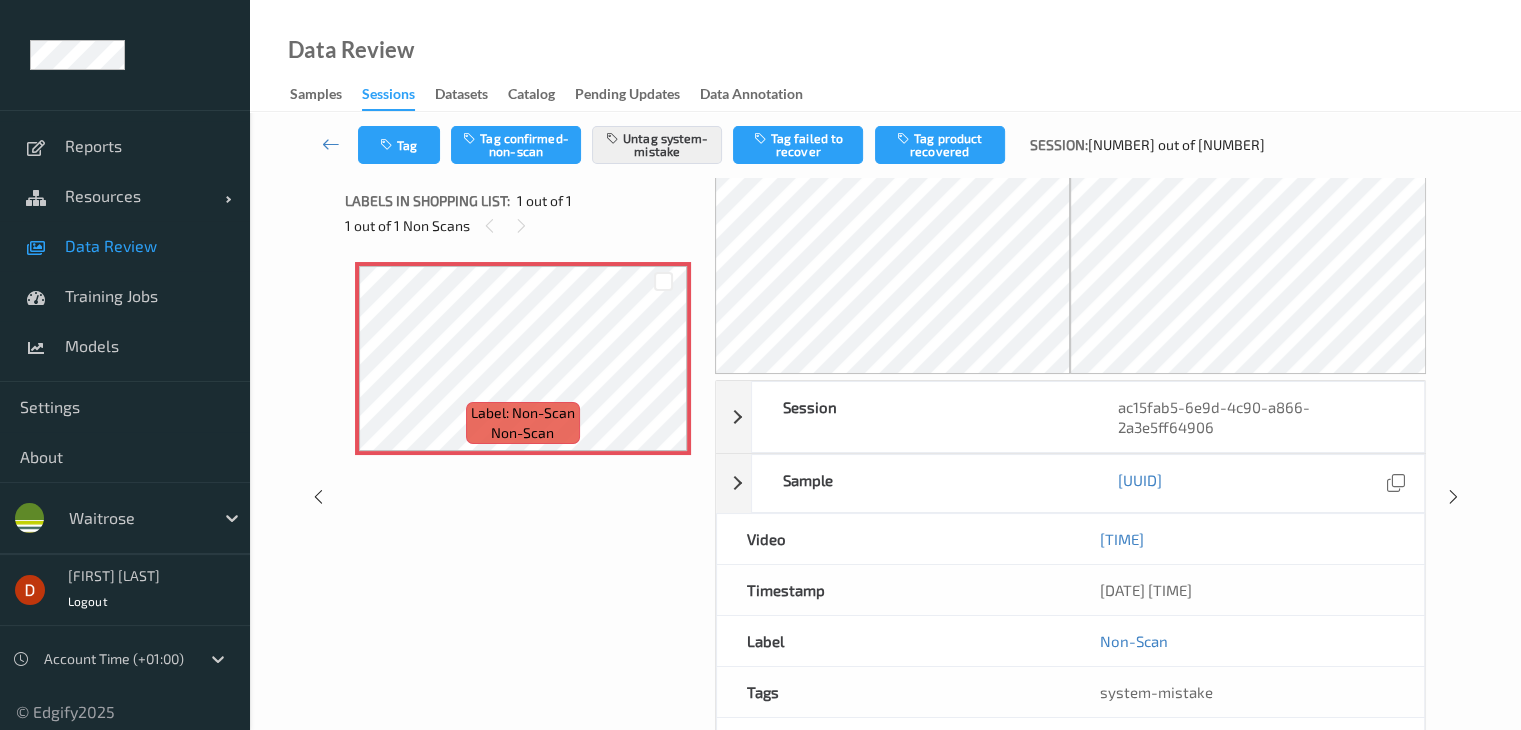scroll, scrollTop: 0, scrollLeft: 0, axis: both 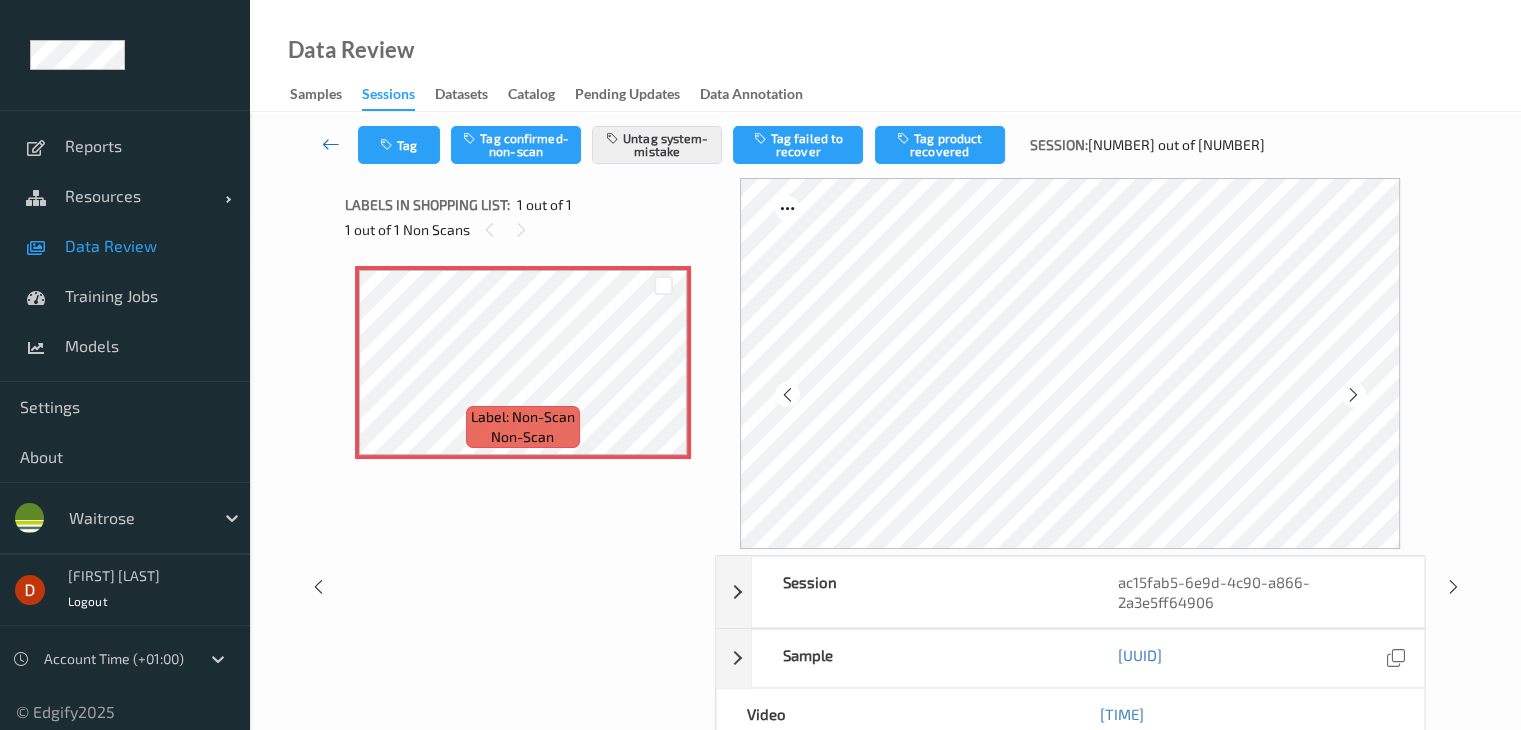 click at bounding box center (331, 145) 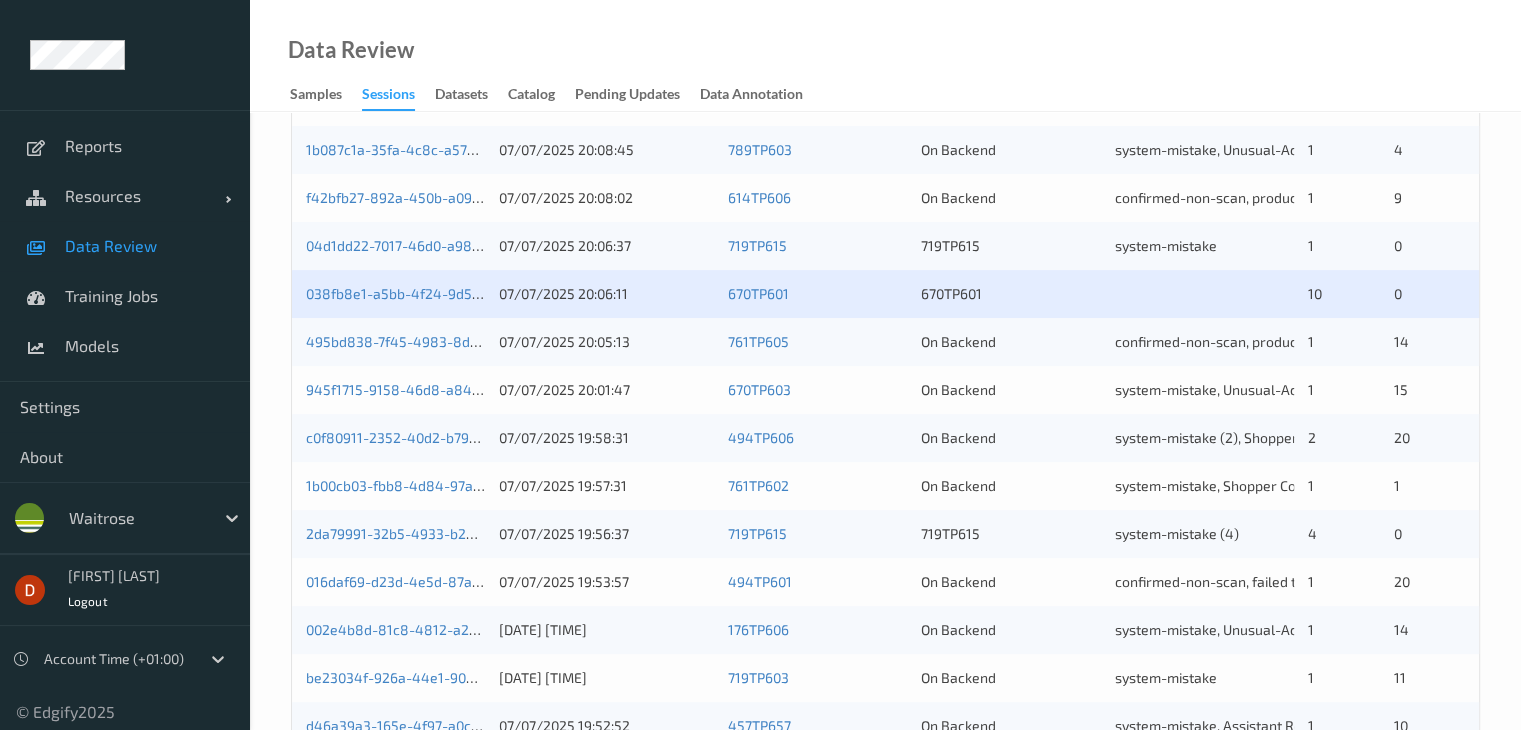 scroll, scrollTop: 500, scrollLeft: 0, axis: vertical 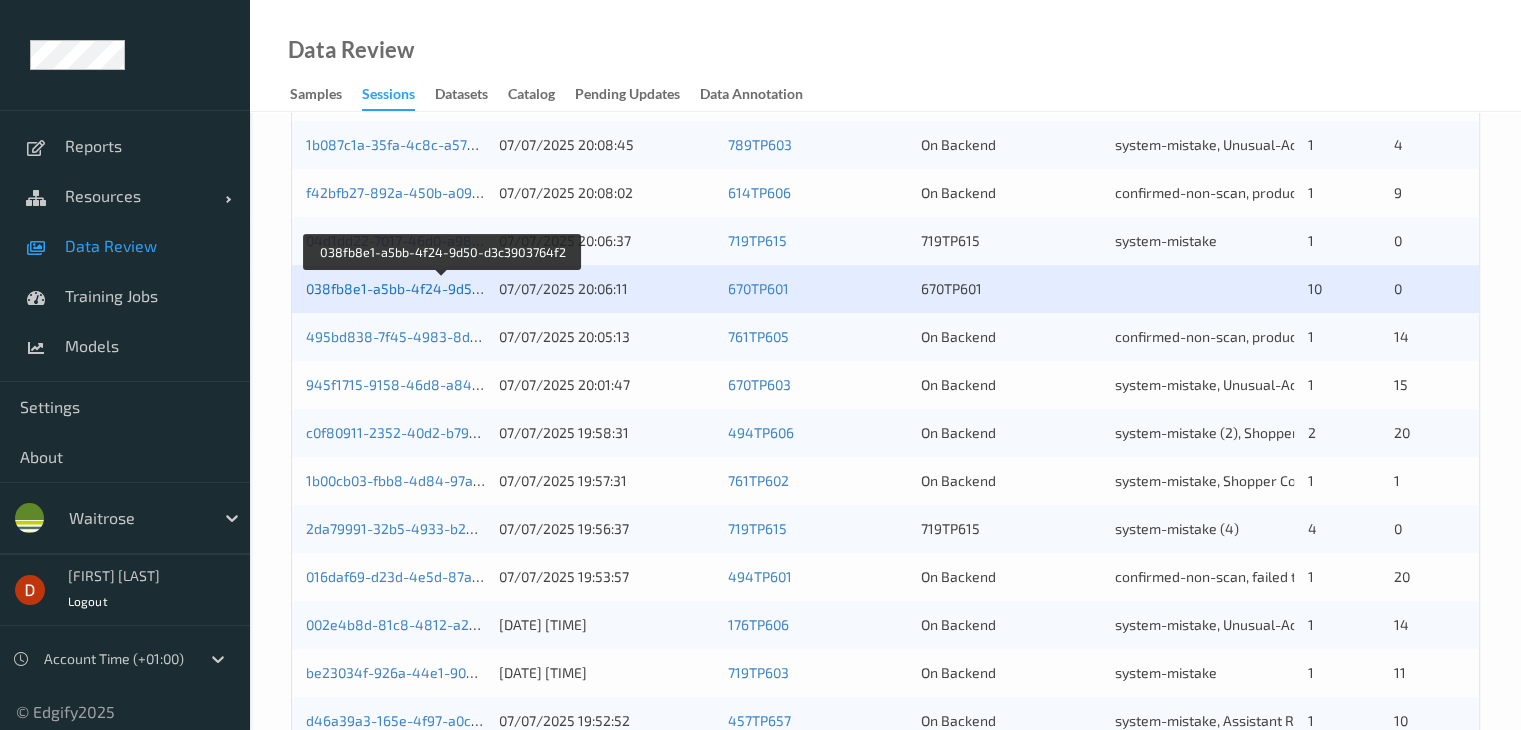 click on "038fb8e1-a5bb-4f24-9d50-d3c3903764f2" at bounding box center (442, 288) 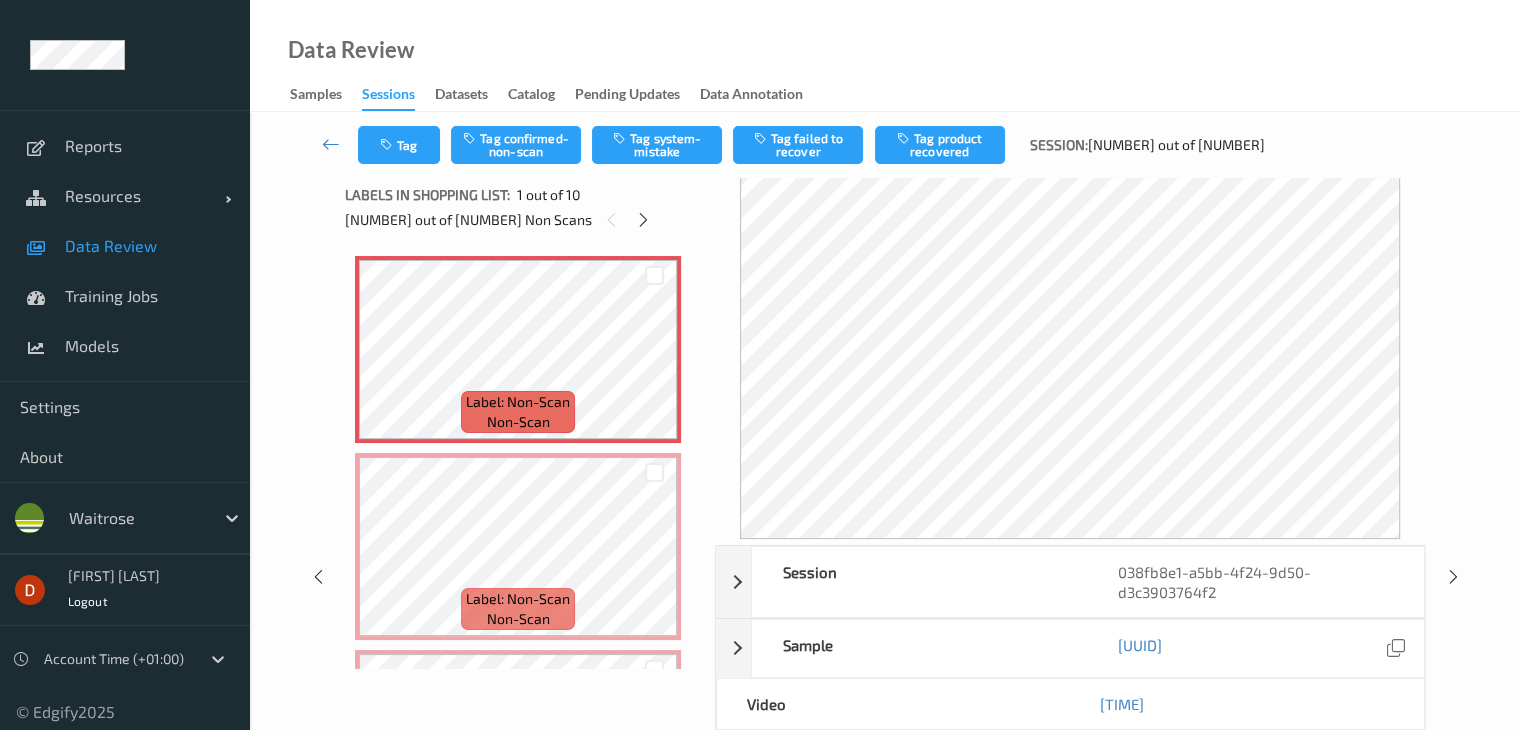scroll, scrollTop: 0, scrollLeft: 0, axis: both 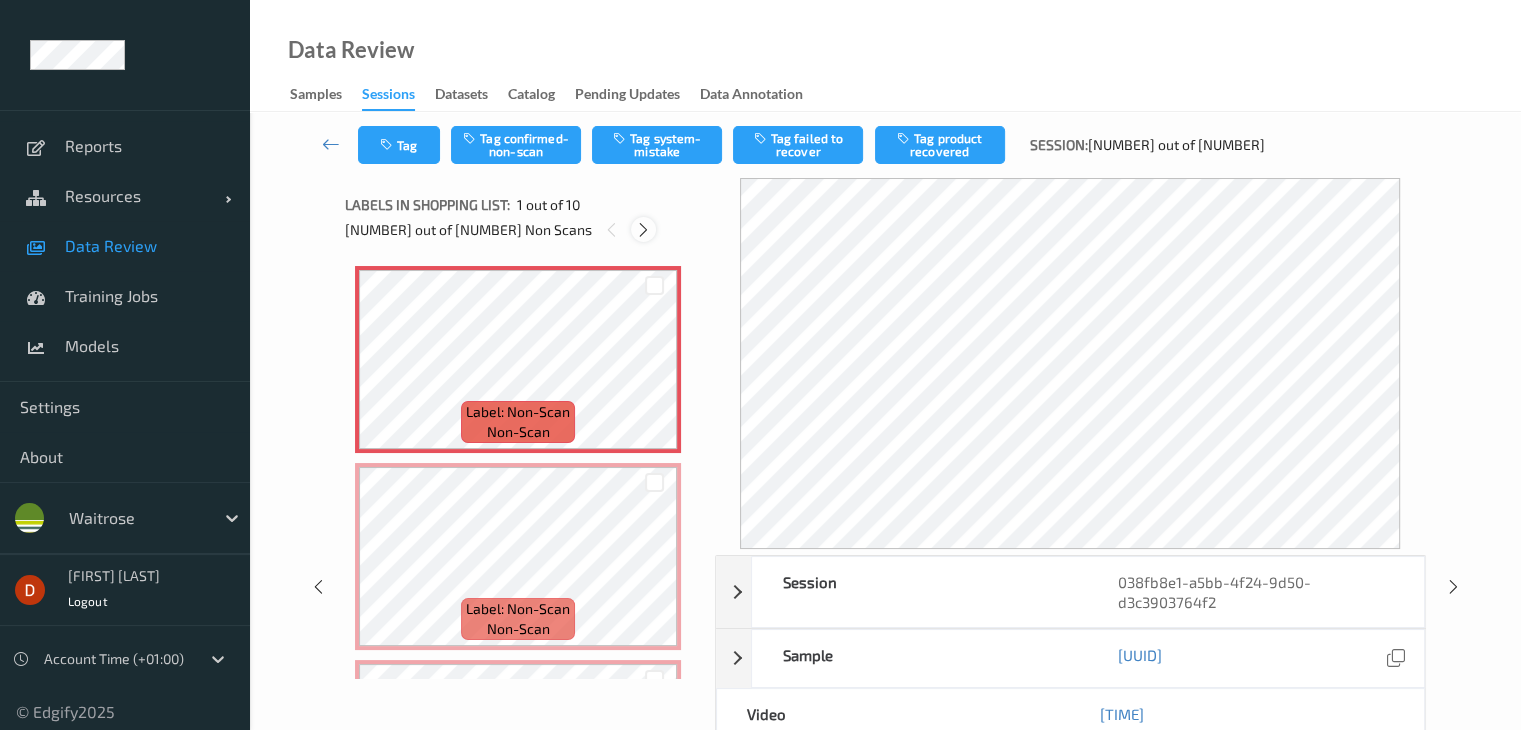 click at bounding box center (643, 230) 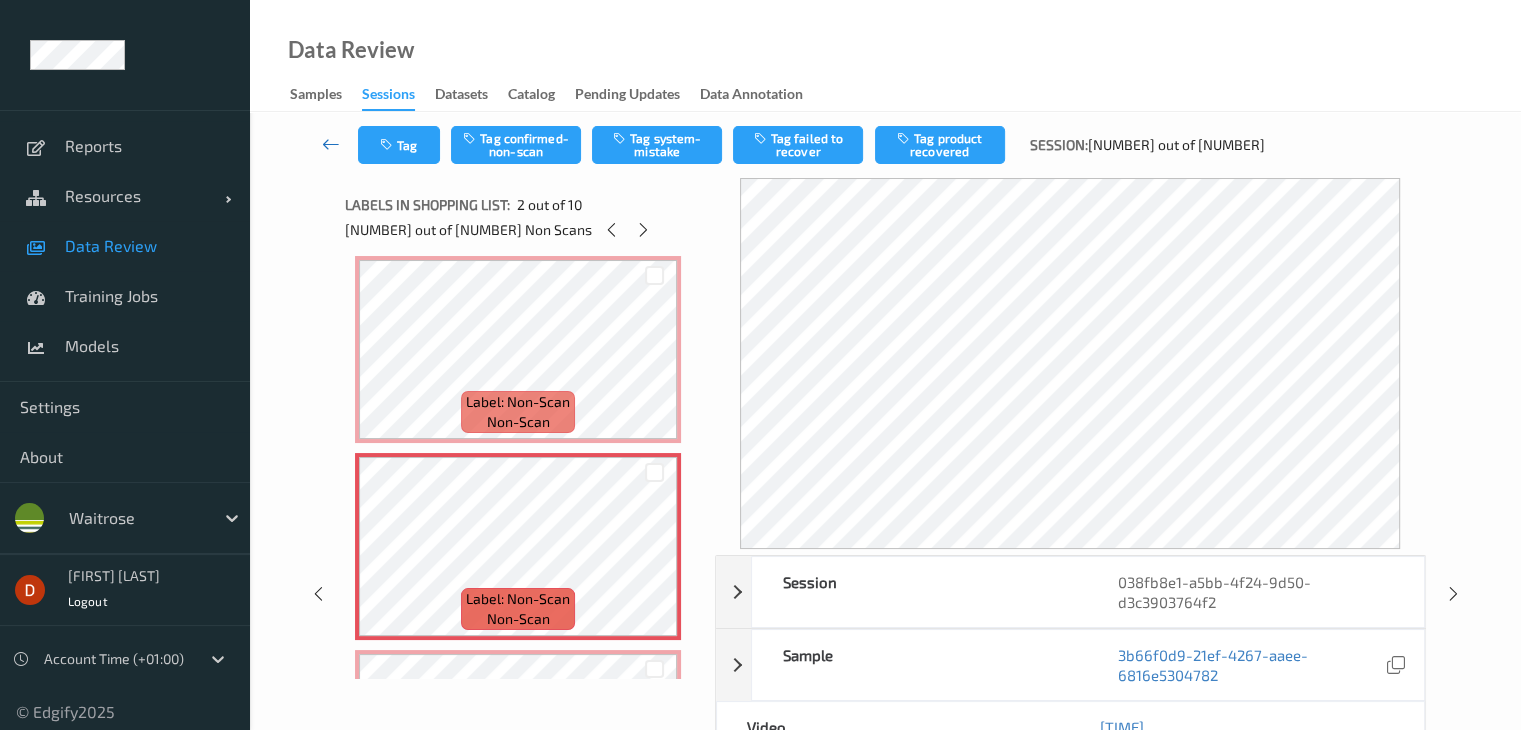click at bounding box center (331, 145) 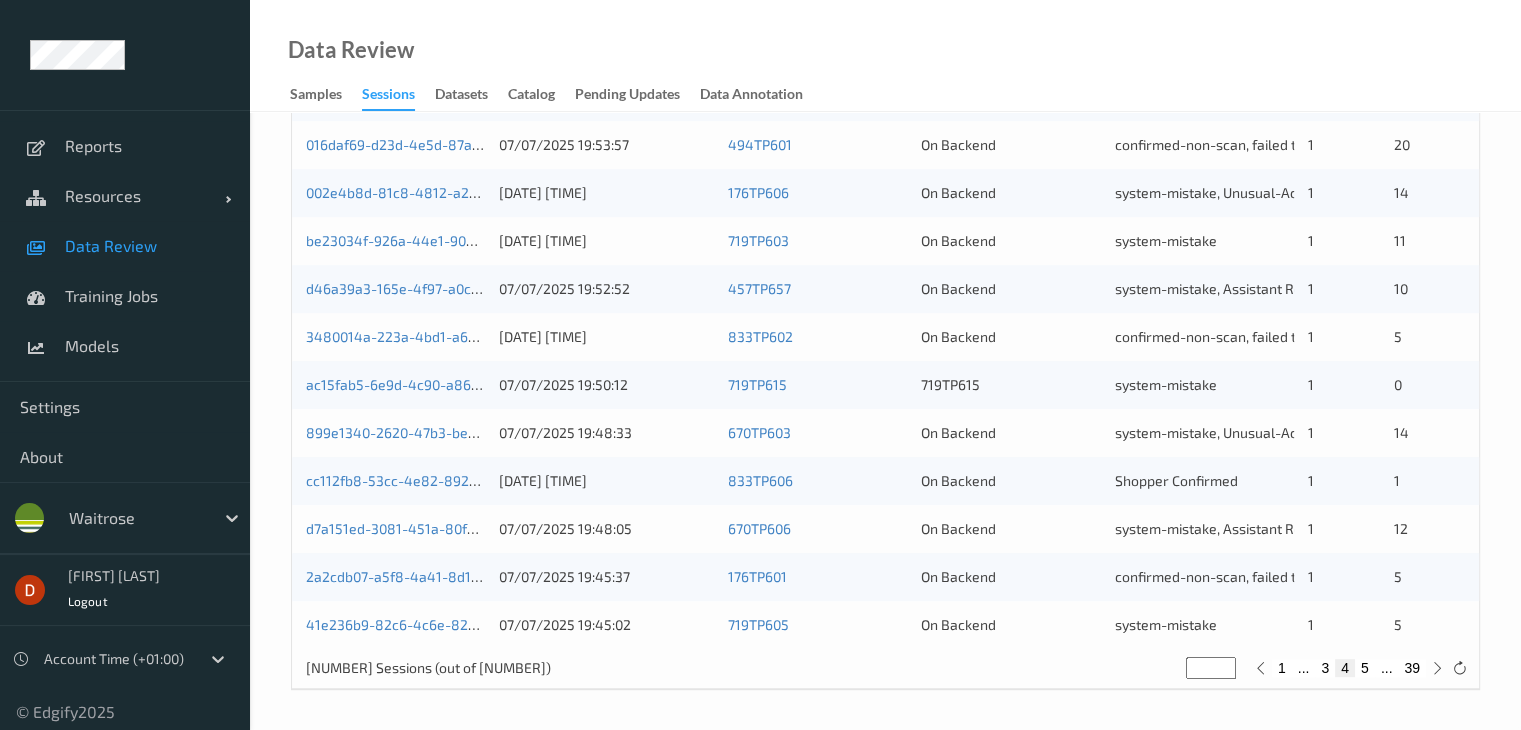 click on "5" at bounding box center (1365, 668) 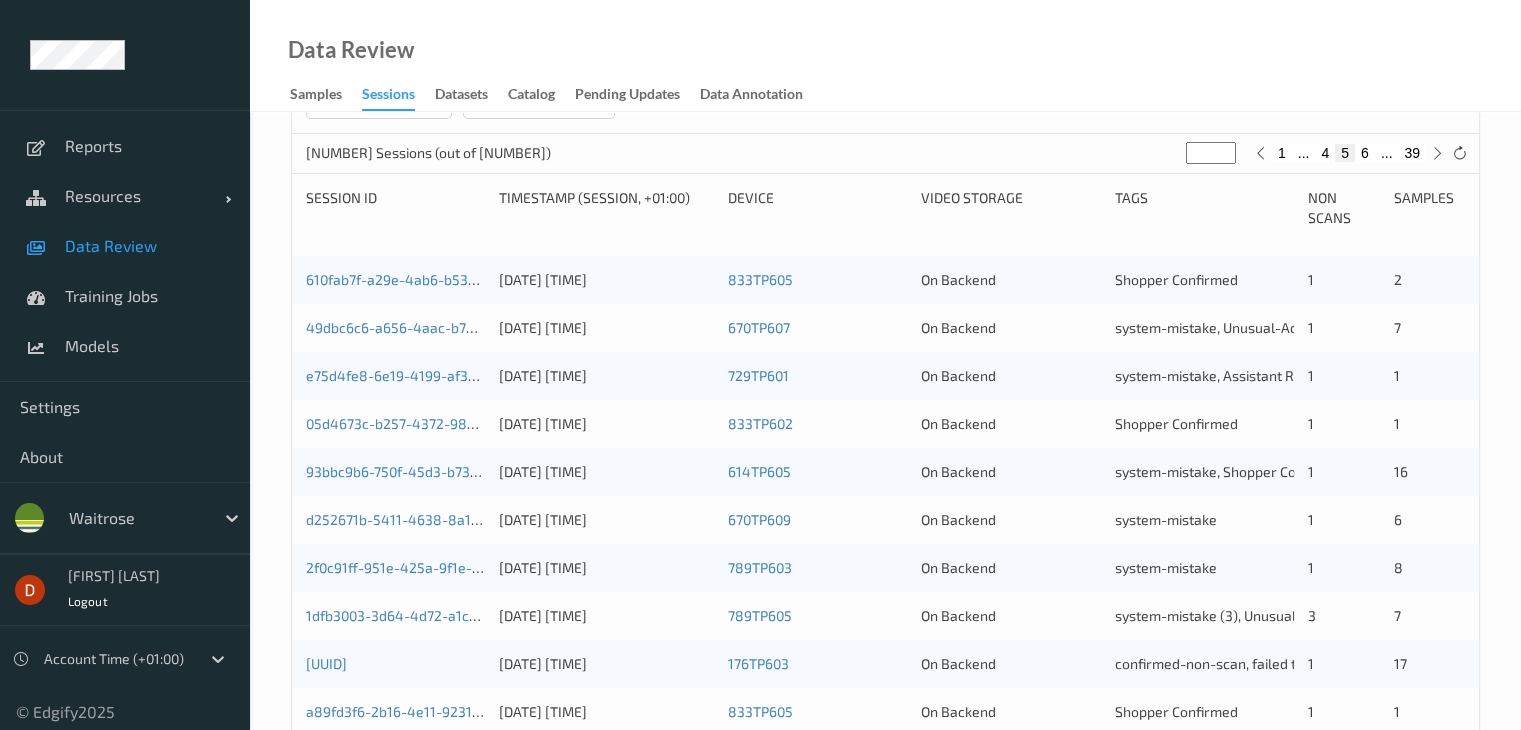 scroll, scrollTop: 500, scrollLeft: 0, axis: vertical 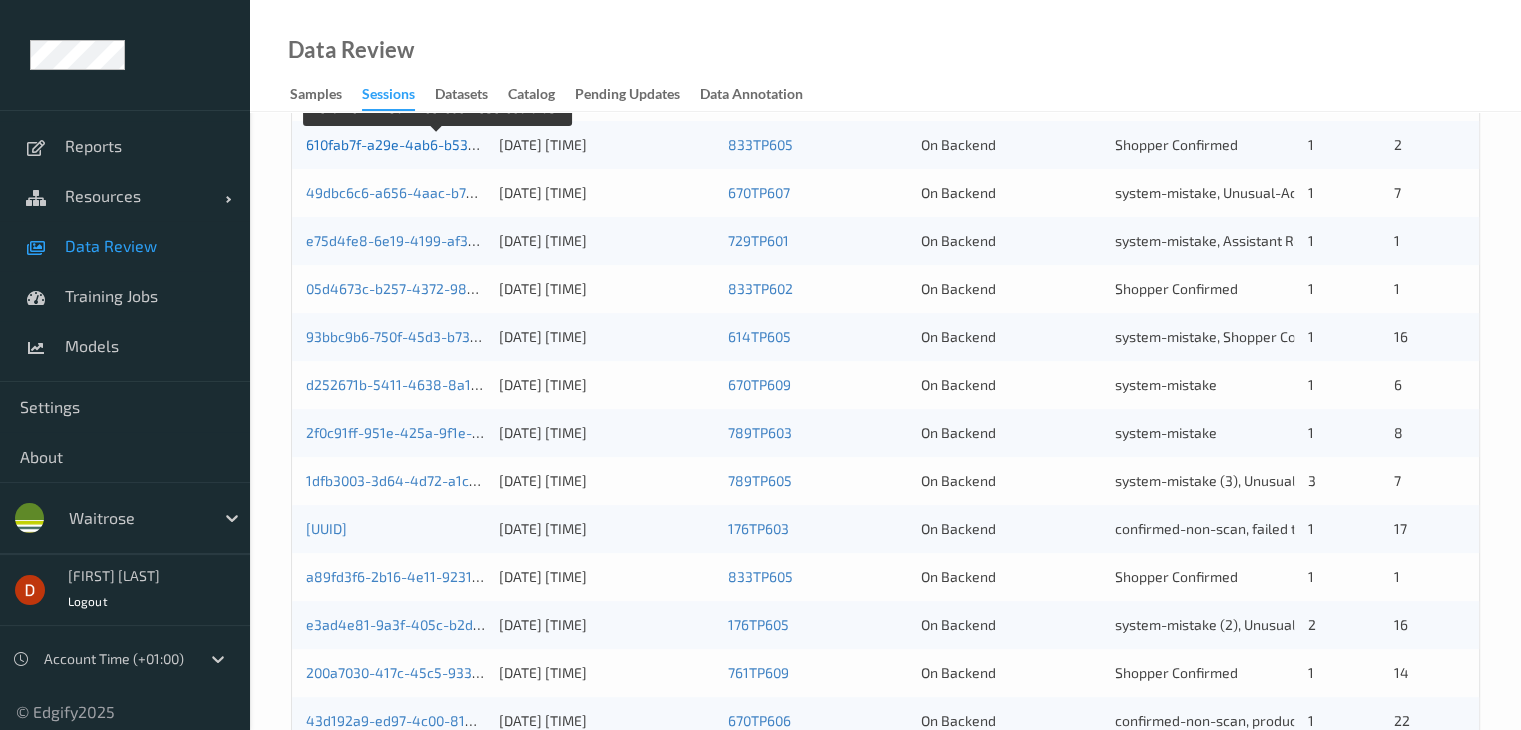 click on "610fab7f-a29e-4ab6-b532-686fb3cfcfe8" at bounding box center (437, 144) 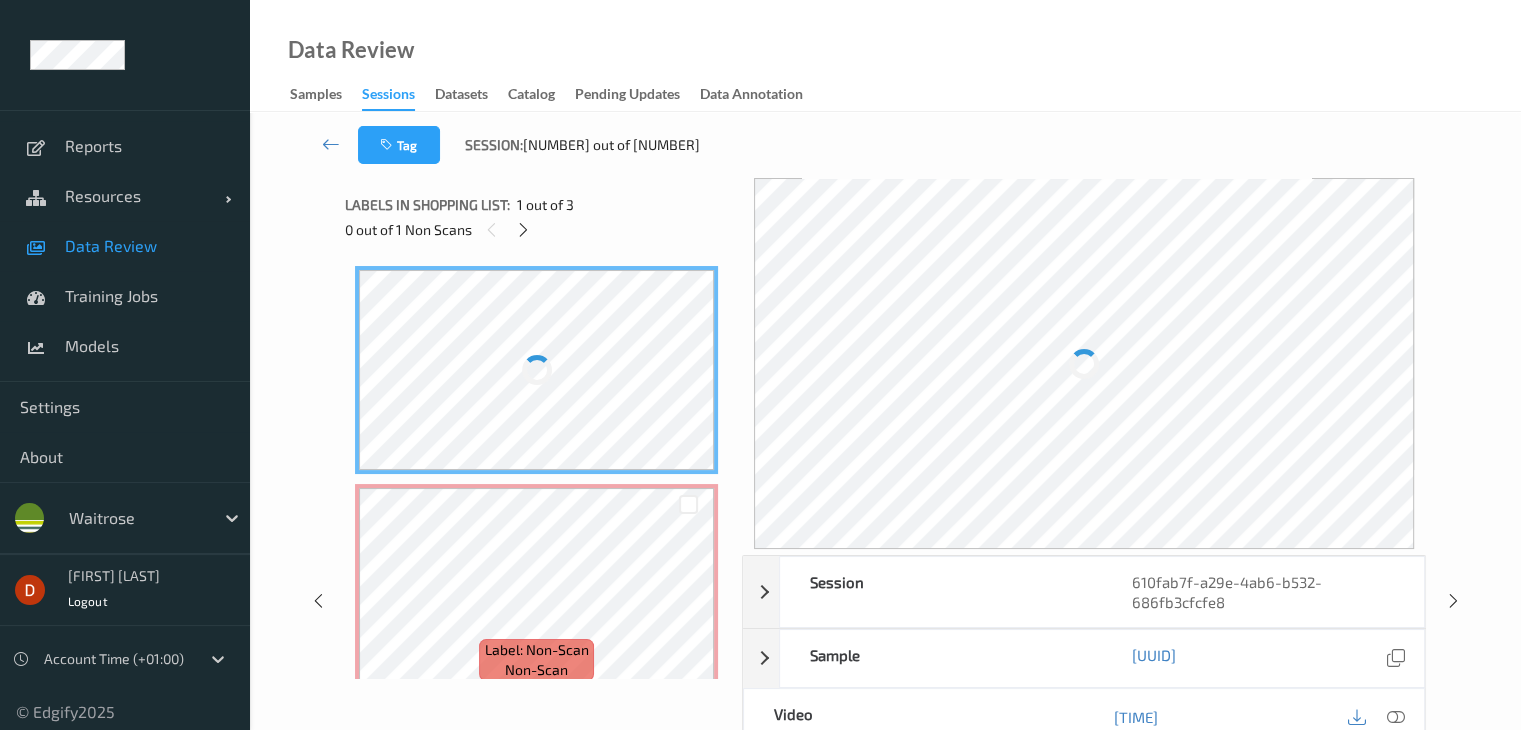 scroll, scrollTop: 0, scrollLeft: 0, axis: both 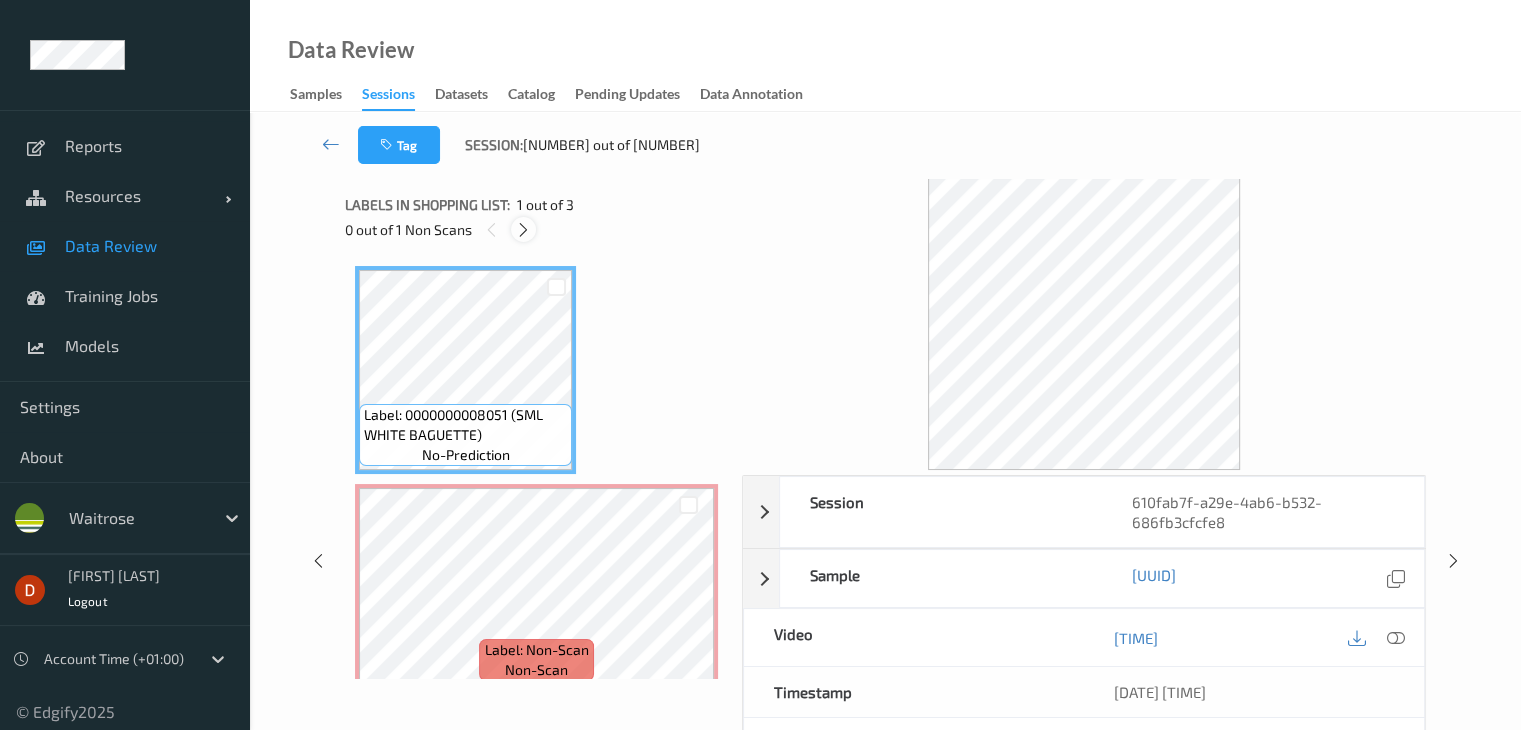 click at bounding box center [523, 230] 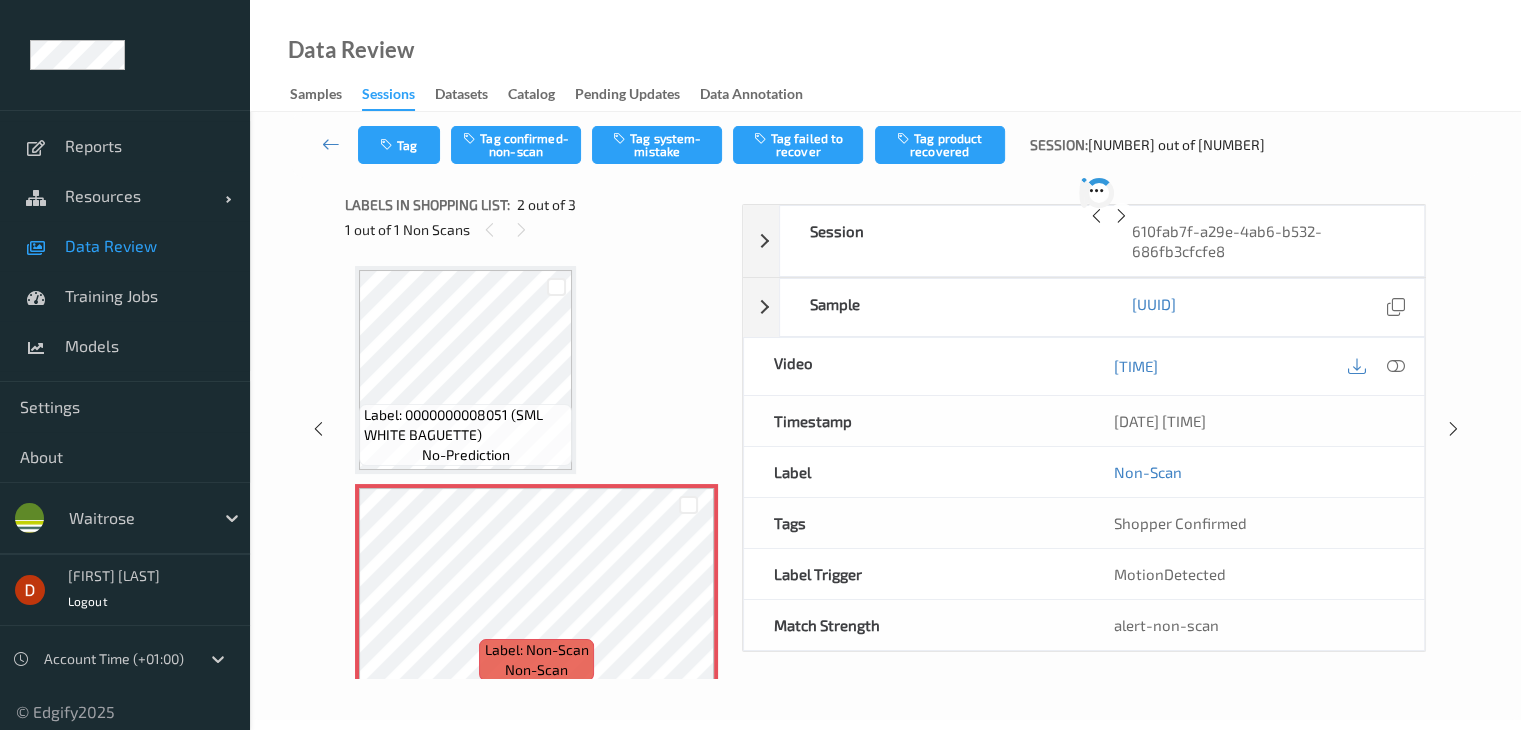 scroll, scrollTop: 10, scrollLeft: 0, axis: vertical 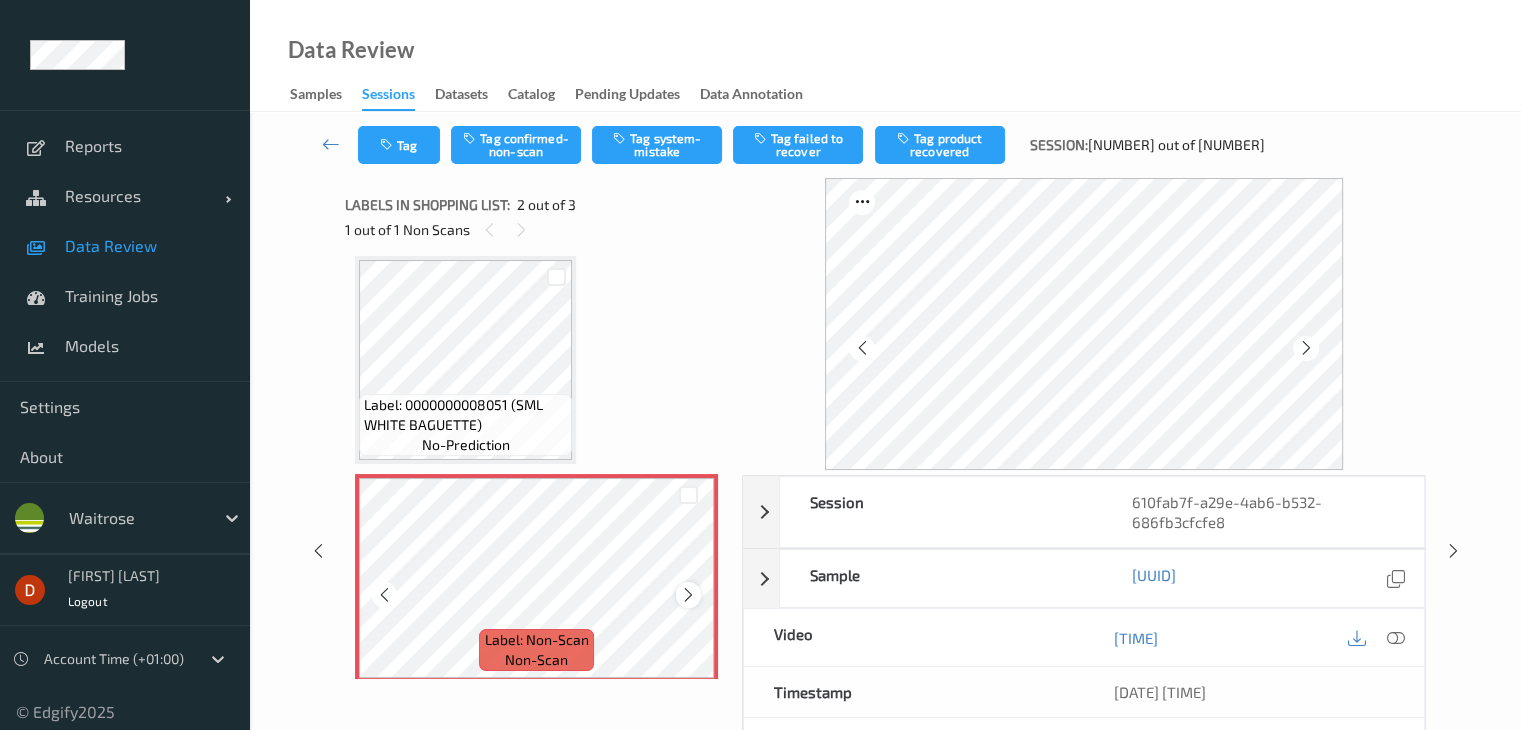 click at bounding box center (688, 595) 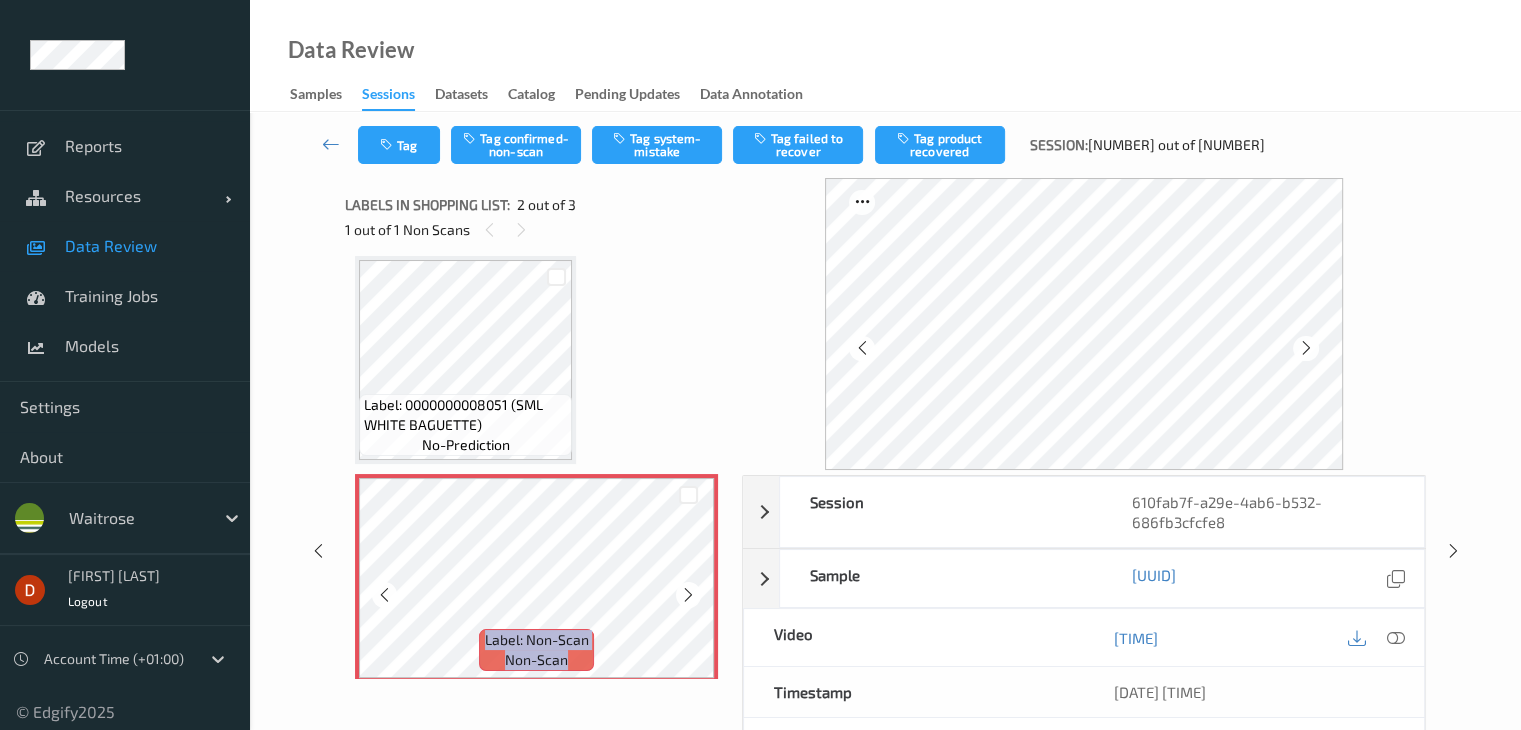 click at bounding box center [688, 595] 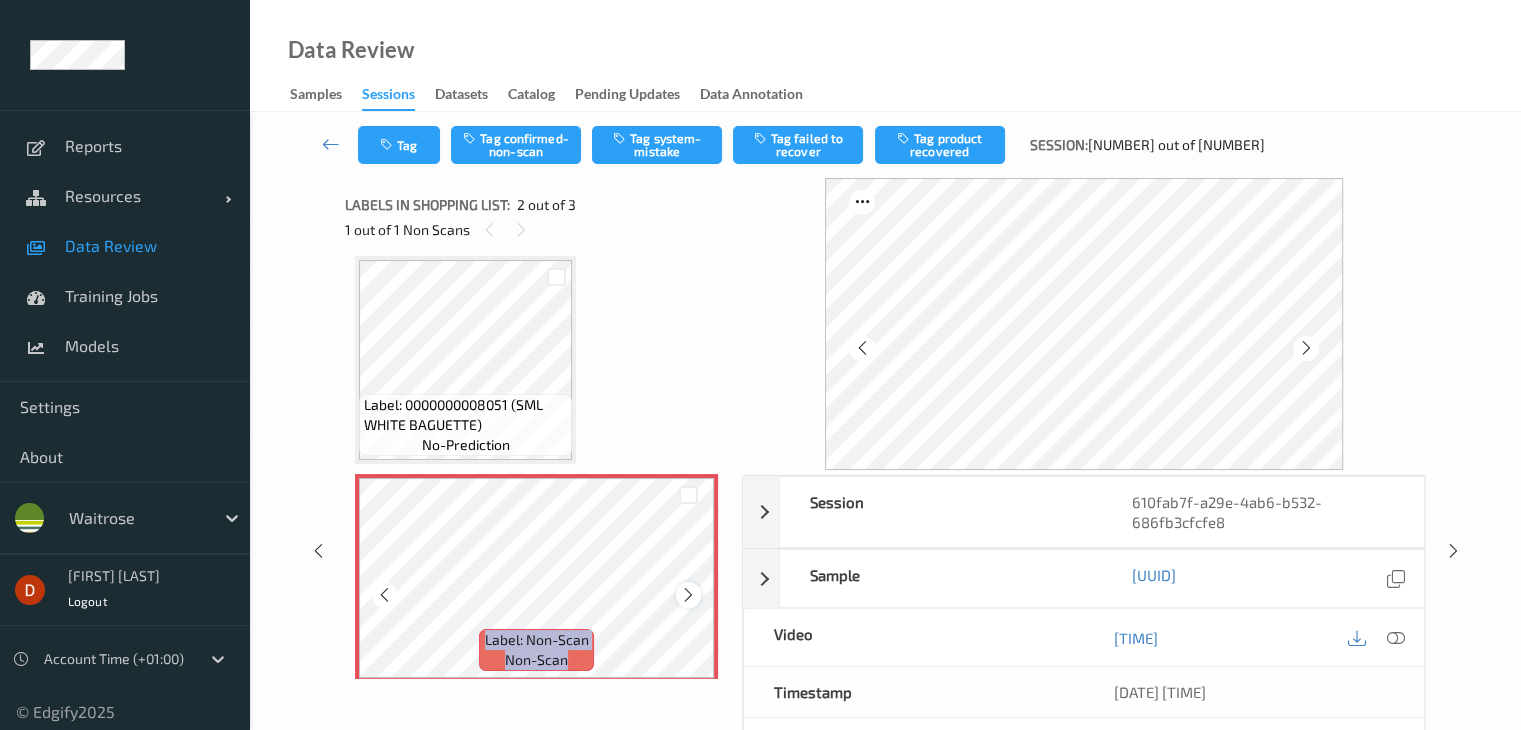click at bounding box center (688, 595) 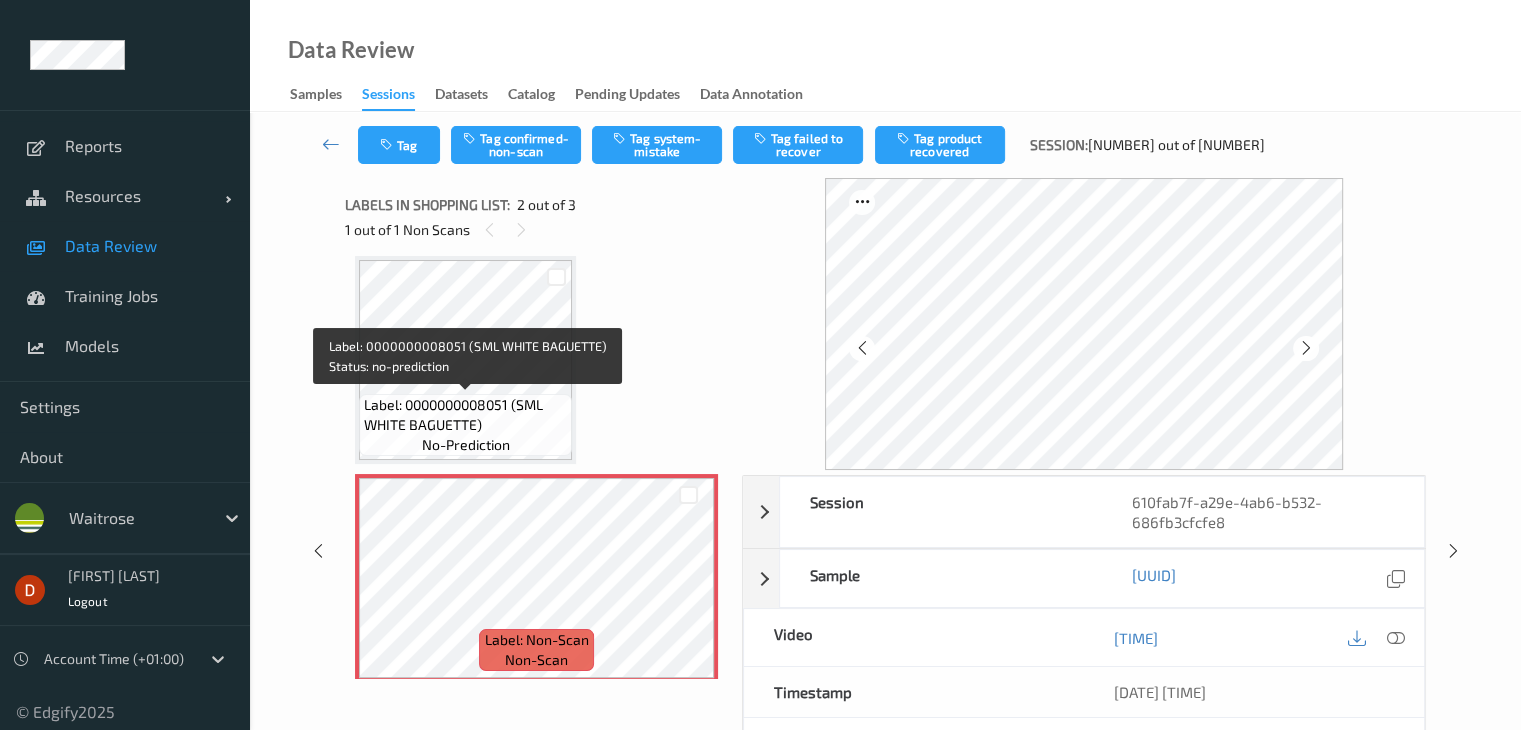 click on "Label: 0000000008051 (SML WHITE BAGUETTE)" at bounding box center [465, 415] 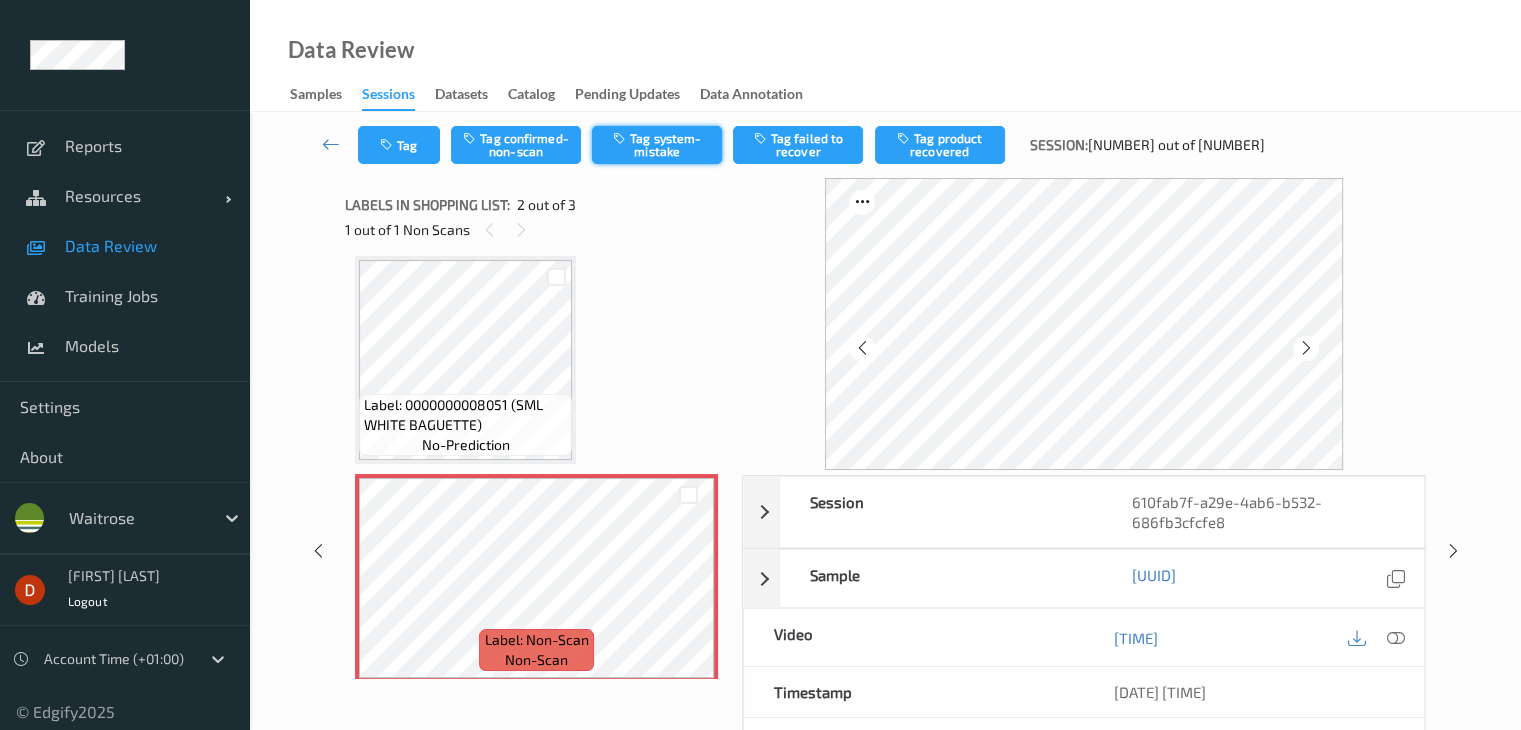 click on "Tag   system-mistake" at bounding box center (657, 145) 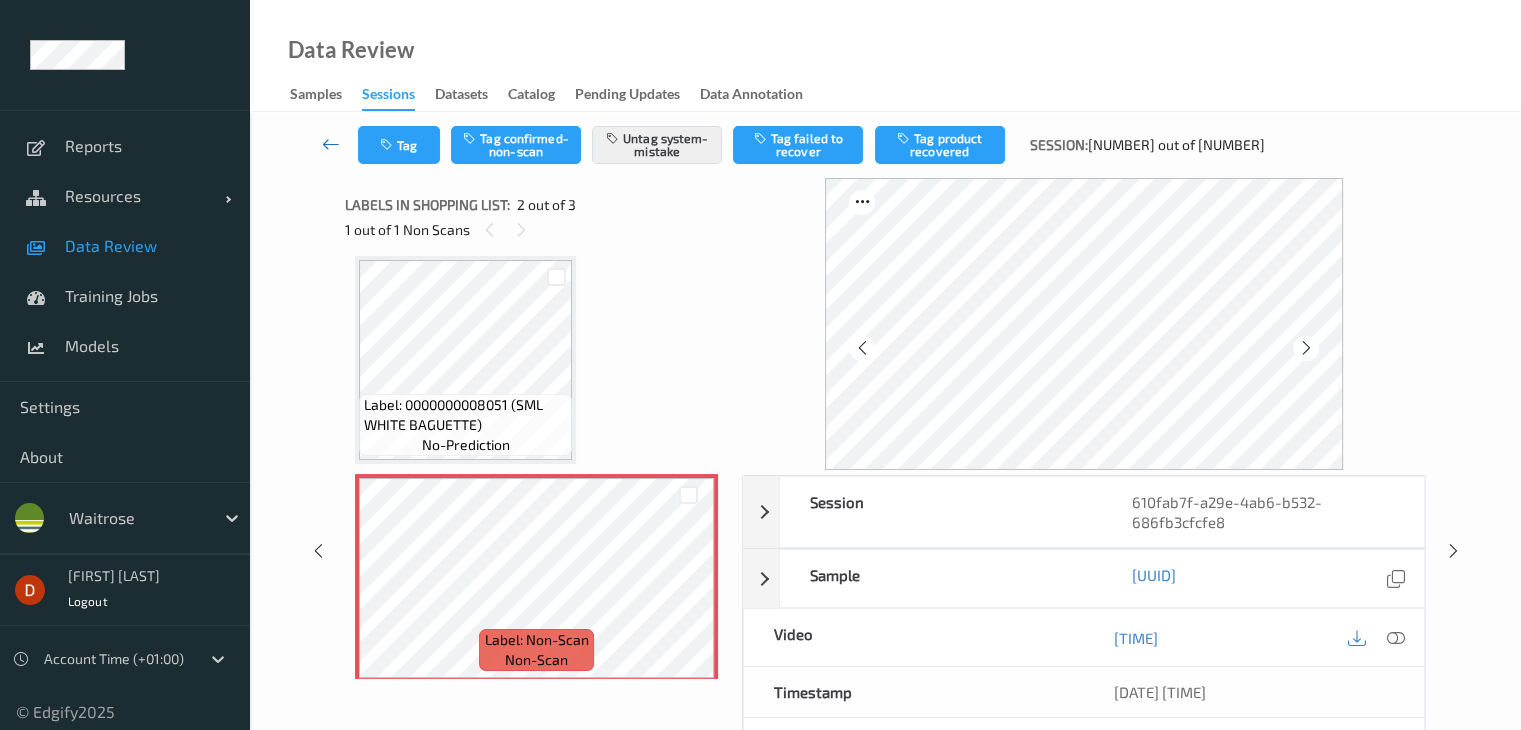 click at bounding box center (331, 144) 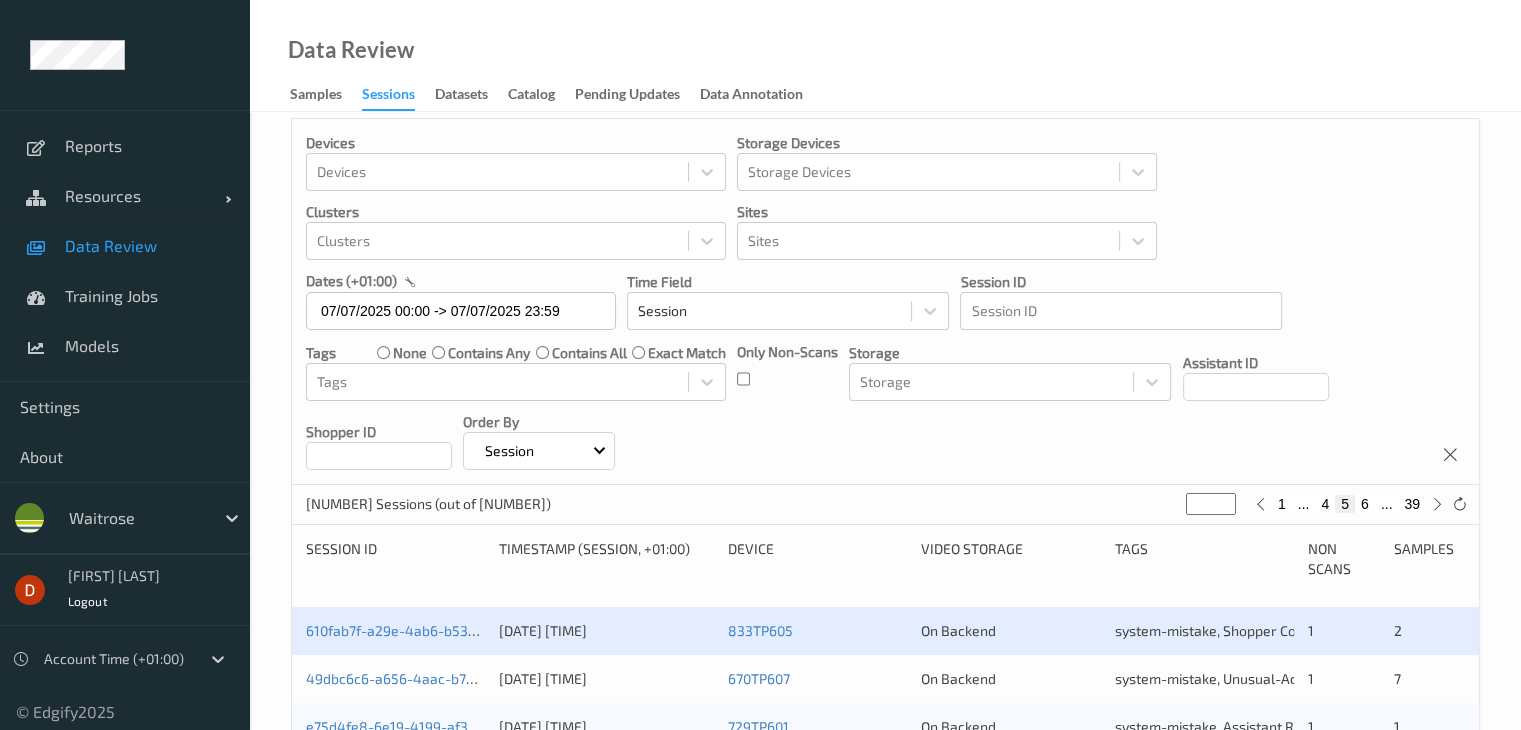 scroll, scrollTop: 200, scrollLeft: 0, axis: vertical 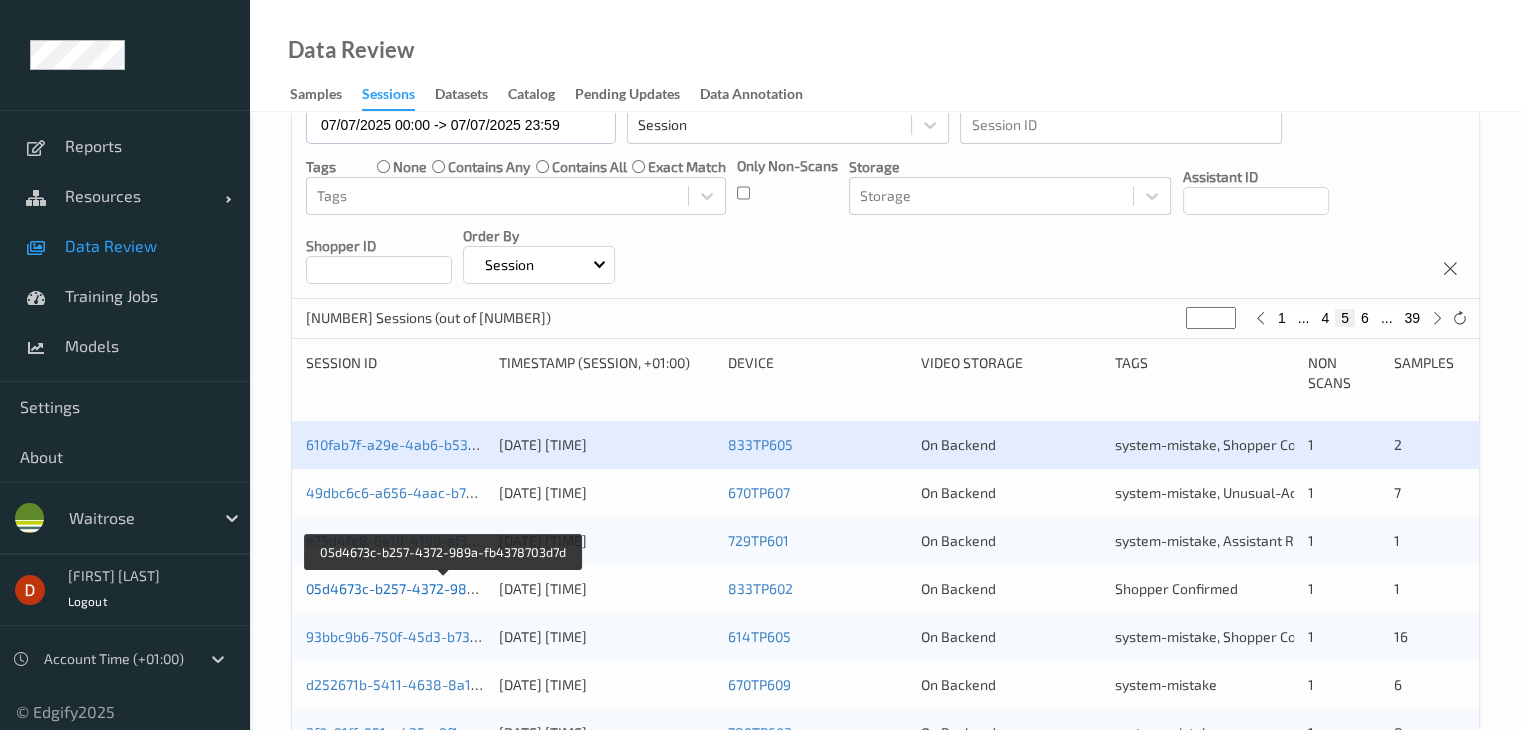 click on "05d4673c-b257-4372-989a-fb4378703d7d" at bounding box center (443, 588) 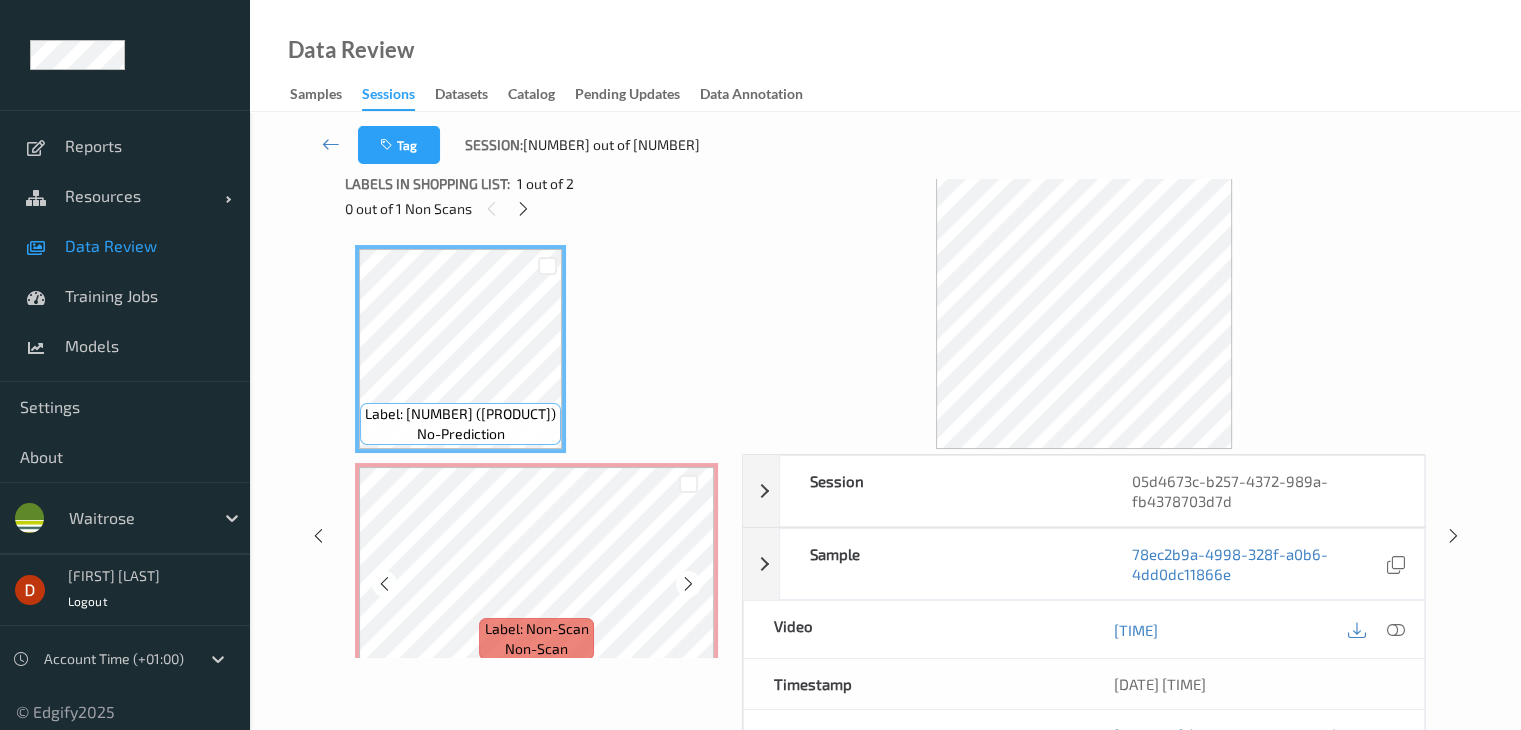 scroll, scrollTop: 0, scrollLeft: 0, axis: both 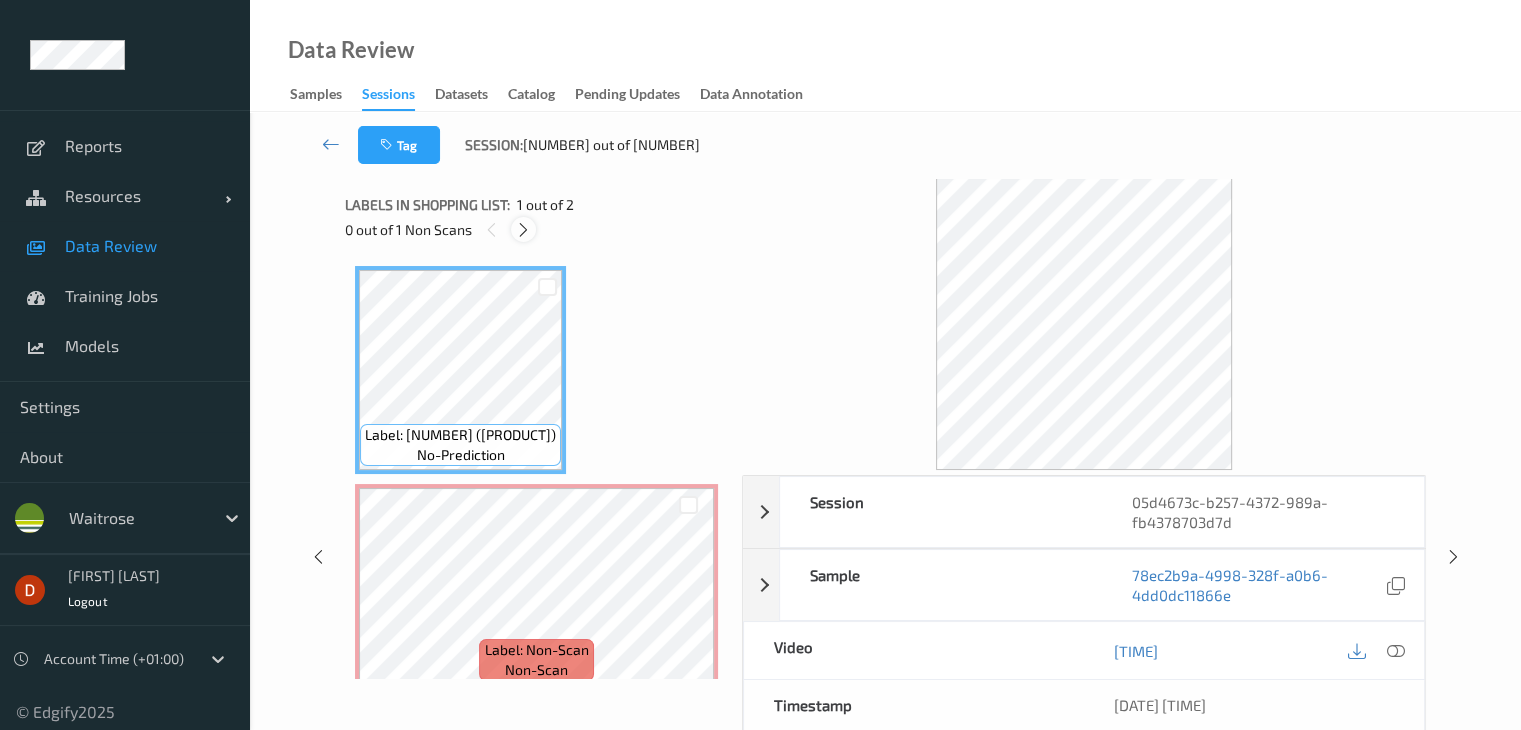 click at bounding box center (523, 230) 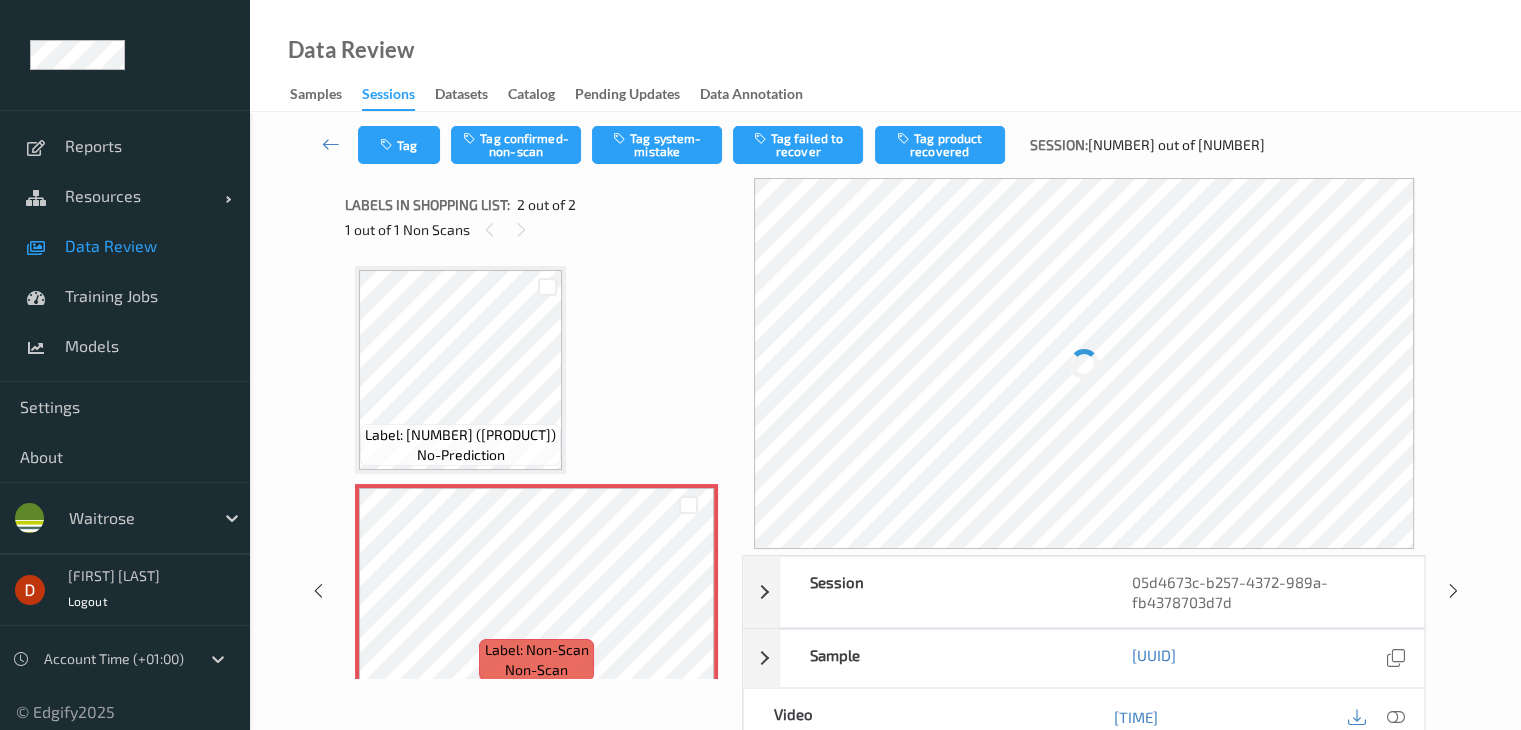 scroll, scrollTop: 10, scrollLeft: 0, axis: vertical 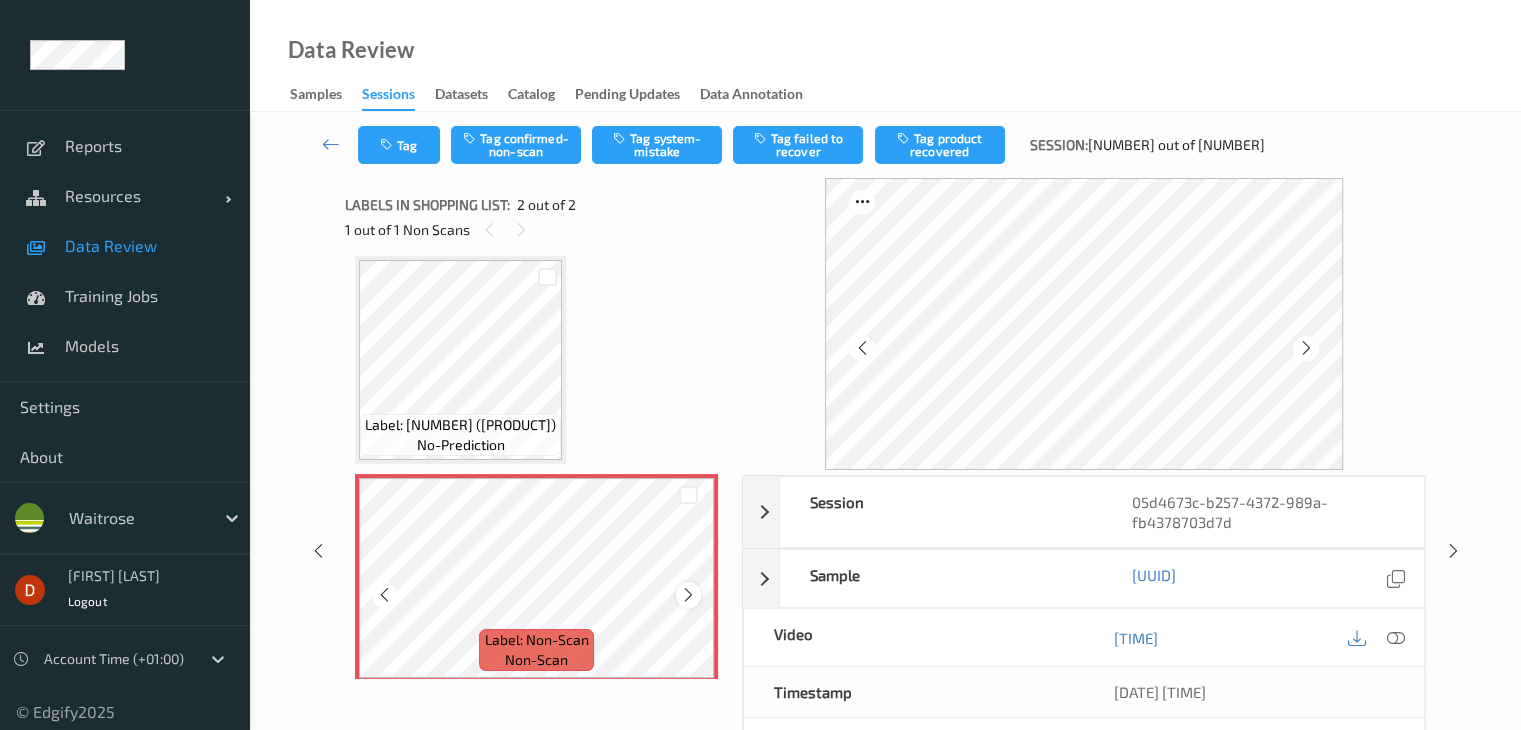 click at bounding box center [688, 595] 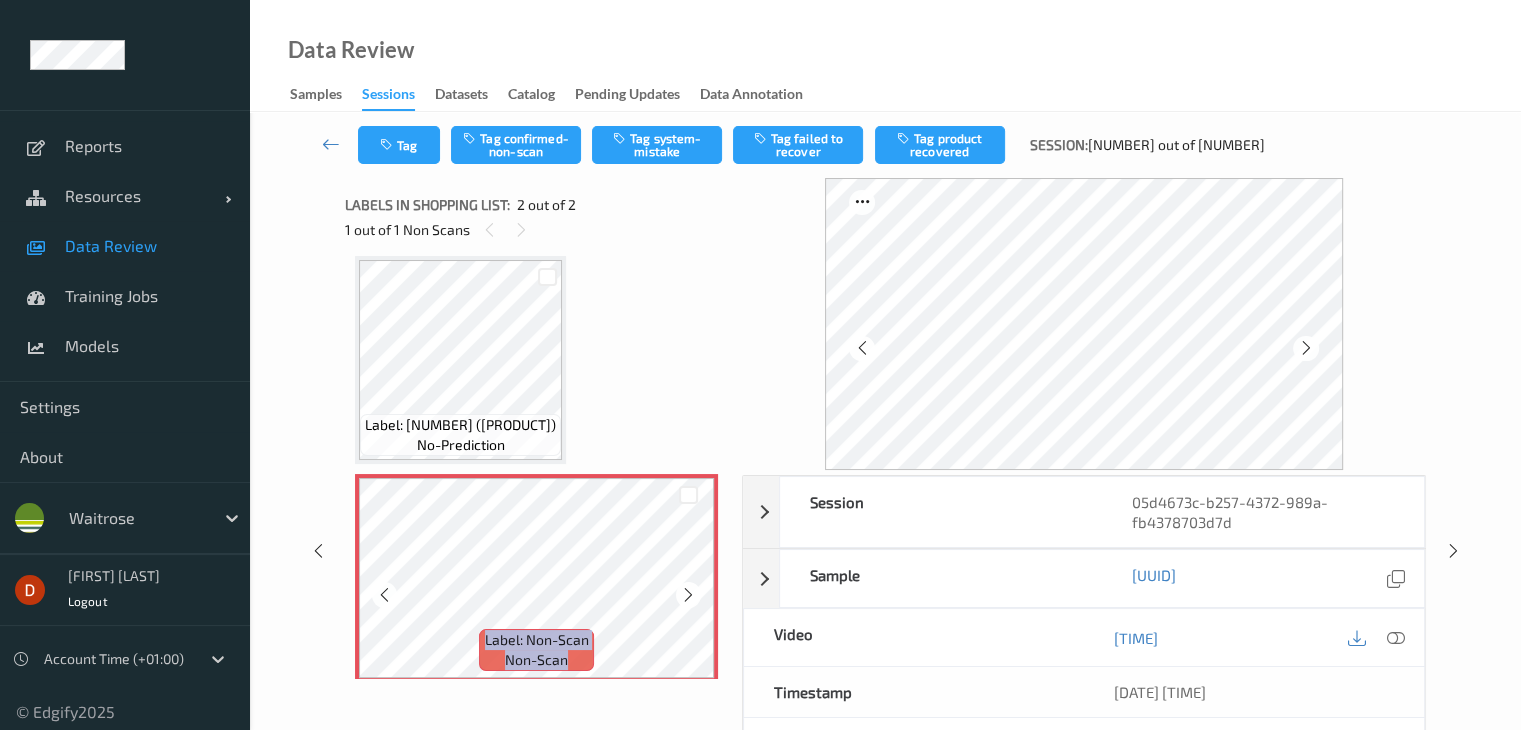 click at bounding box center [688, 595] 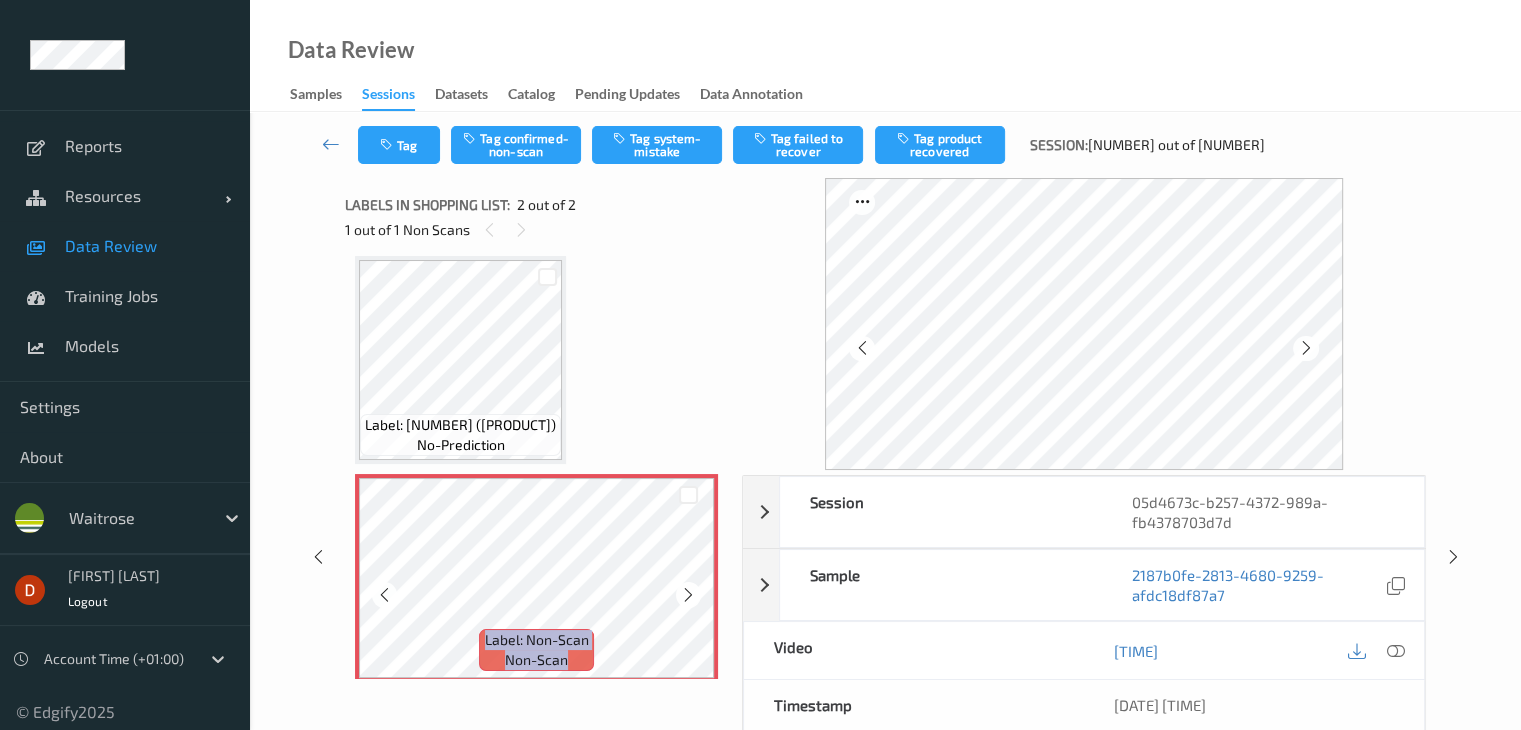 click at bounding box center [688, 595] 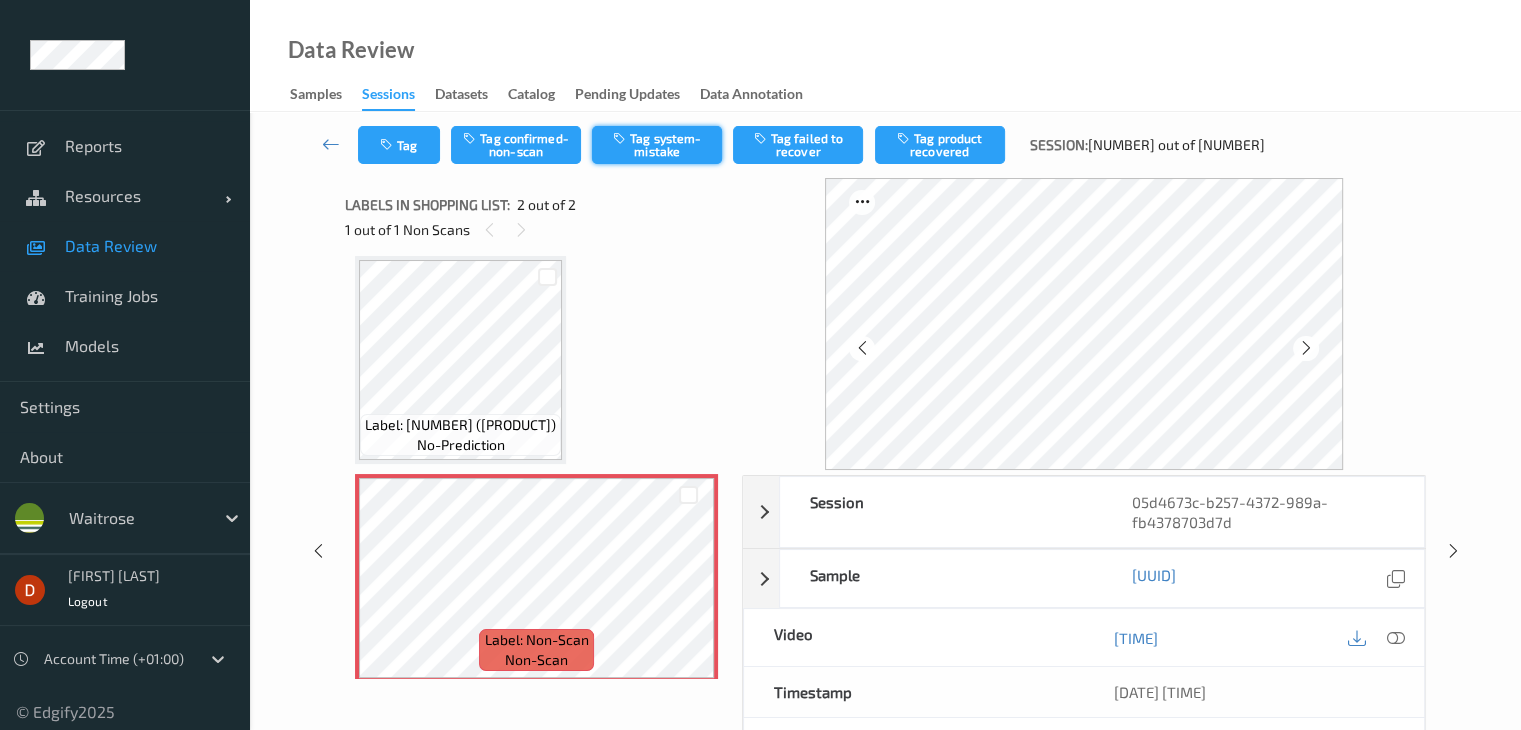 click on "Tag   system-mistake" at bounding box center [657, 145] 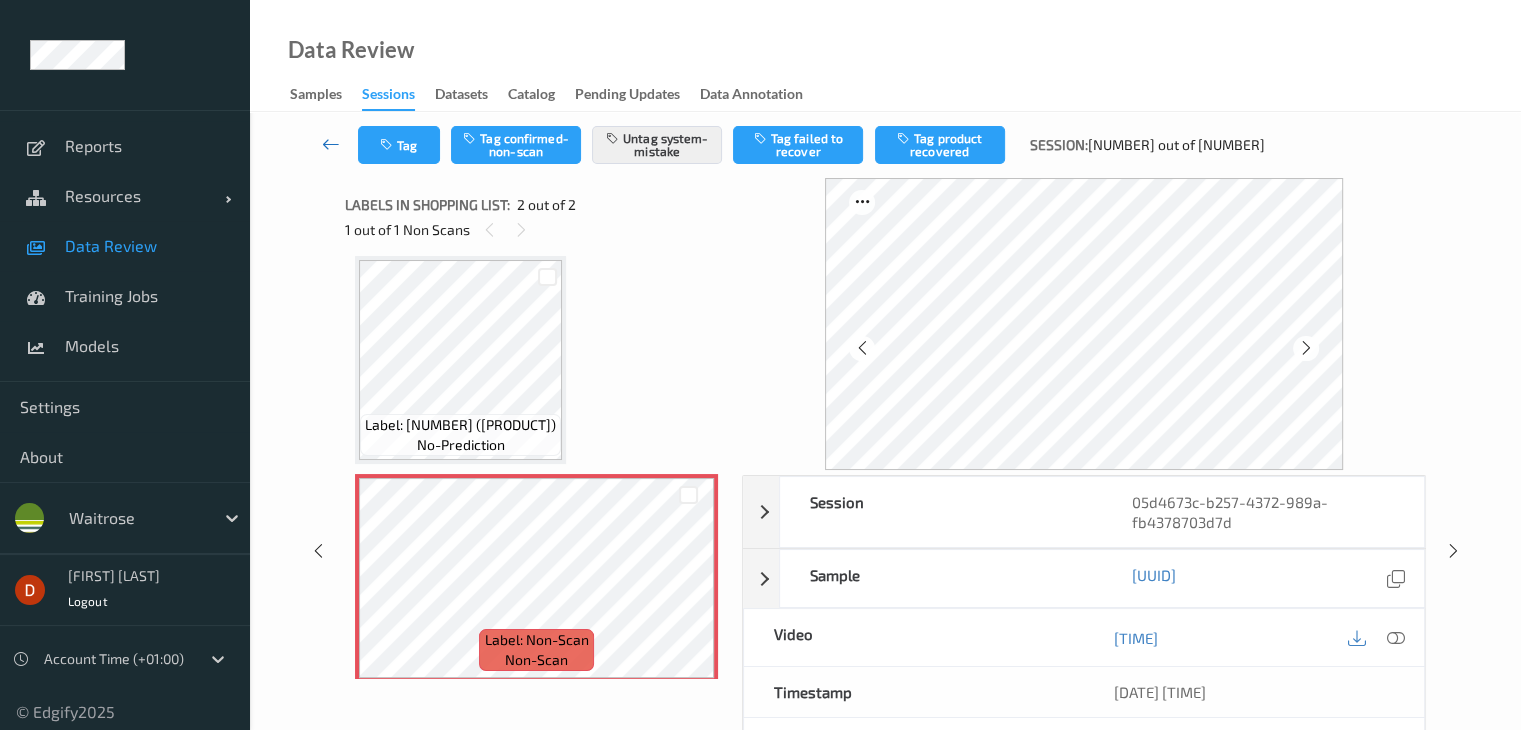 click at bounding box center [331, 145] 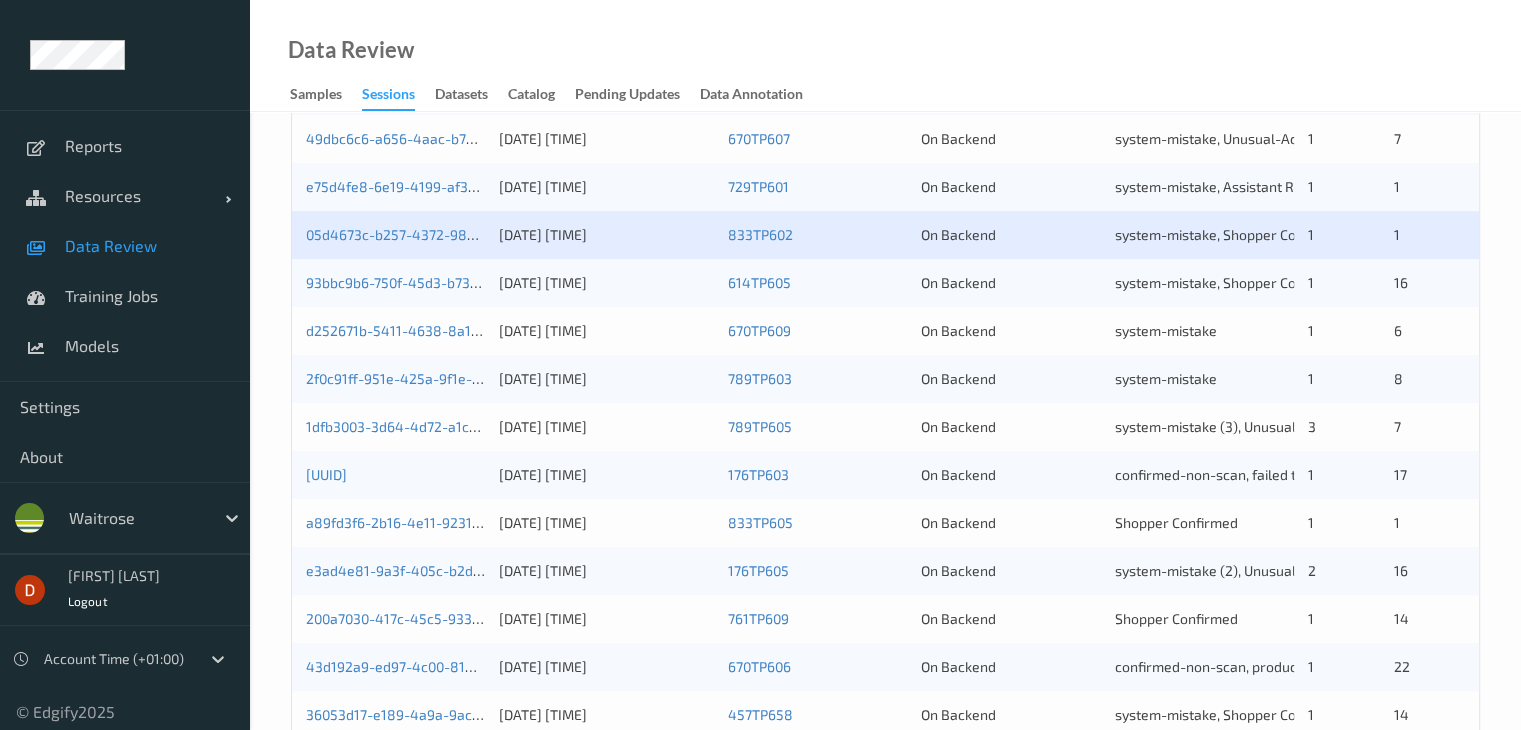 scroll, scrollTop: 600, scrollLeft: 0, axis: vertical 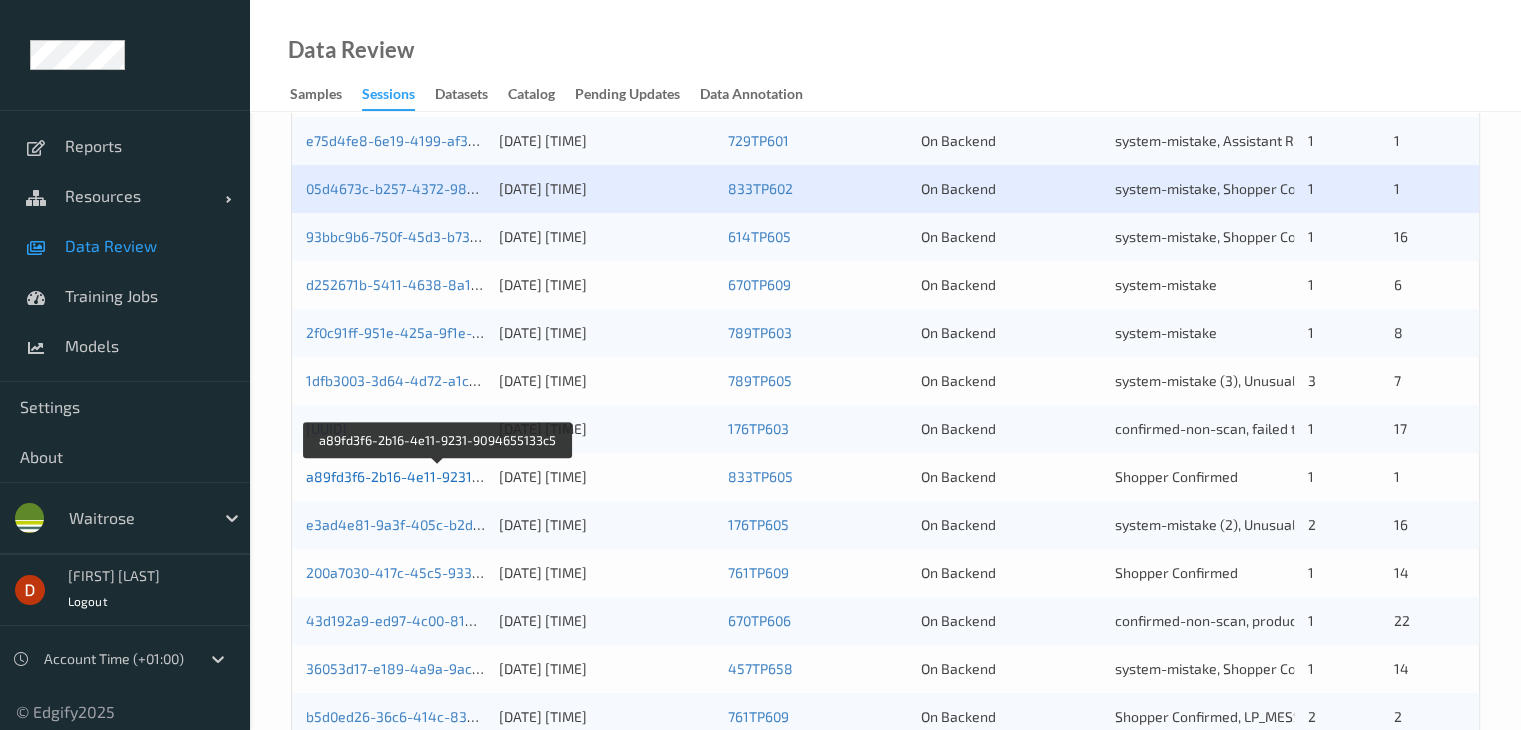 click on "a89fd3f6-2b16-4e11-9231-9094655133c5" at bounding box center [439, 476] 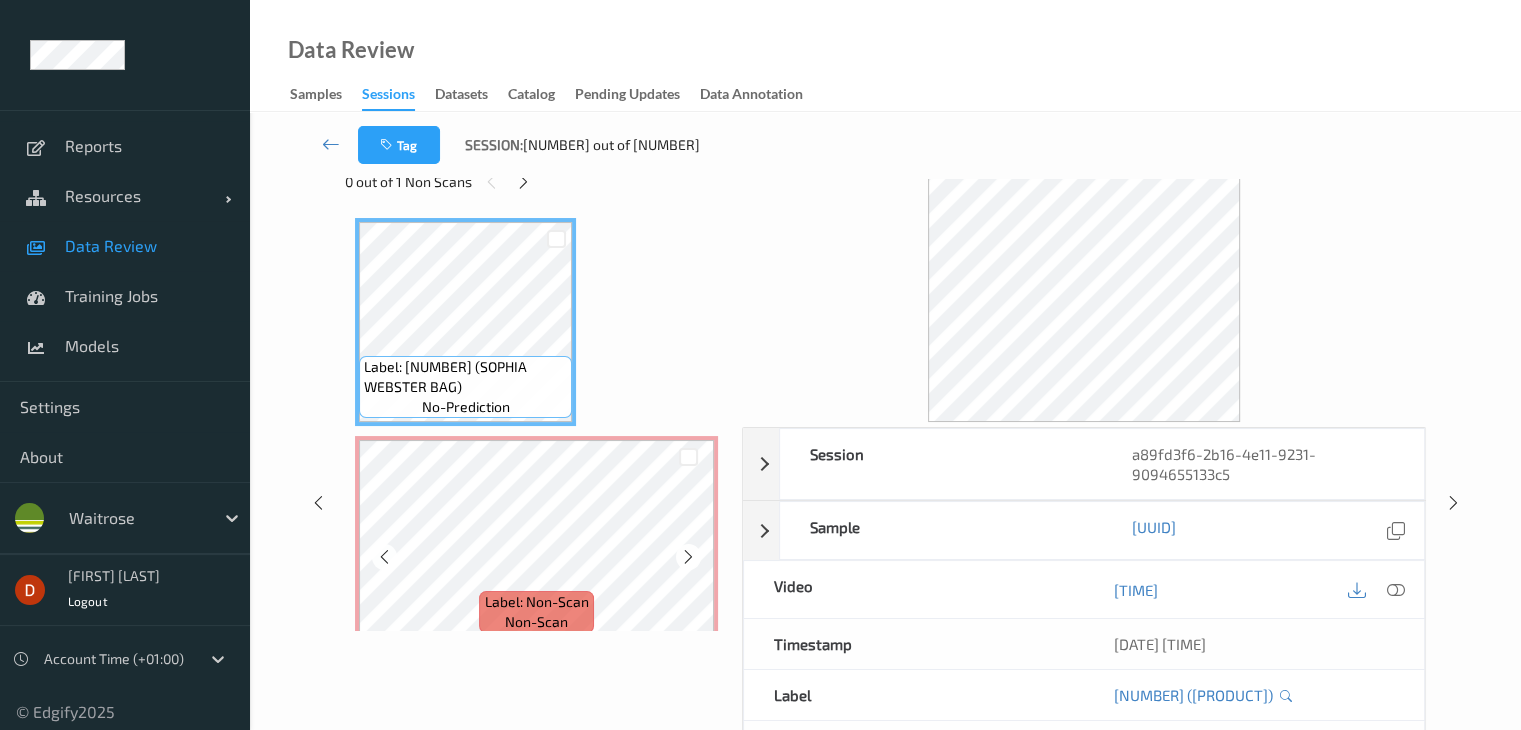 scroll, scrollTop: 0, scrollLeft: 0, axis: both 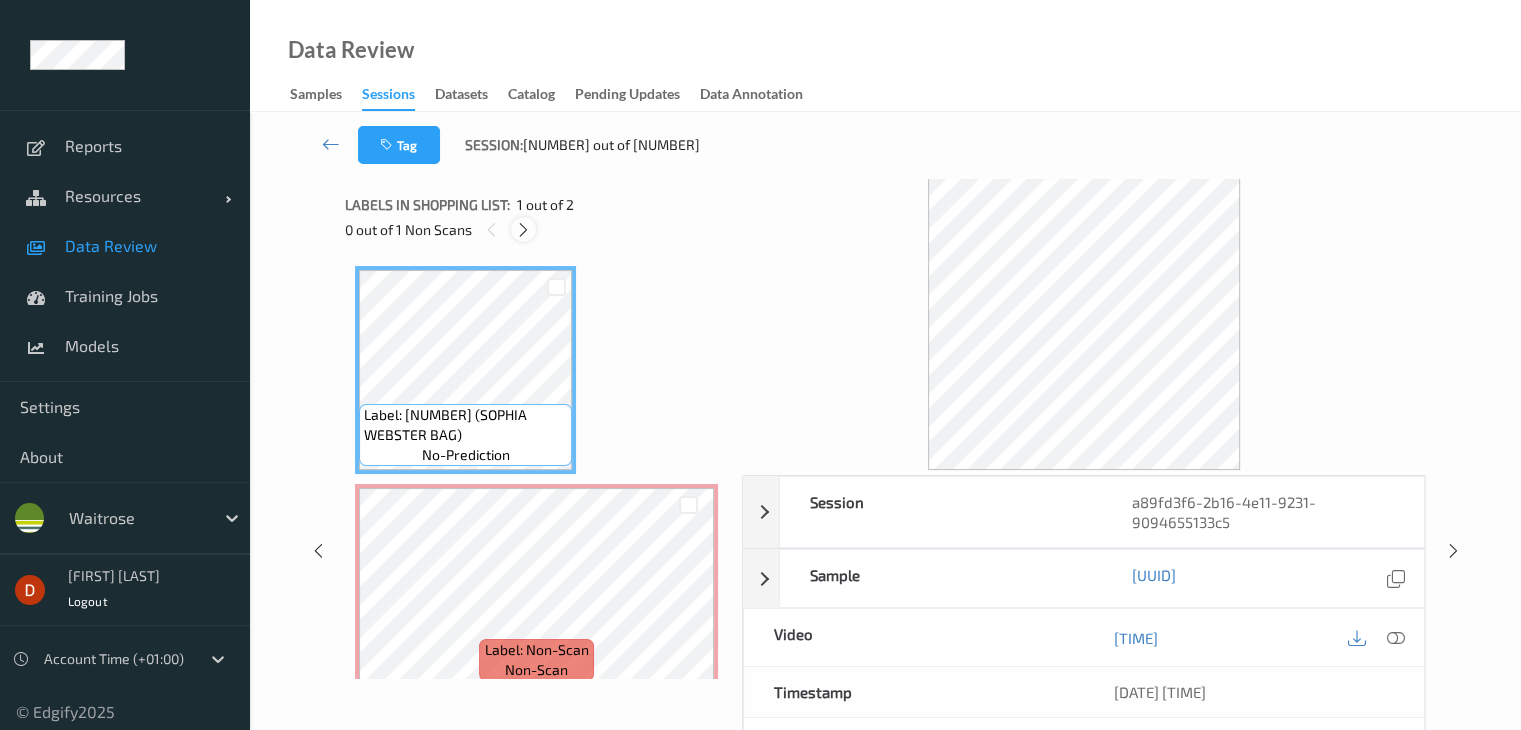 click at bounding box center [523, 229] 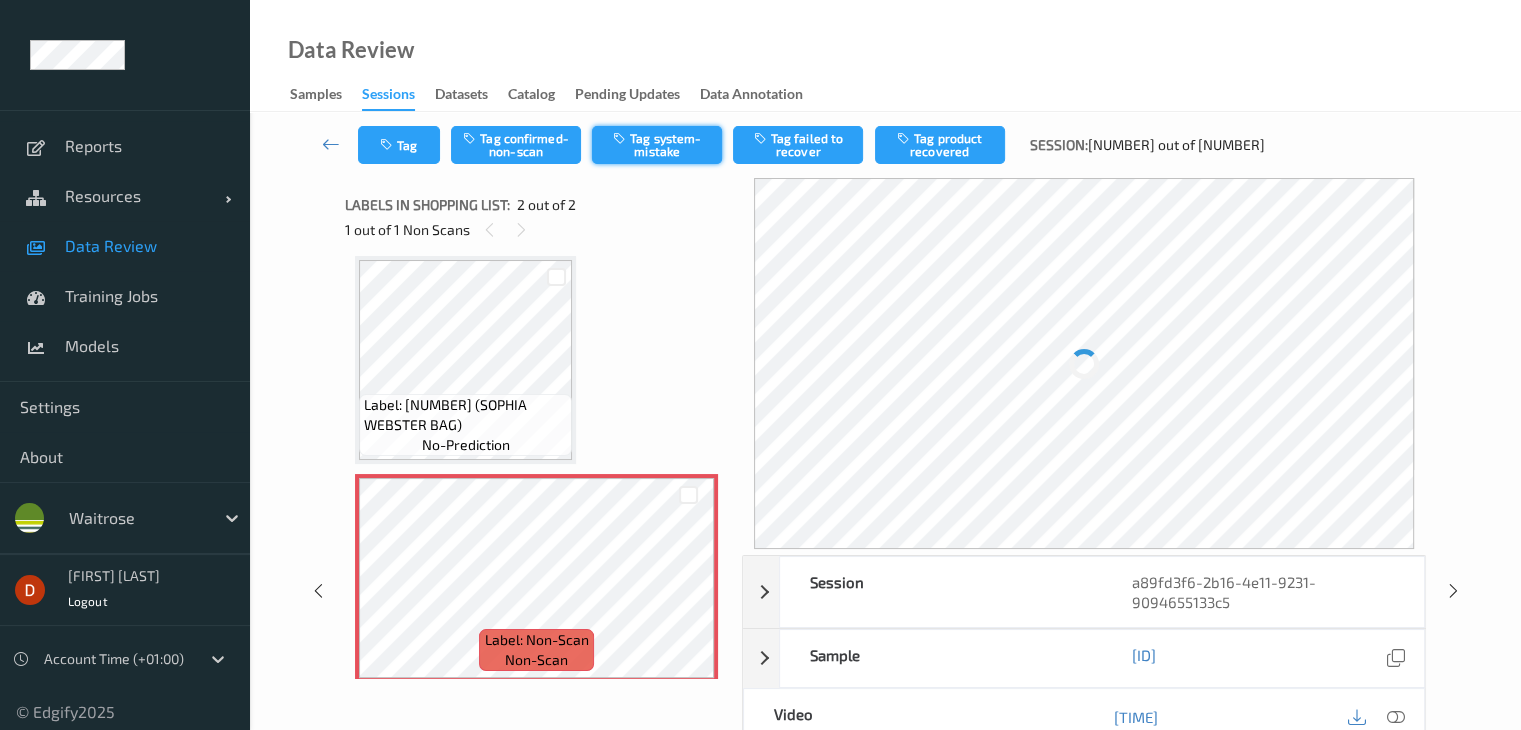 click on "Tag   system-mistake" at bounding box center [657, 145] 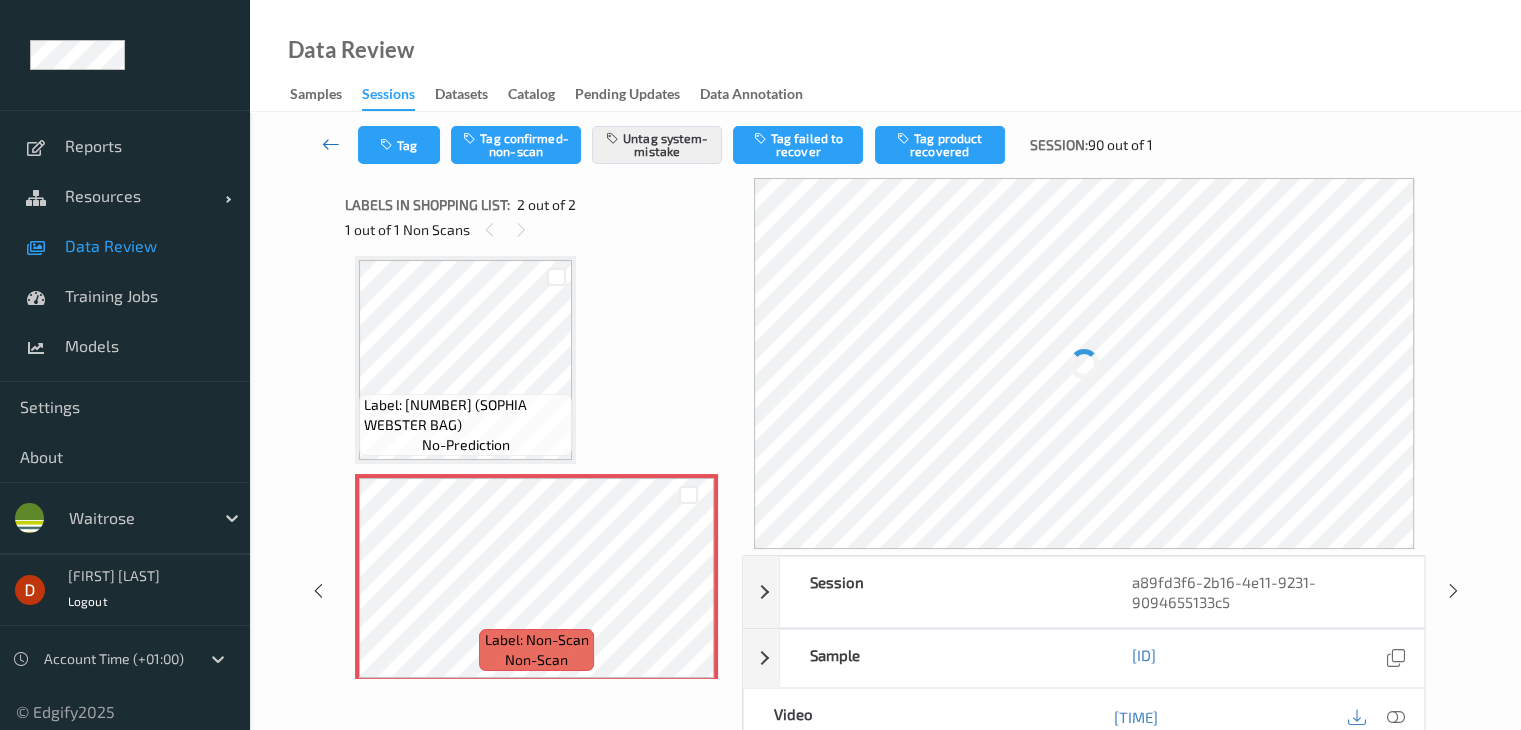 click at bounding box center [331, 144] 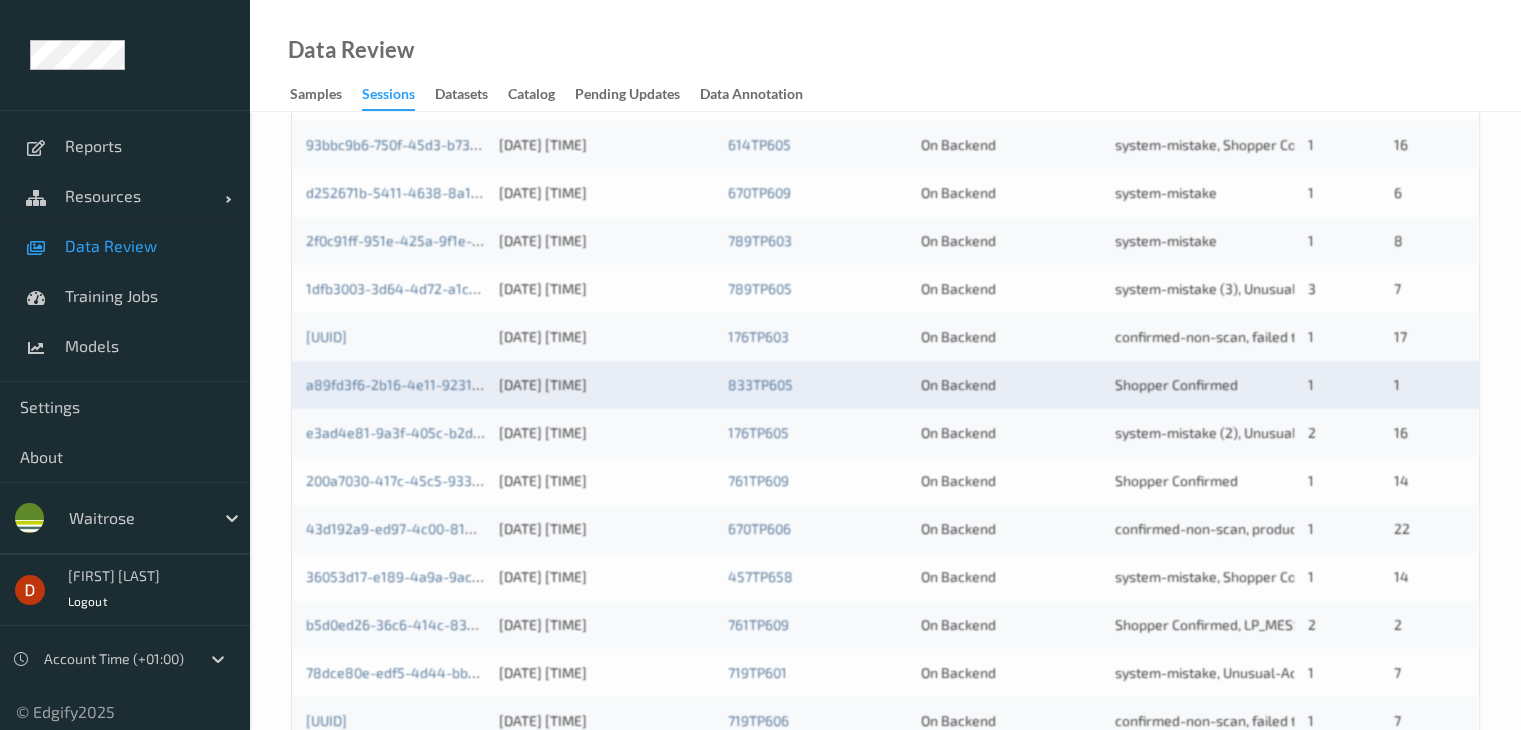 scroll, scrollTop: 800, scrollLeft: 0, axis: vertical 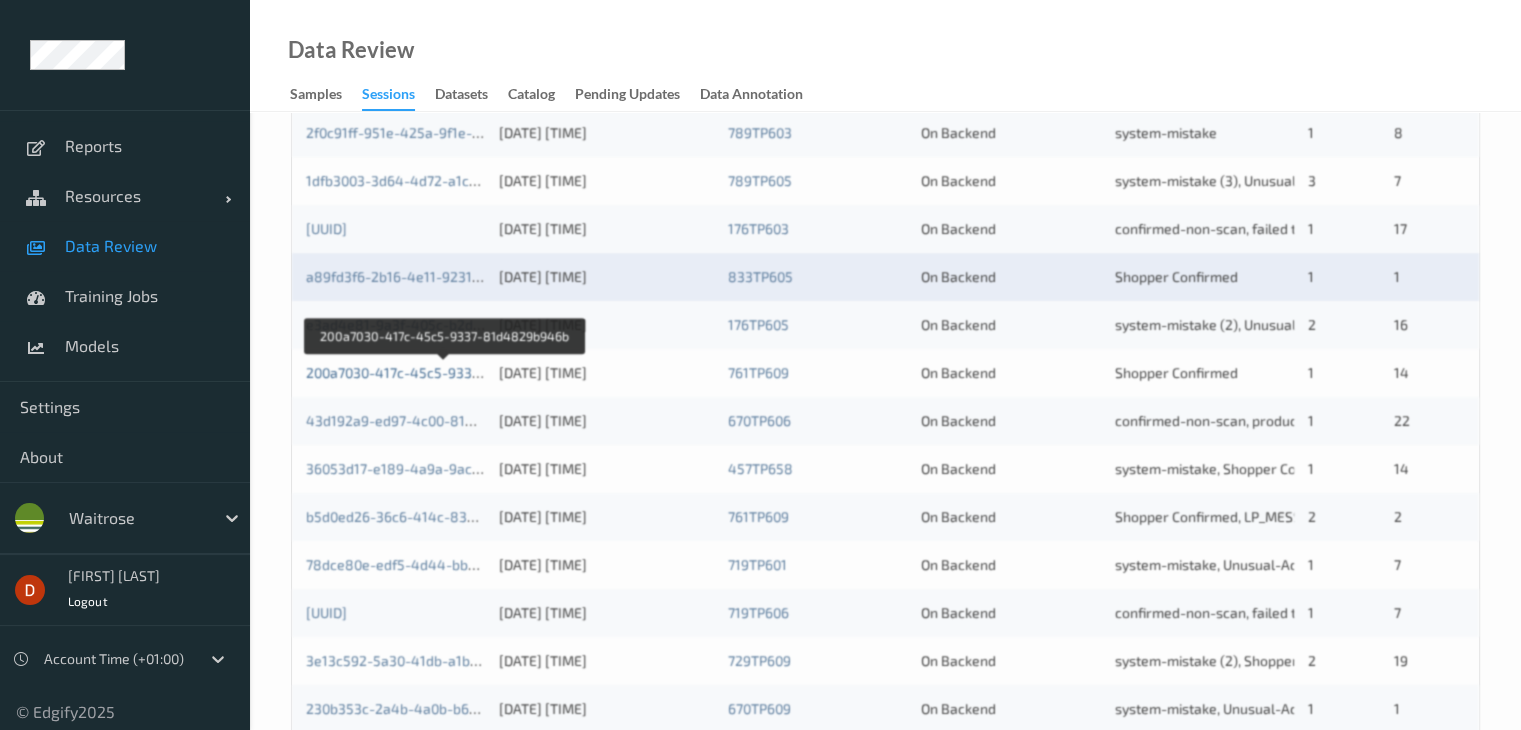 click on "200a7030-417c-45c5-9337-81d4829b946b" at bounding box center [444, 372] 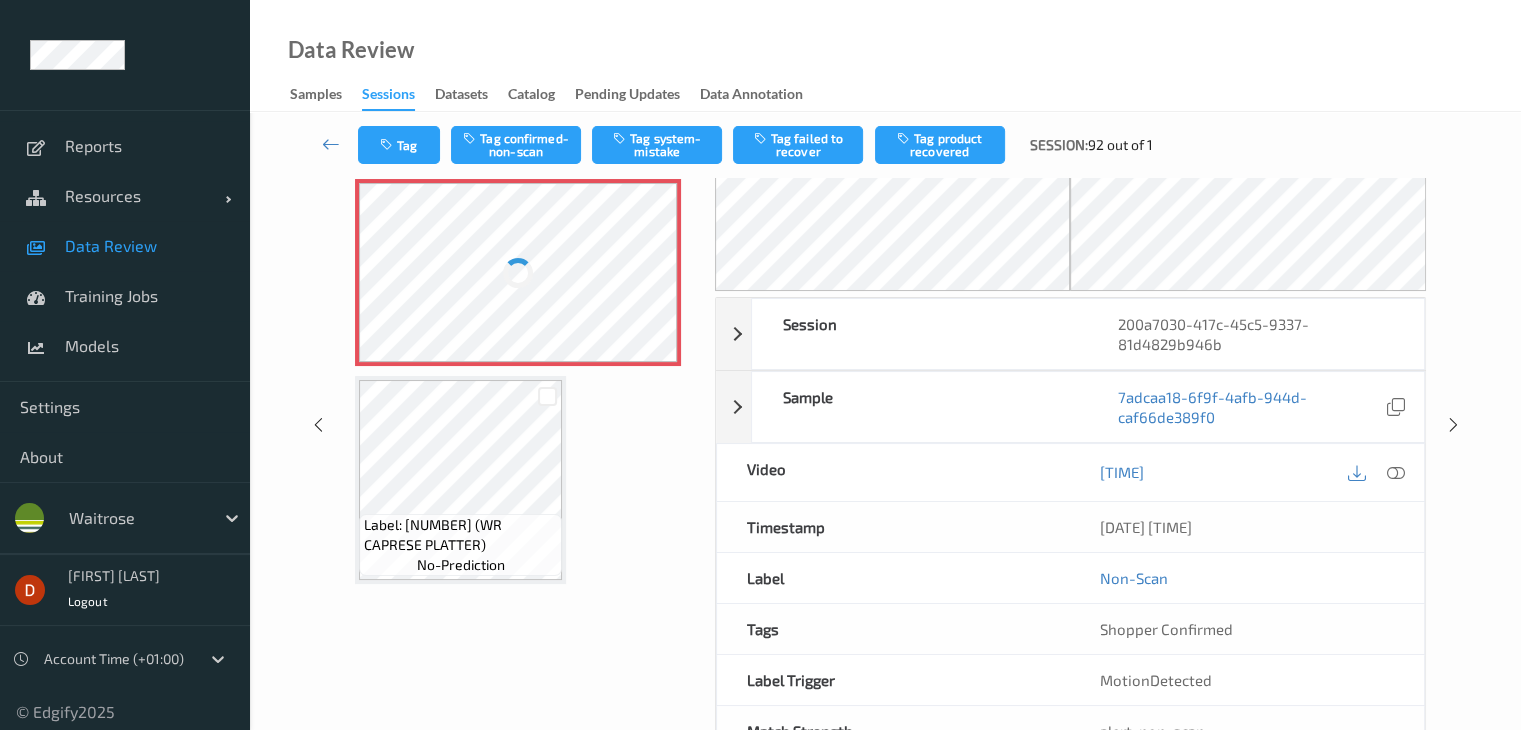 scroll, scrollTop: 0, scrollLeft: 0, axis: both 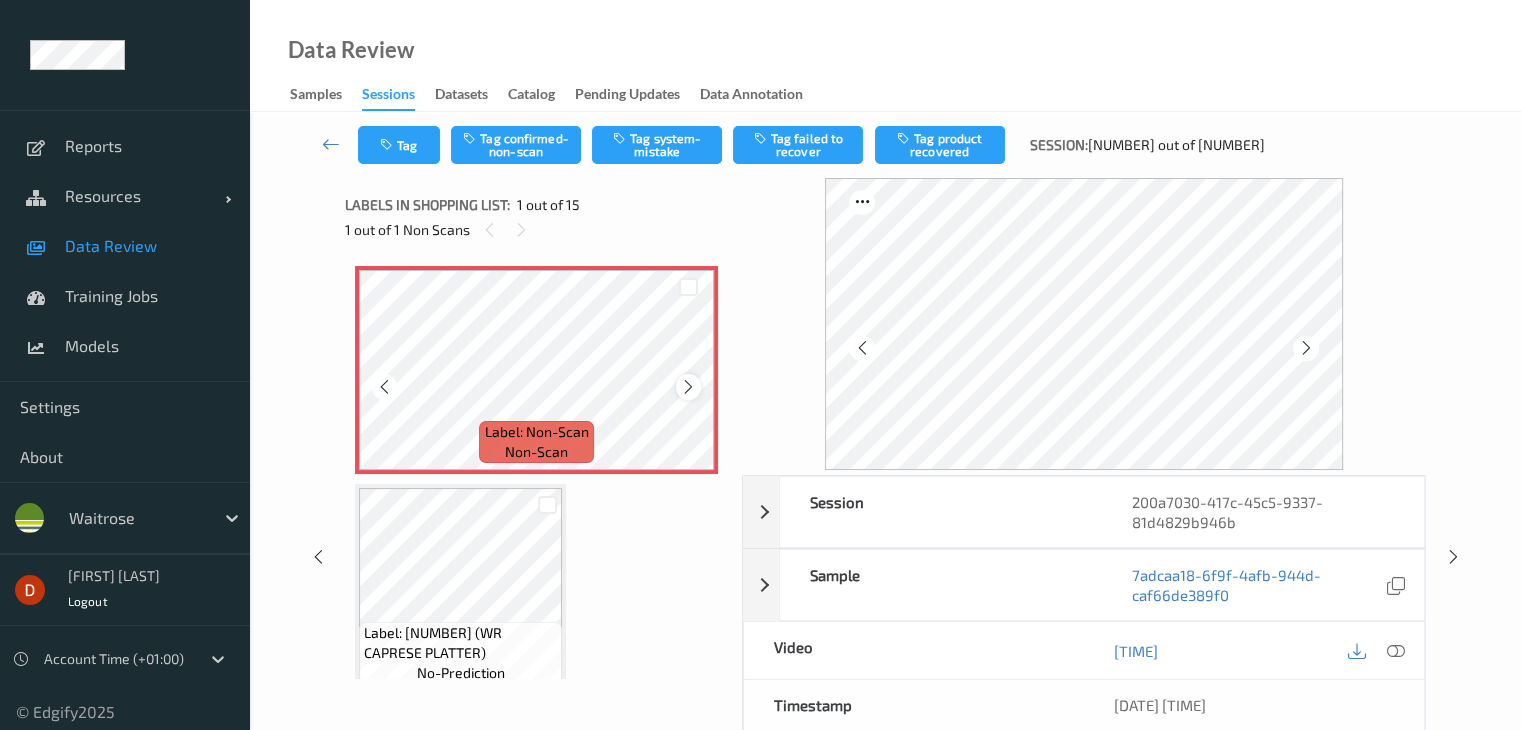 click at bounding box center (688, 387) 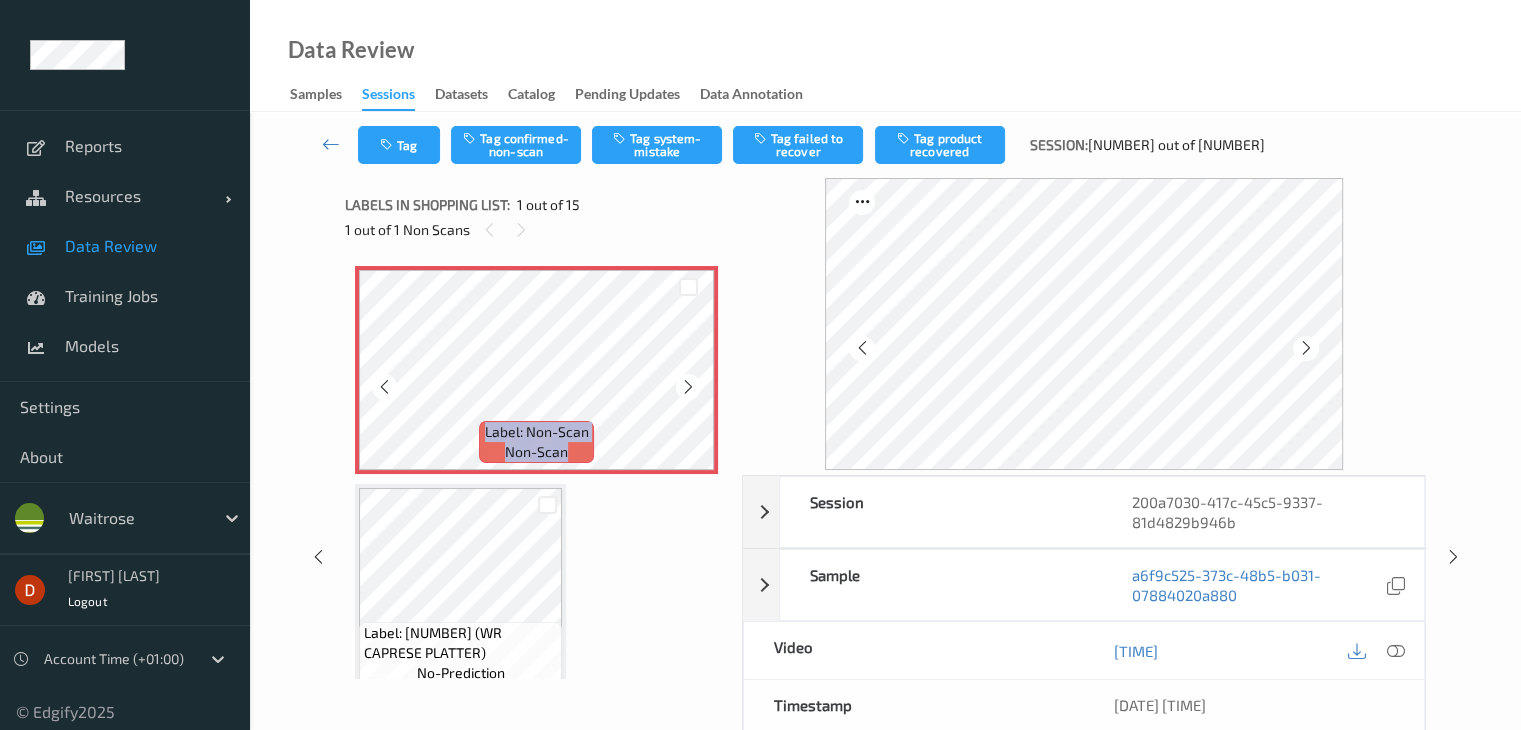 click at bounding box center [688, 387] 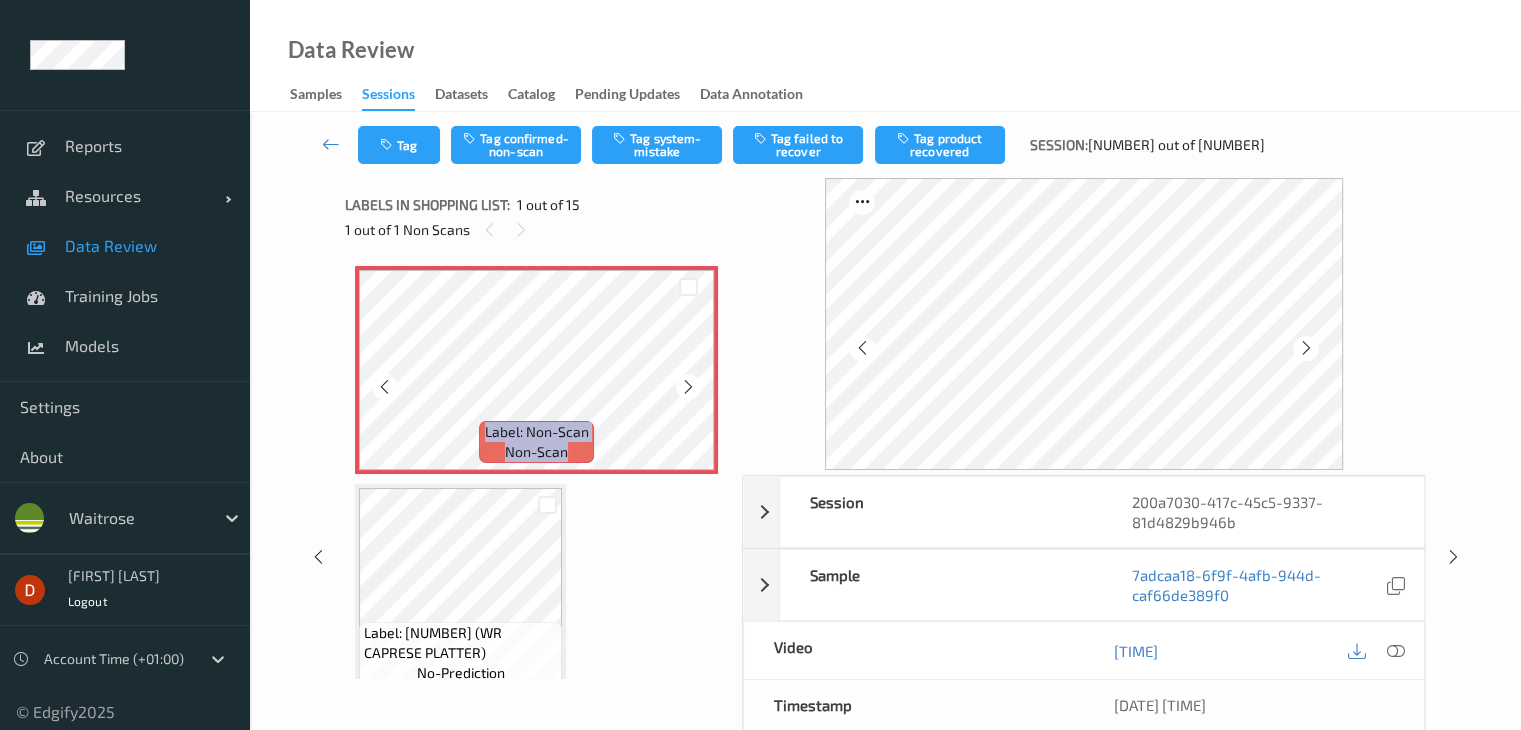 click at bounding box center (688, 387) 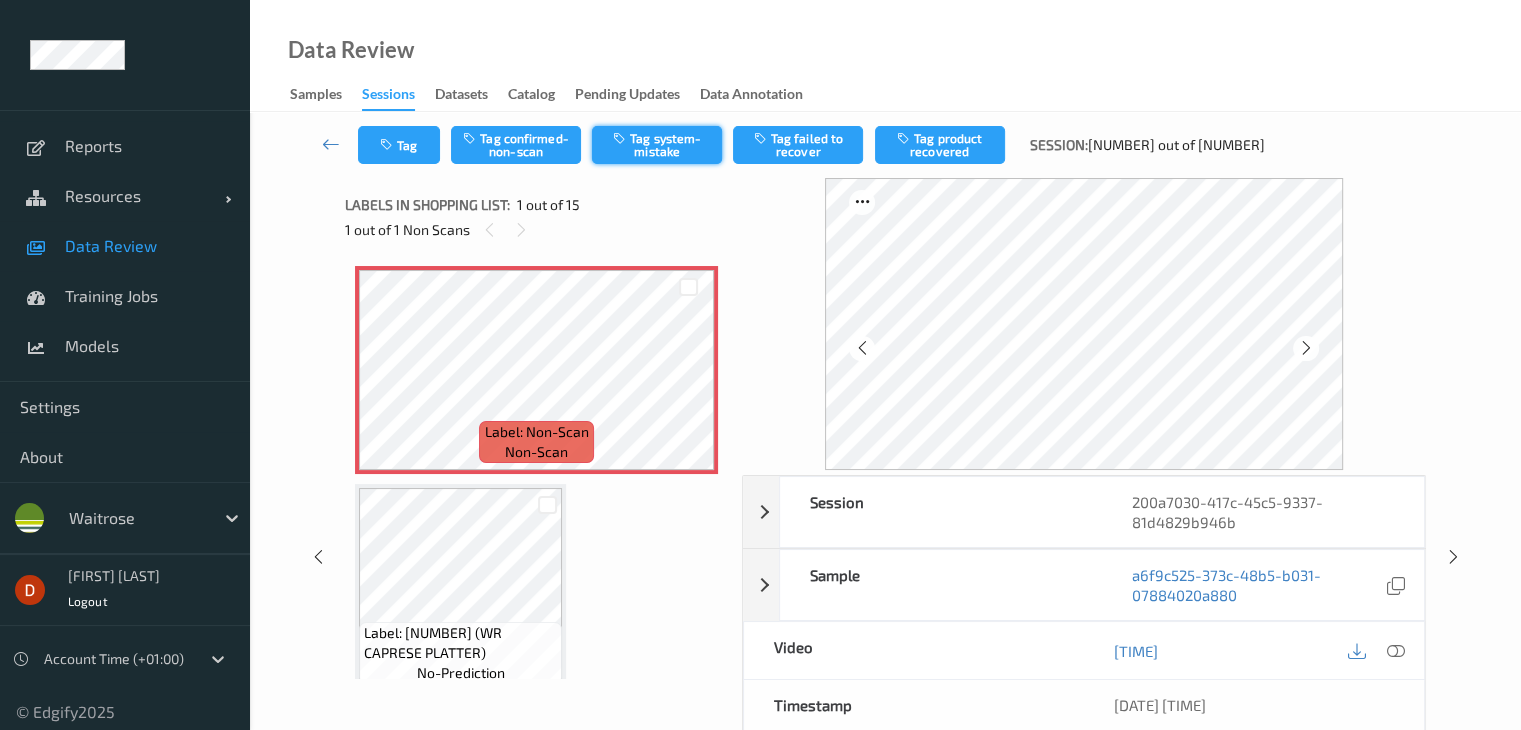 click on "Tag   system-mistake" at bounding box center [657, 145] 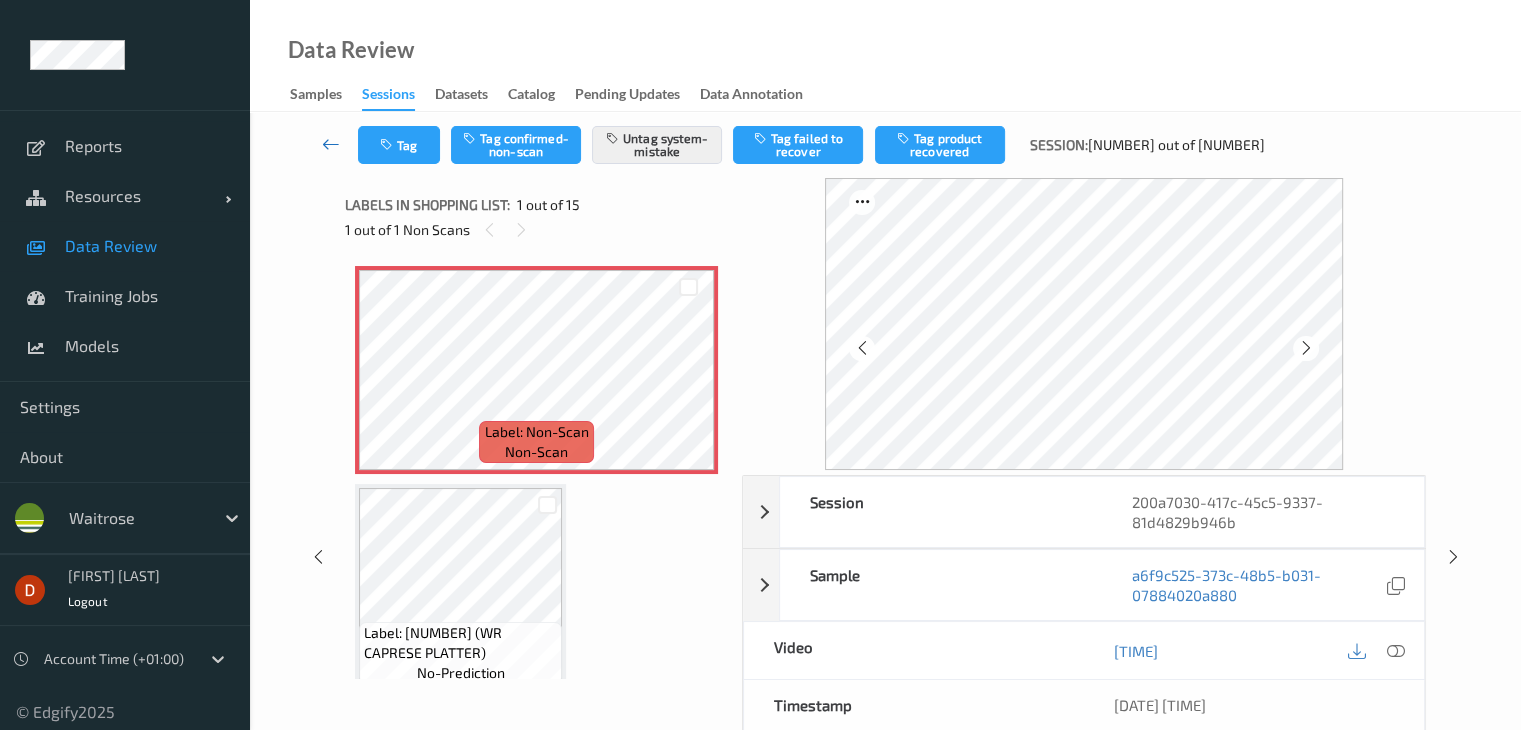 click at bounding box center [331, 144] 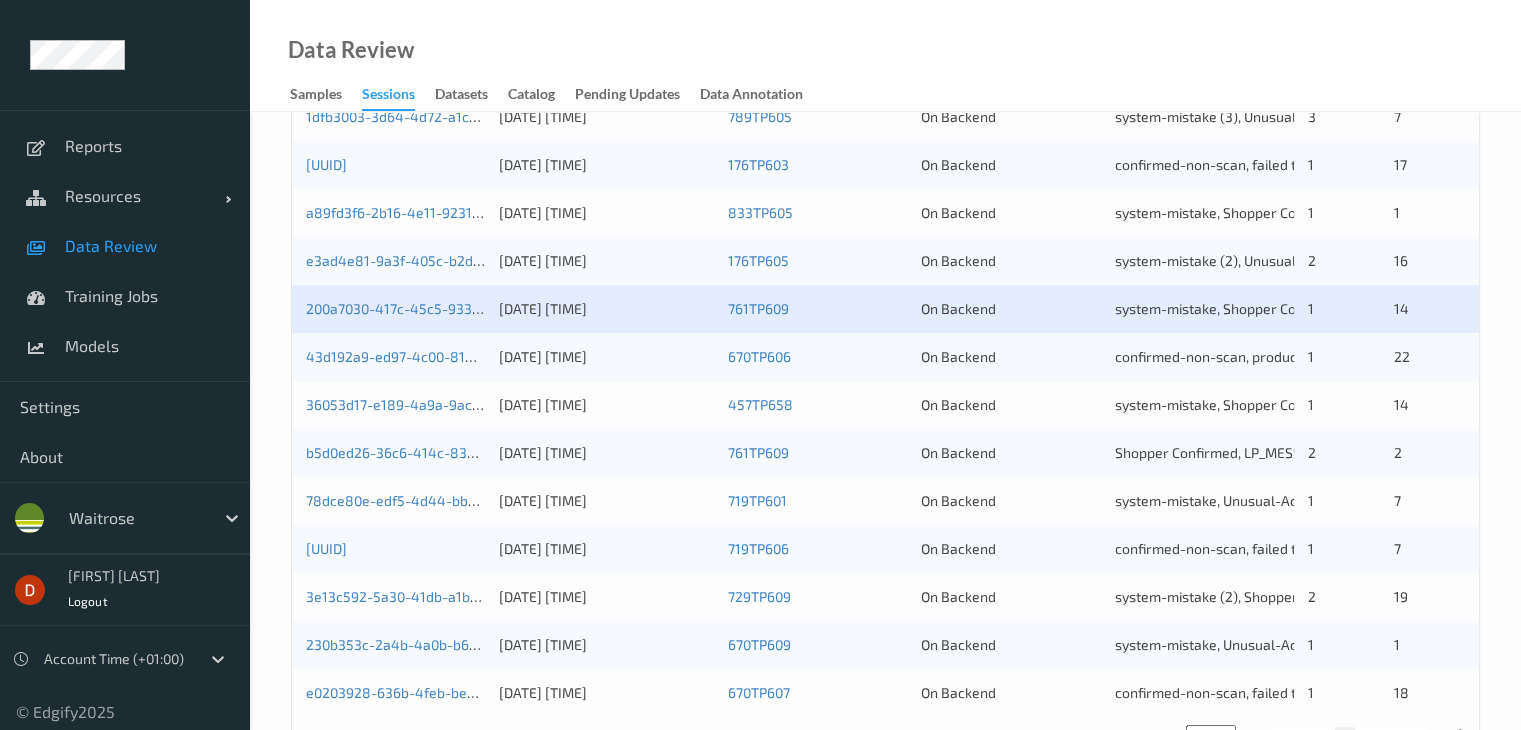 scroll, scrollTop: 900, scrollLeft: 0, axis: vertical 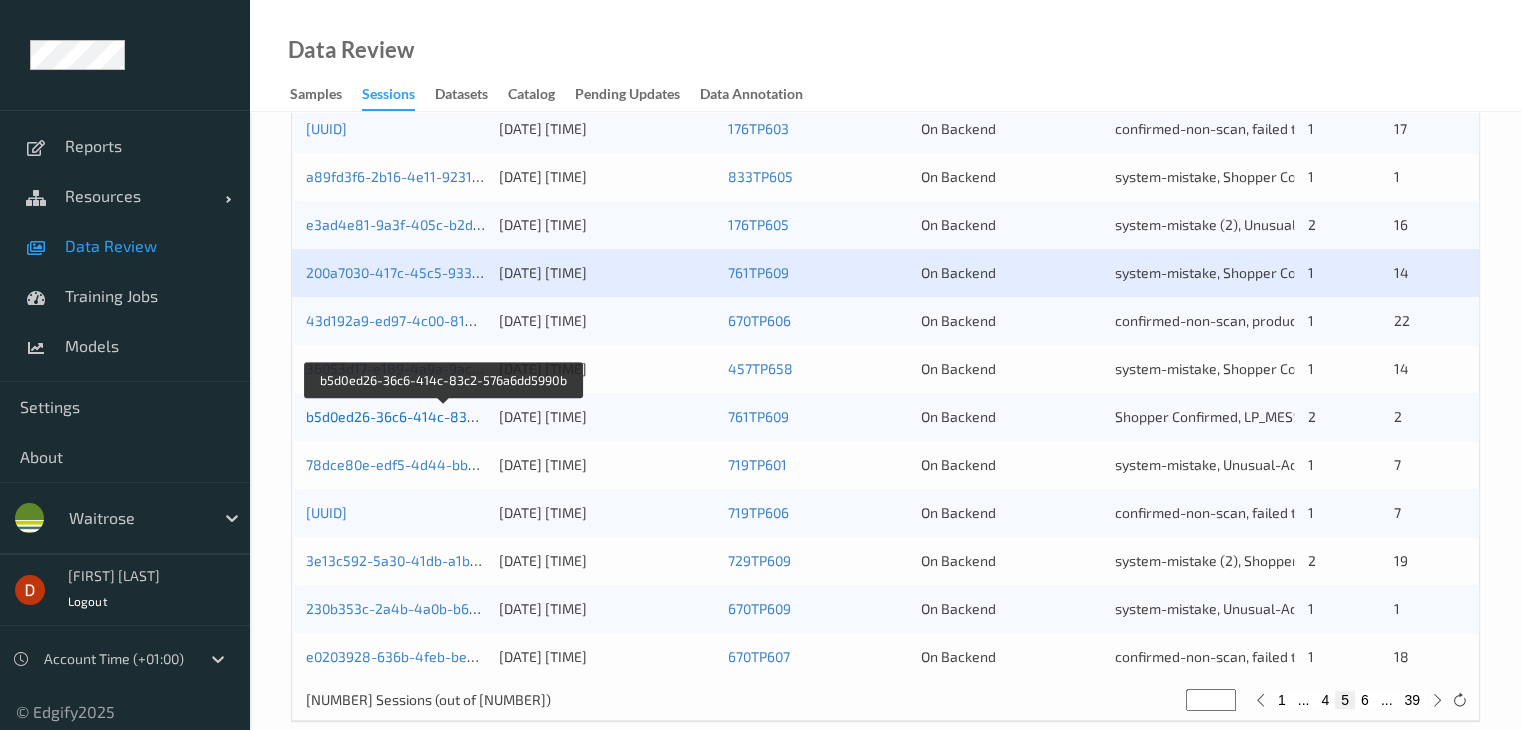 click on "b5d0ed26-36c6-414c-83c2-576a6dd5990b" at bounding box center [444, 416] 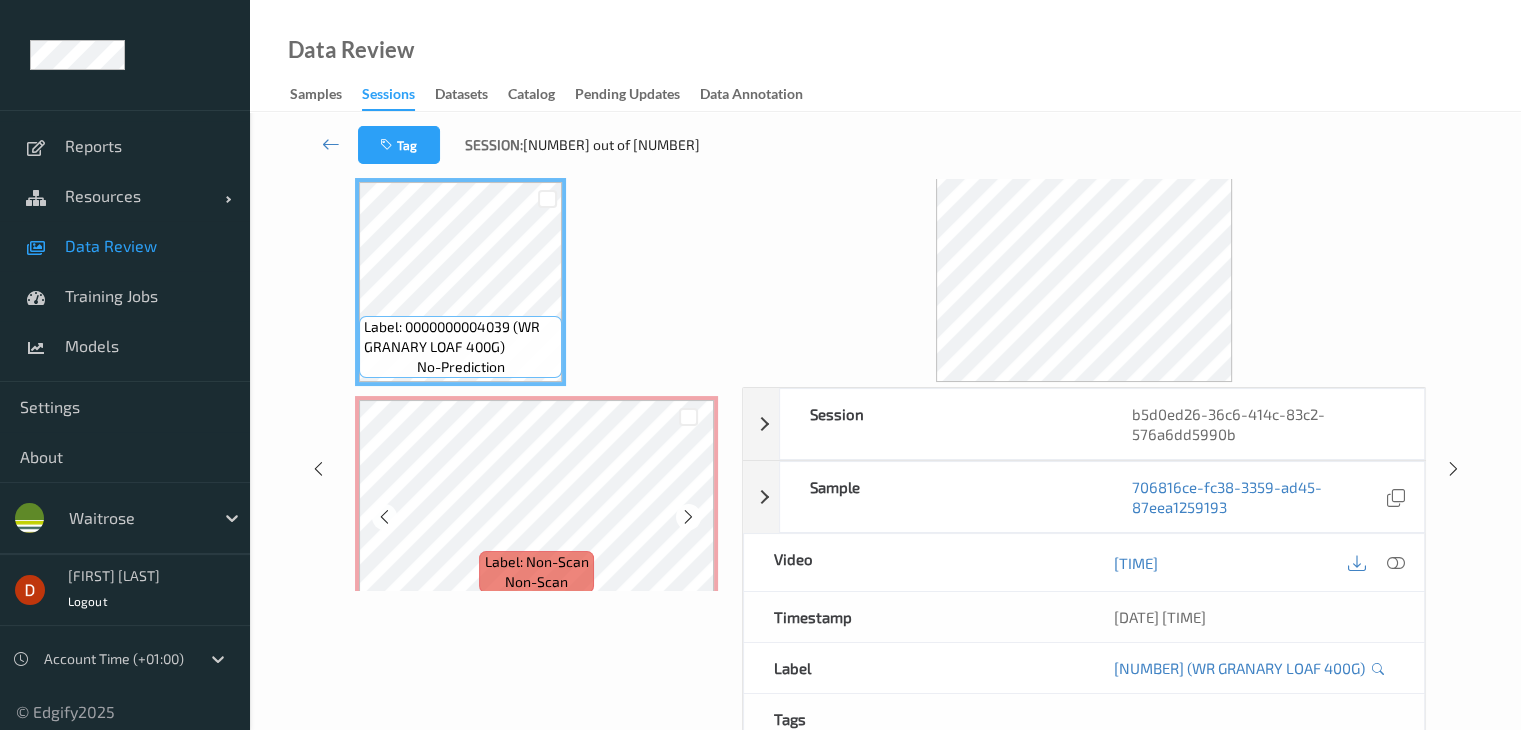 scroll, scrollTop: 0, scrollLeft: 0, axis: both 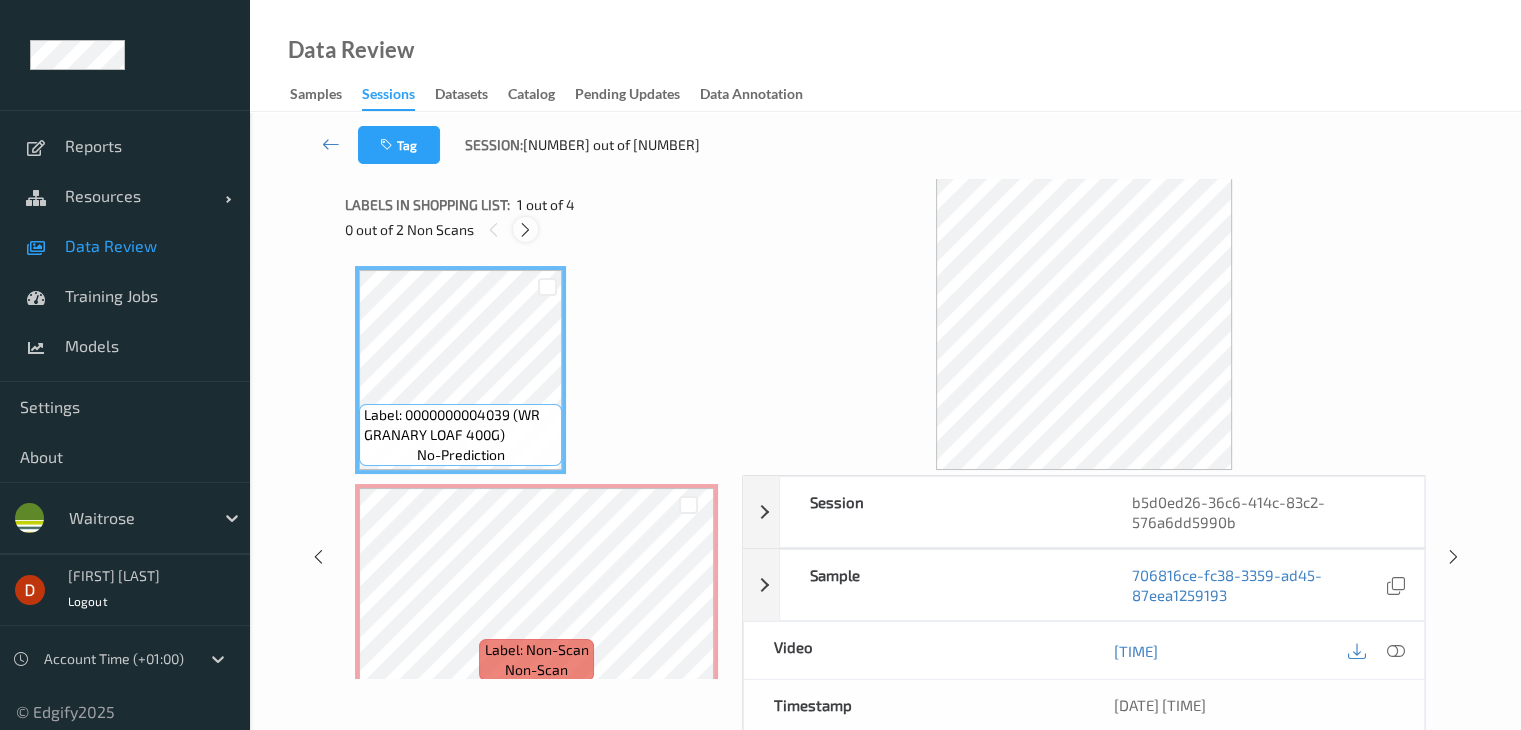 click at bounding box center [525, 230] 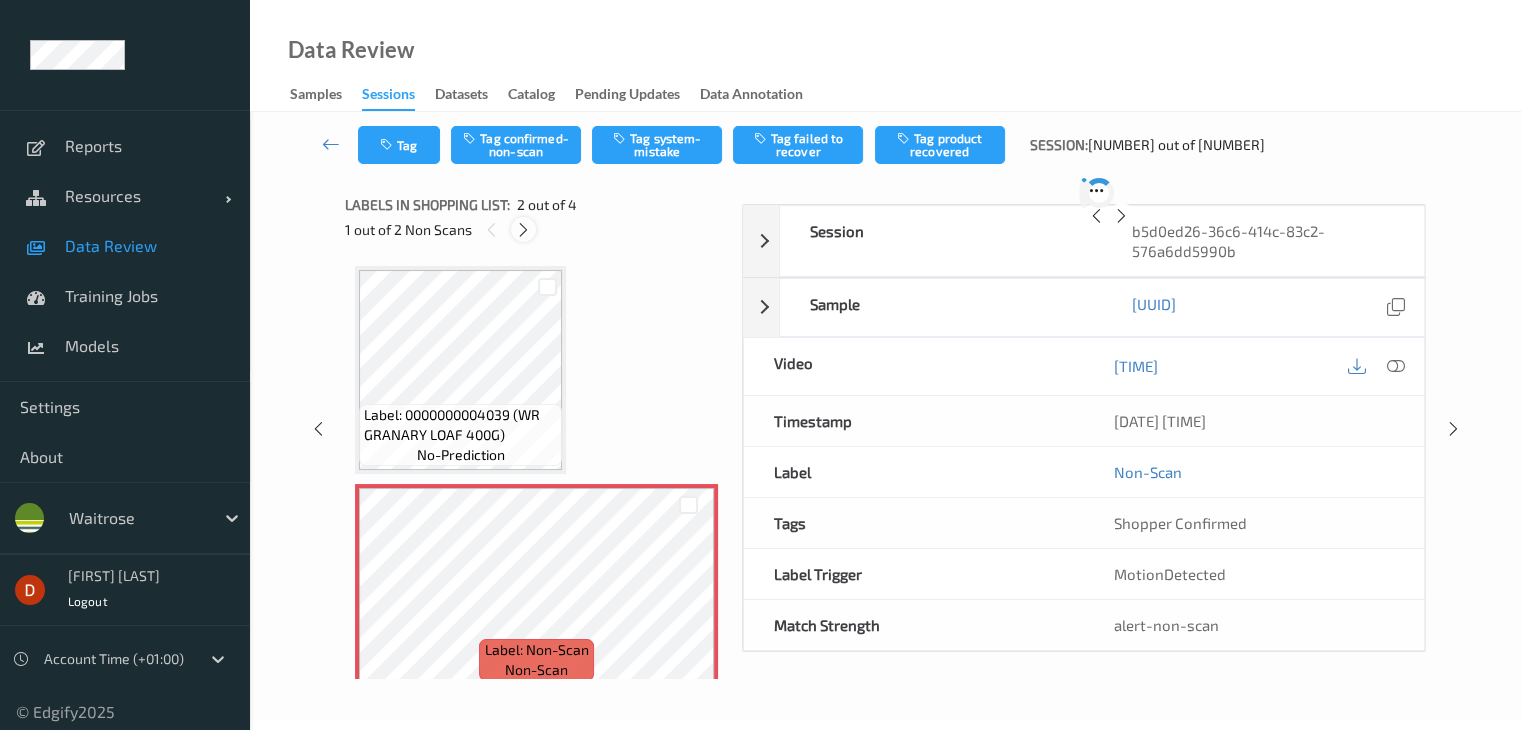 scroll, scrollTop: 10, scrollLeft: 0, axis: vertical 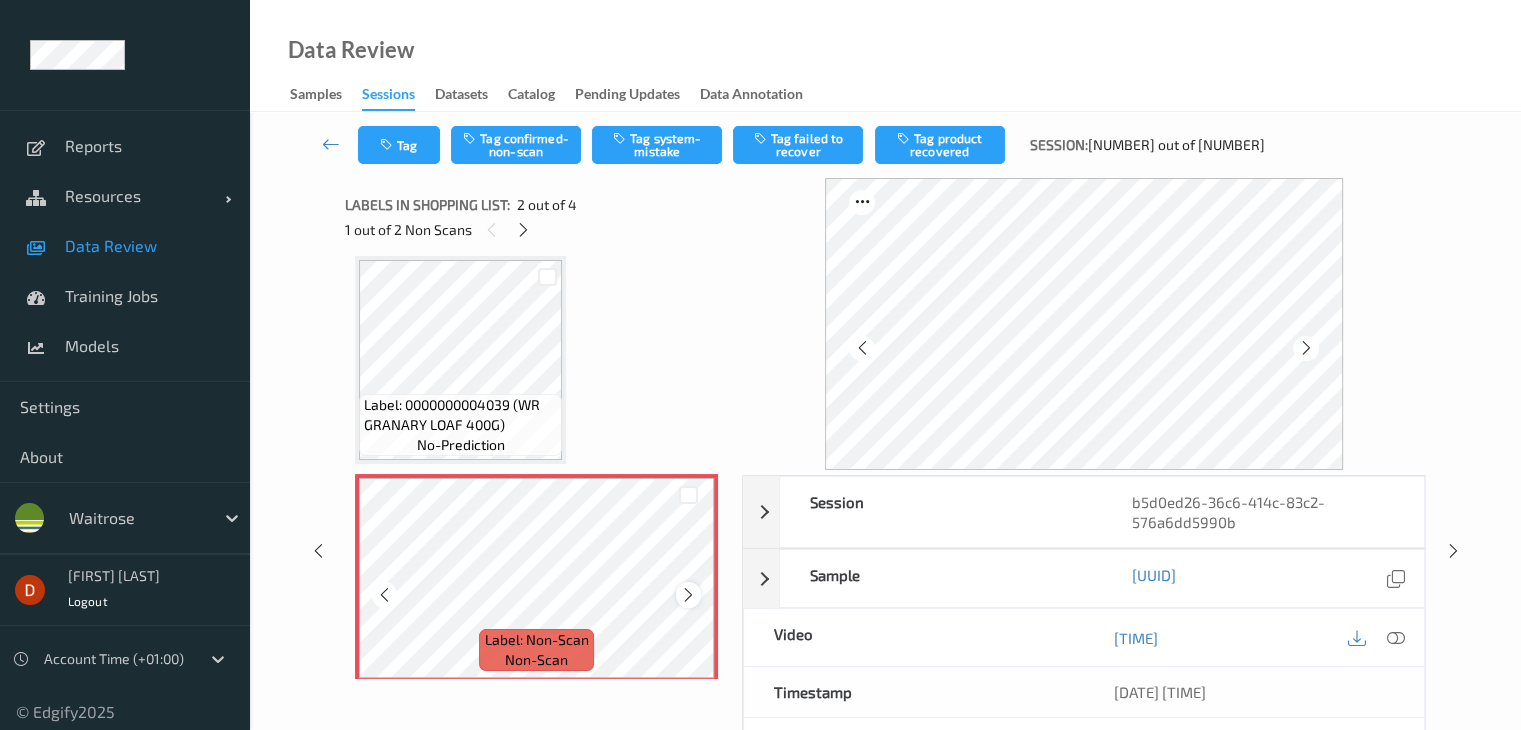 click at bounding box center (688, 595) 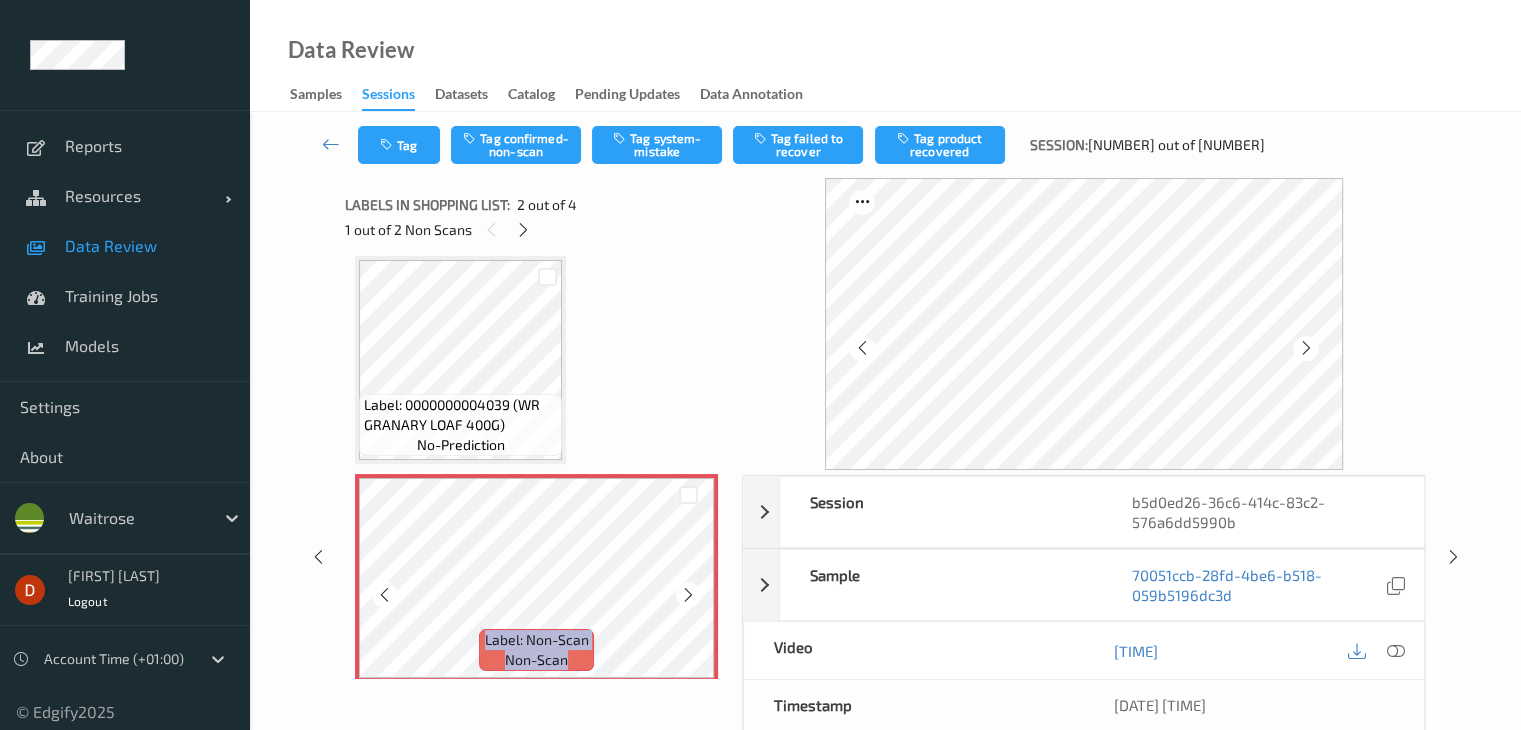 click at bounding box center (688, 595) 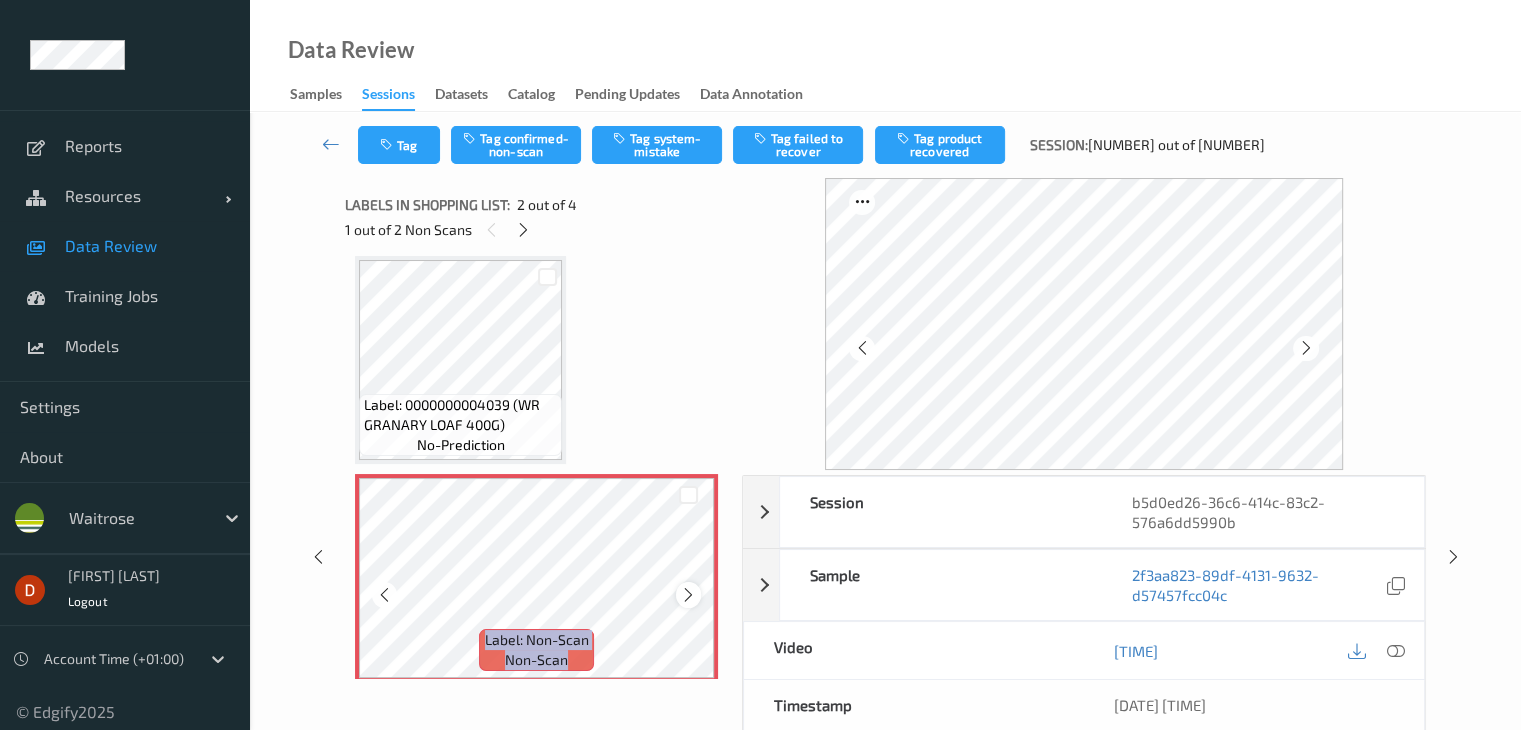 click at bounding box center [688, 595] 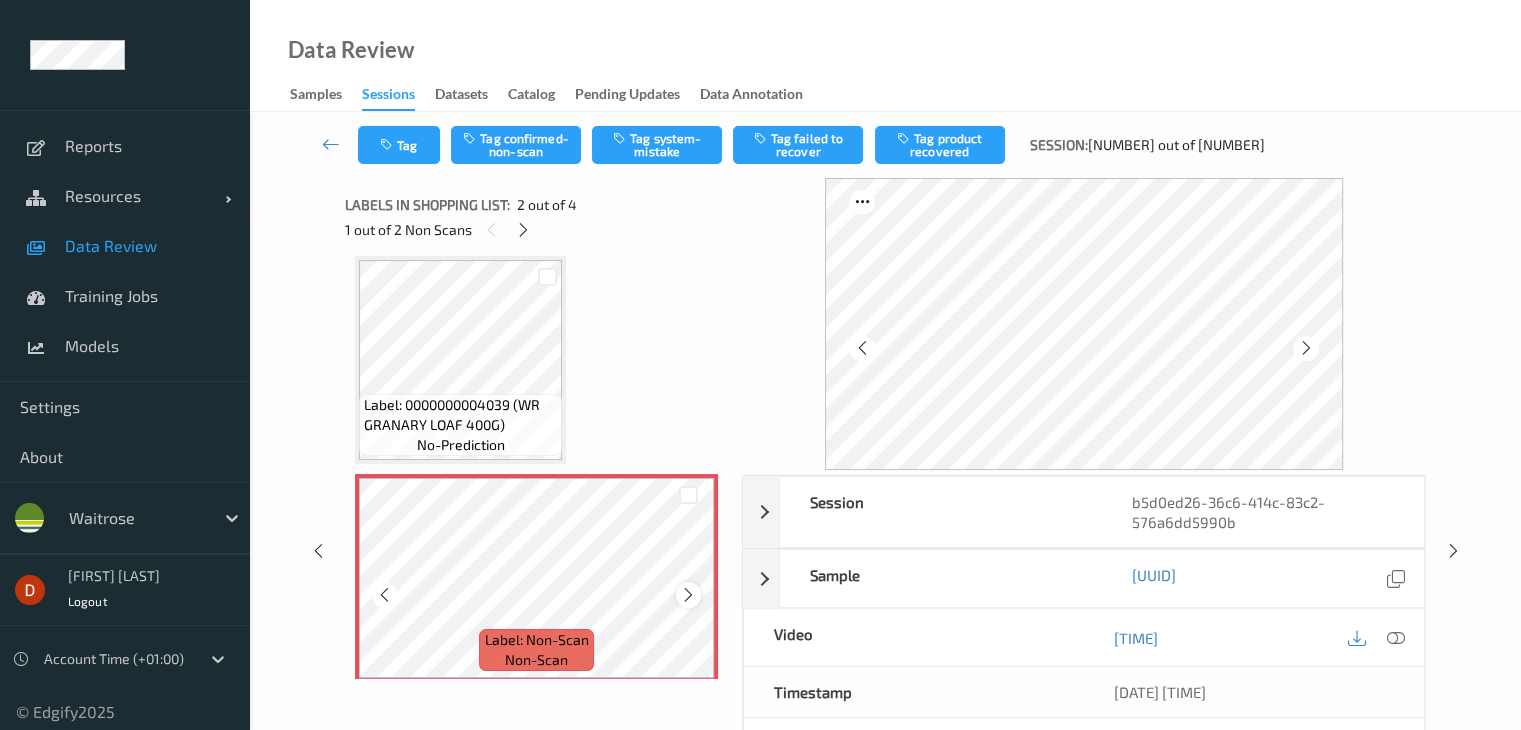 click at bounding box center (688, 594) 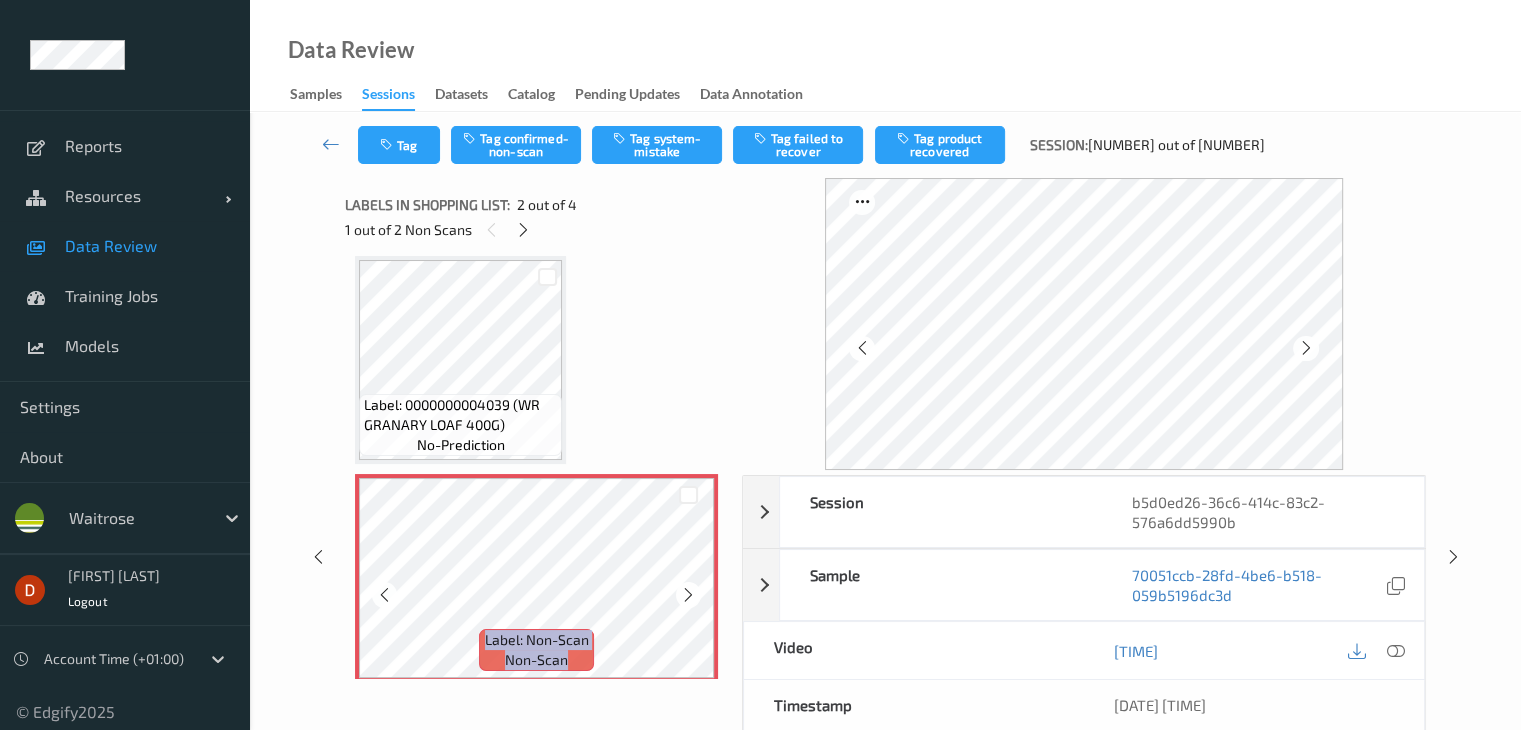 click at bounding box center (688, 594) 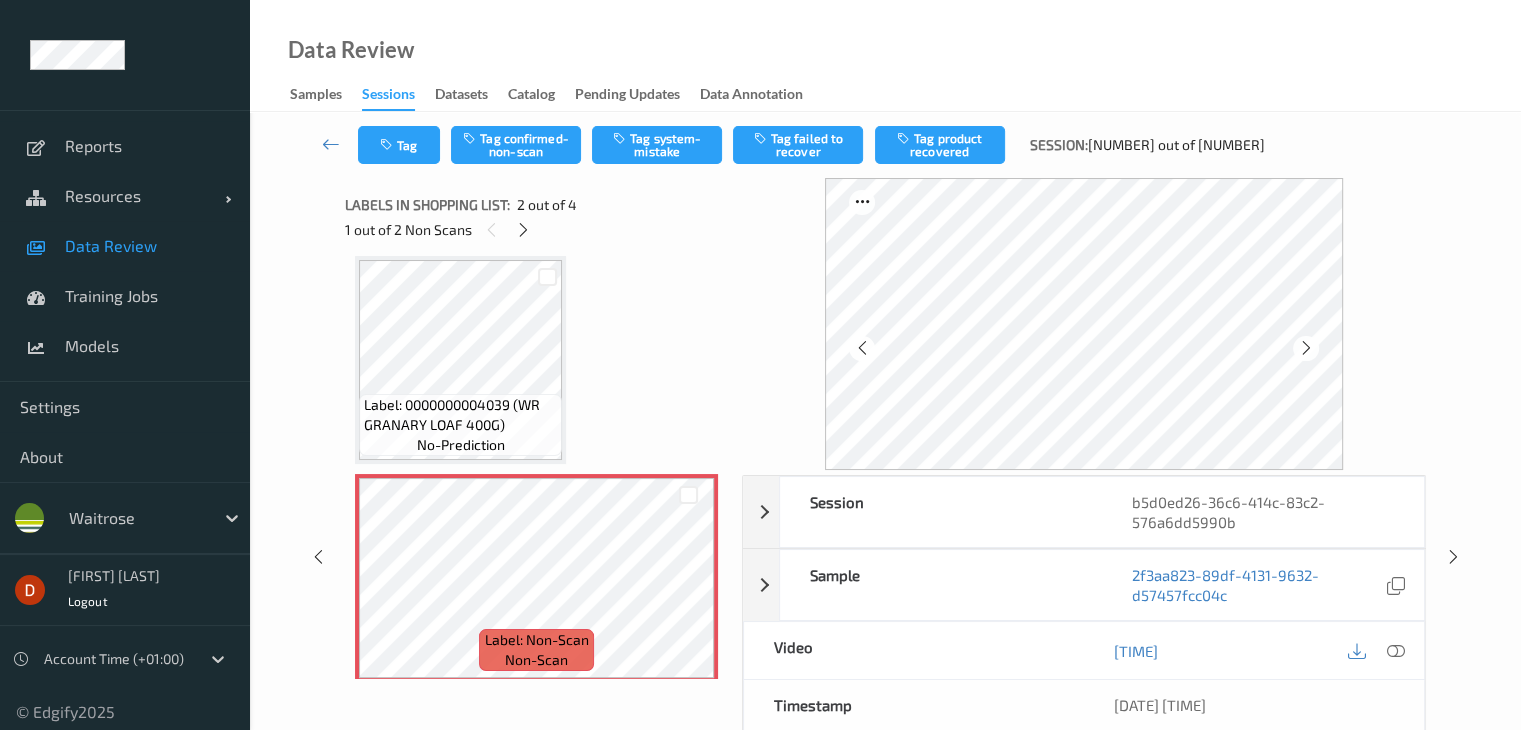 click on "Label: 0000000004039 (WR GRANARY LOAF 400G)" at bounding box center (460, 415) 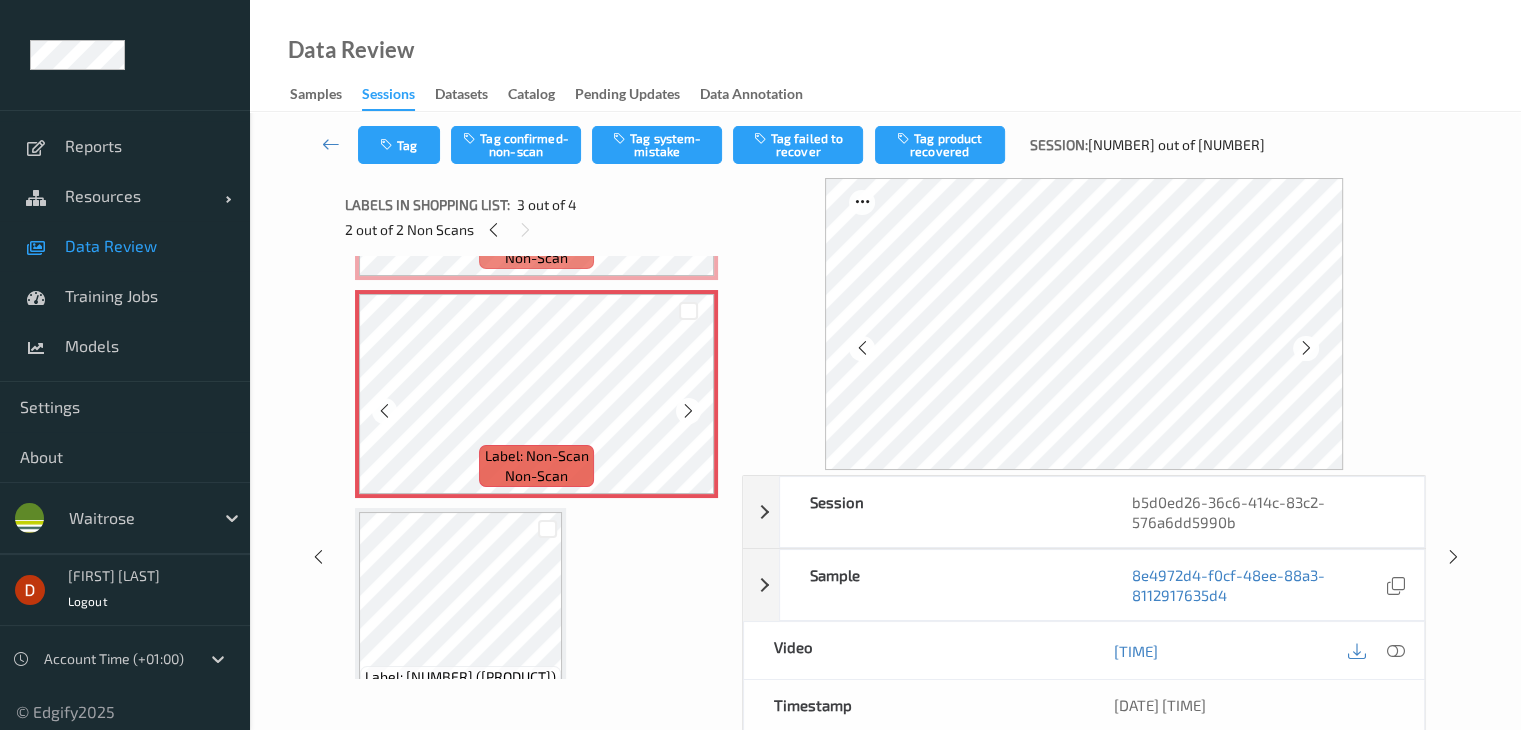 scroll, scrollTop: 459, scrollLeft: 0, axis: vertical 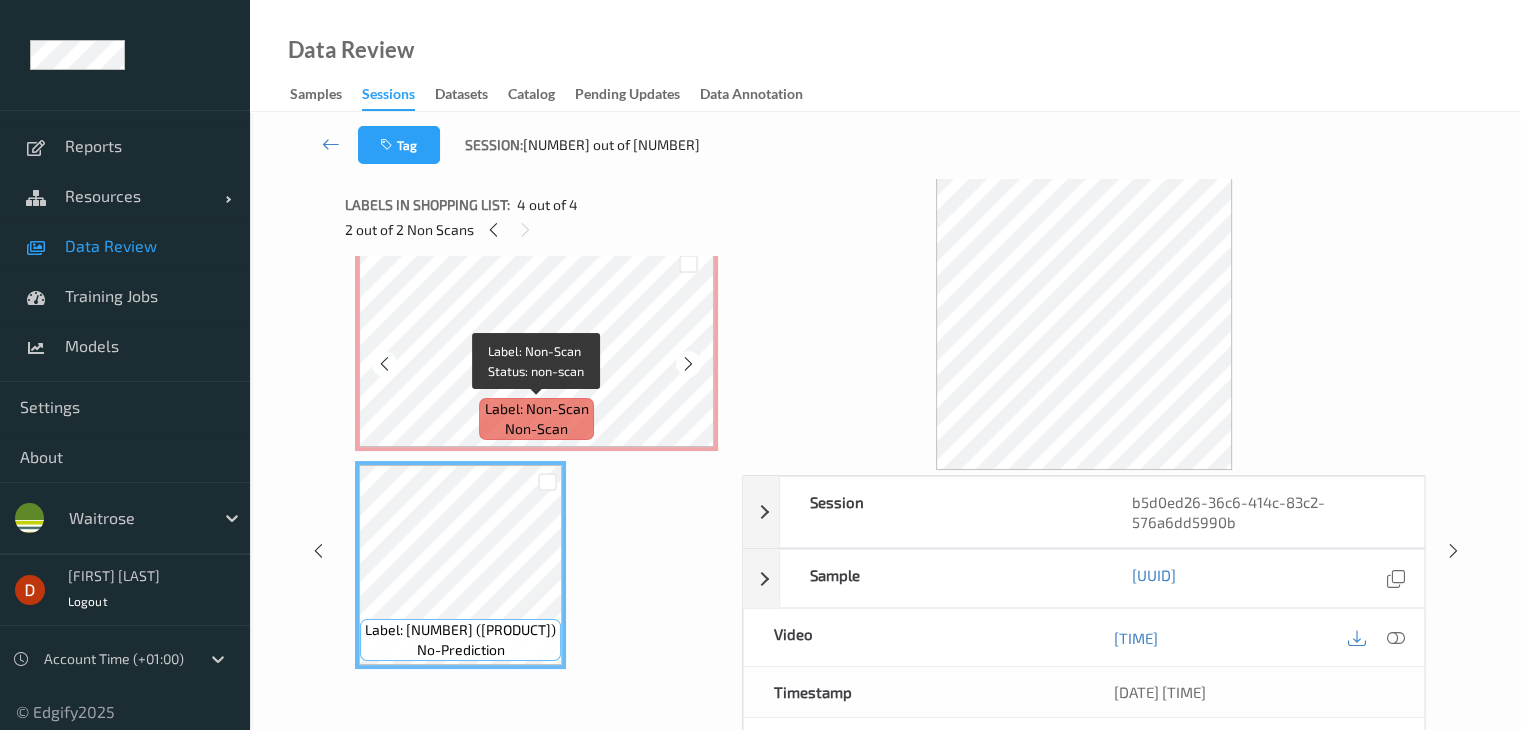 click on "Label: Non-Scan" at bounding box center (537, 409) 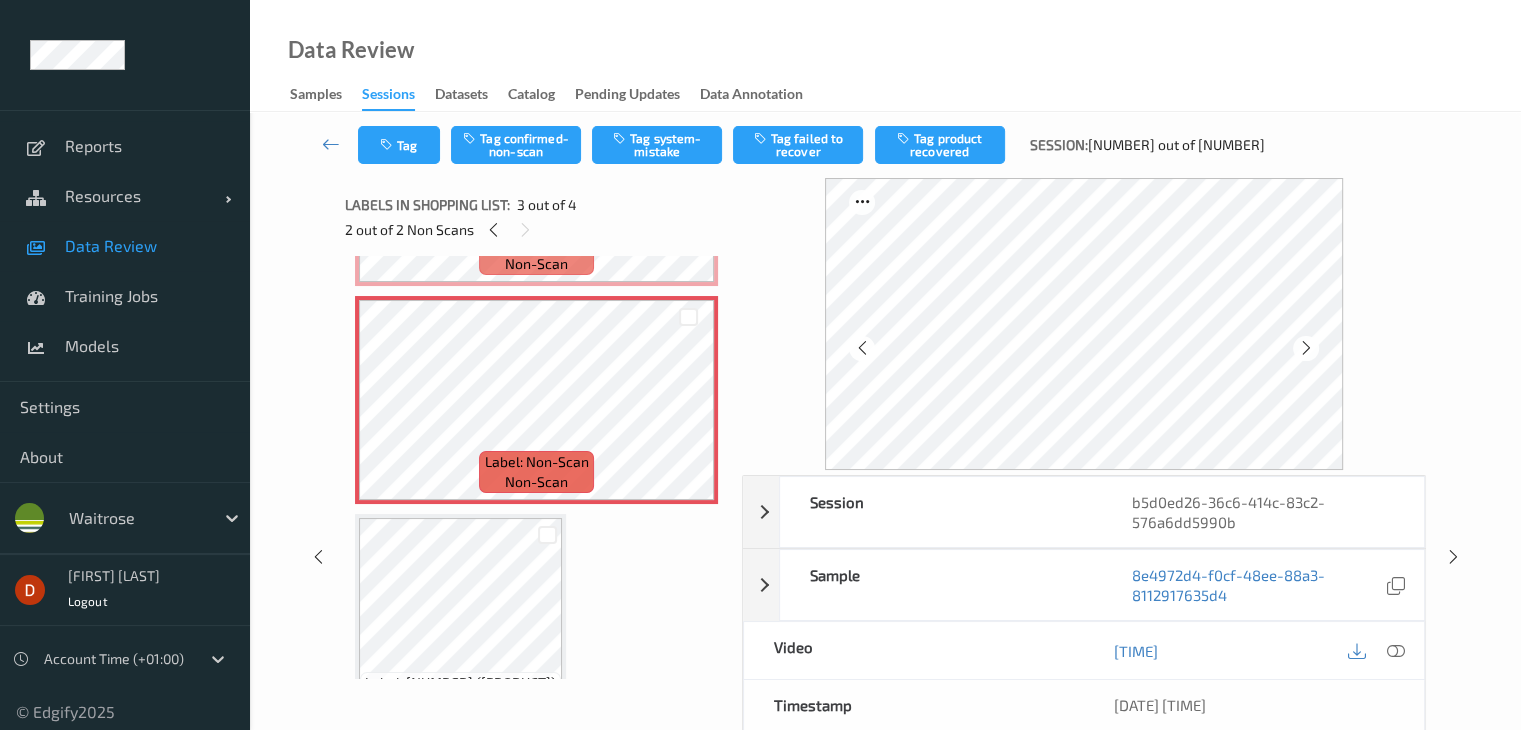 scroll, scrollTop: 359, scrollLeft: 0, axis: vertical 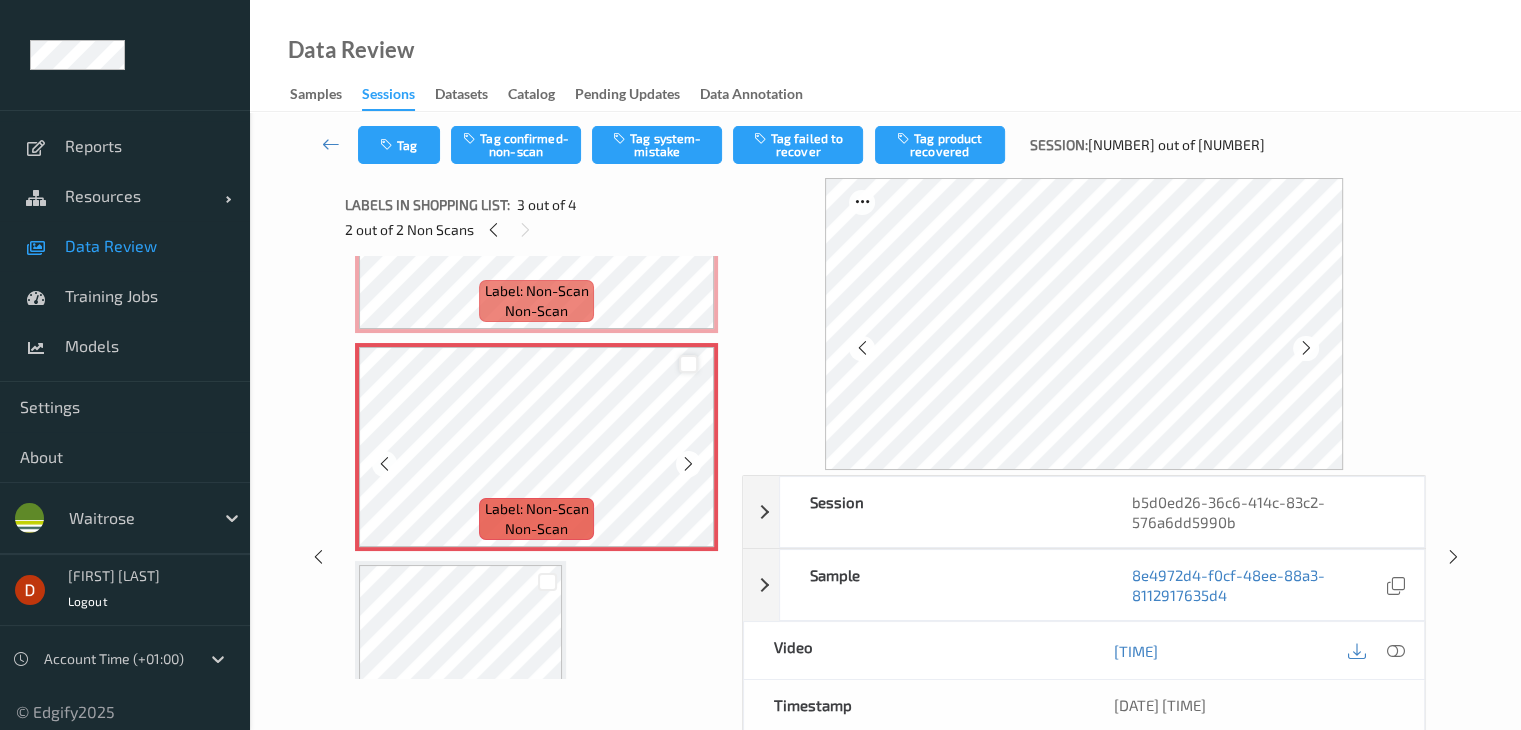 click at bounding box center (688, 363) 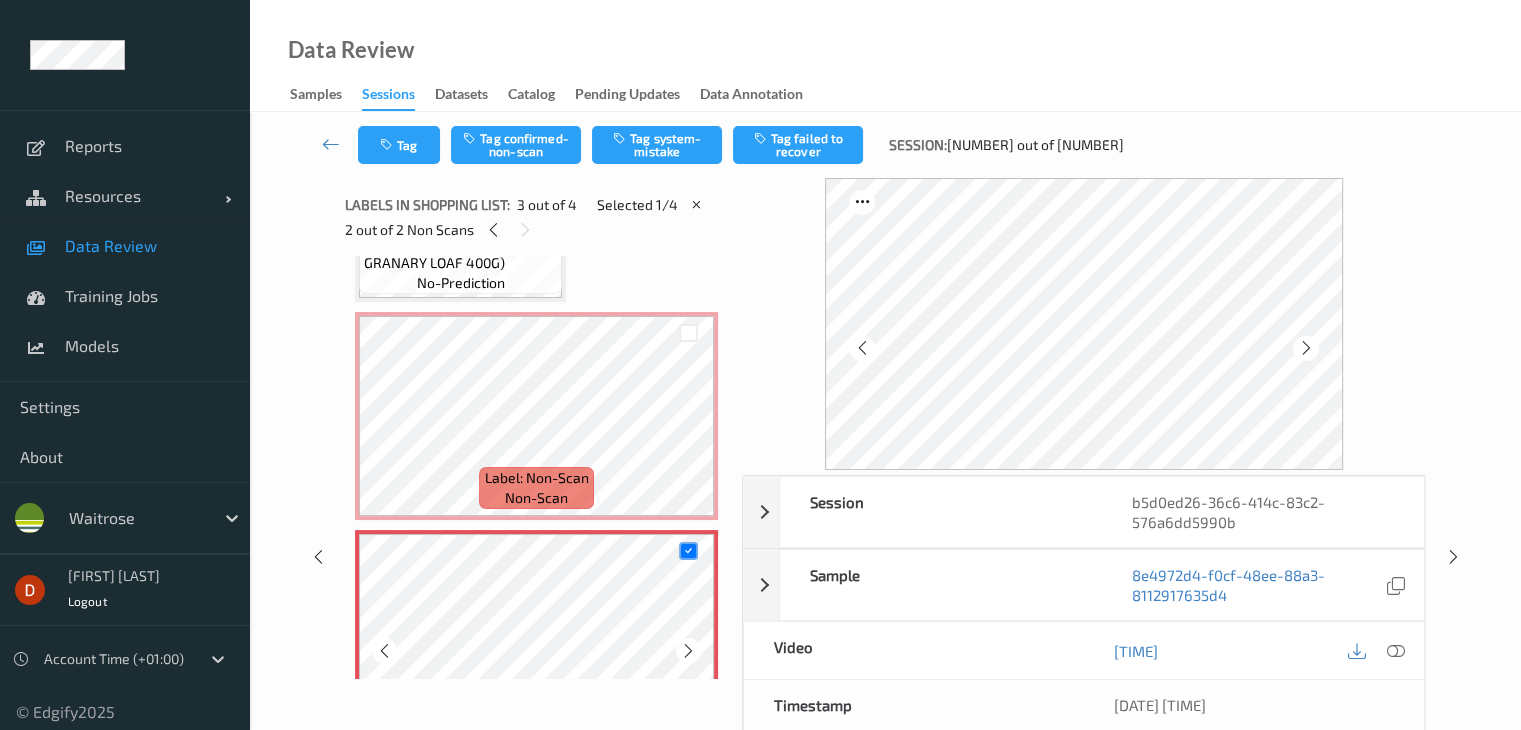 scroll, scrollTop: 159, scrollLeft: 0, axis: vertical 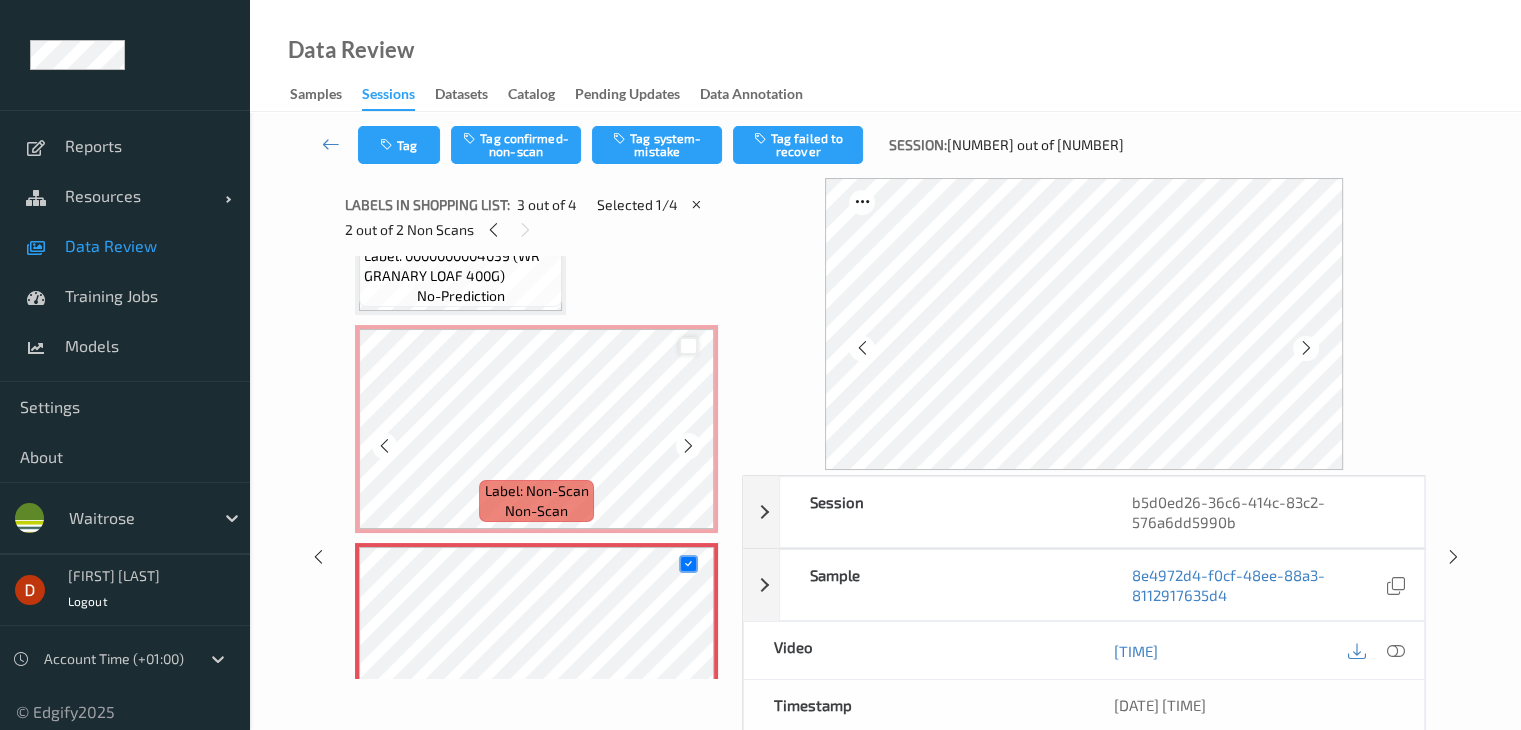 click at bounding box center (688, 346) 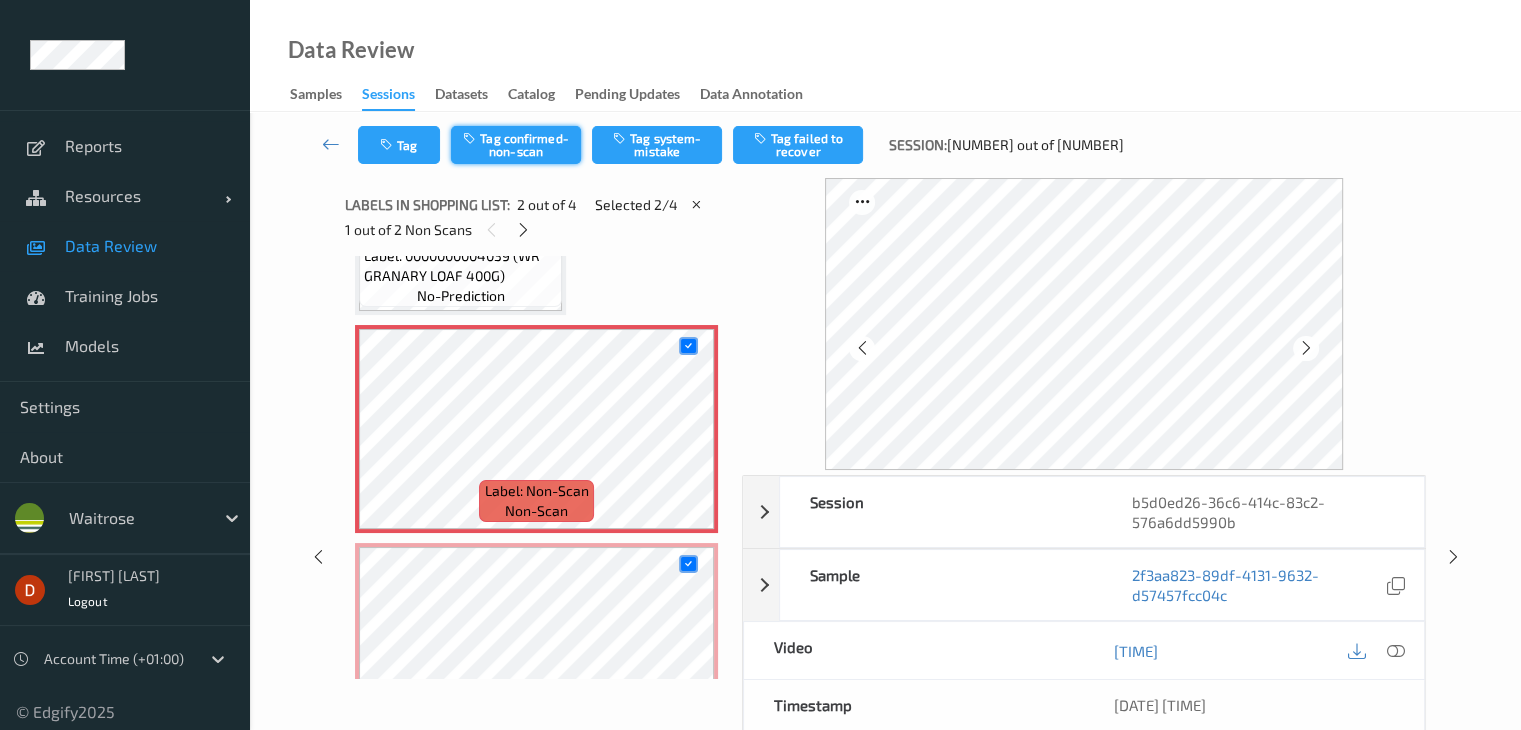 click on "Tag   confirmed-non-scan" at bounding box center (516, 145) 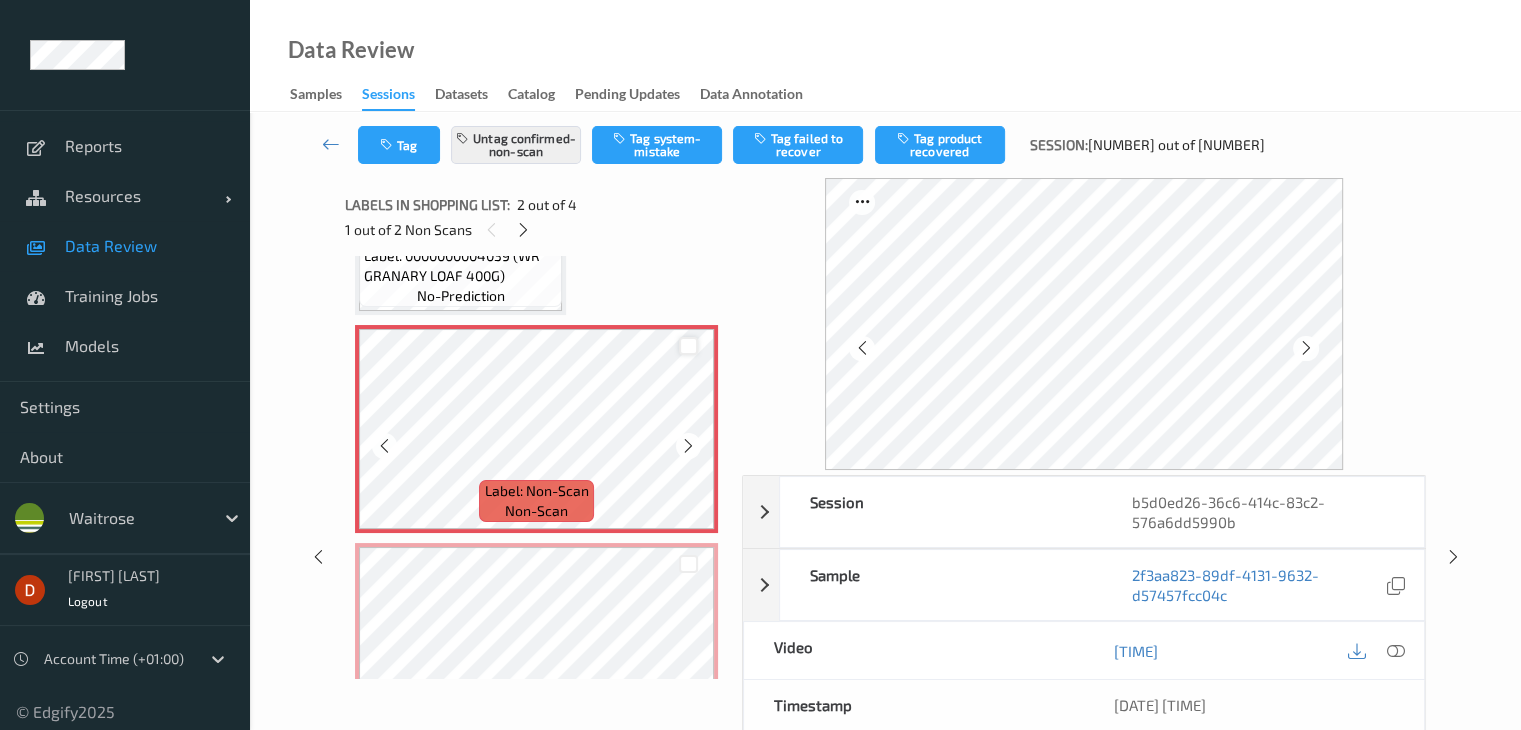 click at bounding box center [688, 346] 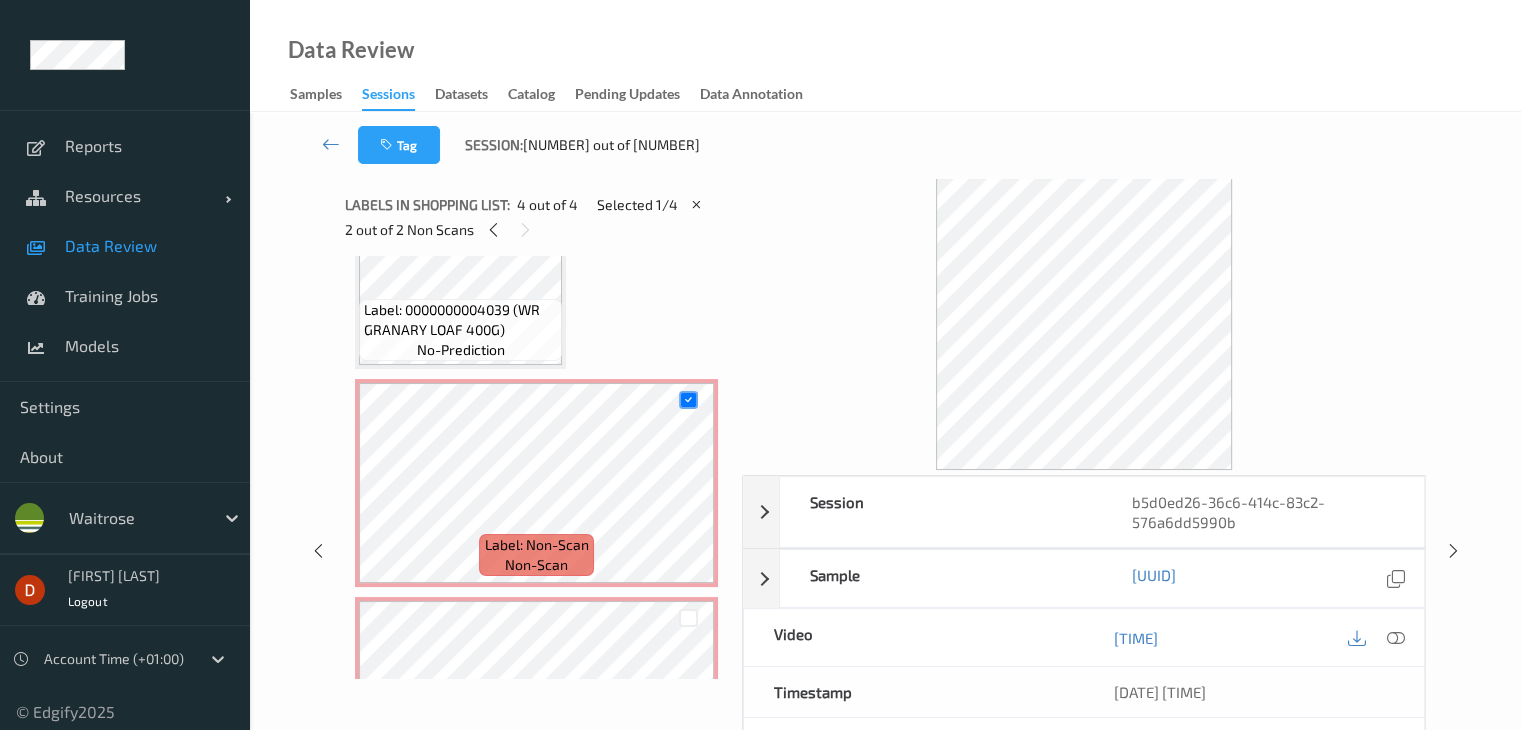 scroll, scrollTop: 59, scrollLeft: 0, axis: vertical 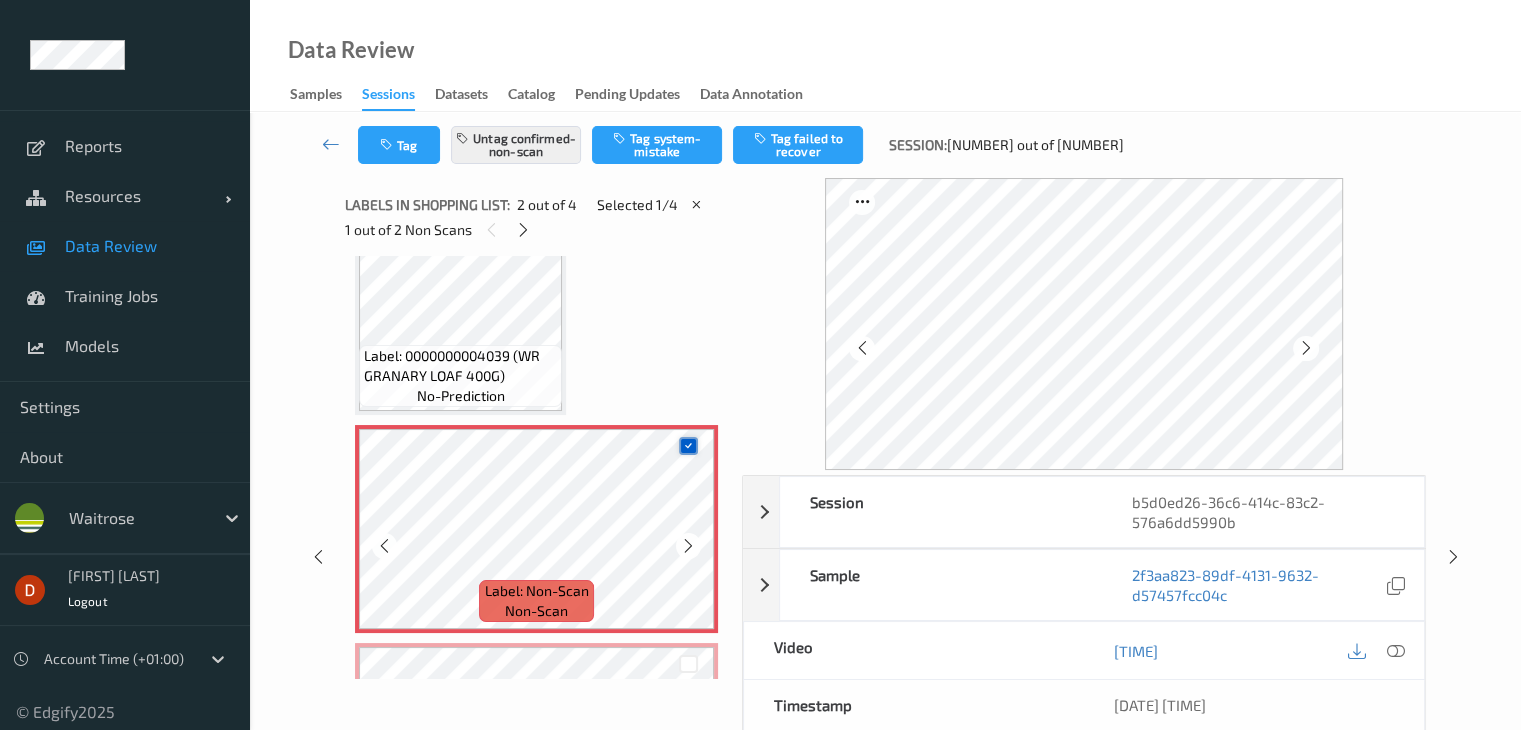 click at bounding box center (688, 445) 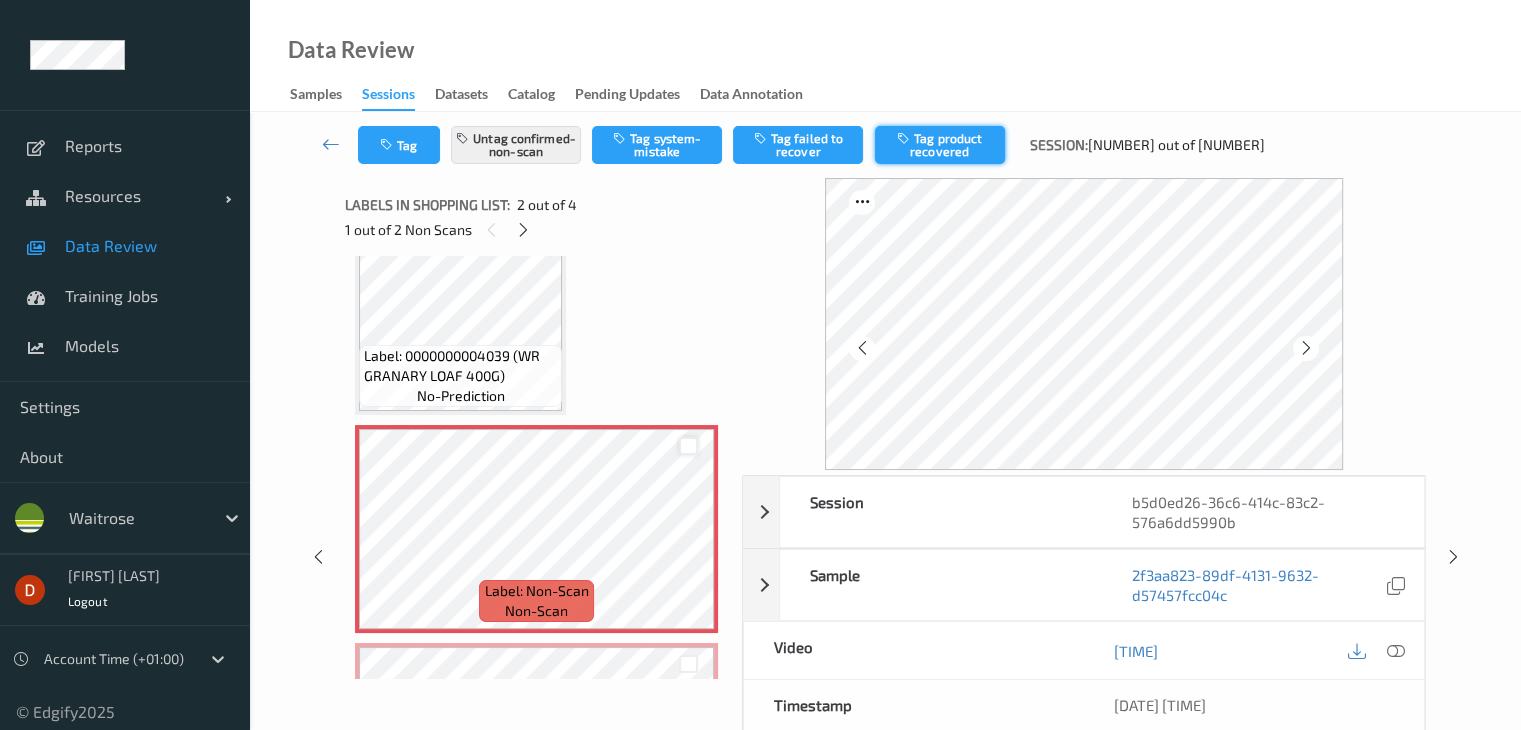 click on "Tag   product recovered" at bounding box center [940, 145] 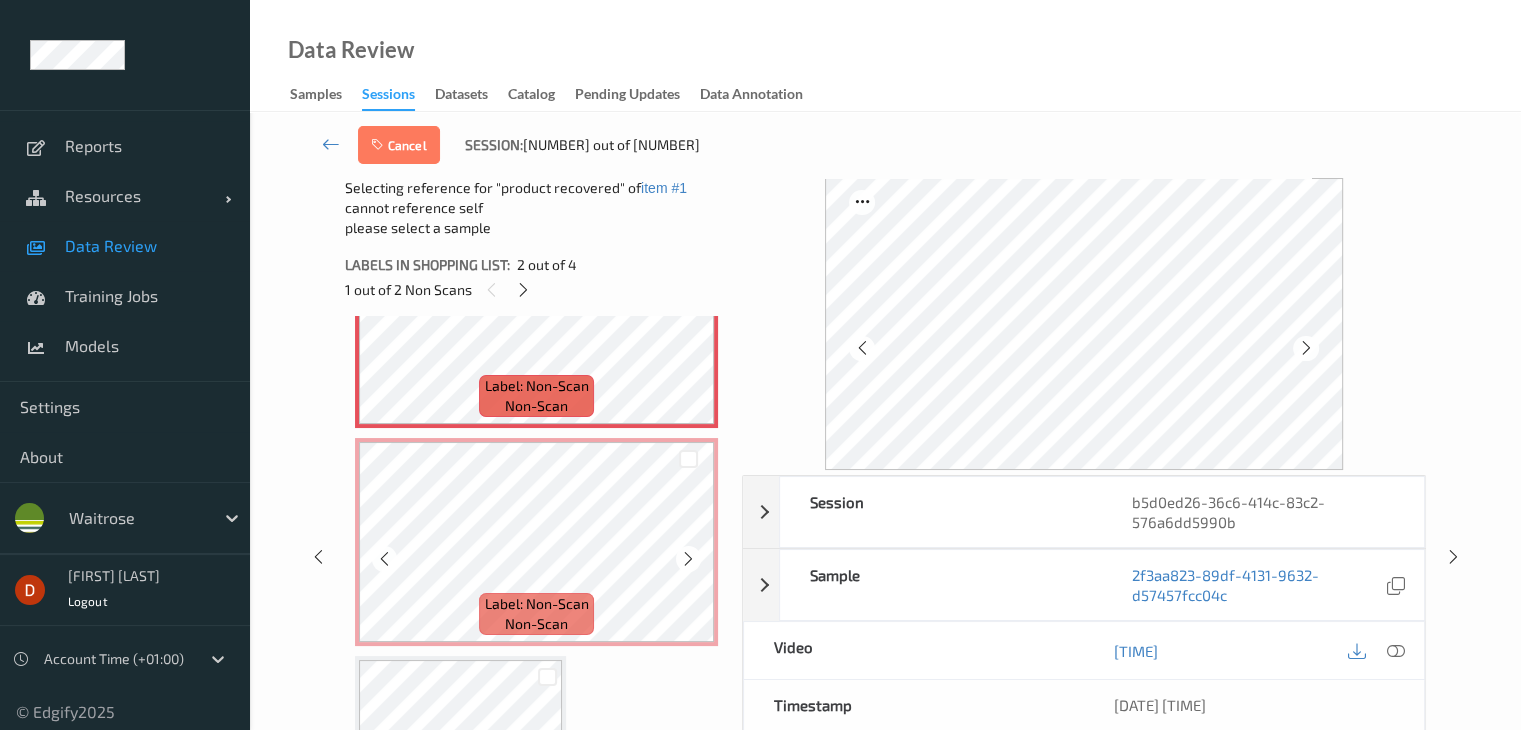 scroll, scrollTop: 359, scrollLeft: 0, axis: vertical 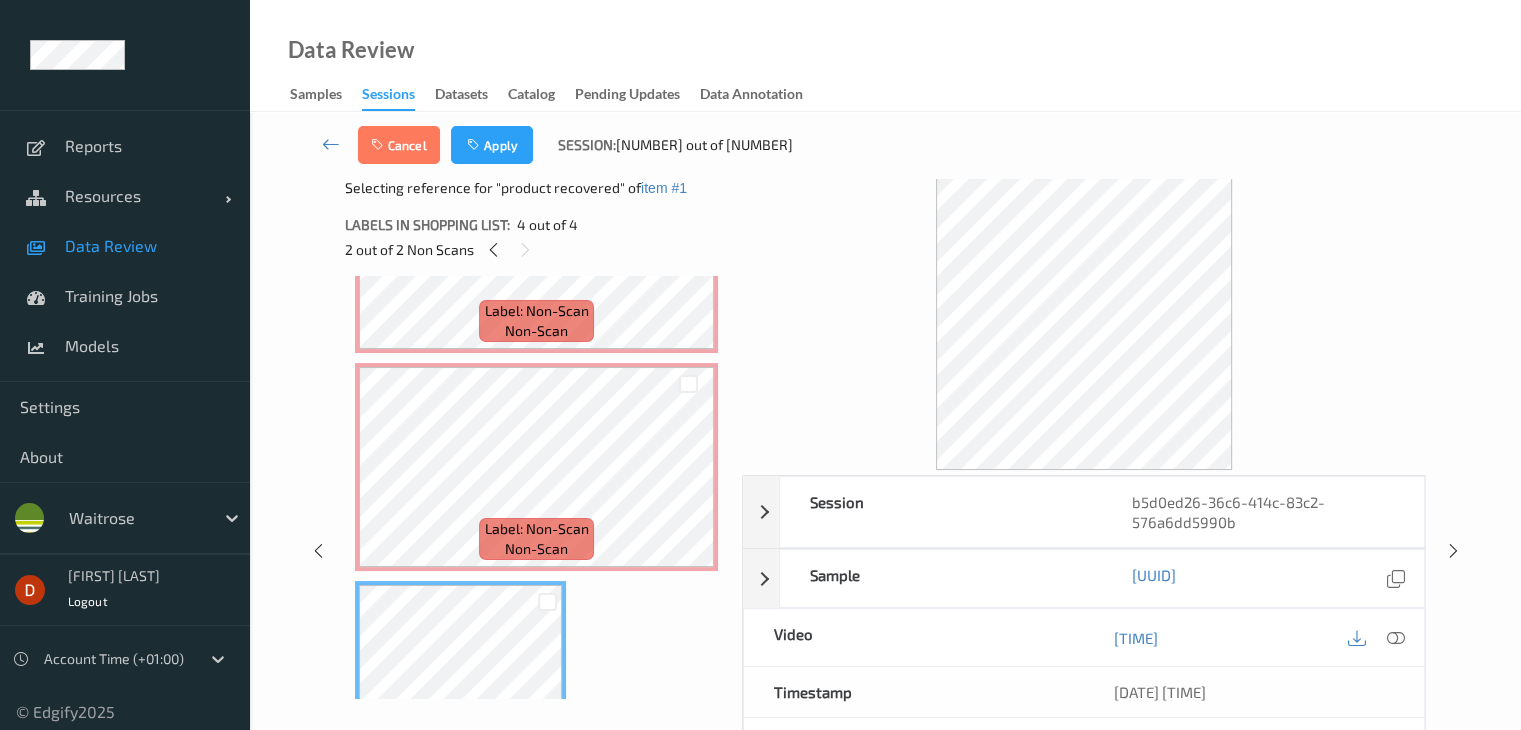 click on "Cancel Apply Session: 95 out of 771" at bounding box center [885, 145] 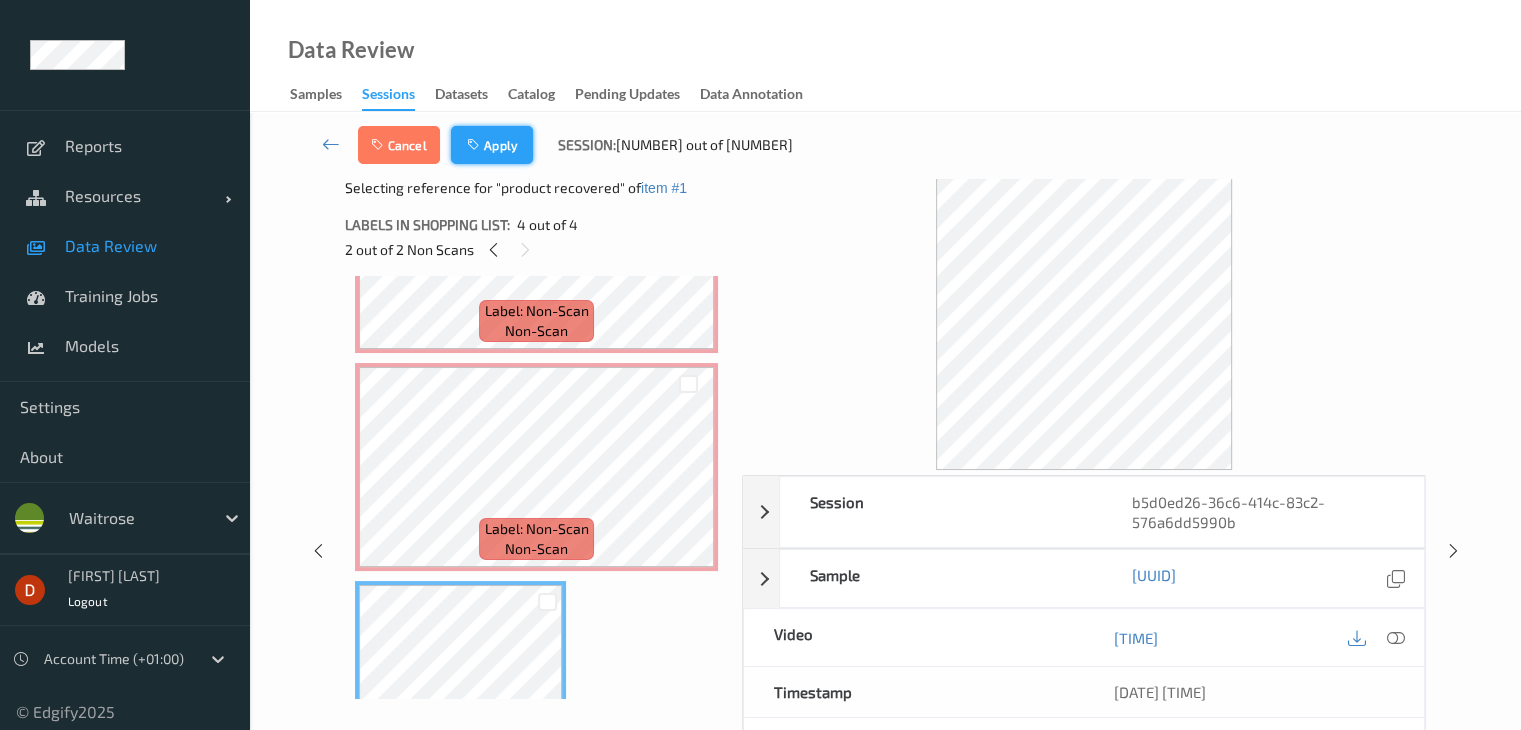 click on "Apply" at bounding box center [492, 145] 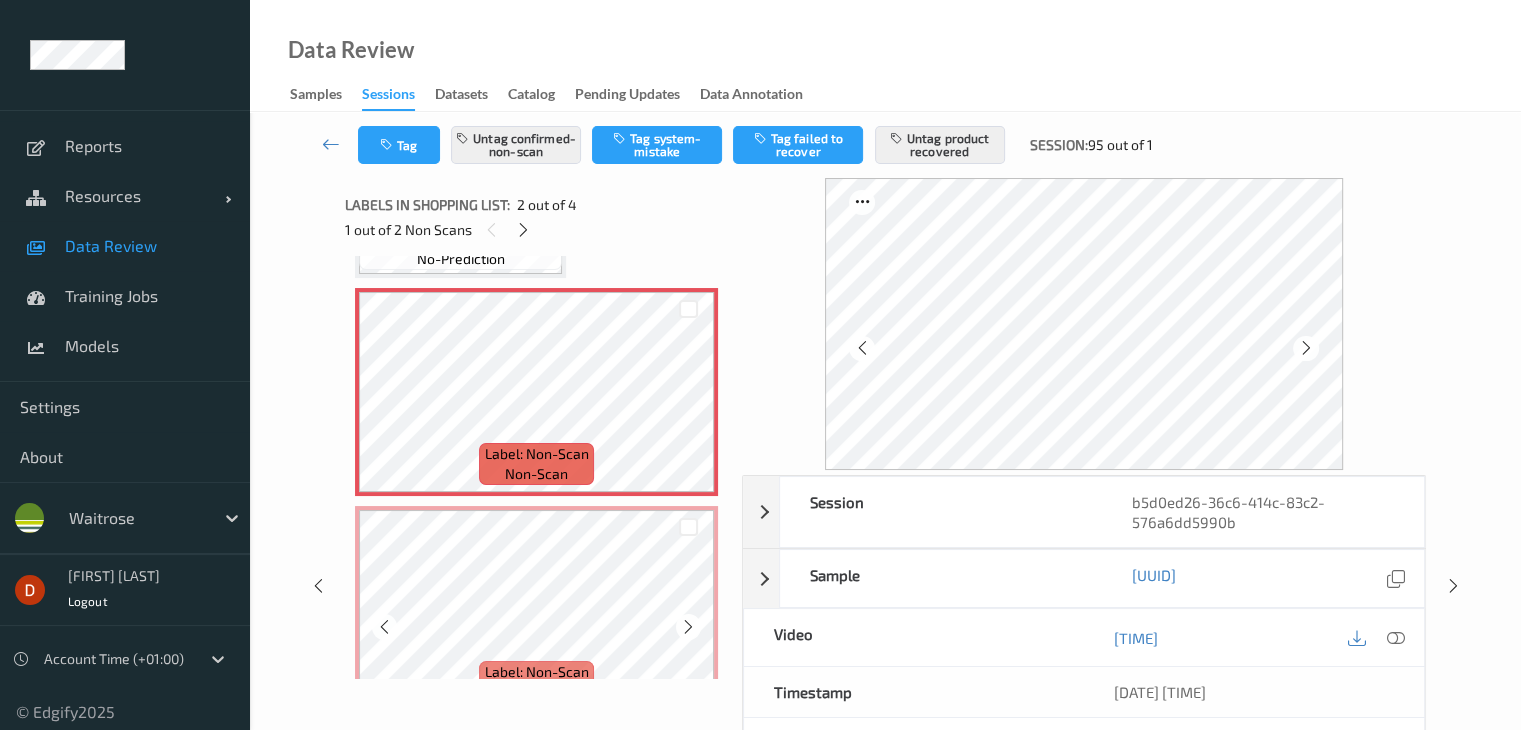 scroll, scrollTop: 210, scrollLeft: 0, axis: vertical 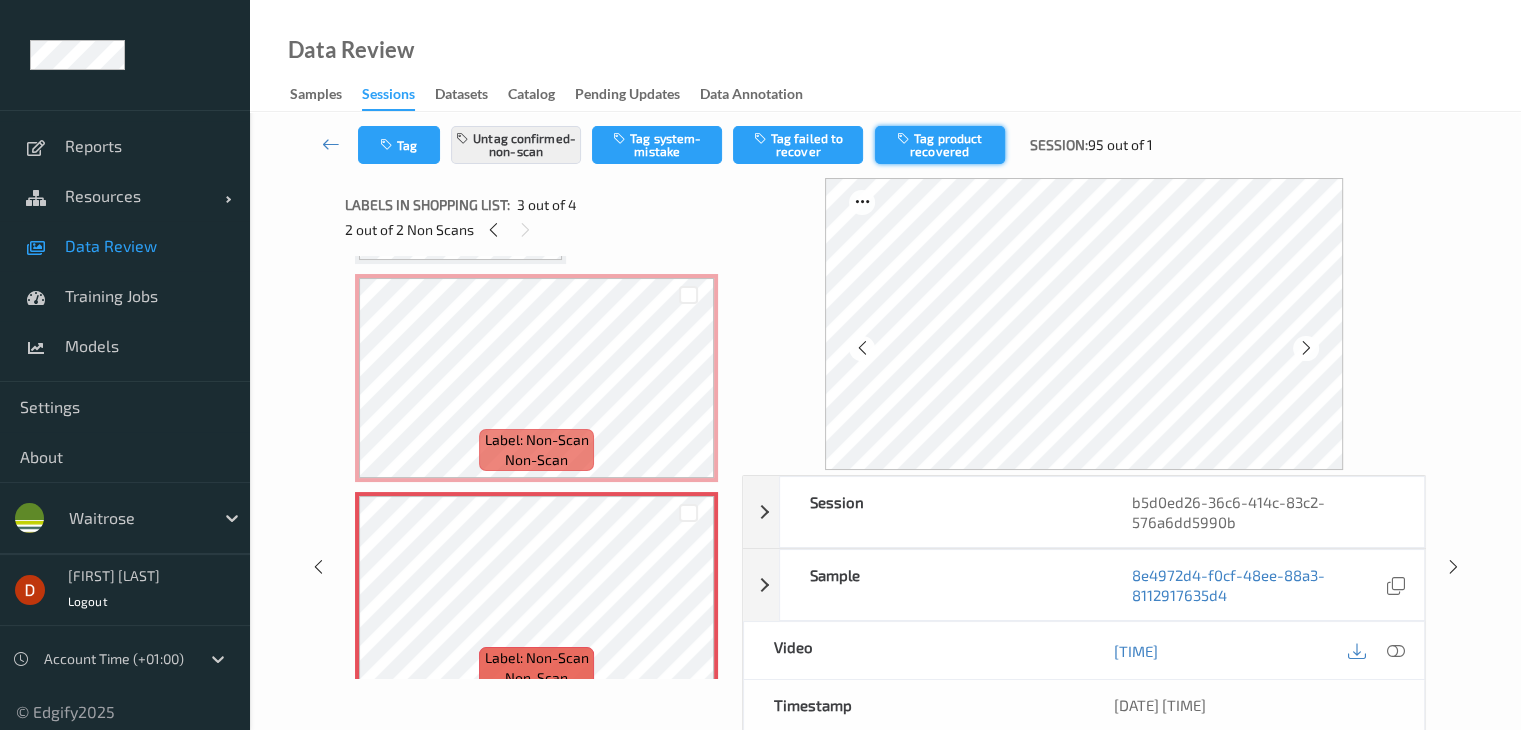 click on "Tag   product recovered" at bounding box center [940, 145] 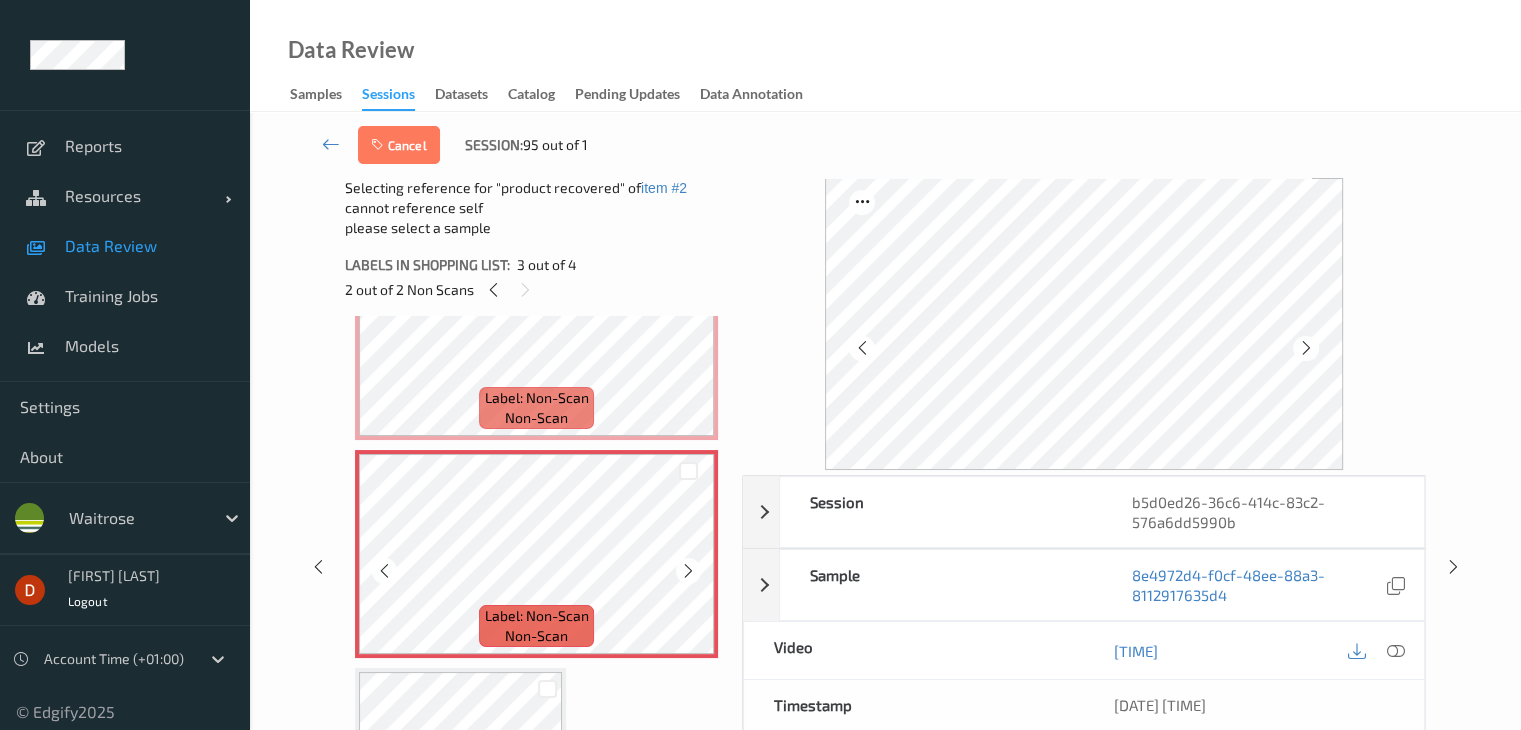 scroll, scrollTop: 459, scrollLeft: 0, axis: vertical 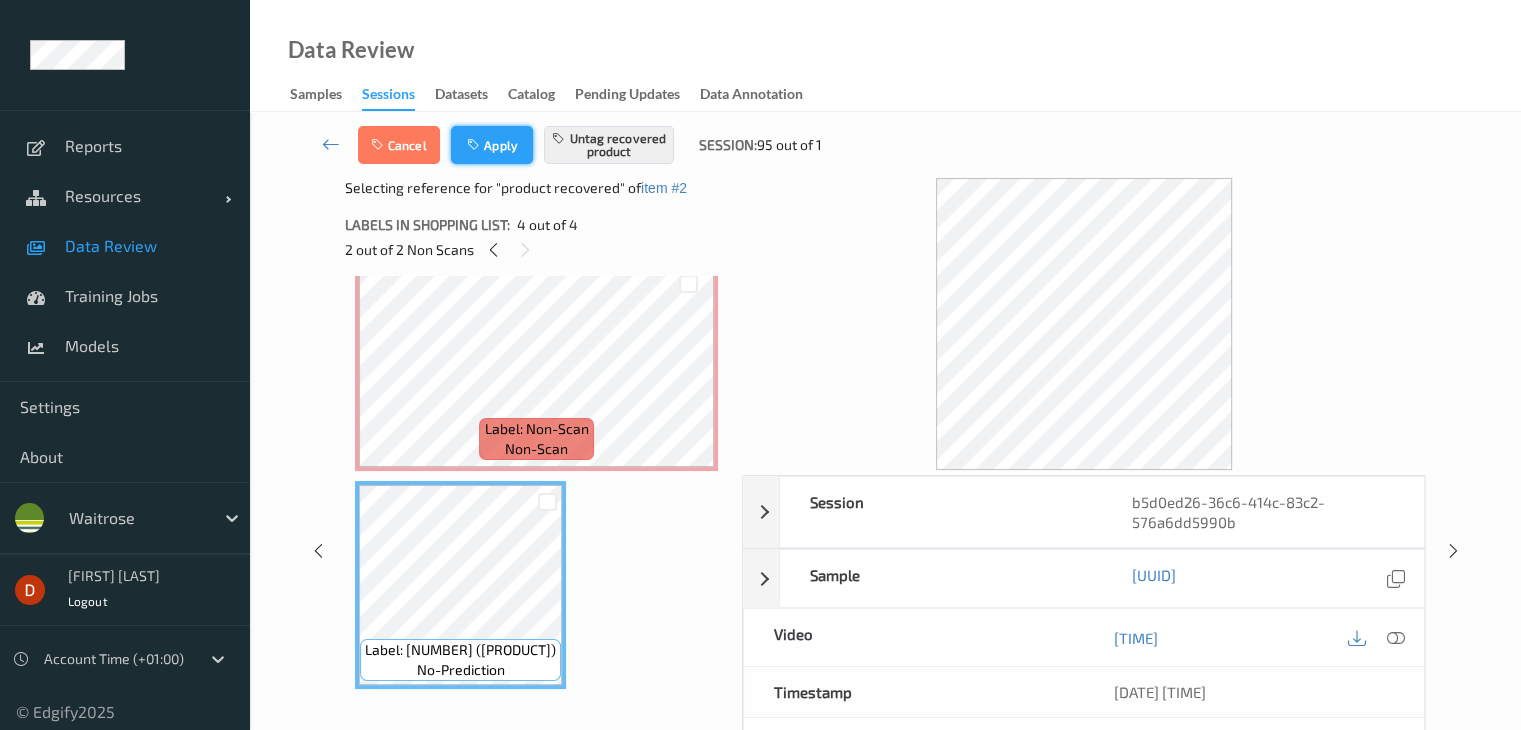 click on "Apply" at bounding box center [492, 145] 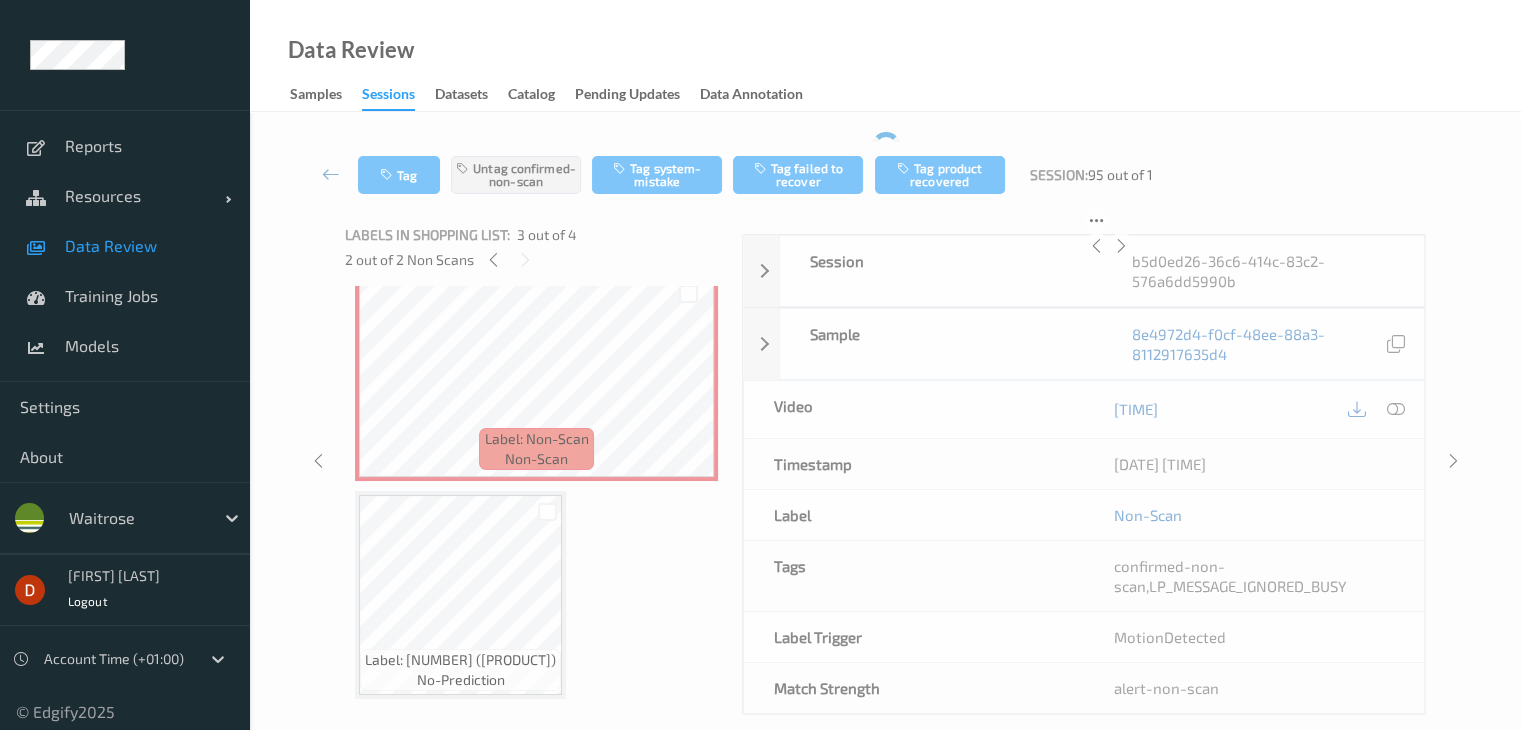 scroll, scrollTop: 228, scrollLeft: 0, axis: vertical 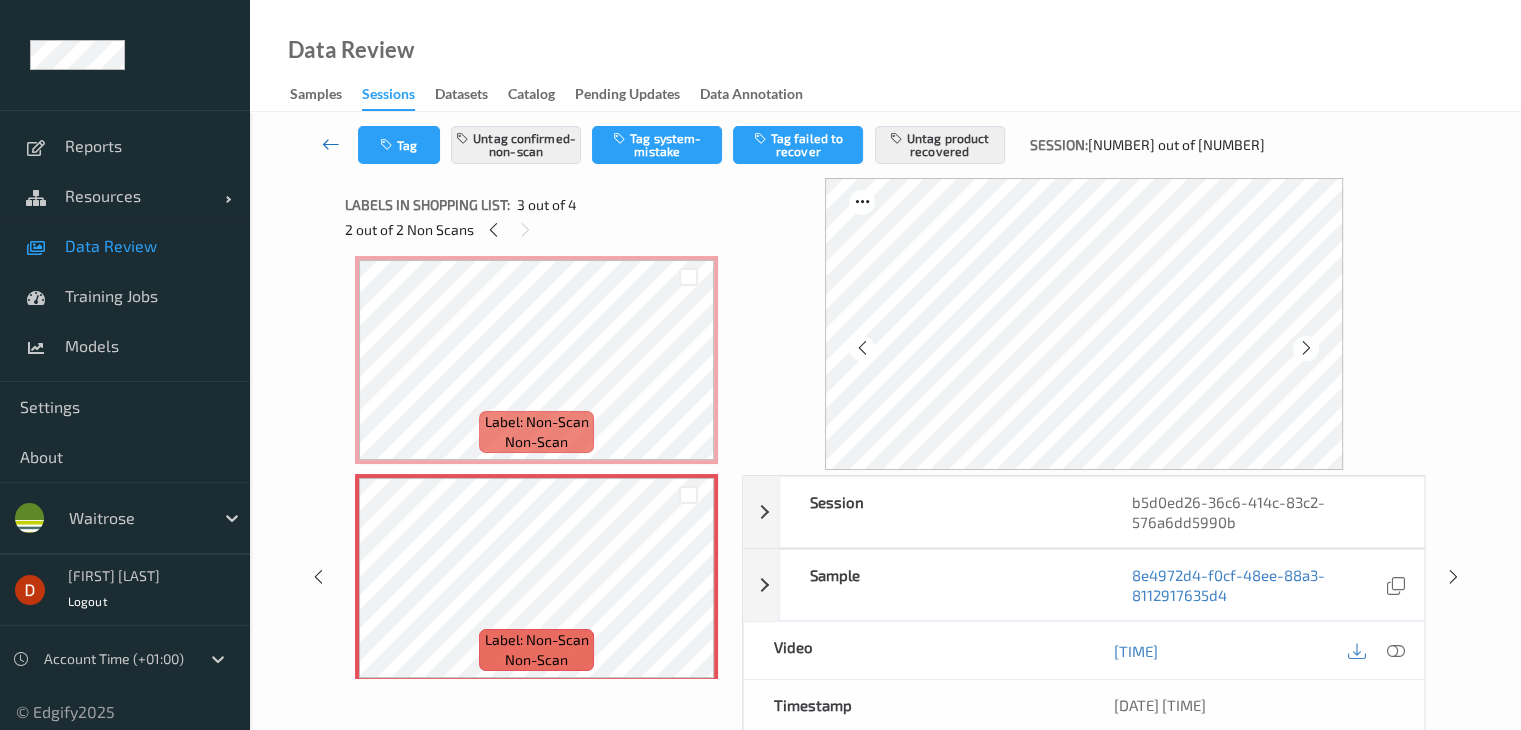 click at bounding box center [331, 144] 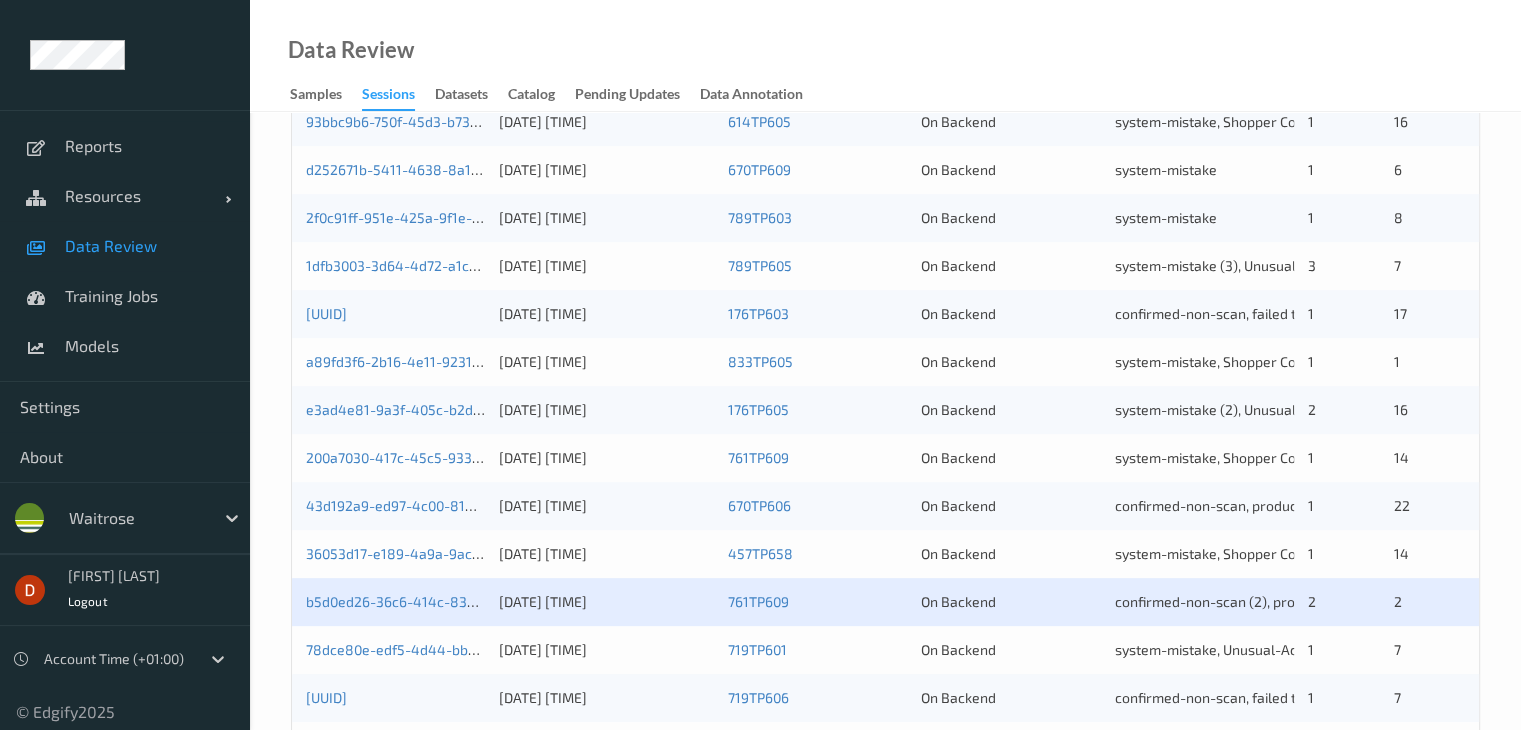 scroll, scrollTop: 932, scrollLeft: 0, axis: vertical 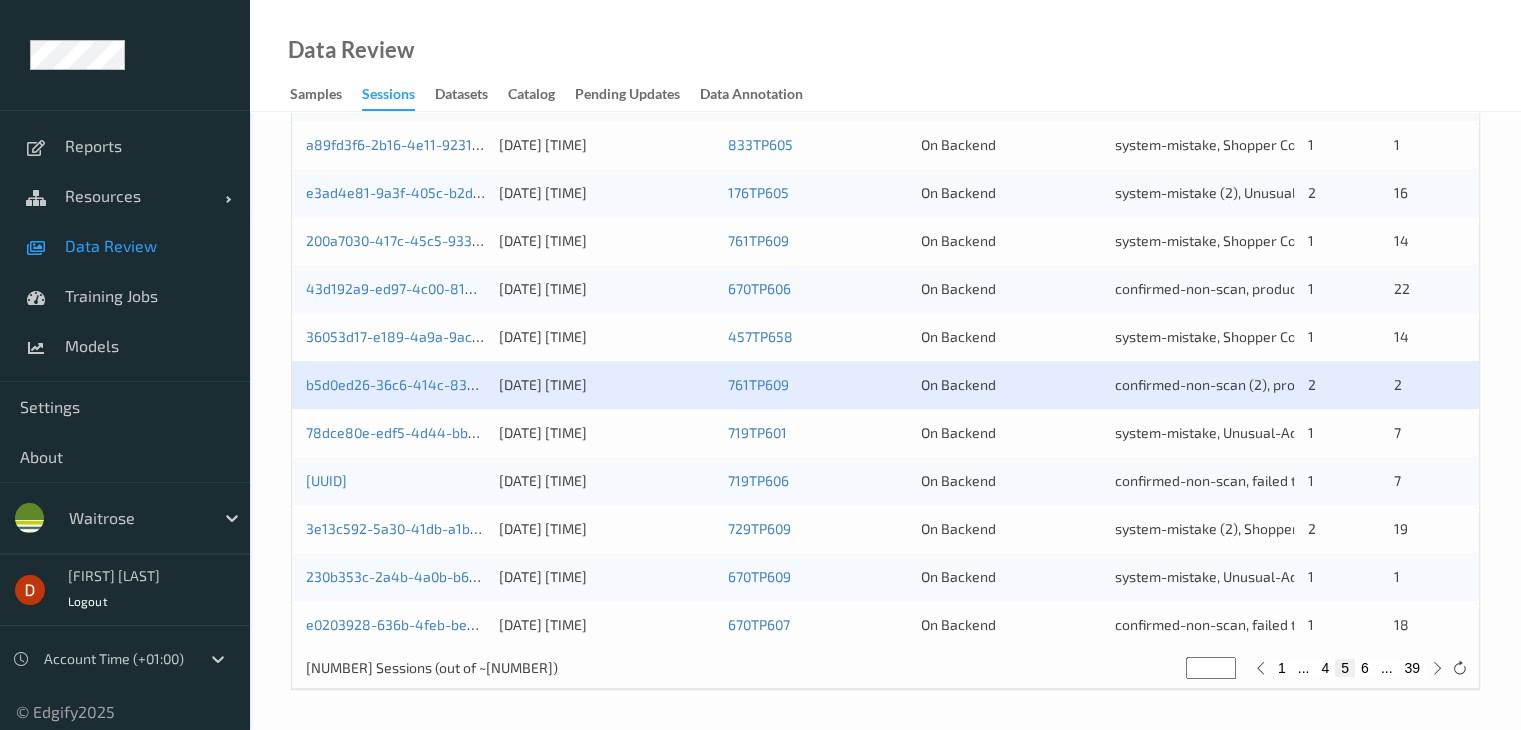 click on "6" at bounding box center (1365, 668) 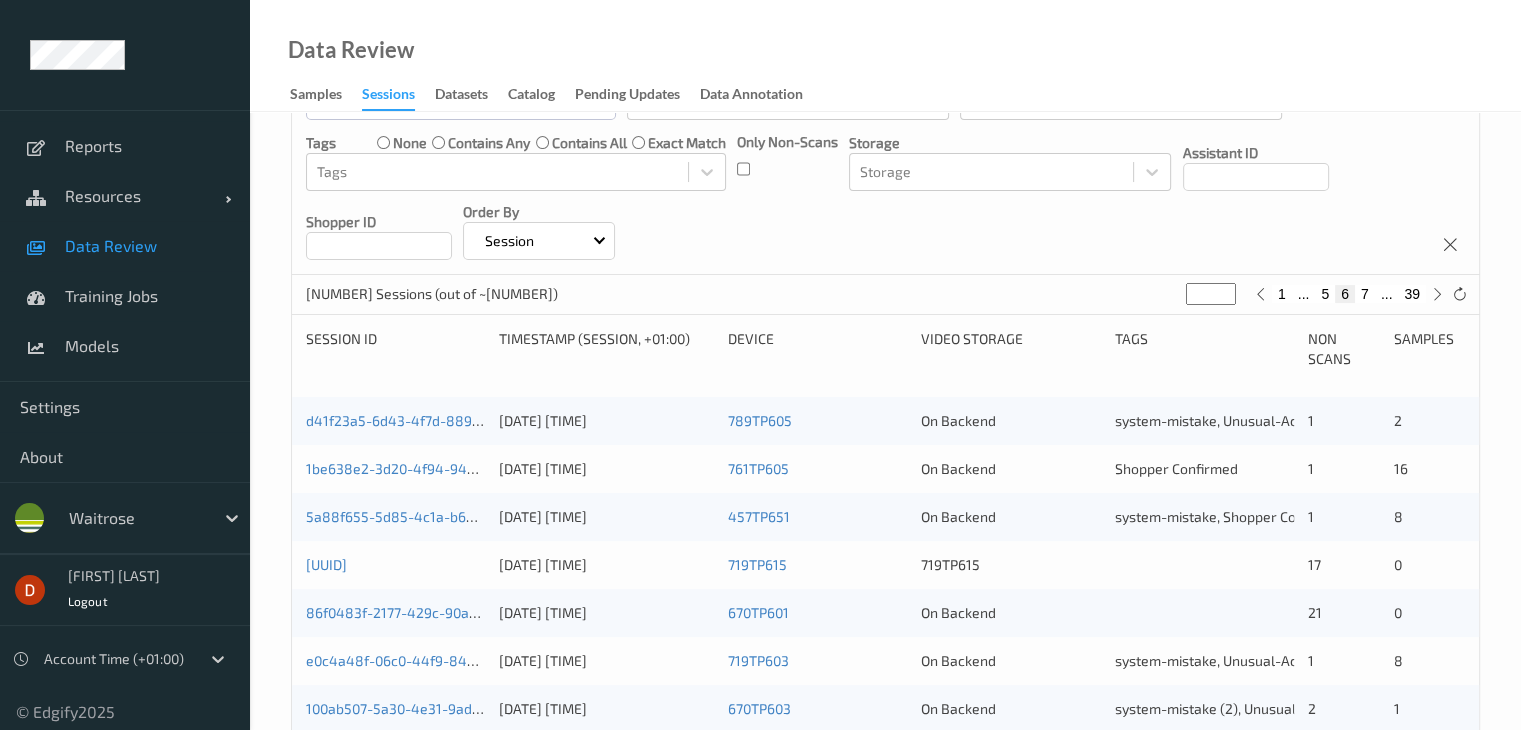 scroll, scrollTop: 300, scrollLeft: 0, axis: vertical 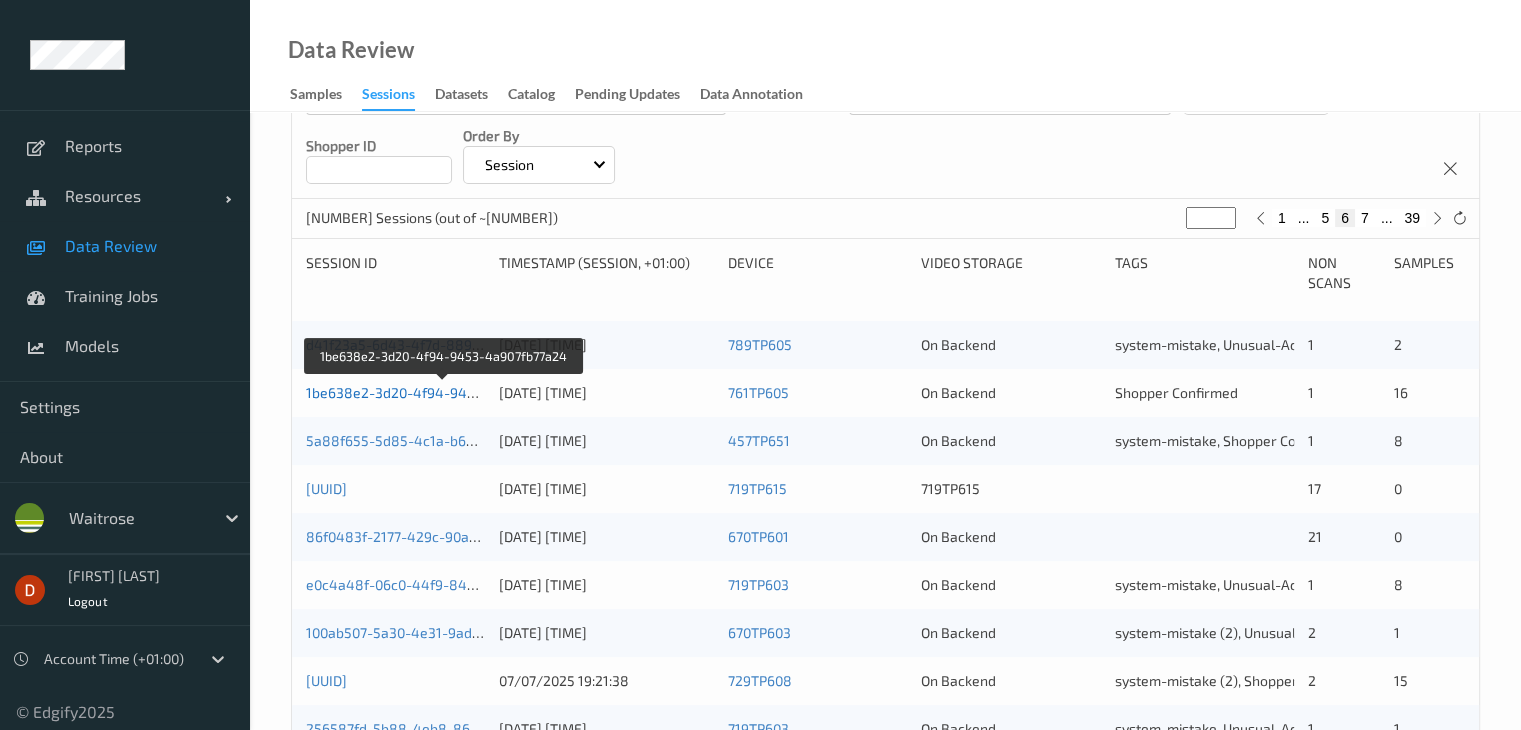 click on "1be638e2-3d20-4f94-9453-4a907fb77a24" at bounding box center [443, 392] 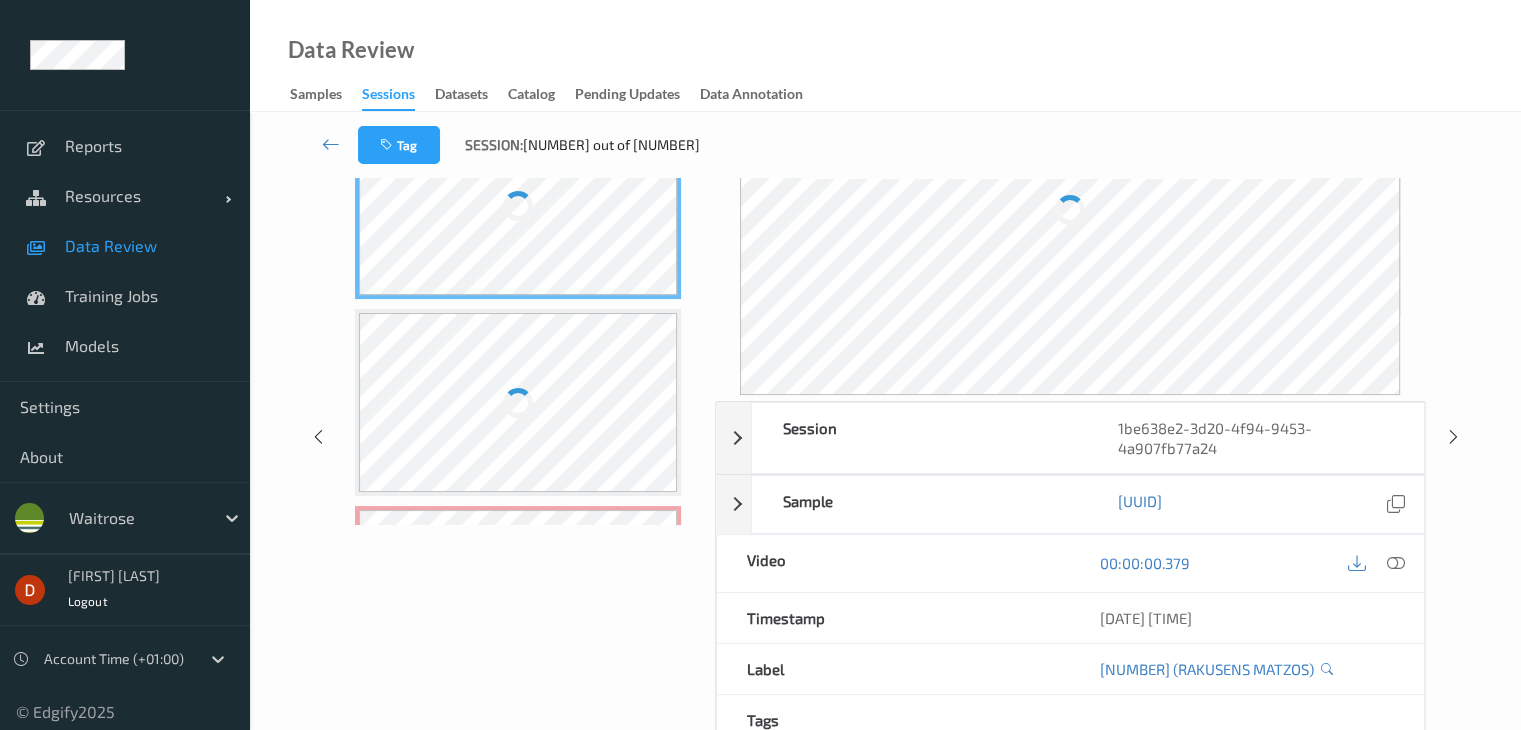 scroll, scrollTop: 0, scrollLeft: 0, axis: both 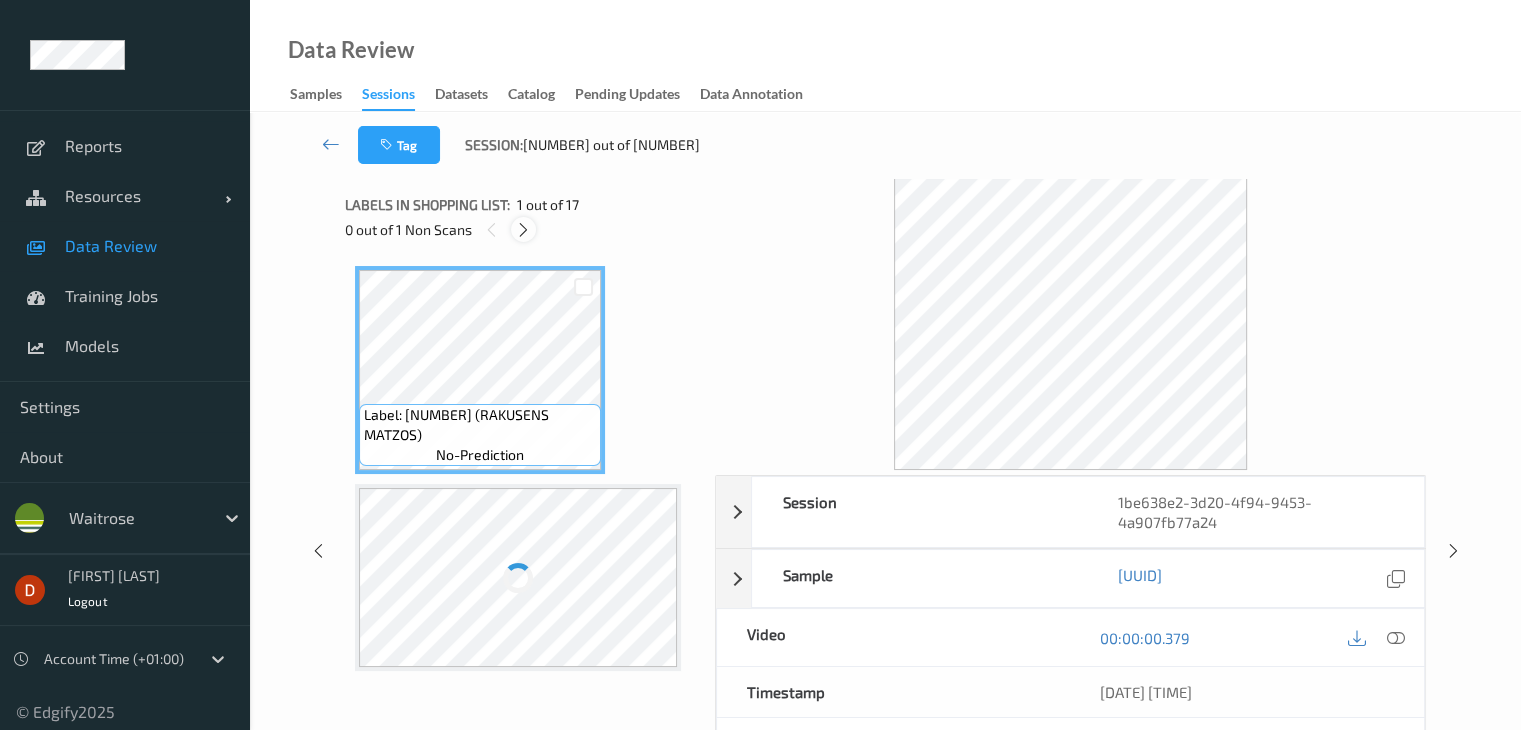 click at bounding box center [523, 230] 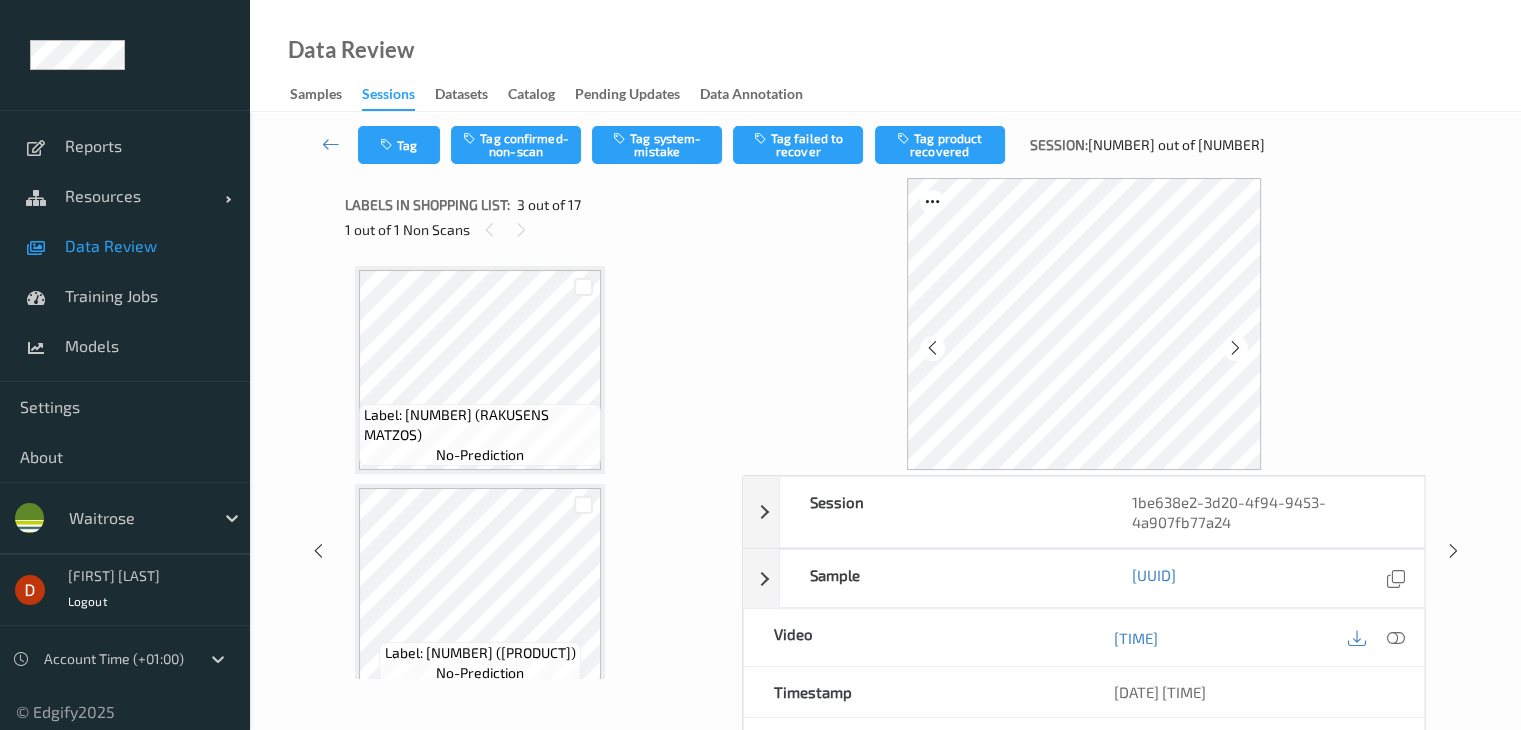 scroll, scrollTop: 228, scrollLeft: 0, axis: vertical 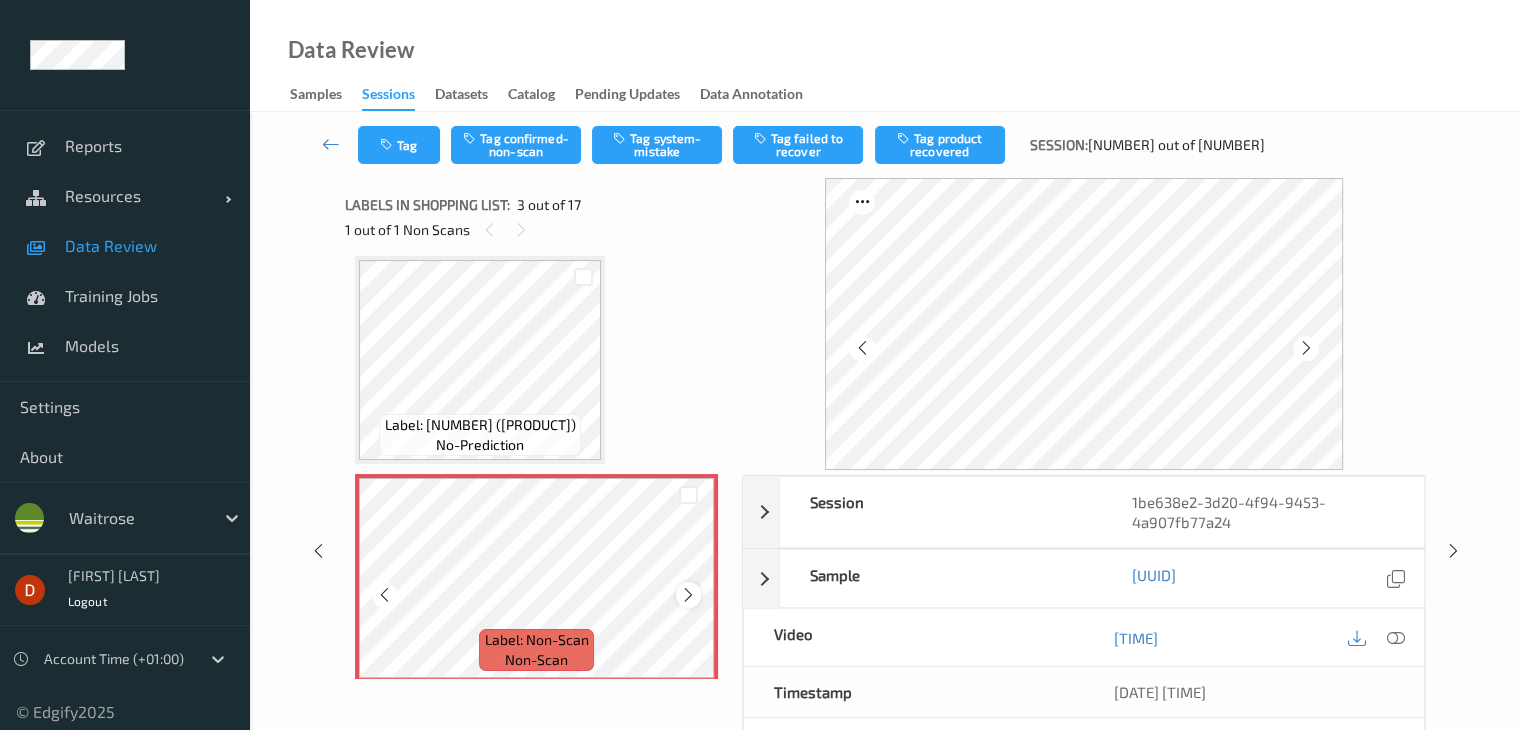 click at bounding box center (688, 595) 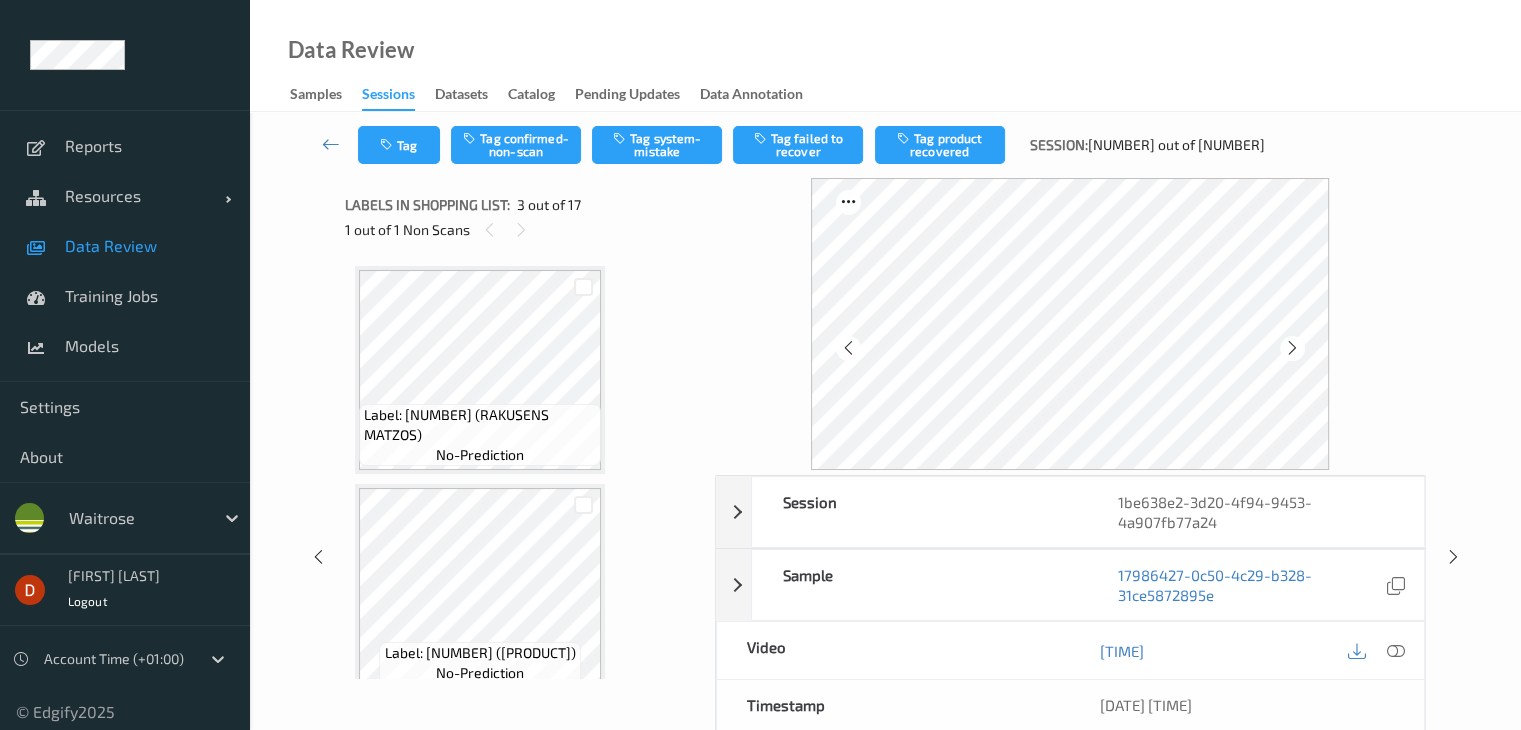 scroll, scrollTop: 300, scrollLeft: 0, axis: vertical 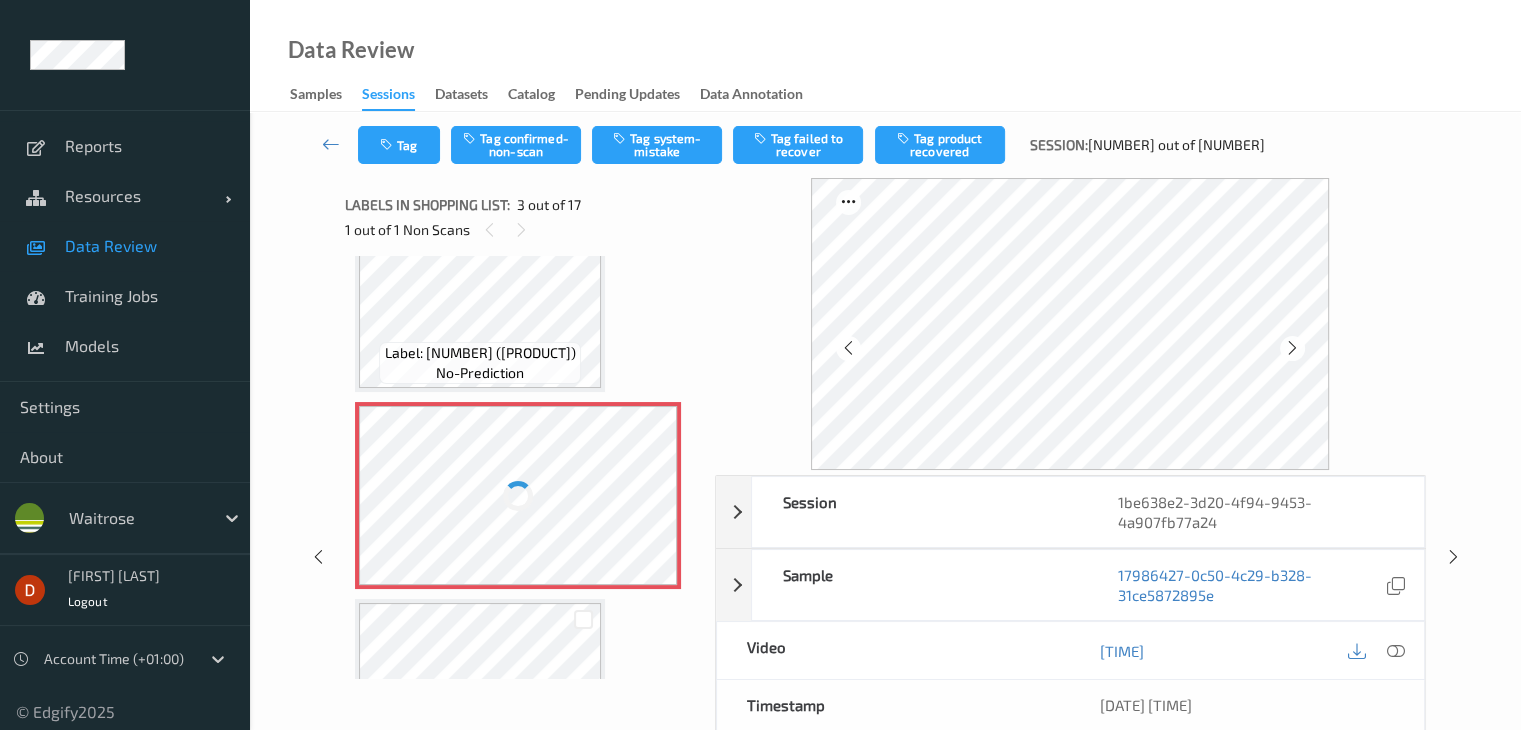 click at bounding box center (518, 495) 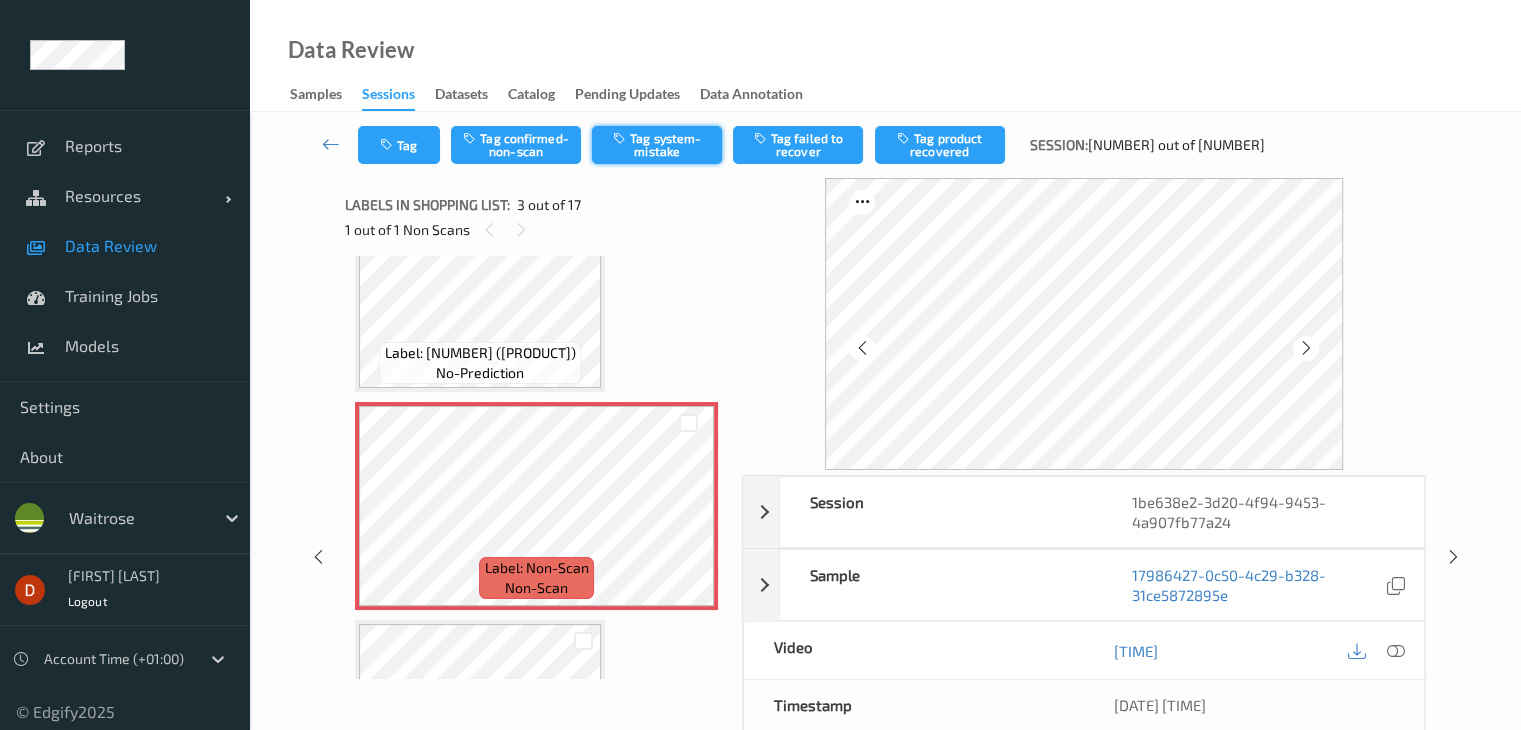 click on "Tag   system-mistake" at bounding box center [657, 145] 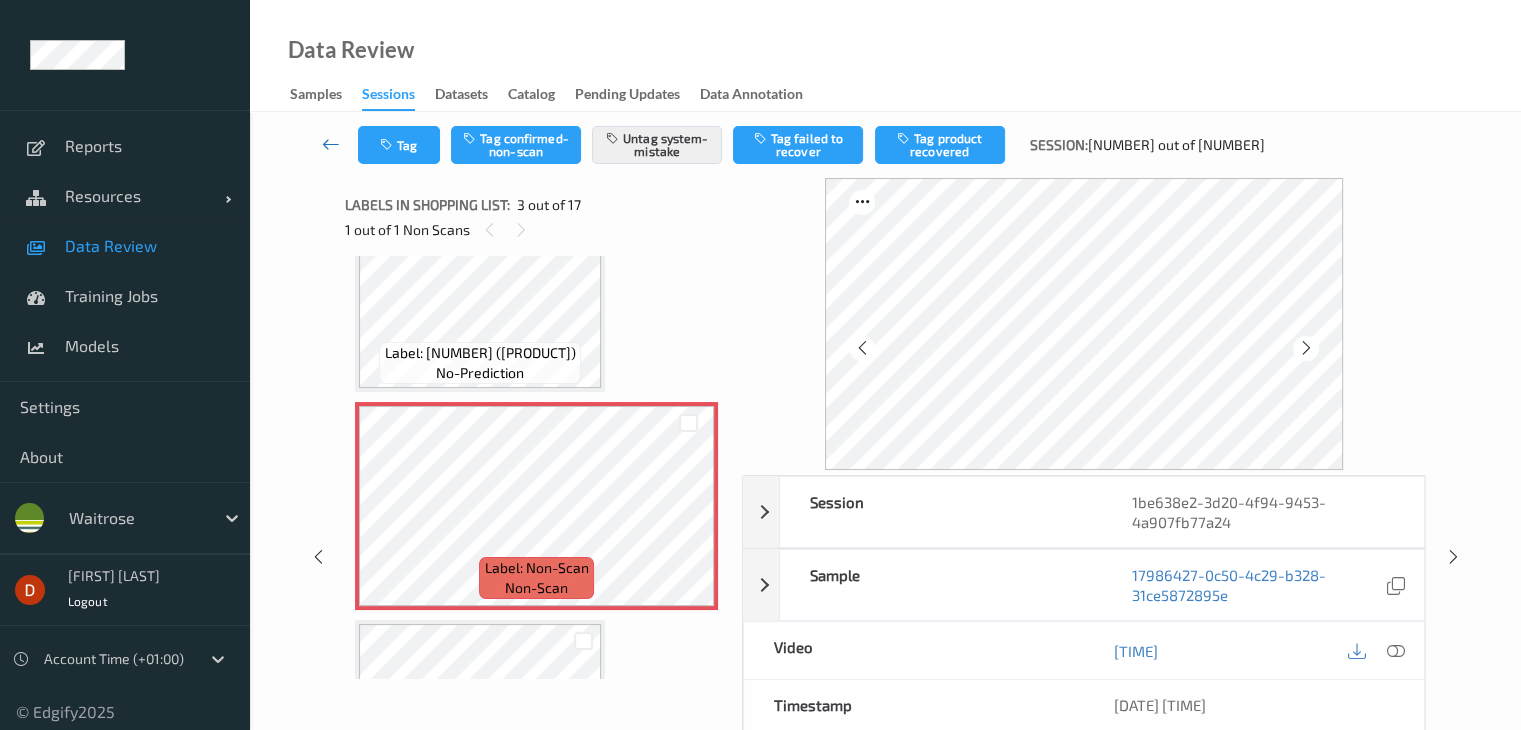 click at bounding box center [331, 144] 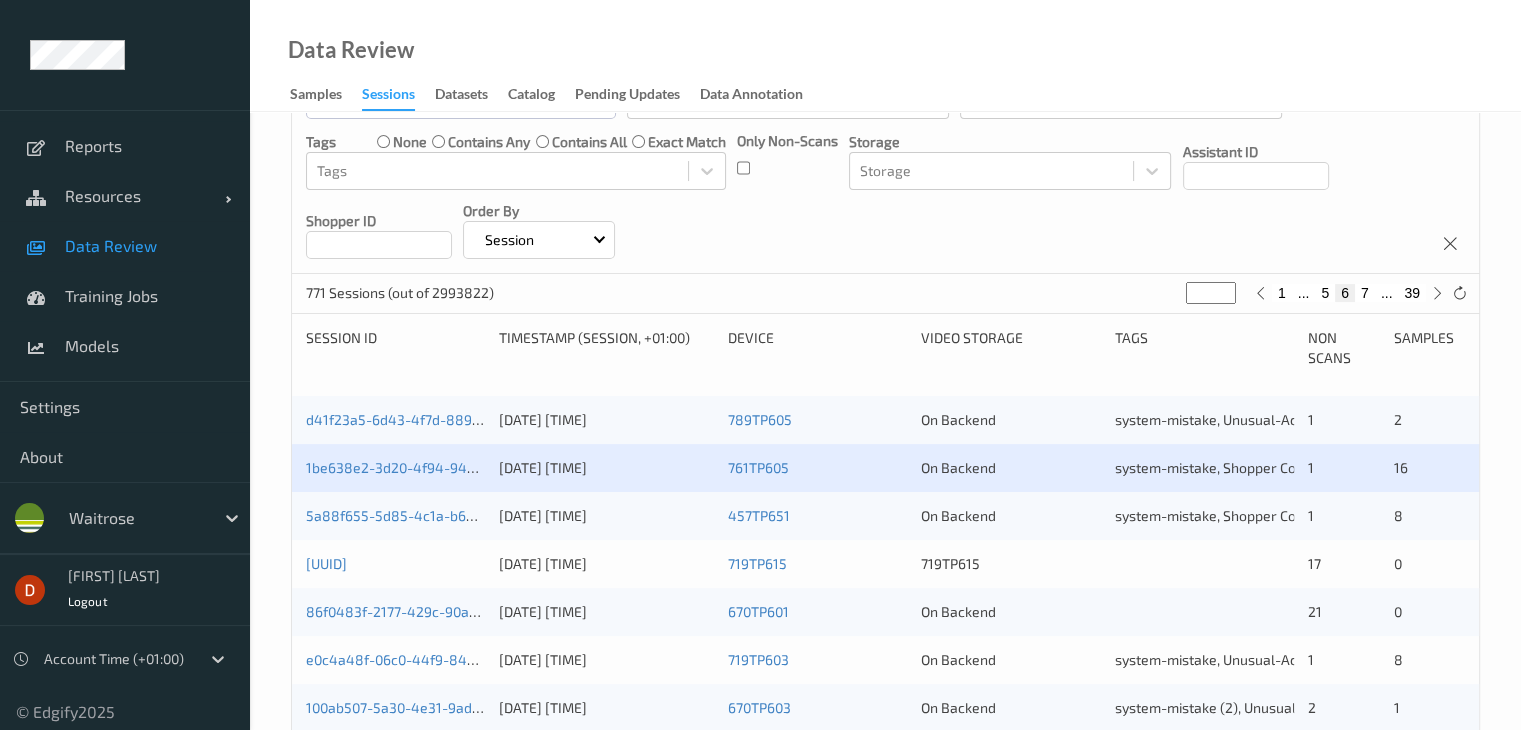 scroll, scrollTop: 300, scrollLeft: 0, axis: vertical 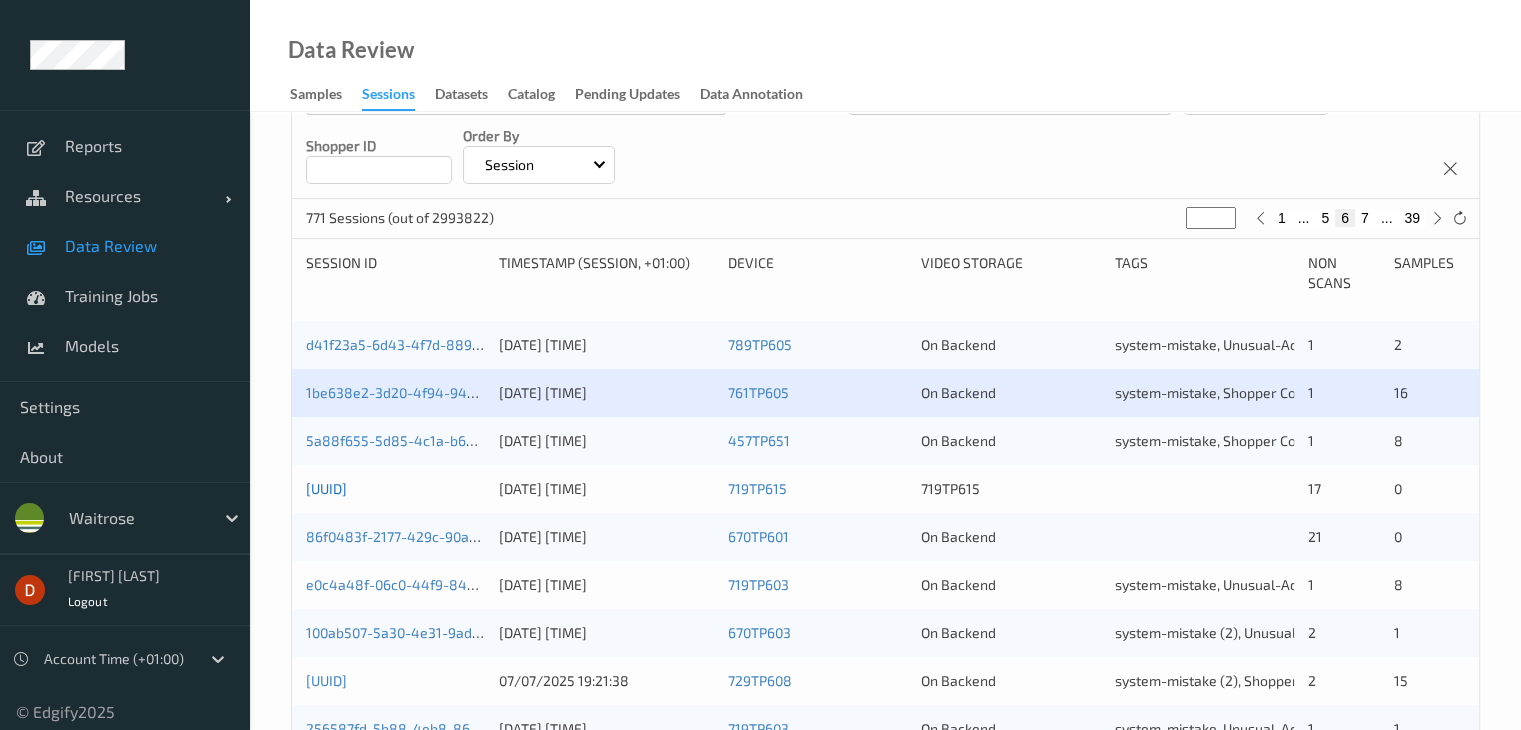 click on "09986e13-1c44-4fb5-8029-3b9e9c0b43f9" at bounding box center [326, 488] 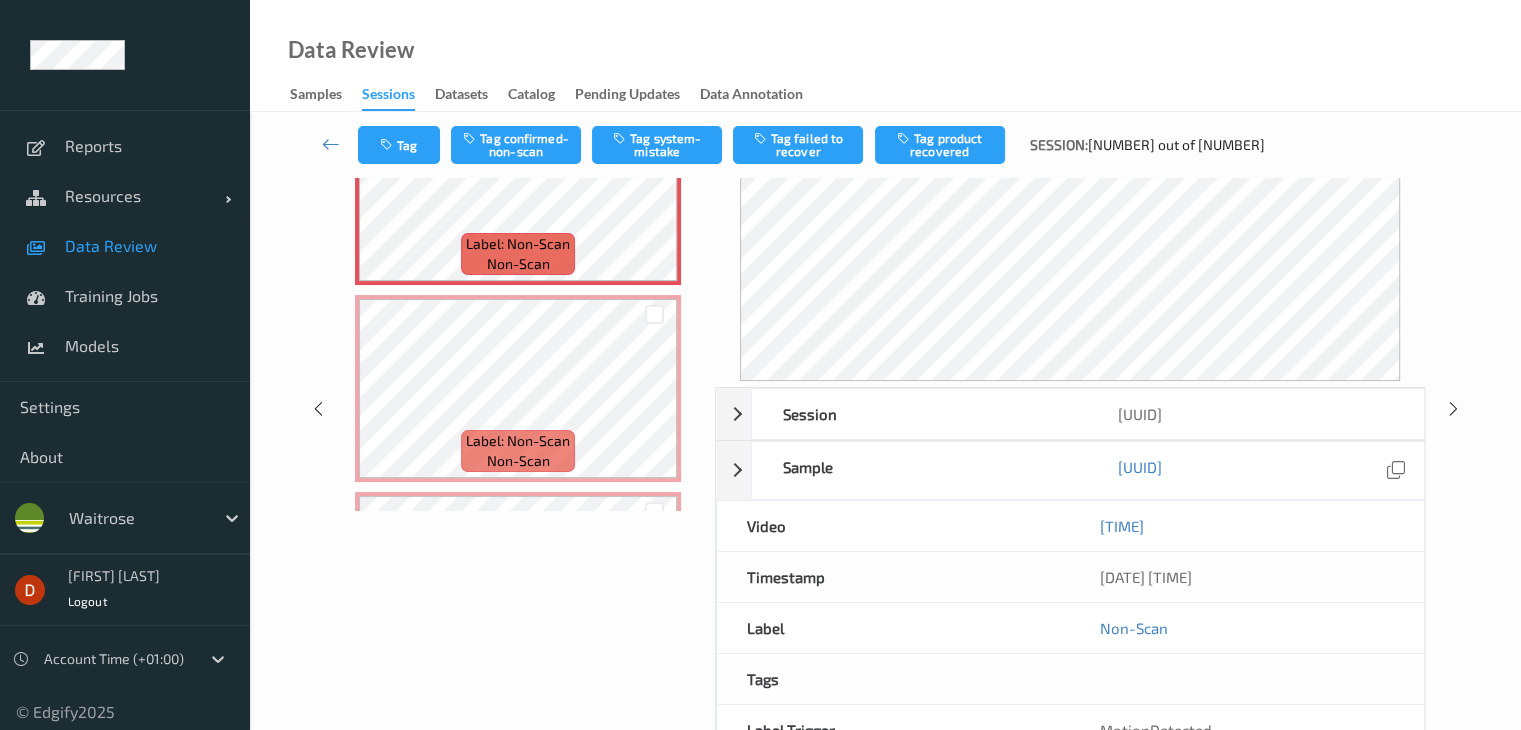 scroll, scrollTop: 0, scrollLeft: 0, axis: both 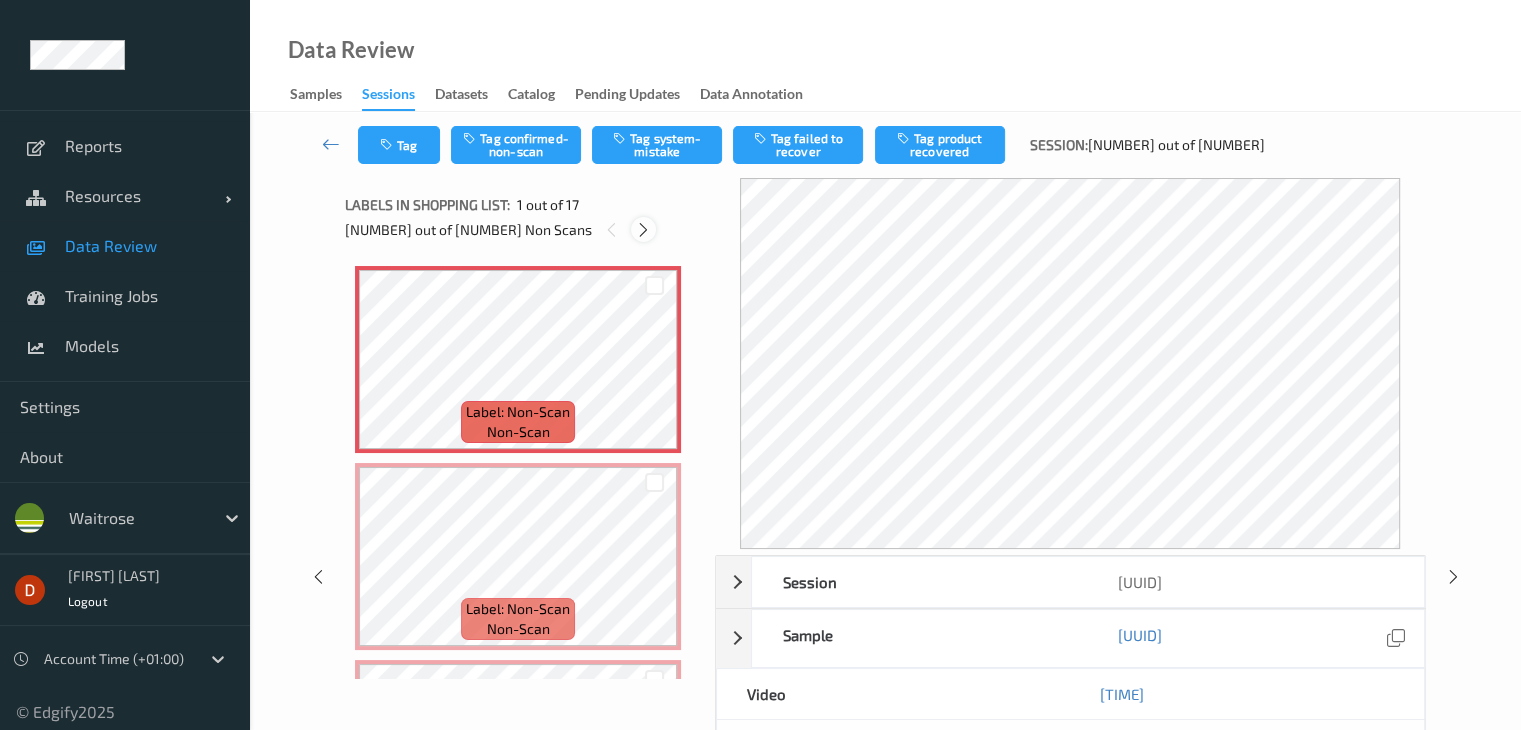 click at bounding box center [643, 229] 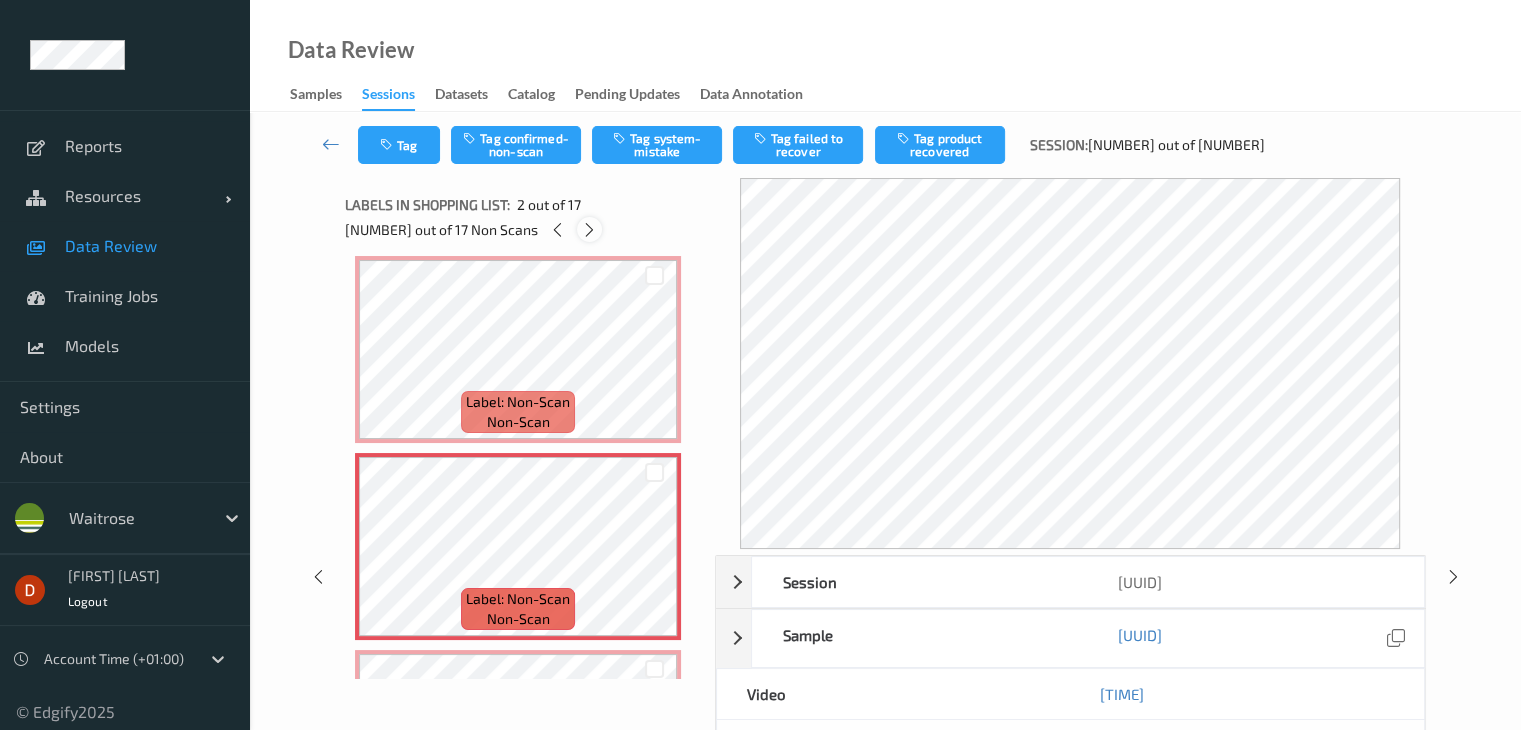 click at bounding box center [589, 229] 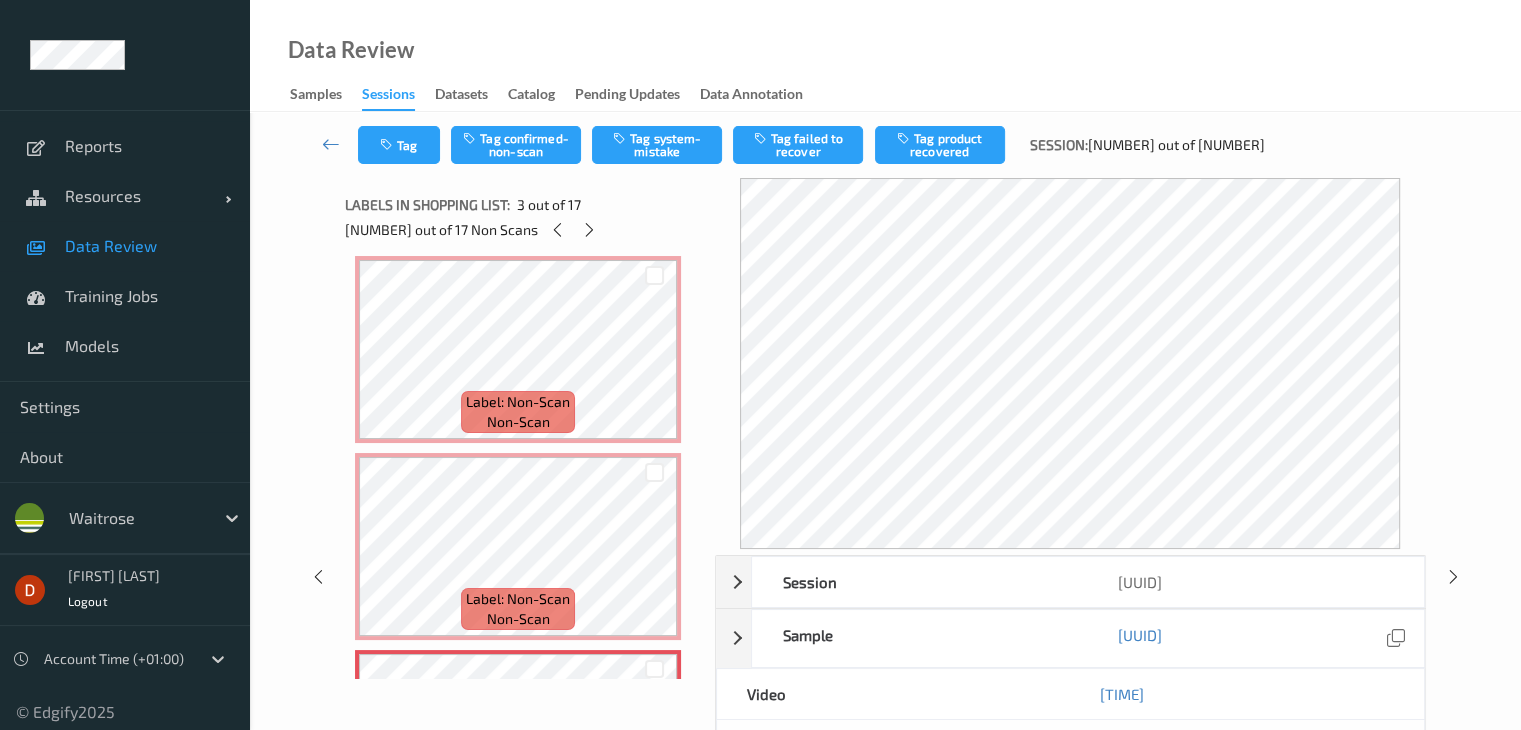 scroll, scrollTop: 207, scrollLeft: 0, axis: vertical 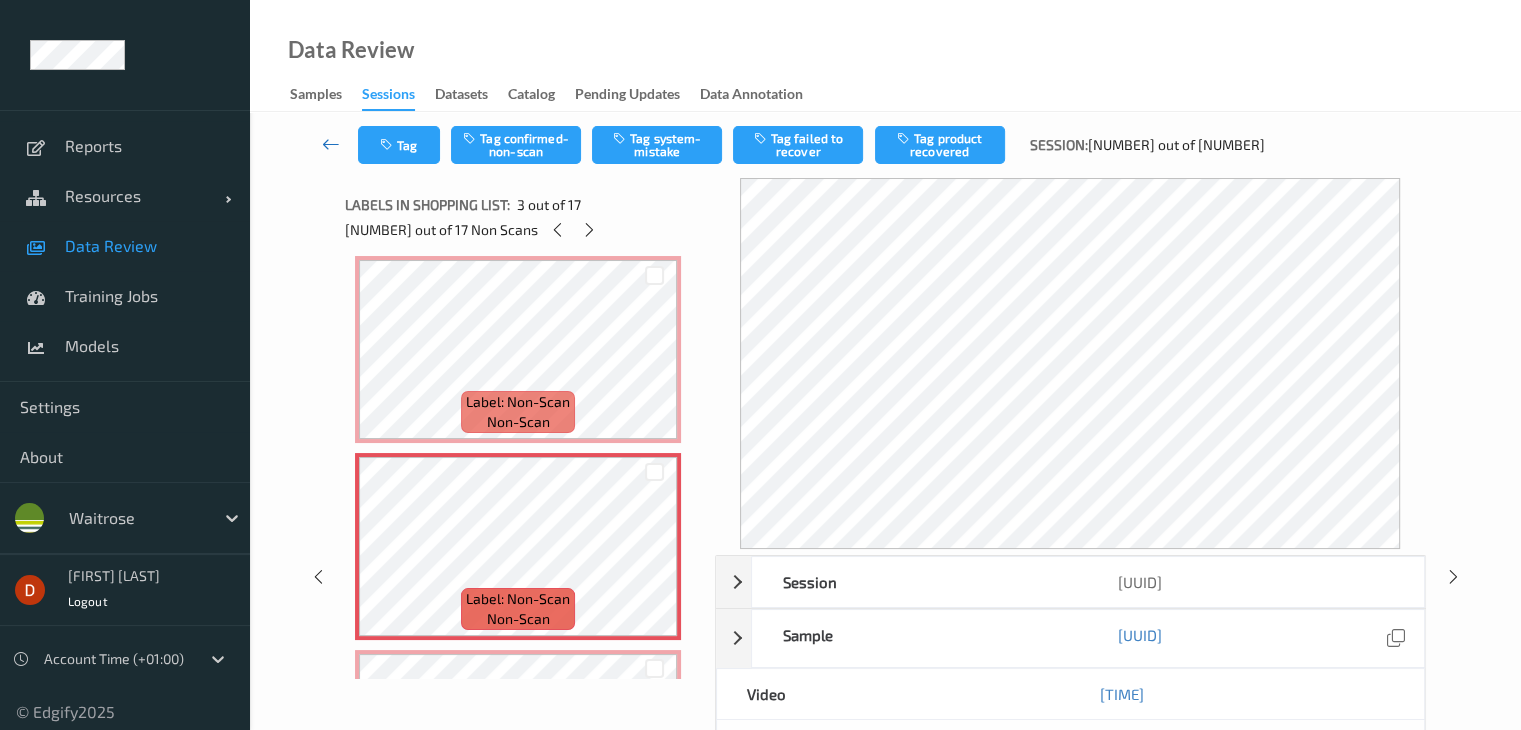 click at bounding box center (331, 145) 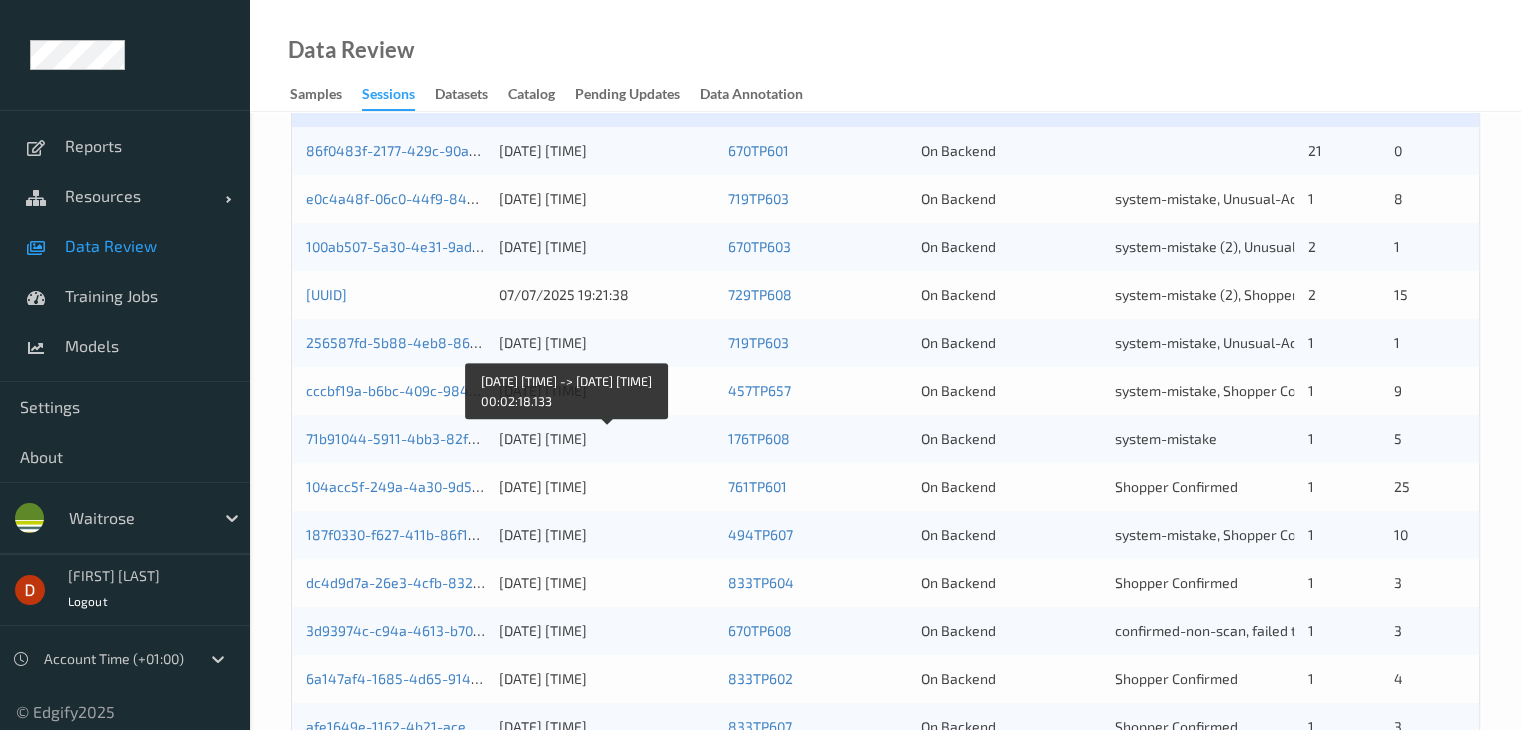 scroll, scrollTop: 700, scrollLeft: 0, axis: vertical 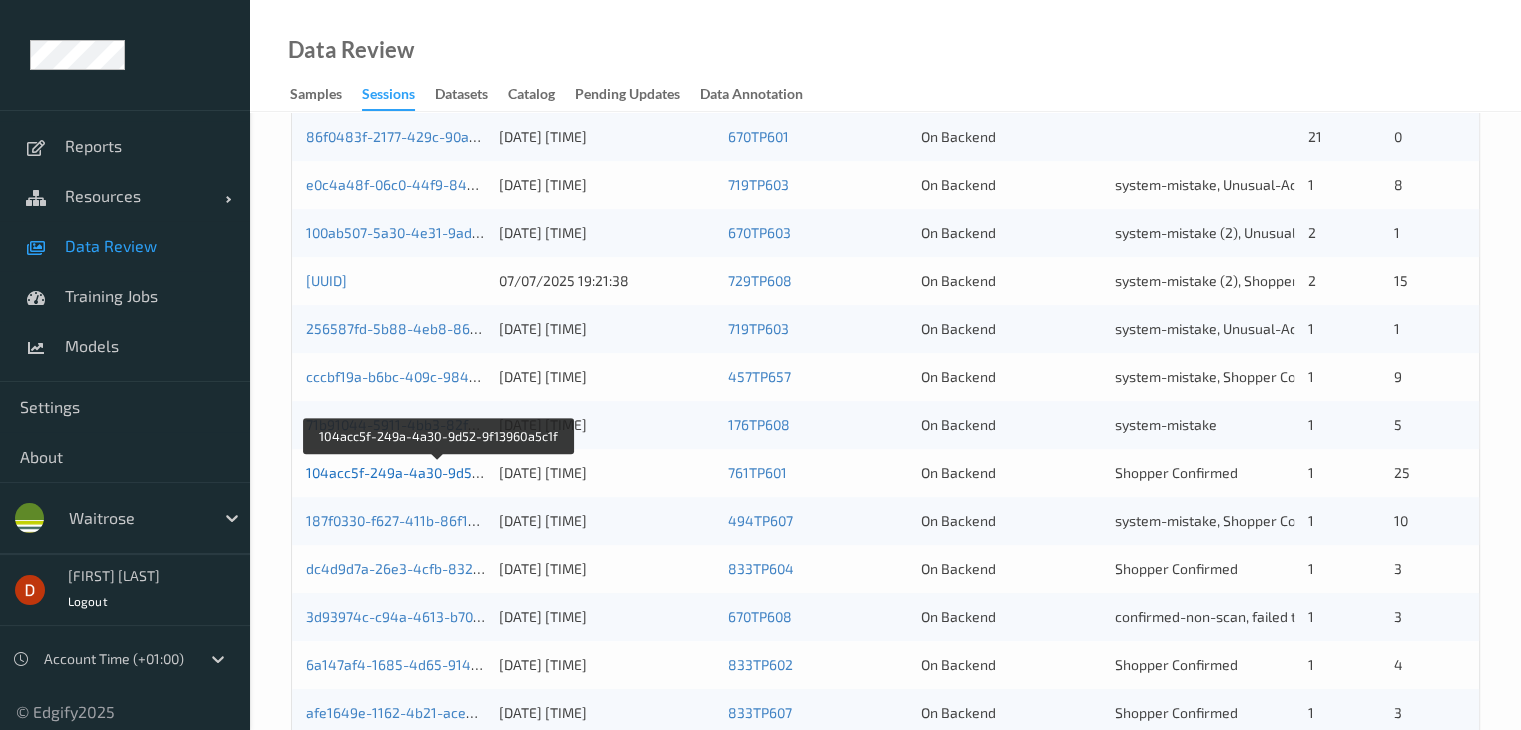 click on "104acc5f-249a-4a30-9d52-9f13960a5c1f" at bounding box center (438, 472) 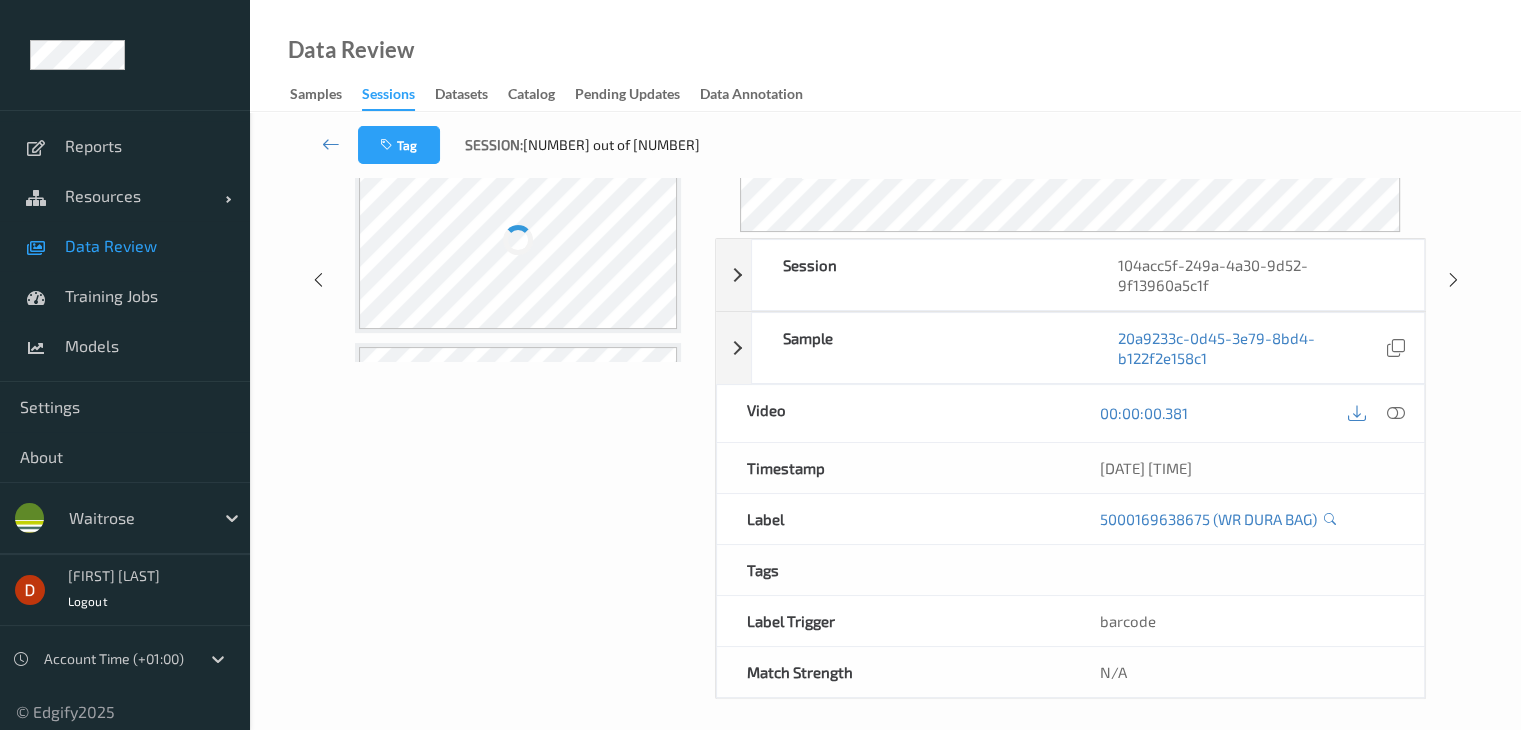 scroll, scrollTop: 110, scrollLeft: 0, axis: vertical 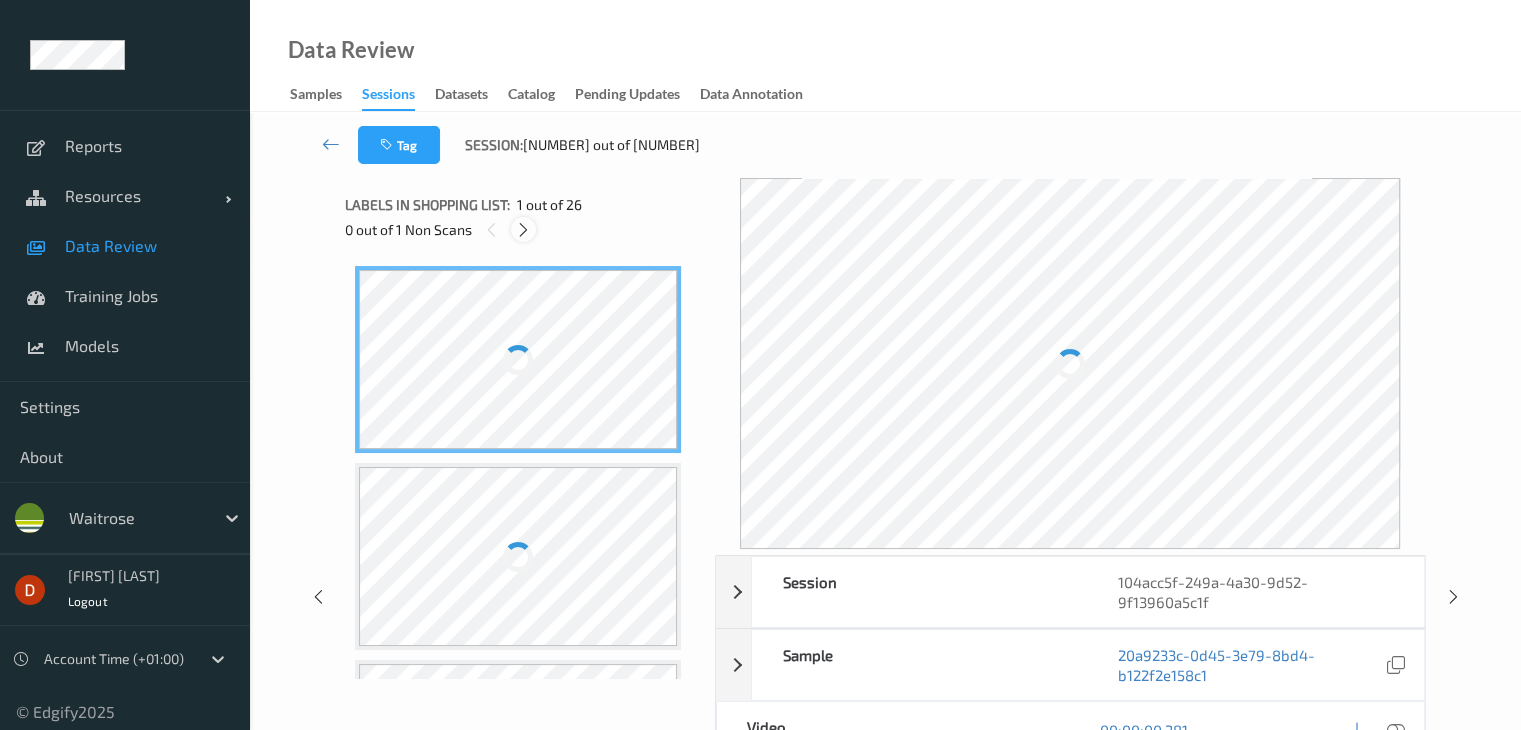 click at bounding box center (523, 229) 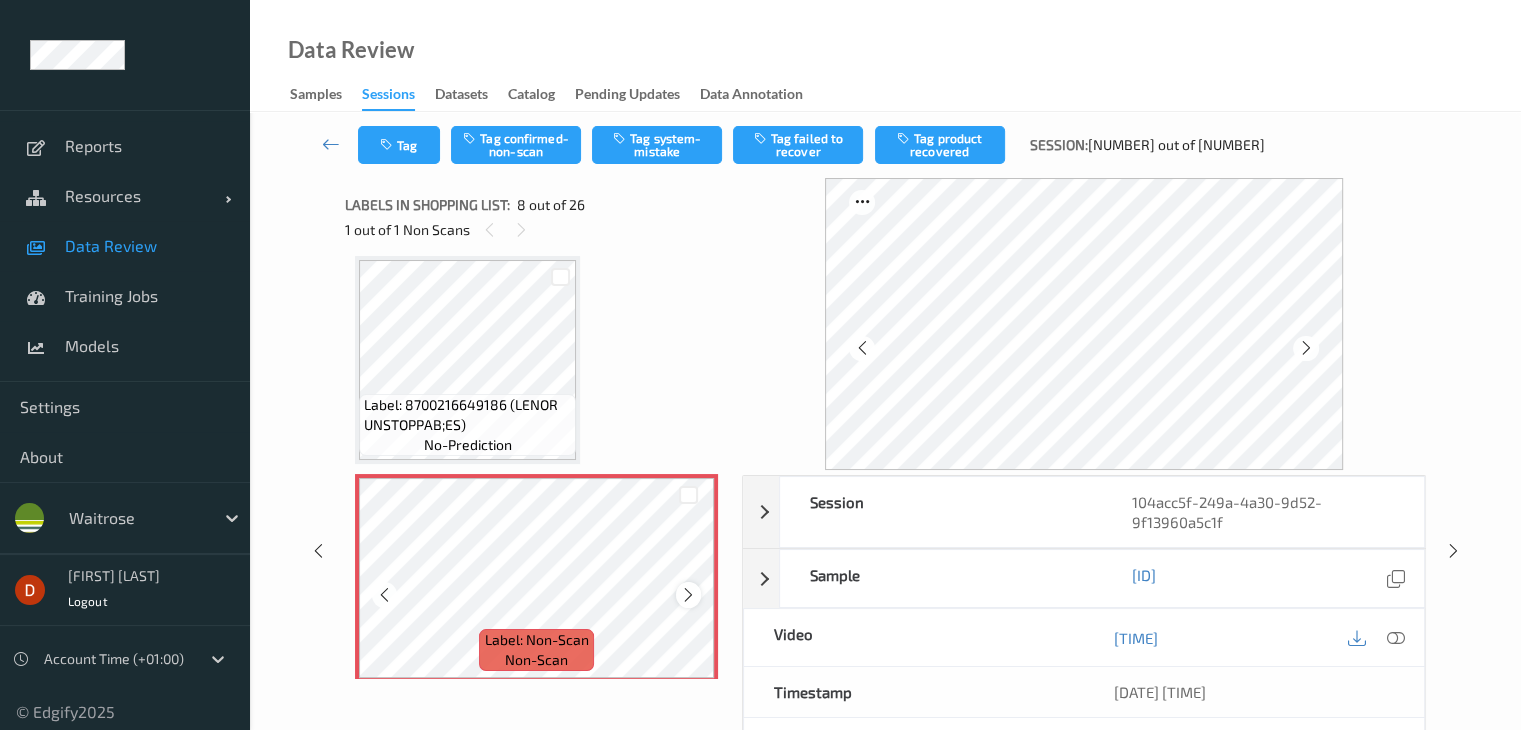 click at bounding box center (688, 595) 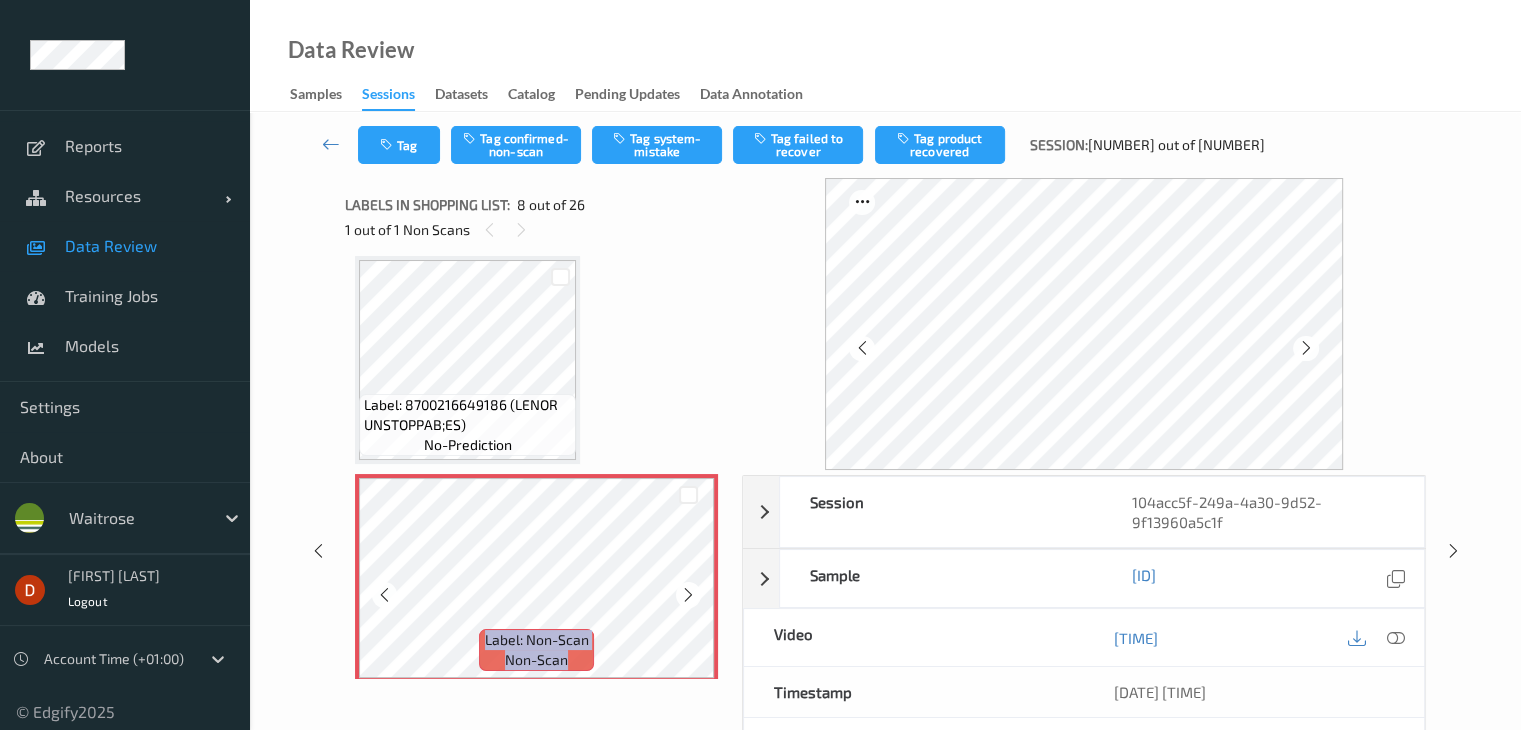 click at bounding box center (688, 595) 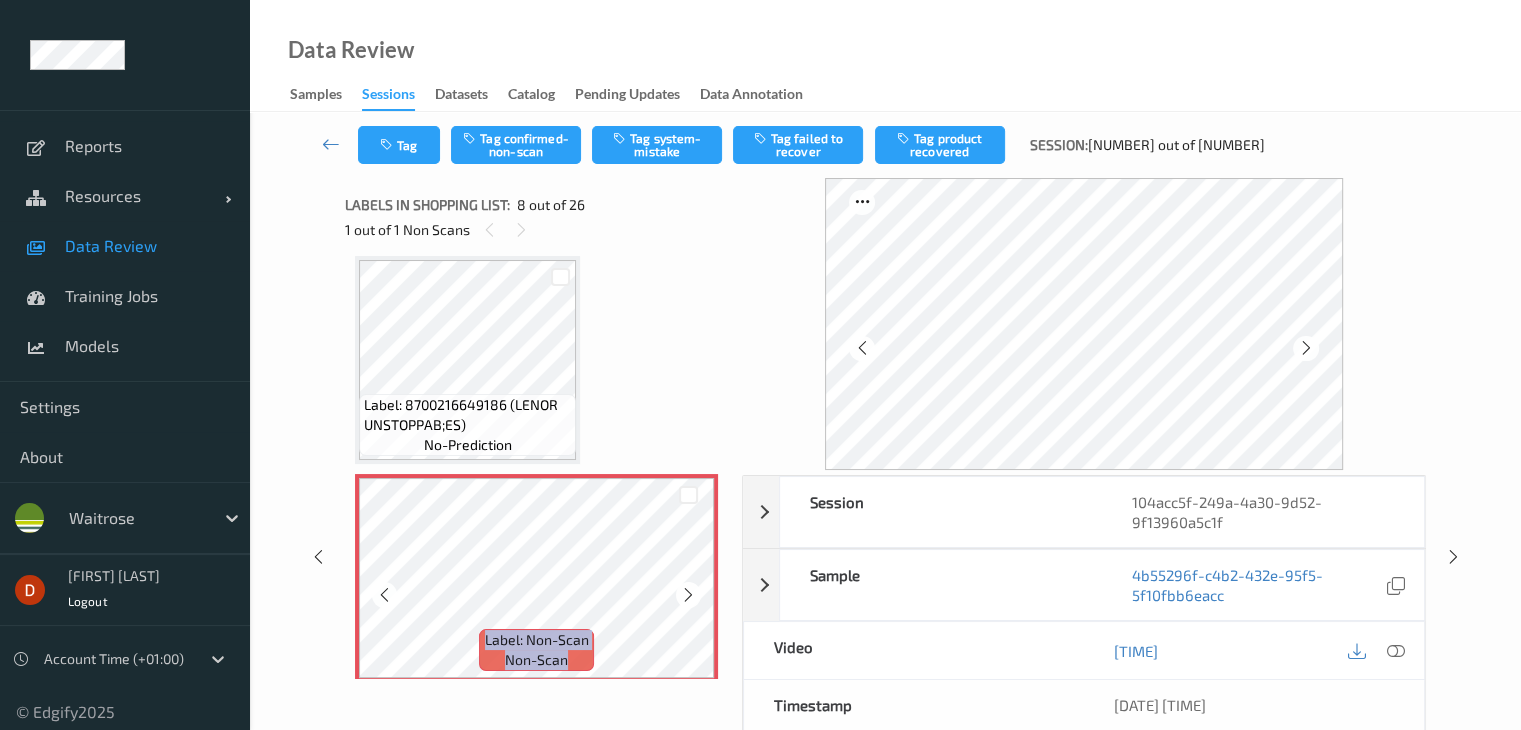 click at bounding box center (688, 595) 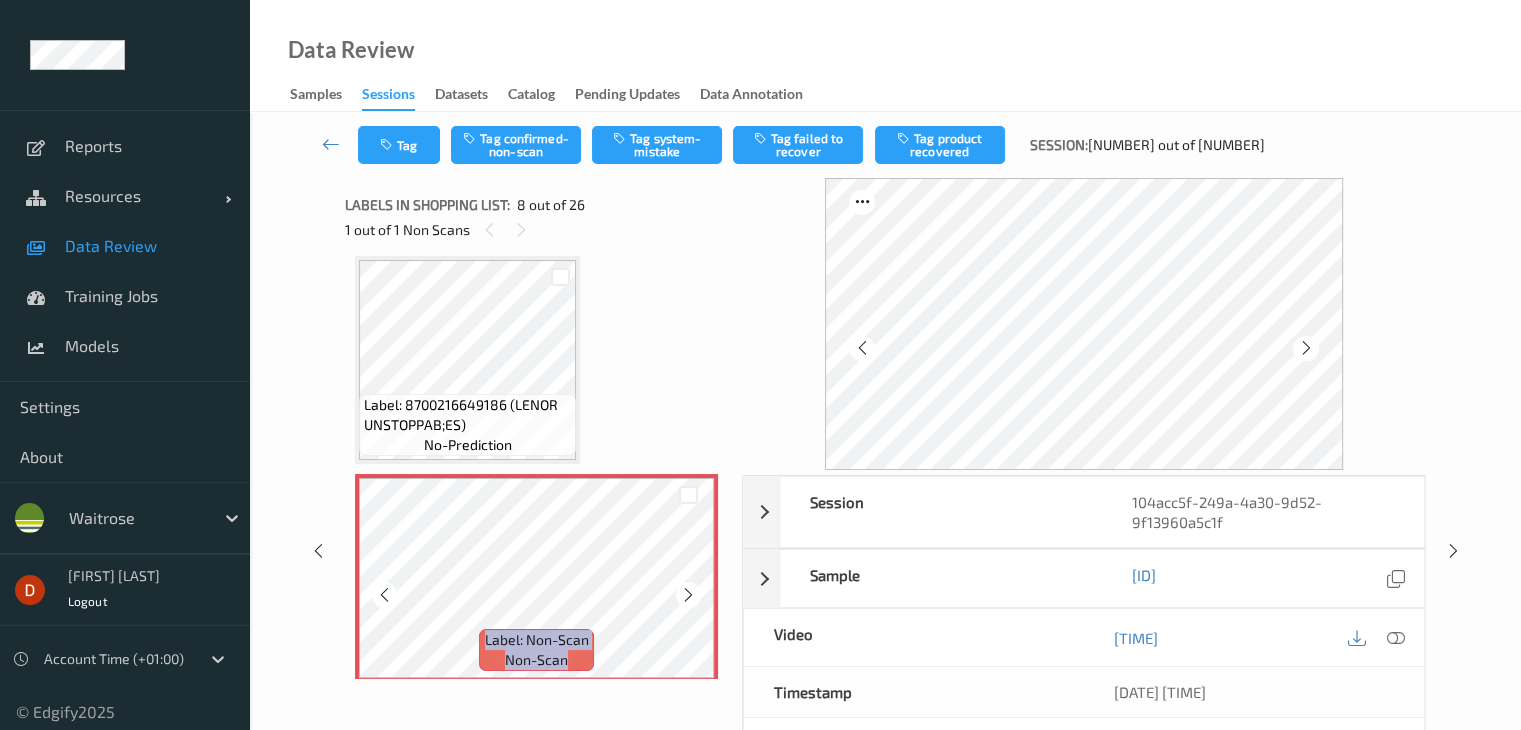 click at bounding box center [688, 595] 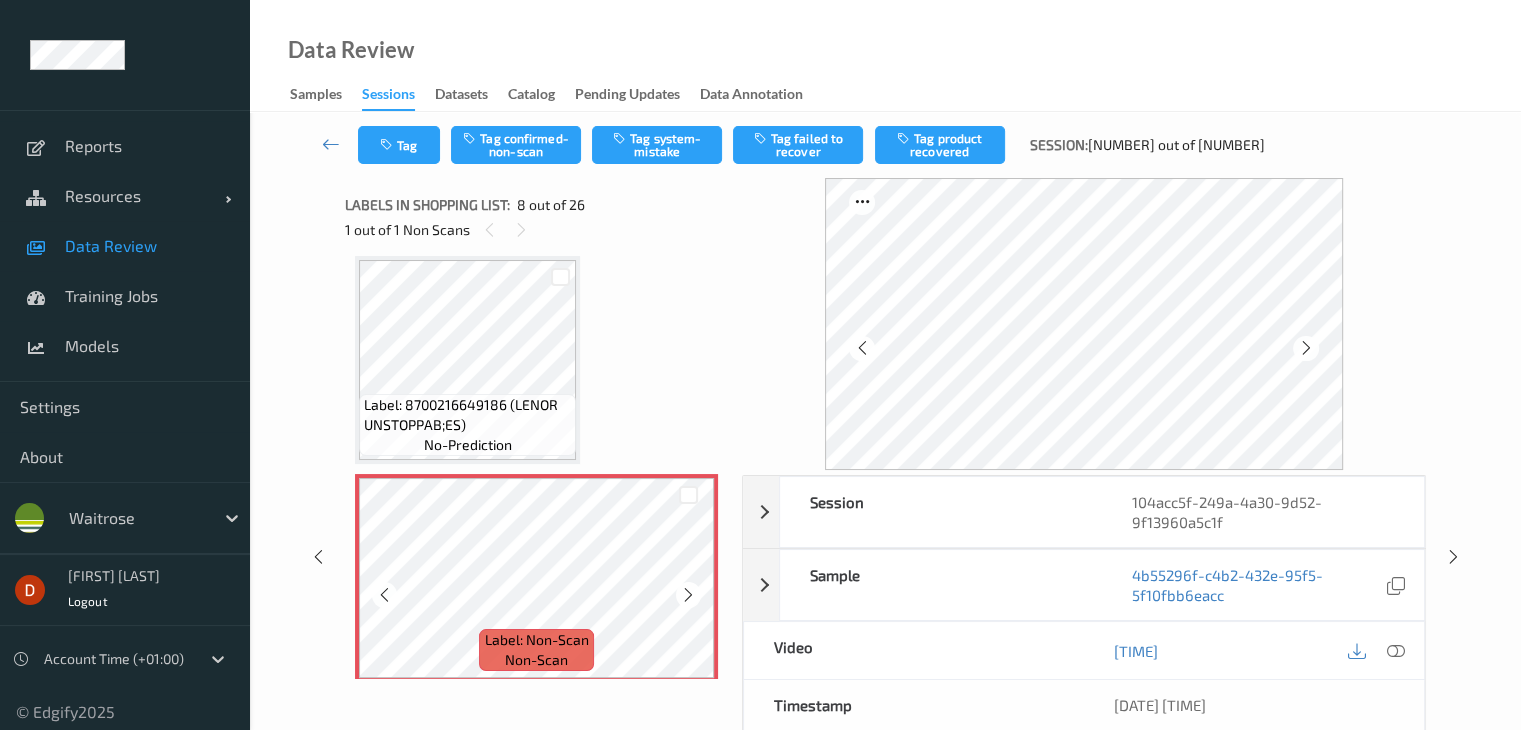 click at bounding box center (688, 595) 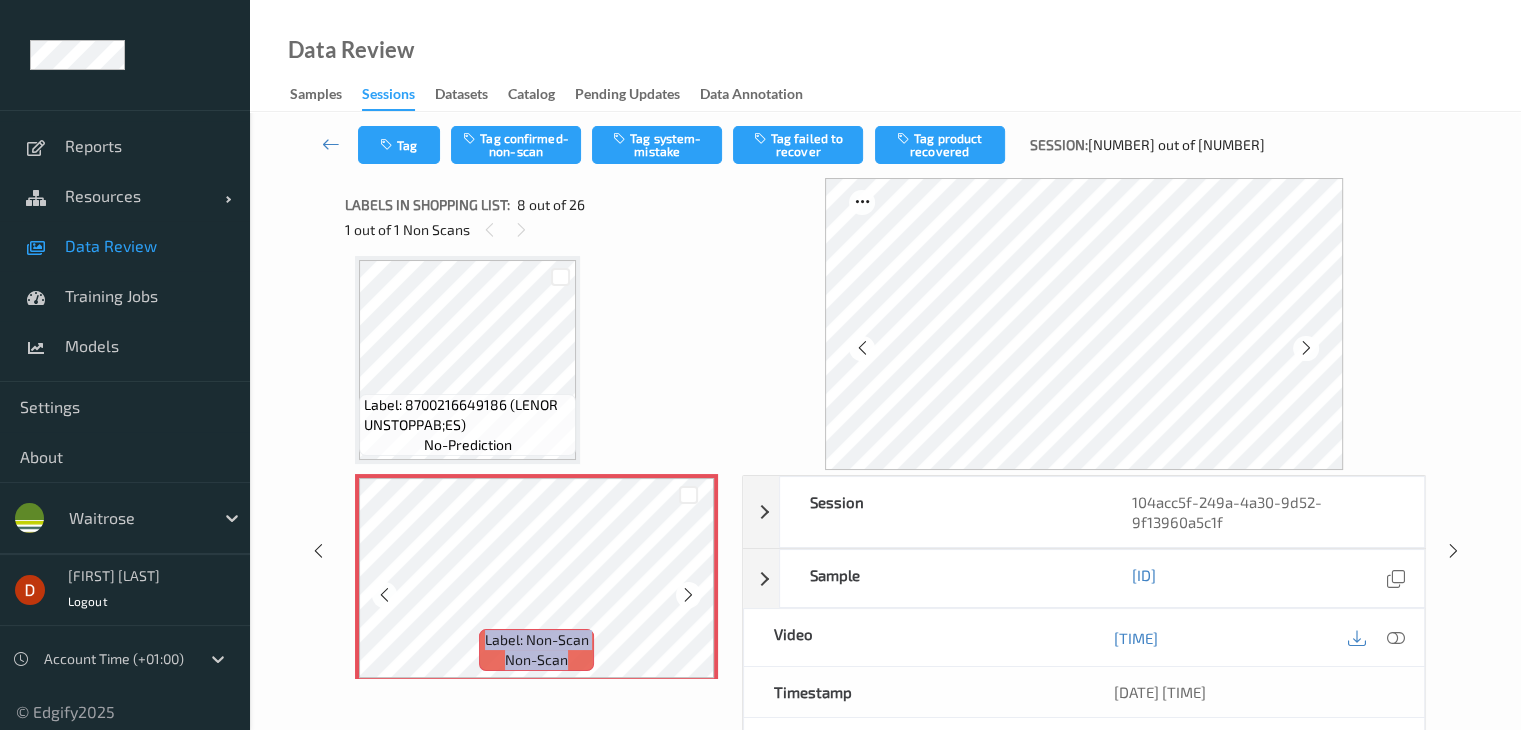 click at bounding box center (688, 595) 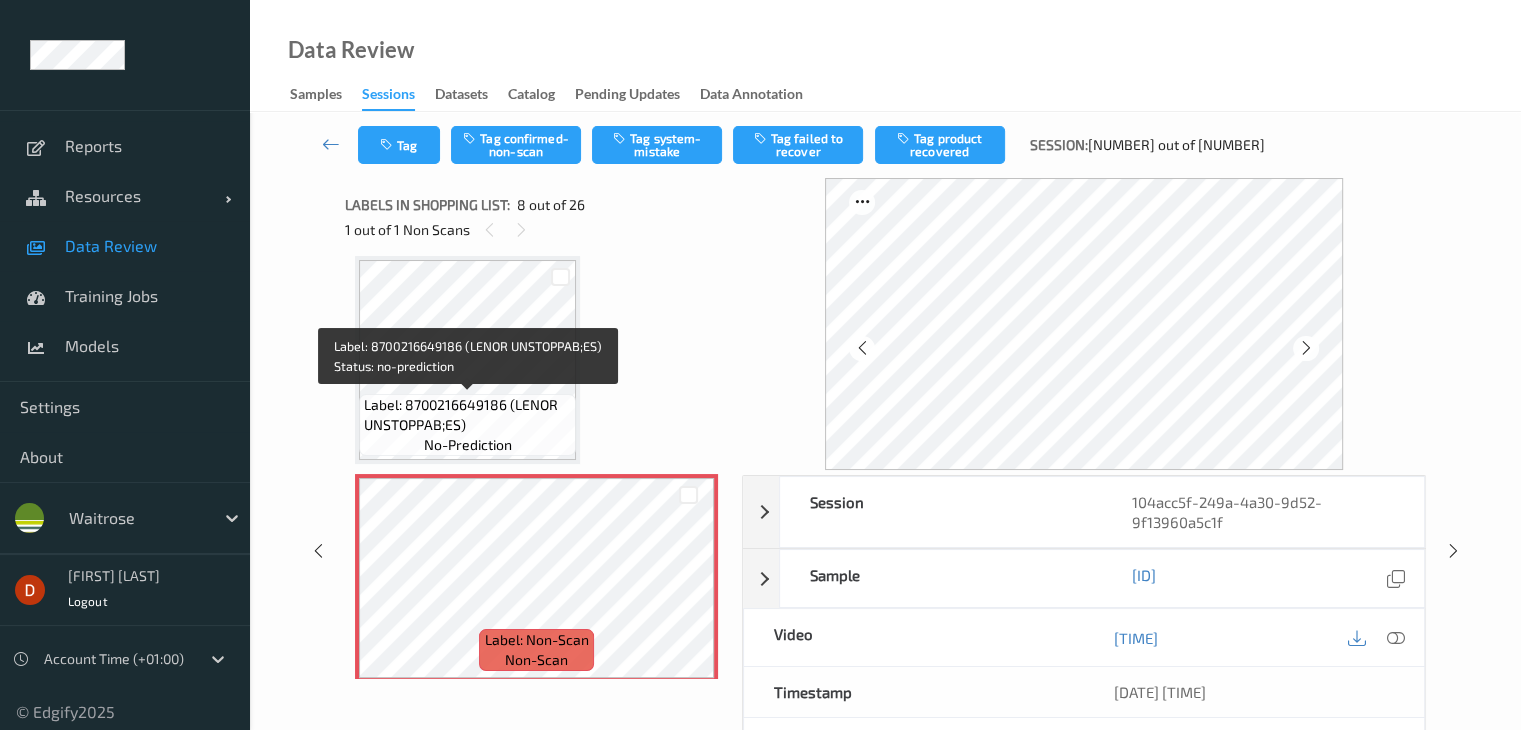 click on "Label: 8700216649186 (LENOR UNSTOPPAB;ES)" at bounding box center [467, 415] 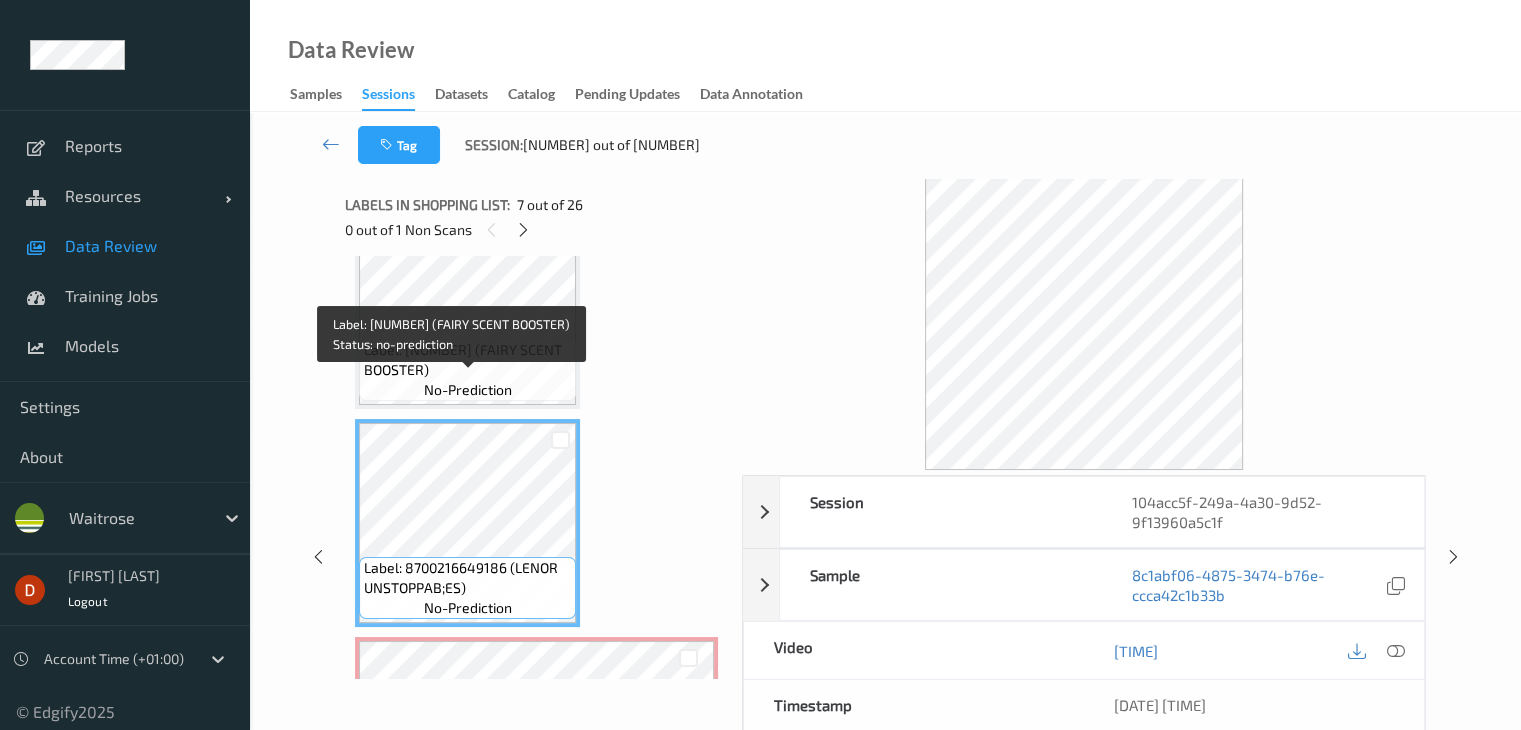 scroll, scrollTop: 1318, scrollLeft: 0, axis: vertical 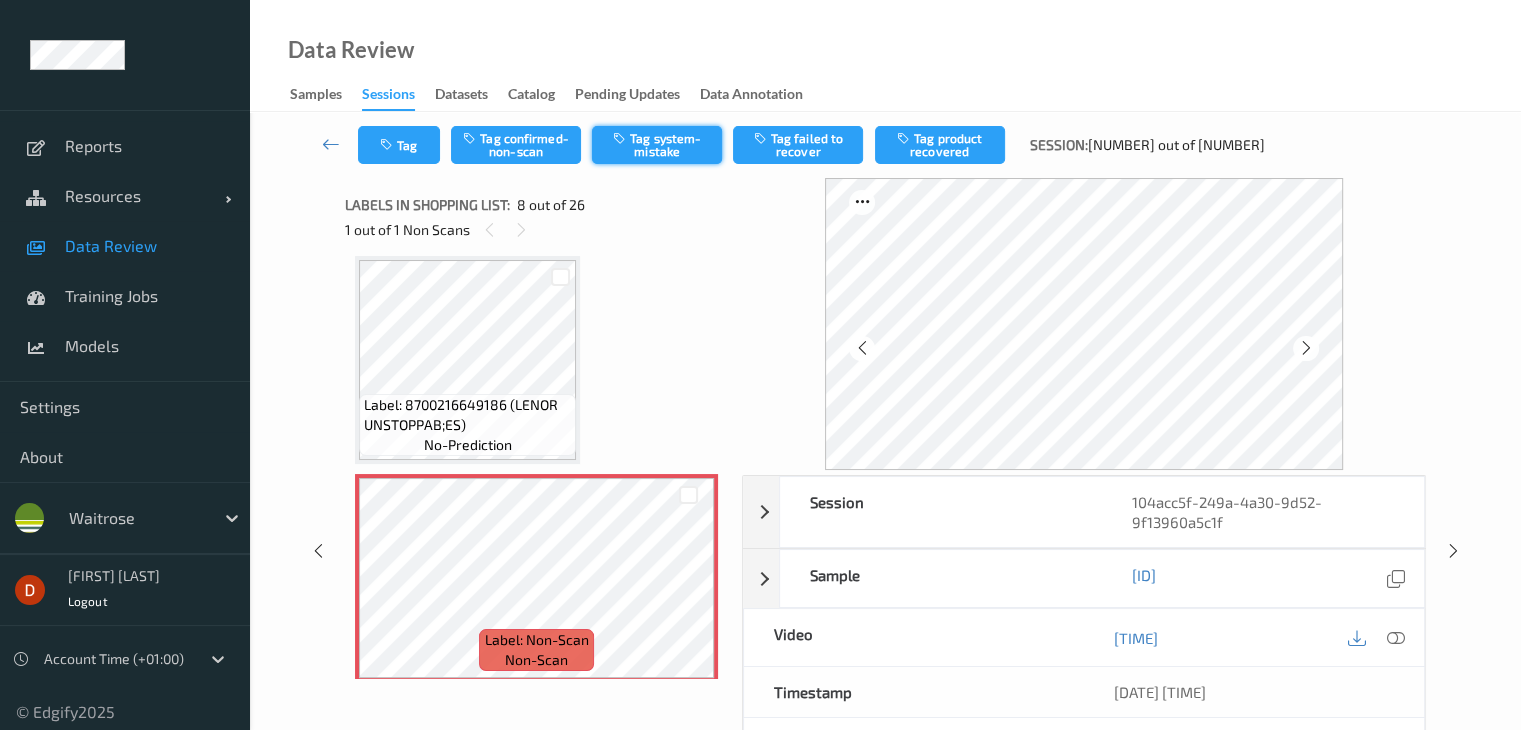 click on "Tag   system-mistake" at bounding box center (657, 145) 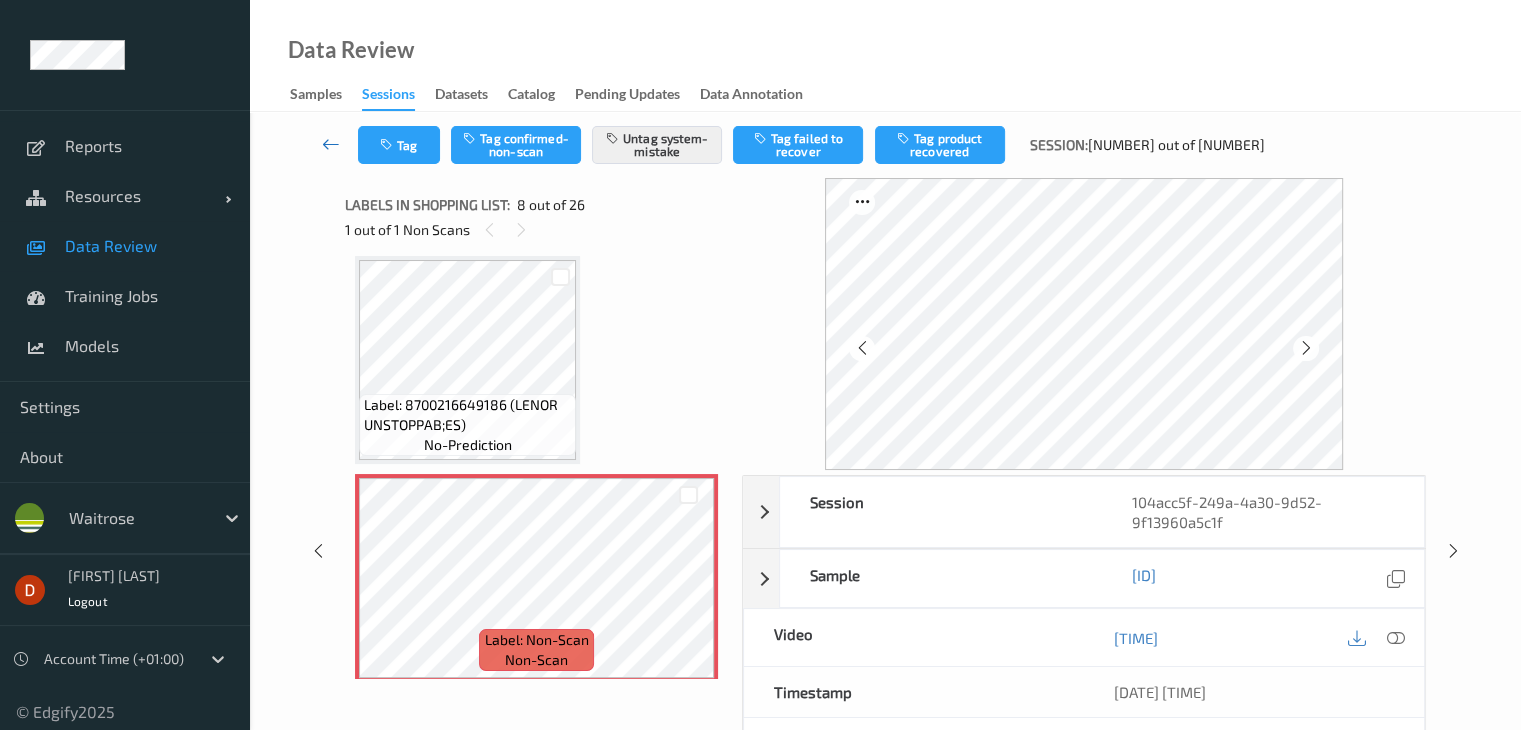 click at bounding box center (331, 145) 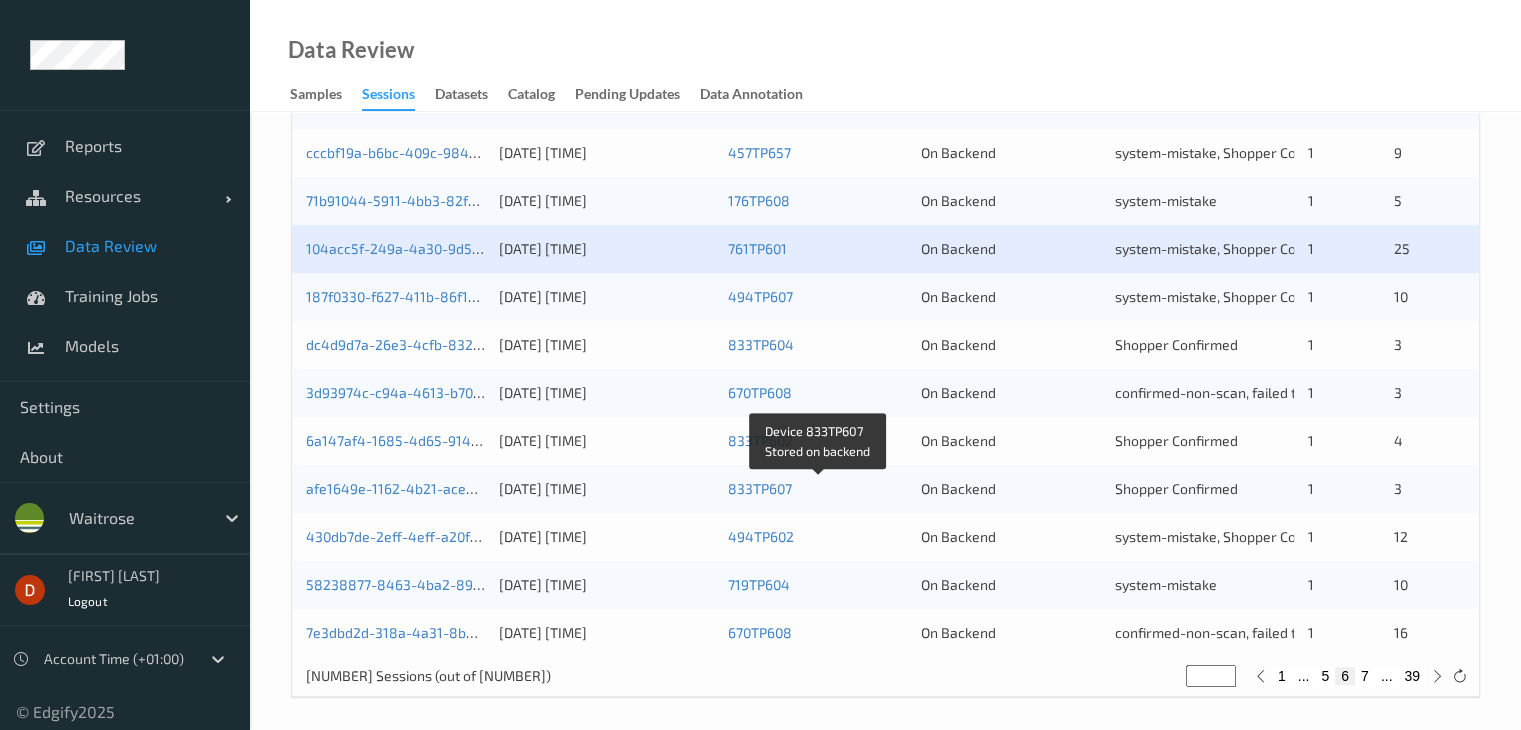 scroll, scrollTop: 932, scrollLeft: 0, axis: vertical 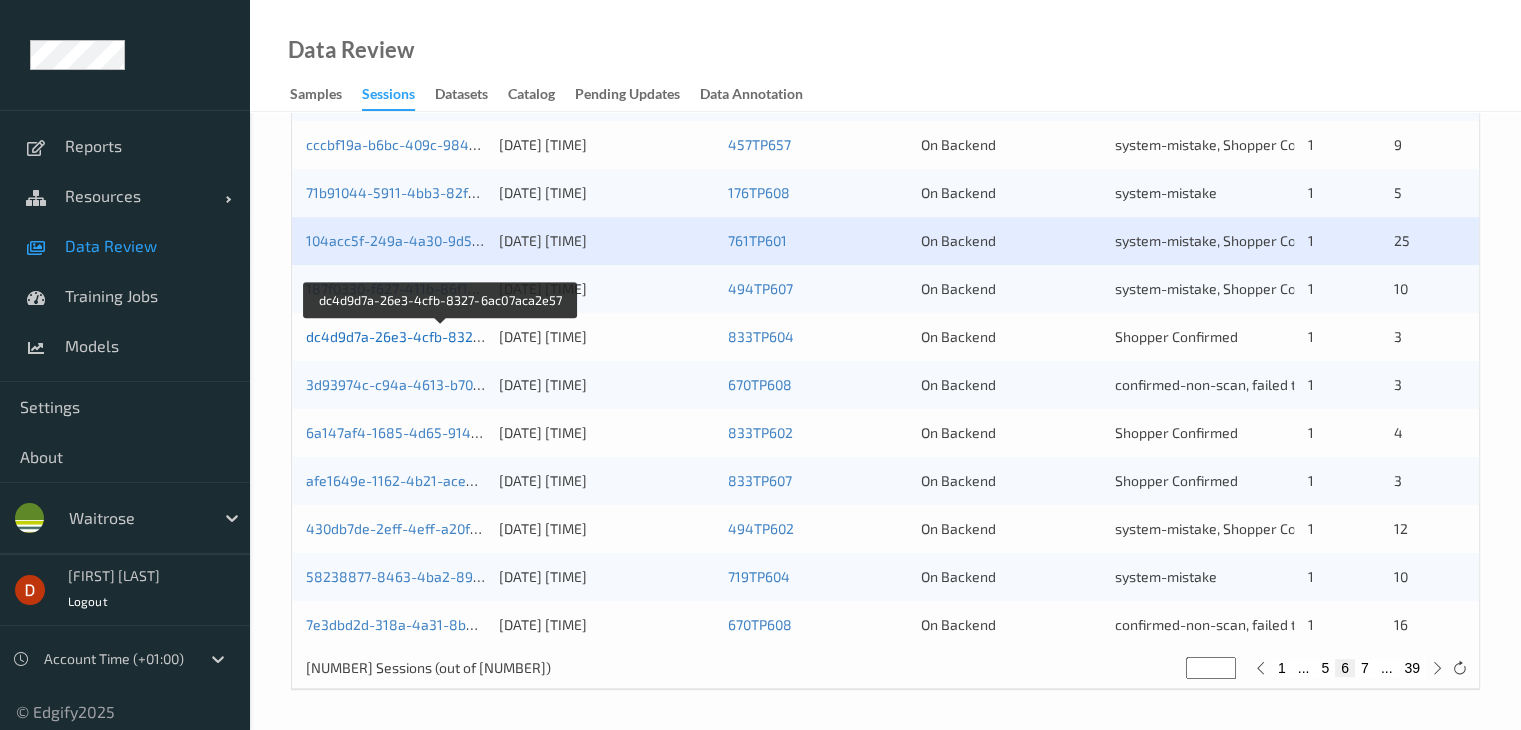 click on "dc4d9d7a-26e3-4cfb-8327-6ac07aca2e57" at bounding box center [442, 336] 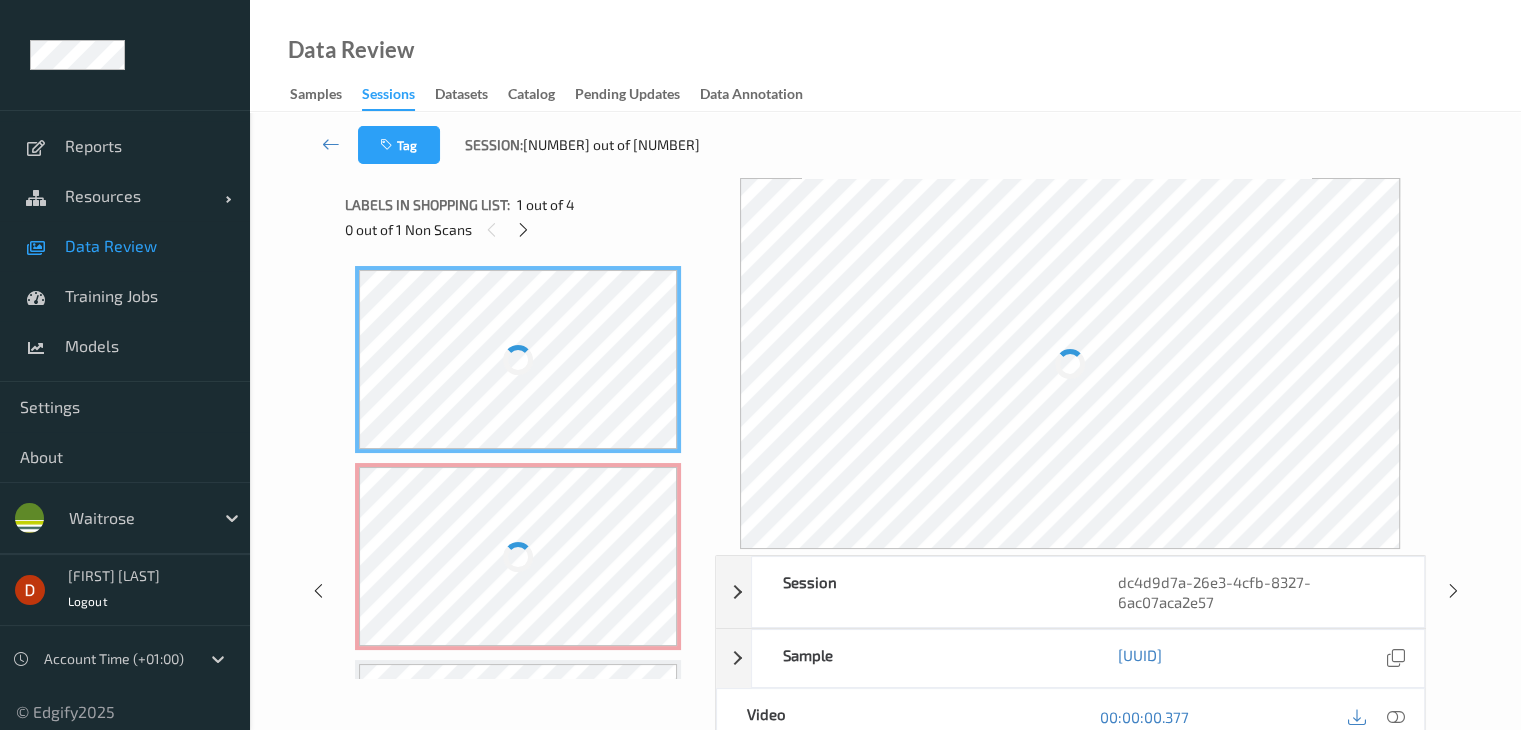 scroll, scrollTop: 0, scrollLeft: 0, axis: both 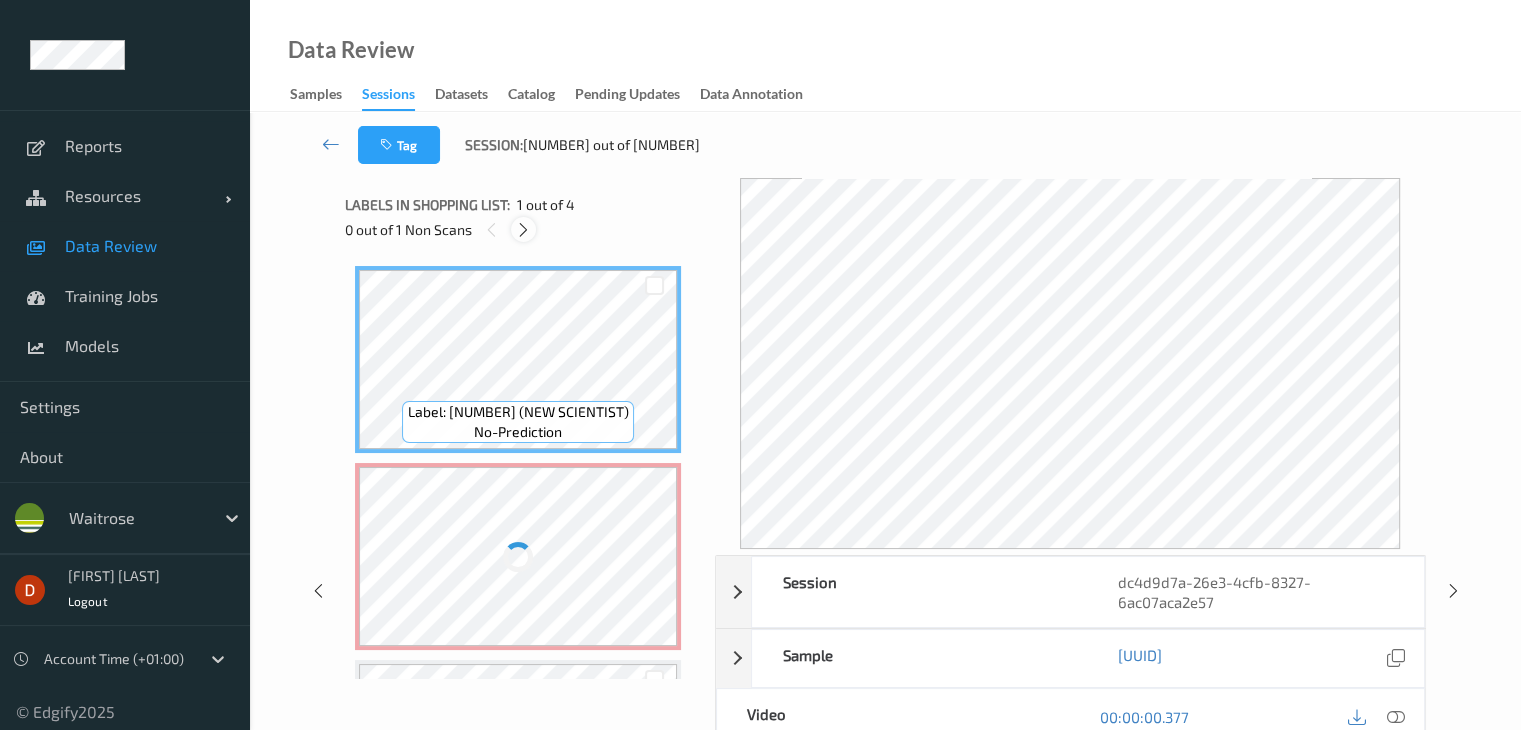 click at bounding box center (523, 230) 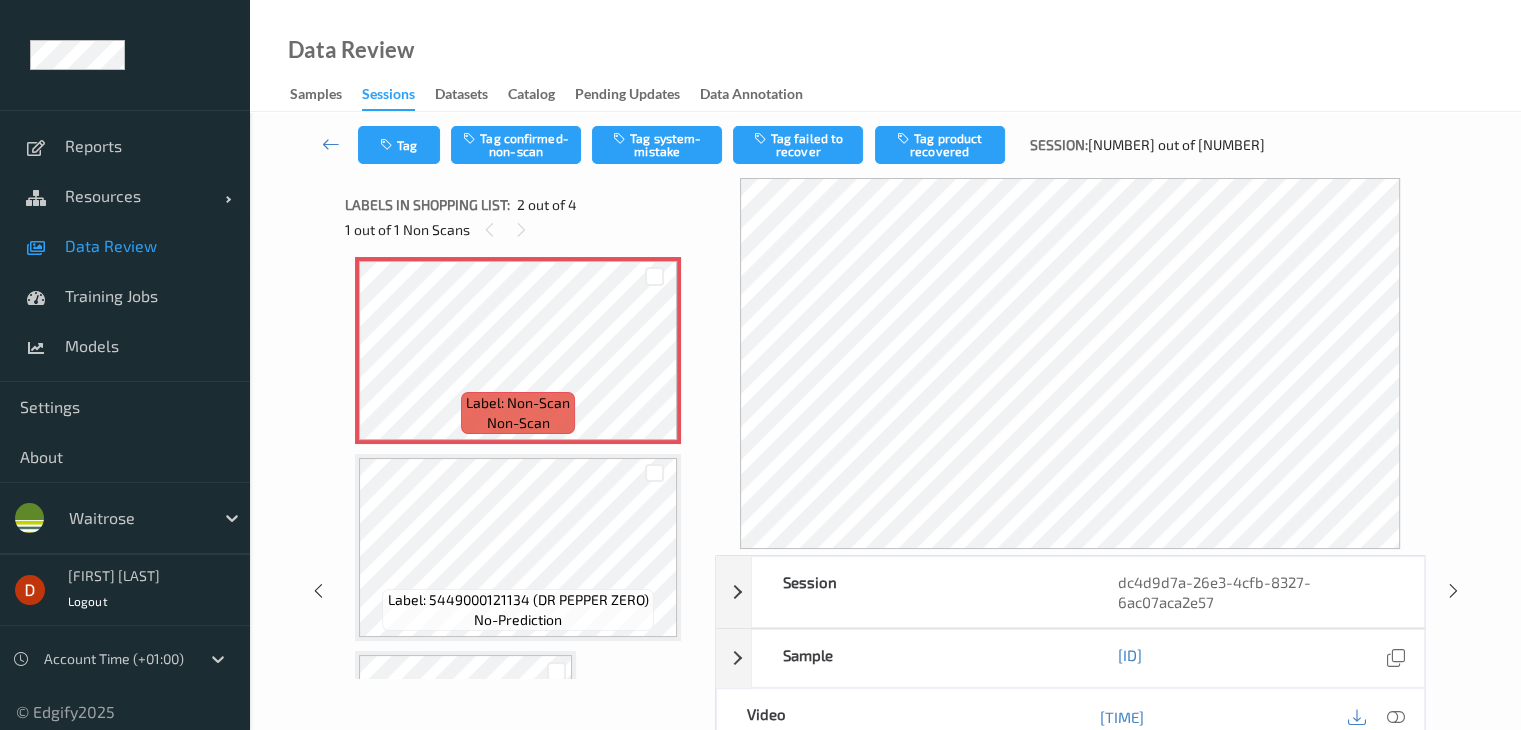 scroll, scrollTop: 210, scrollLeft: 0, axis: vertical 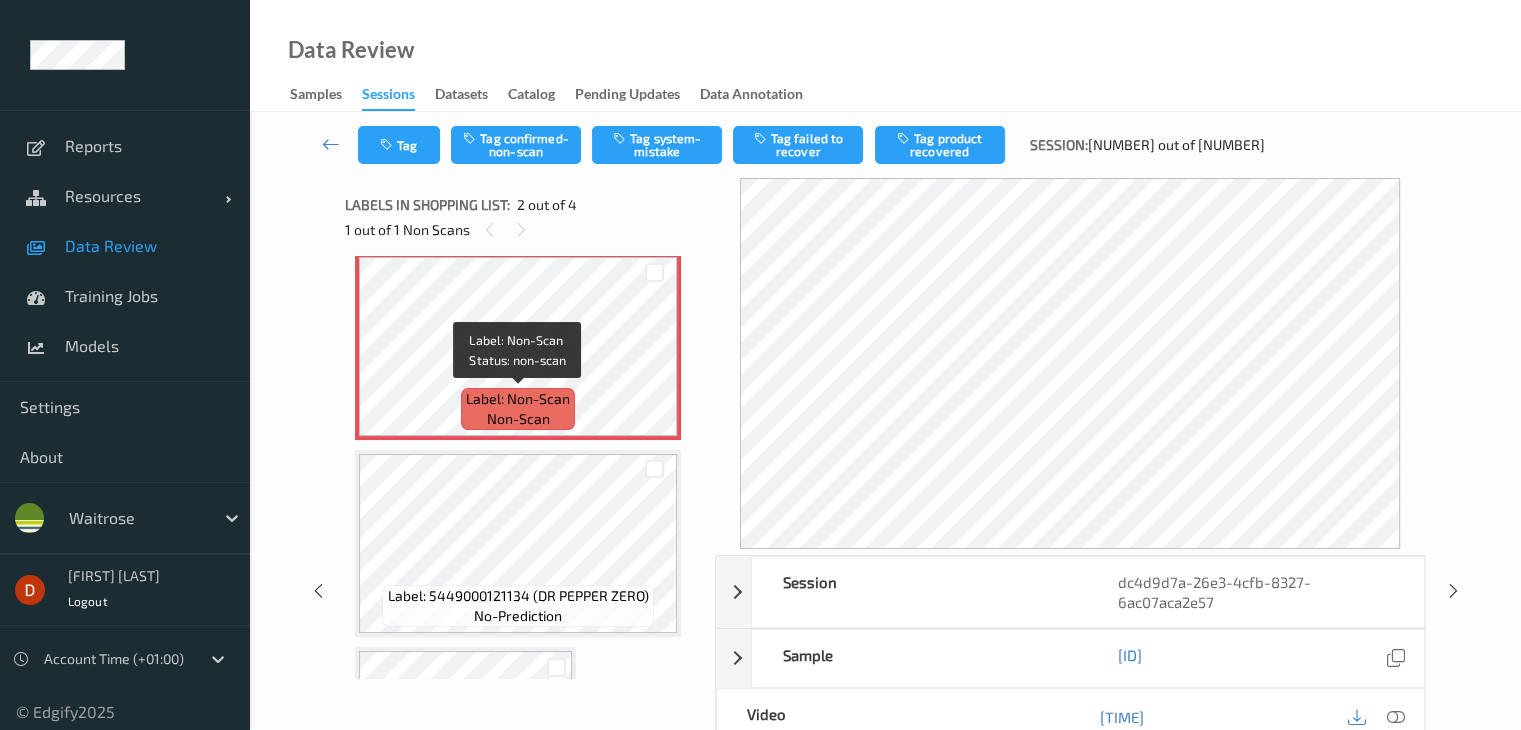 click on "Label: Non-Scan" at bounding box center [518, 399] 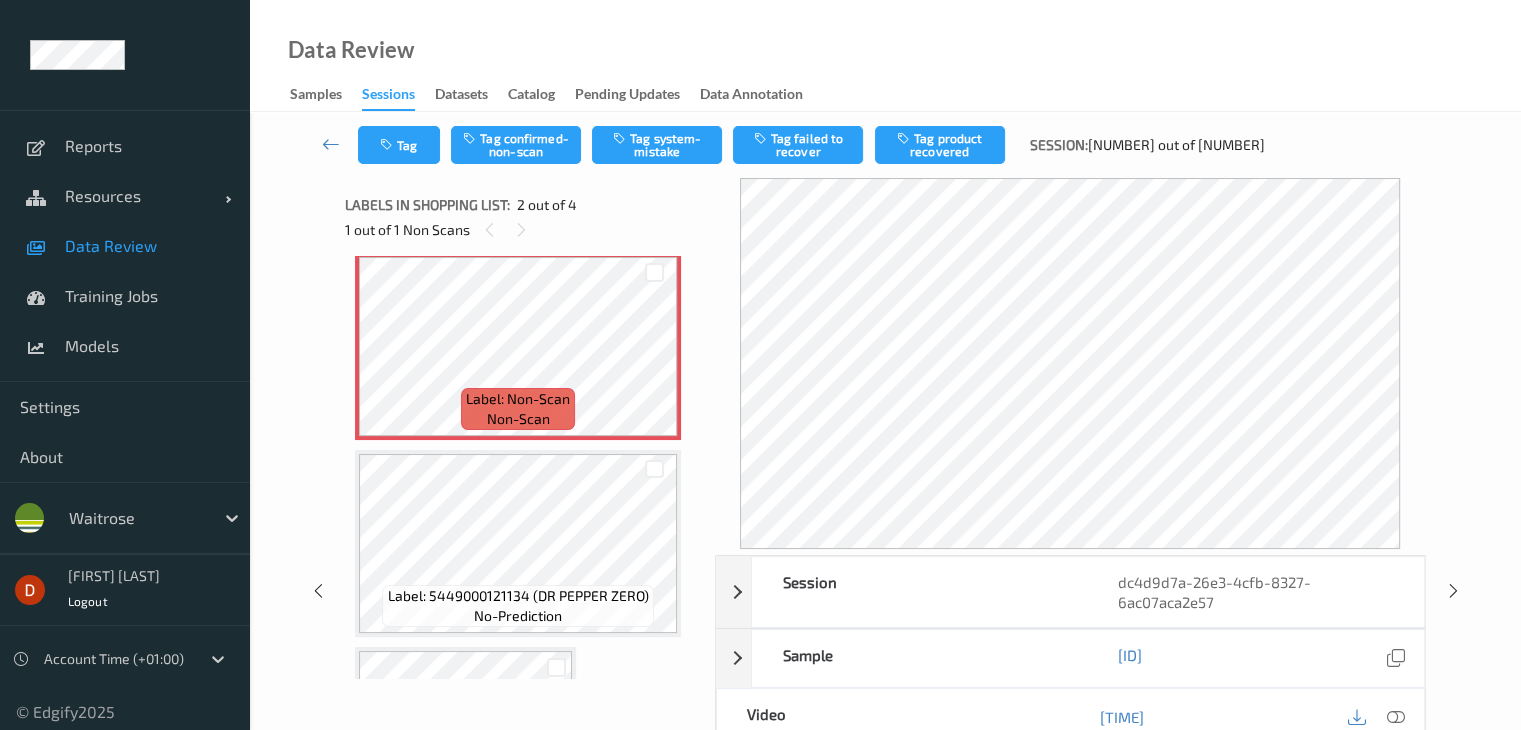 click on "Tag Tag   confirmed-non-scan Tag   system-mistake Tag   failed to recover Tag   product recovered Session: 114 out of 771" at bounding box center [885, 145] 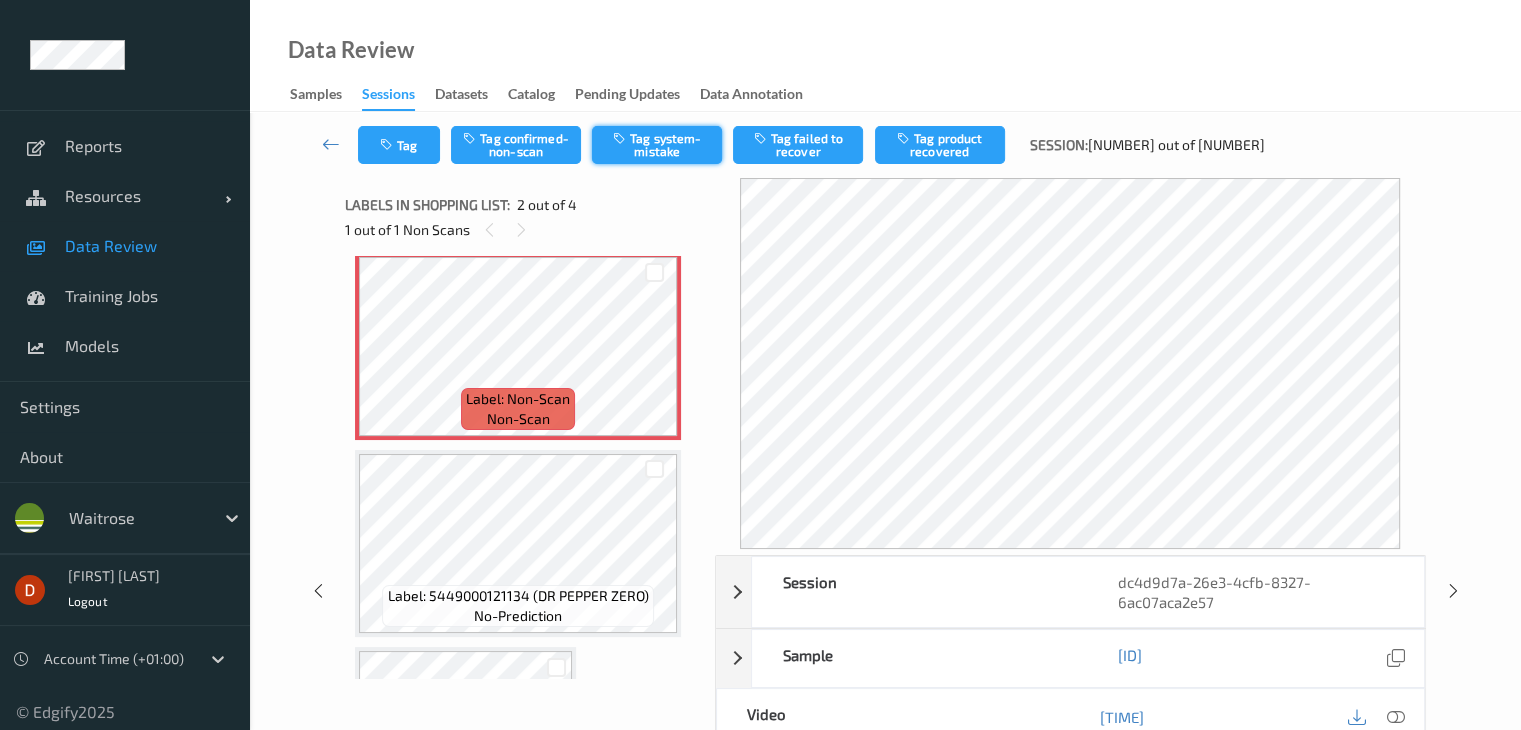 click on "Tag   system-mistake" at bounding box center [657, 145] 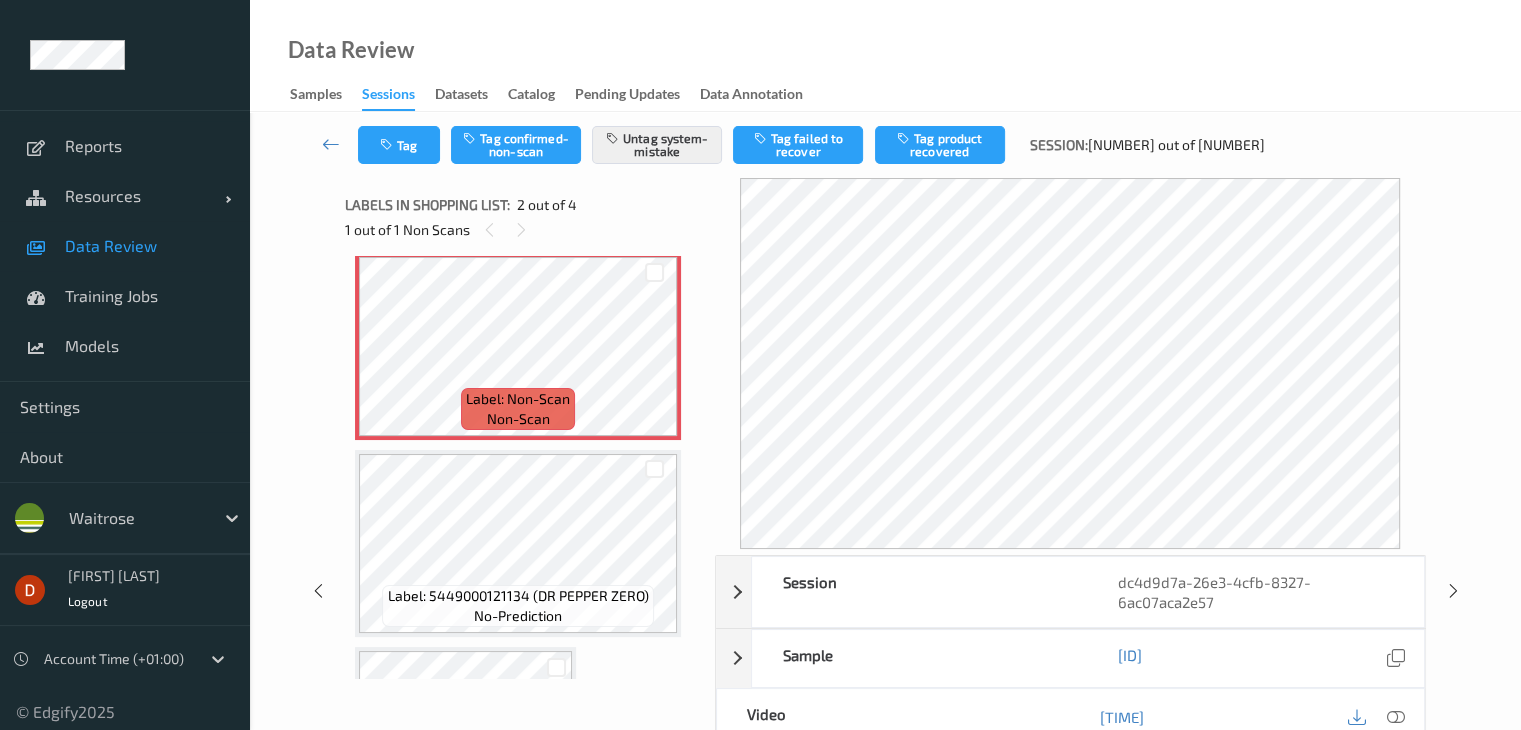 click at bounding box center [331, 145] 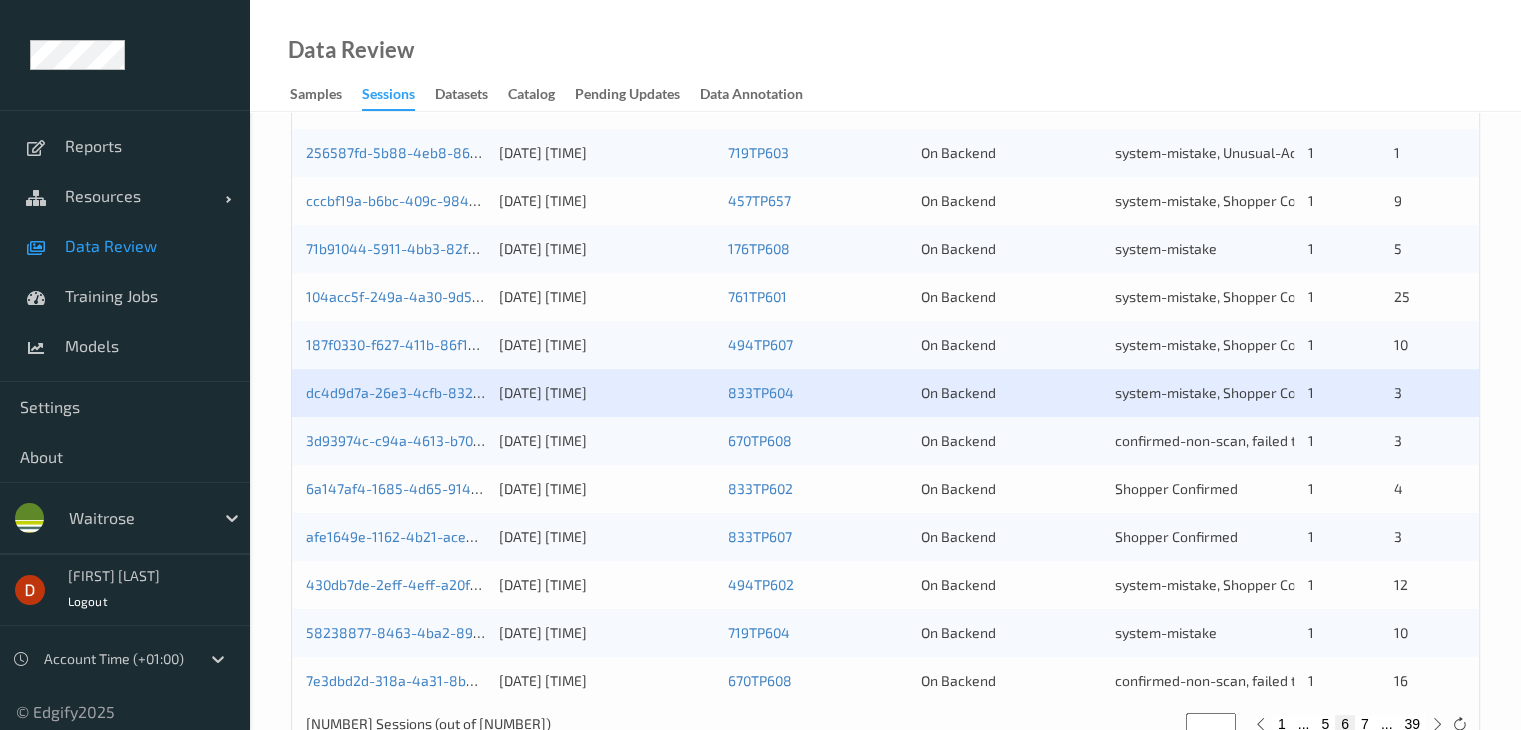 scroll, scrollTop: 900, scrollLeft: 0, axis: vertical 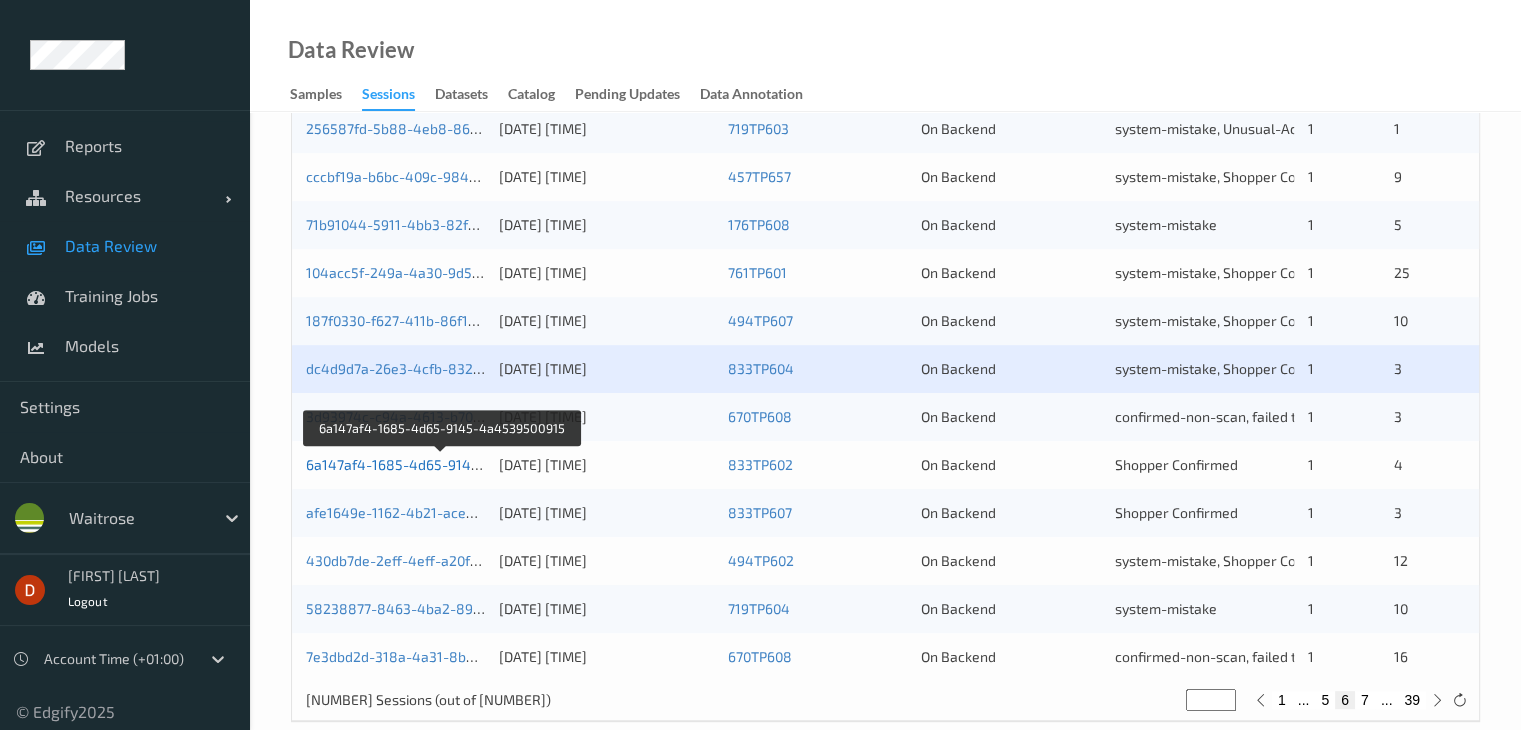 click on "6a147af4-1685-4d65-9145-4a4539500915" at bounding box center (443, 464) 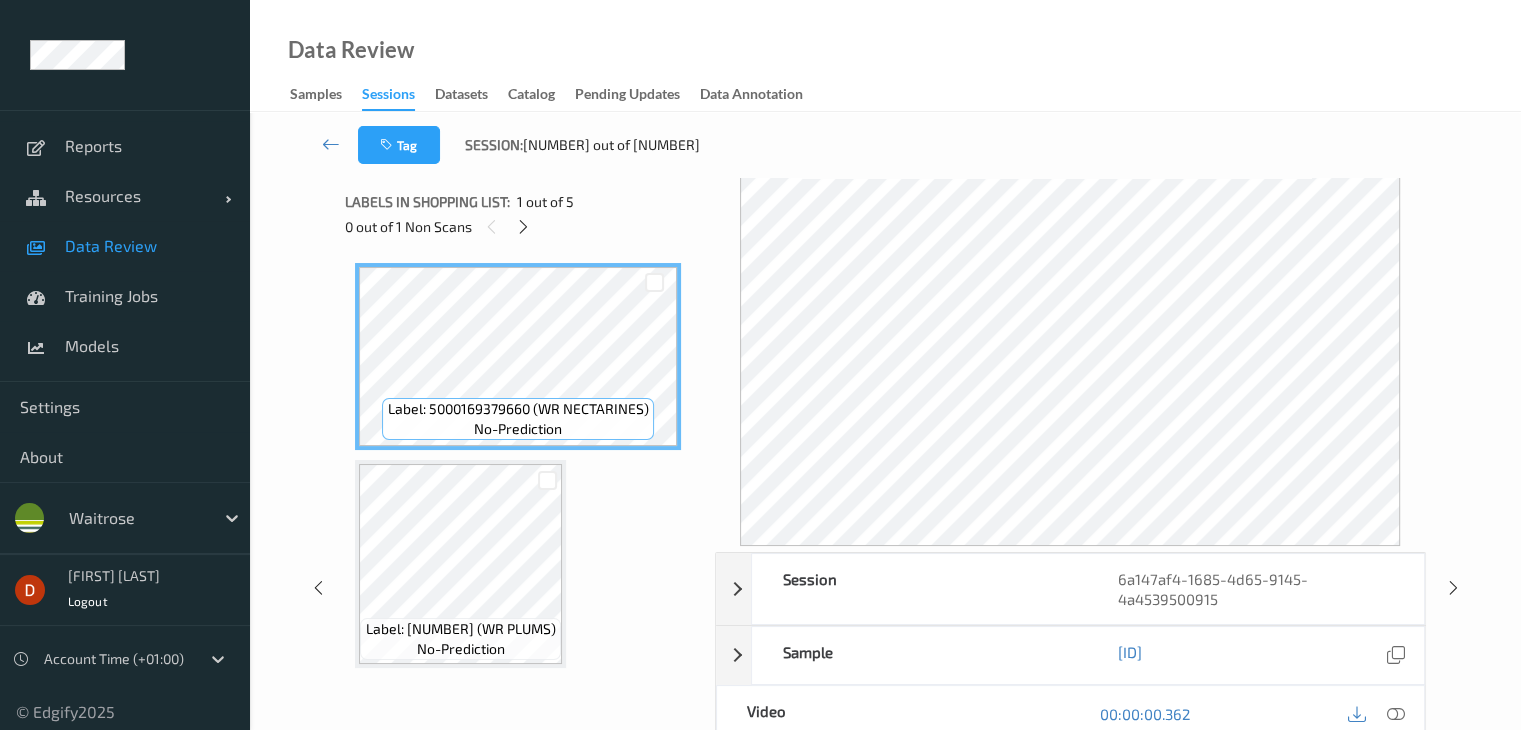 scroll, scrollTop: 0, scrollLeft: 0, axis: both 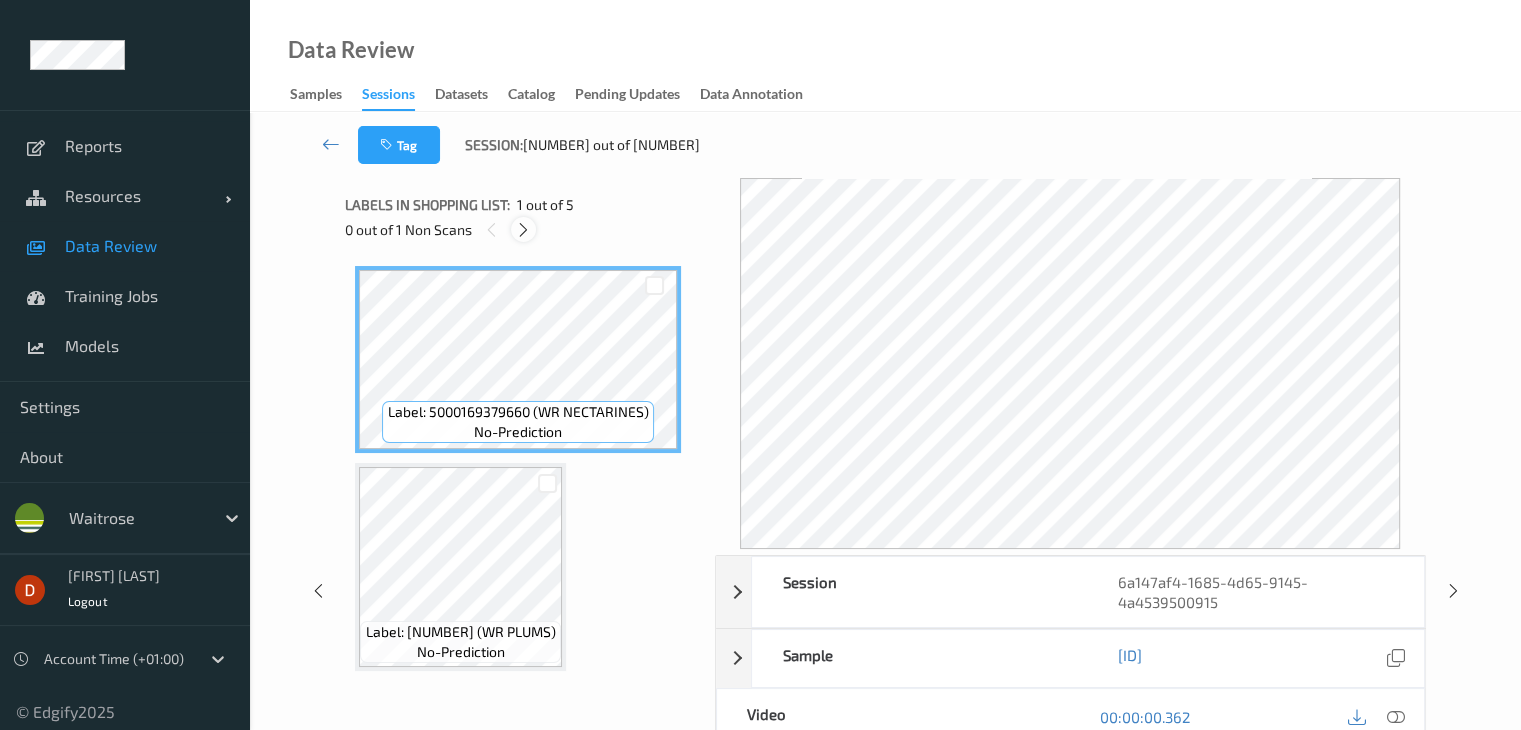 click at bounding box center [523, 229] 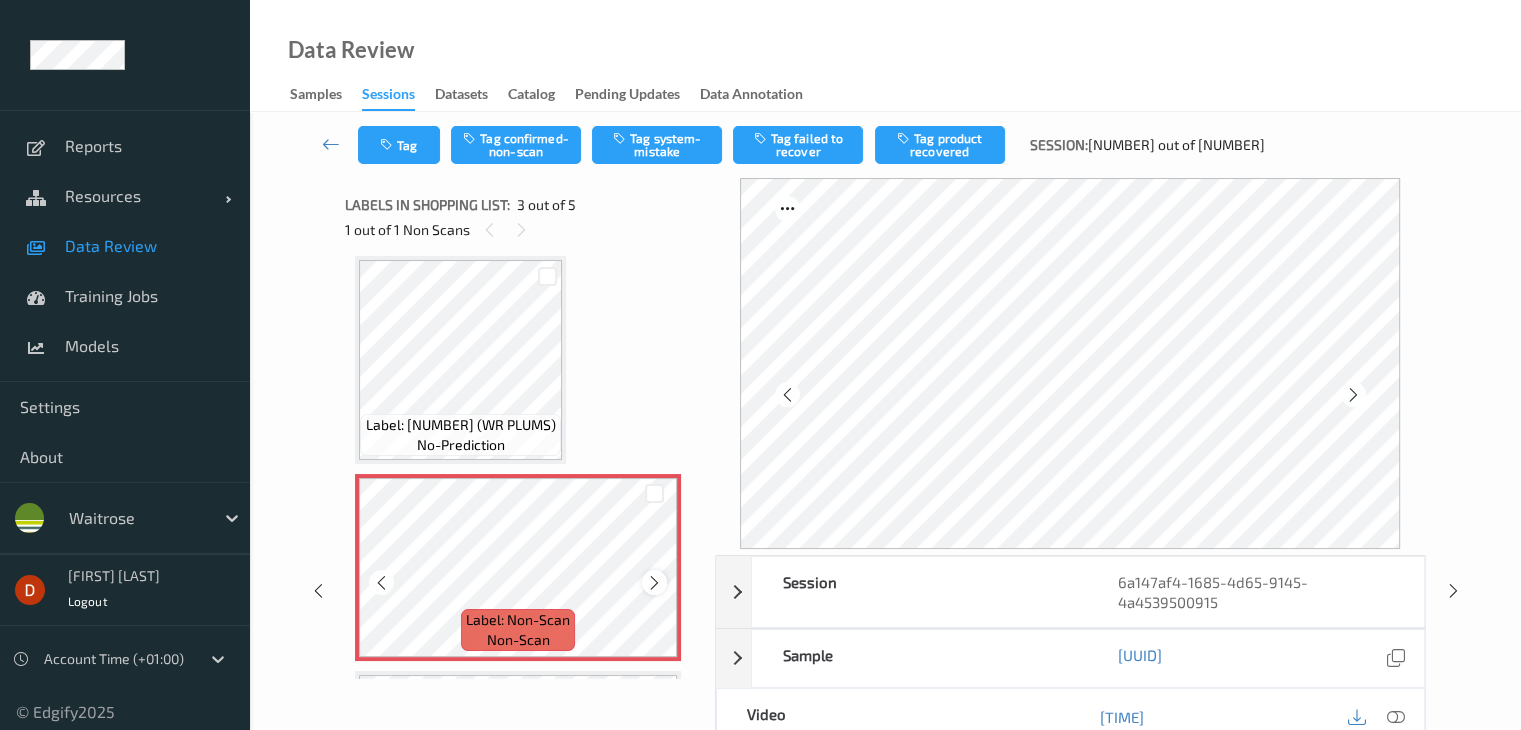 click at bounding box center [654, 583] 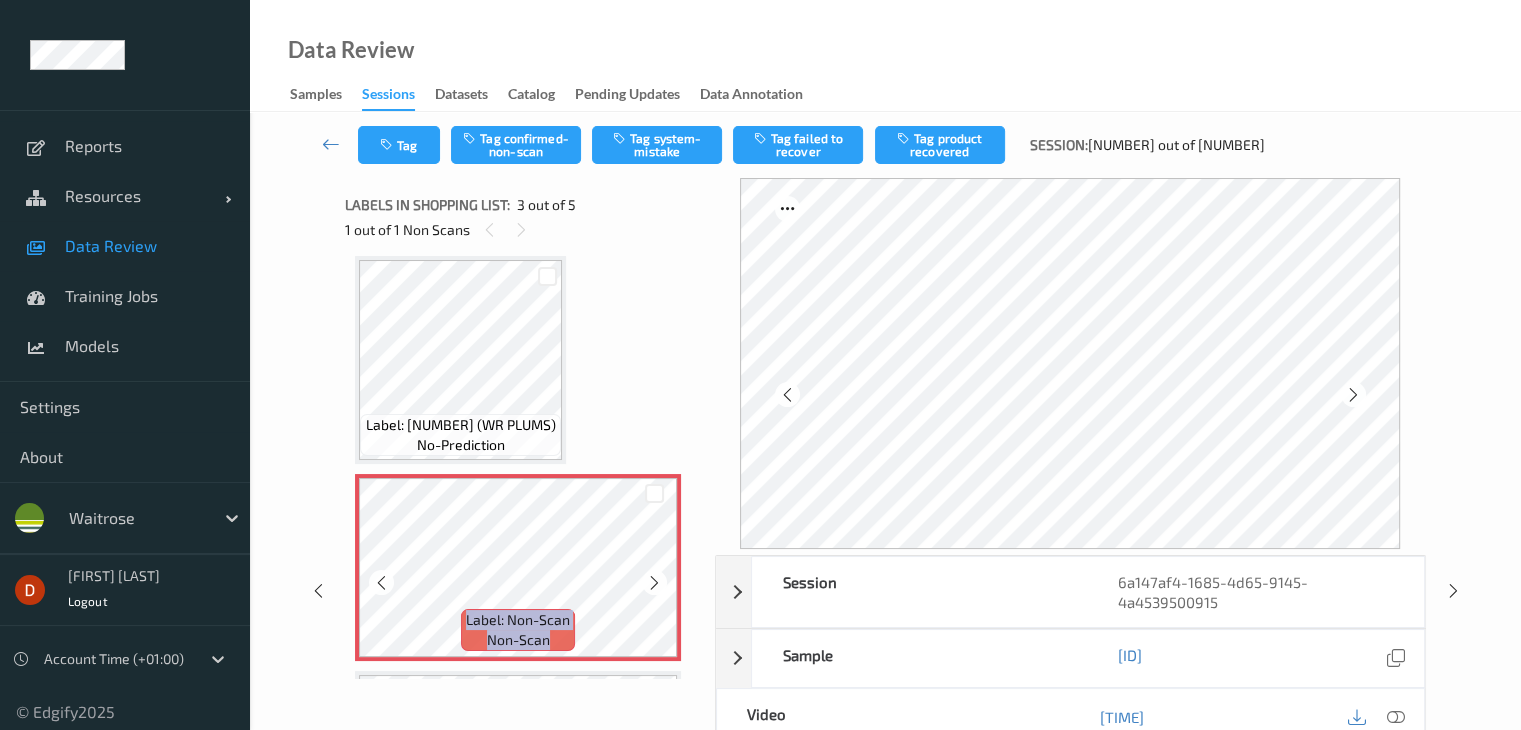 click at bounding box center [654, 583] 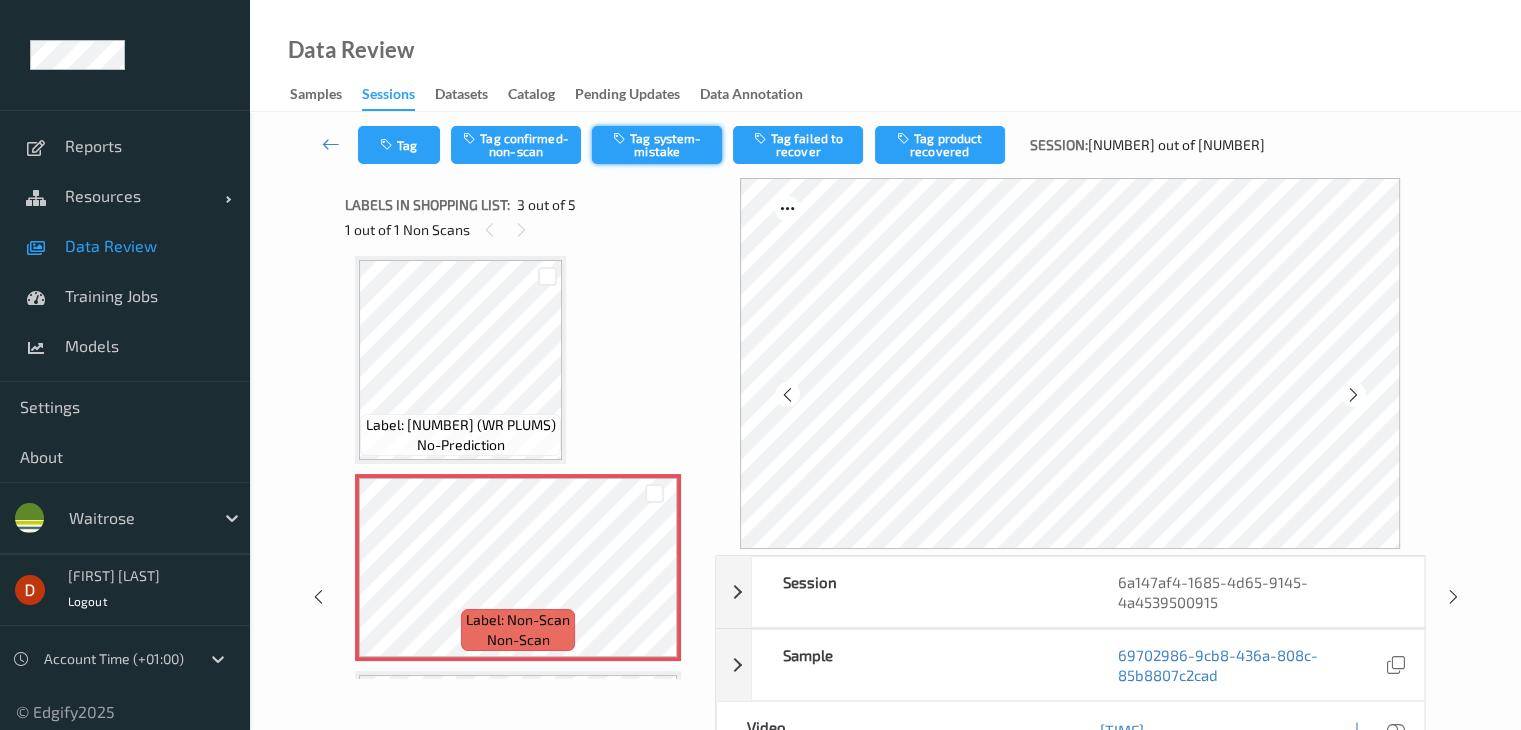 click on "Tag   system-mistake" at bounding box center [657, 145] 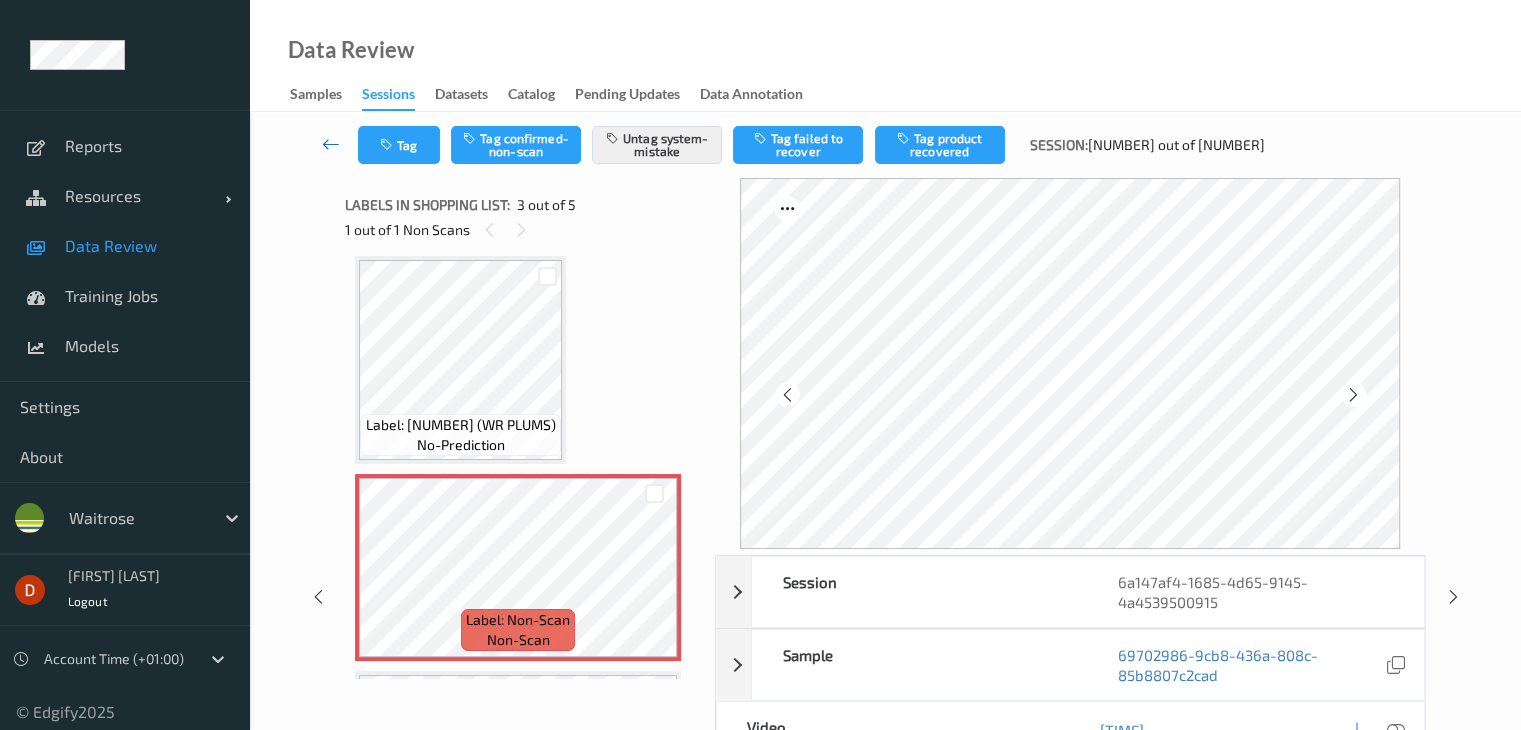 click at bounding box center [331, 145] 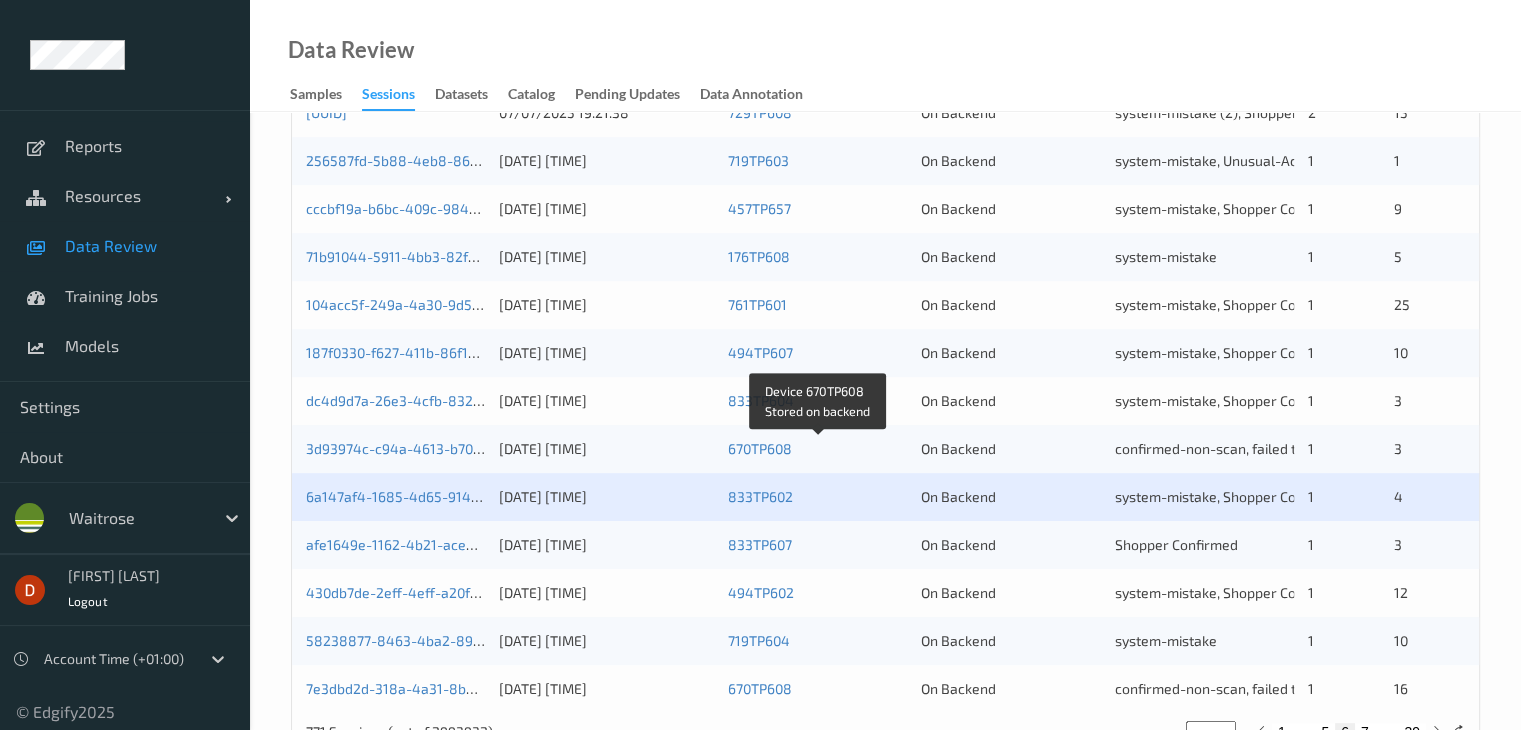 scroll, scrollTop: 932, scrollLeft: 0, axis: vertical 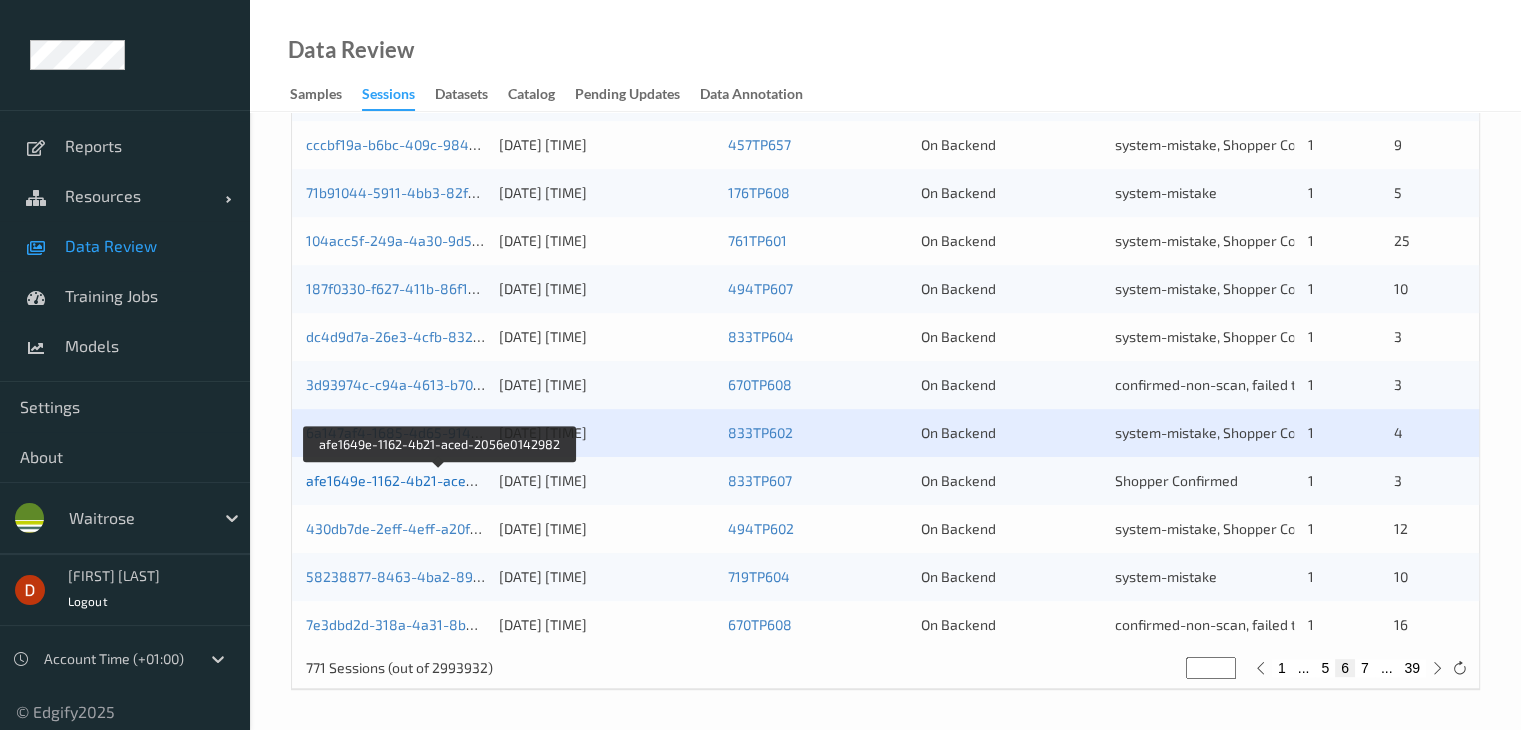 click on "afe1649e-1162-4b21-aced-2056e0142982" at bounding box center [441, 480] 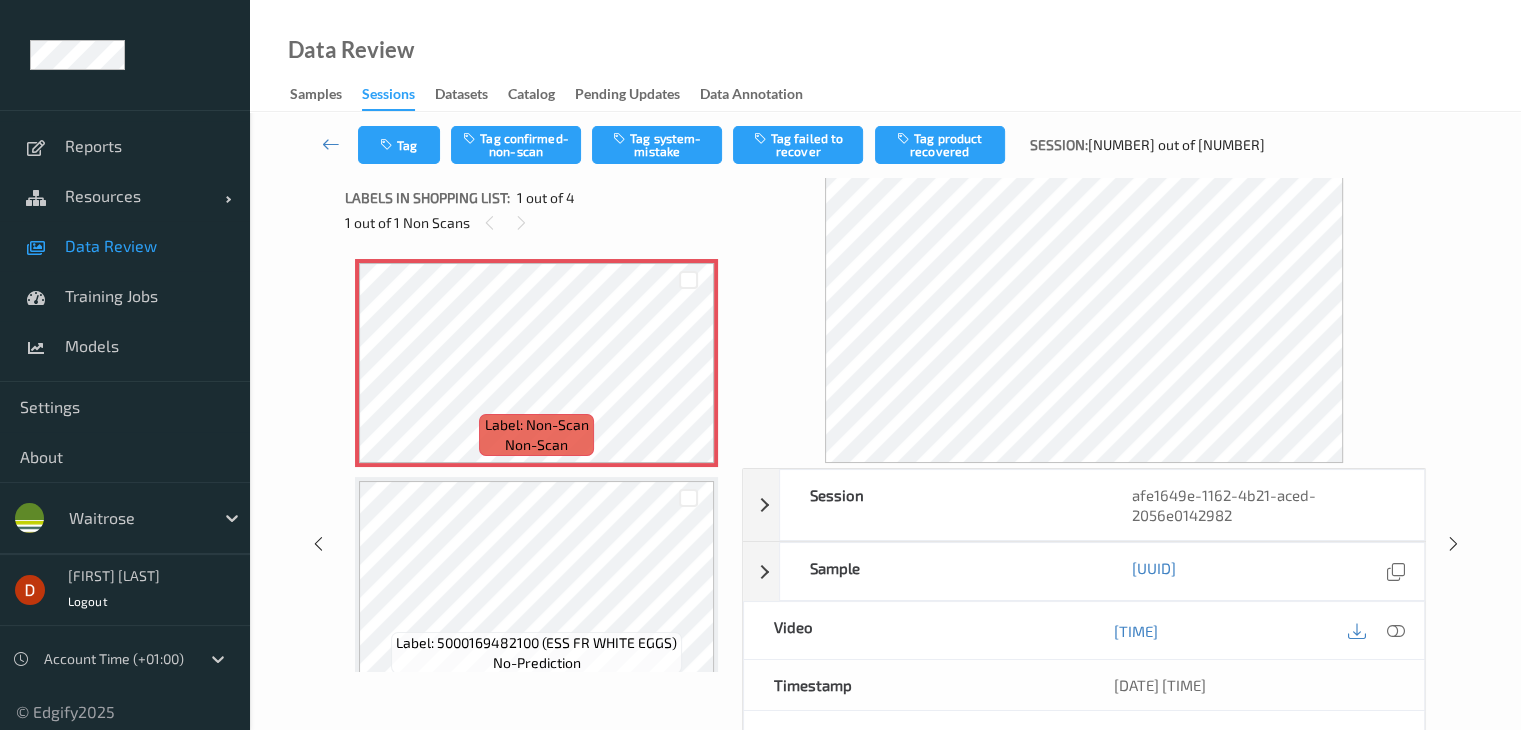 scroll, scrollTop: 0, scrollLeft: 0, axis: both 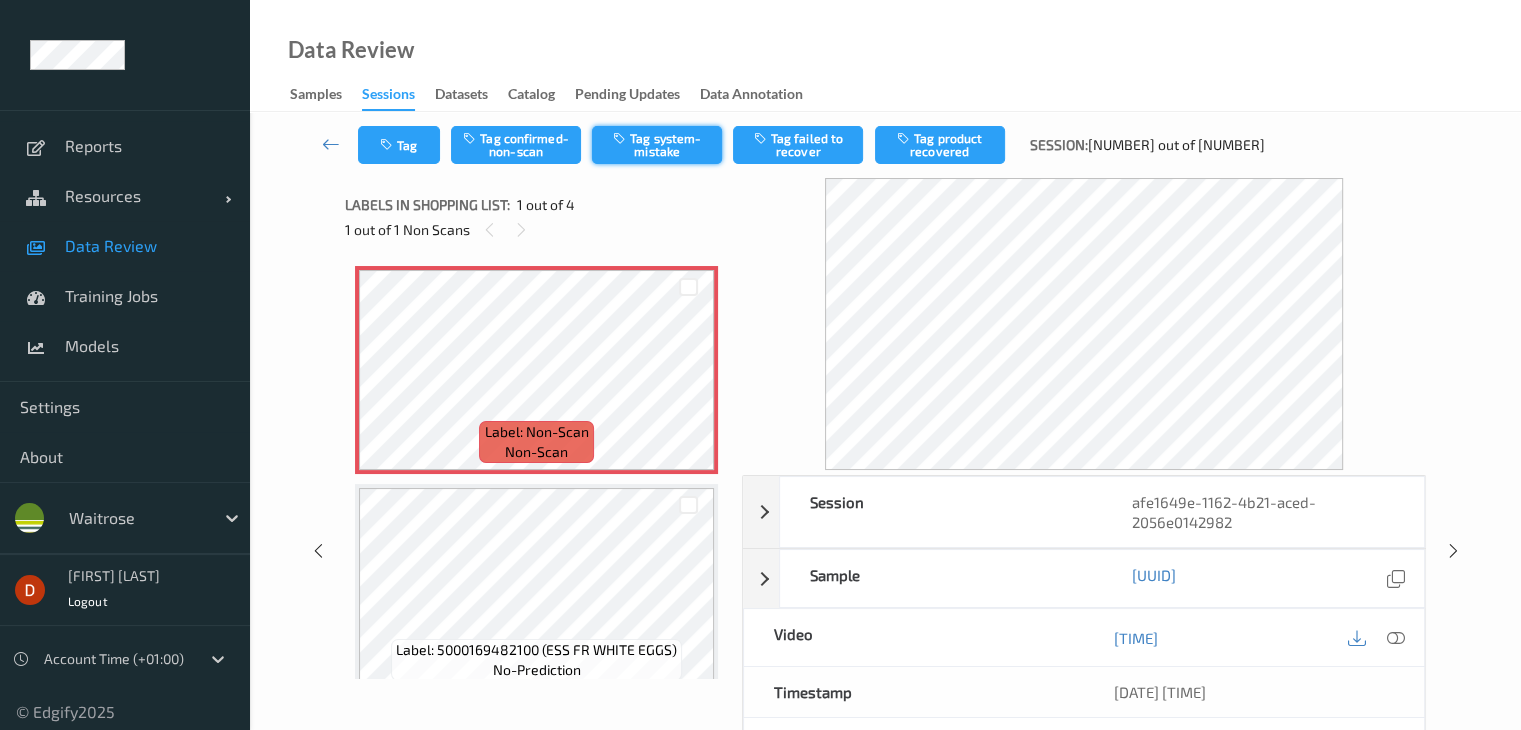 click on "Tag   system-mistake" at bounding box center (657, 145) 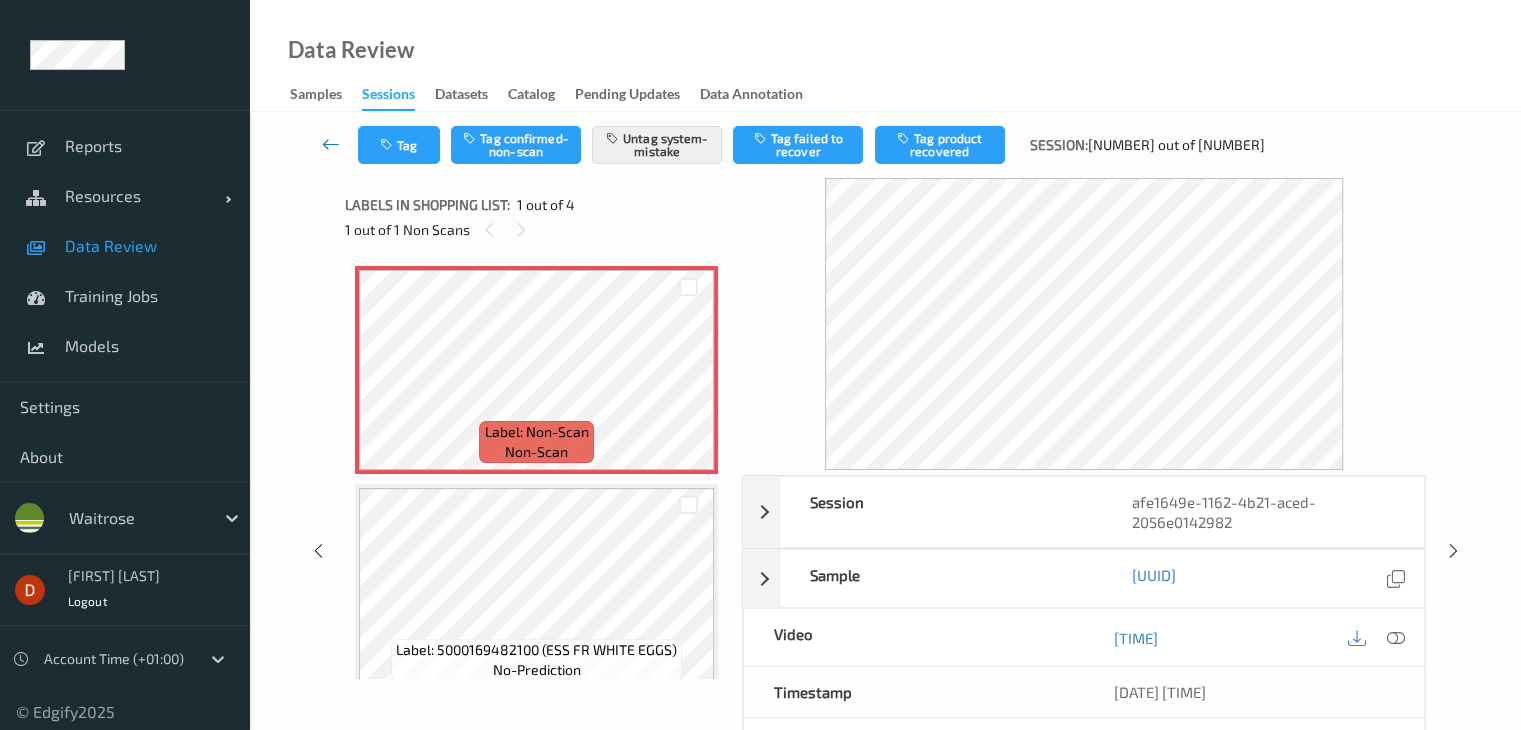click at bounding box center [331, 144] 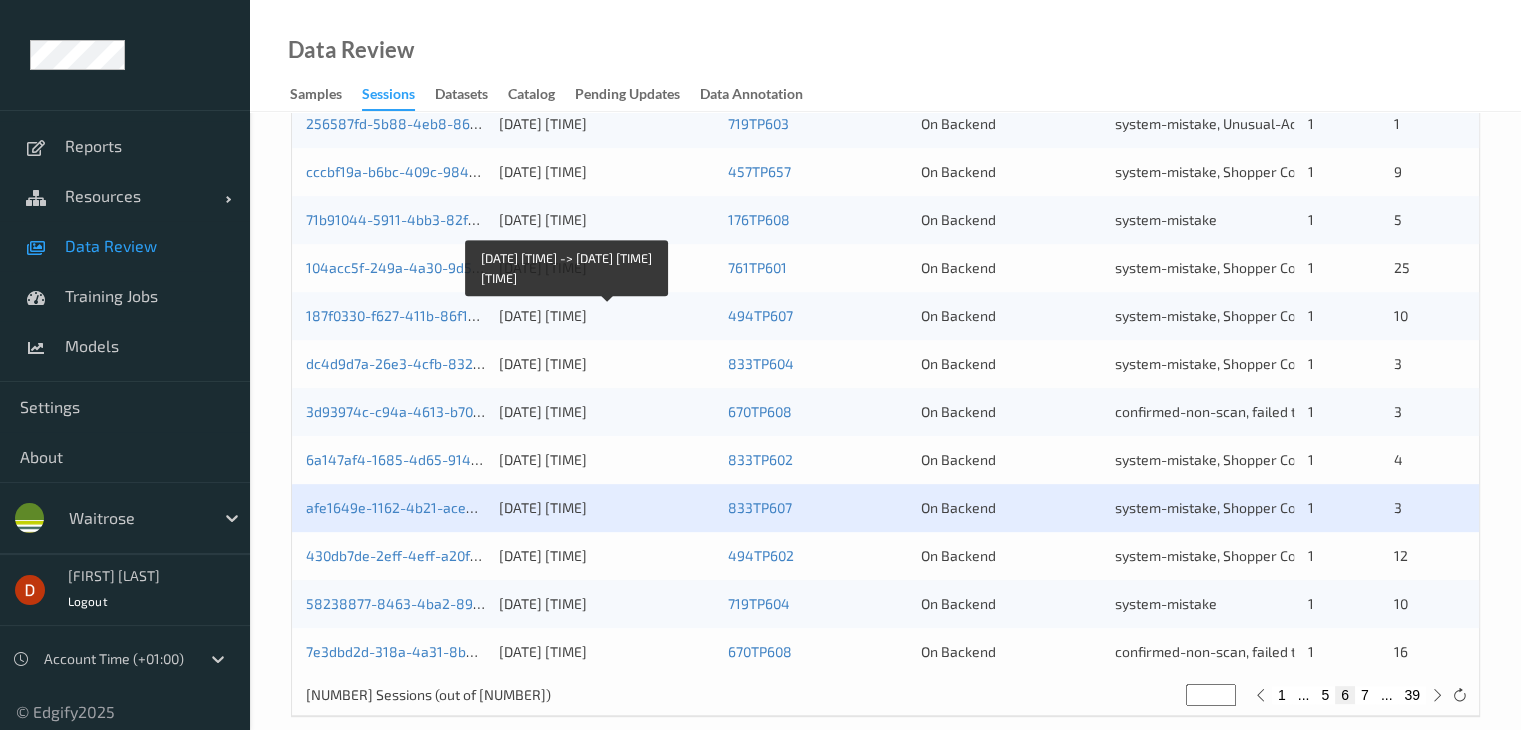 scroll, scrollTop: 932, scrollLeft: 0, axis: vertical 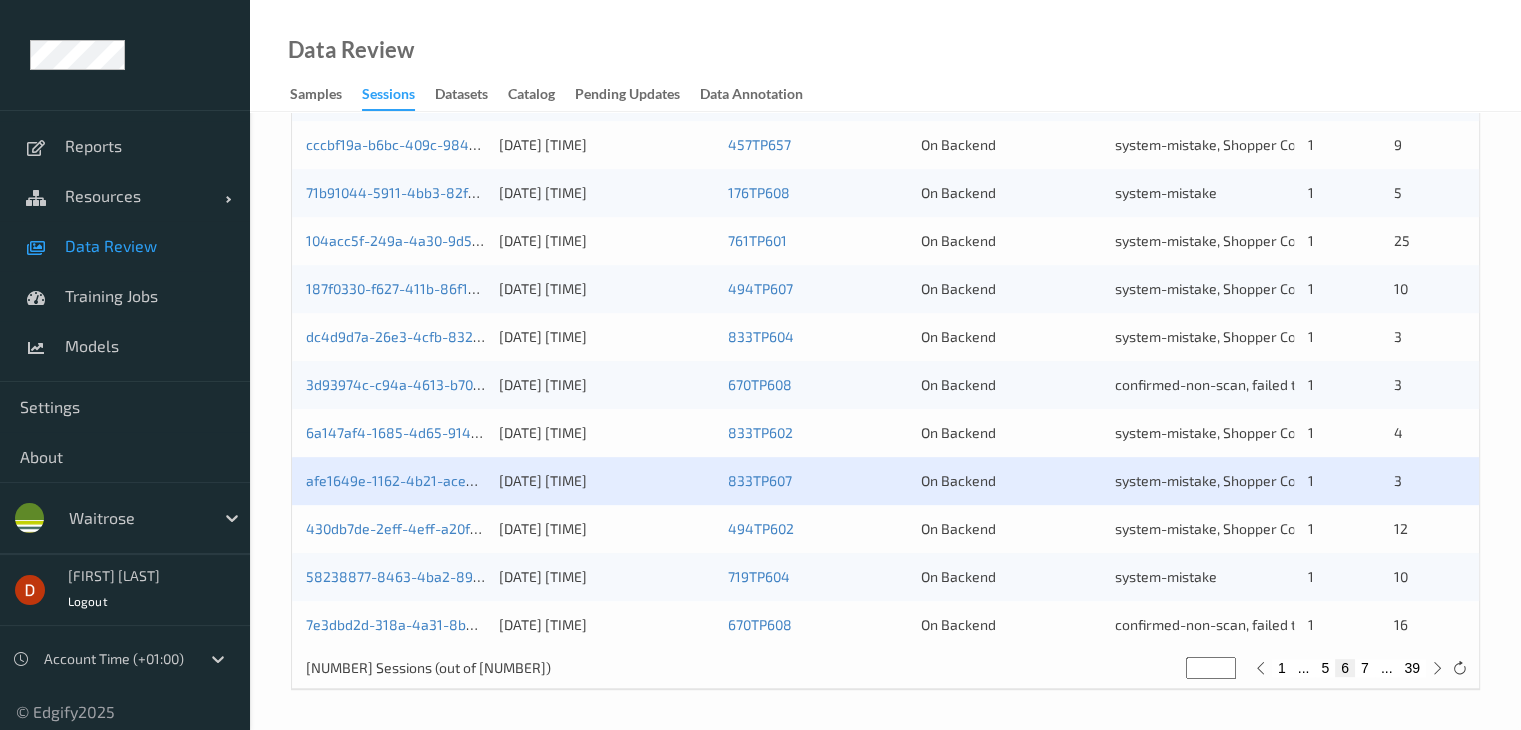 click on "7" at bounding box center (1365, 668) 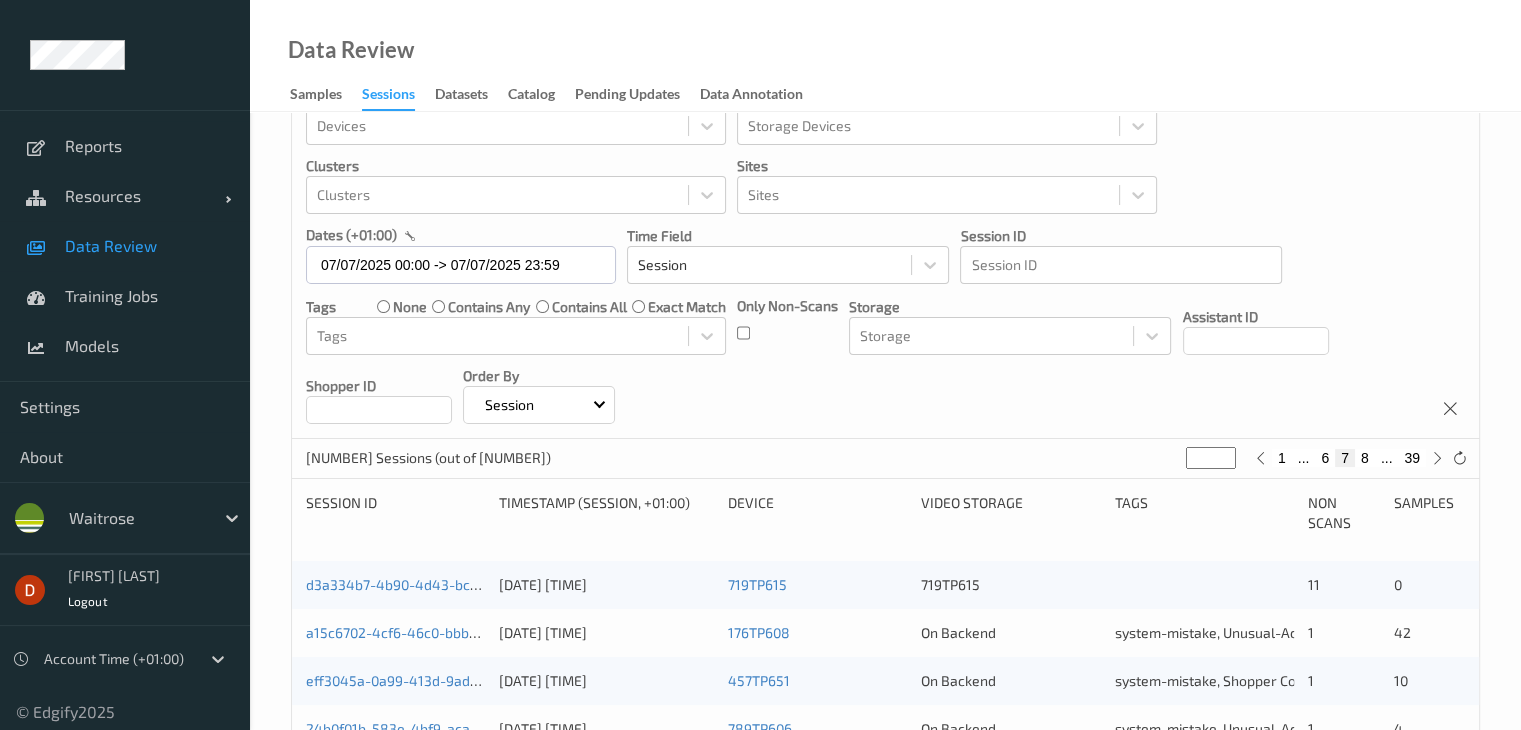 scroll, scrollTop: 0, scrollLeft: 0, axis: both 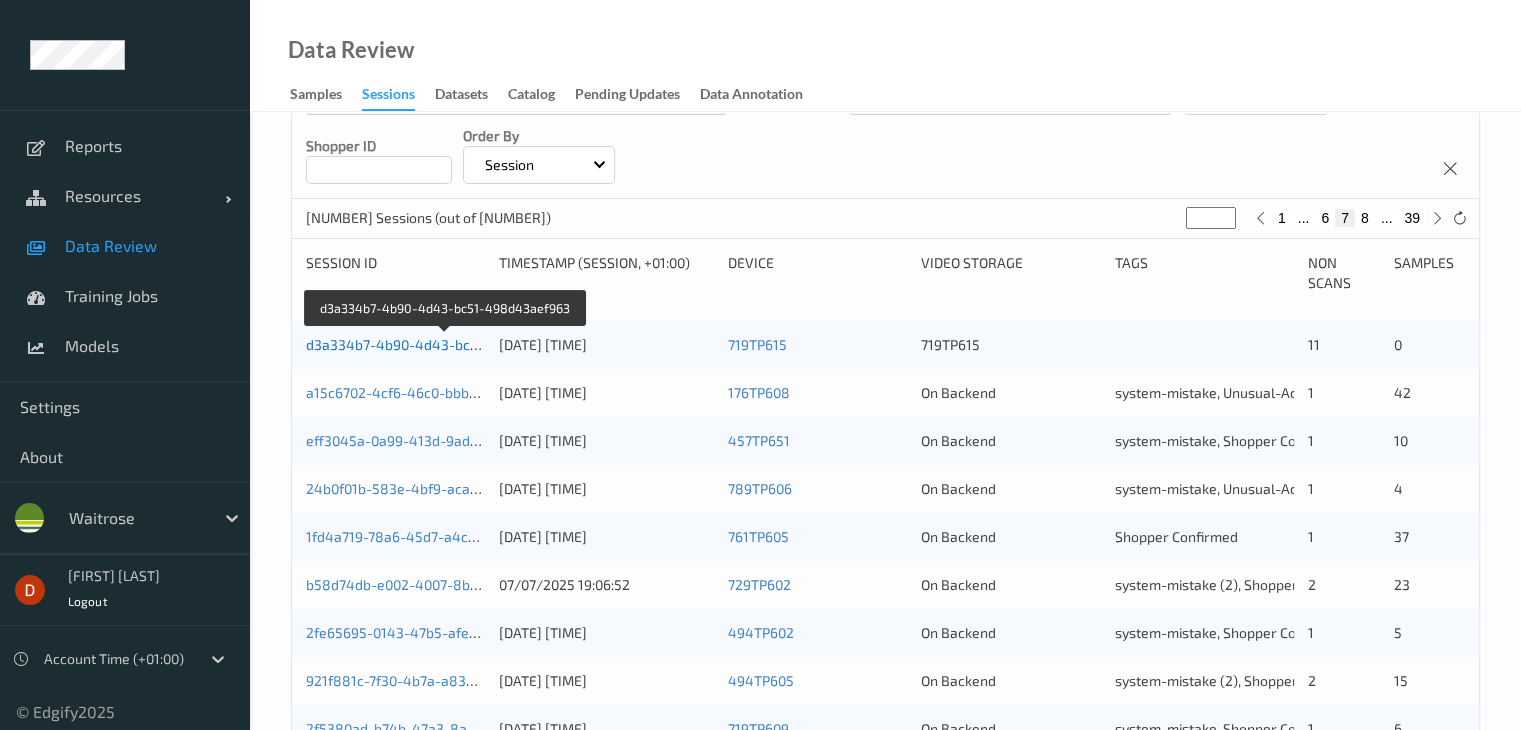 click on "d3a334b7-4b90-4d43-bc51-498d43aef963" at bounding box center (446, 344) 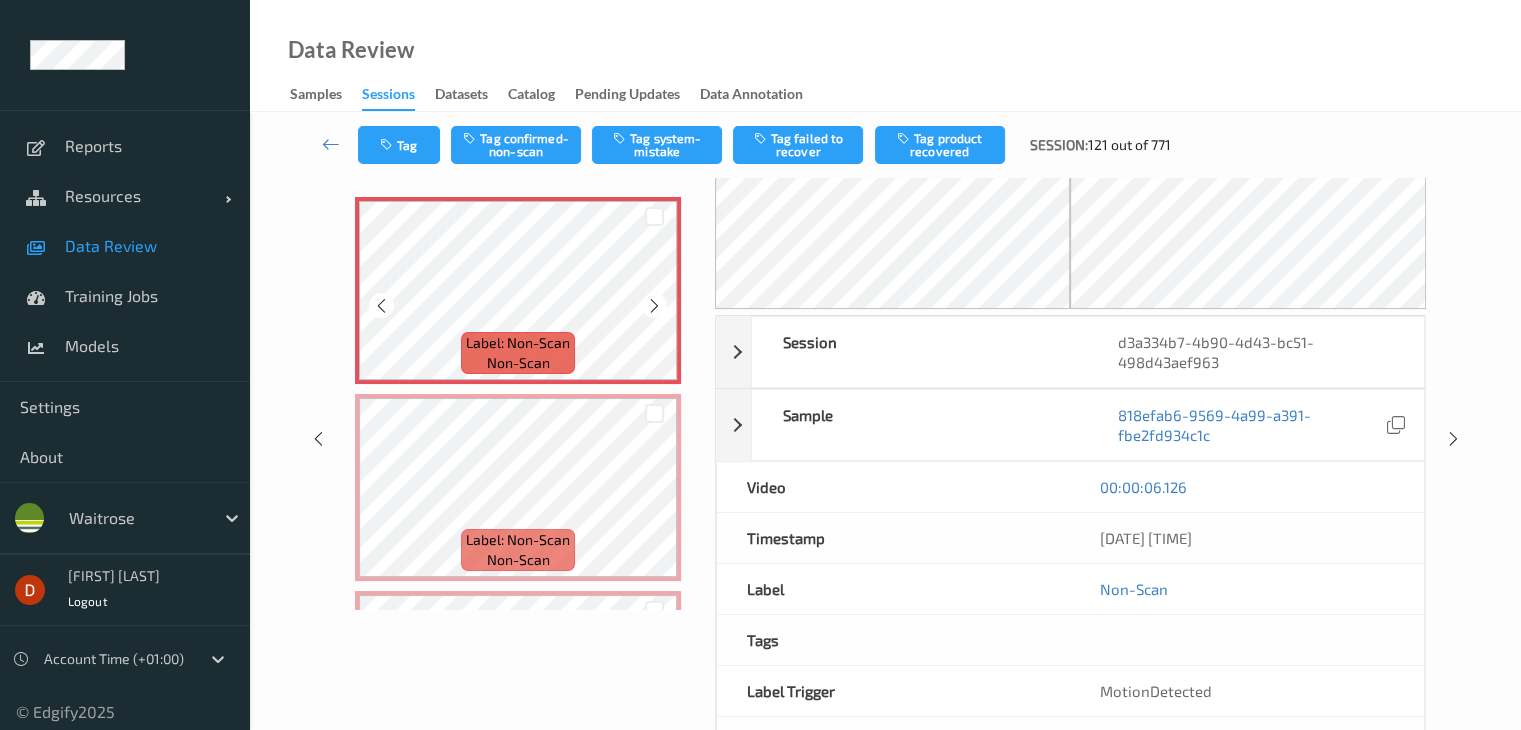 scroll, scrollTop: 0, scrollLeft: 0, axis: both 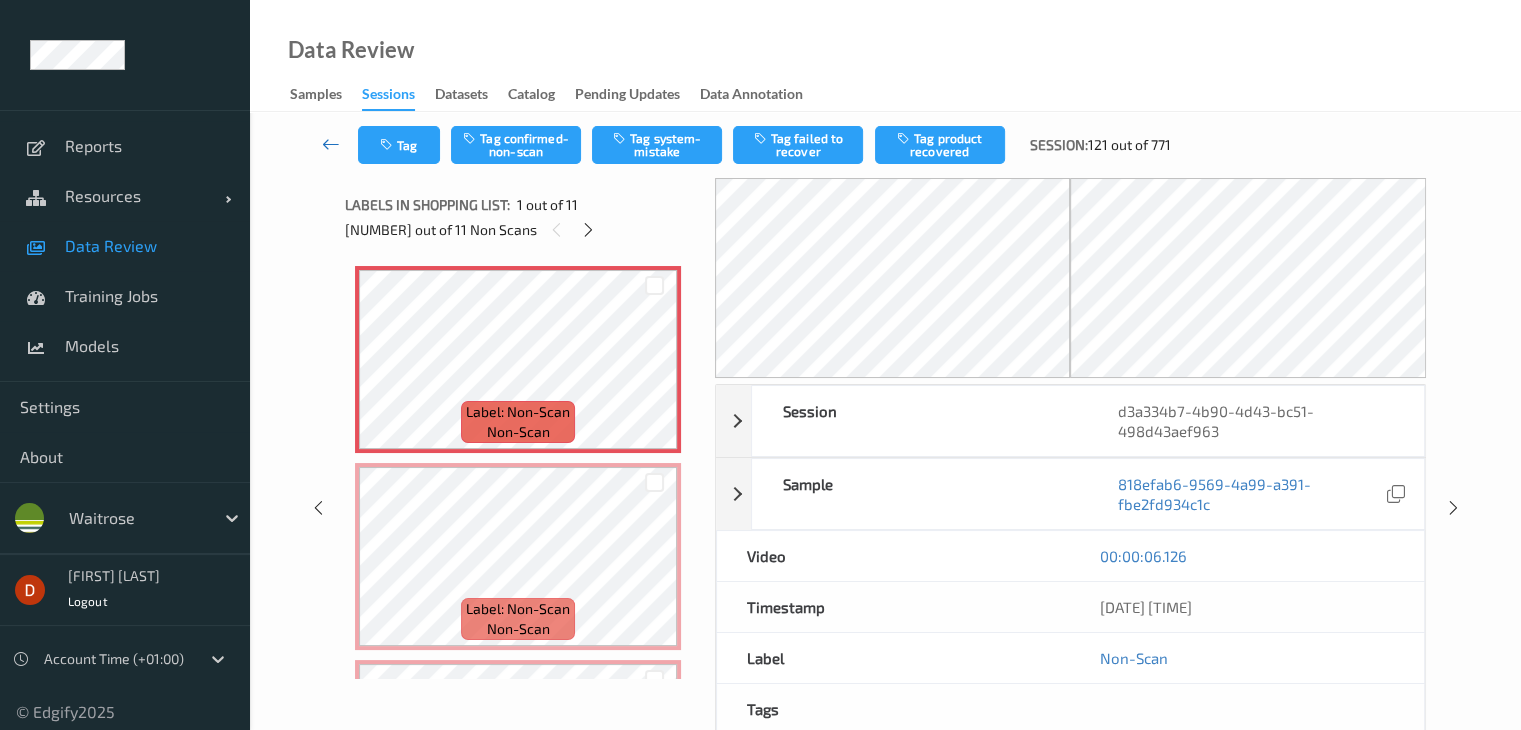 click at bounding box center [331, 144] 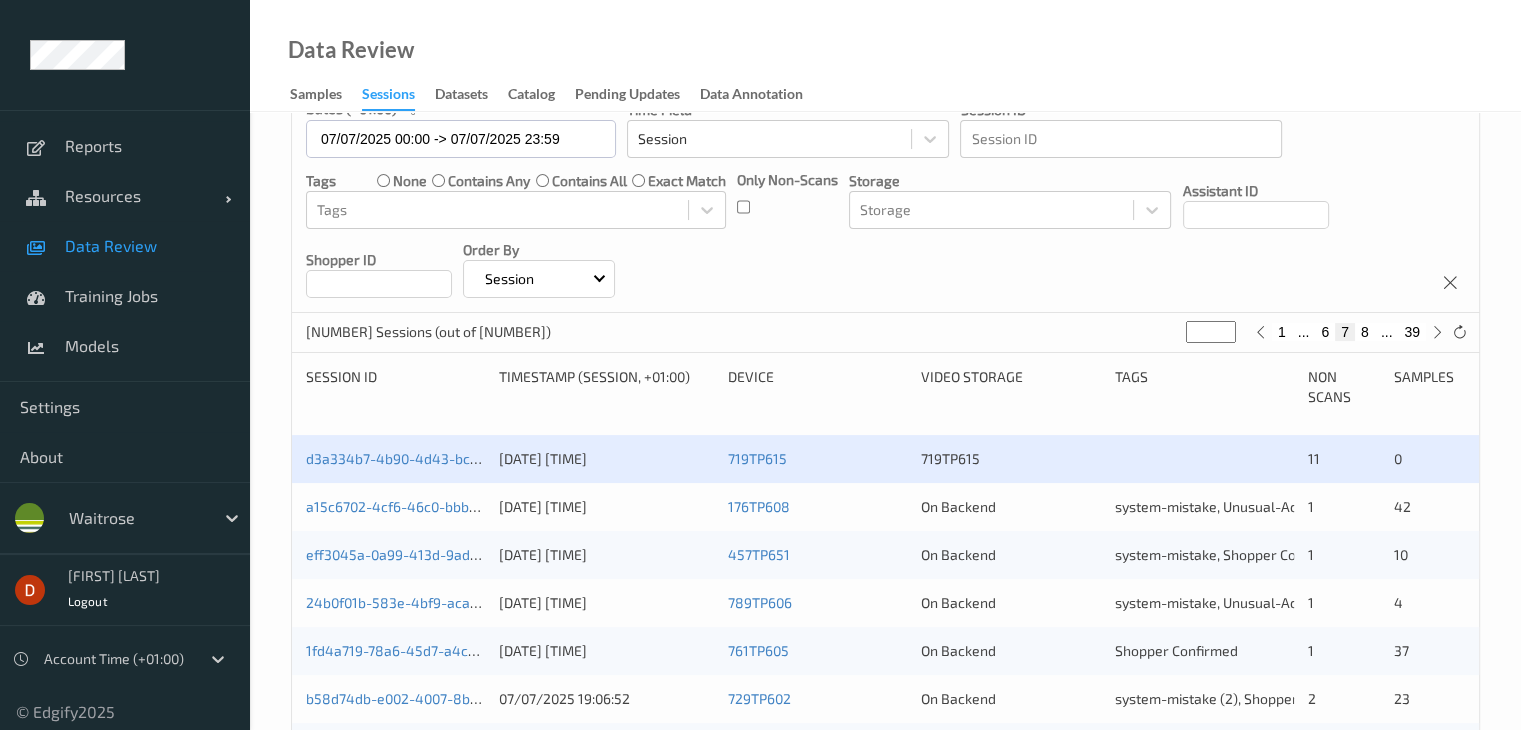 scroll, scrollTop: 200, scrollLeft: 0, axis: vertical 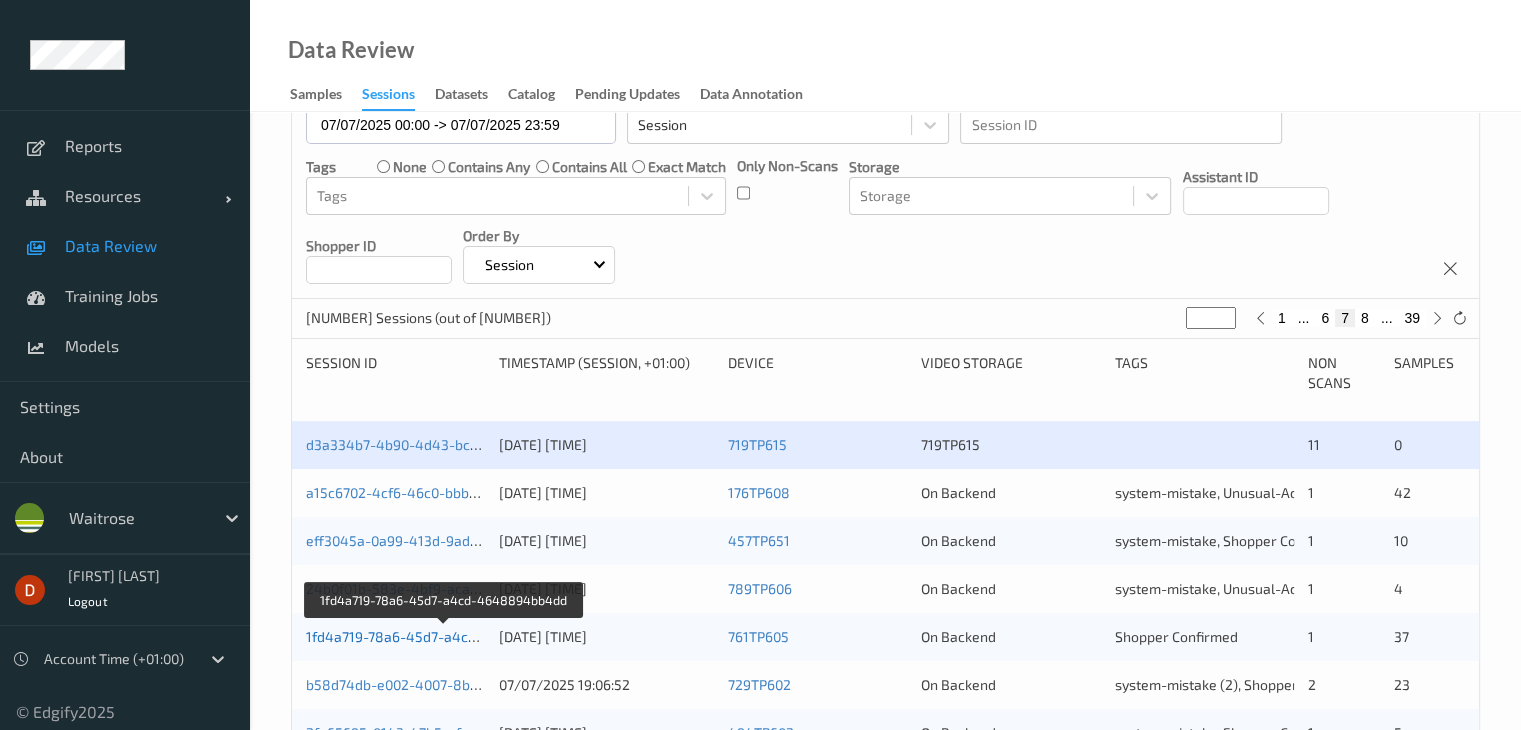 click on "1fd4a719-78a6-45d7-a4cd-4648894bb4dd" at bounding box center [445, 636] 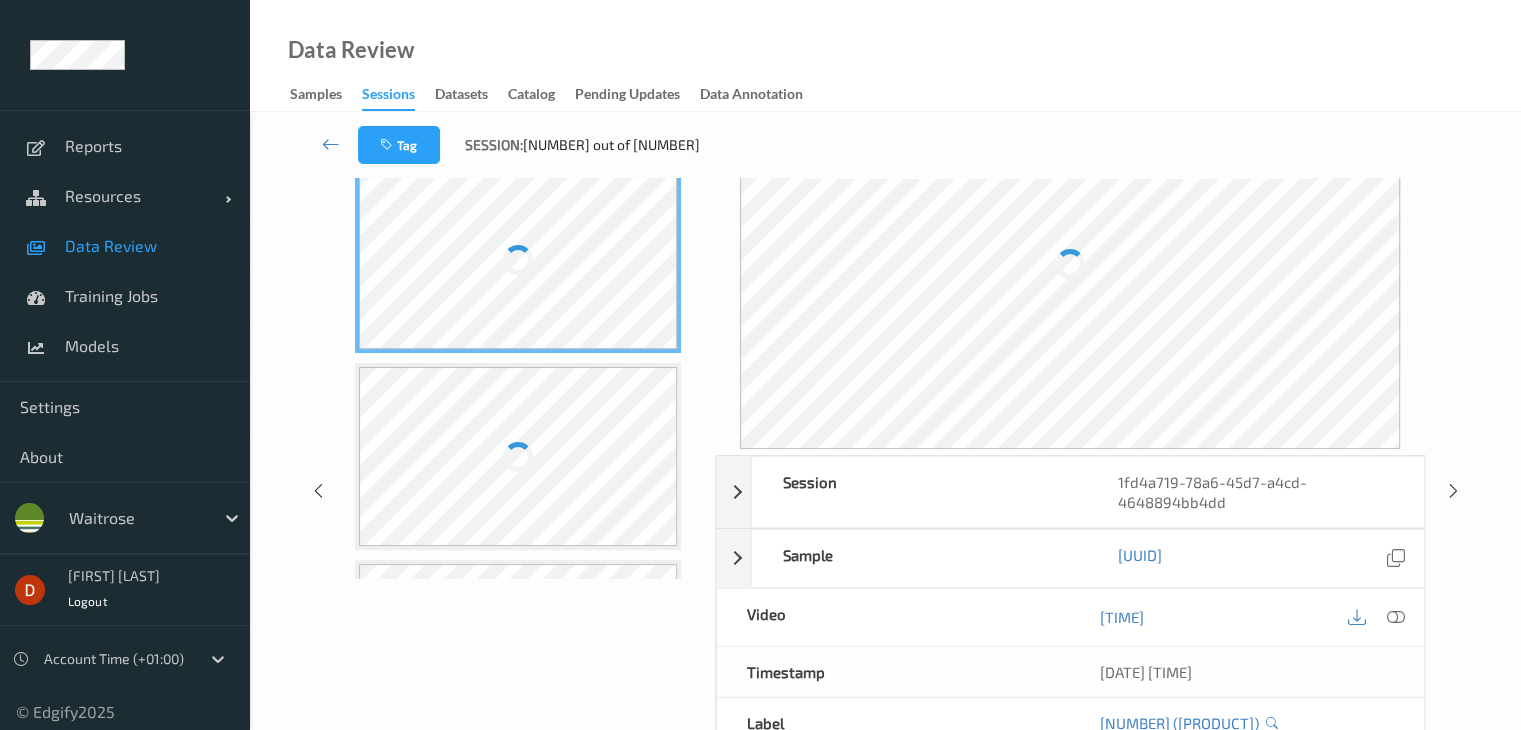 scroll, scrollTop: 0, scrollLeft: 0, axis: both 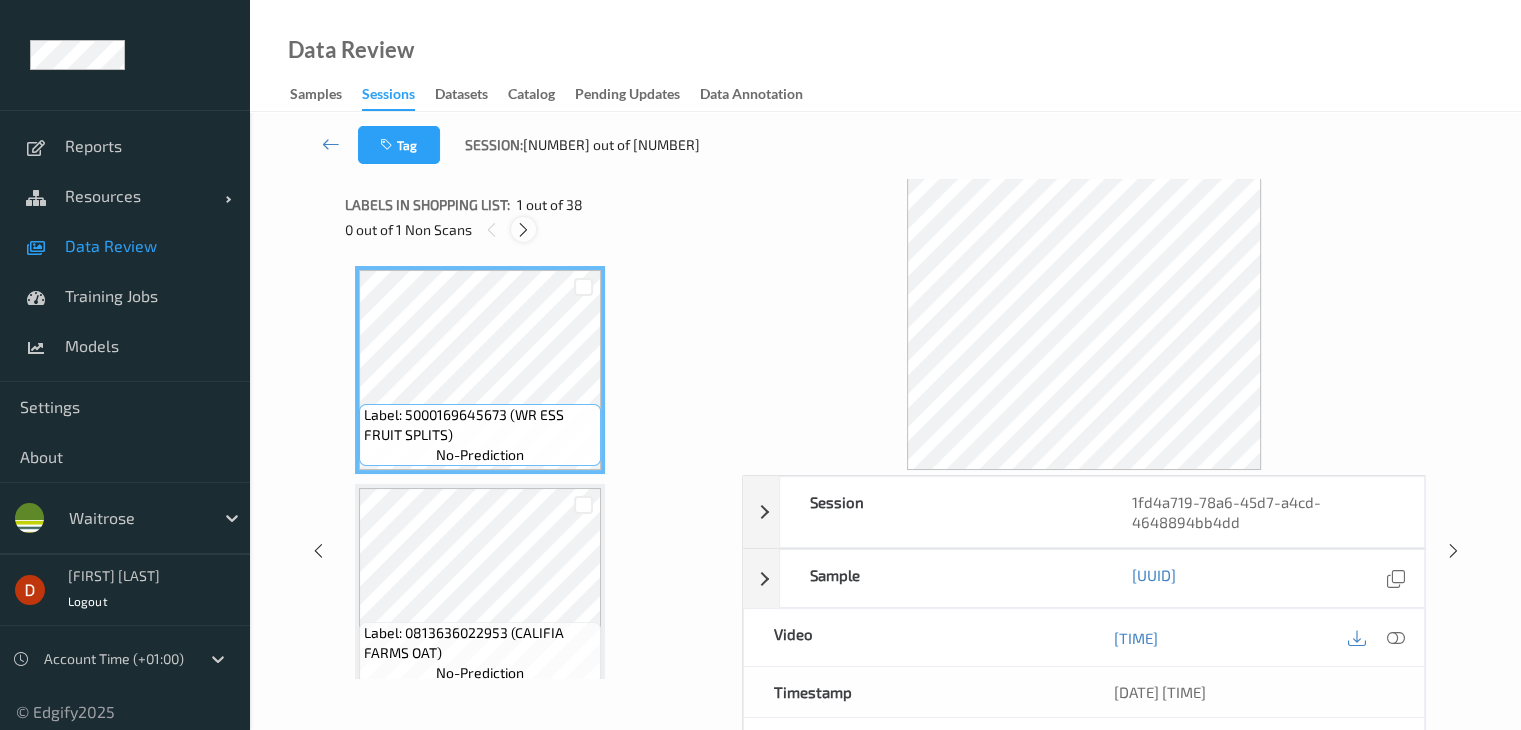 click at bounding box center [523, 229] 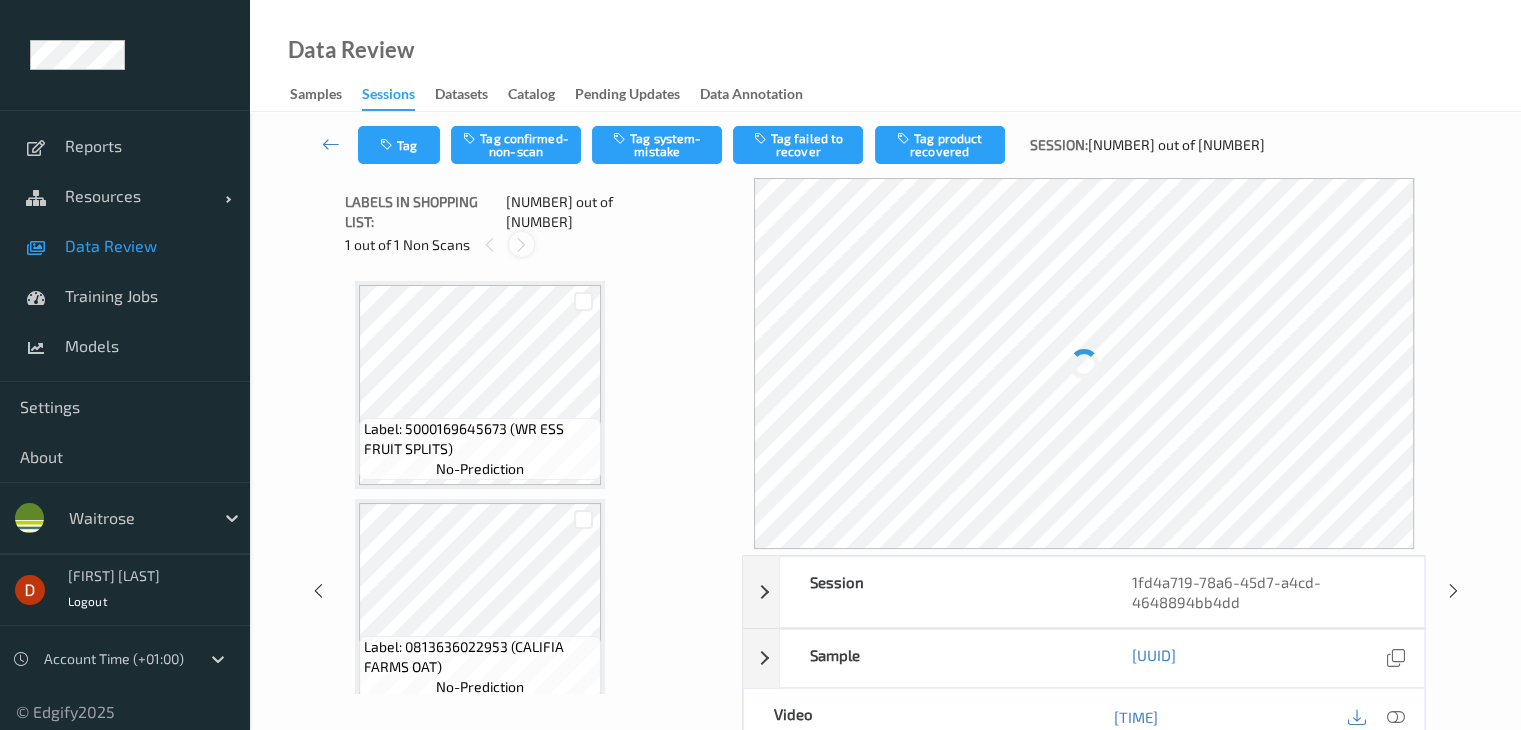 scroll, scrollTop: 7640, scrollLeft: 0, axis: vertical 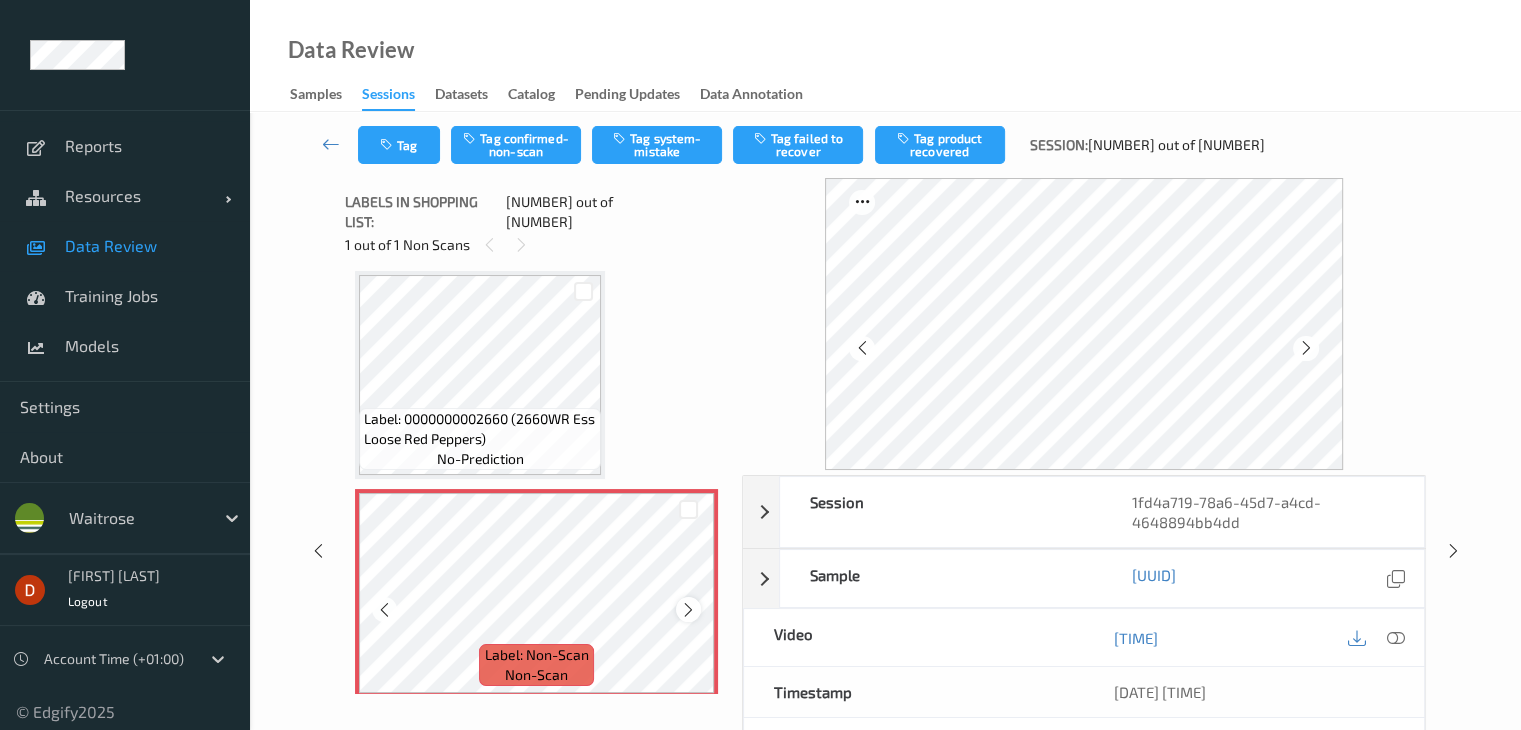 click at bounding box center (688, 609) 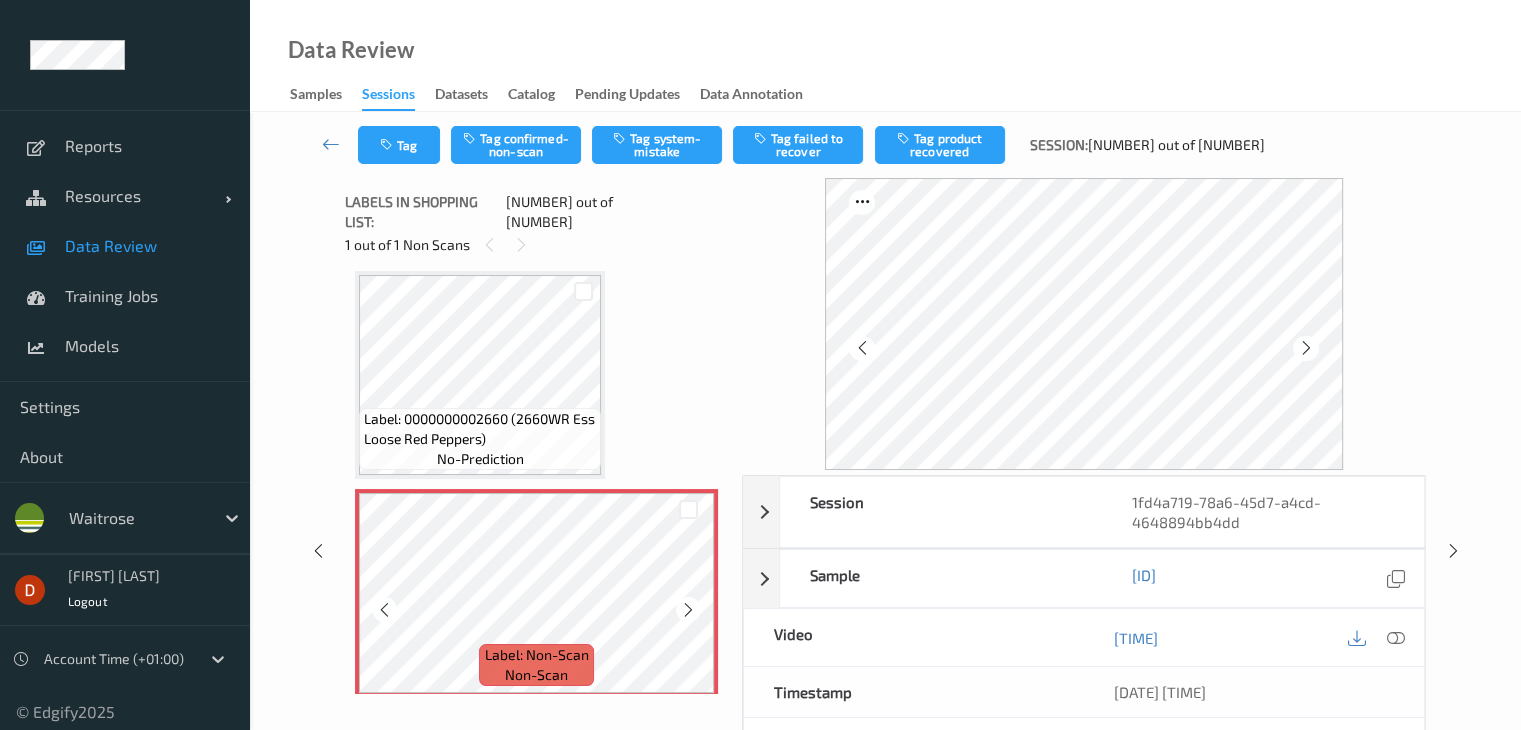 click at bounding box center [688, 609] 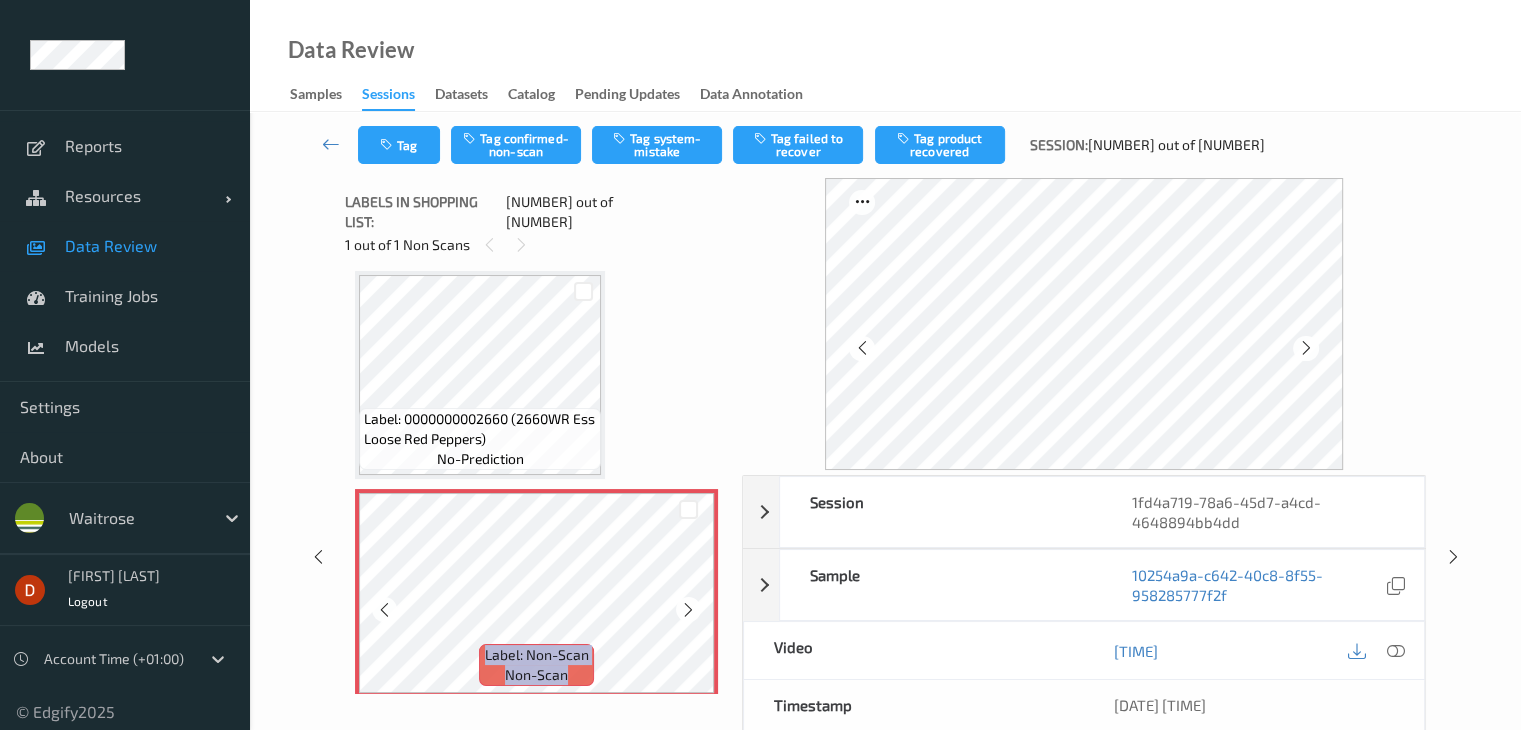 click at bounding box center [688, 609] 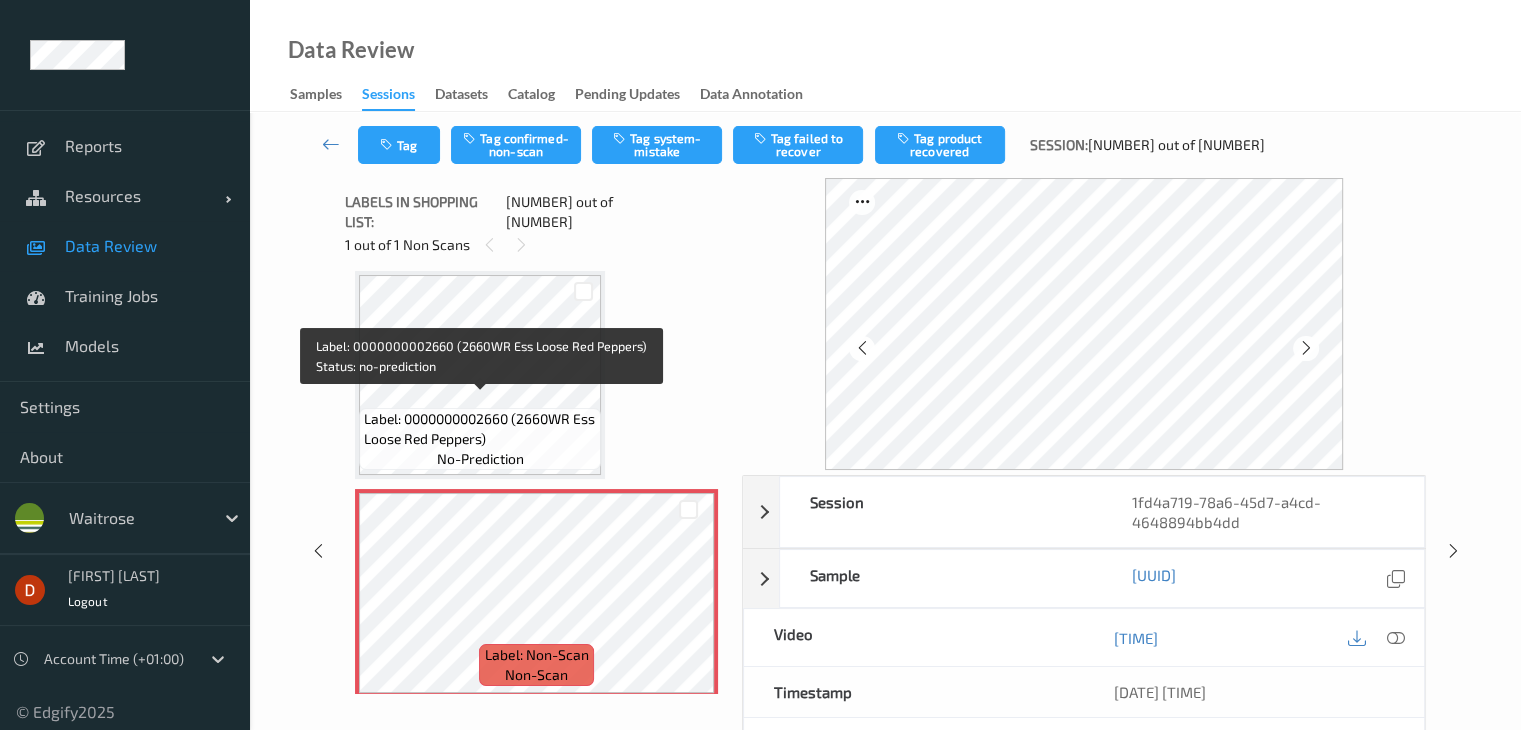 click on "Label: 0000000002660 (2660WR Ess Loose Red Peppers)" at bounding box center [480, 429] 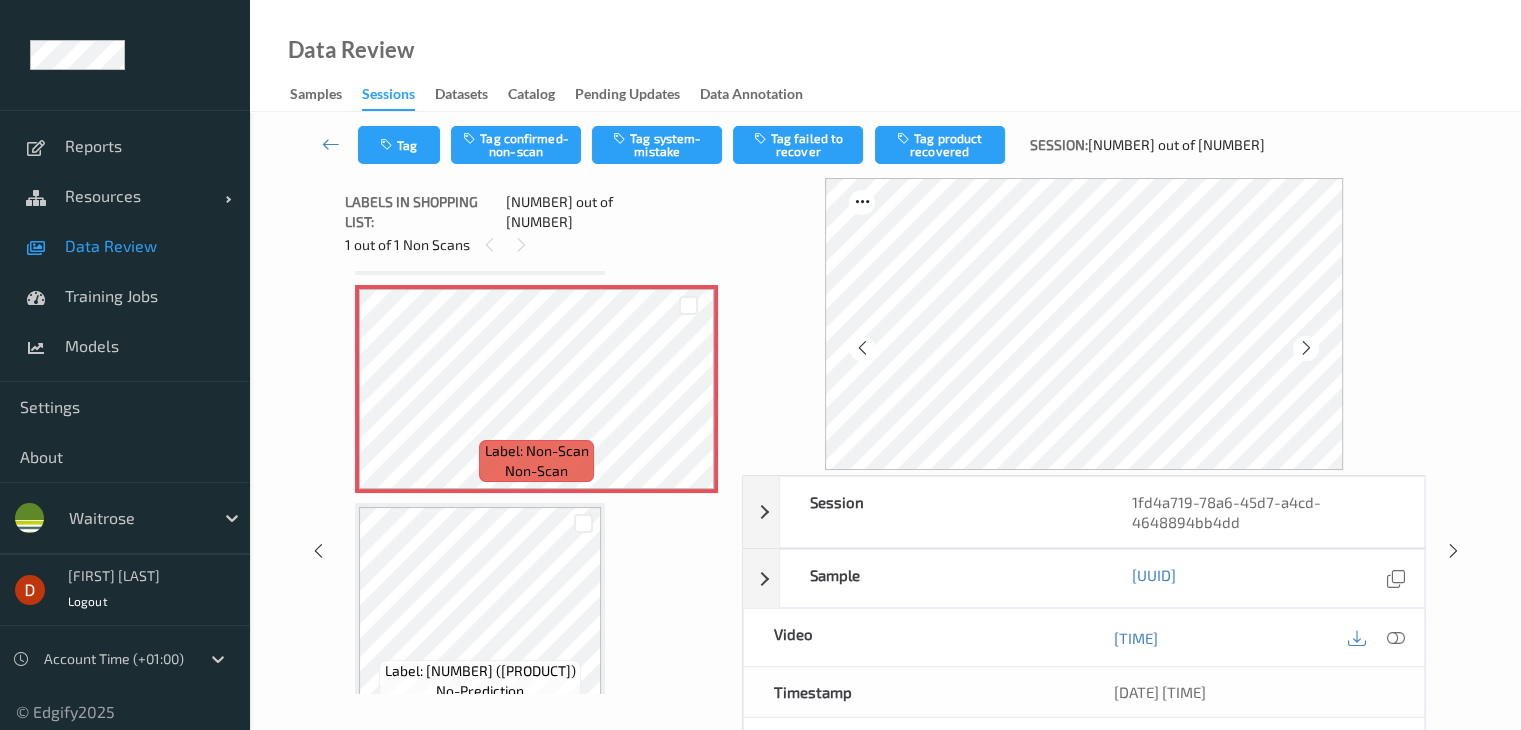 scroll, scrollTop: 7871, scrollLeft: 0, axis: vertical 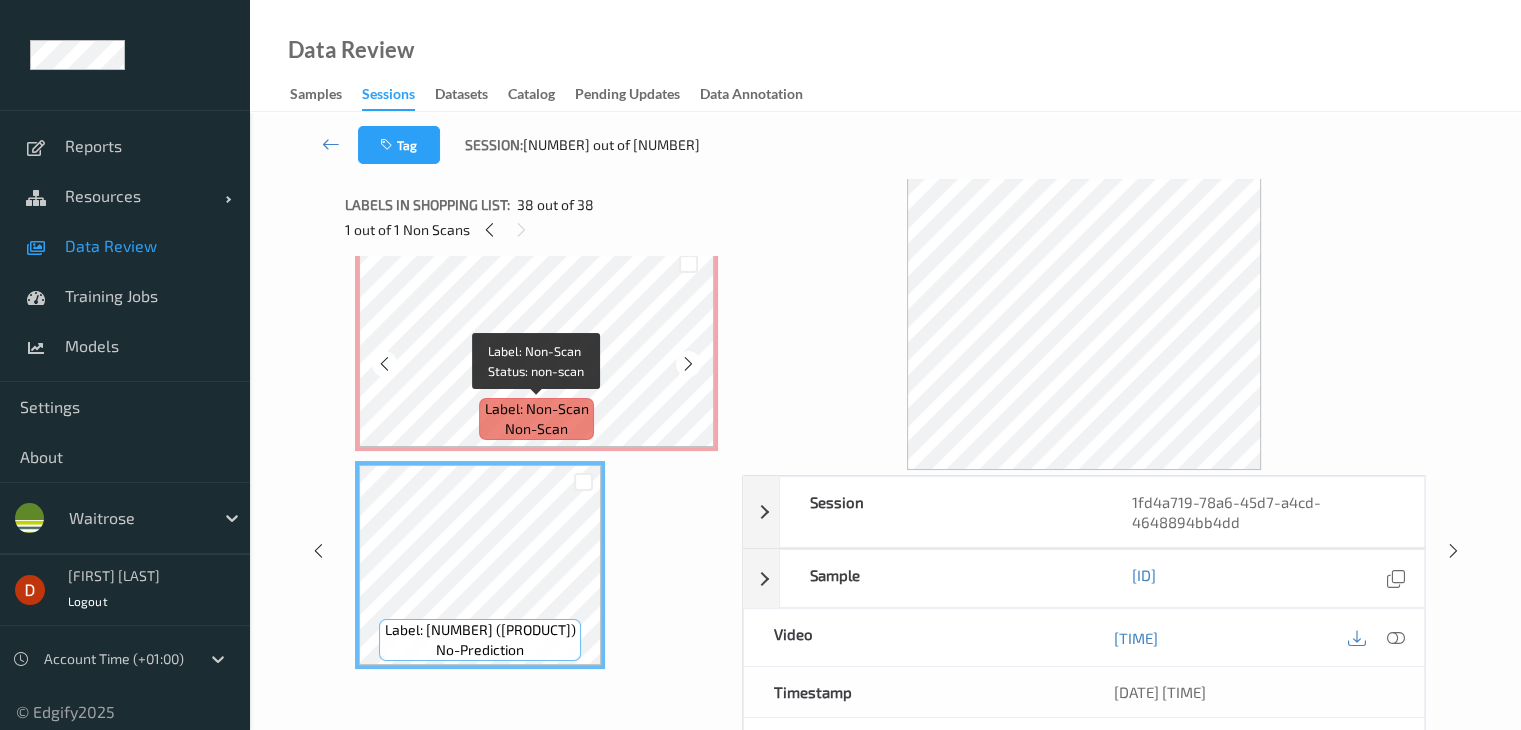 click on "non-scan" at bounding box center [536, 429] 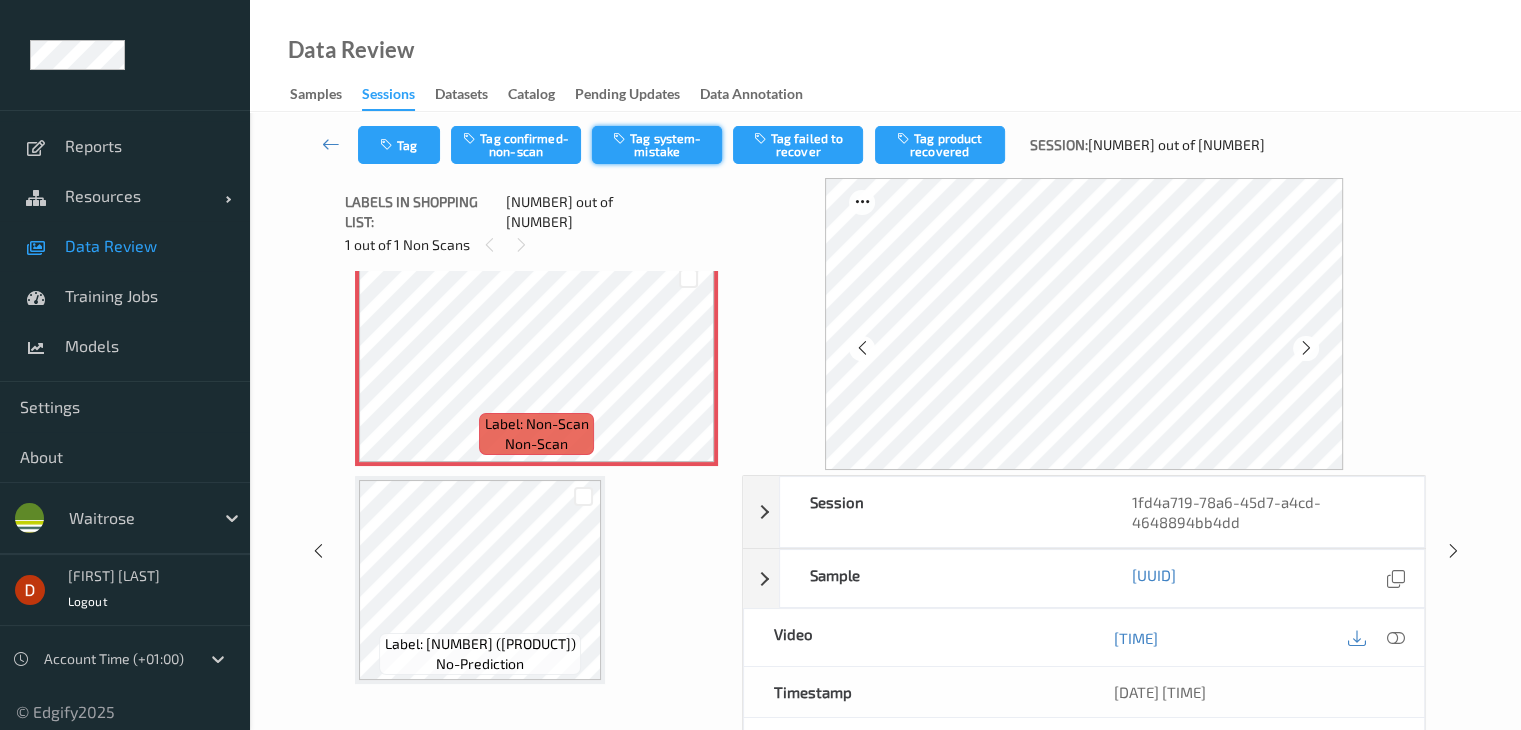 click on "Tag   system-mistake" at bounding box center (657, 145) 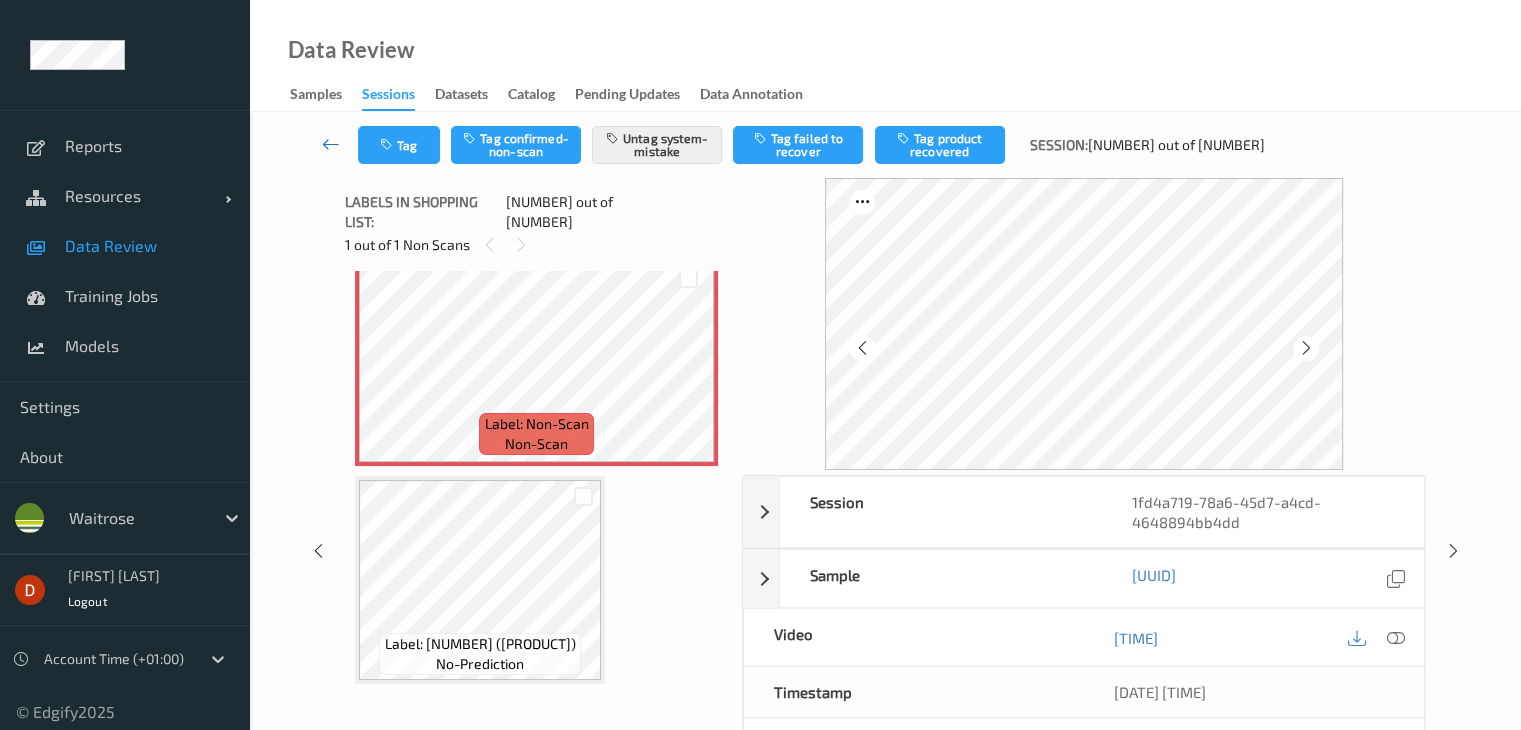 click at bounding box center [331, 145] 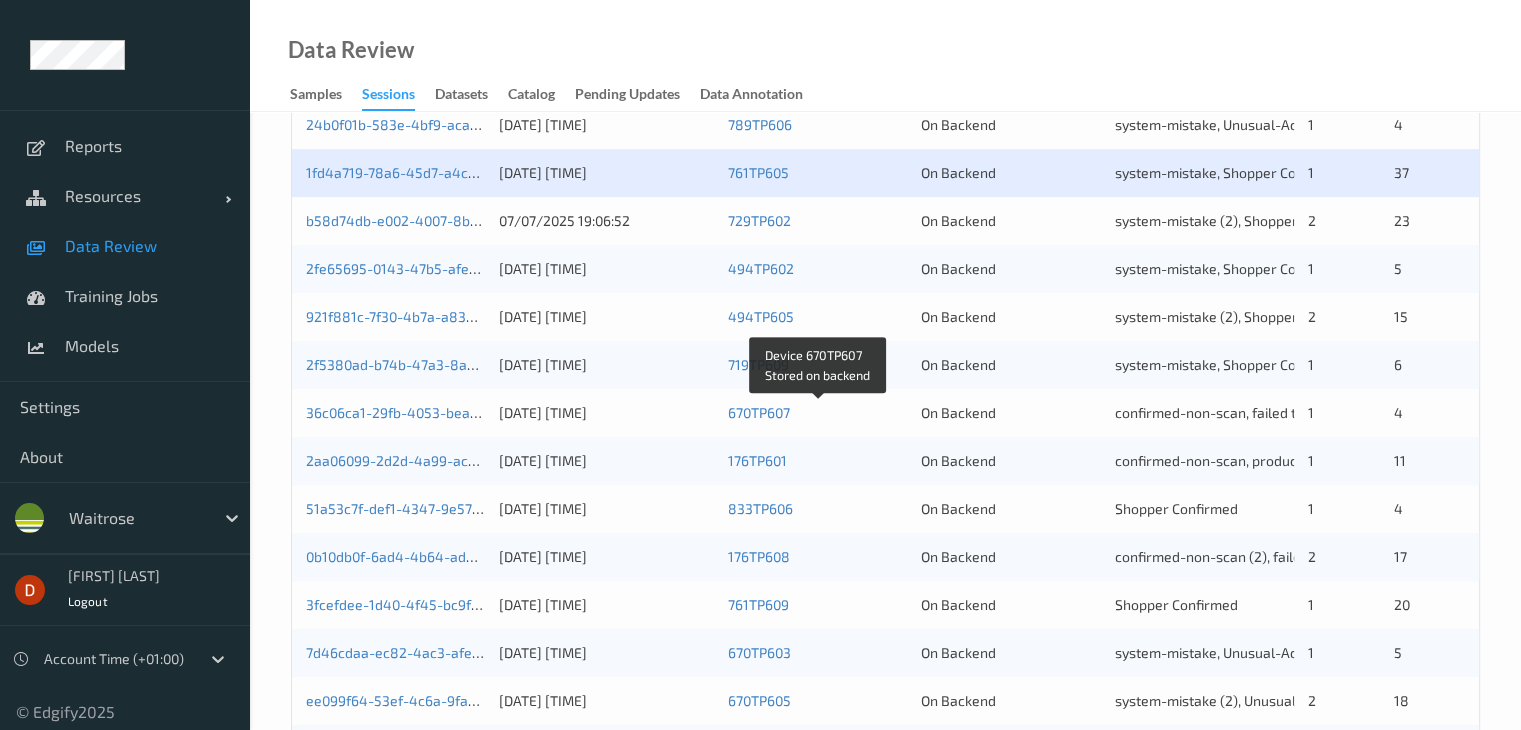 scroll, scrollTop: 700, scrollLeft: 0, axis: vertical 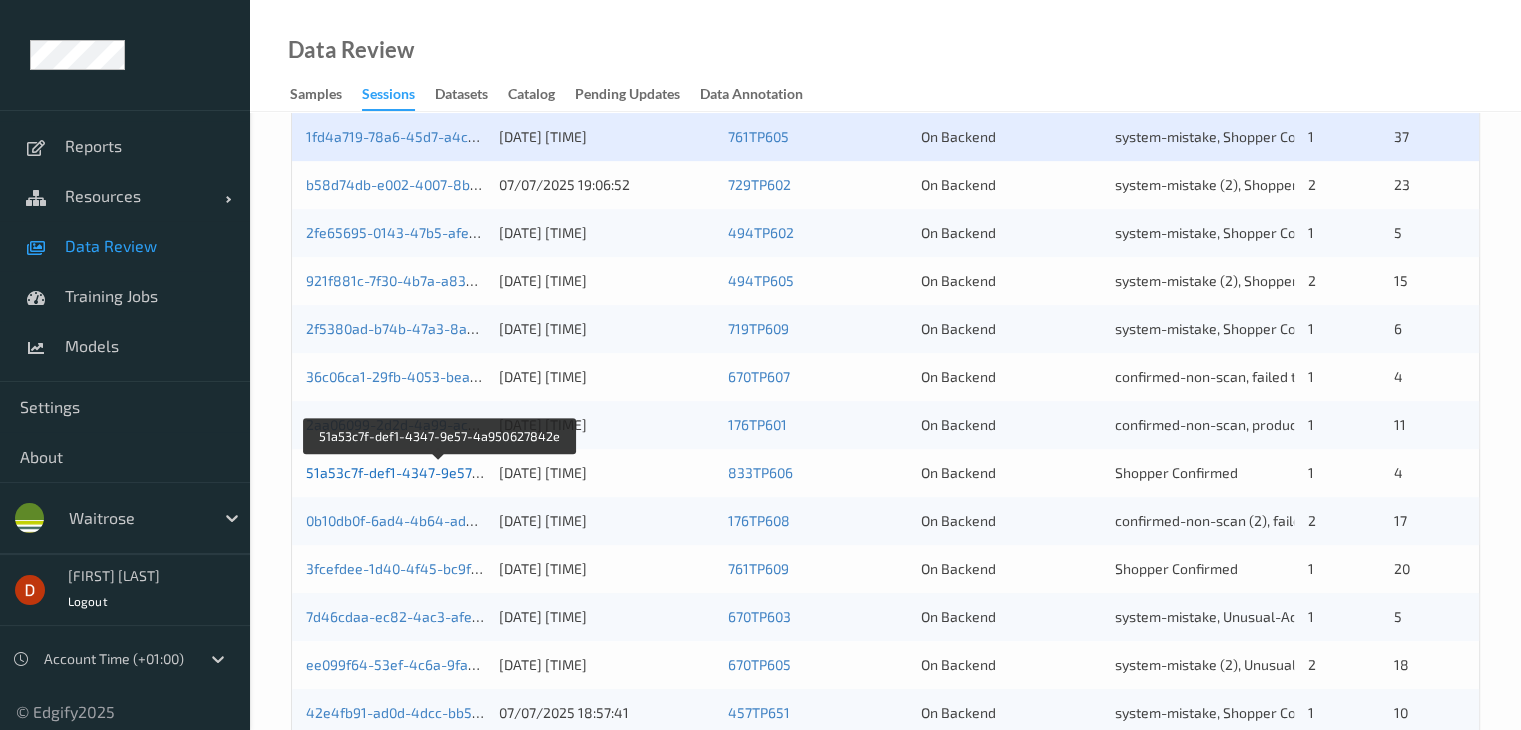 click on "51a53c7f-def1-4347-9e57-4a950627842e" at bounding box center (441, 472) 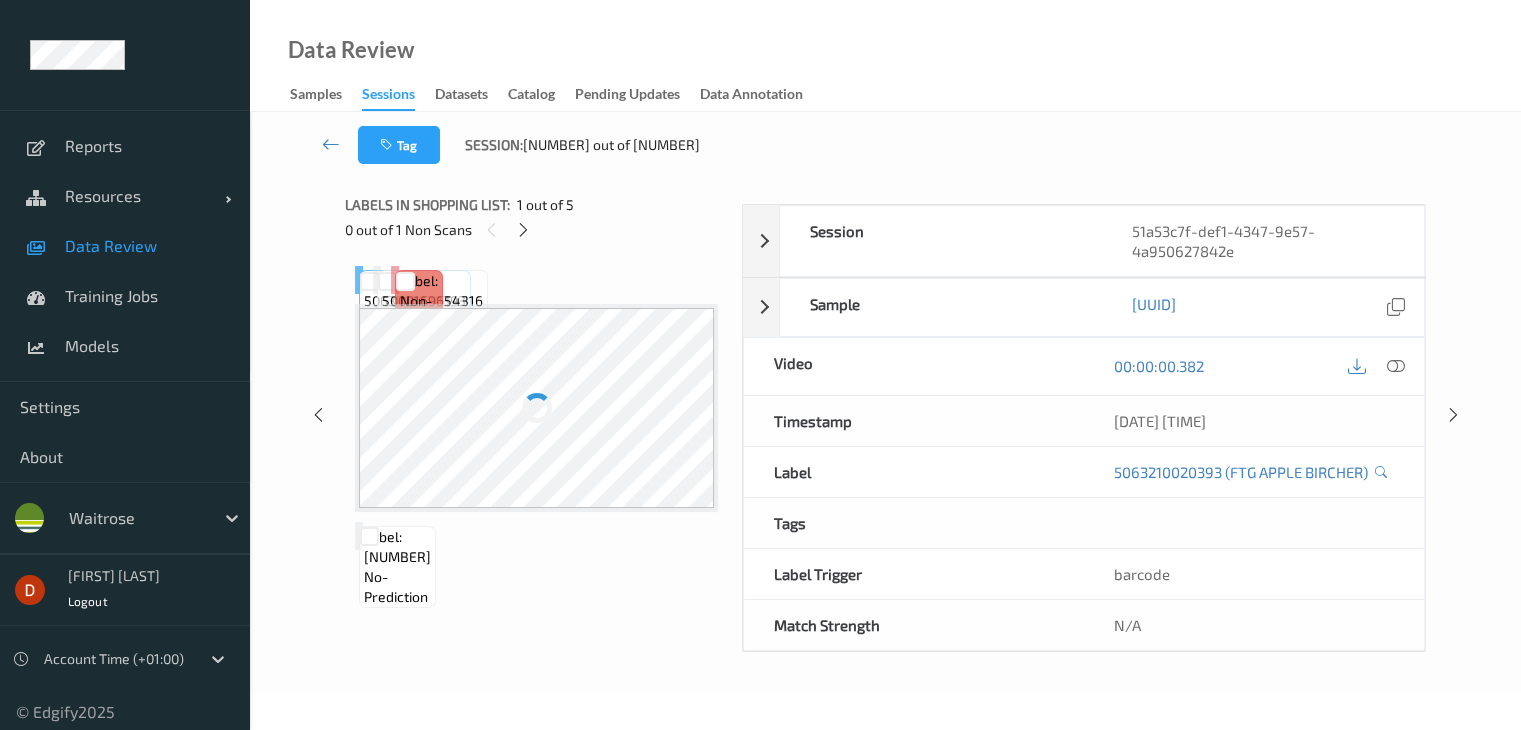 scroll, scrollTop: 0, scrollLeft: 0, axis: both 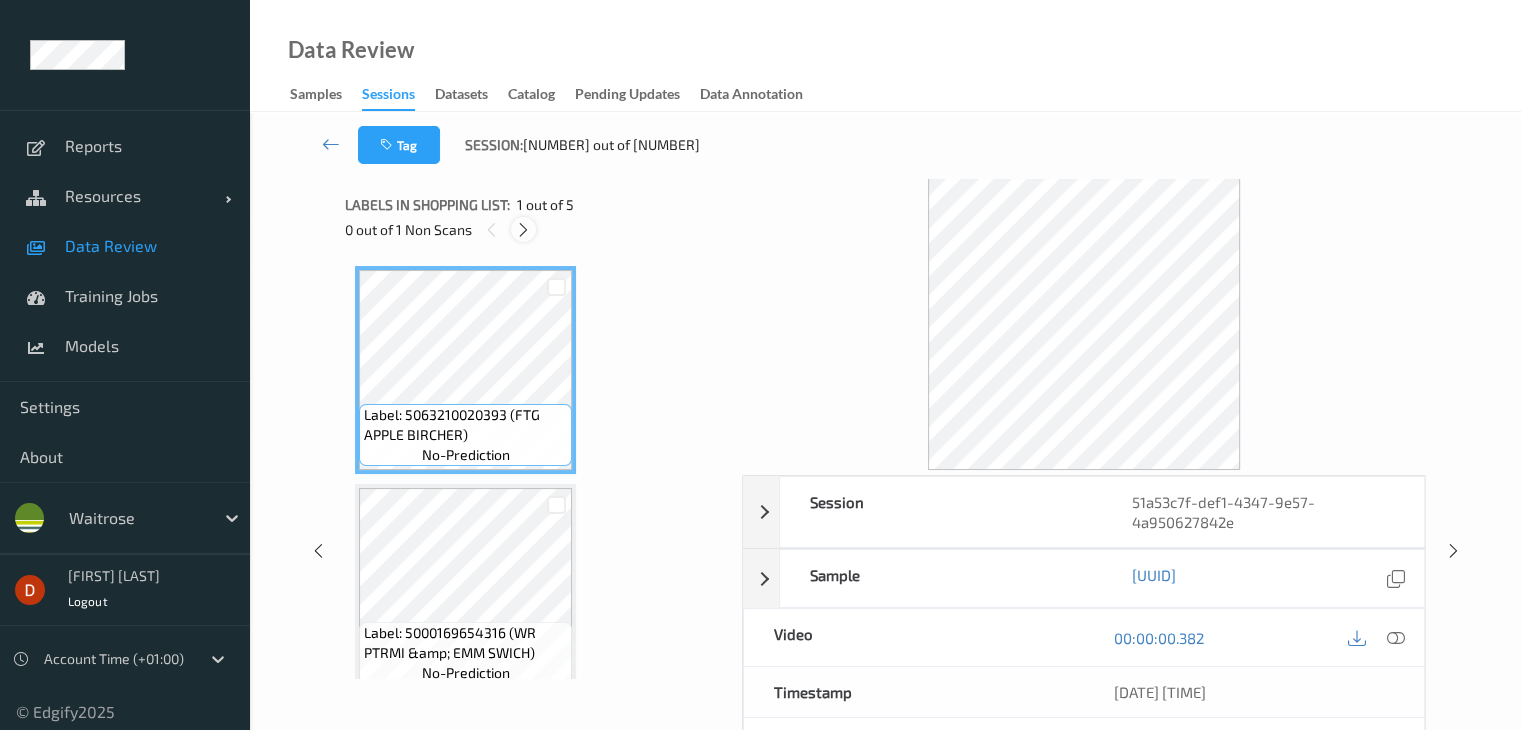click at bounding box center [523, 230] 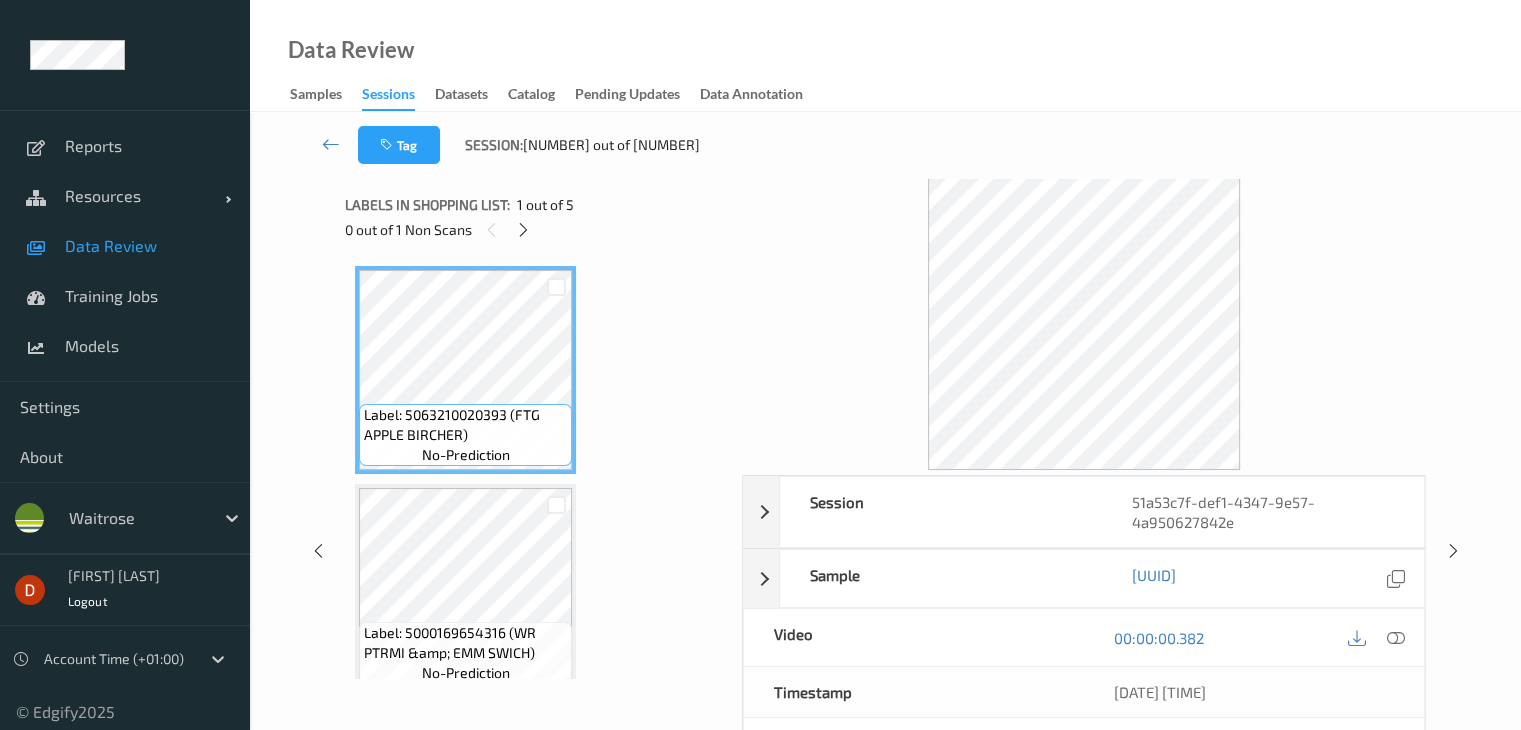 scroll, scrollTop: 228, scrollLeft: 0, axis: vertical 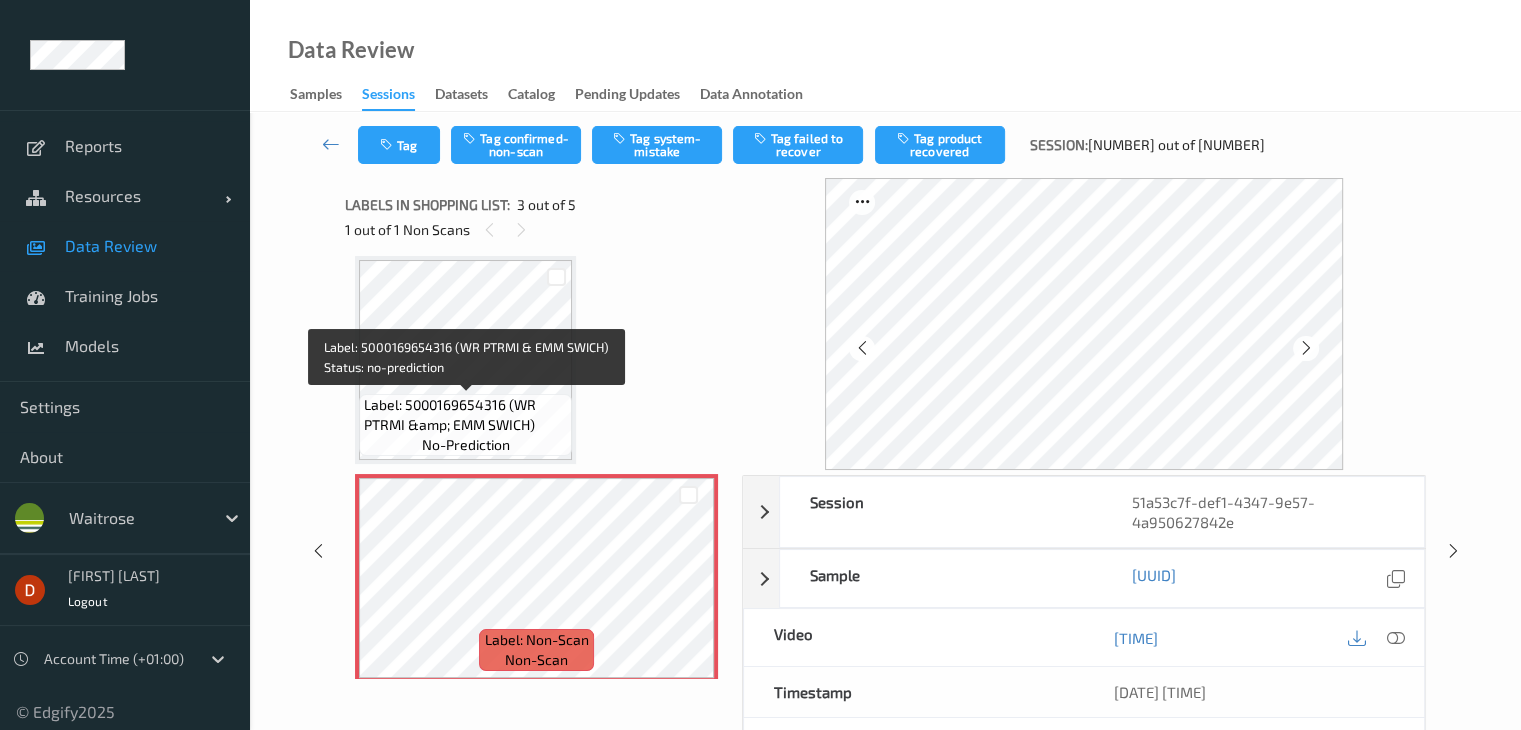 click on "Label: 5000169654316 (WR PTRMI &amp; EMM SWICH)" at bounding box center [465, 415] 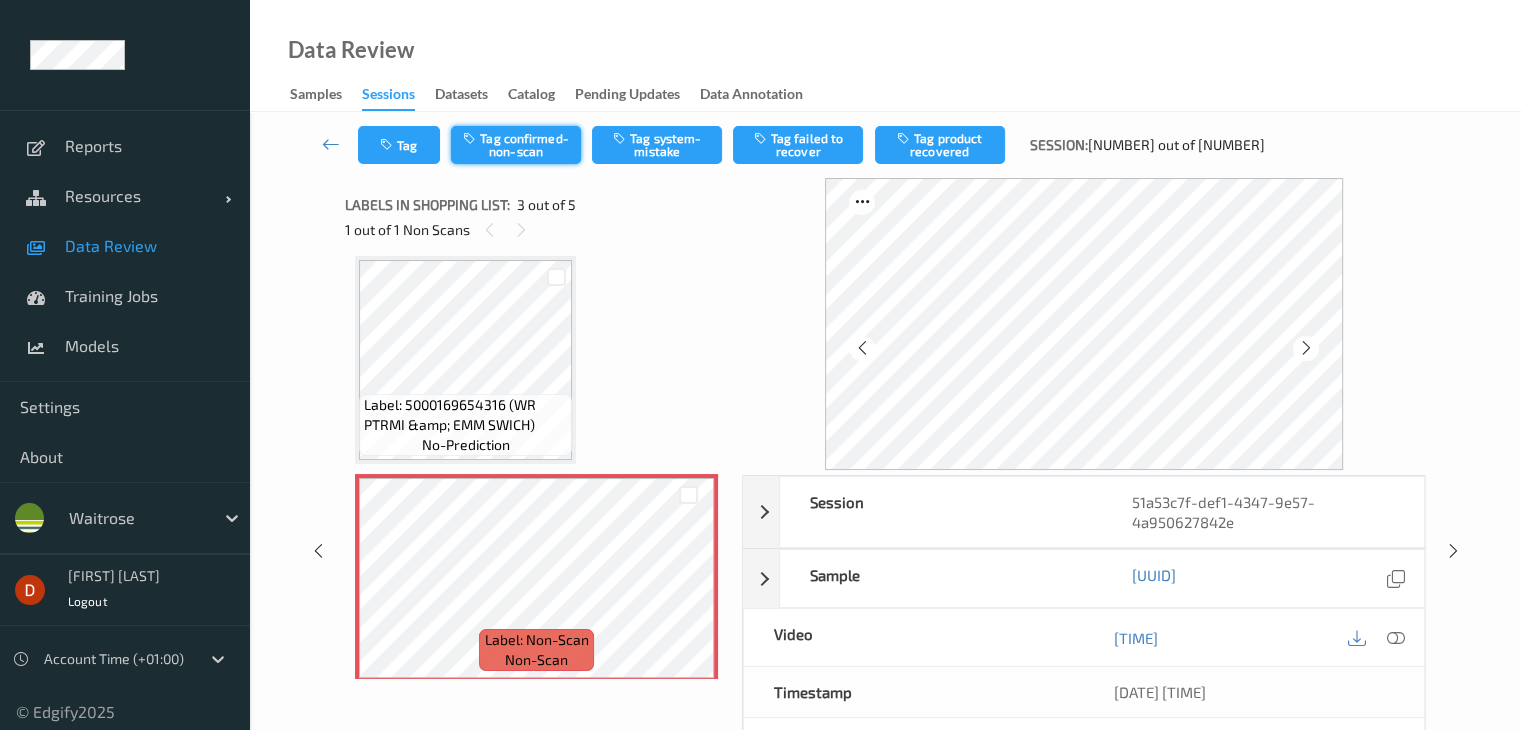 drag, startPoint x: 620, startPoint y: 137, endPoint x: 564, endPoint y: 135, distance: 56.0357 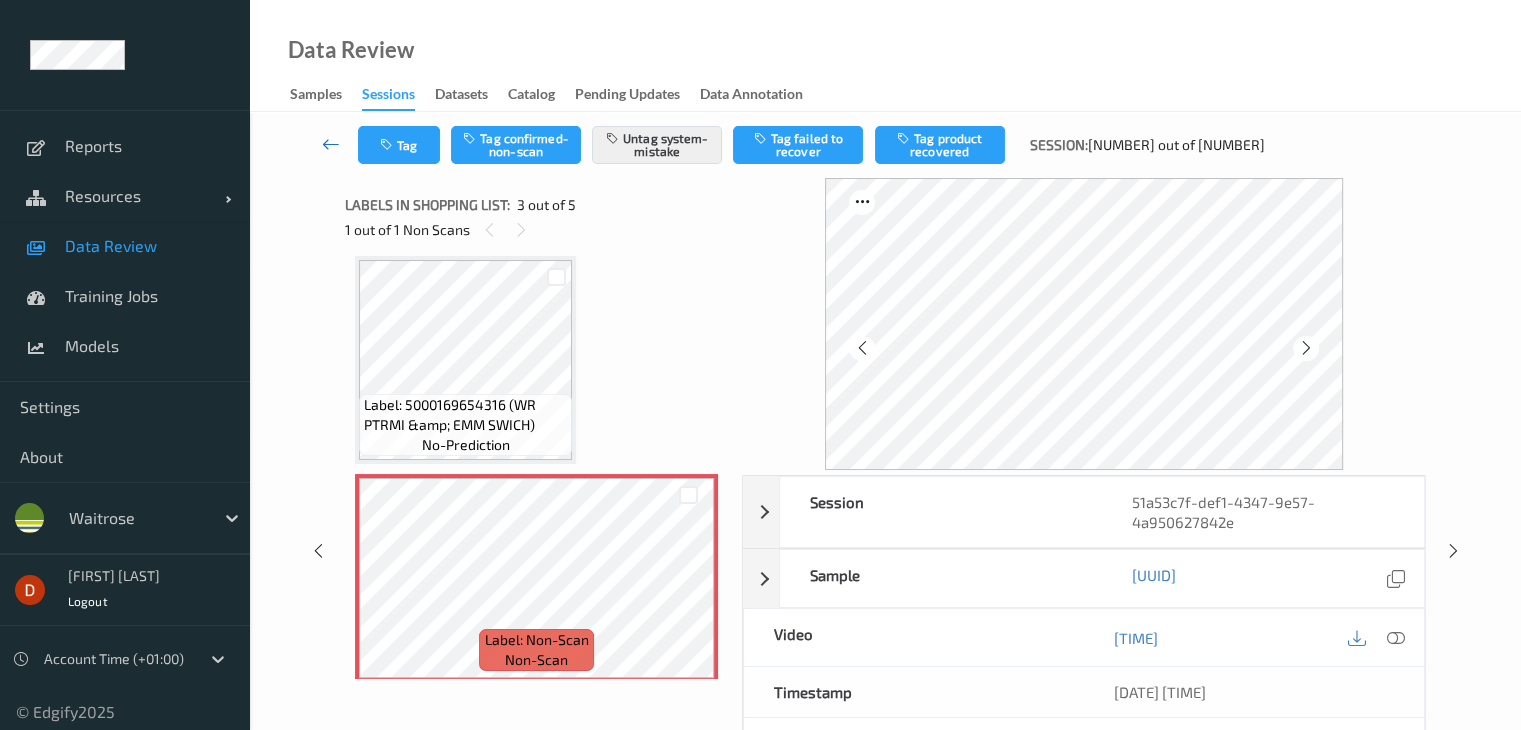 click at bounding box center [331, 144] 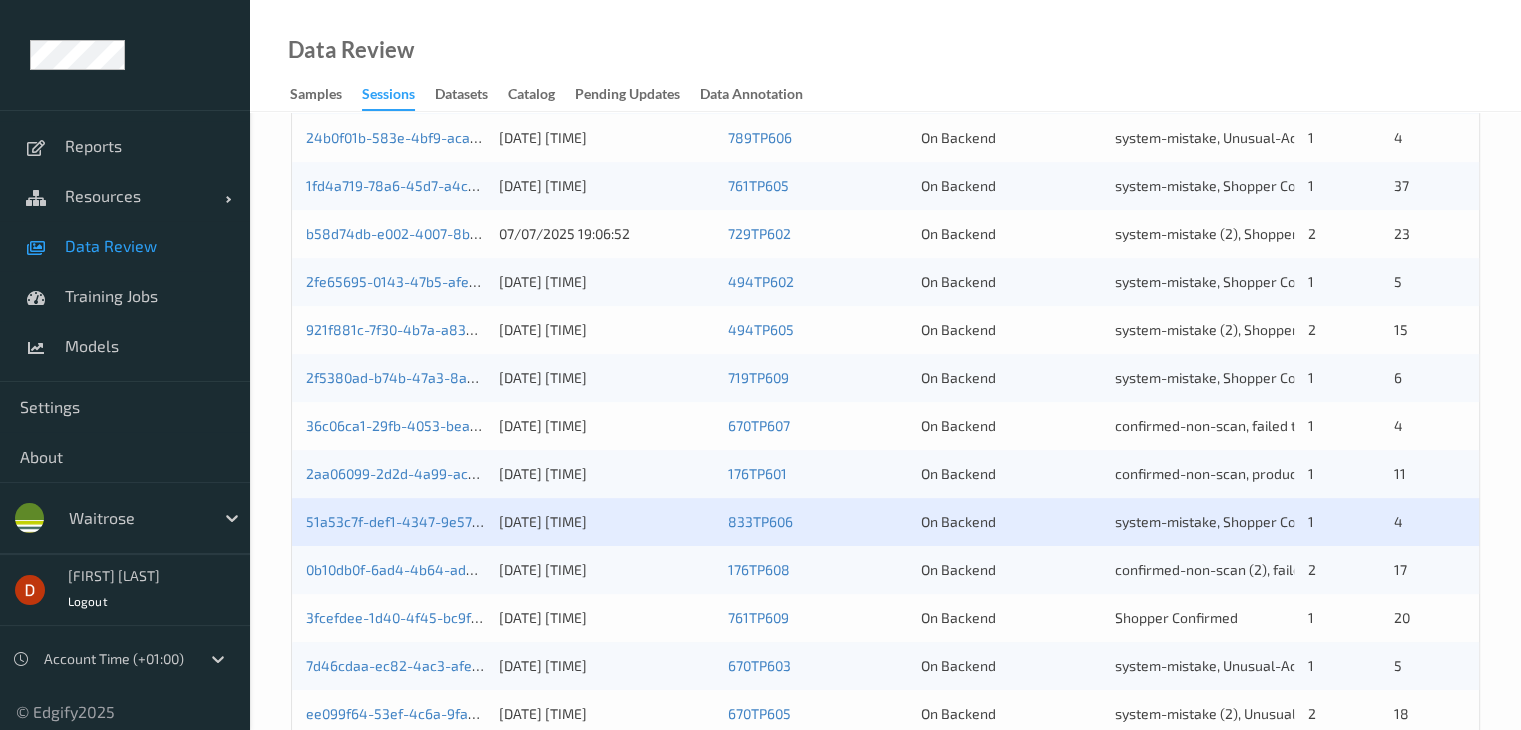 scroll, scrollTop: 700, scrollLeft: 0, axis: vertical 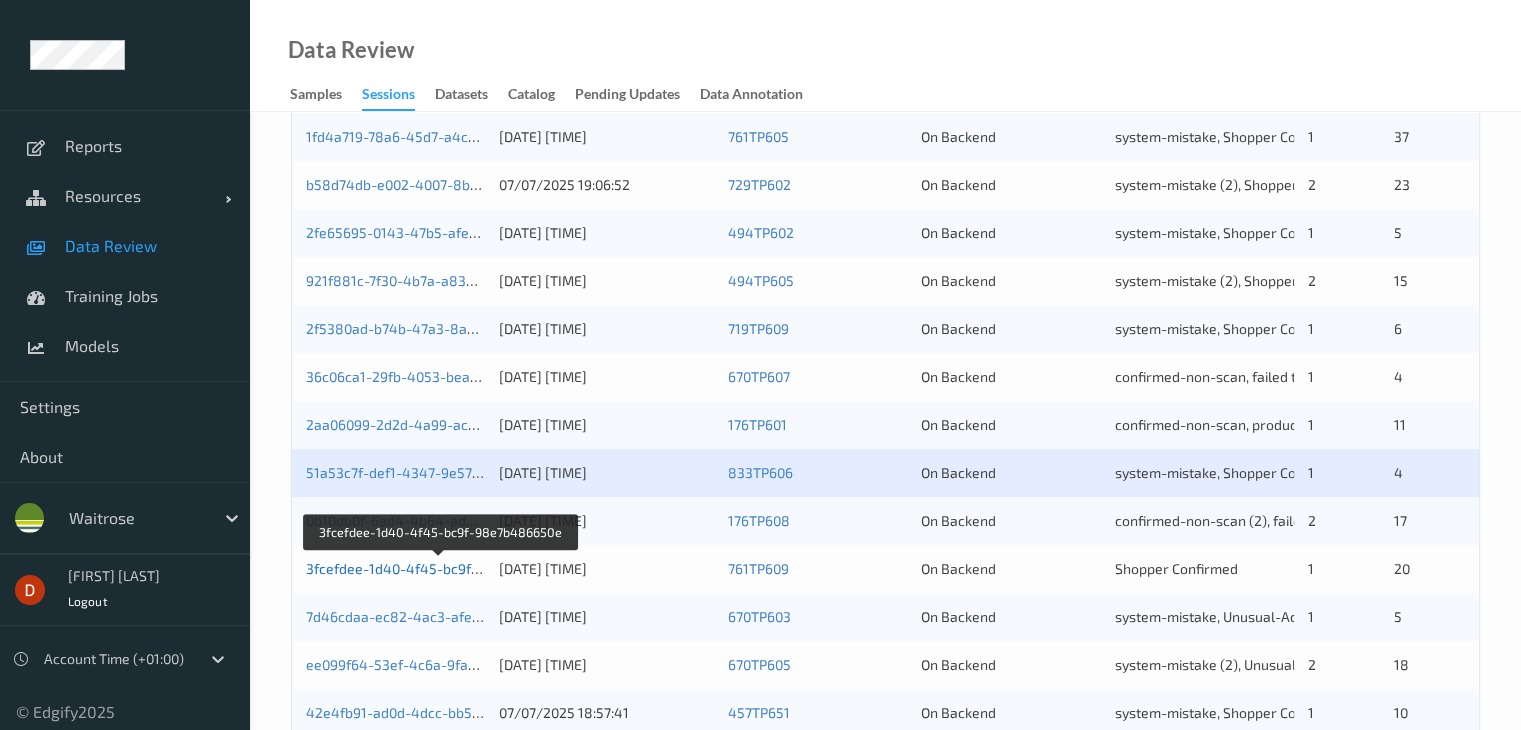 click on "3fcefdee-1d40-4f45-bc9f-98e7b486650e" at bounding box center [440, 568] 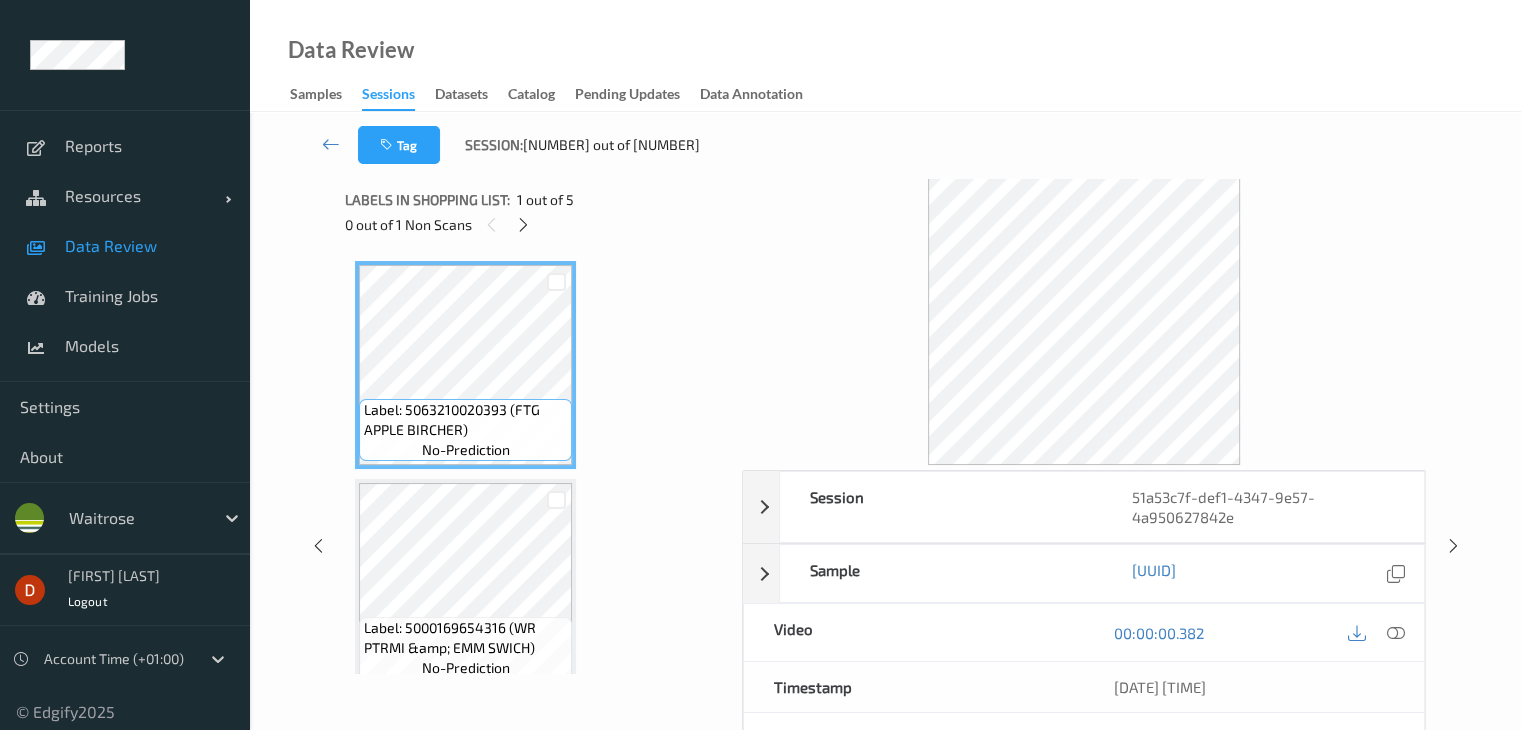 scroll, scrollTop: 0, scrollLeft: 0, axis: both 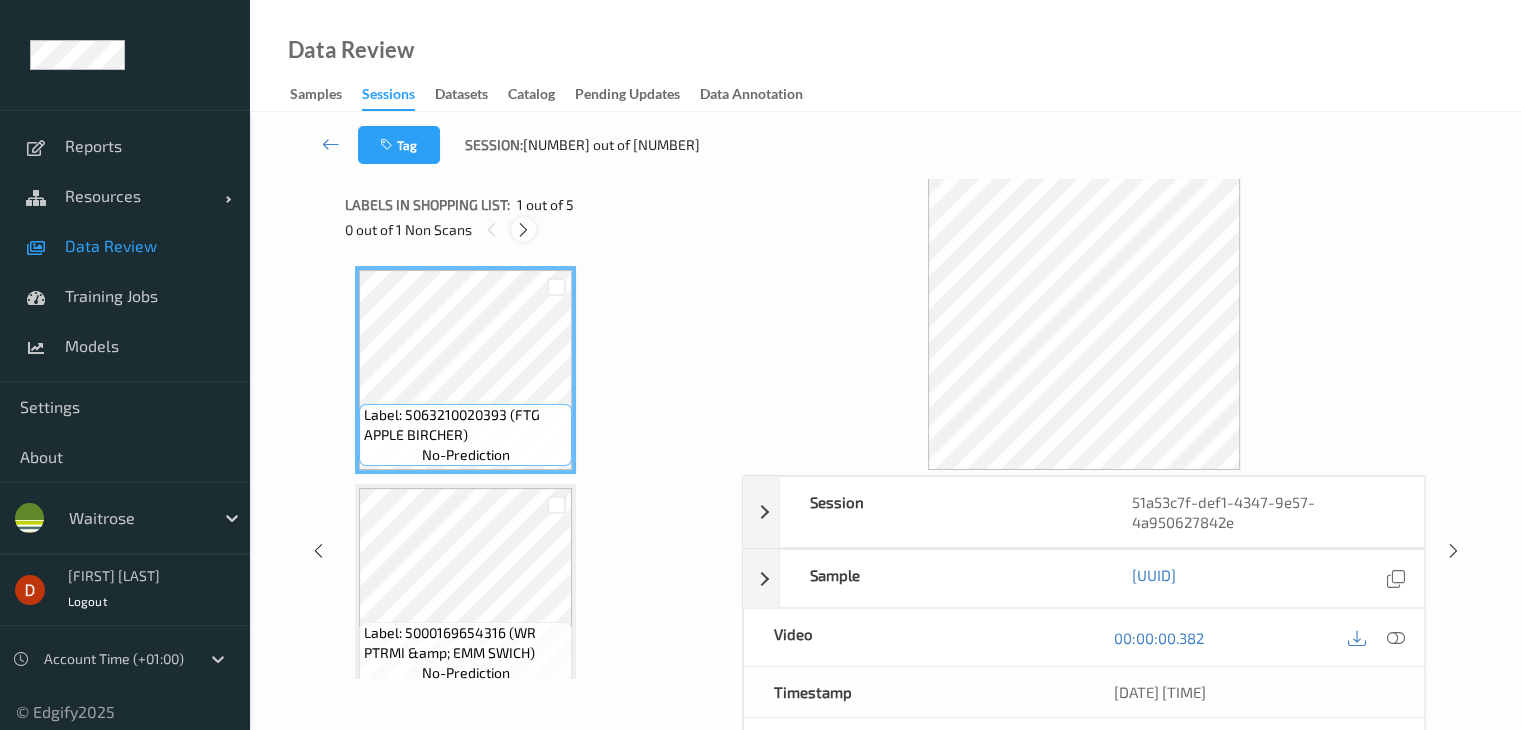click at bounding box center [523, 230] 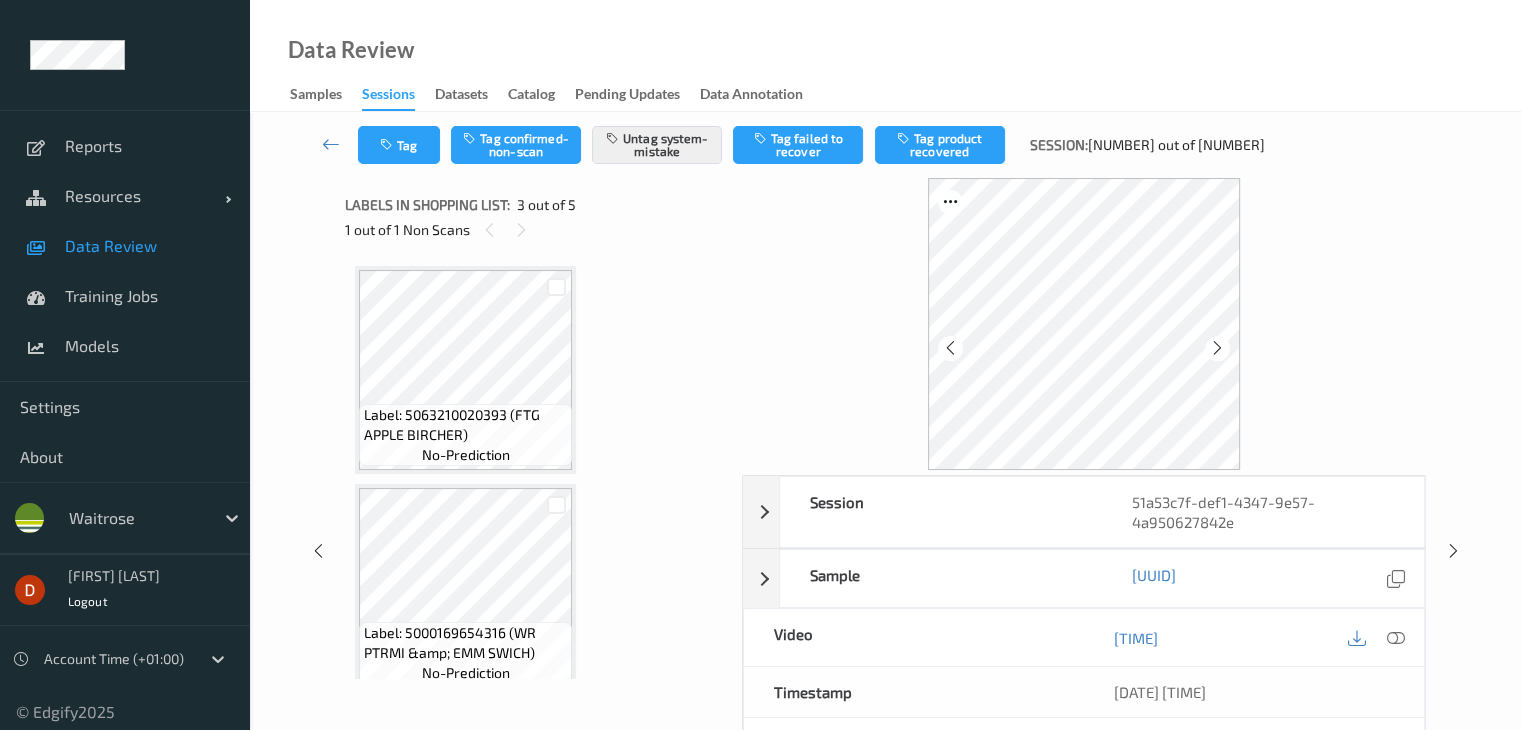 scroll, scrollTop: 228, scrollLeft: 0, axis: vertical 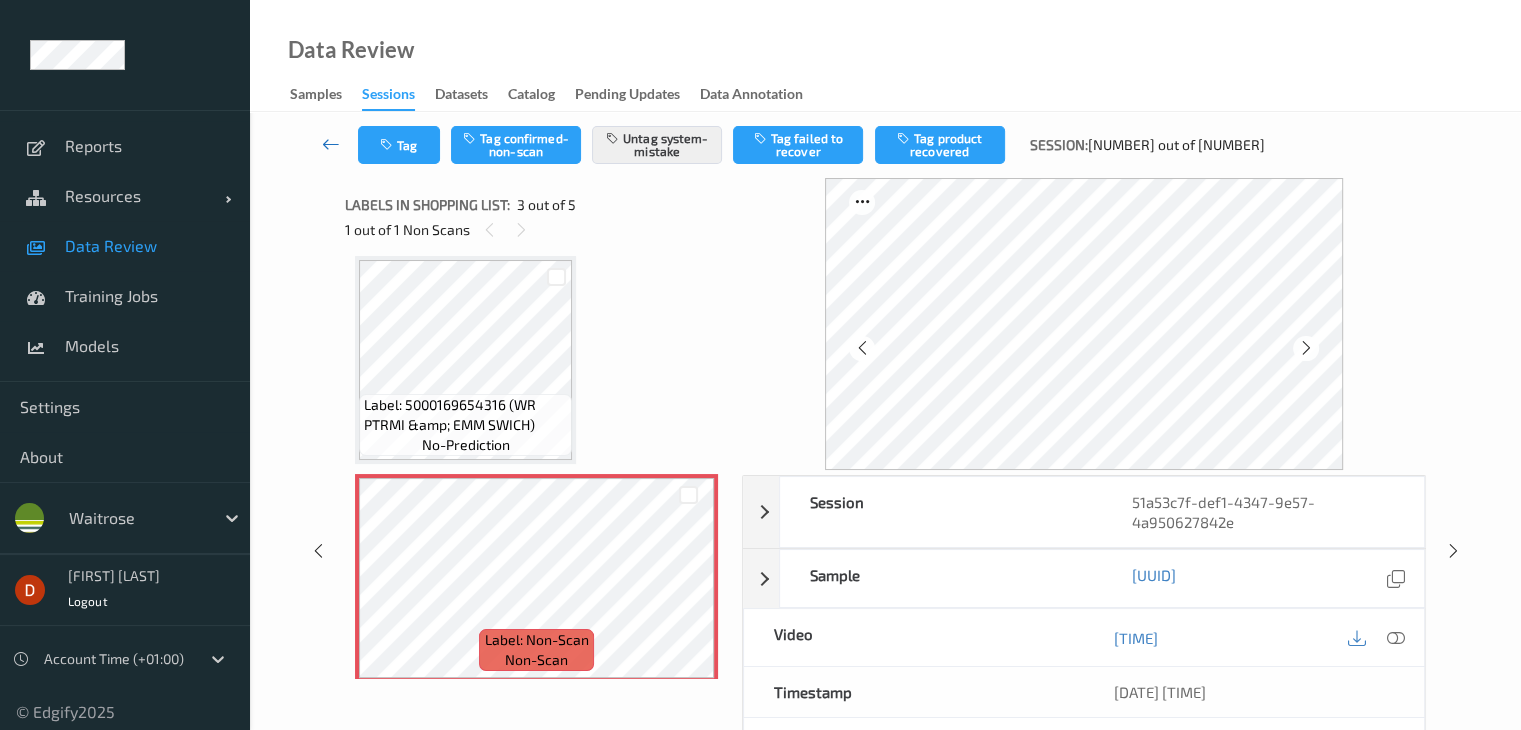 click at bounding box center (331, 144) 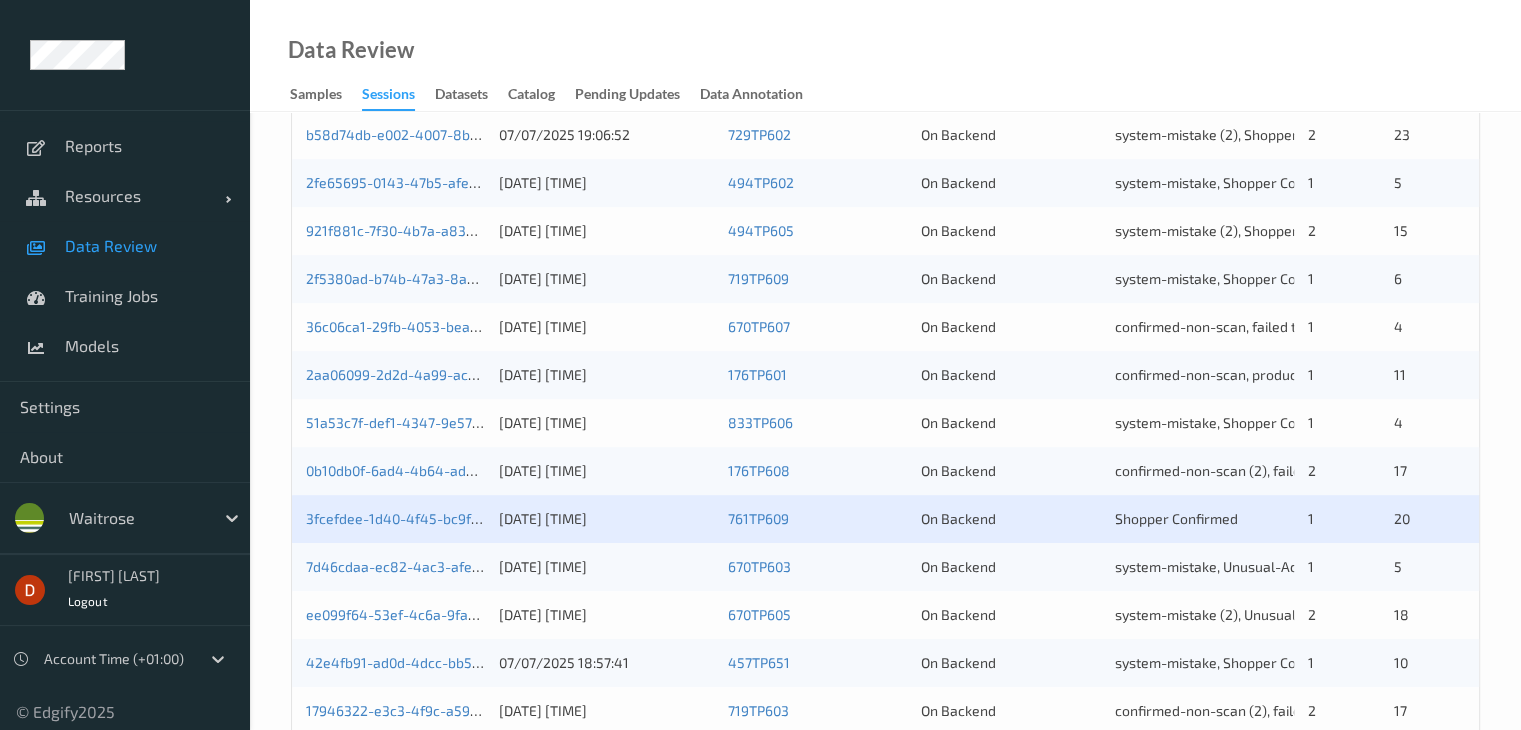 scroll, scrollTop: 800, scrollLeft: 0, axis: vertical 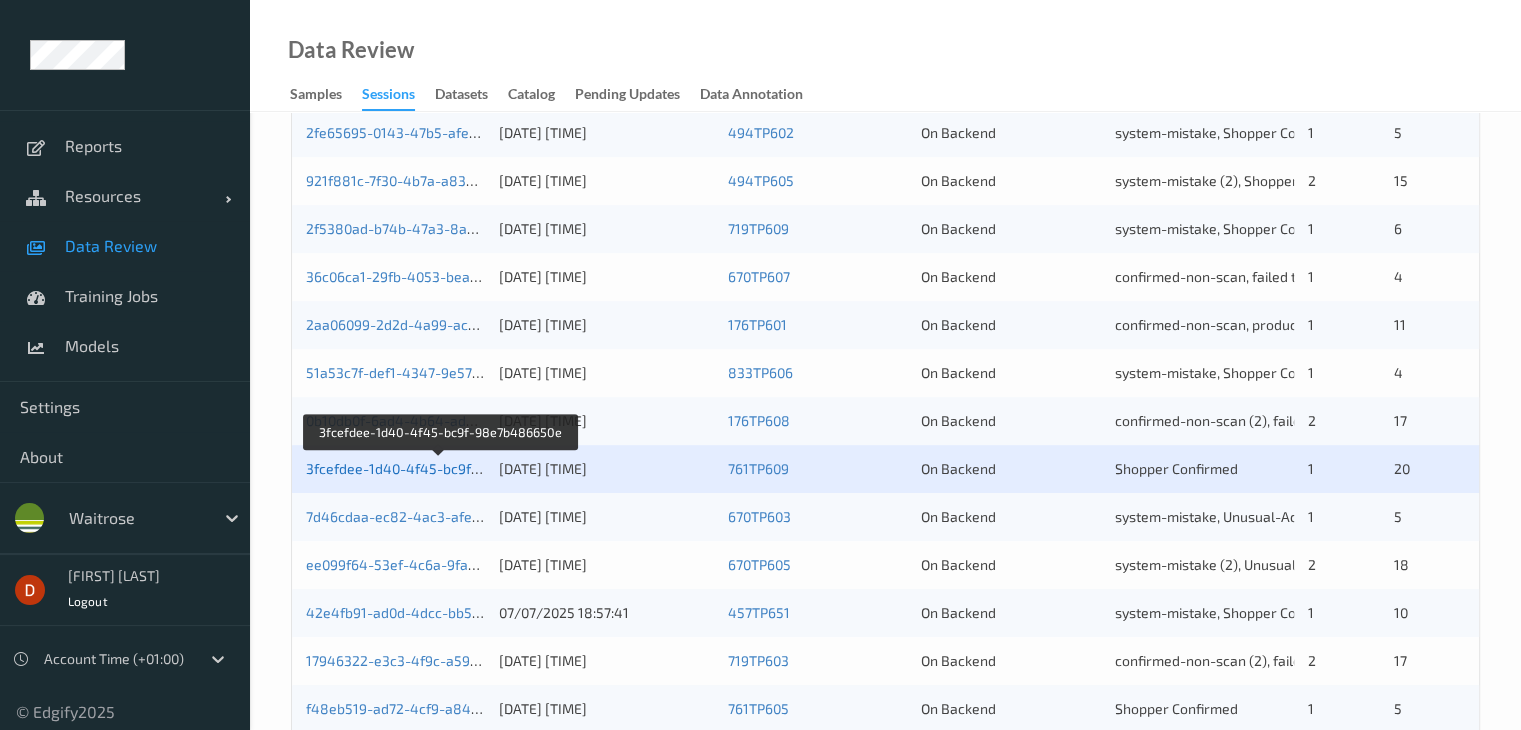 click on "3fcefdee-1d40-4f45-bc9f-98e7b486650e" at bounding box center [440, 468] 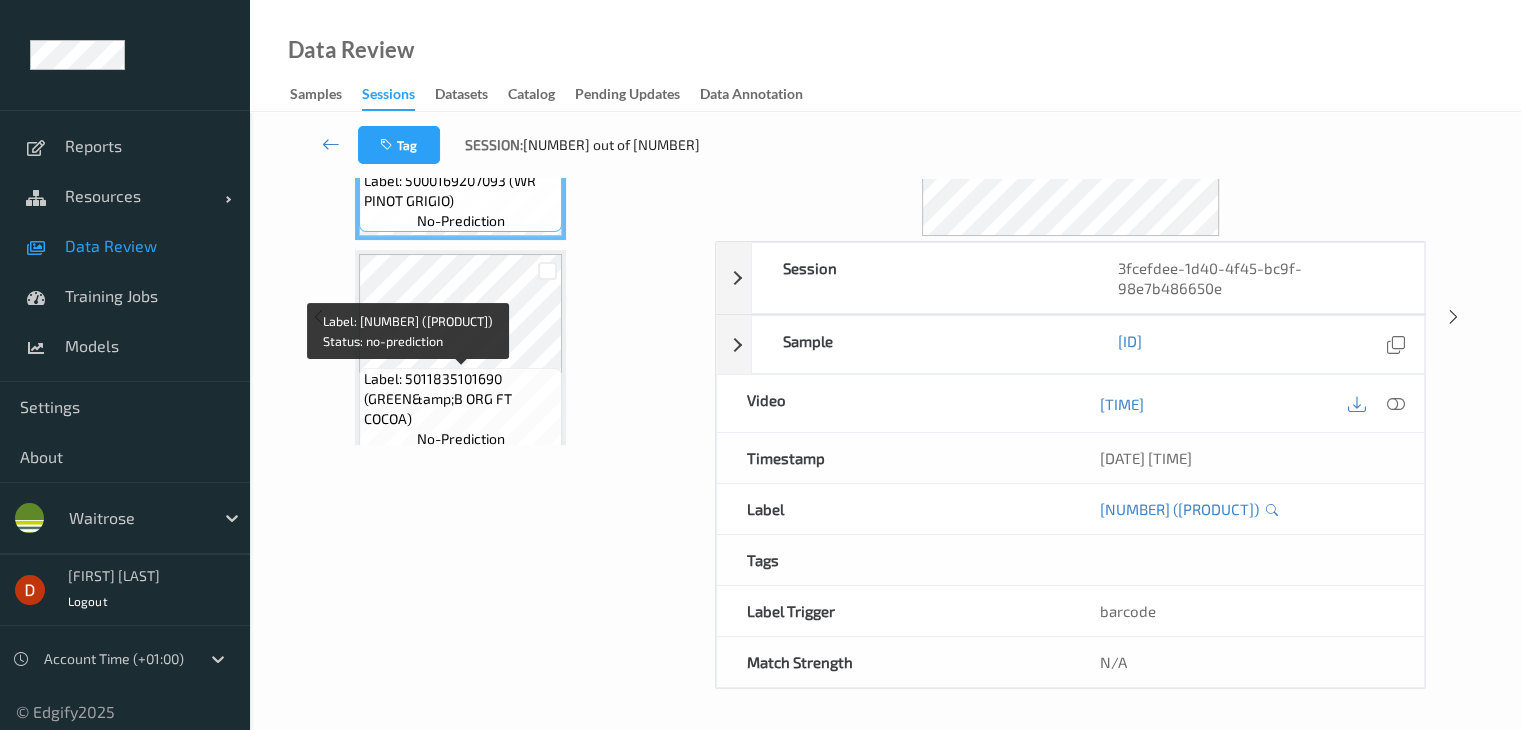 scroll, scrollTop: 0, scrollLeft: 0, axis: both 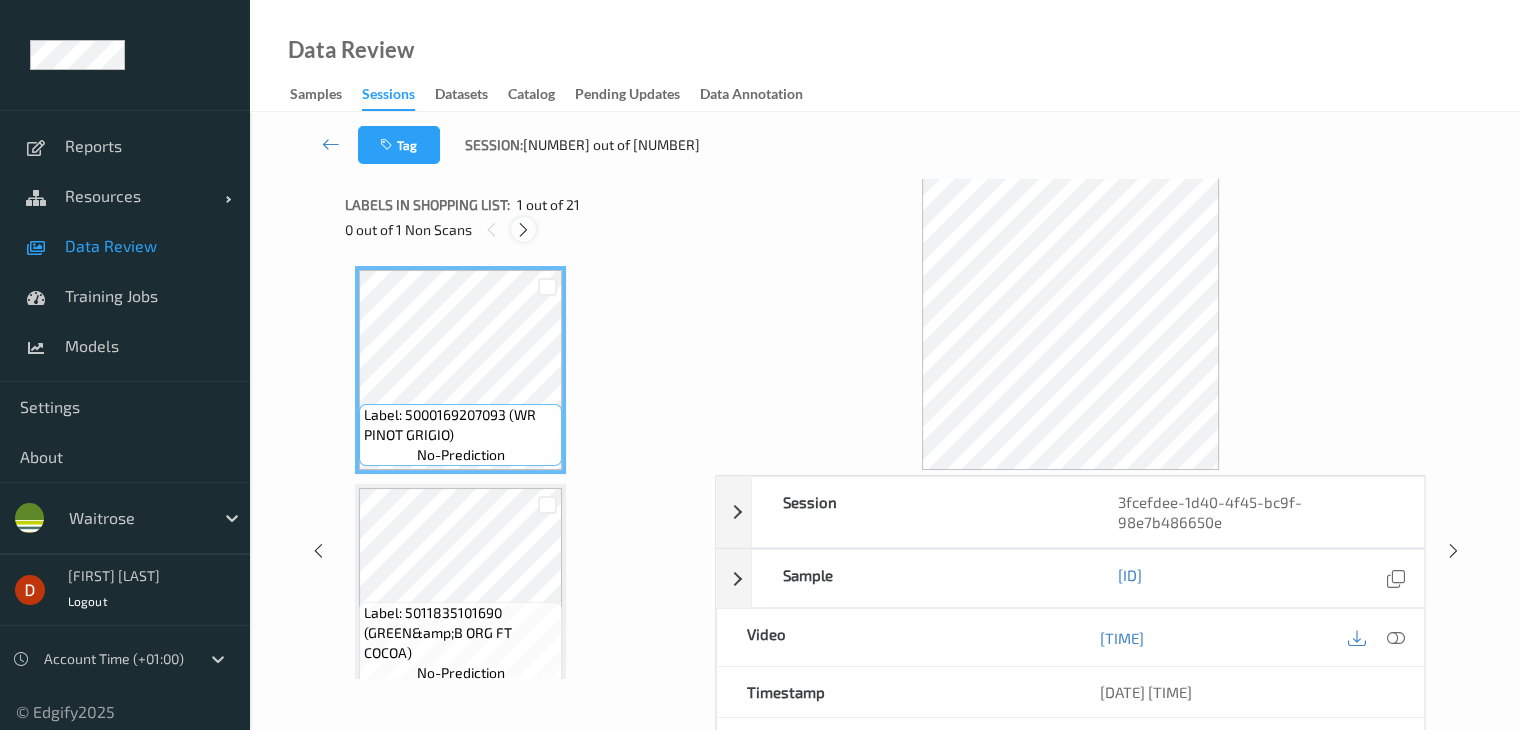 click at bounding box center (523, 230) 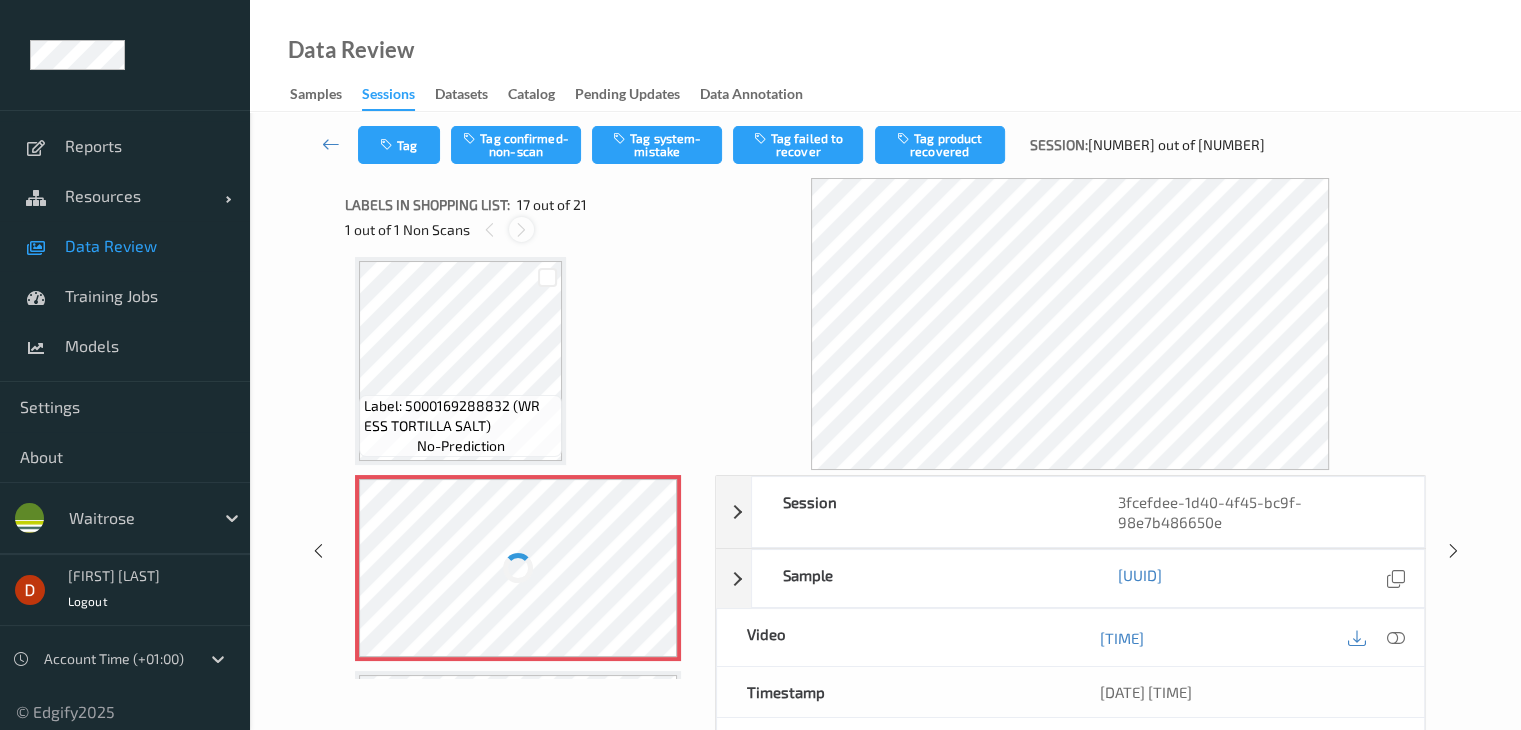 scroll, scrollTop: 3280, scrollLeft: 0, axis: vertical 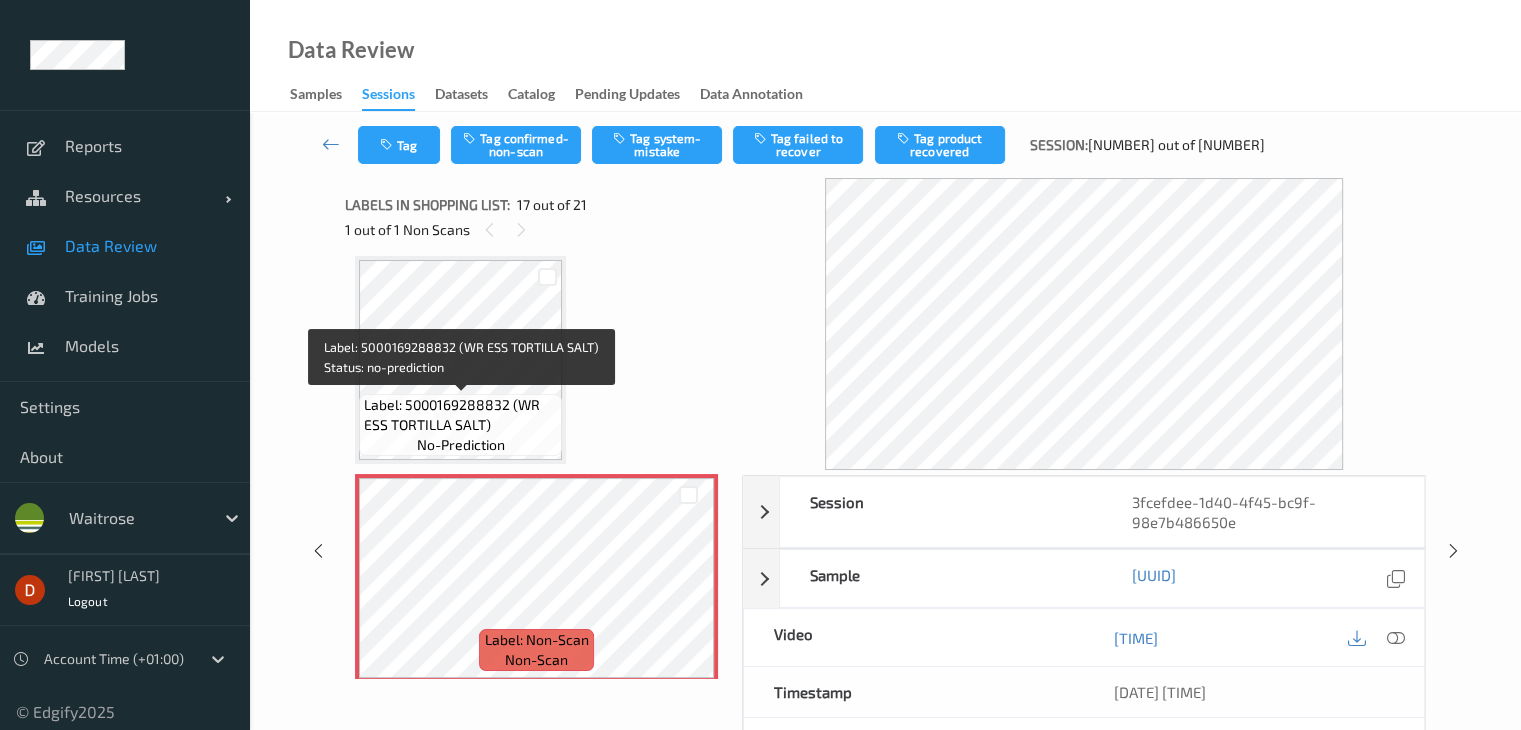 click on "Label: 5000169288832 (WR ESS TORTILLA SALT) no-prediction" at bounding box center (460, 425) 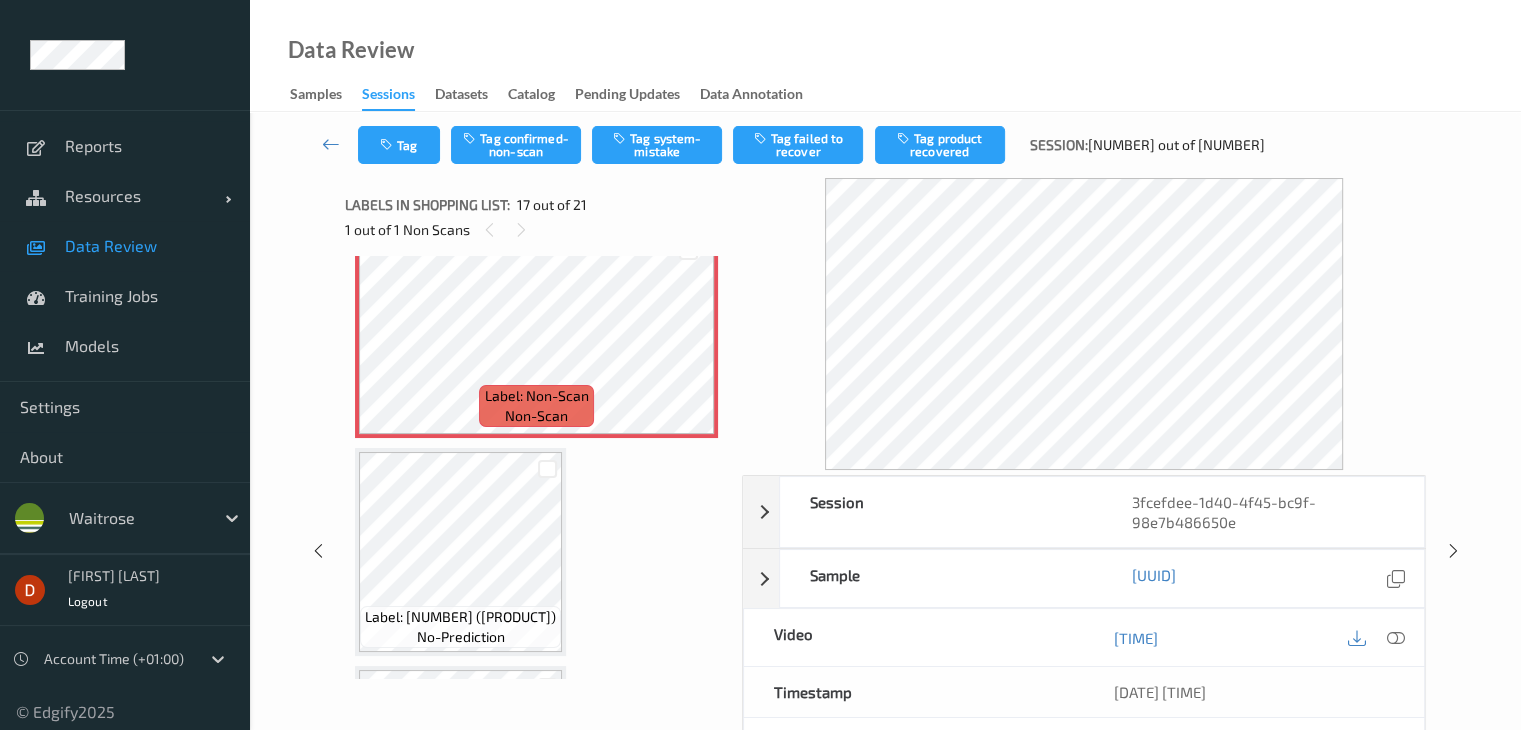 scroll, scrollTop: 3580, scrollLeft: 0, axis: vertical 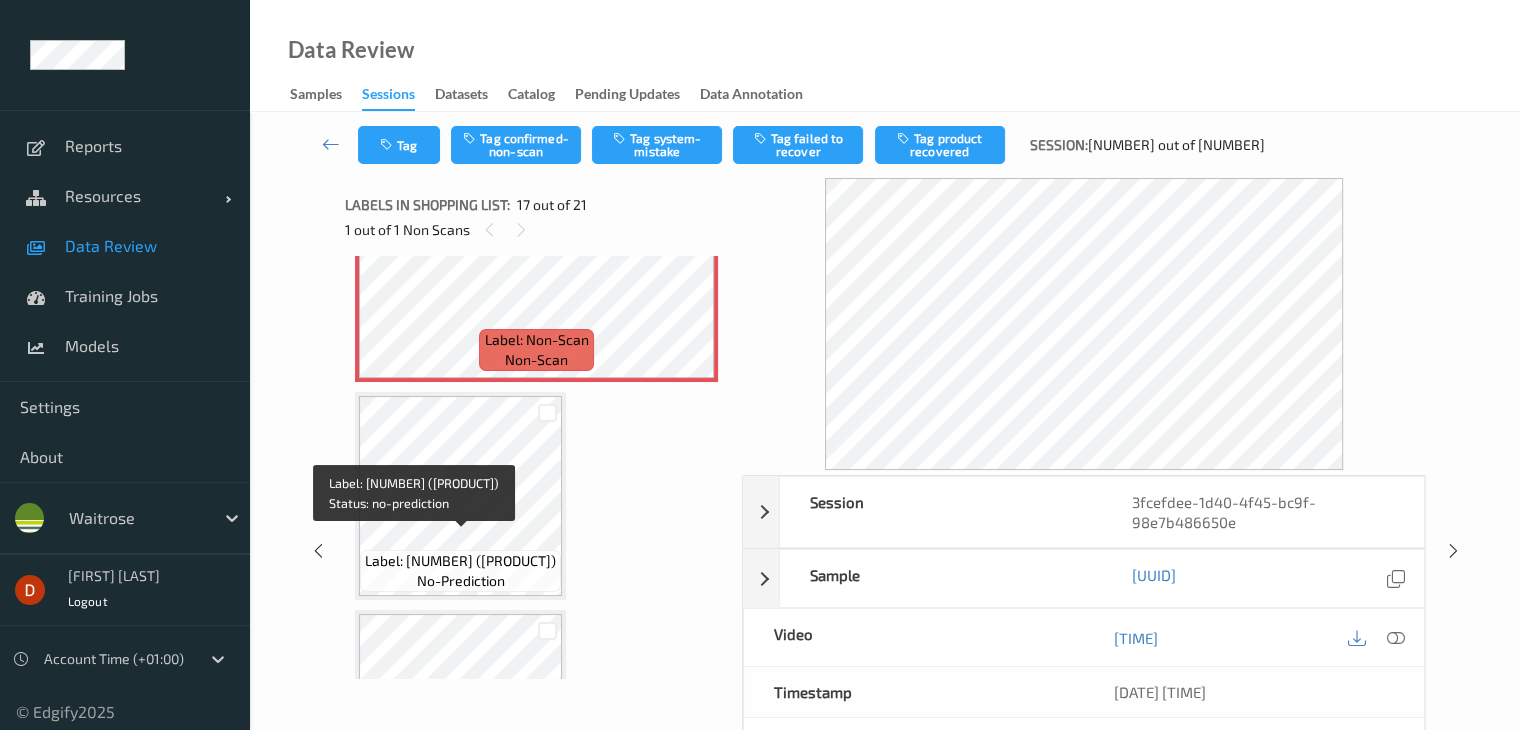 click on "Label: 0252132001428 (WR ESS RED PEPPERS)" at bounding box center [460, 561] 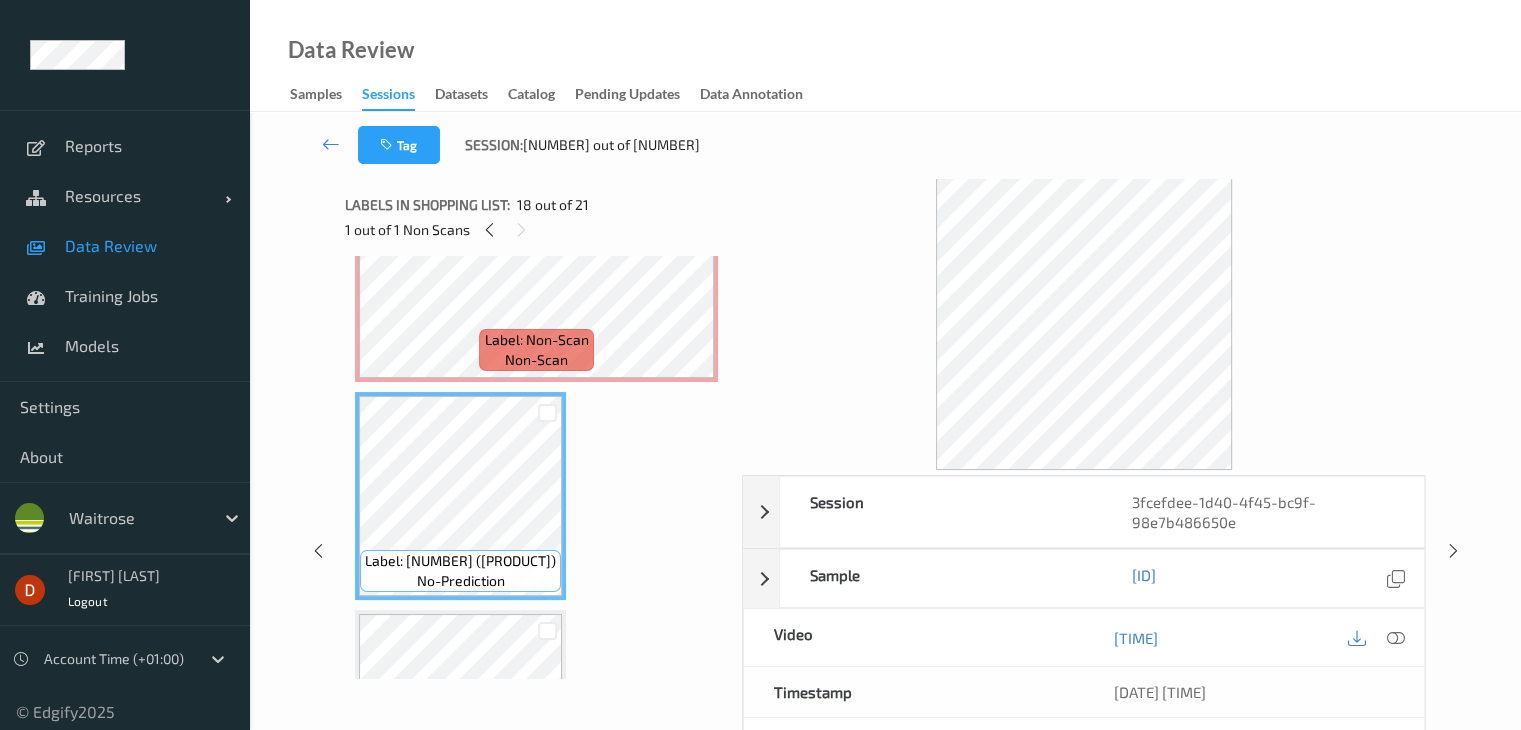 click on "Label: Non-Scan" at bounding box center [537, 340] 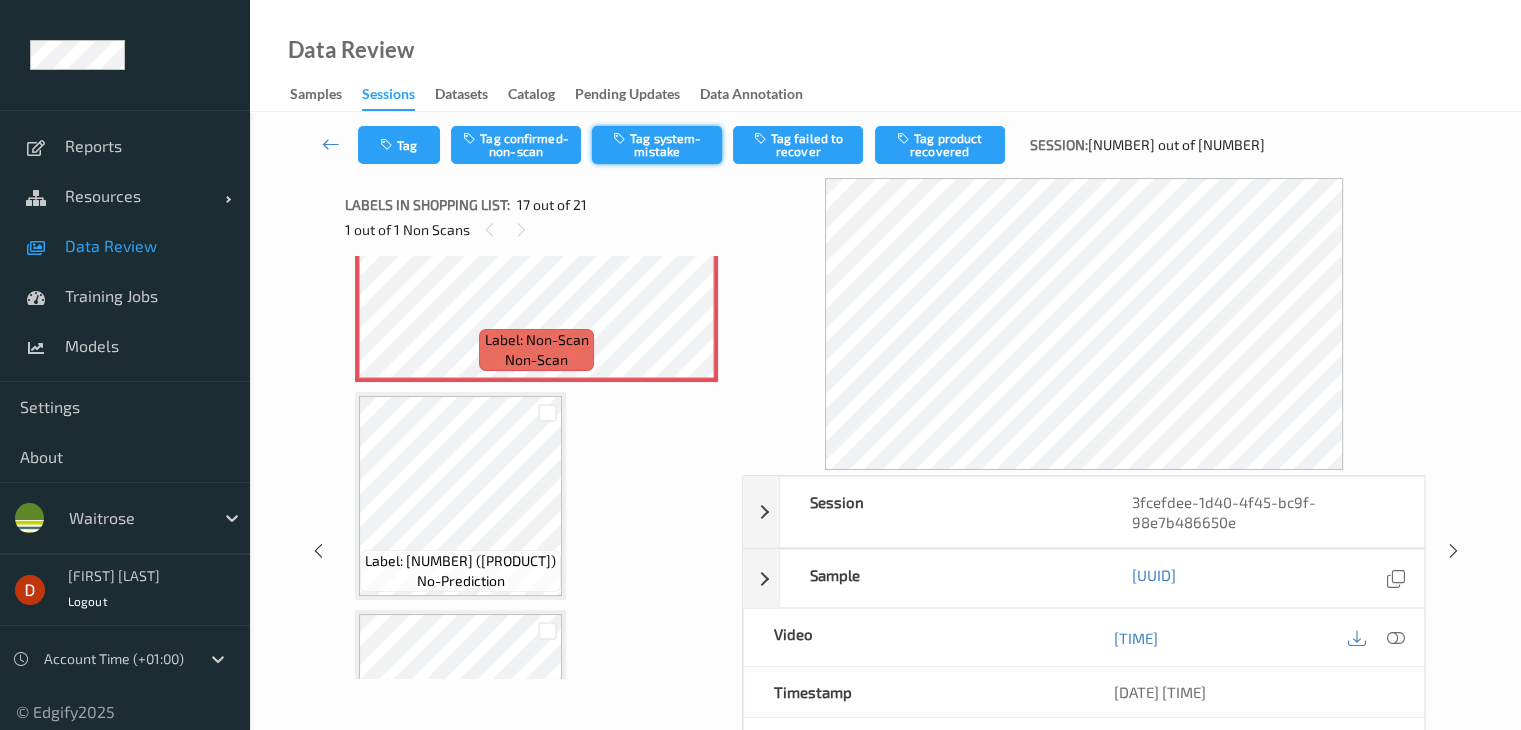 click on "Tag   system-mistake" at bounding box center (657, 145) 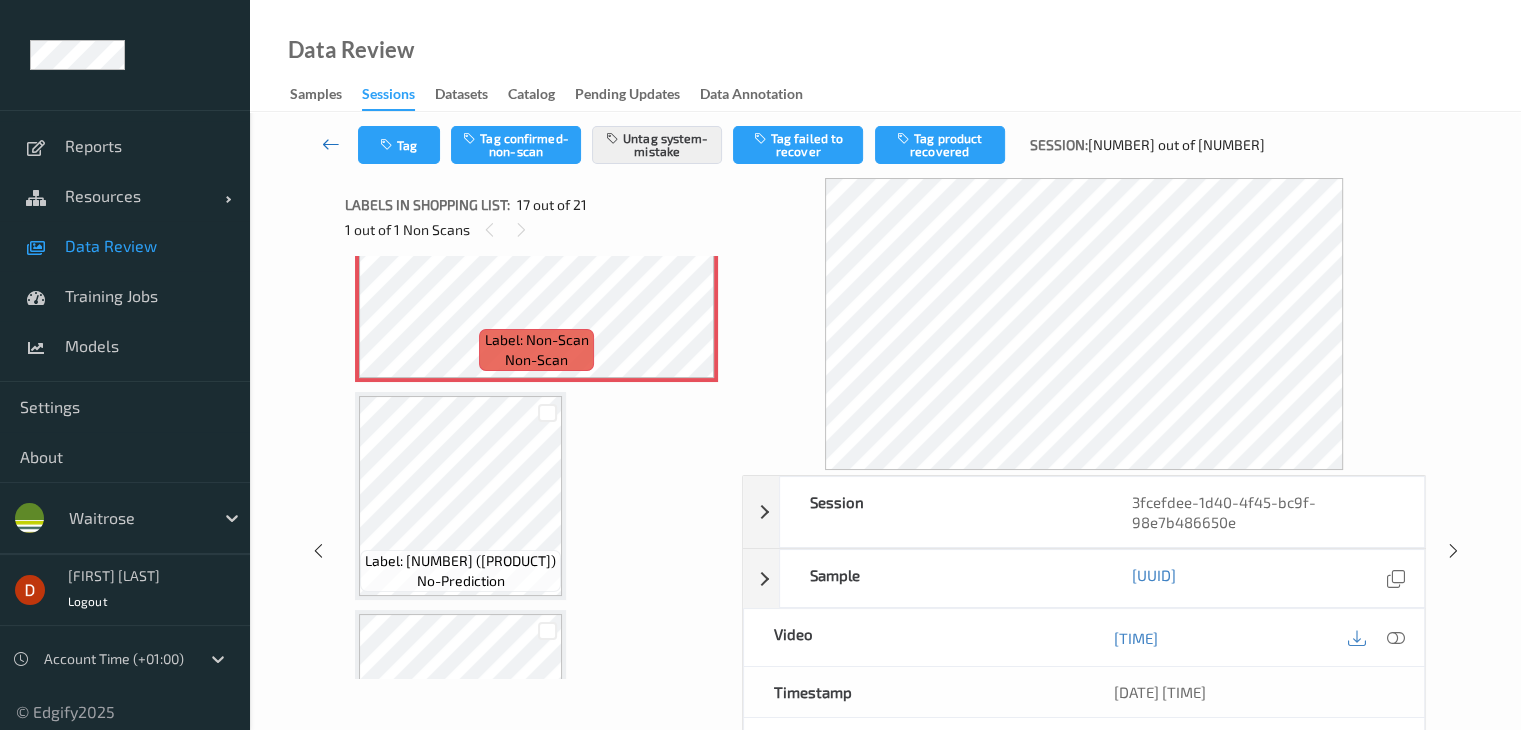 click at bounding box center [331, 145] 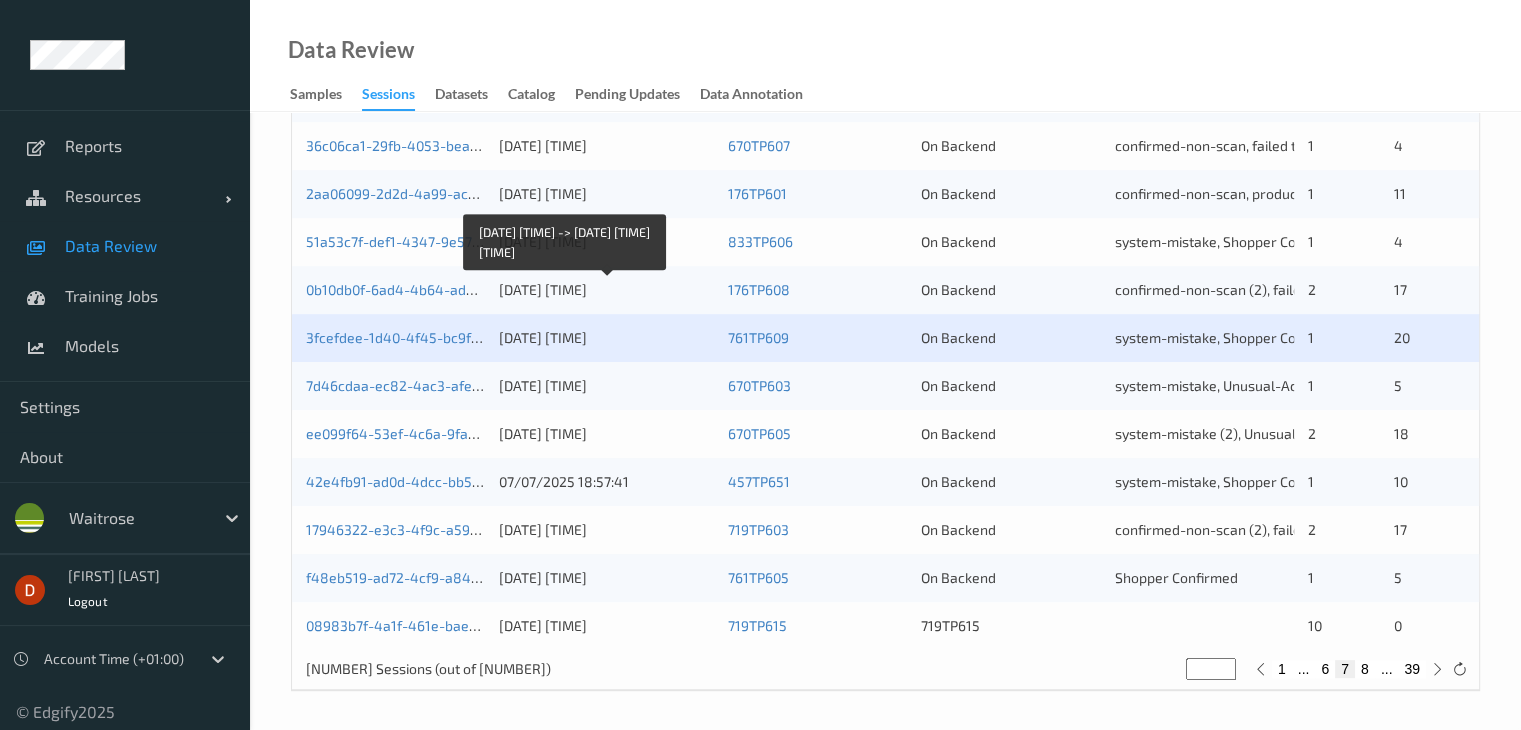 scroll, scrollTop: 932, scrollLeft: 0, axis: vertical 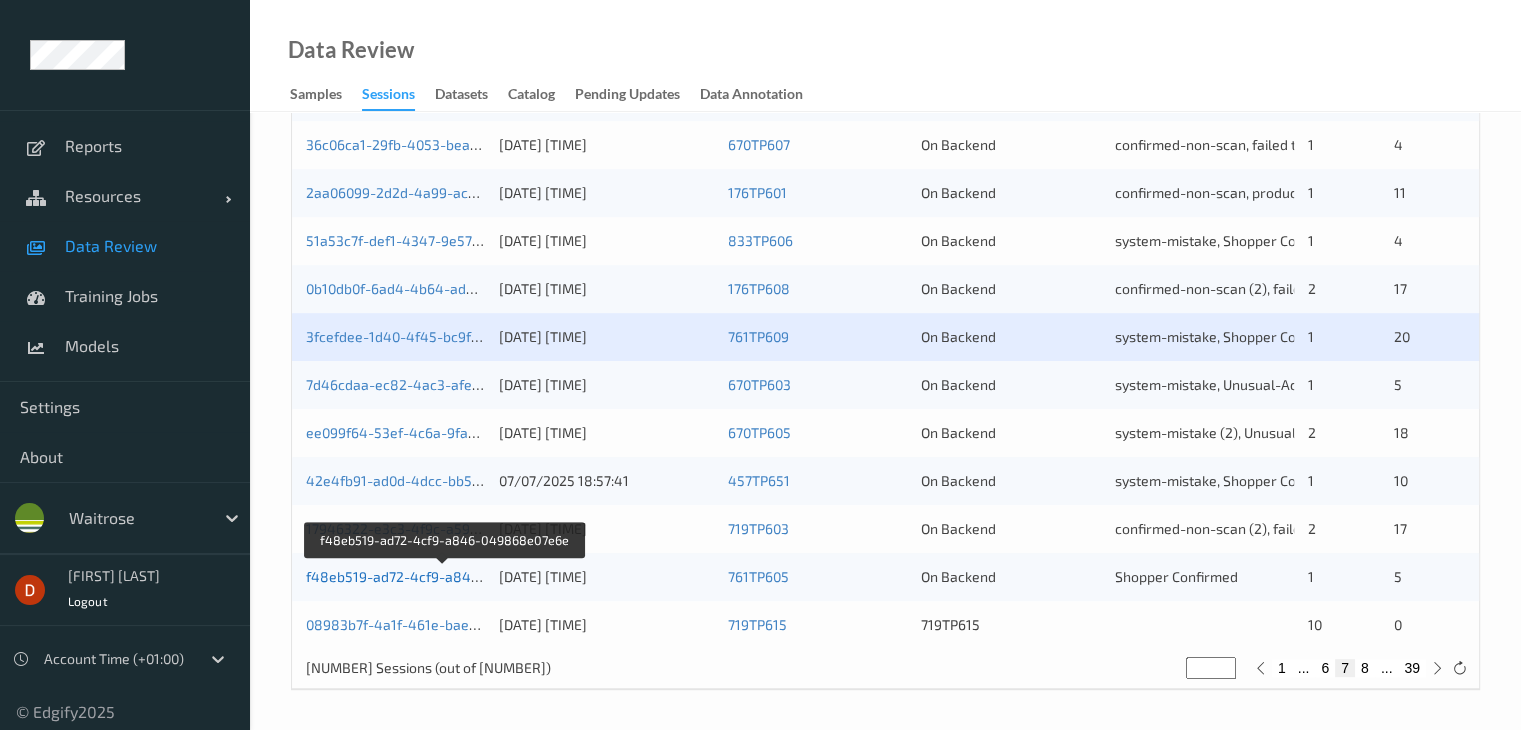 click on "f48eb519-ad72-4cf9-a846-049868e07e6e" at bounding box center (444, 576) 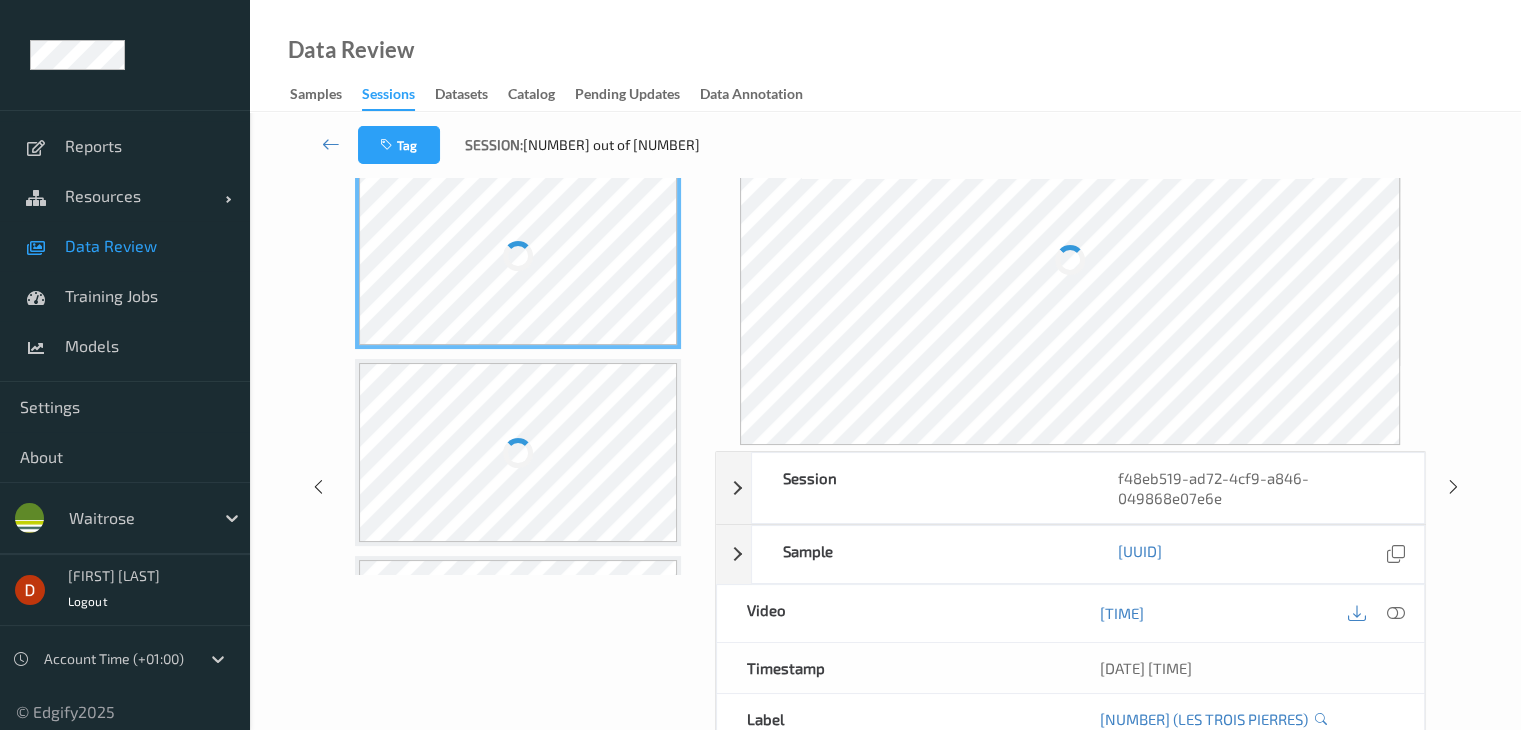 scroll, scrollTop: 0, scrollLeft: 0, axis: both 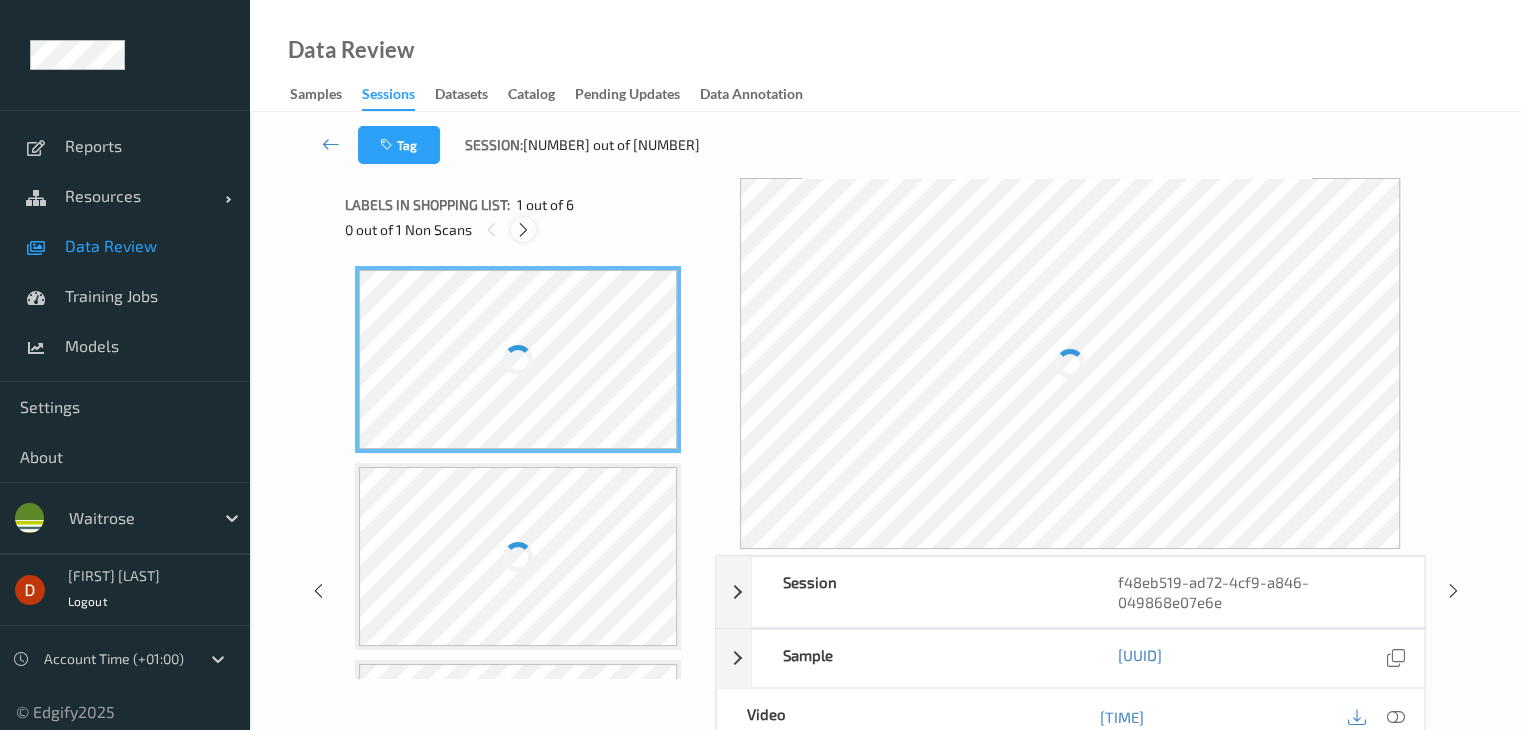 click at bounding box center [523, 230] 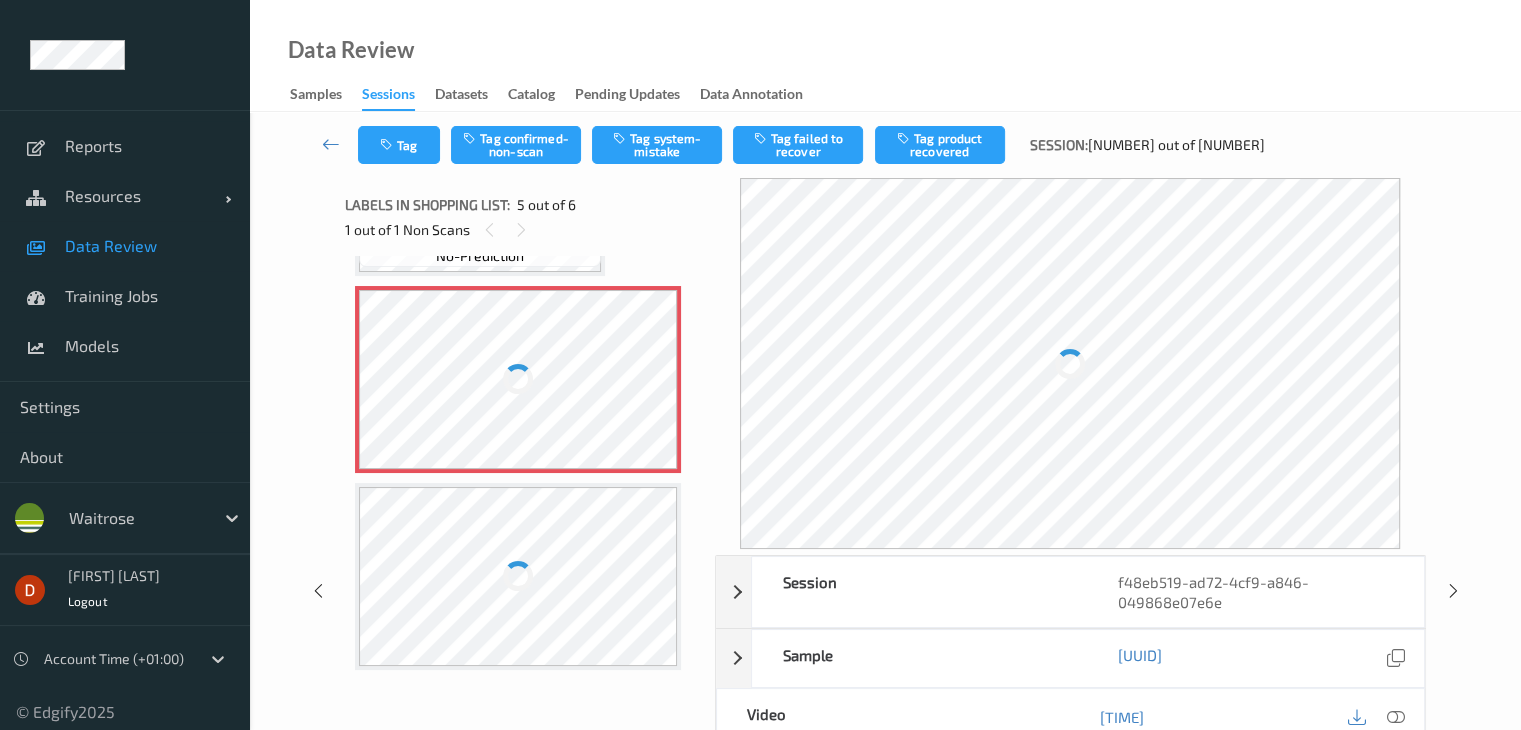 scroll, scrollTop: 862, scrollLeft: 0, axis: vertical 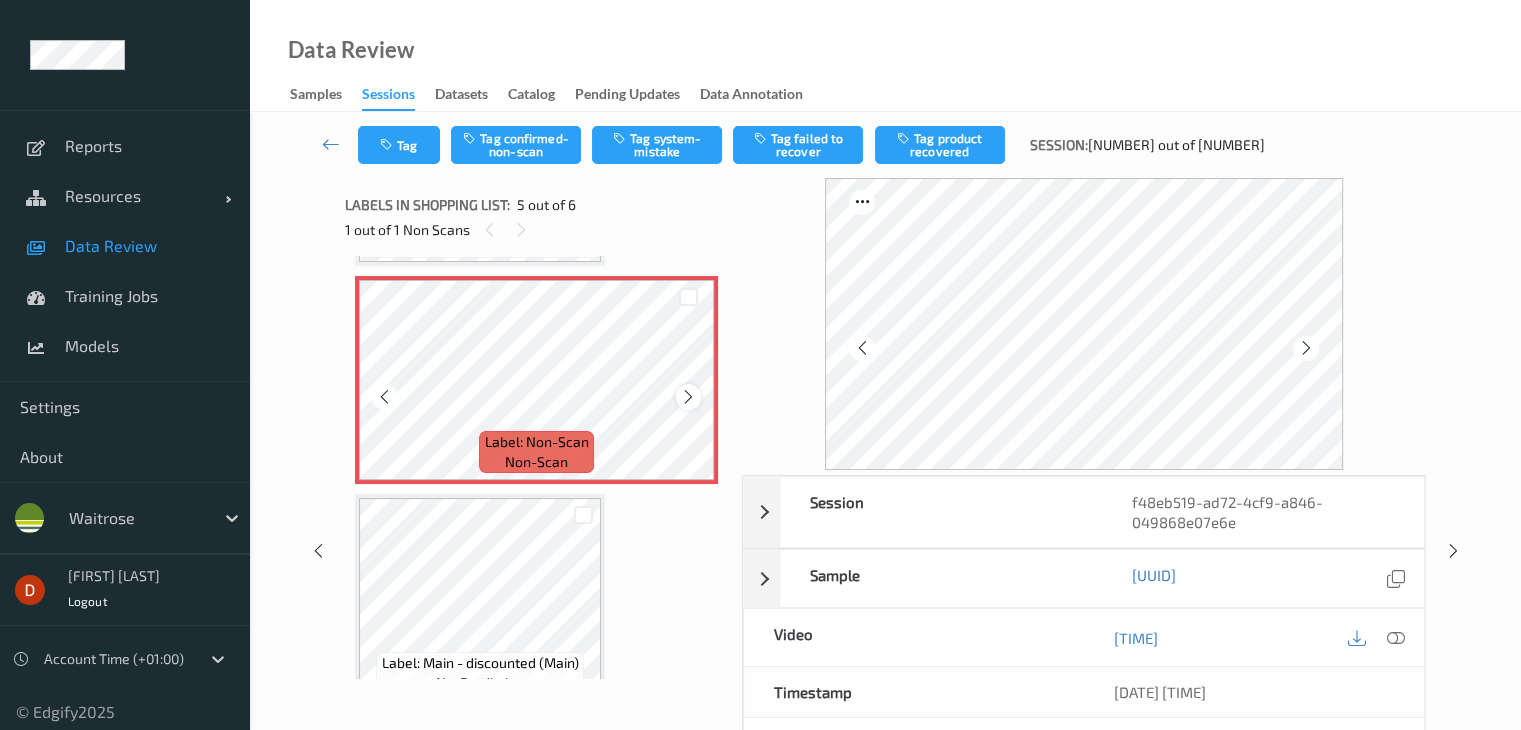 click at bounding box center (688, 397) 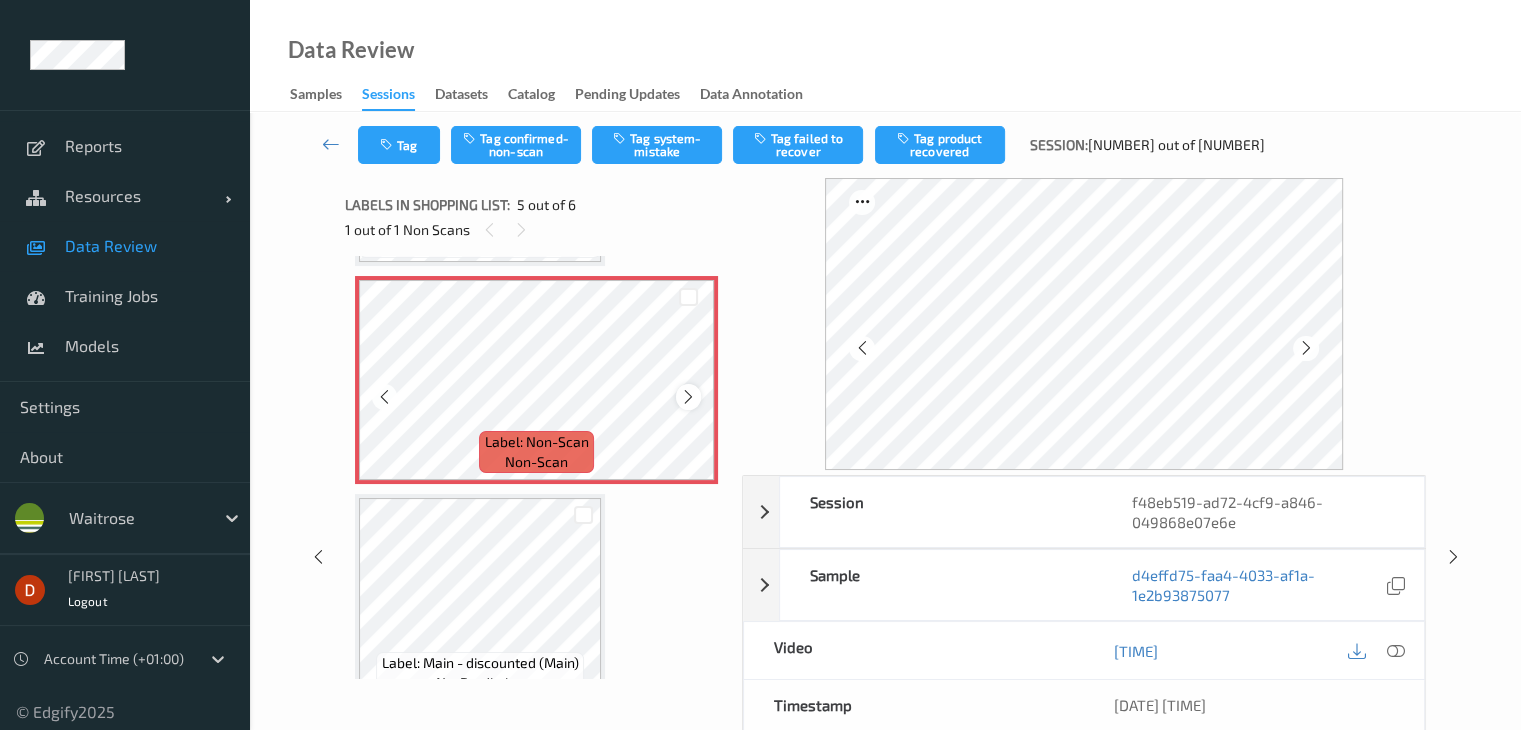 click at bounding box center (688, 397) 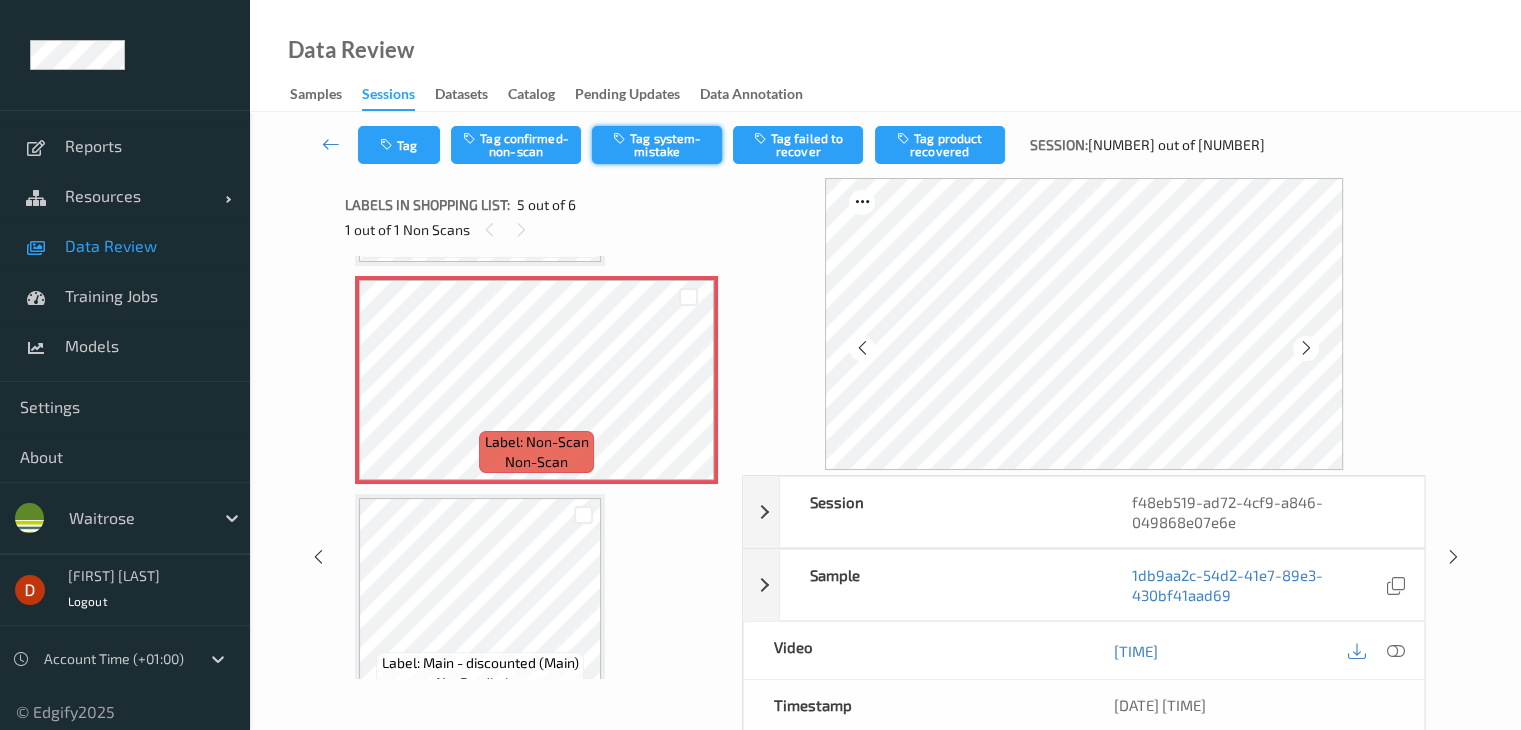 click on "Tag   system-mistake" at bounding box center [657, 145] 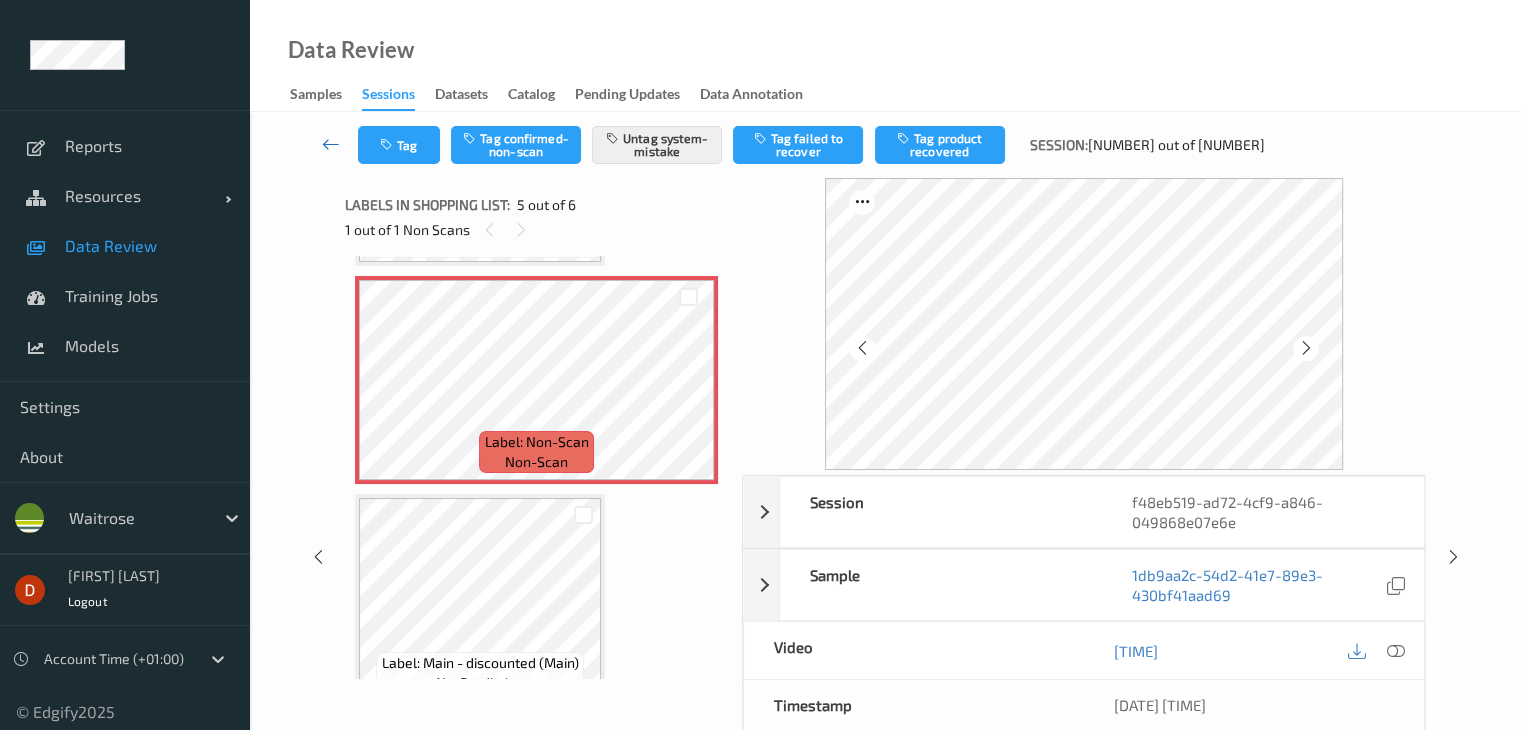 click at bounding box center [331, 144] 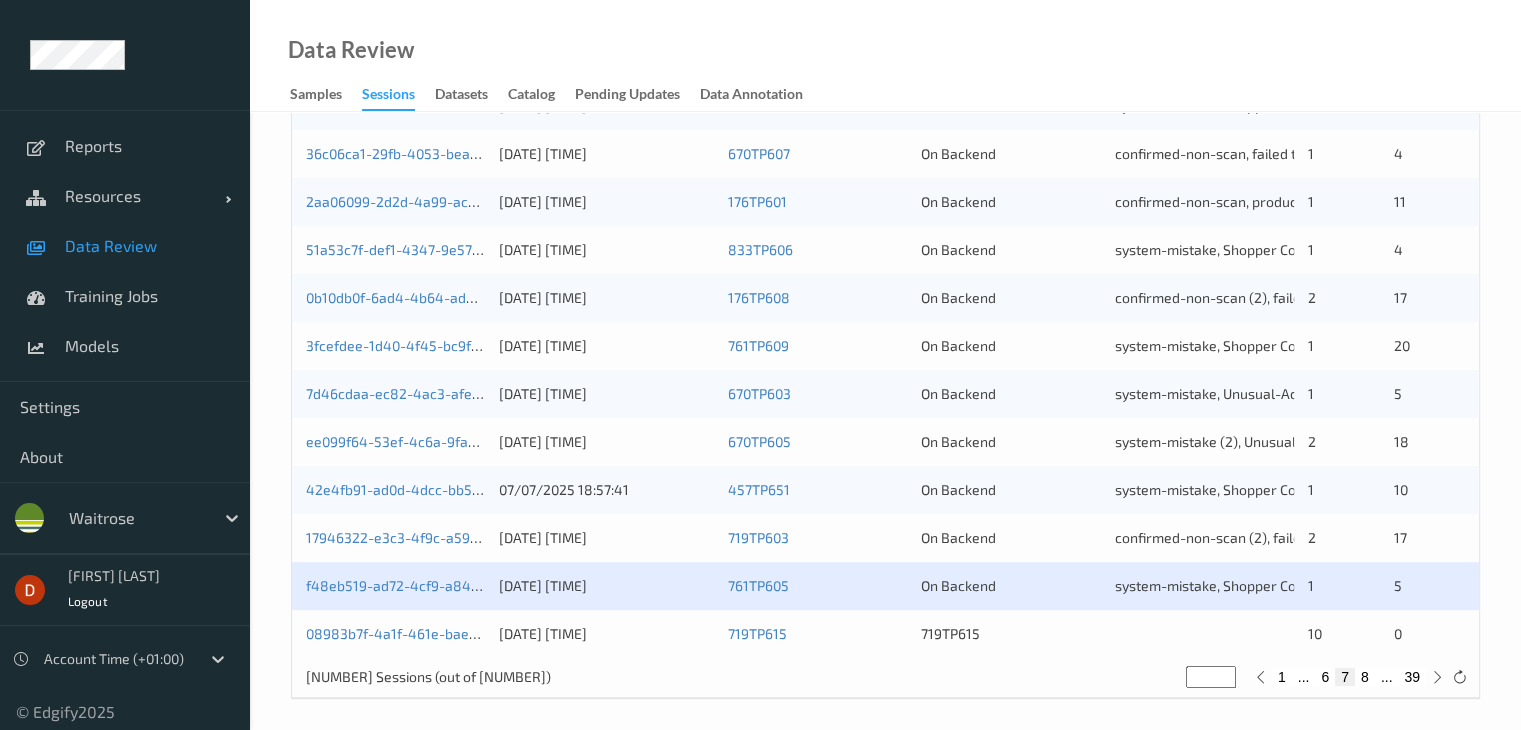 scroll, scrollTop: 932, scrollLeft: 0, axis: vertical 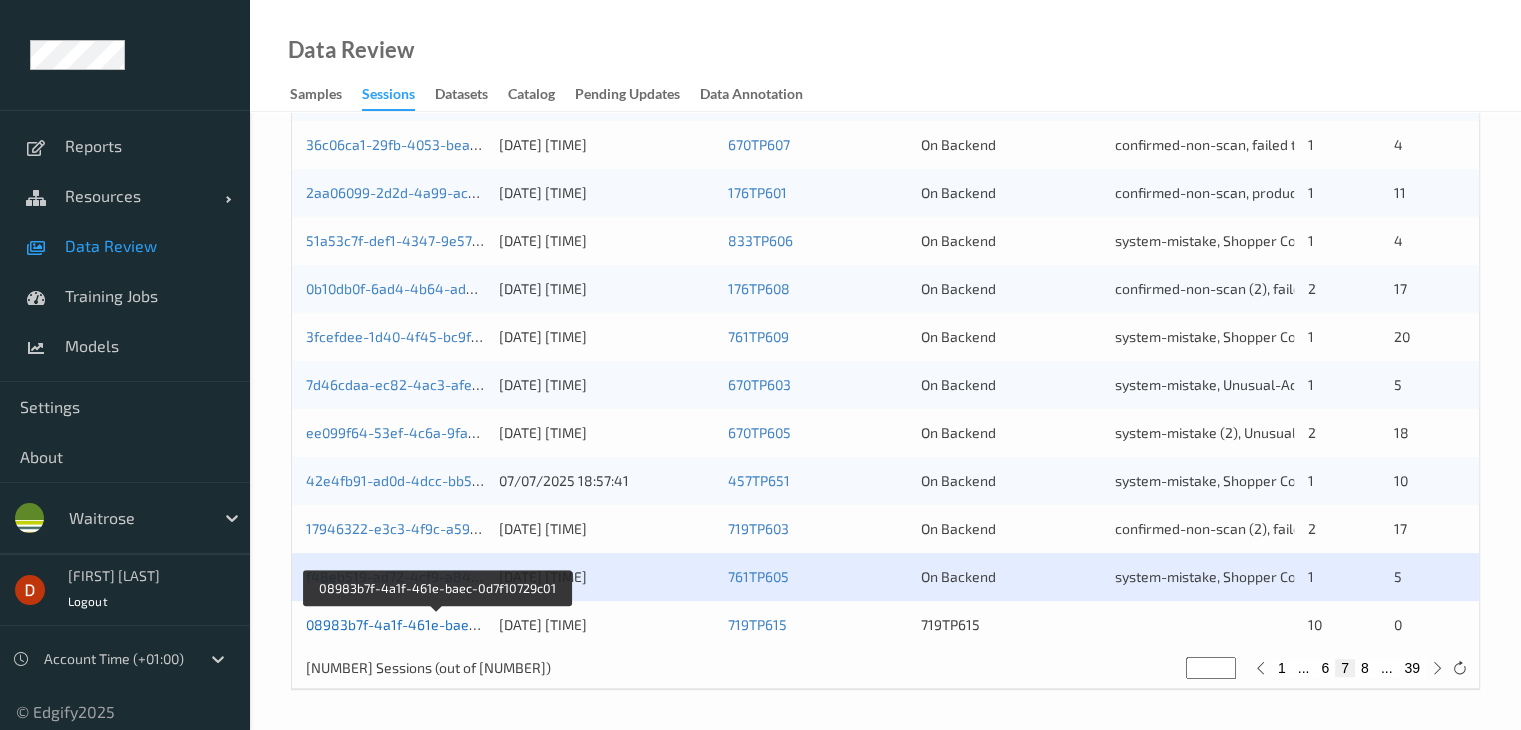 click on "08983b7f-4a1f-461e-baec-0d7f10729c01" at bounding box center (437, 624) 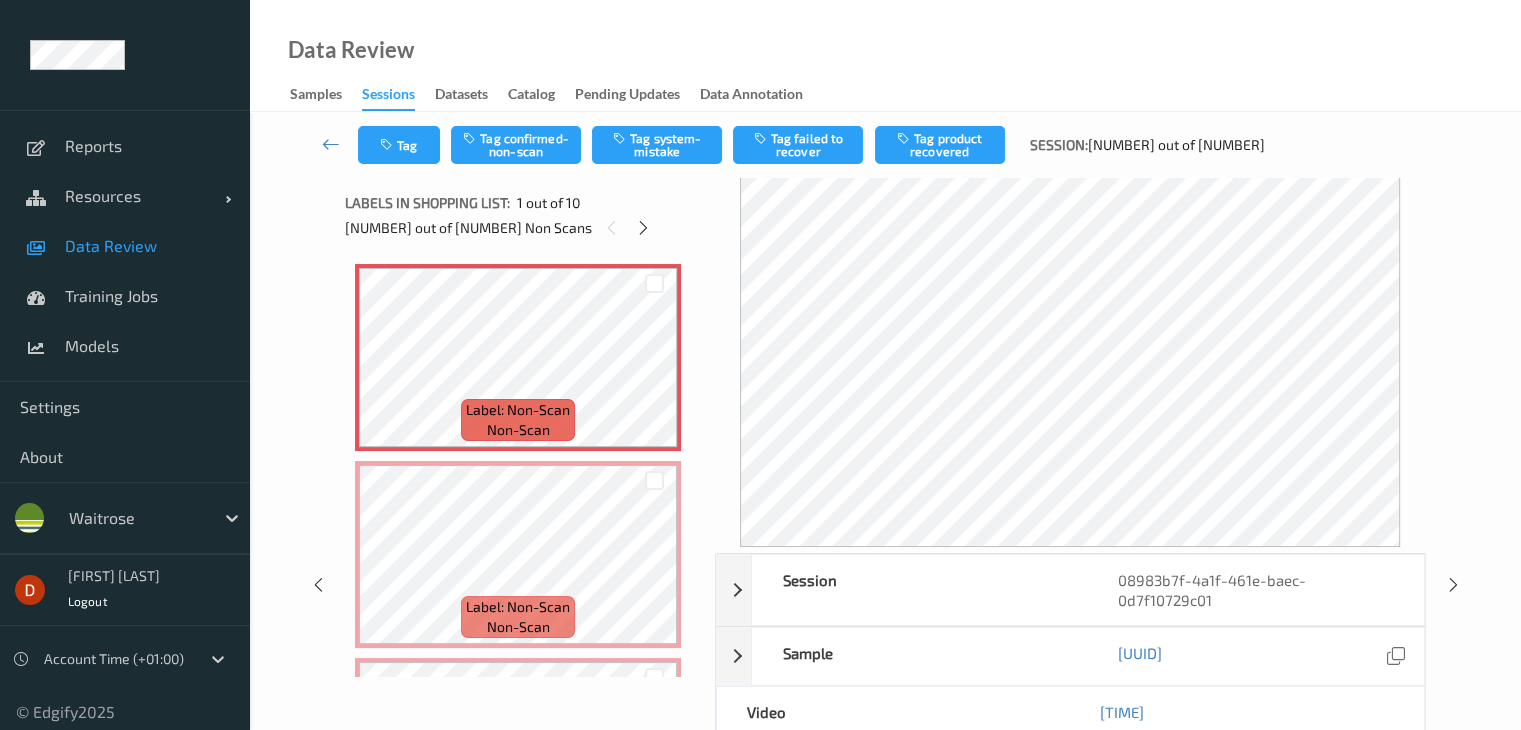 scroll, scrollTop: 0, scrollLeft: 0, axis: both 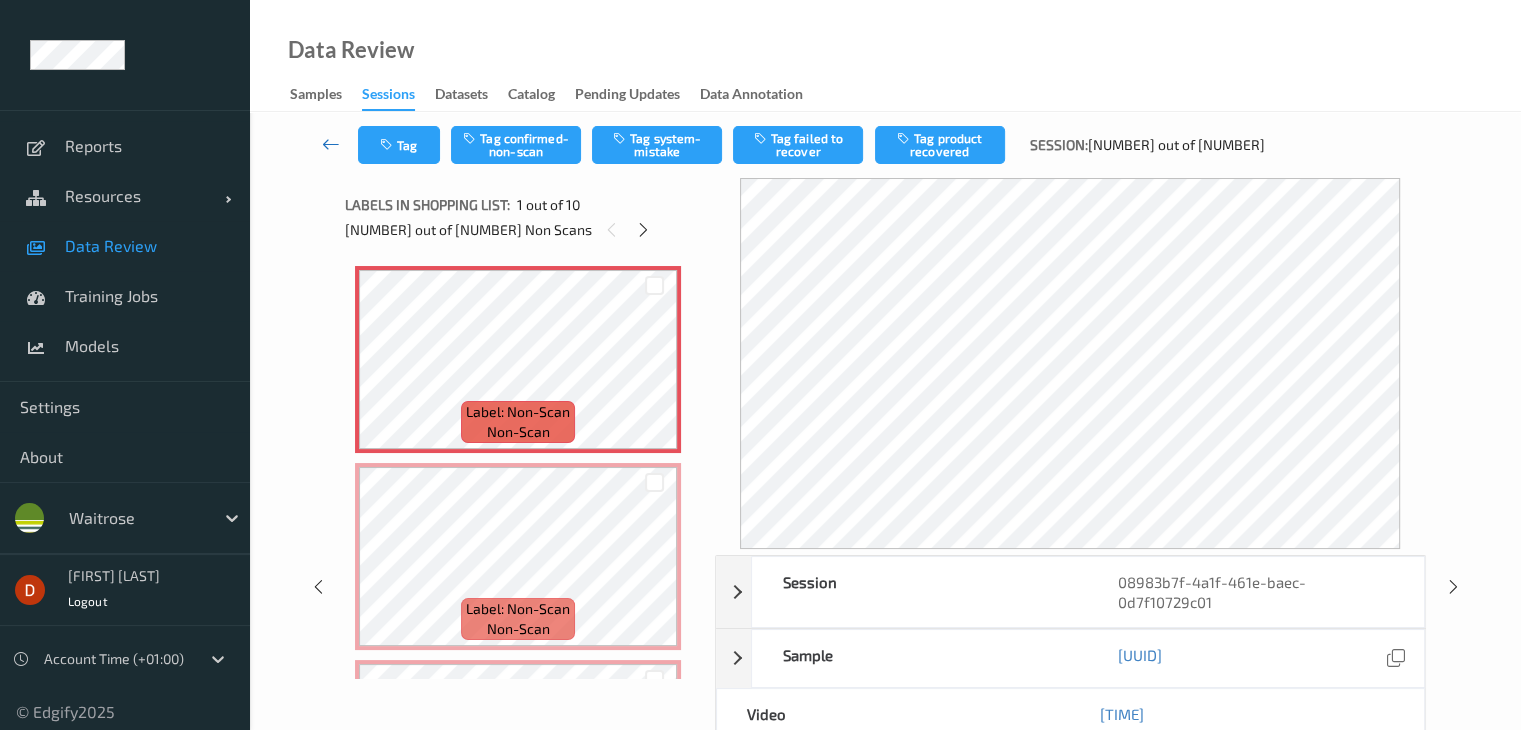 click at bounding box center [331, 144] 